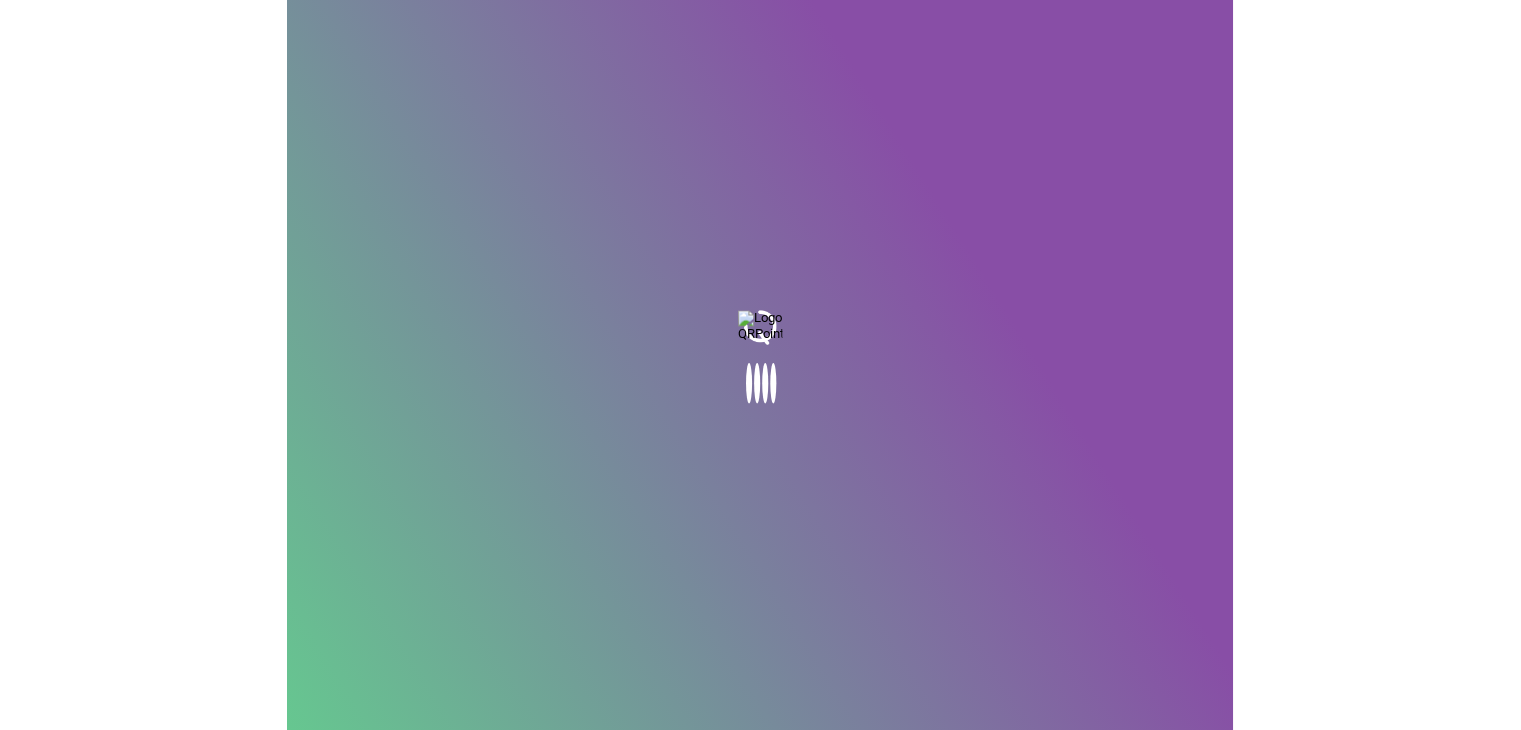 scroll, scrollTop: 0, scrollLeft: 0, axis: both 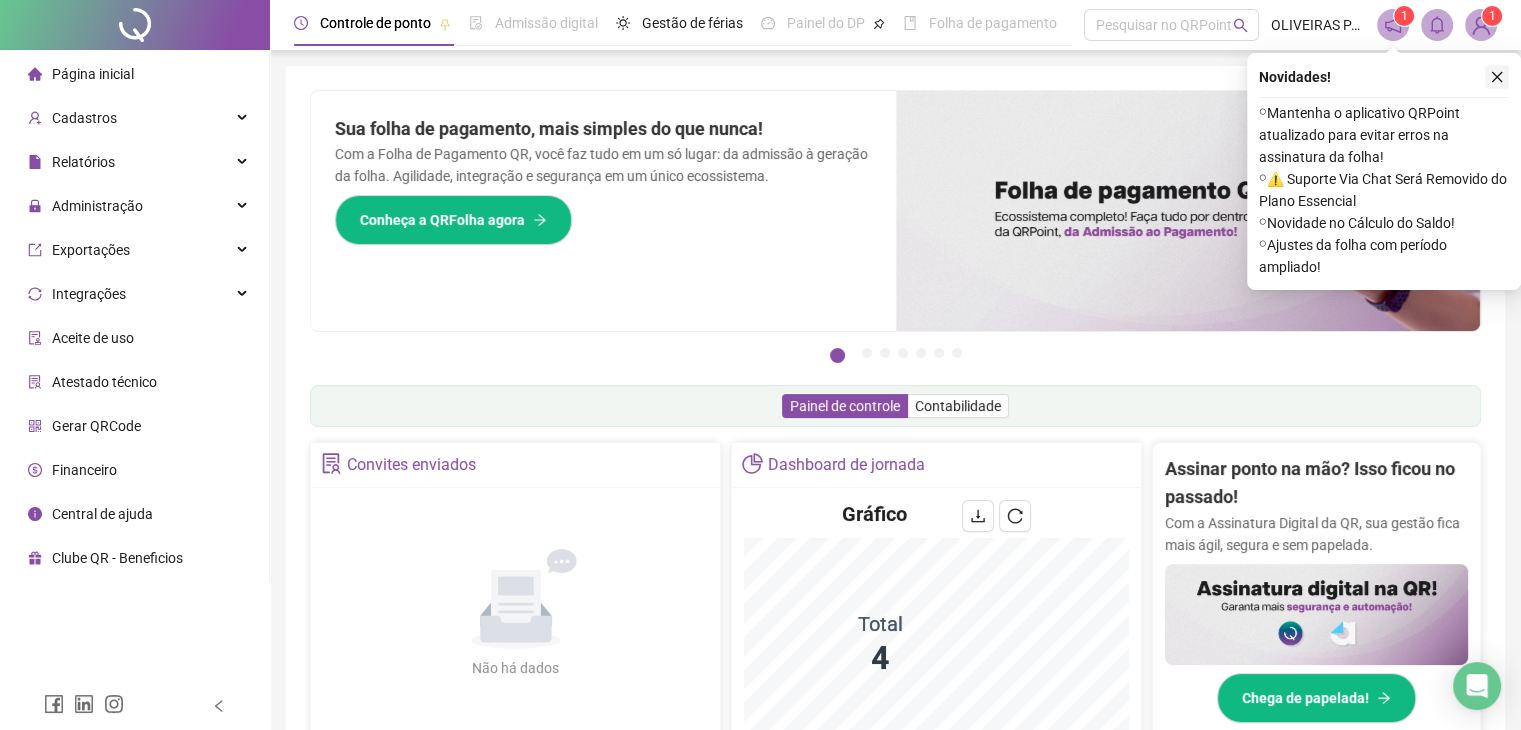 click at bounding box center (1497, 77) 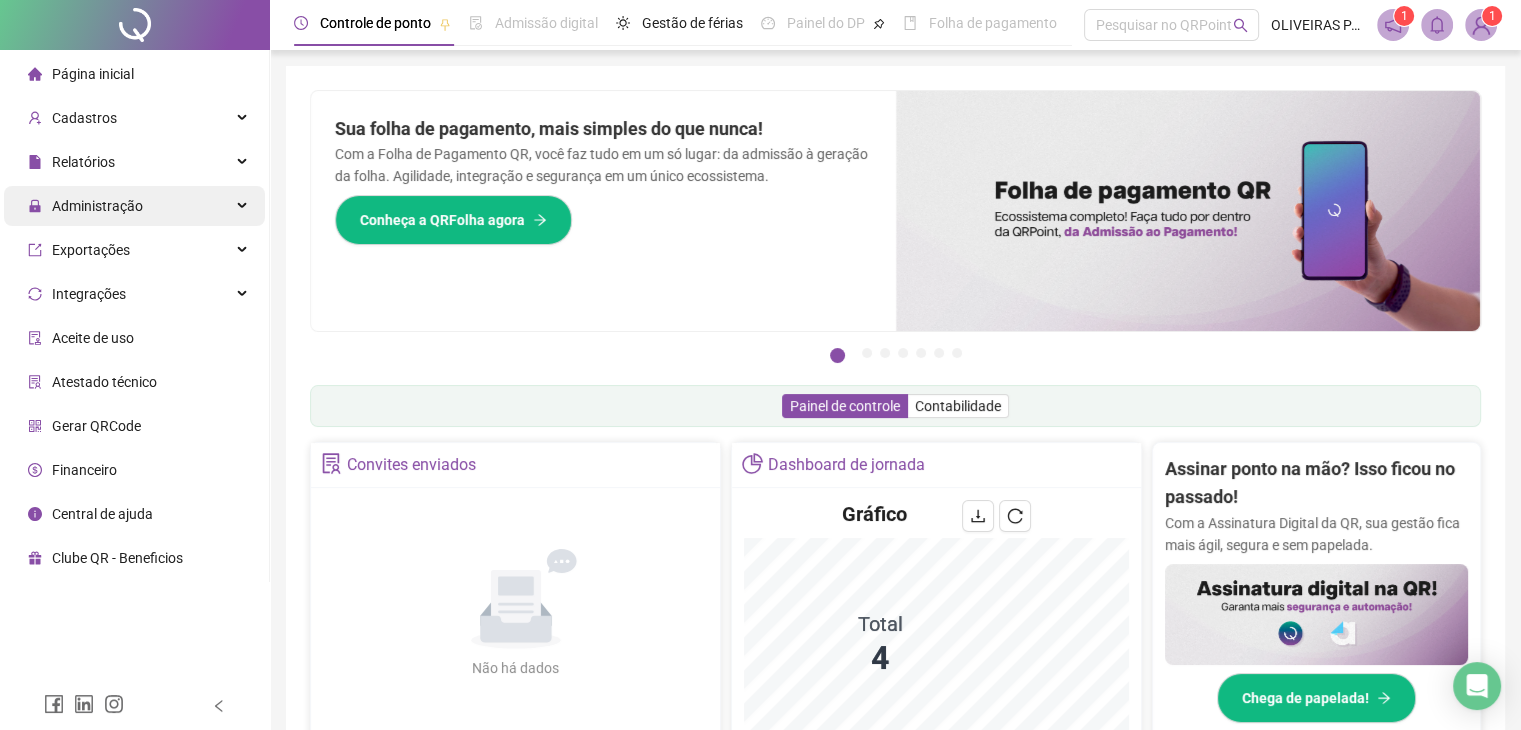 click on "Administração" at bounding box center [85, 206] 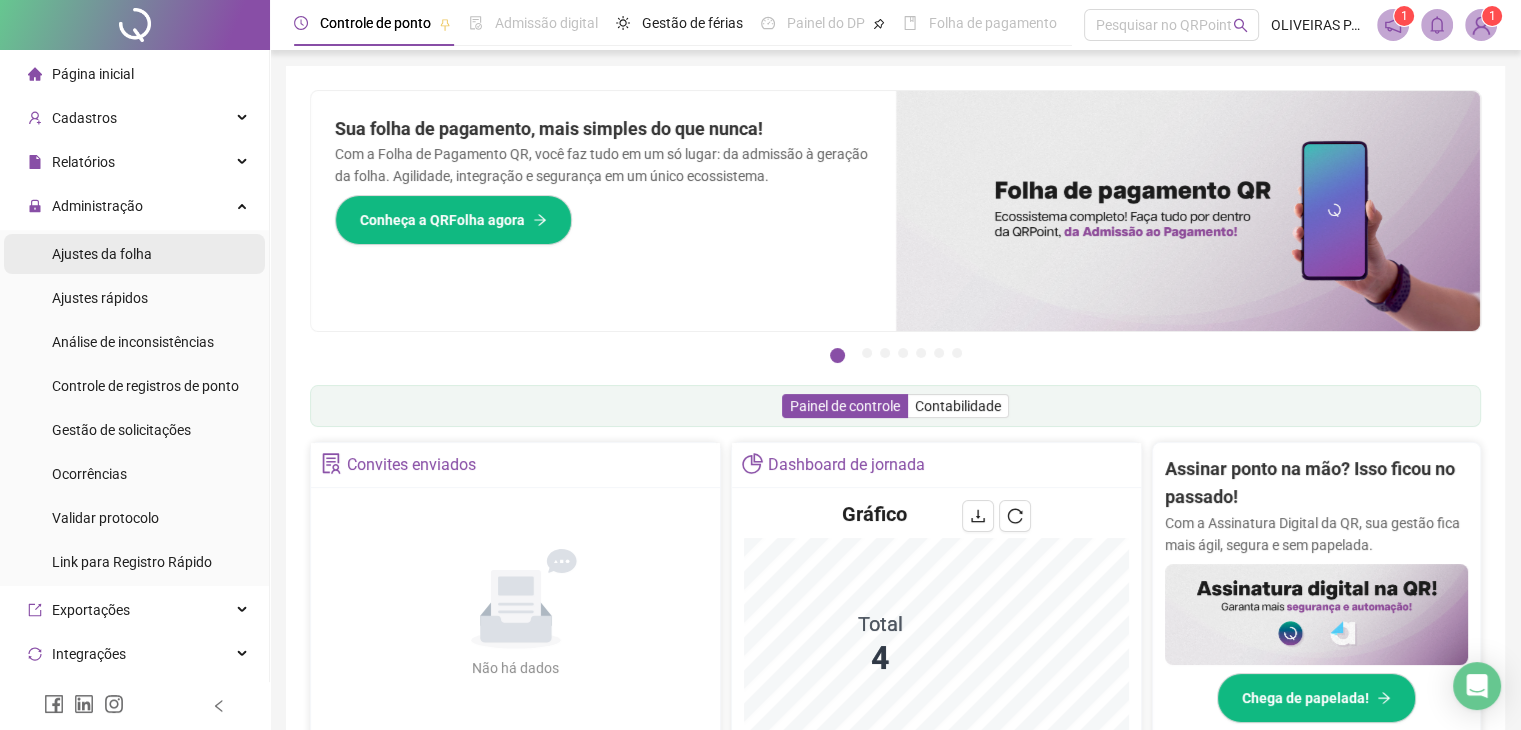 click on "Ajustes da folha" at bounding box center [102, 254] 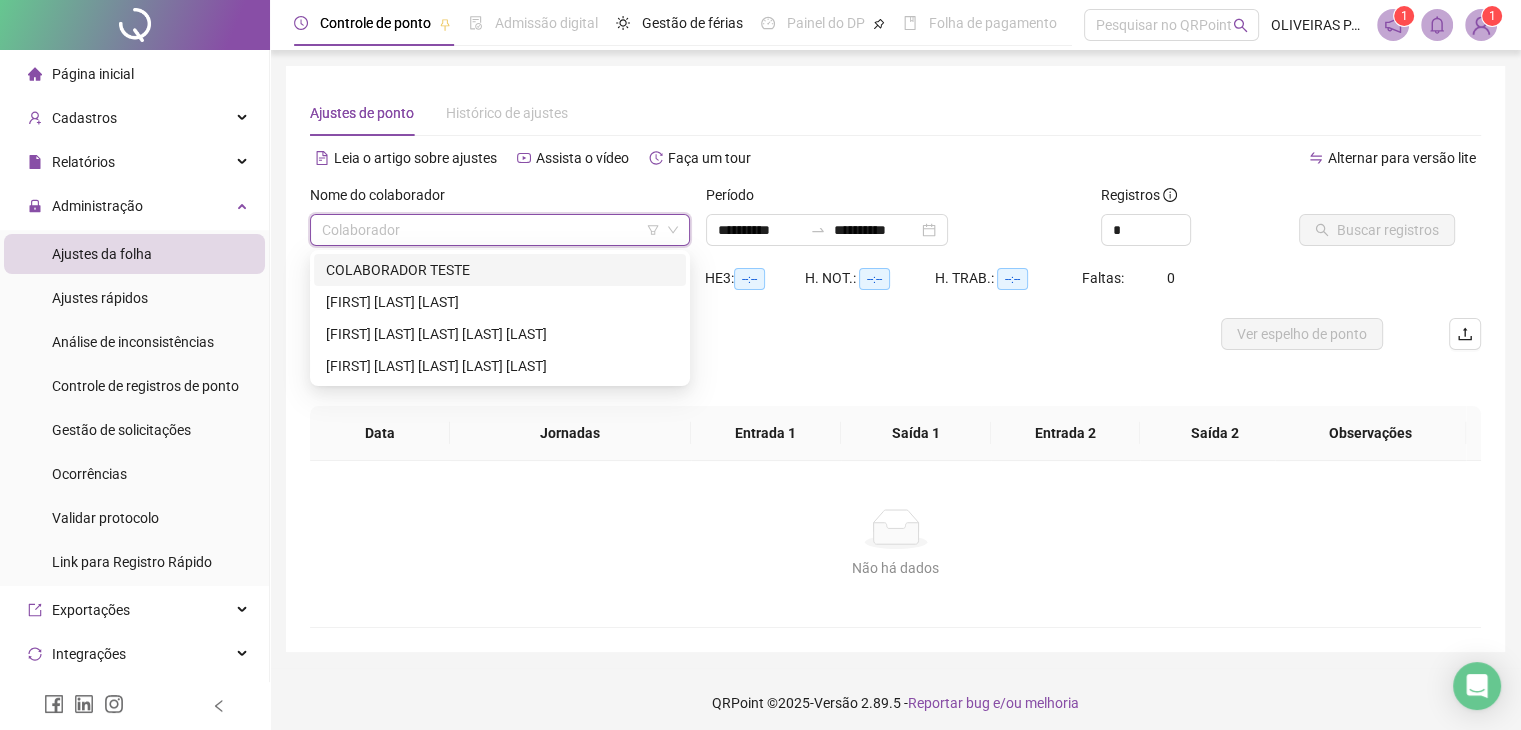 click at bounding box center [491, 230] 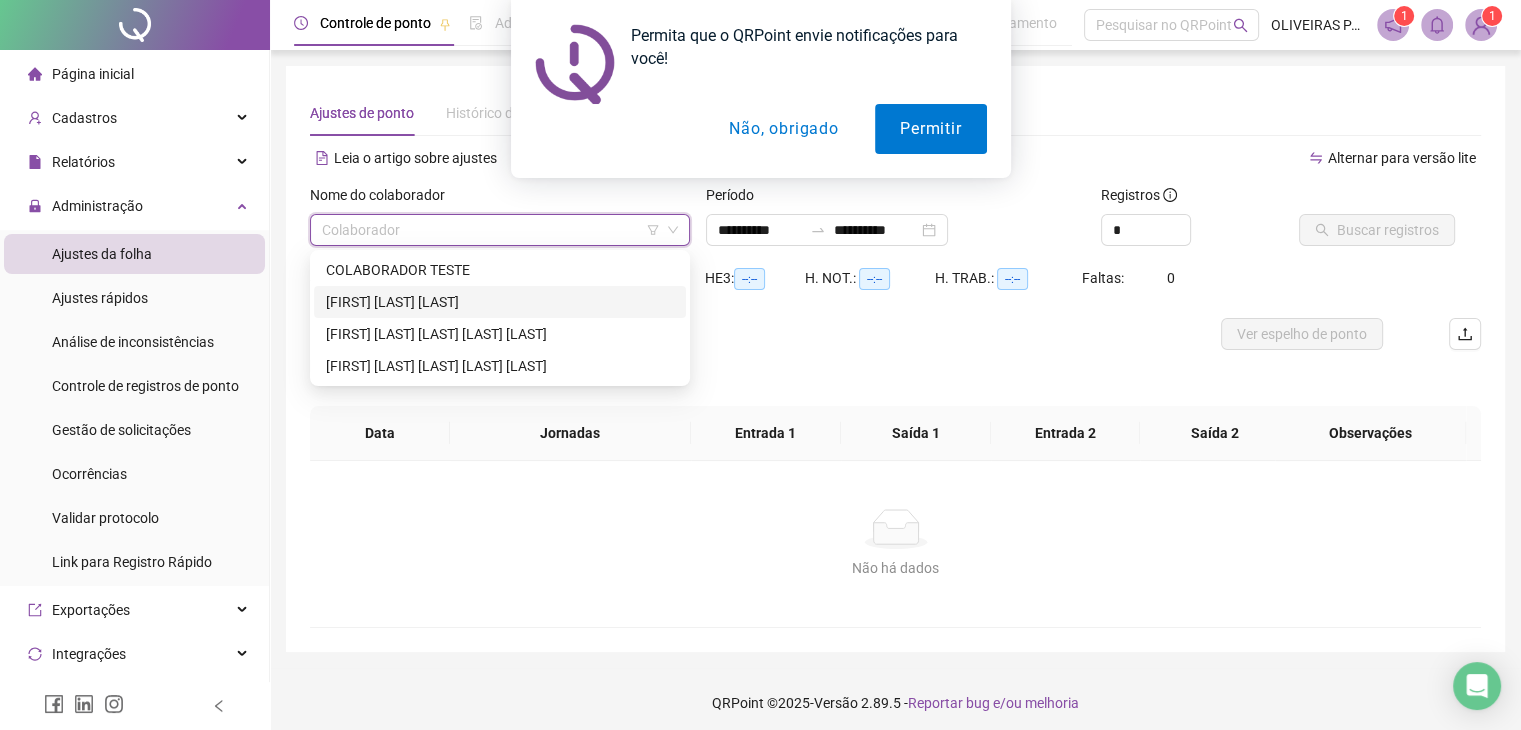 click on "[FIRST] [LAST] [LAST]" at bounding box center [500, 302] 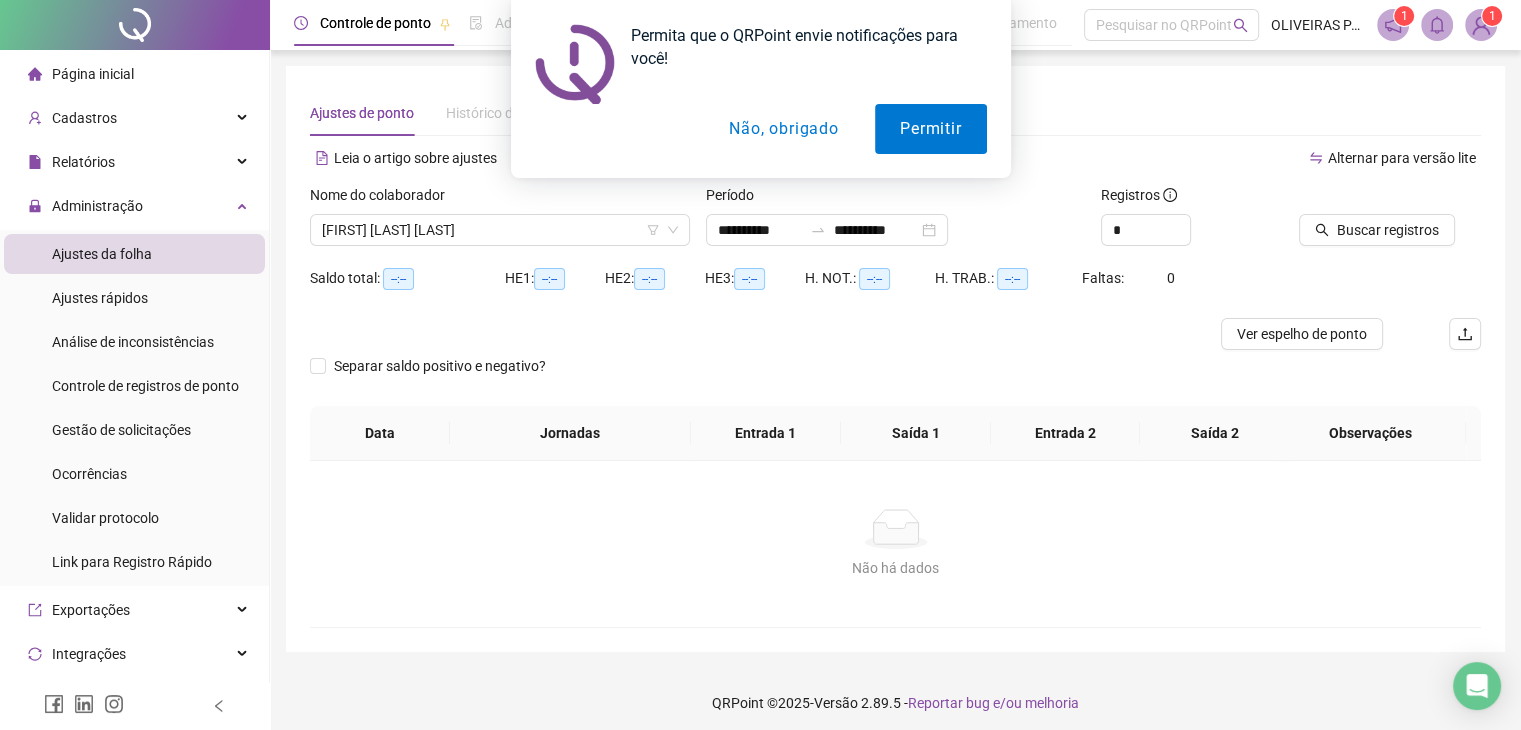 click on "Não, obrigado" at bounding box center (783, 129) 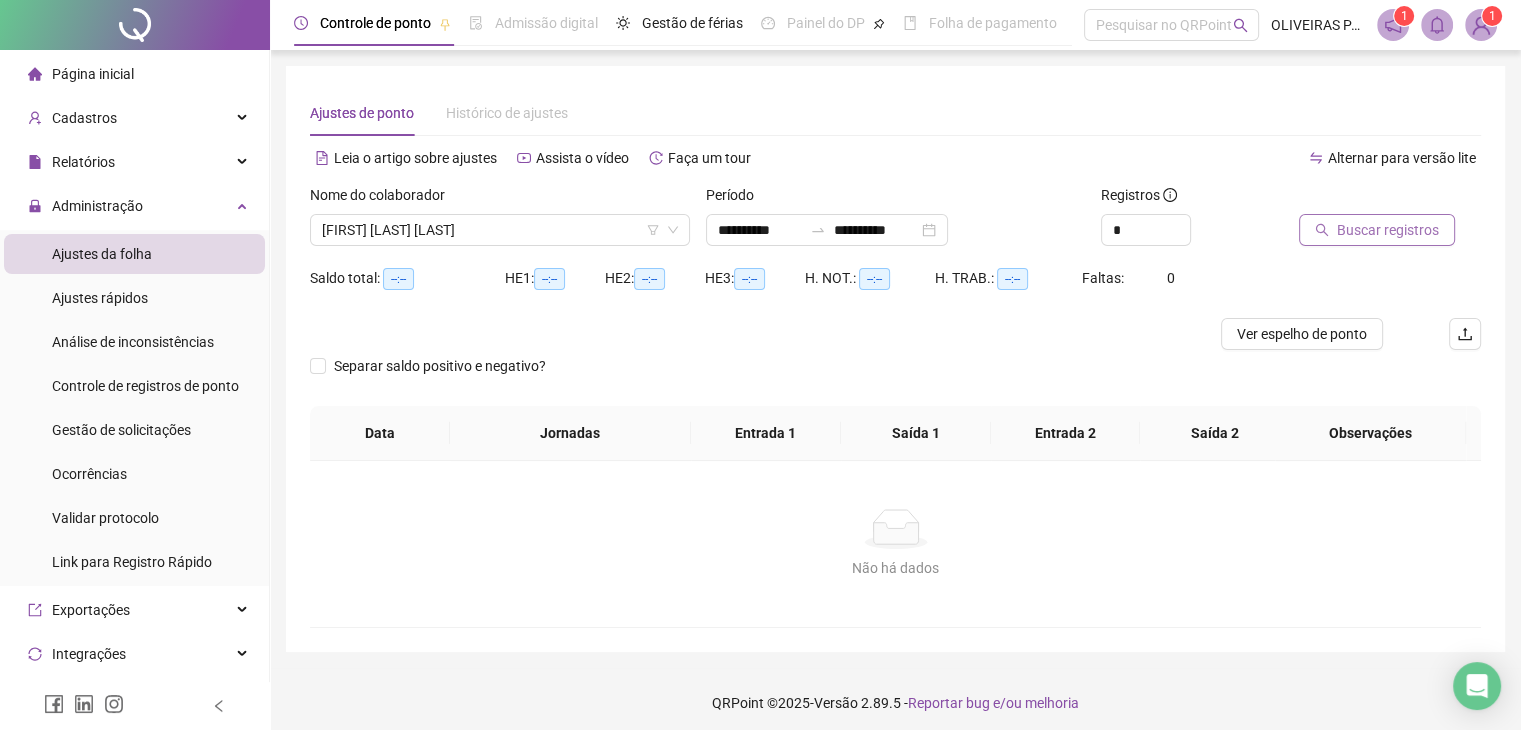 click on "Buscar registros" at bounding box center (1388, 230) 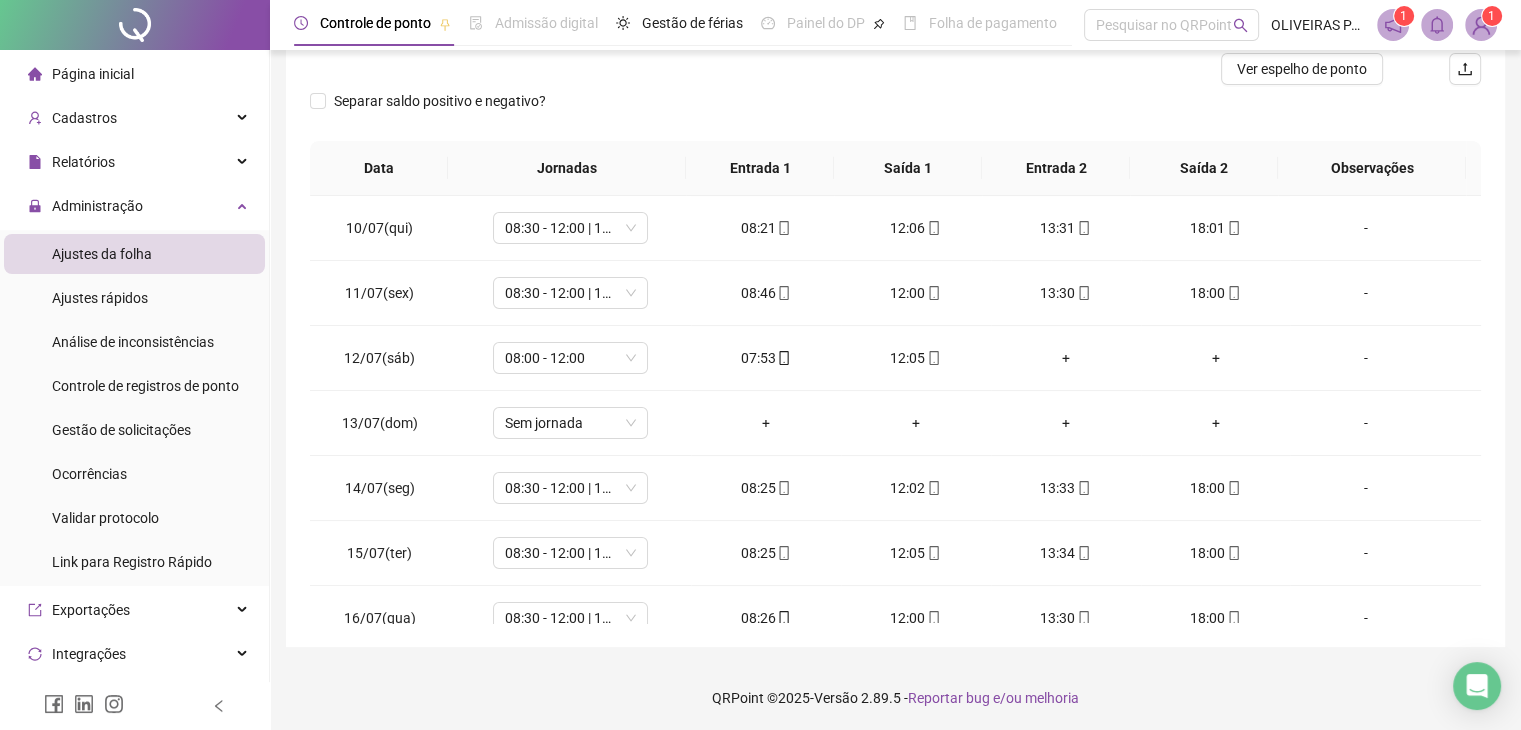 scroll, scrollTop: 268, scrollLeft: 0, axis: vertical 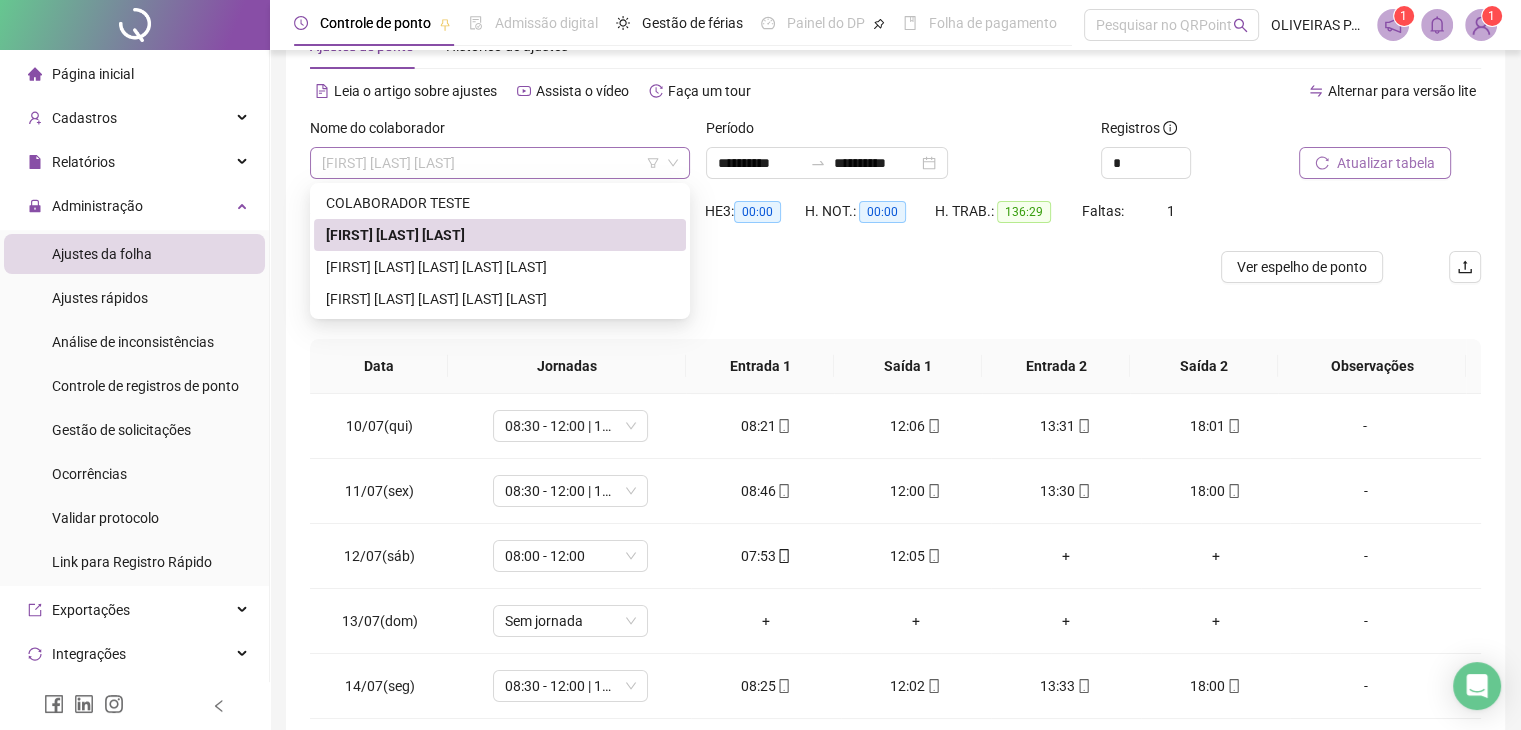 click on "[FIRST] [LAST] [LAST]" at bounding box center (500, 163) 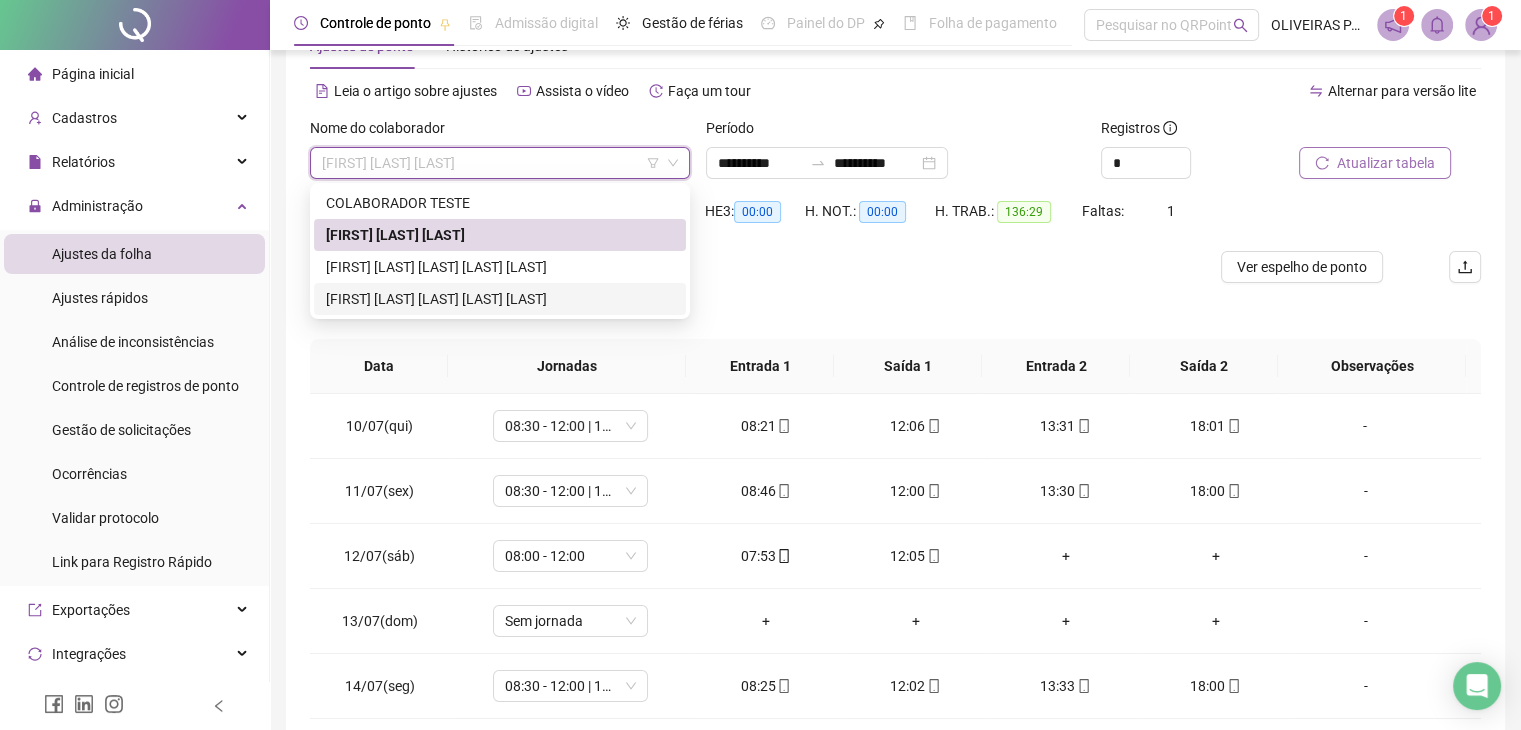 click on "[FIRST] [LAST] [LAST] DE [LAST]" at bounding box center (500, 299) 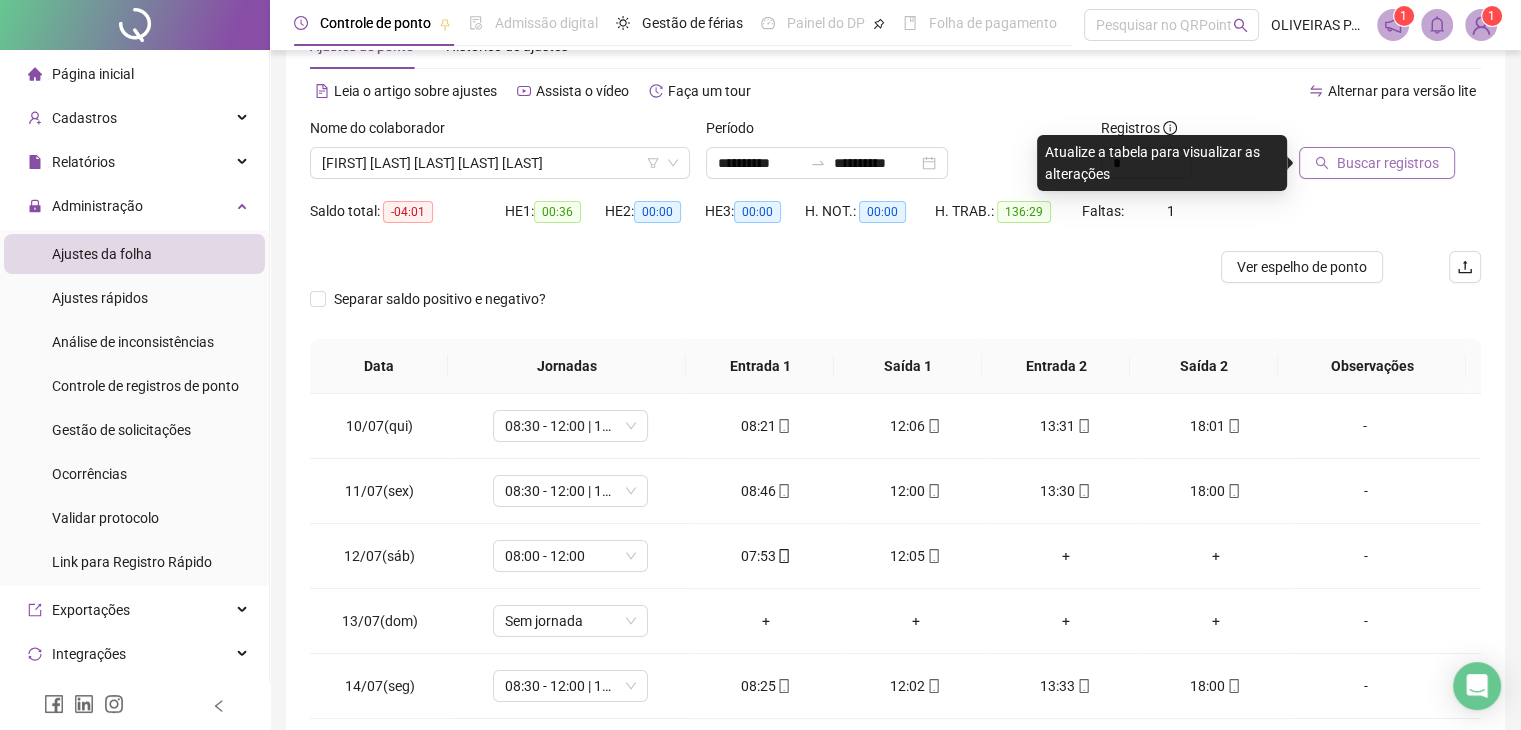 click on "Buscar registros" at bounding box center (1388, 163) 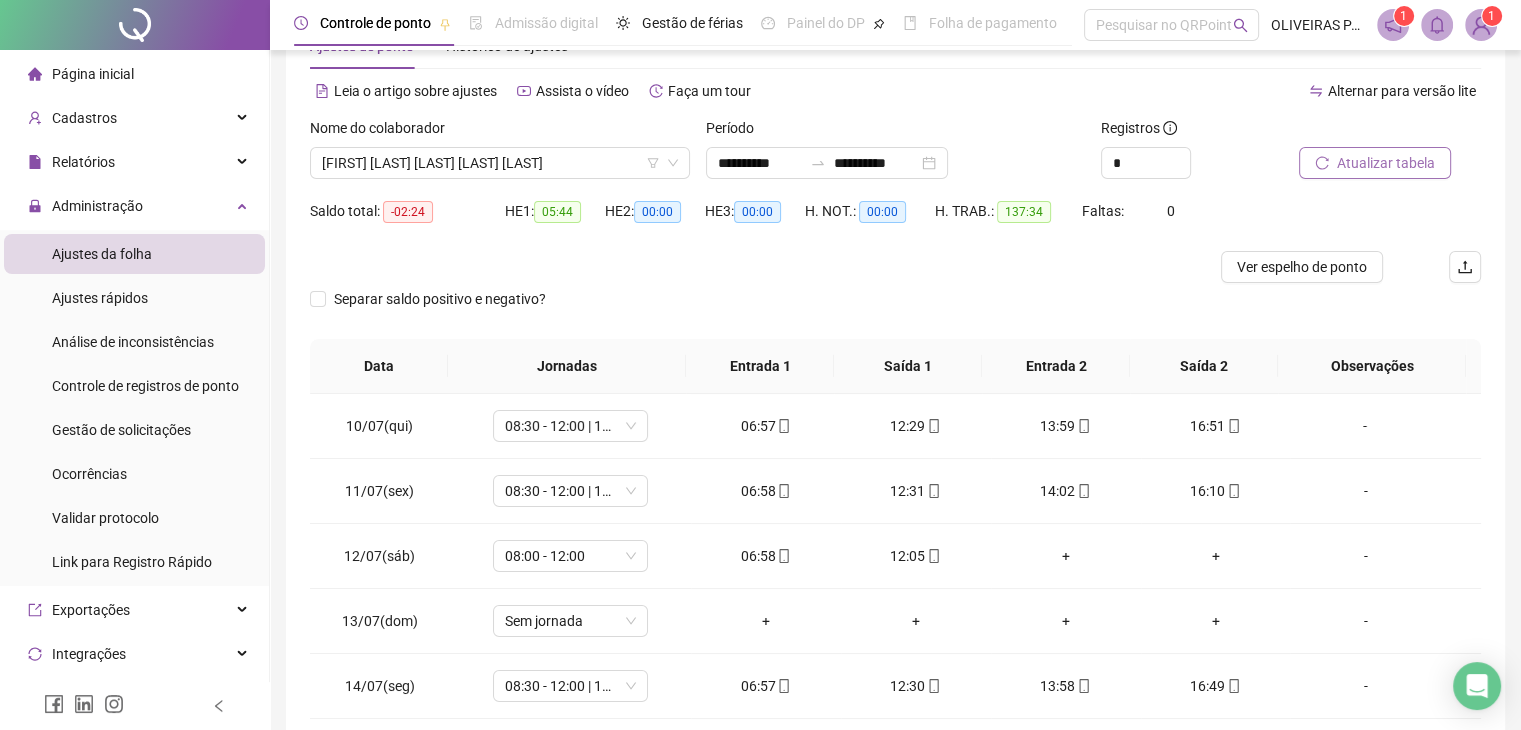 scroll, scrollTop: 0, scrollLeft: 0, axis: both 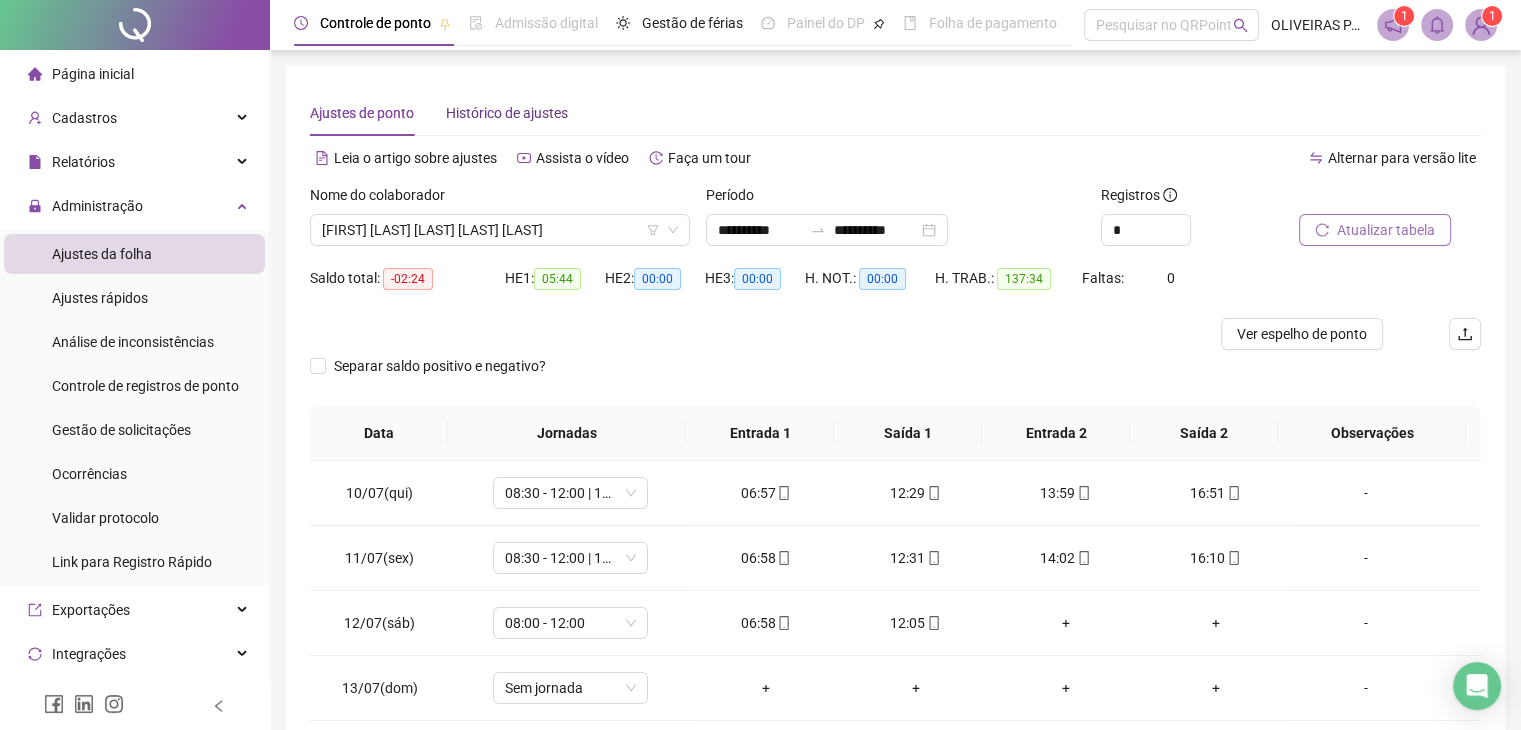 click on "Histórico de ajustes" at bounding box center [507, 113] 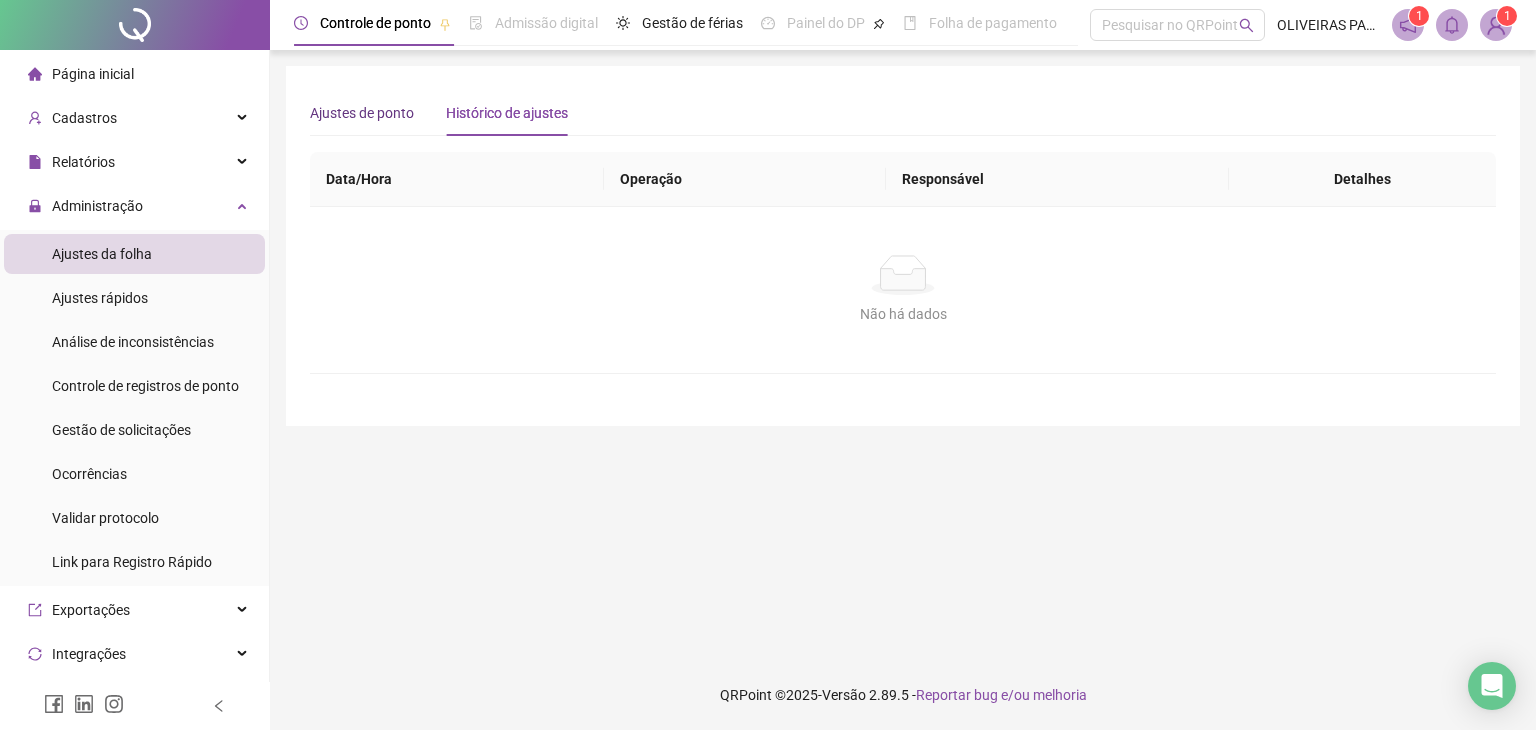 click on "Ajustes de ponto" at bounding box center [362, 113] 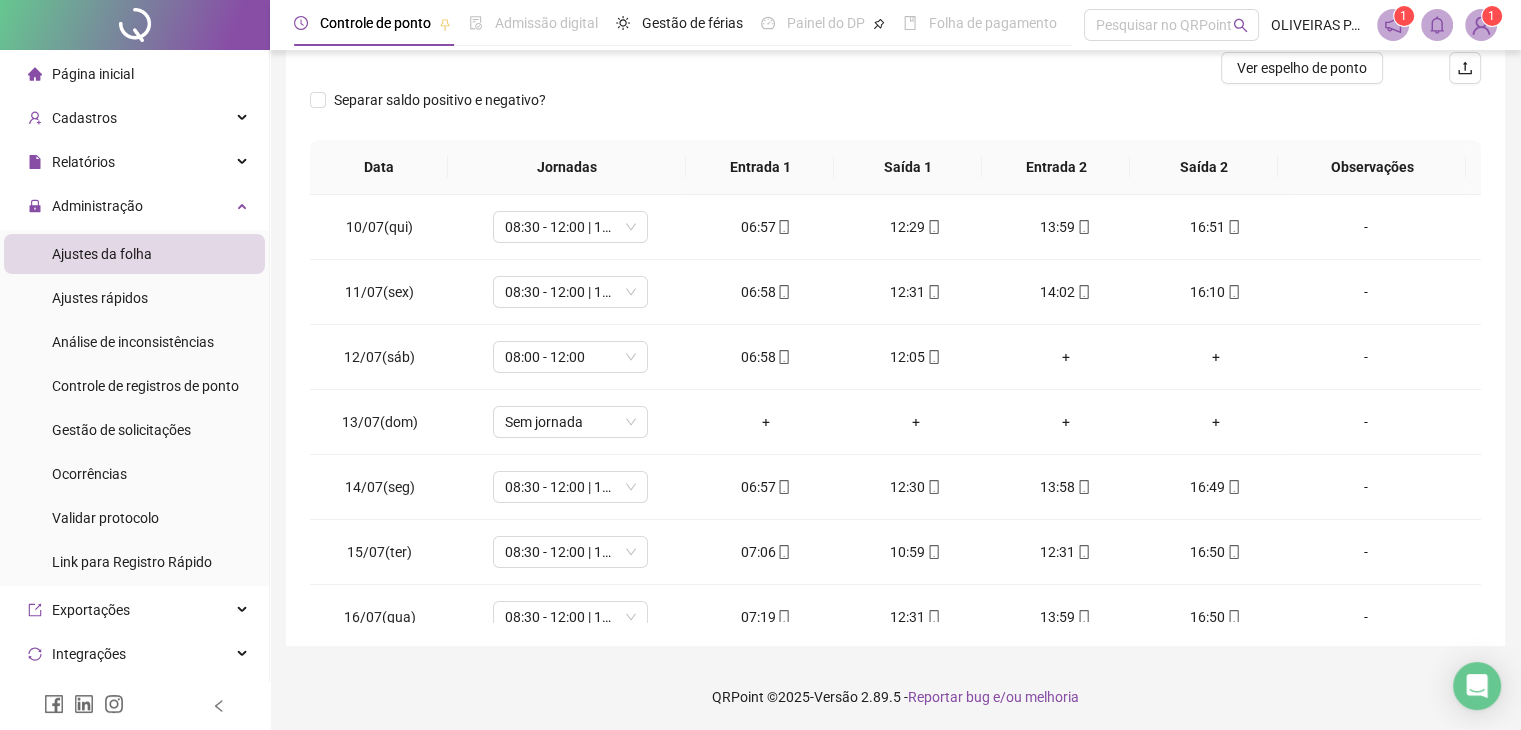 scroll, scrollTop: 268, scrollLeft: 0, axis: vertical 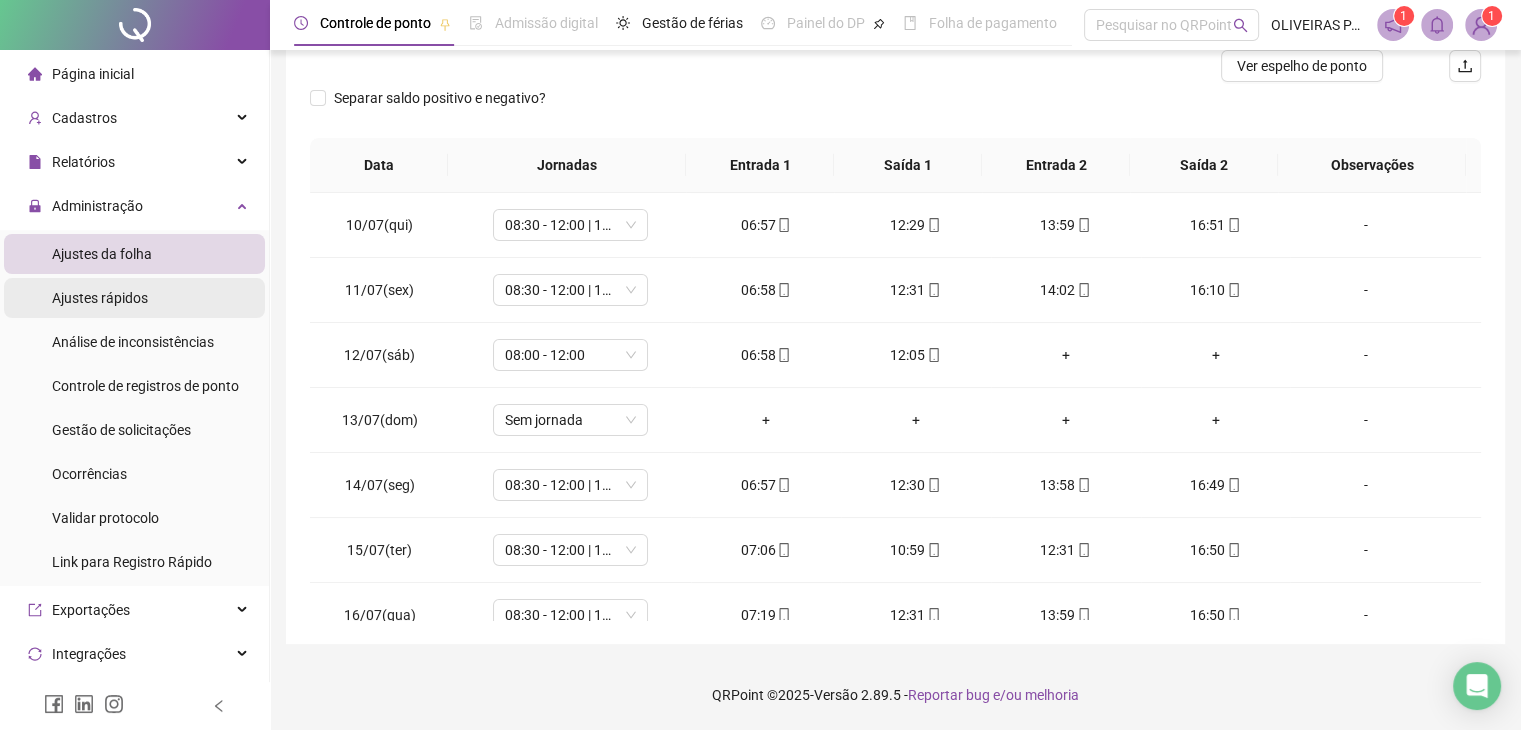 click on "Ajustes rápidos" at bounding box center (100, 298) 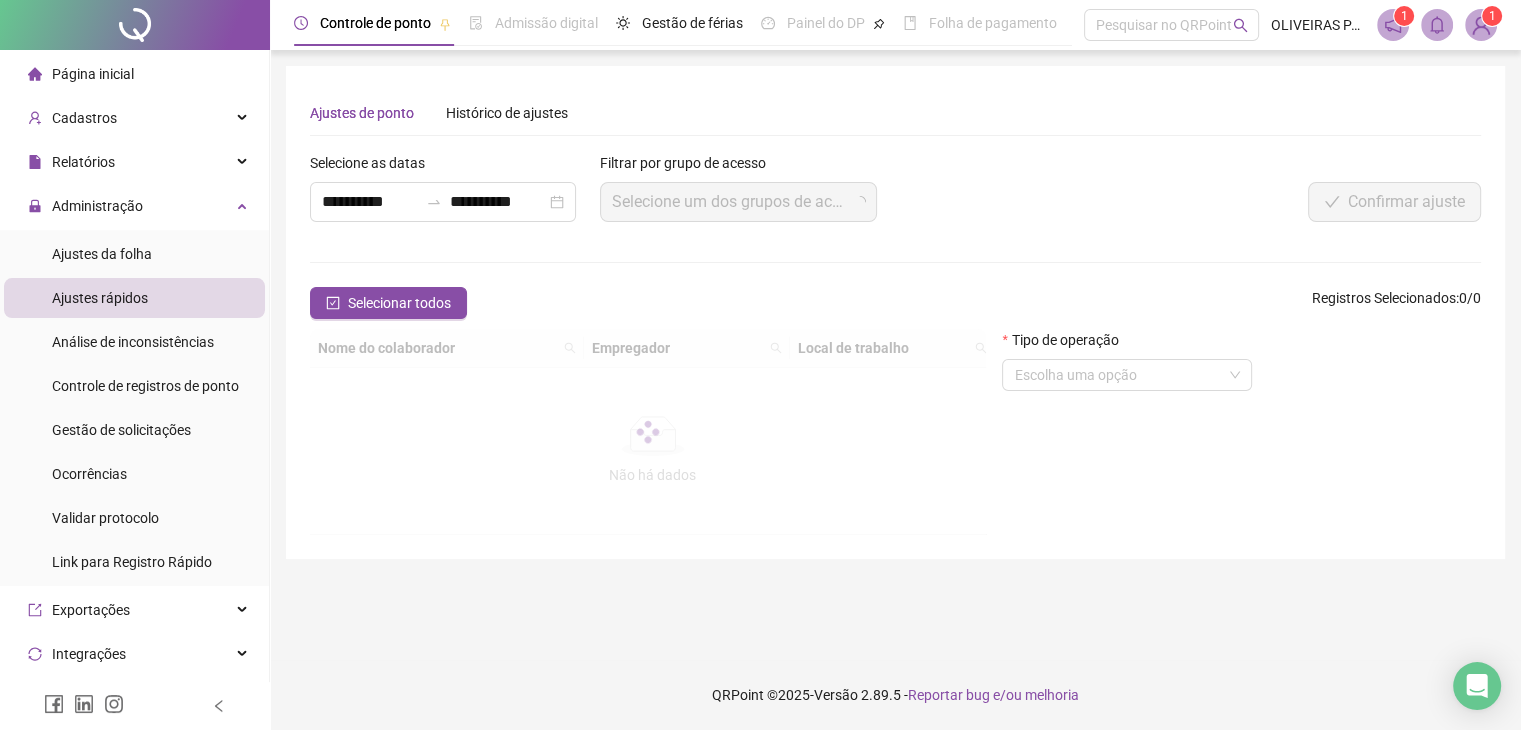 scroll, scrollTop: 0, scrollLeft: 0, axis: both 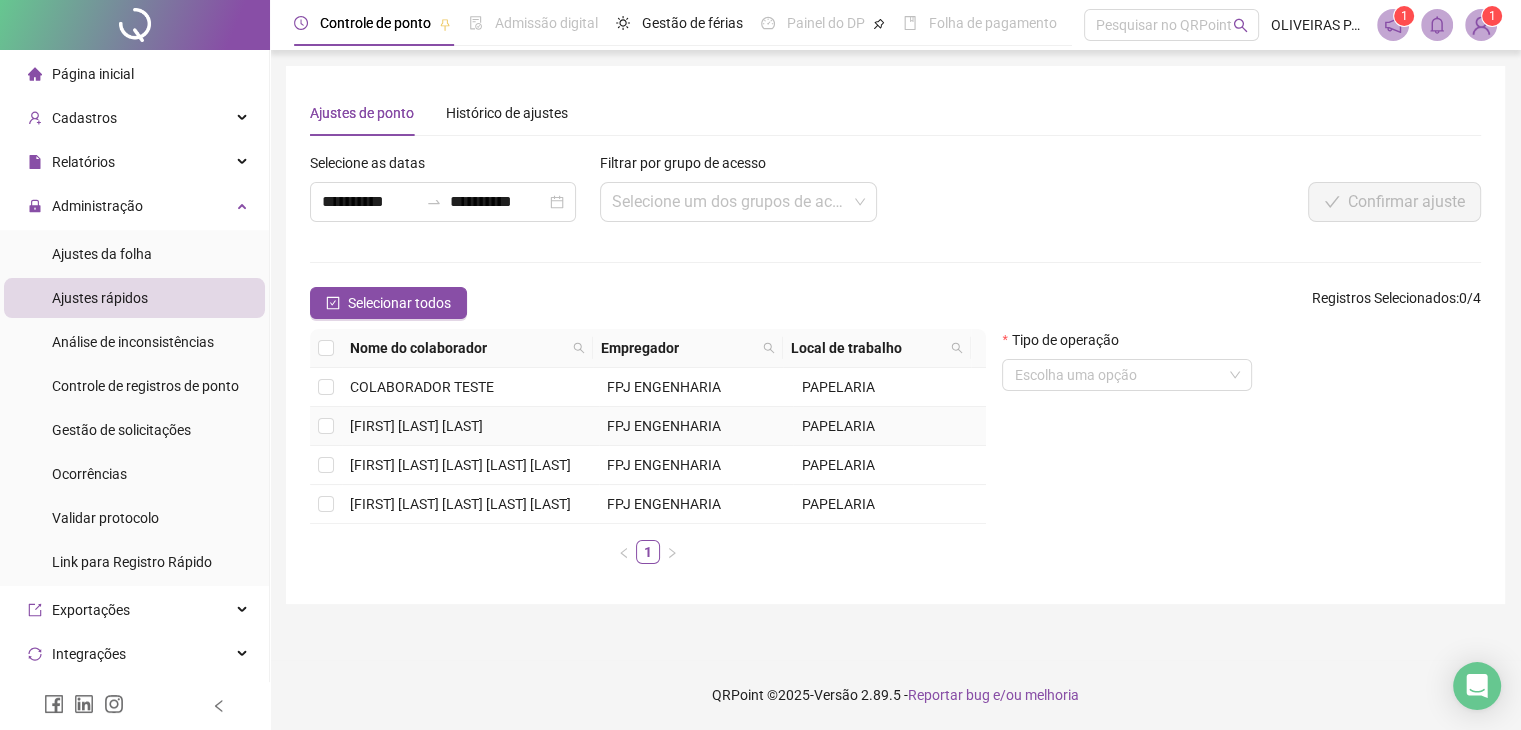 click on "[FIRST] [LAST] [LAST]" at bounding box center (416, 426) 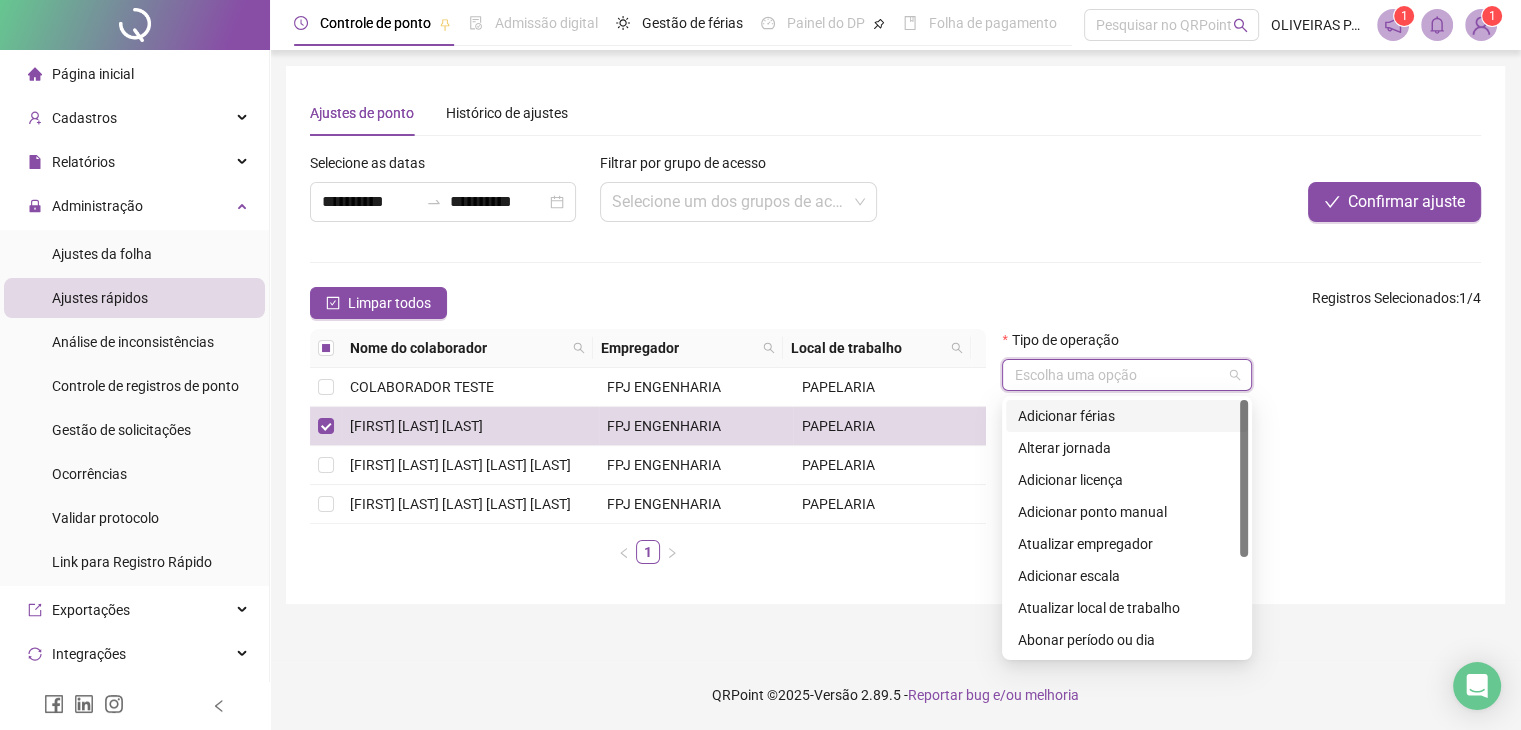 click at bounding box center [1118, 375] 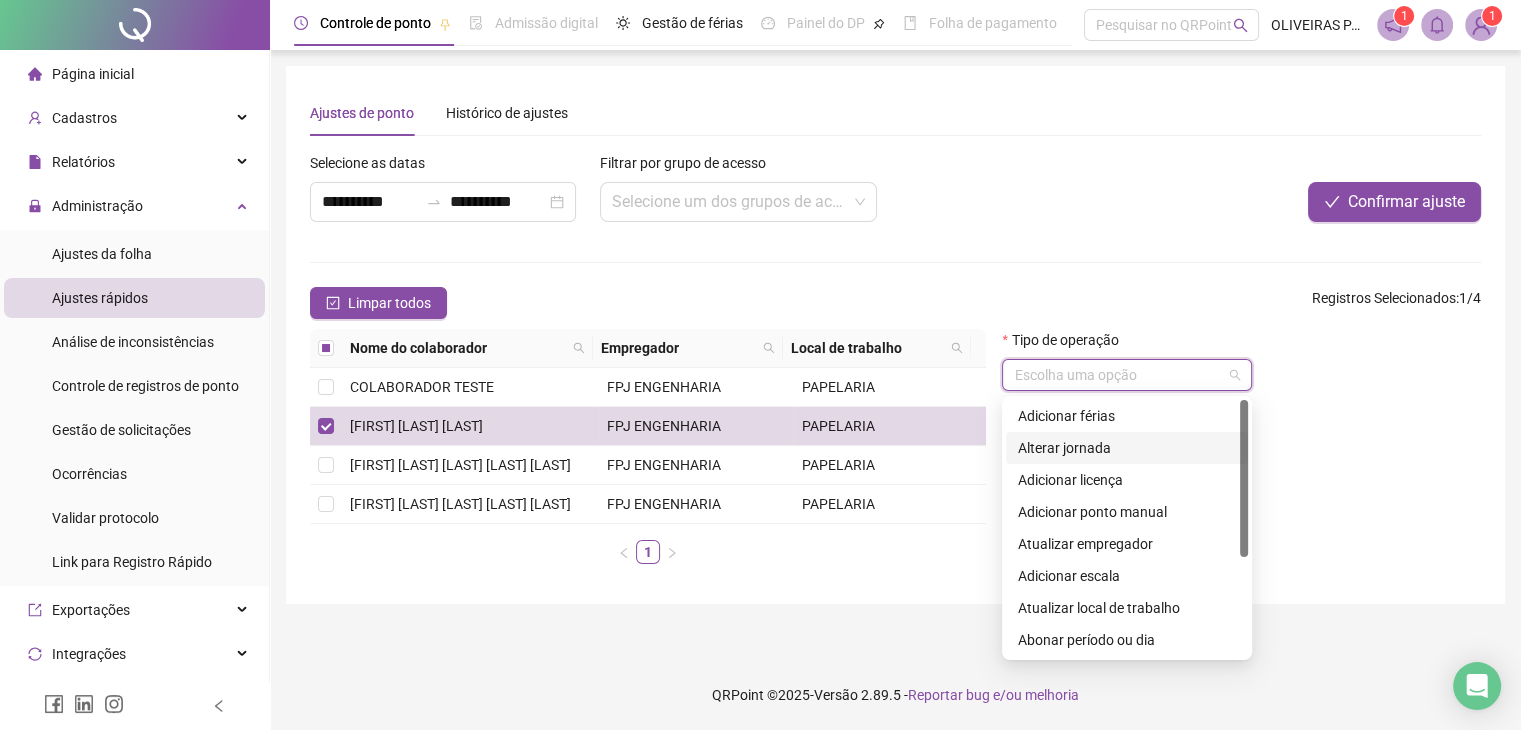 click on "Alterar jornada" at bounding box center [1127, 448] 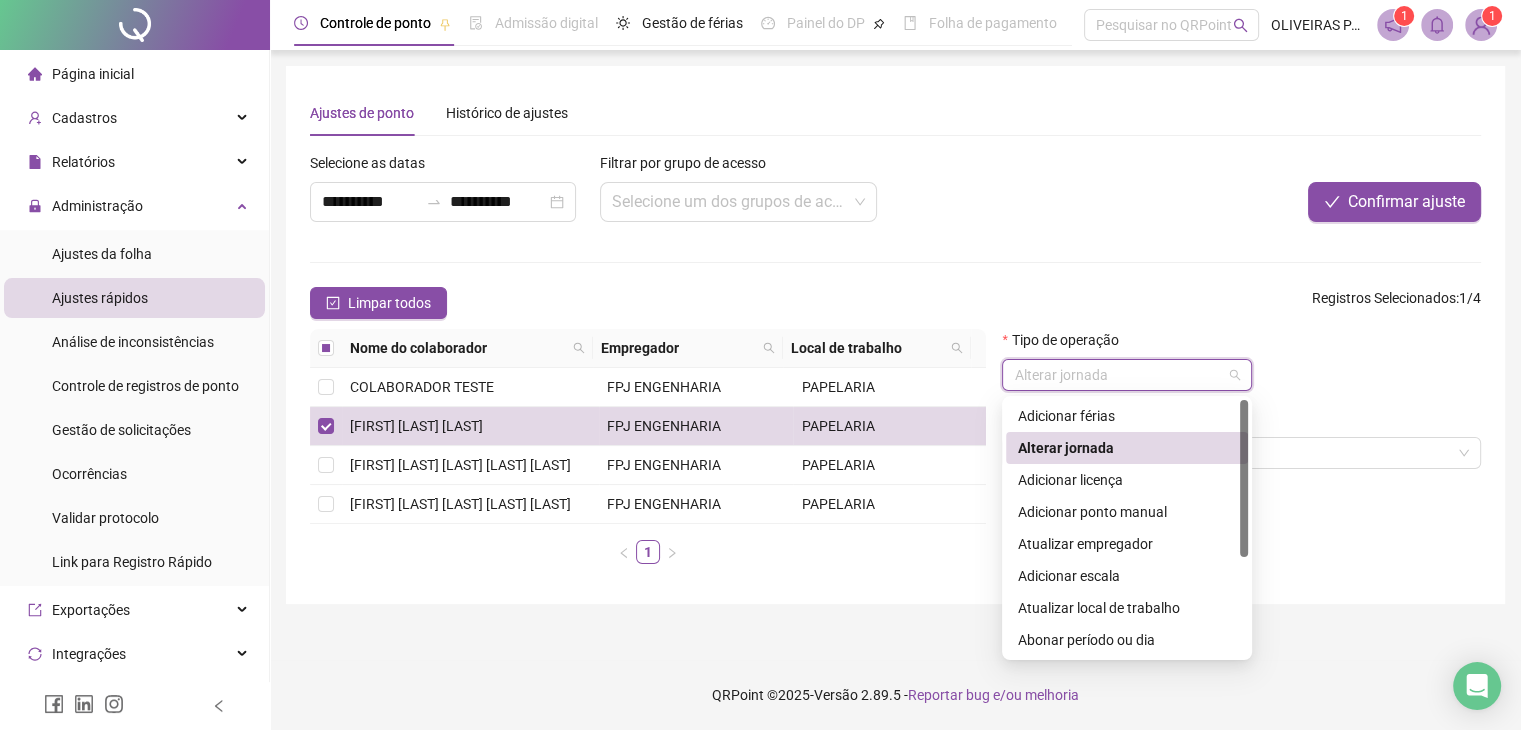 click on "Alterar jornada" at bounding box center [1127, 375] 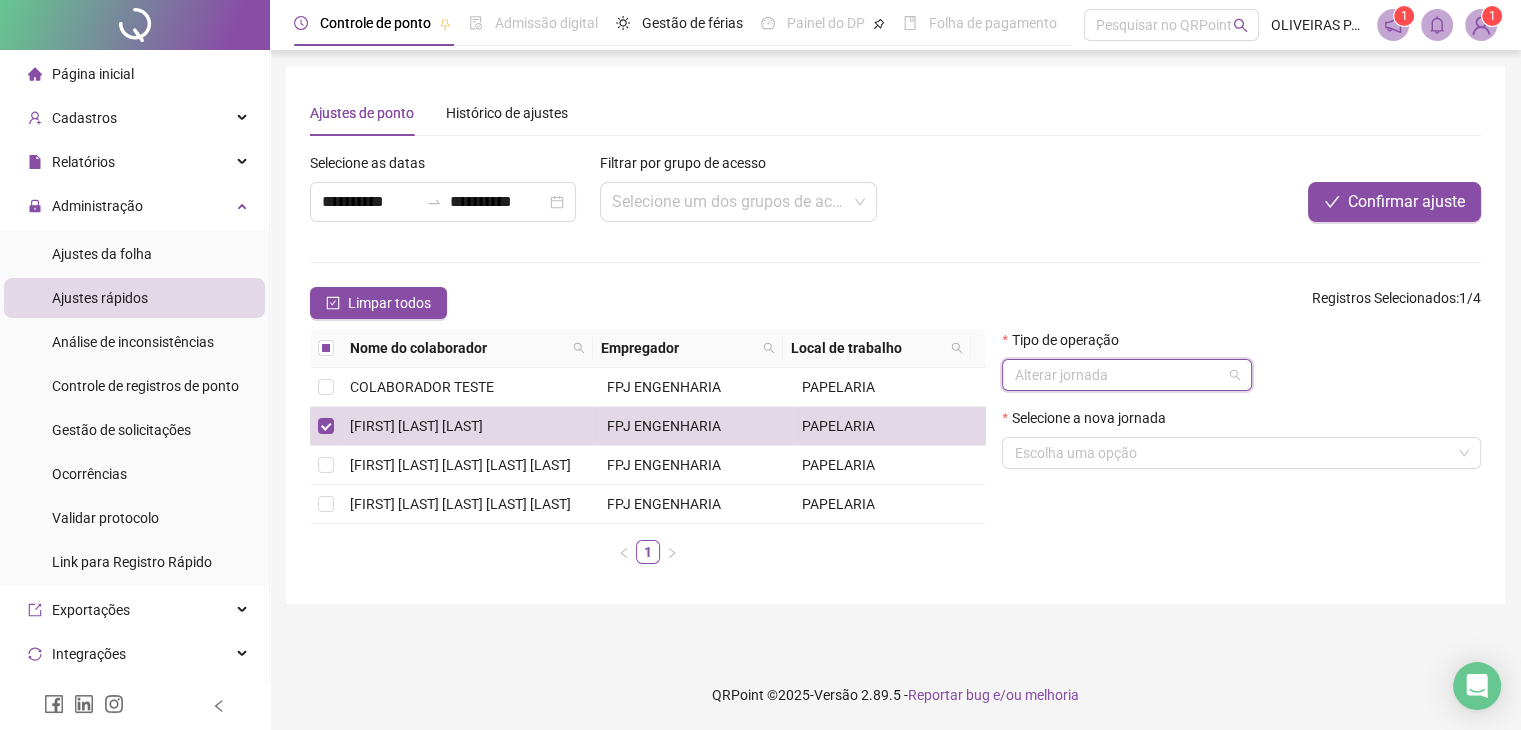 click on "Alterar jornada" at bounding box center (1127, 375) 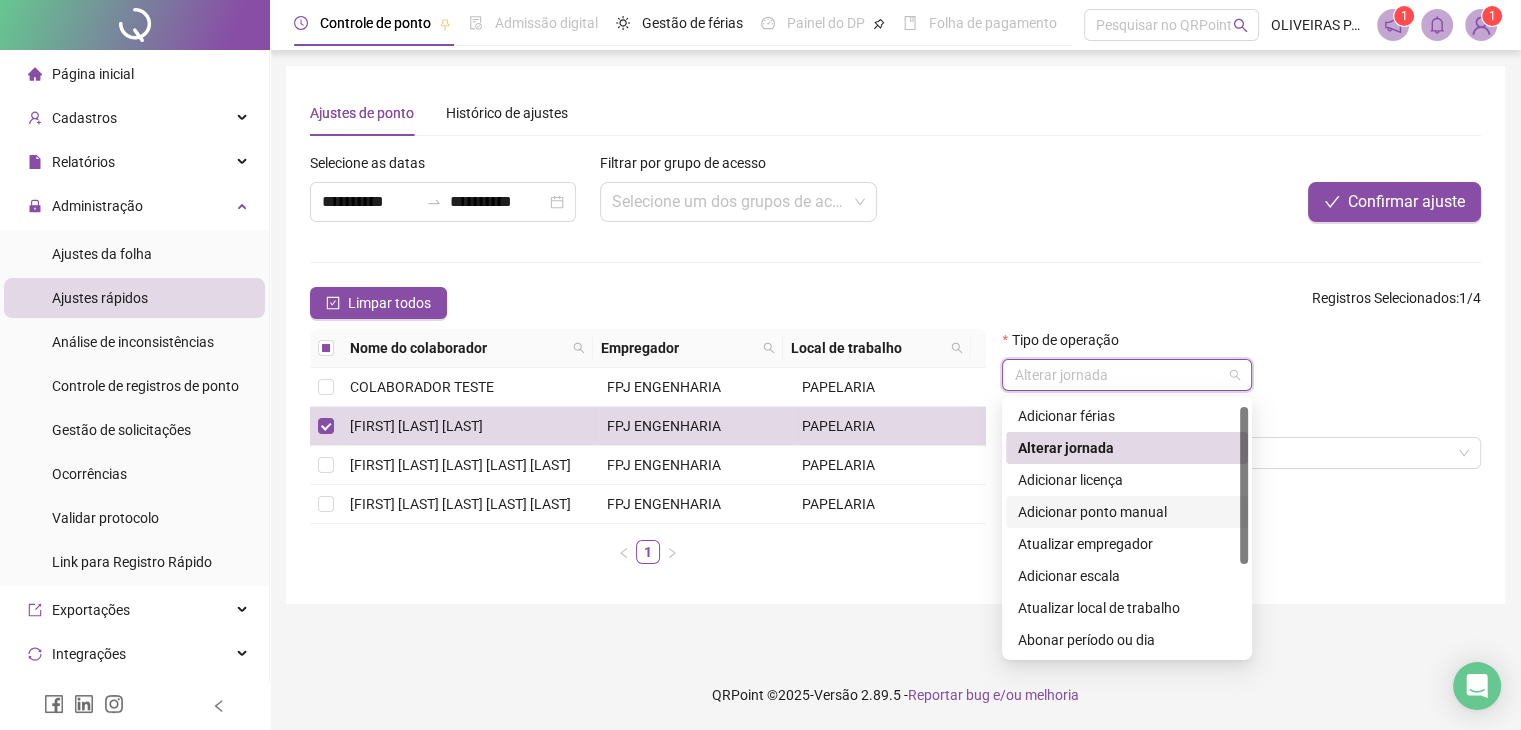 scroll, scrollTop: 0, scrollLeft: 0, axis: both 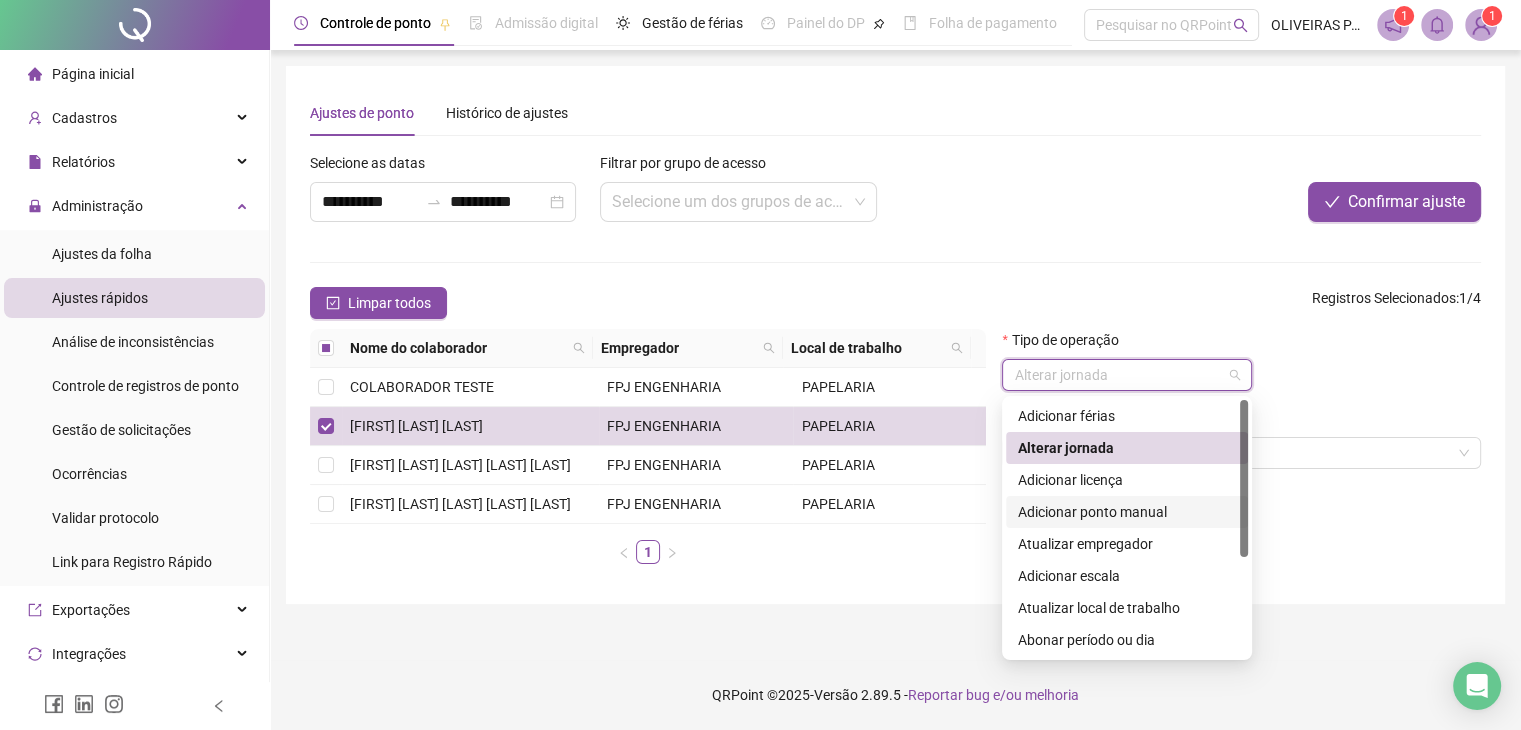 drag, startPoint x: 1244, startPoint y: 498, endPoint x: 1234, endPoint y: 484, distance: 17.20465 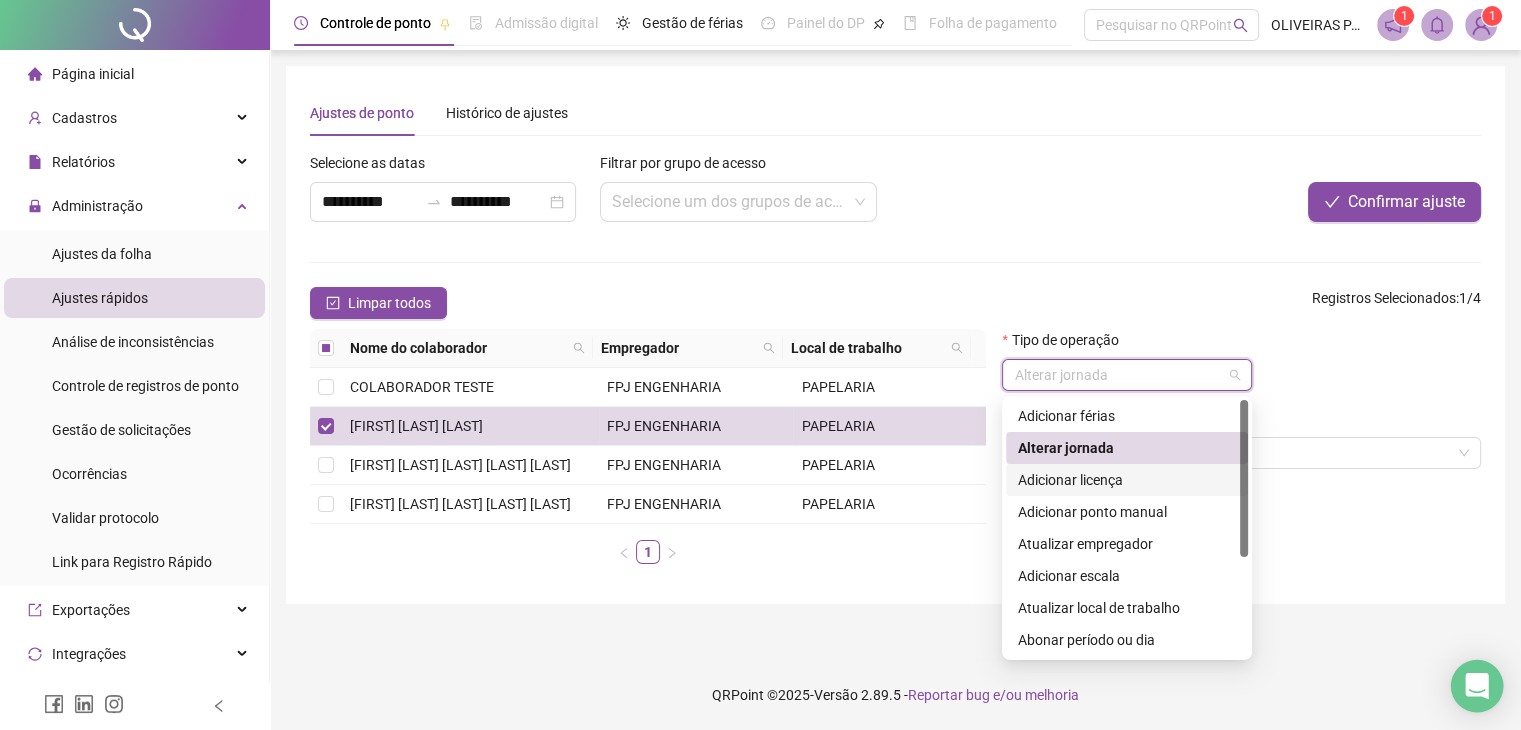 click 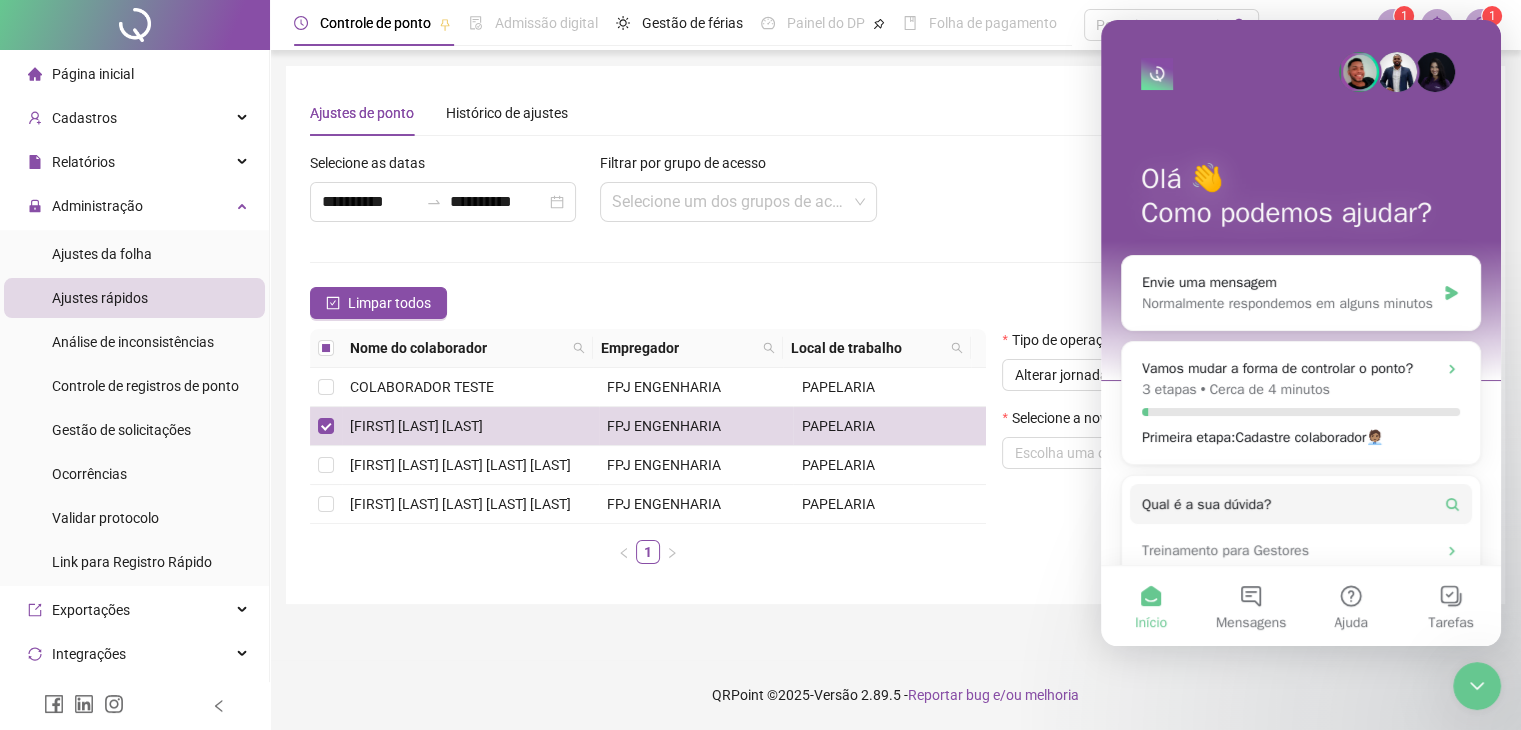 scroll, scrollTop: 0, scrollLeft: 0, axis: both 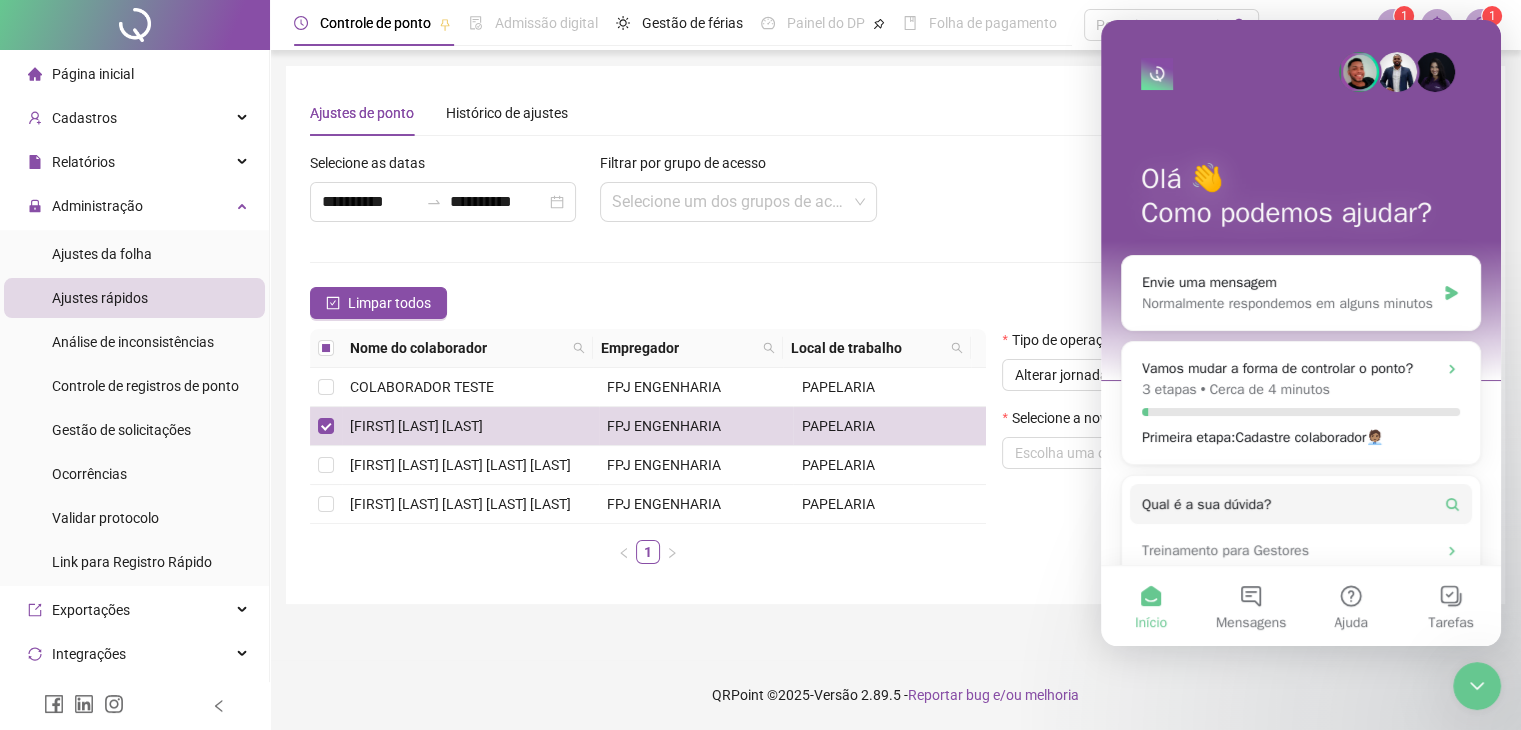 click on "Ajustes de ponto Histórico de ajustes" at bounding box center [895, 113] 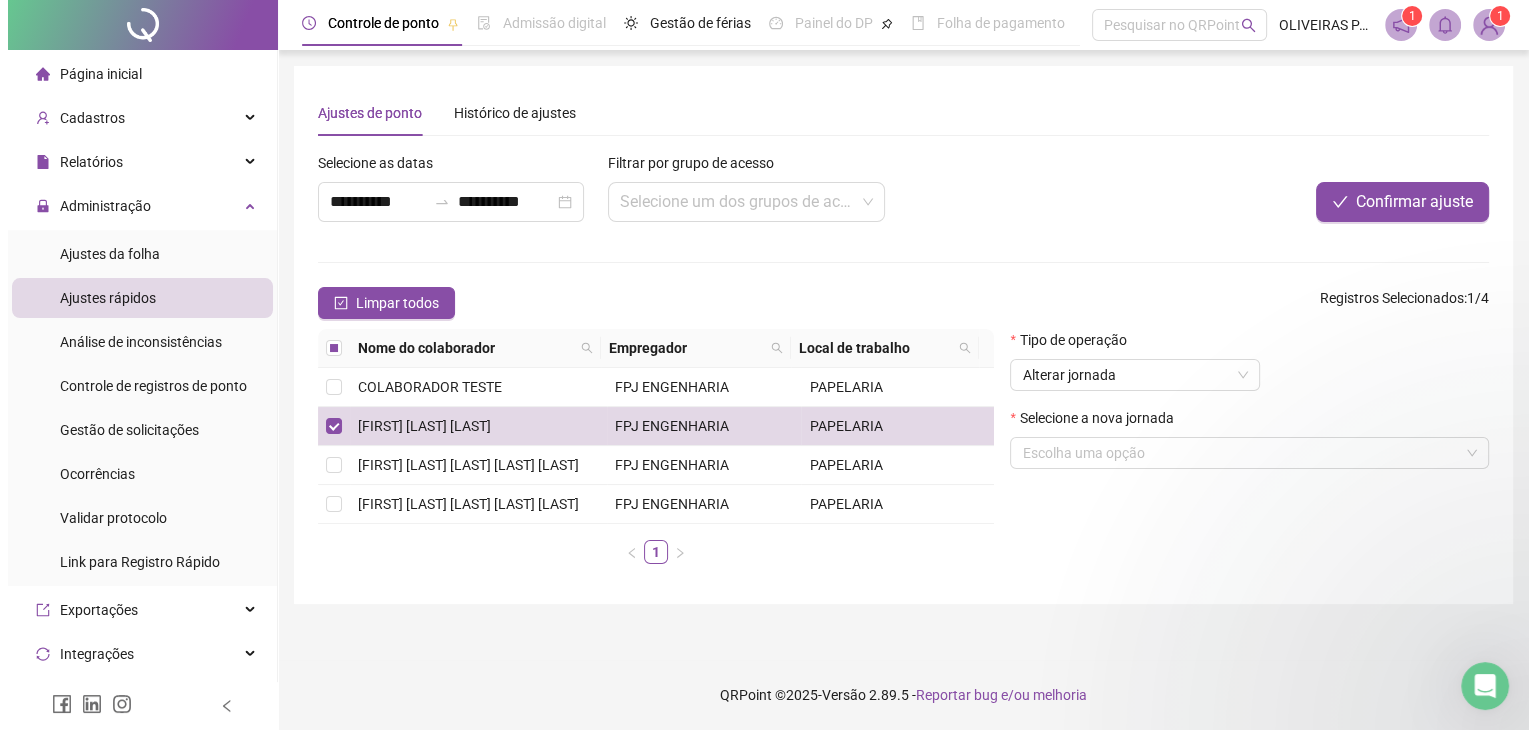 scroll, scrollTop: 0, scrollLeft: 0, axis: both 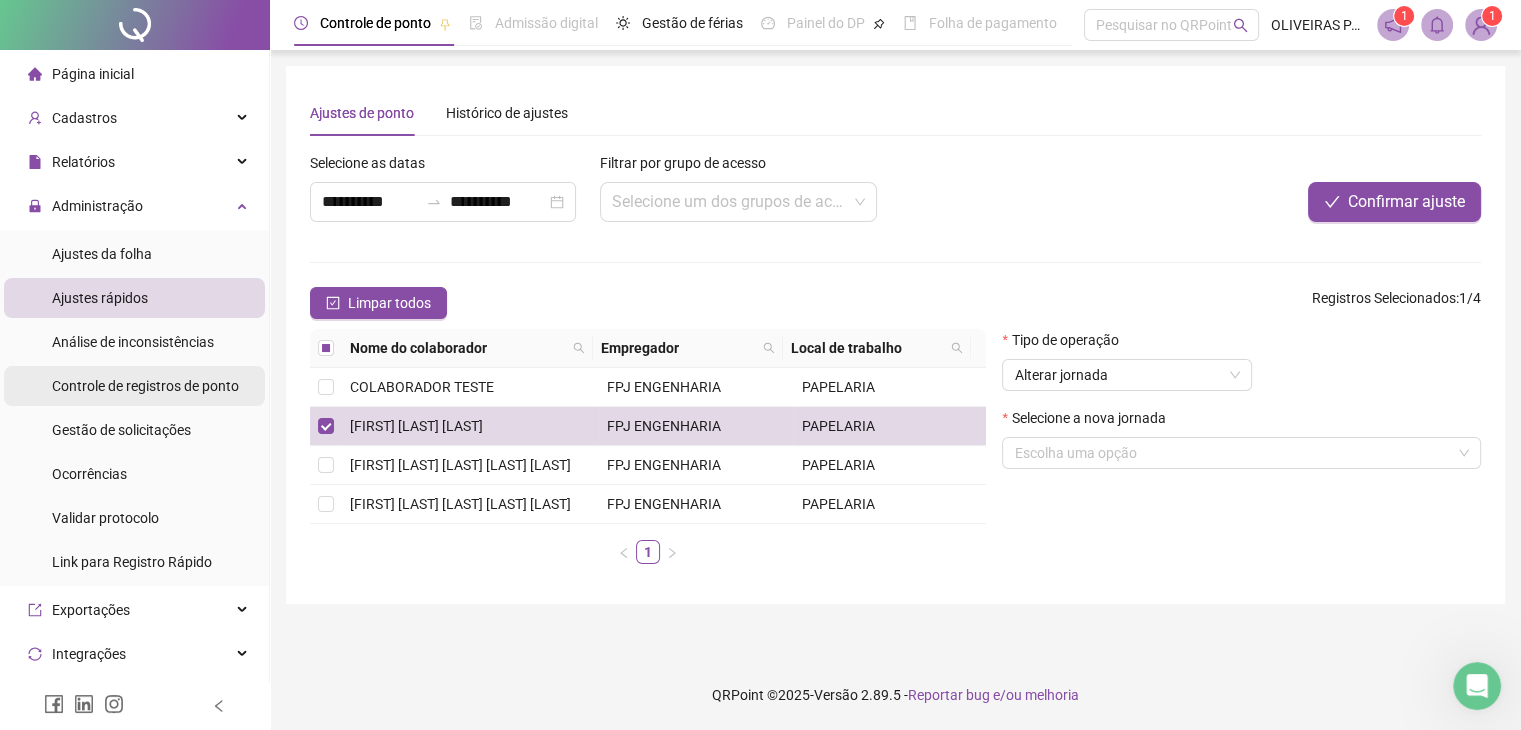 click on "Controle de registros de ponto" at bounding box center (145, 386) 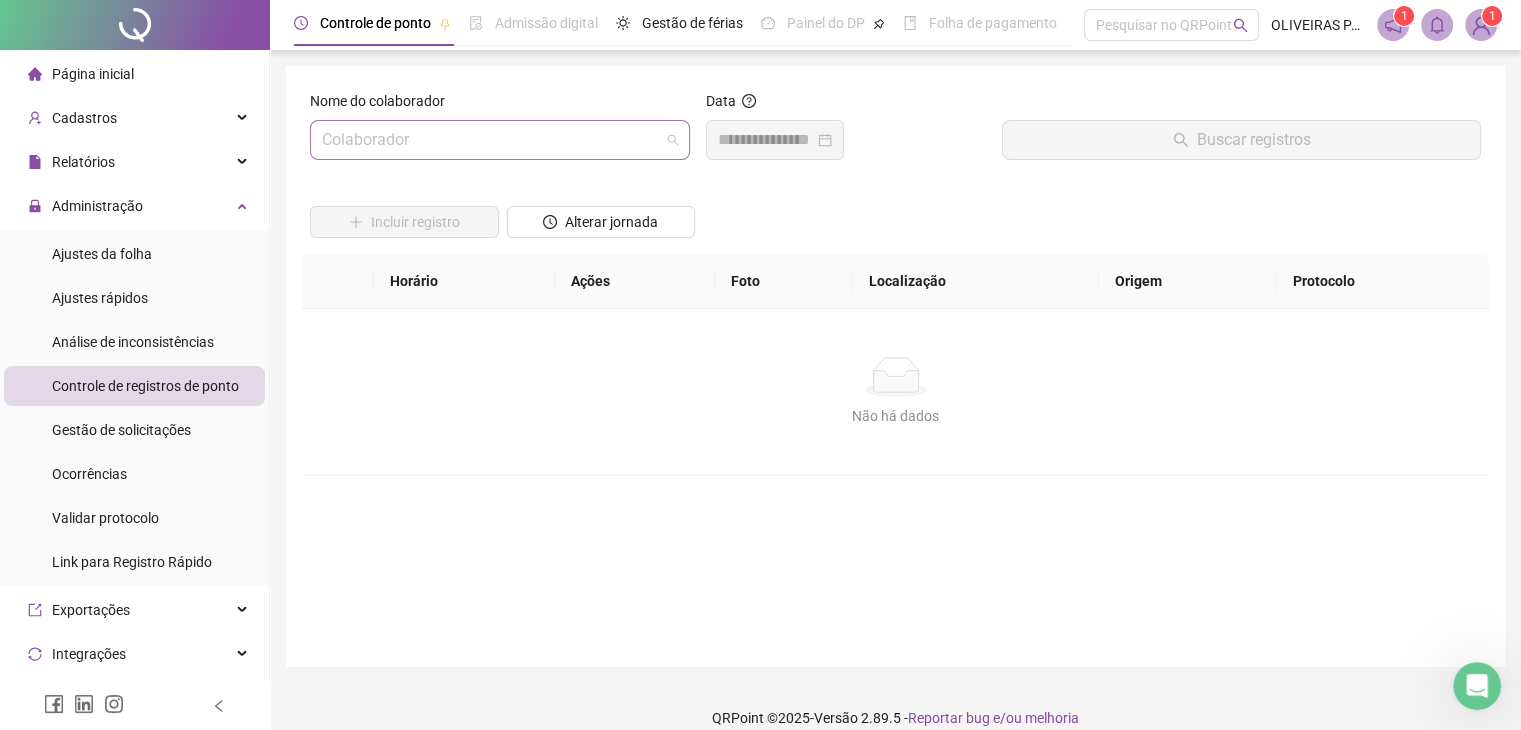 click at bounding box center (491, 140) 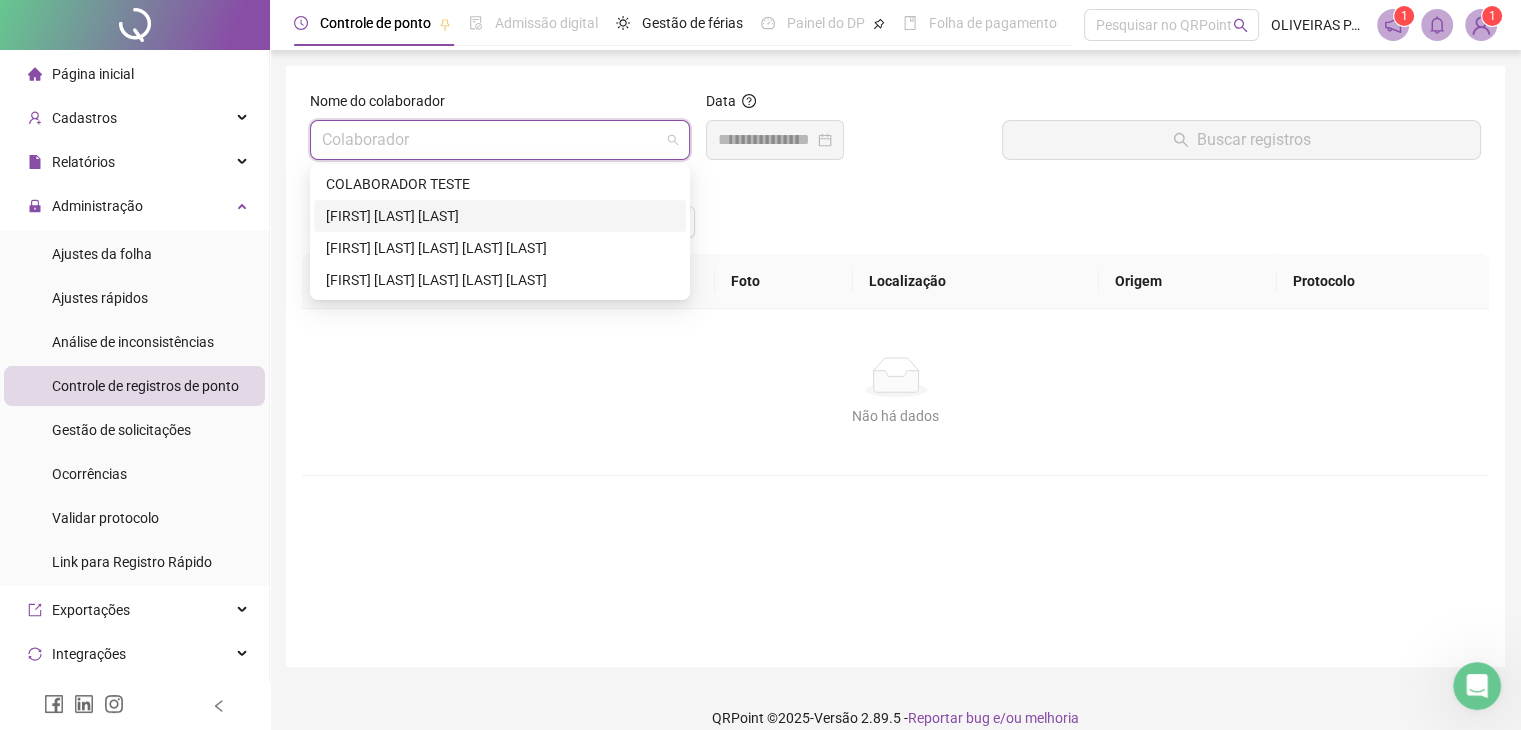 click on "[FIRST] [LAST] [LAST]" at bounding box center (500, 216) 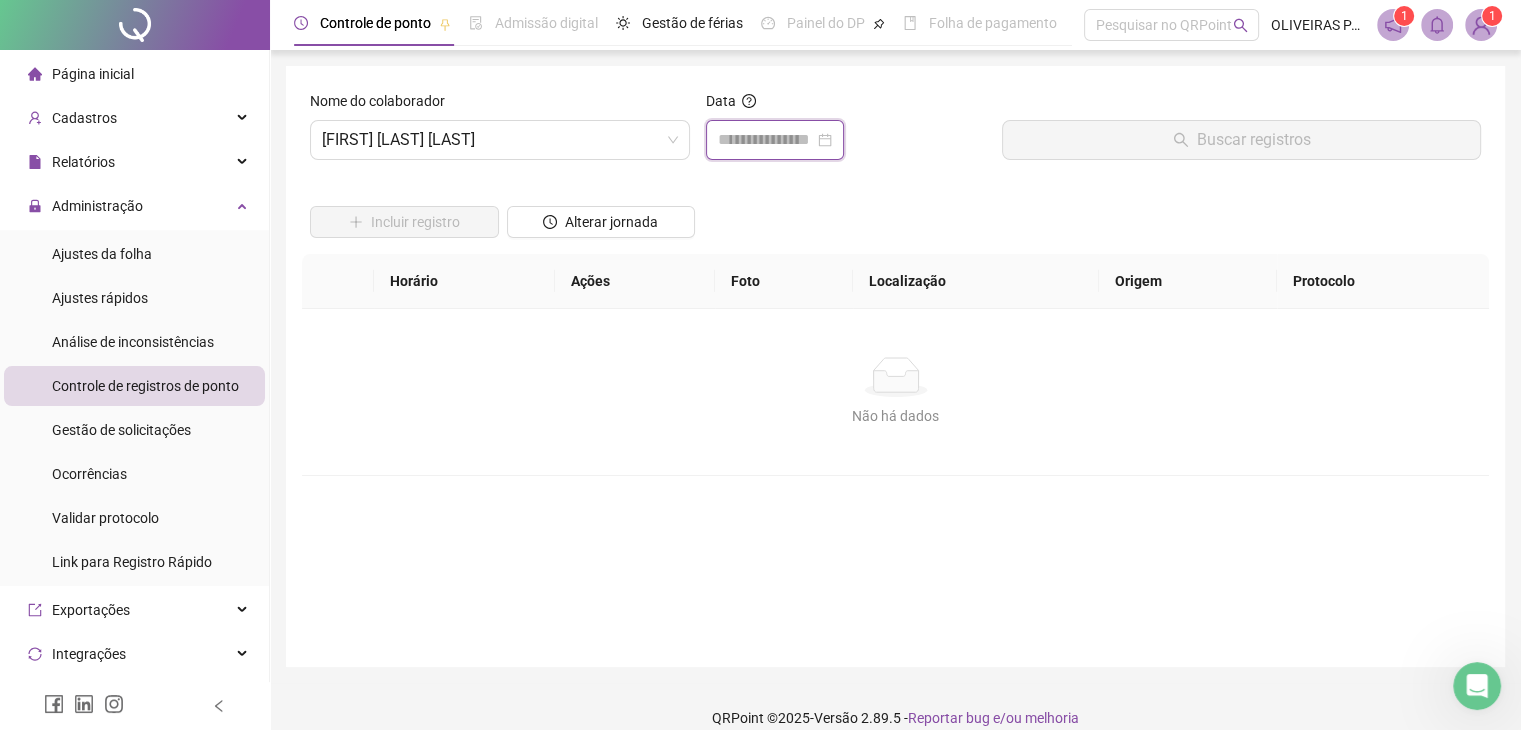 click at bounding box center (766, 140) 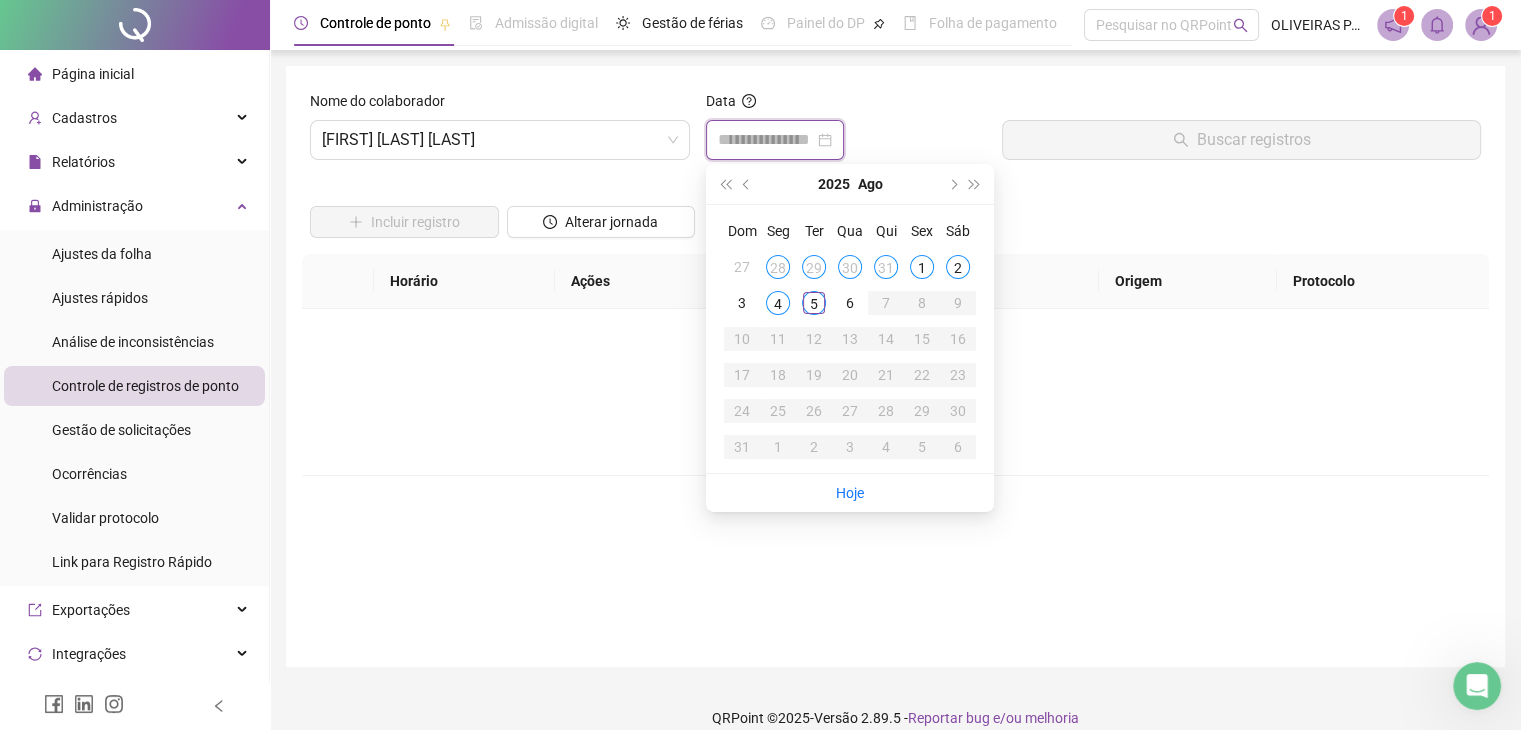 type on "**********" 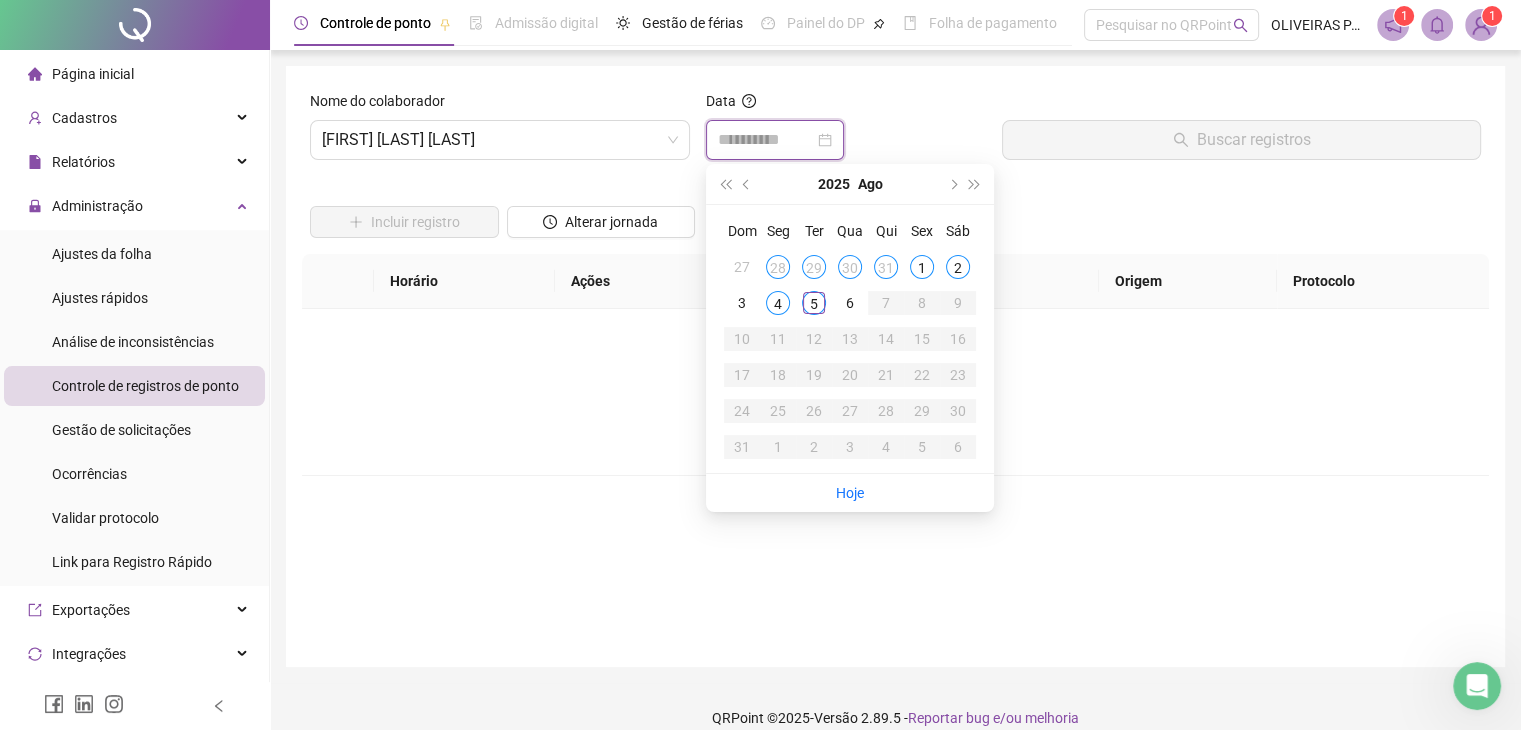 type on "**********" 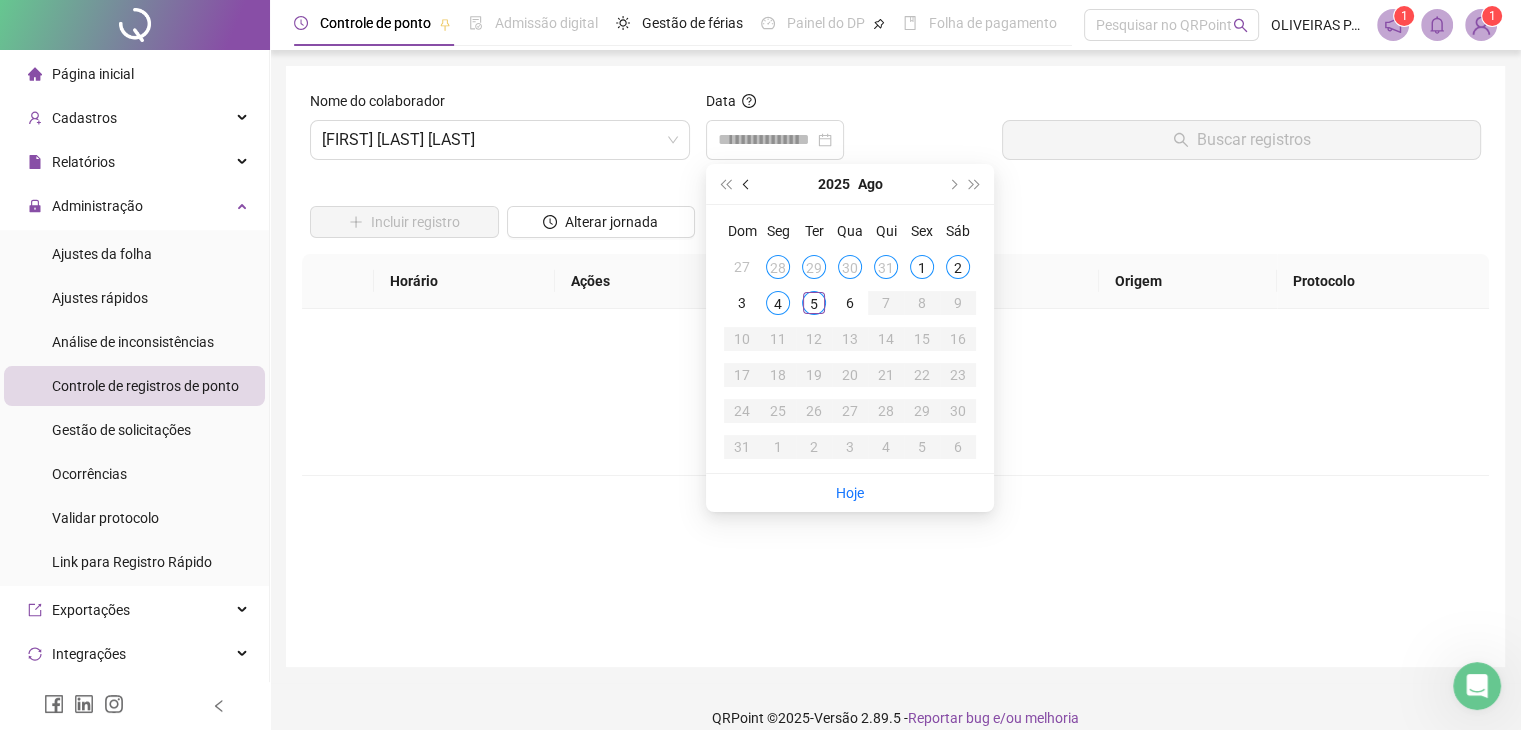 click at bounding box center [748, 184] 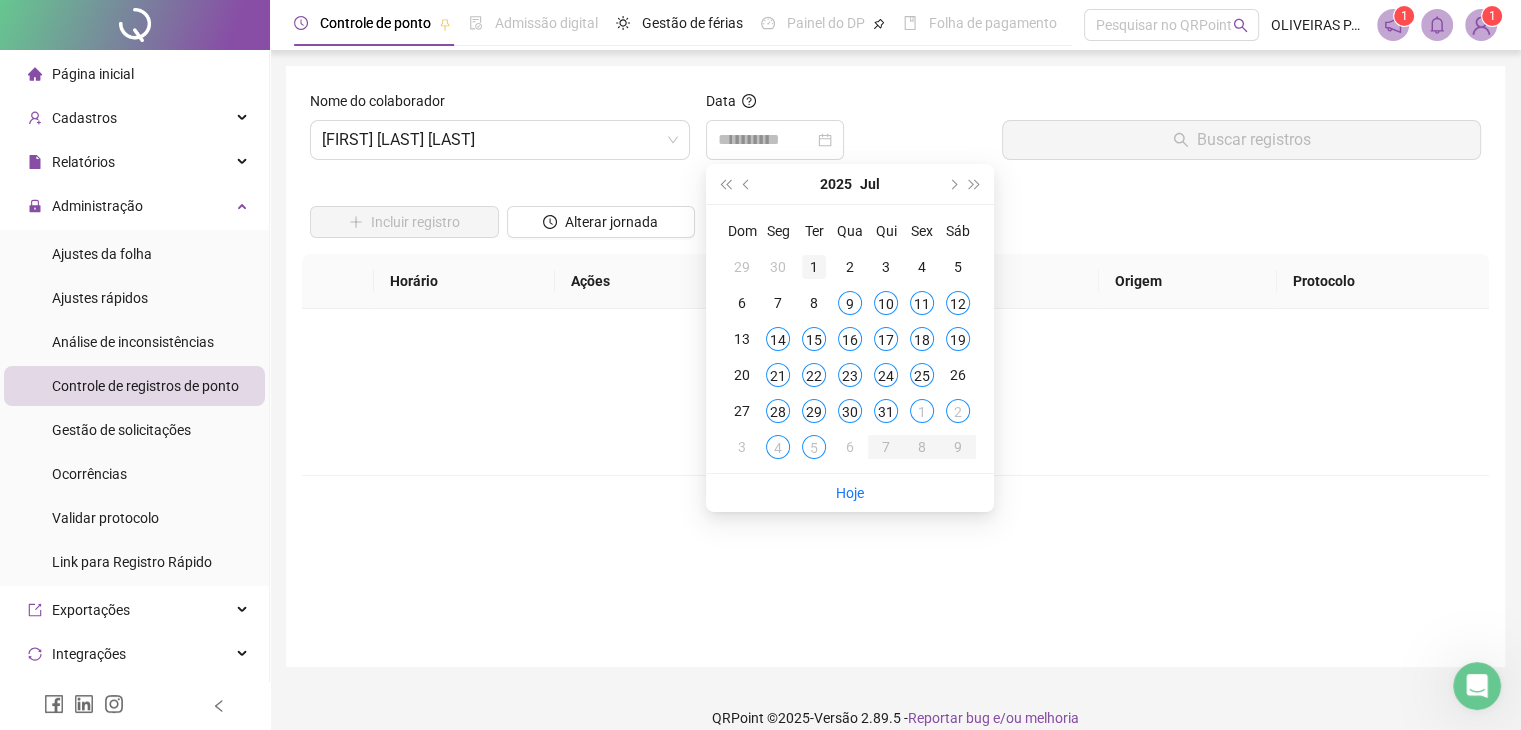 type on "**********" 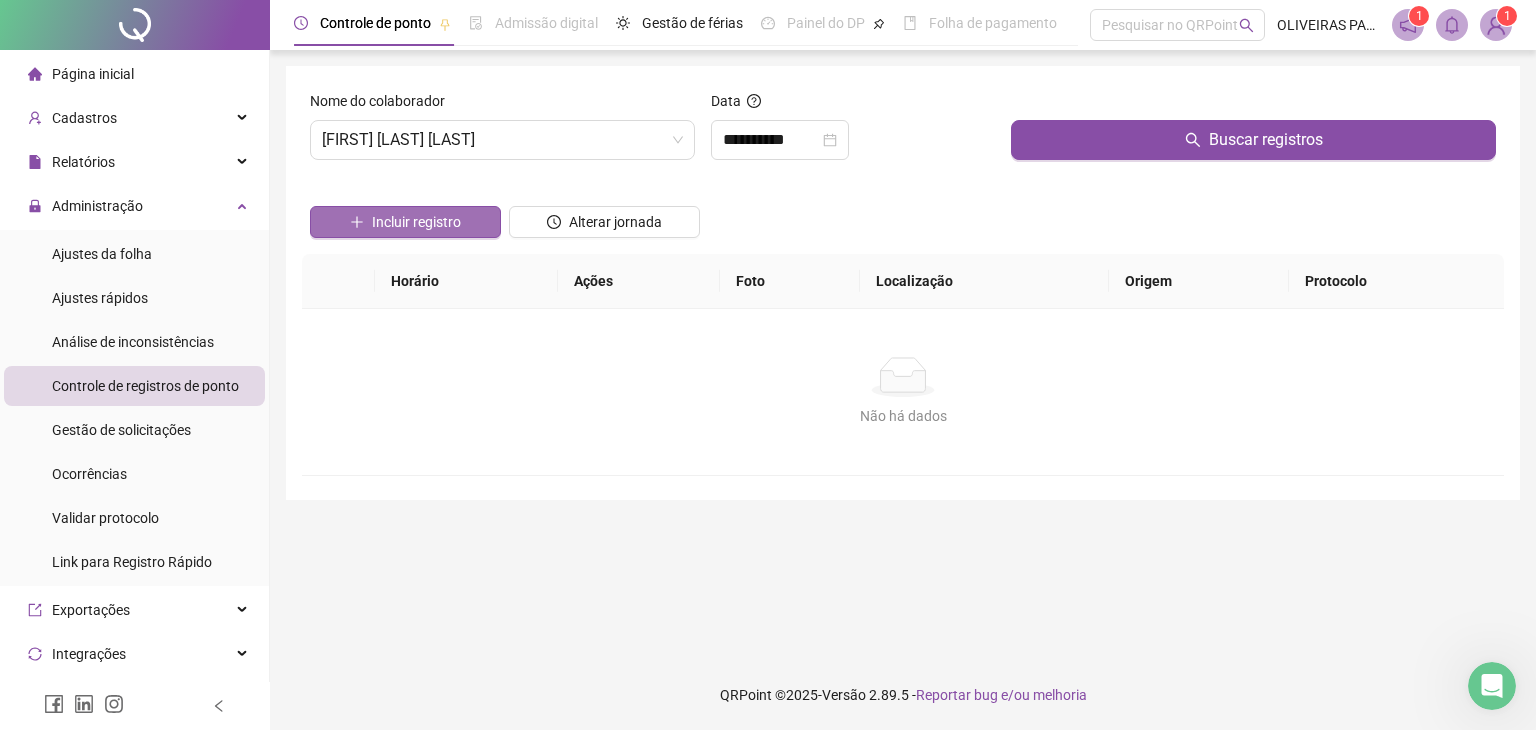 click on "Incluir registro" at bounding box center [416, 222] 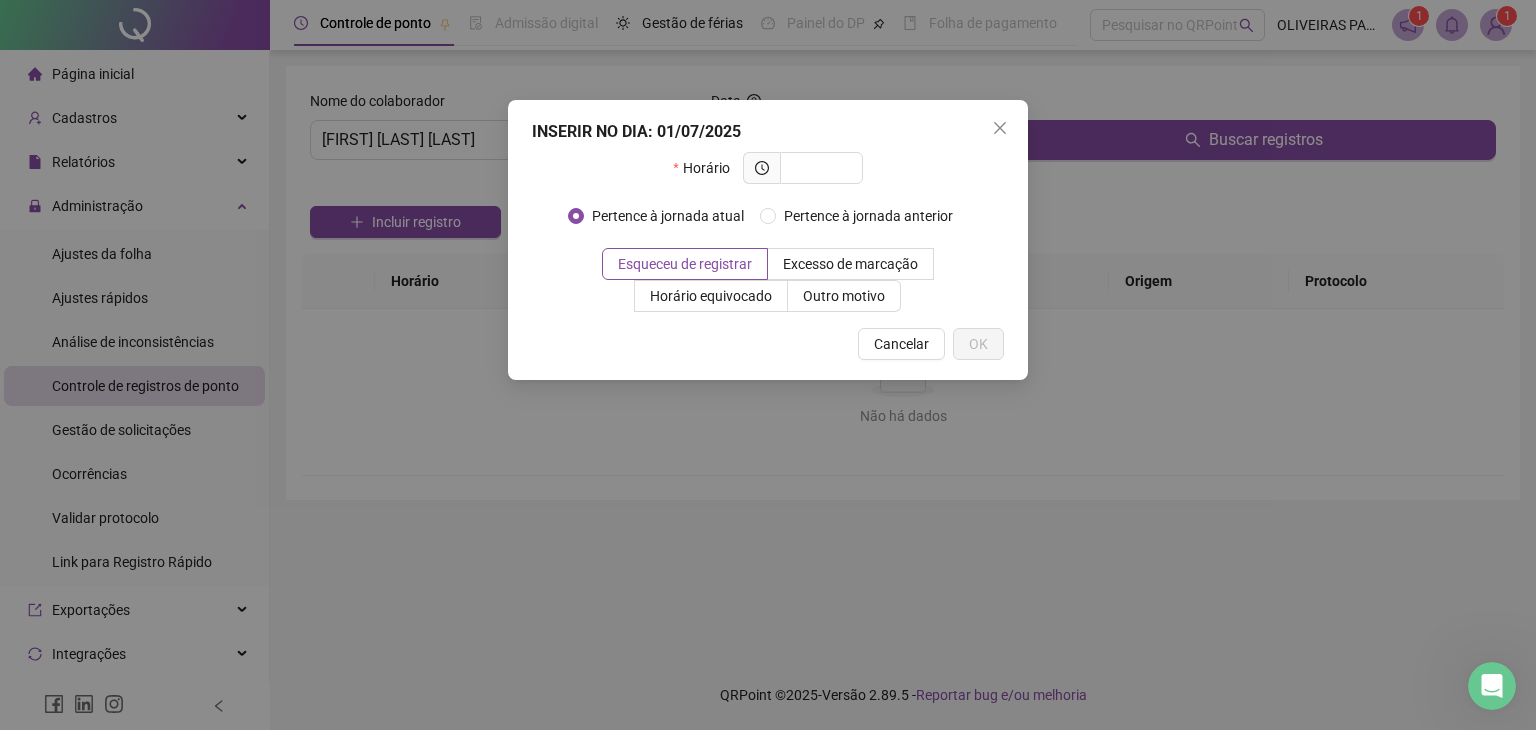 click 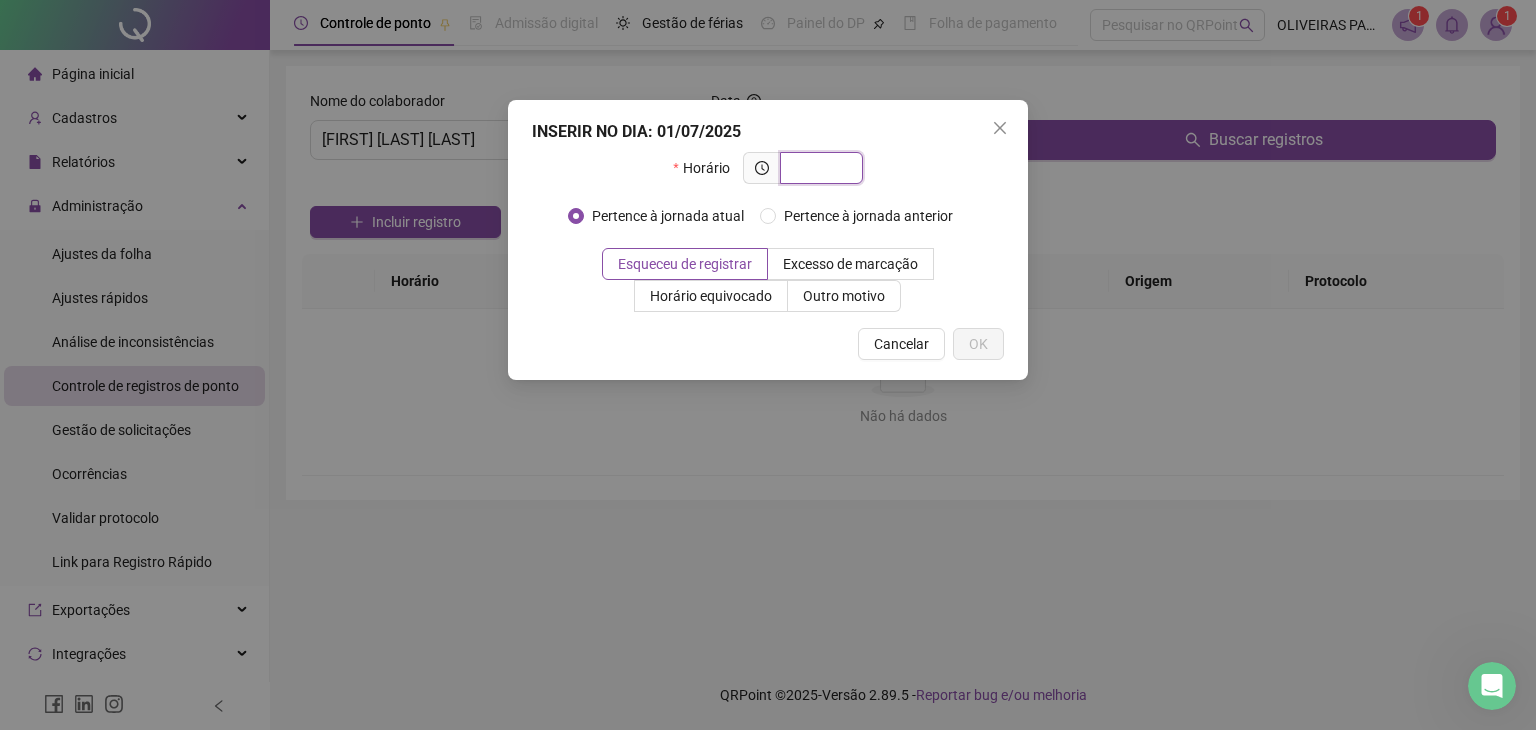 click at bounding box center [819, 168] 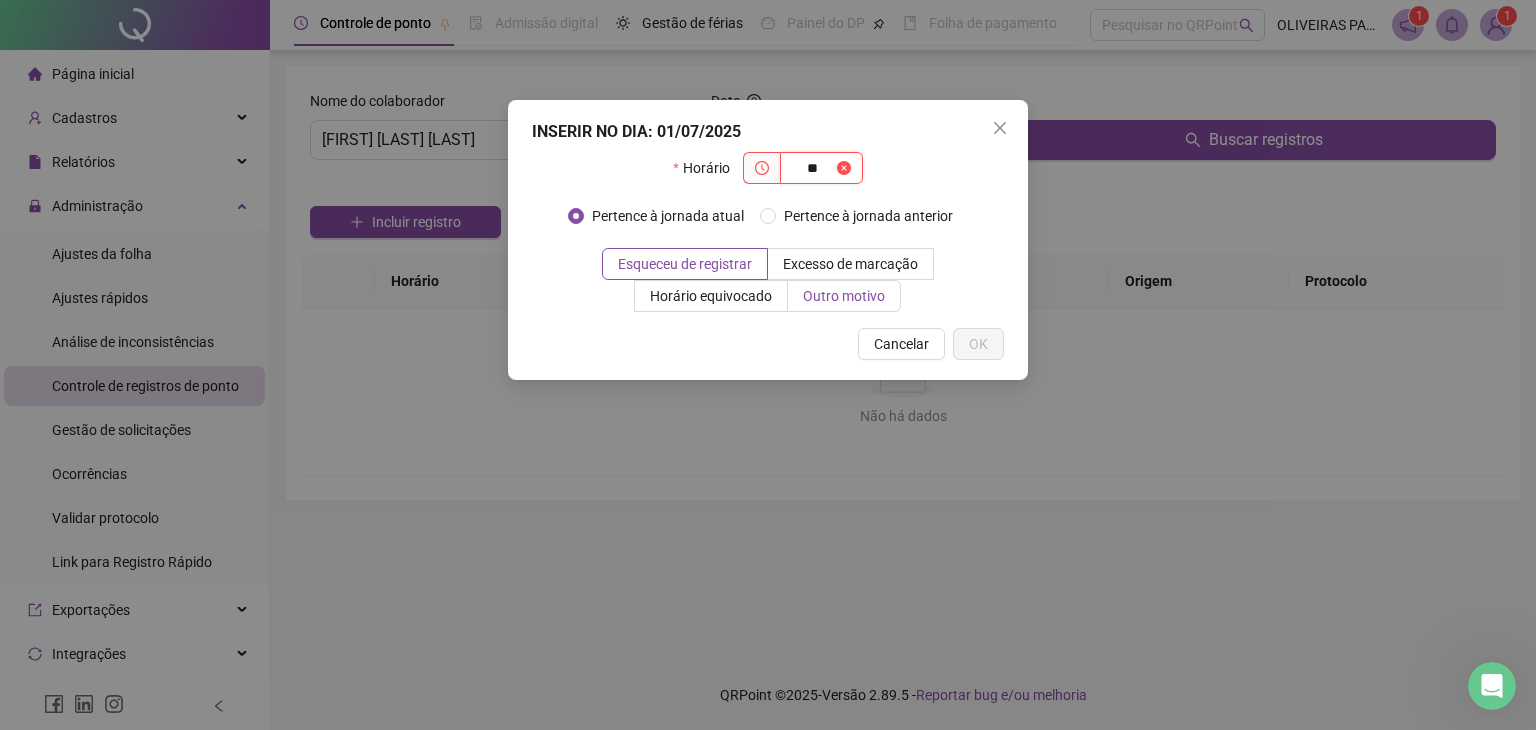 type on "*" 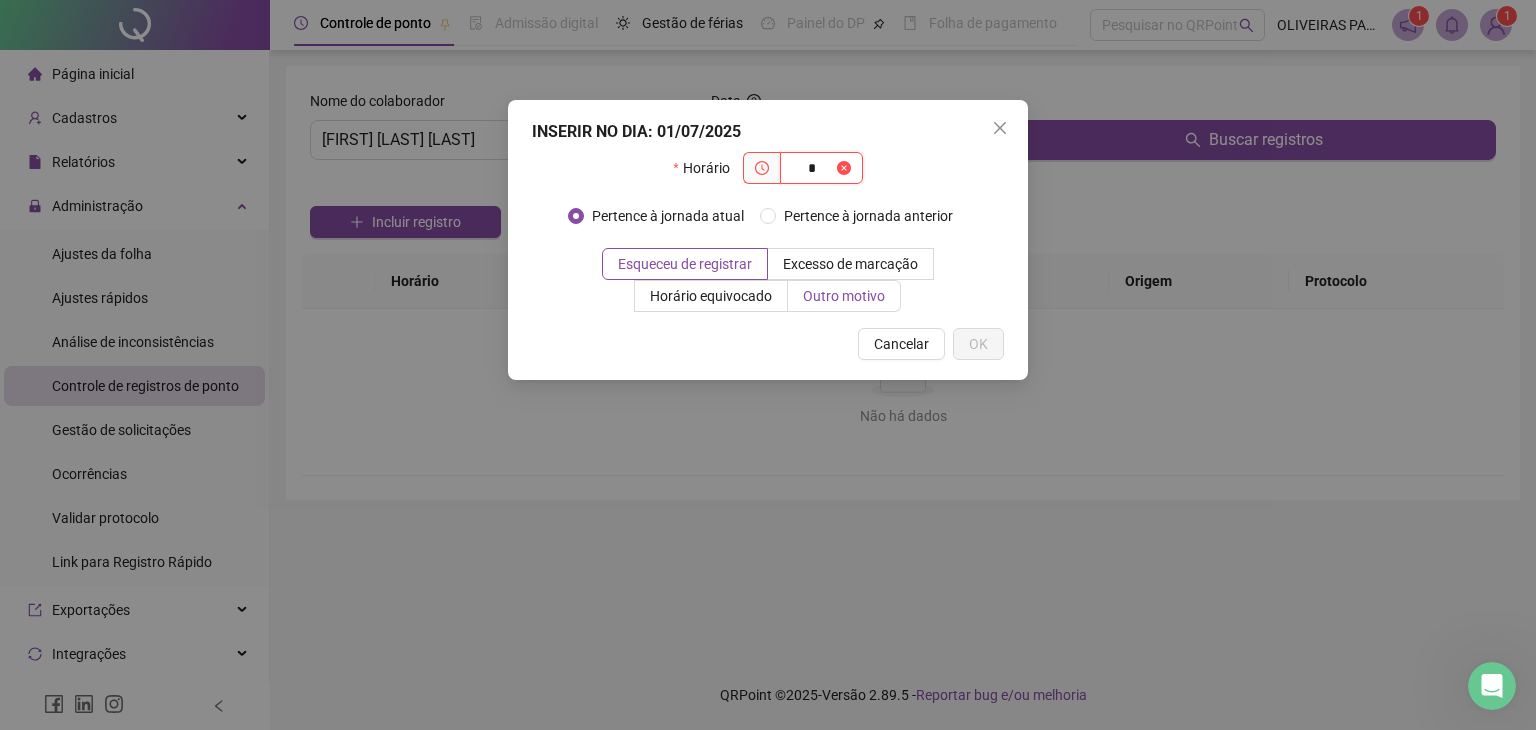 type 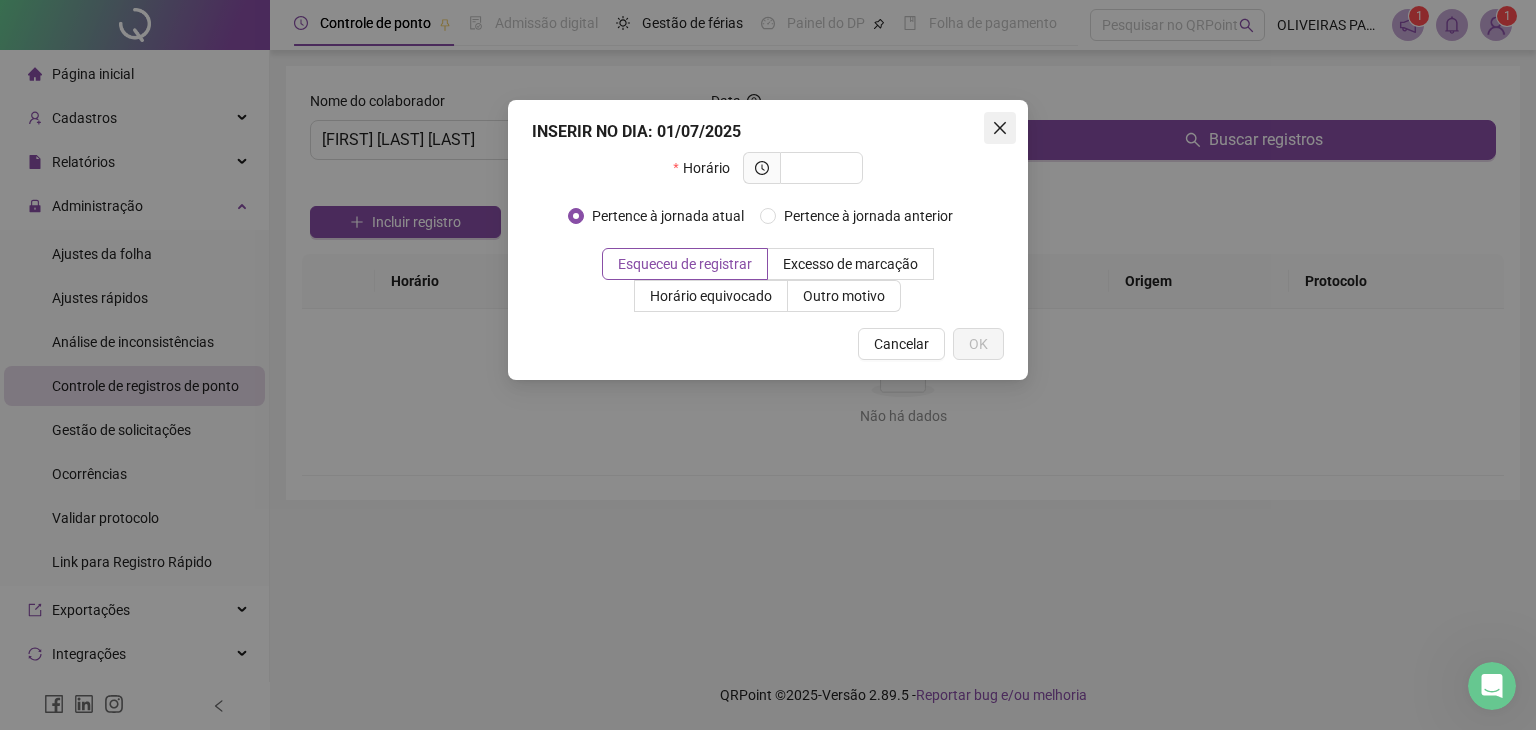 click 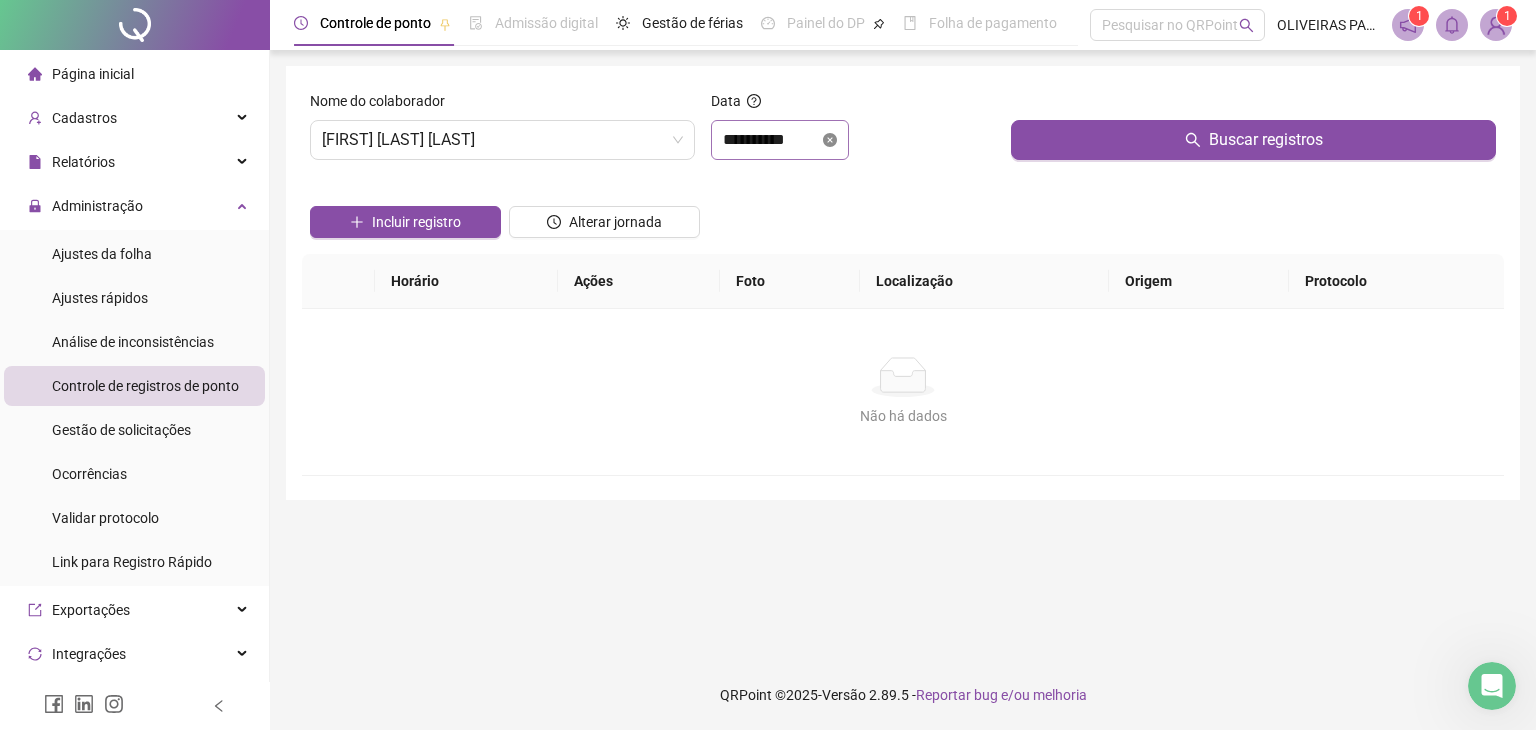 click 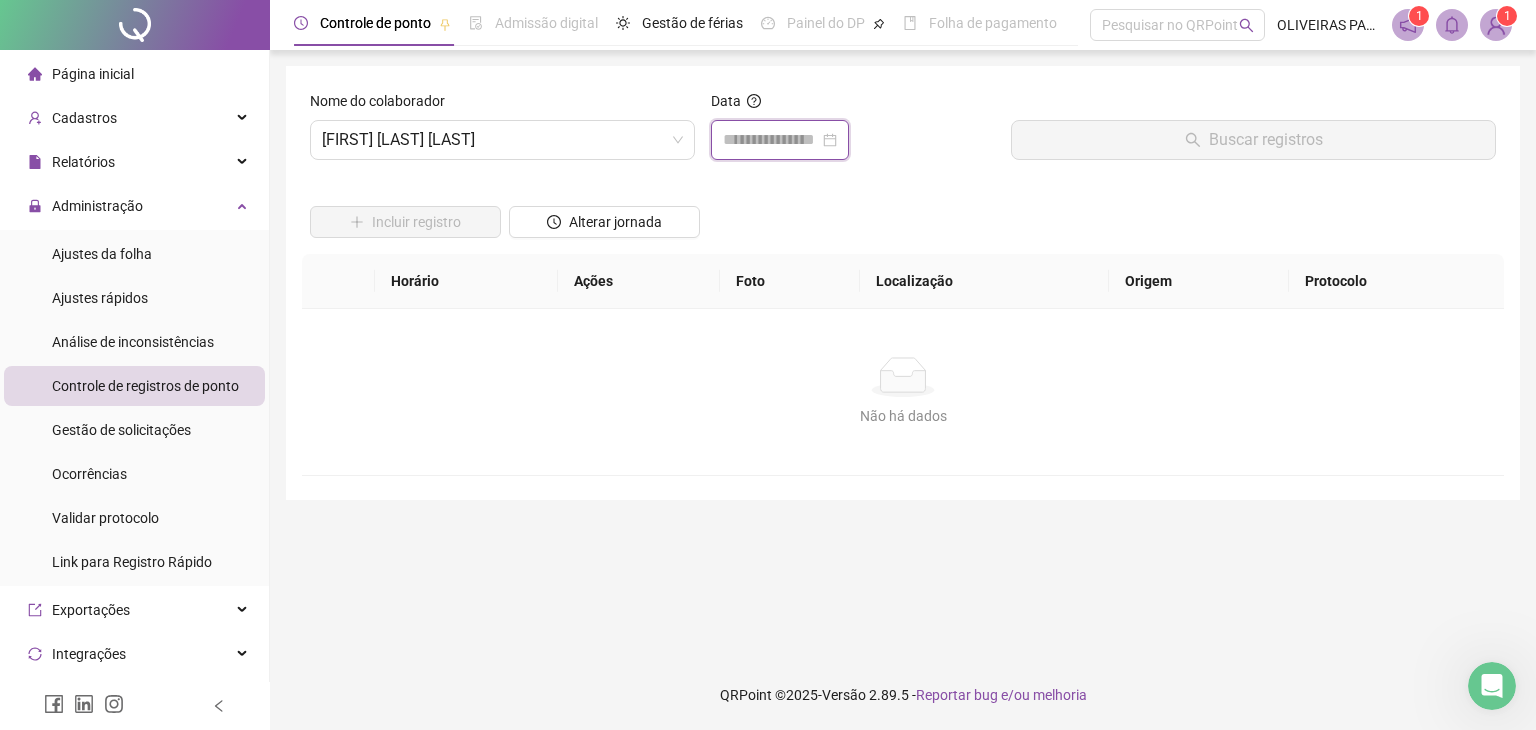 click at bounding box center (771, 140) 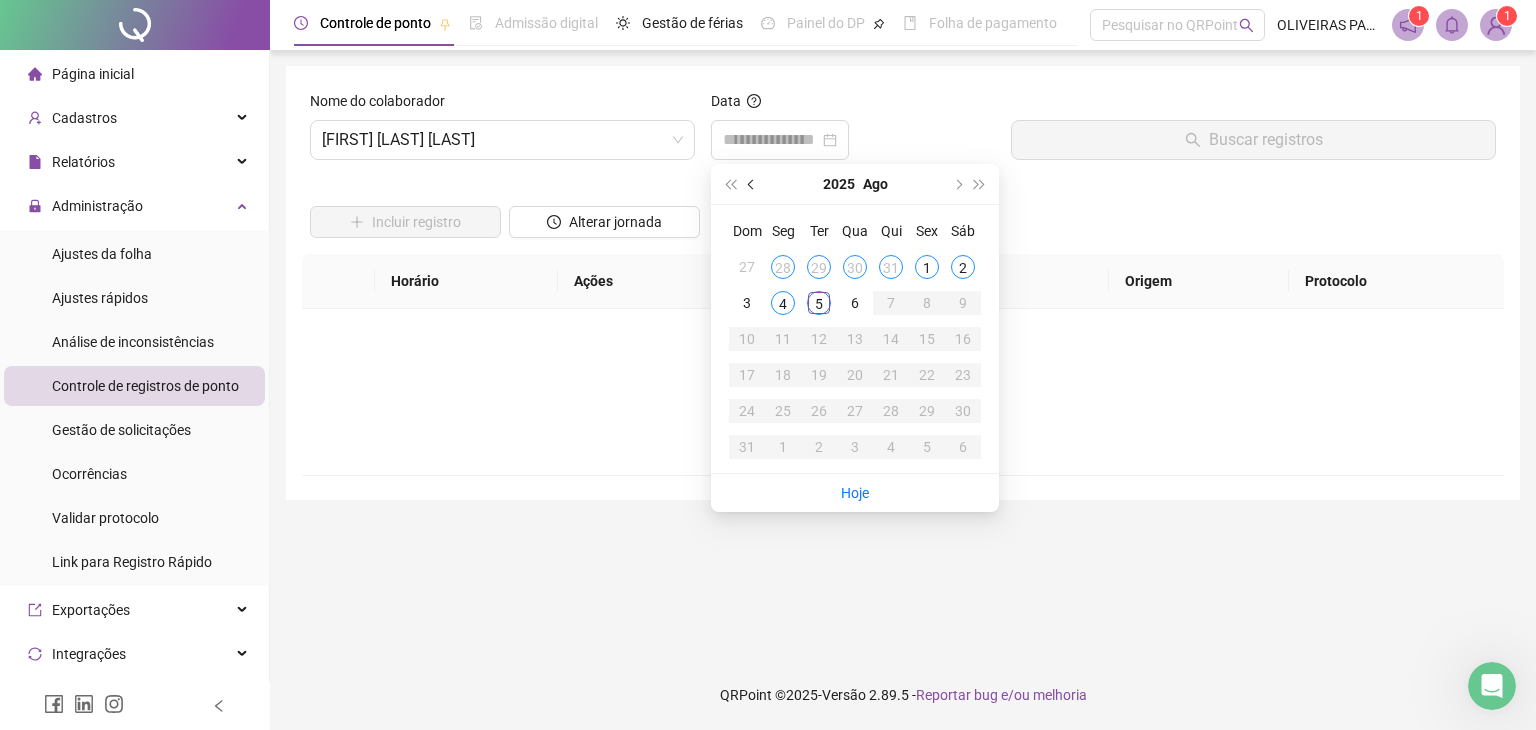 click at bounding box center (752, 184) 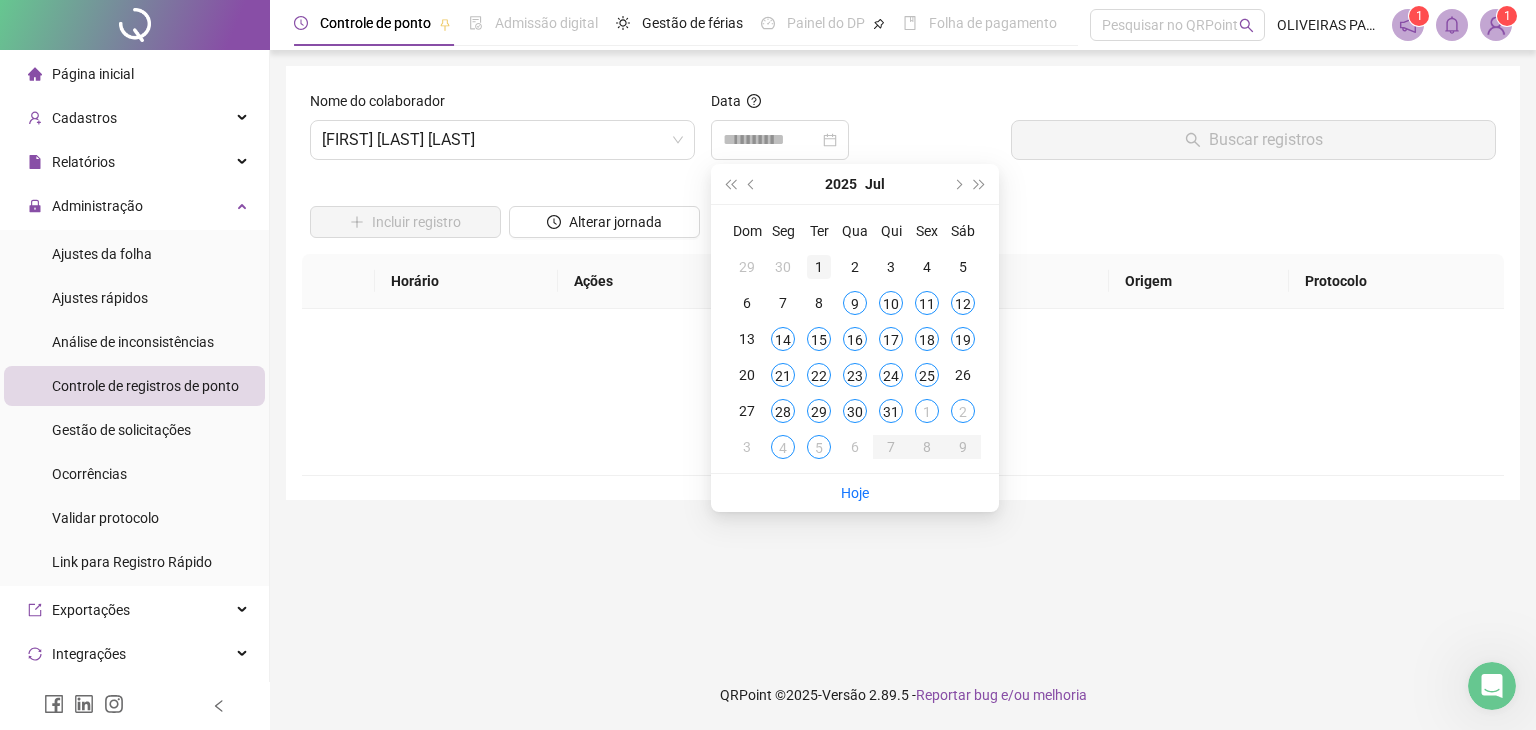 type on "**********" 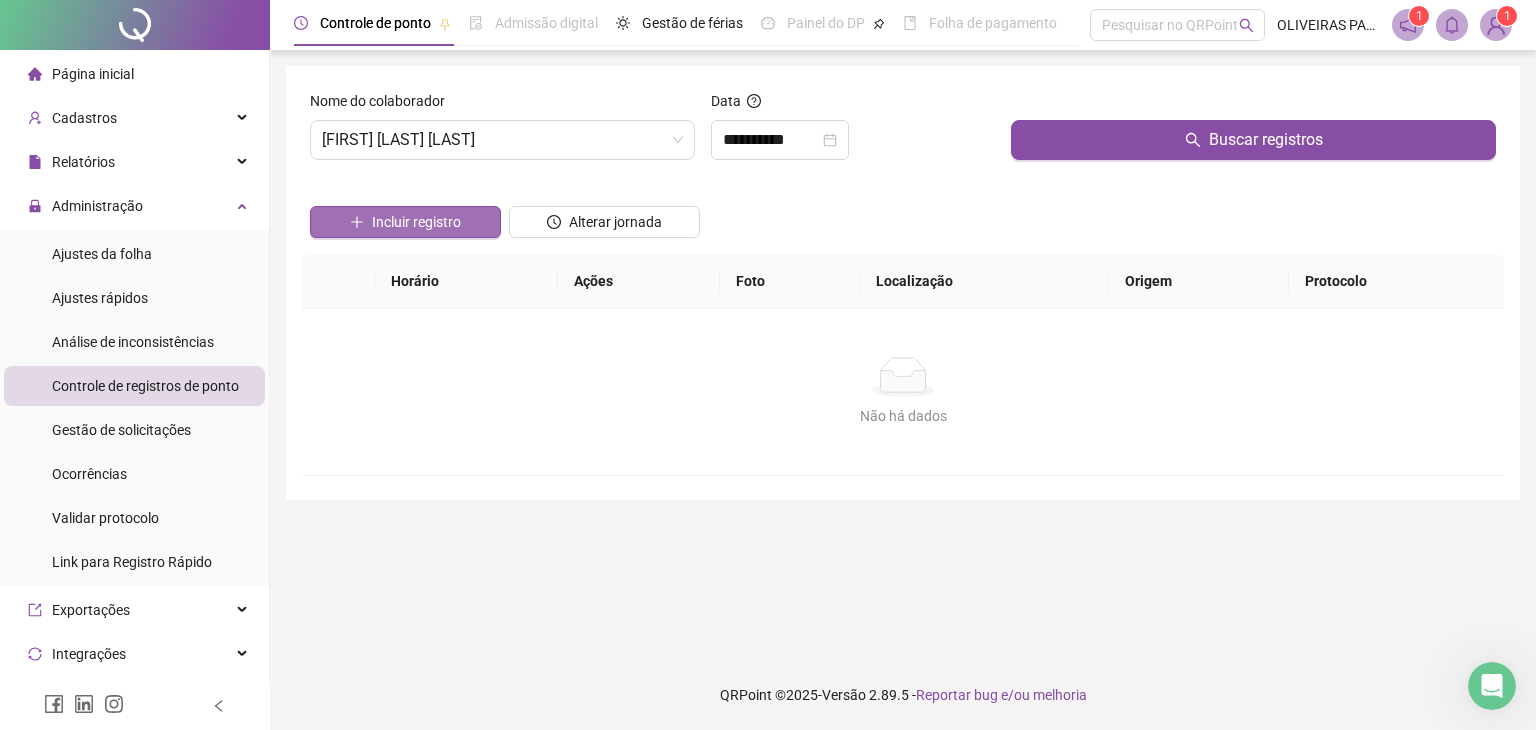 click on "Incluir registro" at bounding box center (416, 222) 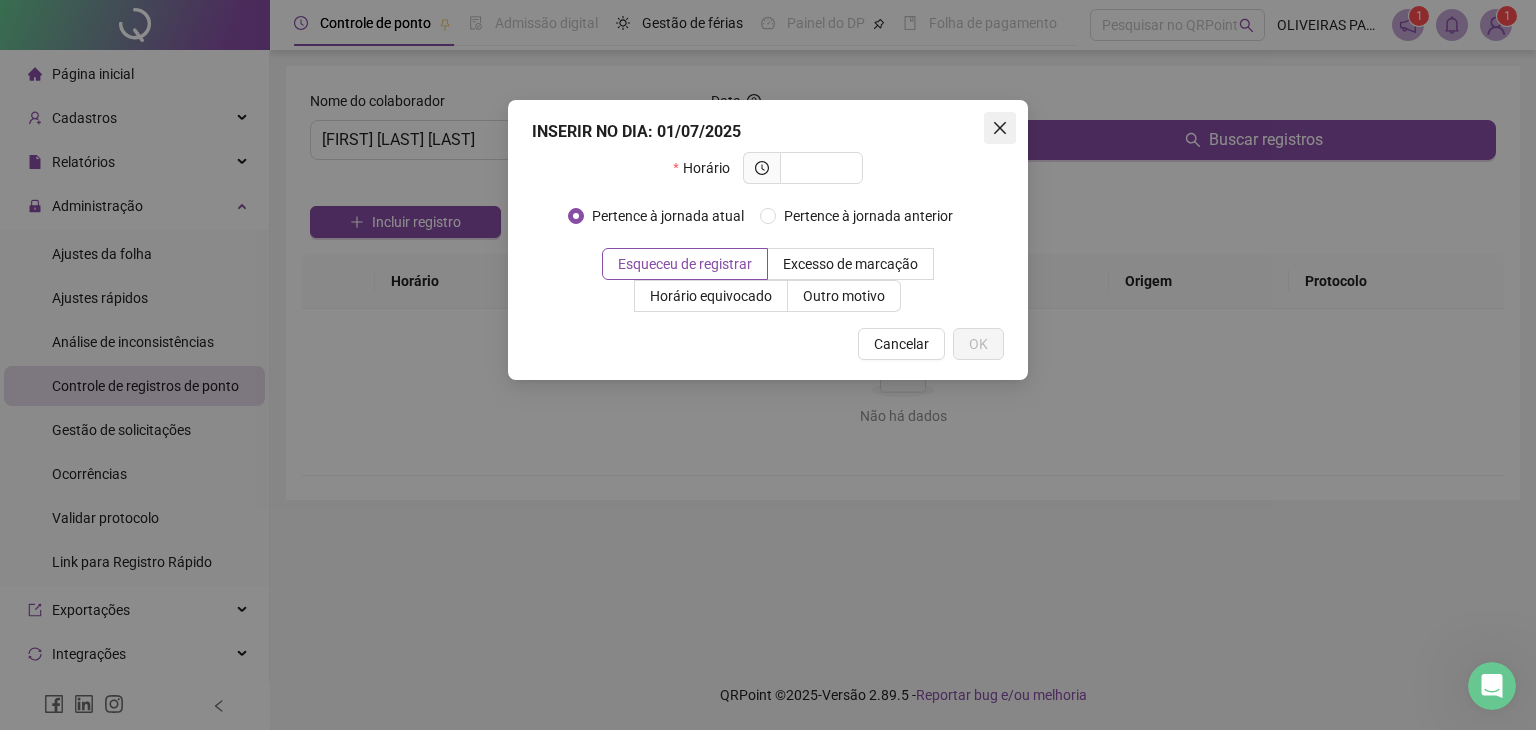 click at bounding box center (1000, 128) 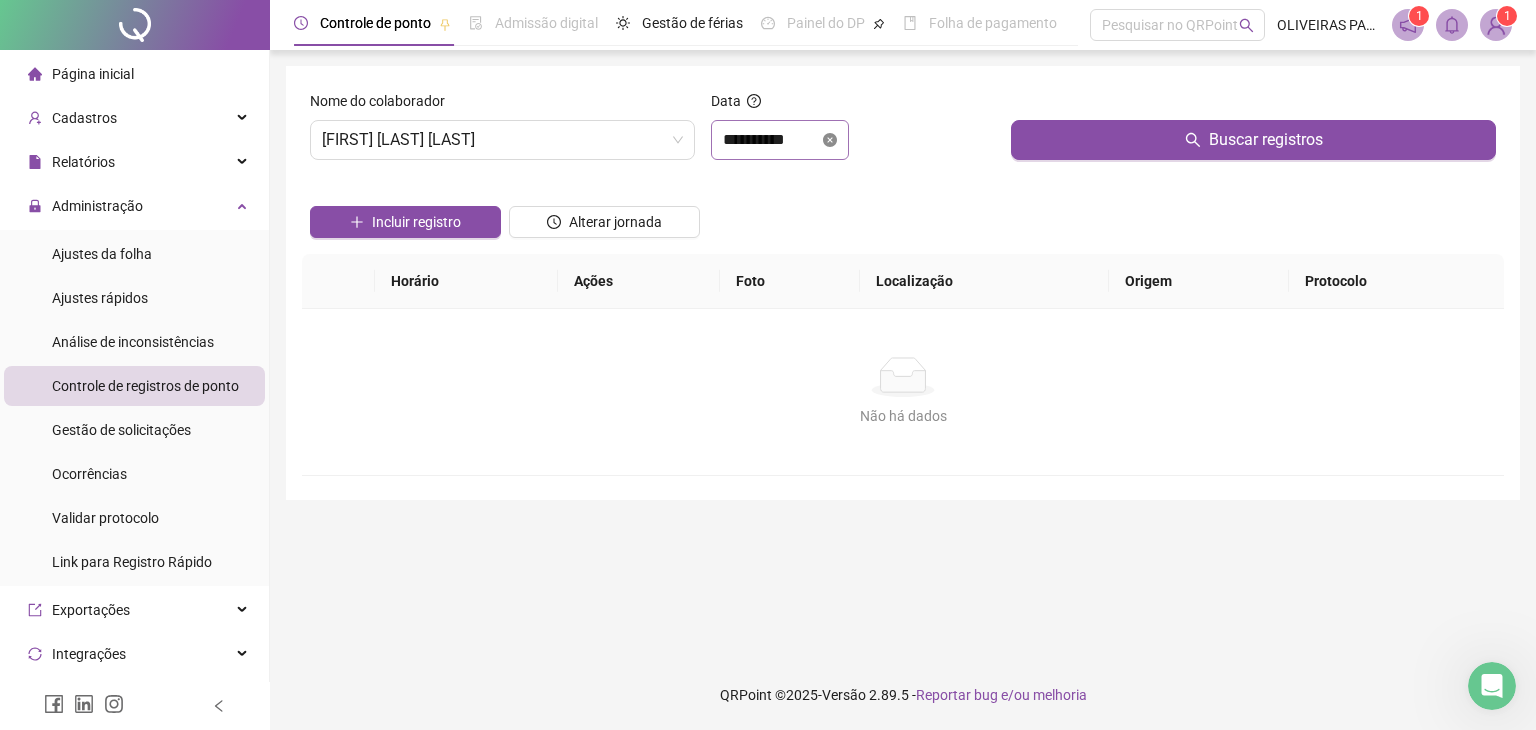 click 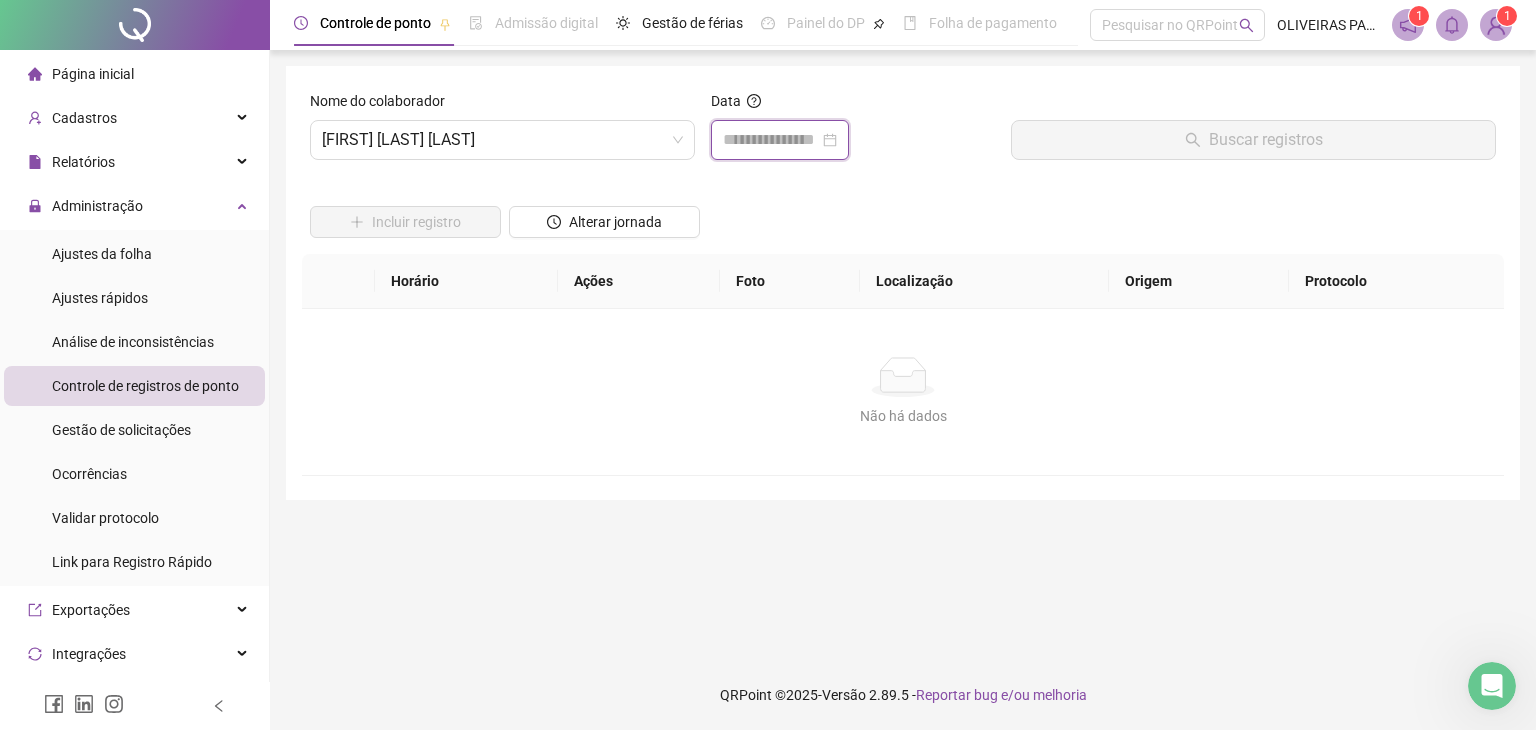 click at bounding box center (771, 140) 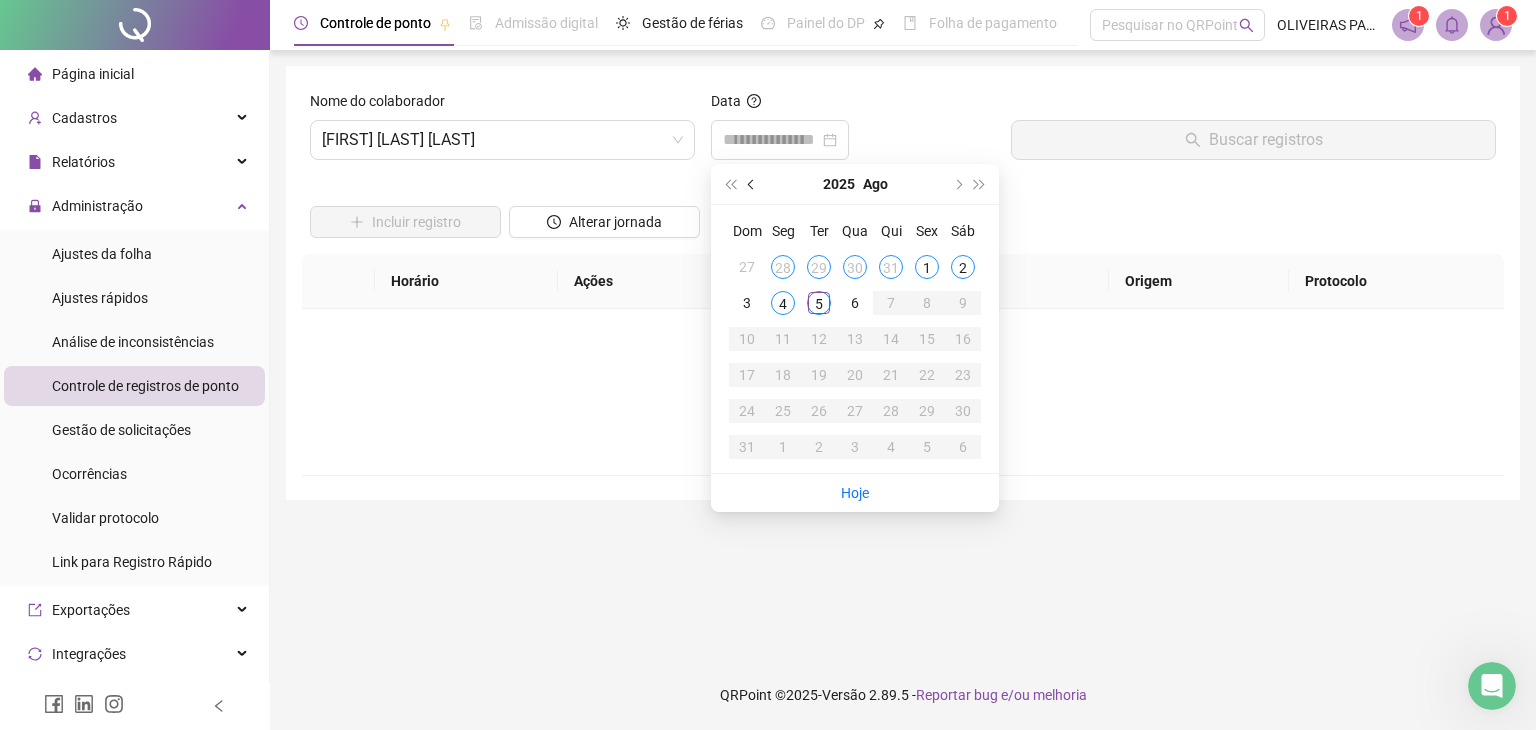 click at bounding box center (753, 184) 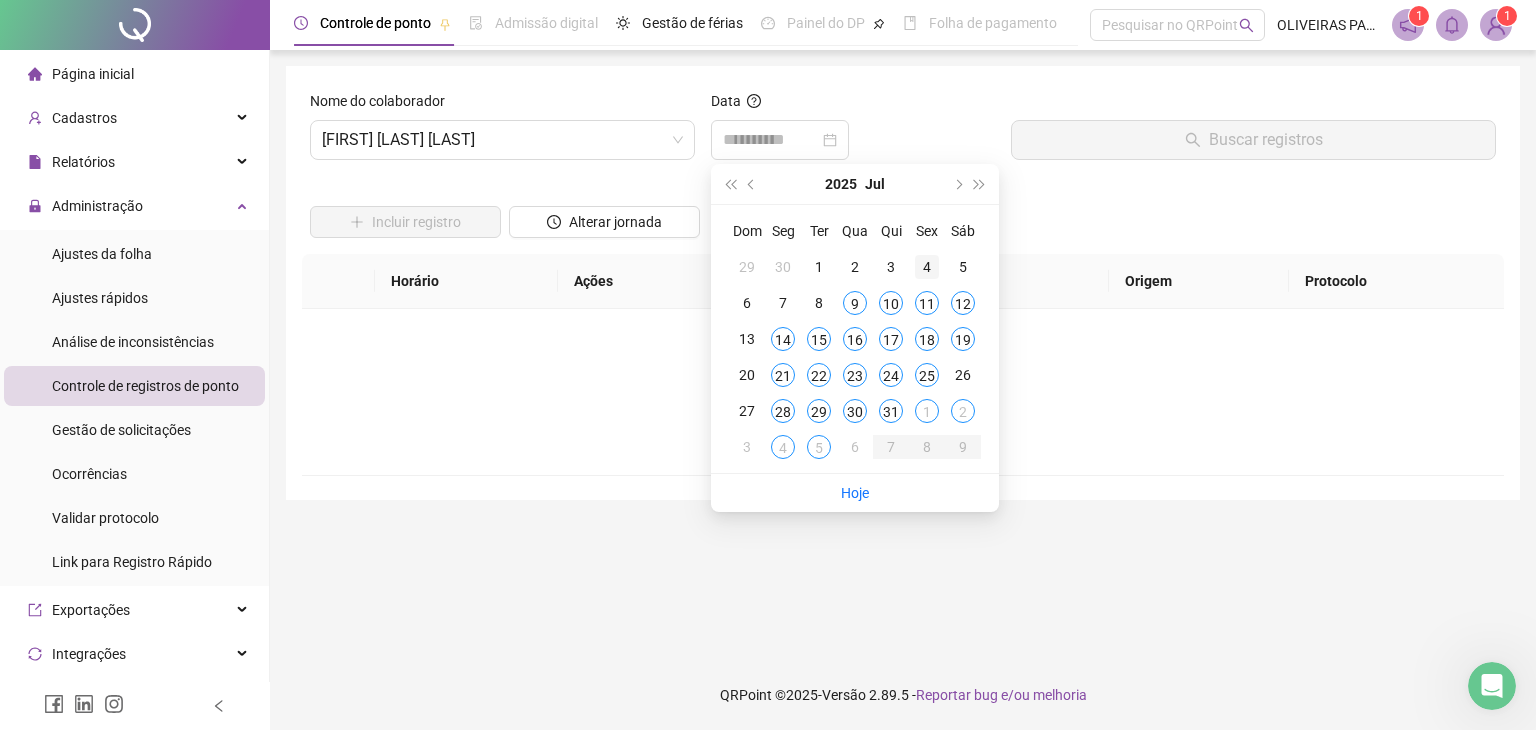 type on "**********" 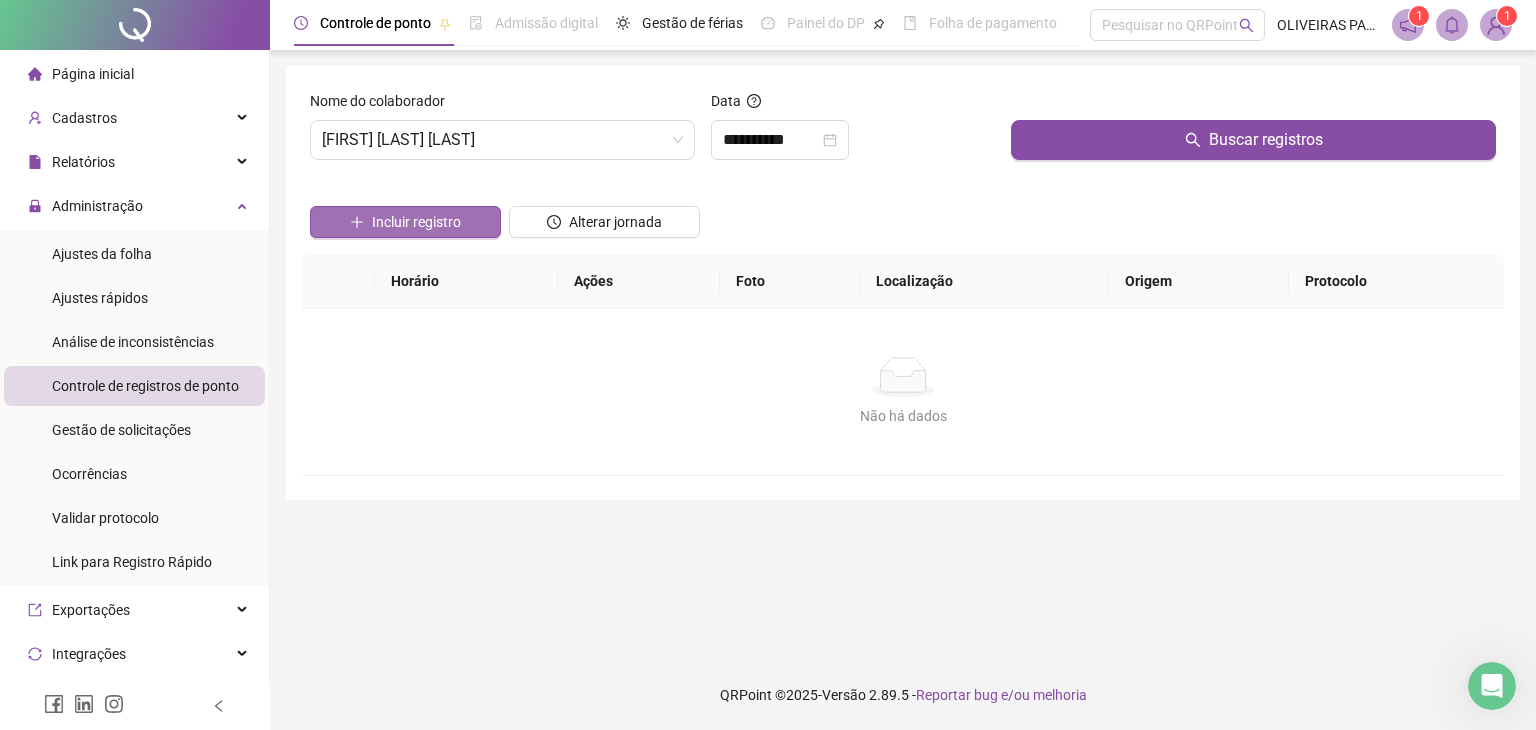 click on "Incluir registro" at bounding box center [405, 222] 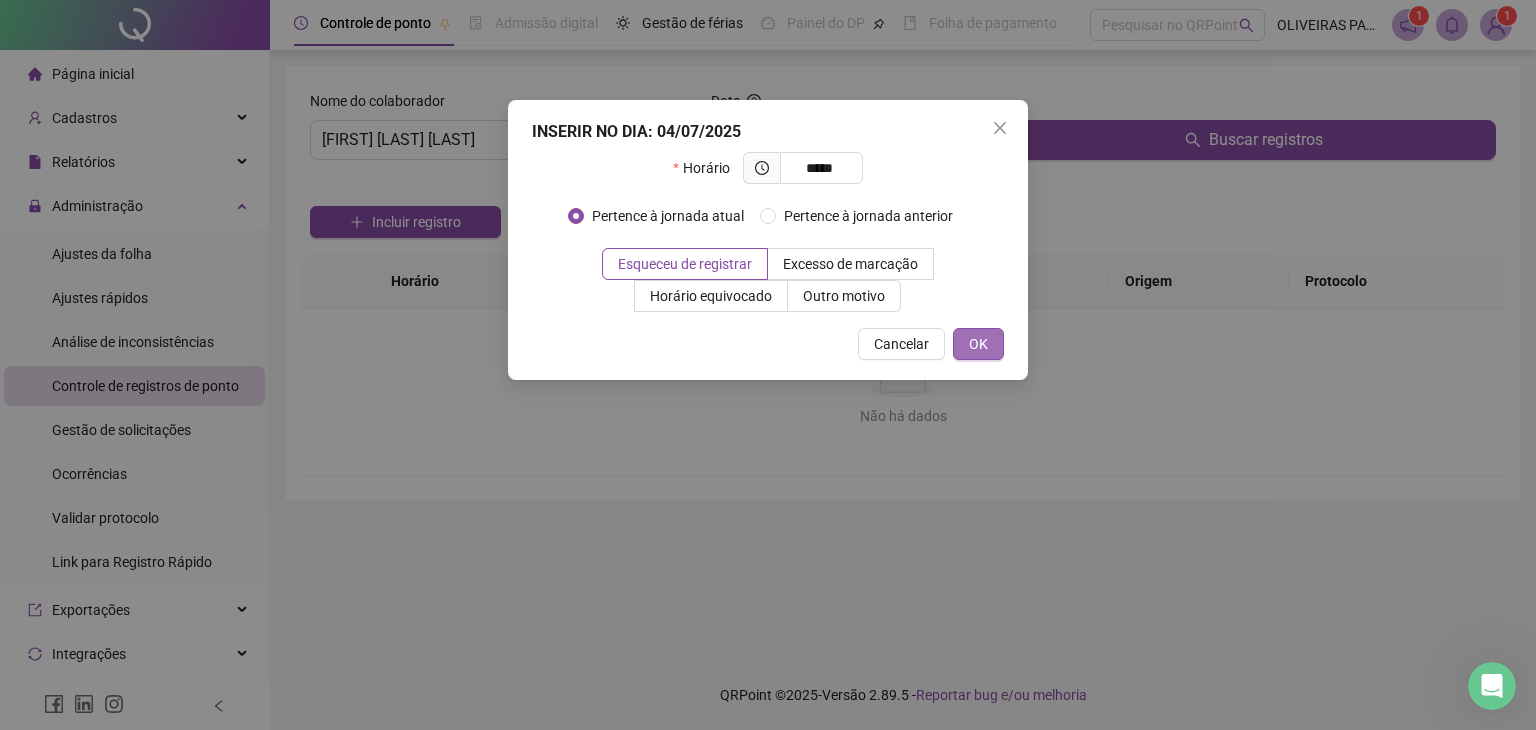 type on "*****" 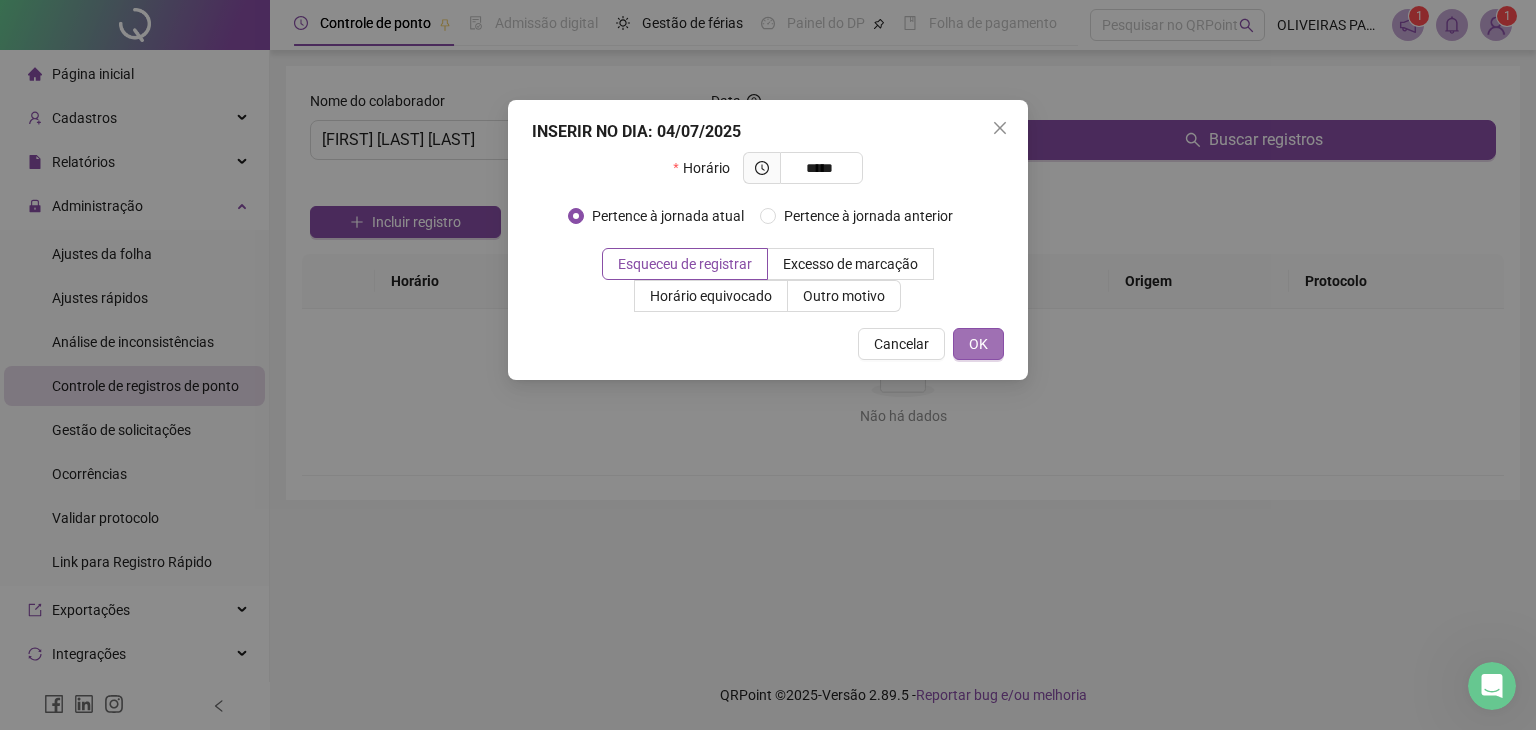 click on "OK" at bounding box center [978, 344] 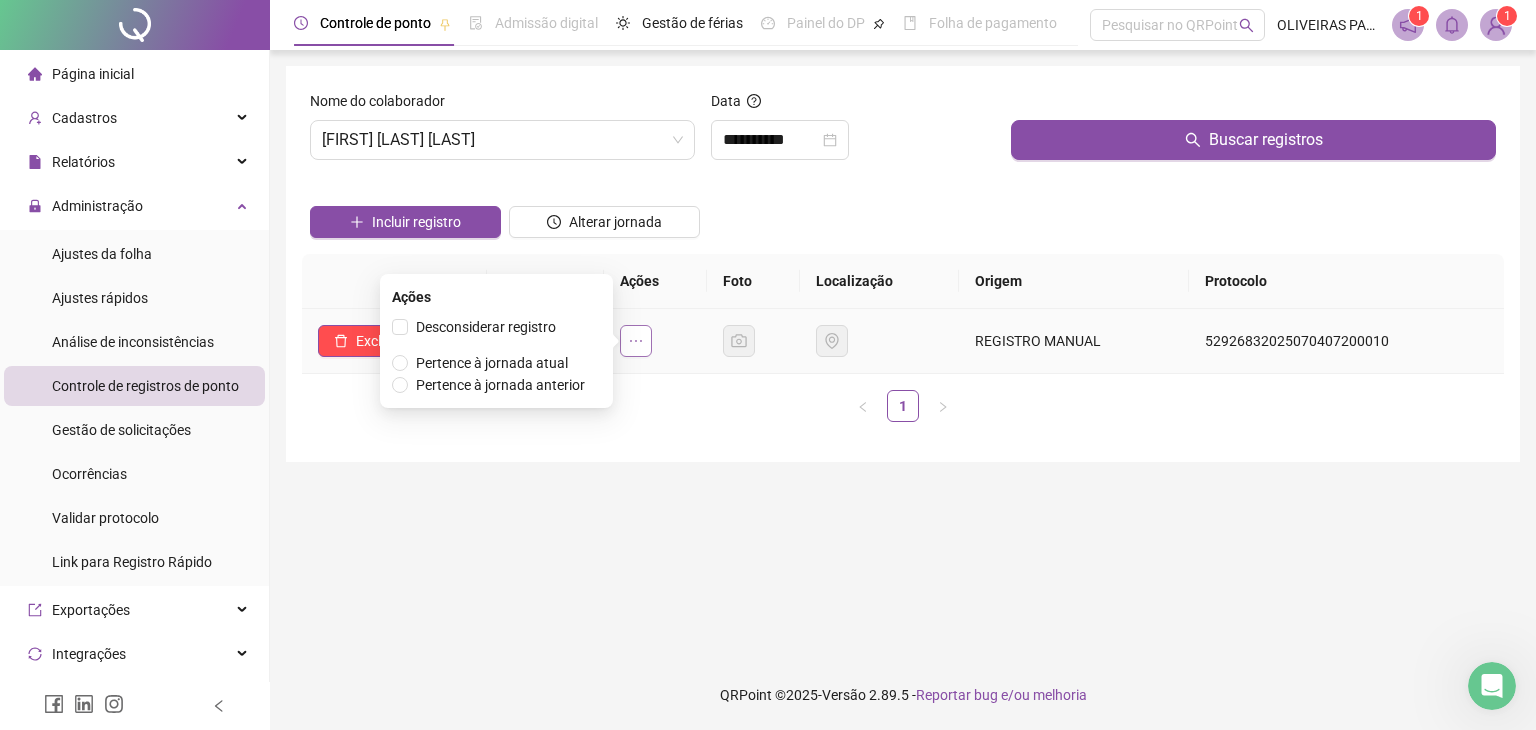 click 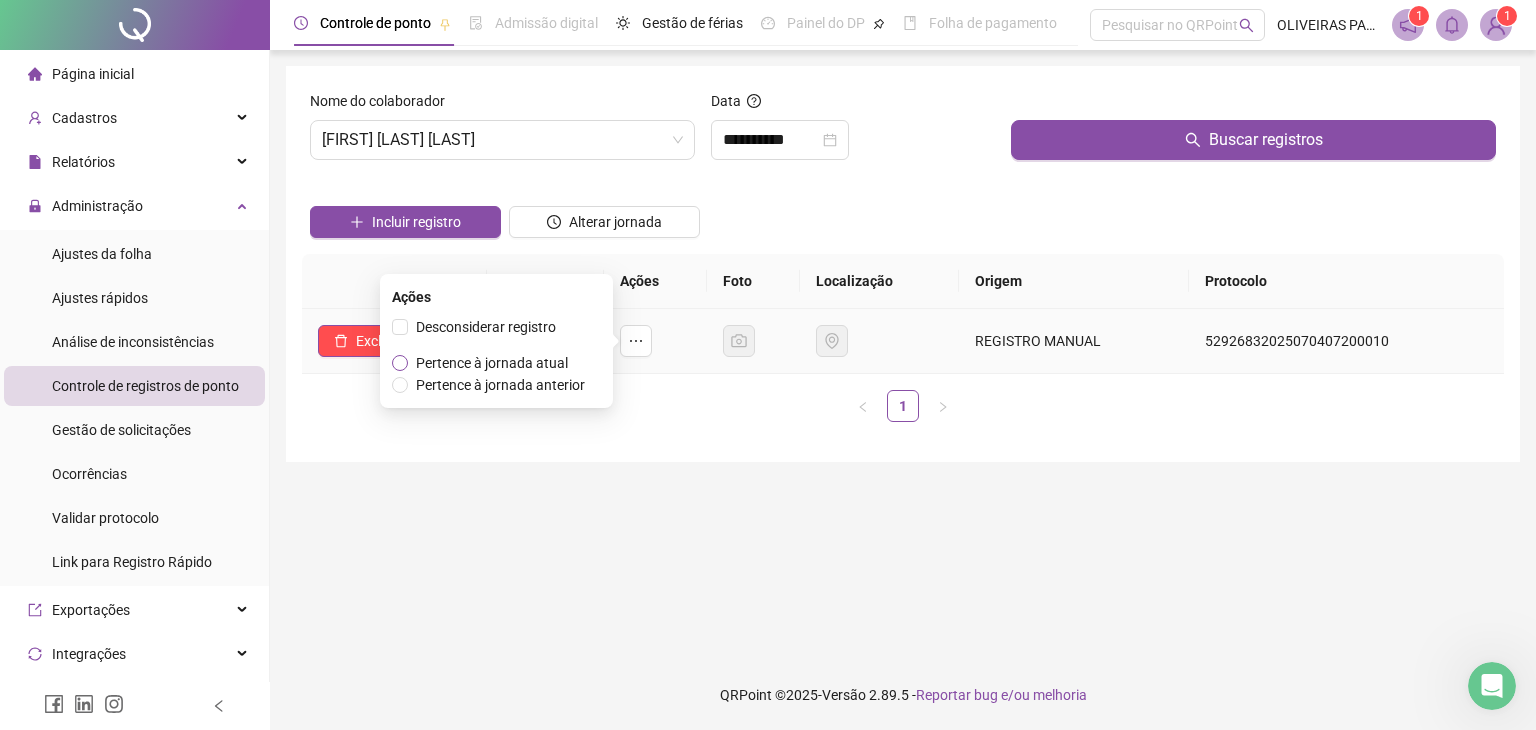 click on "Pertence à jornada atual" at bounding box center [492, 363] 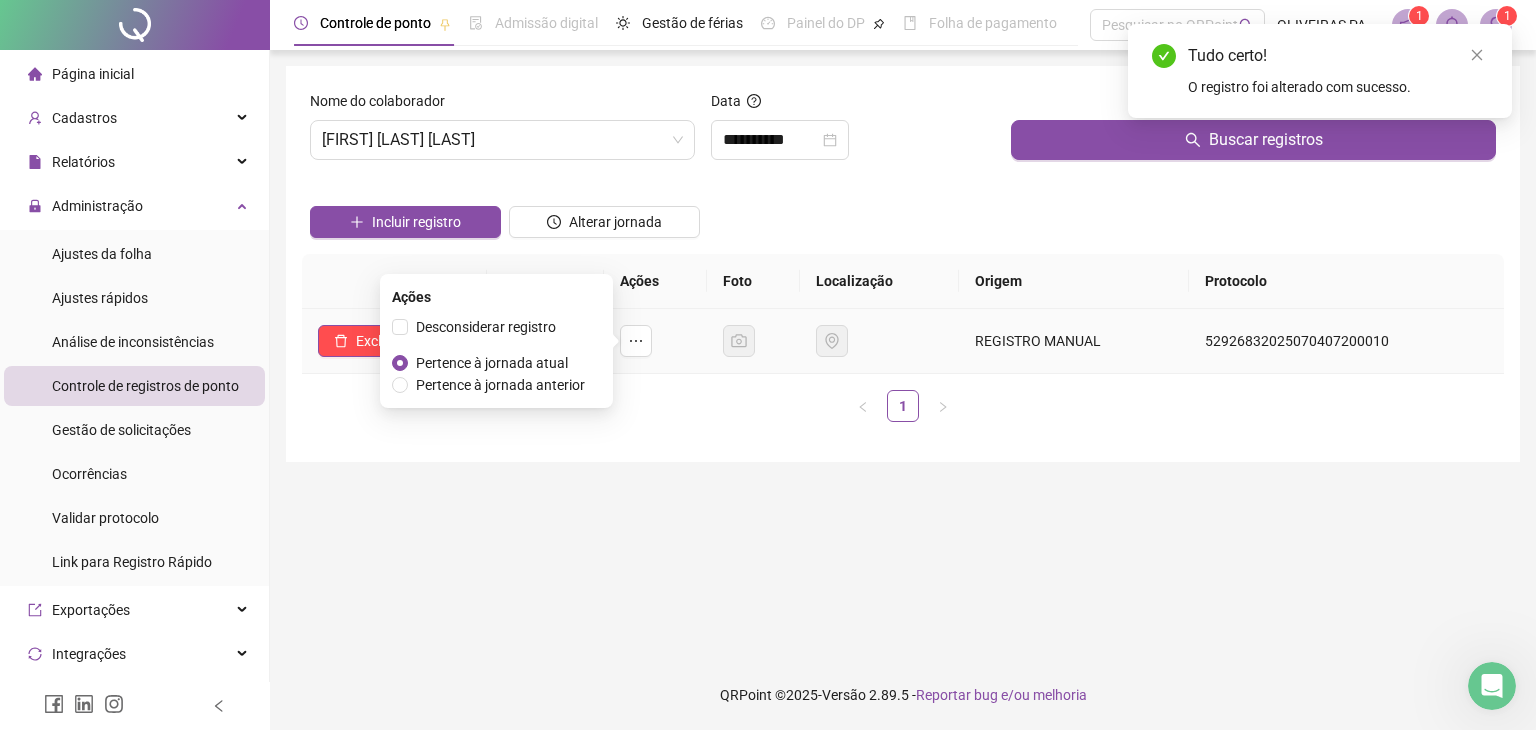 click on "Pertence à jornada atual" at bounding box center (492, 363) 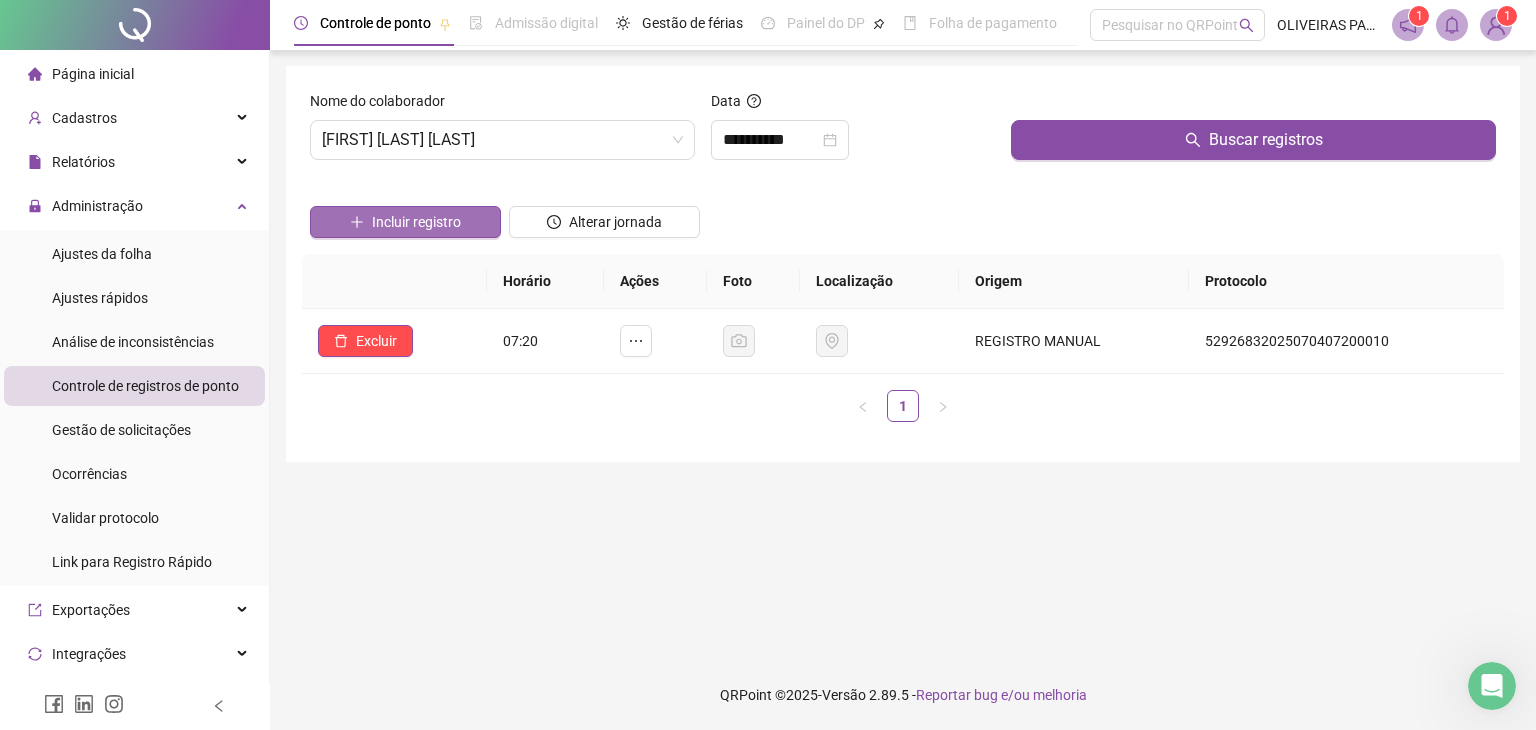click on "Incluir registro" at bounding box center [416, 222] 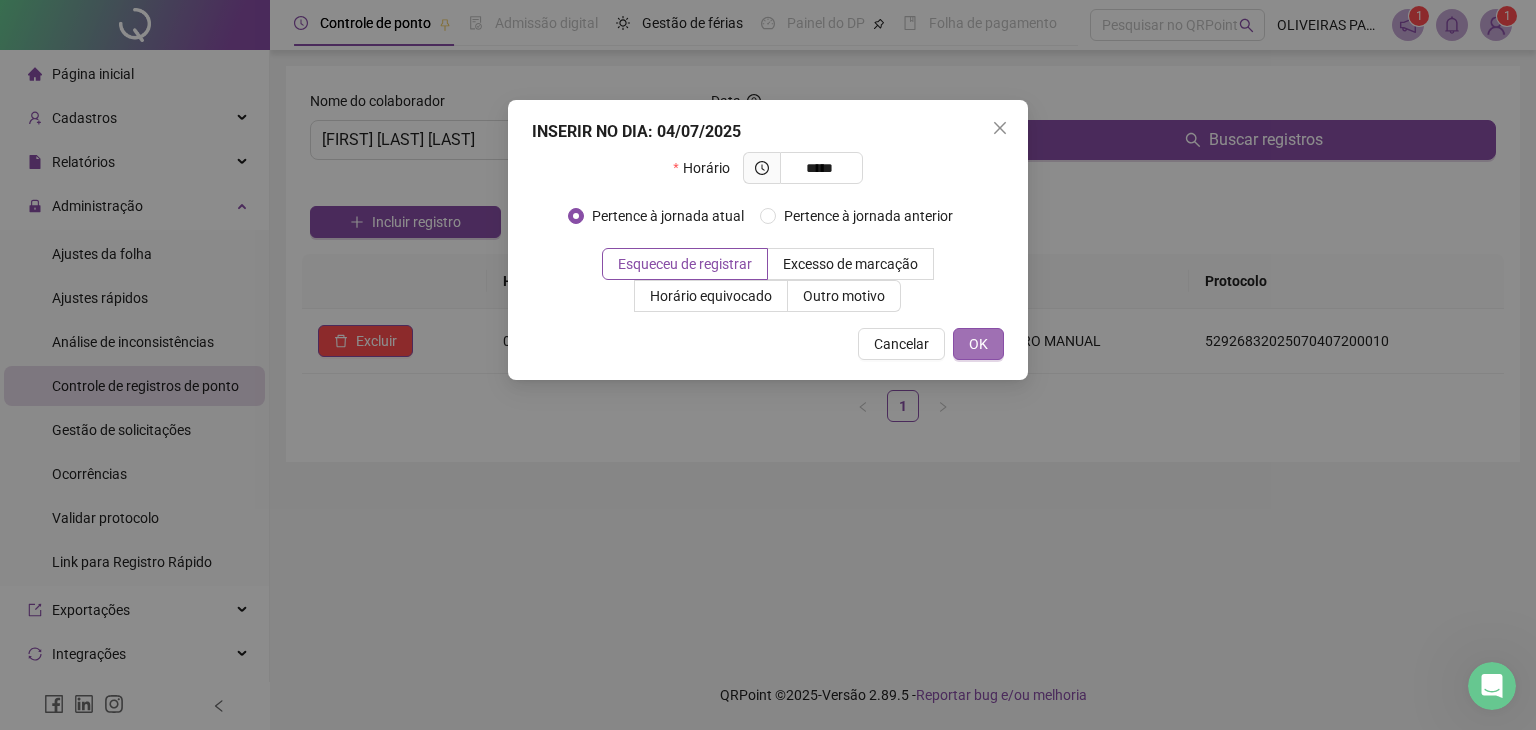 type on "*****" 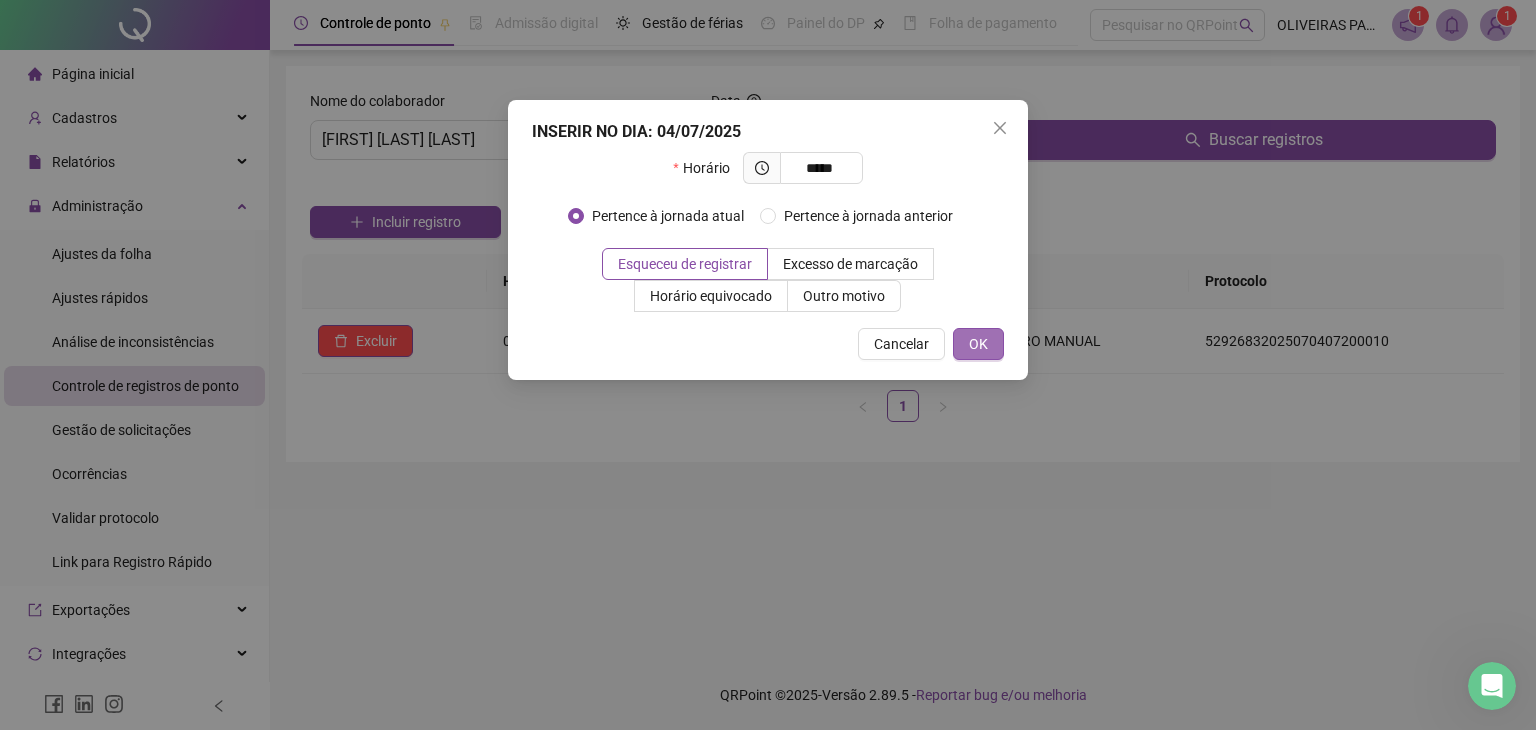 click on "OK" at bounding box center [978, 344] 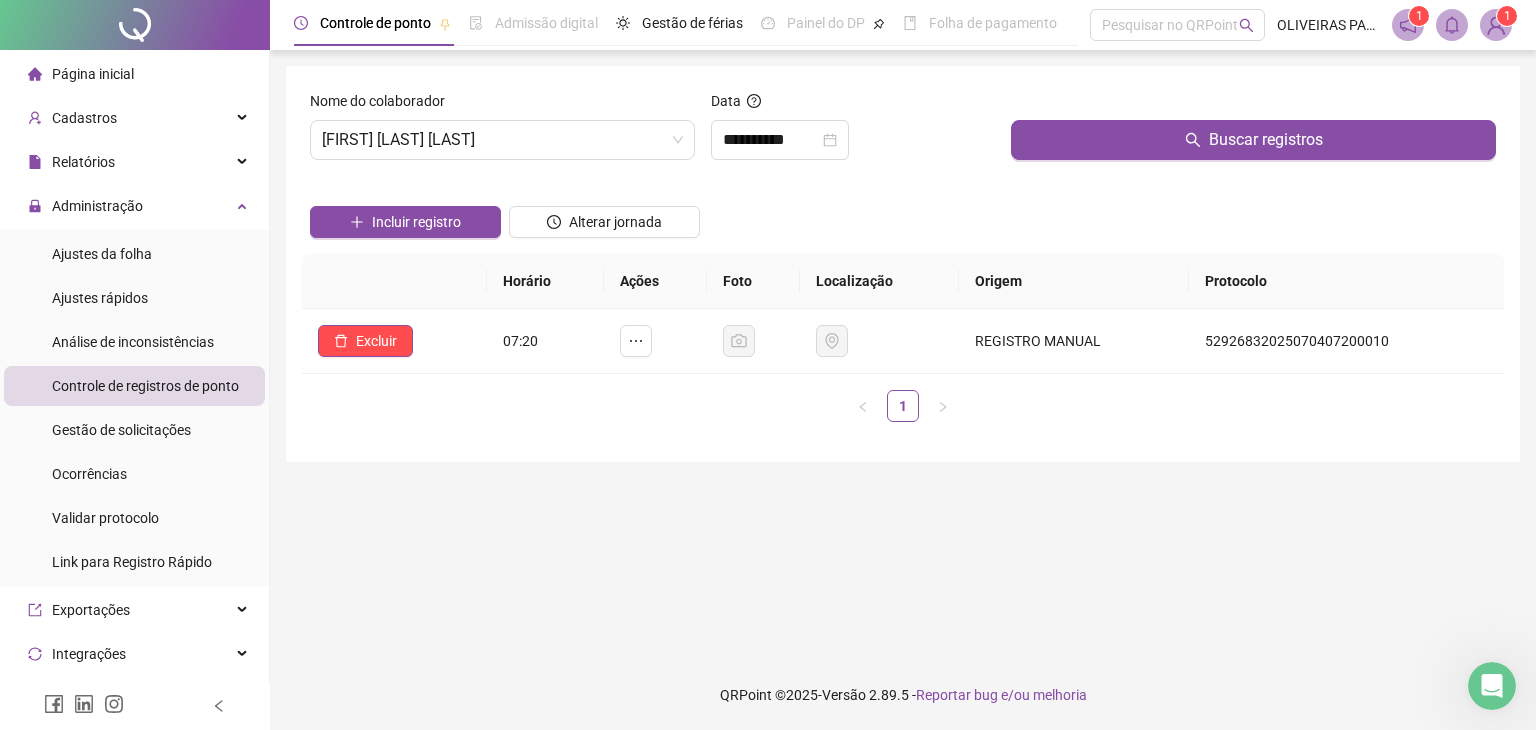 click 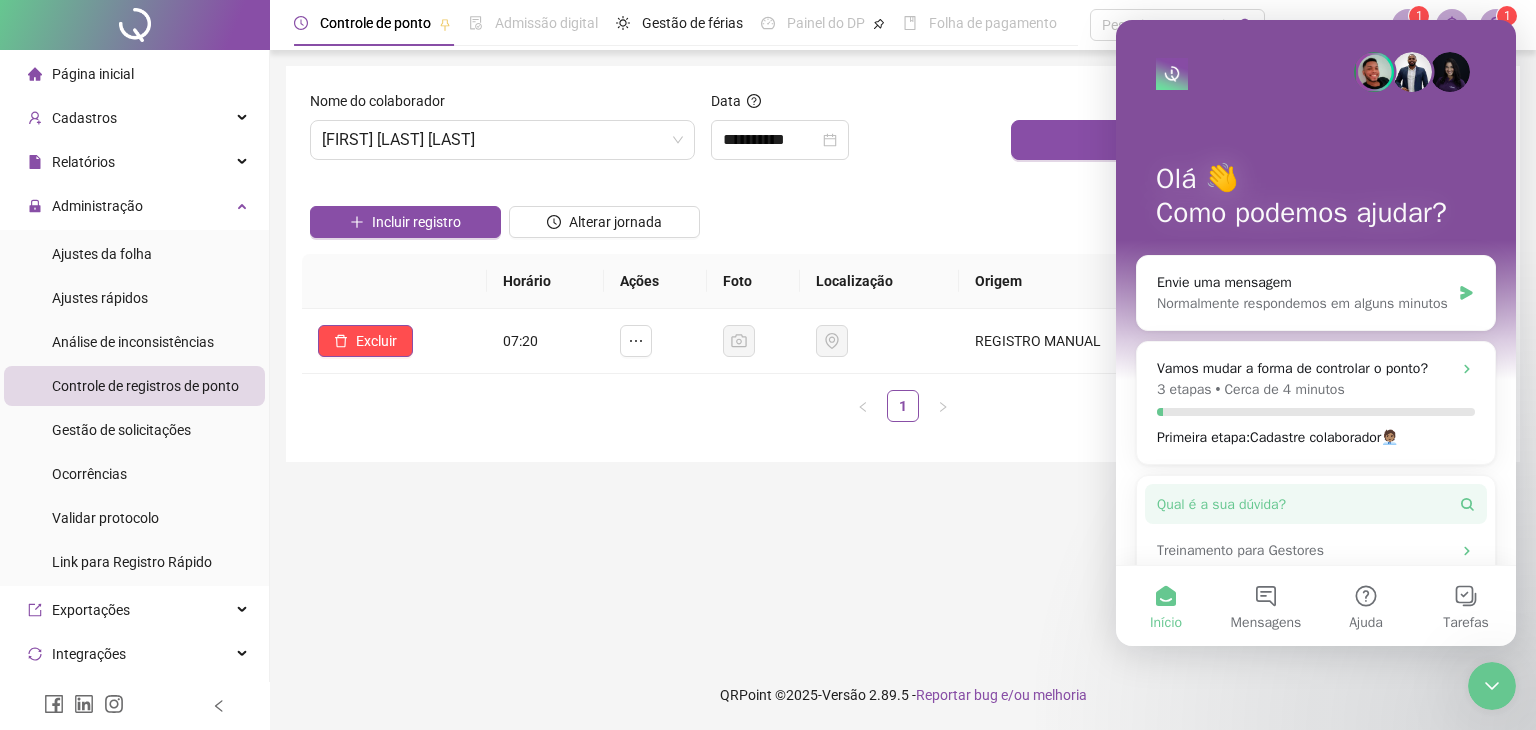 click on "Qual é a sua dúvida?" at bounding box center [1221, 504] 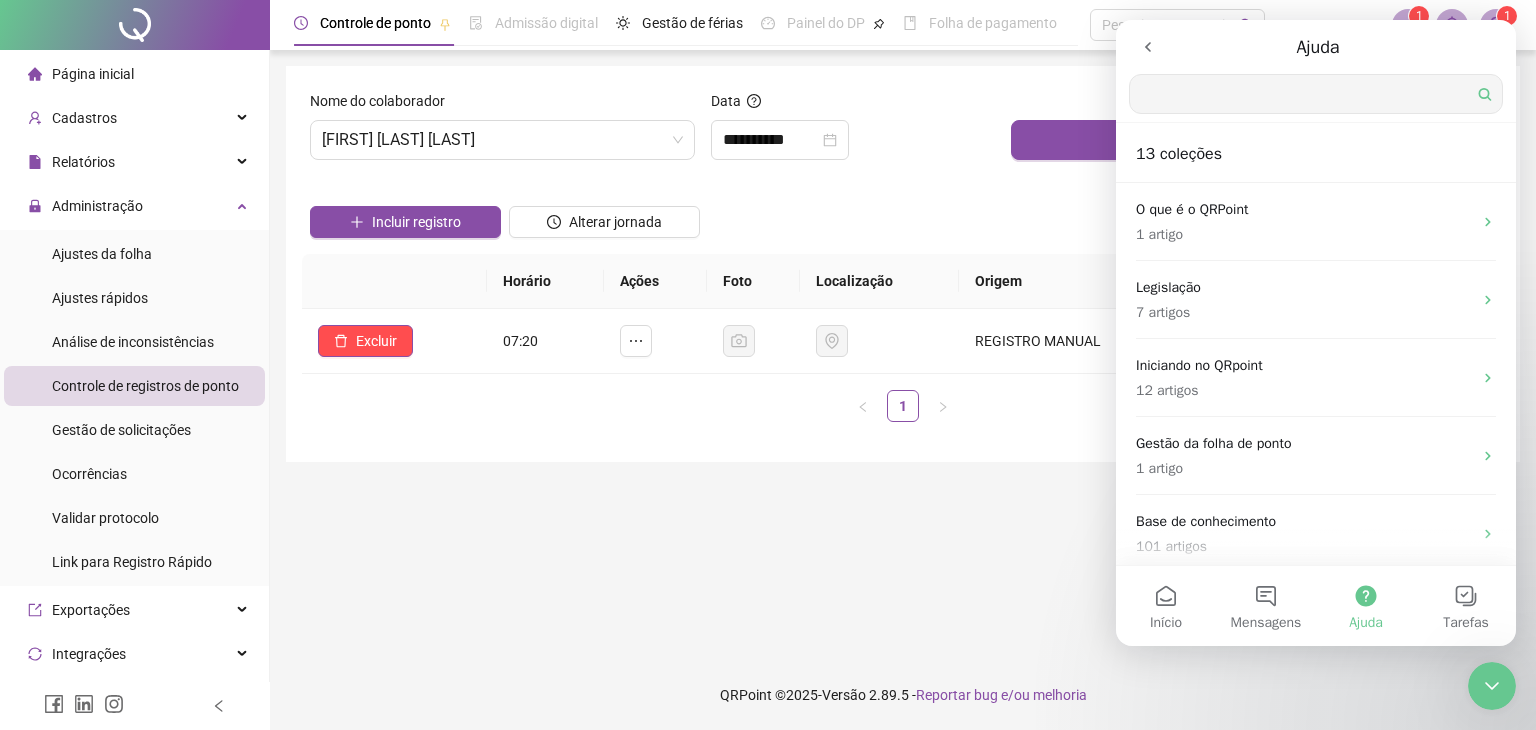 scroll, scrollTop: 0, scrollLeft: 0, axis: both 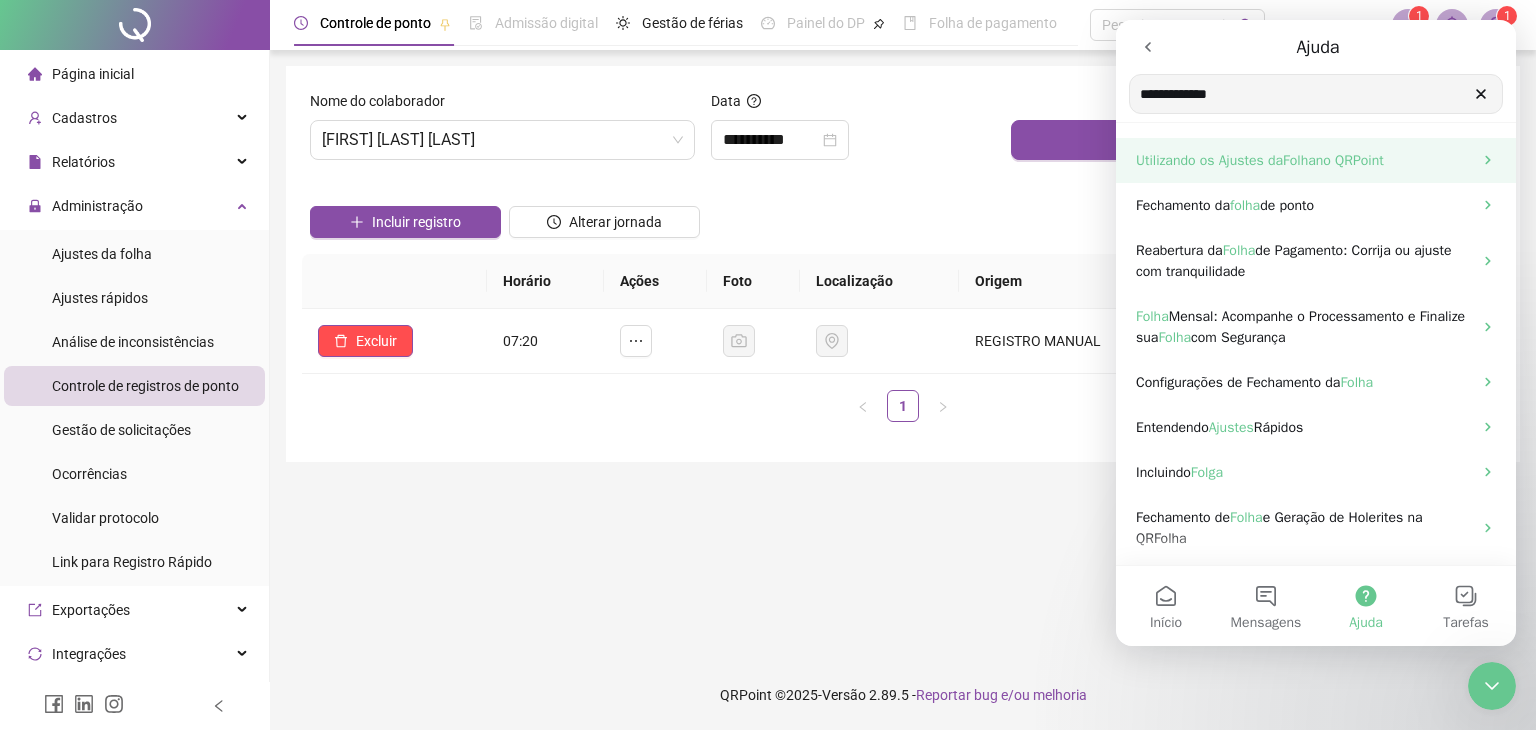 type on "**********" 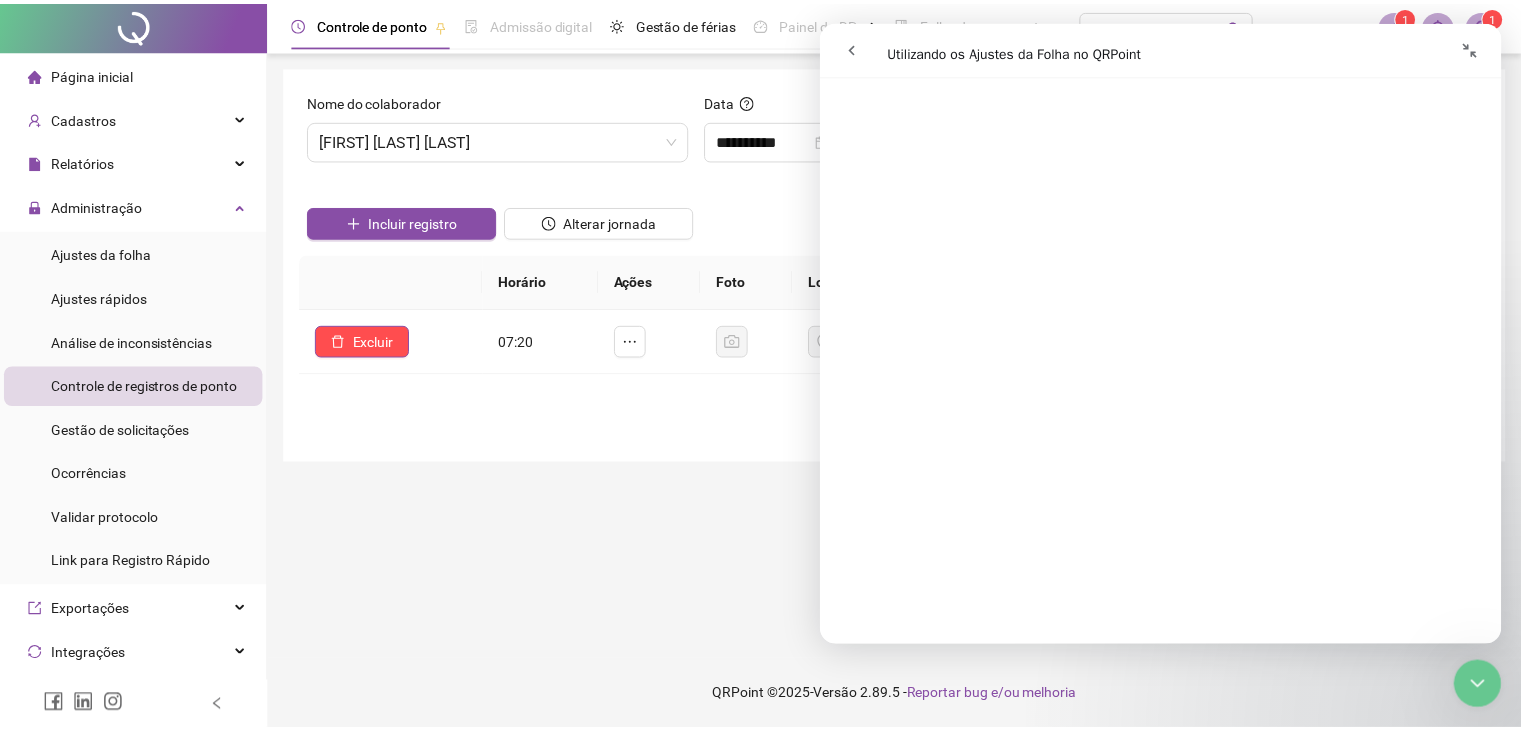 scroll, scrollTop: 171, scrollLeft: 0, axis: vertical 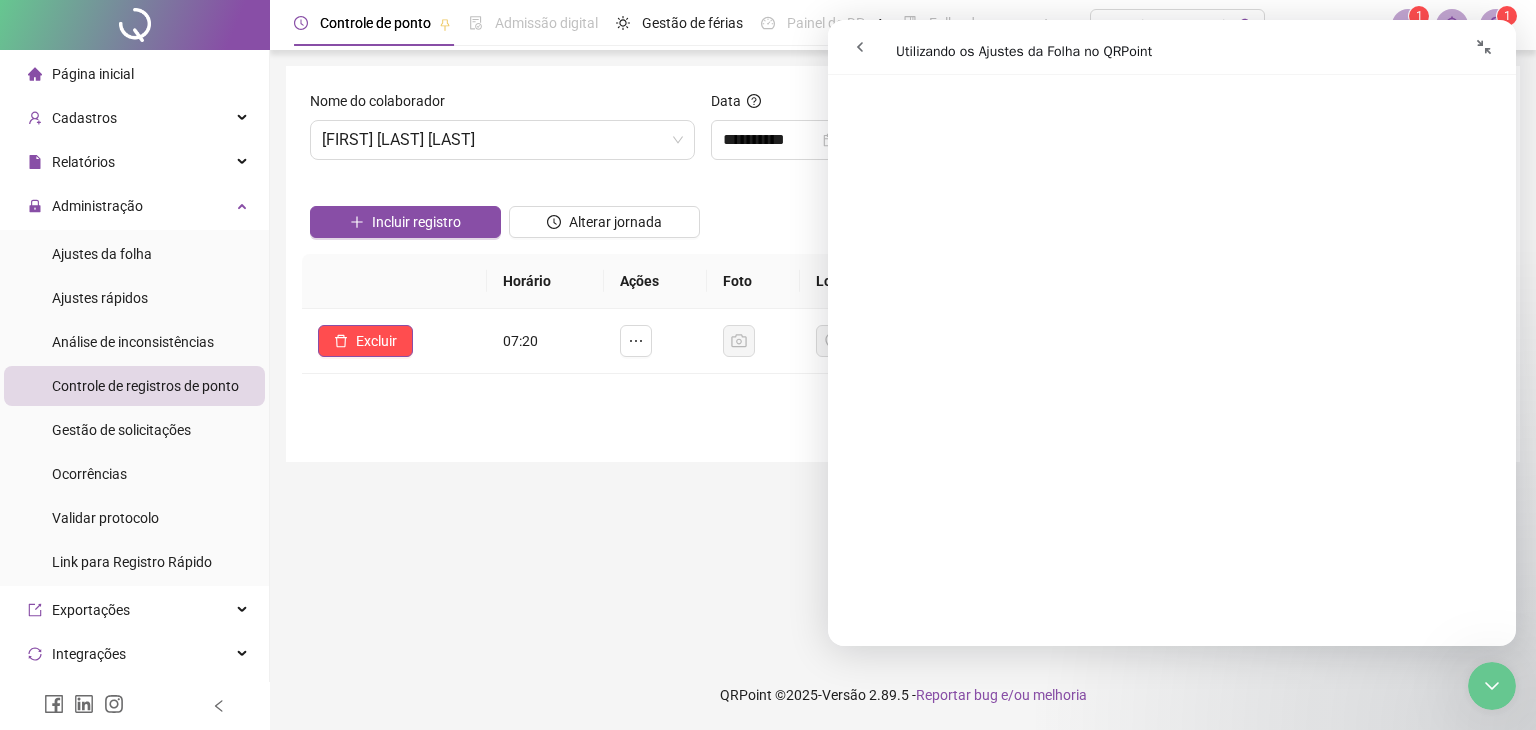 click on "**********" at bounding box center (903, 355) 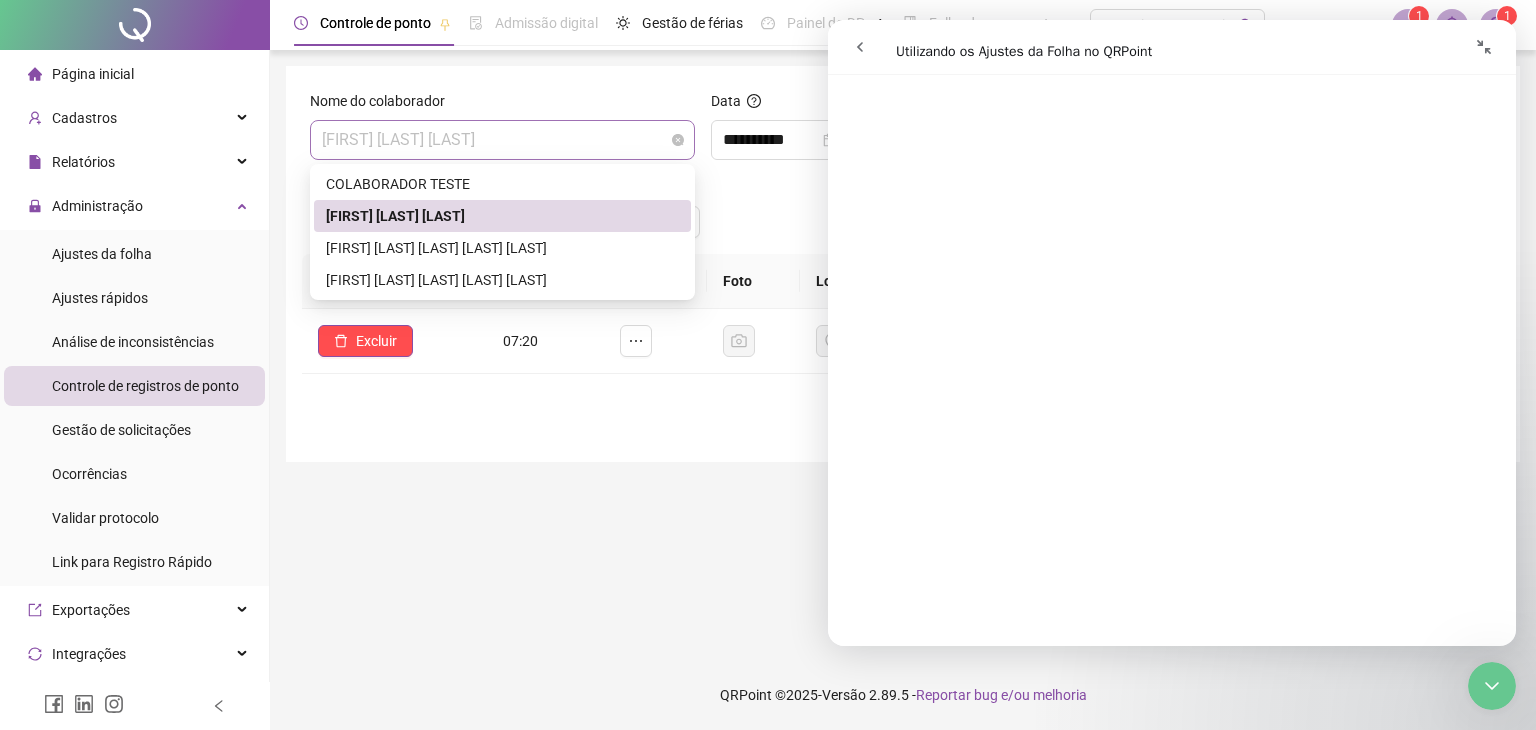 click on "[FIRST] [LAST] [LAST]" at bounding box center (502, 140) 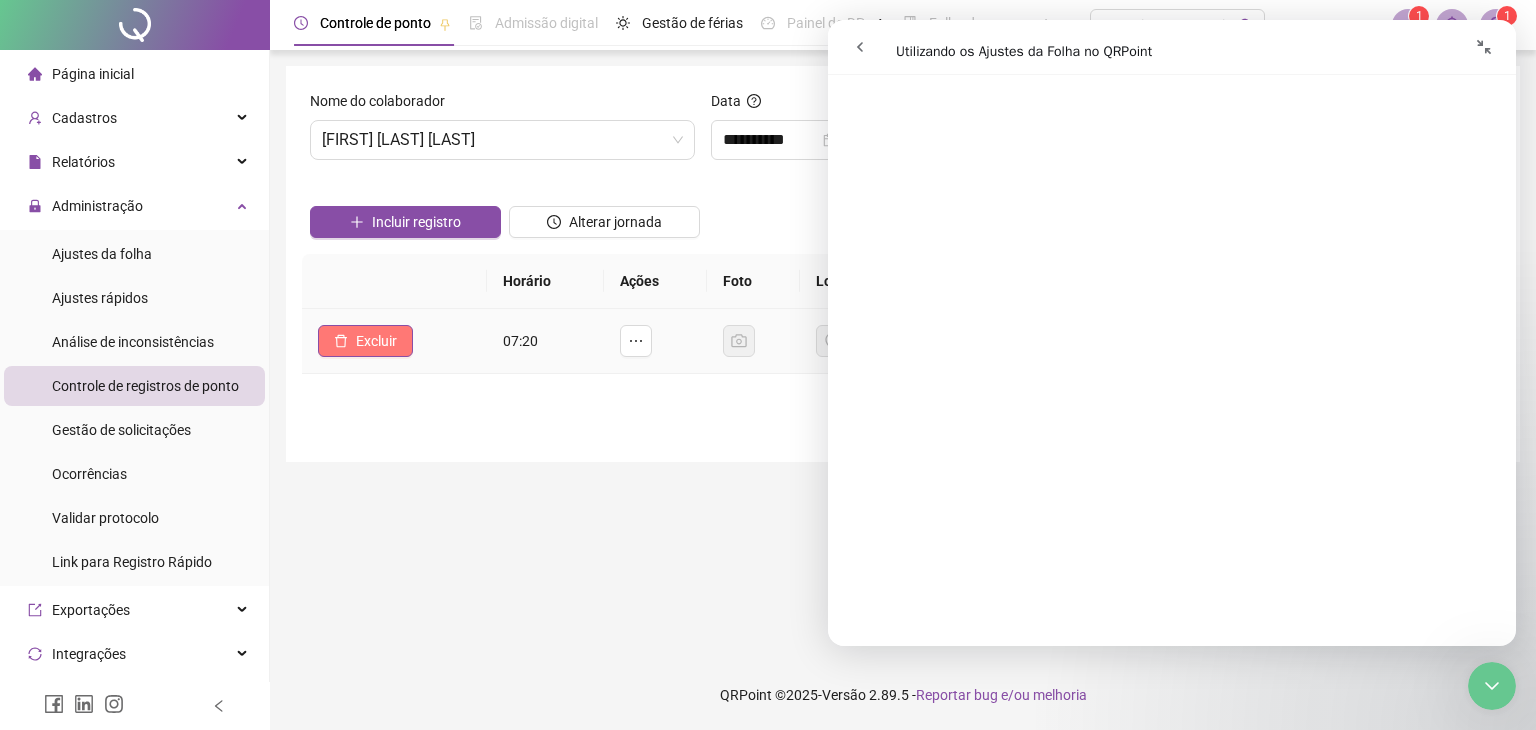 click on "Excluir" at bounding box center (365, 341) 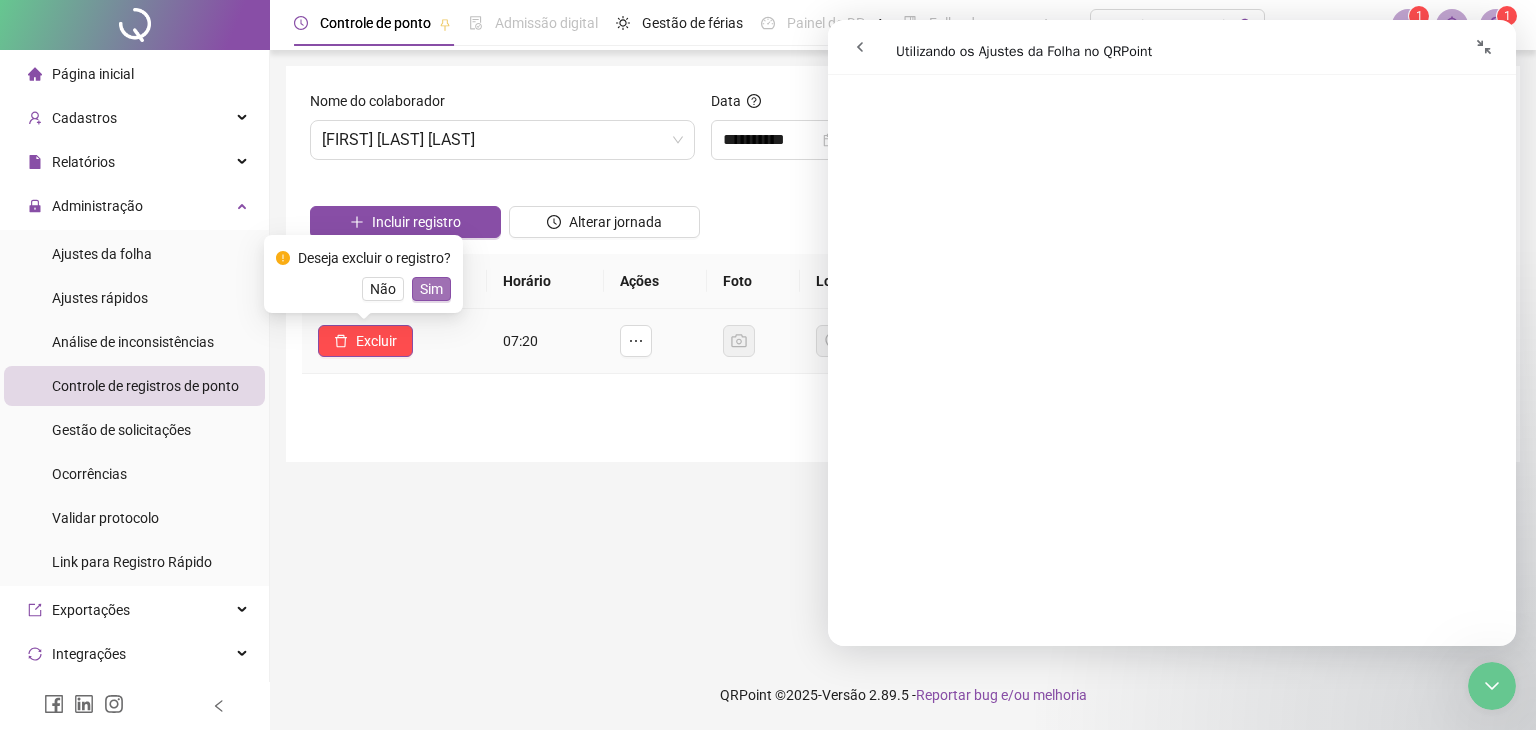 click on "Sim" at bounding box center [431, 289] 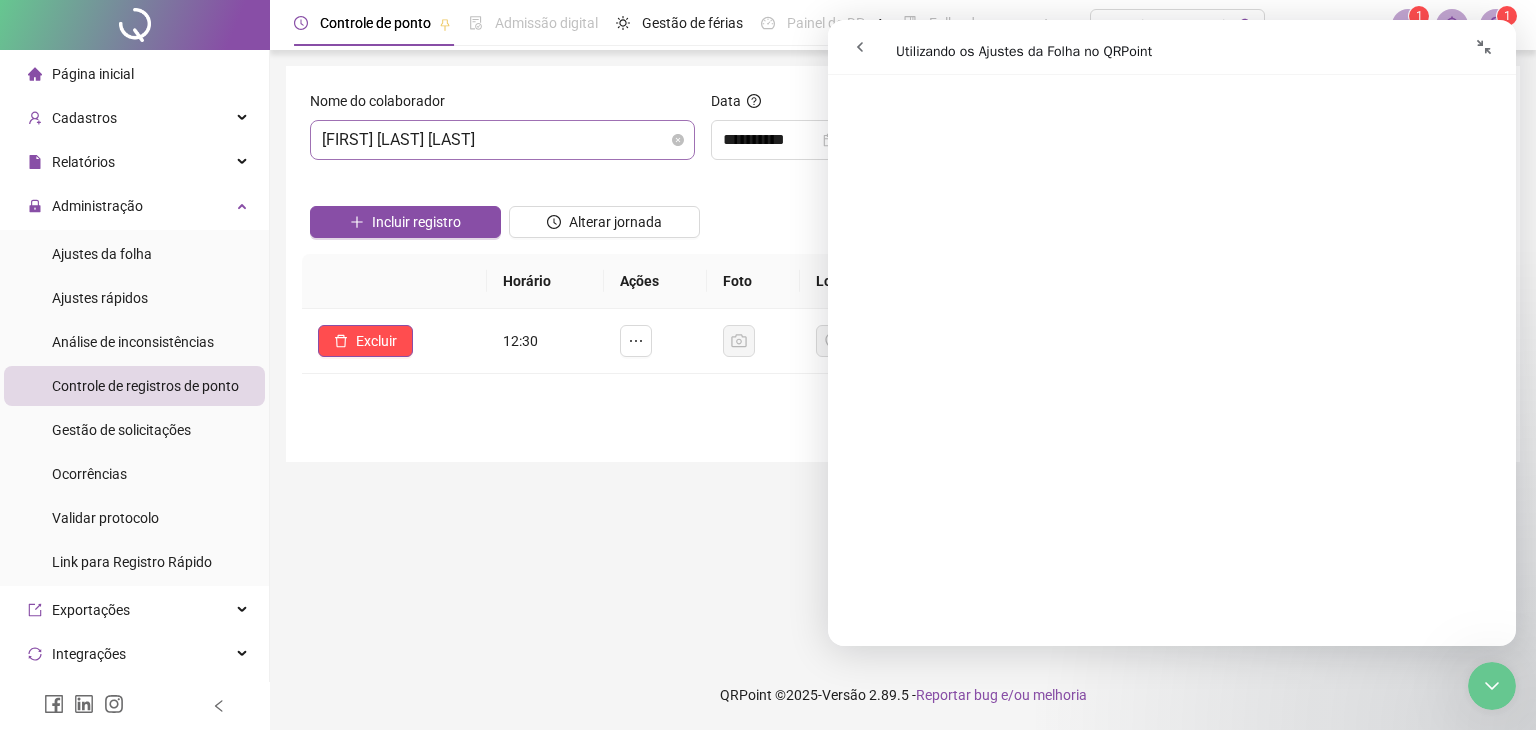 click on "[FIRST] [LAST] [LAST]" at bounding box center [502, 140] 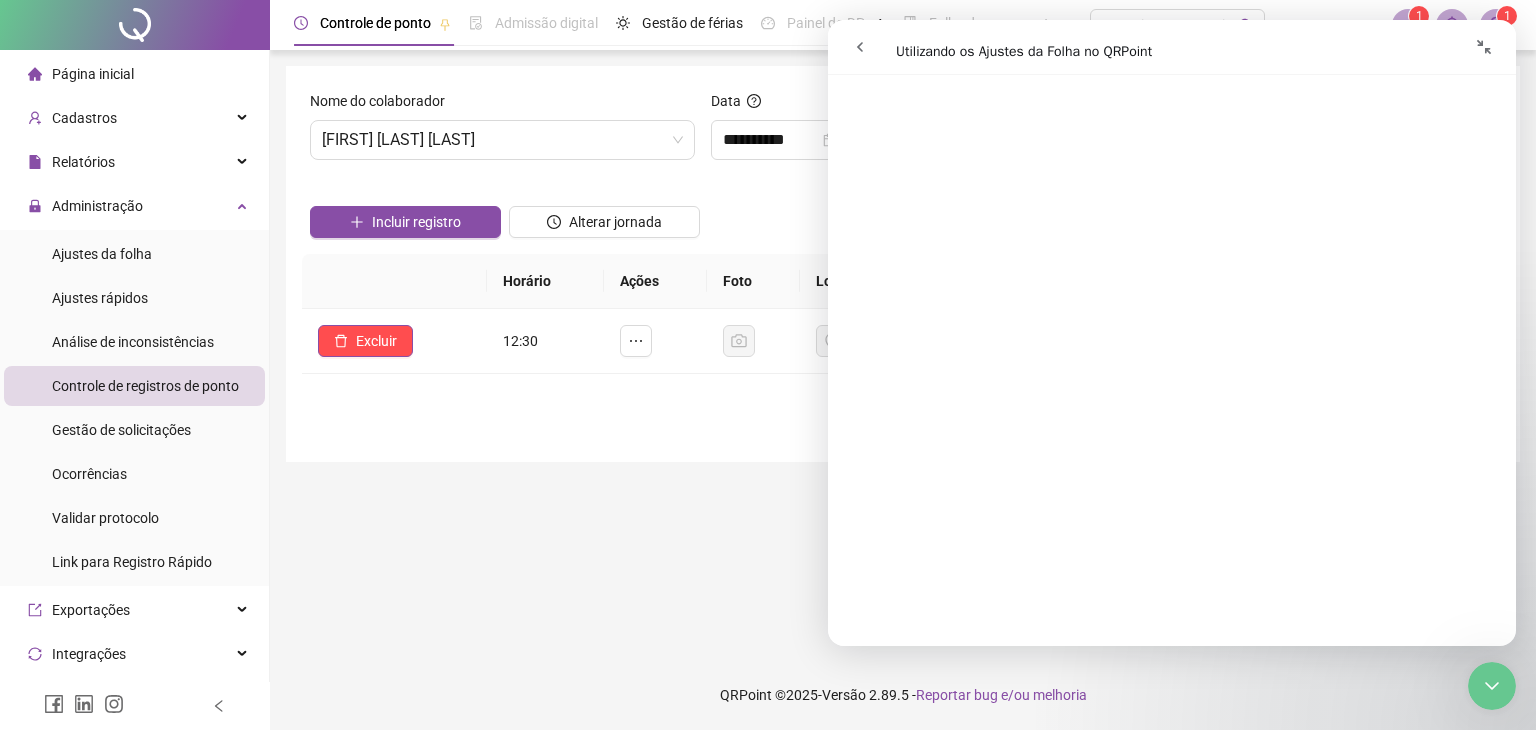 click at bounding box center [1492, 686] 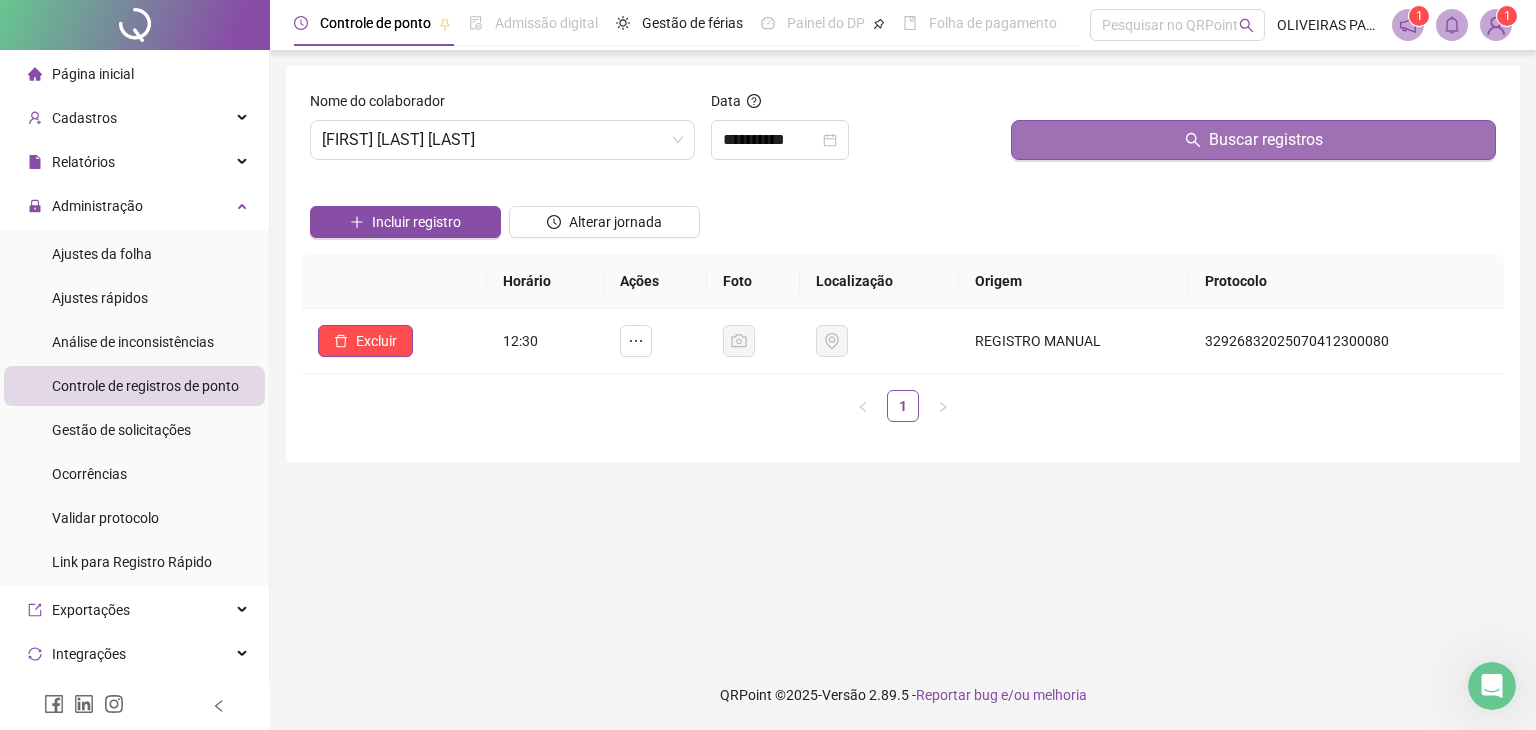 click on "Buscar registros" at bounding box center [1253, 140] 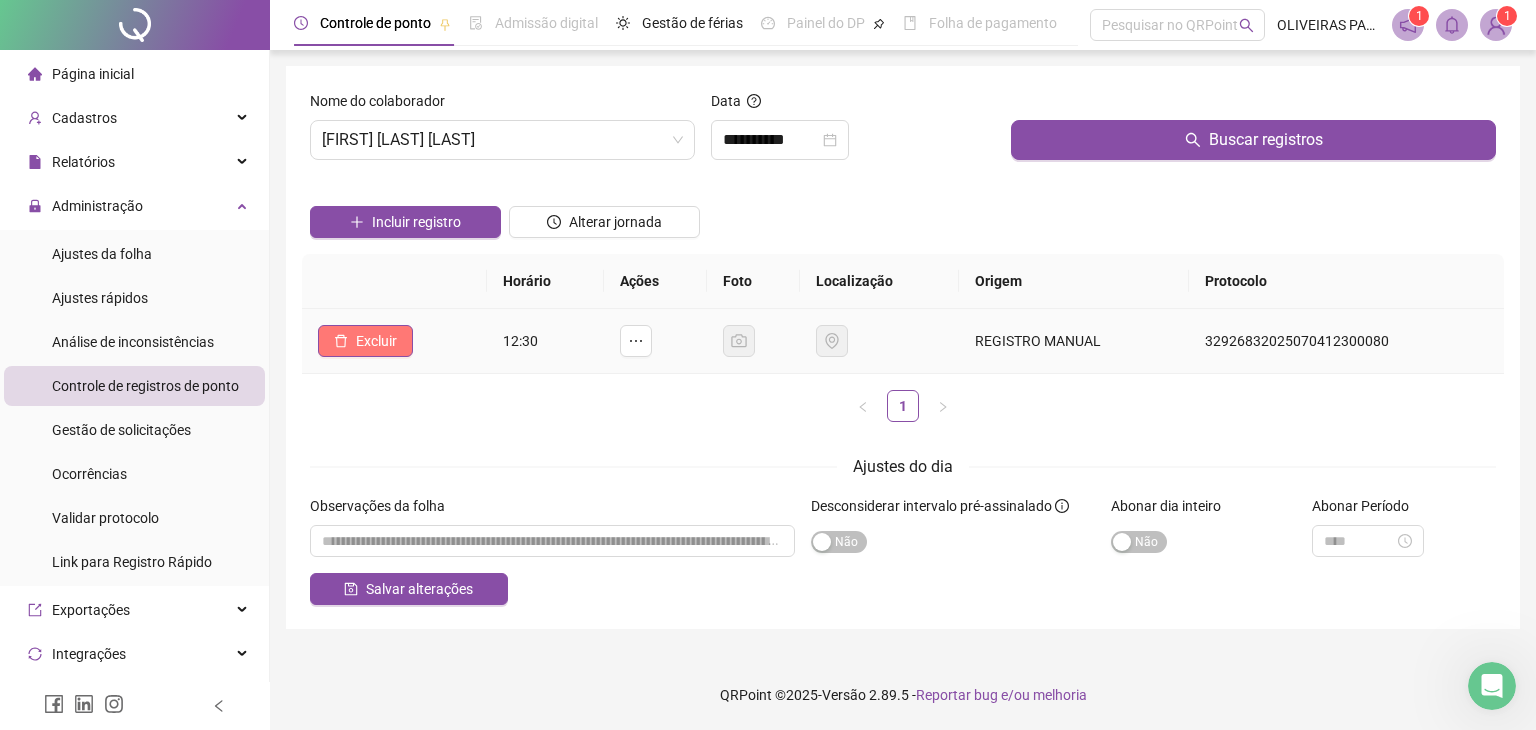 click on "Excluir" at bounding box center [376, 341] 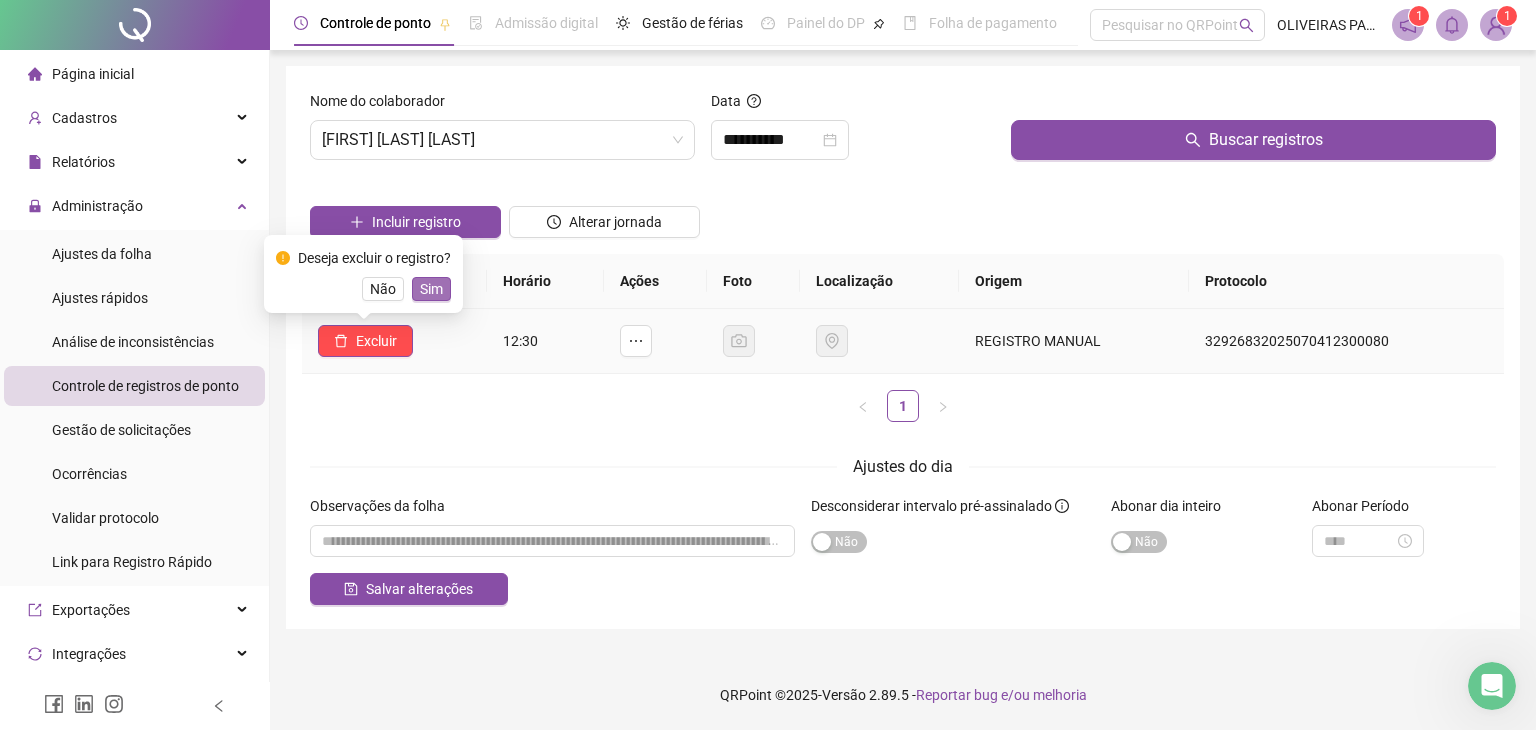 click on "Sim" at bounding box center (431, 289) 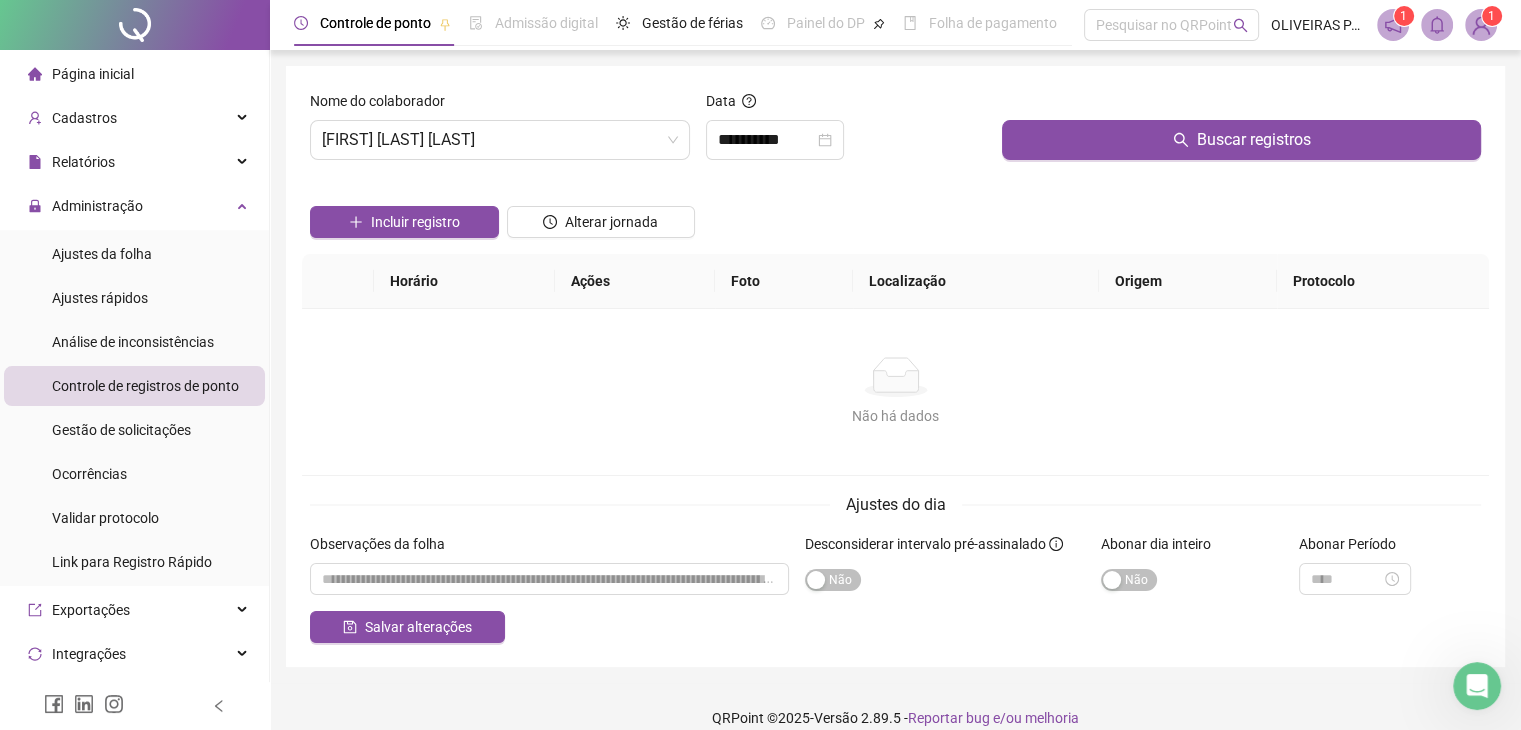 scroll, scrollTop: 23, scrollLeft: 0, axis: vertical 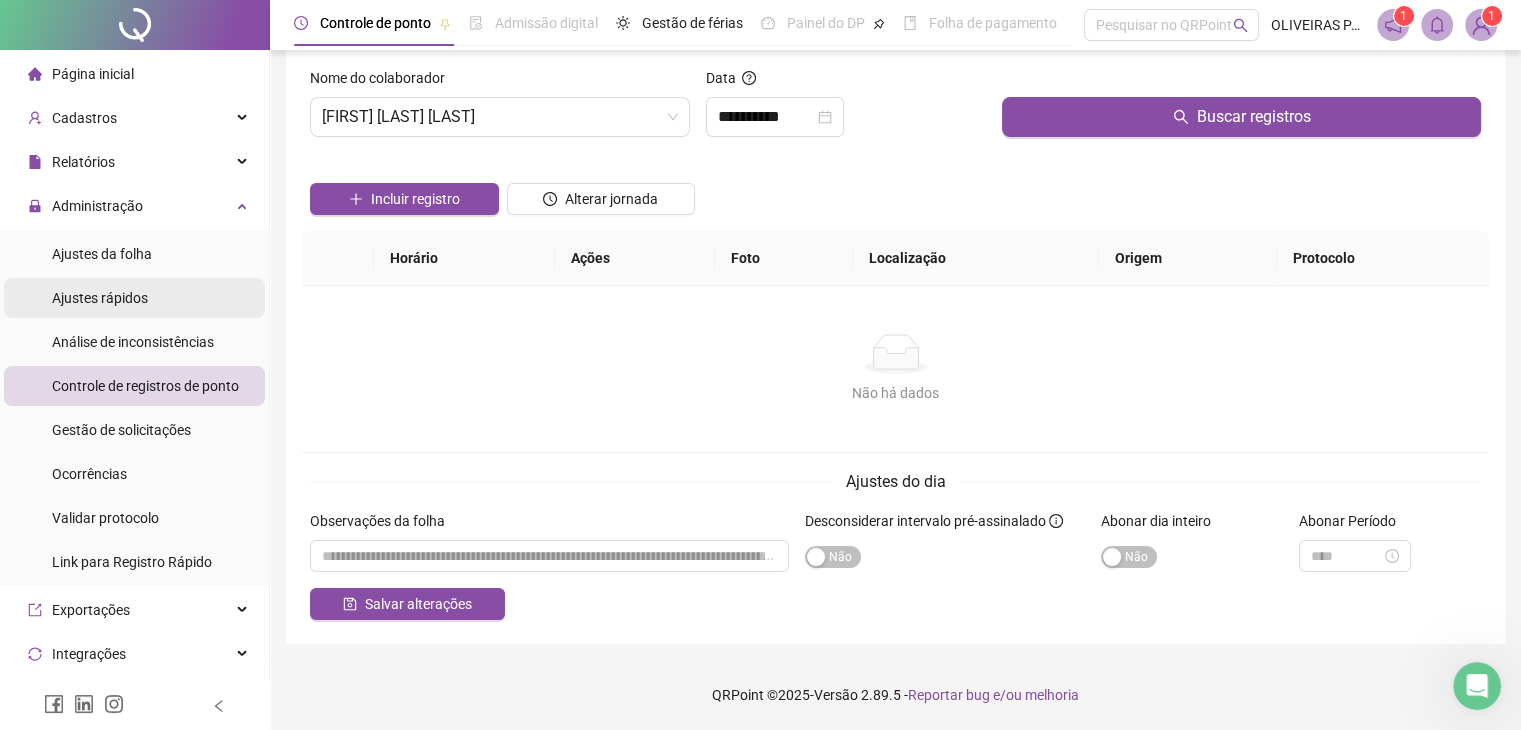 click on "Ajustes rápidos" at bounding box center [100, 298] 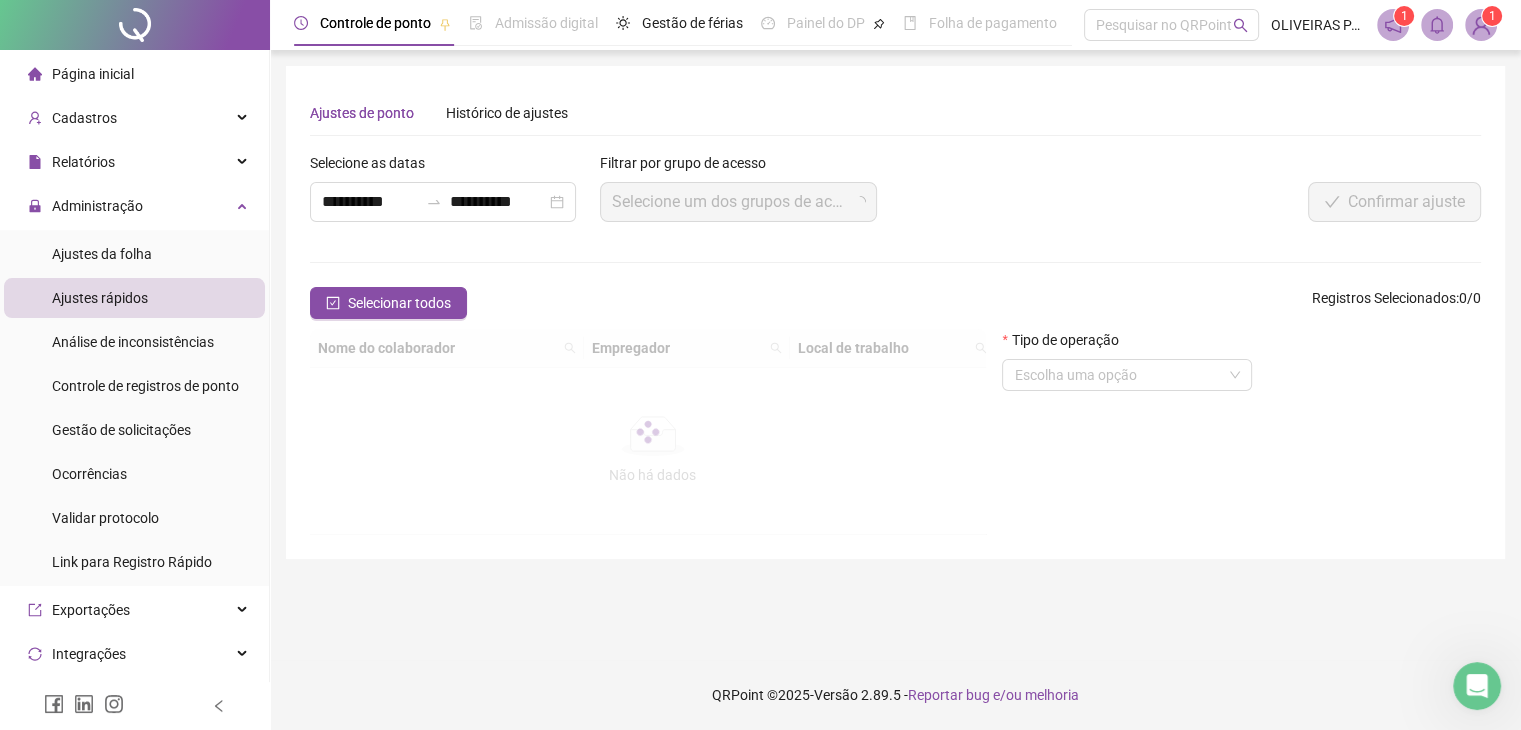 scroll, scrollTop: 0, scrollLeft: 0, axis: both 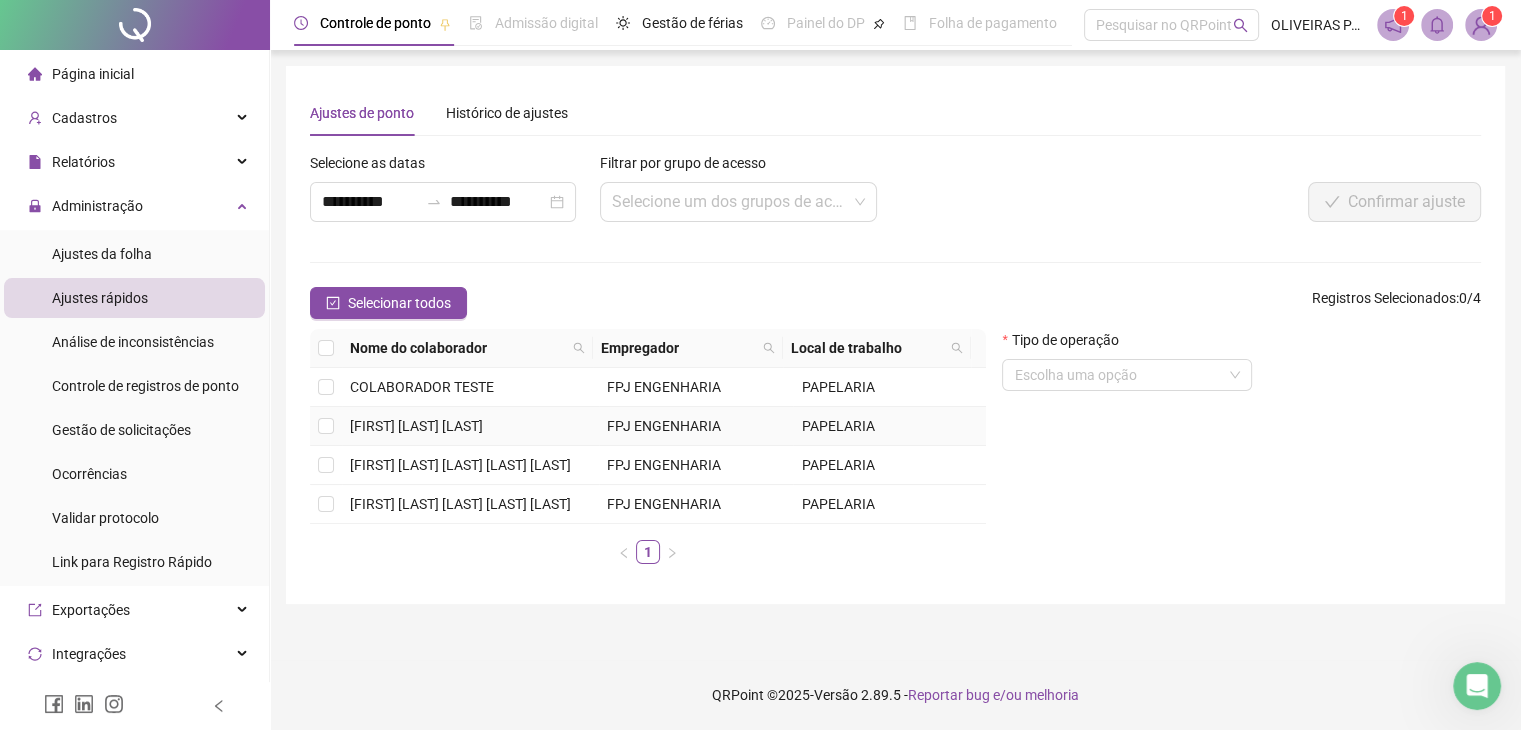 click on "[FIRST] [LAST] [LAST]" at bounding box center [416, 426] 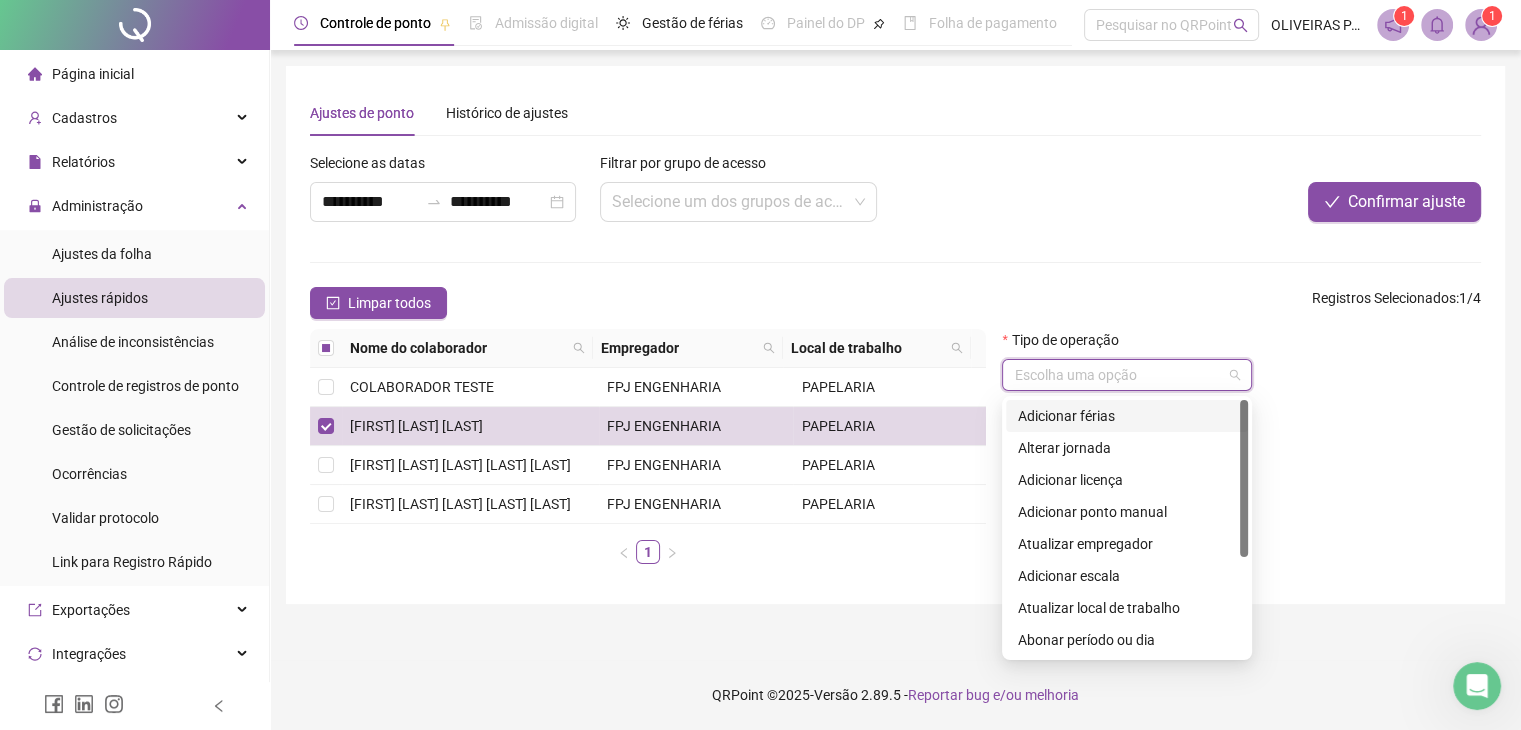 click at bounding box center (1118, 375) 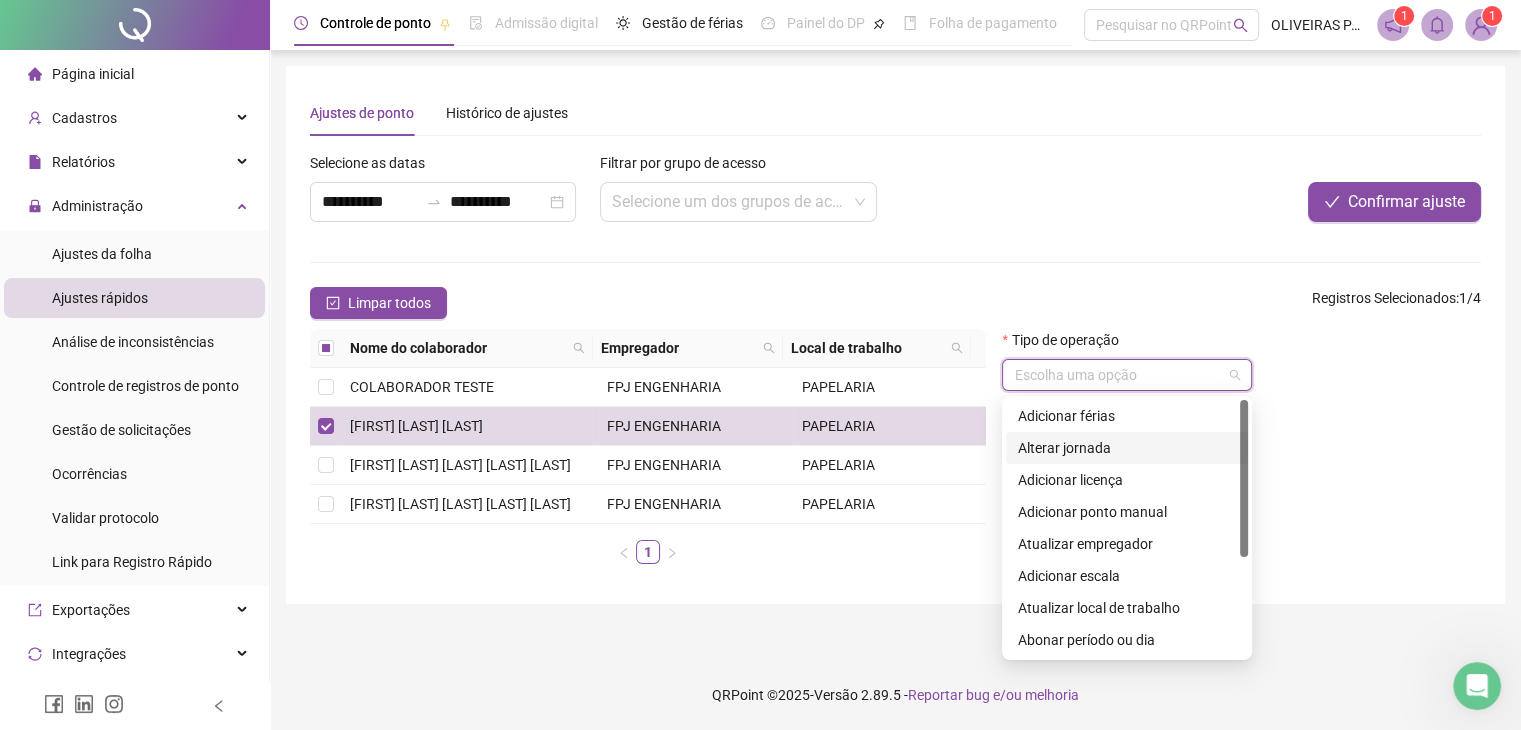 drag, startPoint x: 1248, startPoint y: 444, endPoint x: 1255, endPoint y: 502, distance: 58.420887 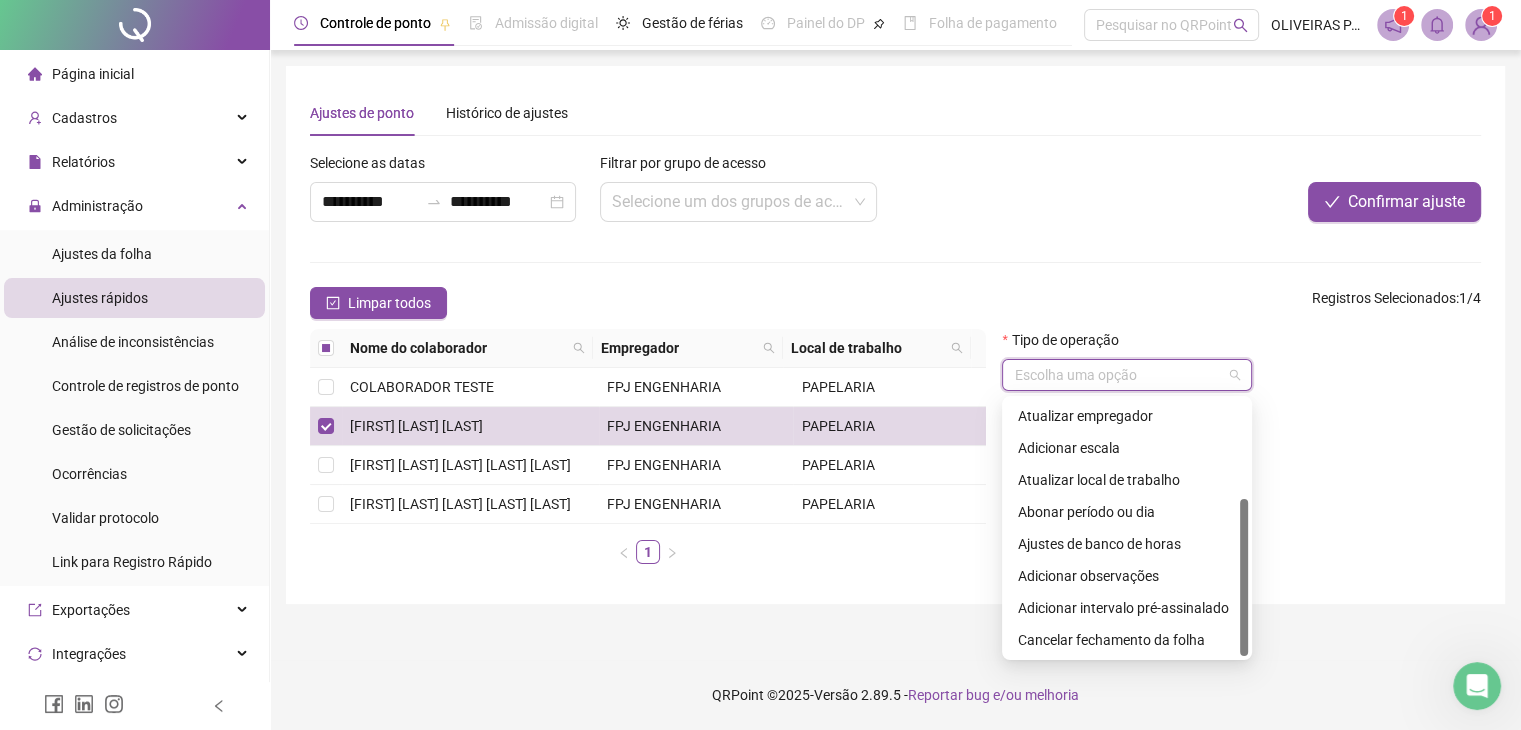 scroll, scrollTop: 160, scrollLeft: 0, axis: vertical 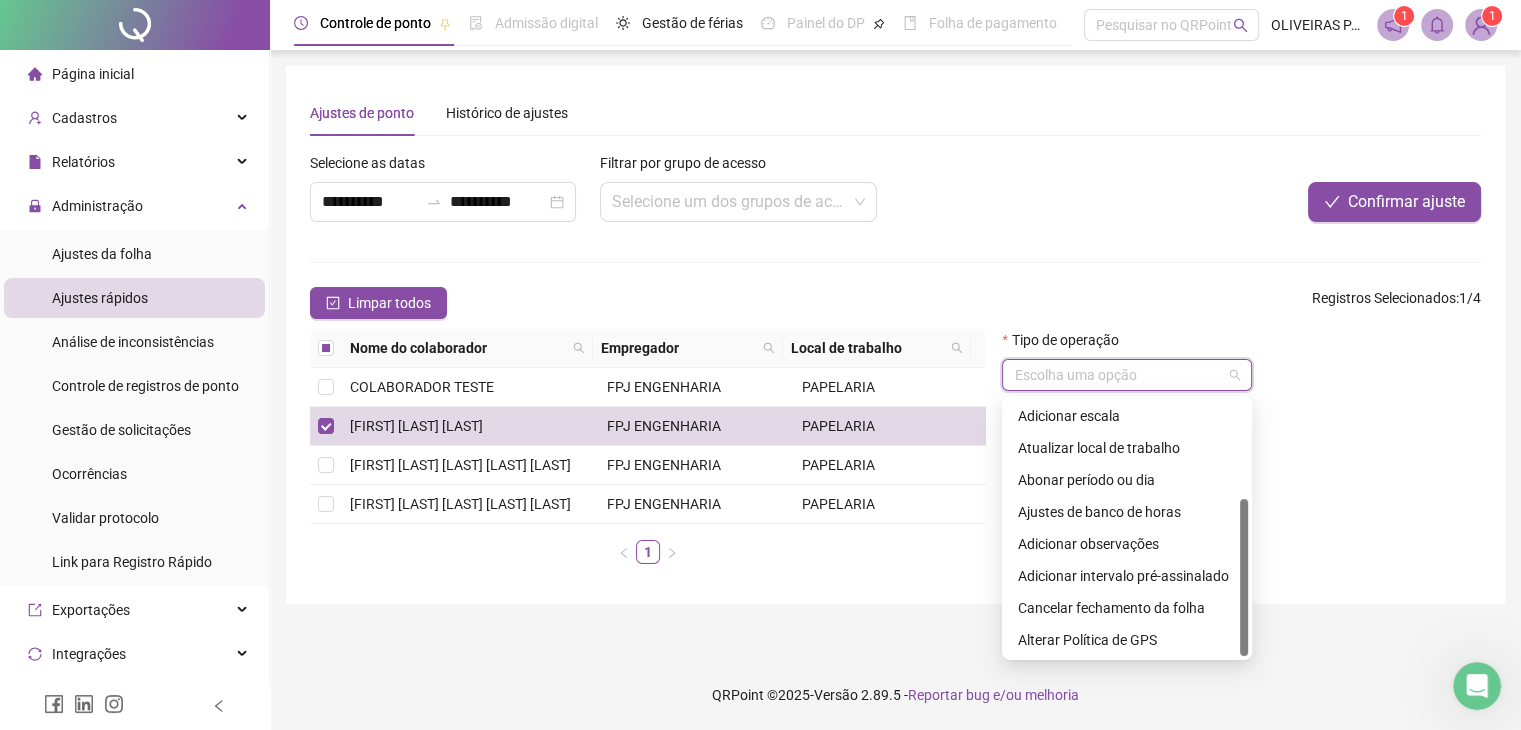 drag, startPoint x: 1244, startPoint y: 497, endPoint x: 1256, endPoint y: 617, distance: 120.59851 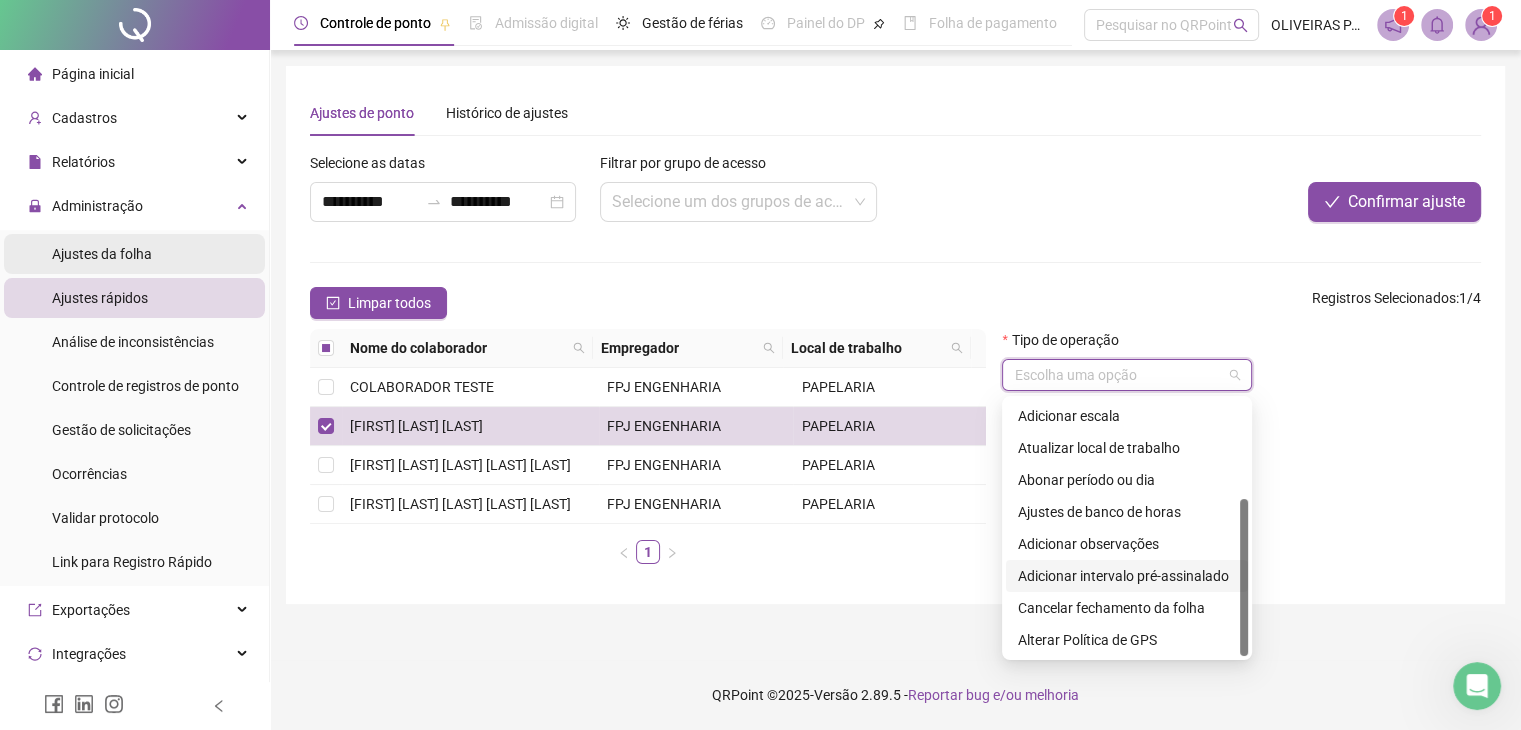 click on "Ajustes da folha" at bounding box center [102, 254] 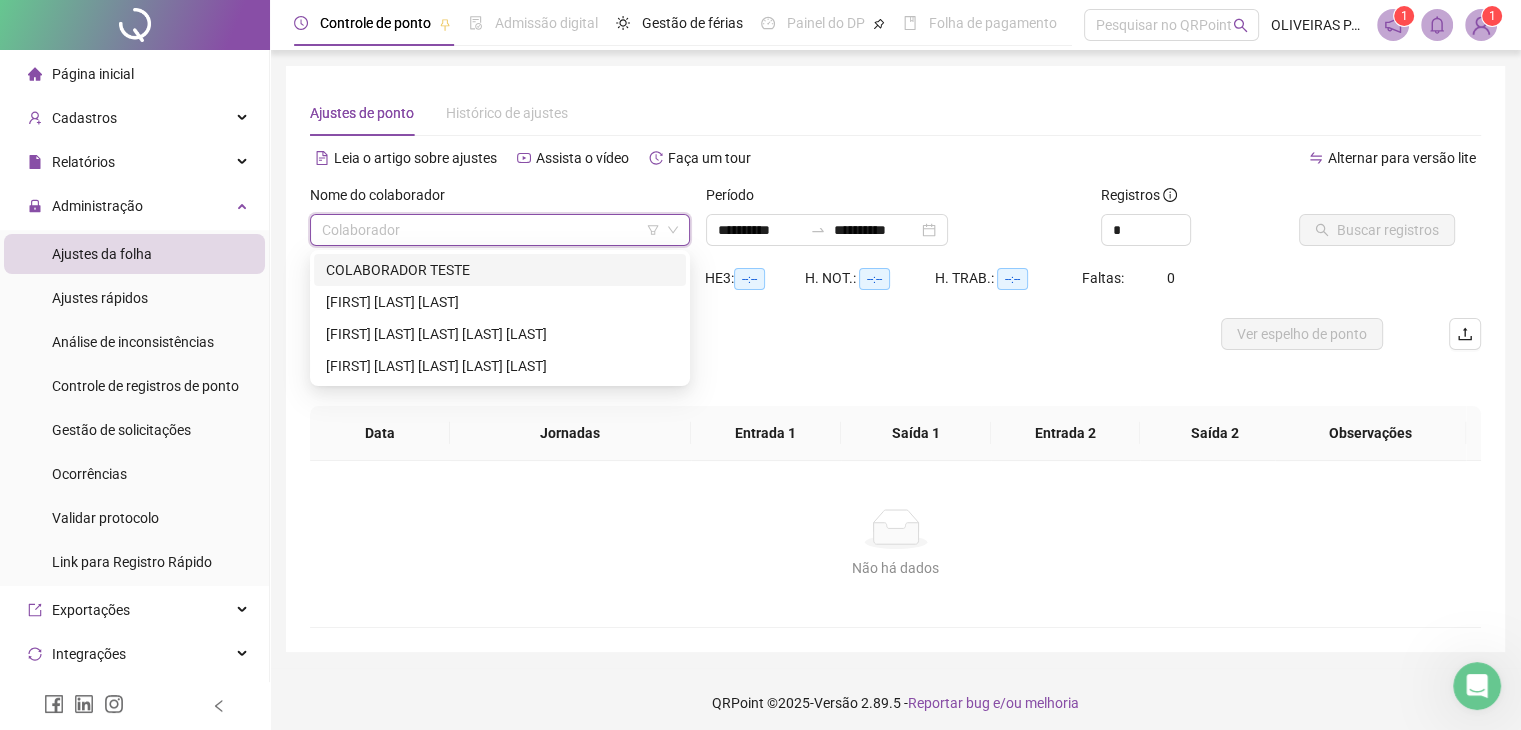 click at bounding box center (491, 230) 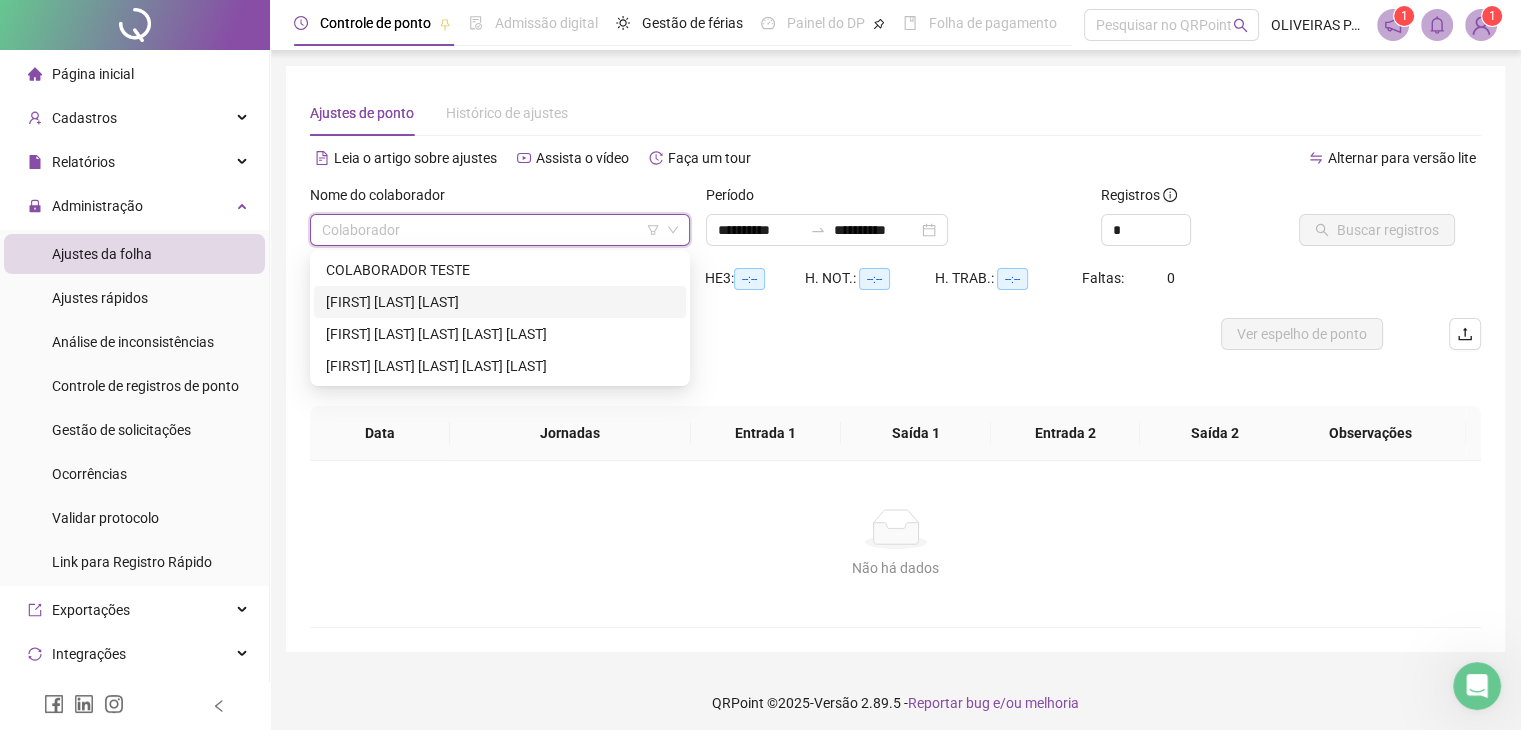 click on "[FIRST] [LAST] [LAST]" at bounding box center [500, 302] 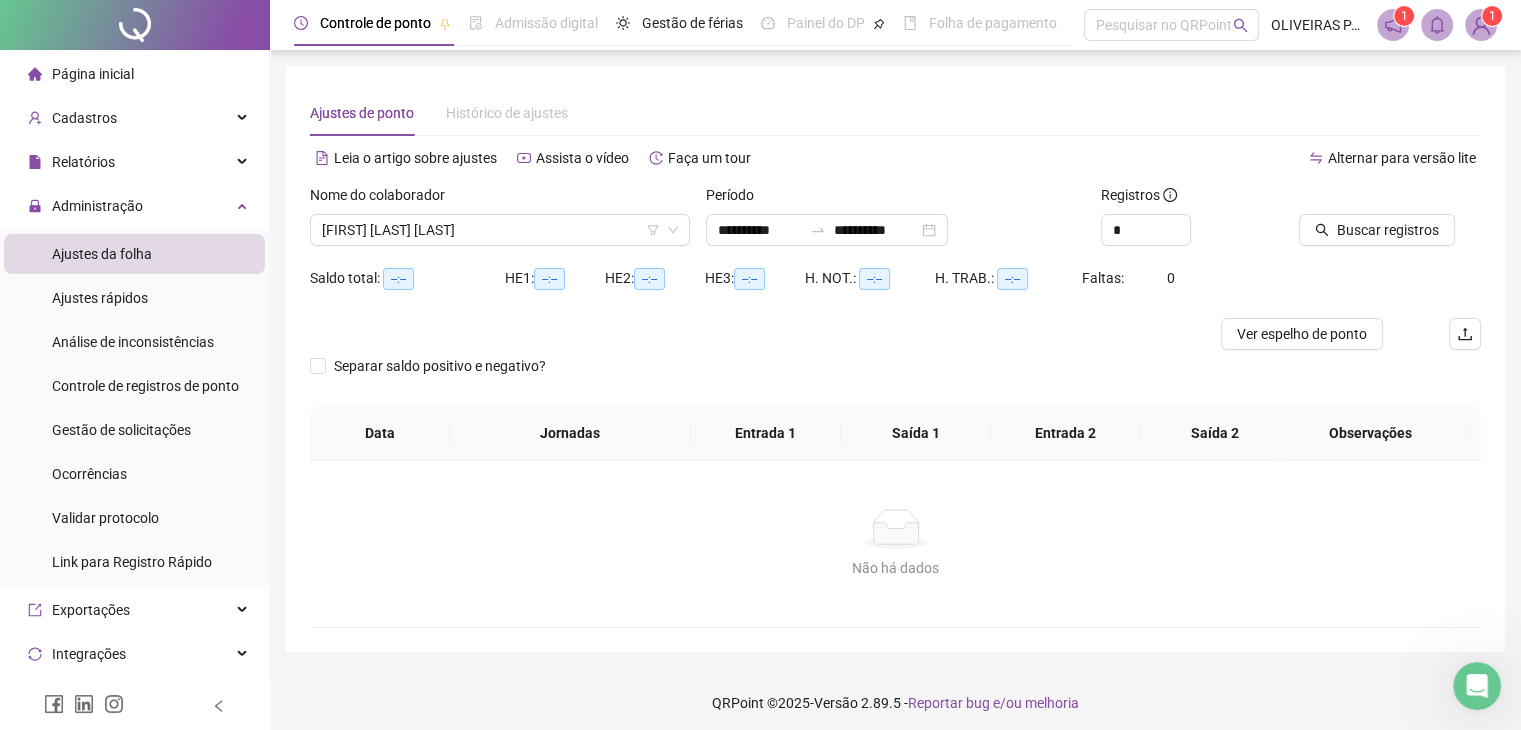 click on "--:--" at bounding box center [398, 279] 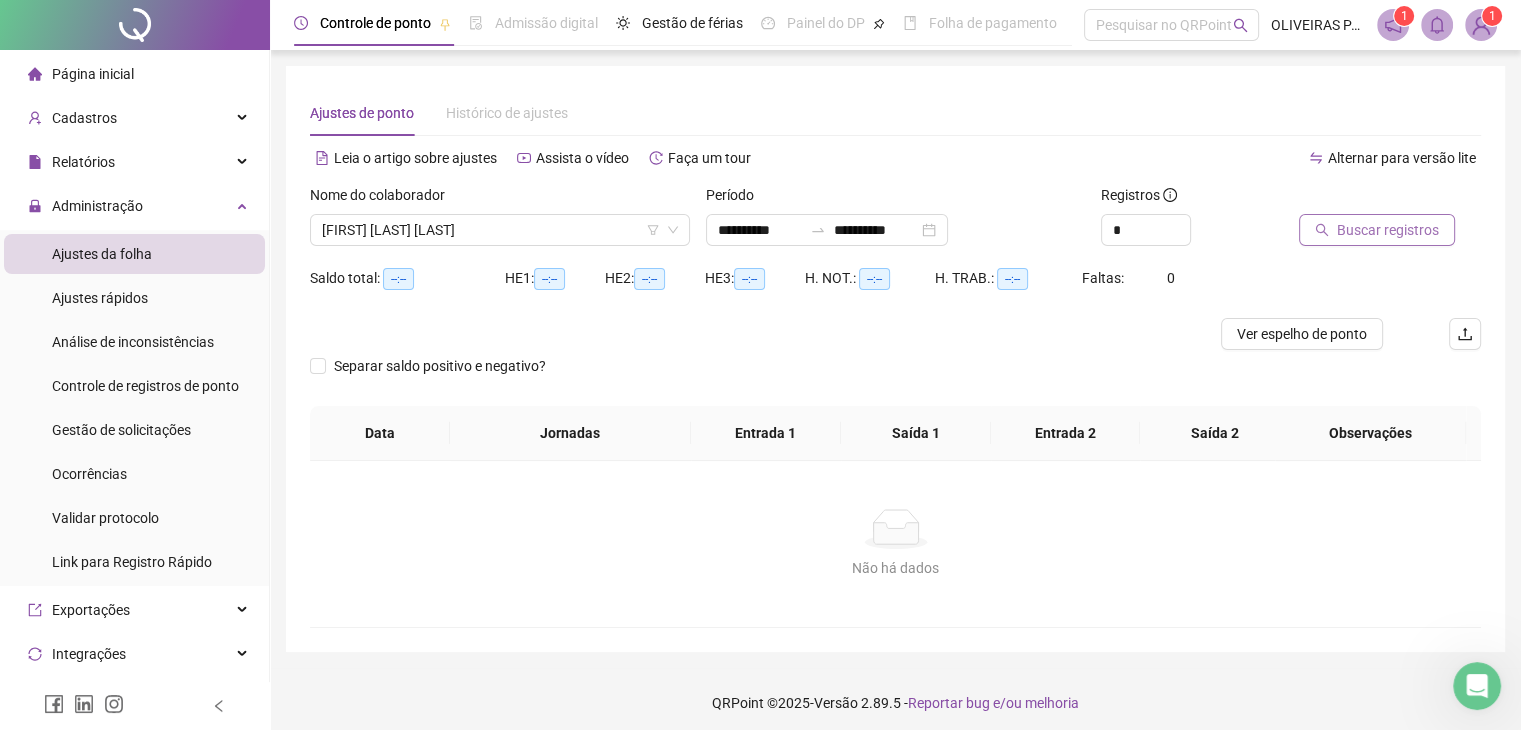 click on "Buscar registros" at bounding box center [1388, 230] 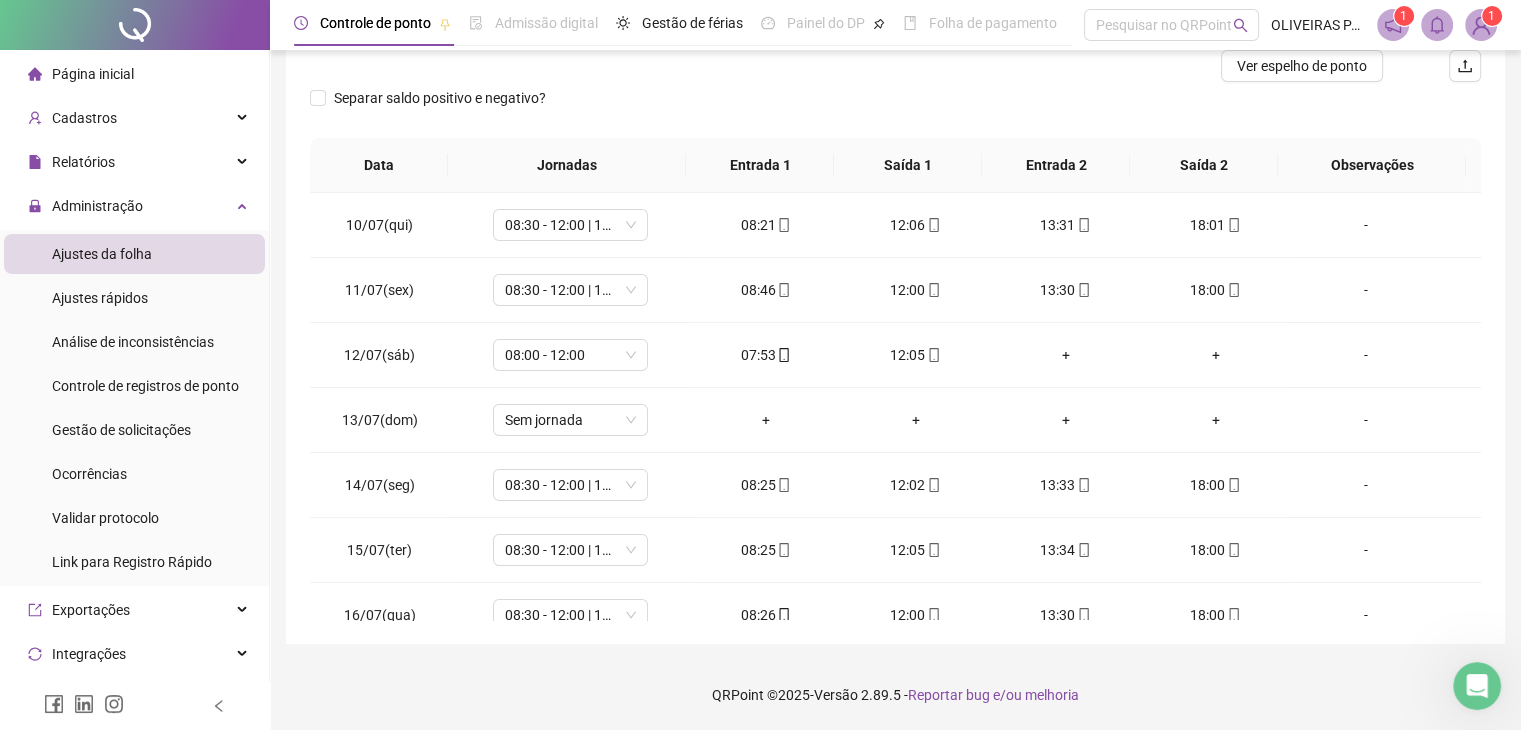 scroll, scrollTop: 0, scrollLeft: 0, axis: both 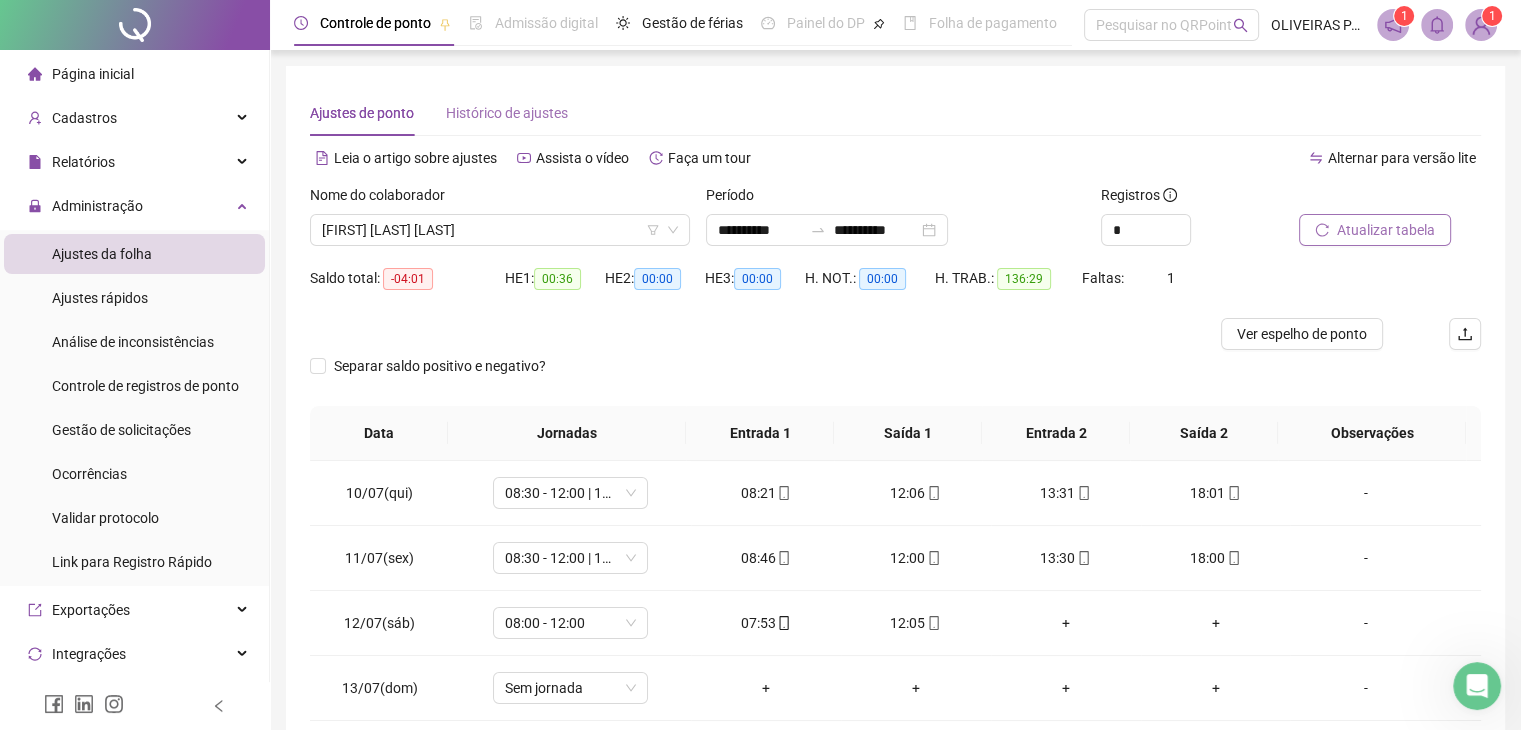 click on "Histórico de ajustes" at bounding box center (507, 113) 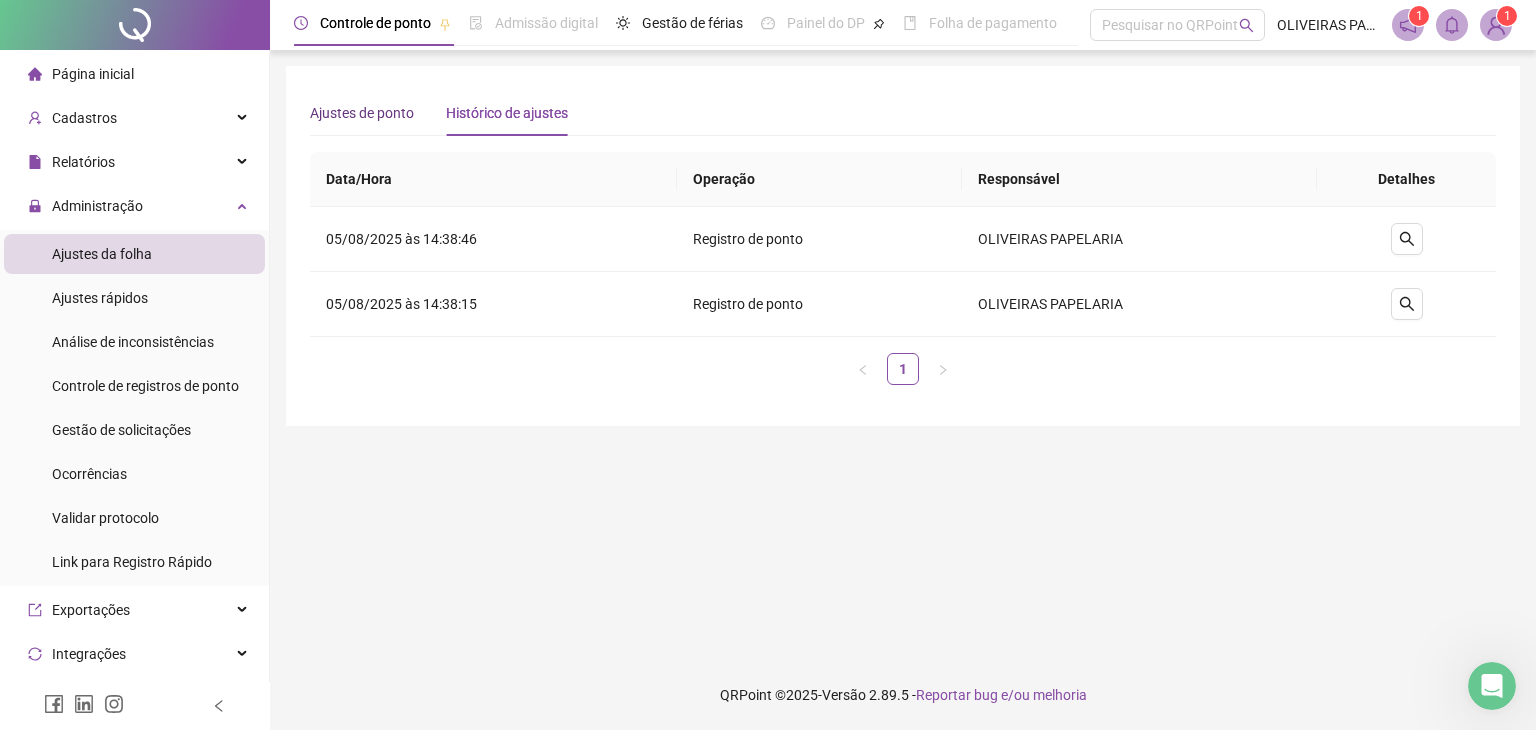 click on "Ajustes de ponto" at bounding box center (362, 113) 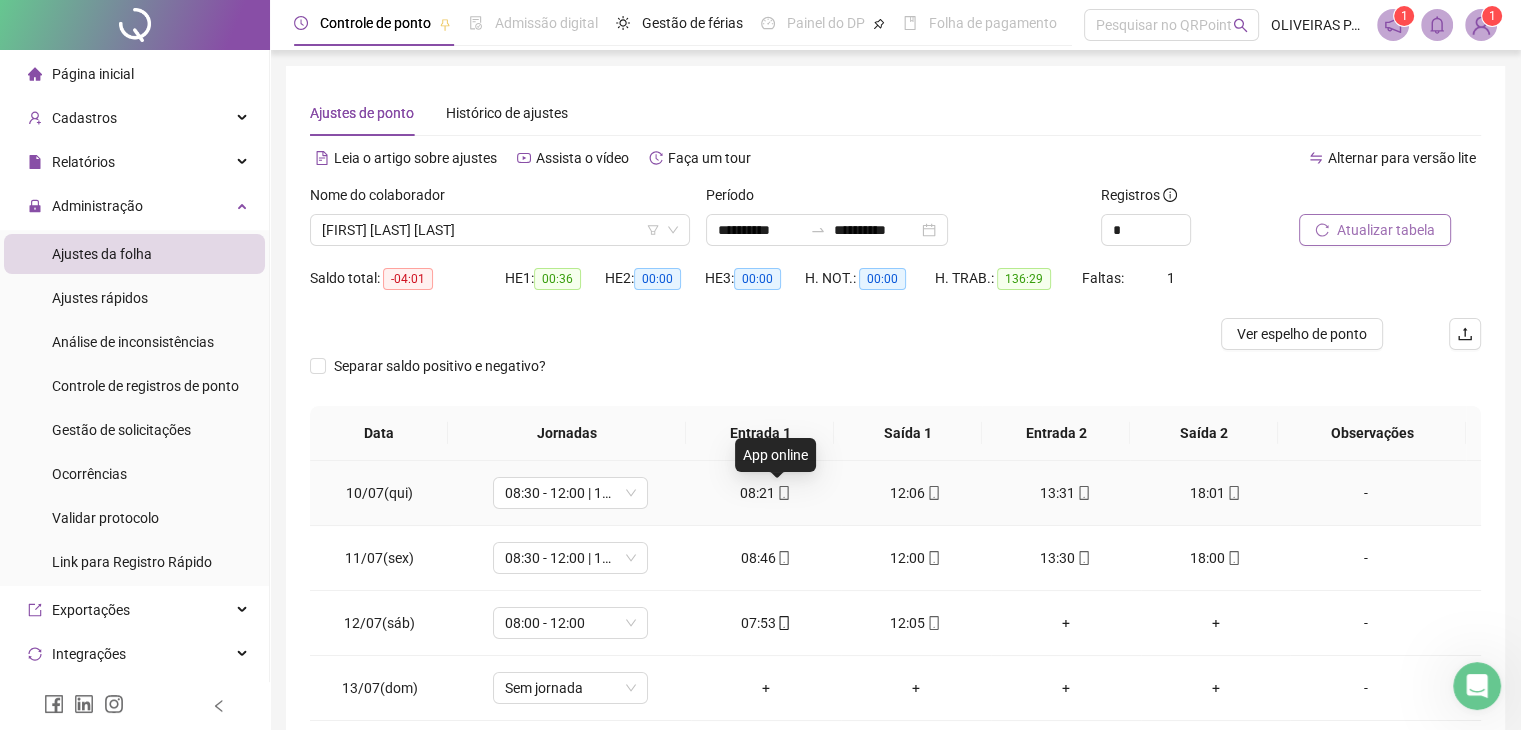 click 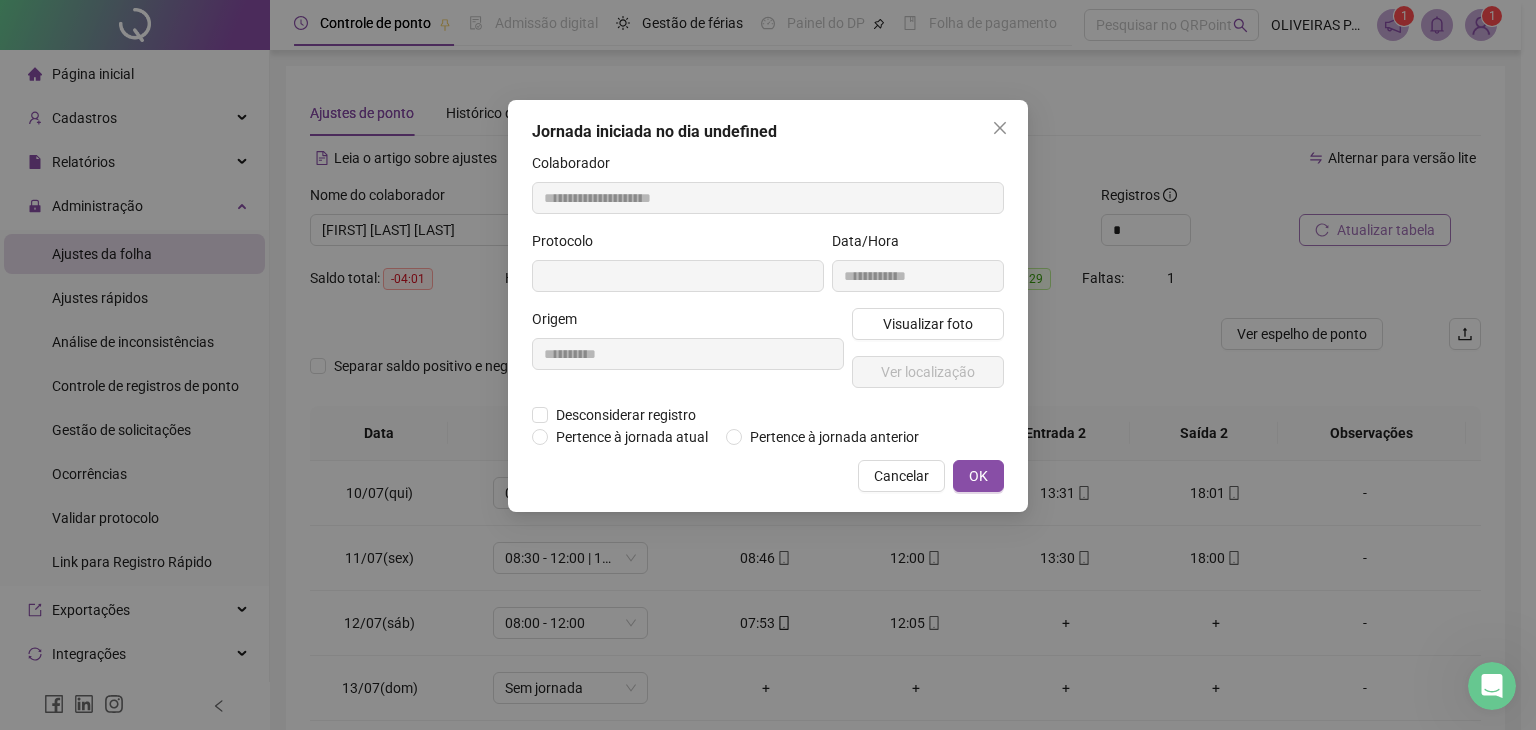 type on "**********" 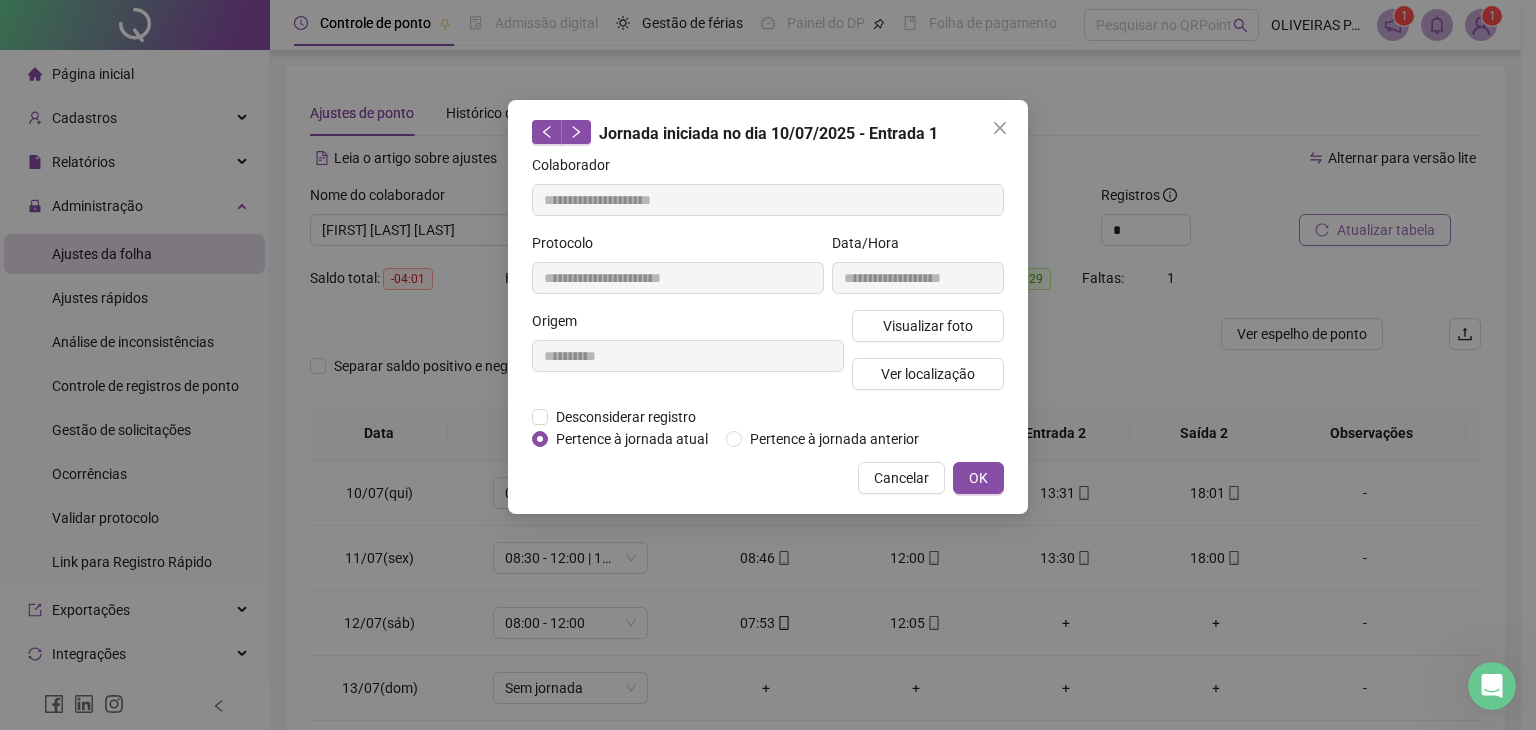 click on "**********" at bounding box center [768, 307] 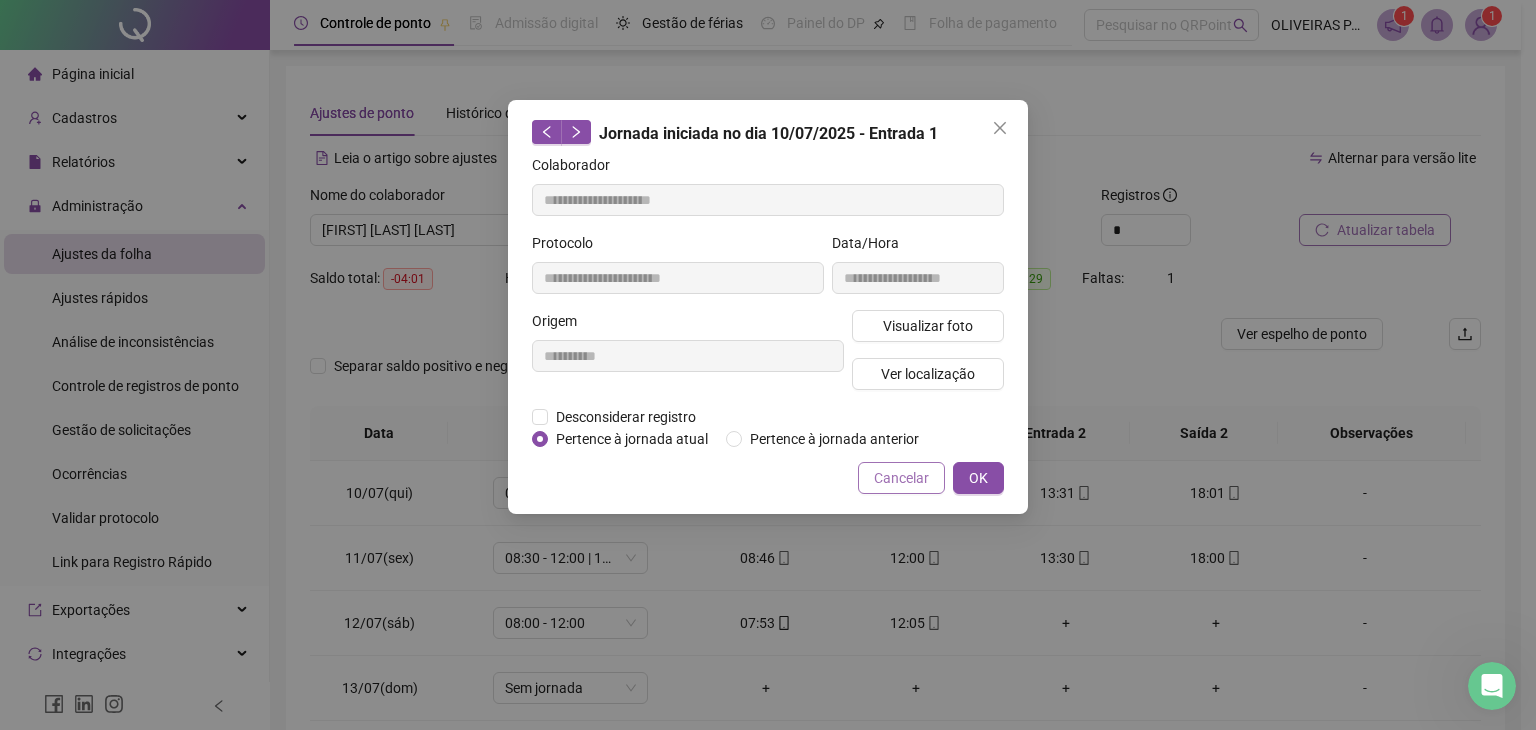 click on "Cancelar" at bounding box center (901, 478) 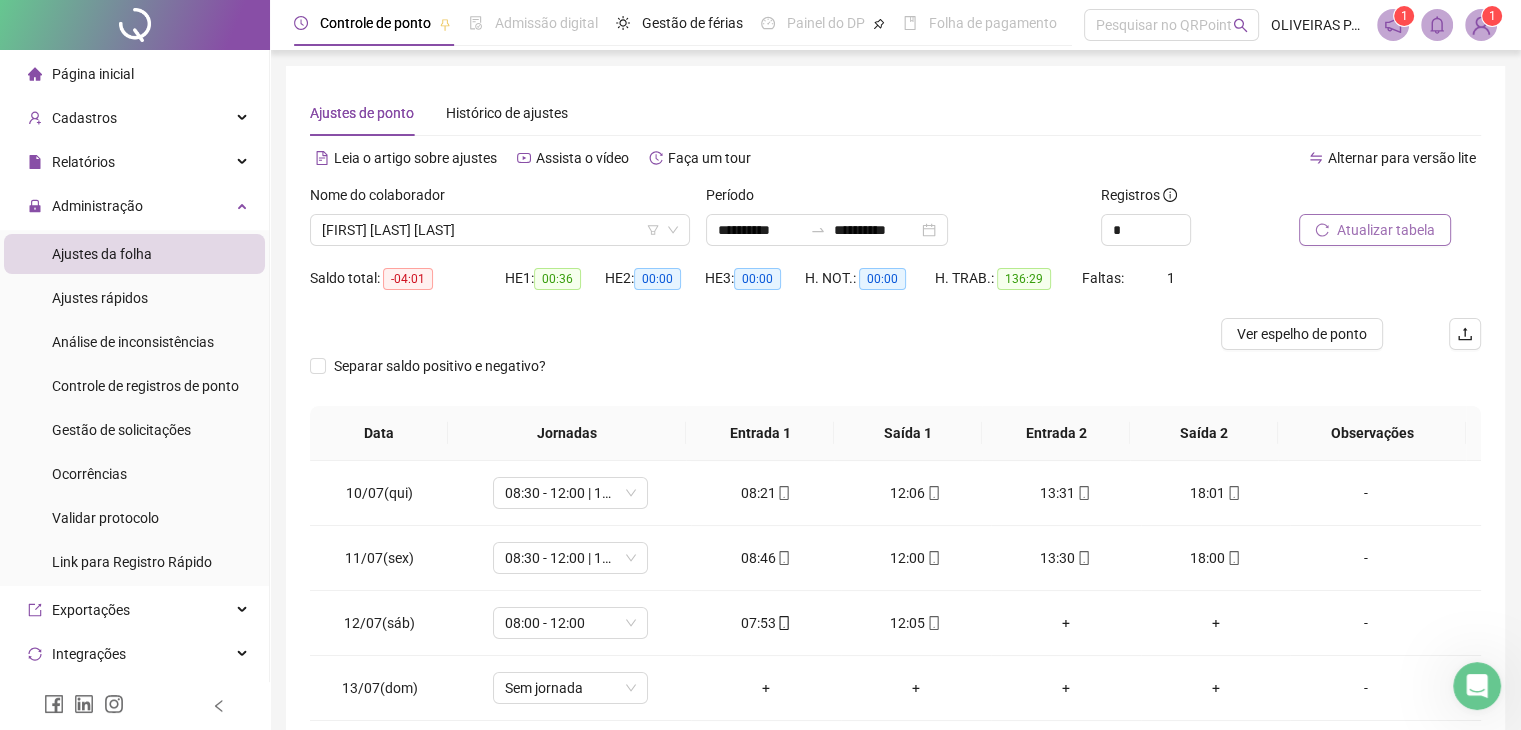 click 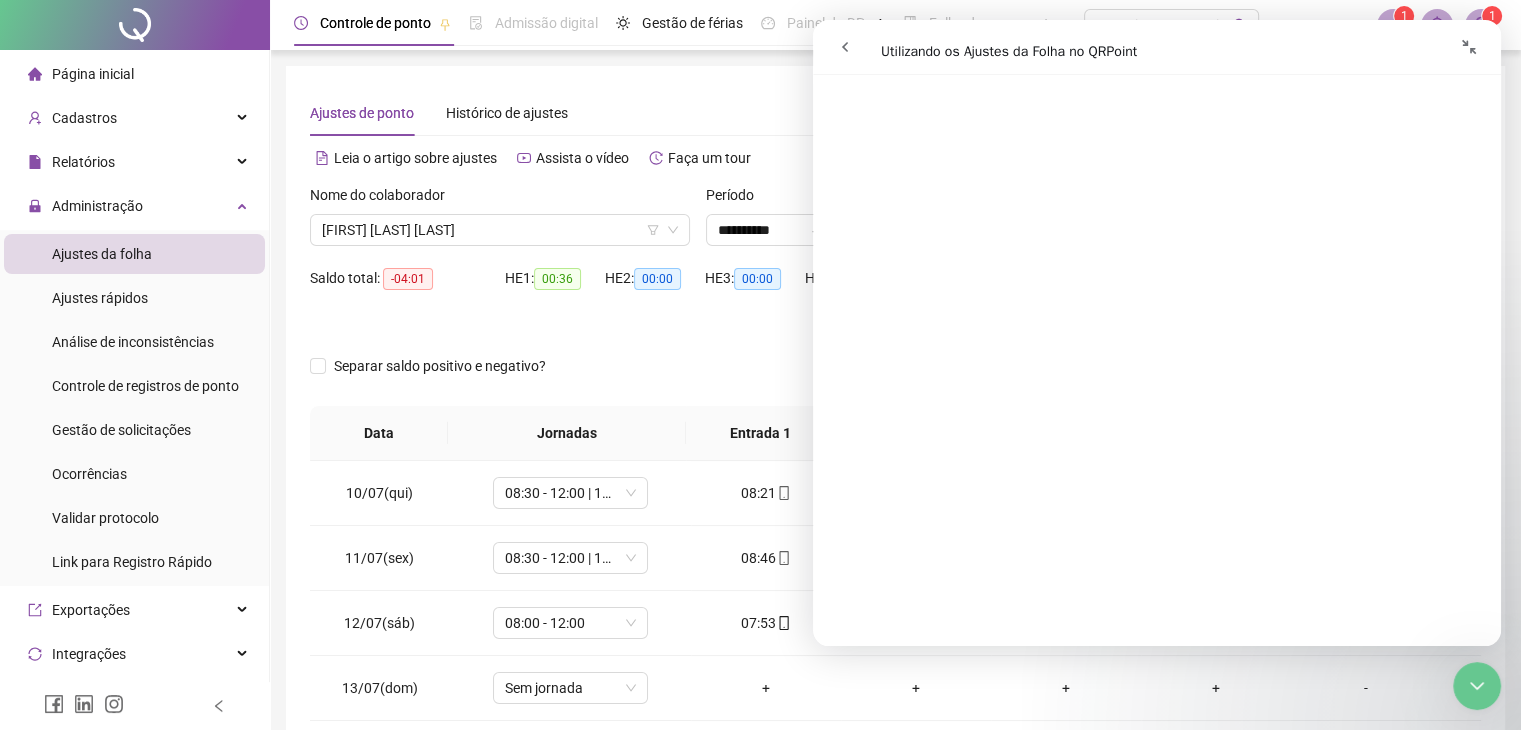 scroll, scrollTop: 4734, scrollLeft: 0, axis: vertical 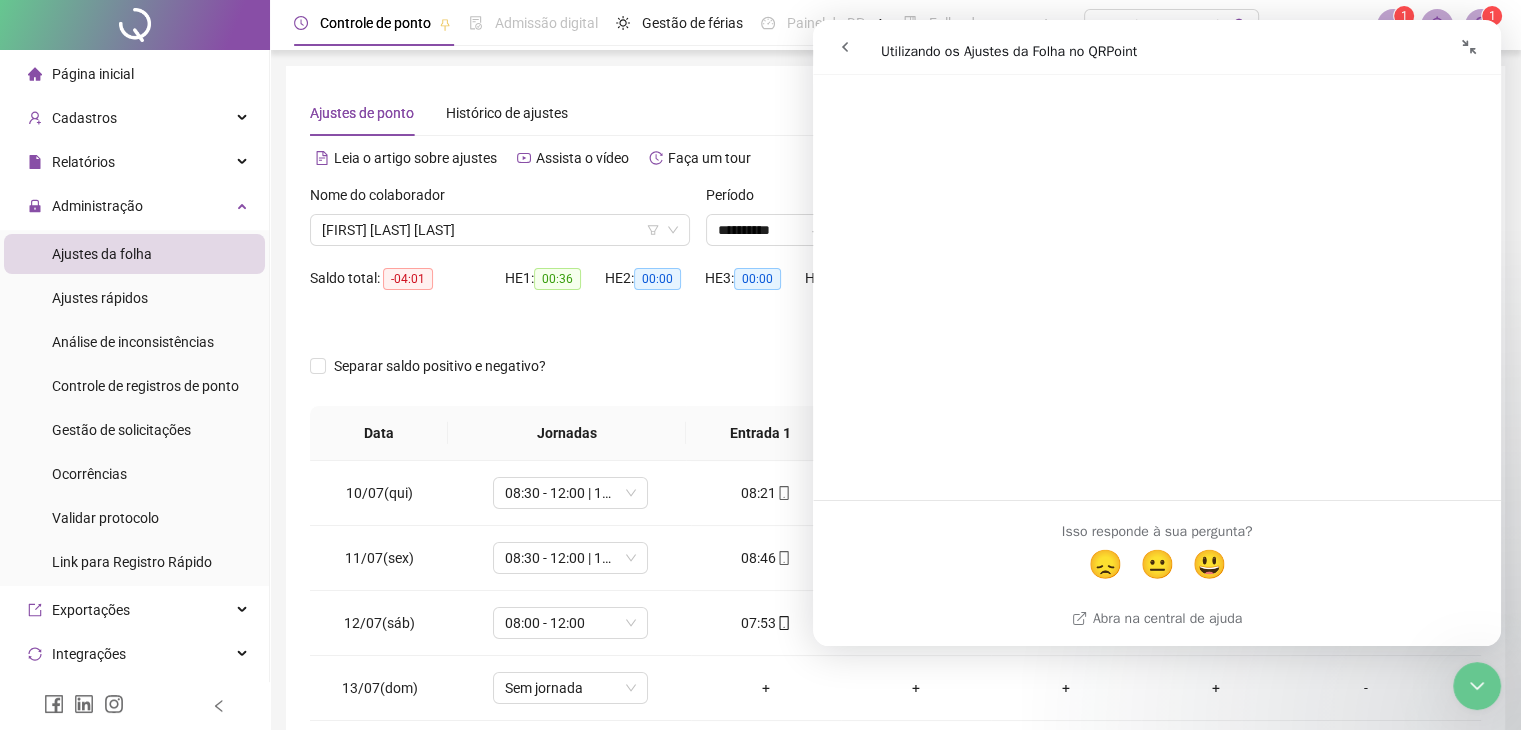 click 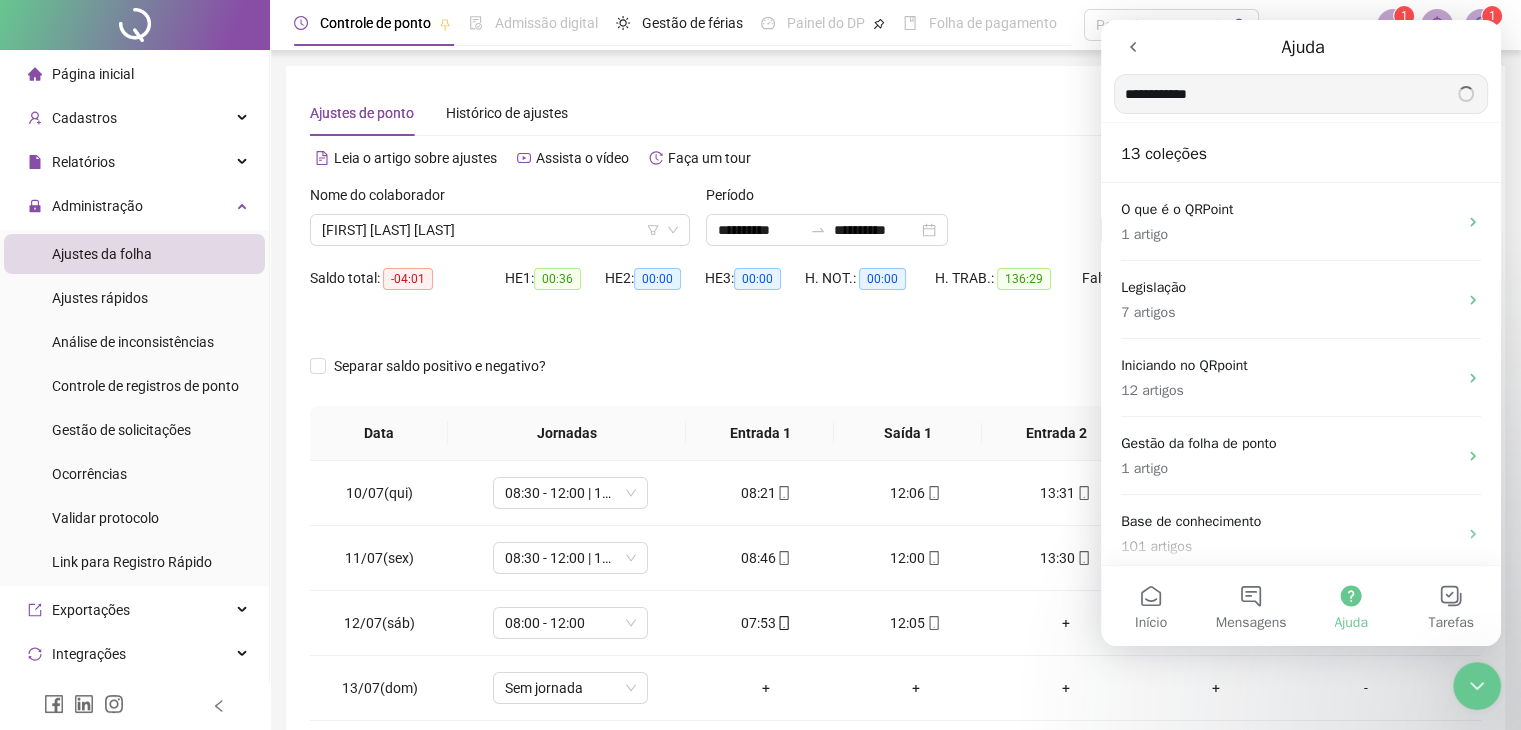 type on "**********" 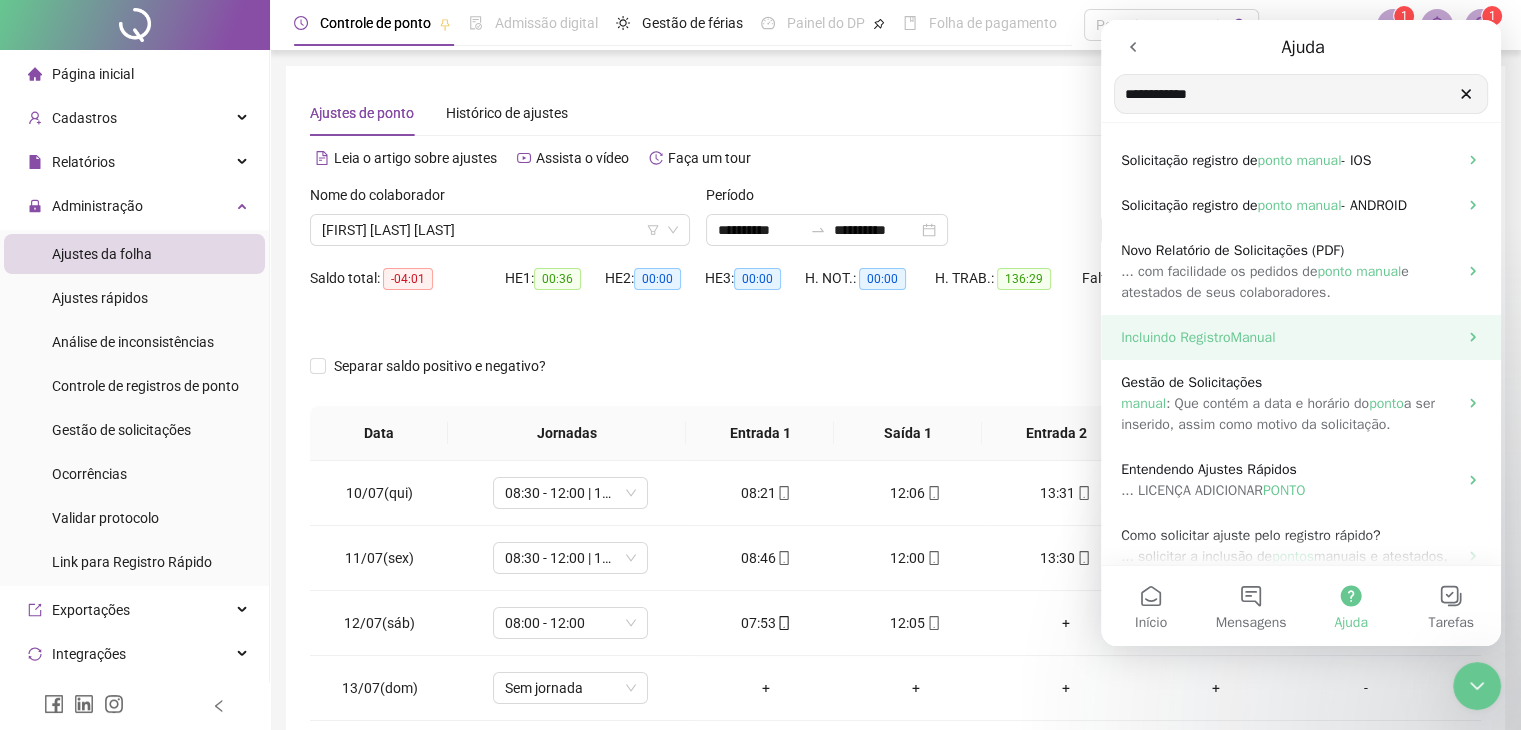 click on "Incluindo Registro  Manual" at bounding box center (1289, 337) 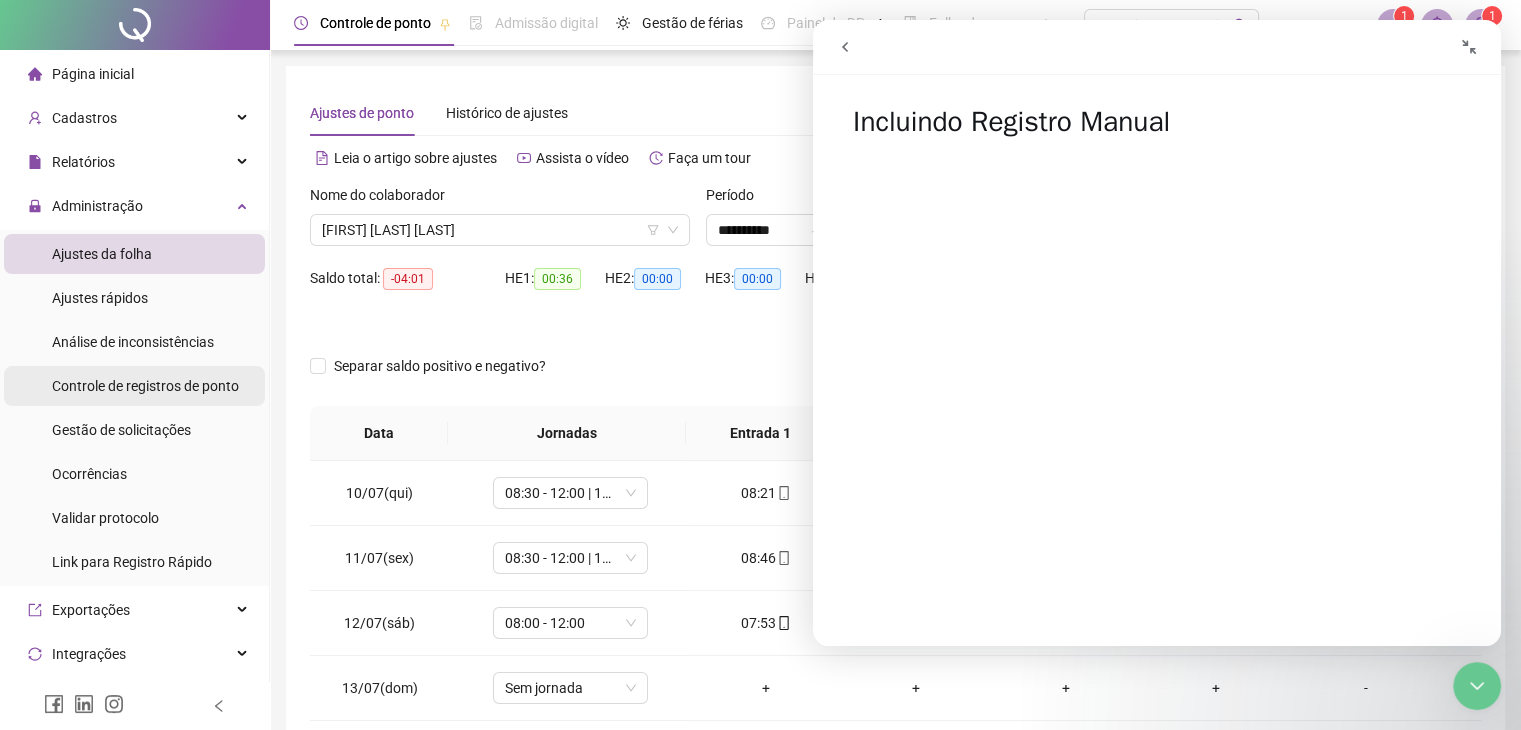 click on "Controle de registros de ponto" at bounding box center [145, 386] 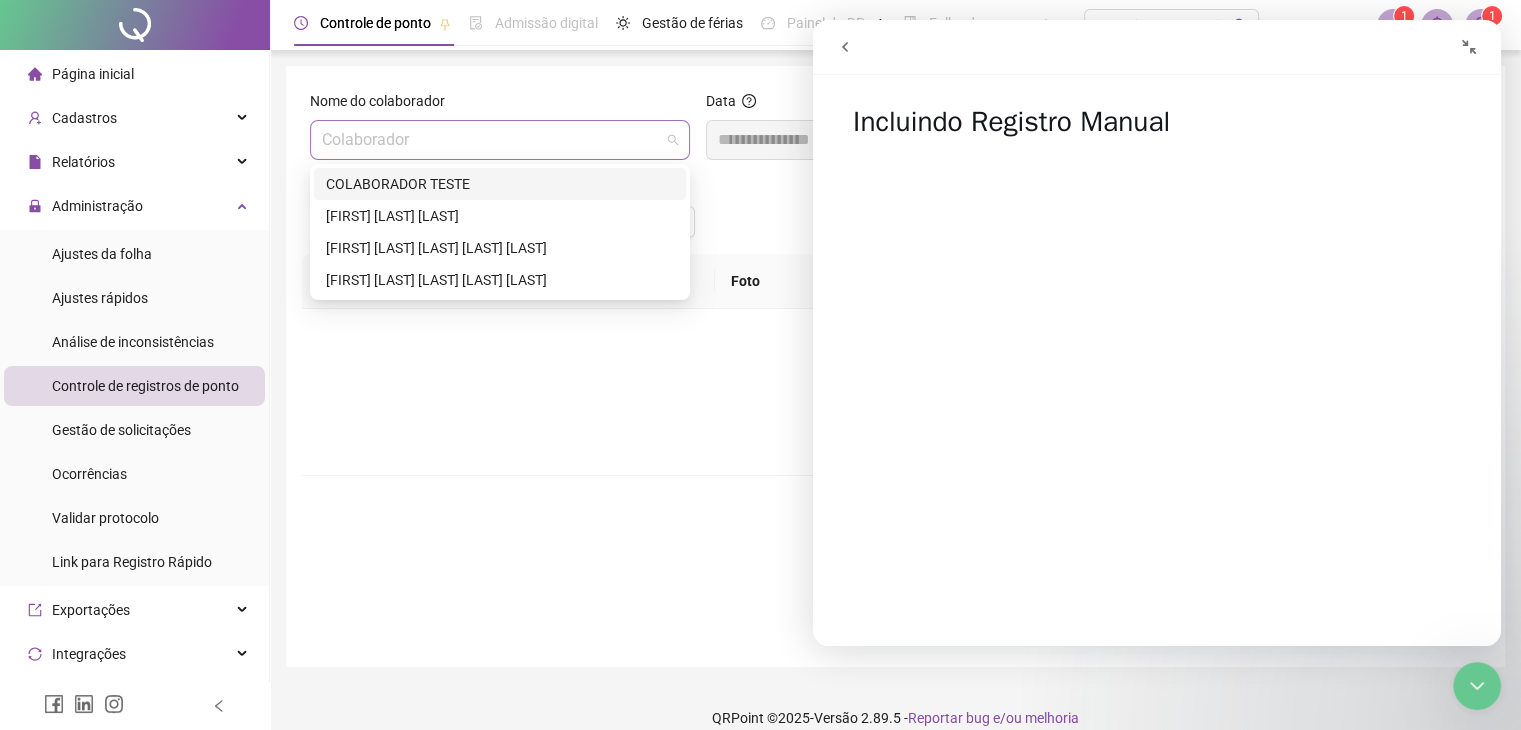 click on "Colaborador" at bounding box center [500, 140] 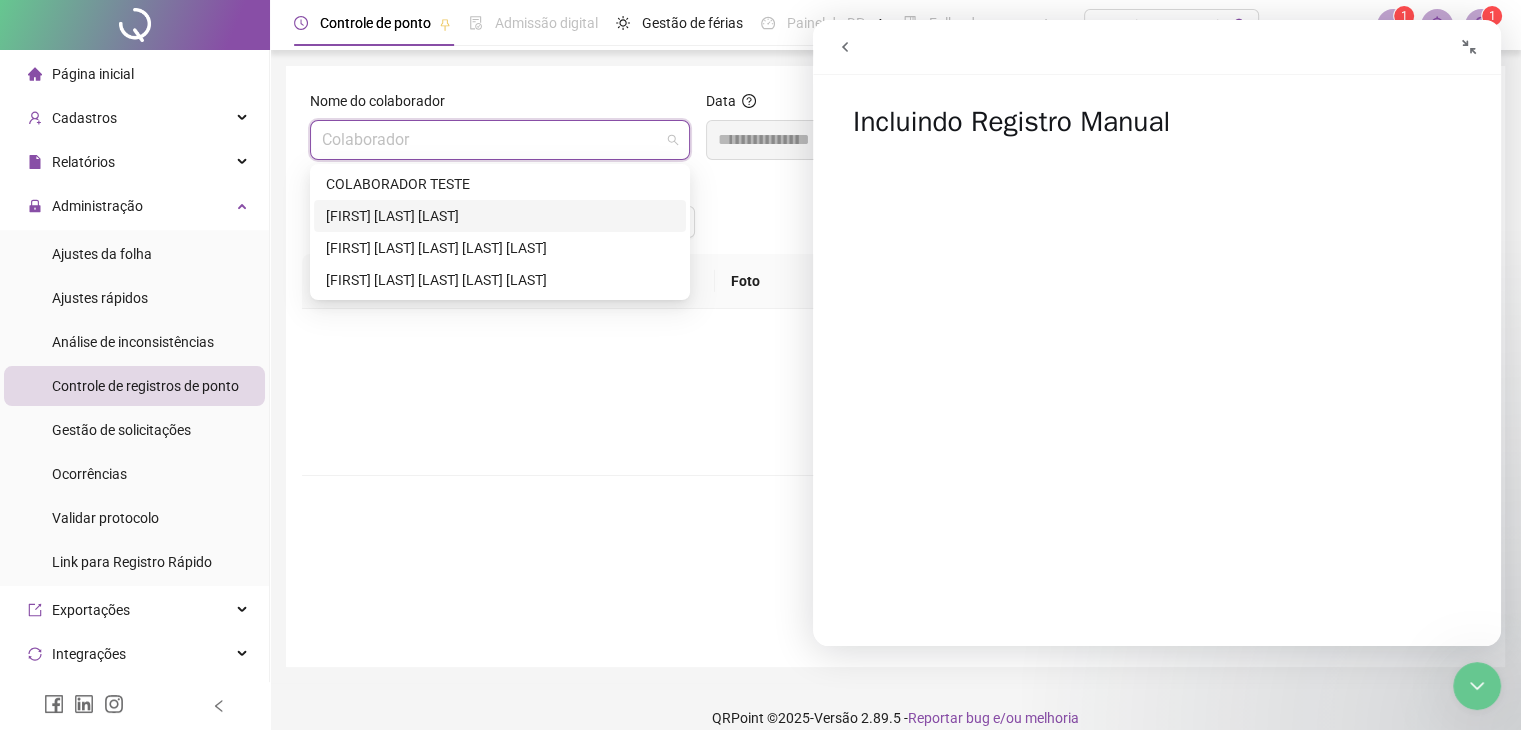 click on "[FIRST] [LAST] [LAST]" at bounding box center (500, 216) 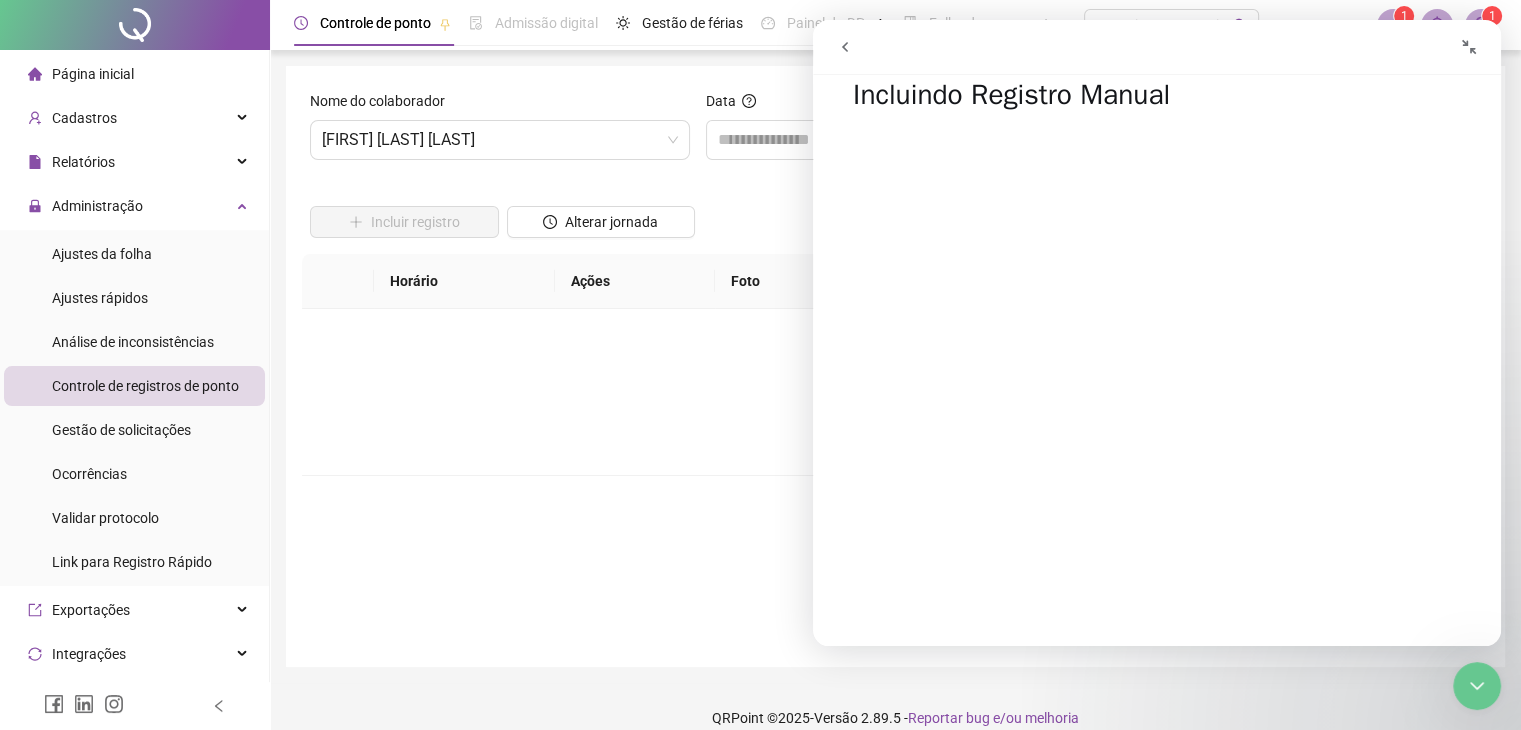 scroll, scrollTop: 40, scrollLeft: 0, axis: vertical 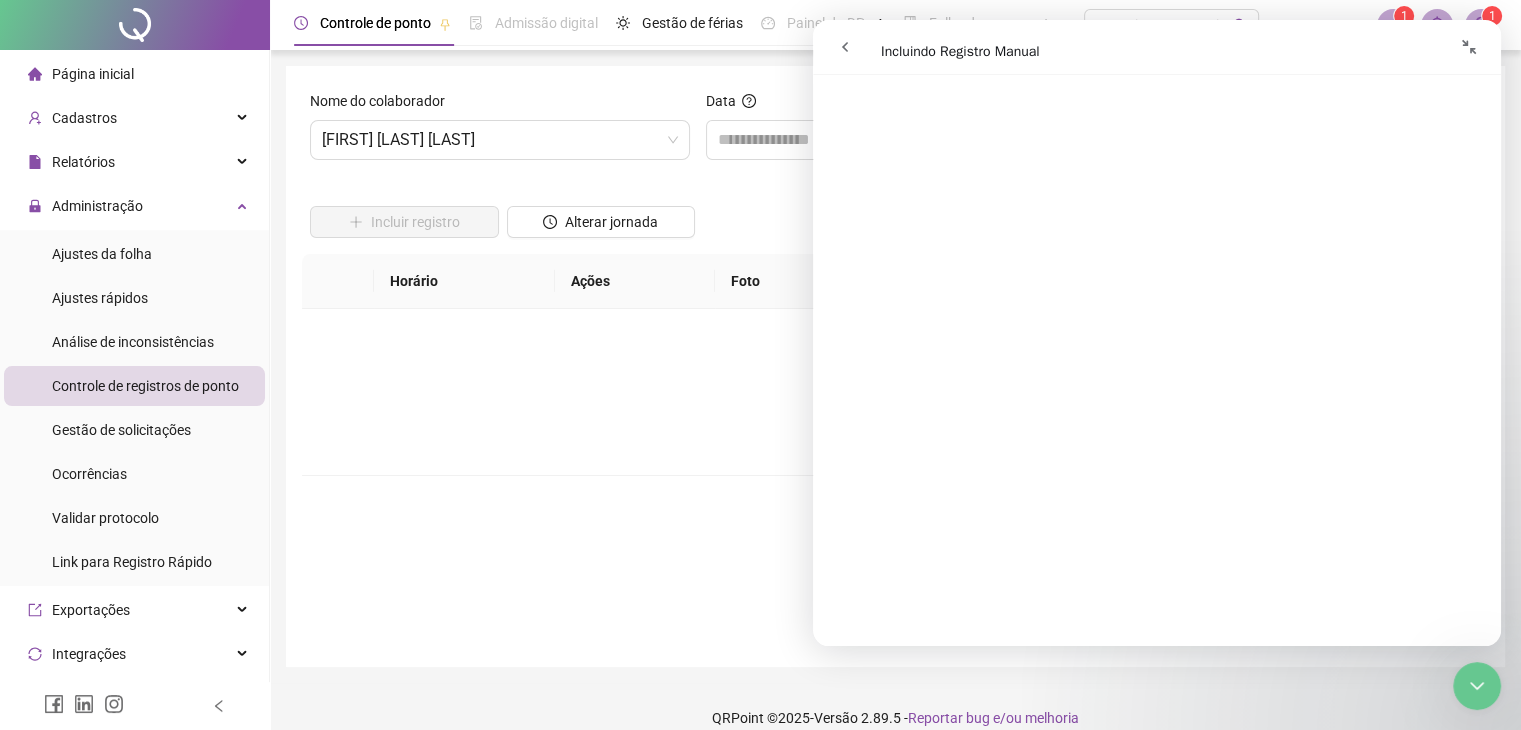 click at bounding box center (1477, 686) 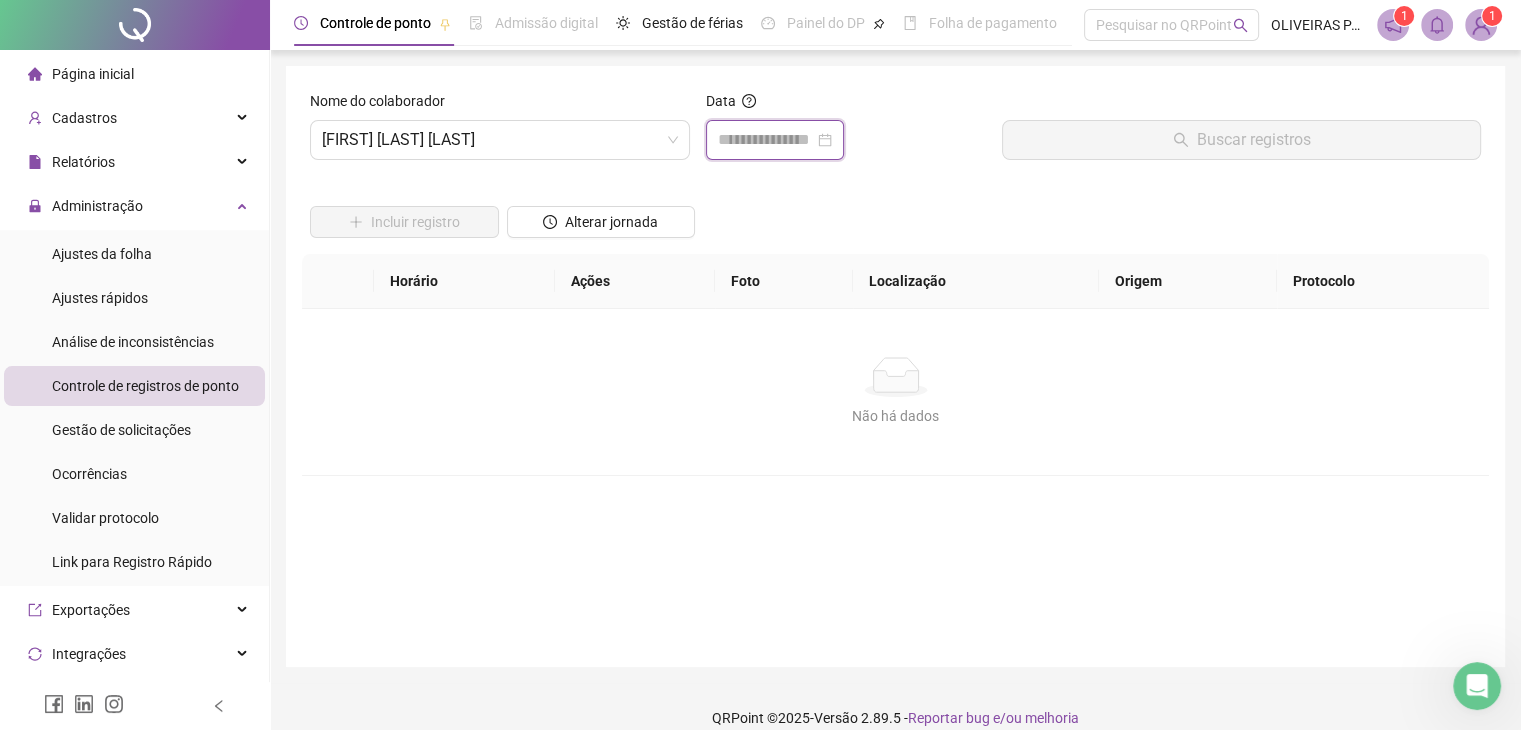 click at bounding box center (766, 140) 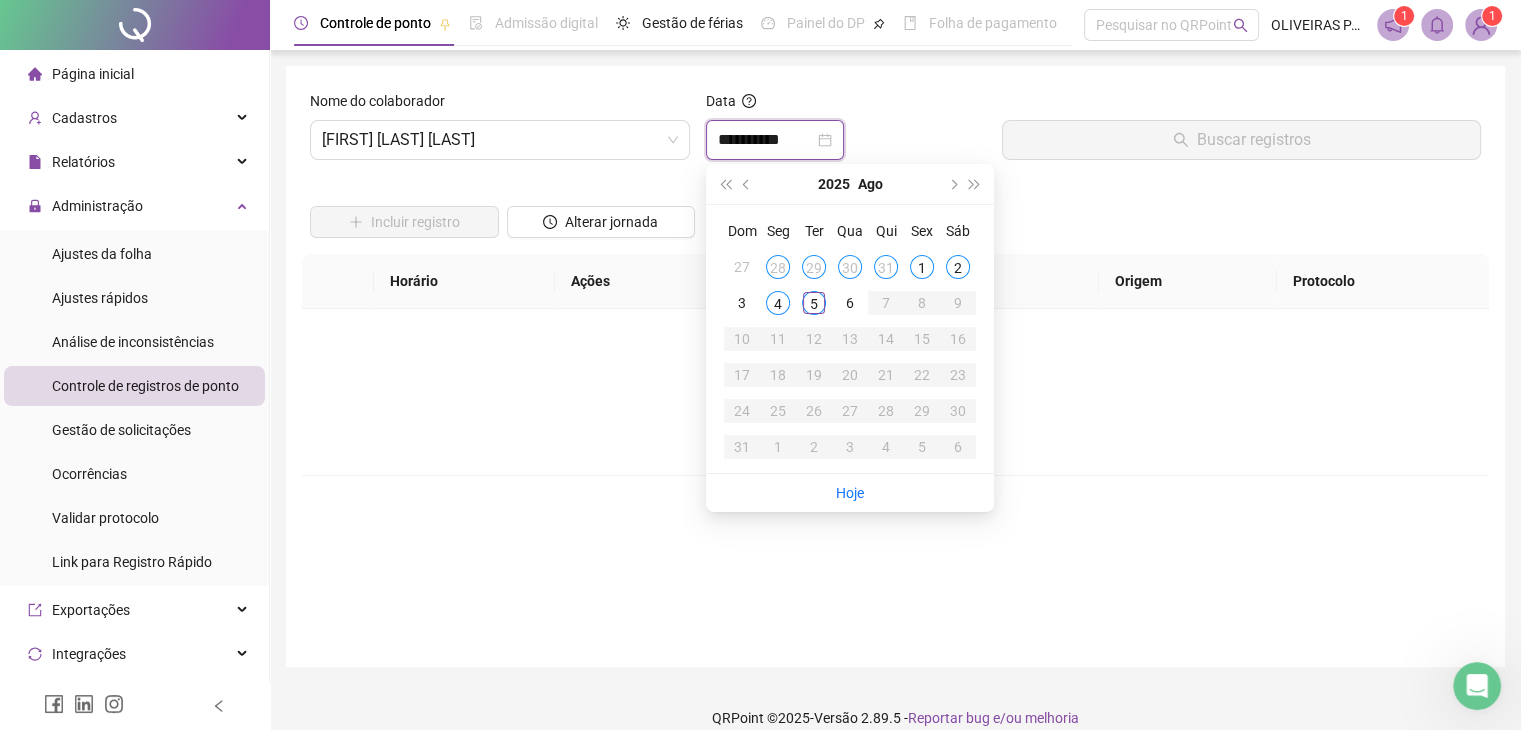 type on "**********" 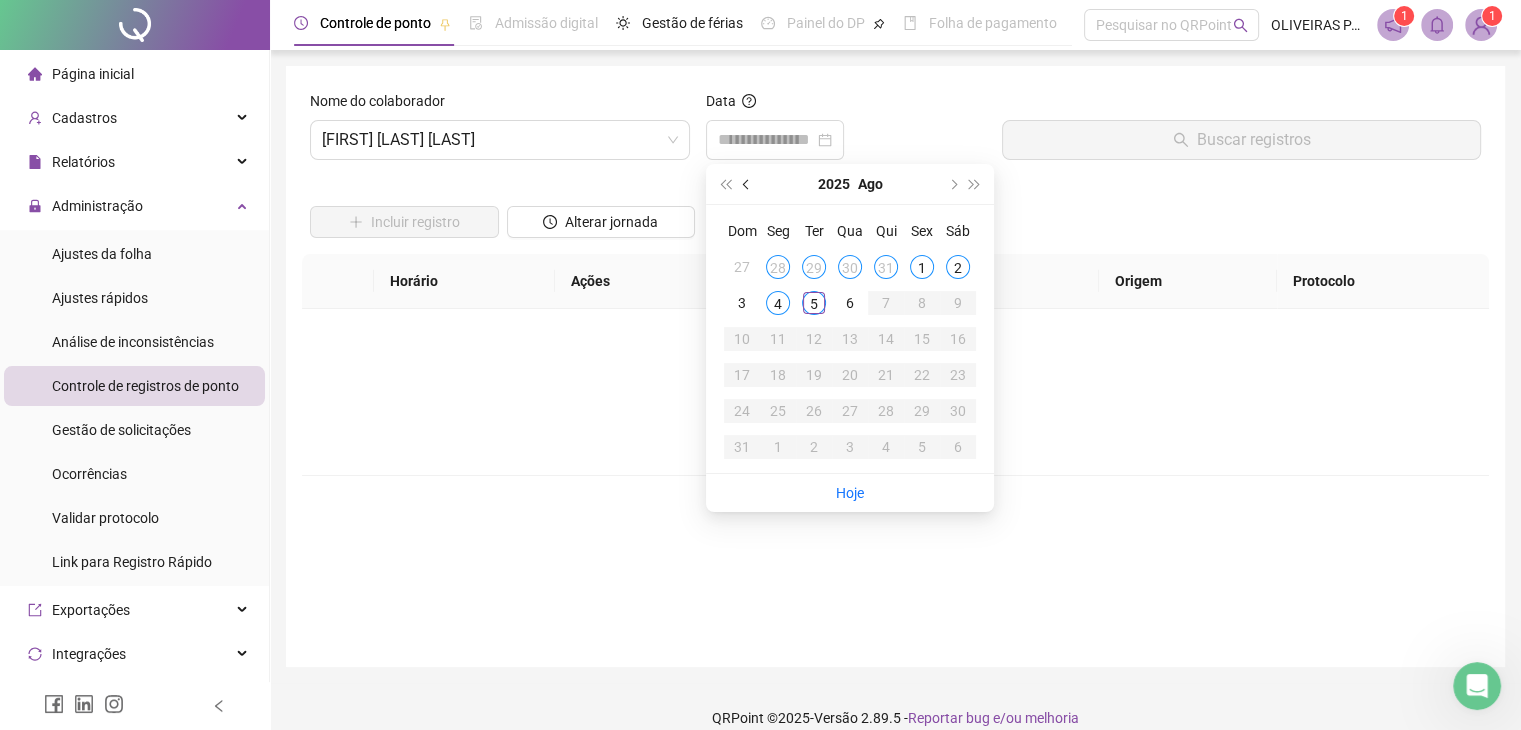 click at bounding box center [747, 184] 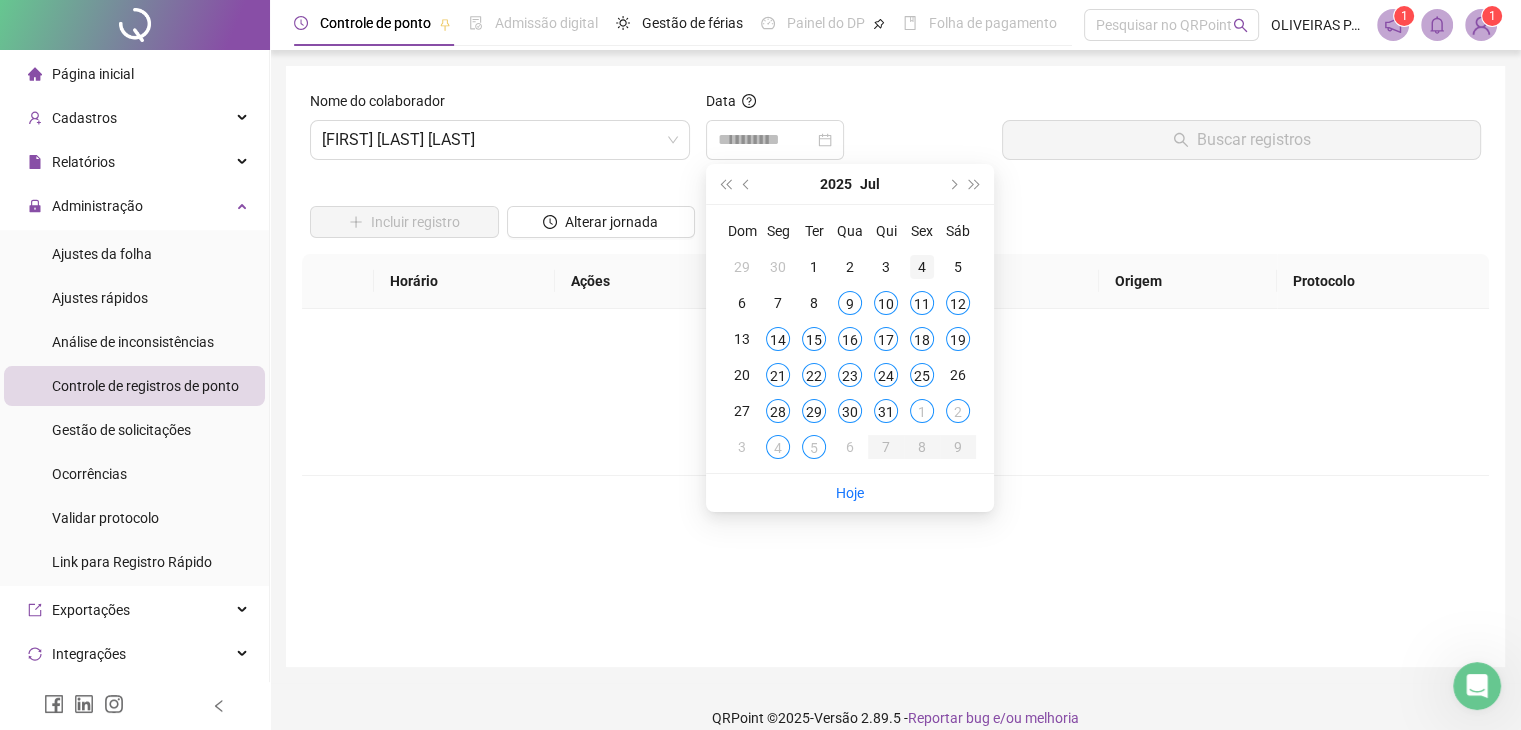 type on "**********" 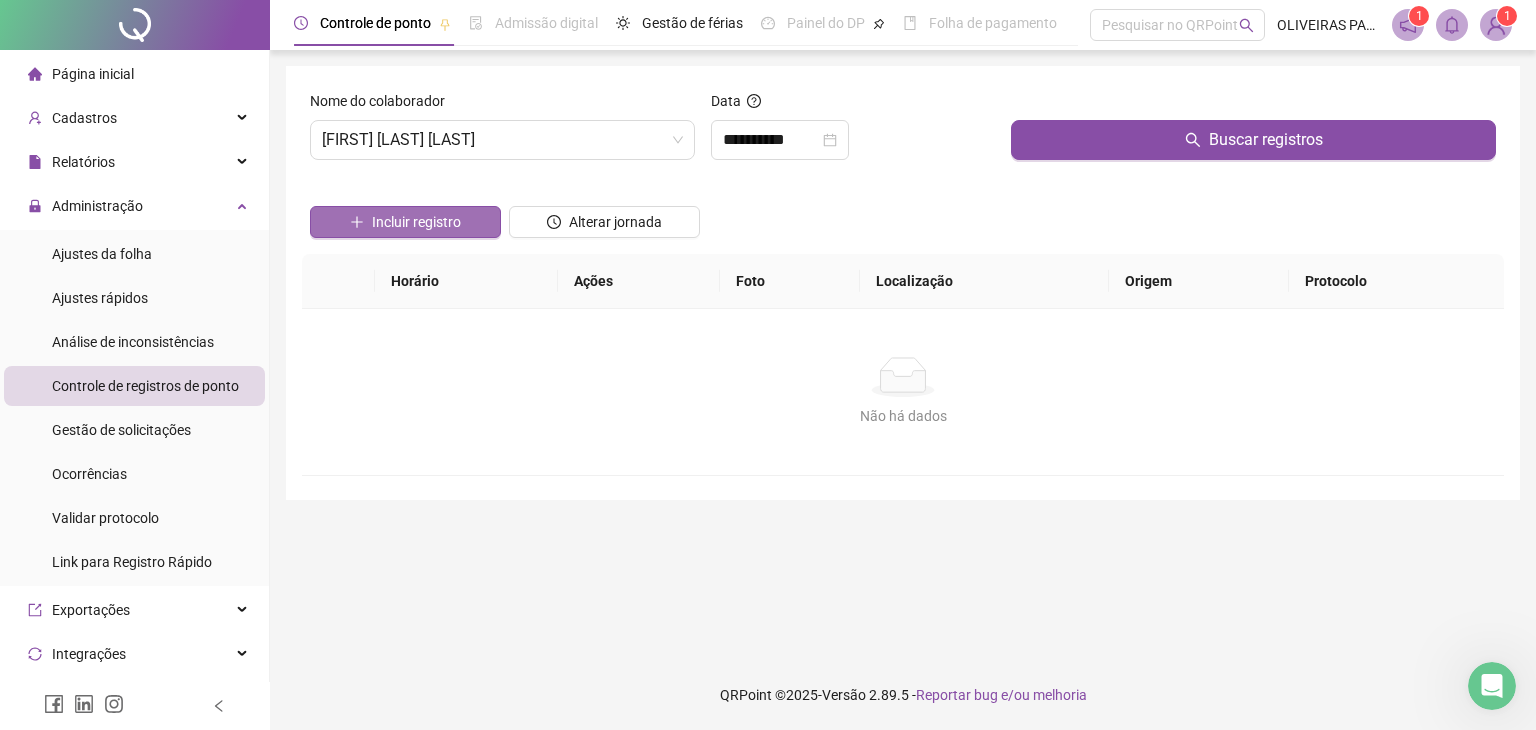 click on "Incluir registro" at bounding box center (416, 222) 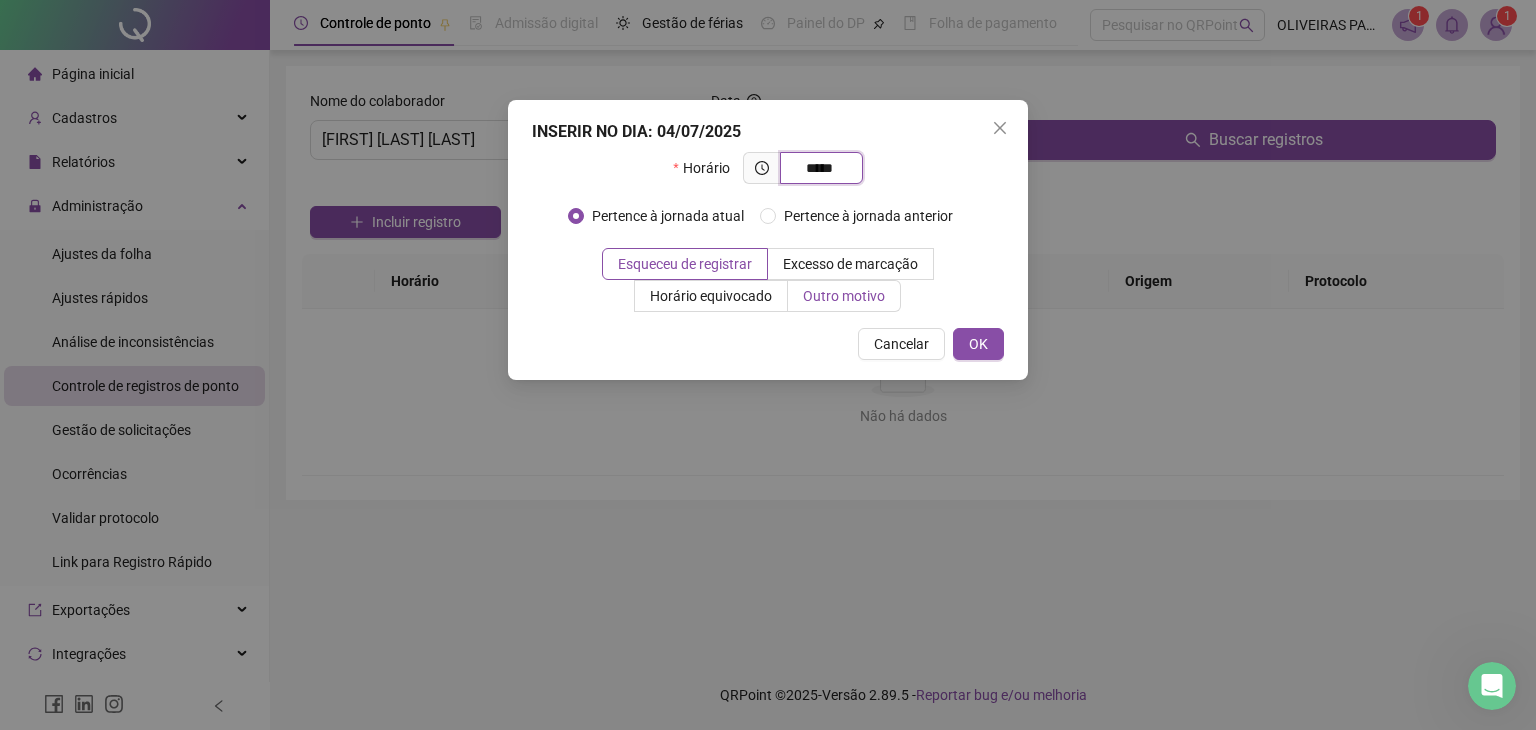 type on "*****" 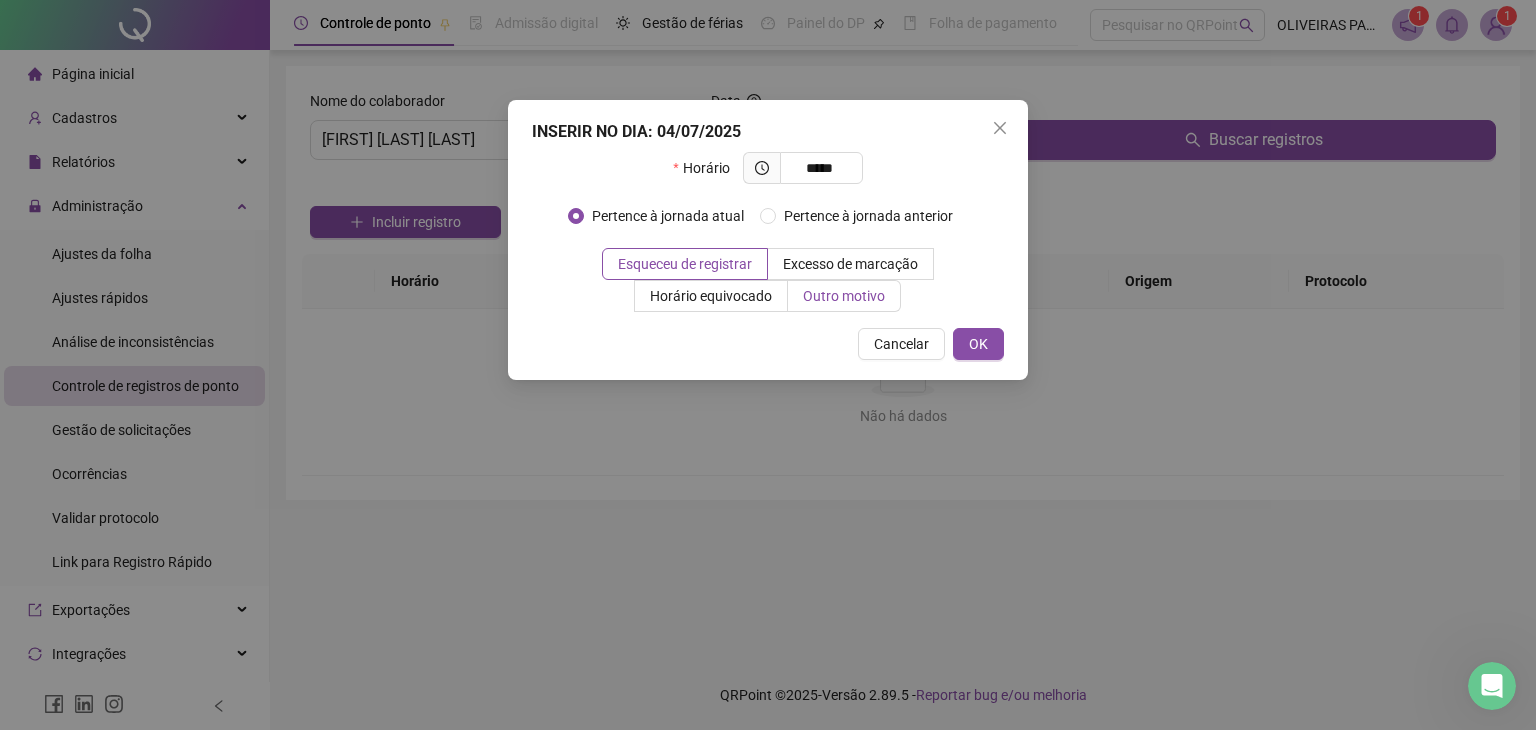 click on "Outro motivo" at bounding box center (844, 296) 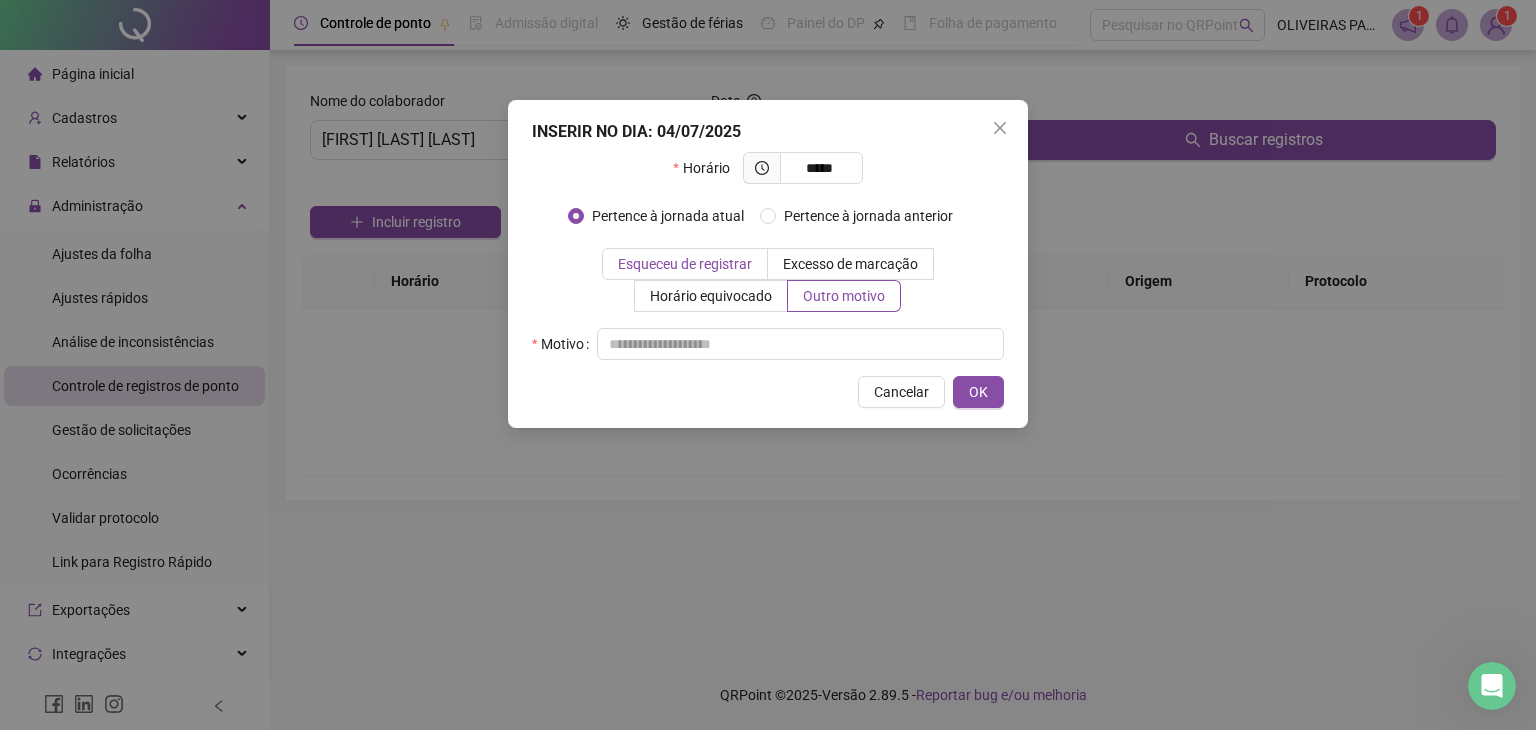 click on "Esqueceu de registrar" at bounding box center [685, 264] 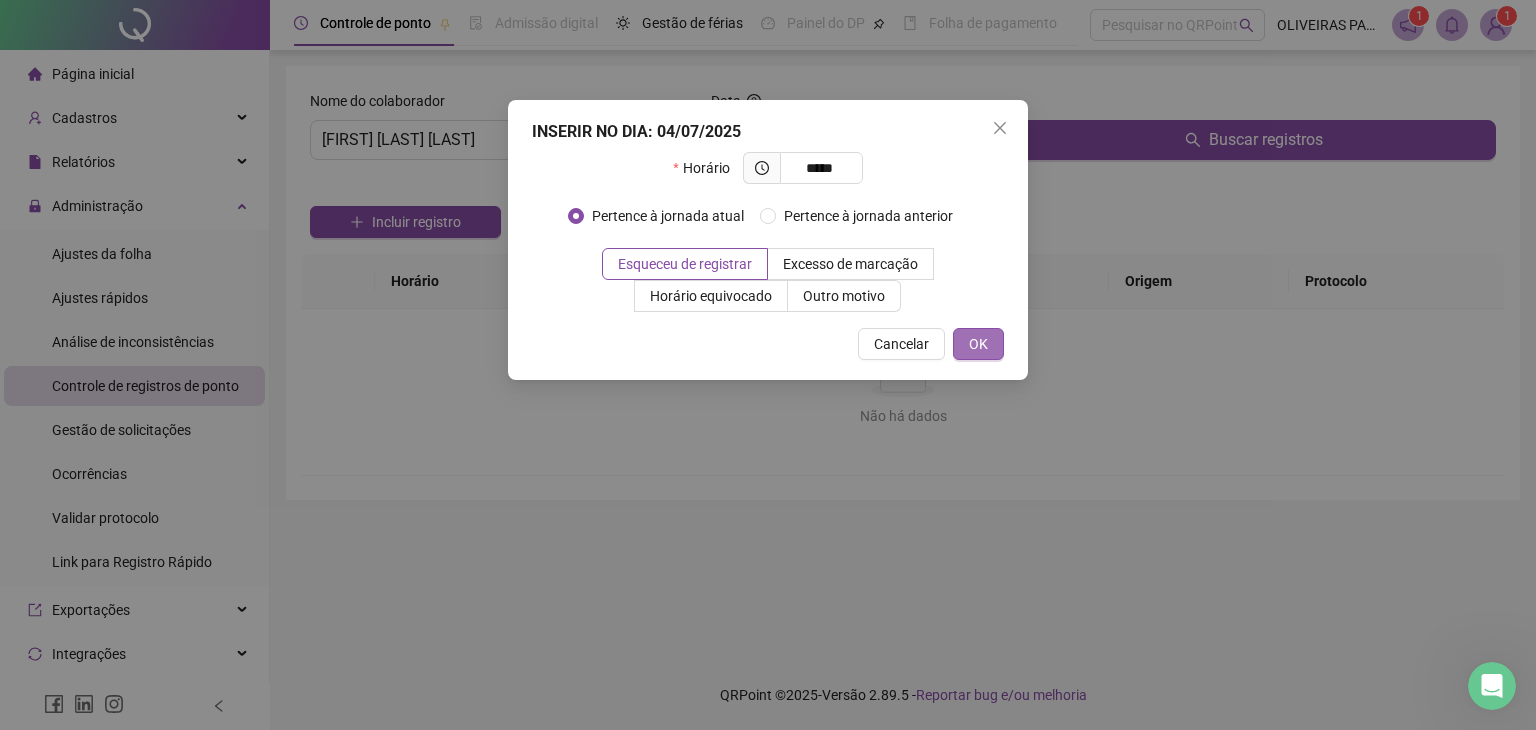 click on "OK" at bounding box center (978, 344) 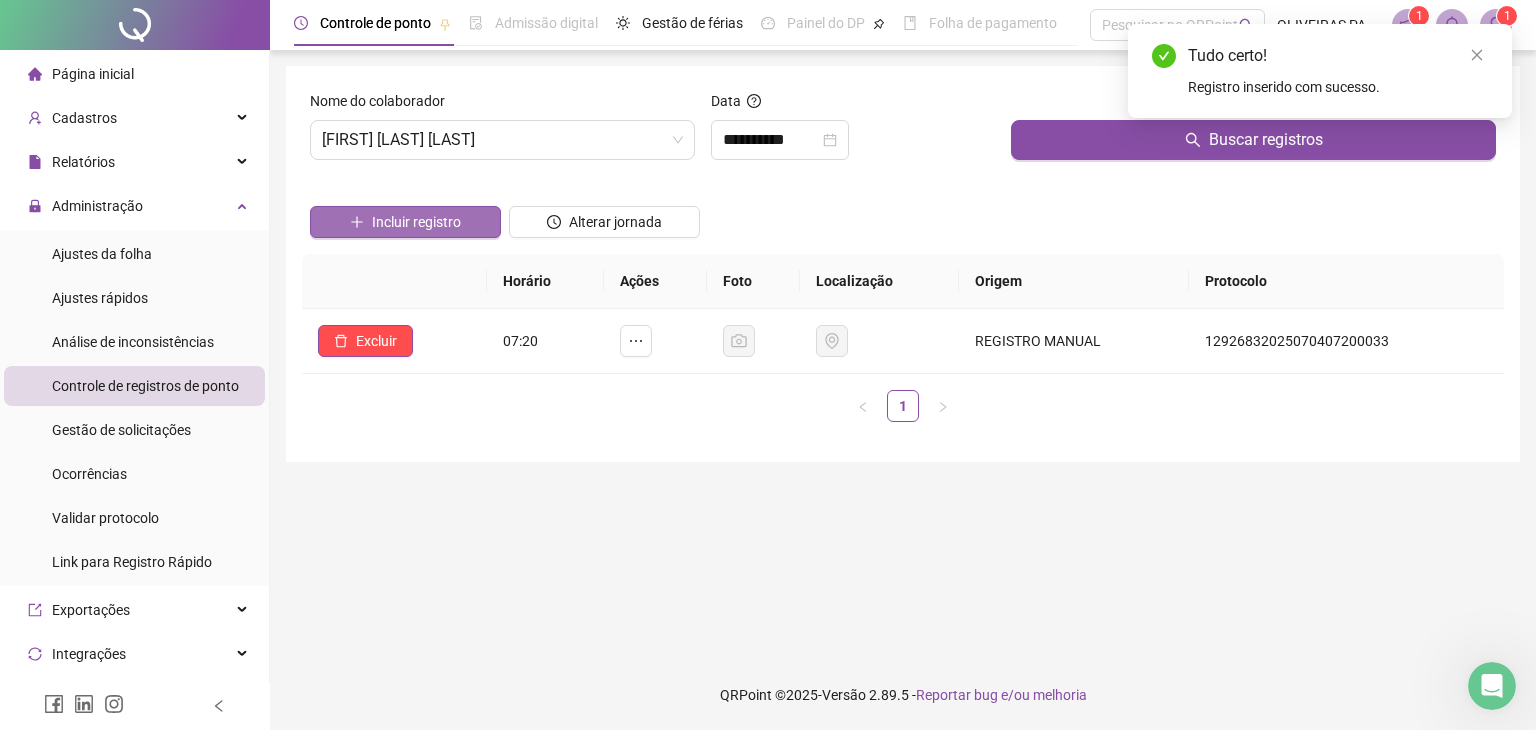 click on "Incluir registro" at bounding box center [416, 222] 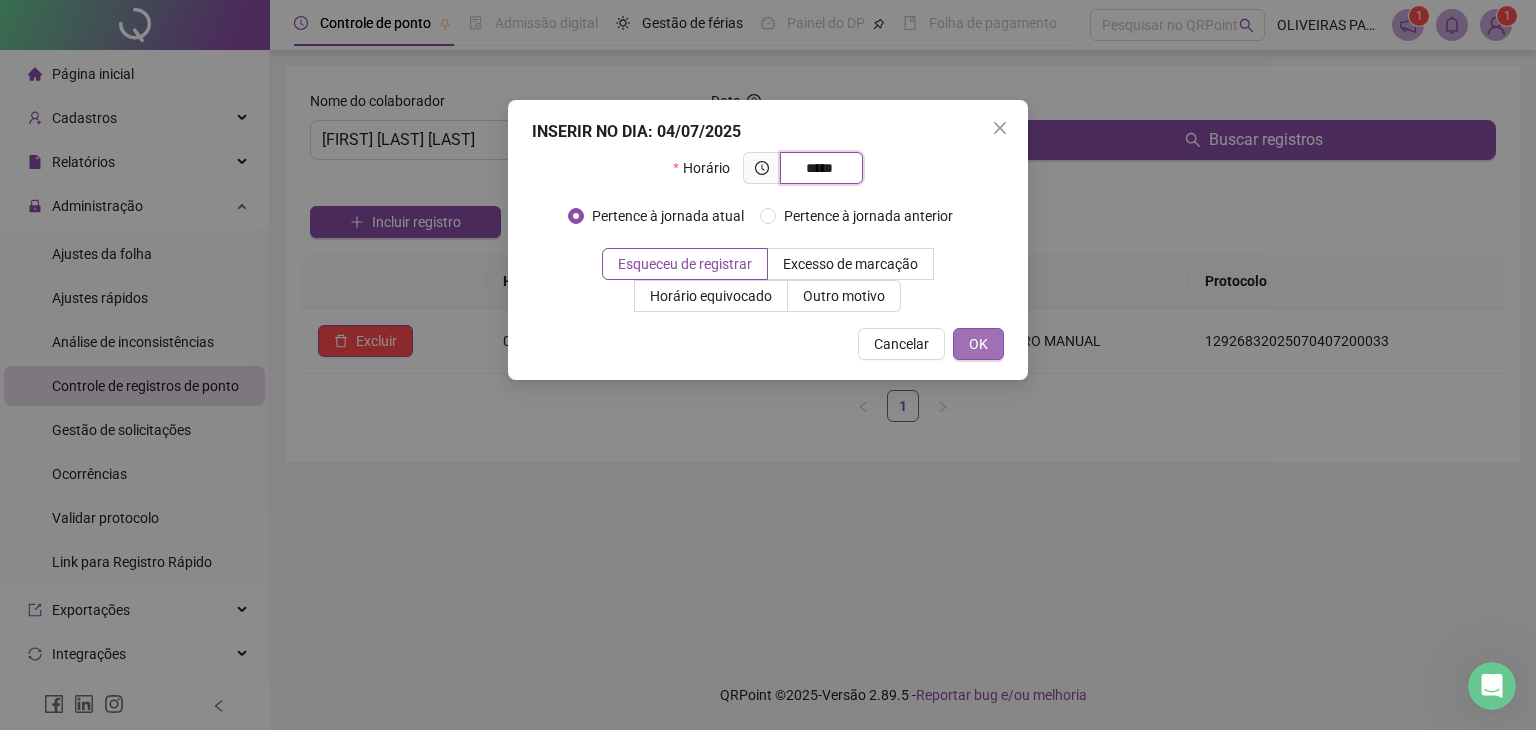 type on "*****" 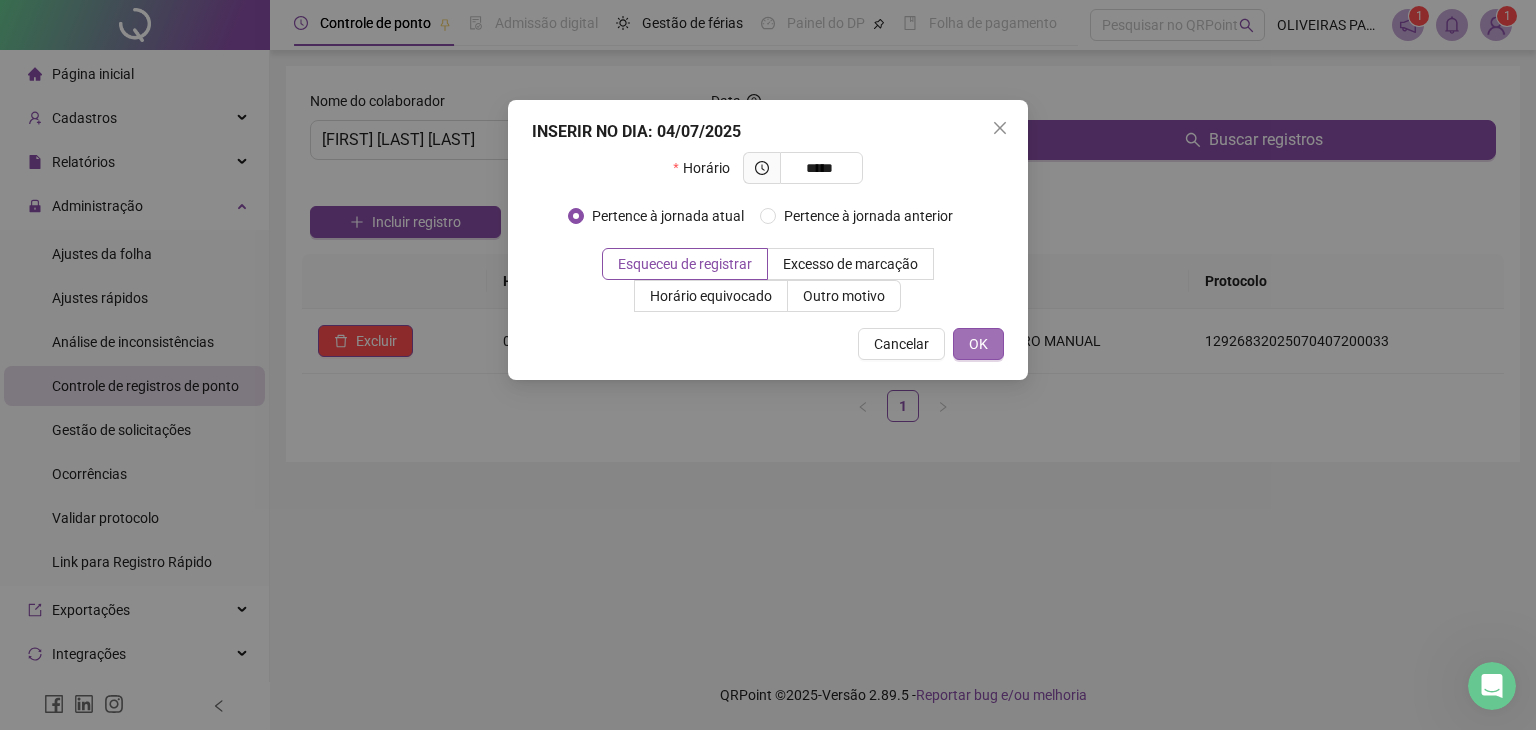 click on "OK" at bounding box center (978, 344) 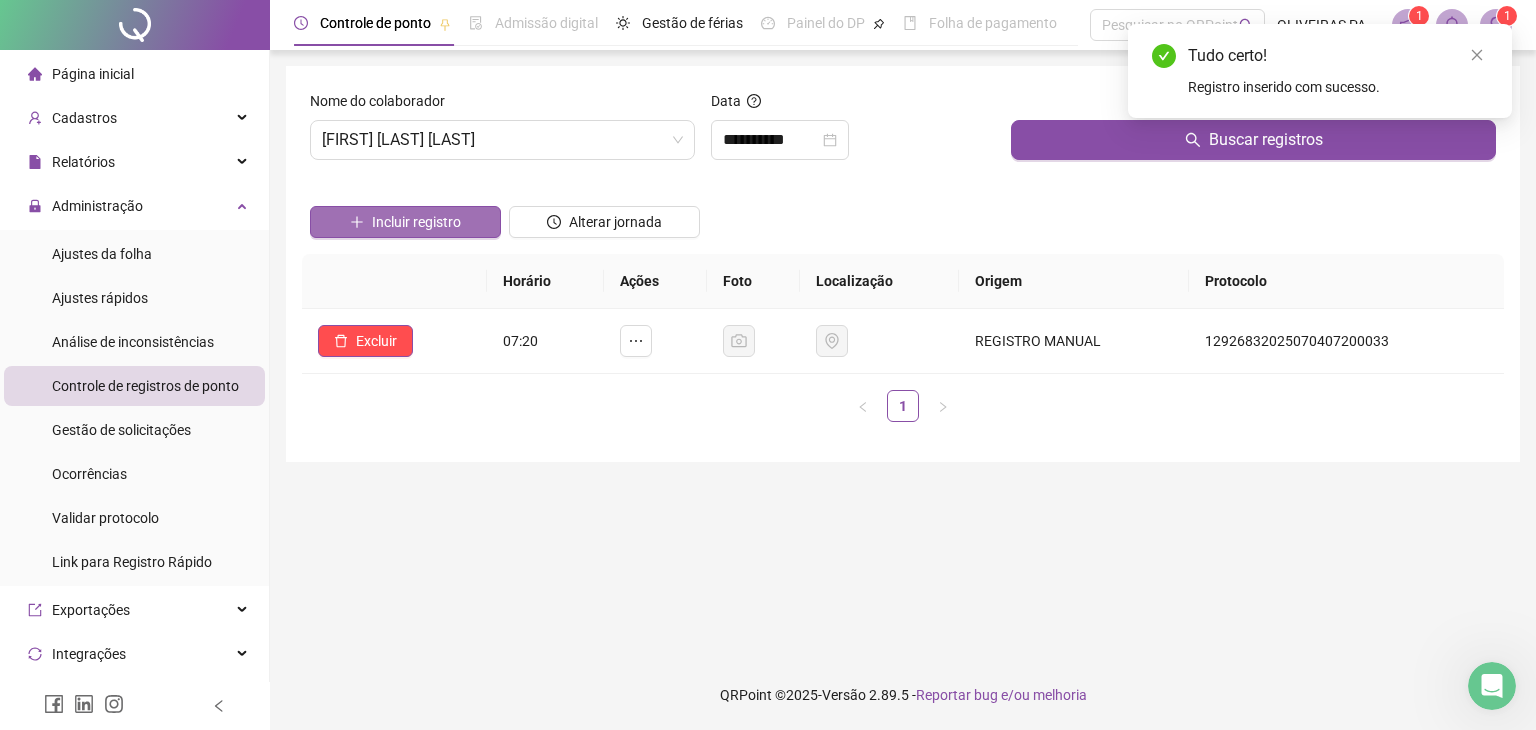 click on "Incluir registro" at bounding box center [416, 222] 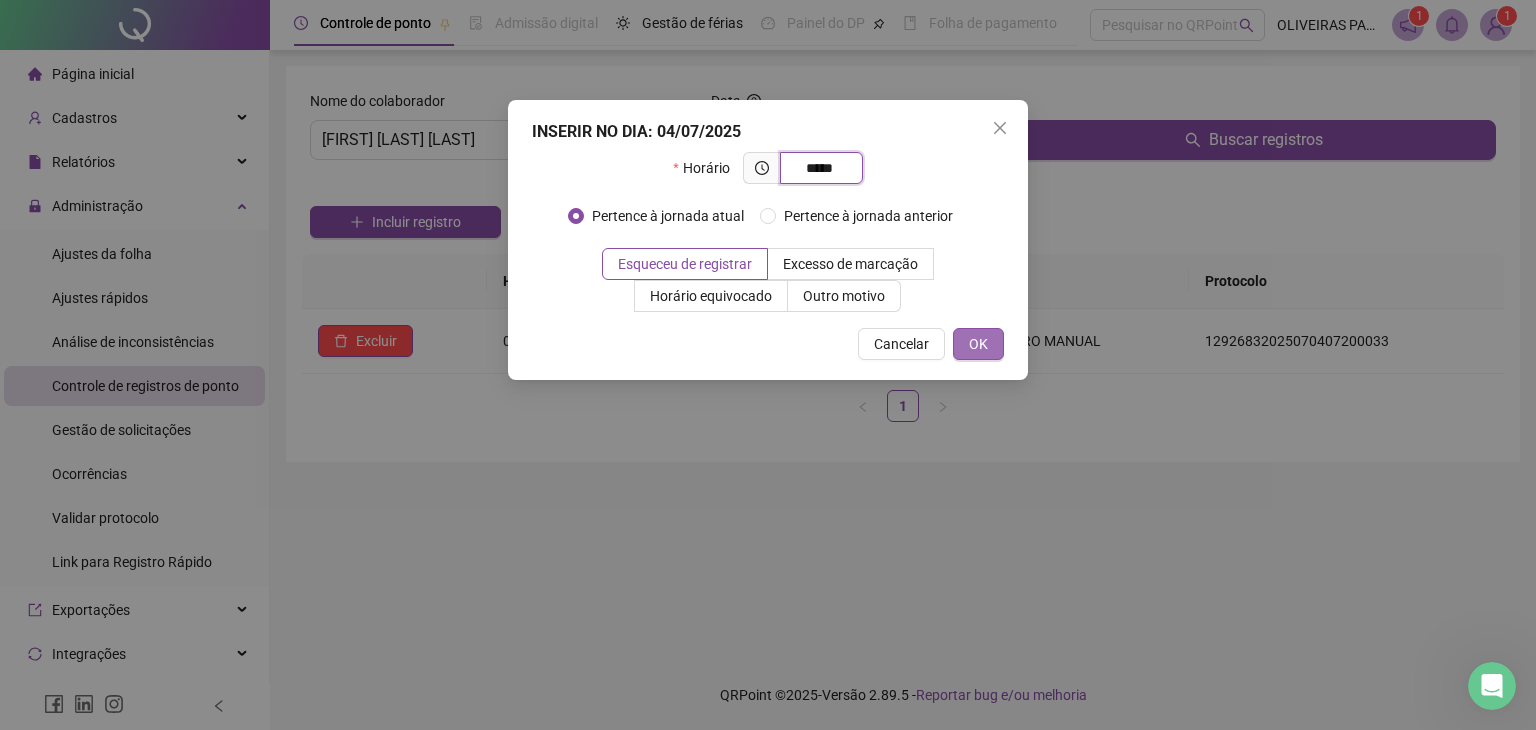 type on "*****" 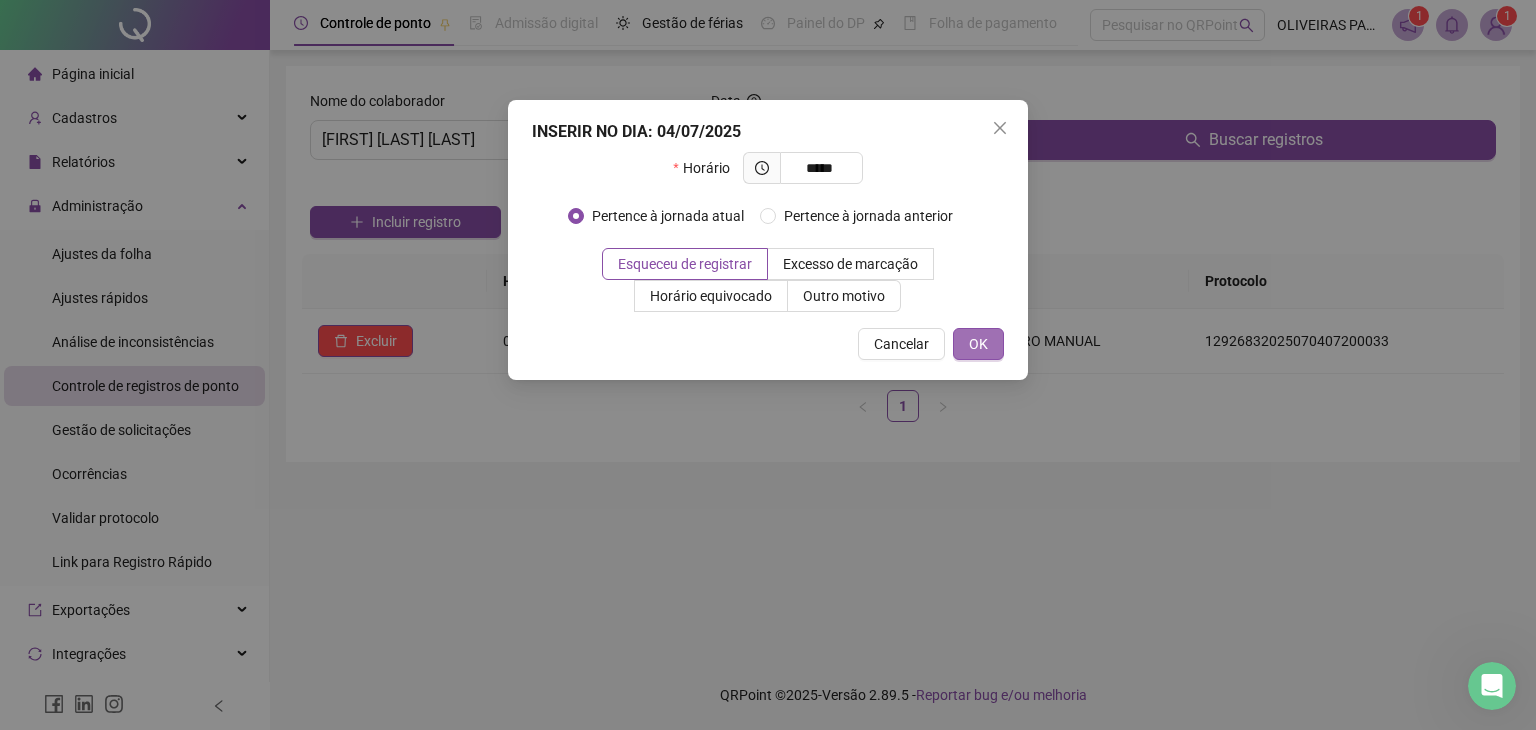 click on "OK" at bounding box center [978, 344] 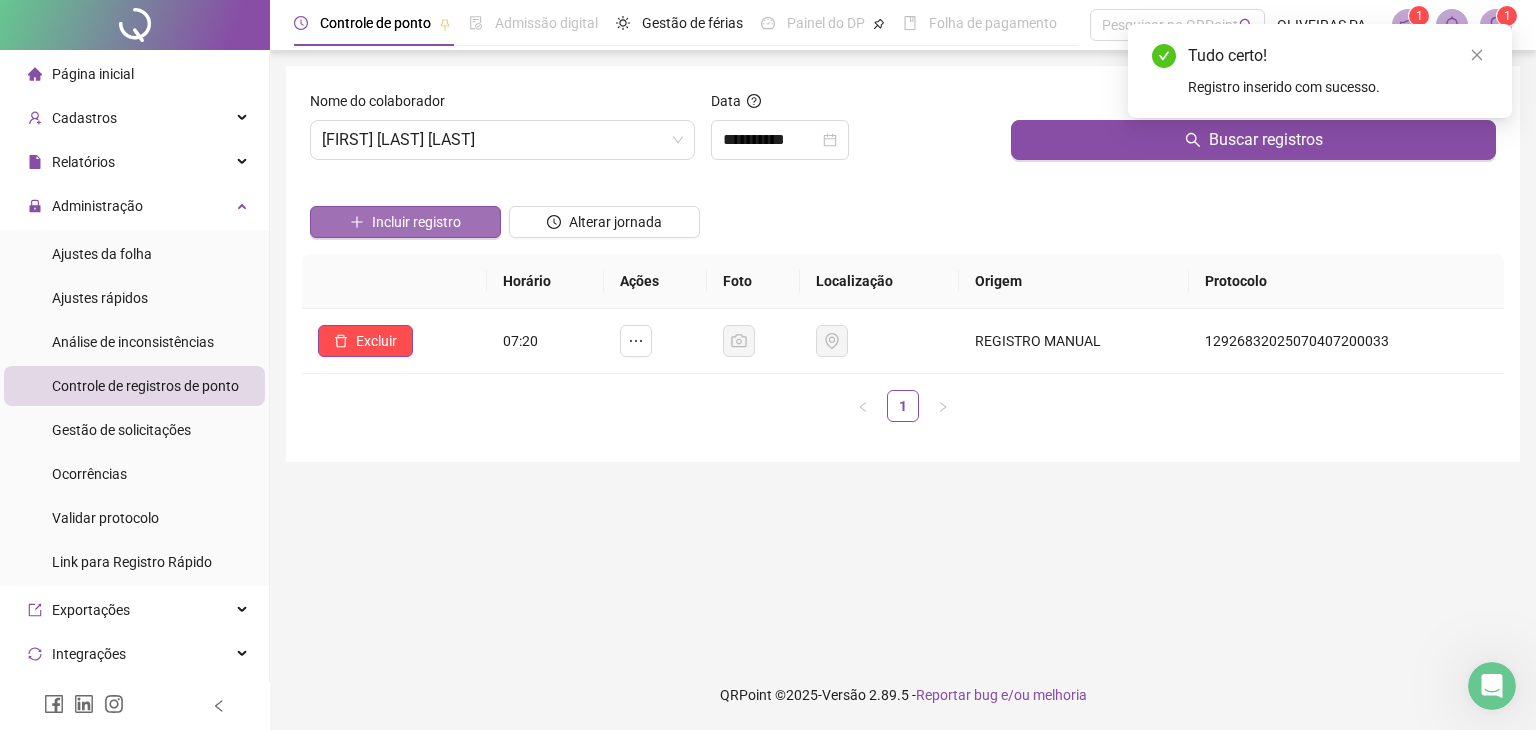 click on "Incluir registro" at bounding box center (405, 222) 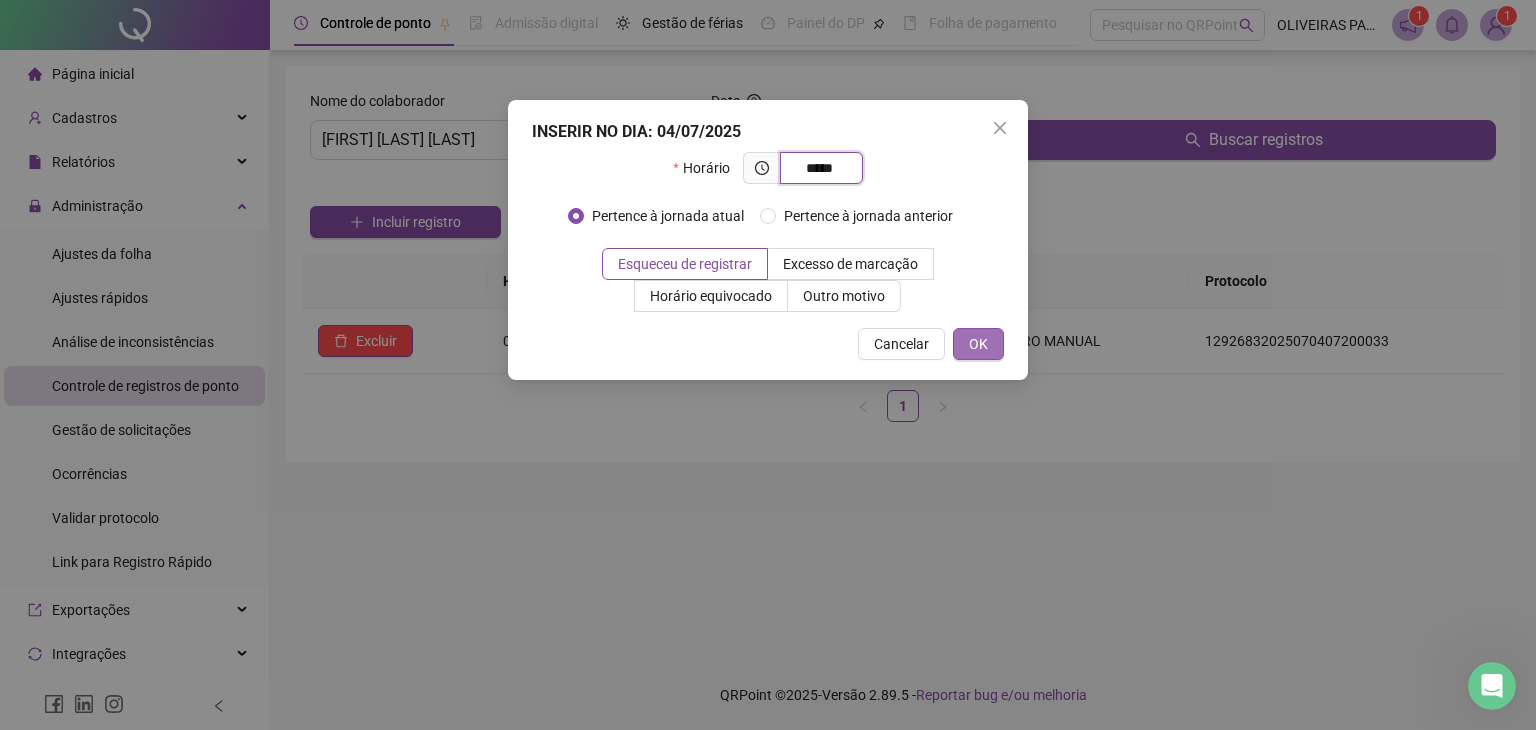 type on "*****" 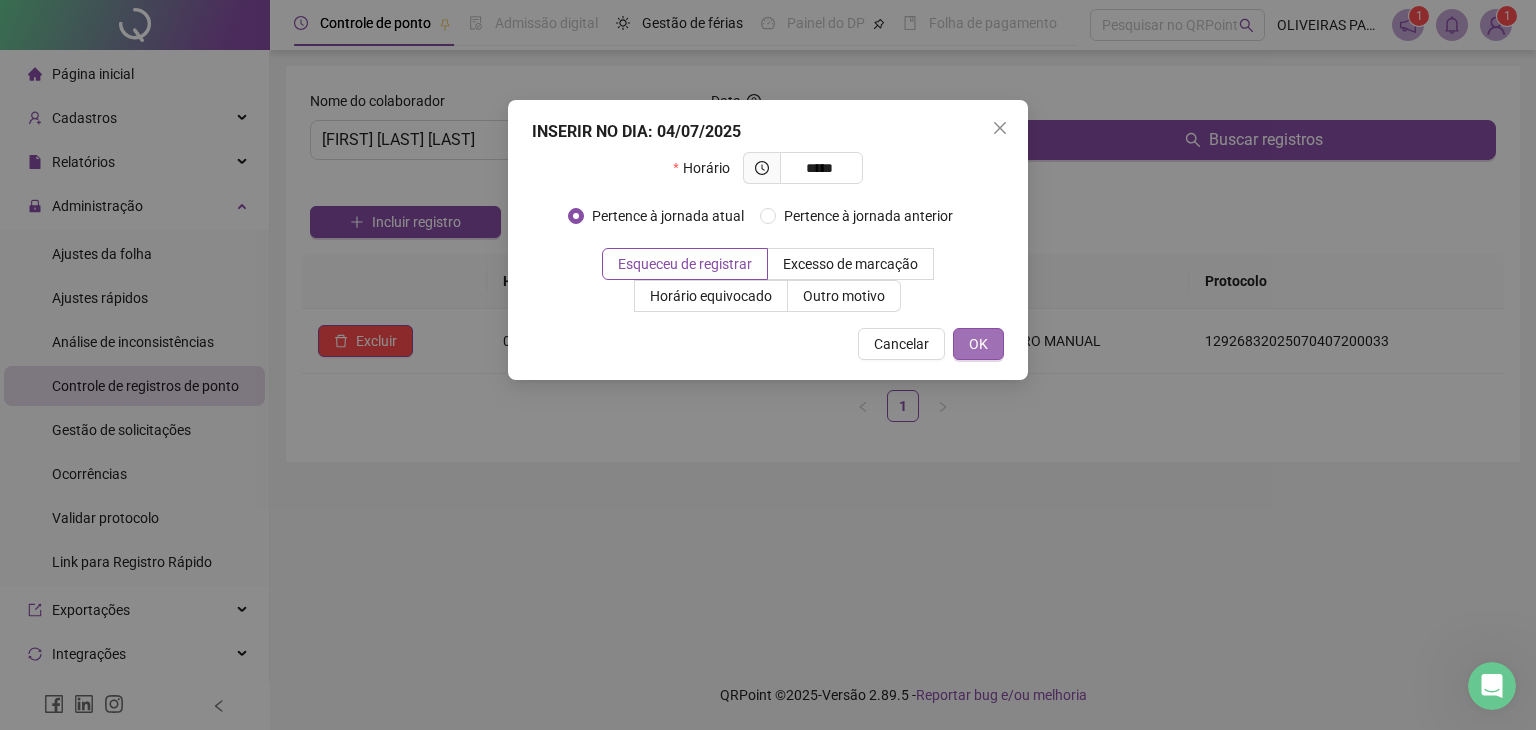 click on "OK" at bounding box center (978, 344) 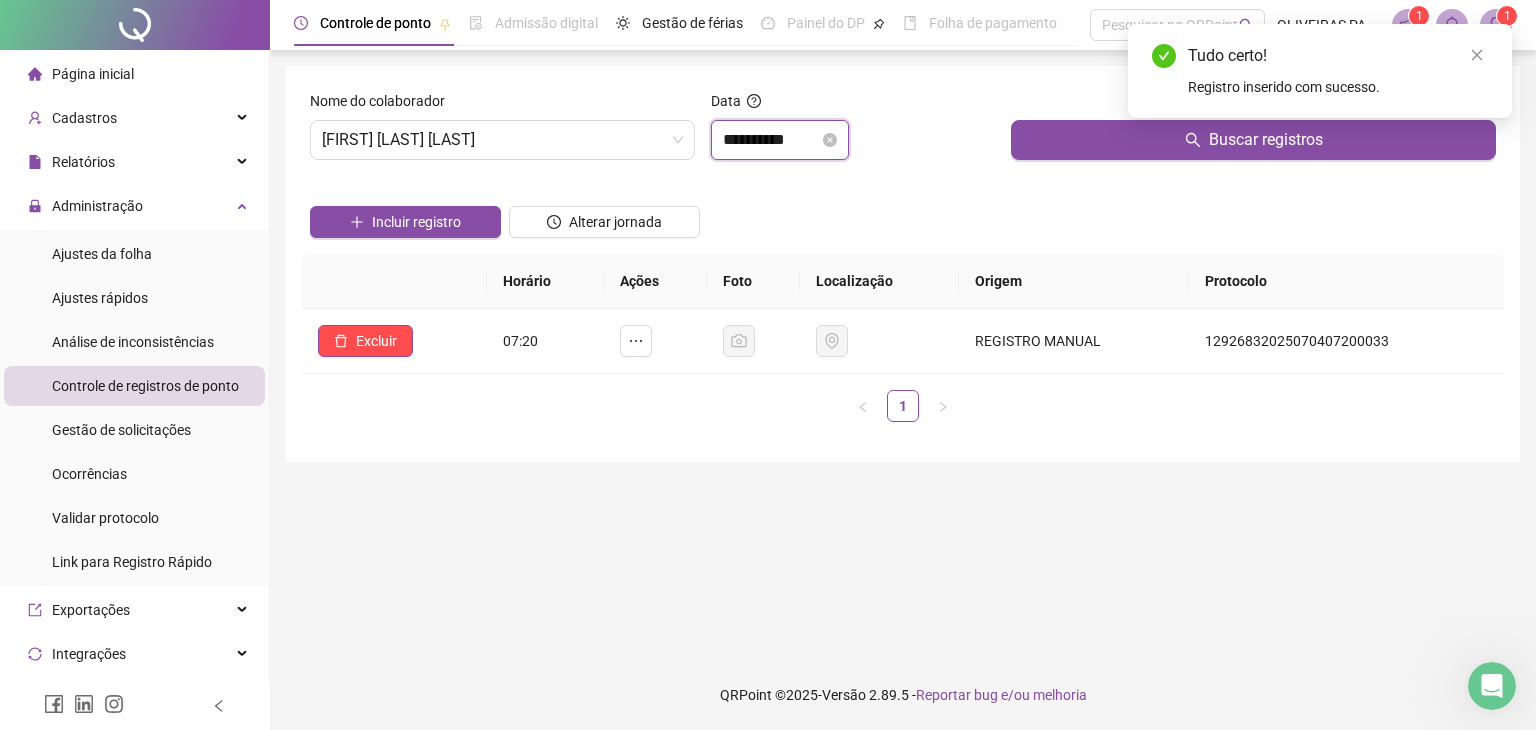 click on "**********" at bounding box center (771, 140) 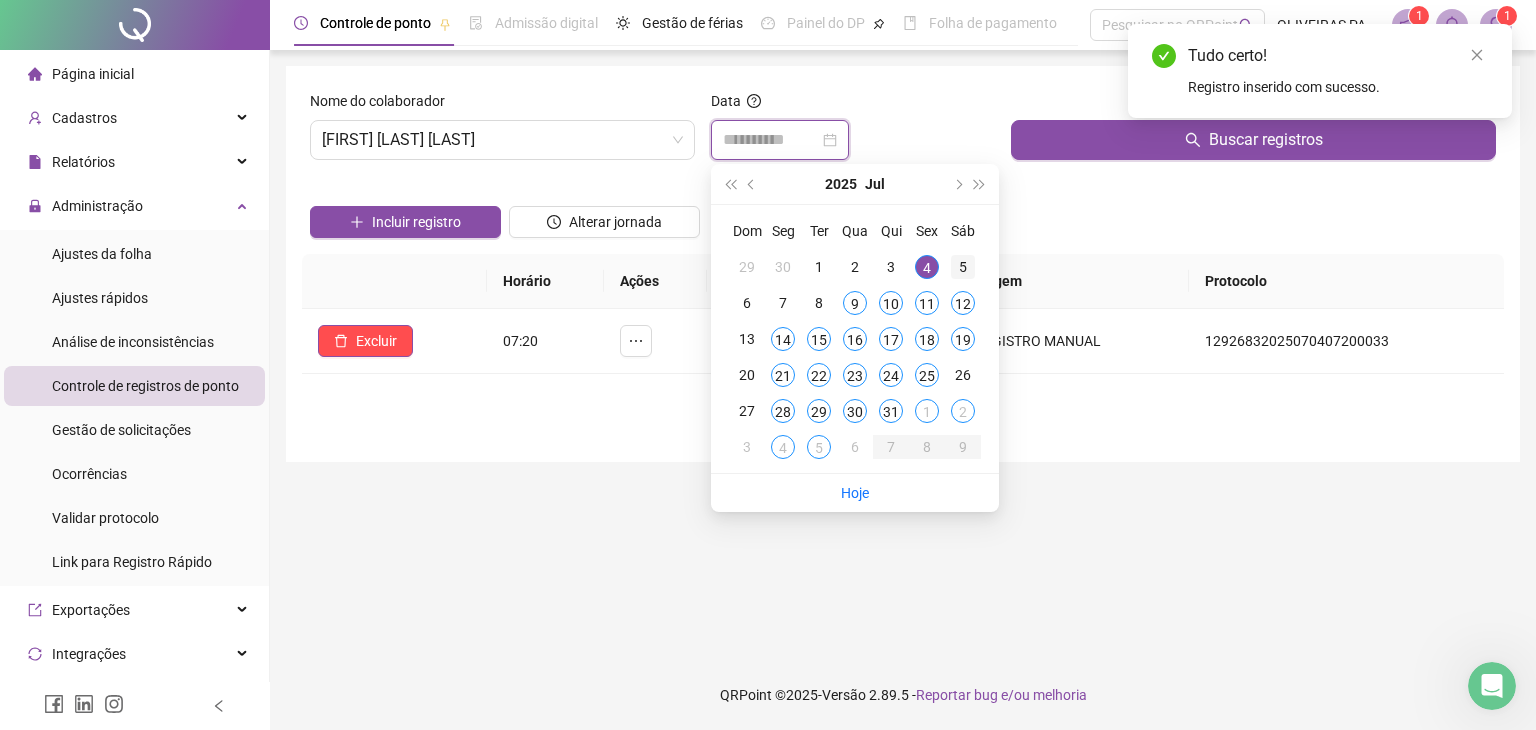 type on "**********" 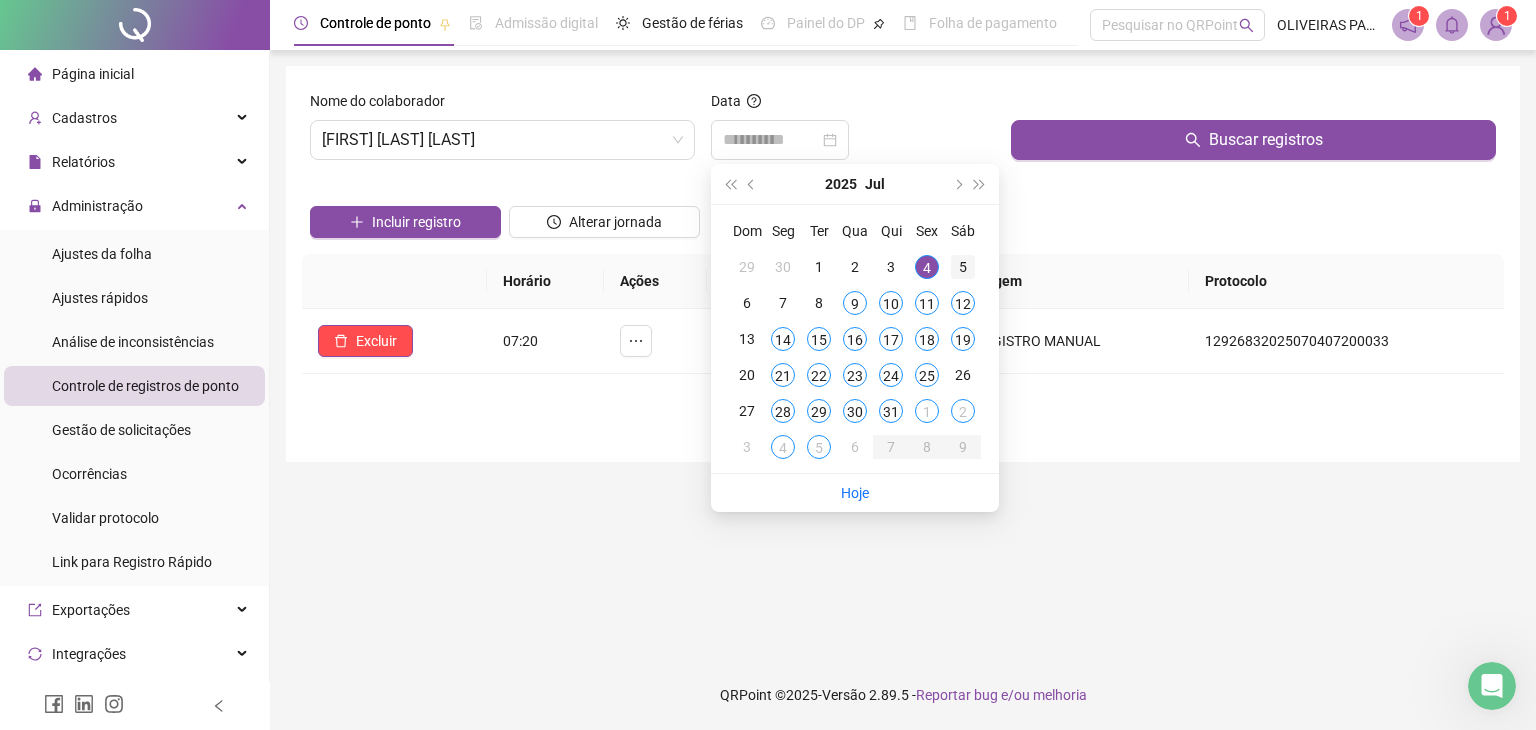 click on "5" at bounding box center [963, 267] 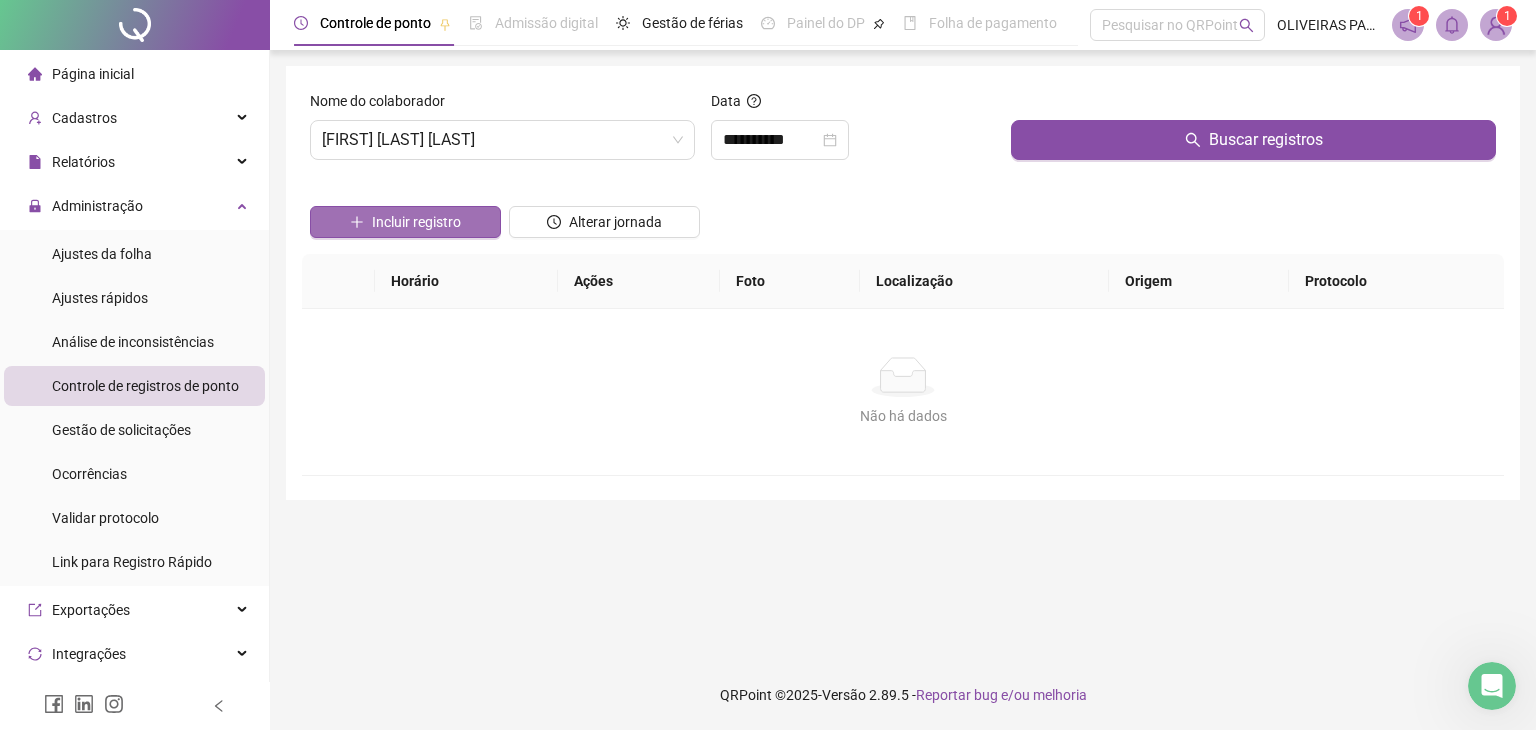 click on "Incluir registro" at bounding box center (416, 222) 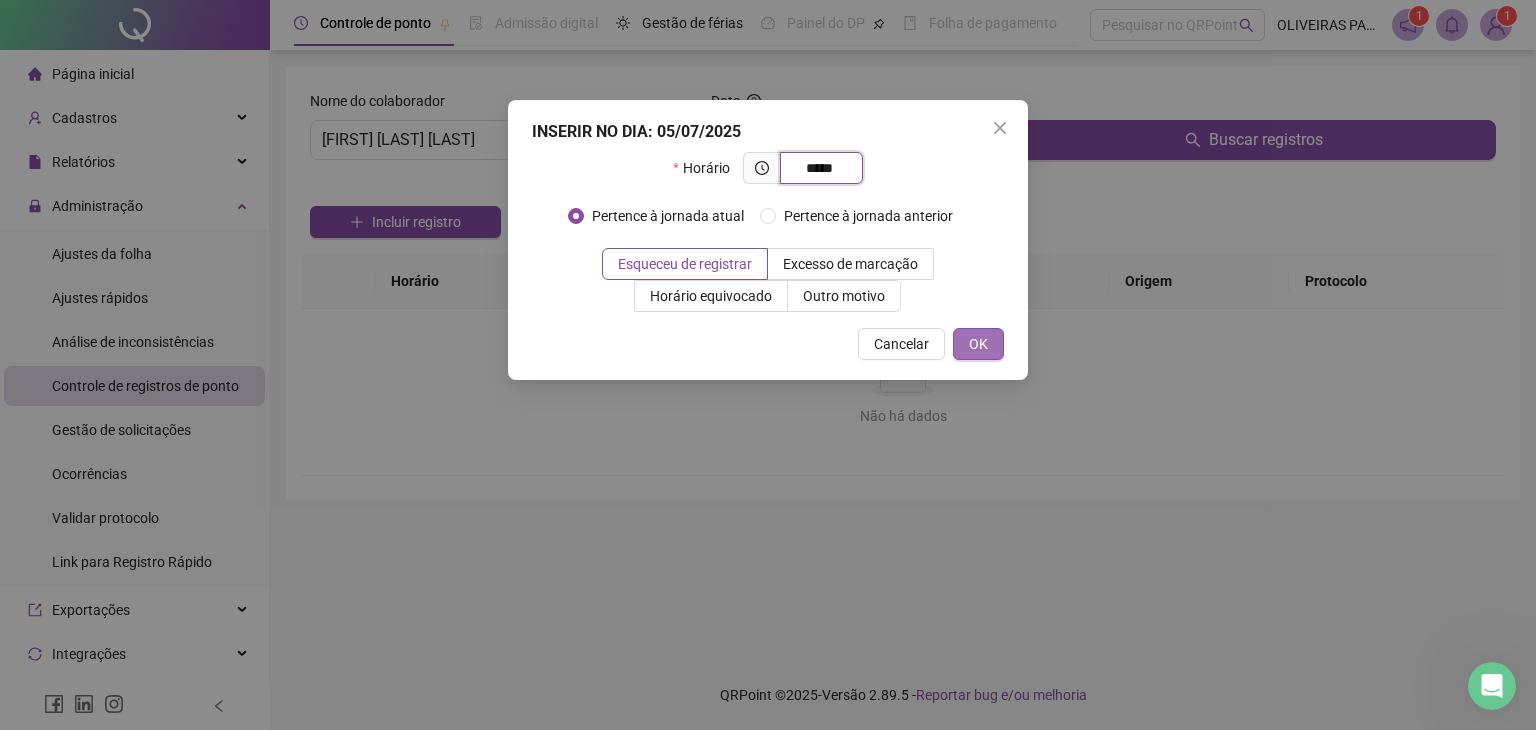 type on "*****" 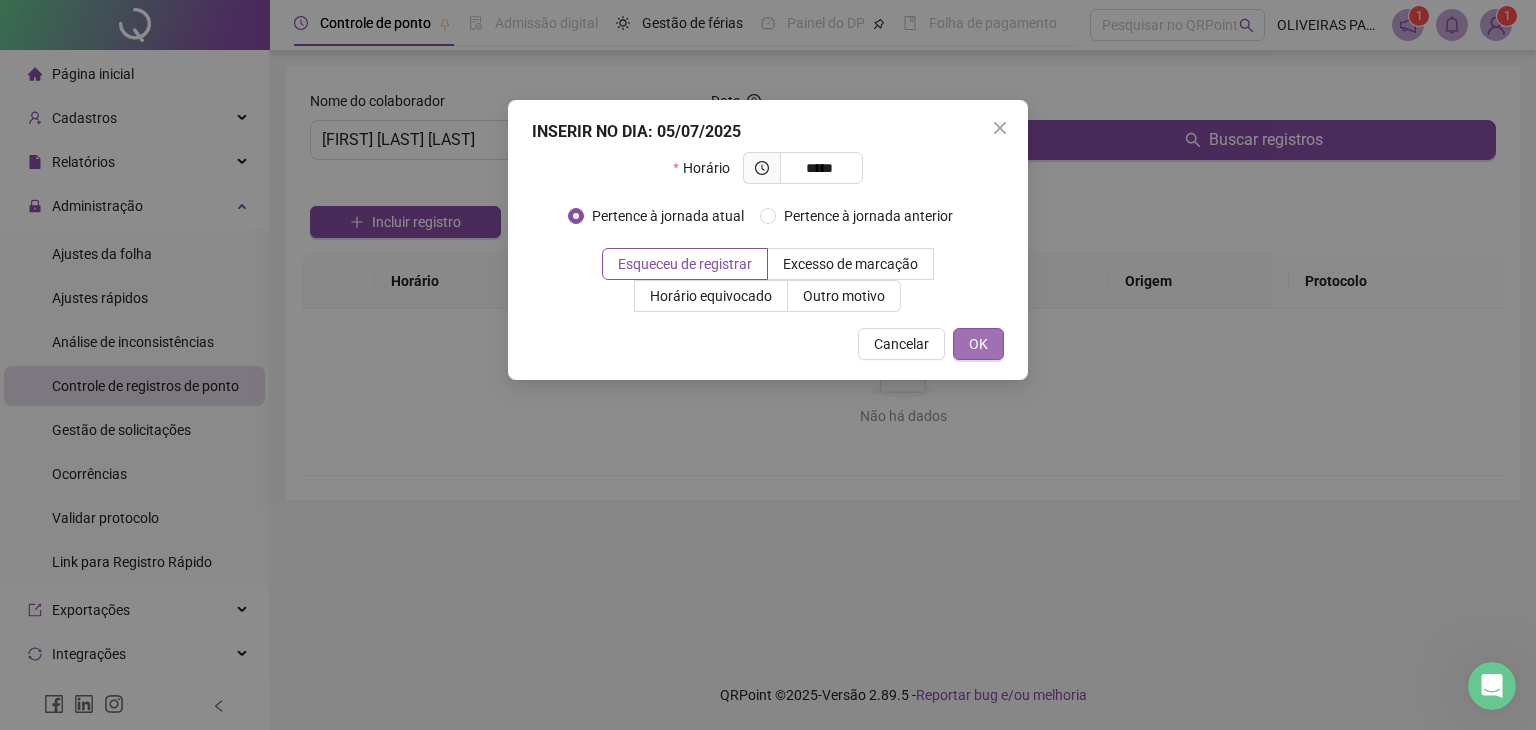 click on "OK" at bounding box center (978, 344) 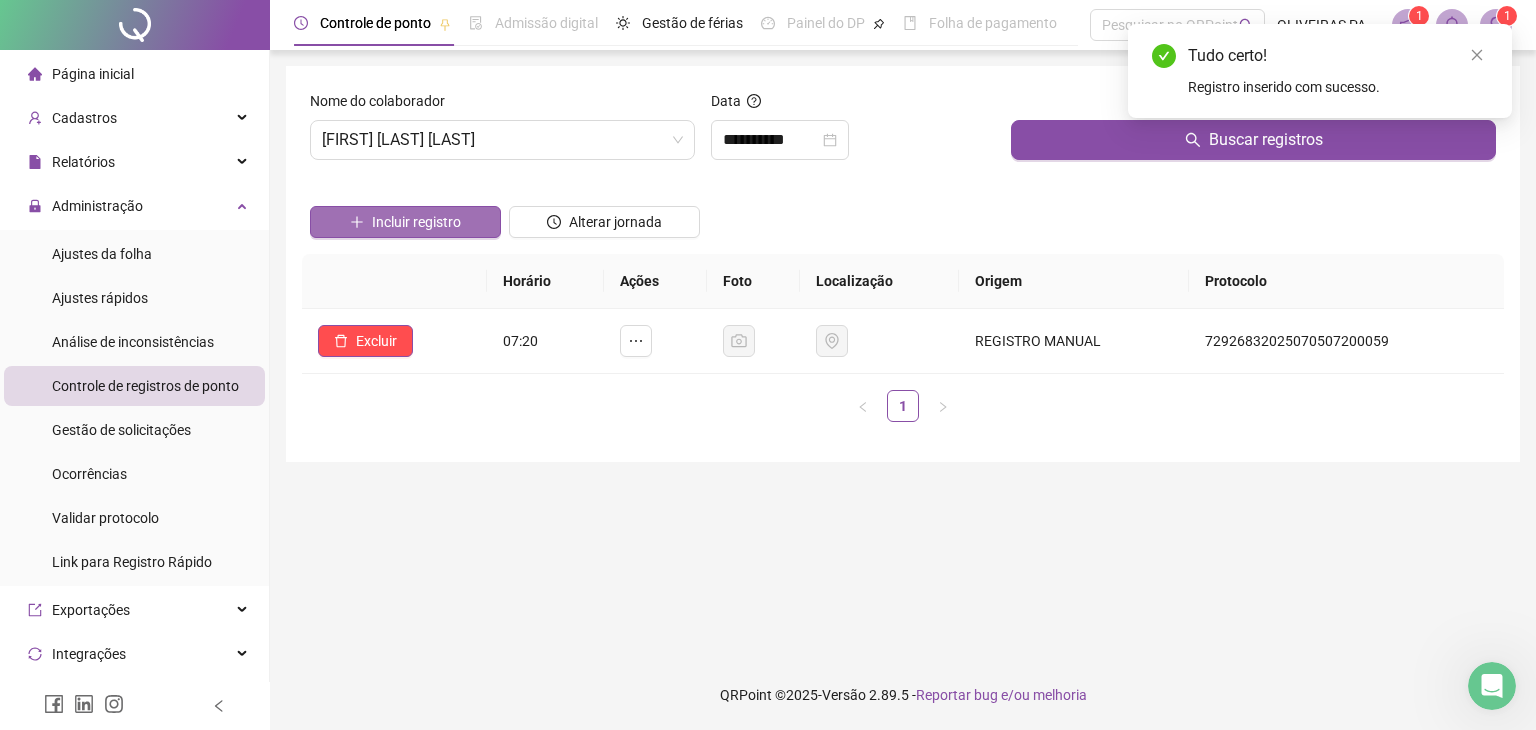 click on "Incluir registro" at bounding box center [416, 222] 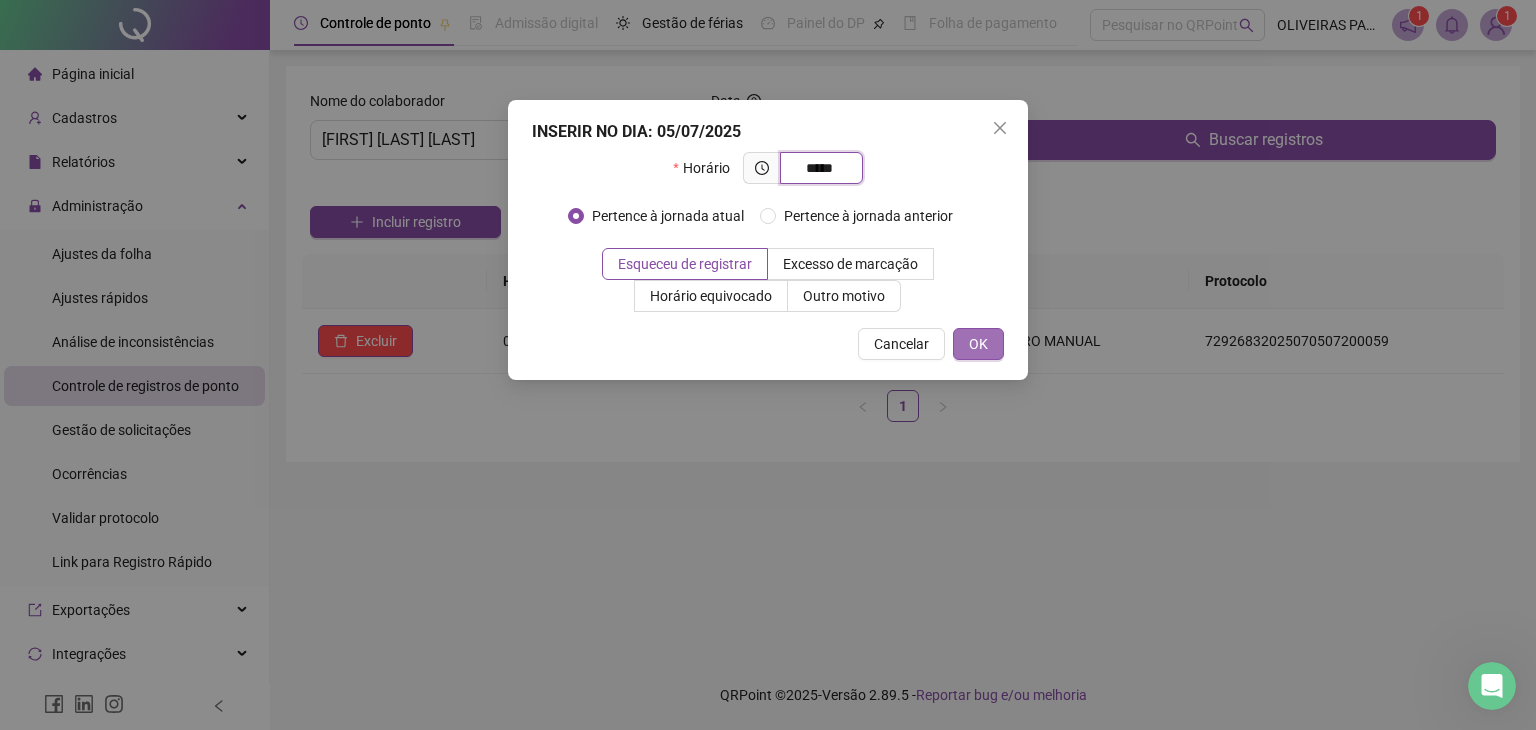 type on "*****" 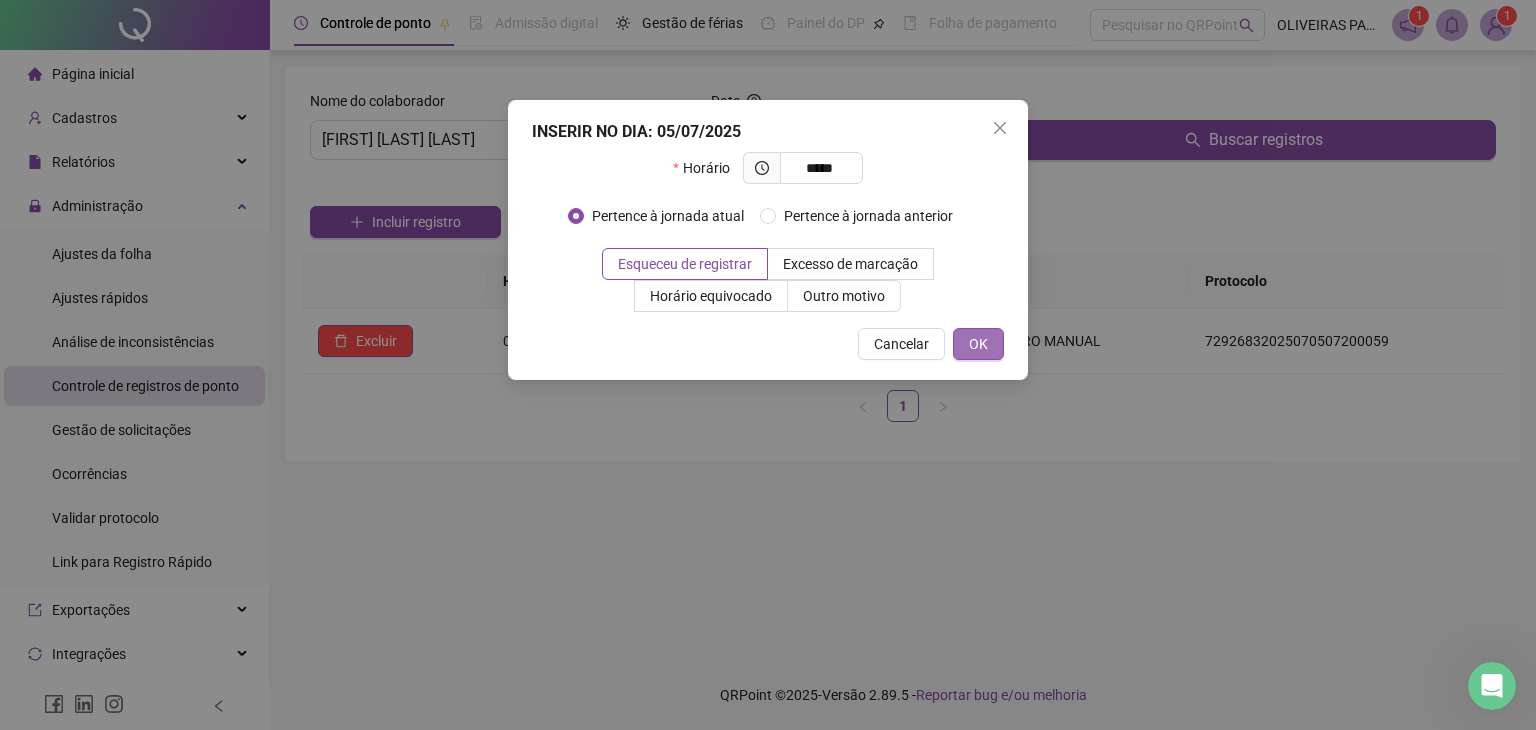 click on "OK" at bounding box center [978, 344] 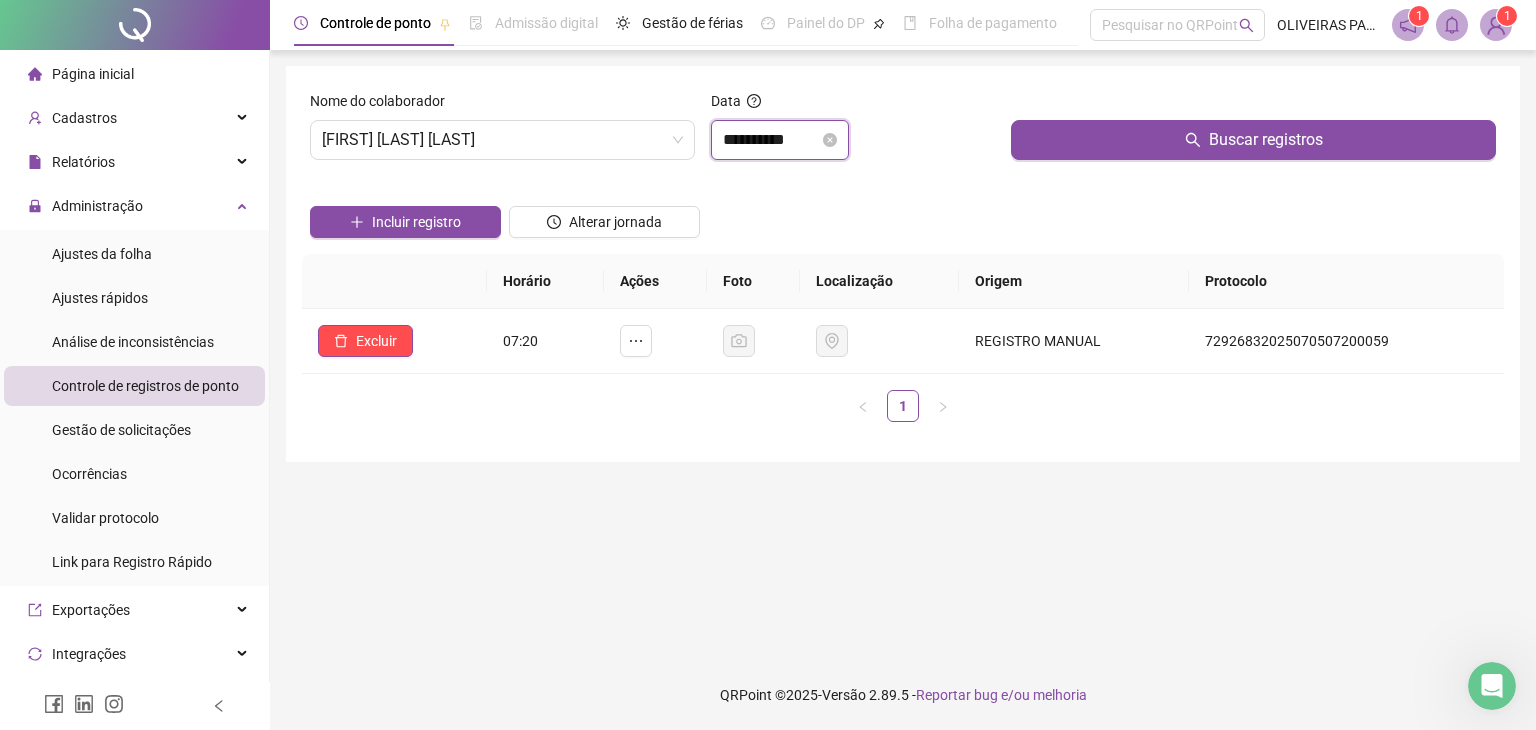 click on "**********" at bounding box center (771, 140) 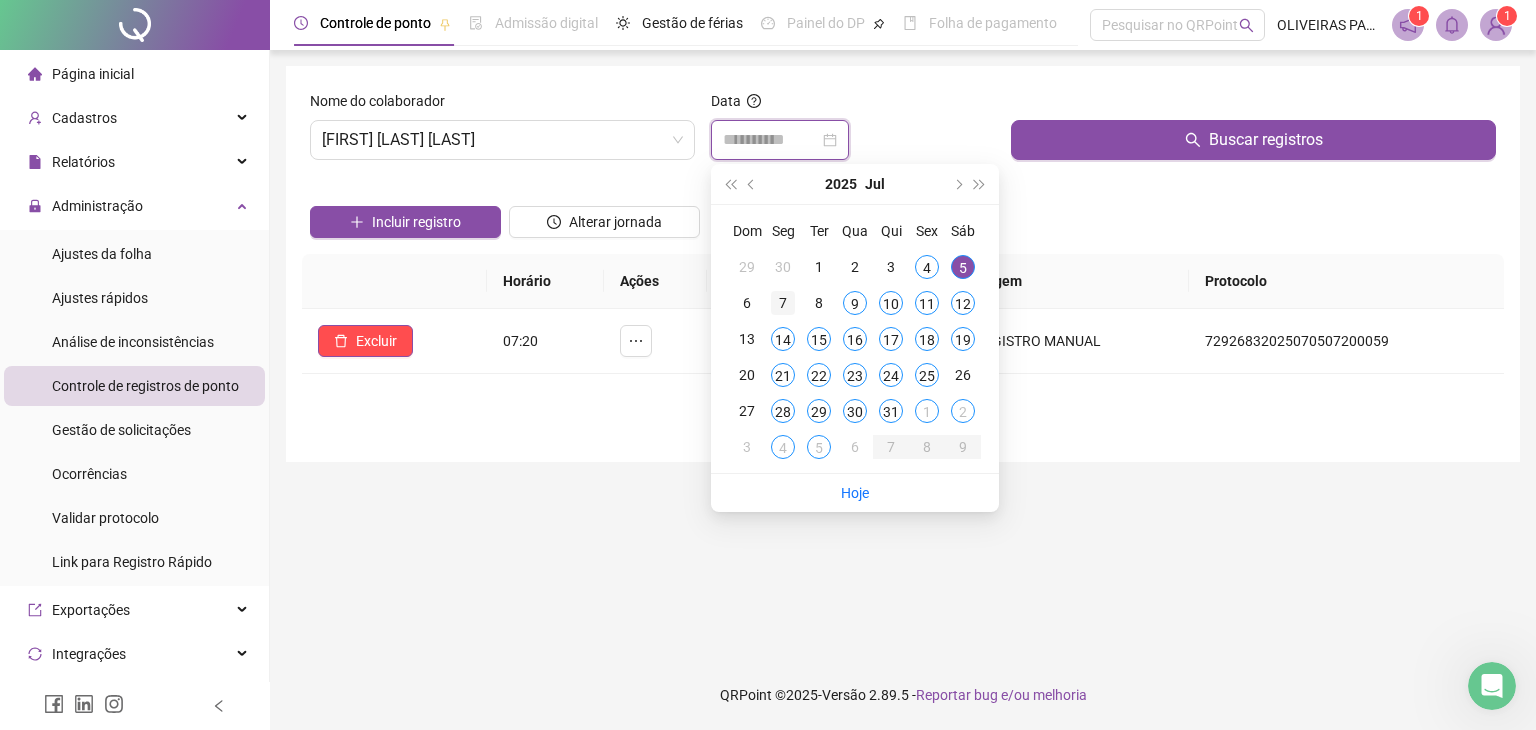 type on "**********" 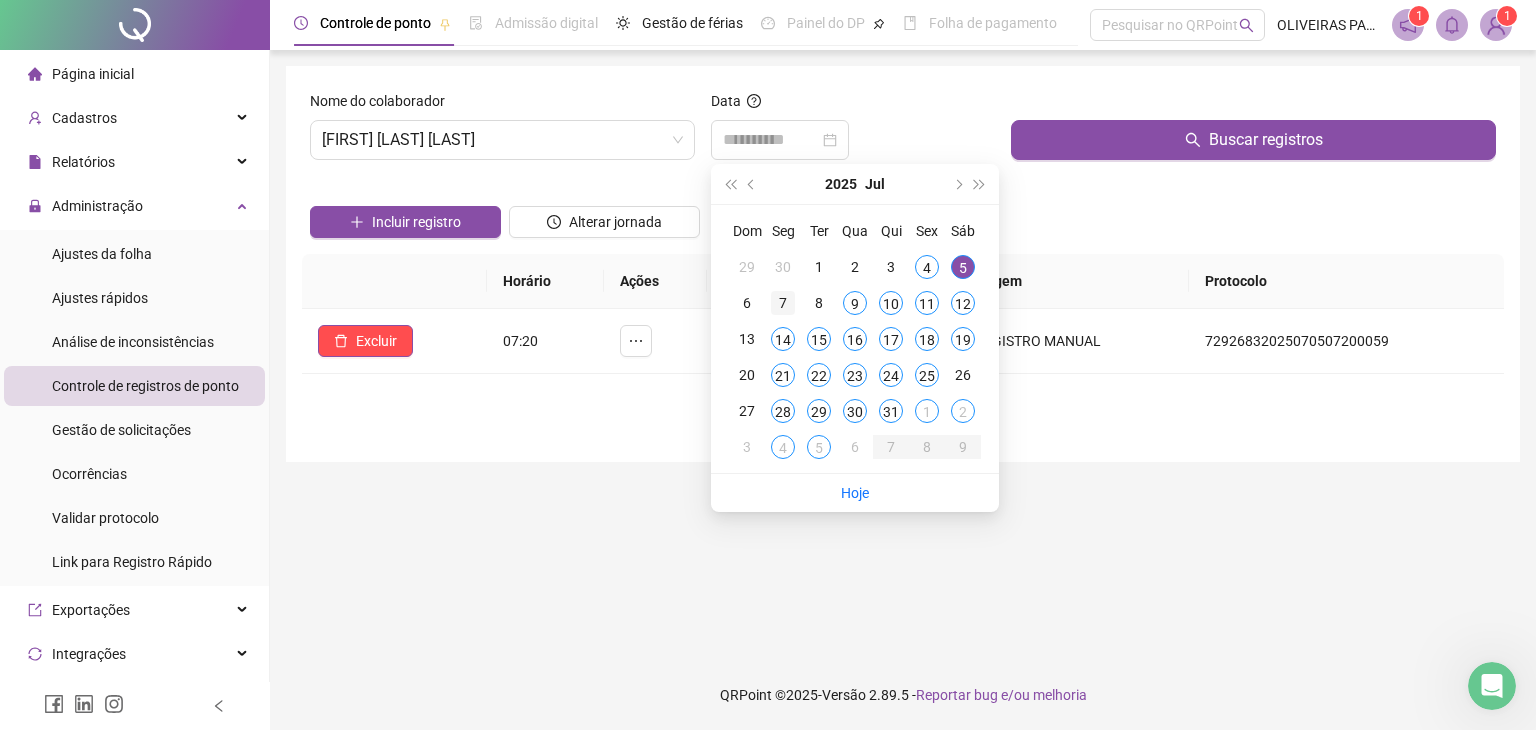 click on "7" at bounding box center [783, 303] 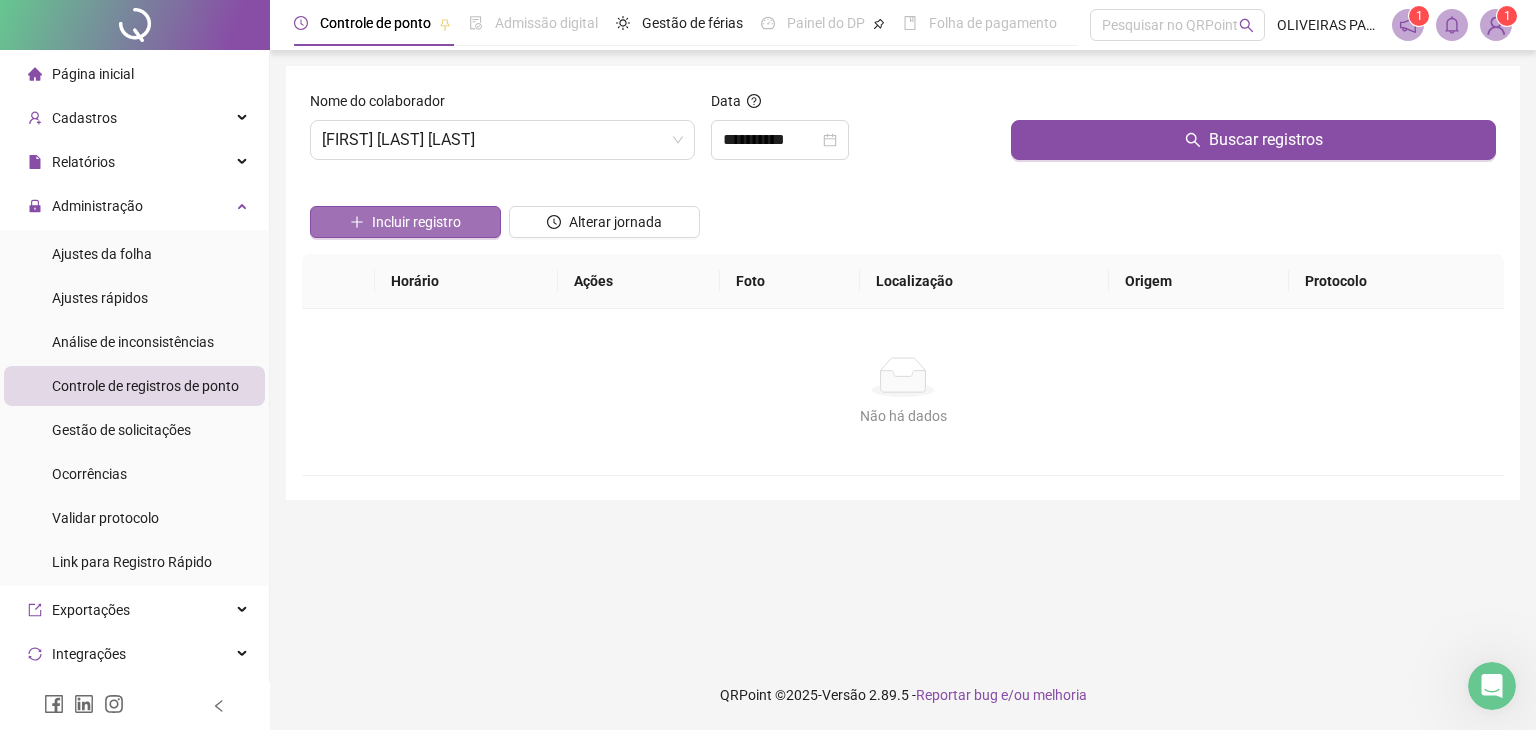 click on "Incluir registro" at bounding box center (405, 222) 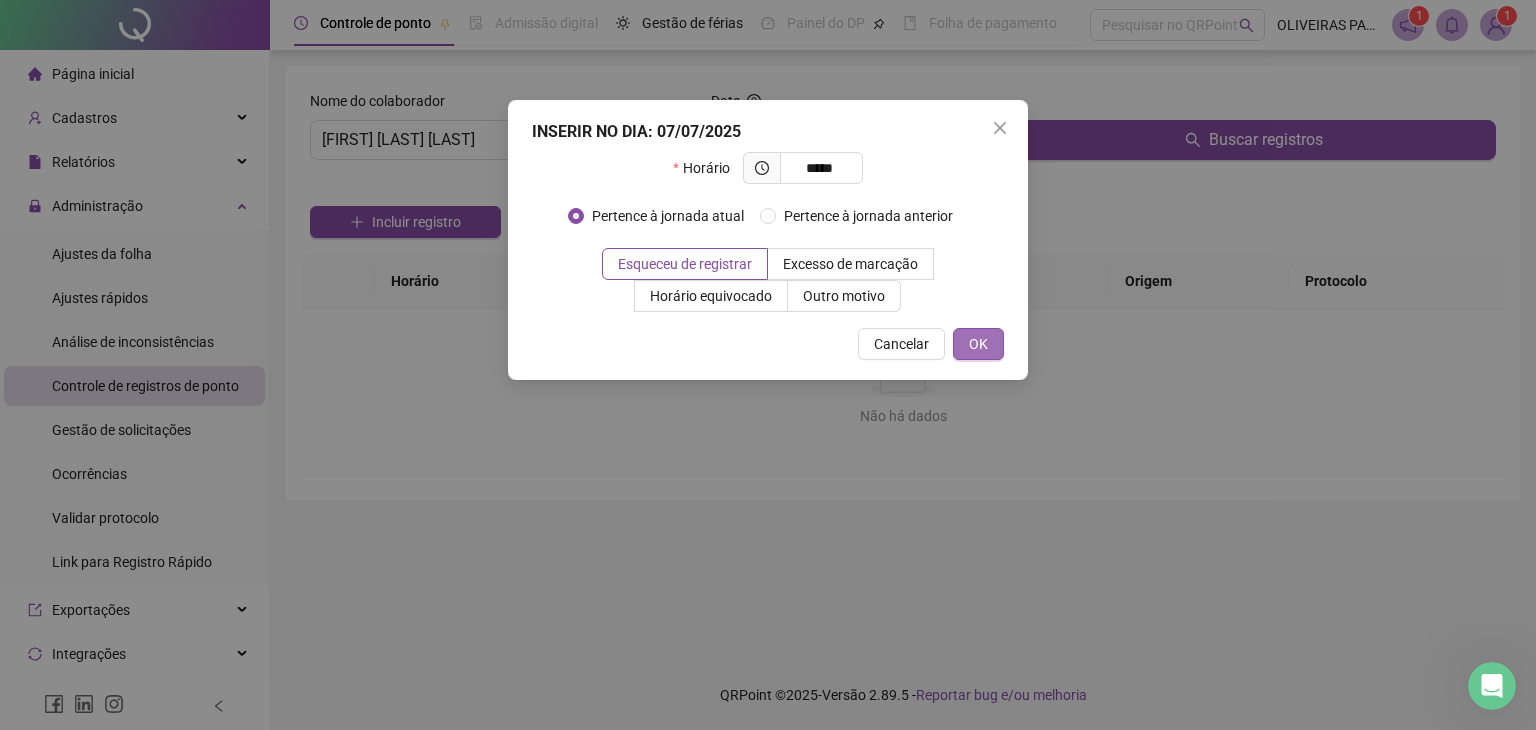 type on "*****" 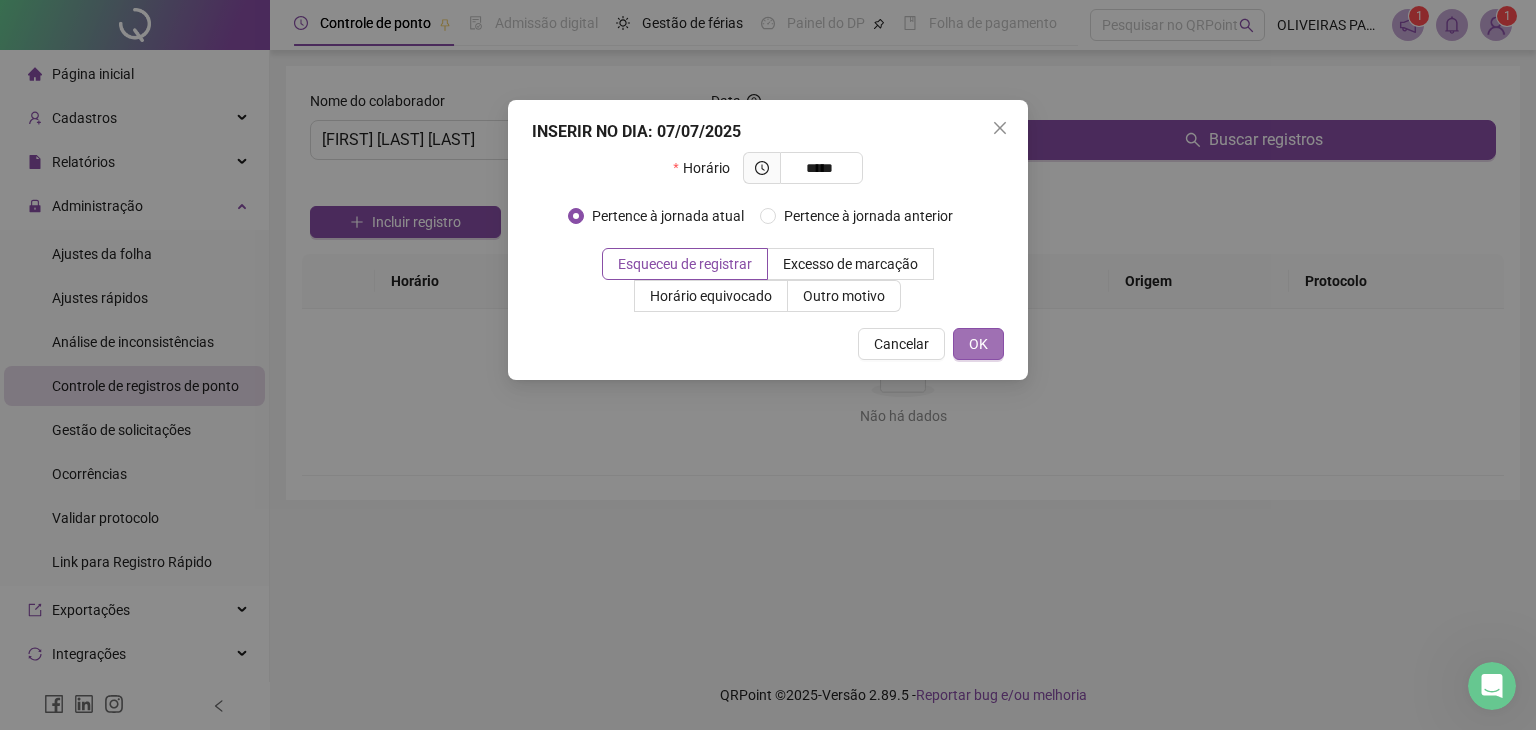 click on "OK" at bounding box center [978, 344] 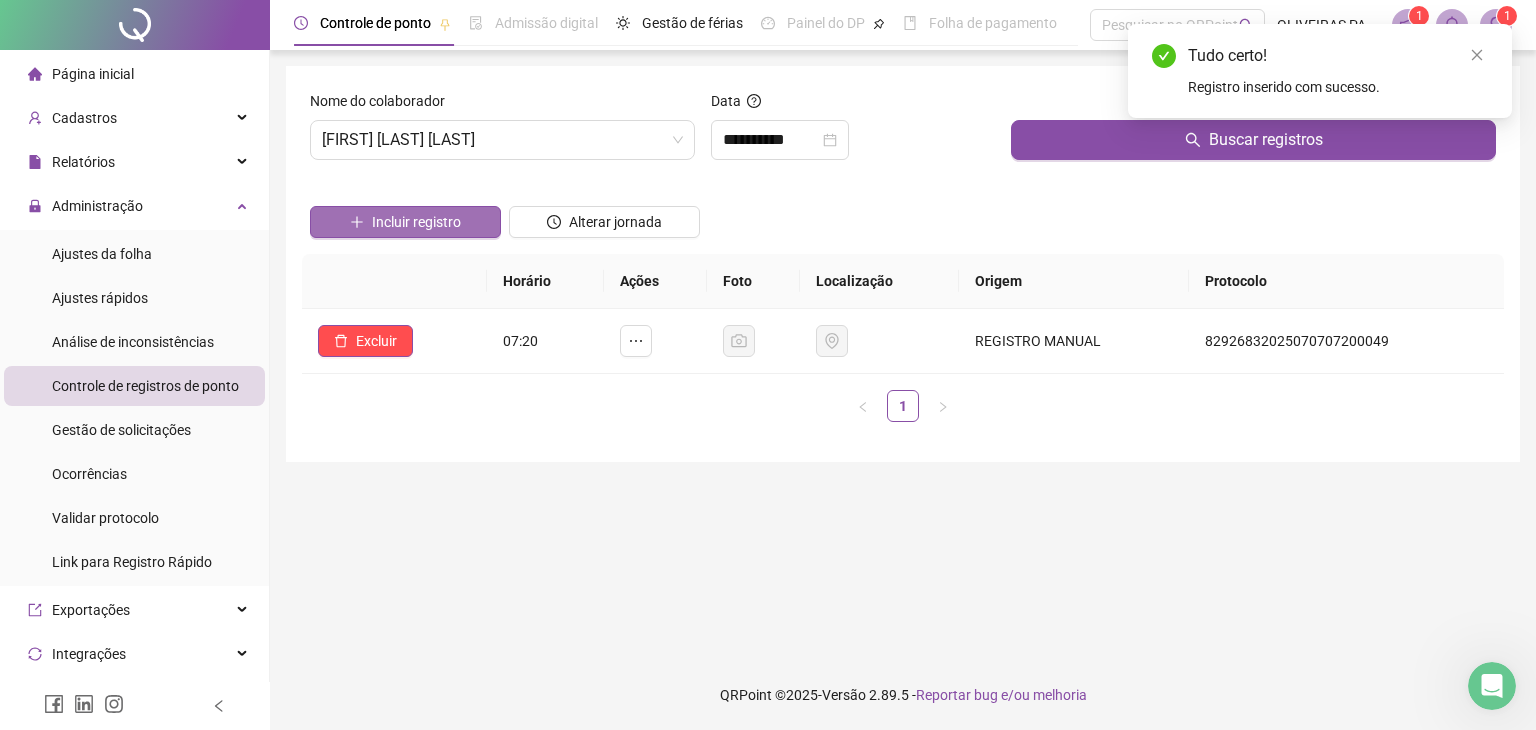 click on "Incluir registro" at bounding box center [416, 222] 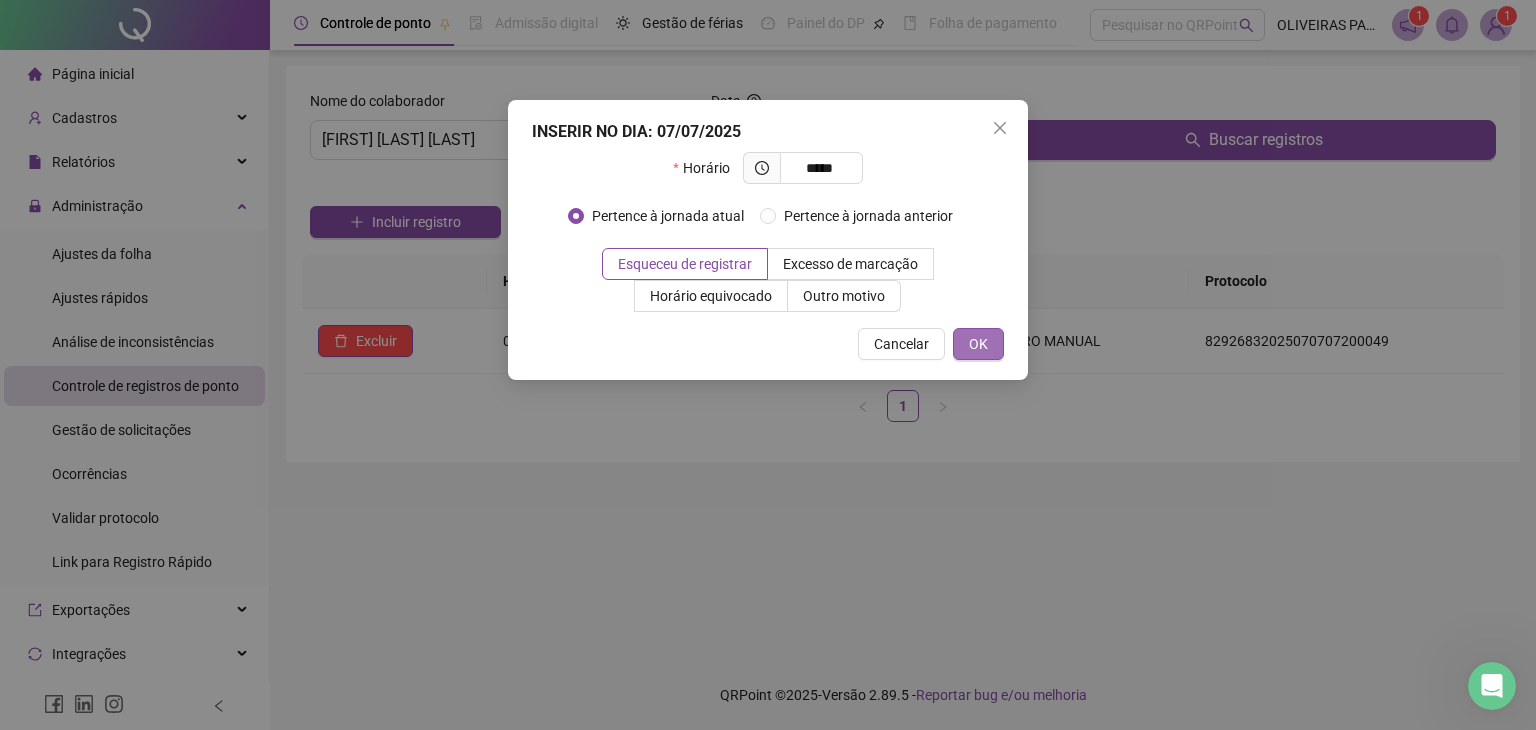 type on "*****" 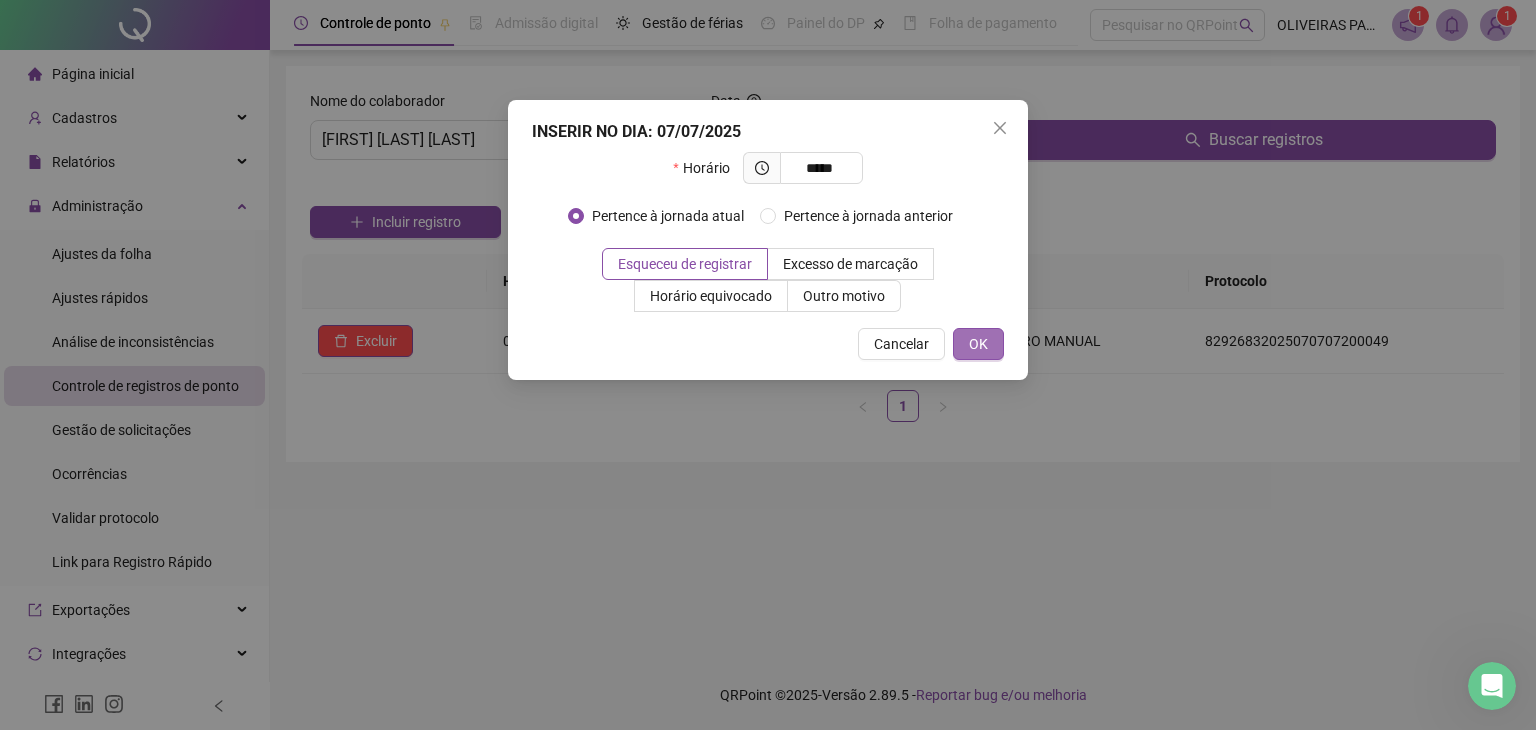 click on "OK" at bounding box center (978, 344) 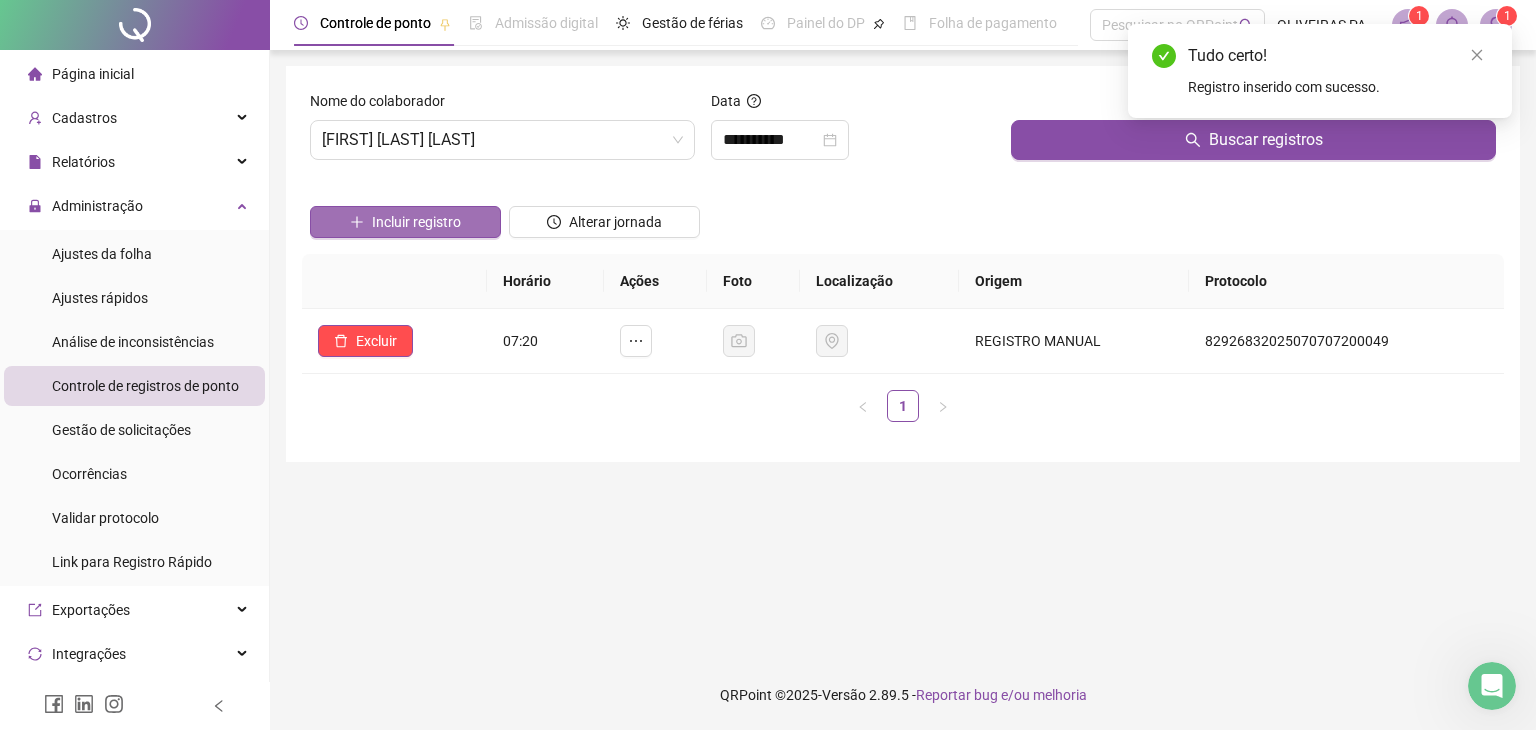 click on "Incluir registro" at bounding box center [416, 222] 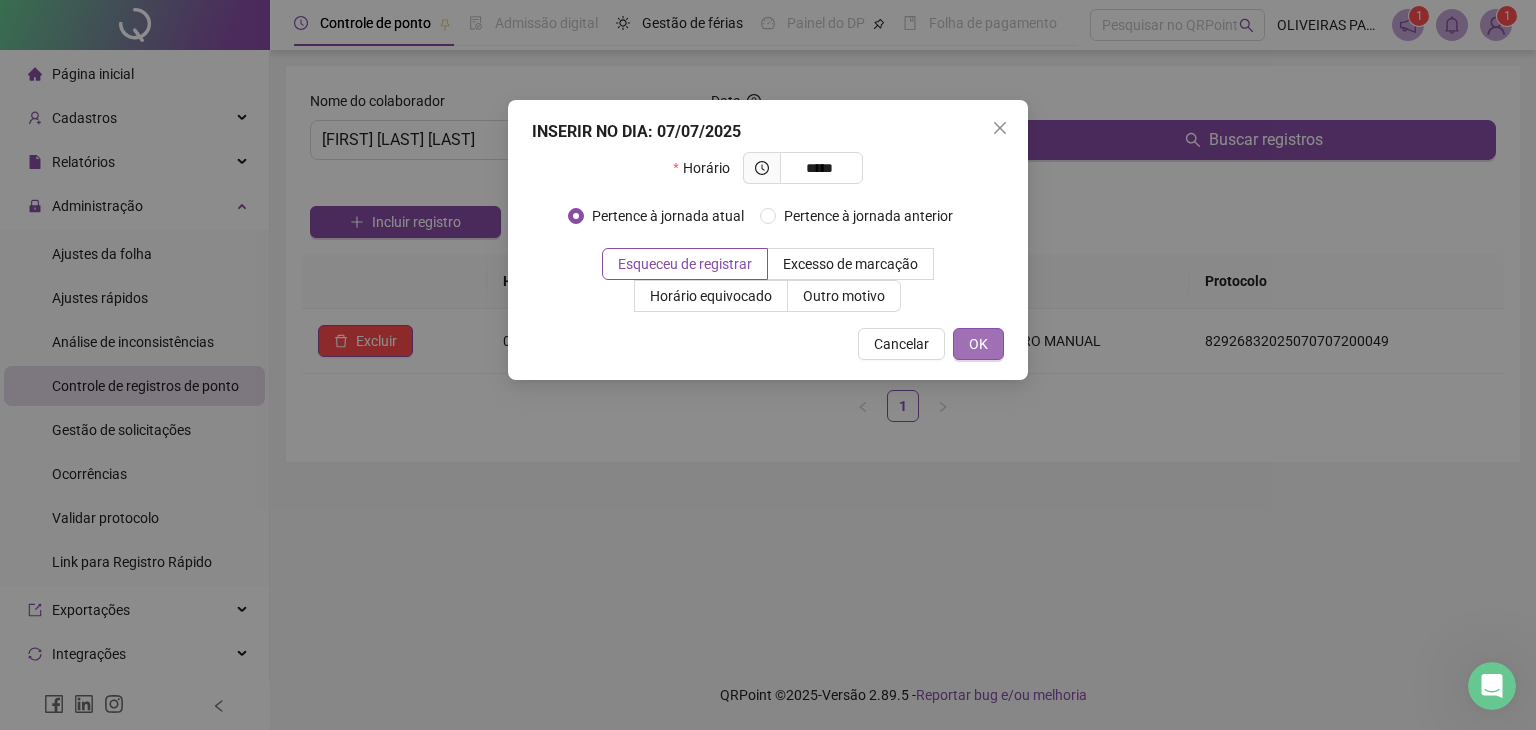 type on "*****" 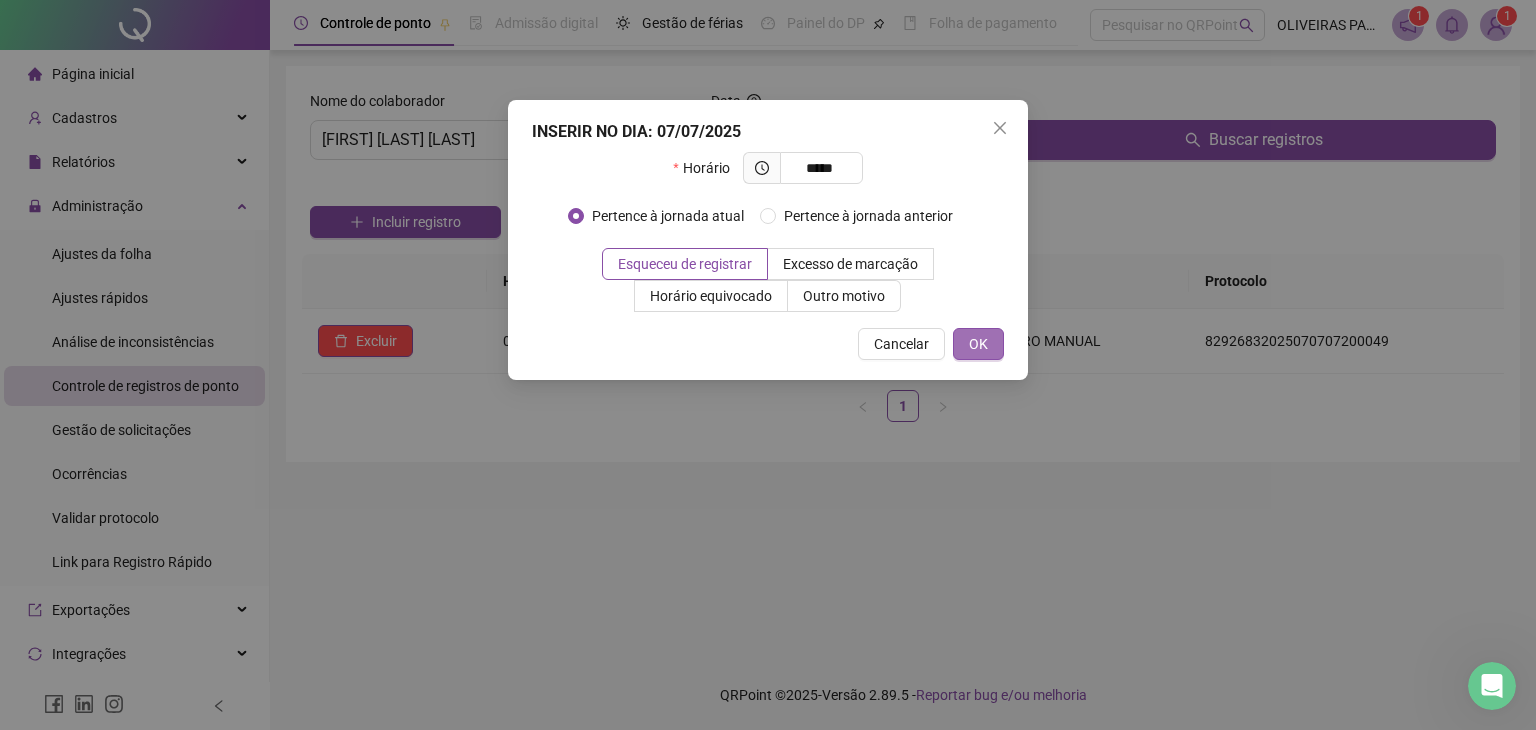 click on "OK" at bounding box center [978, 344] 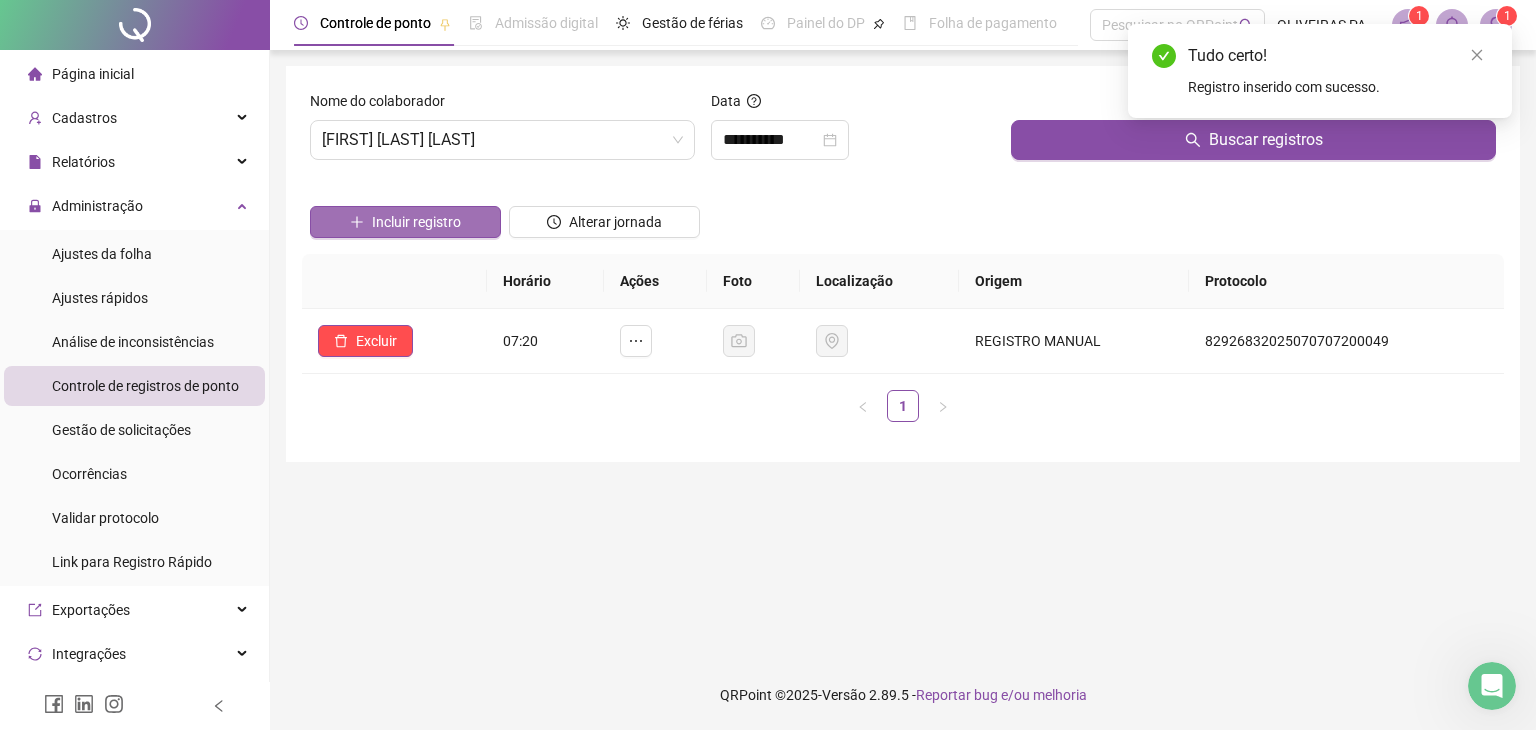 click on "Incluir registro" at bounding box center (416, 222) 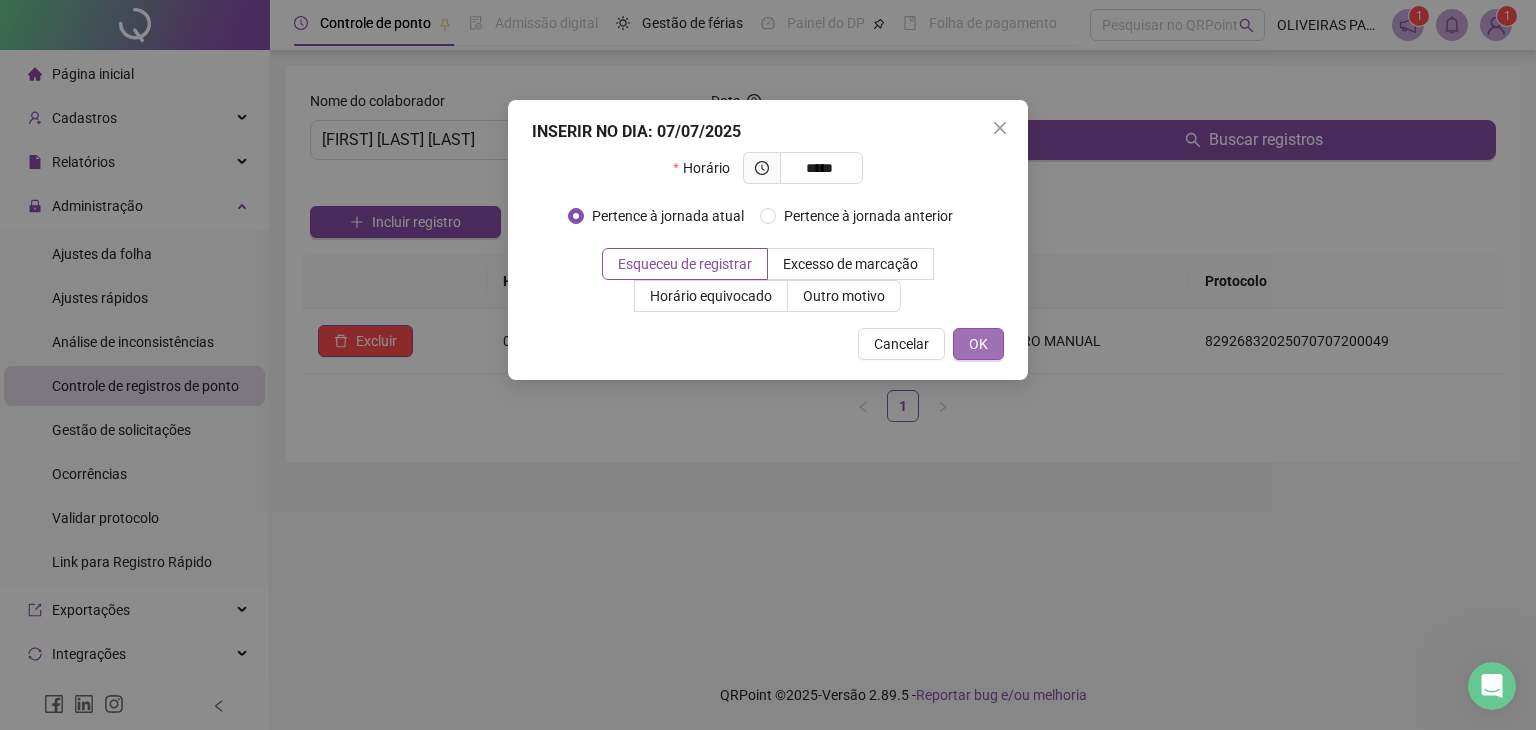 type on "*****" 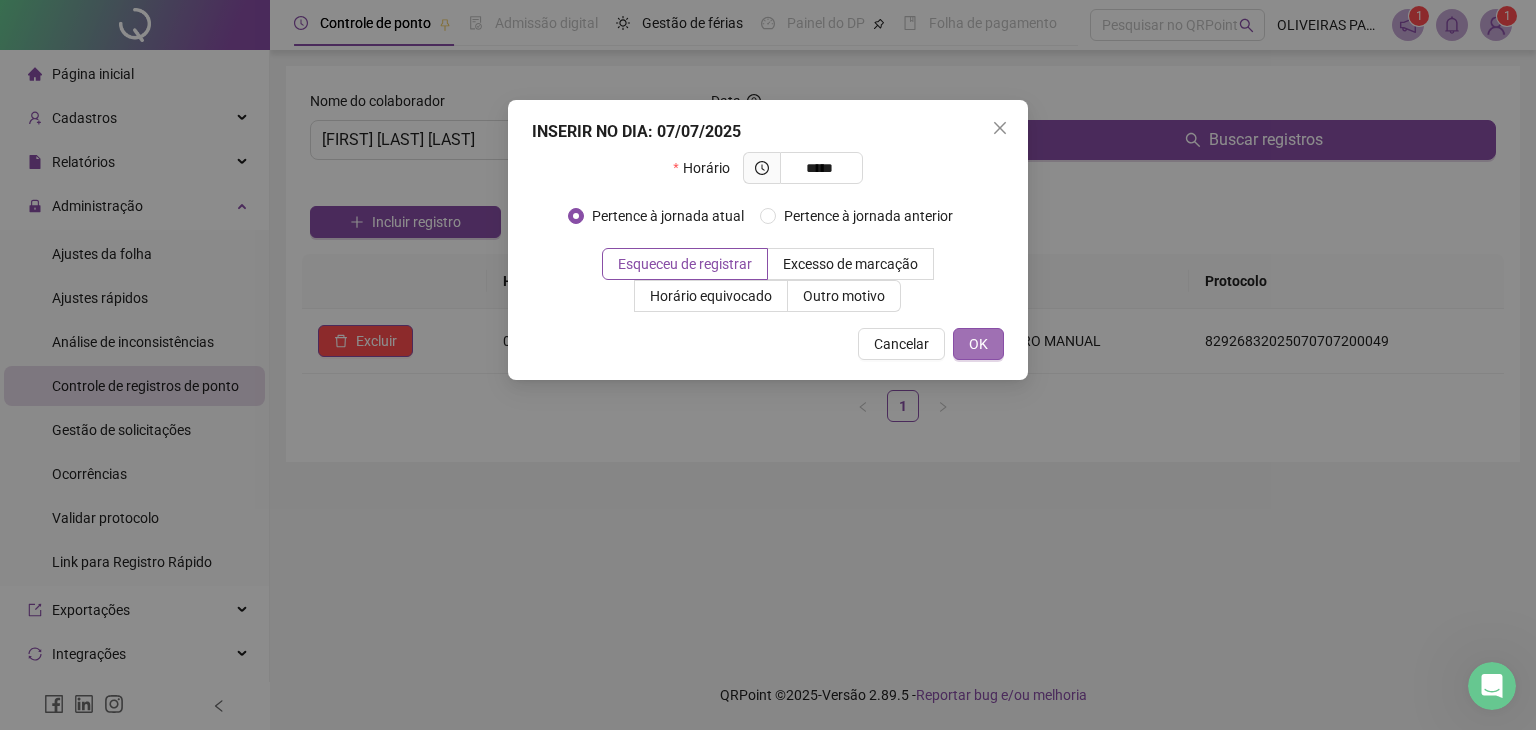 click on "OK" at bounding box center [978, 344] 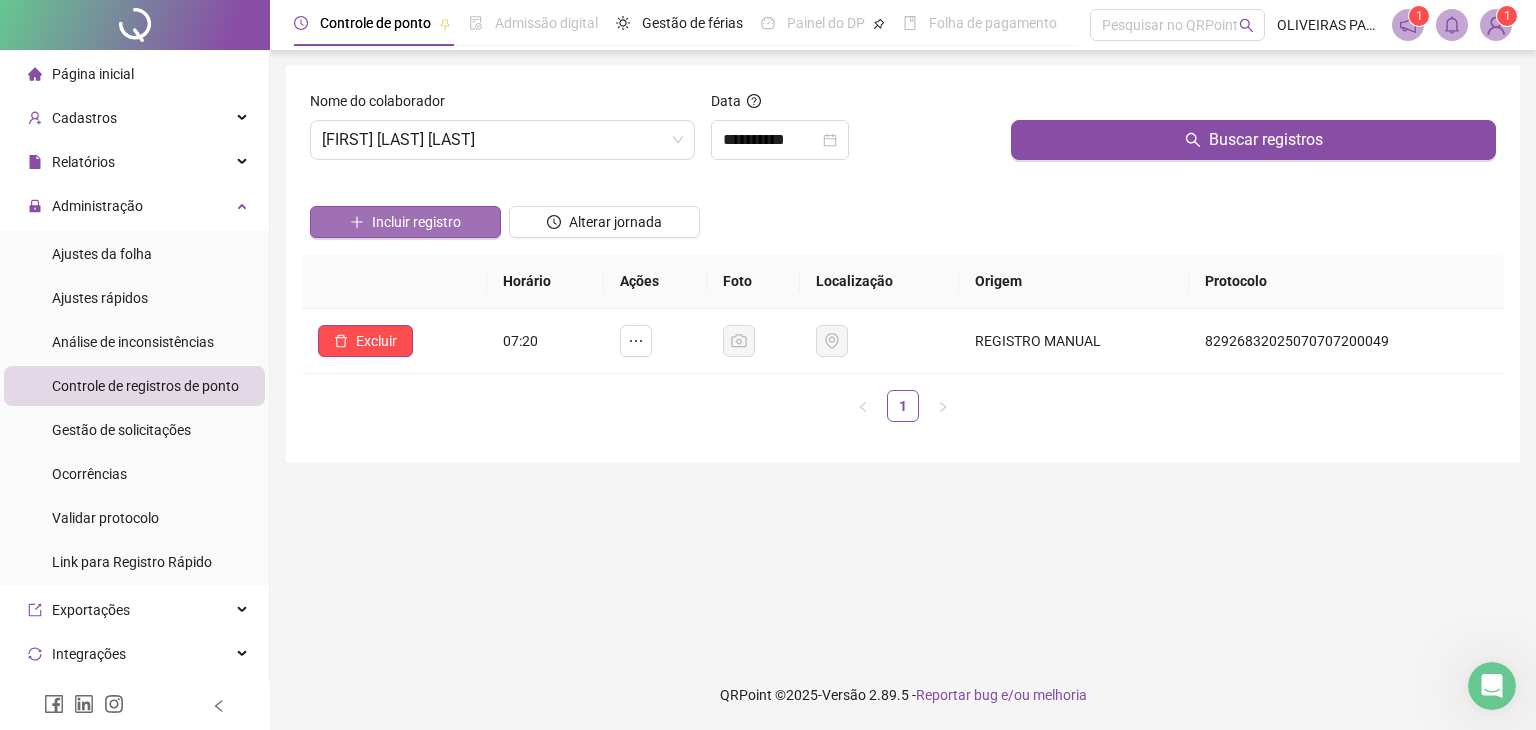 click on "Incluir registro" at bounding box center (416, 222) 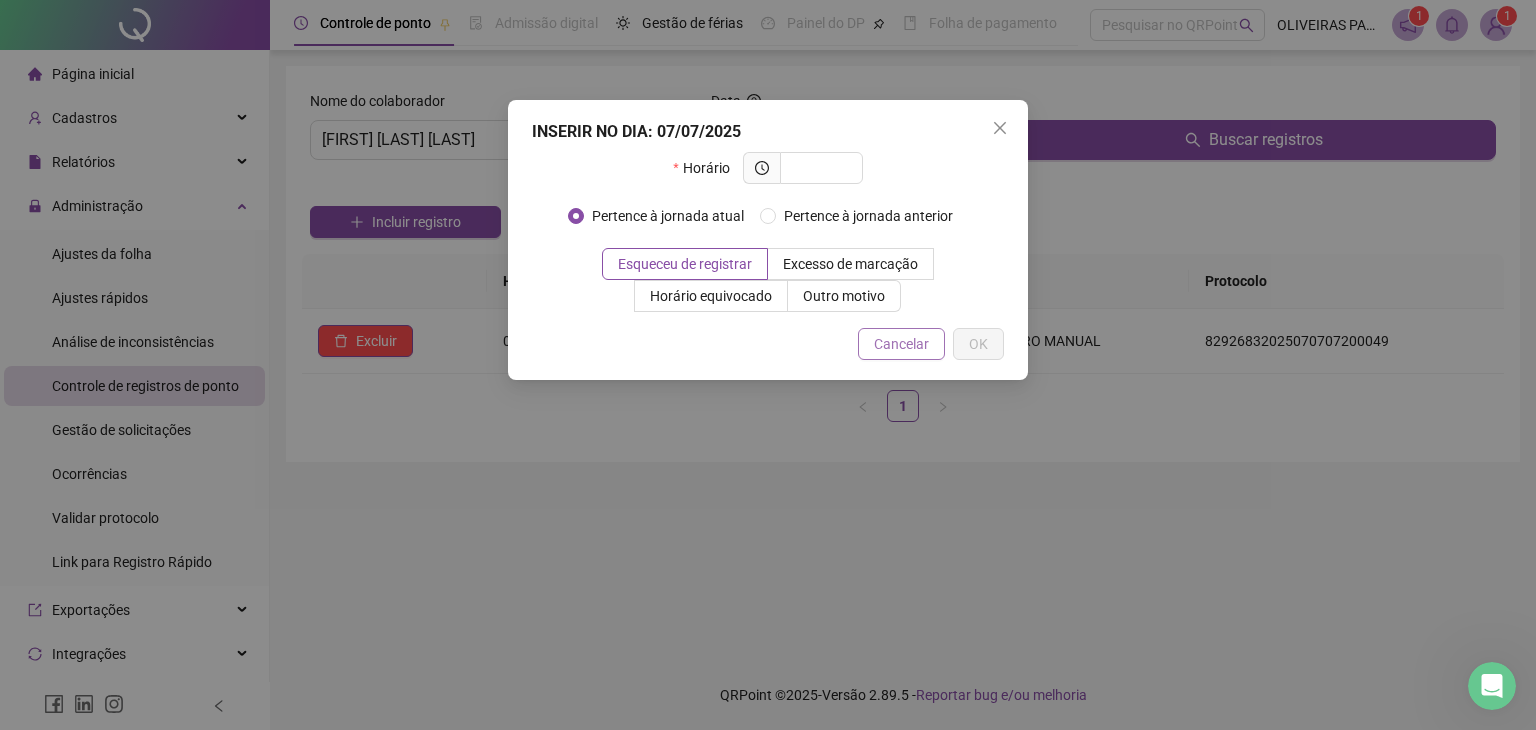 click on "Cancelar" at bounding box center [901, 344] 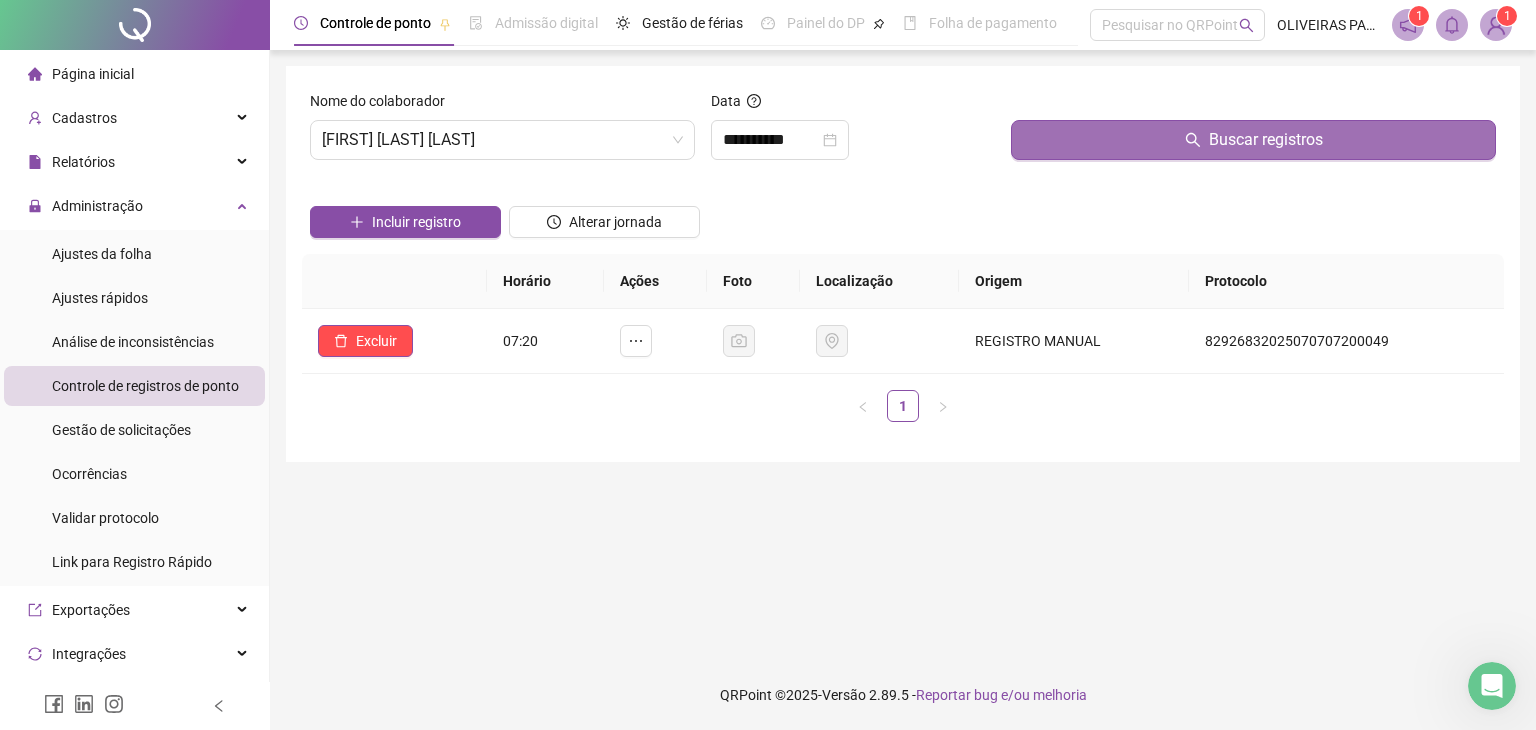 click on "Buscar registros" at bounding box center (1253, 140) 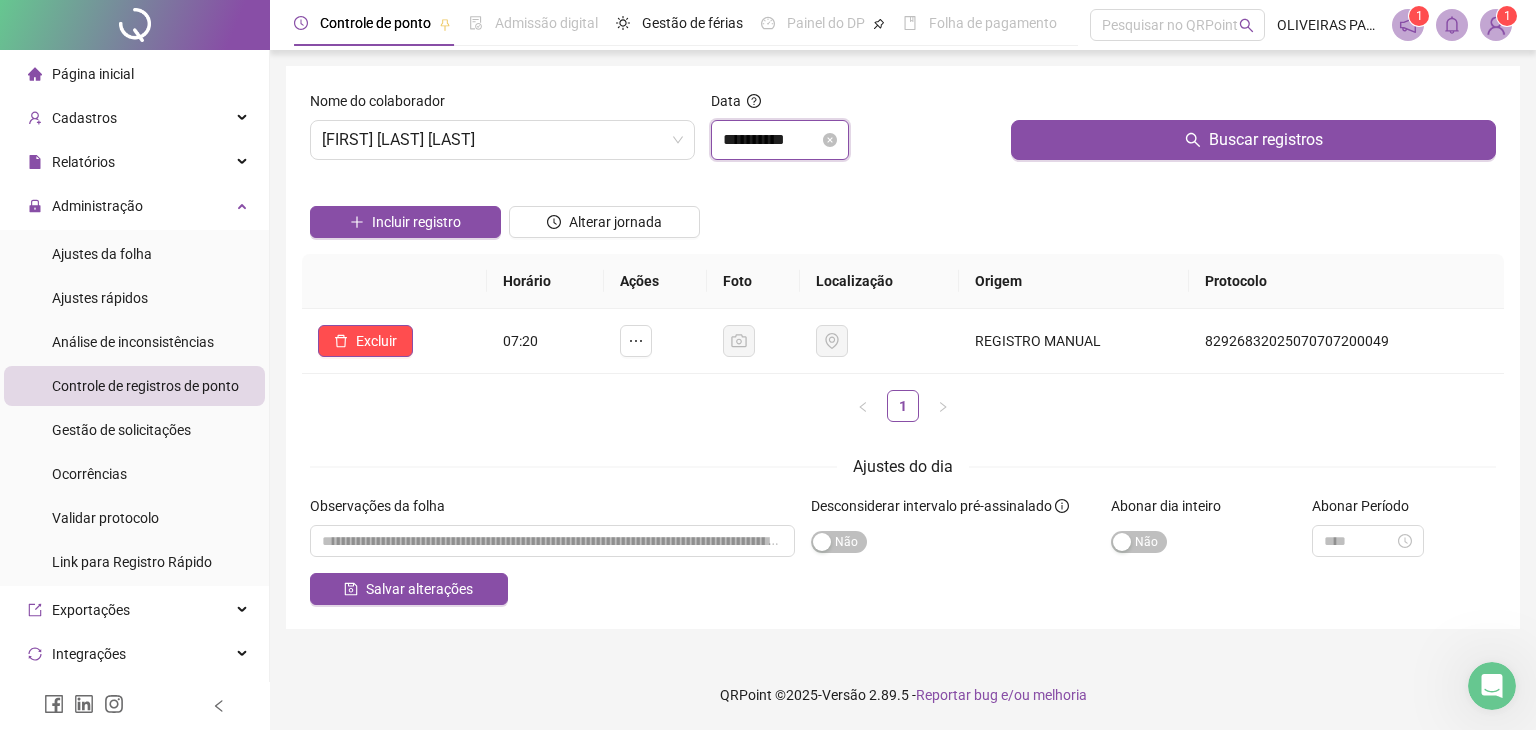 click on "**********" at bounding box center (771, 140) 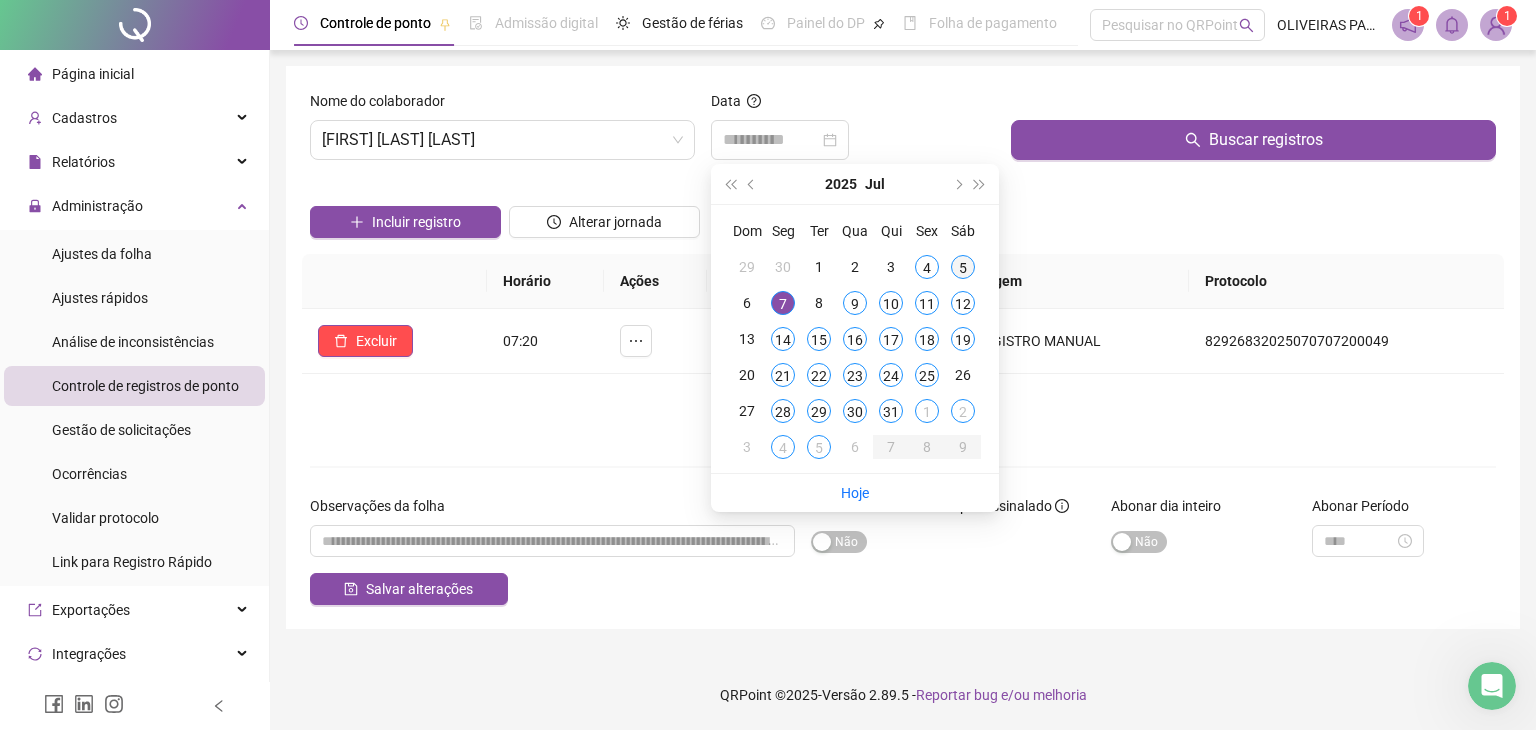 click on "5" at bounding box center [963, 267] 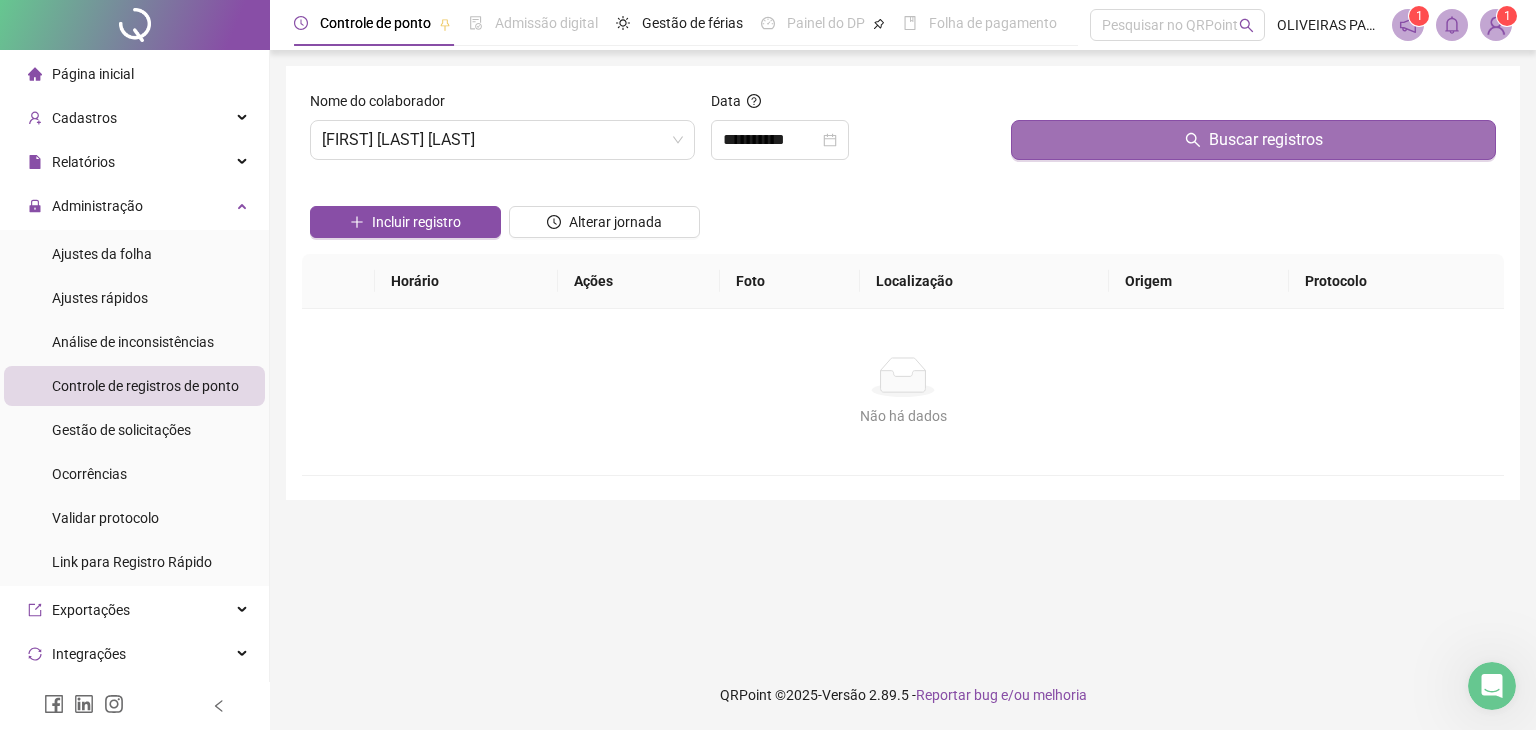 click on "Buscar registros" at bounding box center (1266, 140) 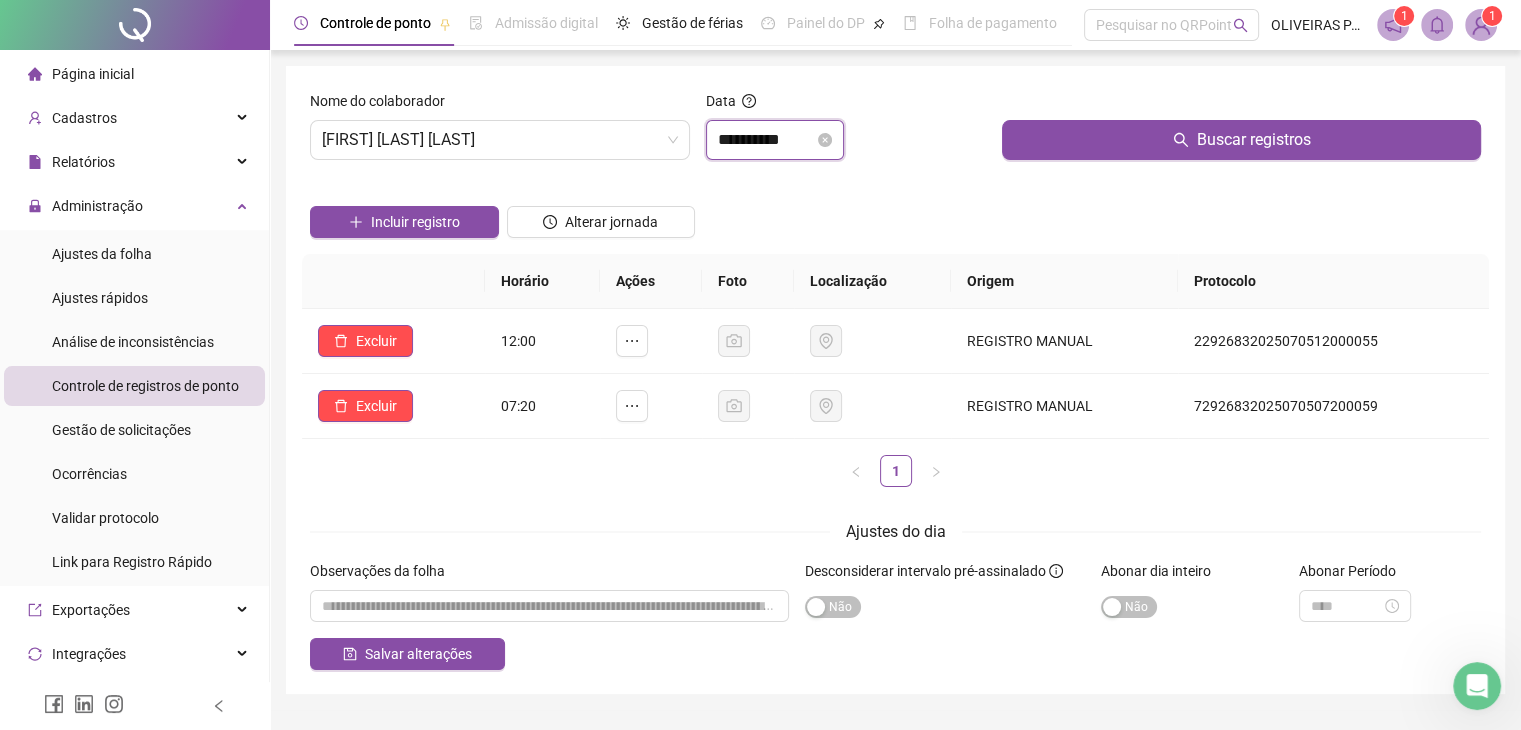 click on "**********" at bounding box center [766, 140] 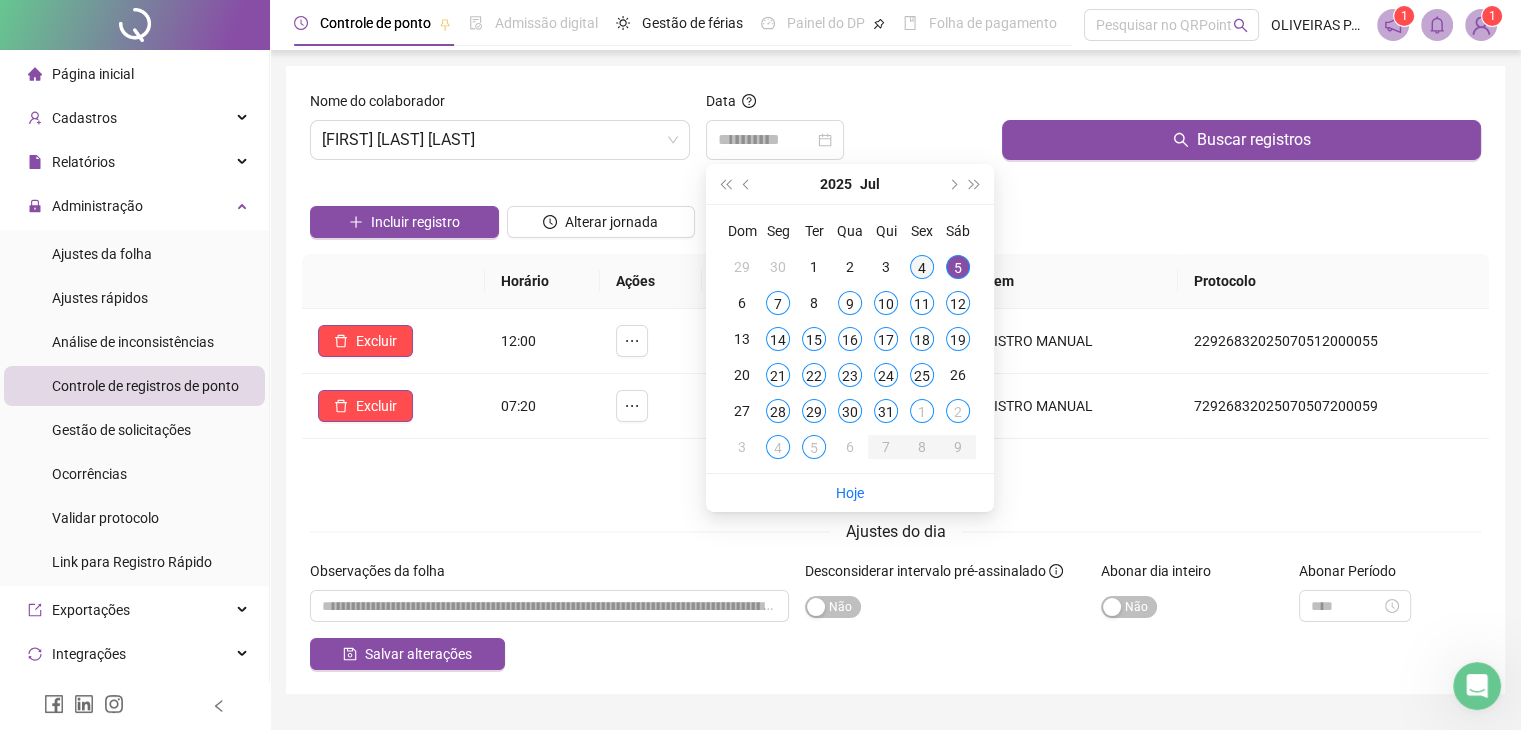 click on "4" at bounding box center [922, 267] 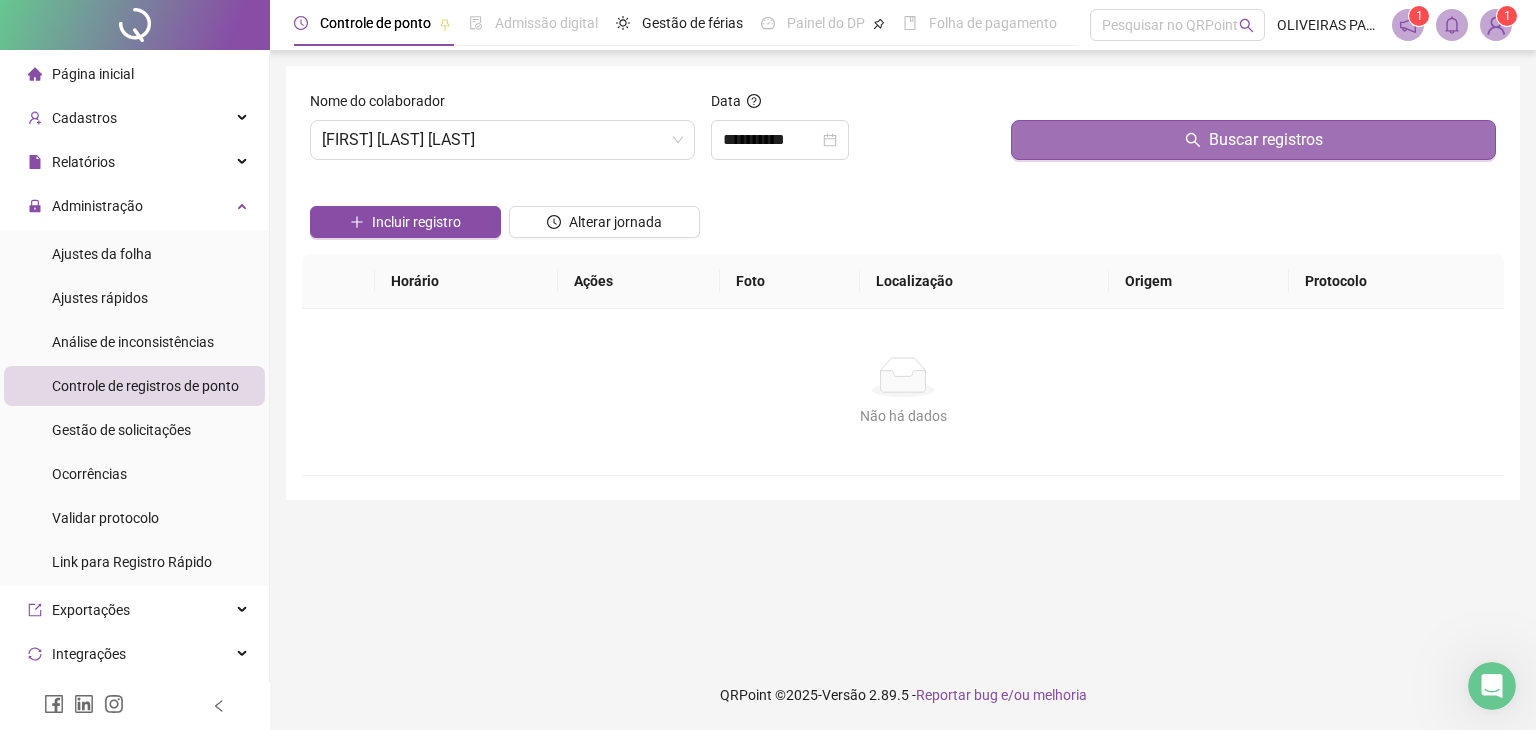 click on "Buscar registros" at bounding box center [1253, 140] 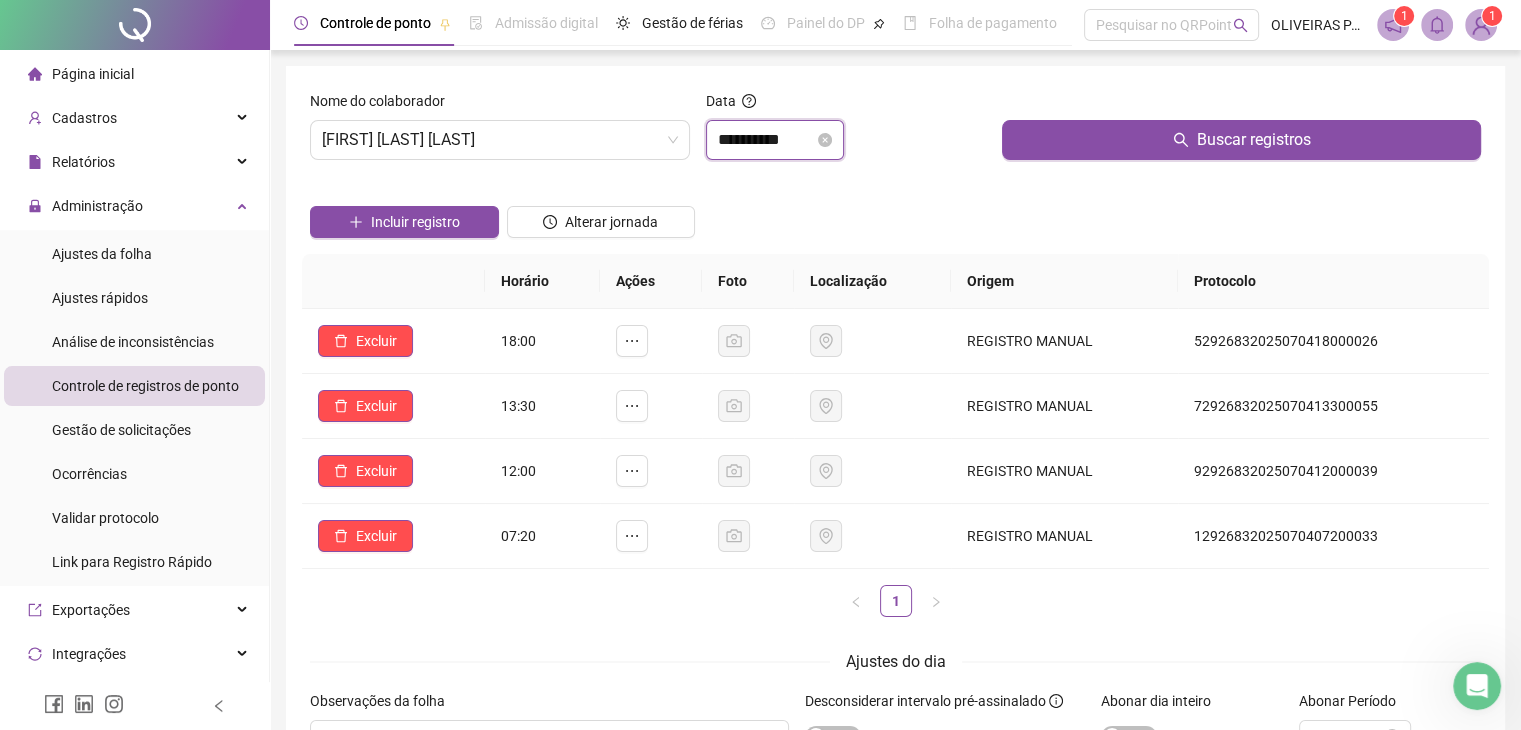 click on "**********" at bounding box center (766, 140) 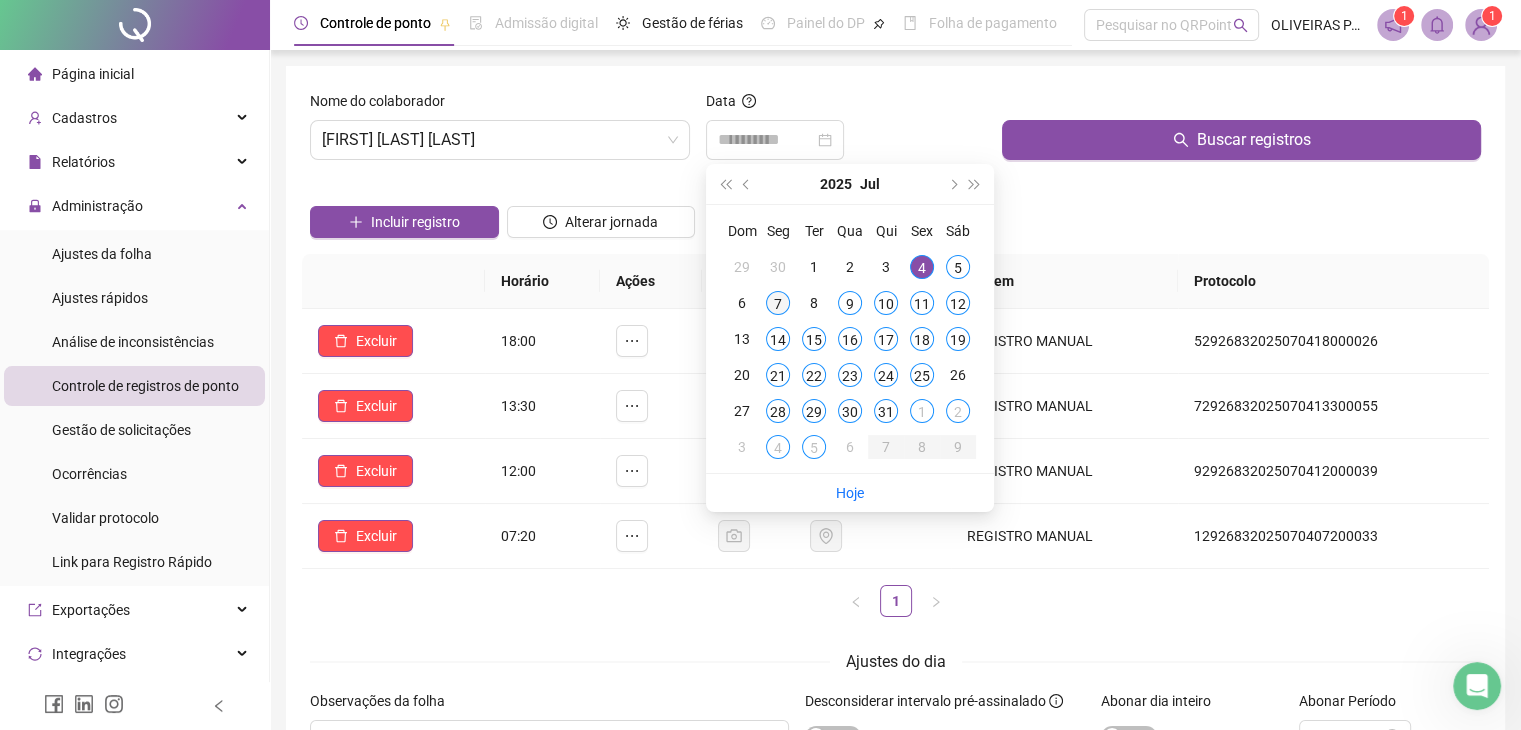 click on "7" at bounding box center [778, 303] 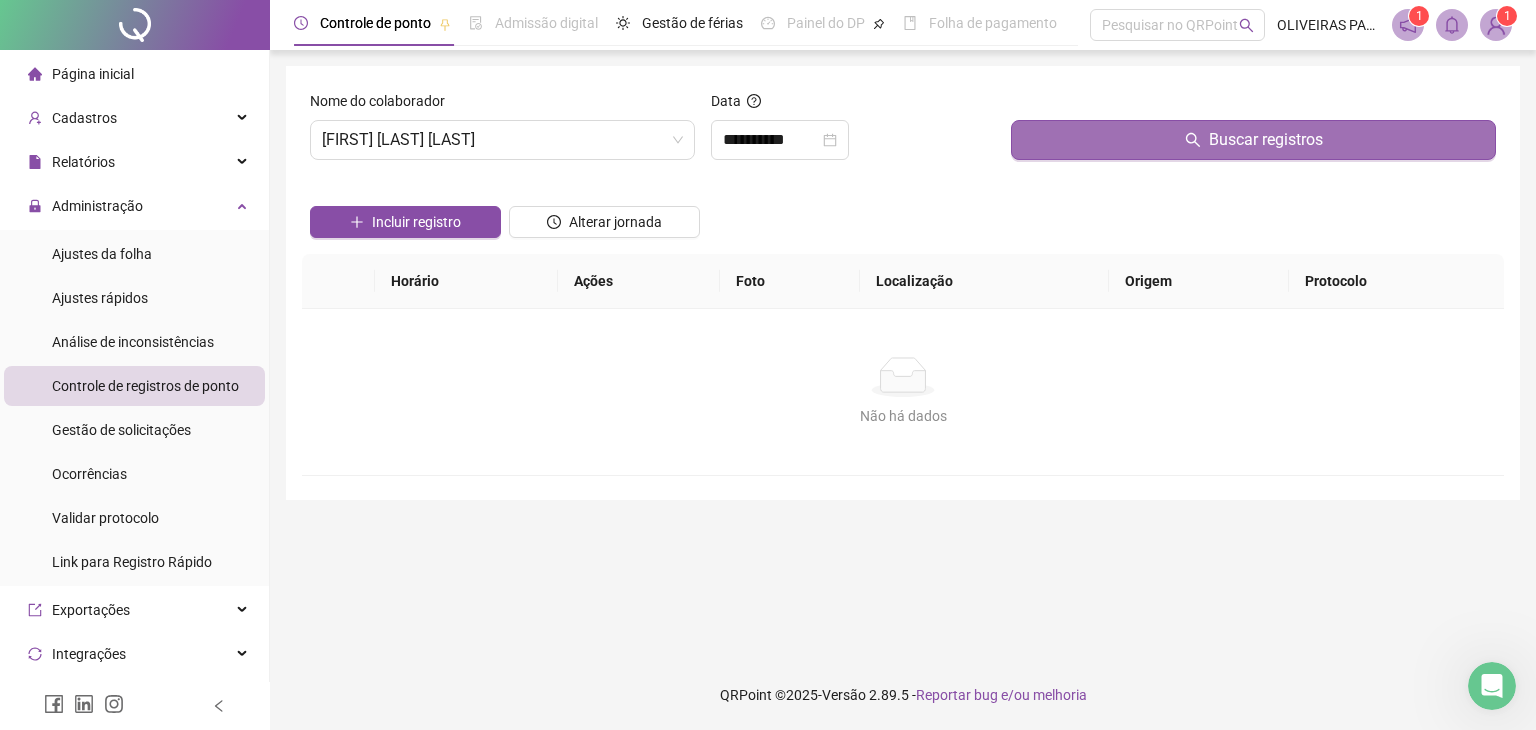 click on "Buscar registros" at bounding box center (1266, 140) 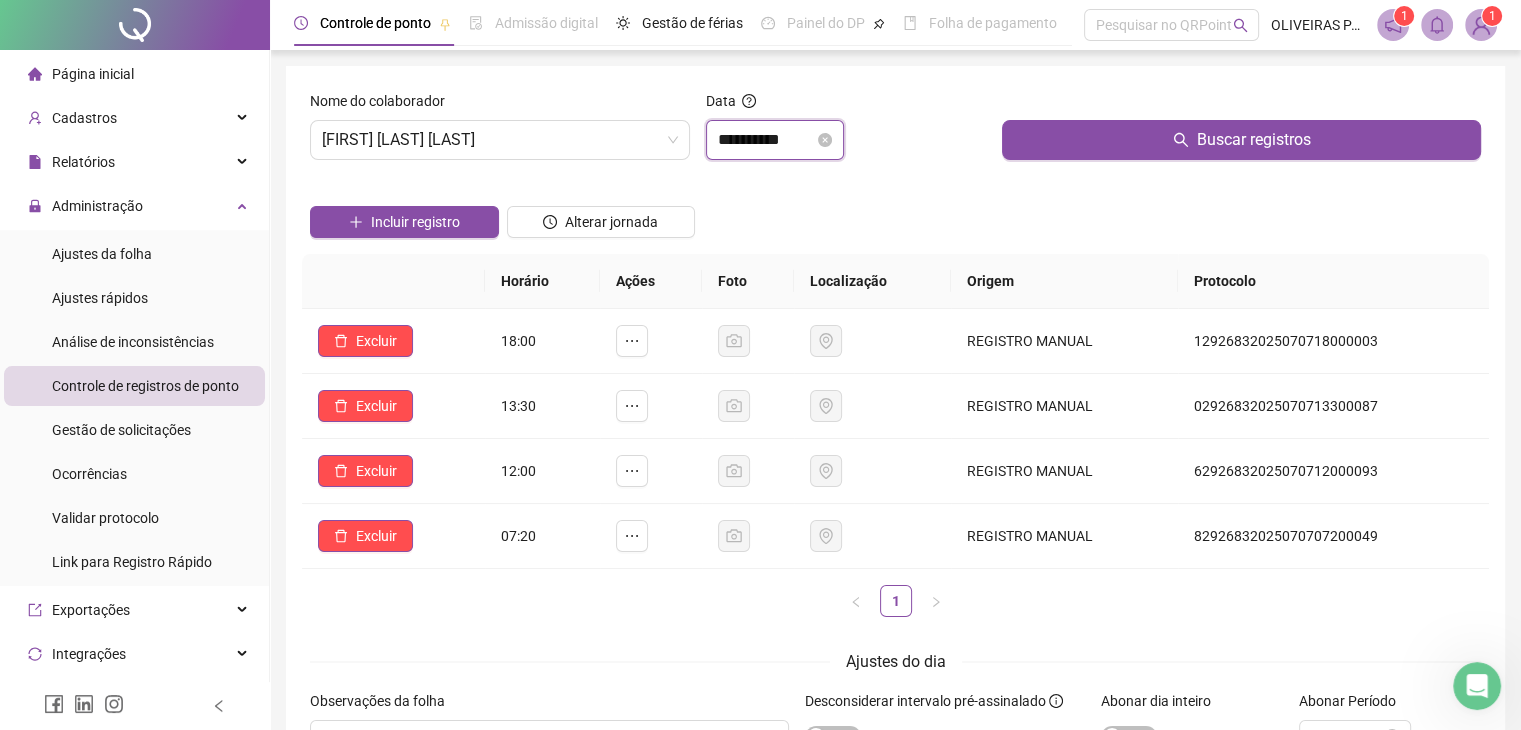 click on "**********" at bounding box center (766, 140) 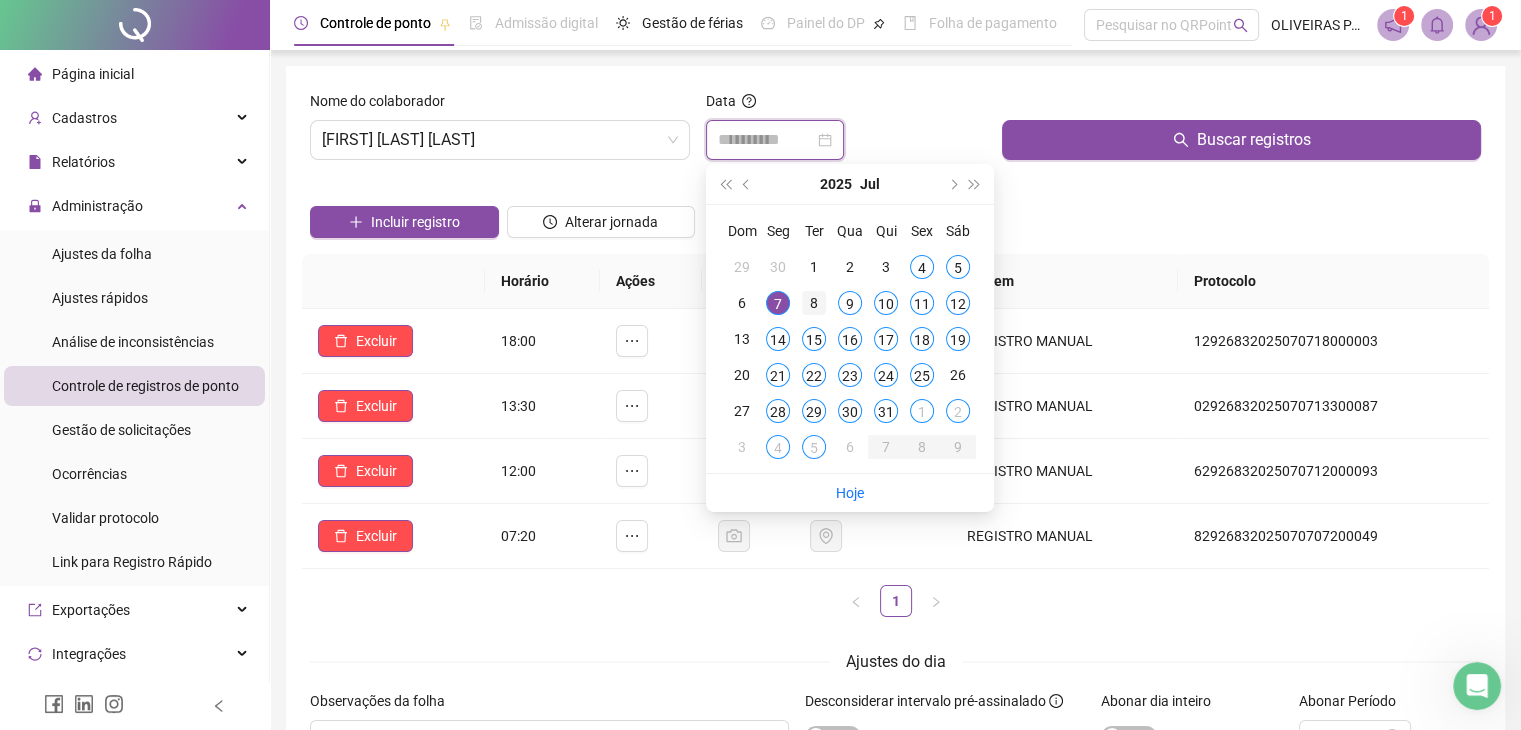 type on "**********" 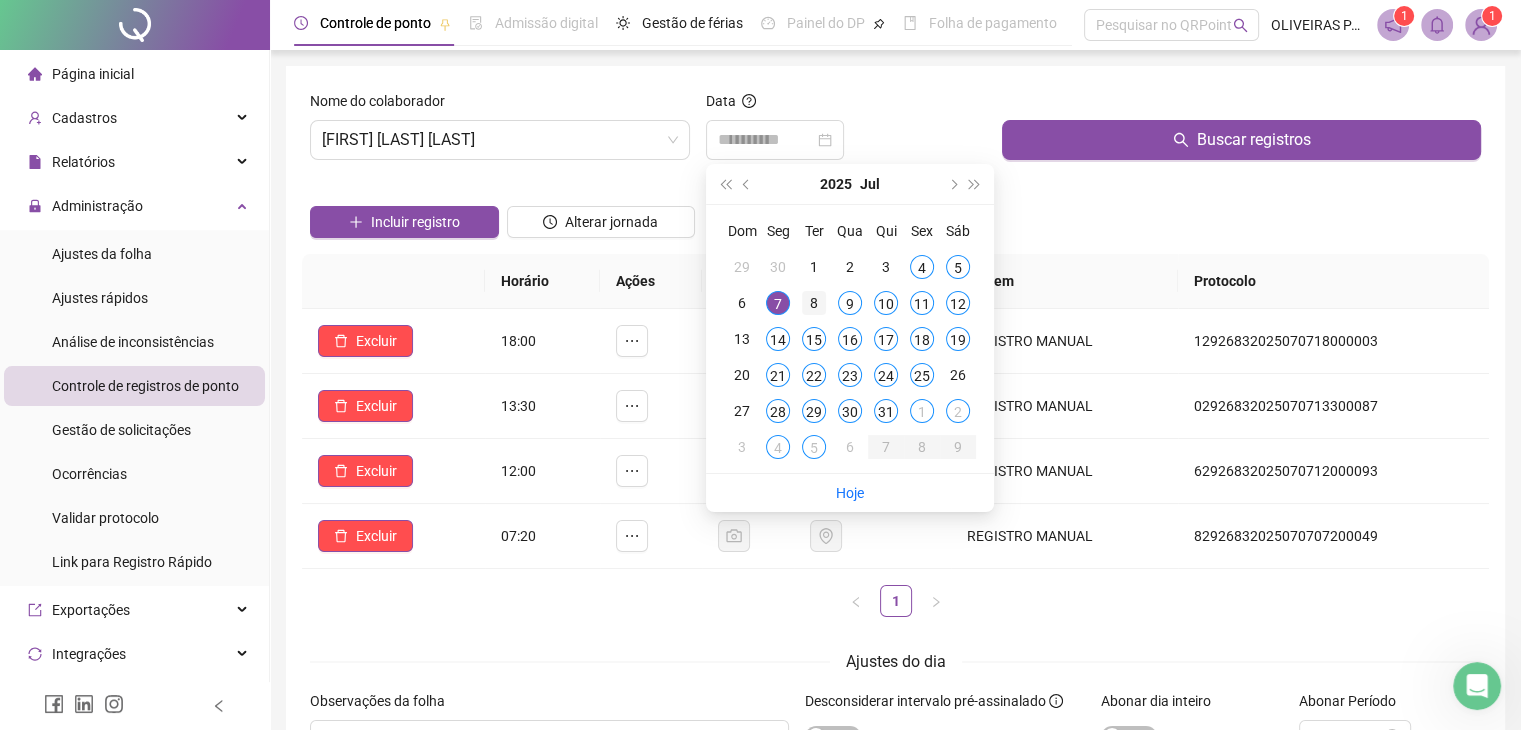 click on "8" at bounding box center [814, 303] 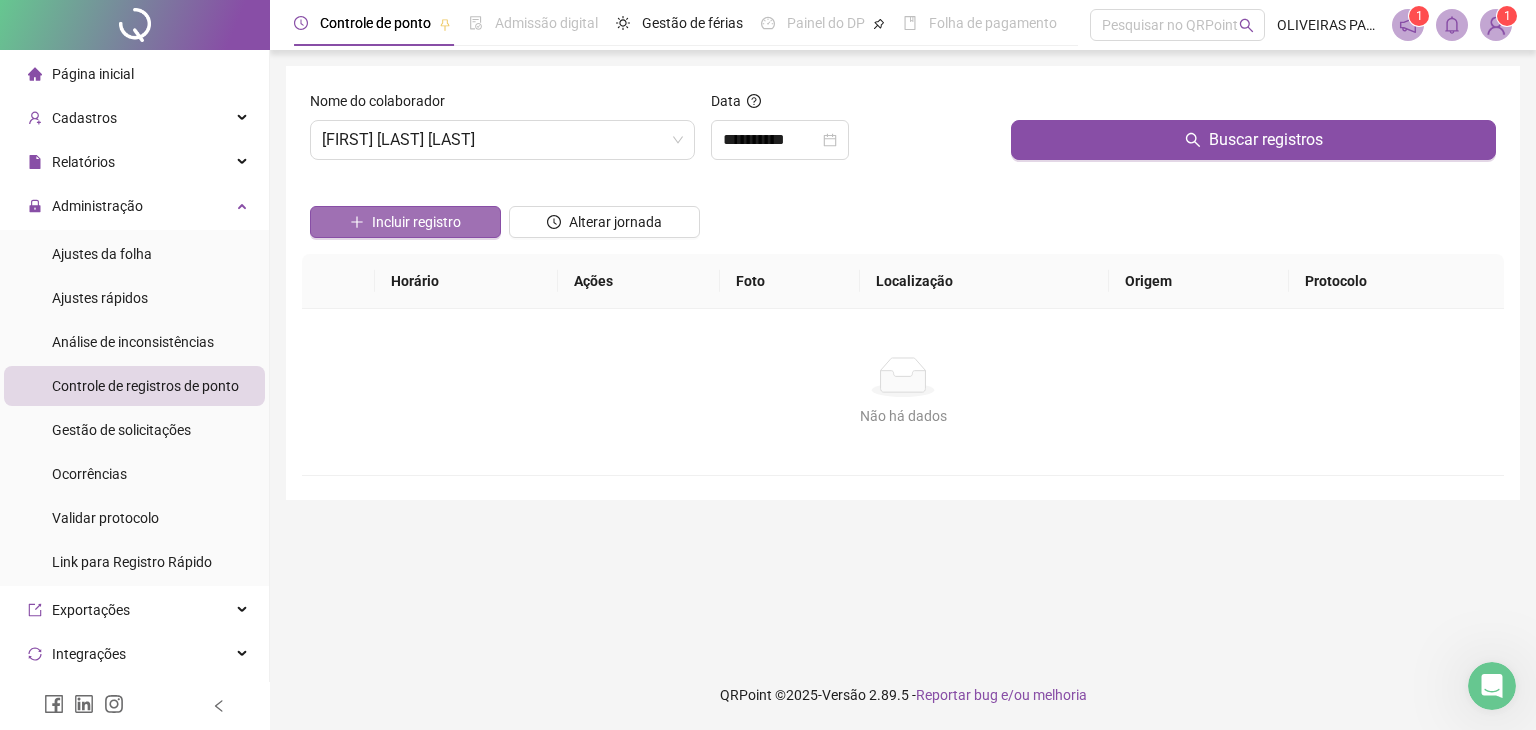 click on "Incluir registro" at bounding box center [416, 222] 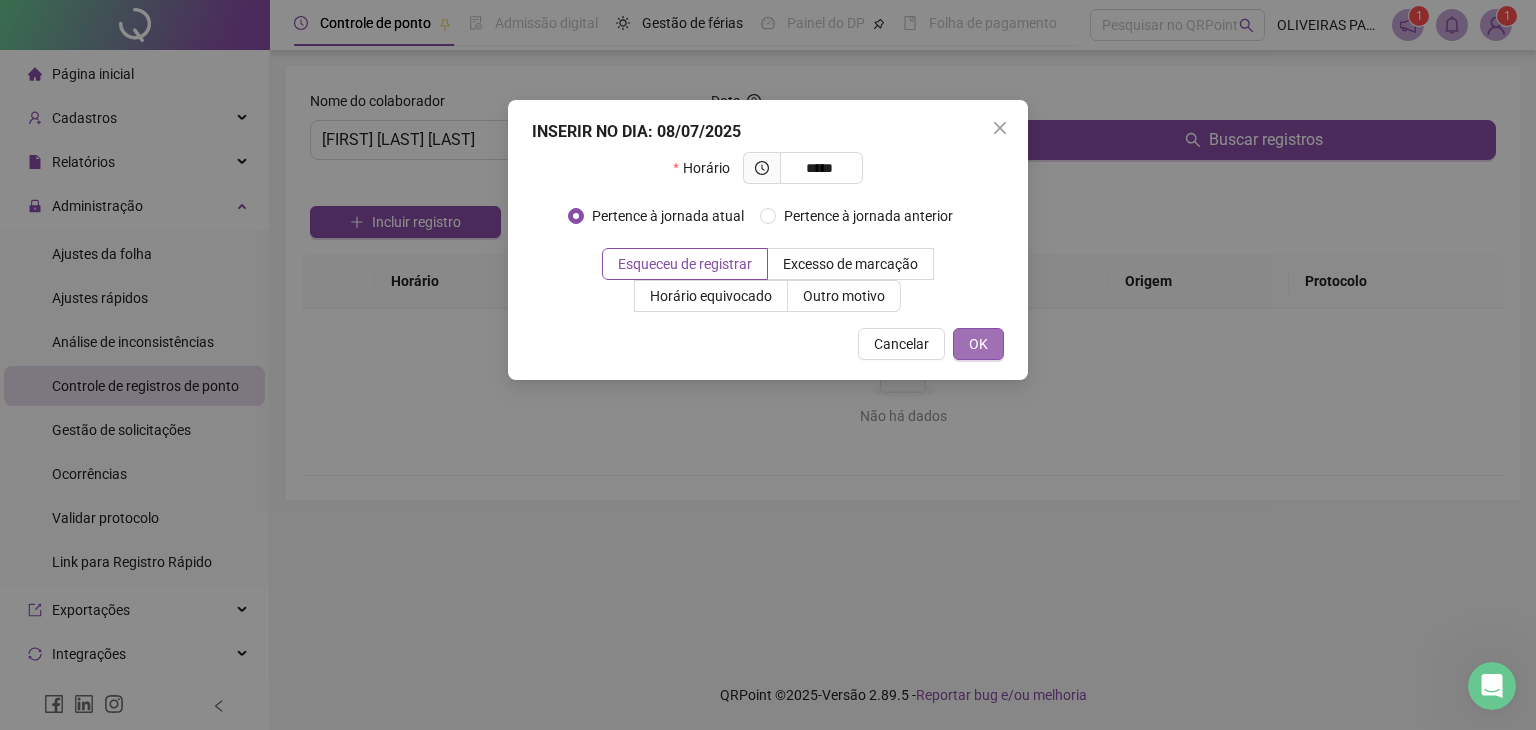 type on "*****" 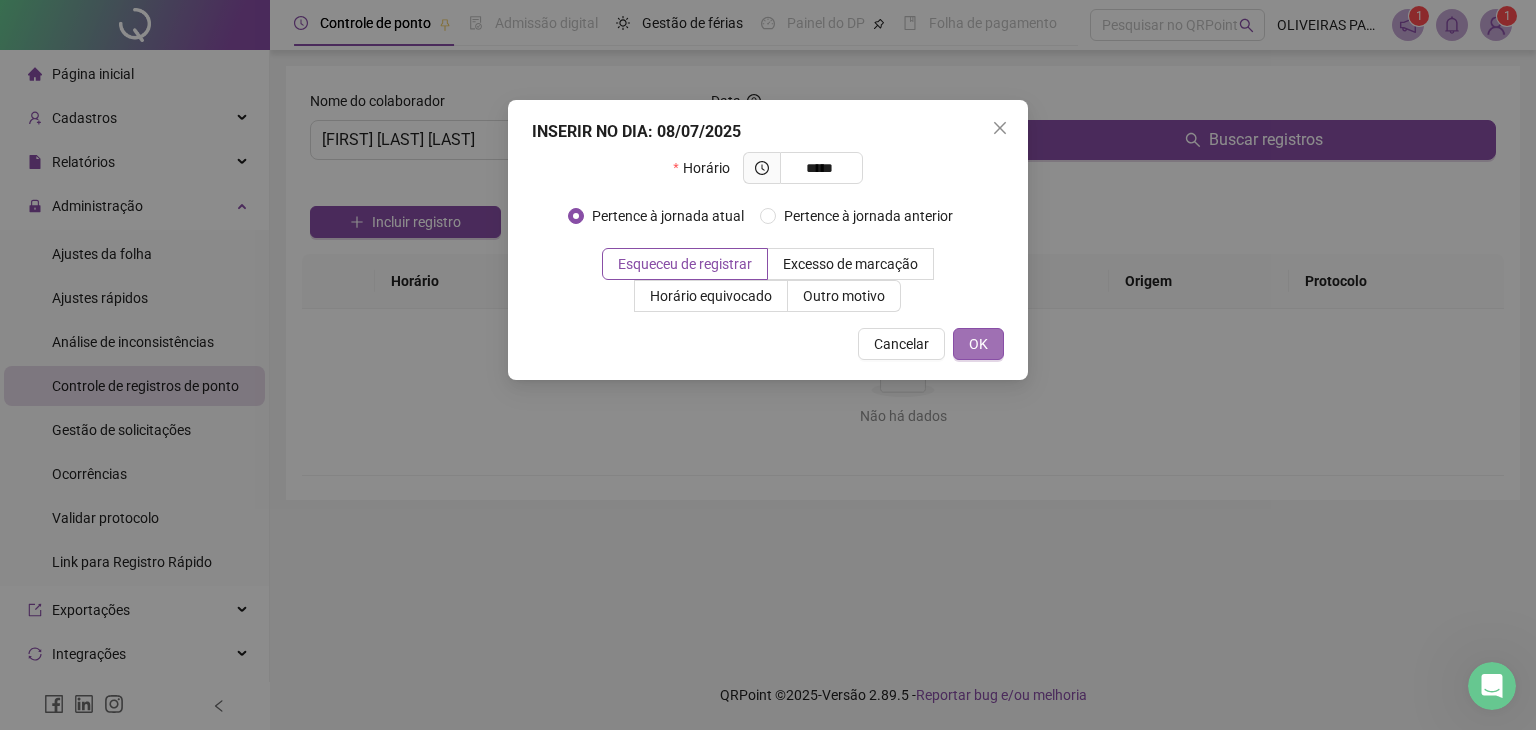 click on "OK" at bounding box center [978, 344] 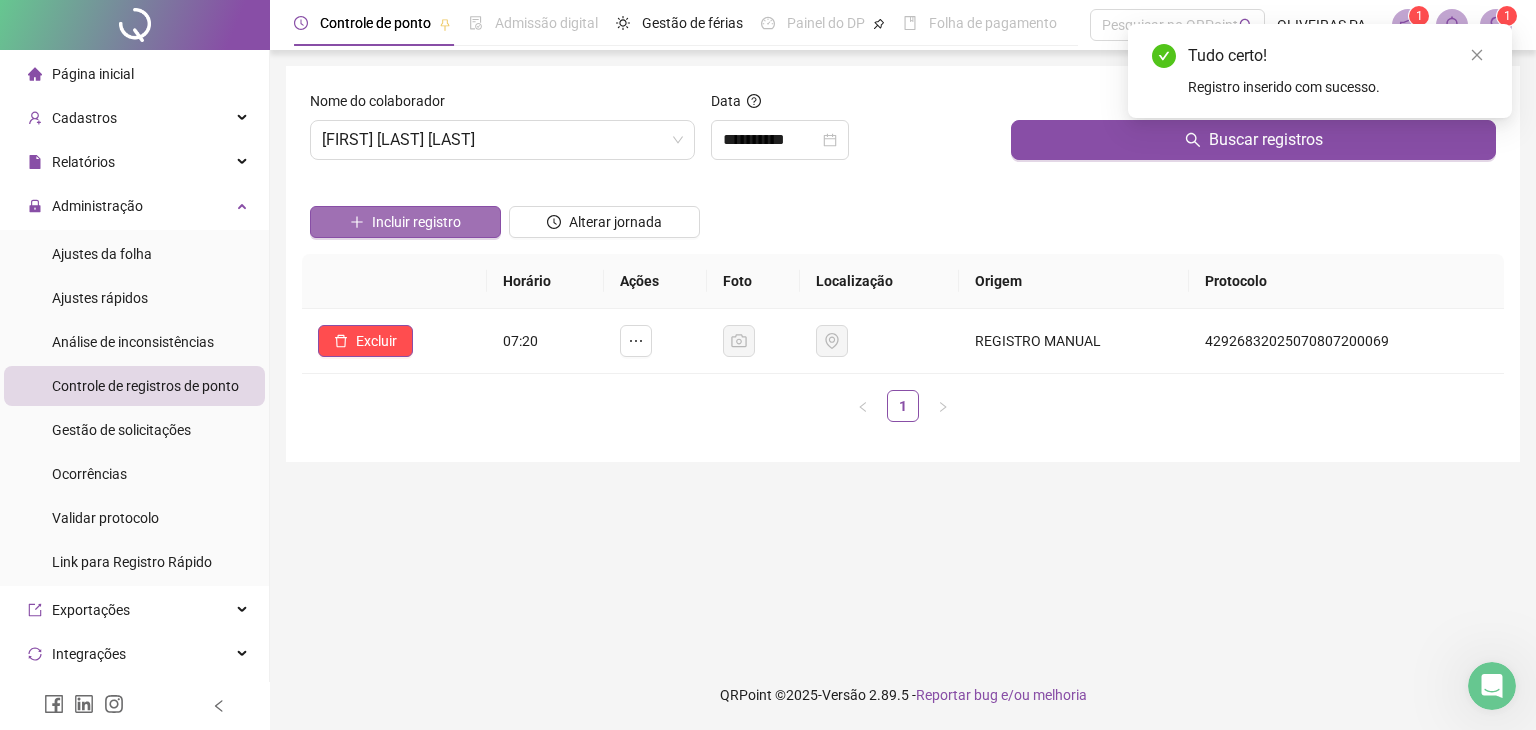 click on "Incluir registro" at bounding box center (416, 222) 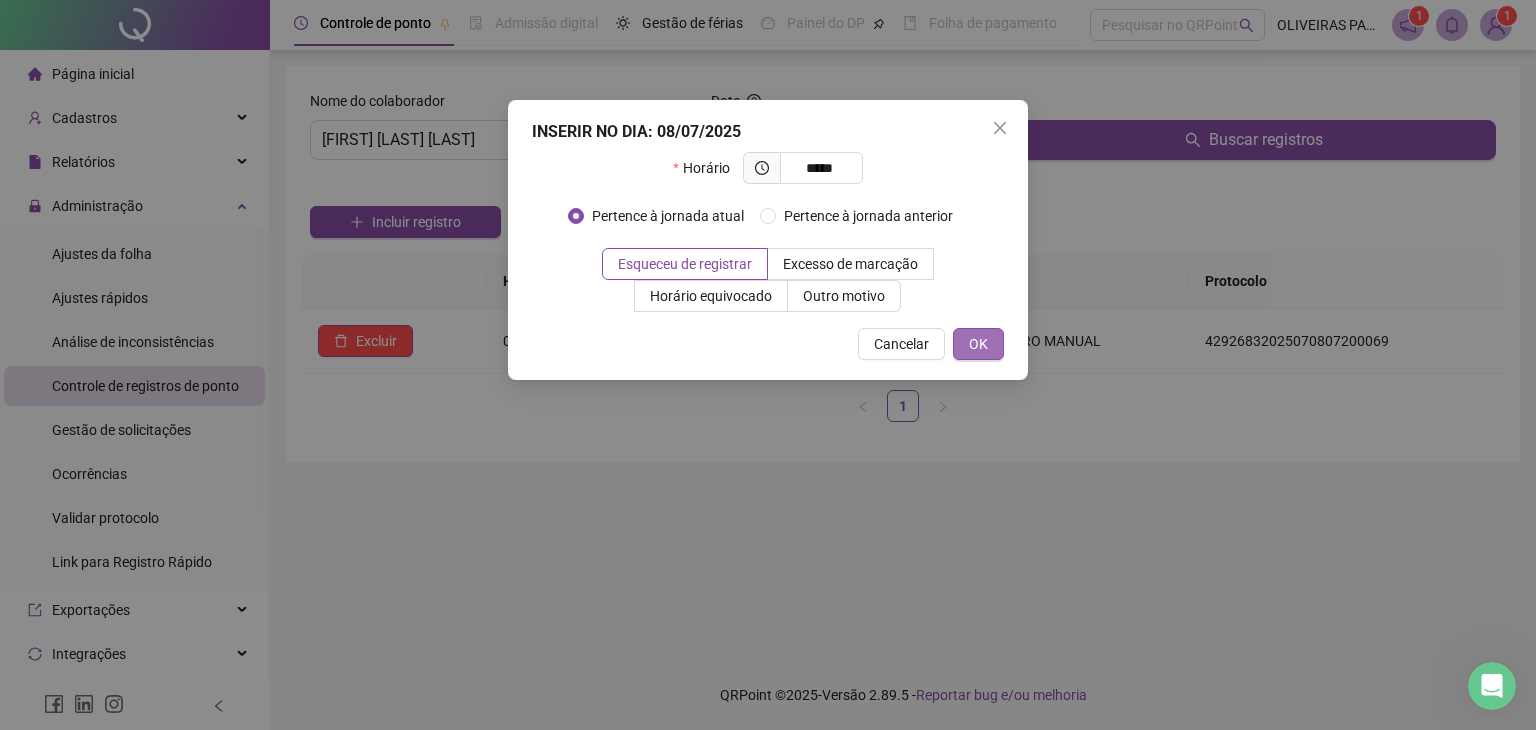 type on "*****" 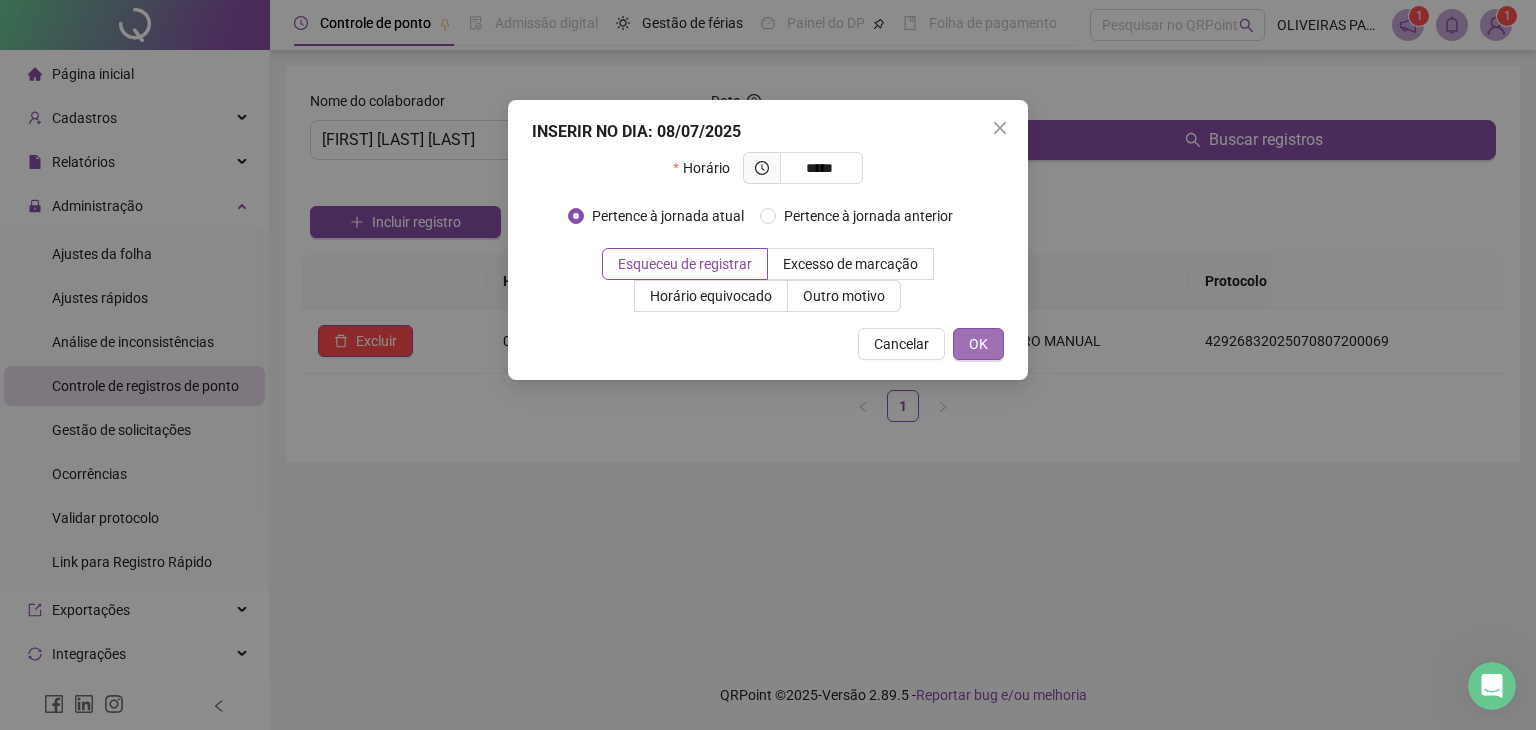 click on "OK" at bounding box center [978, 344] 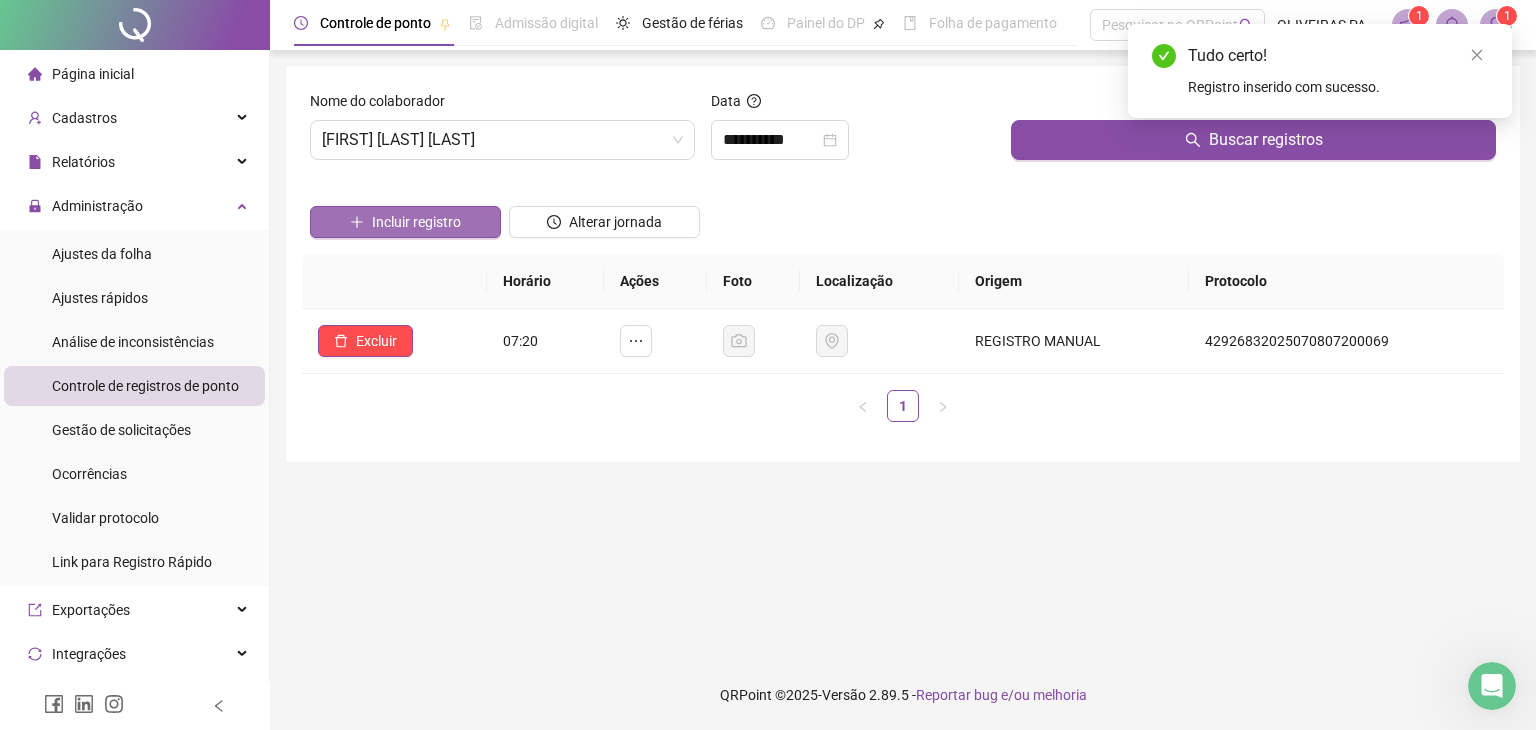 click on "Incluir registro" at bounding box center [416, 222] 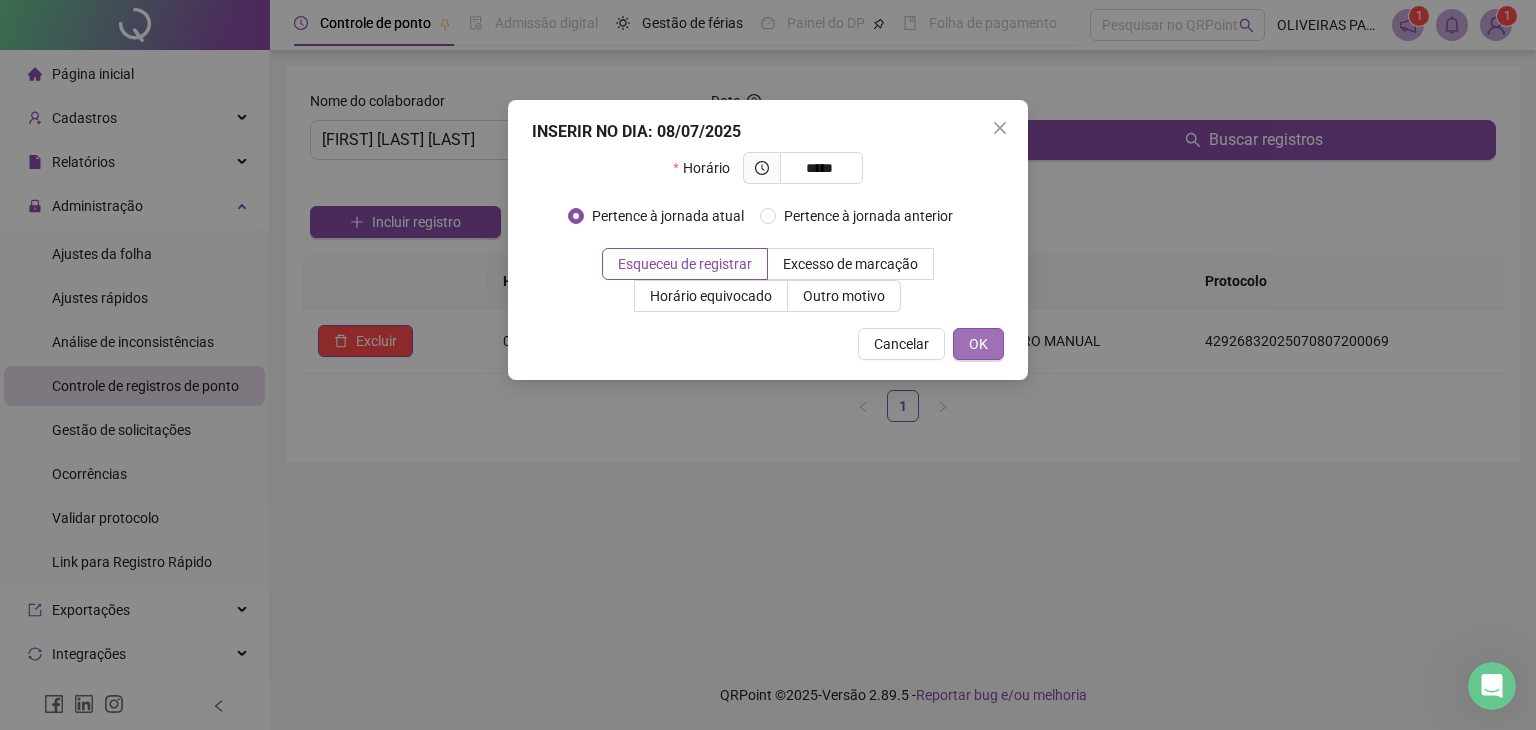 type on "*****" 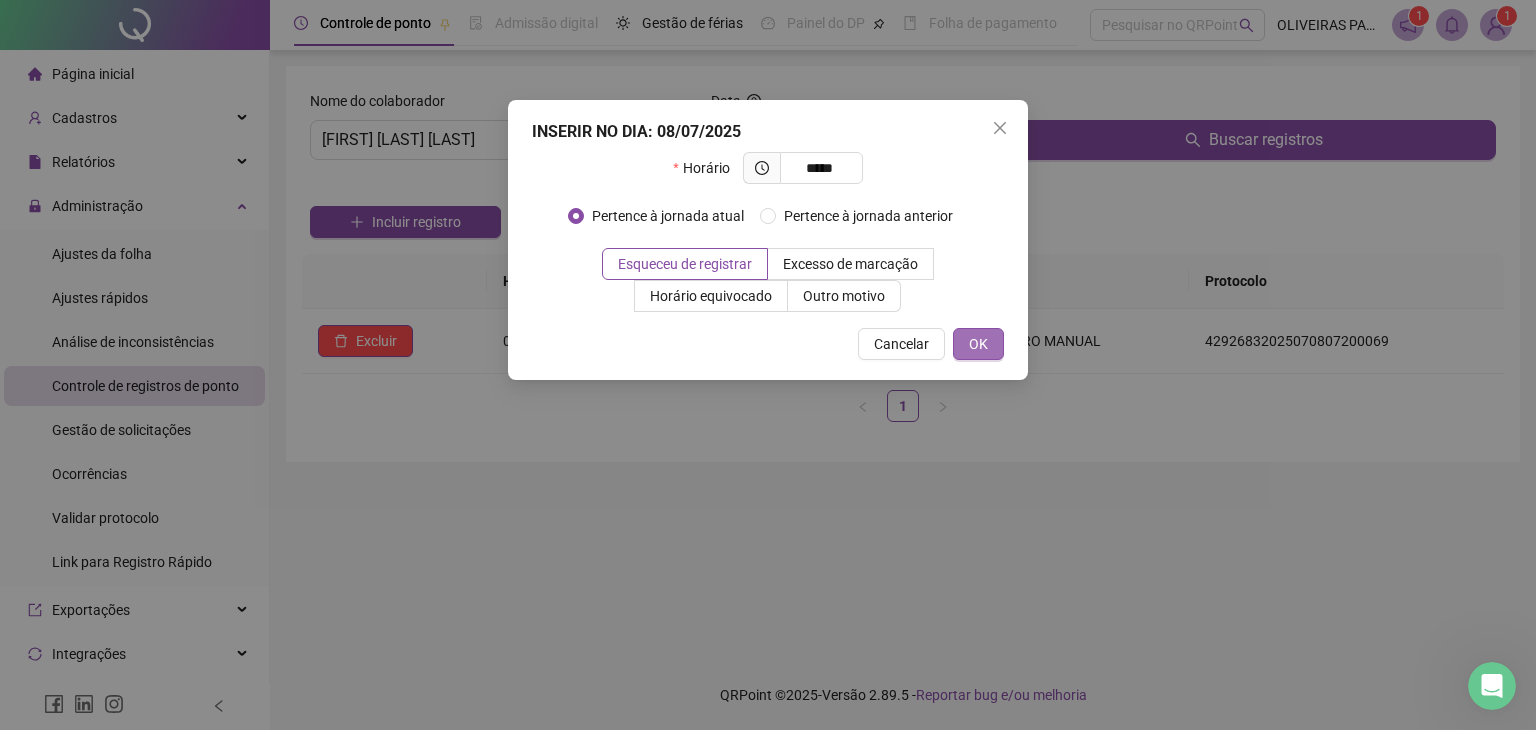click on "OK" at bounding box center (978, 344) 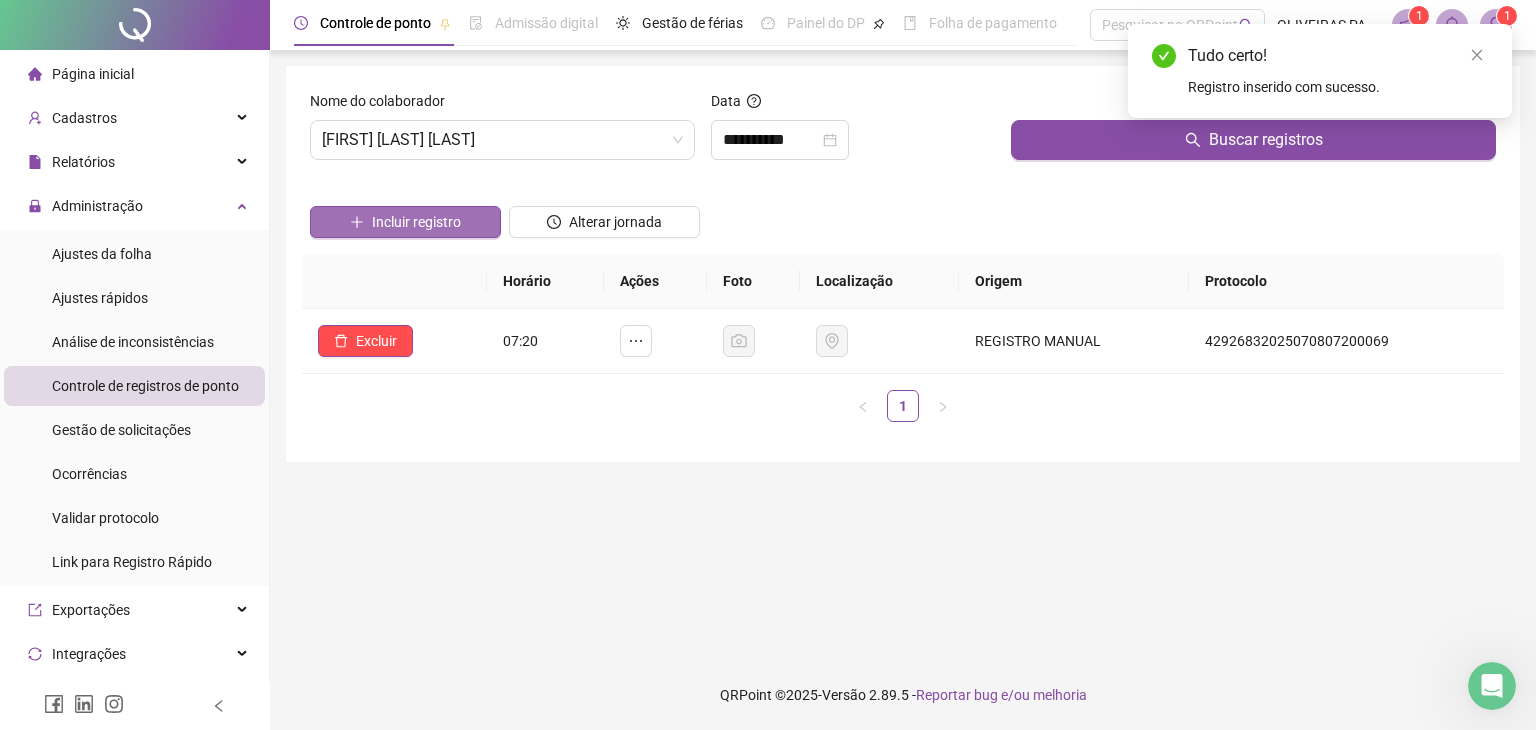 click on "Incluir registro" at bounding box center (416, 222) 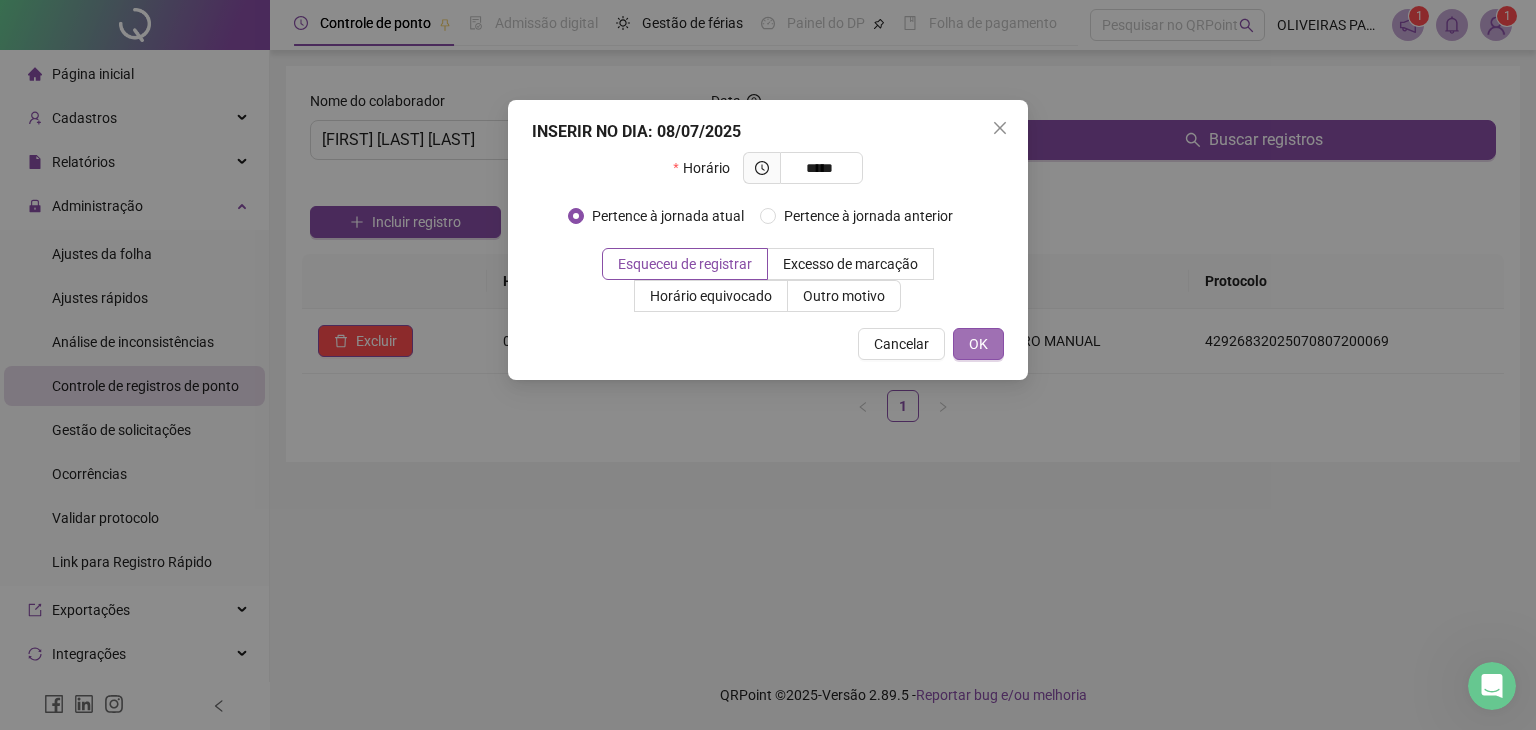 type on "*****" 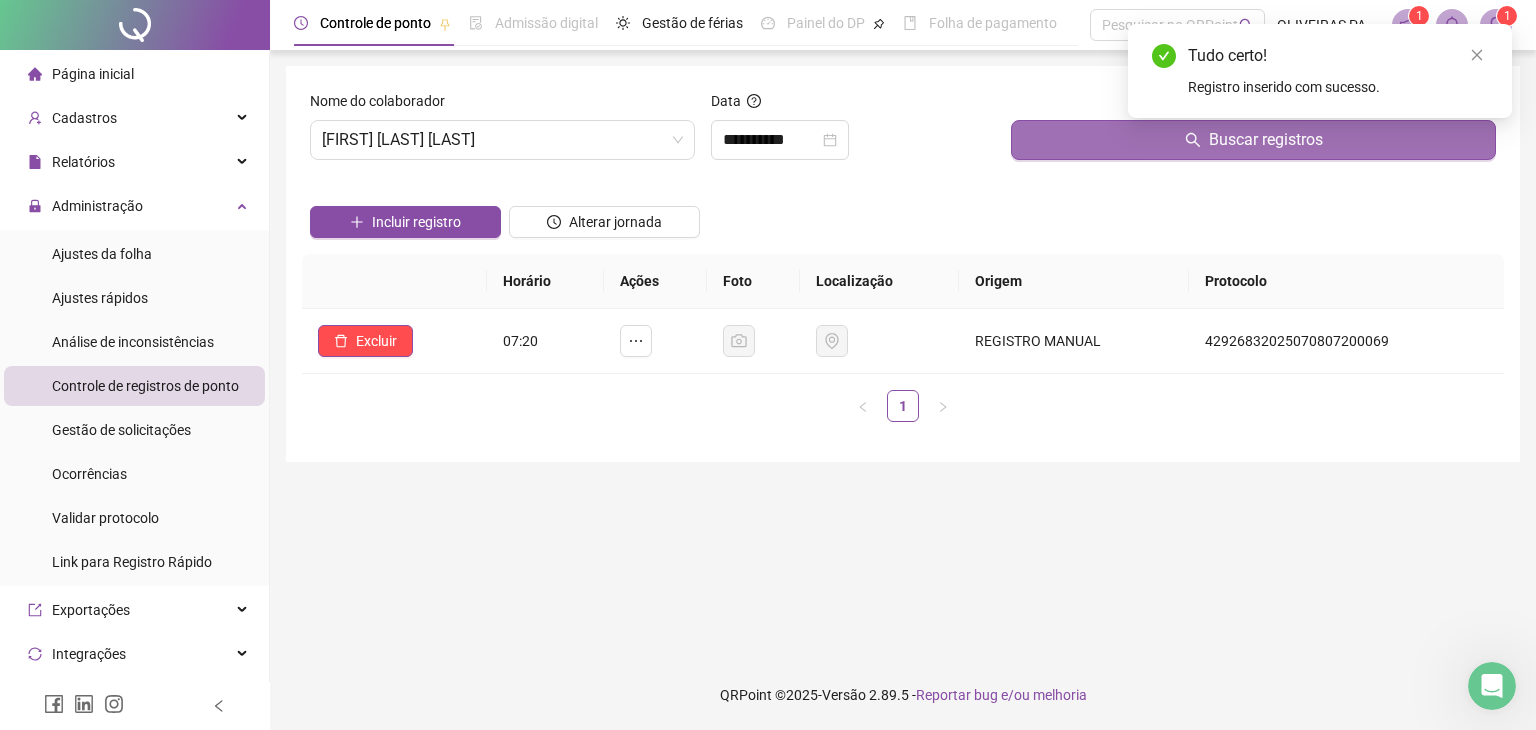 click on "Buscar registros" at bounding box center (1253, 140) 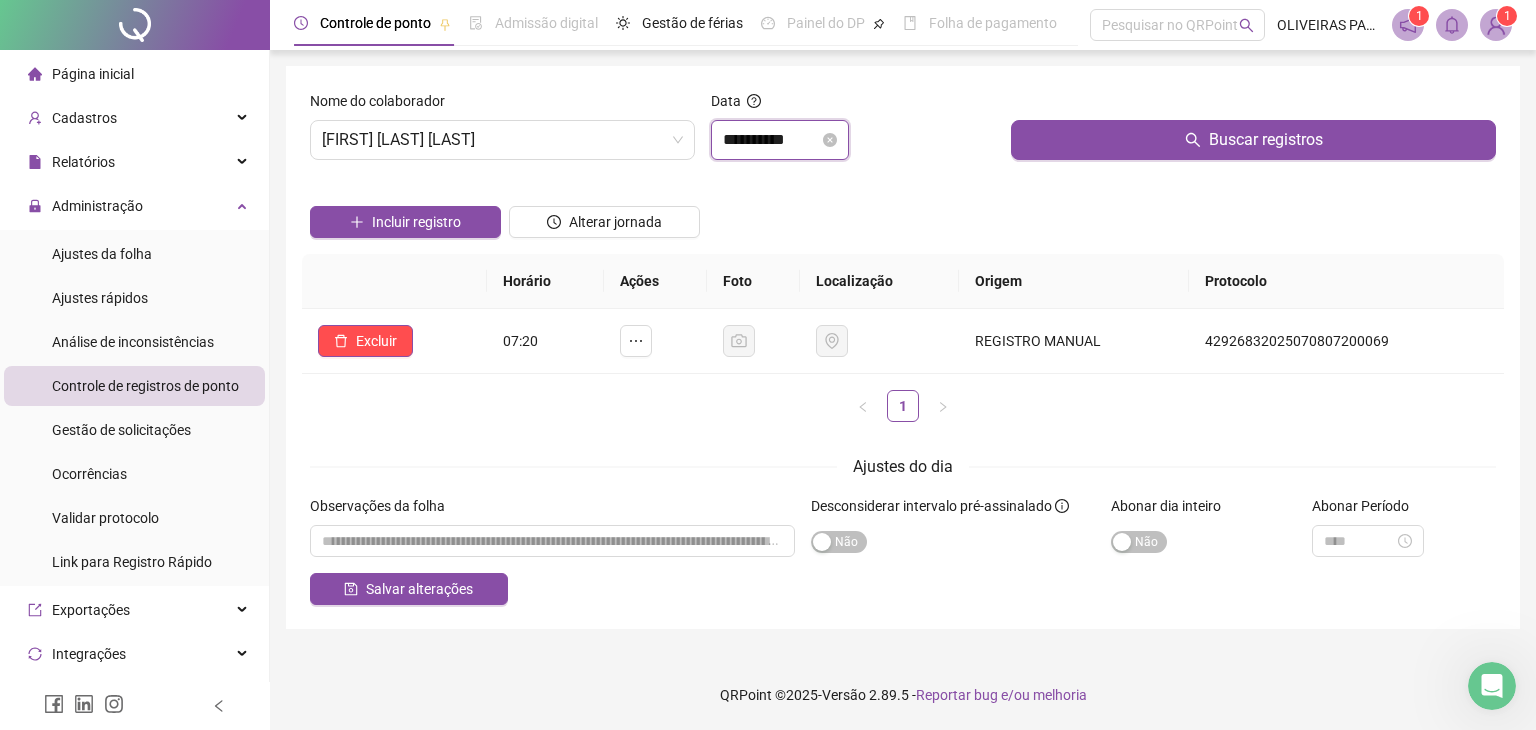 click on "**********" at bounding box center [771, 140] 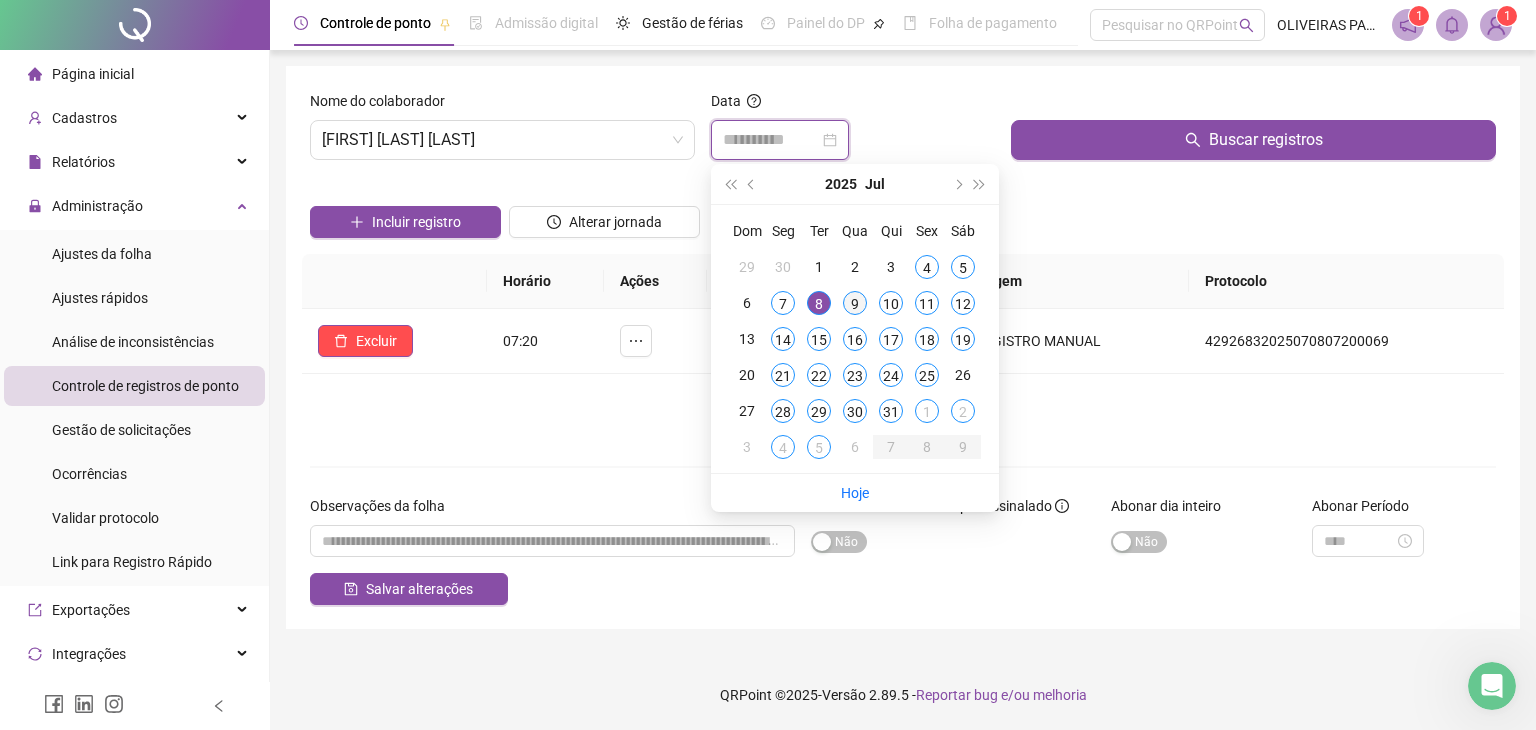 type on "**********" 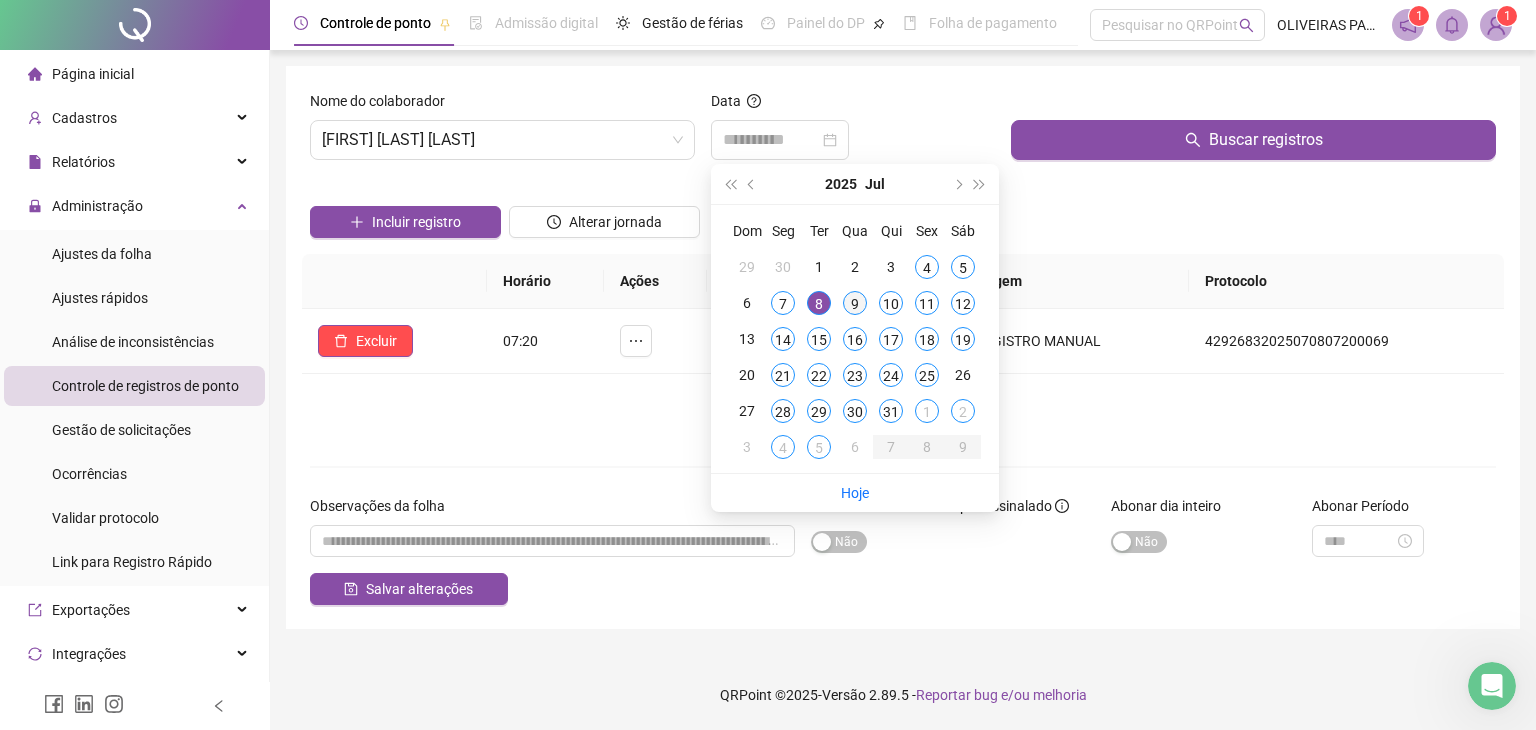 click on "9" at bounding box center (855, 303) 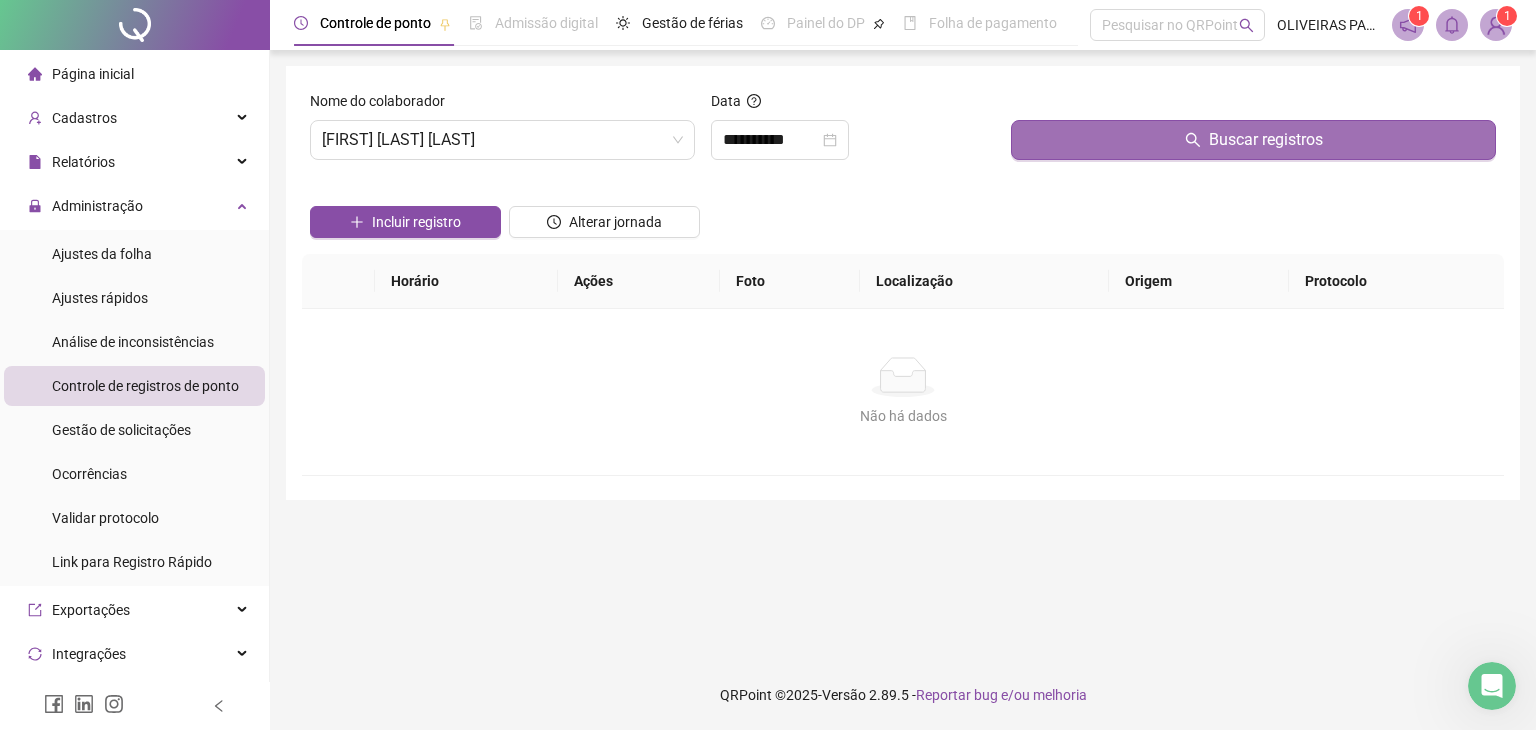 click 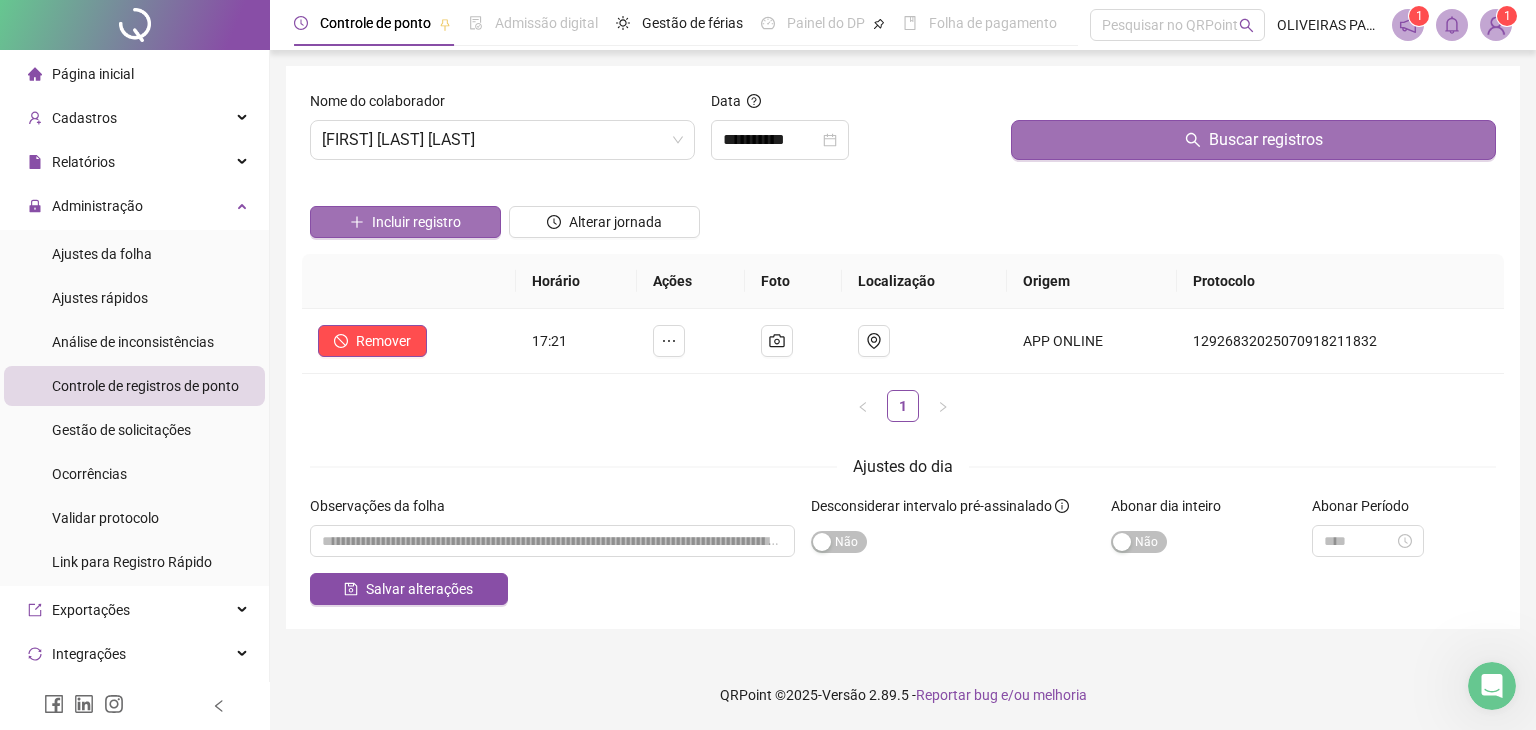 click on "Incluir registro" at bounding box center [405, 222] 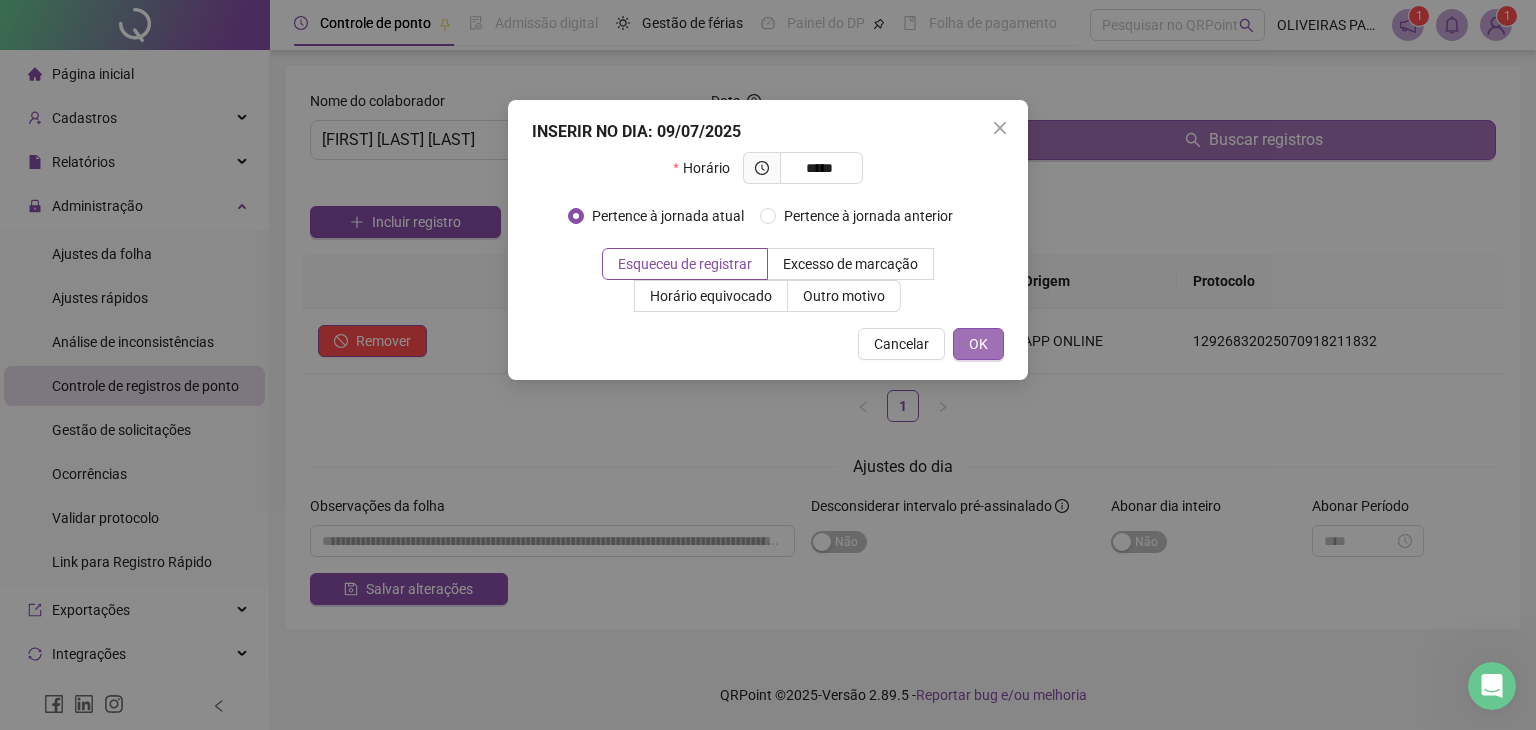 type on "*****" 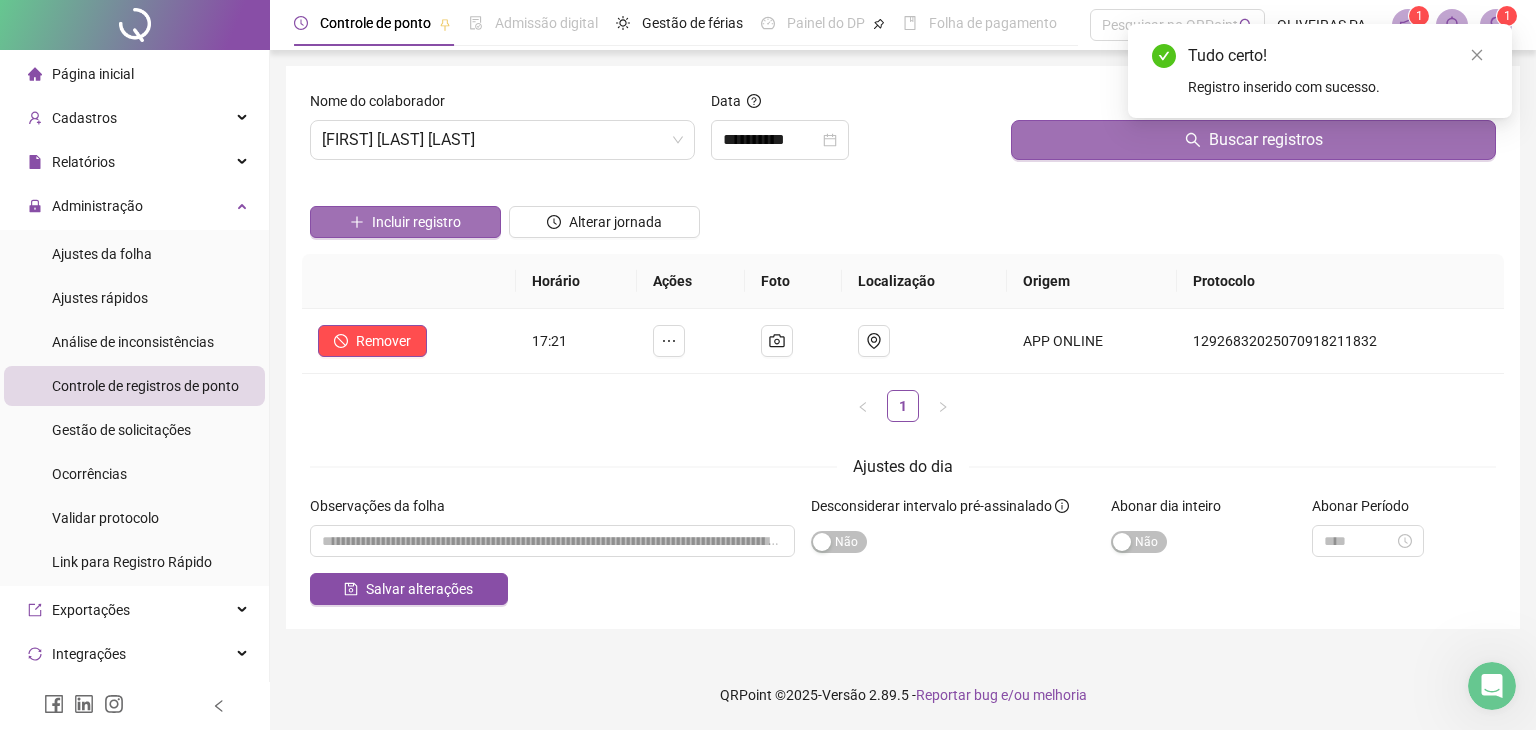 click on "Incluir registro" at bounding box center [416, 222] 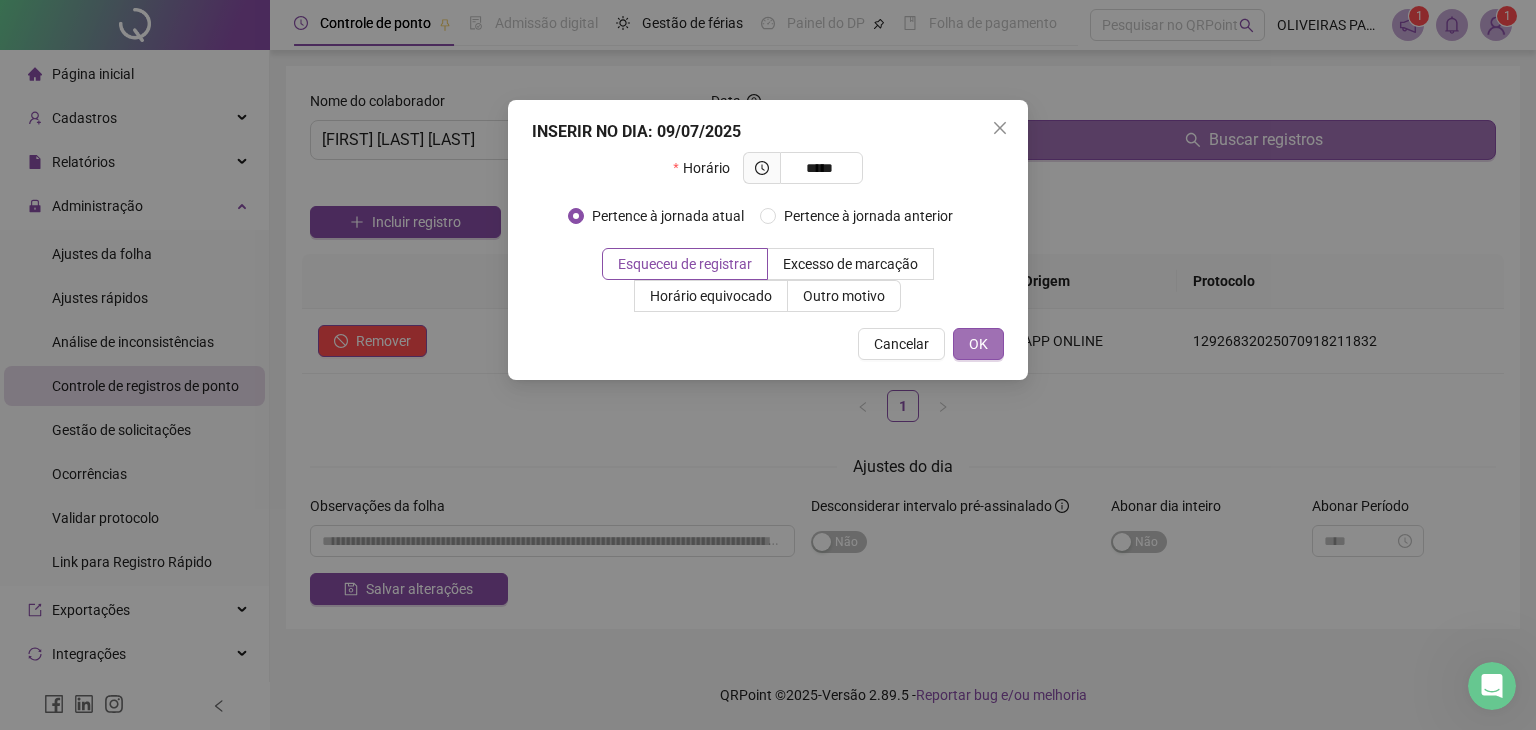 type on "*****" 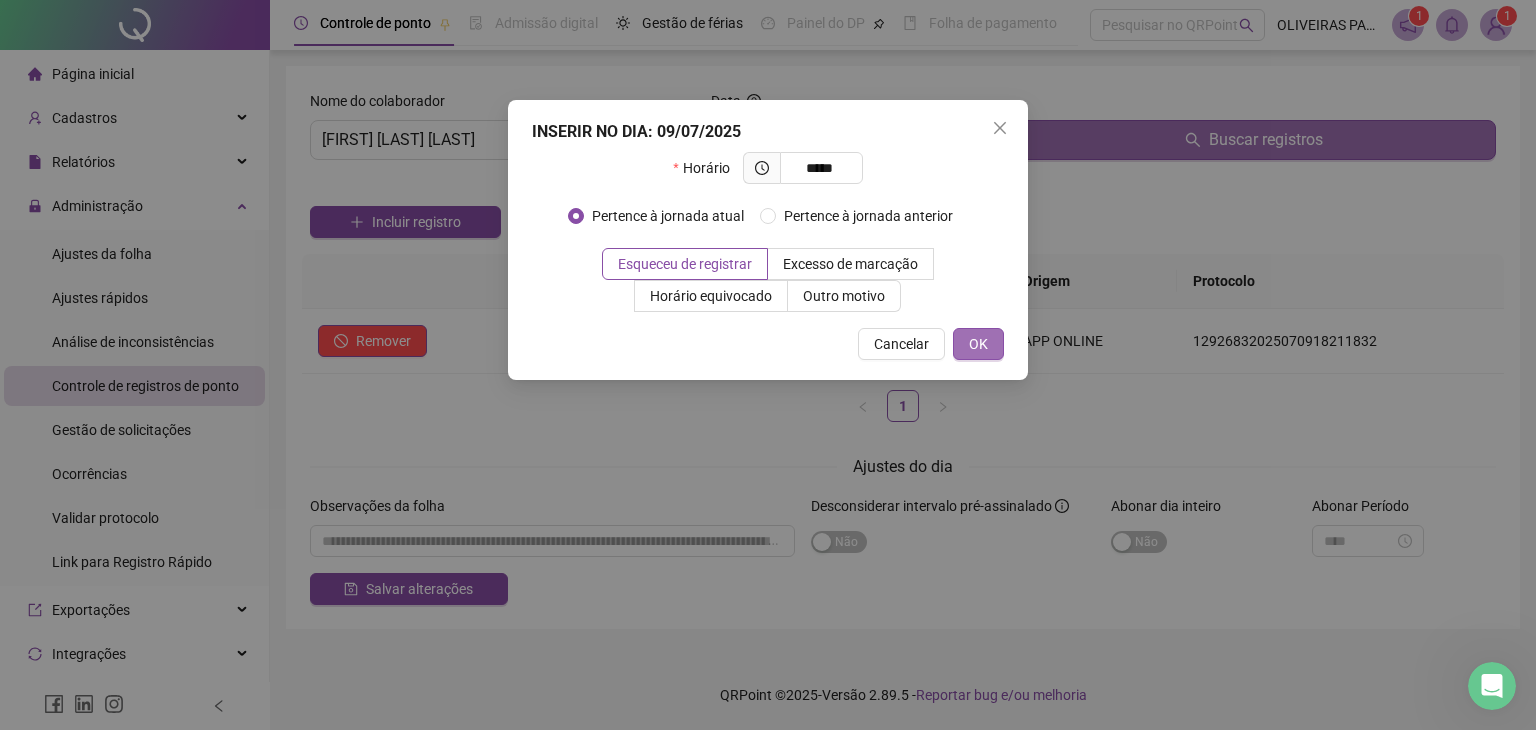 click on "OK" at bounding box center [978, 344] 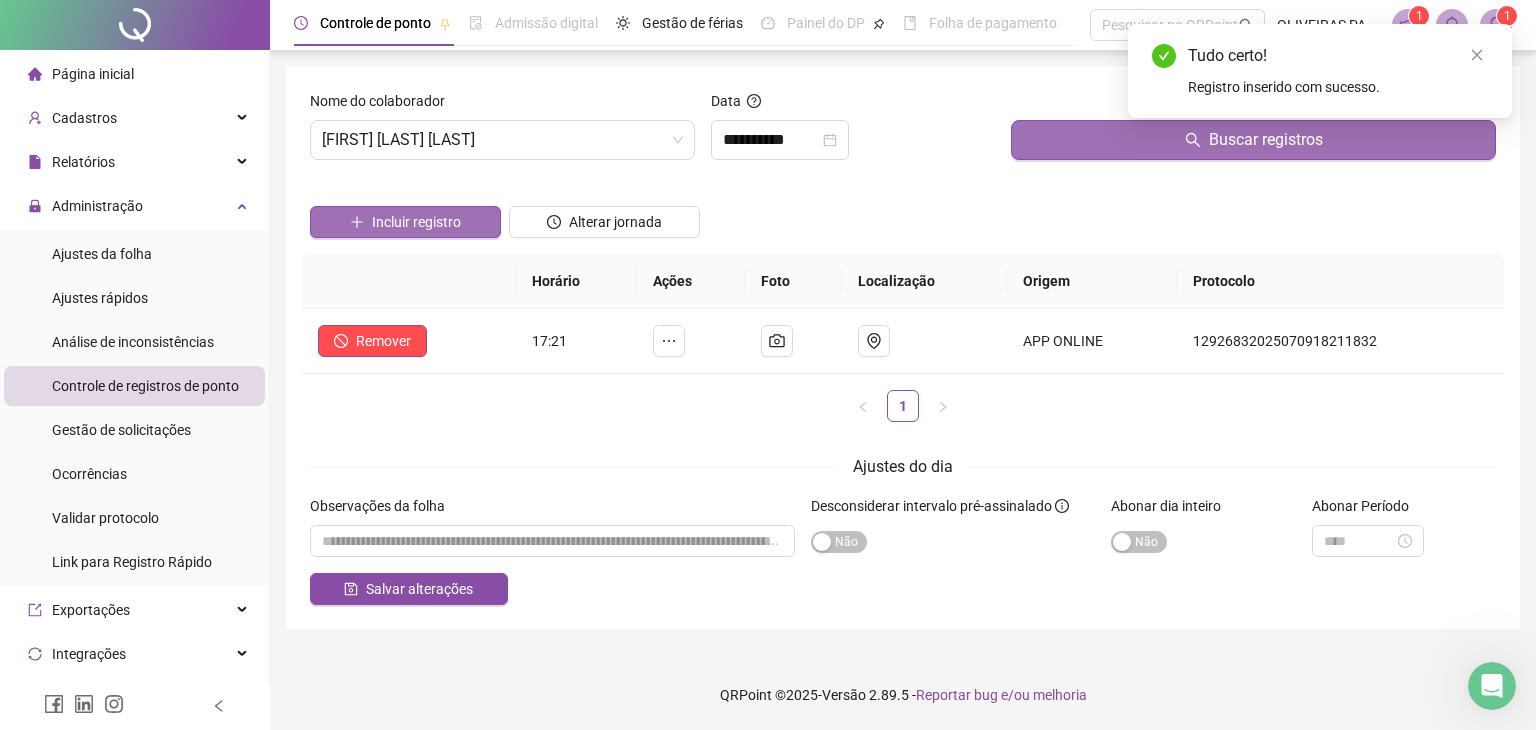 click on "Incluir registro" at bounding box center [416, 222] 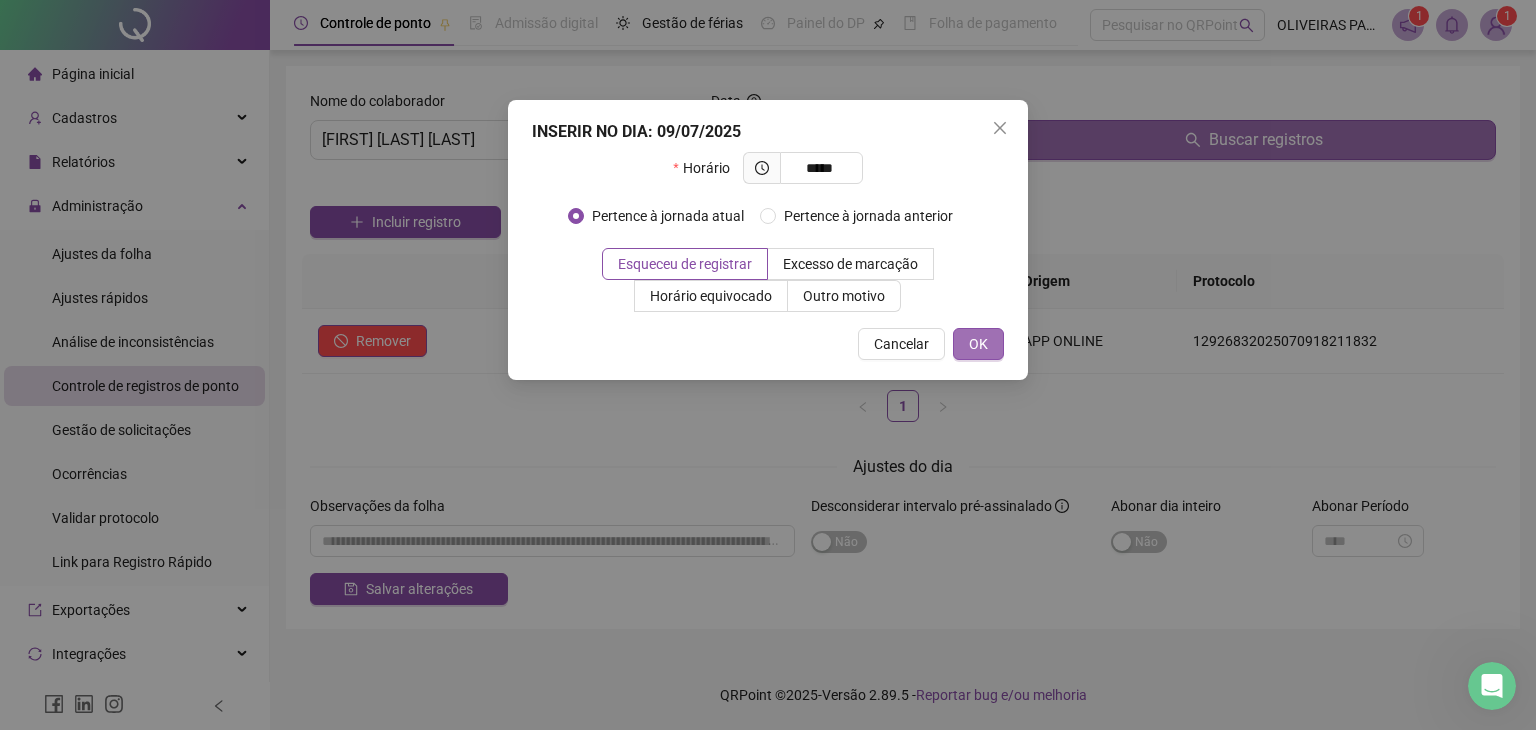 type on "*****" 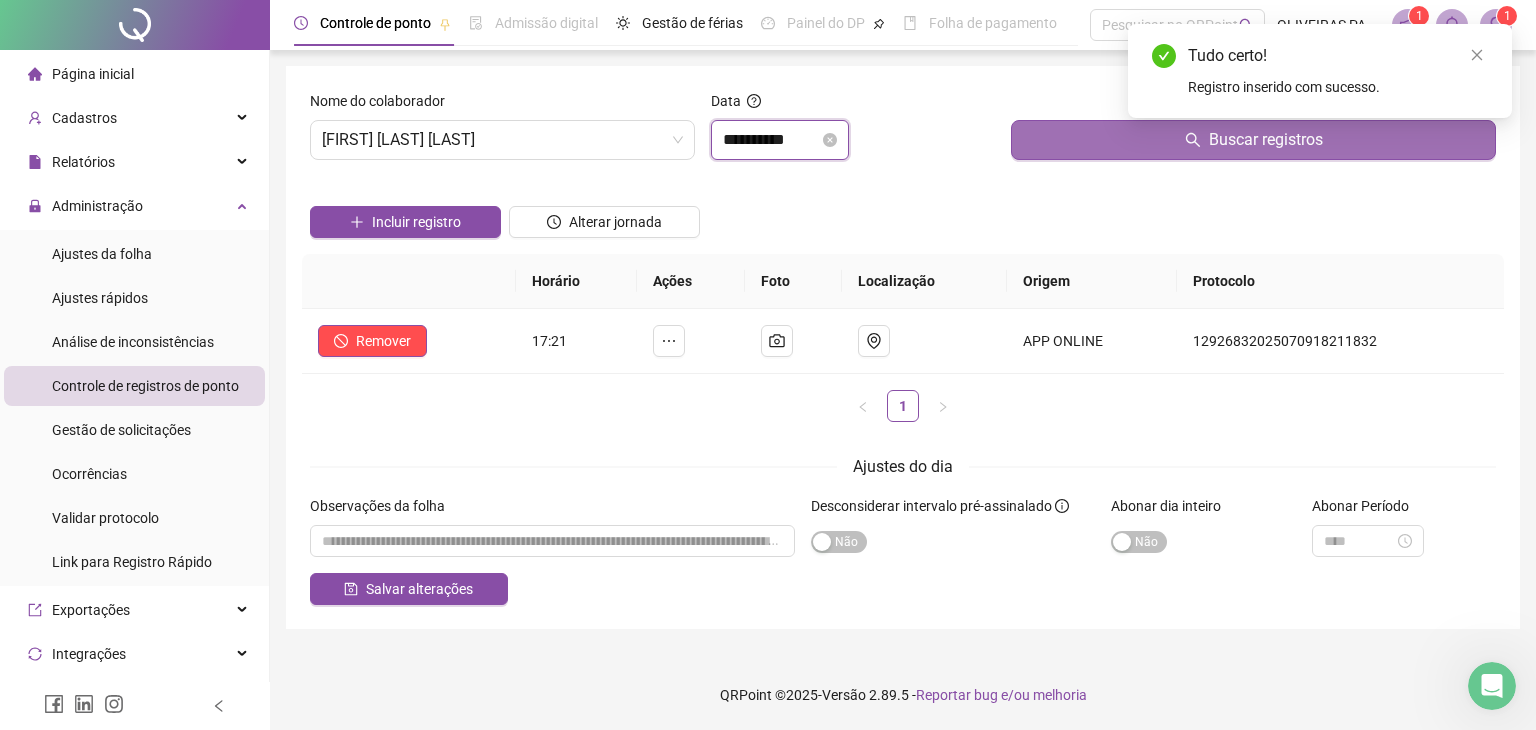 click on "**********" at bounding box center (771, 140) 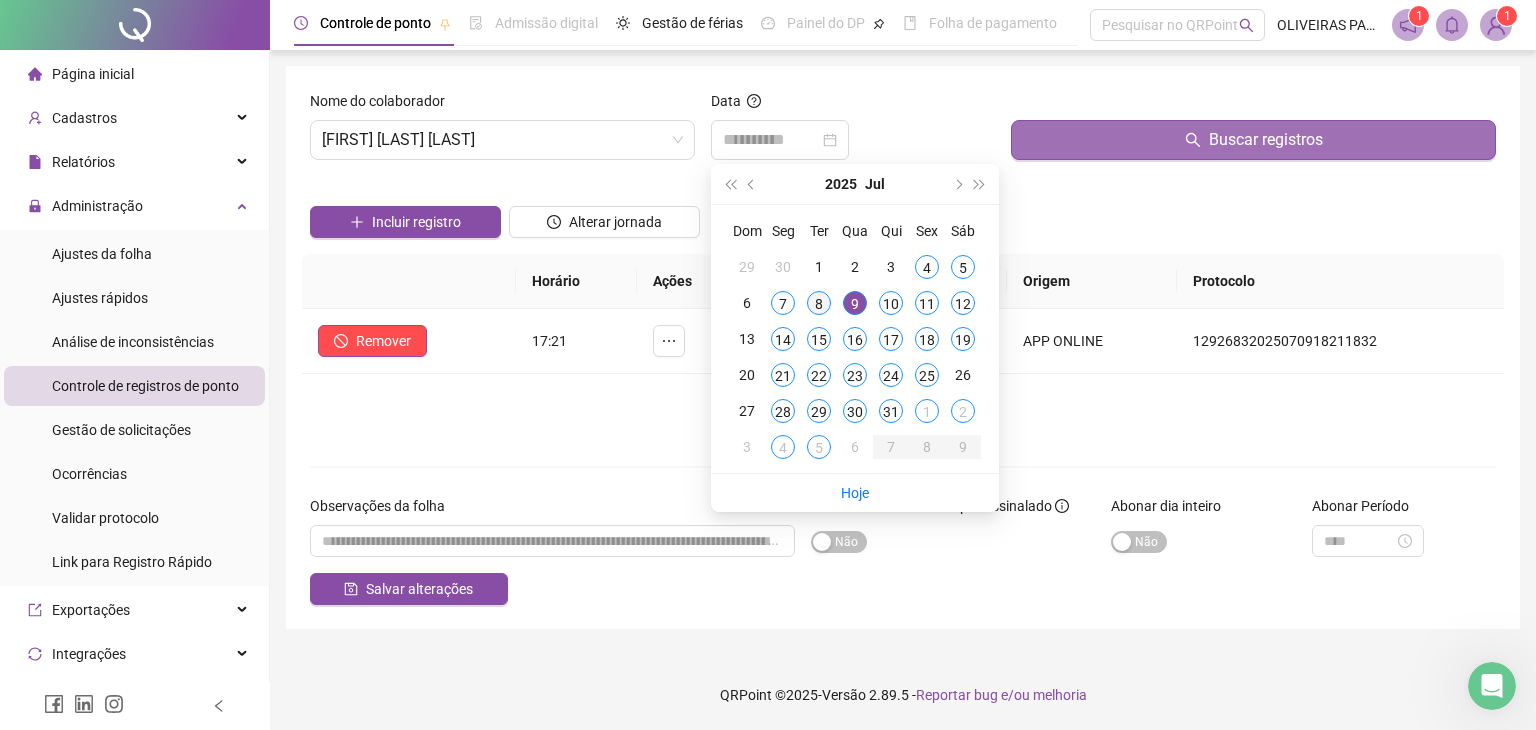 click on "8" at bounding box center (819, 303) 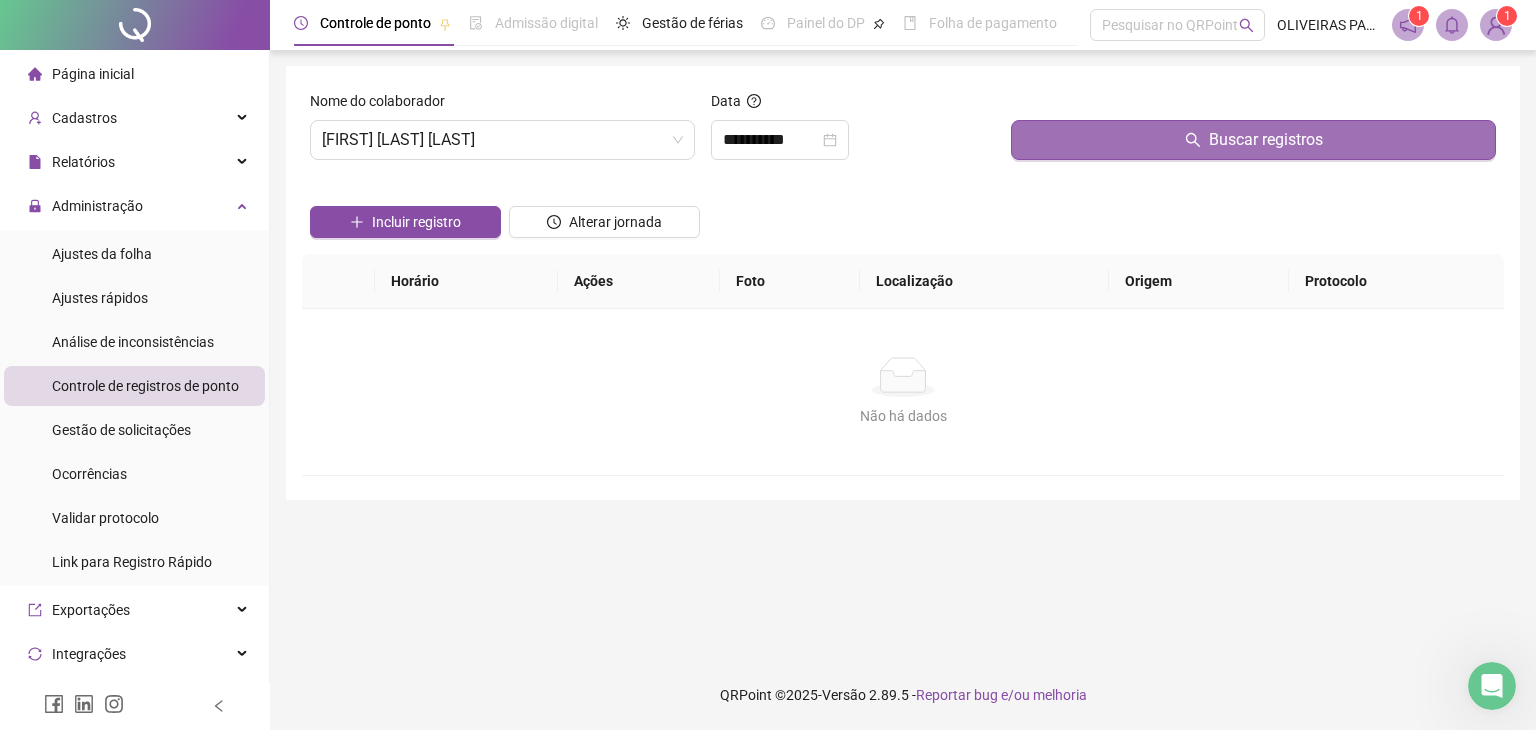 click on "Buscar registros" at bounding box center (1253, 140) 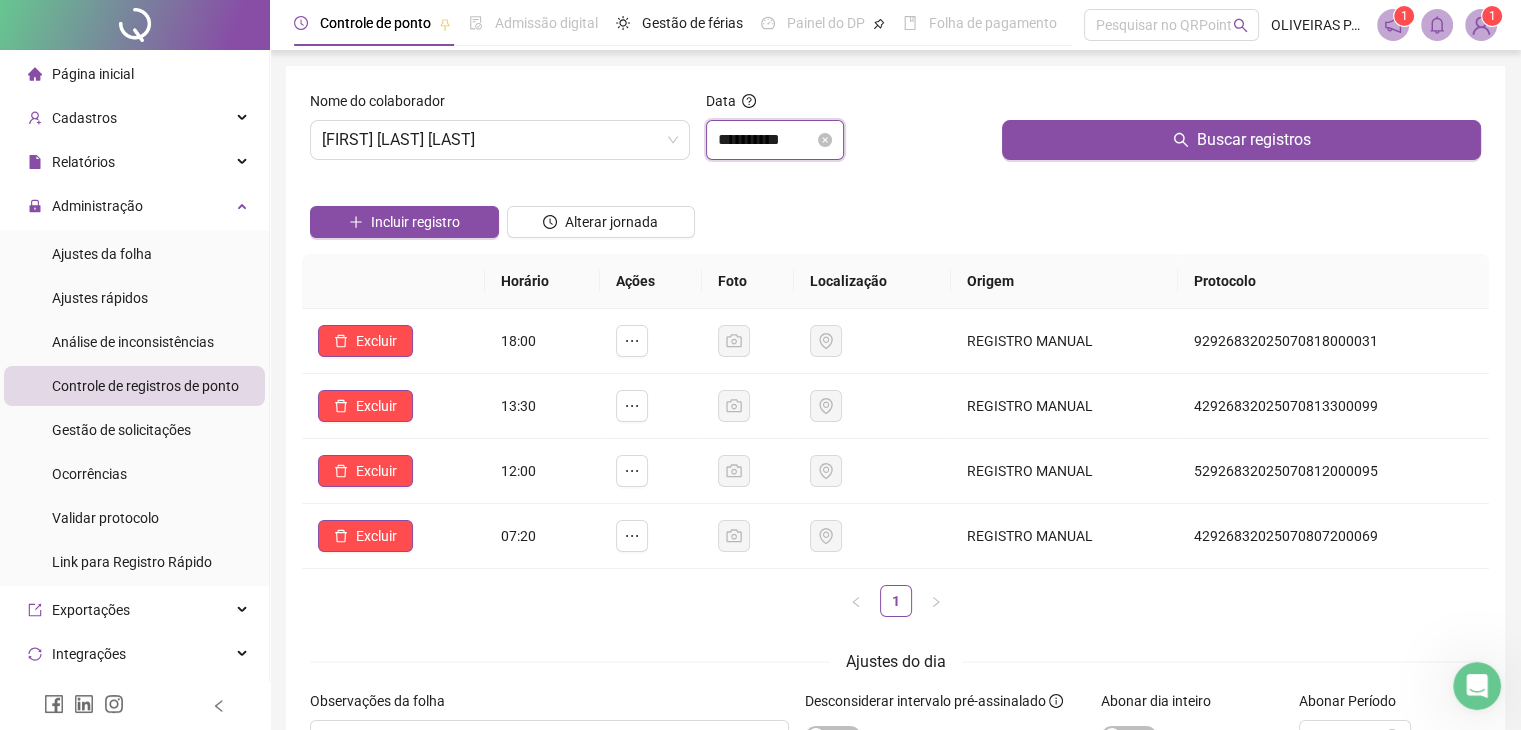 click on "**********" at bounding box center (766, 140) 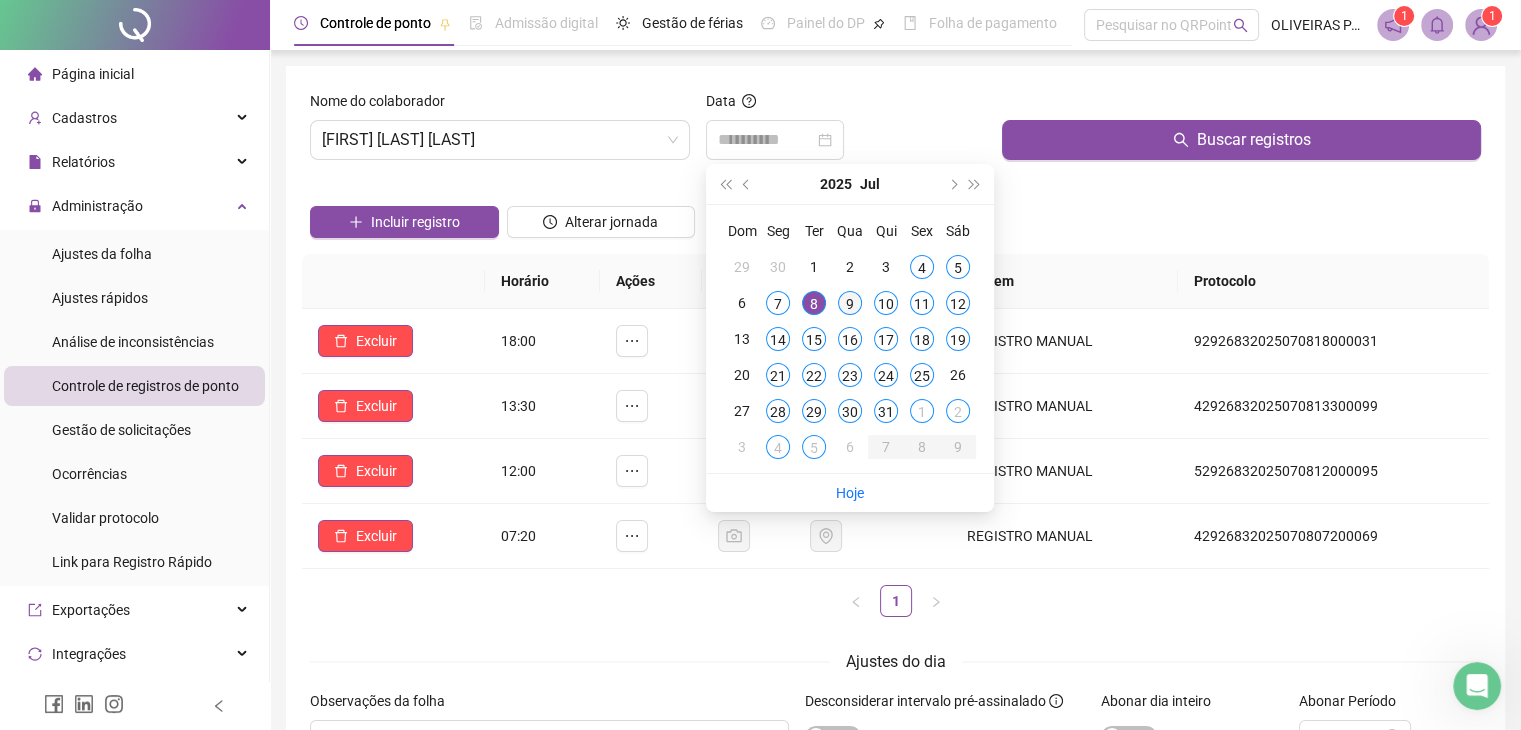 click on "9" at bounding box center (850, 303) 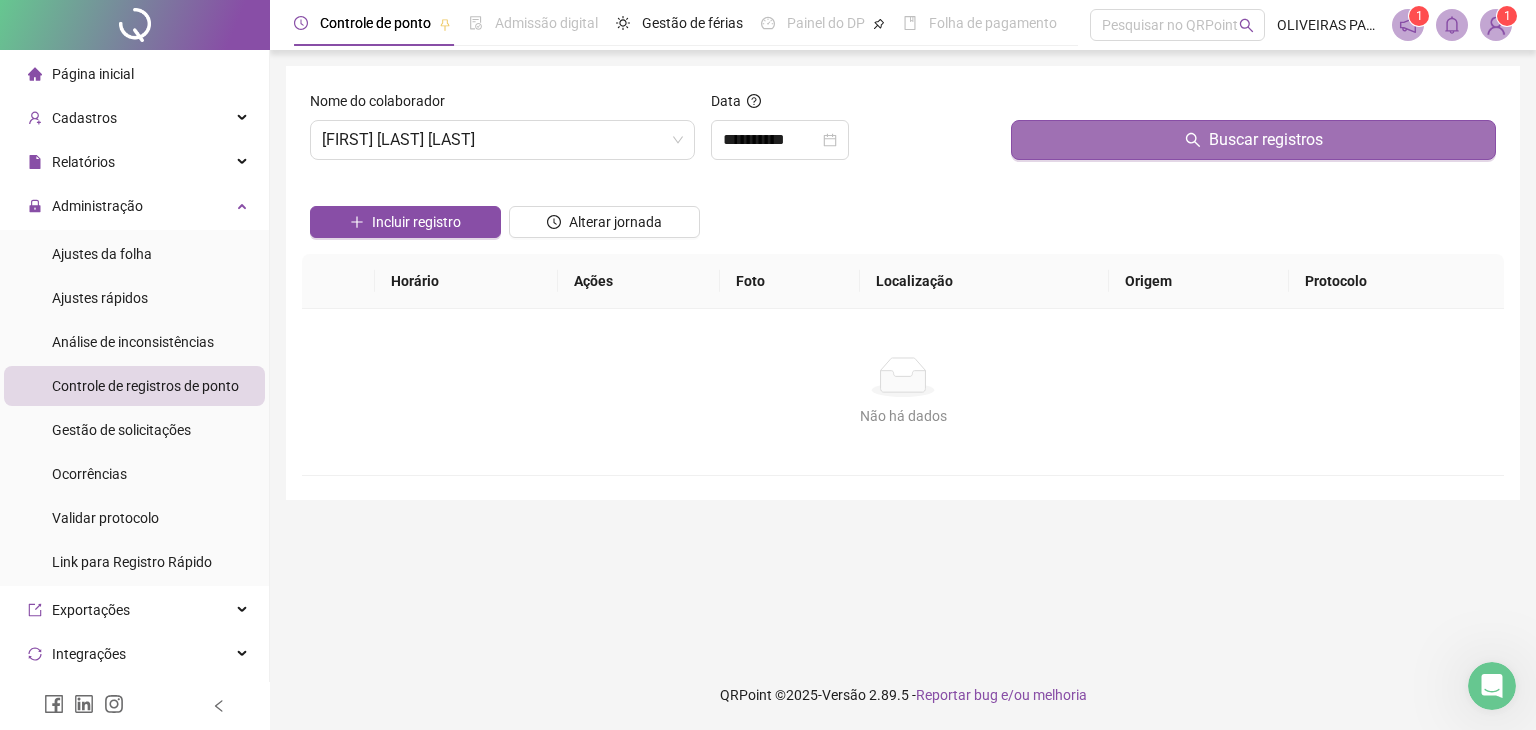 click on "Buscar registros" at bounding box center [1266, 140] 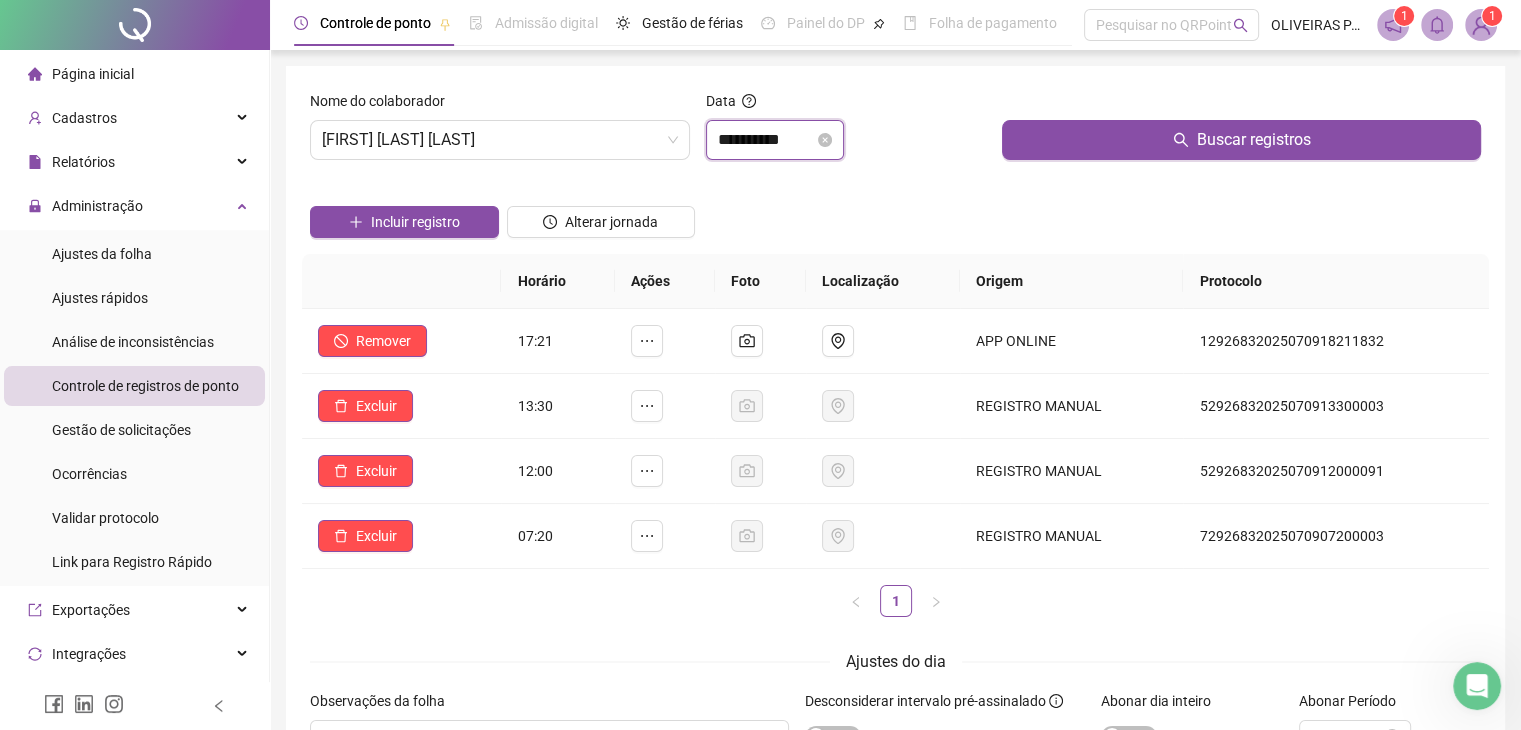click on "**********" at bounding box center [766, 140] 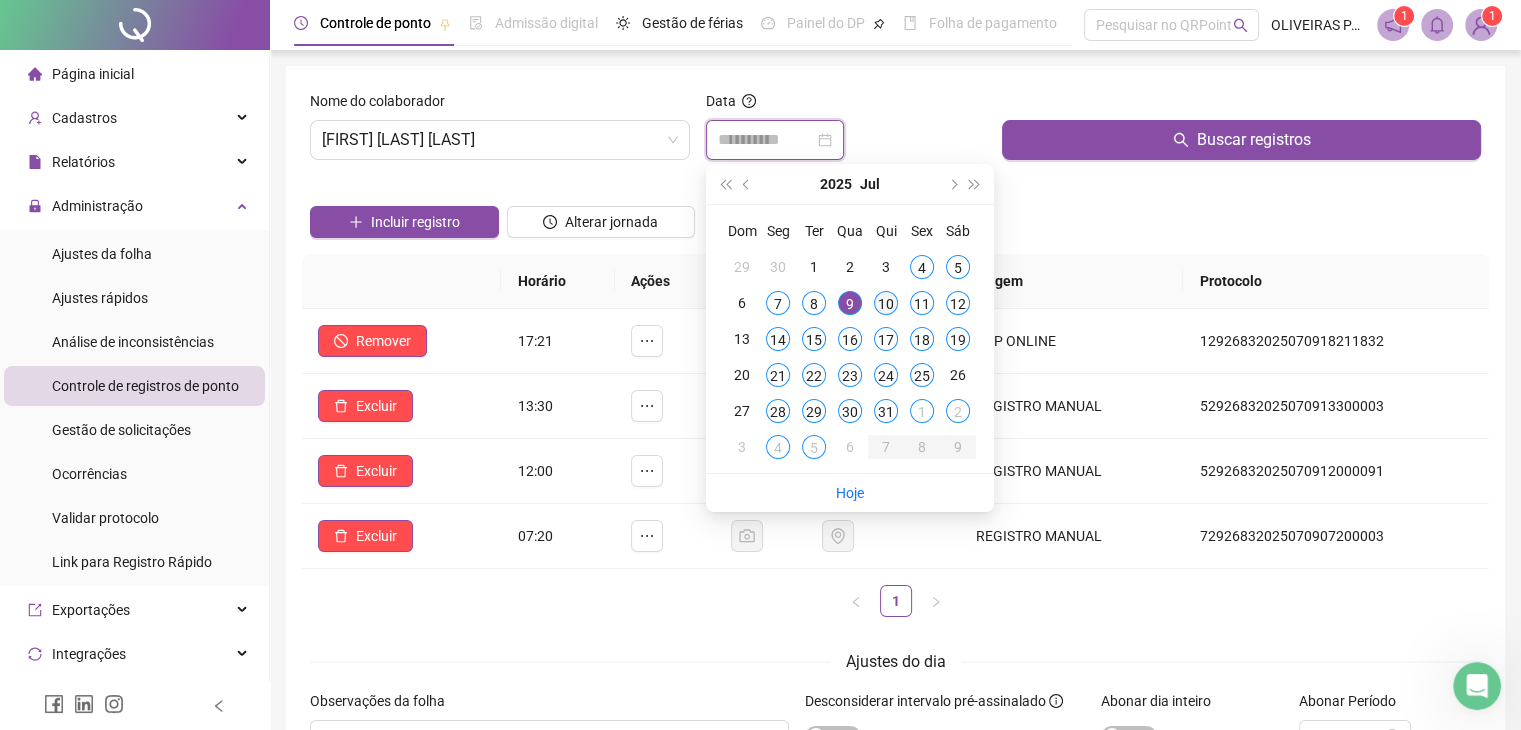 type on "**********" 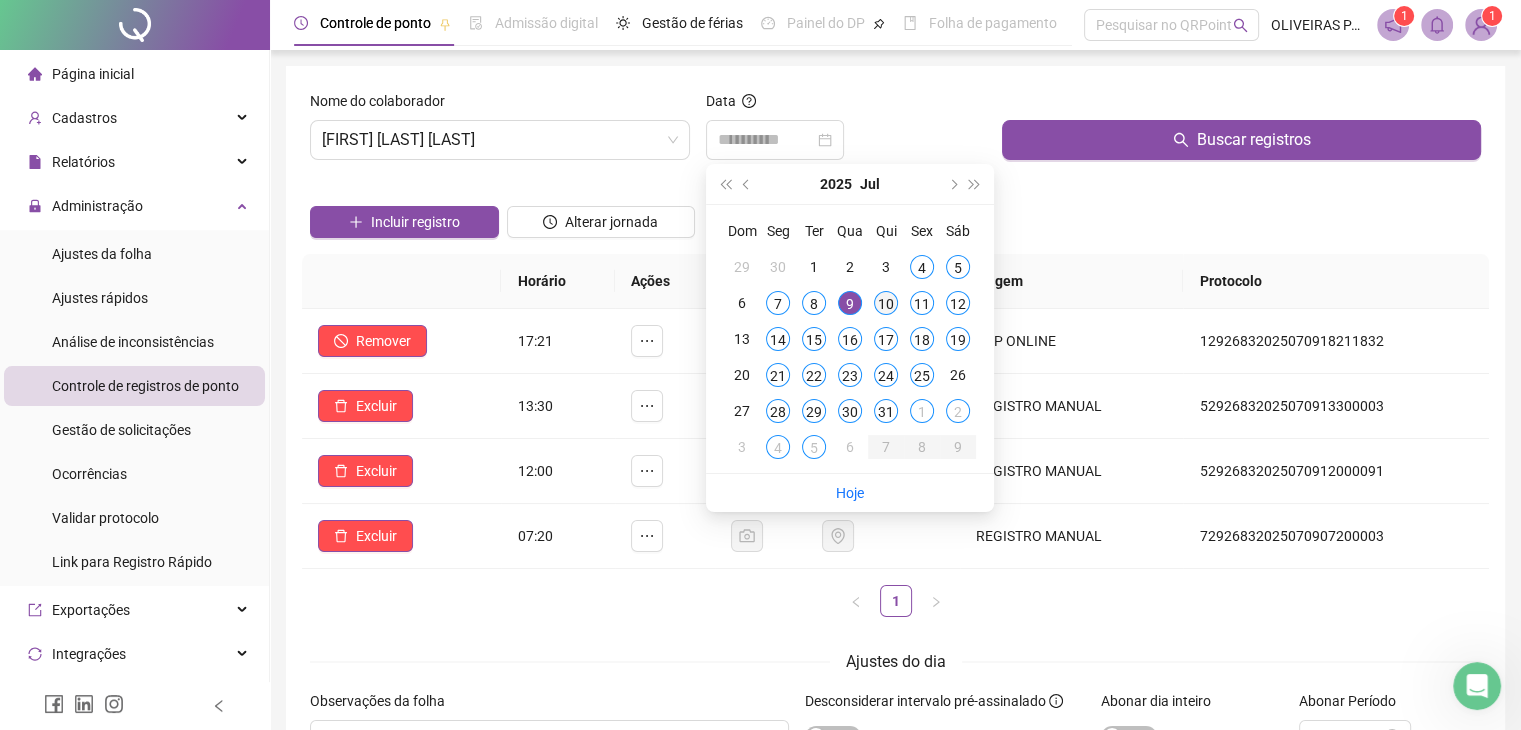 click on "10" at bounding box center [886, 303] 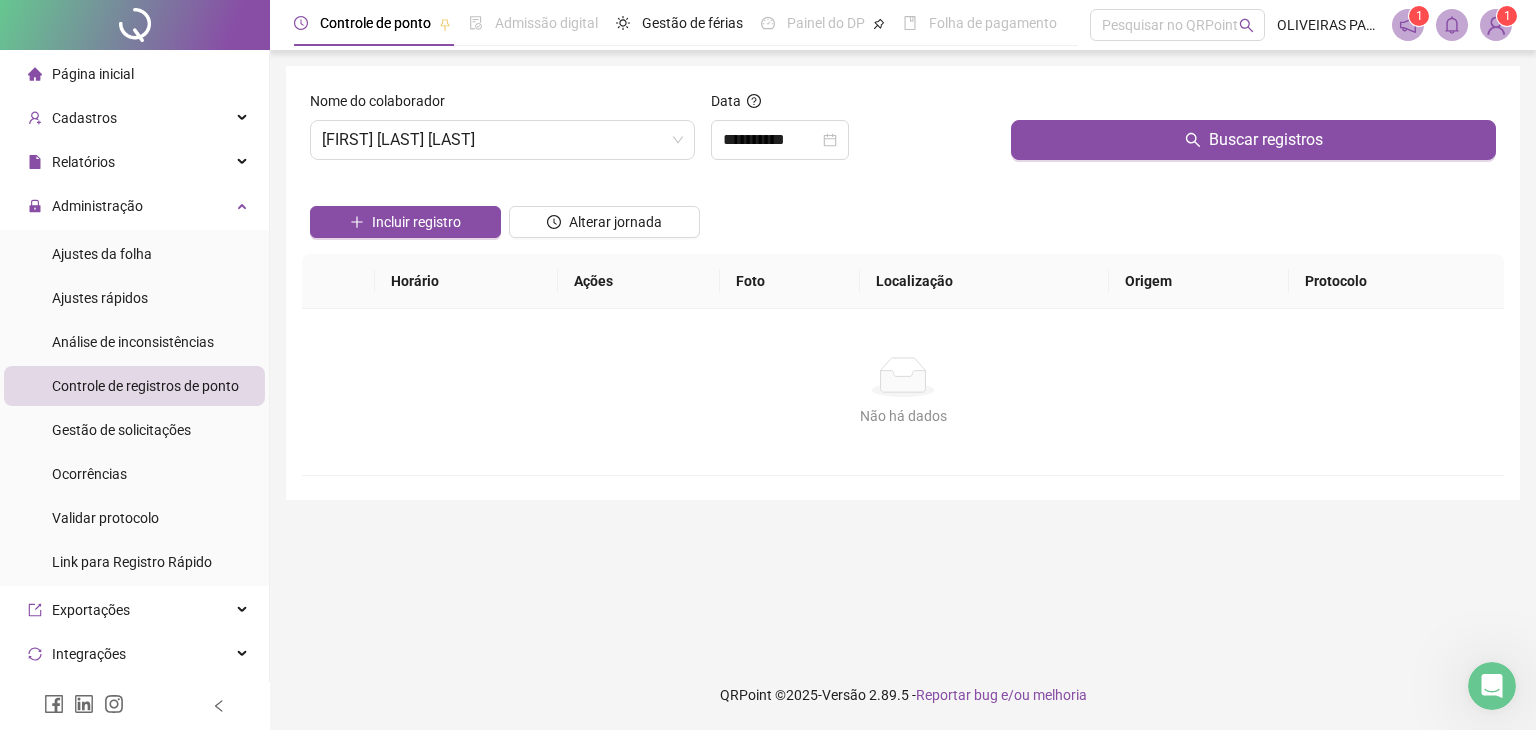 click 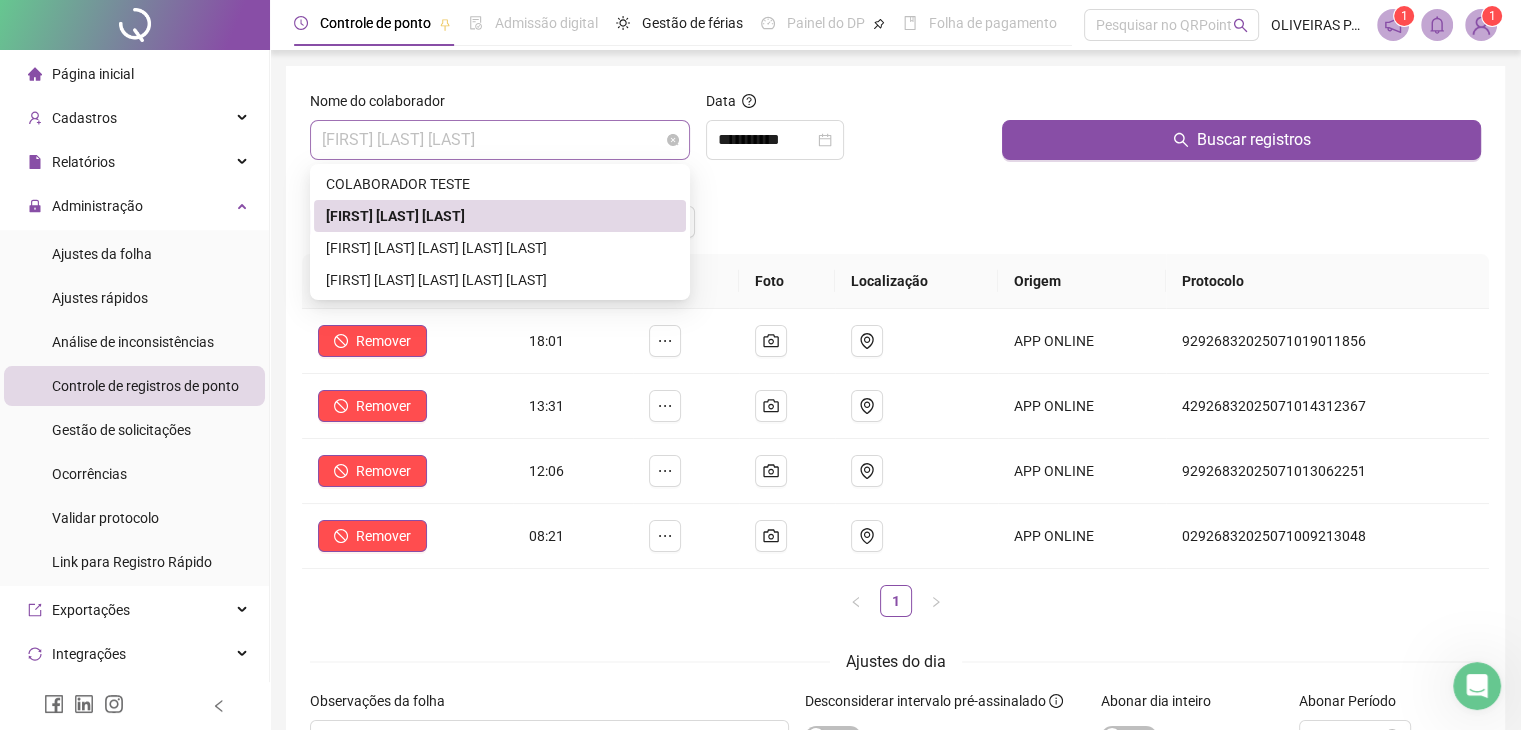click on "[FIRST] [LAST] [LAST]" at bounding box center (500, 140) 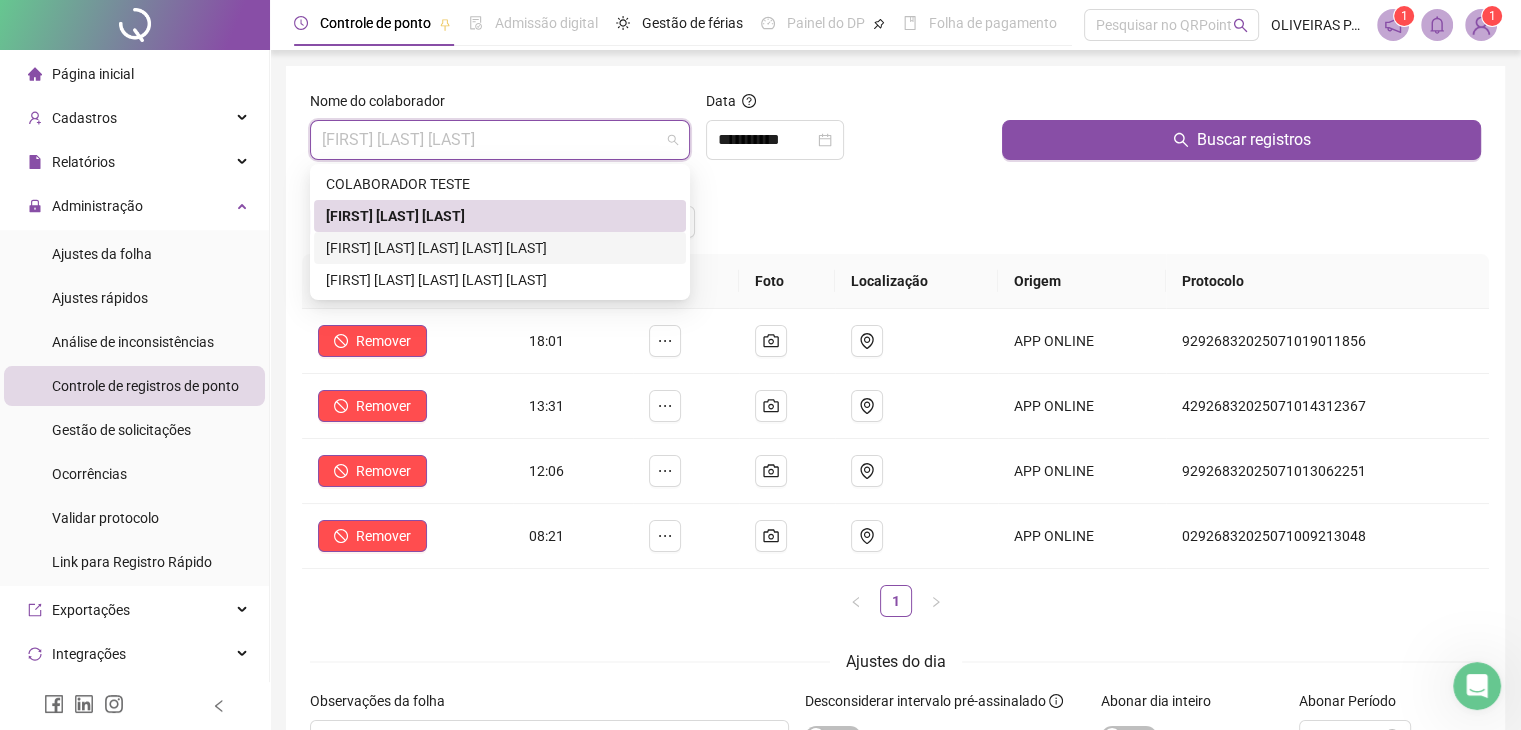 click on "[FIRST] DE [LAST] DE [LAST] DE [LAST]" at bounding box center [500, 248] 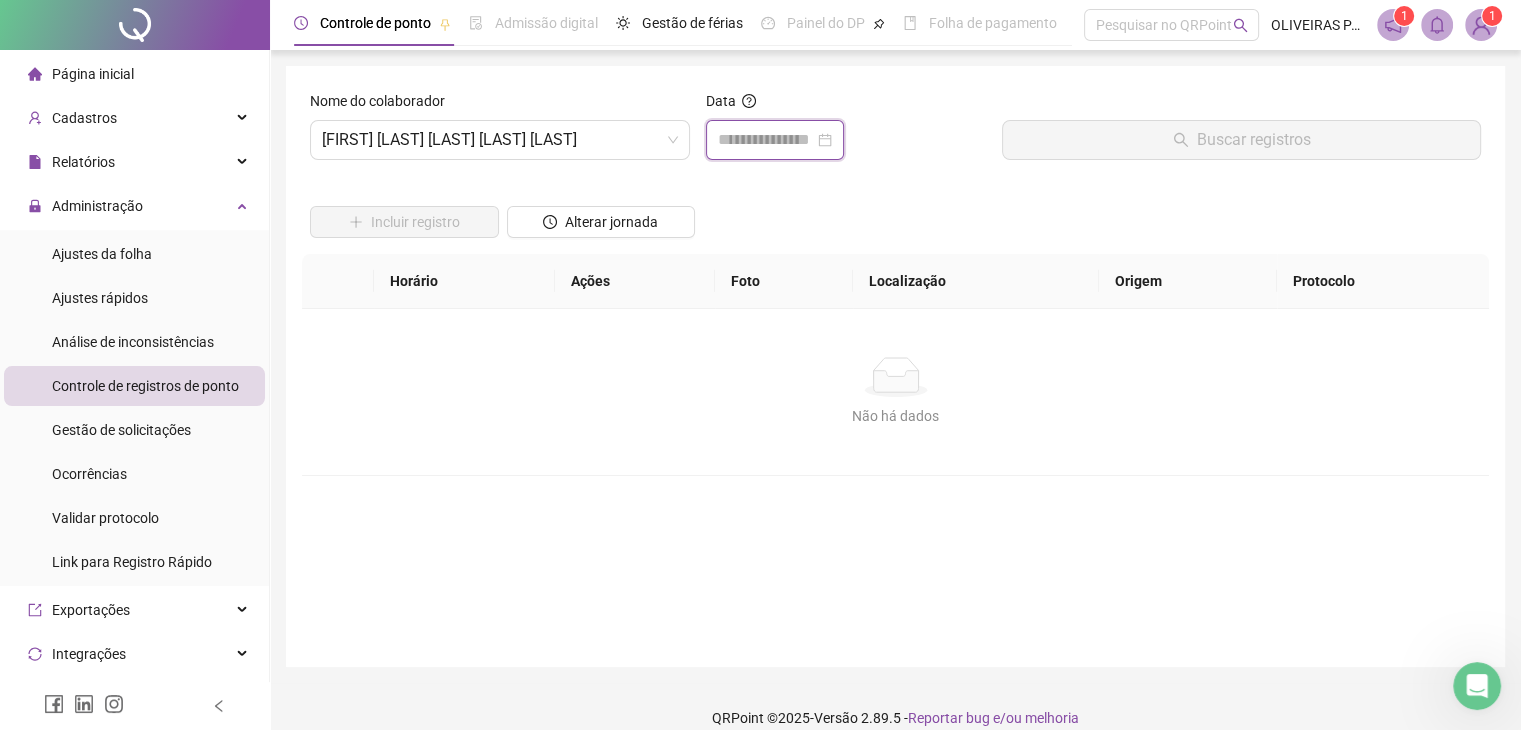 click at bounding box center (766, 140) 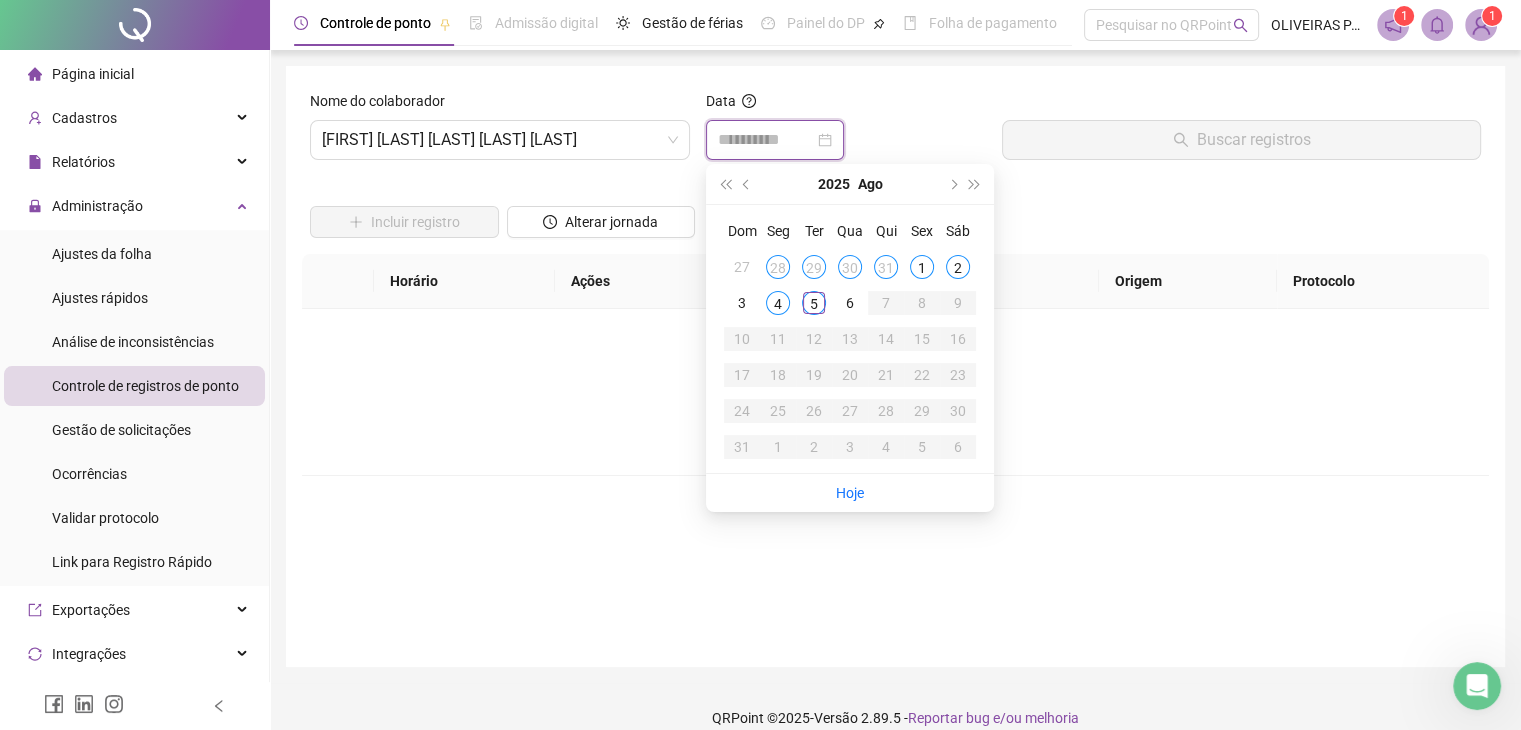 type on "**********" 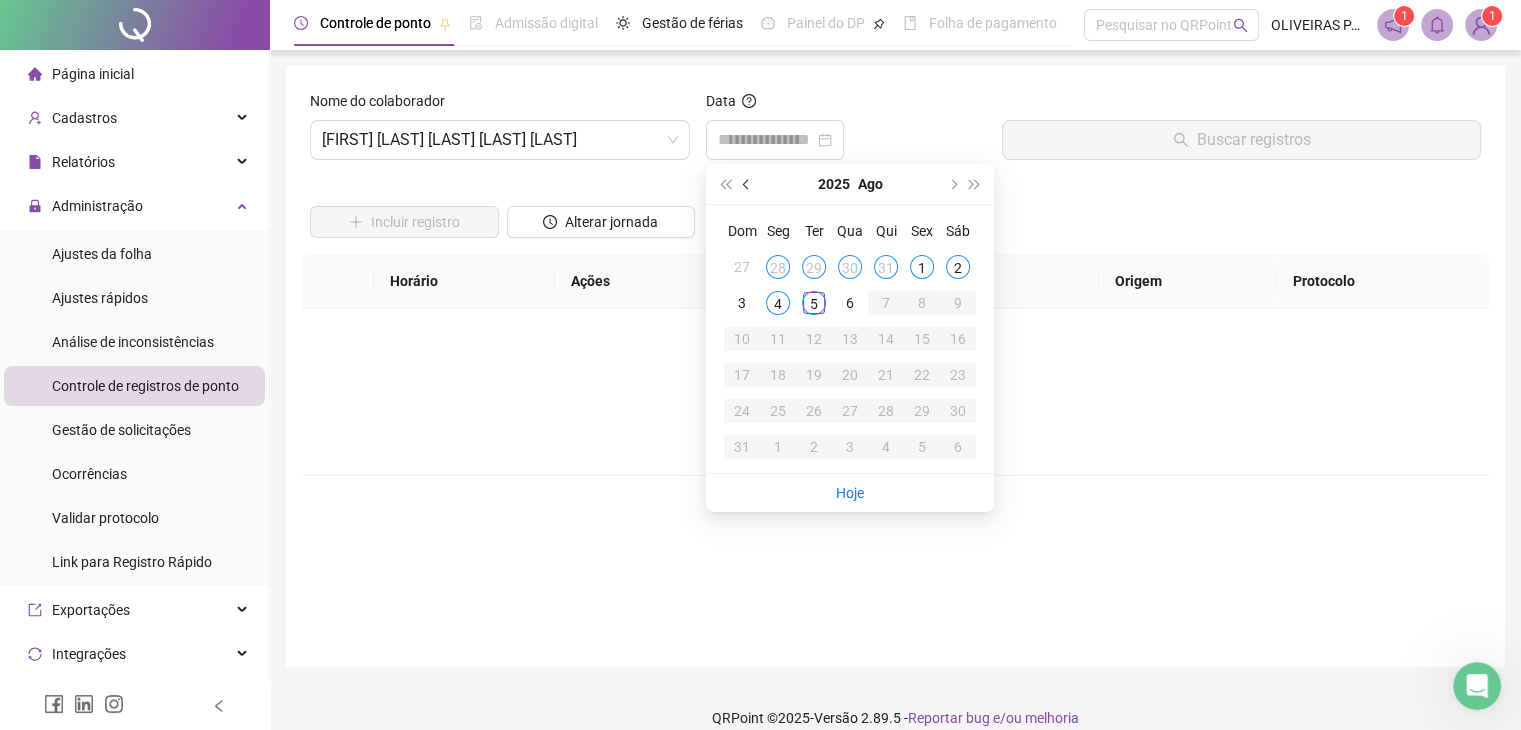 click at bounding box center (747, 184) 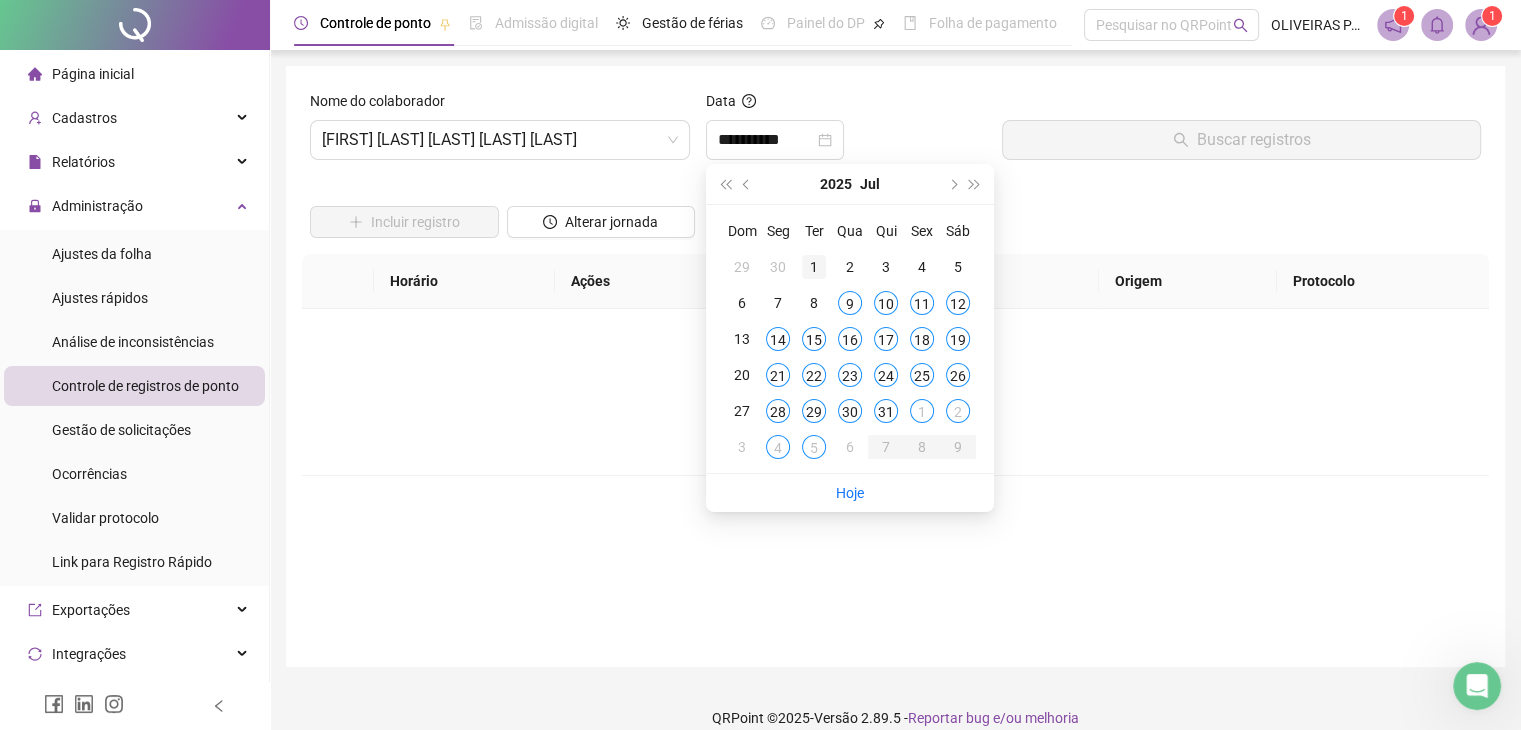 type on "**********" 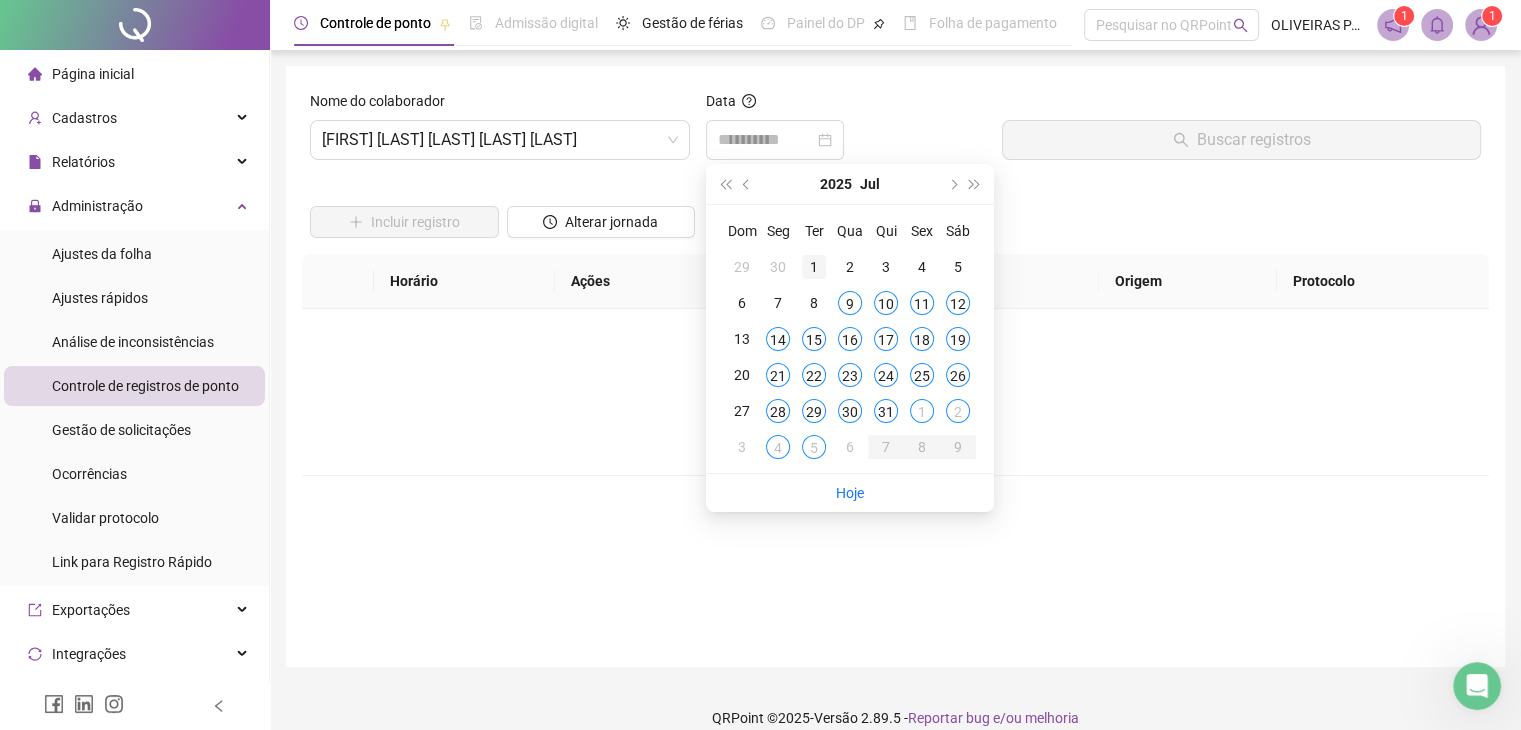click on "1" at bounding box center [814, 267] 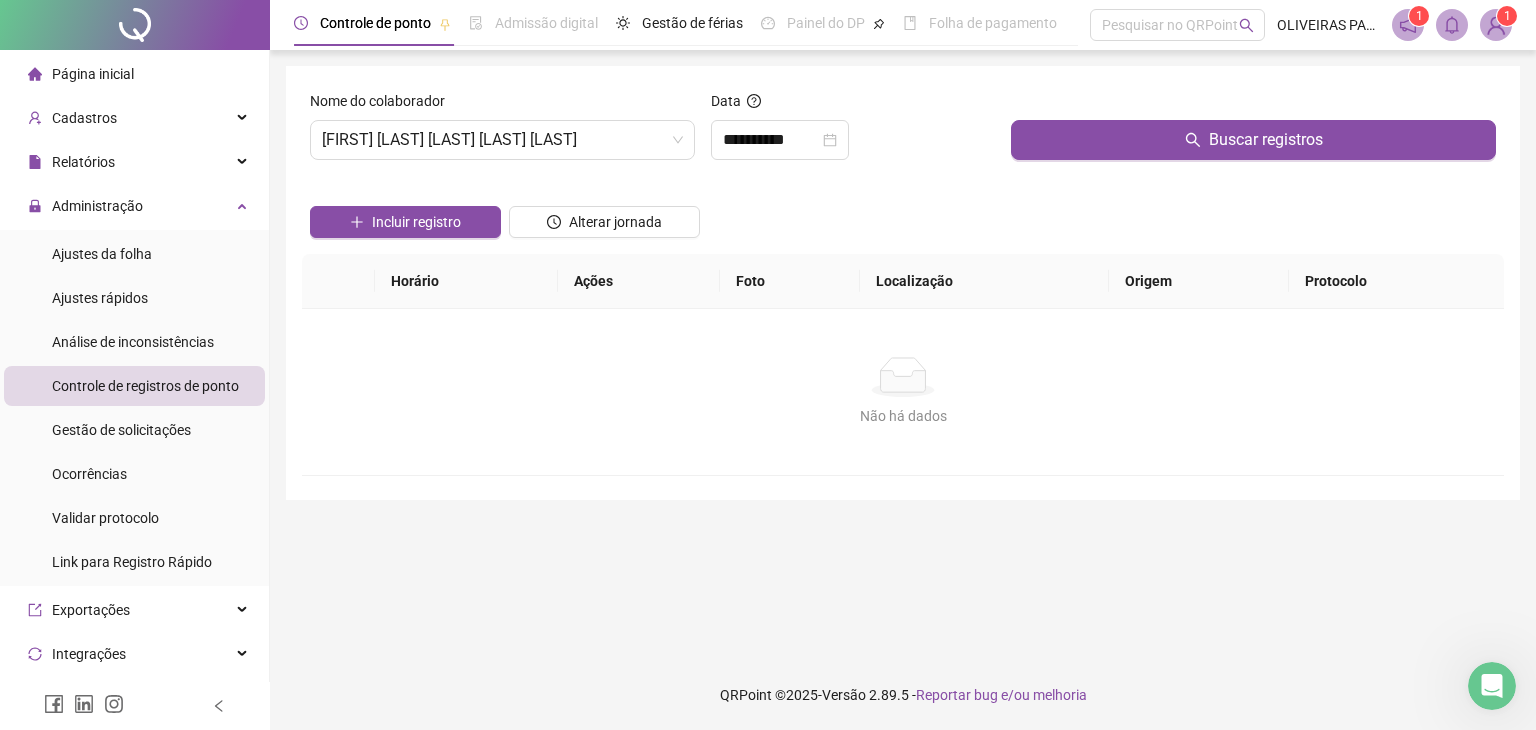 click at bounding box center [405, 191] 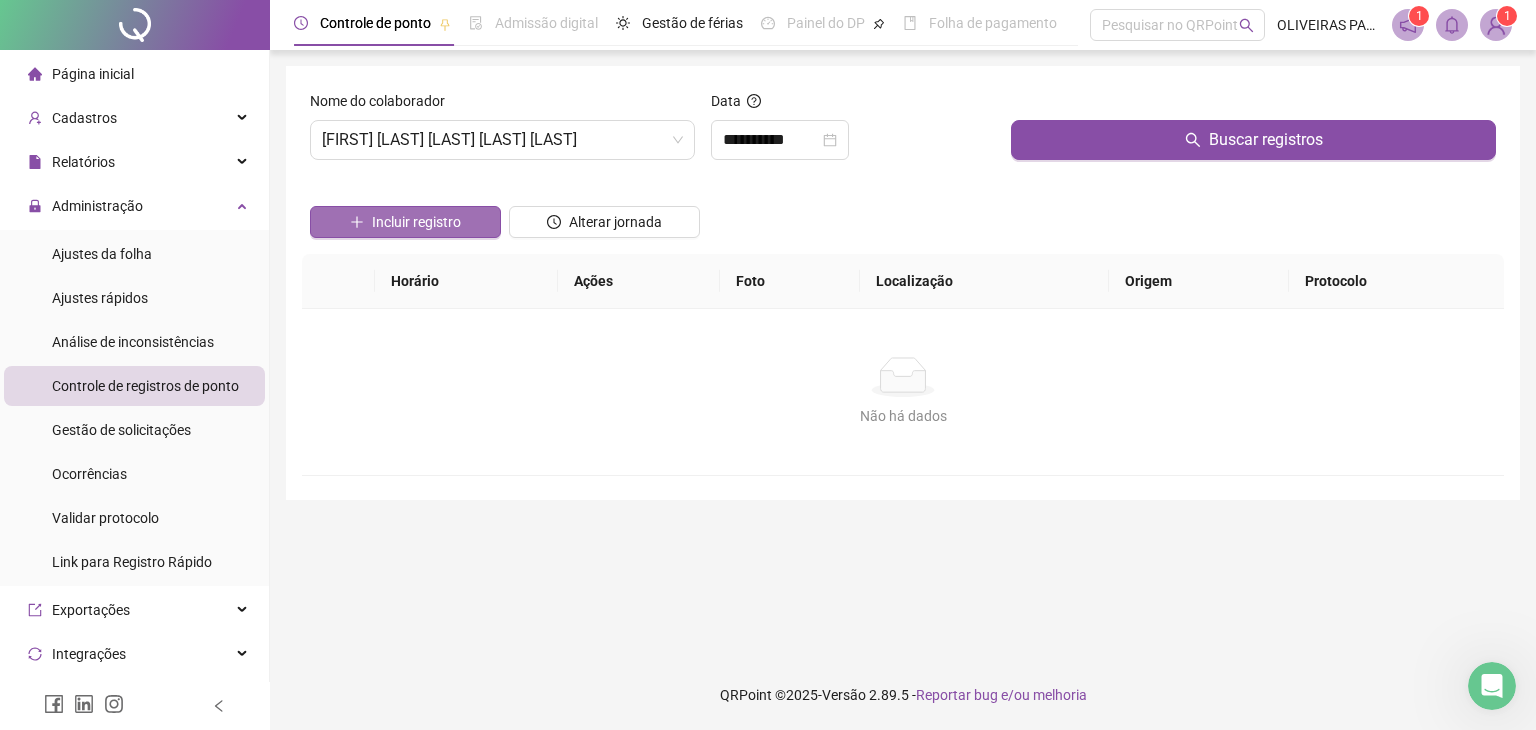 click on "Incluir registro" at bounding box center [416, 222] 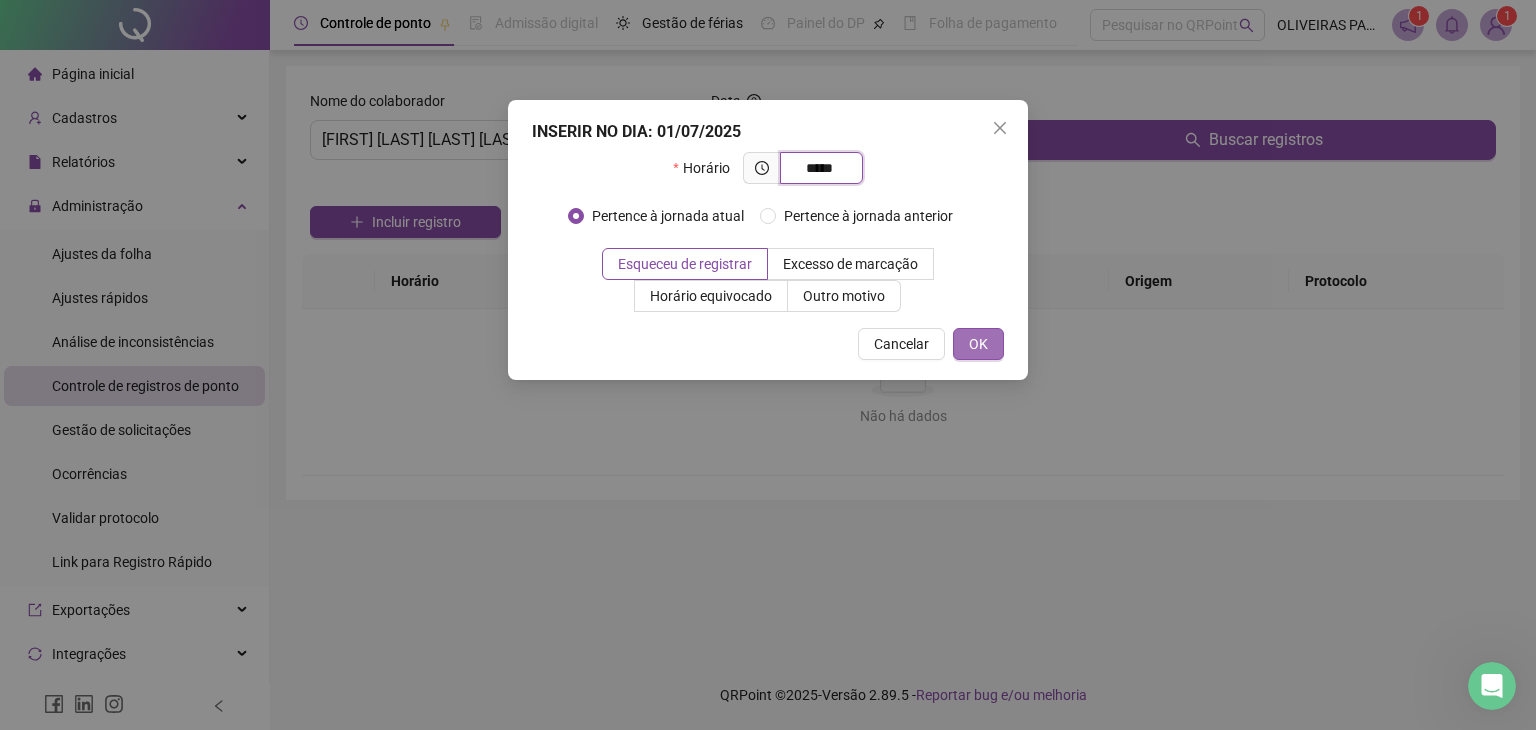 type on "*****" 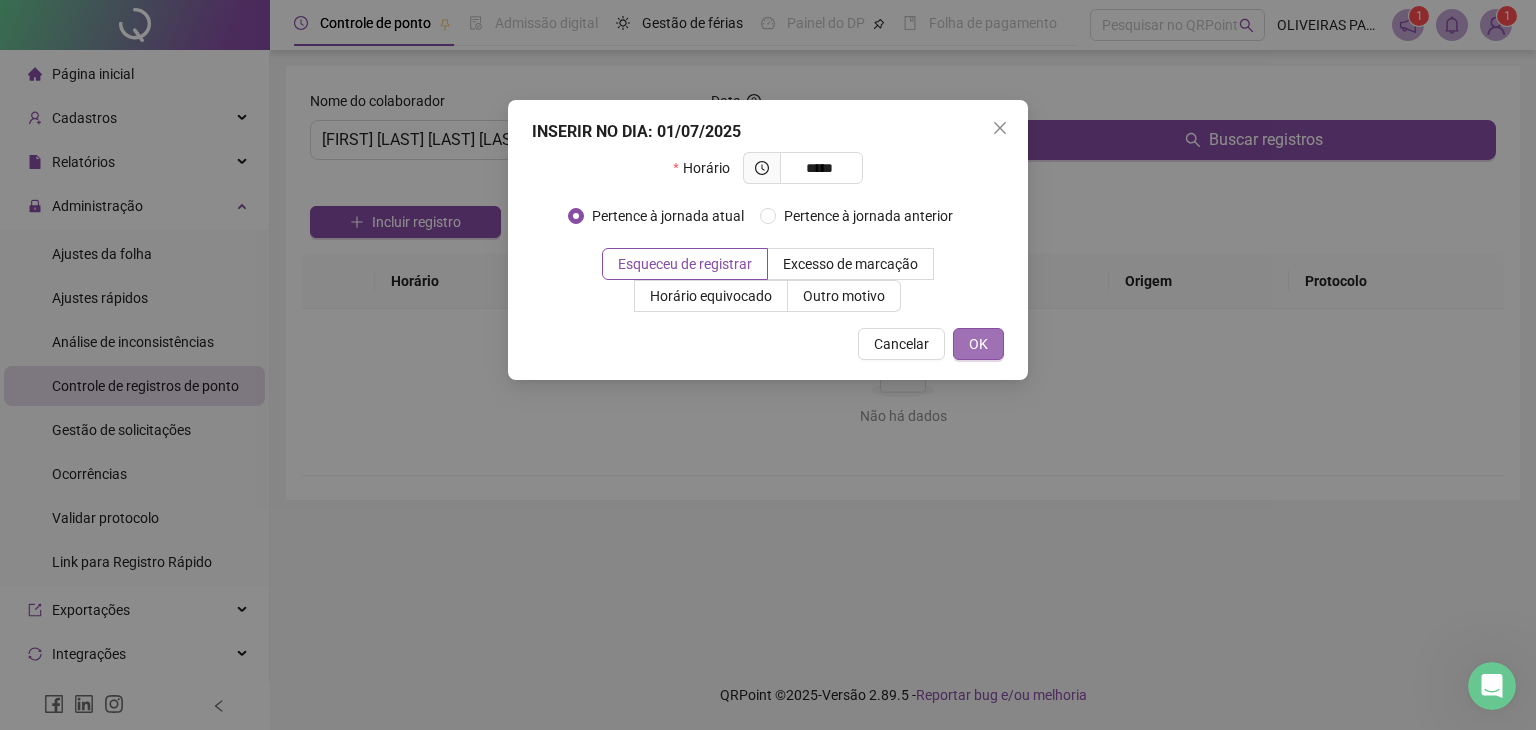 click on "OK" at bounding box center (978, 344) 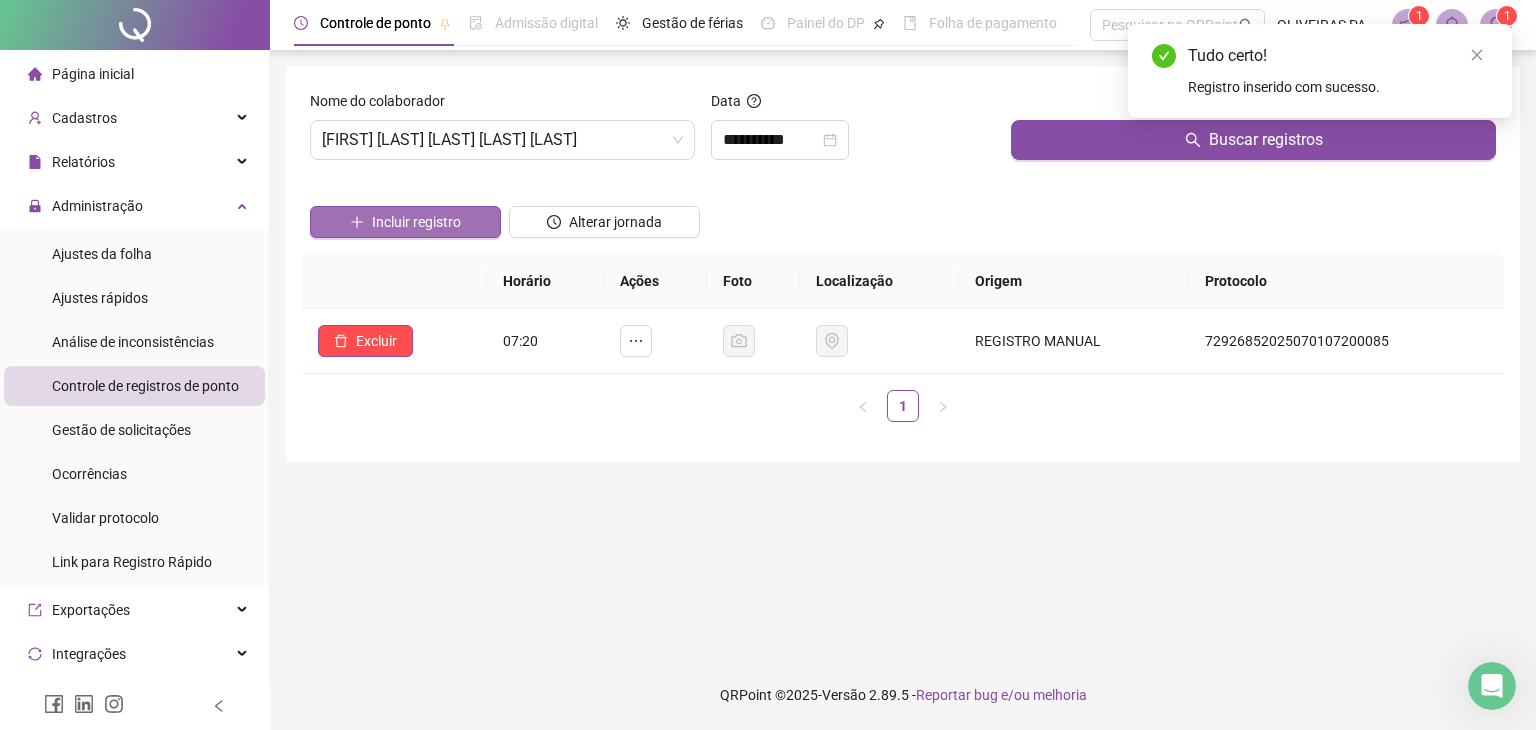 click on "Incluir registro" at bounding box center [416, 222] 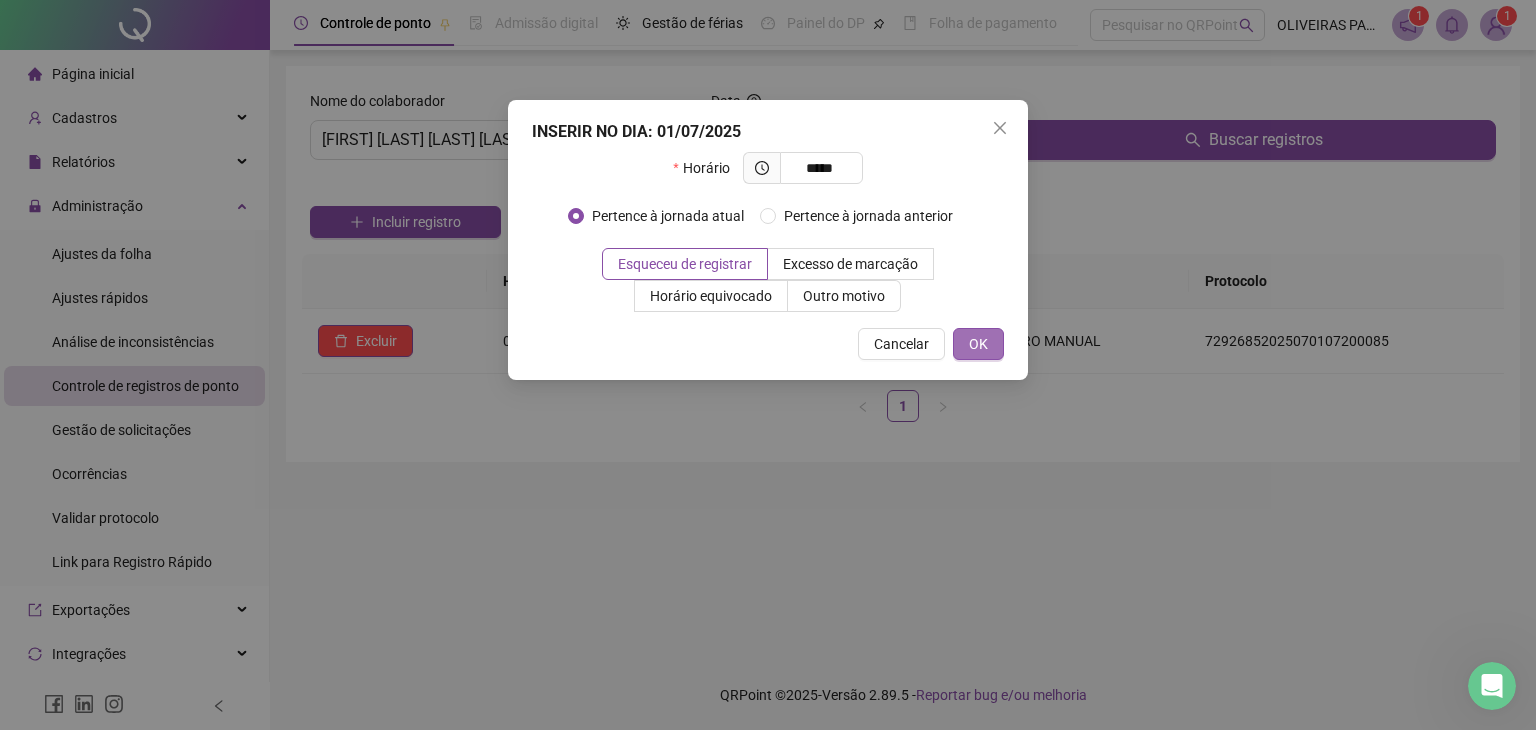 type on "*****" 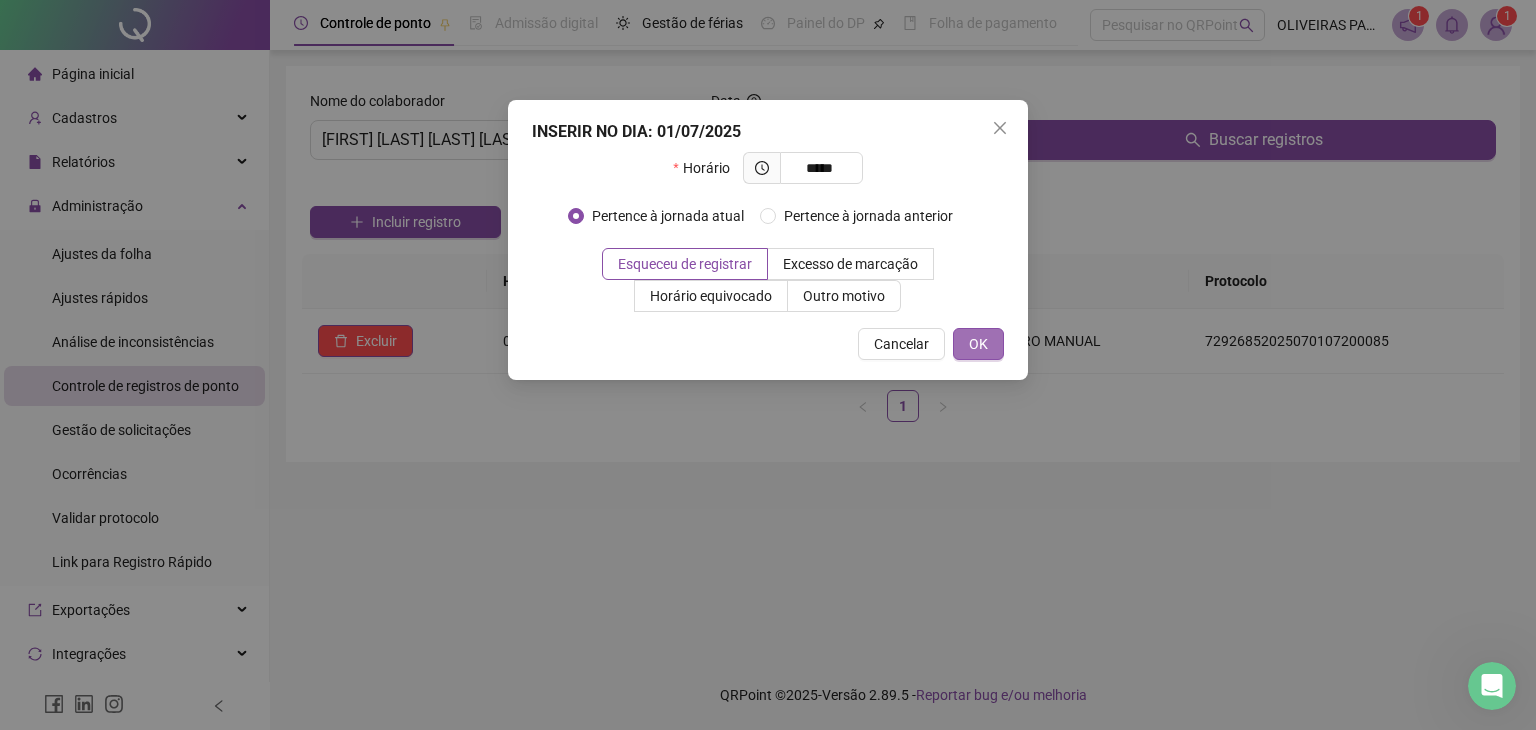 click on "OK" at bounding box center (978, 344) 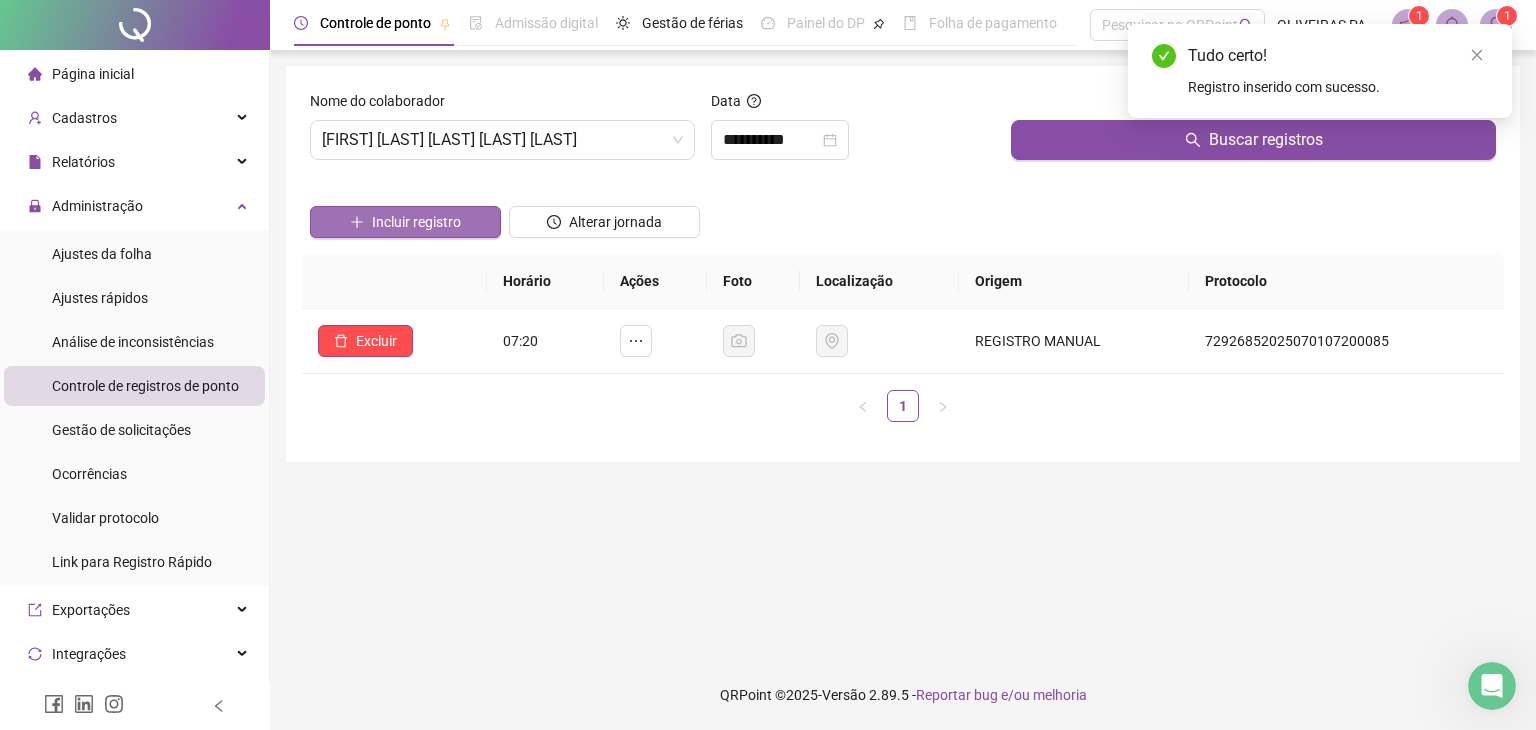 click on "Incluir registro" at bounding box center (416, 222) 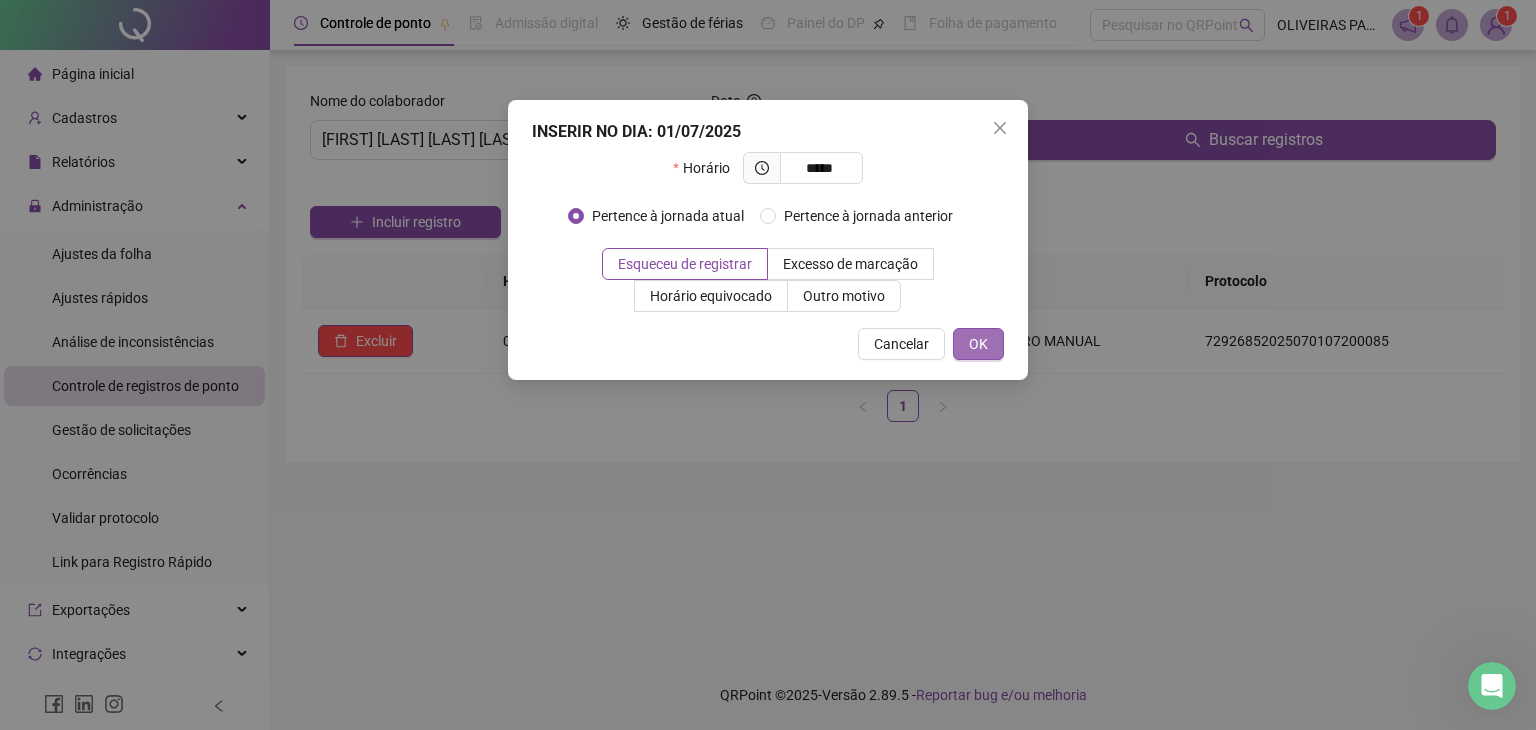 type on "*****" 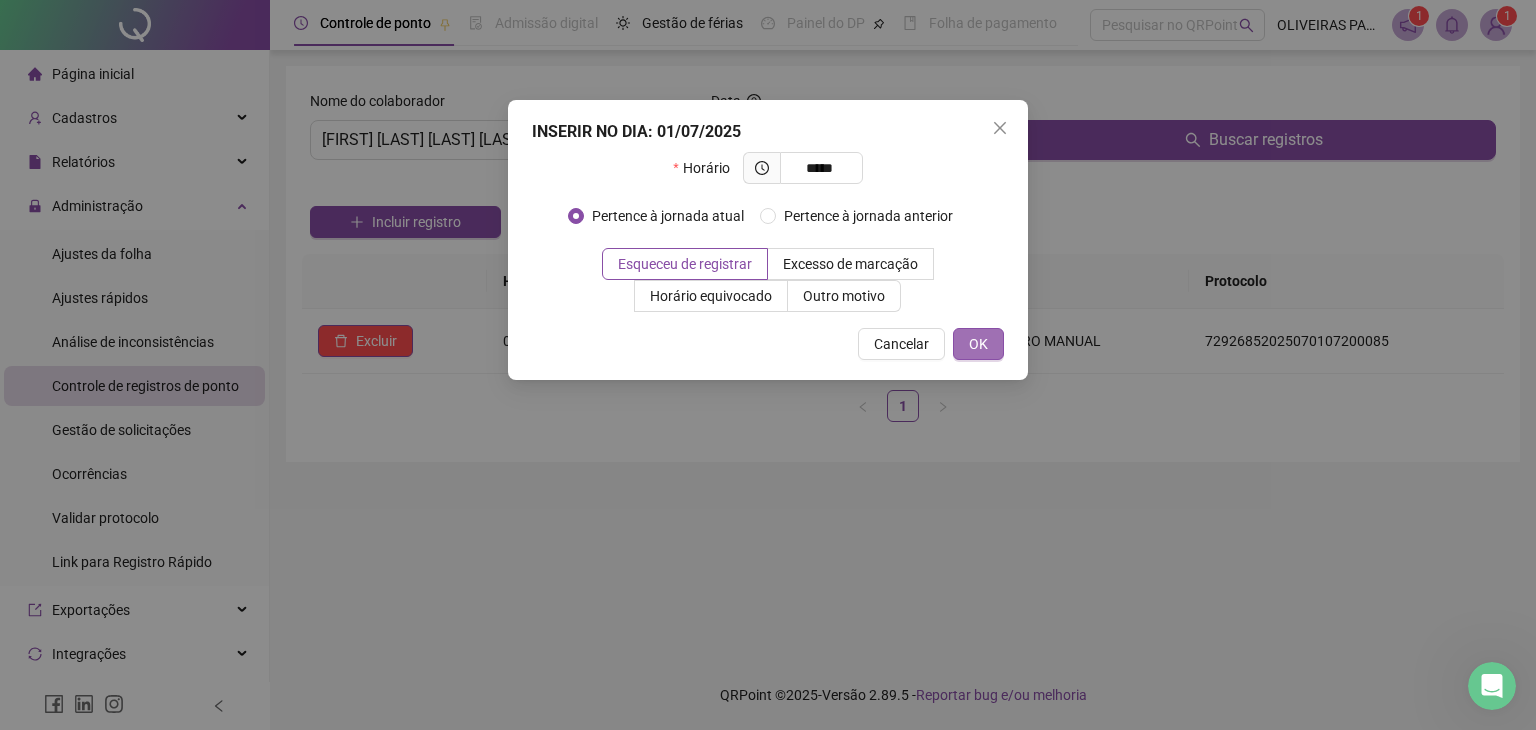 click on "OK" at bounding box center (978, 344) 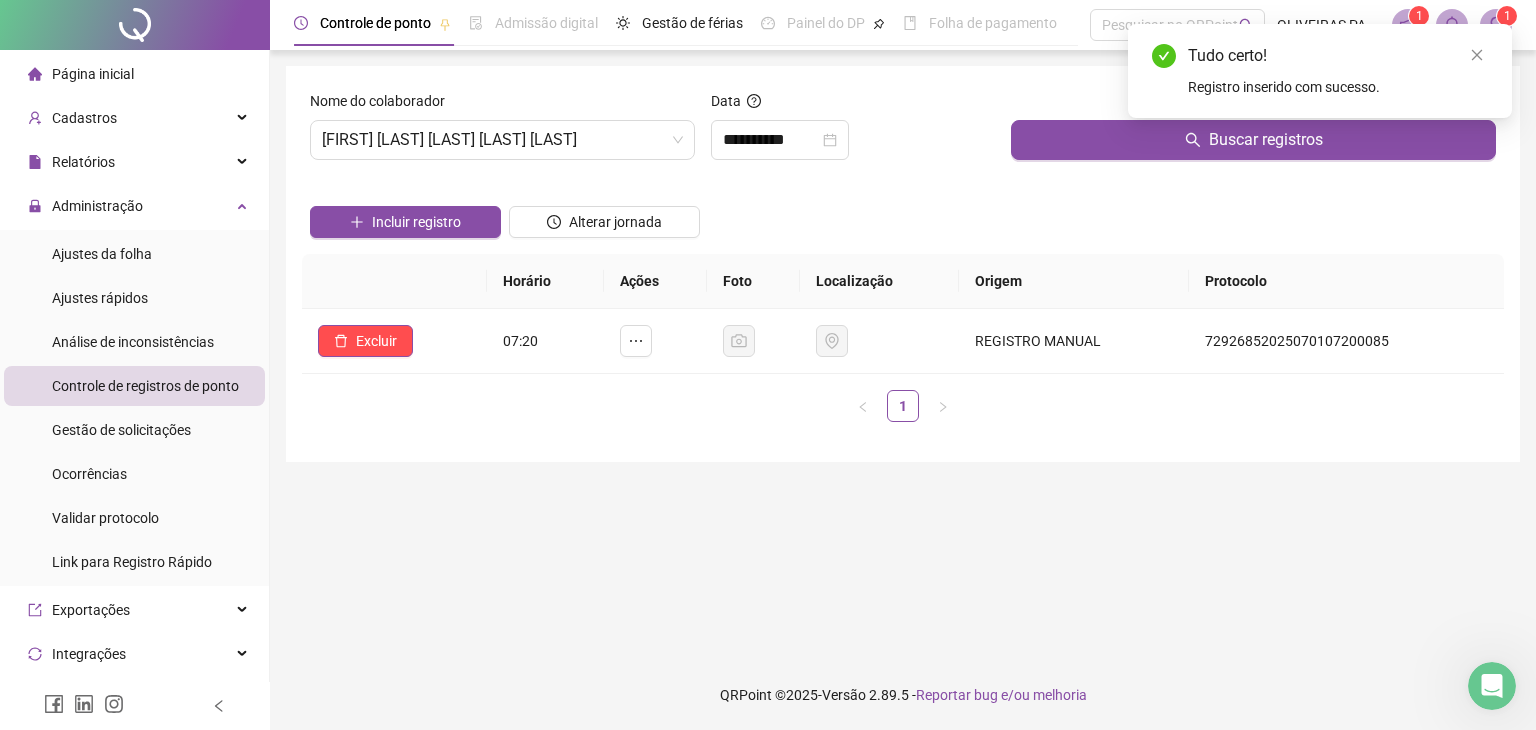 click at bounding box center [405, 191] 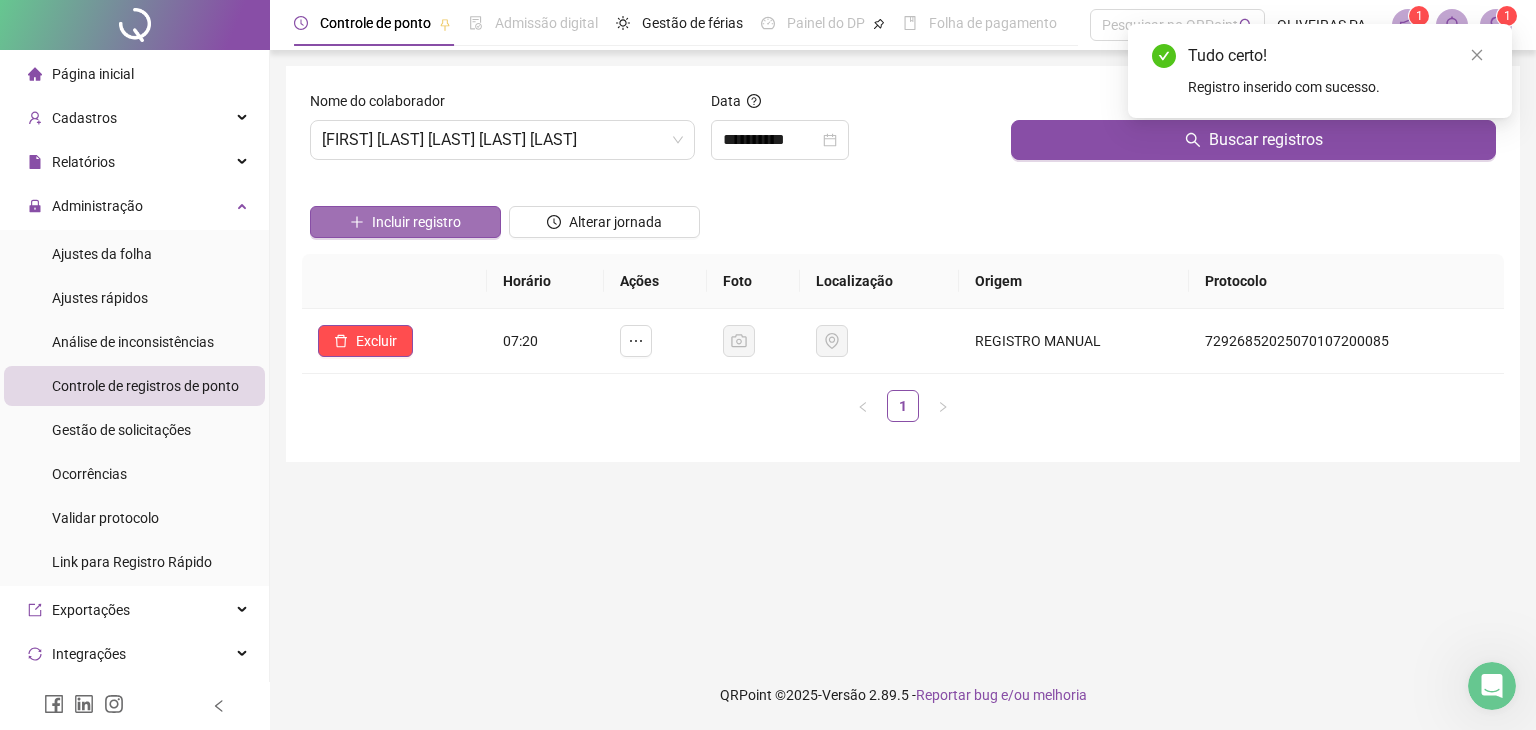 click on "Incluir registro" at bounding box center [416, 222] 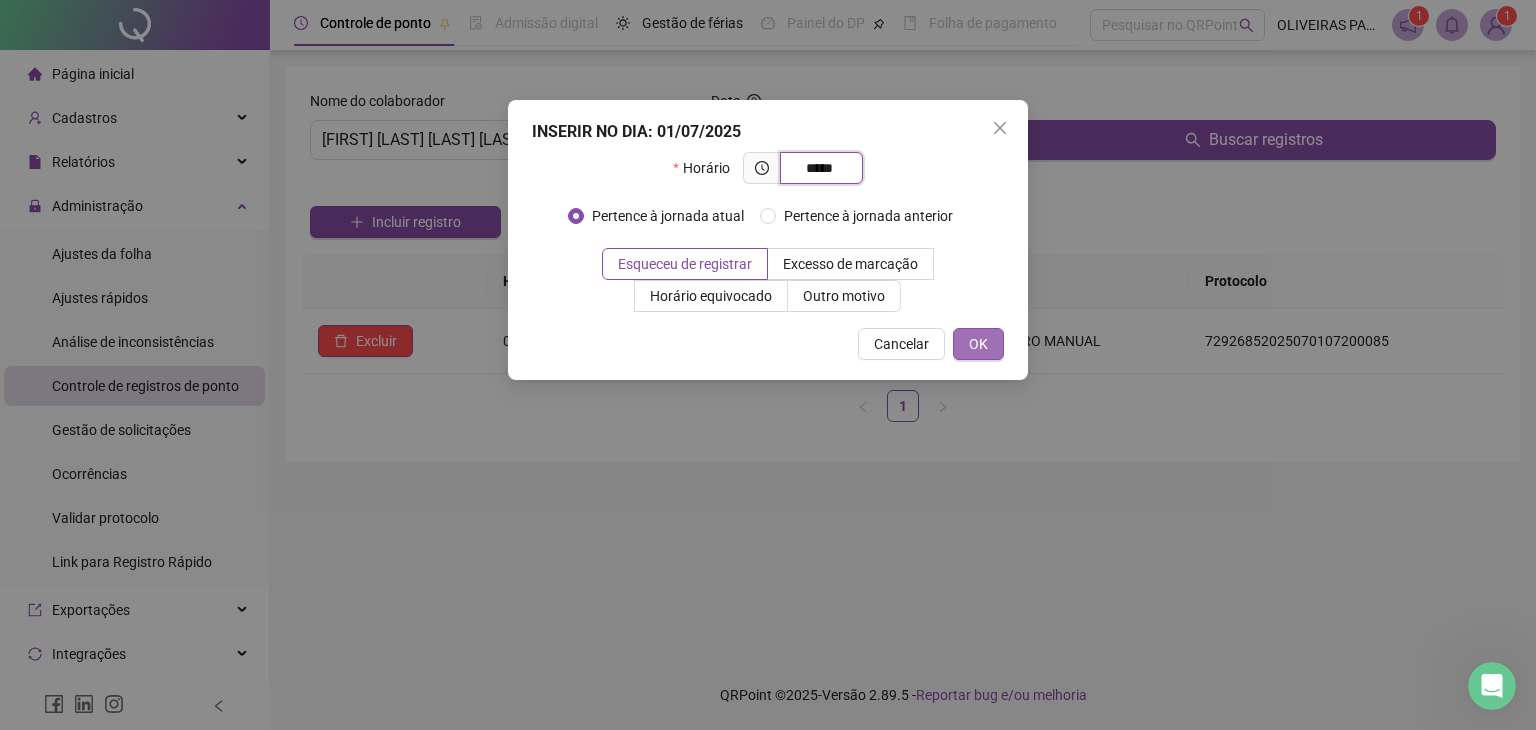 type on "*****" 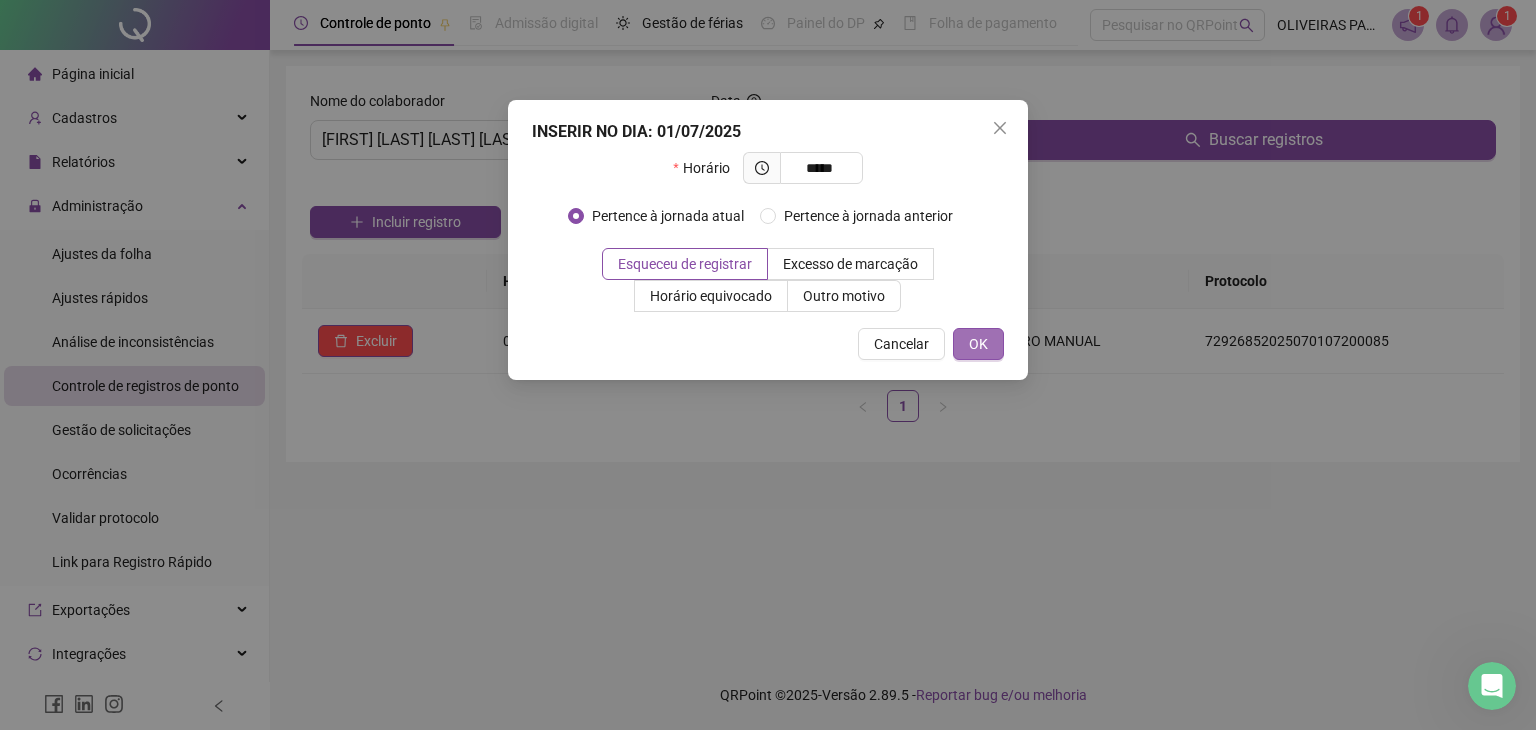 click on "OK" at bounding box center (978, 344) 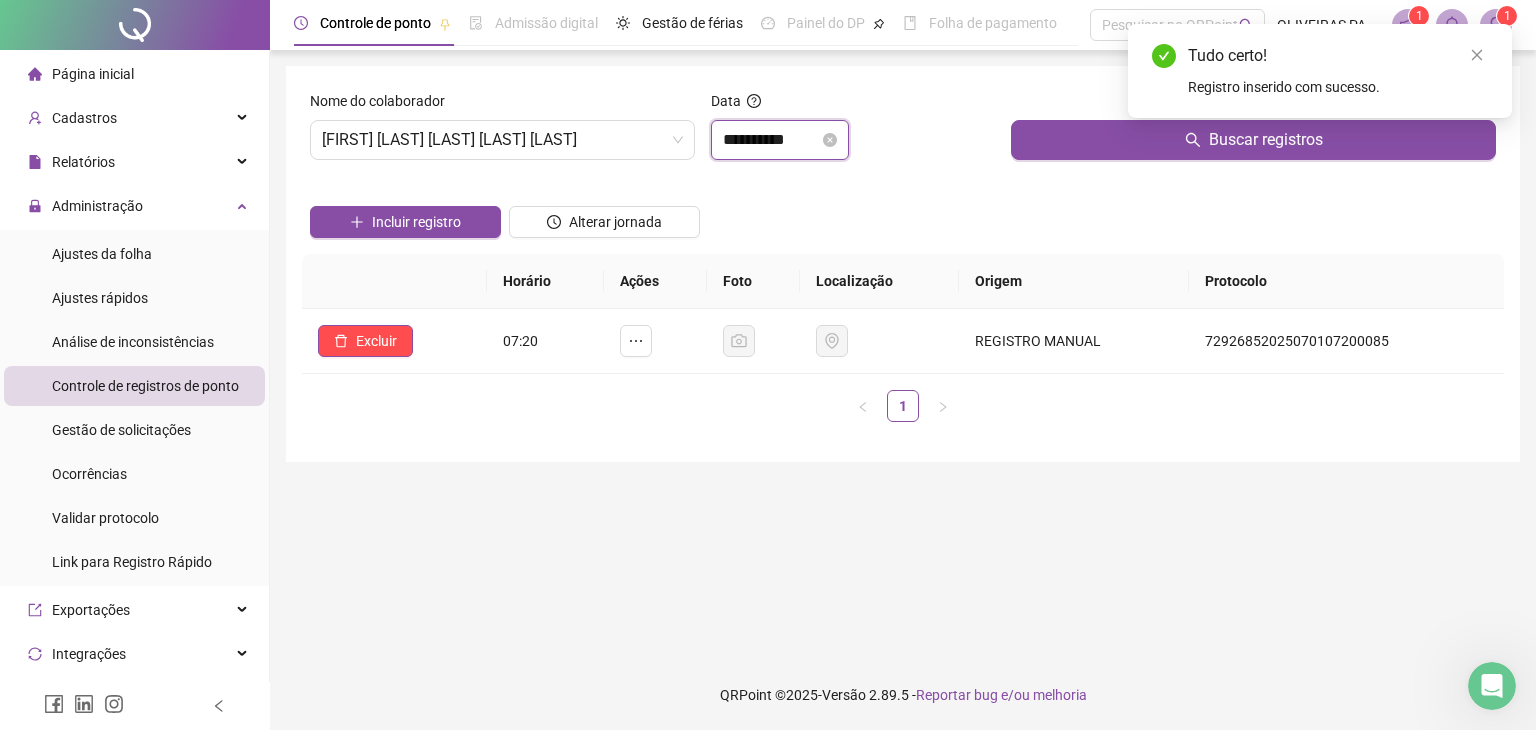 click on "**********" at bounding box center [771, 140] 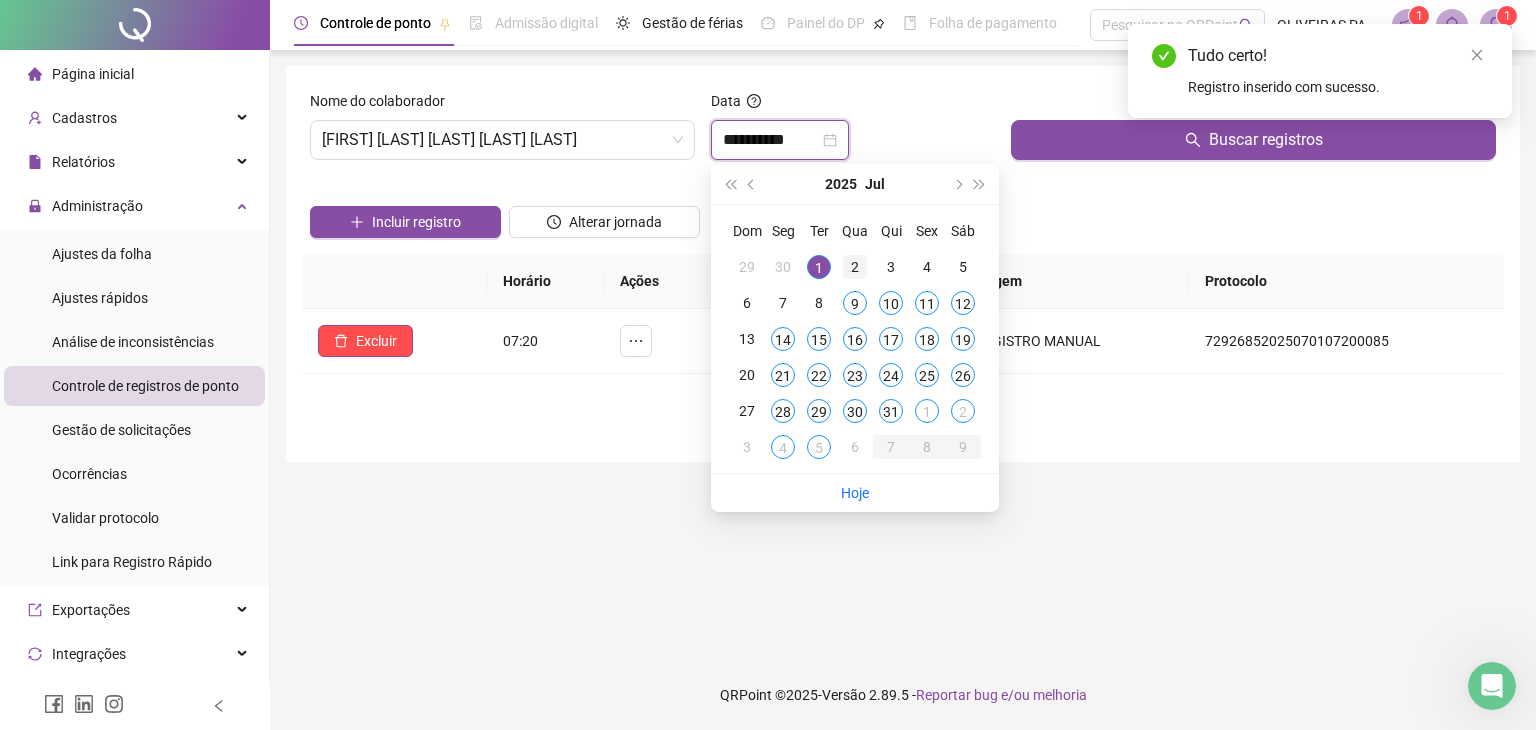 type on "**********" 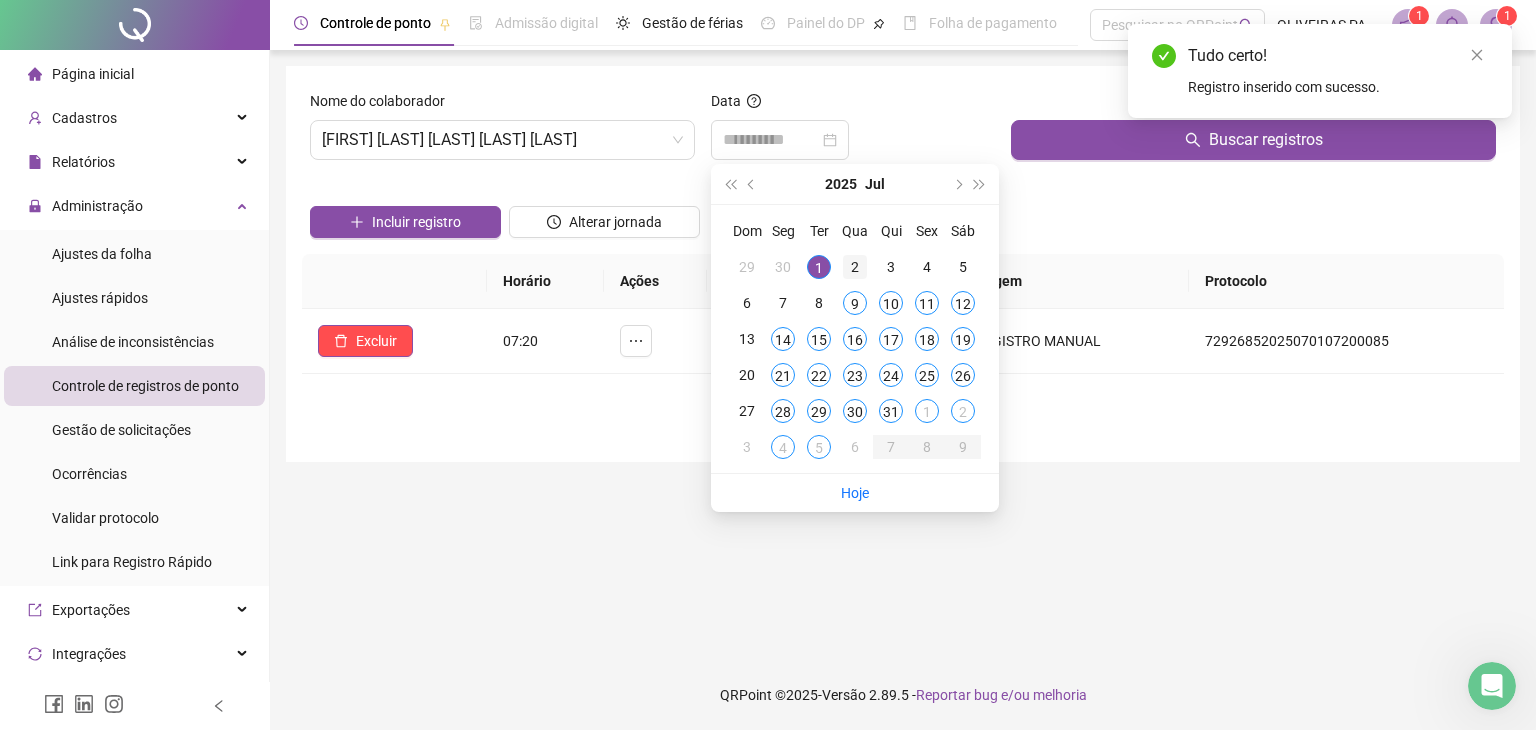click on "2" at bounding box center (855, 267) 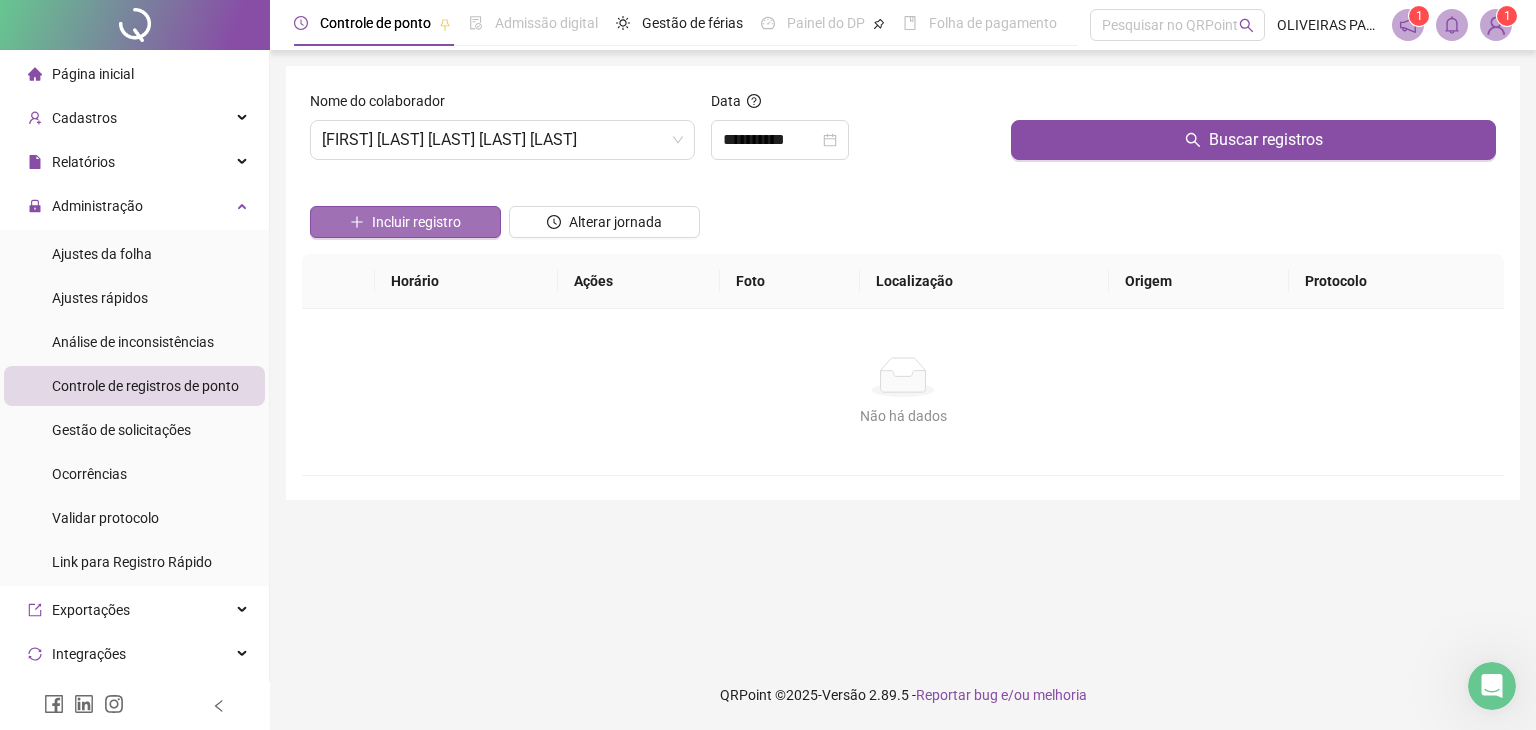 click on "Incluir registro" at bounding box center [405, 222] 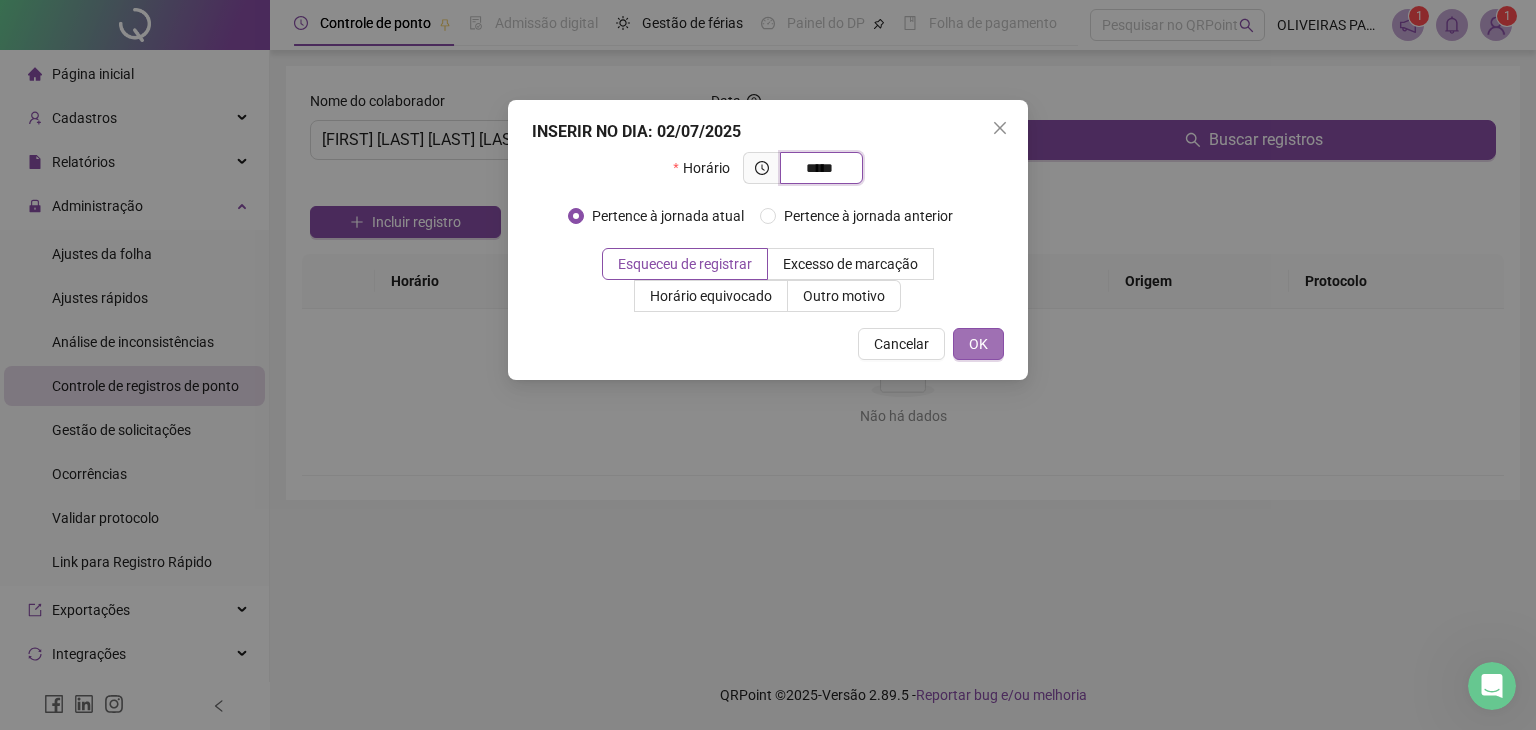 type on "*****" 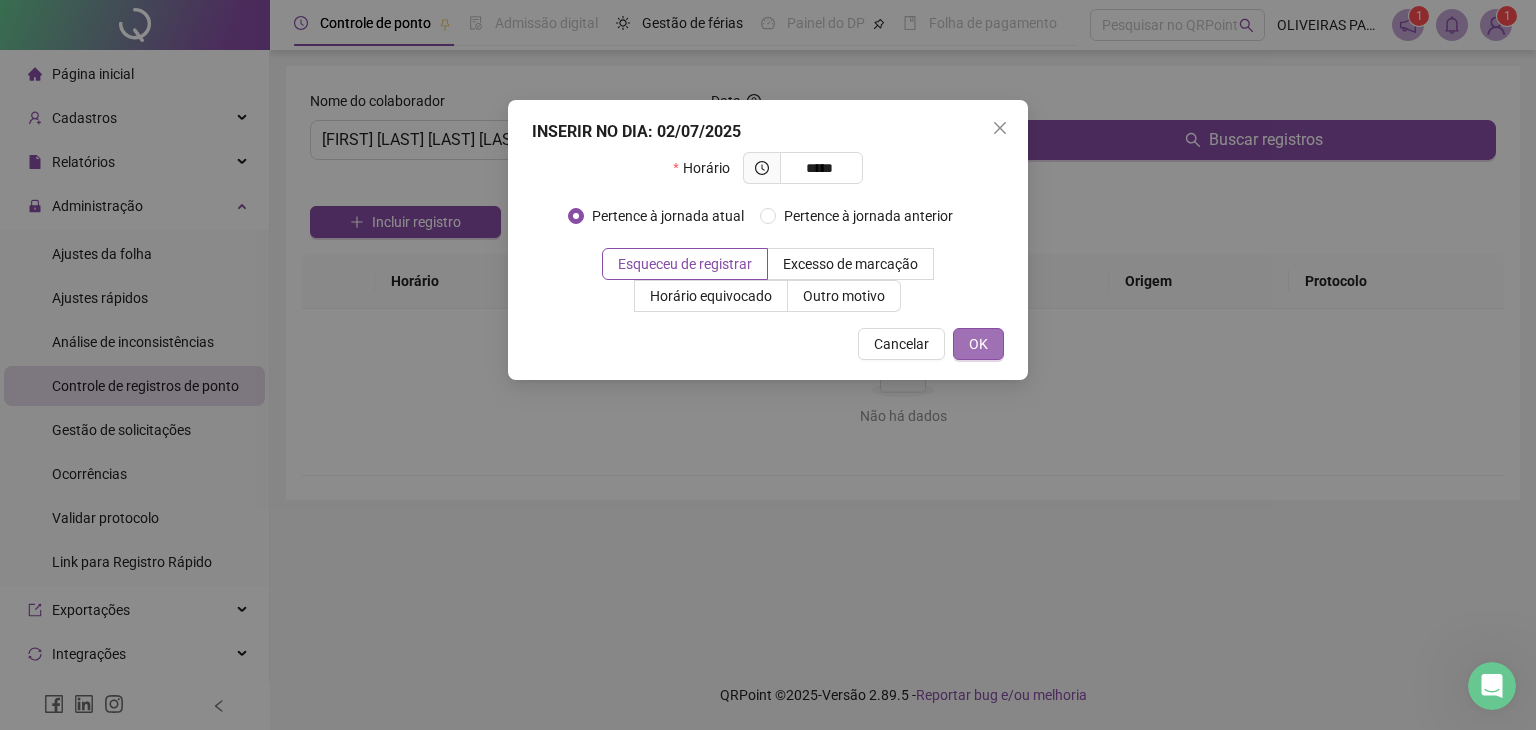 click on "OK" at bounding box center (978, 344) 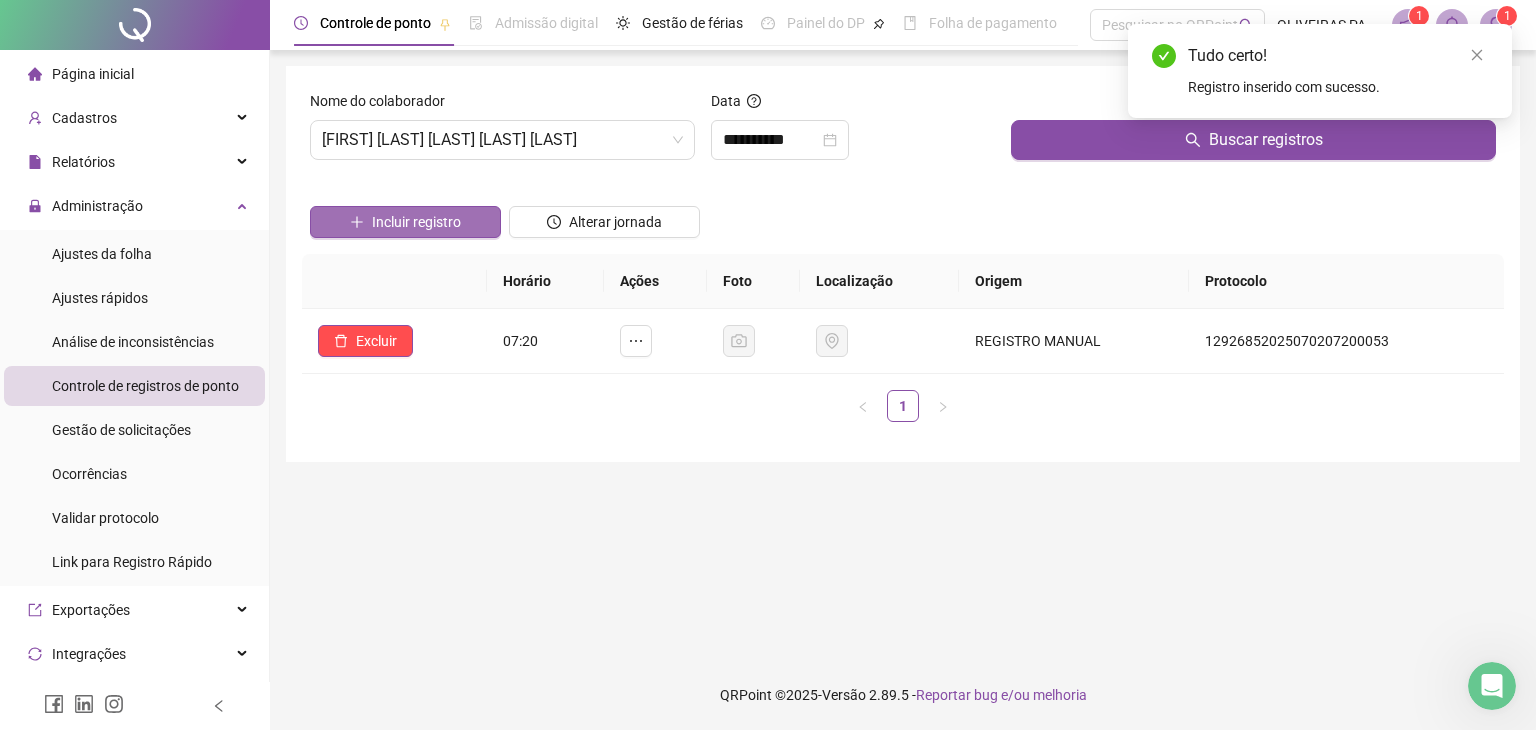 click on "Incluir registro" at bounding box center [416, 222] 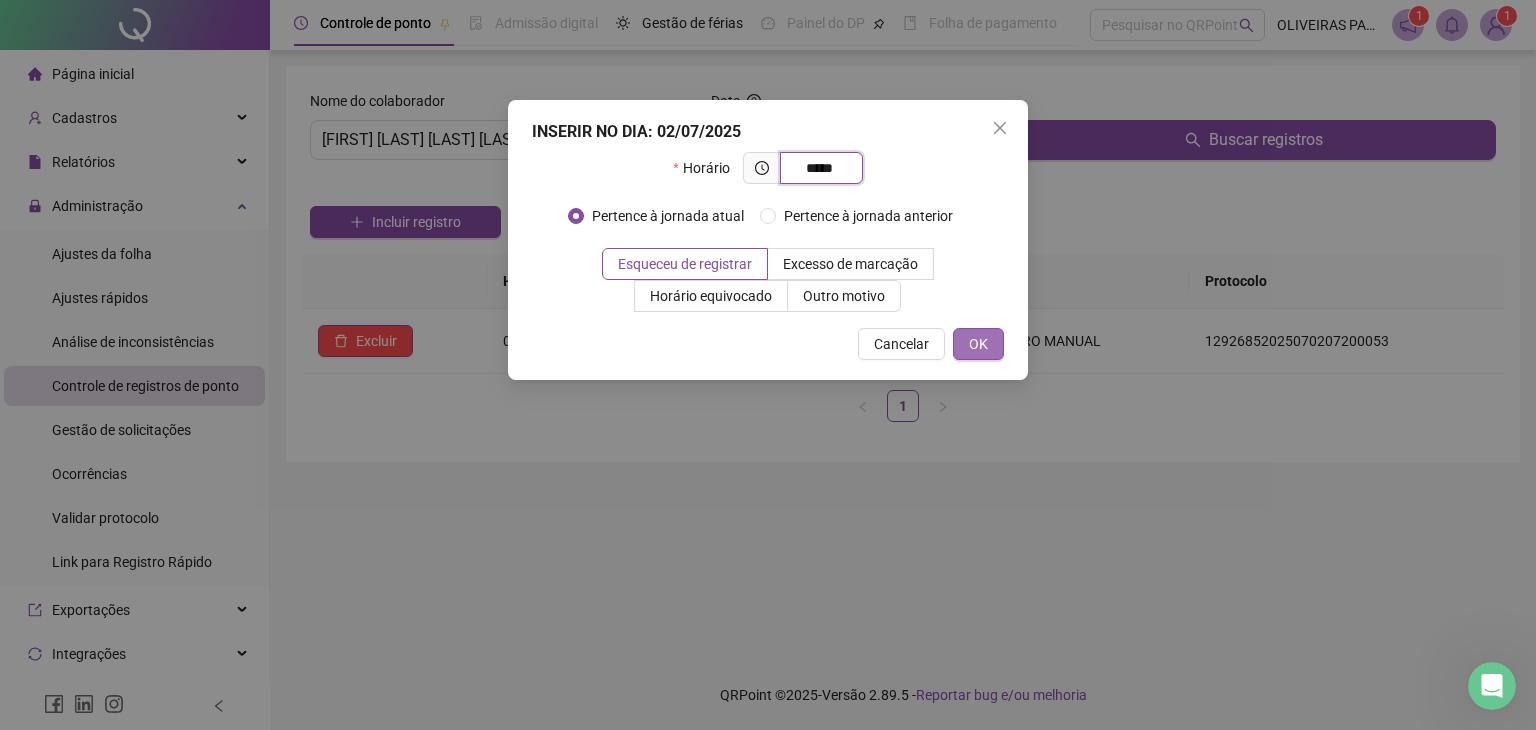 type on "*****" 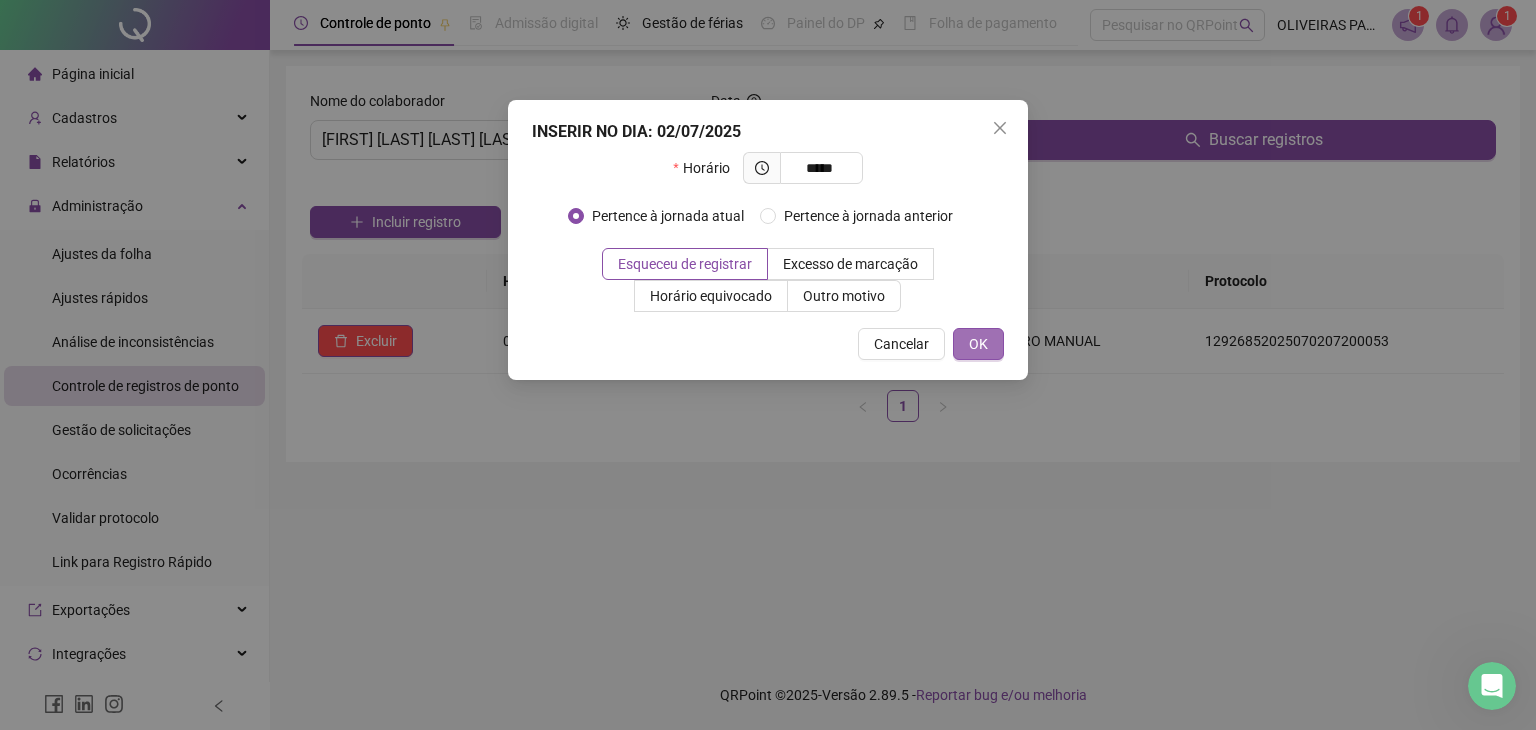 click on "OK" at bounding box center [978, 344] 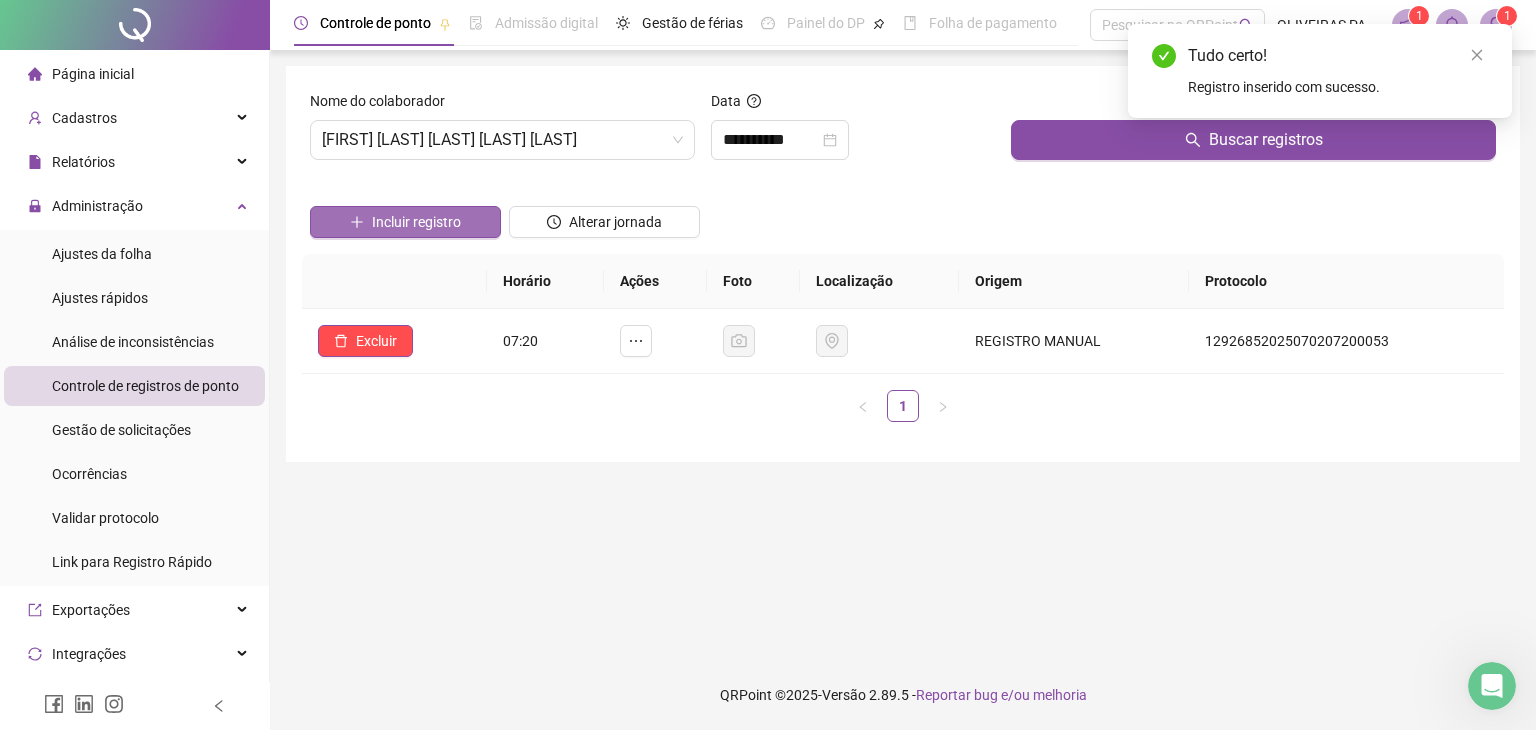 click on "Incluir registro" at bounding box center (416, 222) 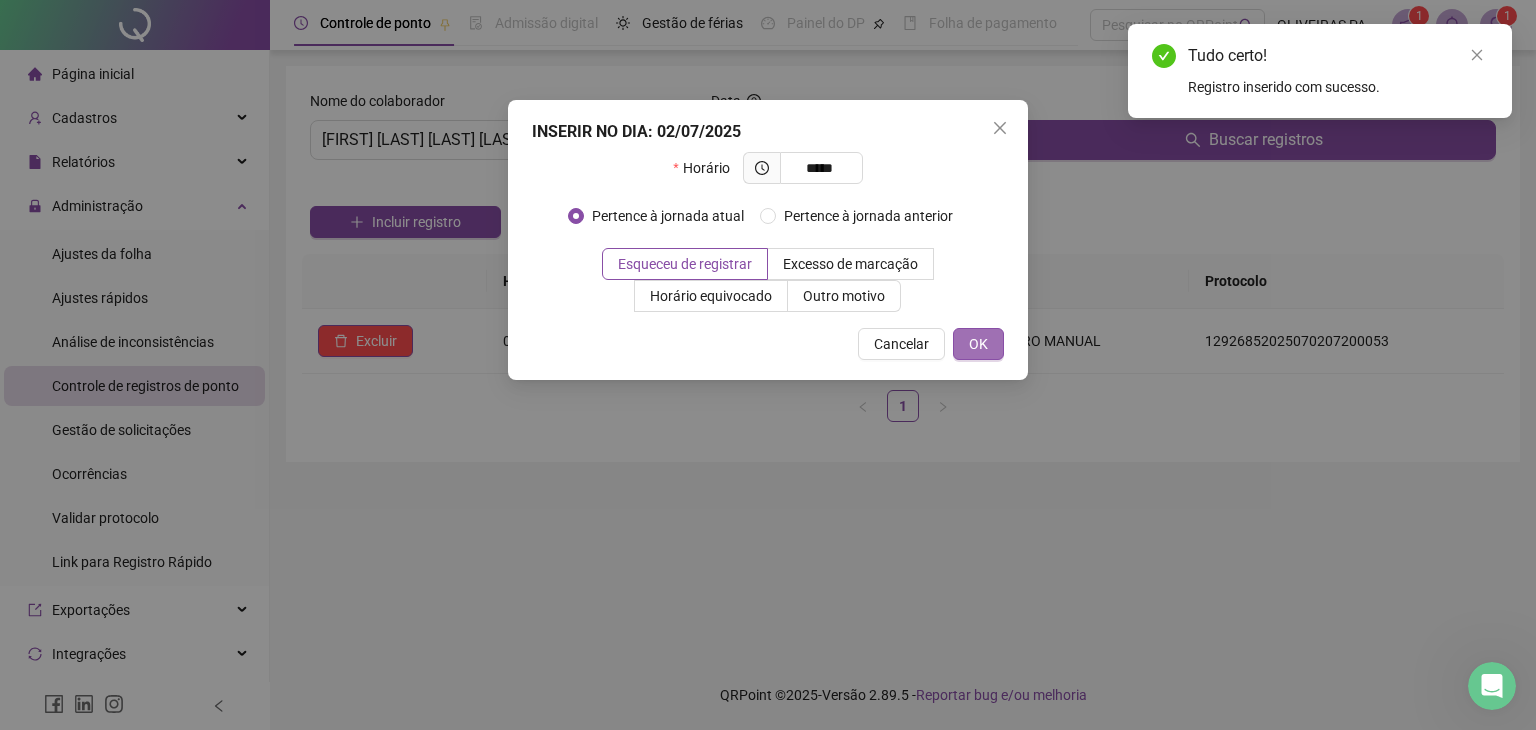 type on "*****" 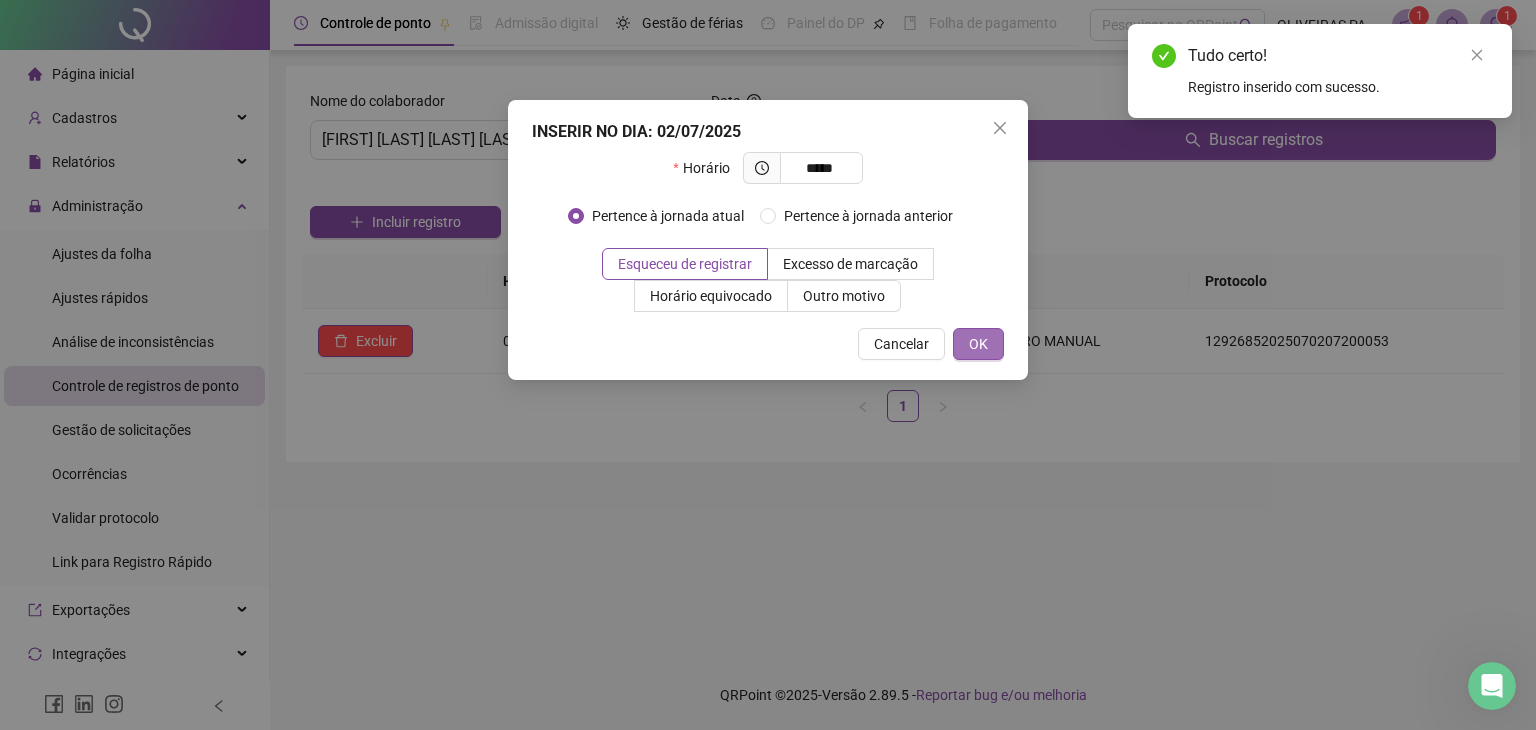 click on "OK" at bounding box center (978, 344) 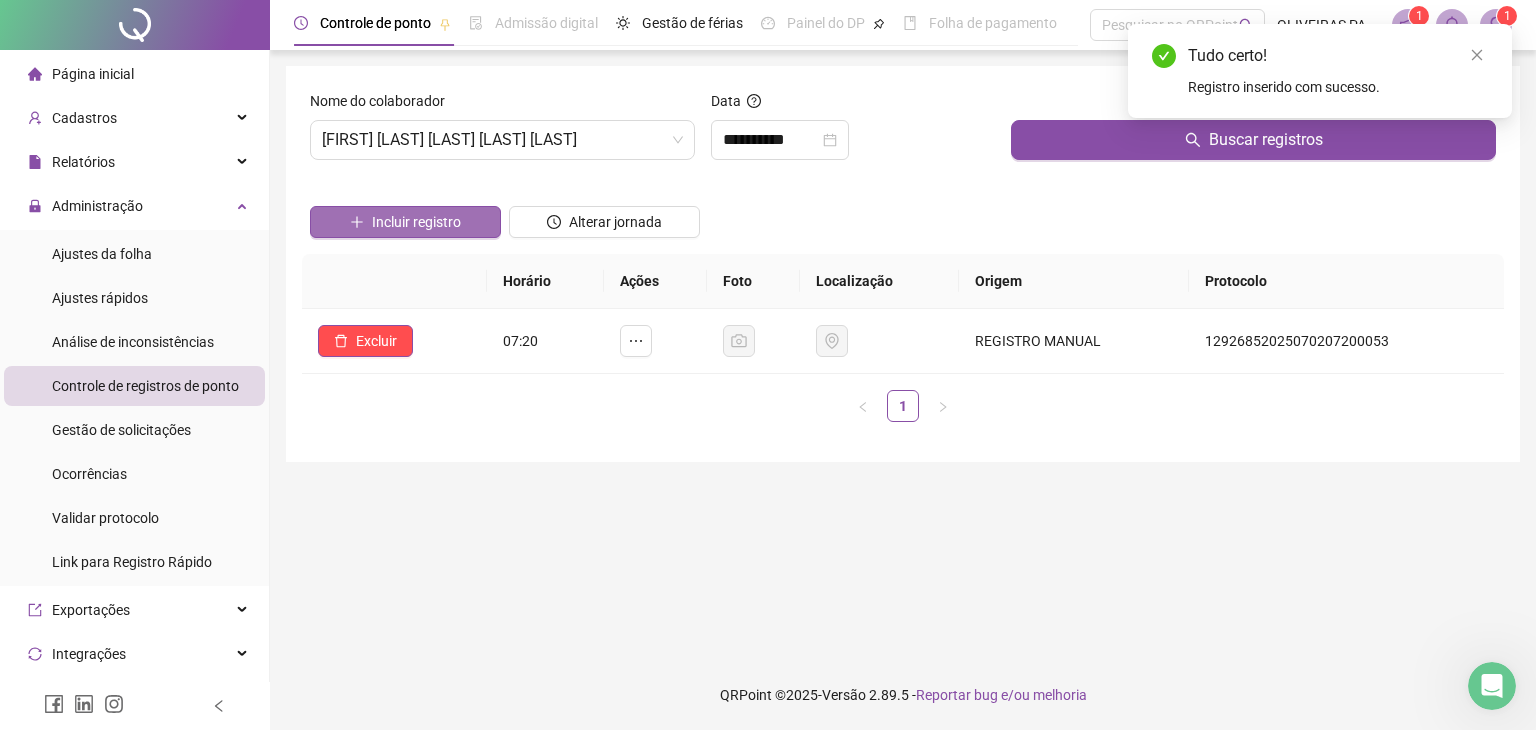 click on "Incluir registro" at bounding box center (416, 222) 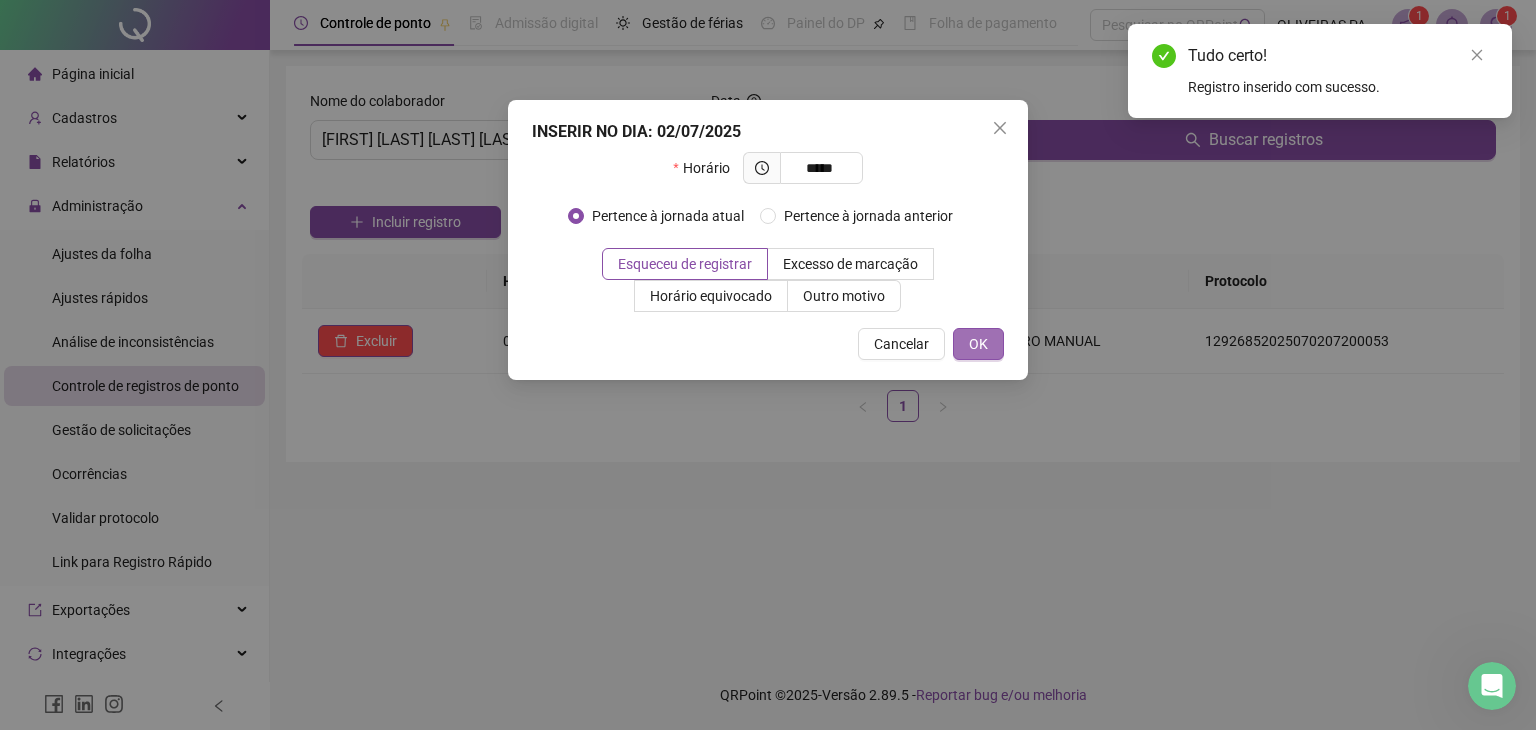 type on "*****" 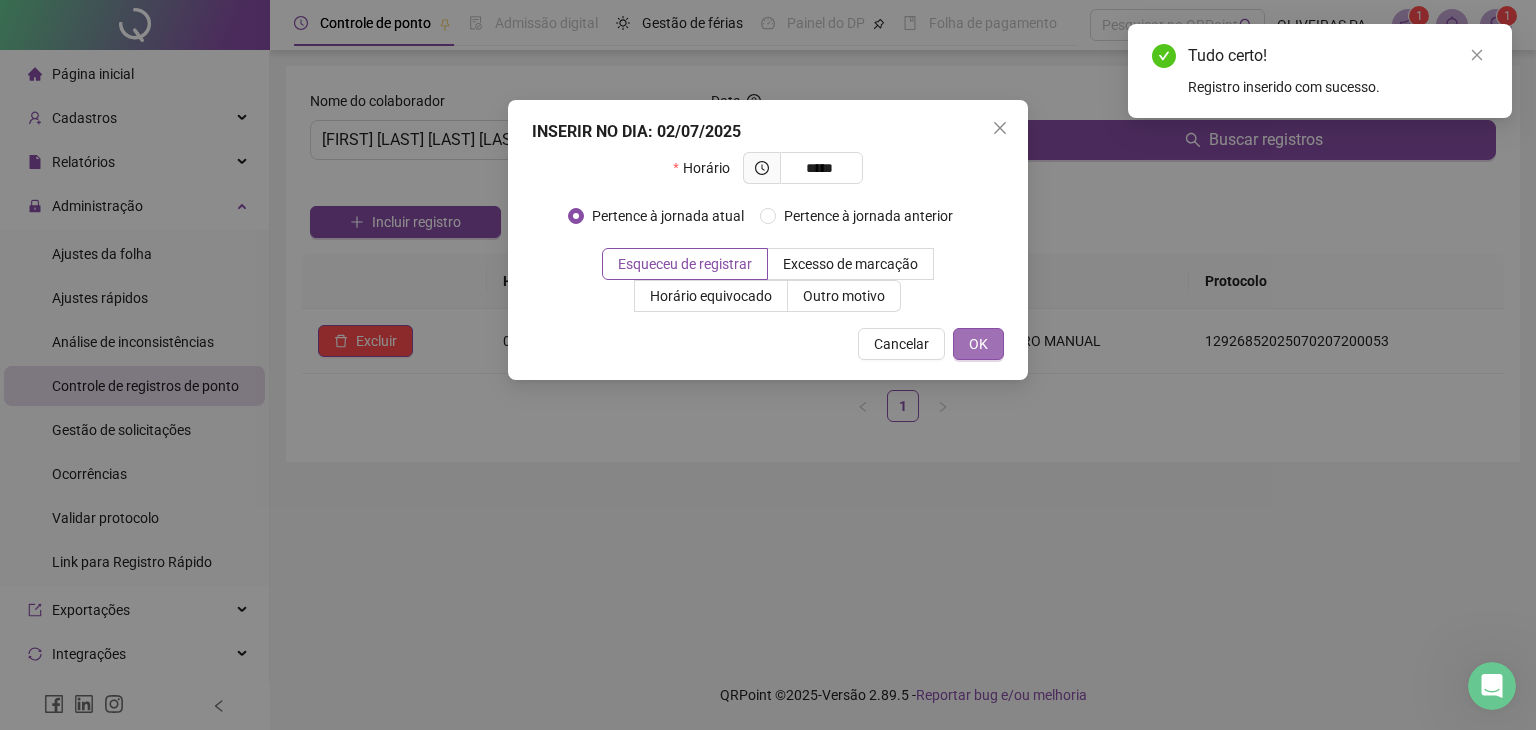 click on "OK" at bounding box center [978, 344] 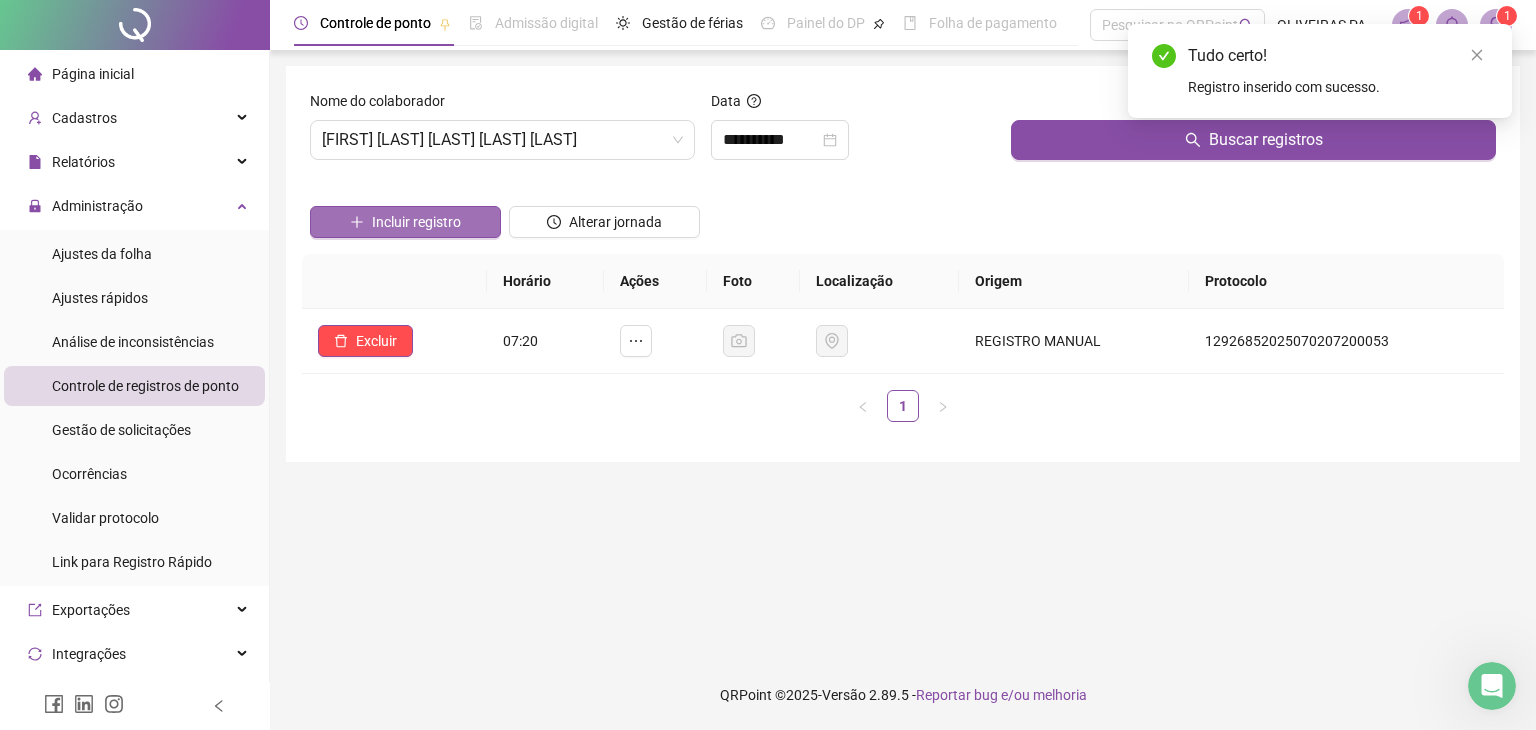 click on "Incluir registro" at bounding box center (416, 222) 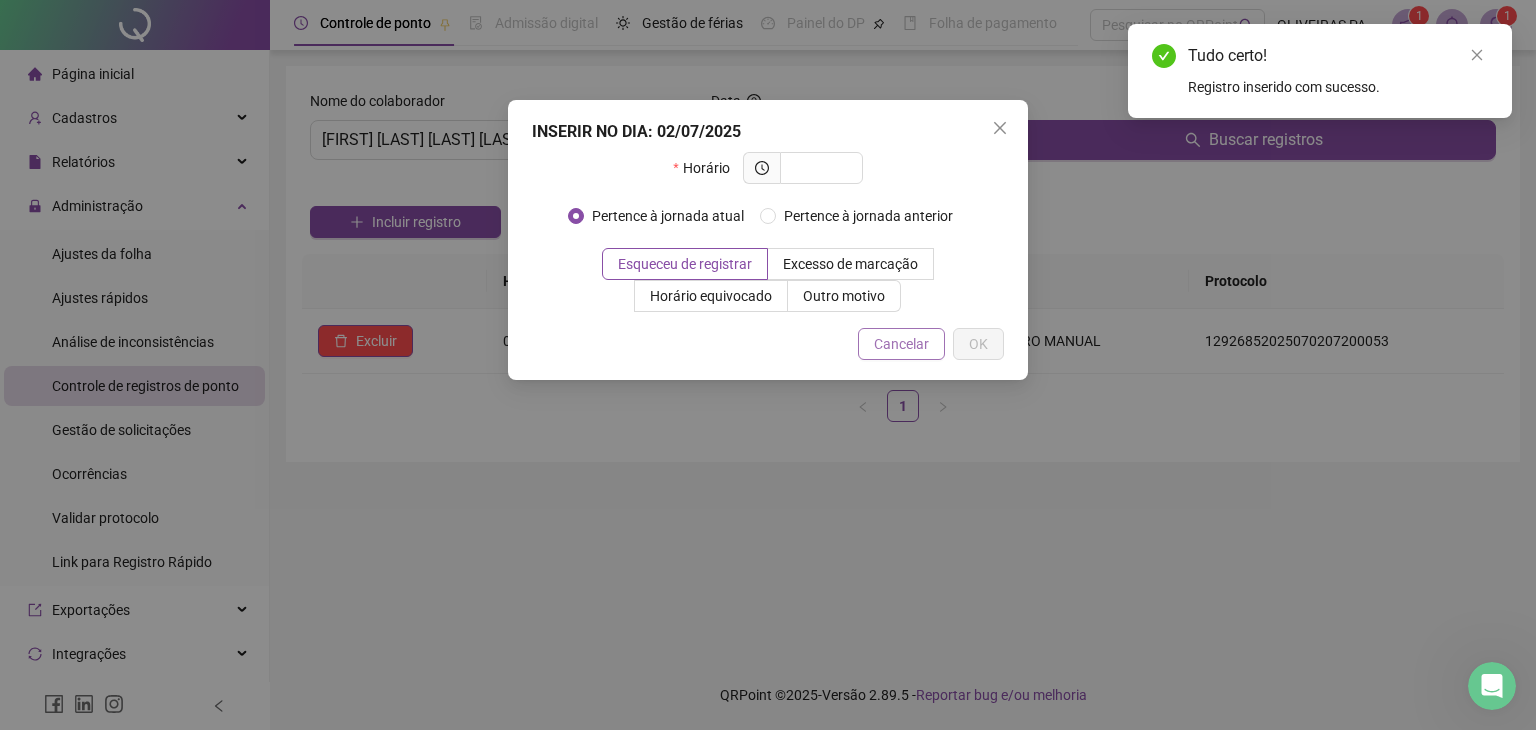 click on "Cancelar" at bounding box center [901, 344] 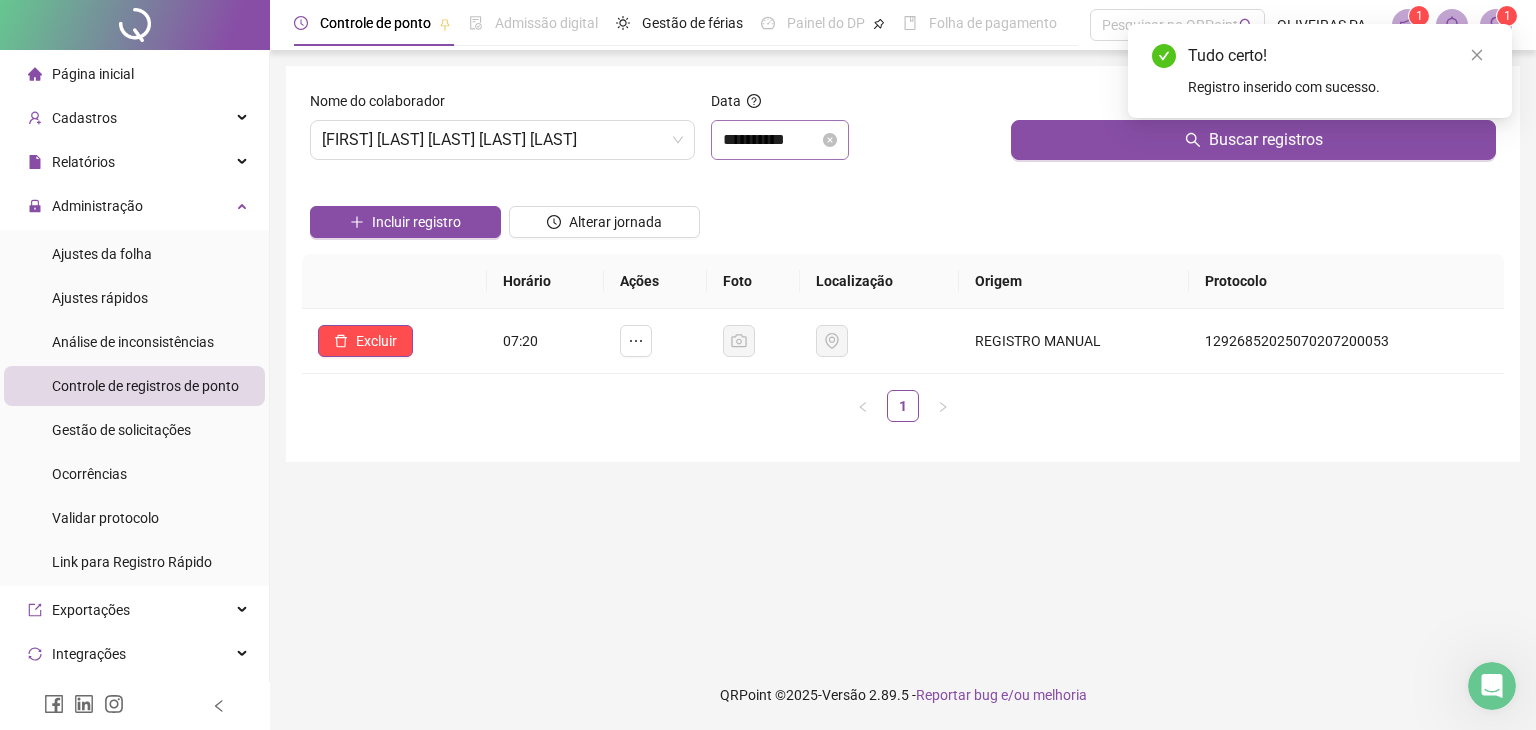 click on "**********" at bounding box center [780, 140] 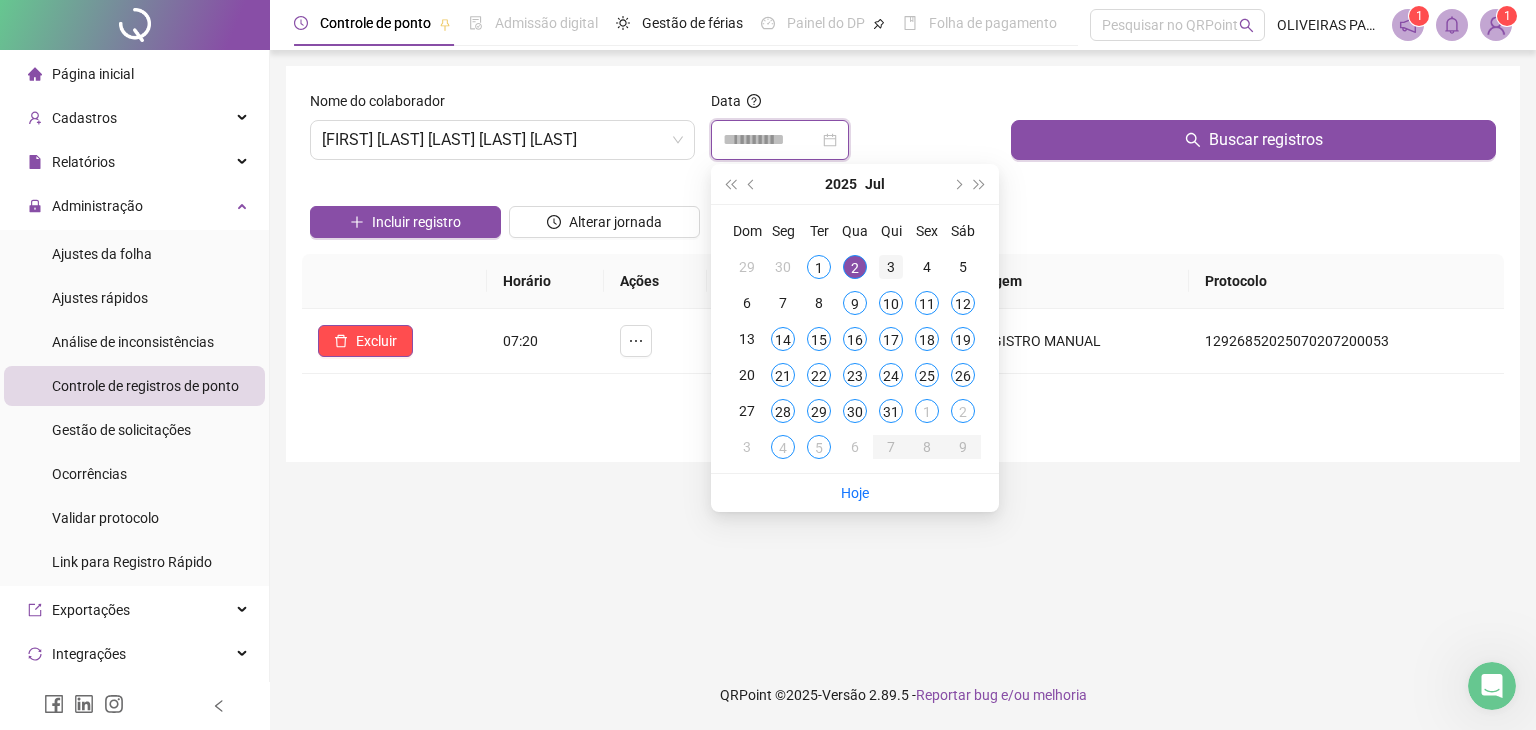 type on "**********" 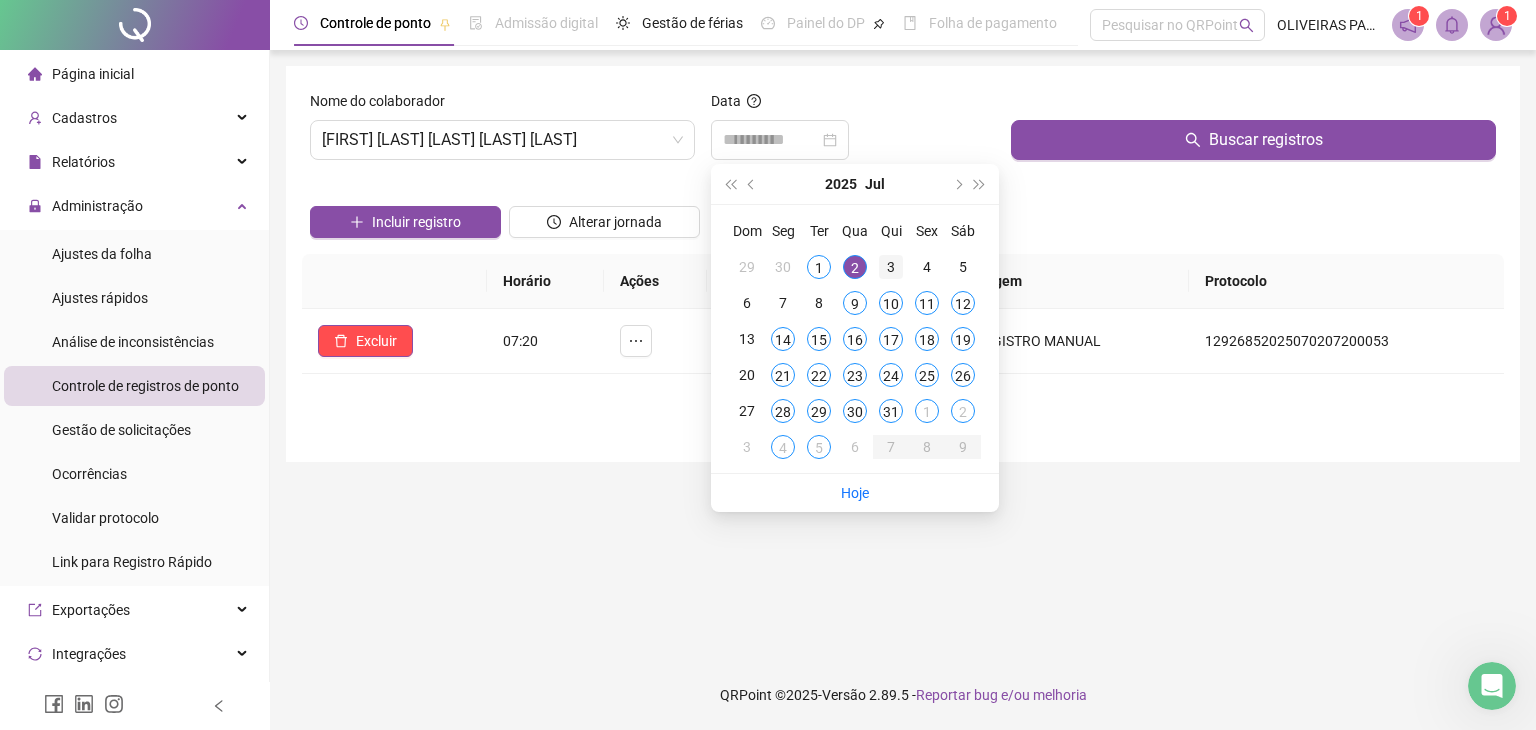 click on "3" at bounding box center (891, 267) 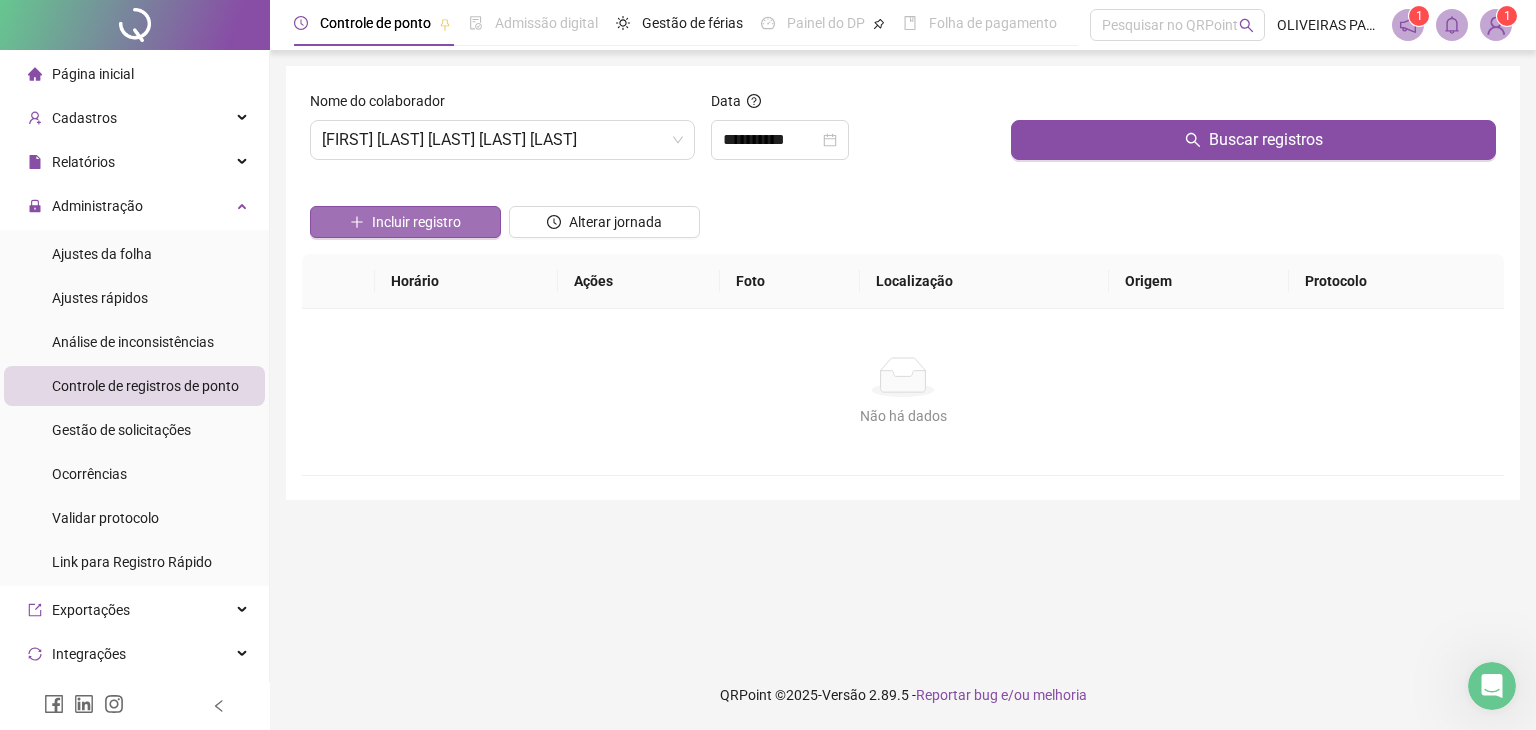 click on "Incluir registro" at bounding box center [405, 222] 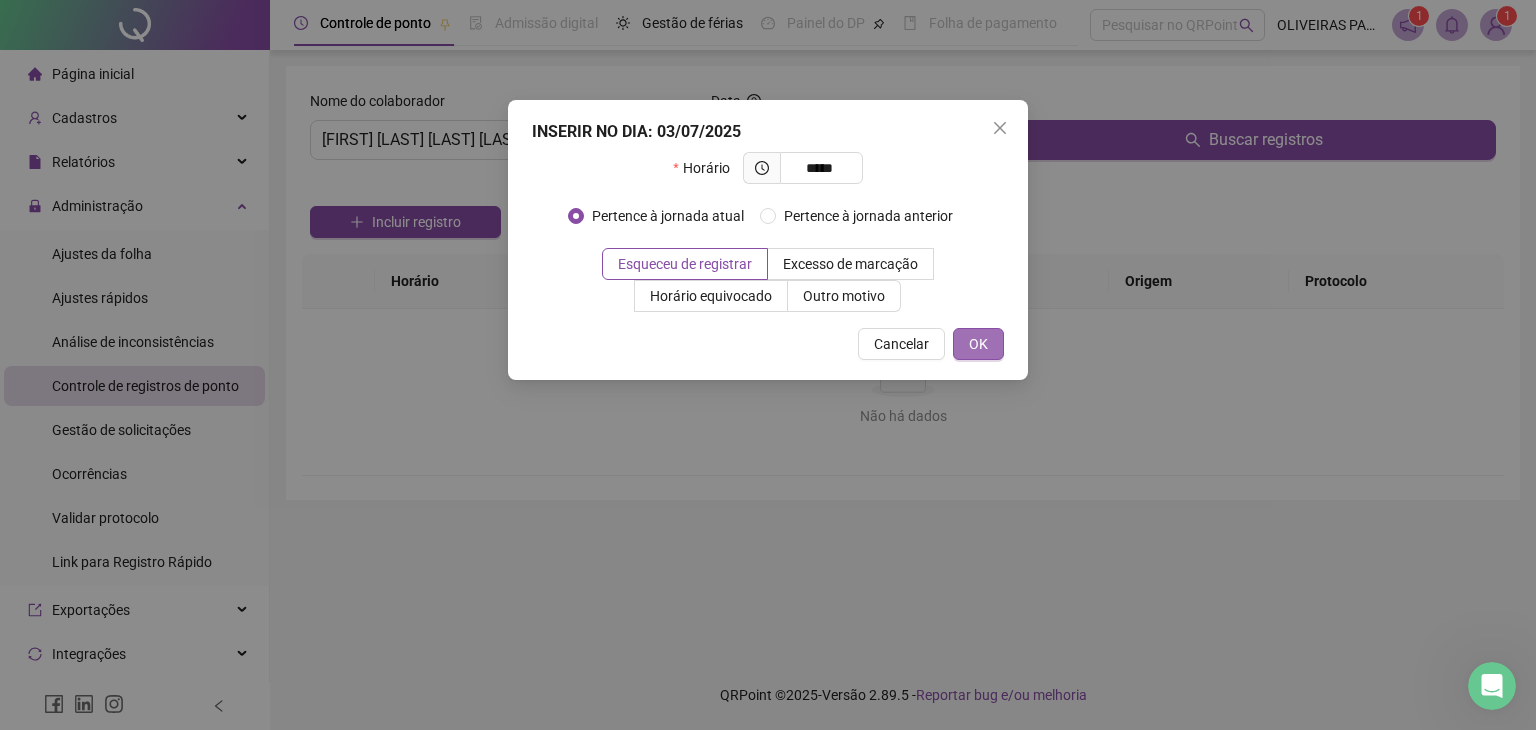 type on "*****" 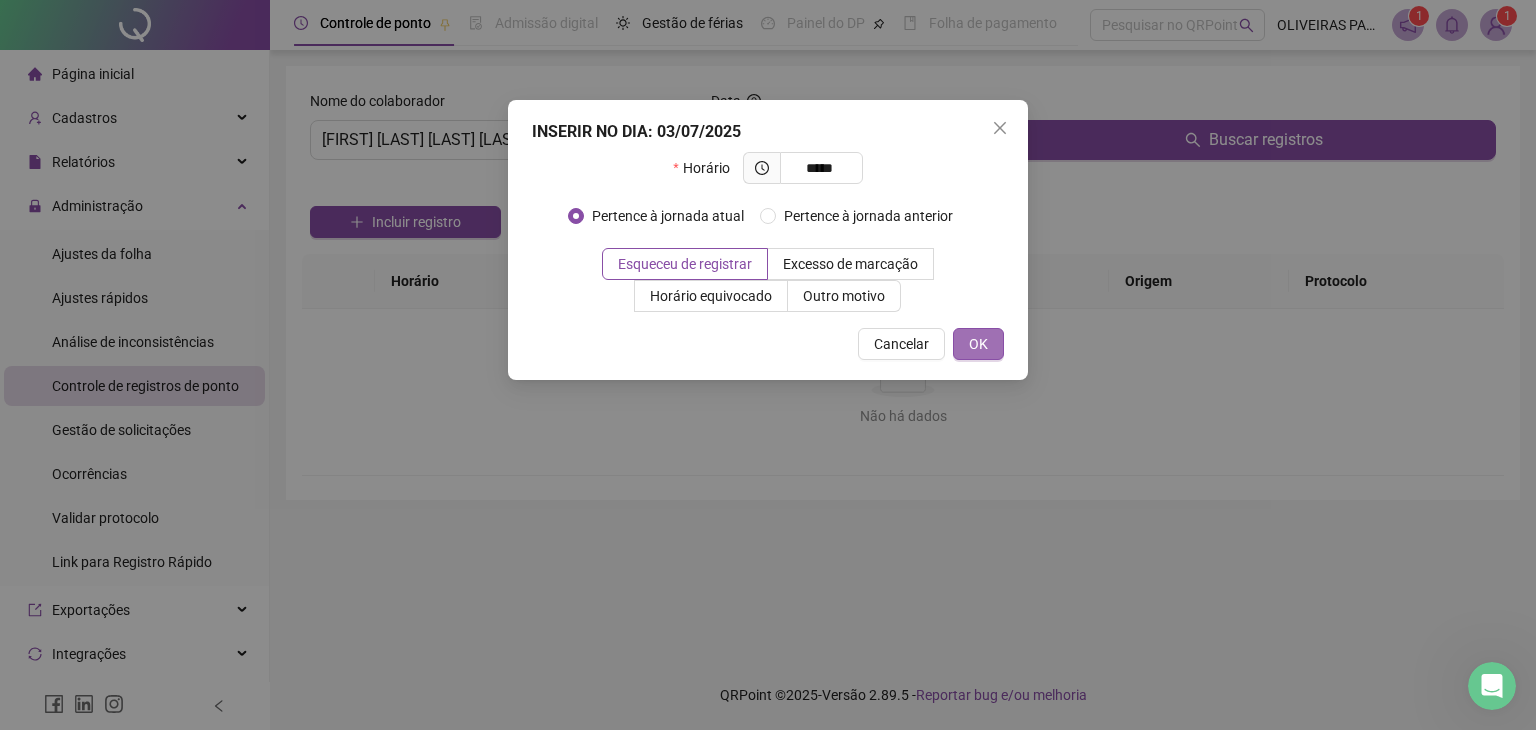 click on "OK" at bounding box center [978, 344] 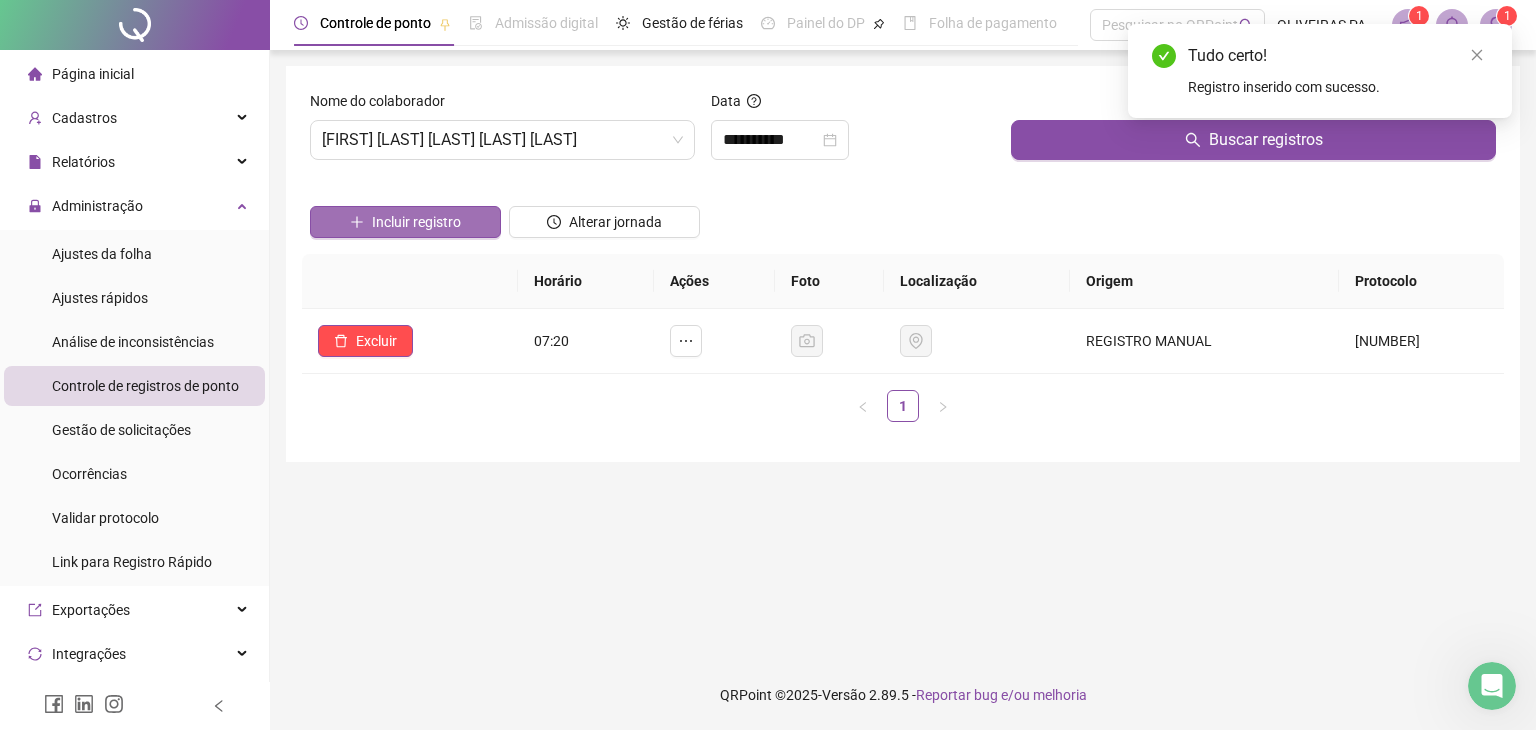 click on "Incluir registro" at bounding box center (416, 222) 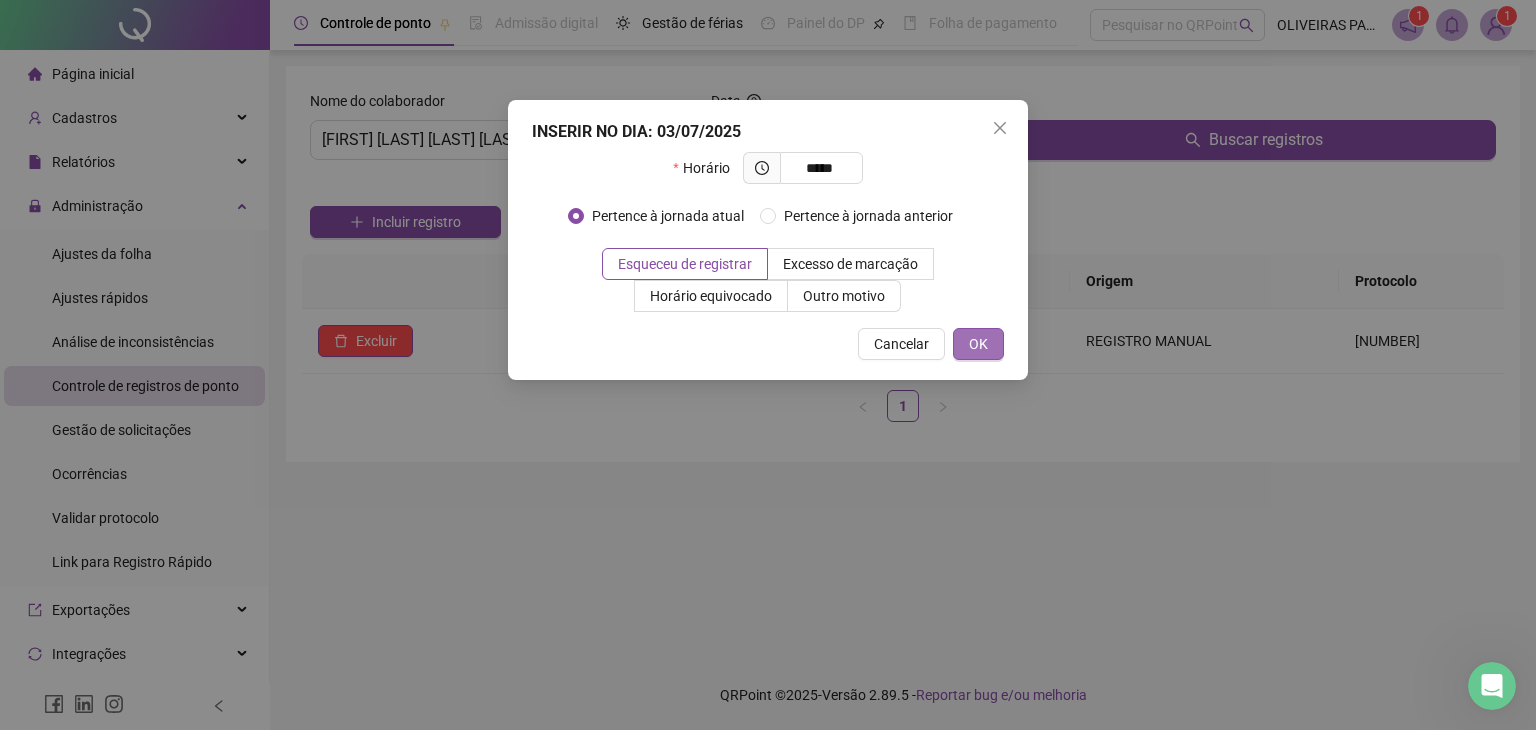 type on "*****" 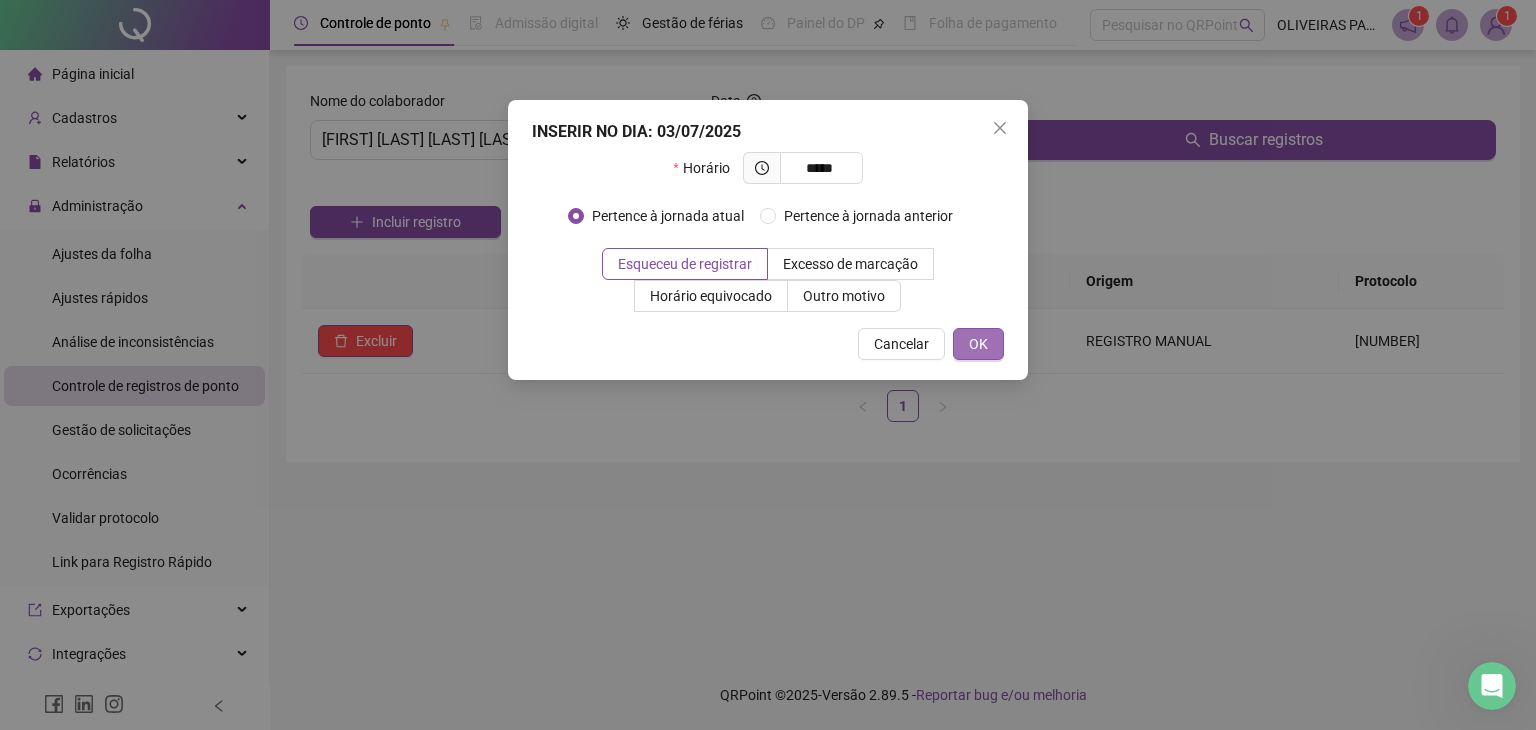 click on "OK" at bounding box center [978, 344] 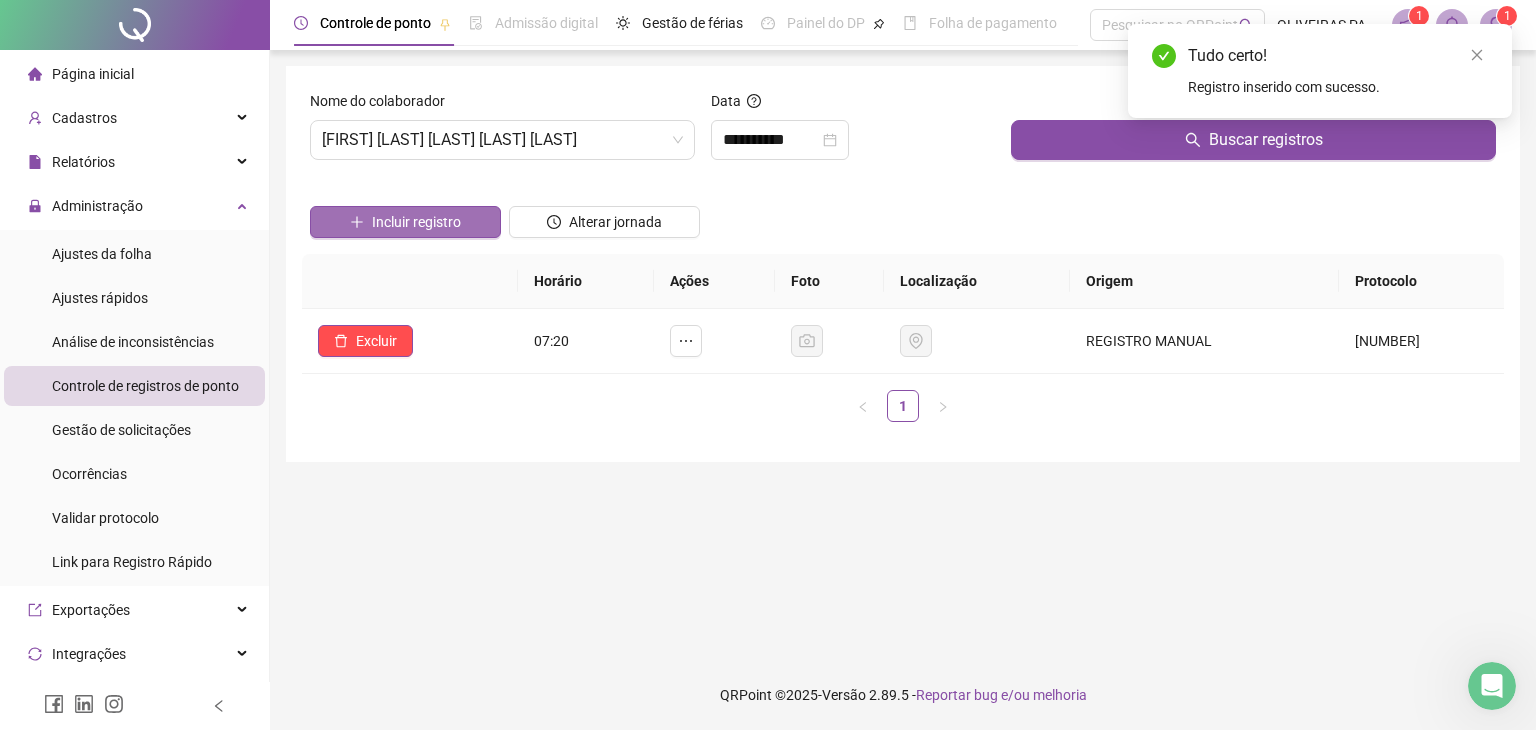 click on "Incluir registro" at bounding box center [416, 222] 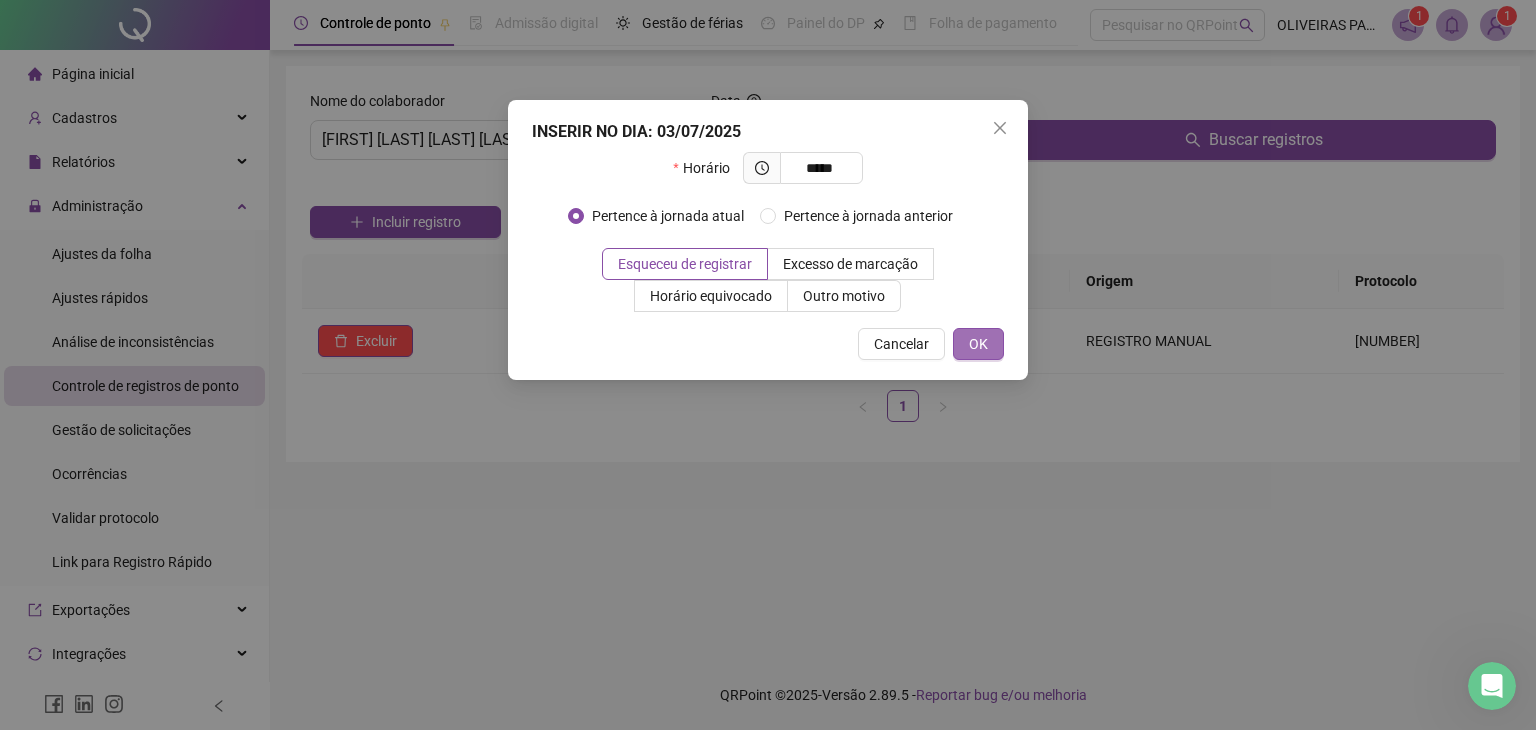 type on "*****" 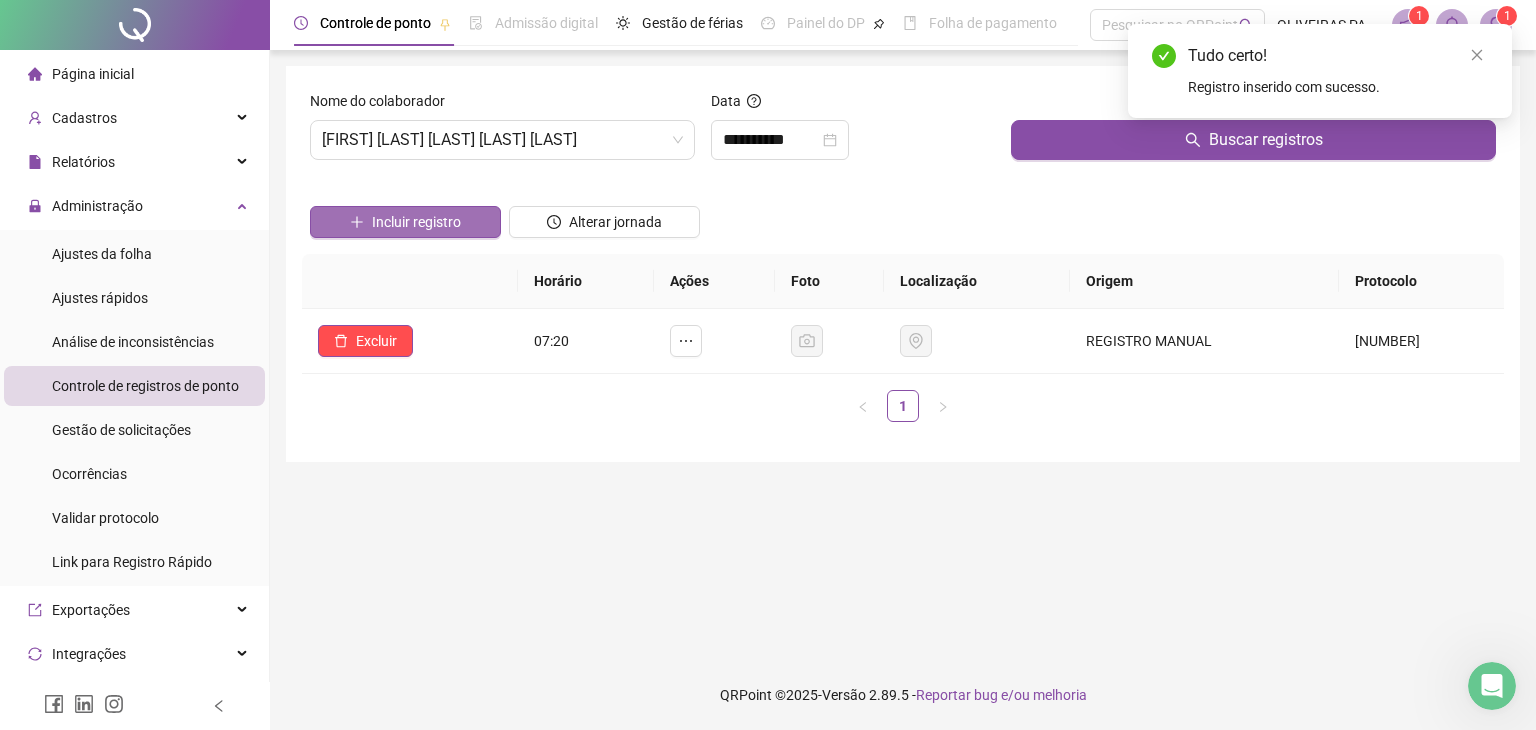 click on "Incluir registro" at bounding box center [416, 222] 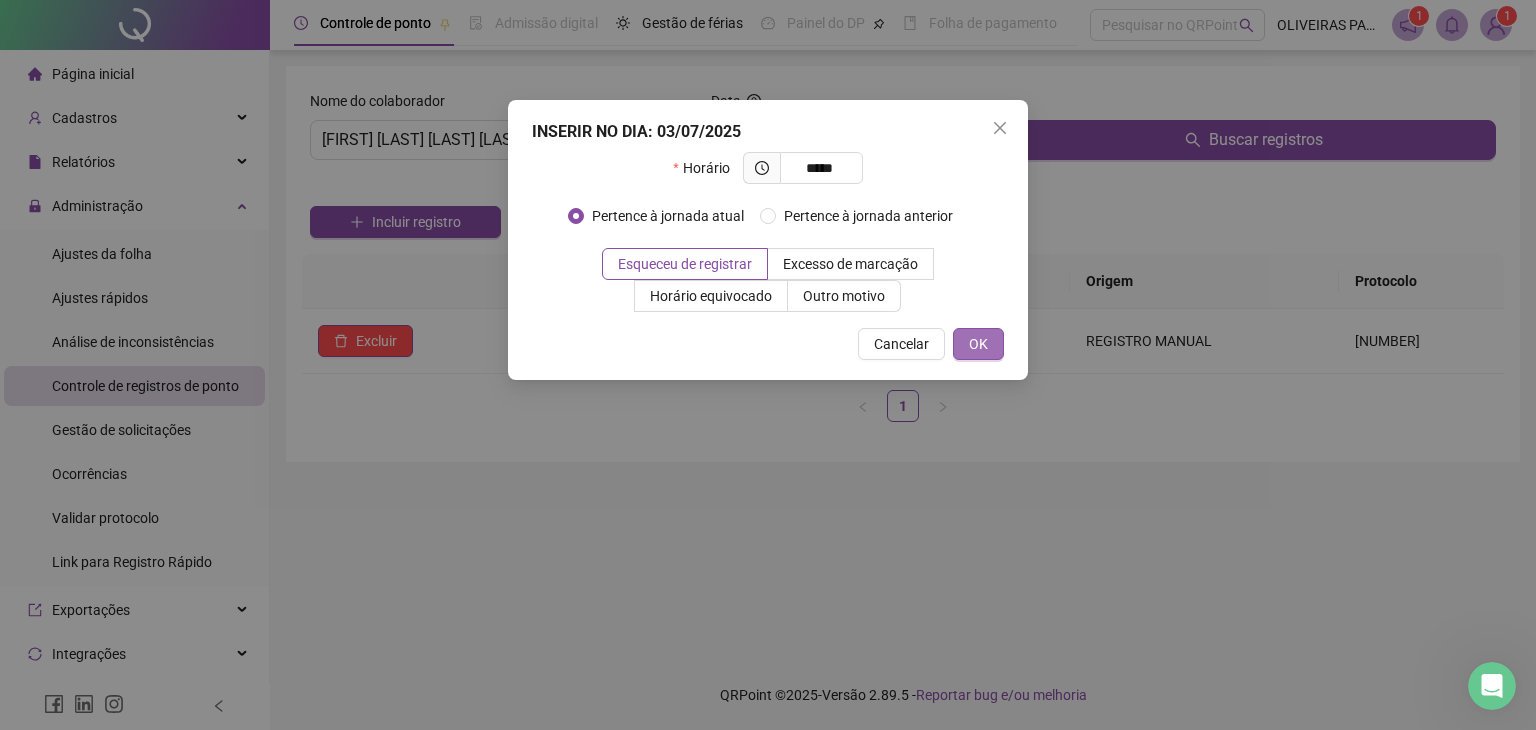 type on "*****" 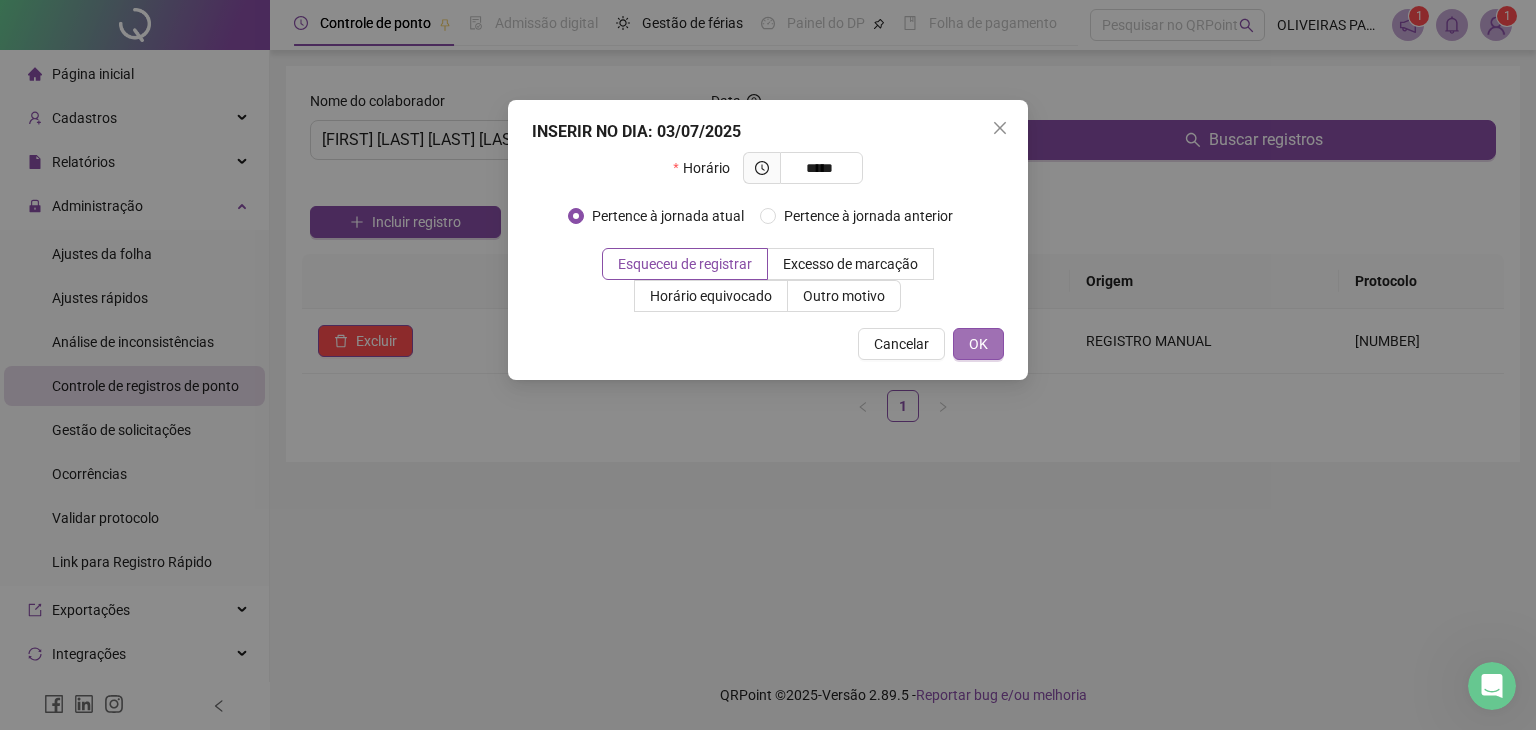 click on "OK" at bounding box center (978, 344) 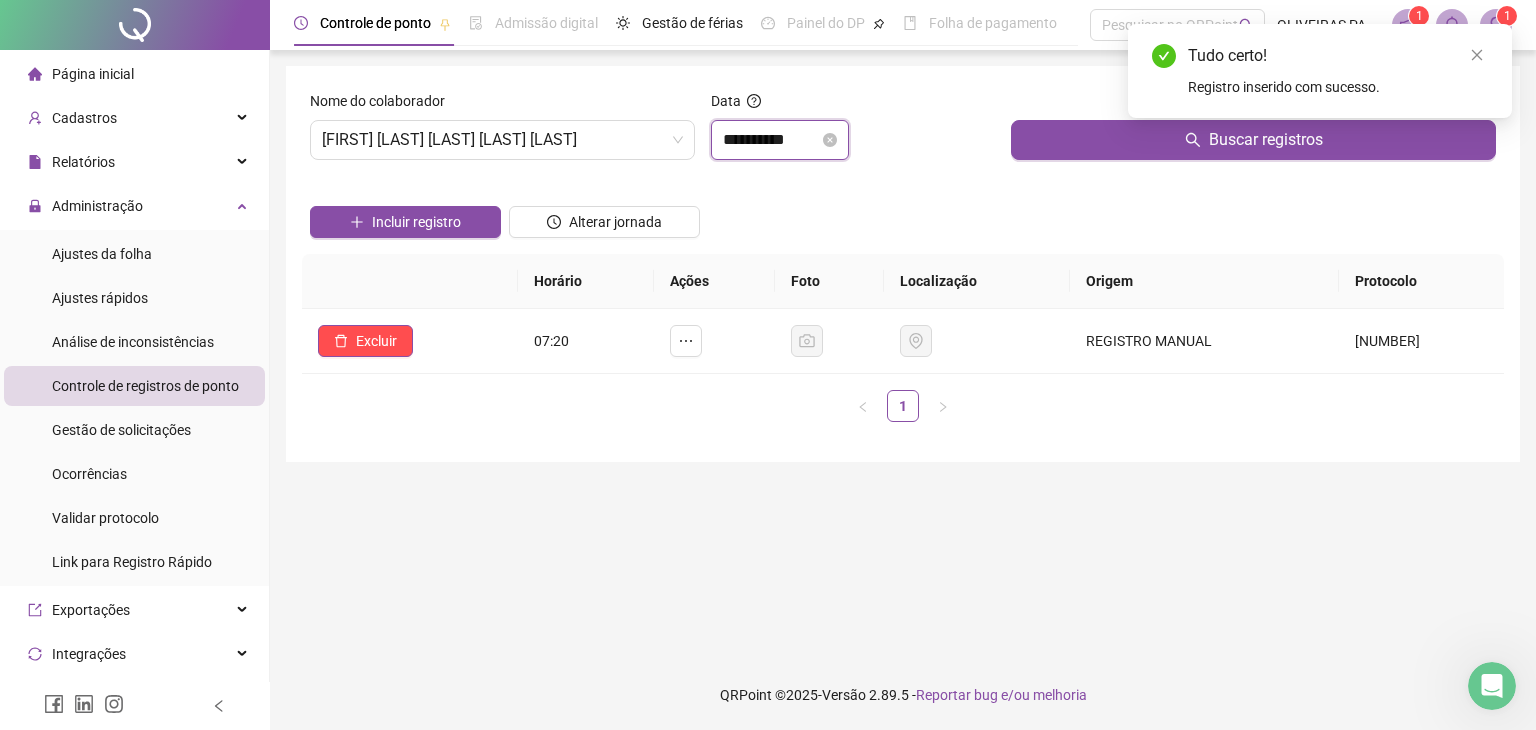 click on "**********" at bounding box center [771, 140] 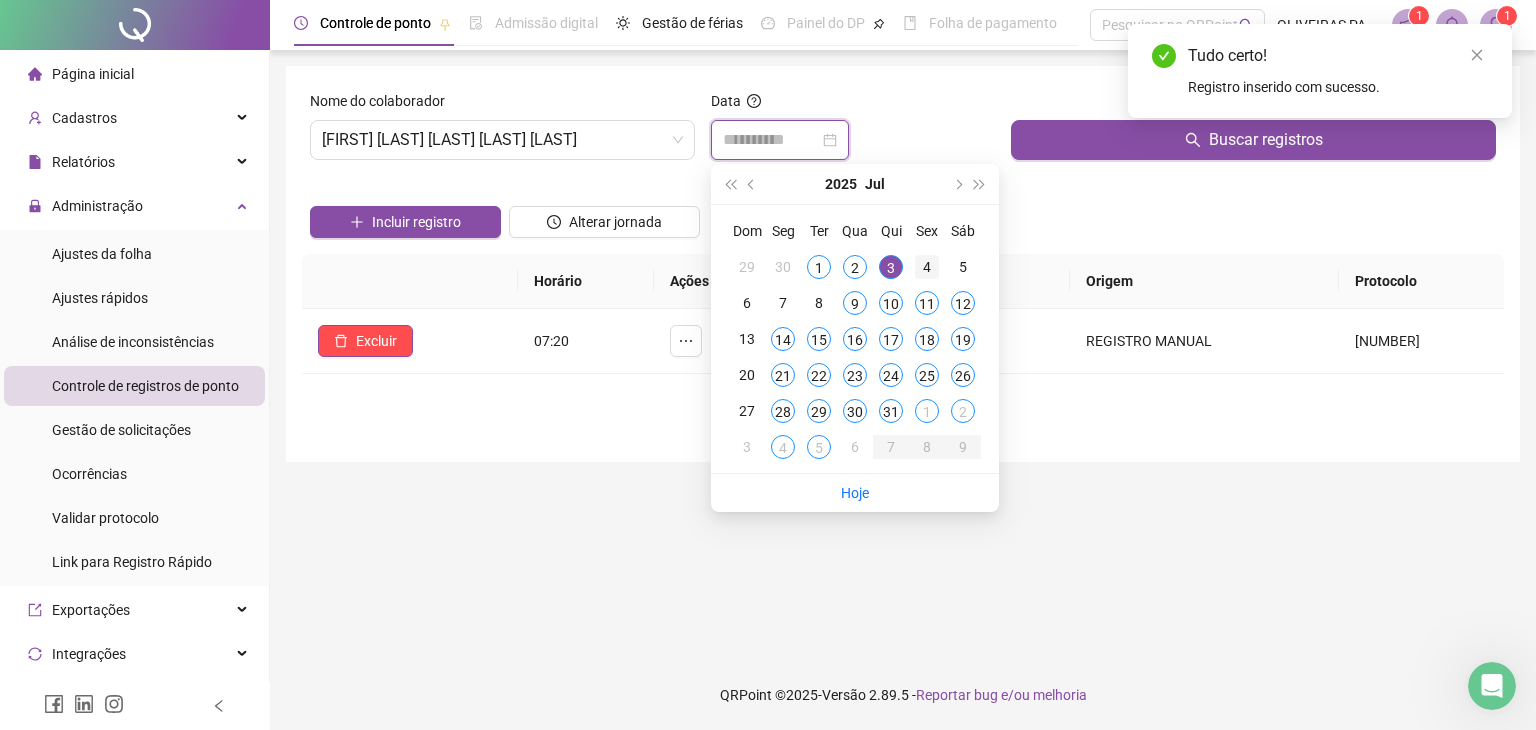 type on "**********" 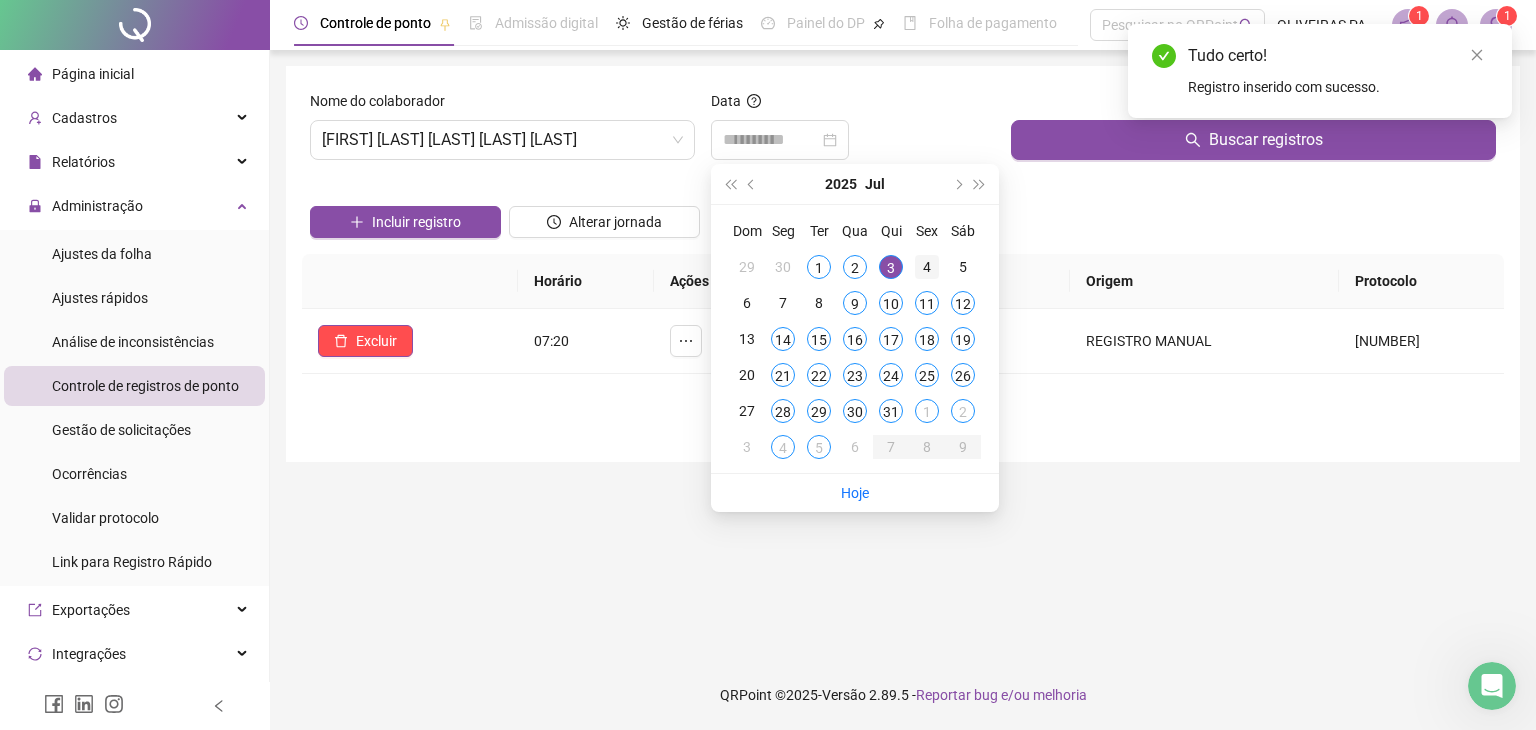 click on "4" at bounding box center (927, 267) 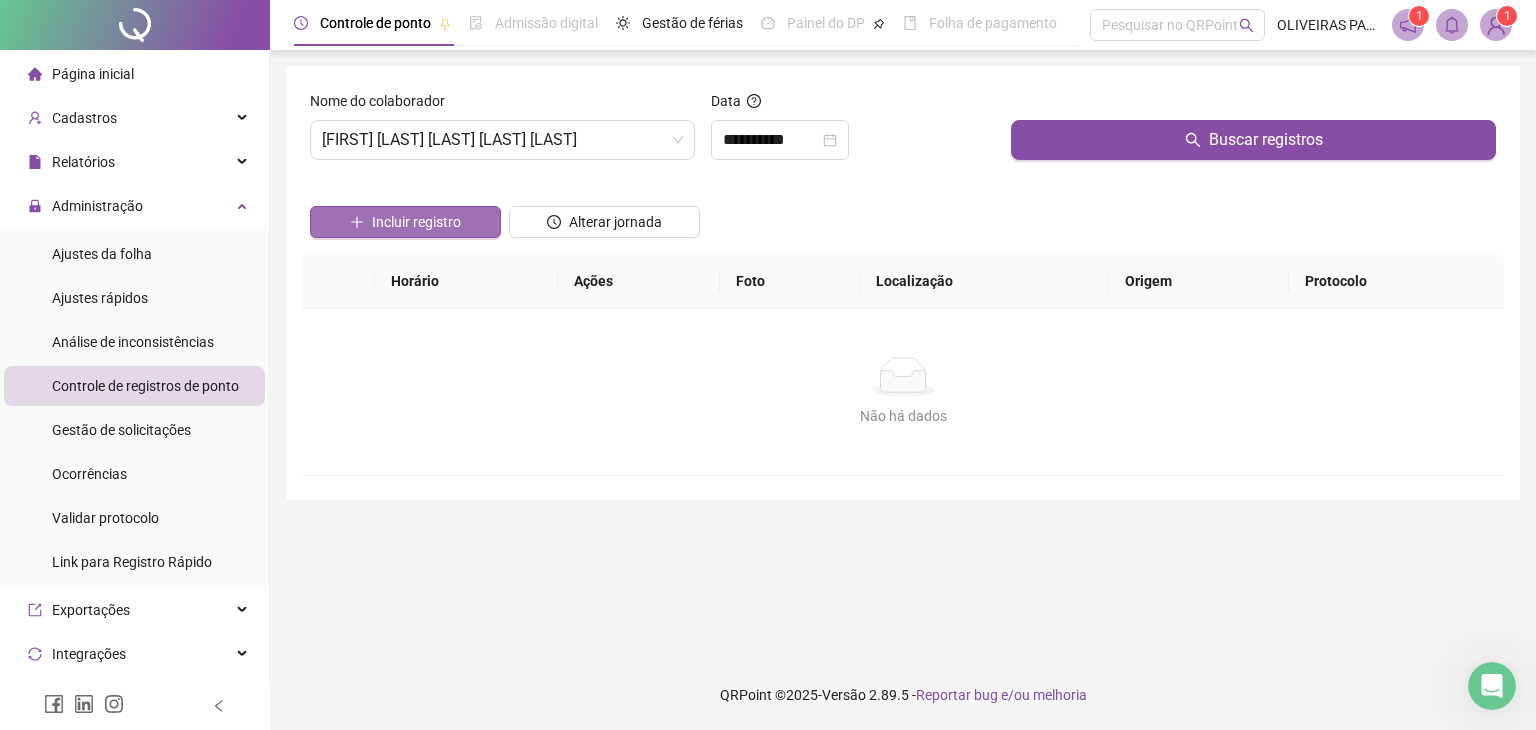 click on "Incluir registro" at bounding box center (416, 222) 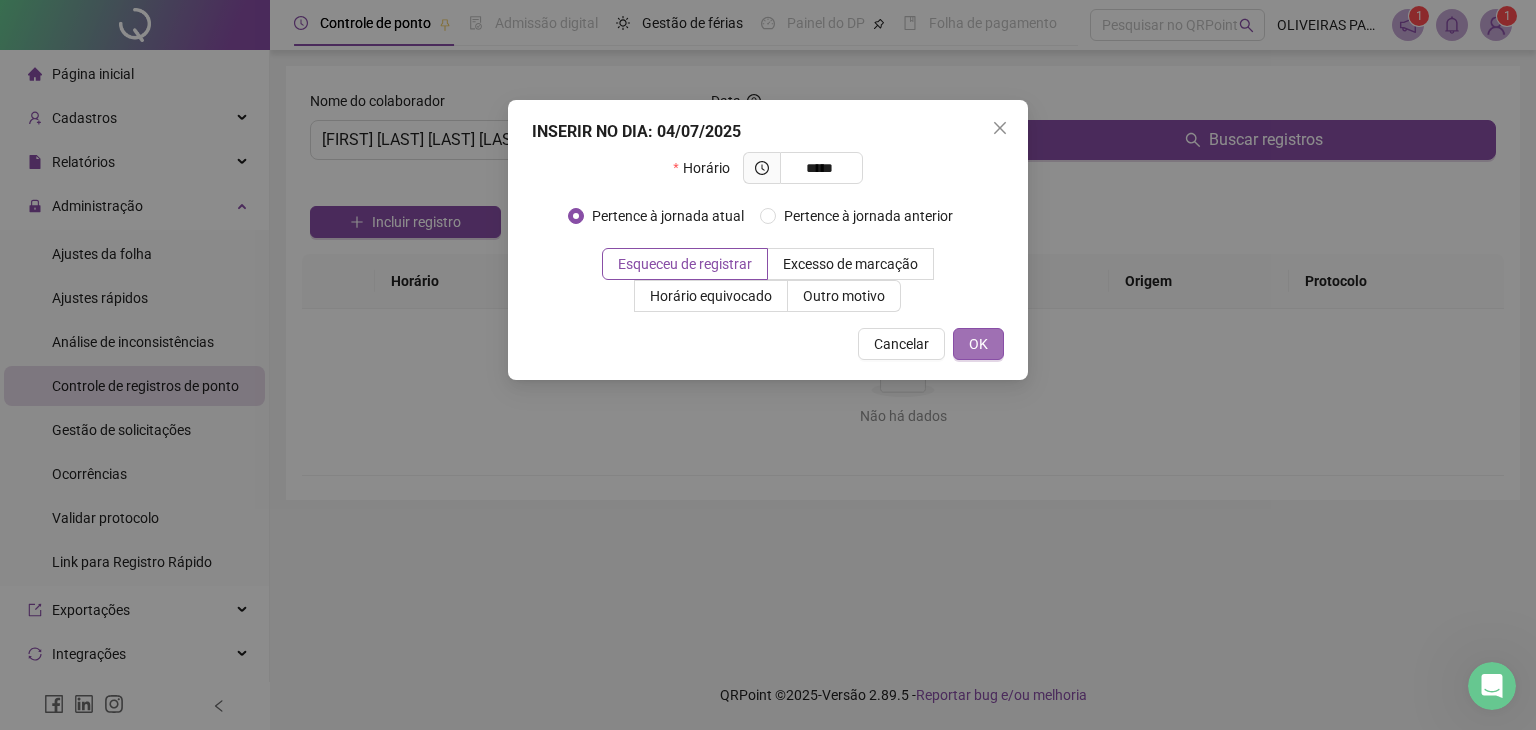 type on "*****" 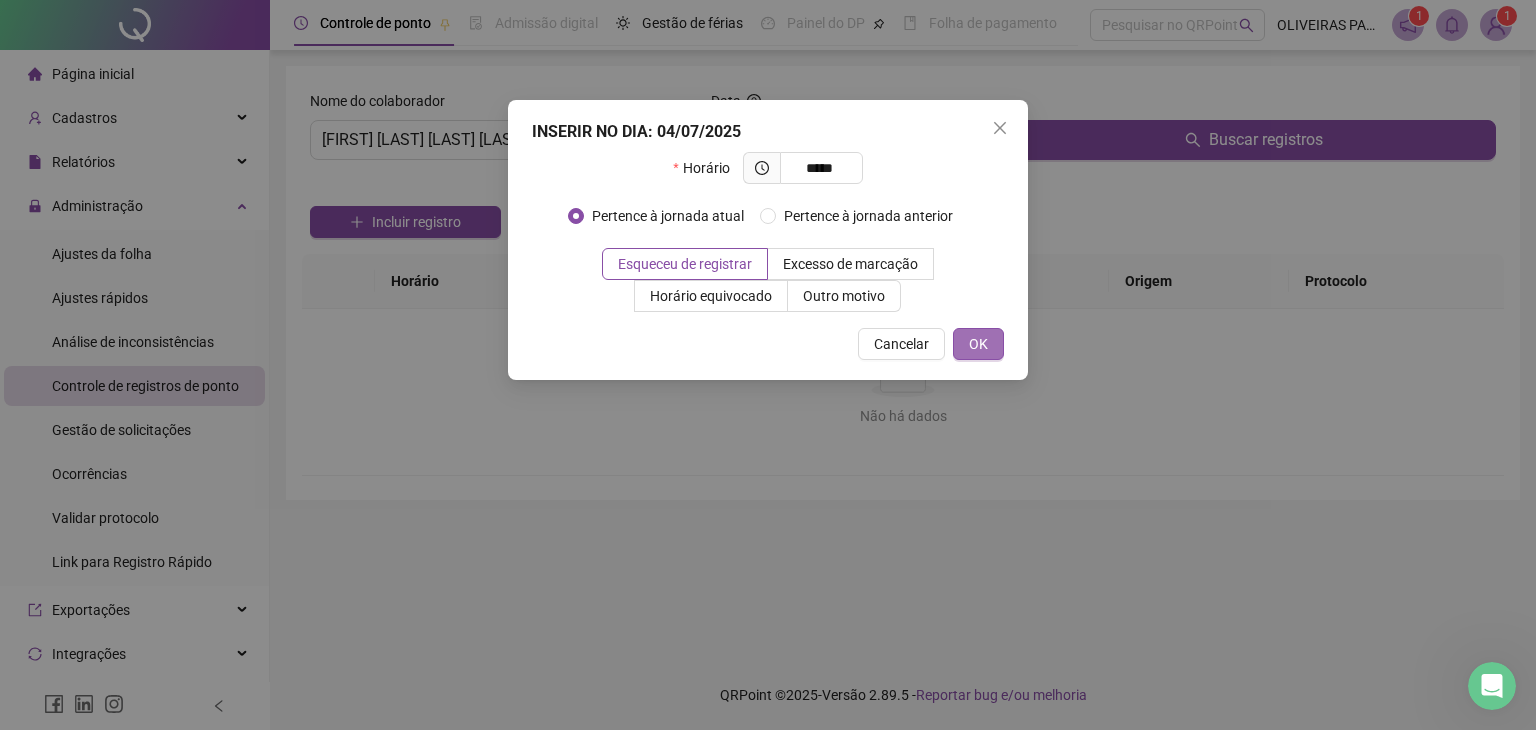 click on "OK" at bounding box center [978, 344] 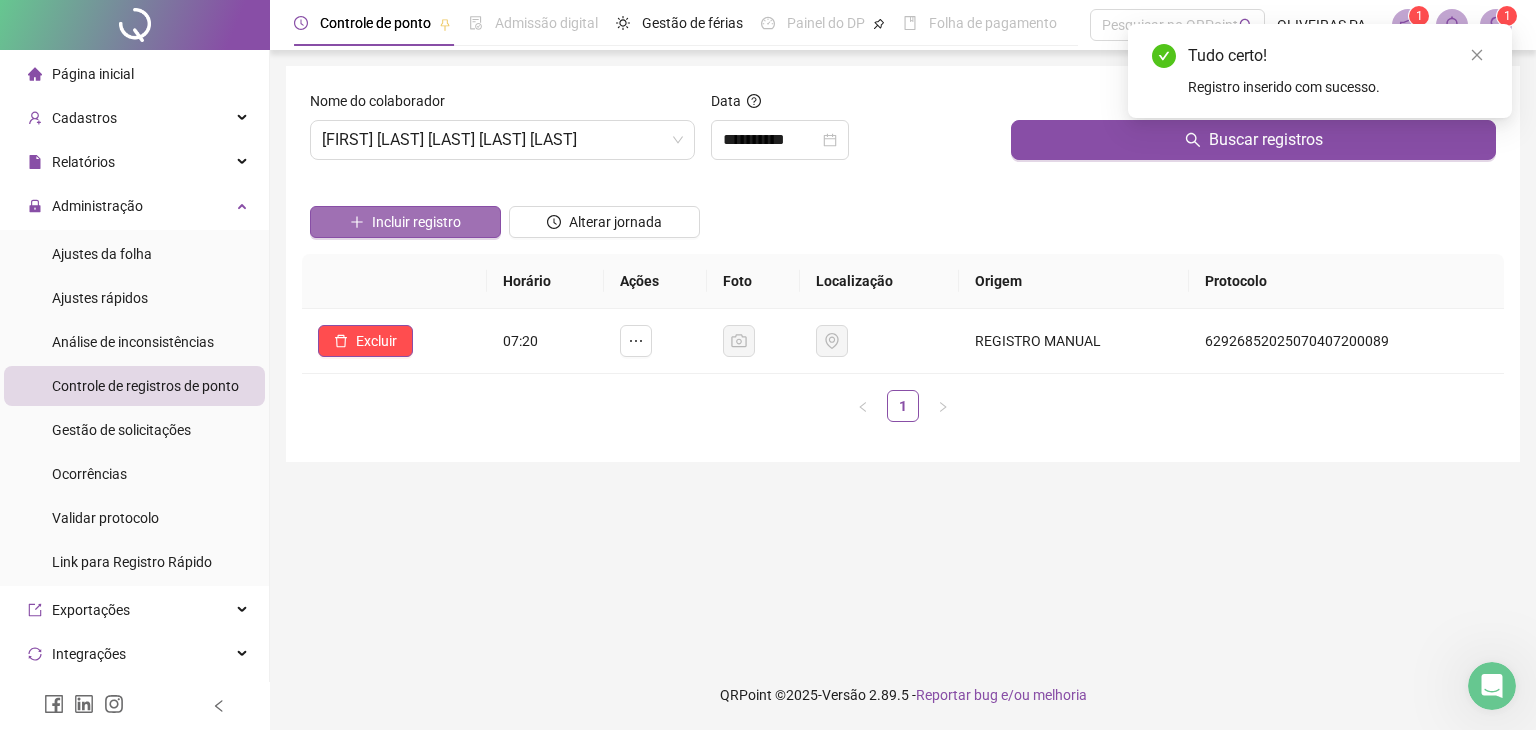 click on "Incluir registro" at bounding box center [416, 222] 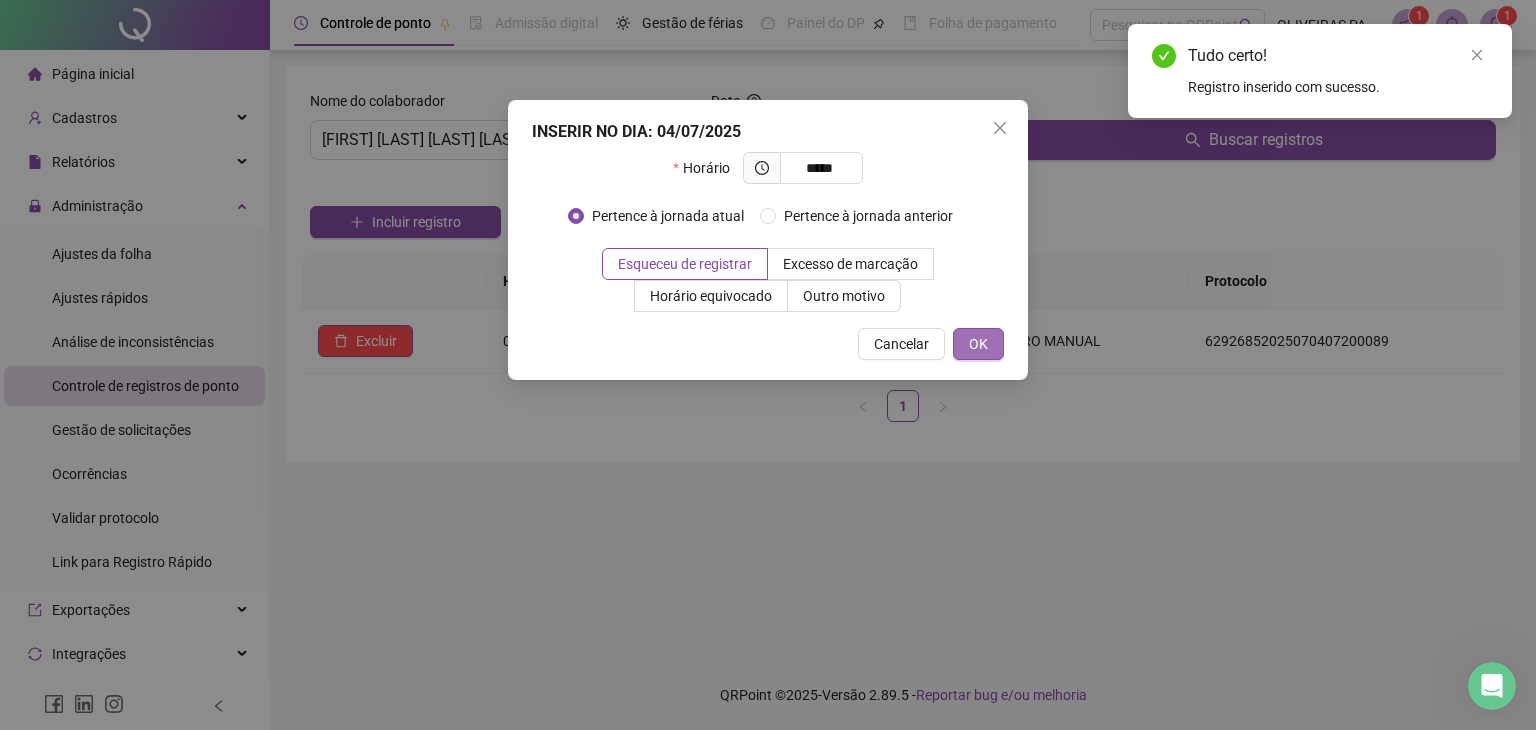 type on "*****" 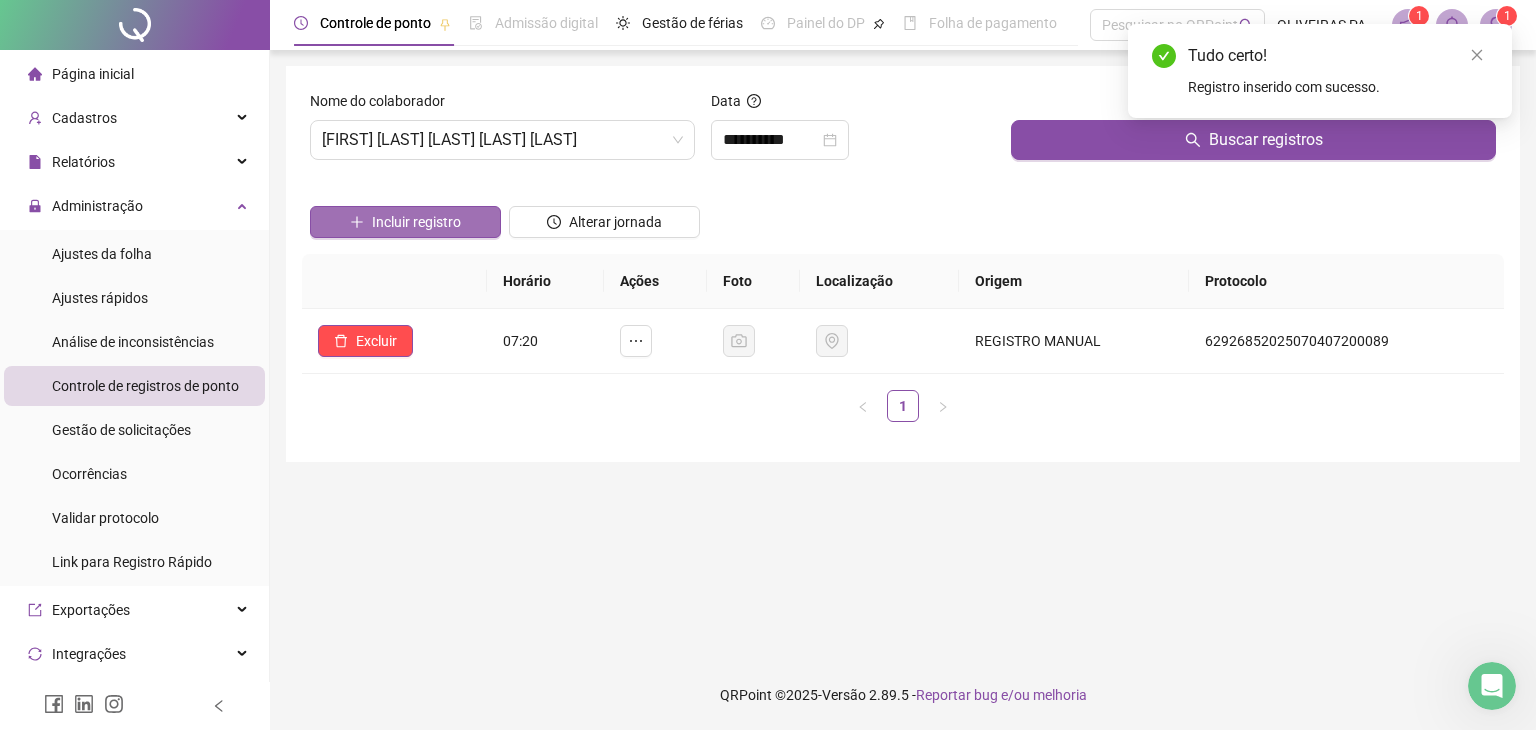 click on "Incluir registro" at bounding box center (416, 222) 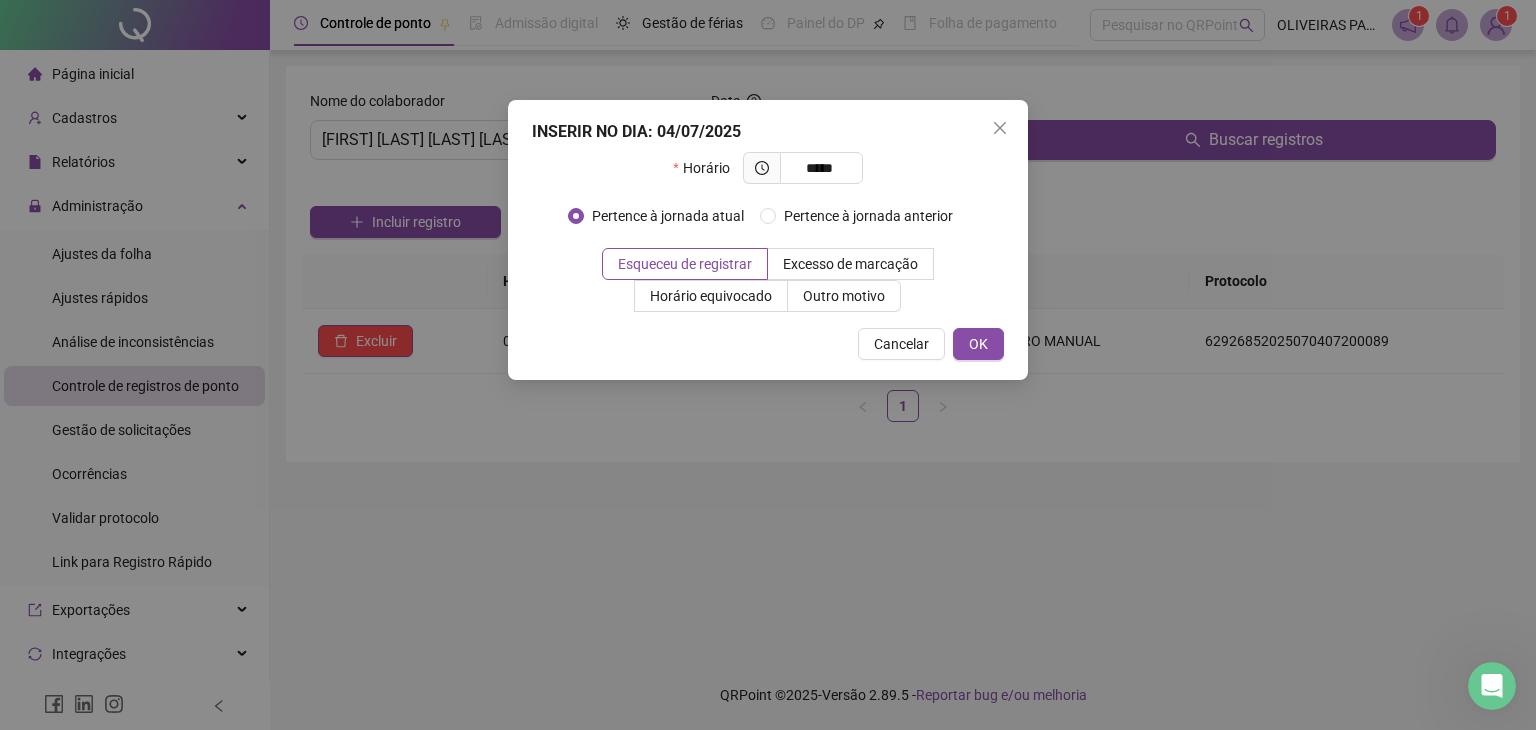 type on "*****" 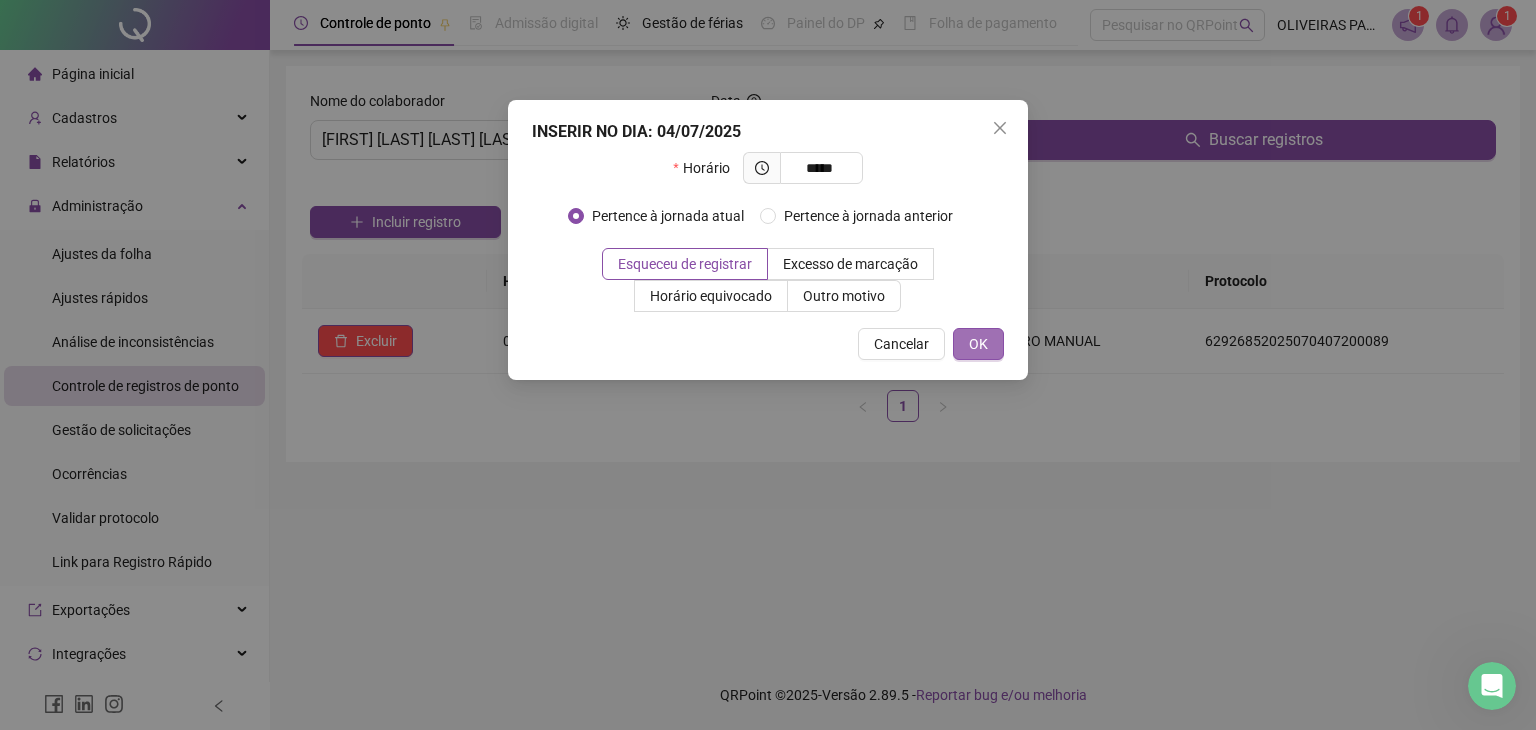 click on "OK" at bounding box center [978, 344] 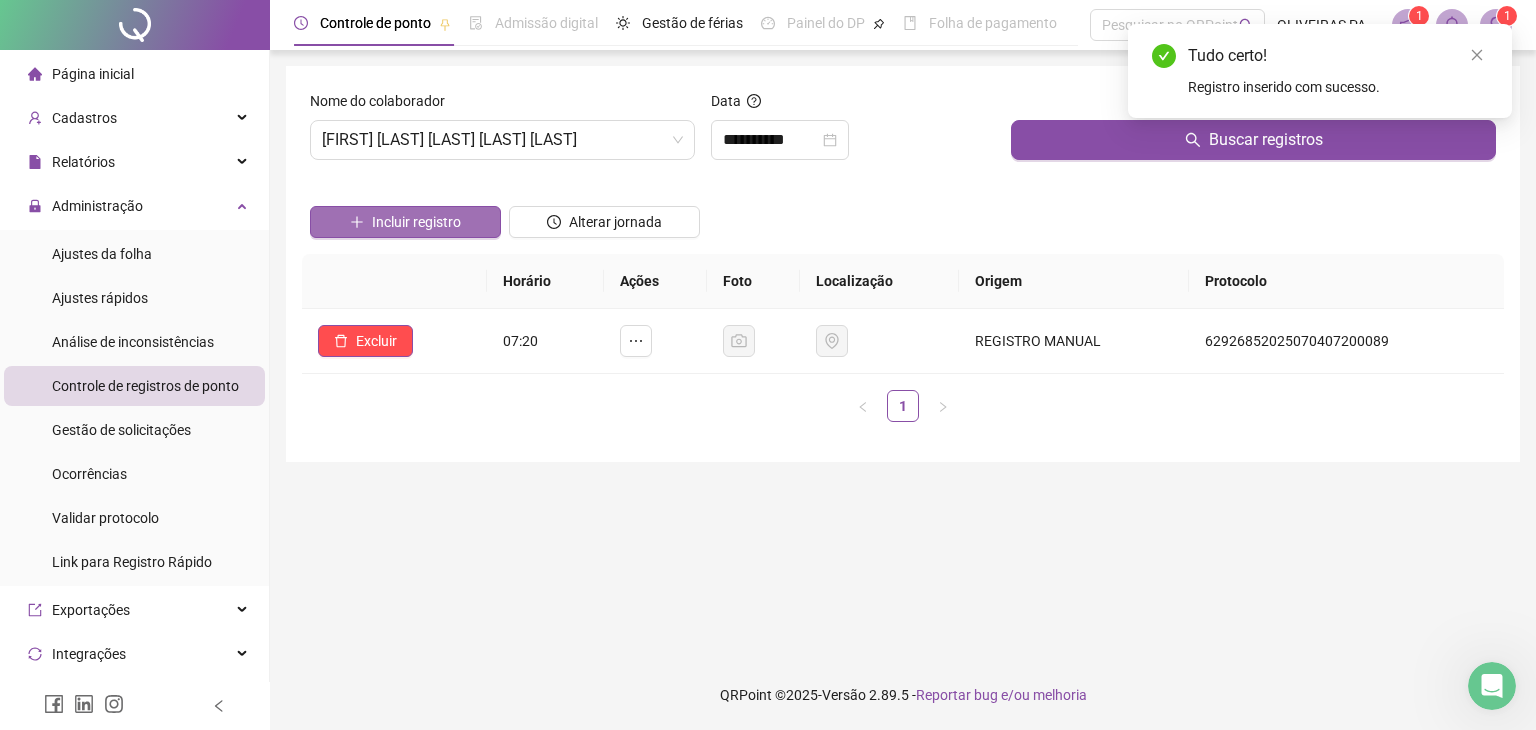 click on "Incluir registro" at bounding box center [405, 222] 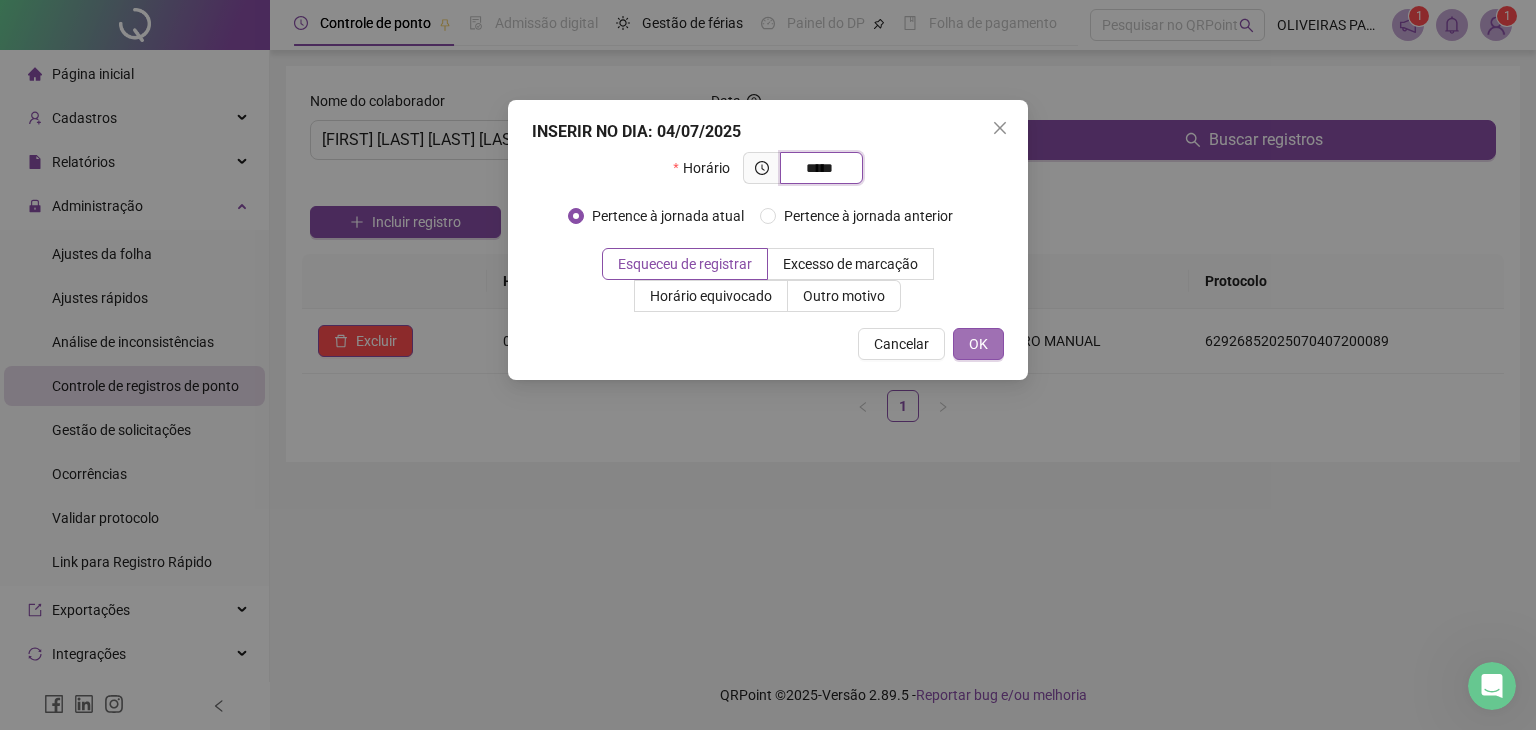 type on "*****" 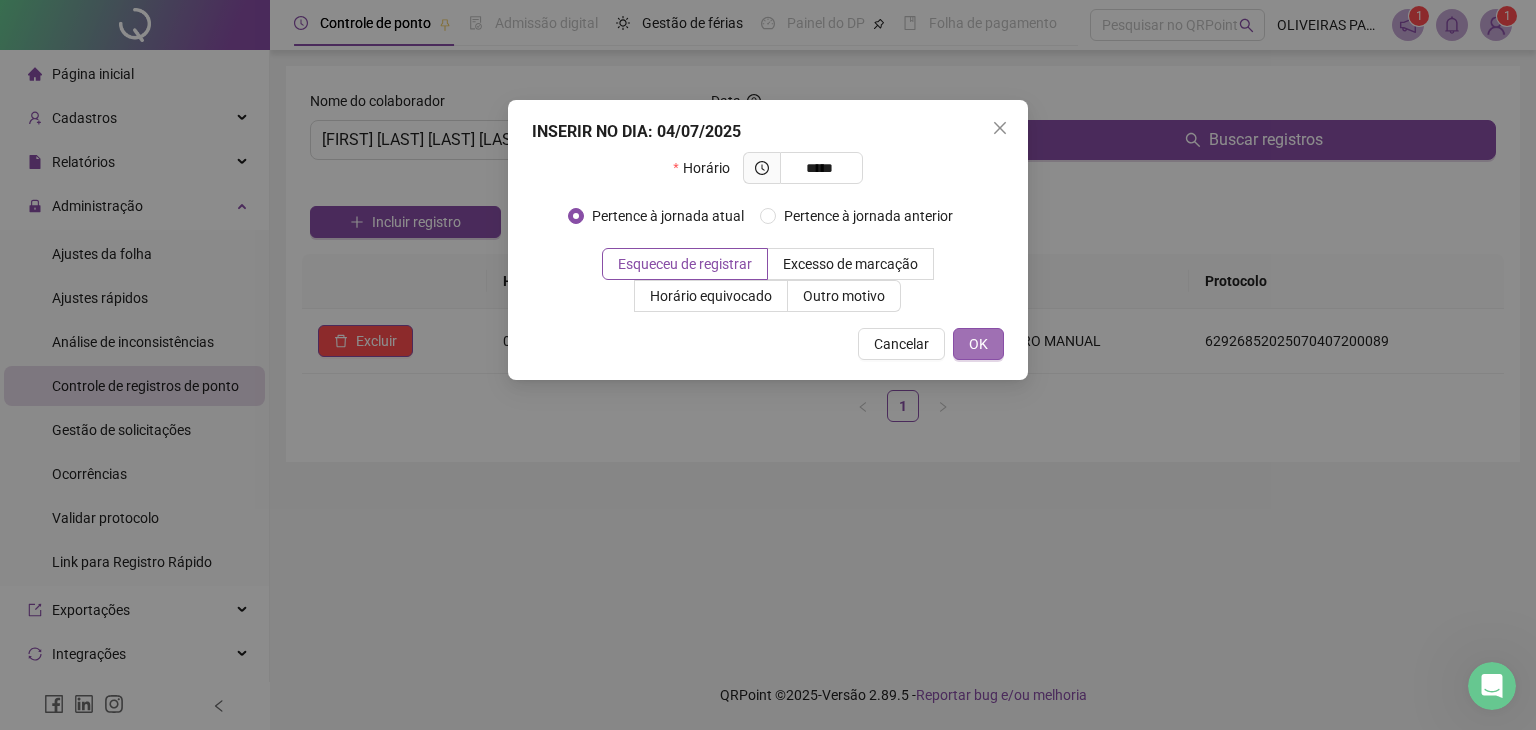click on "OK" at bounding box center [978, 344] 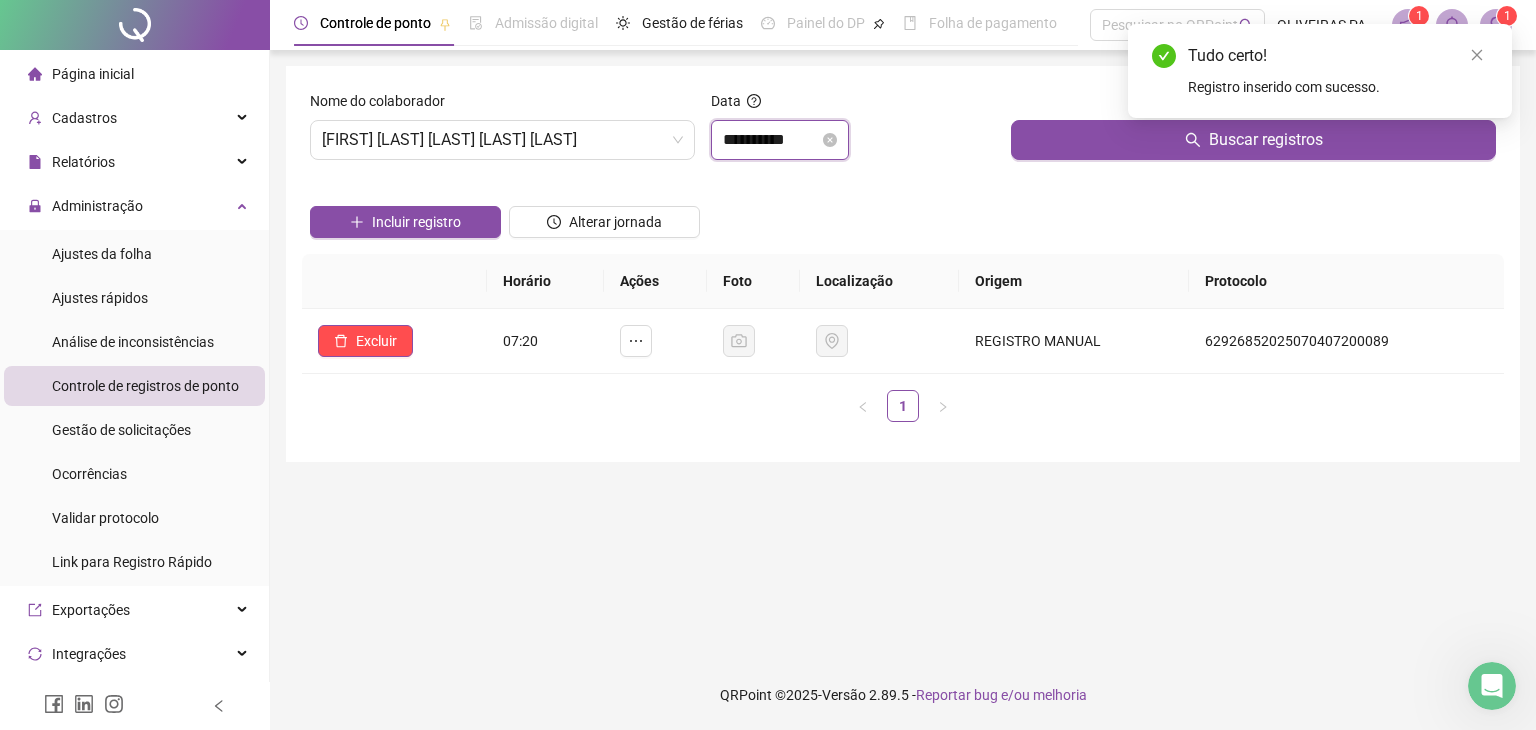 click on "**********" at bounding box center (771, 140) 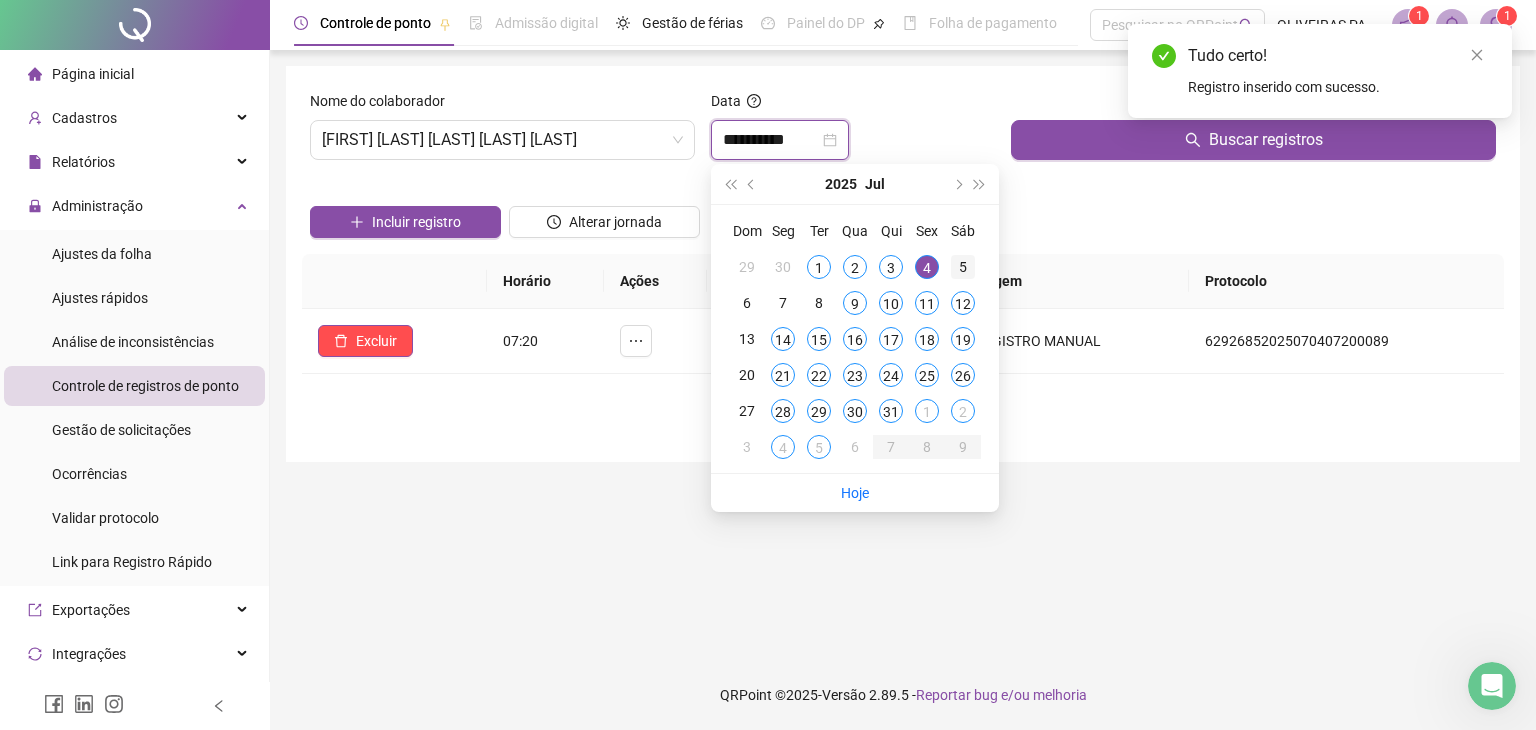 type on "**********" 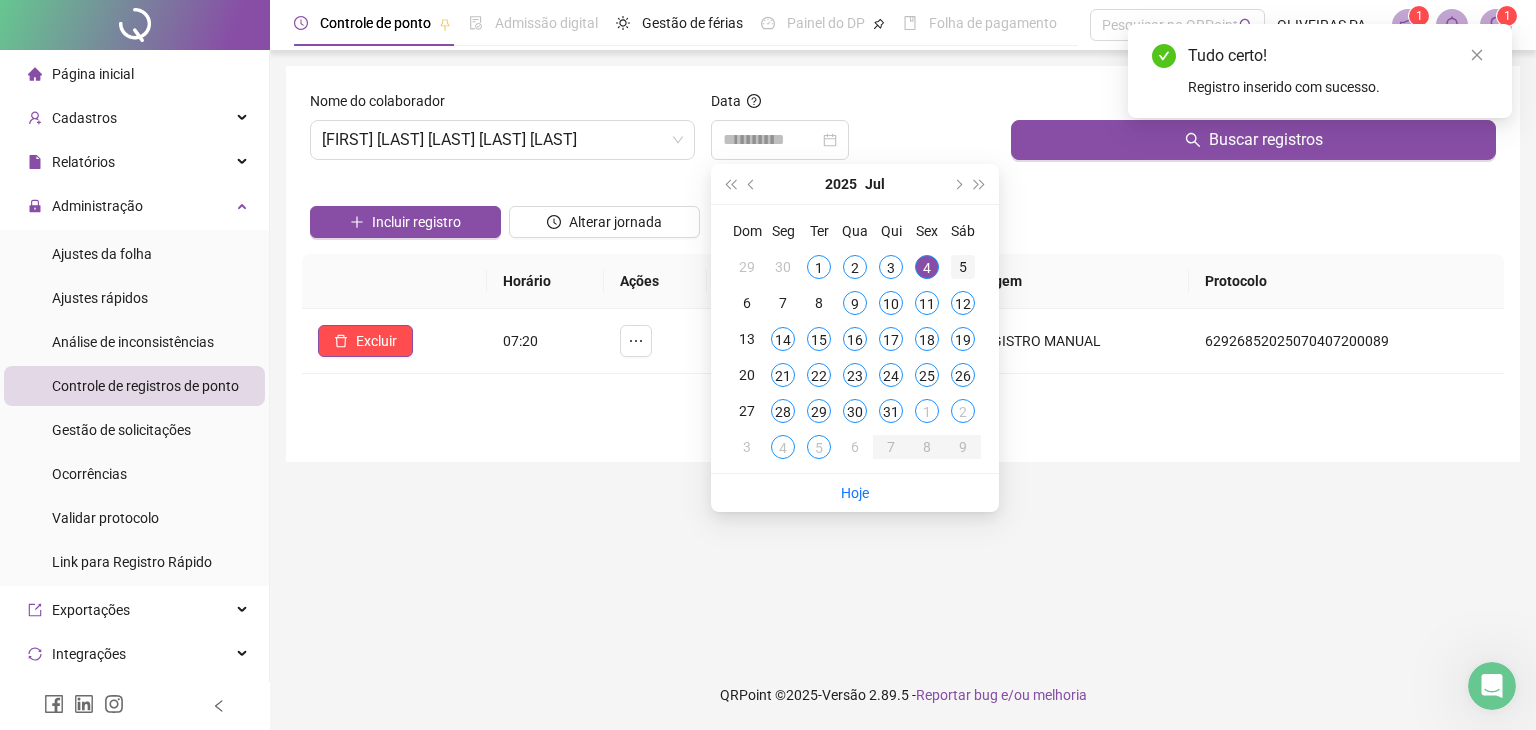 click on "5" at bounding box center (963, 267) 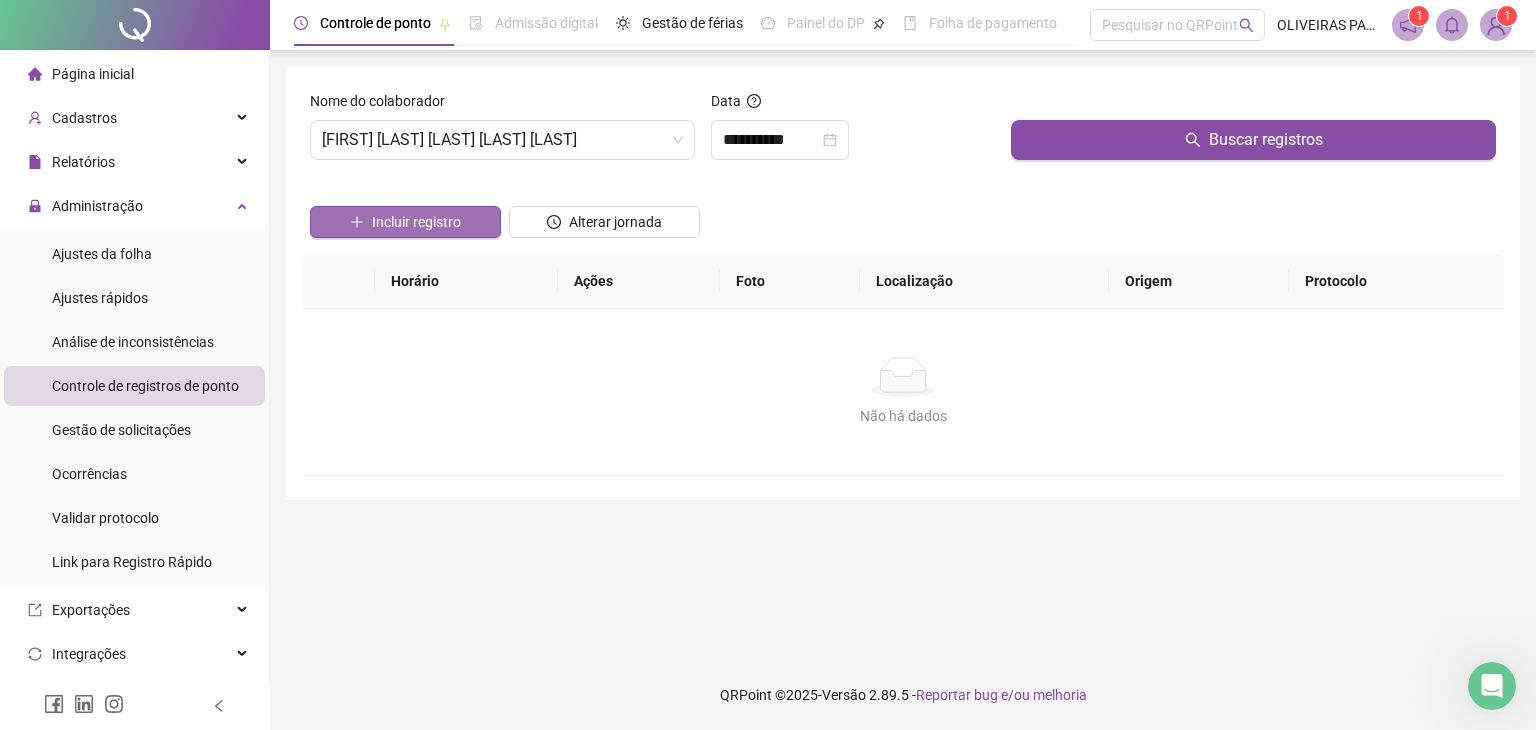 click on "Incluir registro" at bounding box center (405, 222) 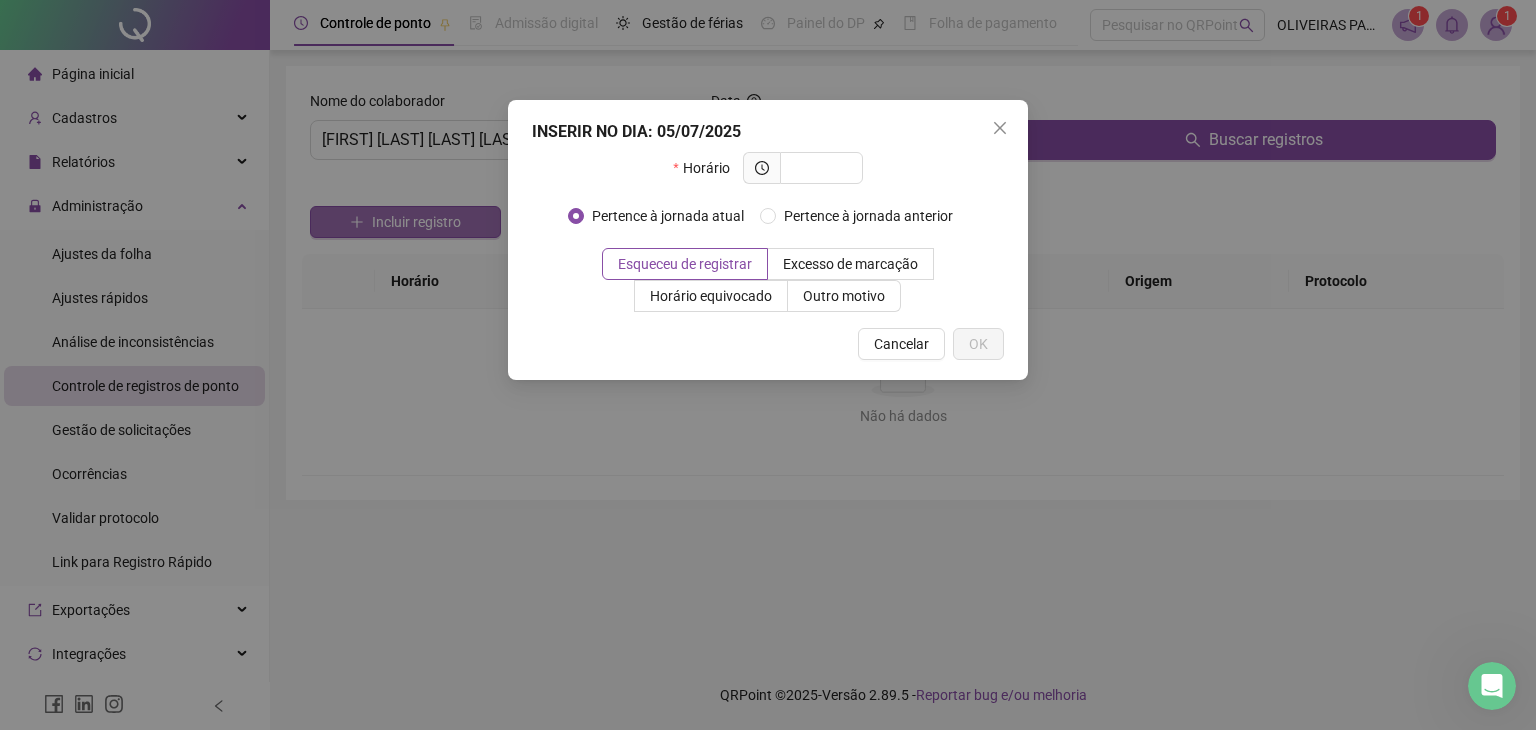 type on "*" 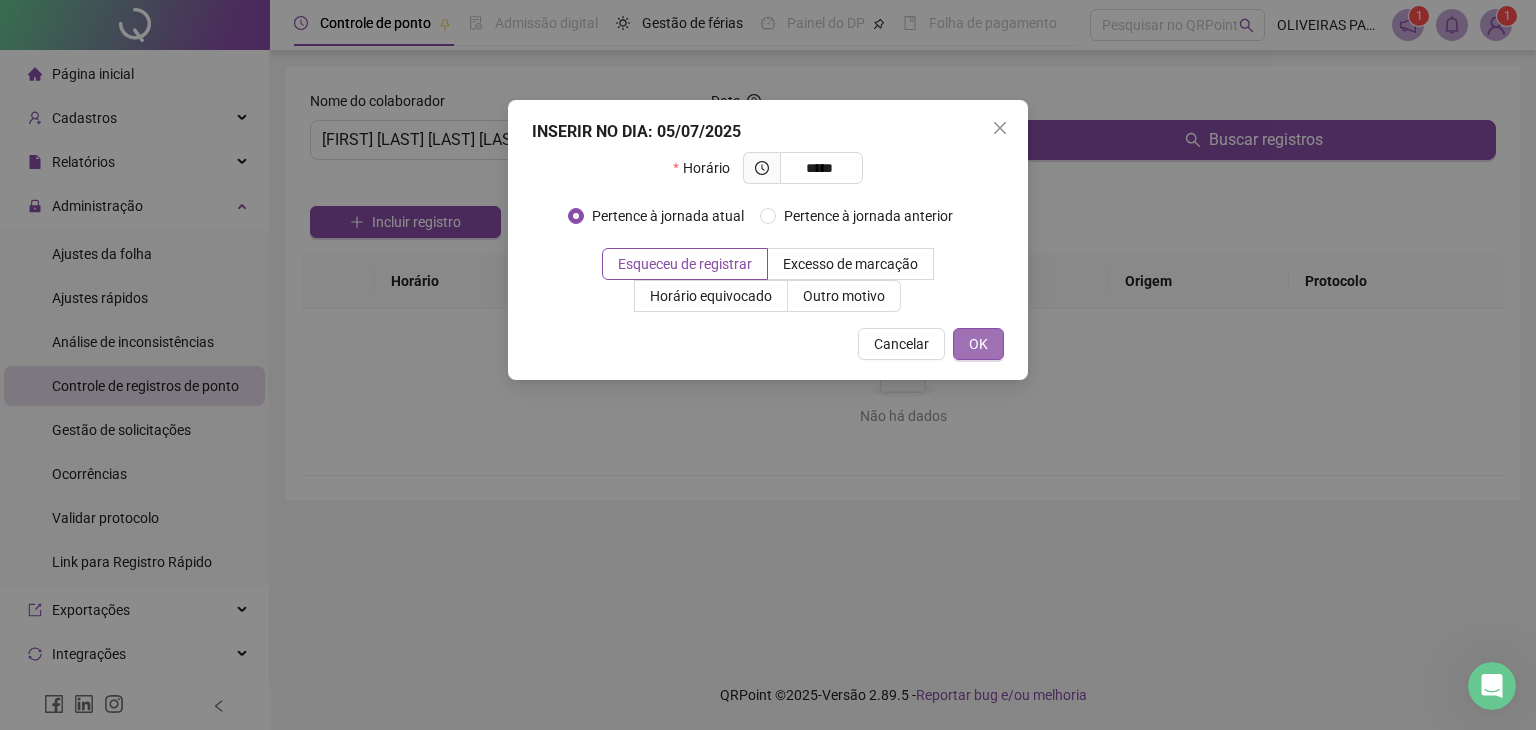 type on "*****" 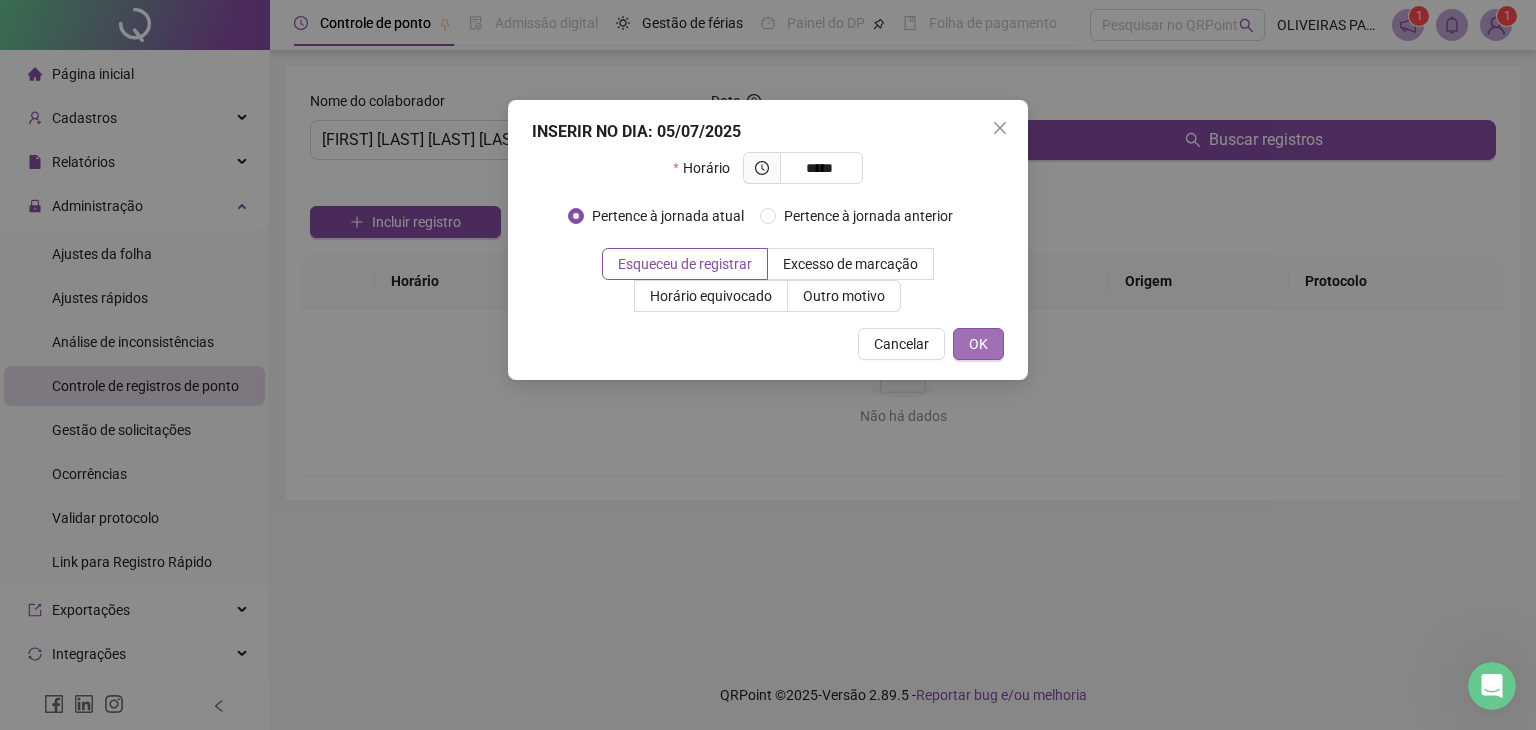 click on "OK" at bounding box center [978, 344] 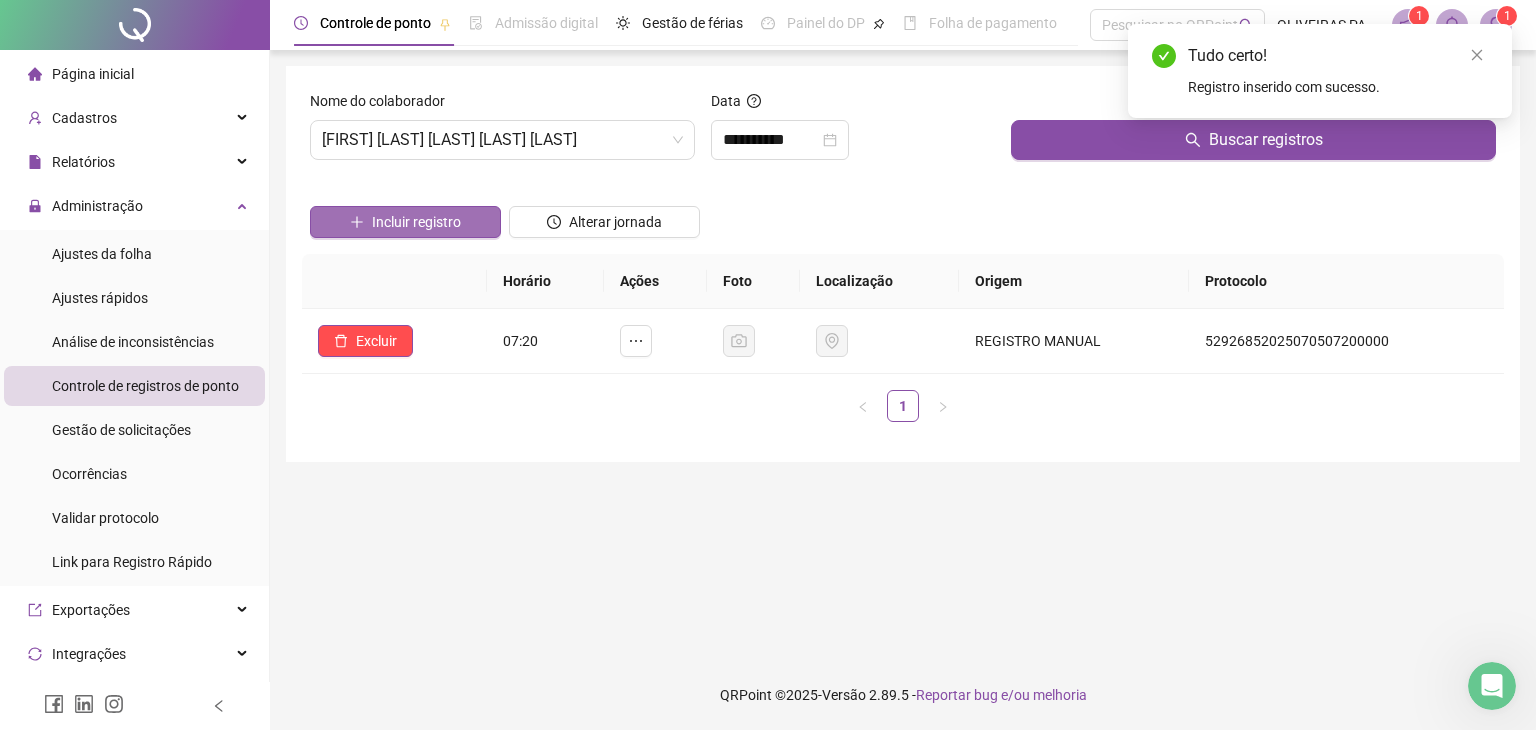 click on "Incluir registro" at bounding box center (416, 222) 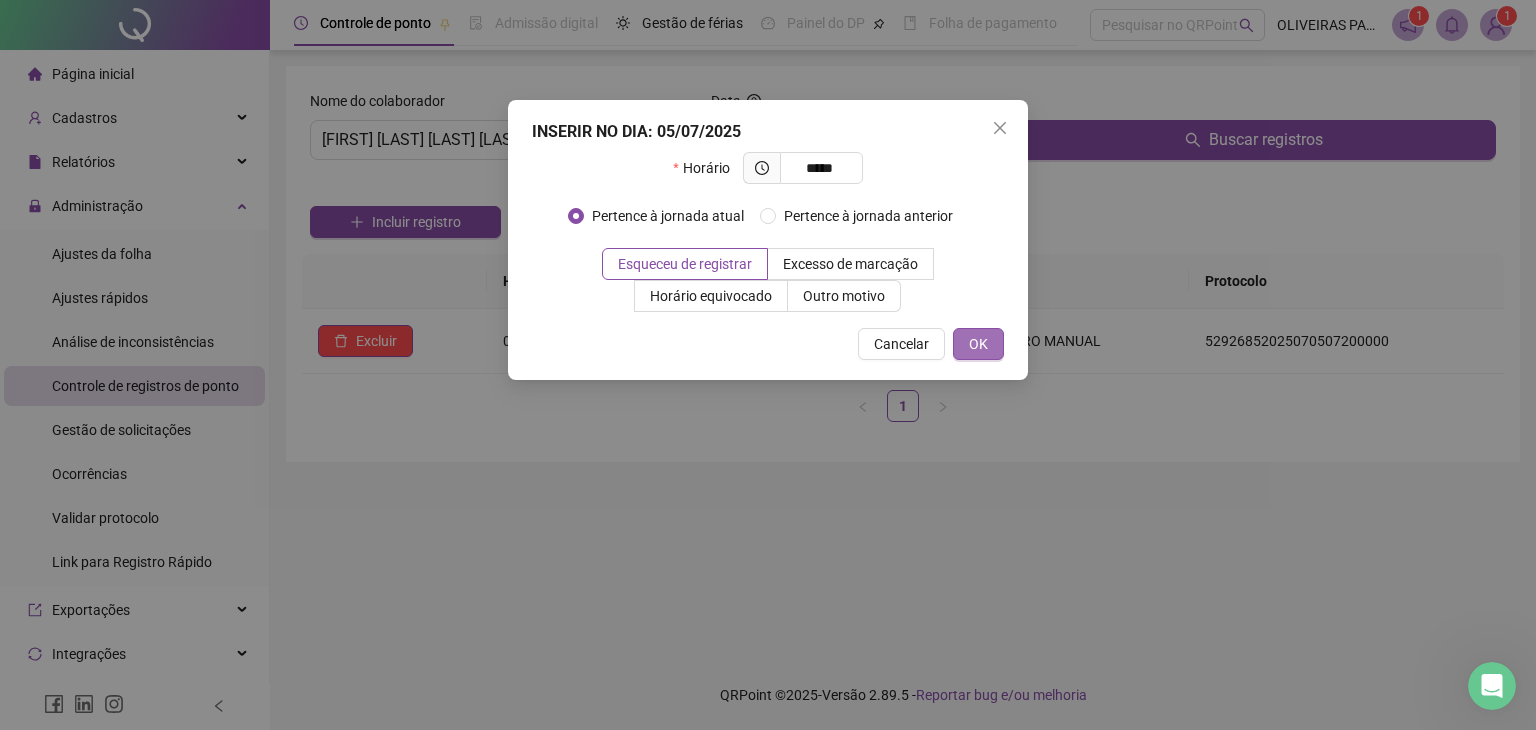 type on "*****" 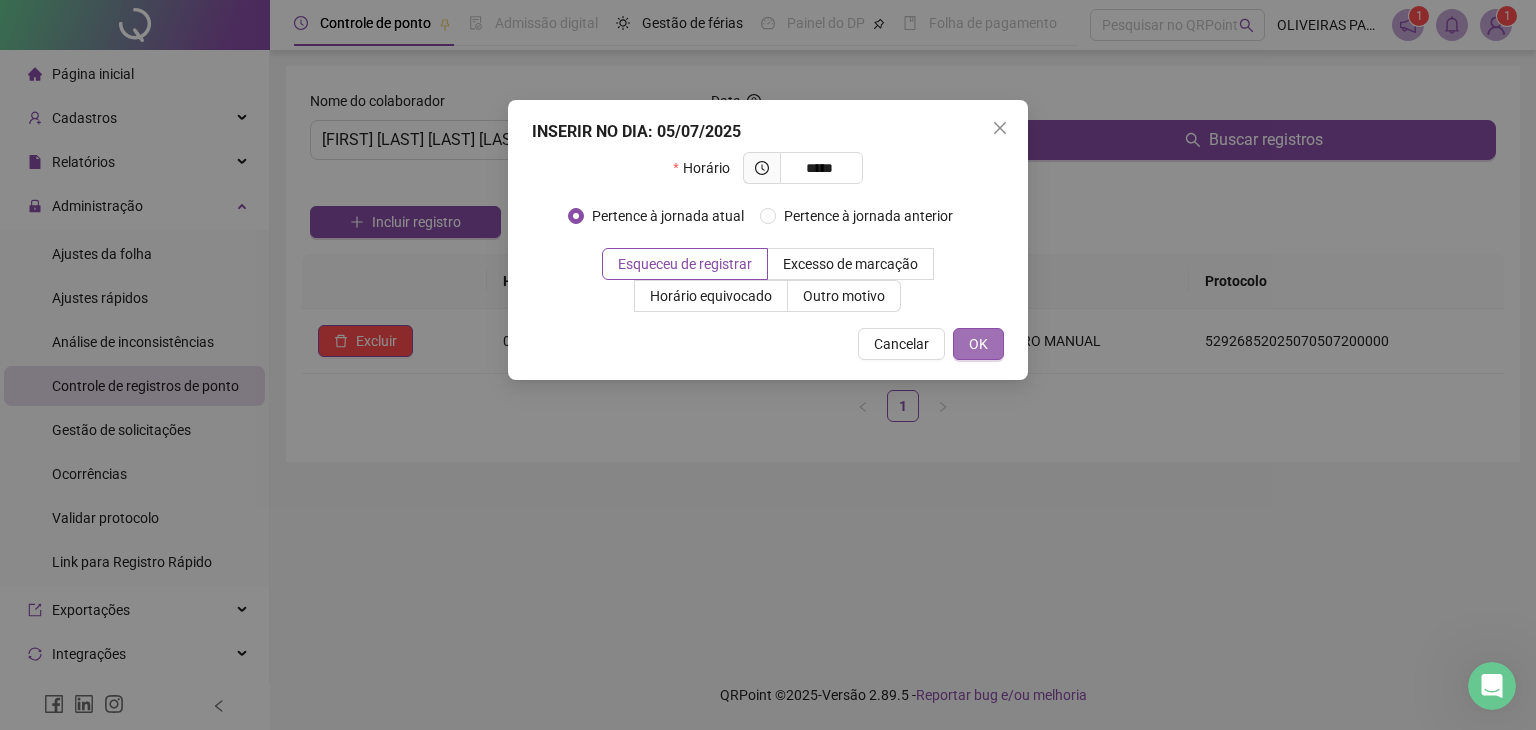 click on "OK" at bounding box center [978, 344] 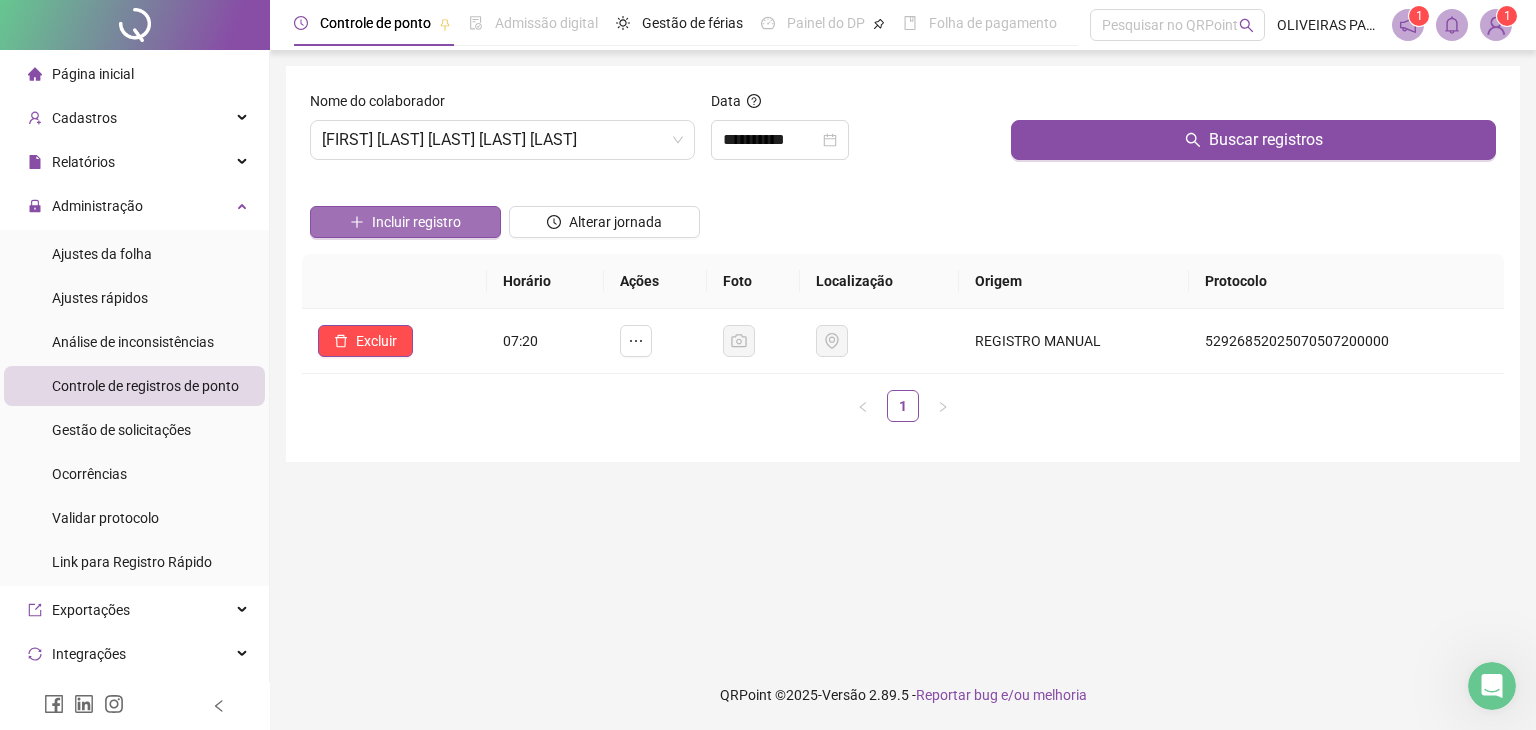click on "Incluir registro" at bounding box center [416, 222] 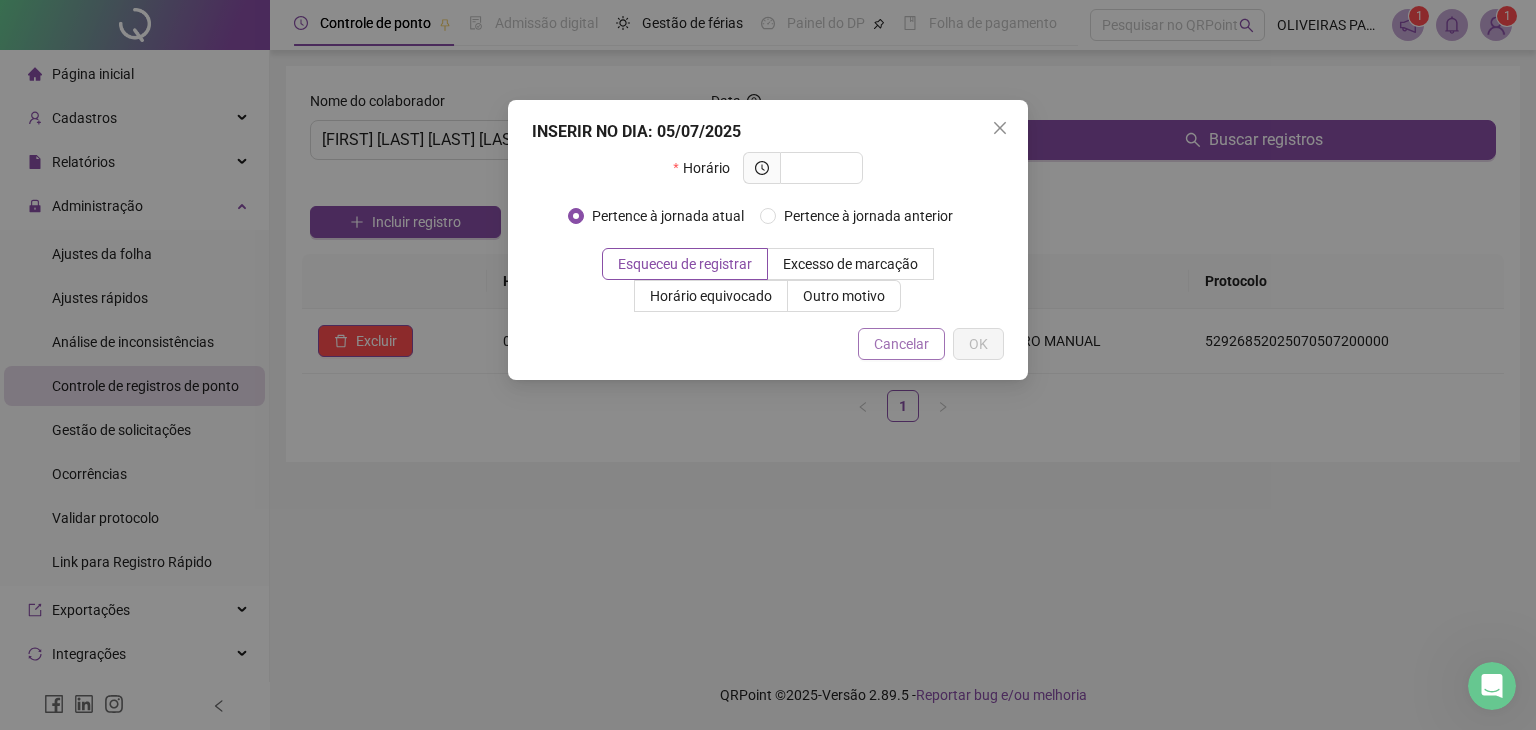 click on "Cancelar" at bounding box center (901, 344) 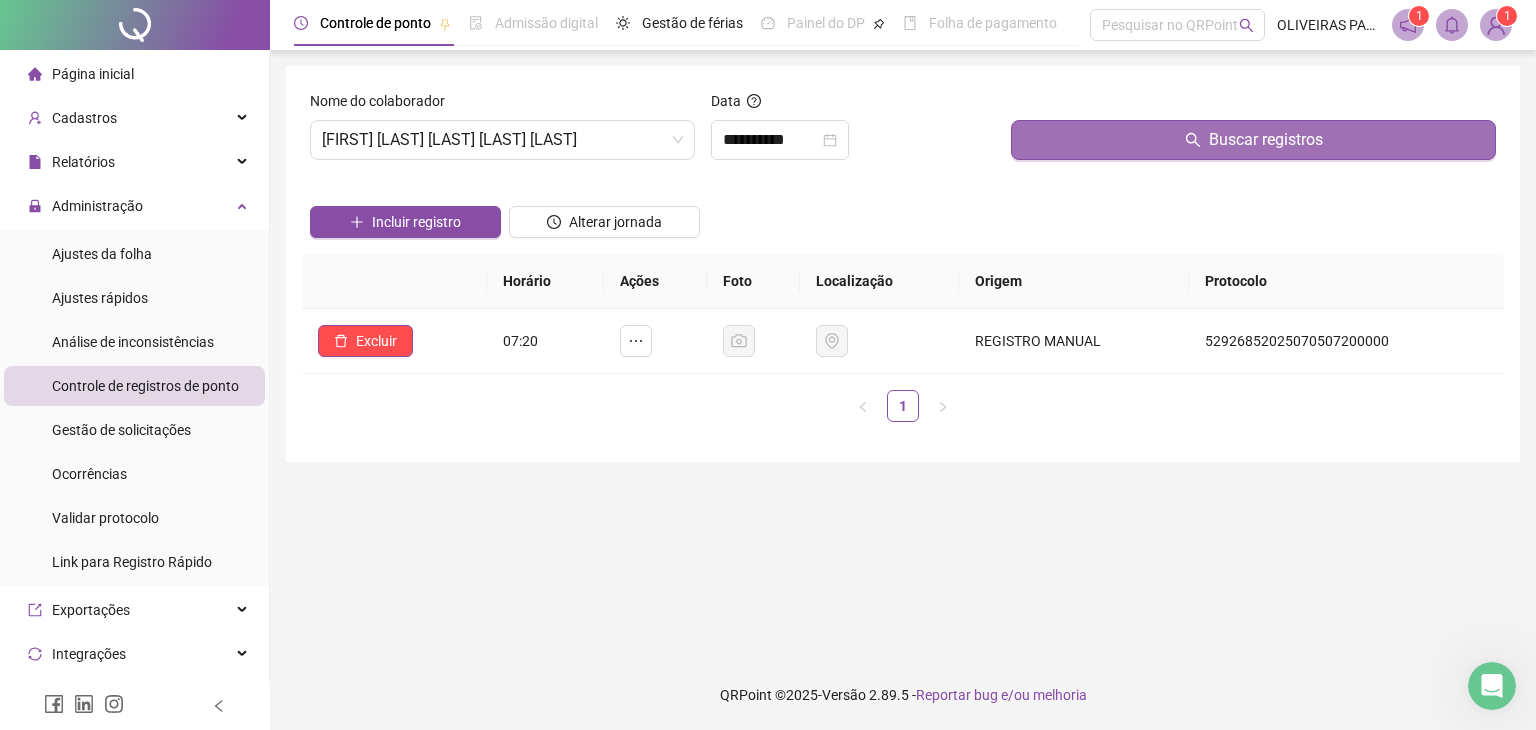 click on "Buscar registros" at bounding box center [1266, 140] 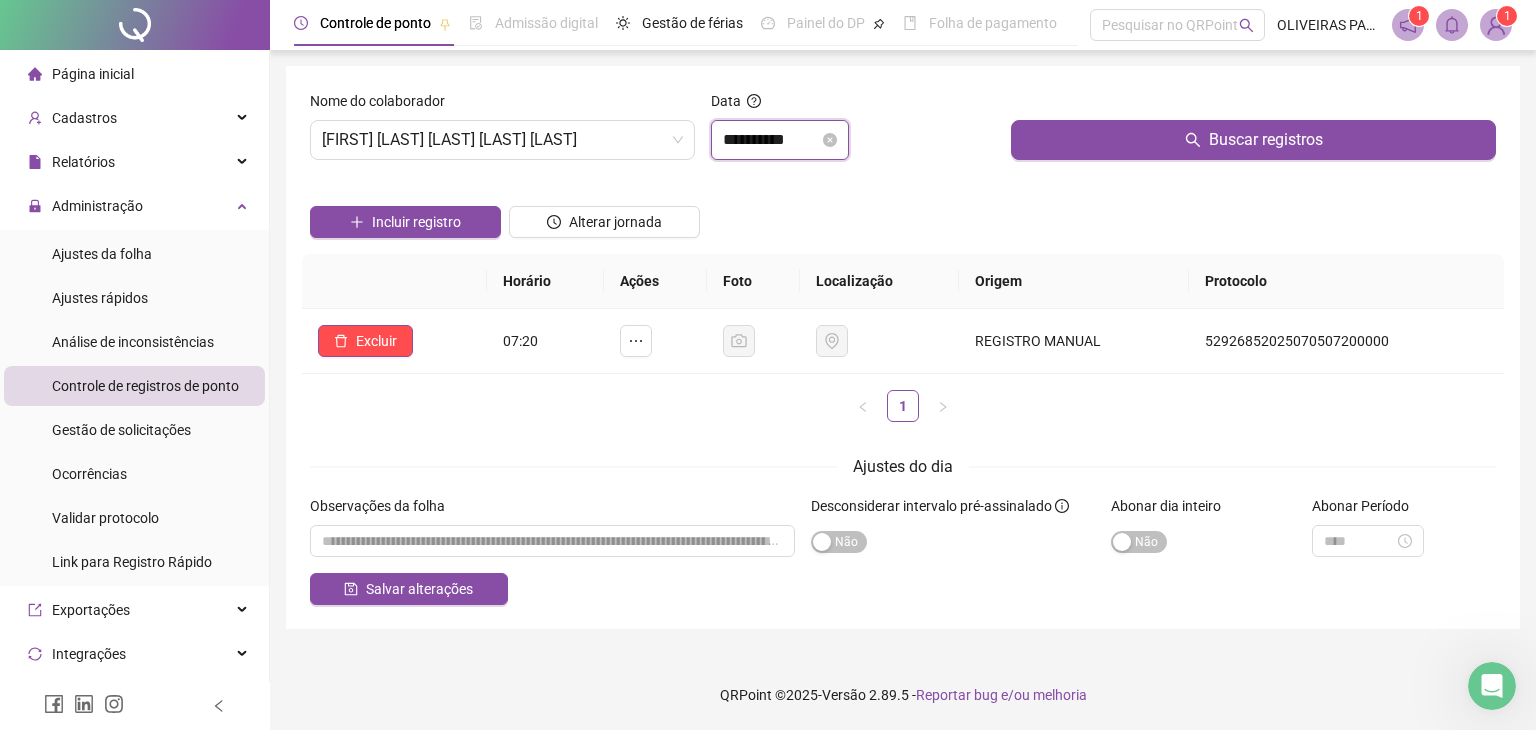 click on "**********" at bounding box center (771, 140) 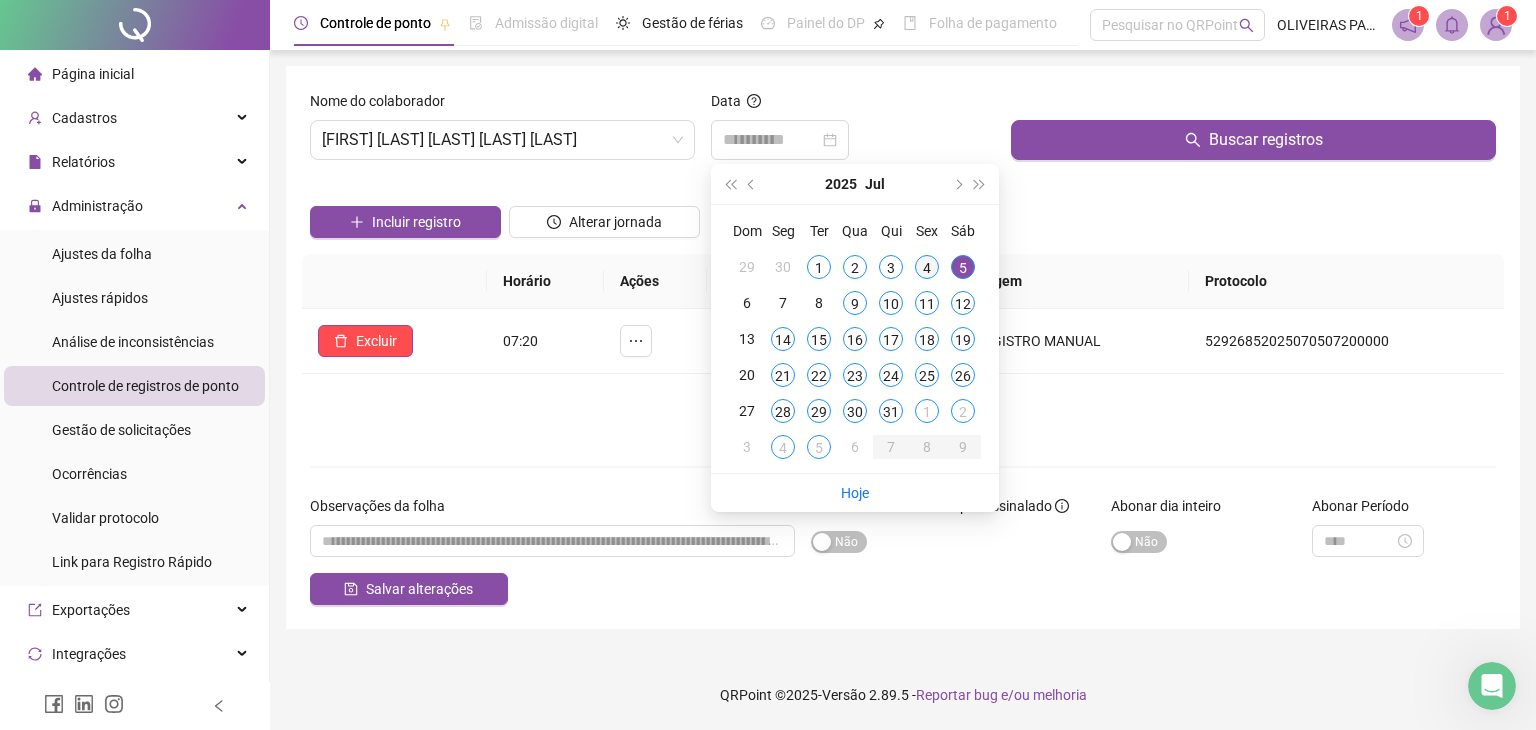 click on "4" at bounding box center (927, 267) 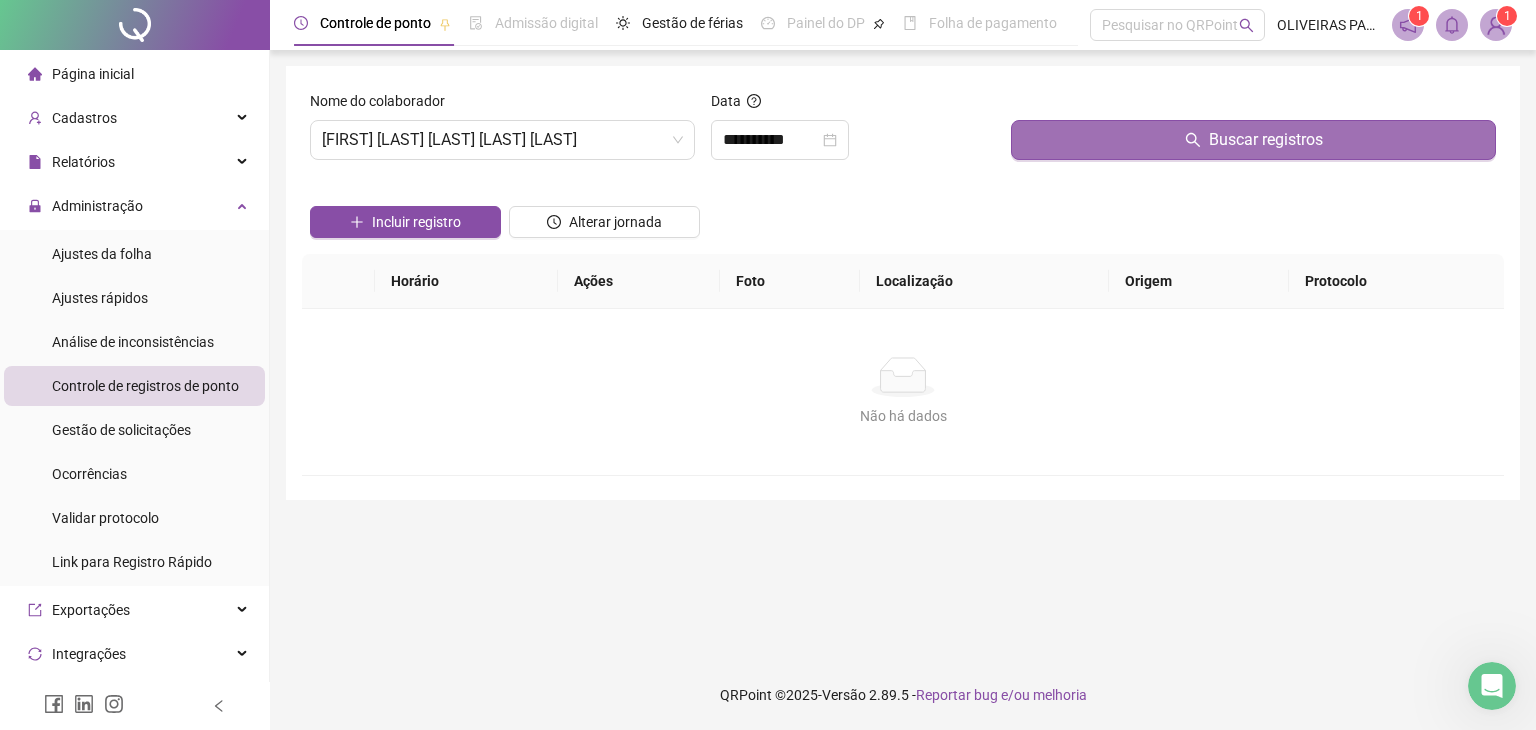 click on "Buscar registros" at bounding box center [1253, 140] 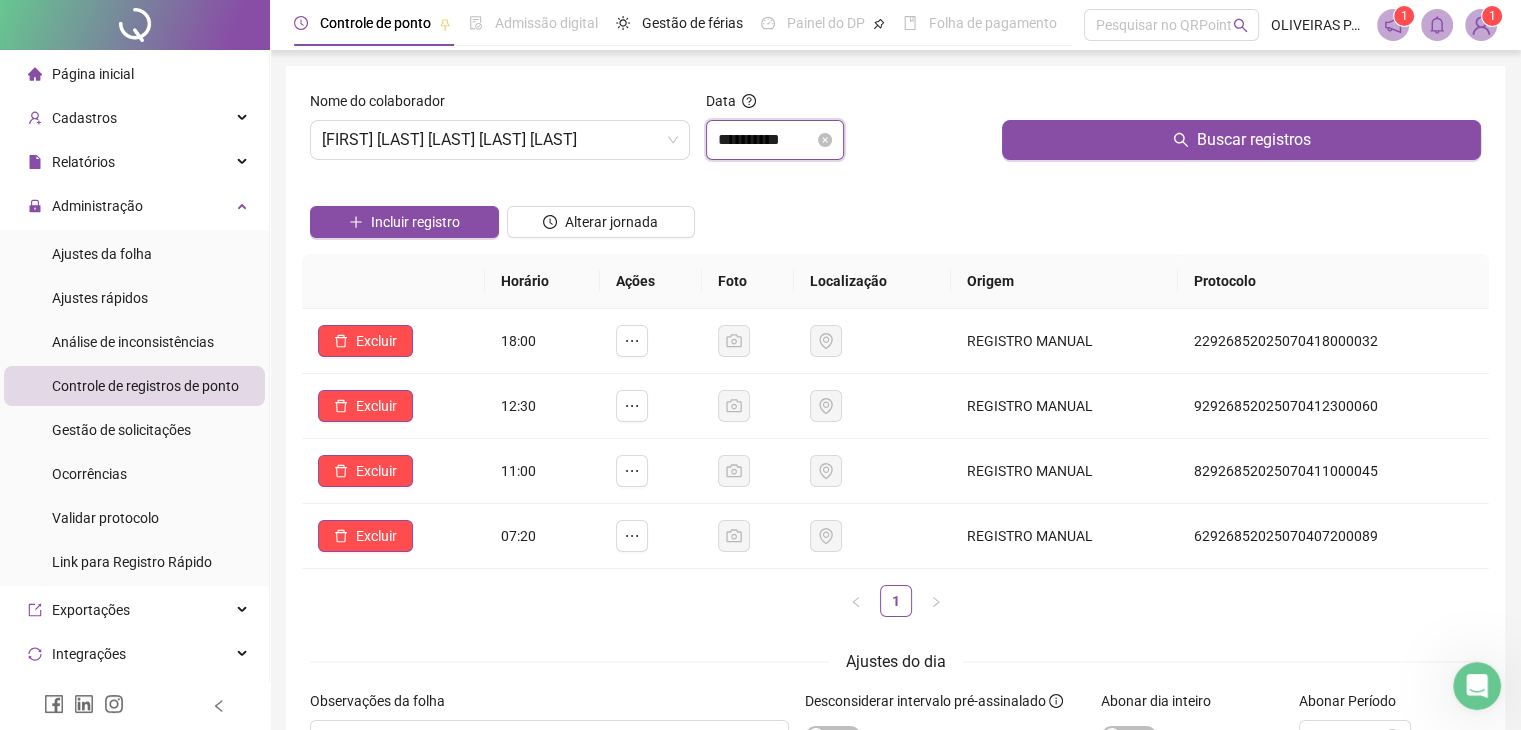 click on "**********" at bounding box center [766, 140] 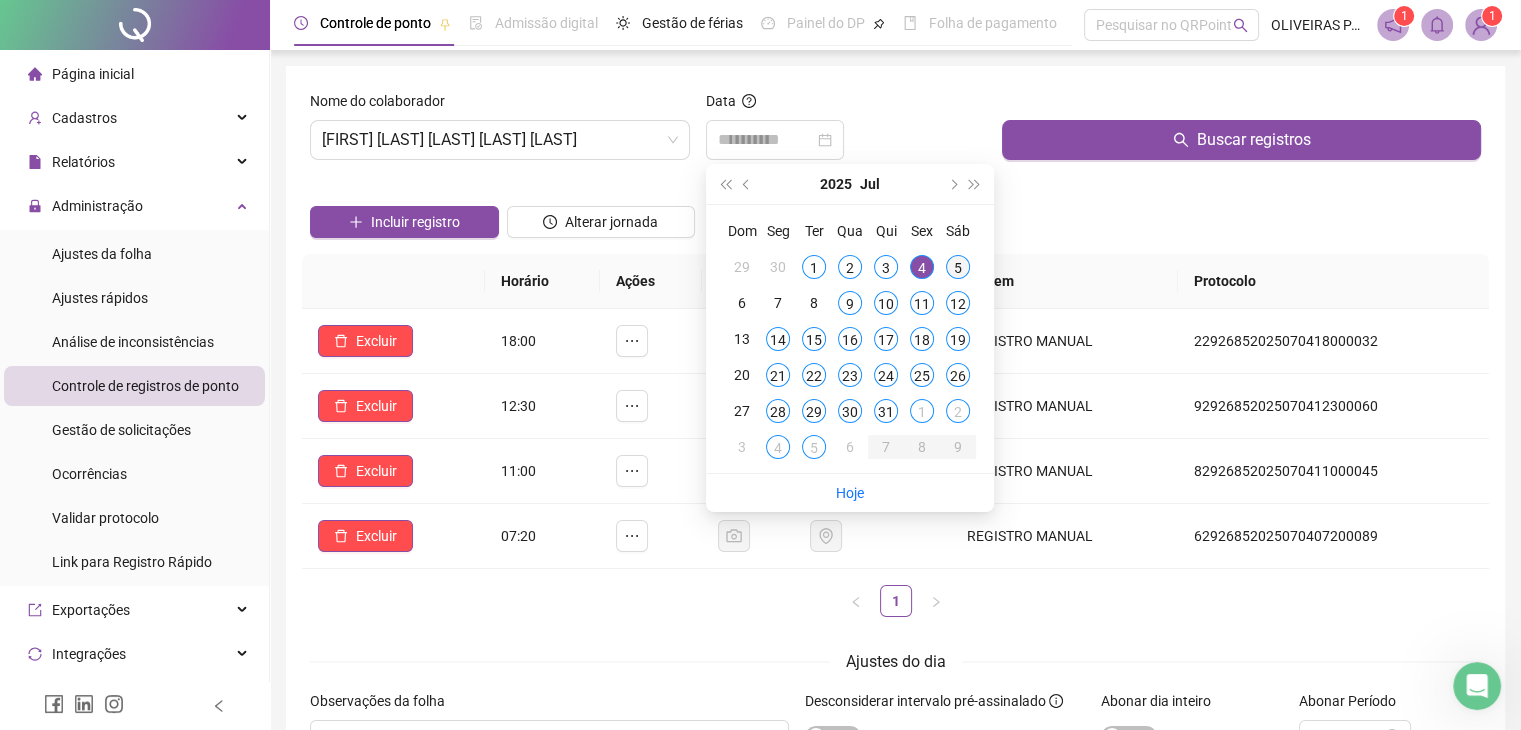 click on "5" at bounding box center (958, 267) 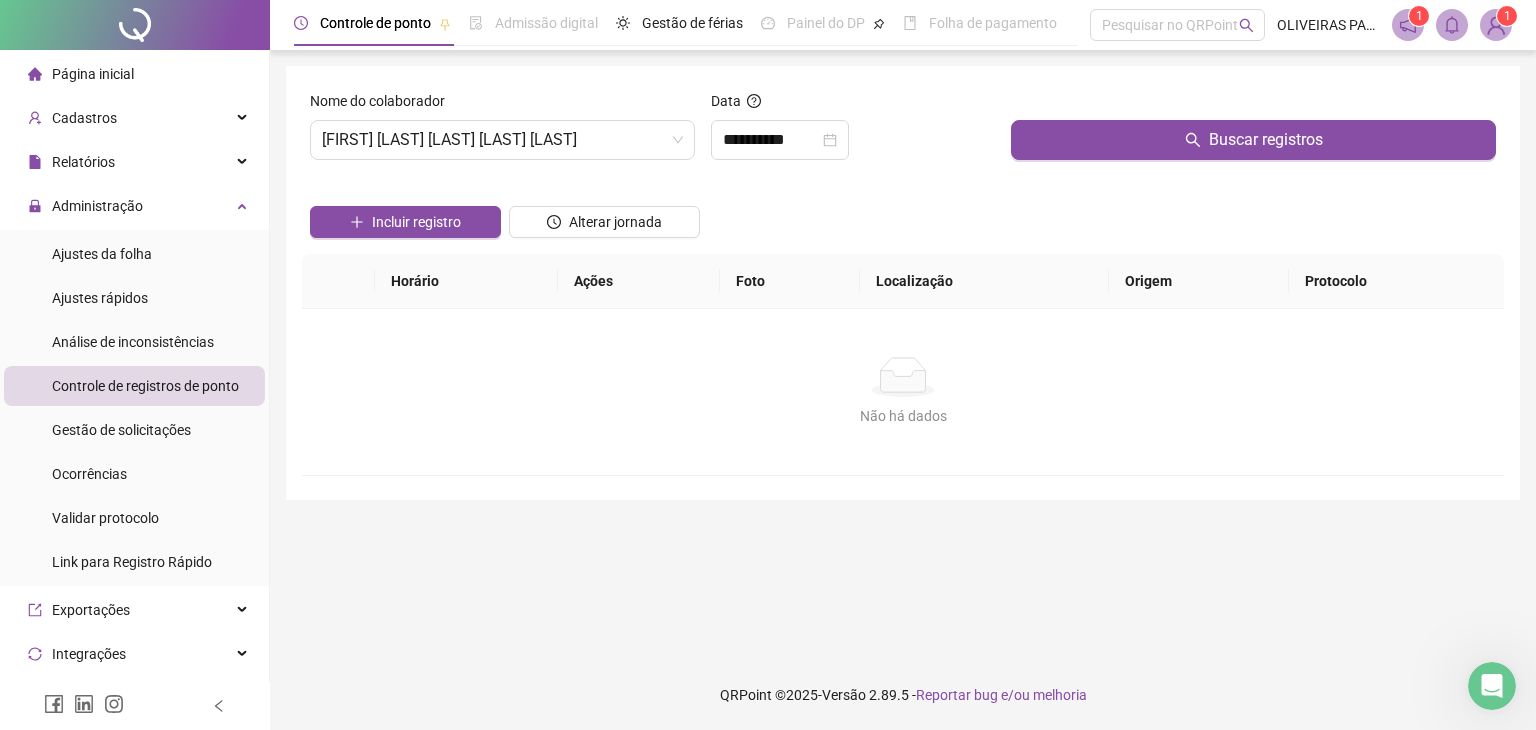 click 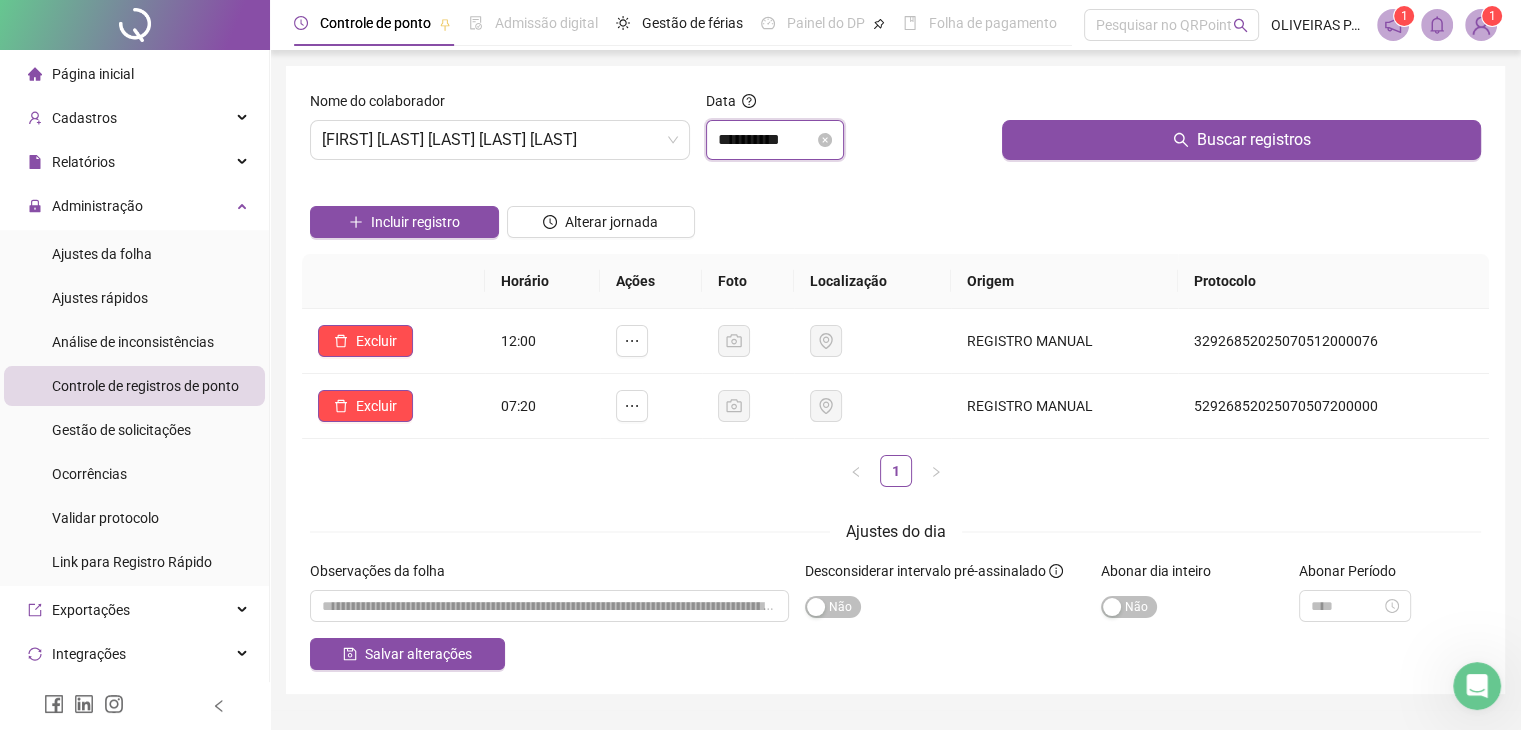 click on "**********" at bounding box center (766, 140) 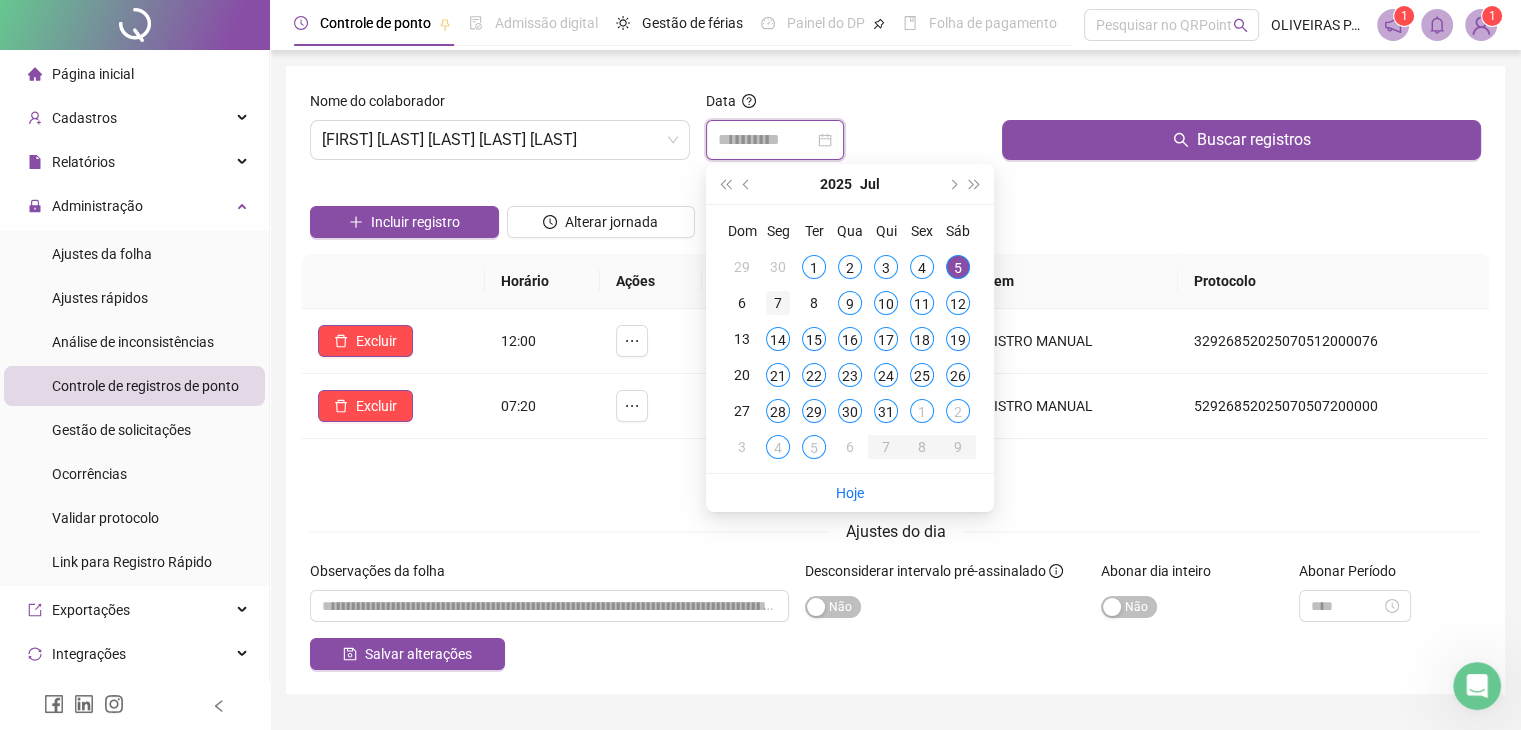 type on "**********" 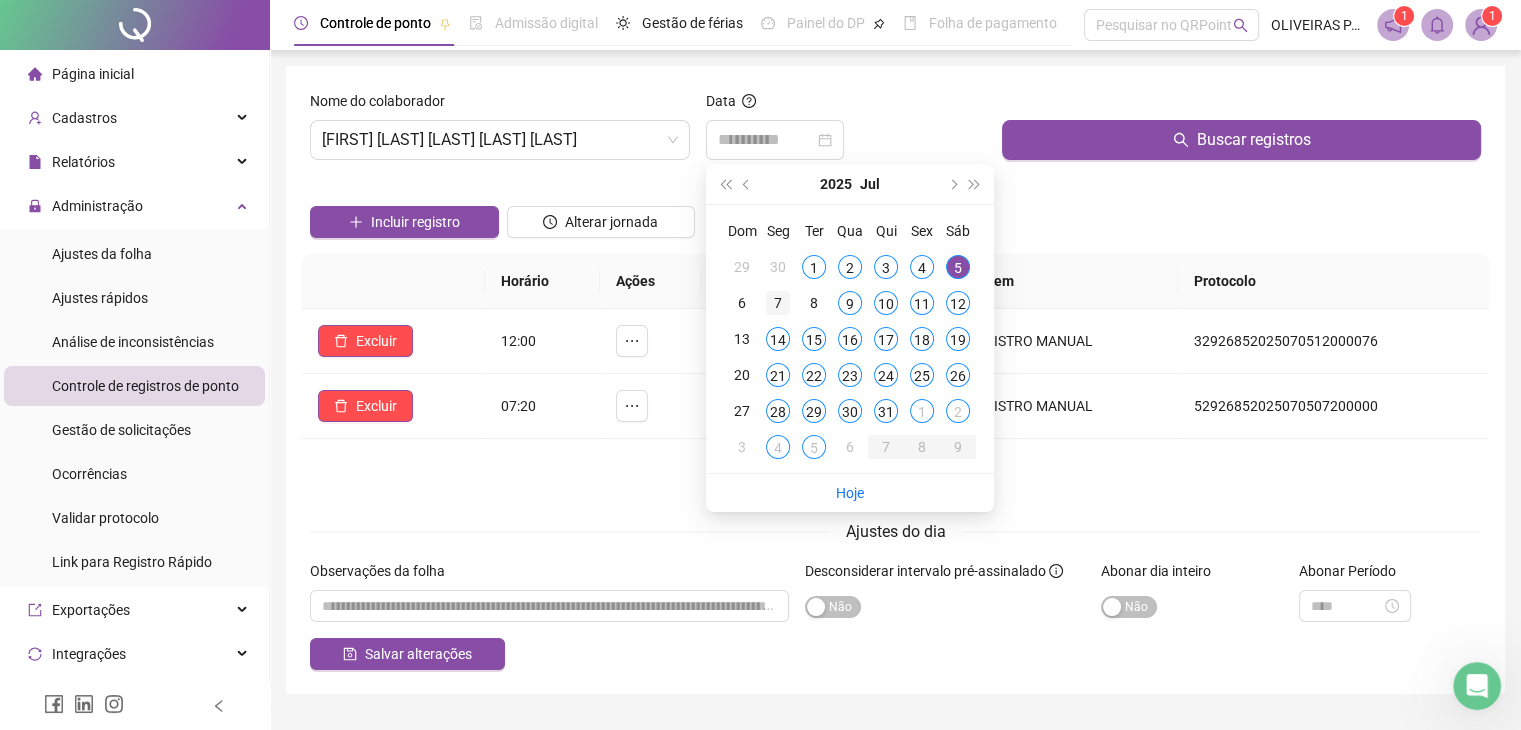 click on "7" at bounding box center (778, 303) 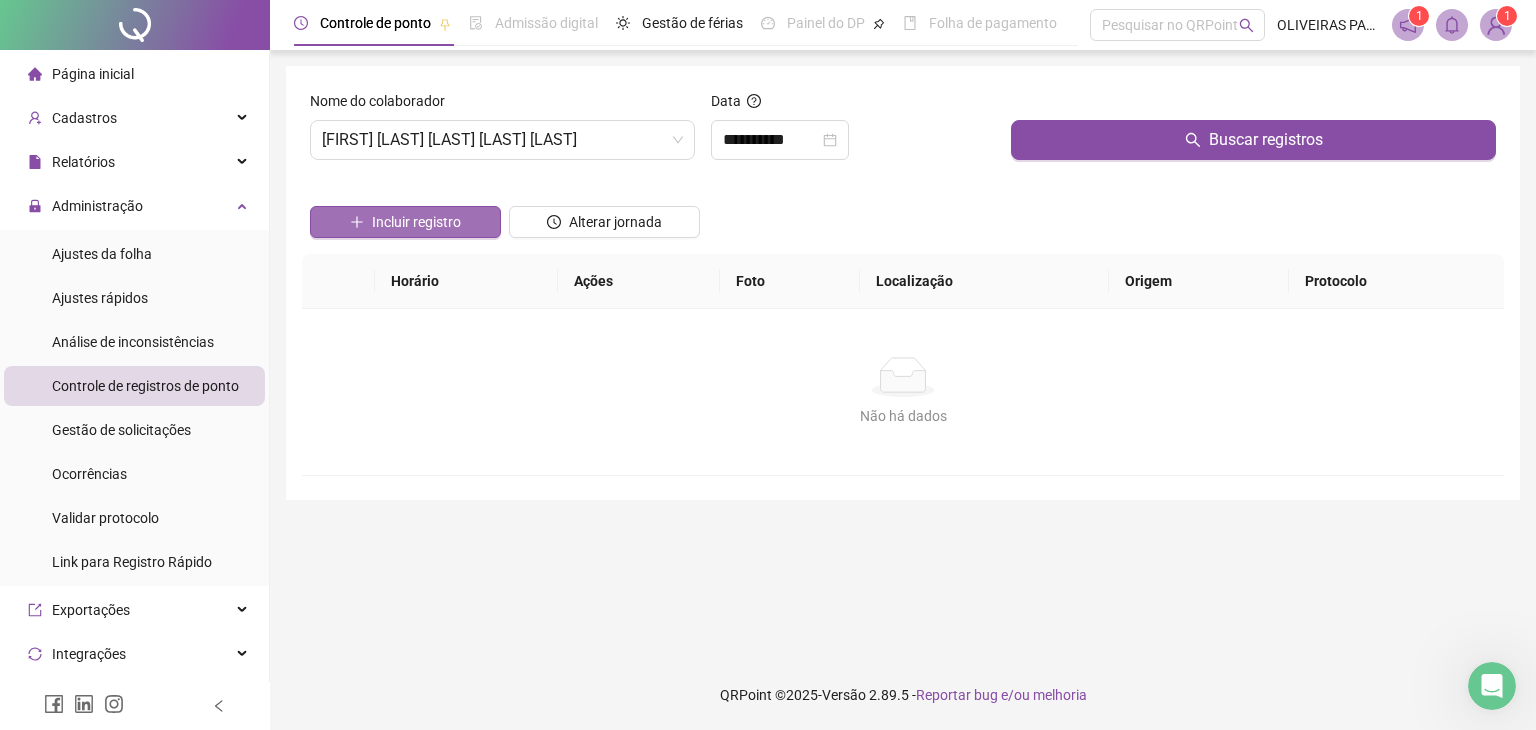 click on "Incluir registro" at bounding box center (416, 222) 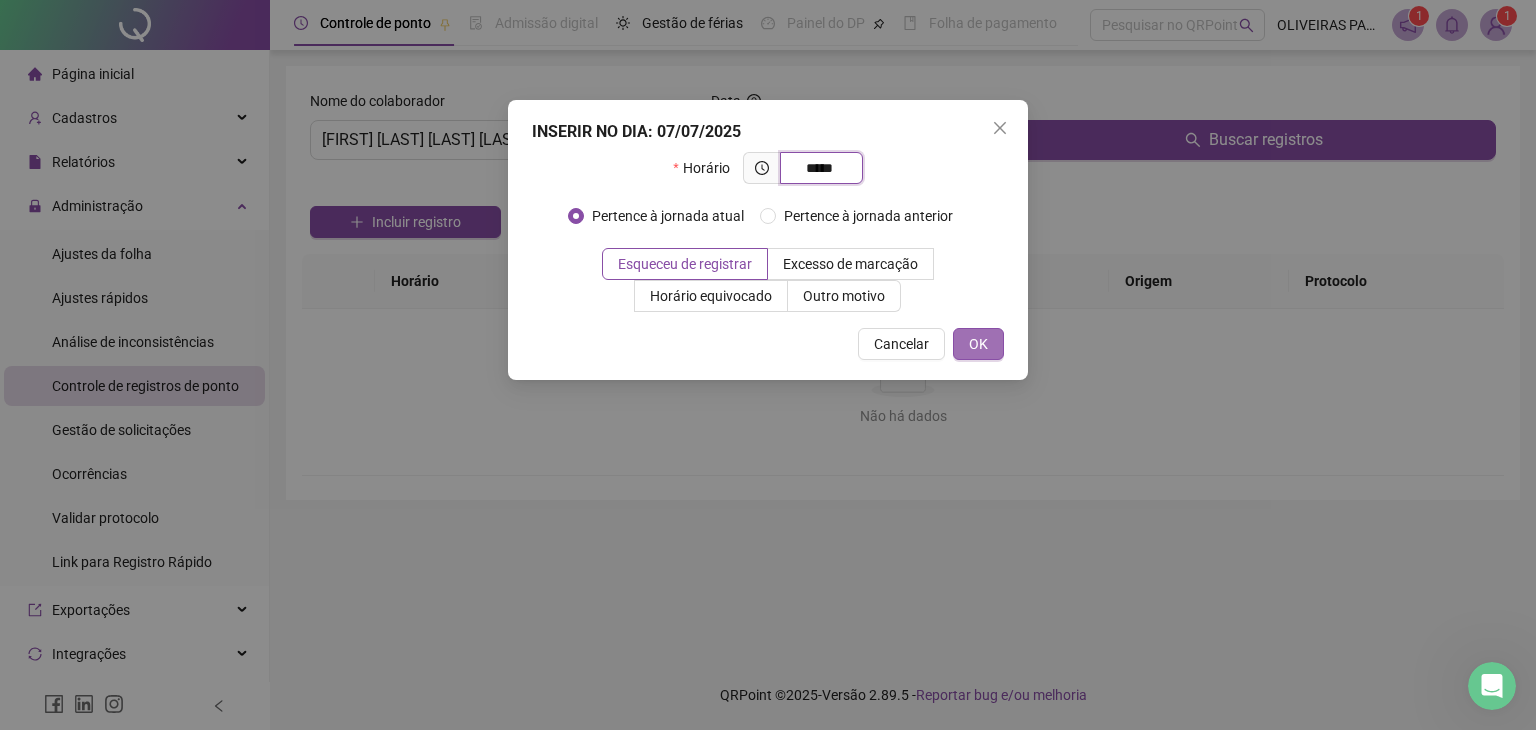 type on "*****" 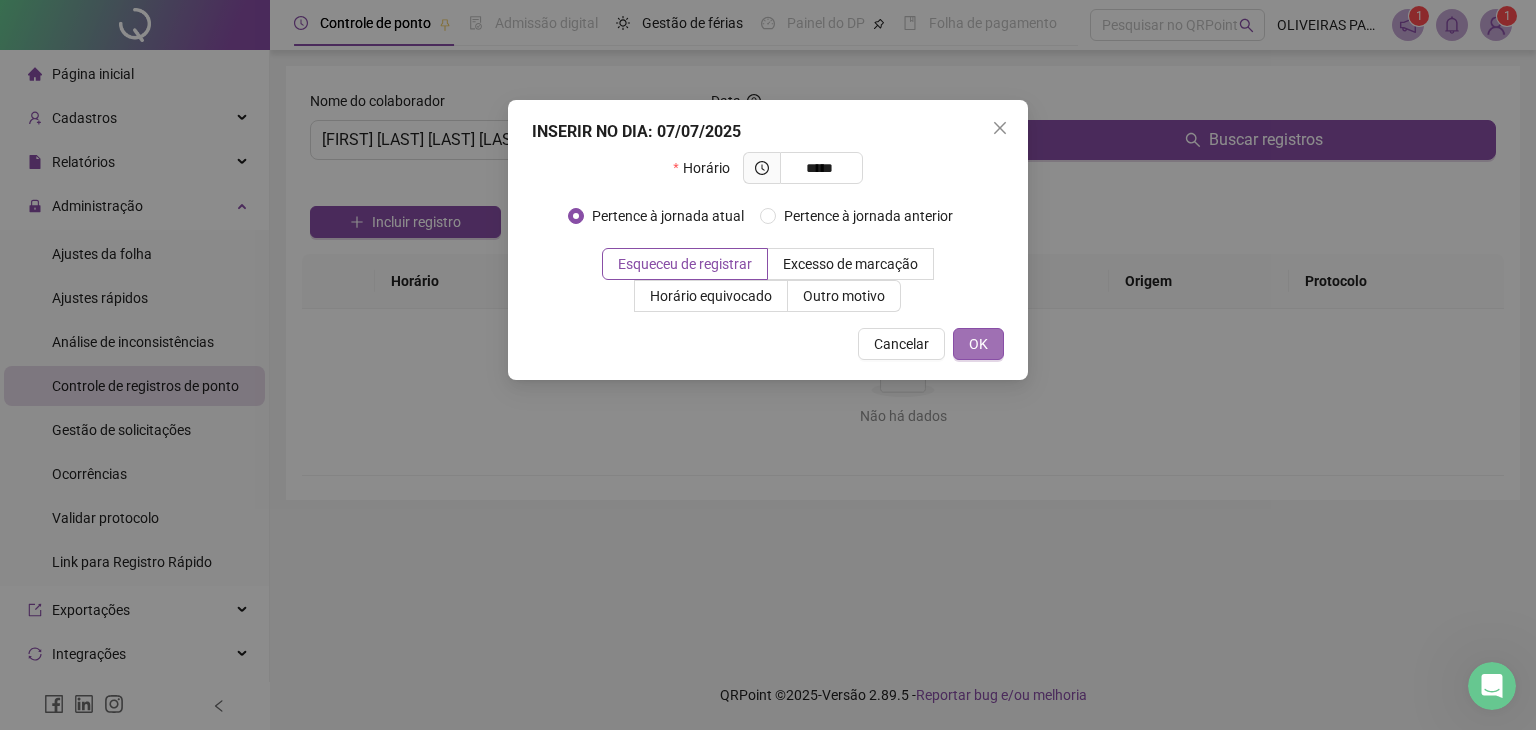 click on "OK" at bounding box center [978, 344] 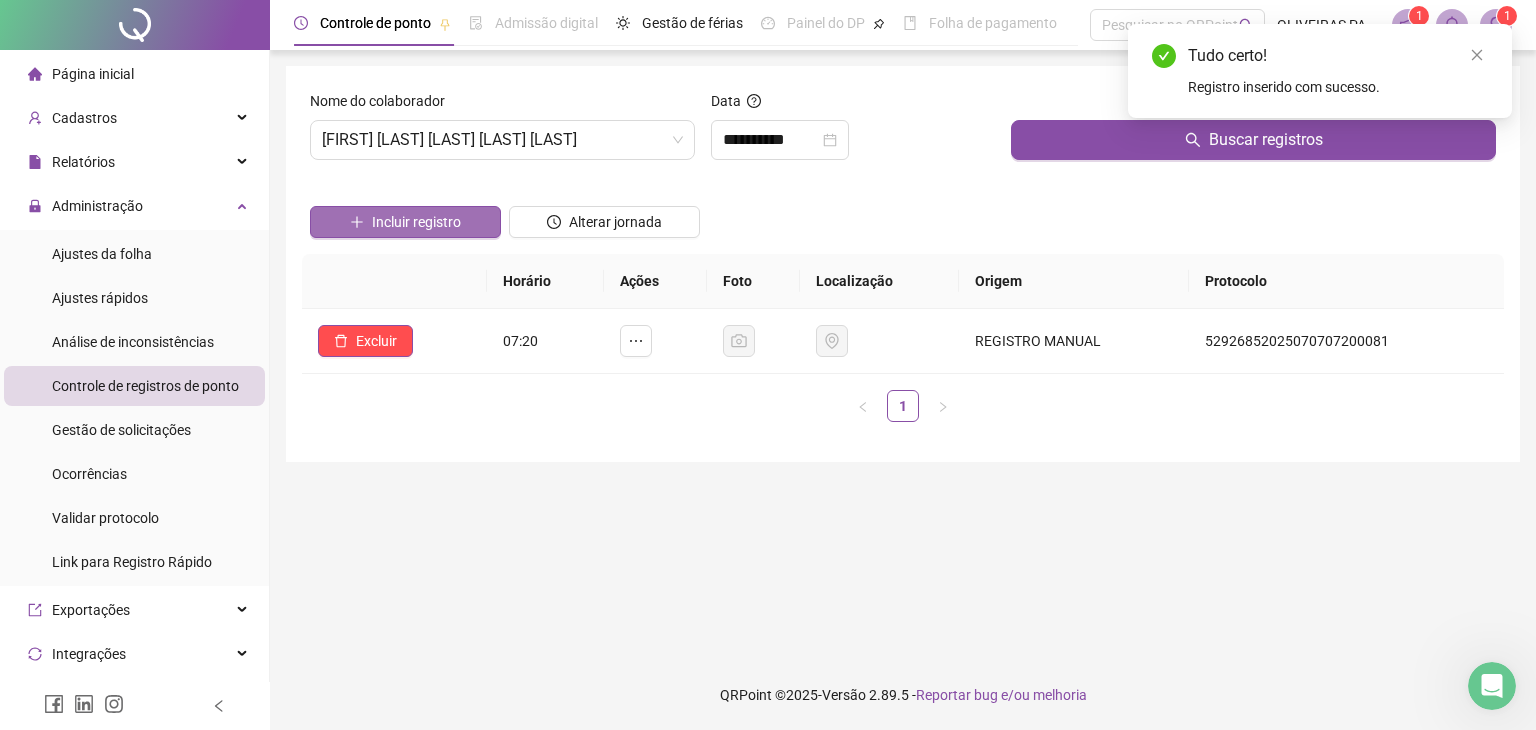 click on "Incluir registro" at bounding box center (416, 222) 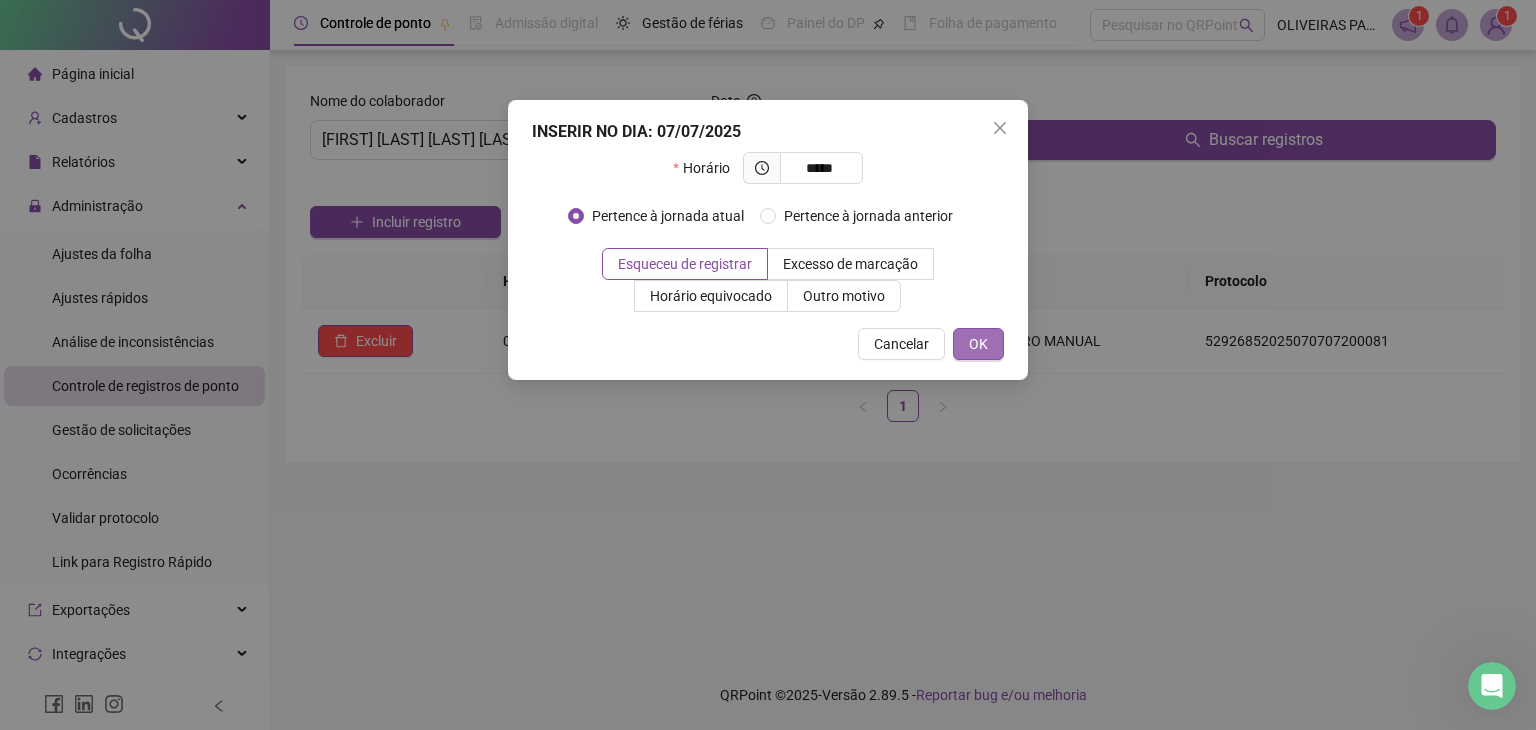 type on "*****" 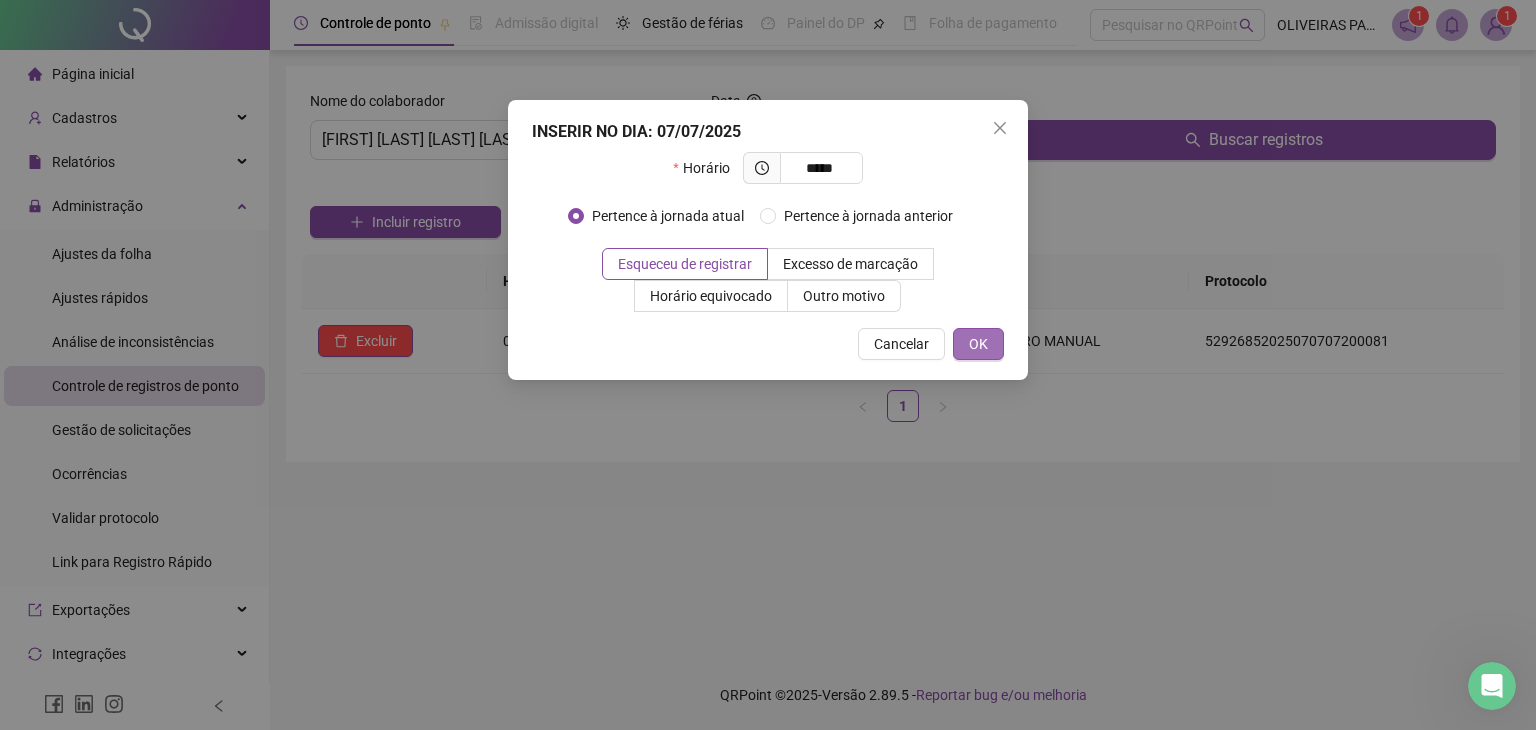 click on "OK" at bounding box center [978, 344] 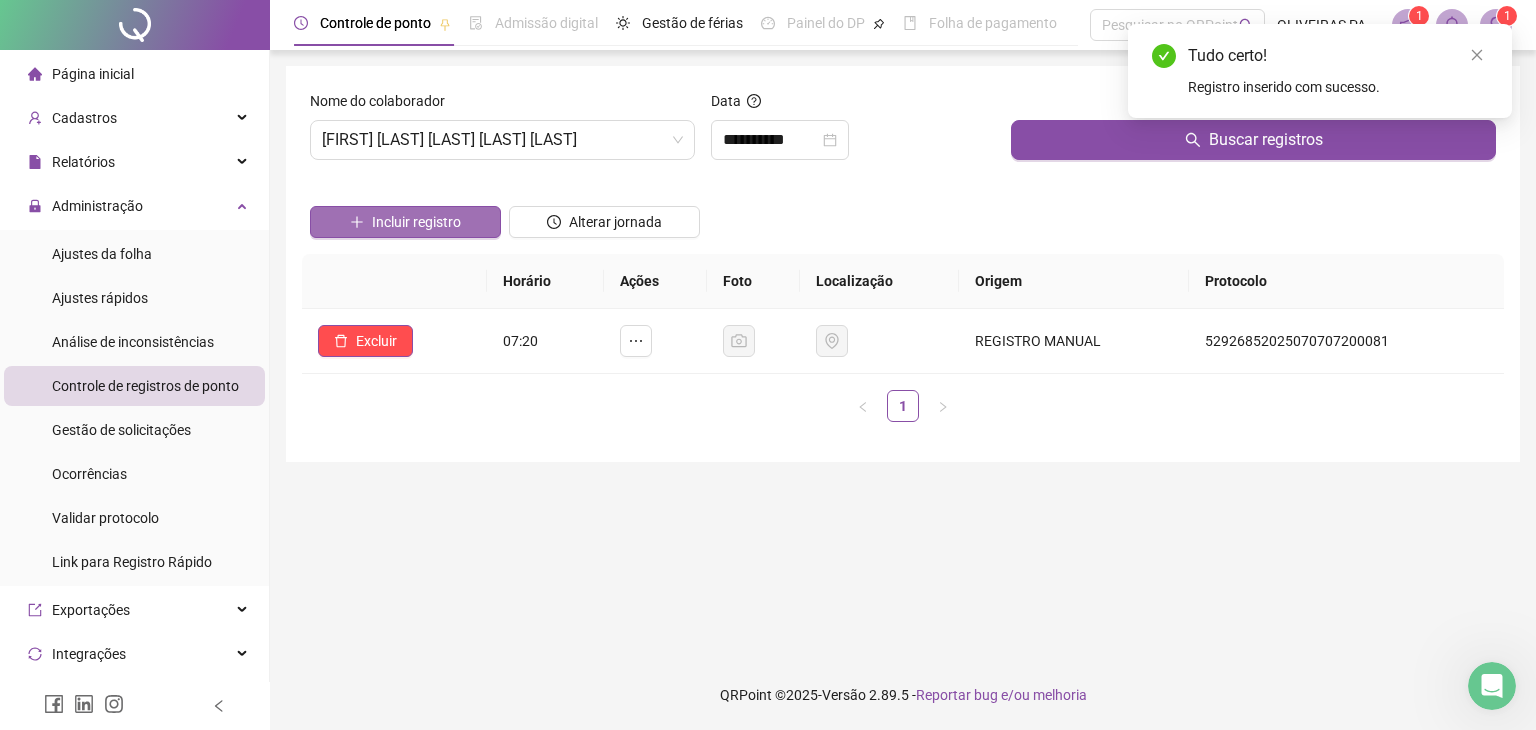 click on "Incluir registro" at bounding box center (416, 222) 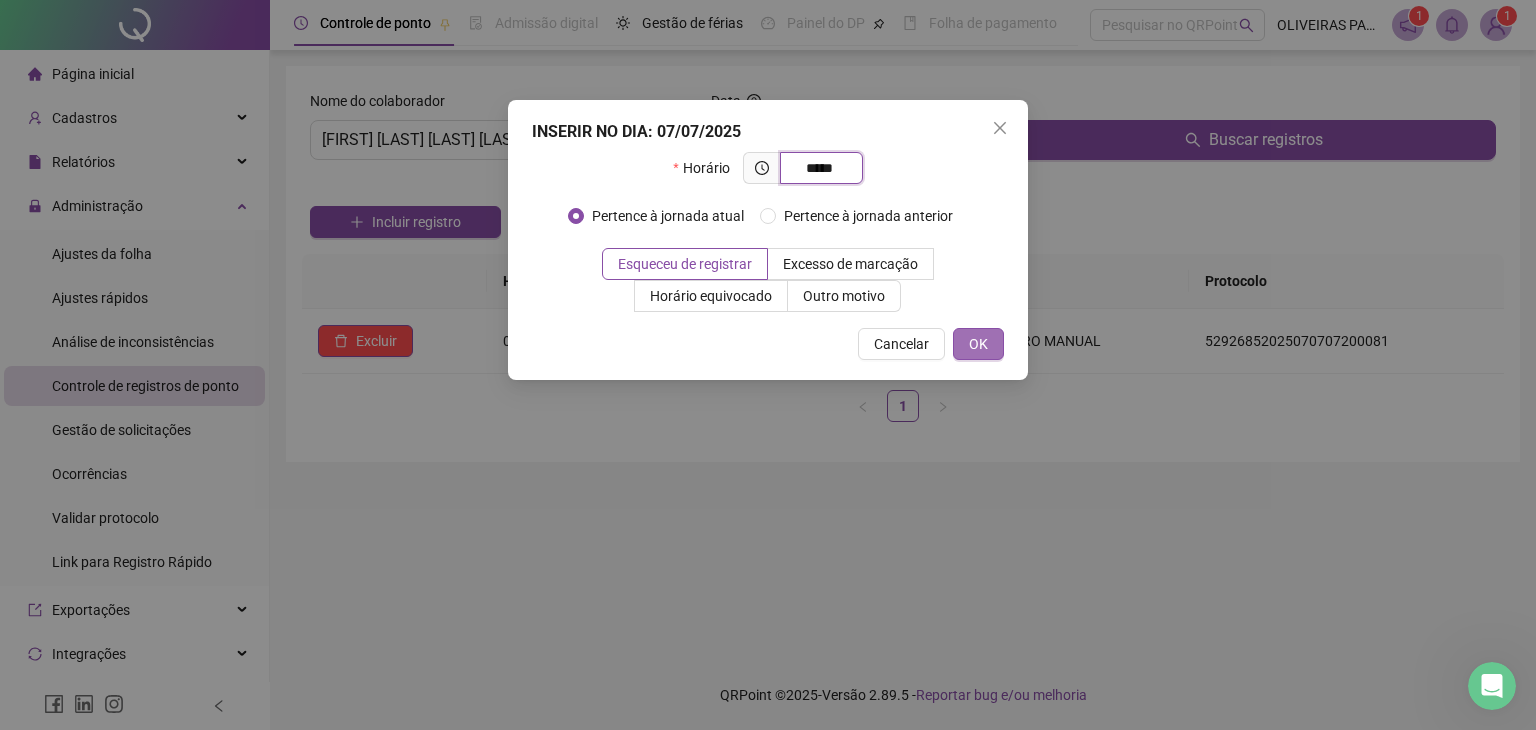 type on "*****" 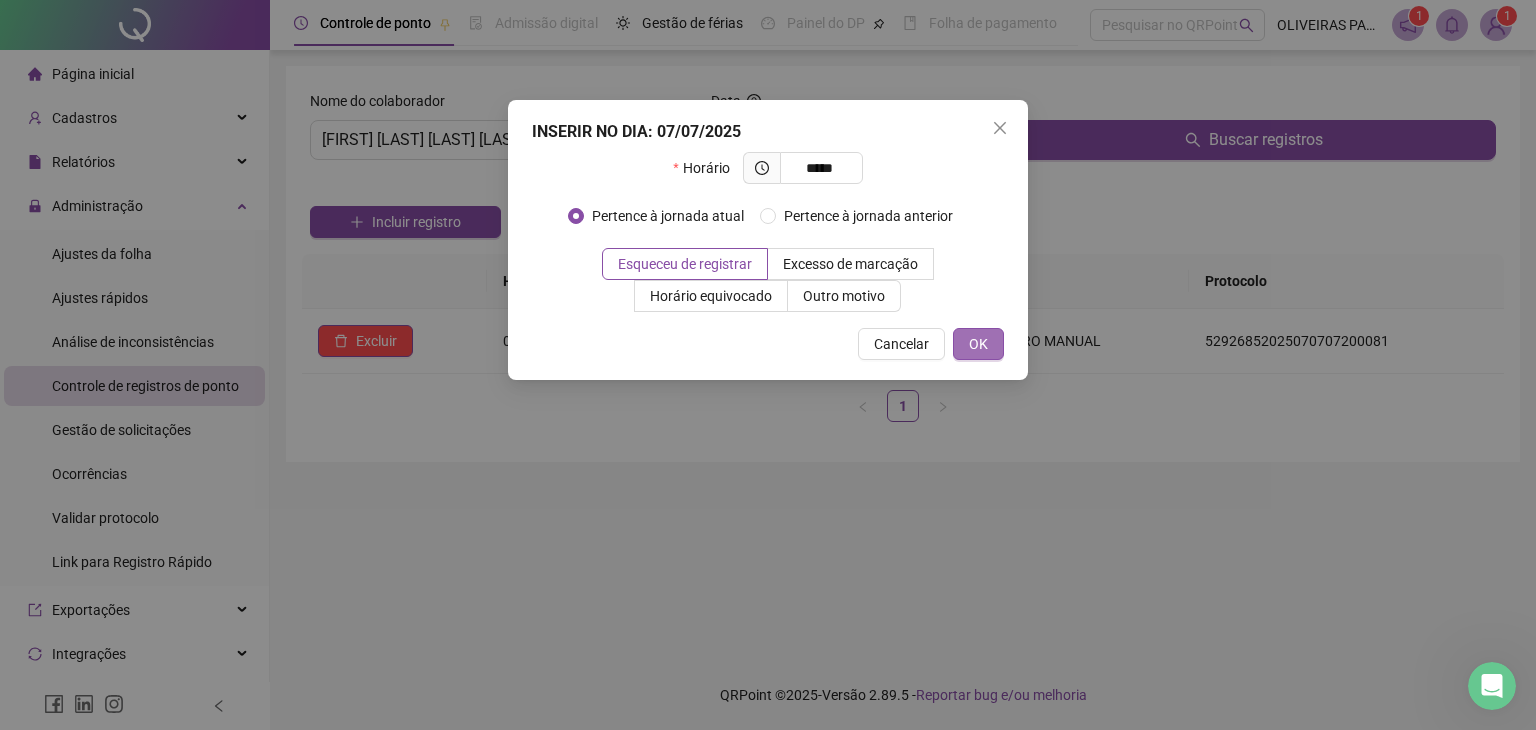 click on "OK" at bounding box center [978, 344] 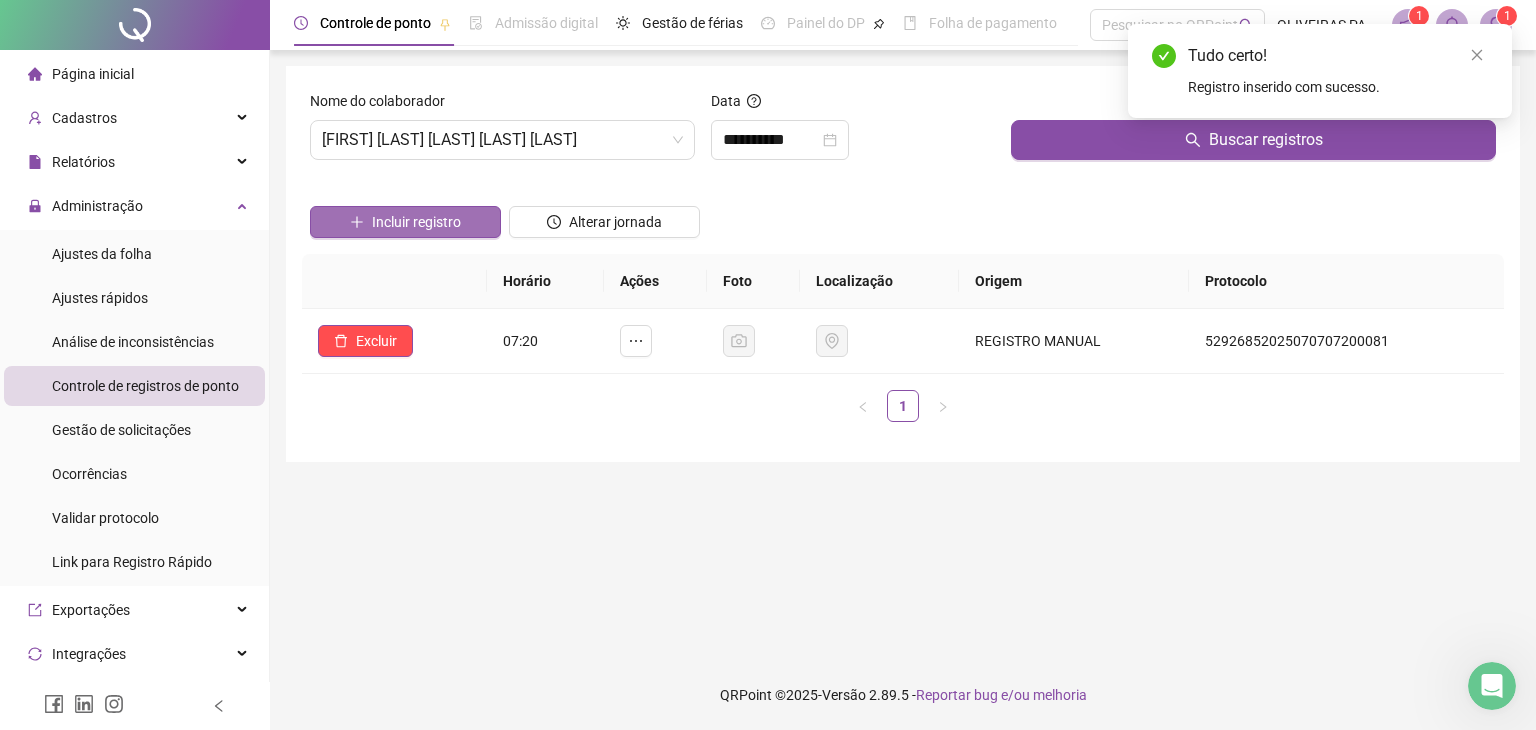 click on "Incluir registro" at bounding box center (416, 222) 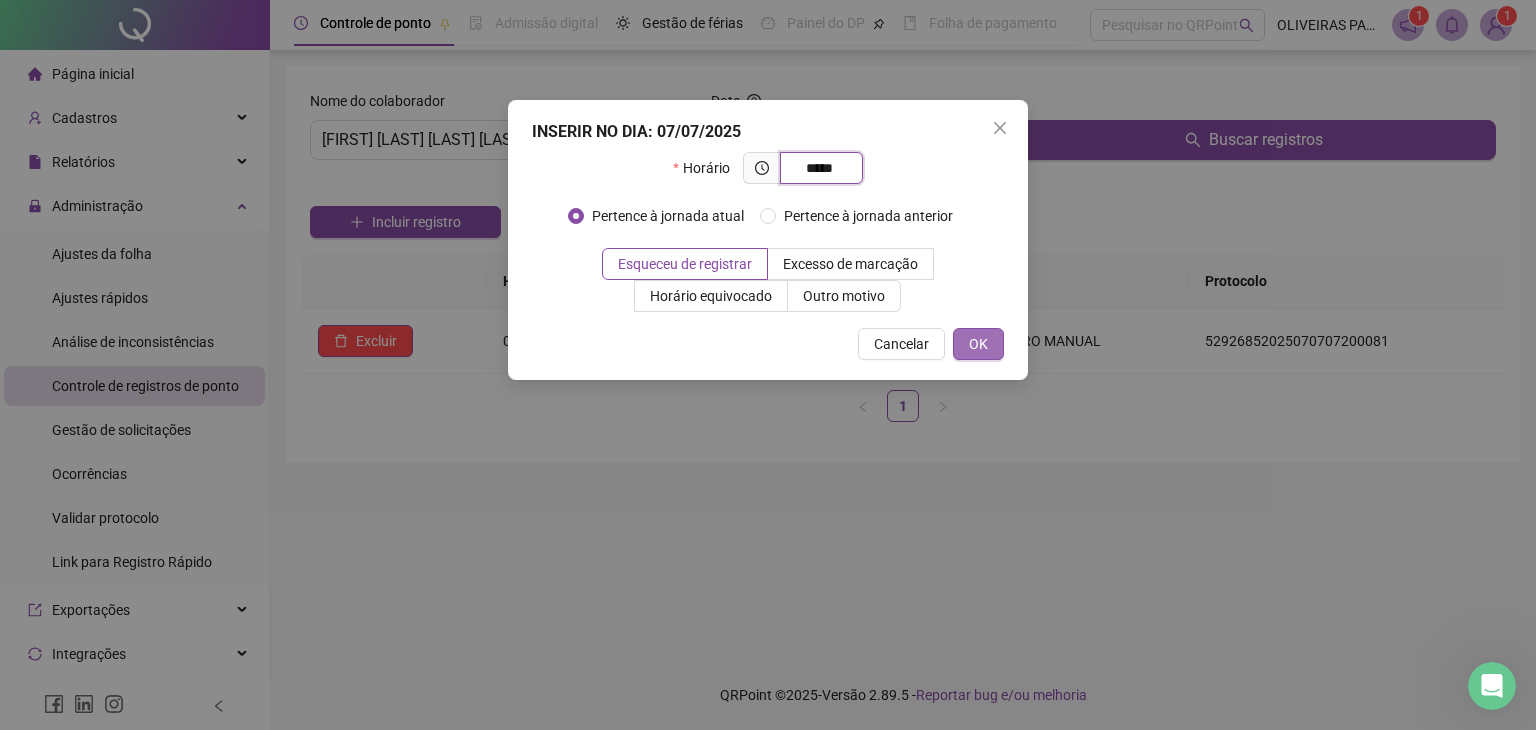 type on "*****" 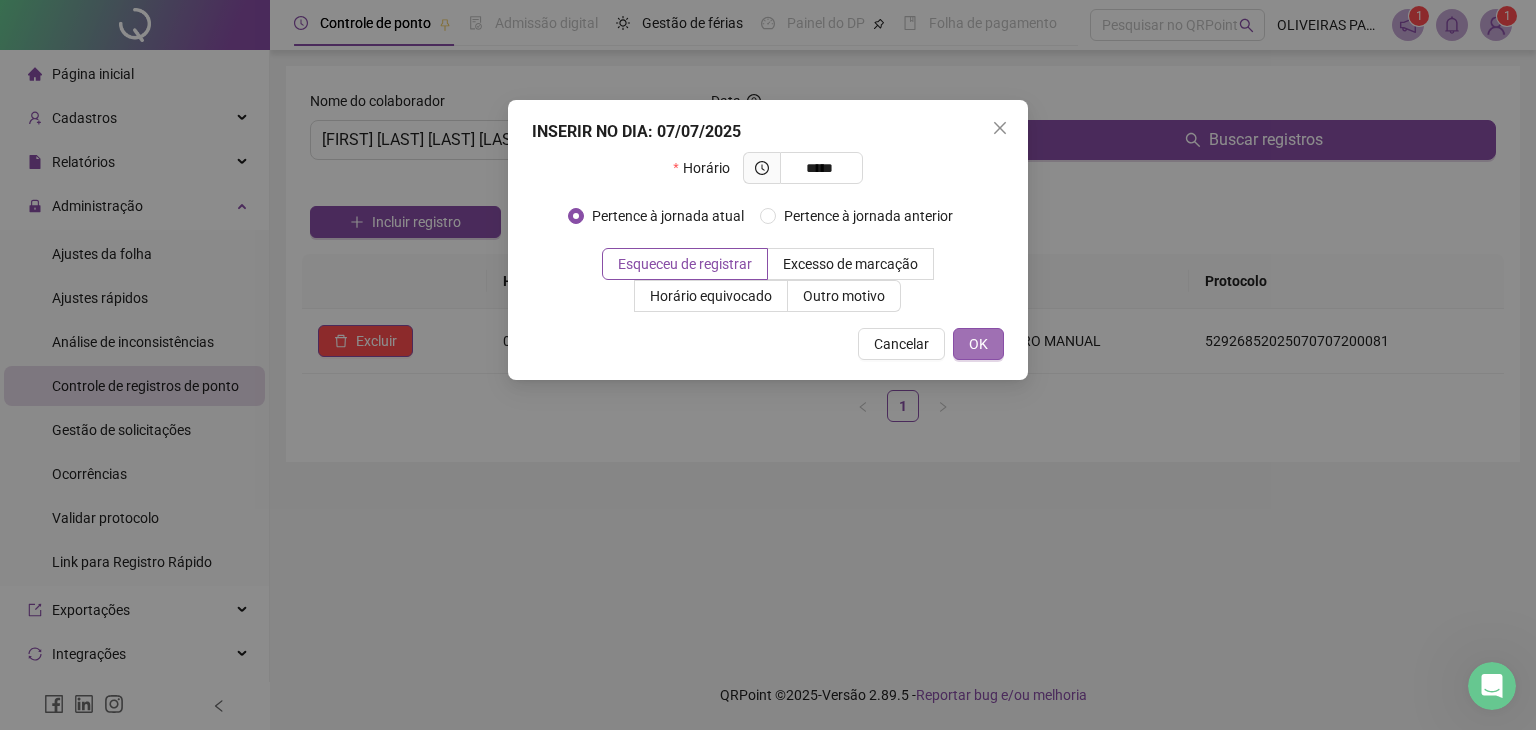 click on "OK" at bounding box center [978, 344] 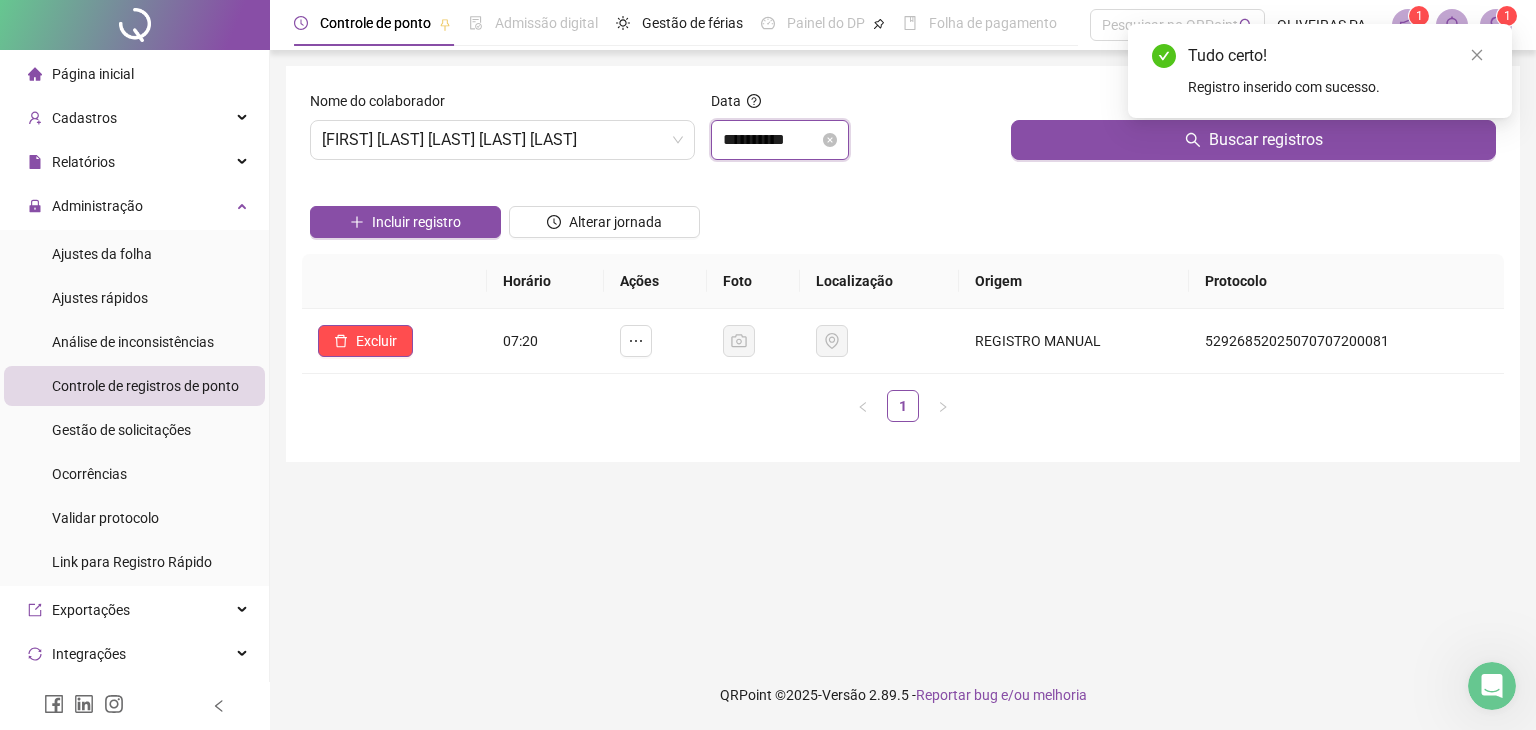 click on "**********" at bounding box center (771, 140) 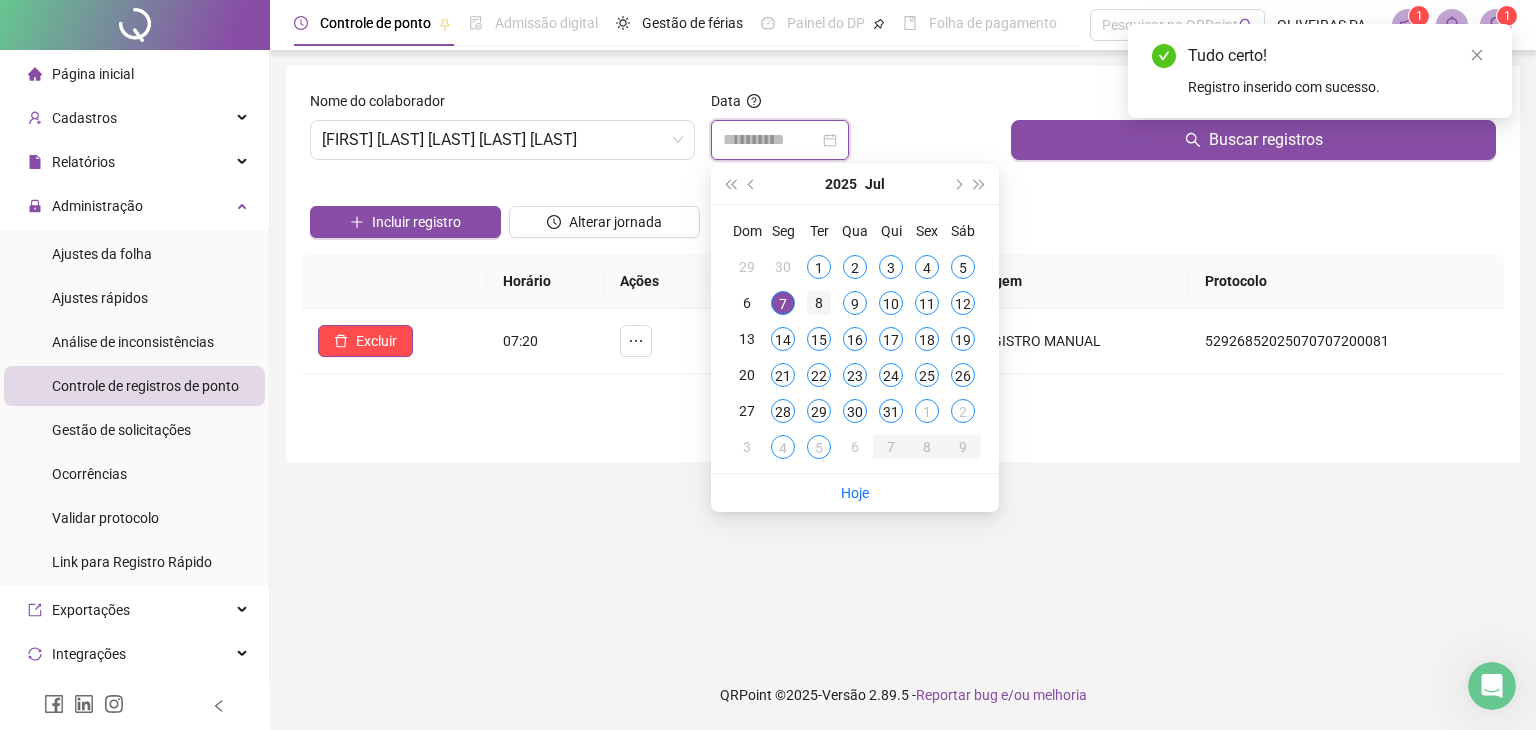type on "**********" 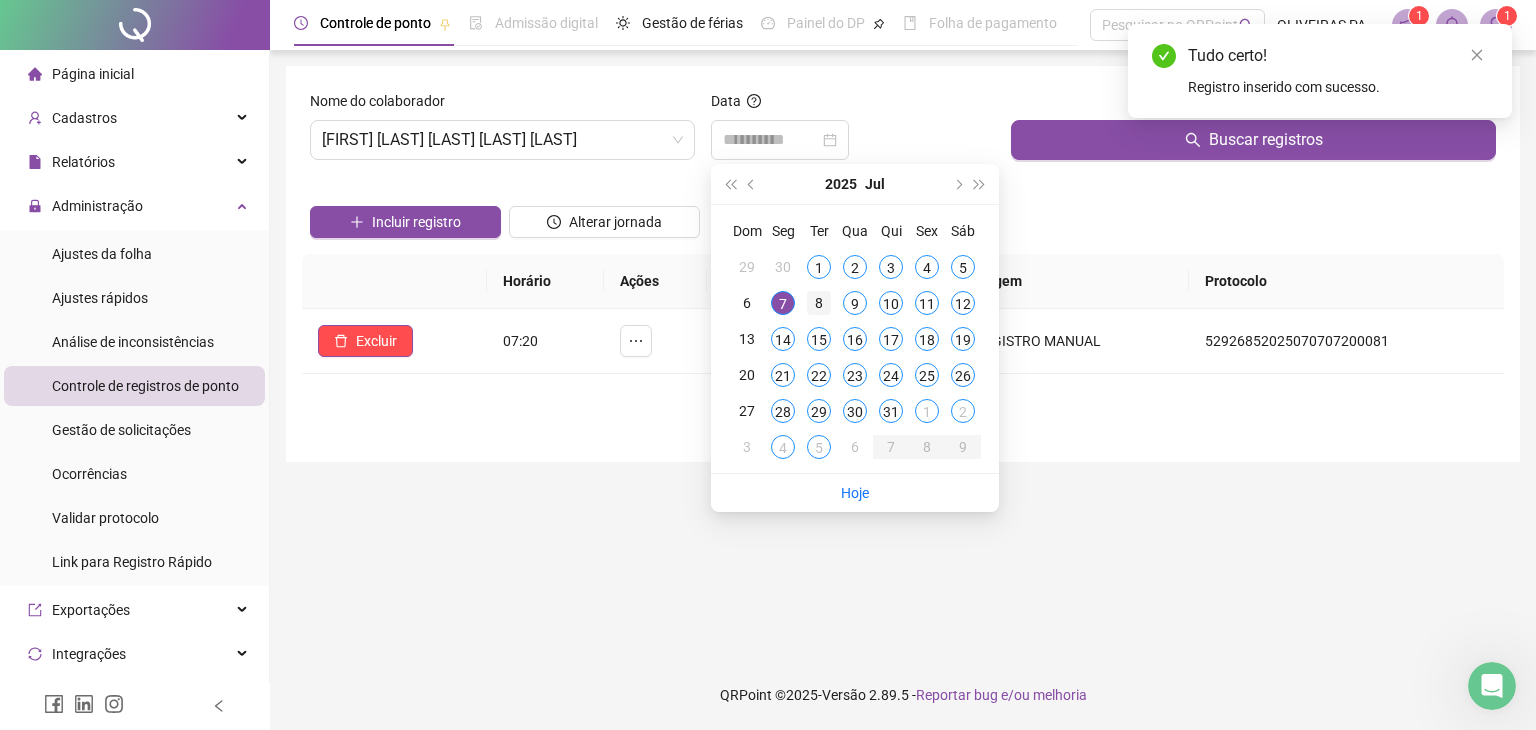 click on "8" at bounding box center (819, 303) 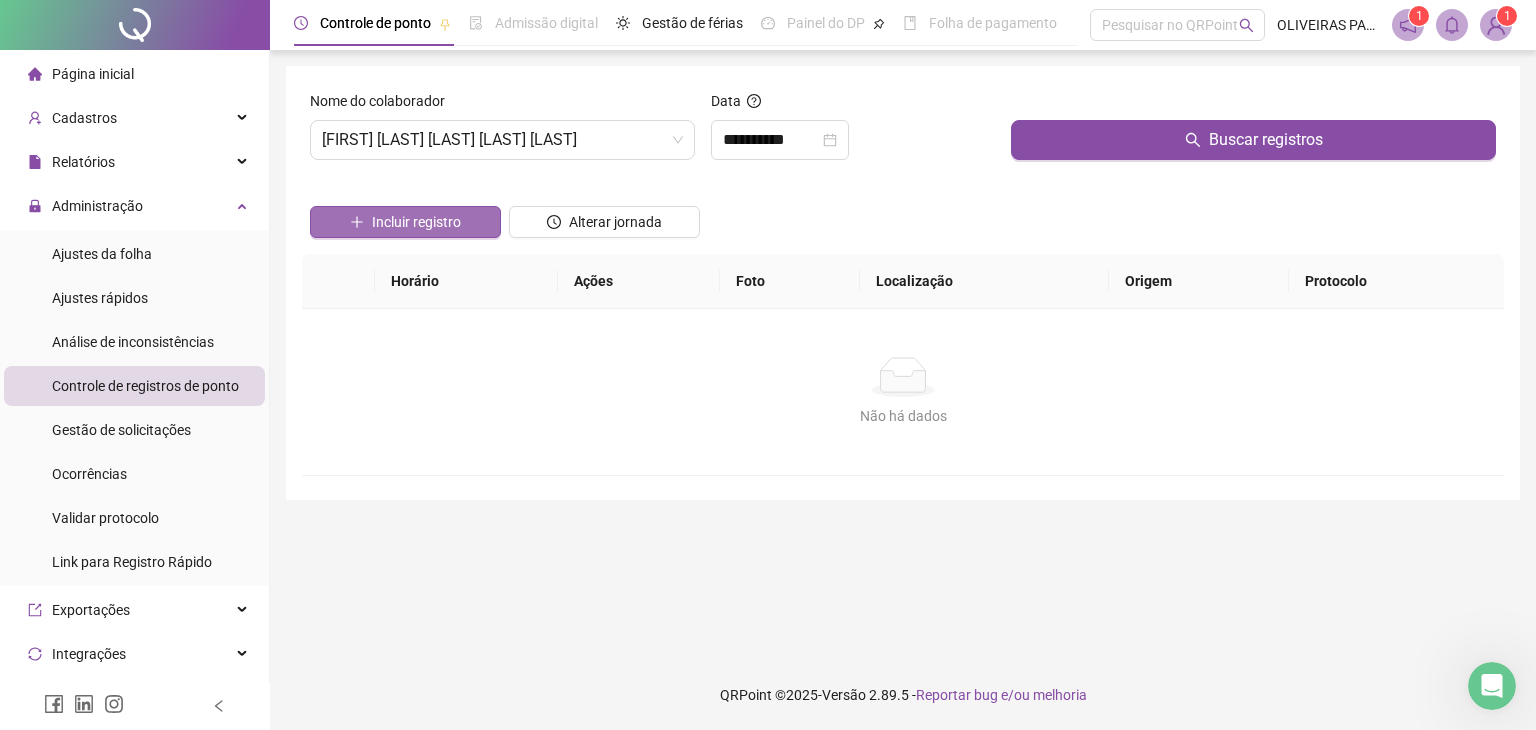 click 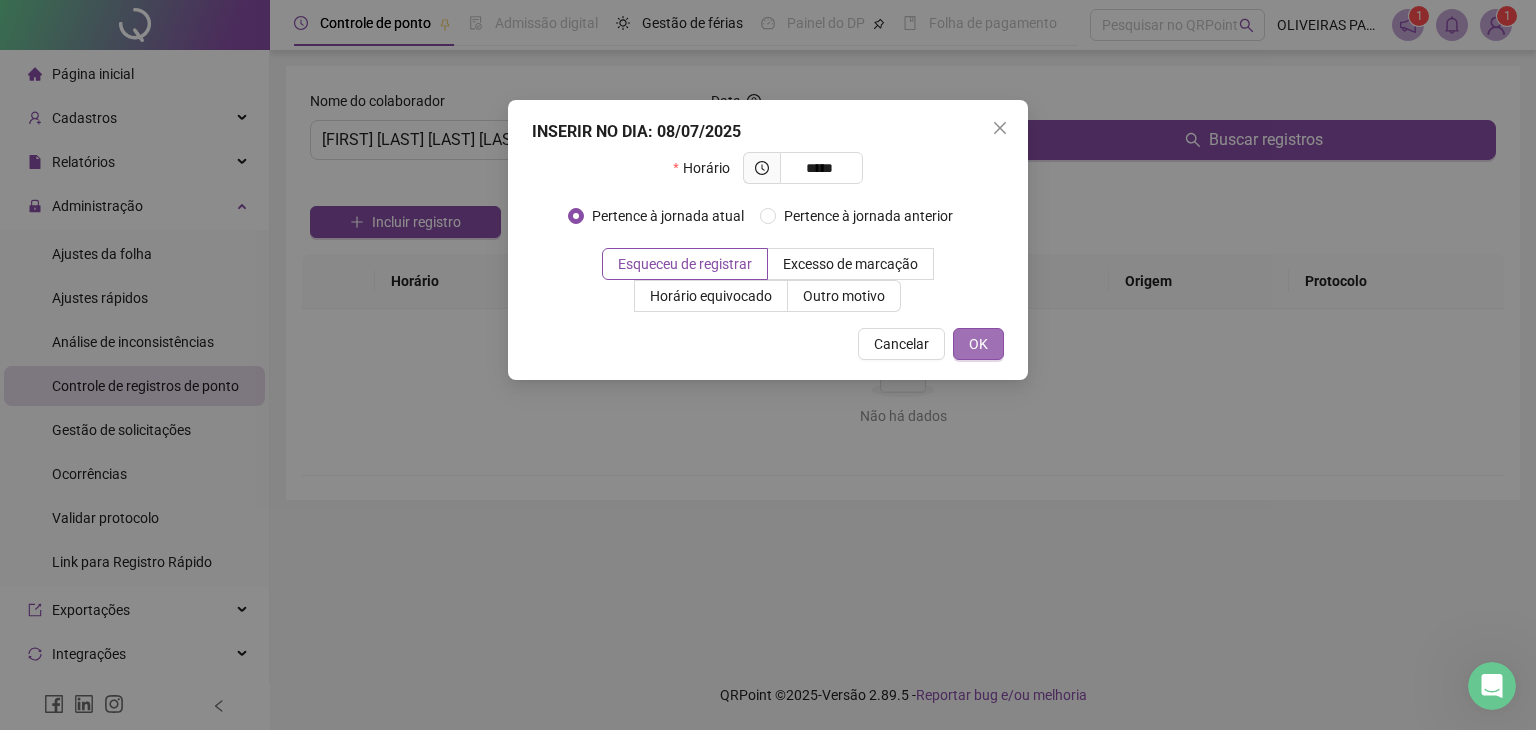 type on "*****" 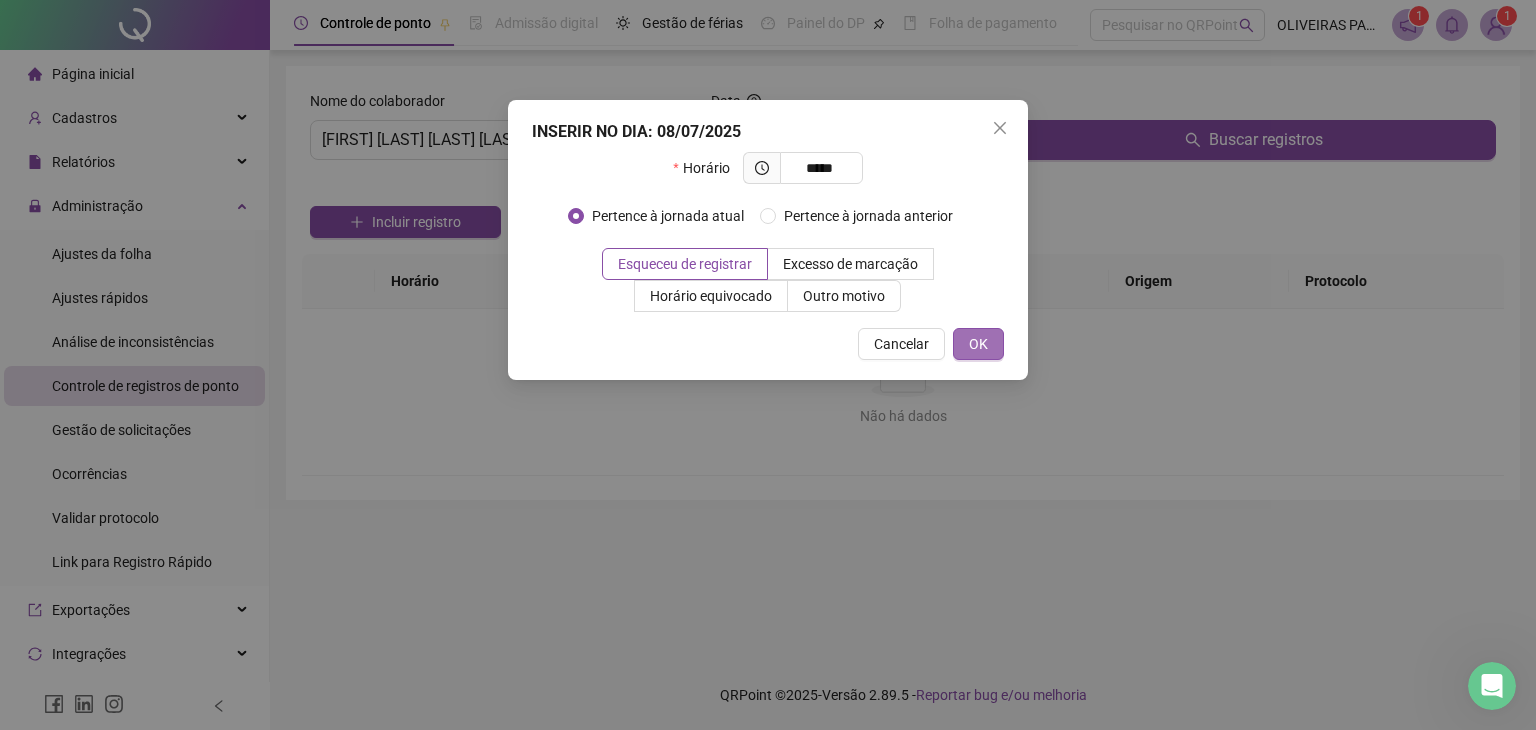 click on "OK" at bounding box center [978, 344] 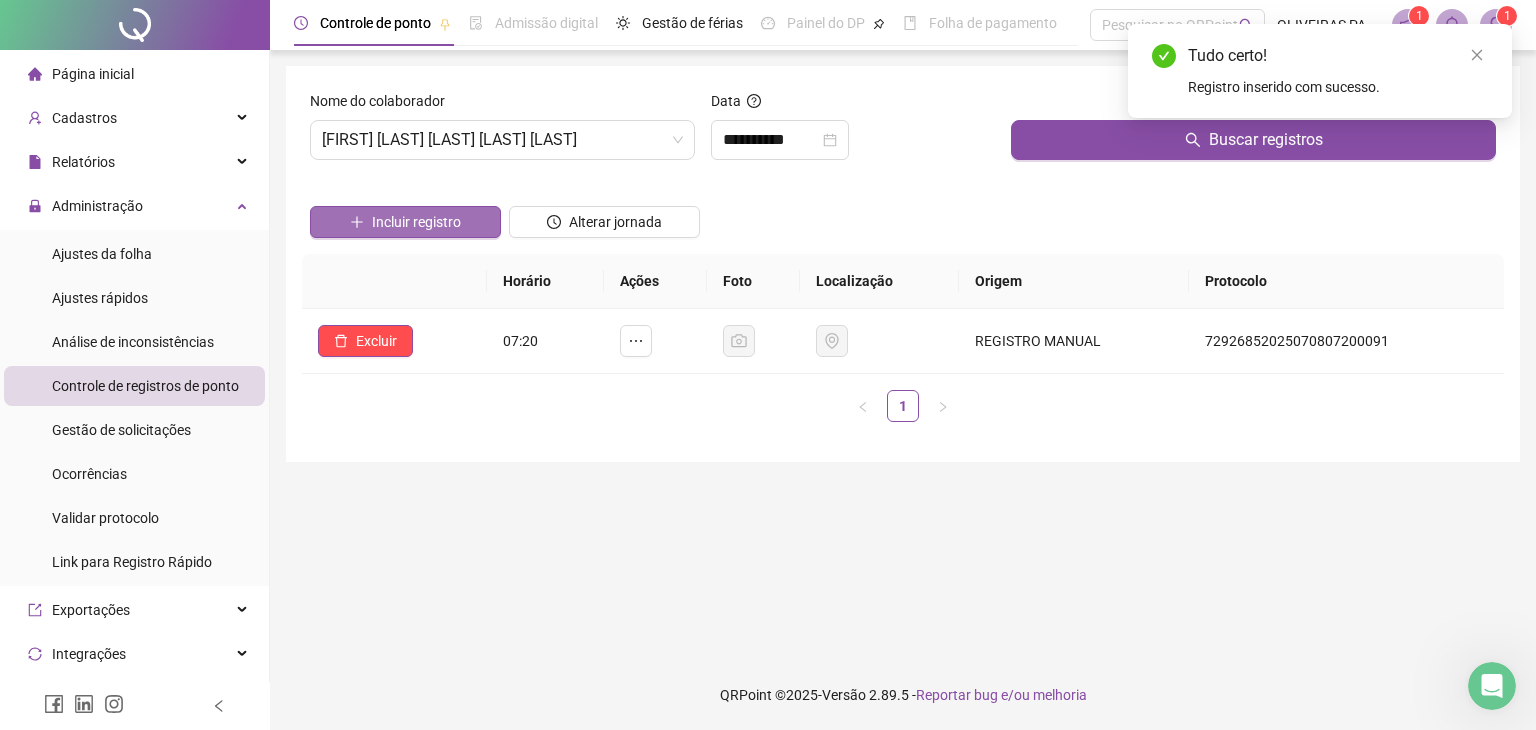 click on "Incluir registro" at bounding box center (416, 222) 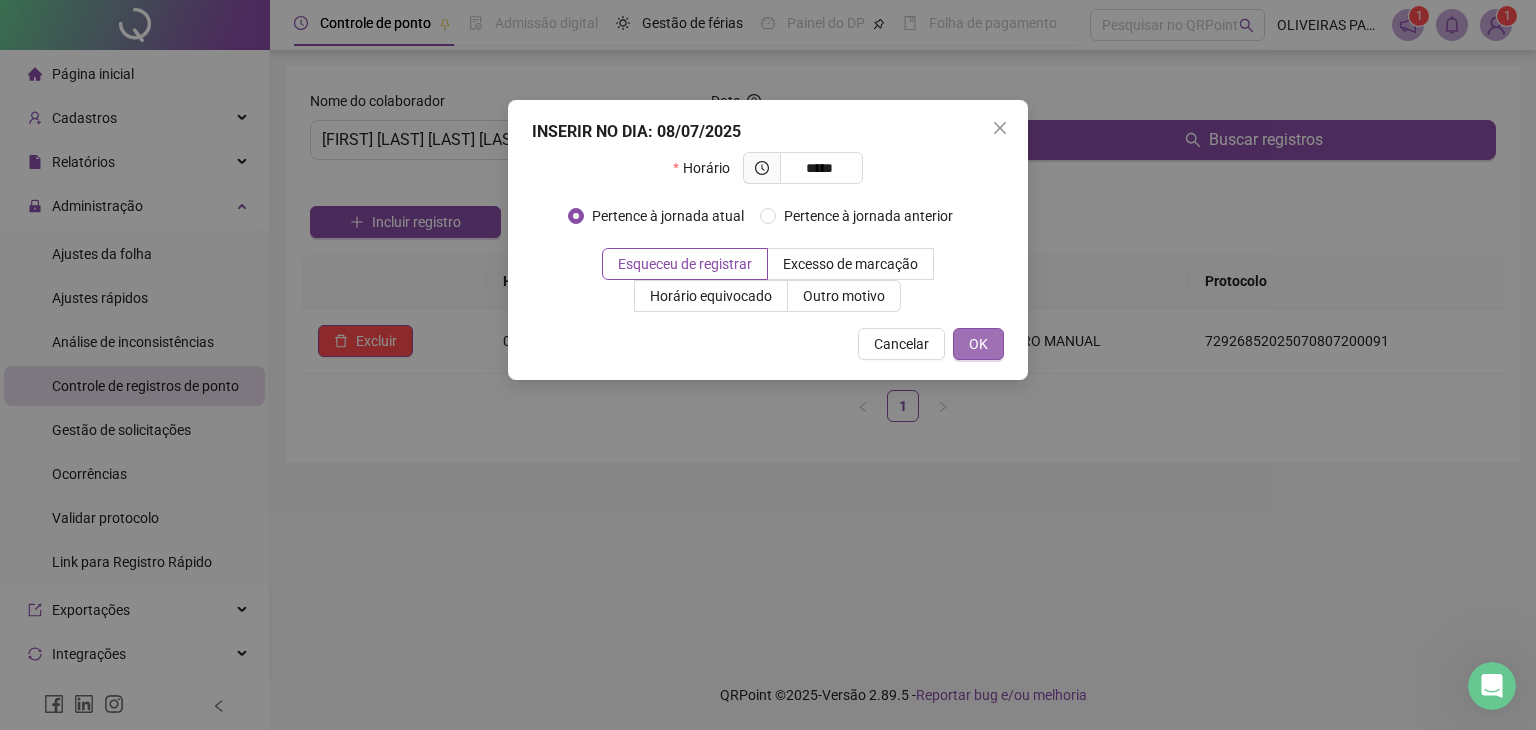 type on "*****" 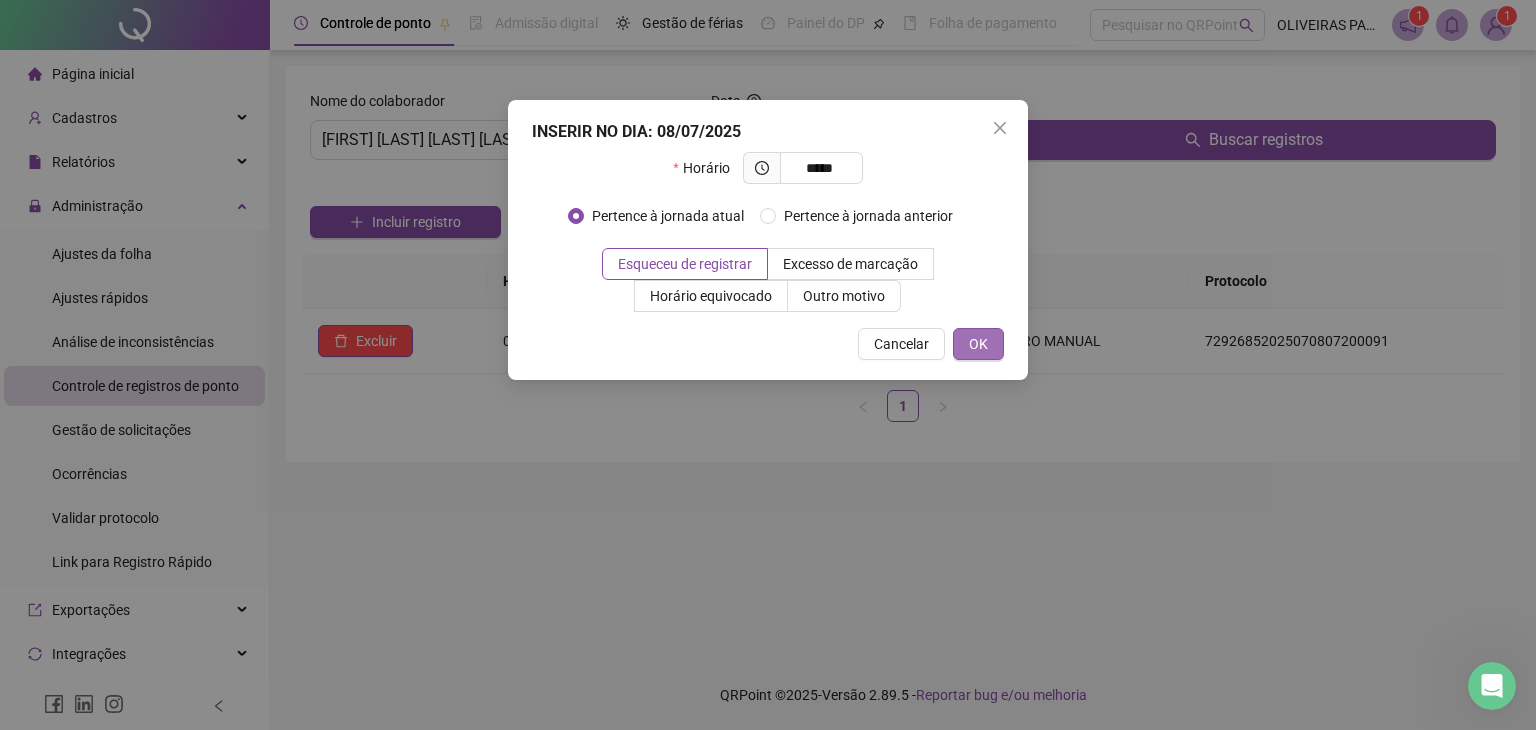 click on "OK" at bounding box center [978, 344] 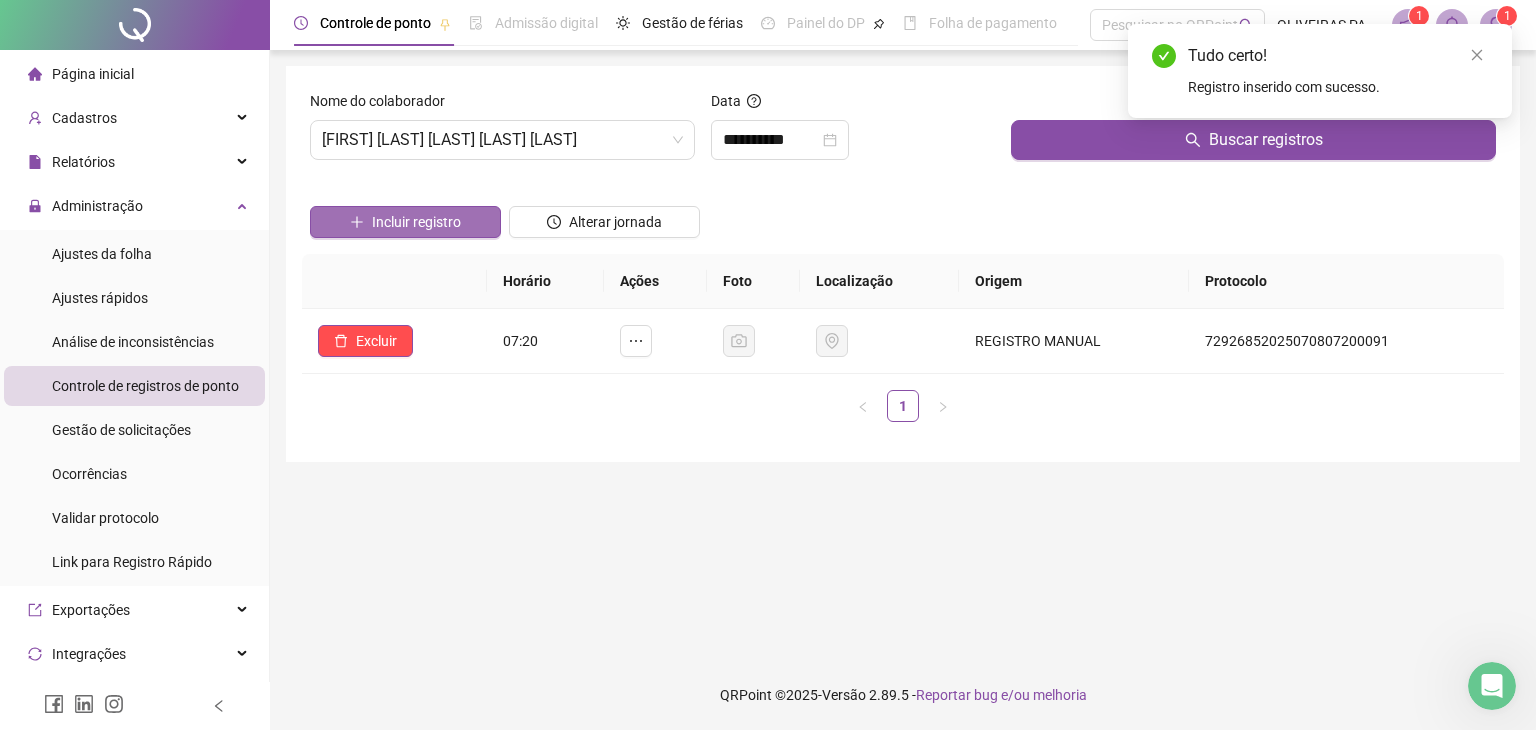 click on "Incluir registro" at bounding box center (416, 222) 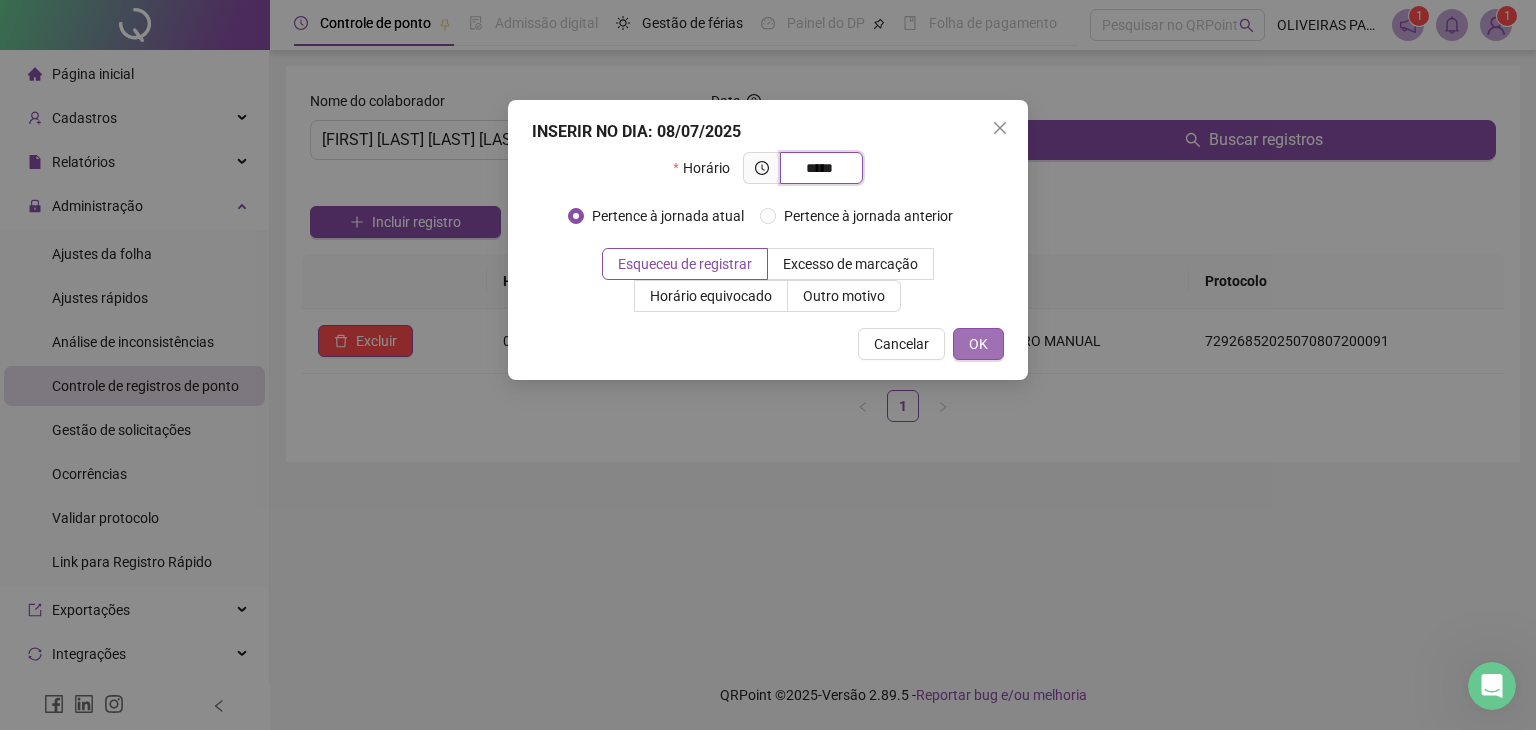 type on "*****" 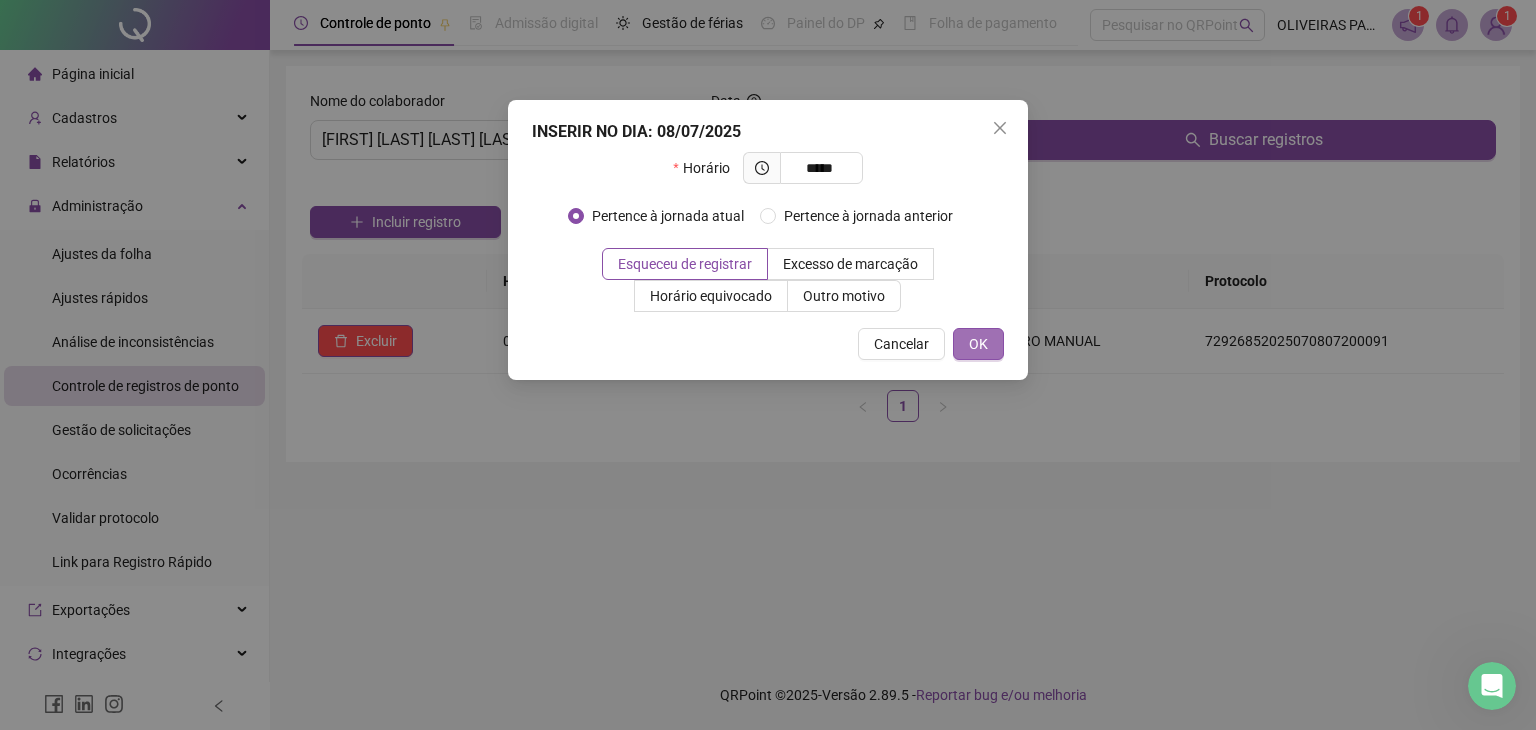 click on "OK" at bounding box center [978, 344] 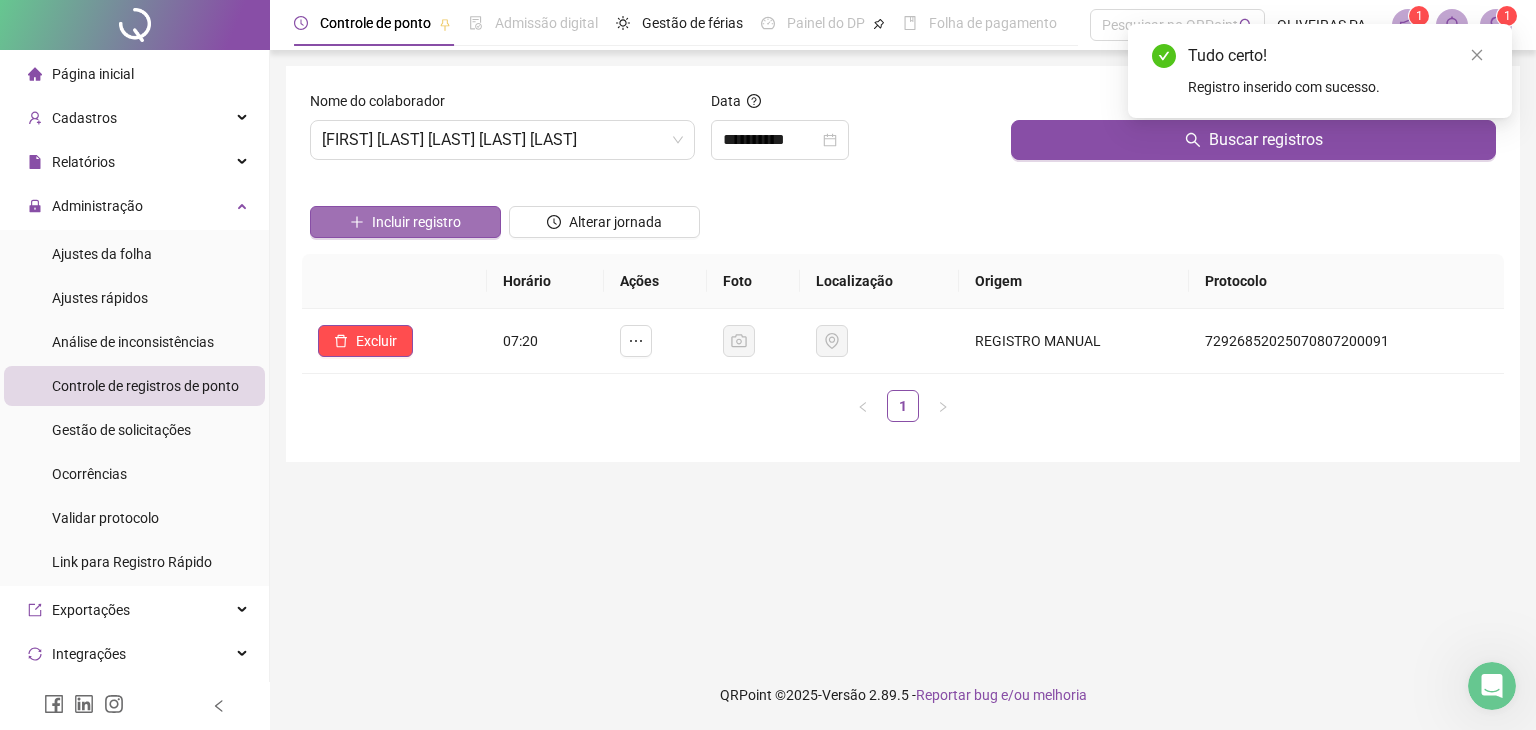click on "Incluir registro" at bounding box center [416, 222] 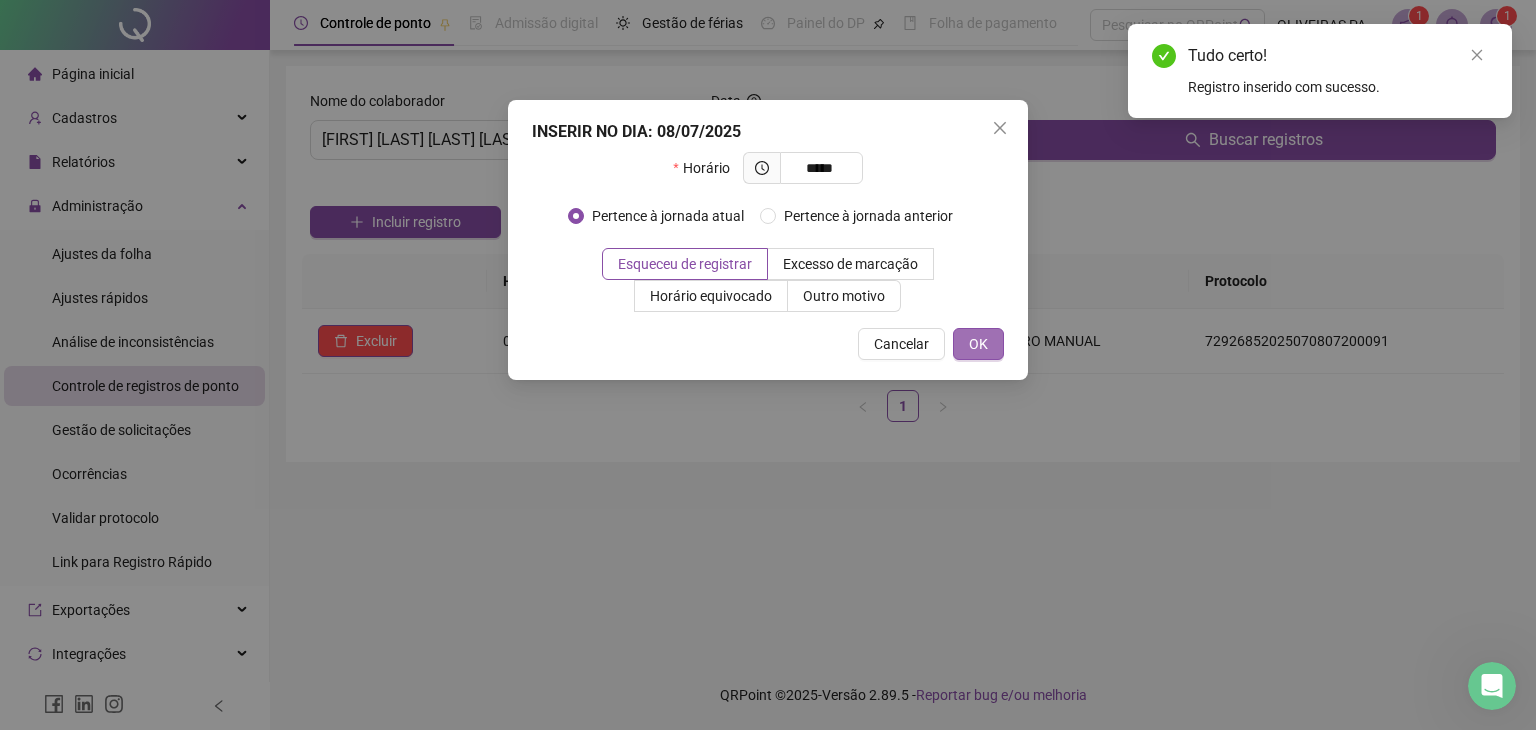 type on "*****" 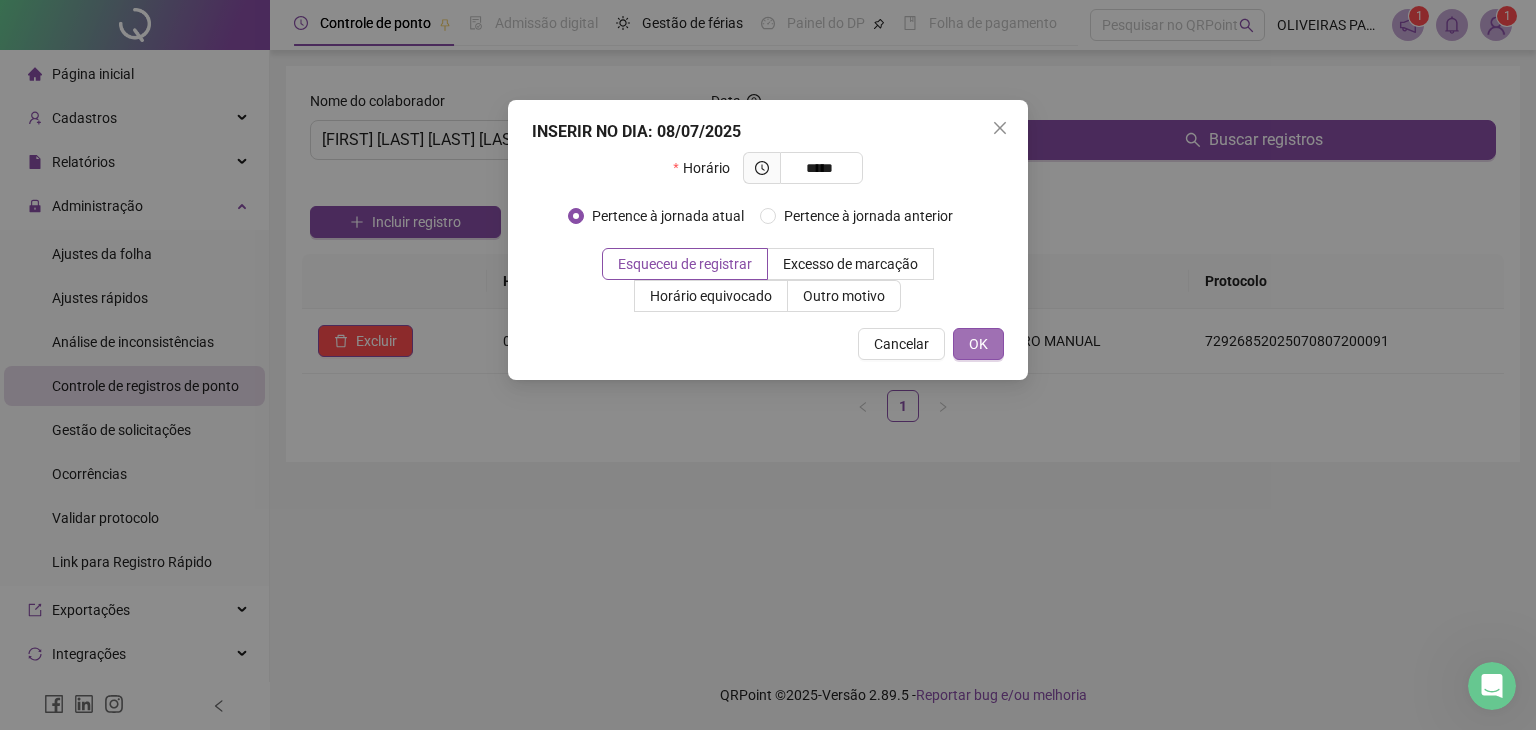 click on "OK" at bounding box center [978, 344] 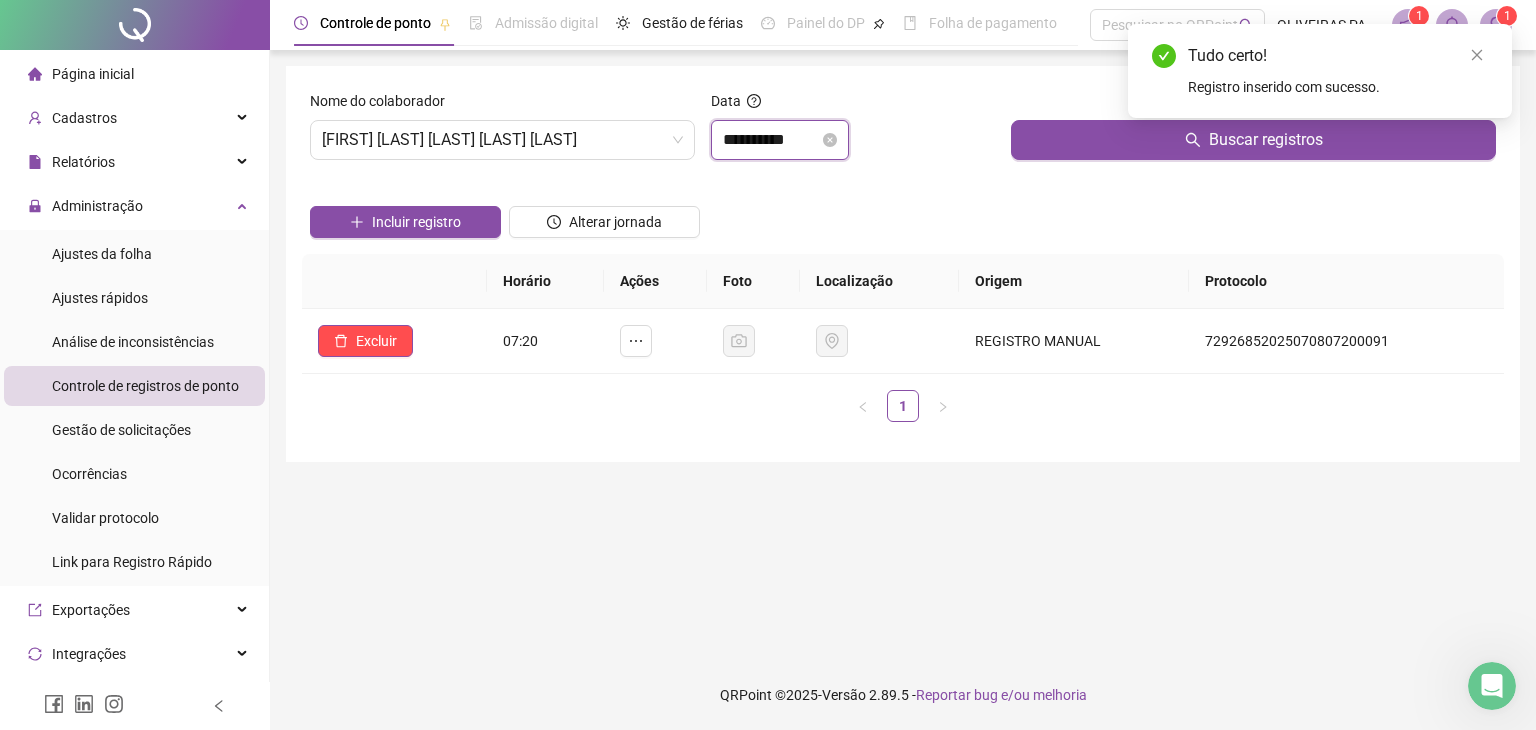click on "**********" at bounding box center (771, 140) 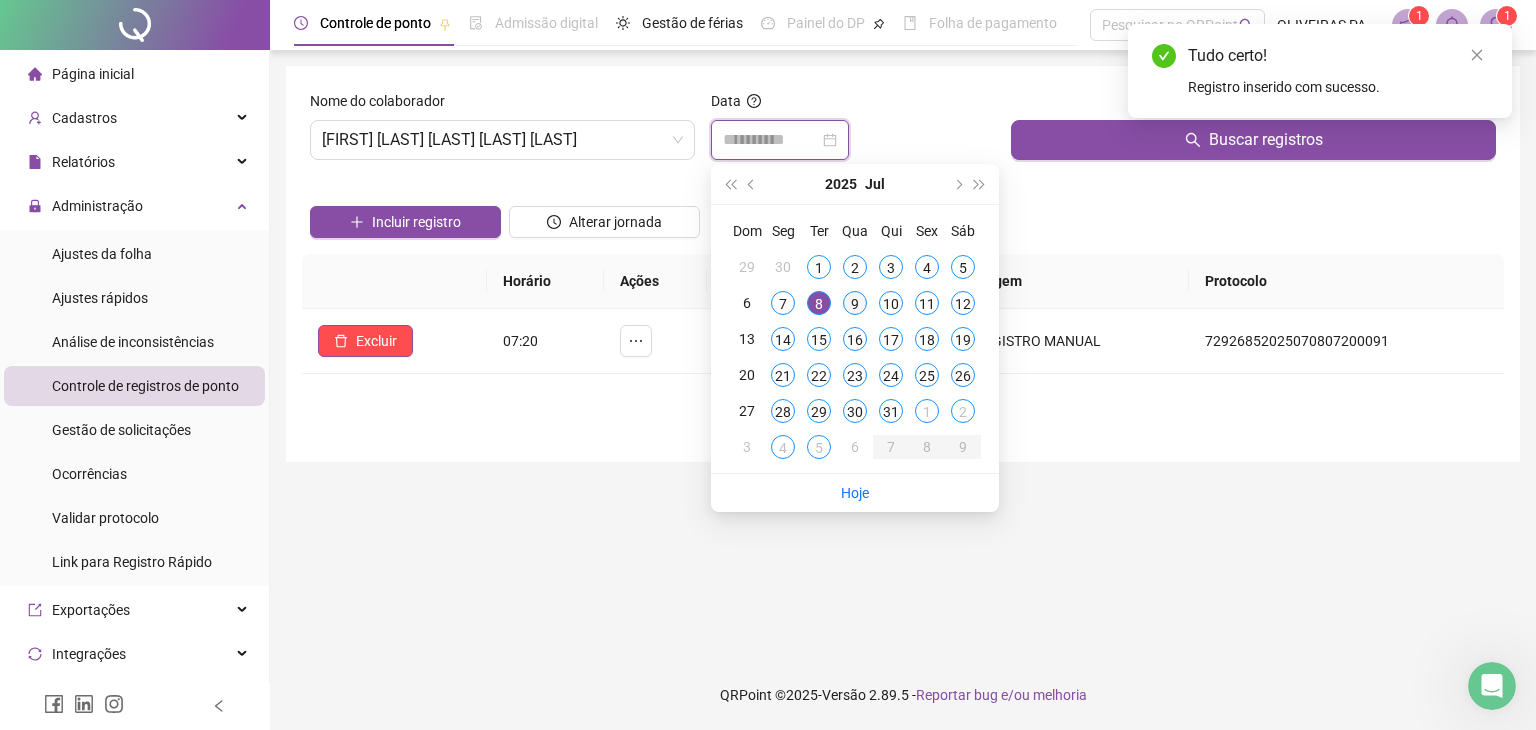 type on "**********" 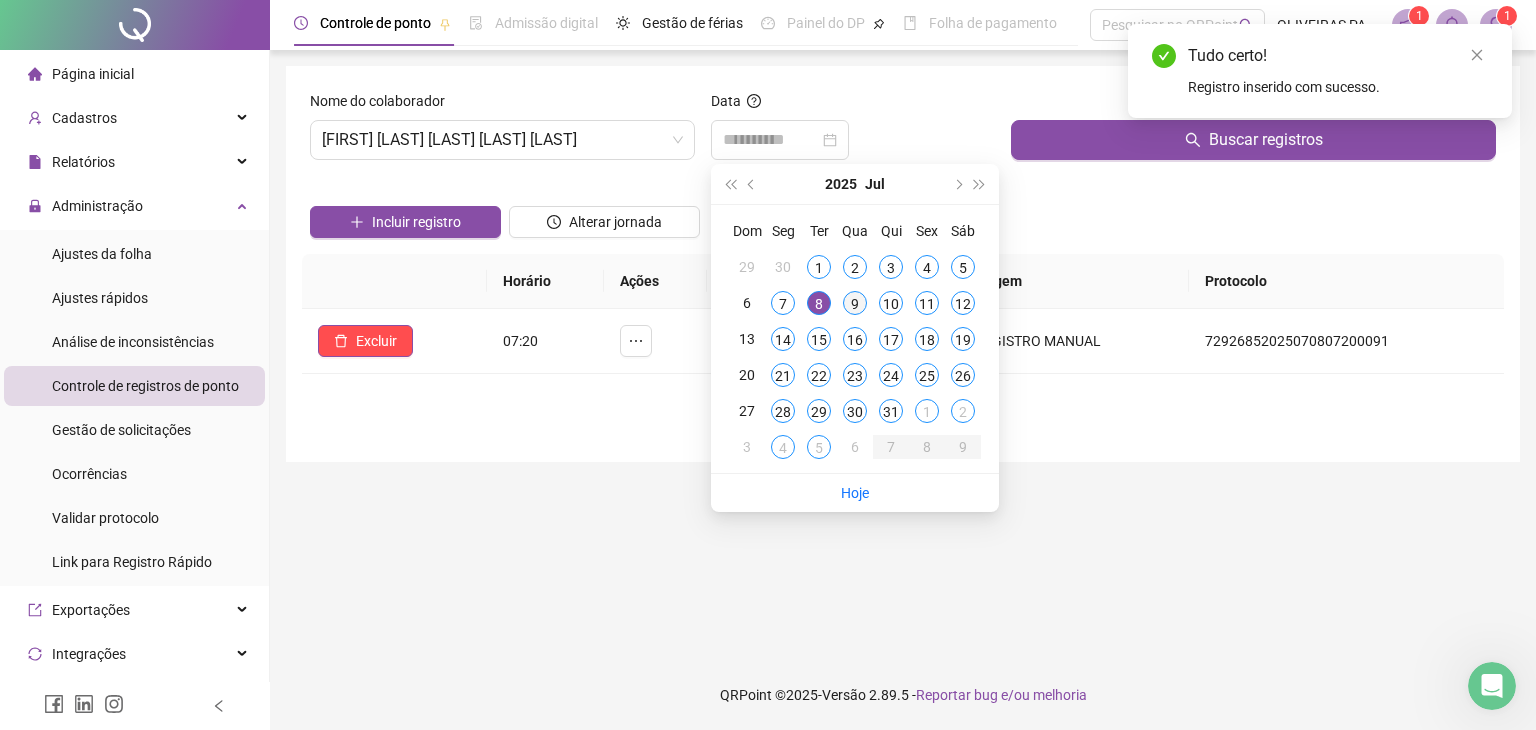 click on "9" at bounding box center [855, 303] 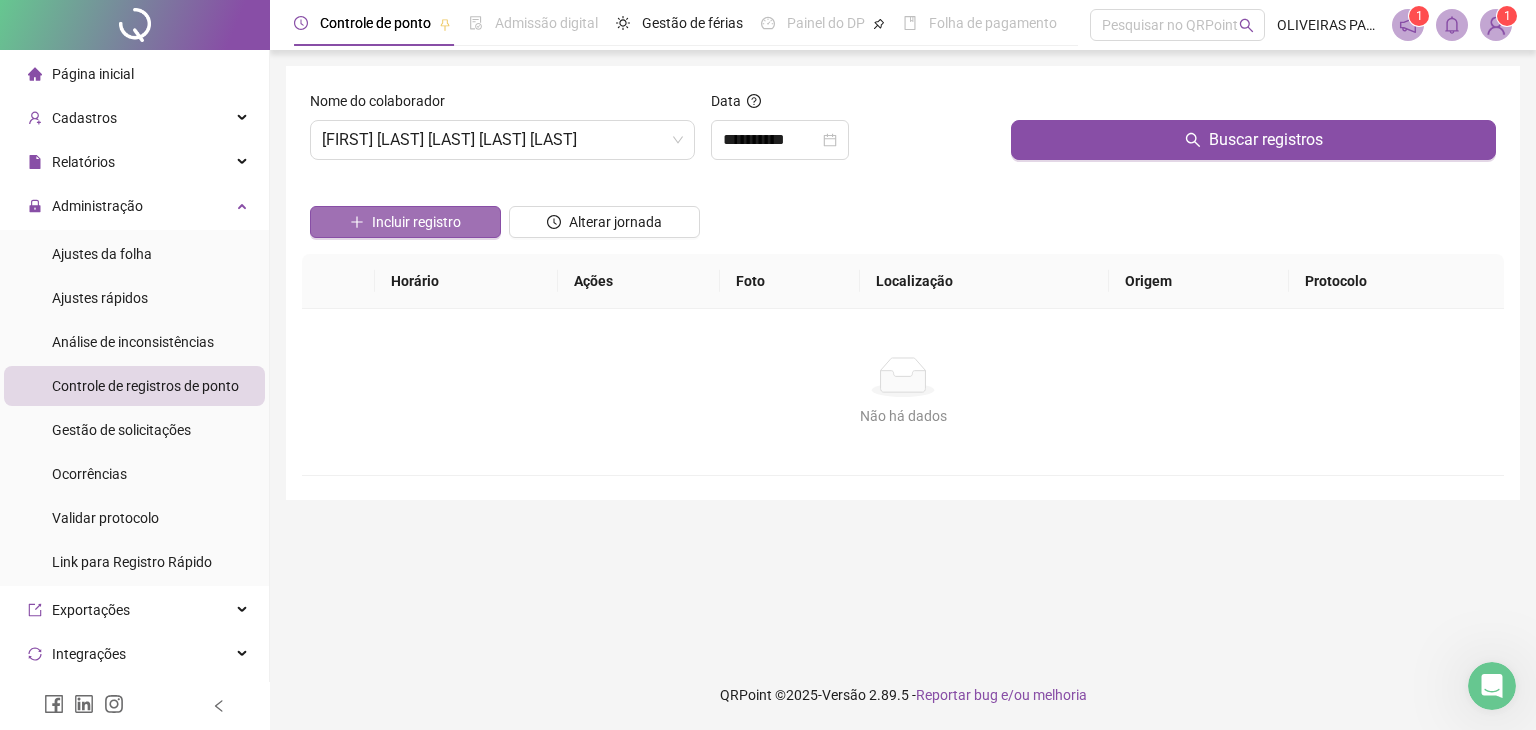 click on "Incluir registro" at bounding box center [416, 222] 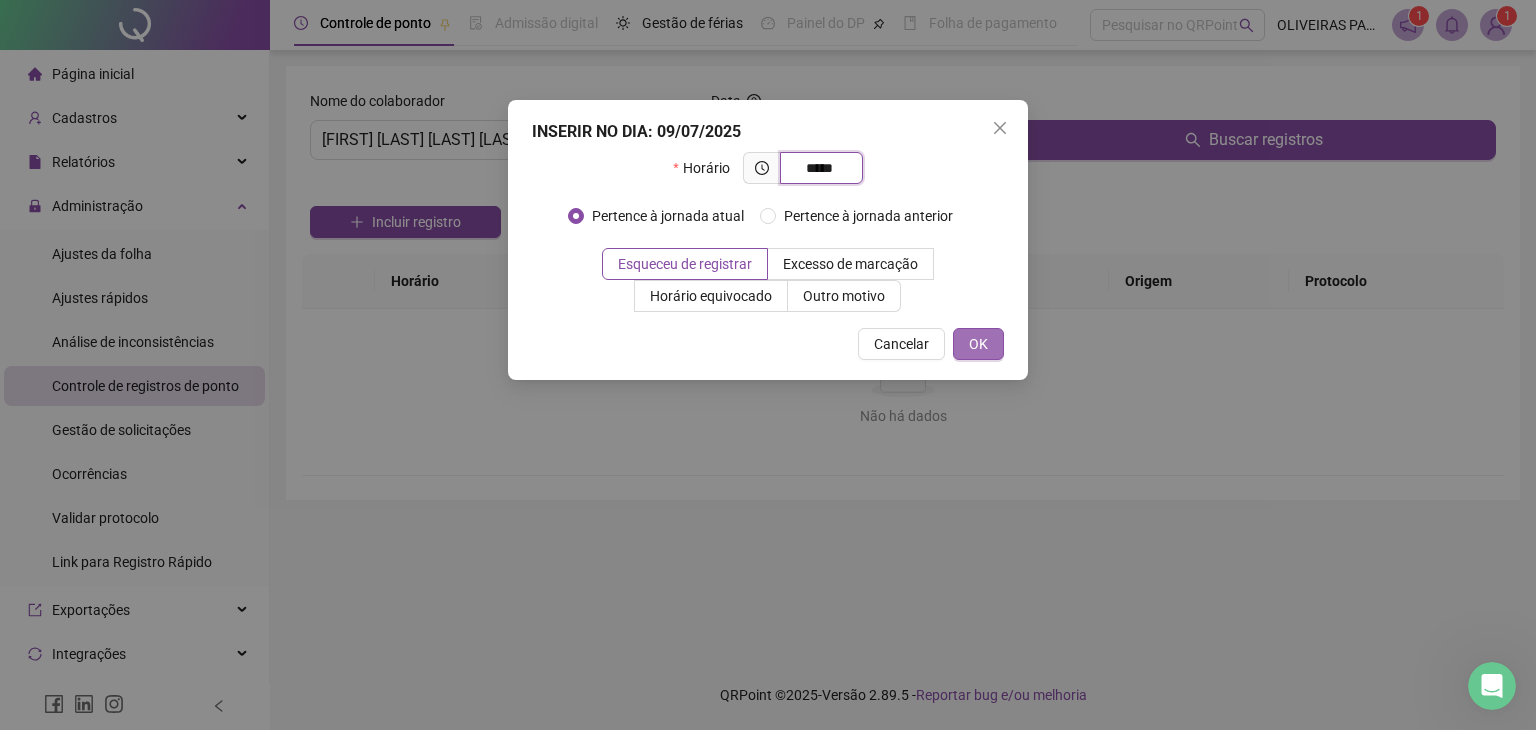 type on "*****" 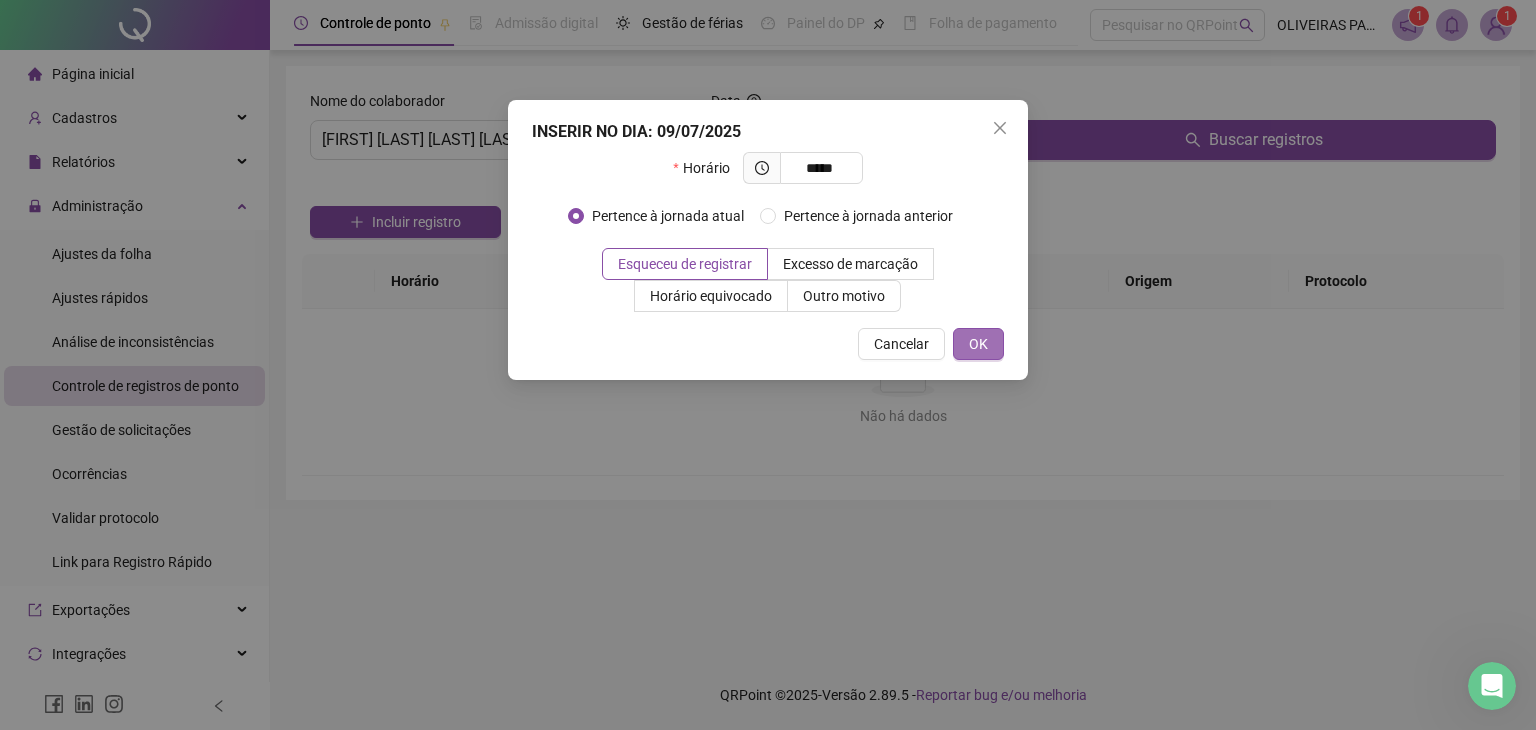 click on "OK" at bounding box center (978, 344) 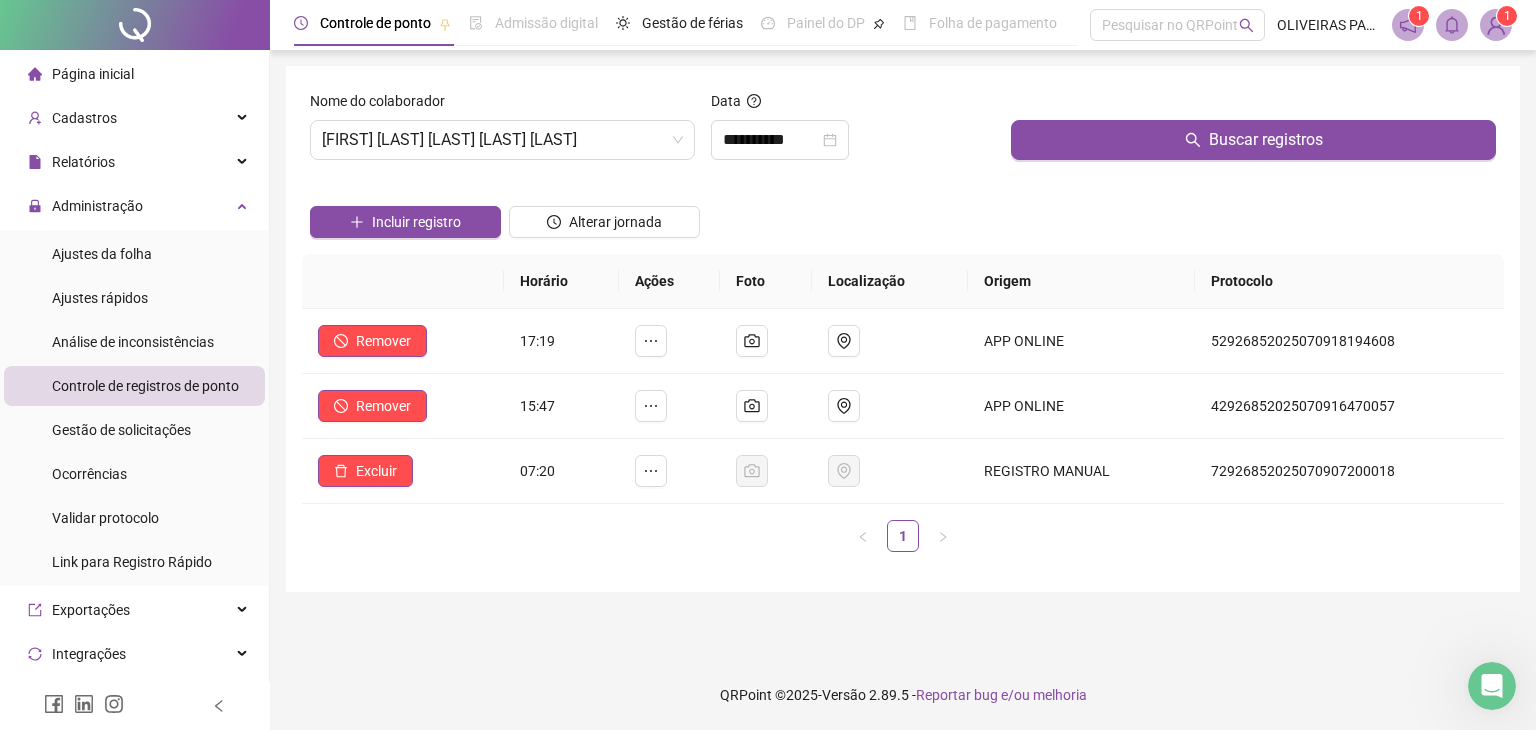 click on "Incluir registro" at bounding box center [405, 215] 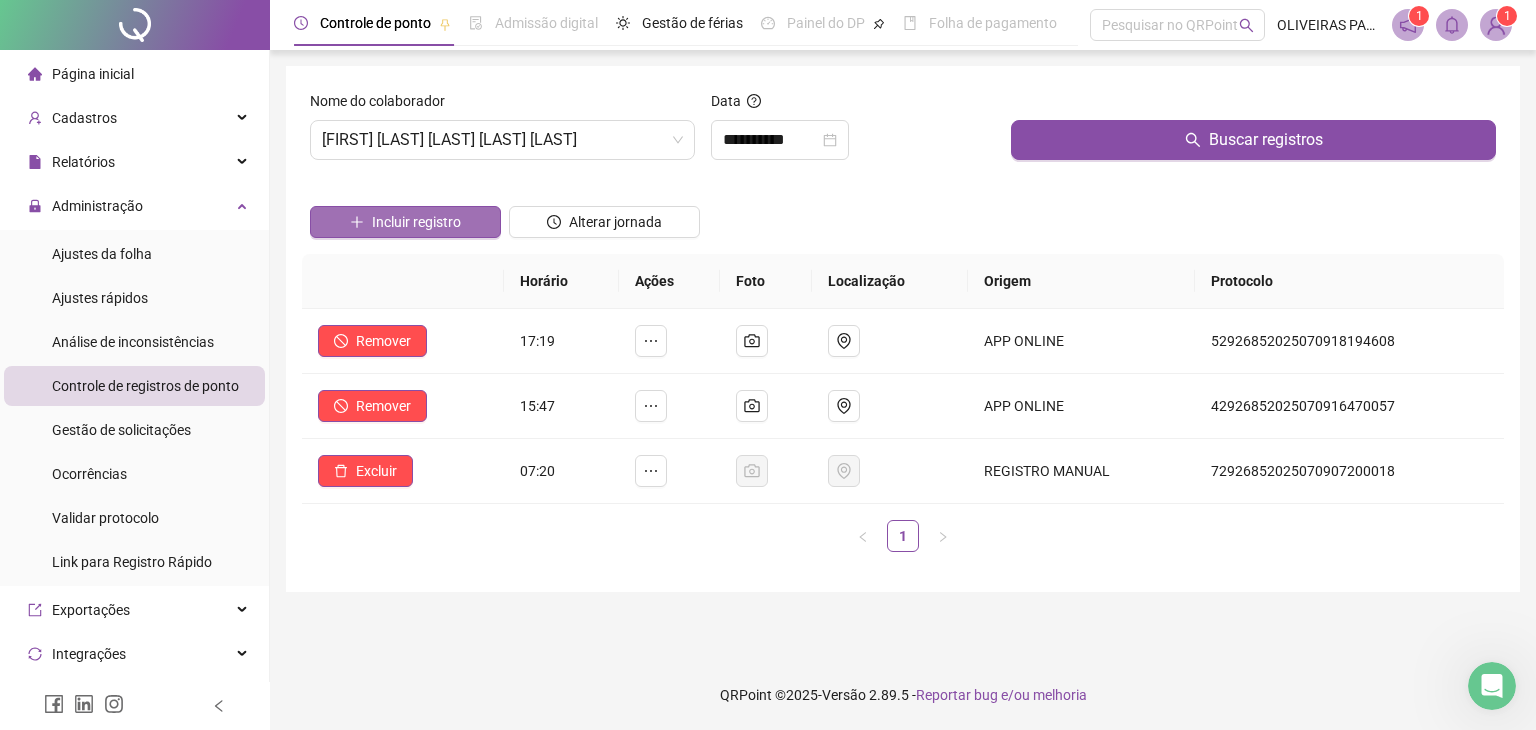 click on "Incluir registro" at bounding box center [416, 222] 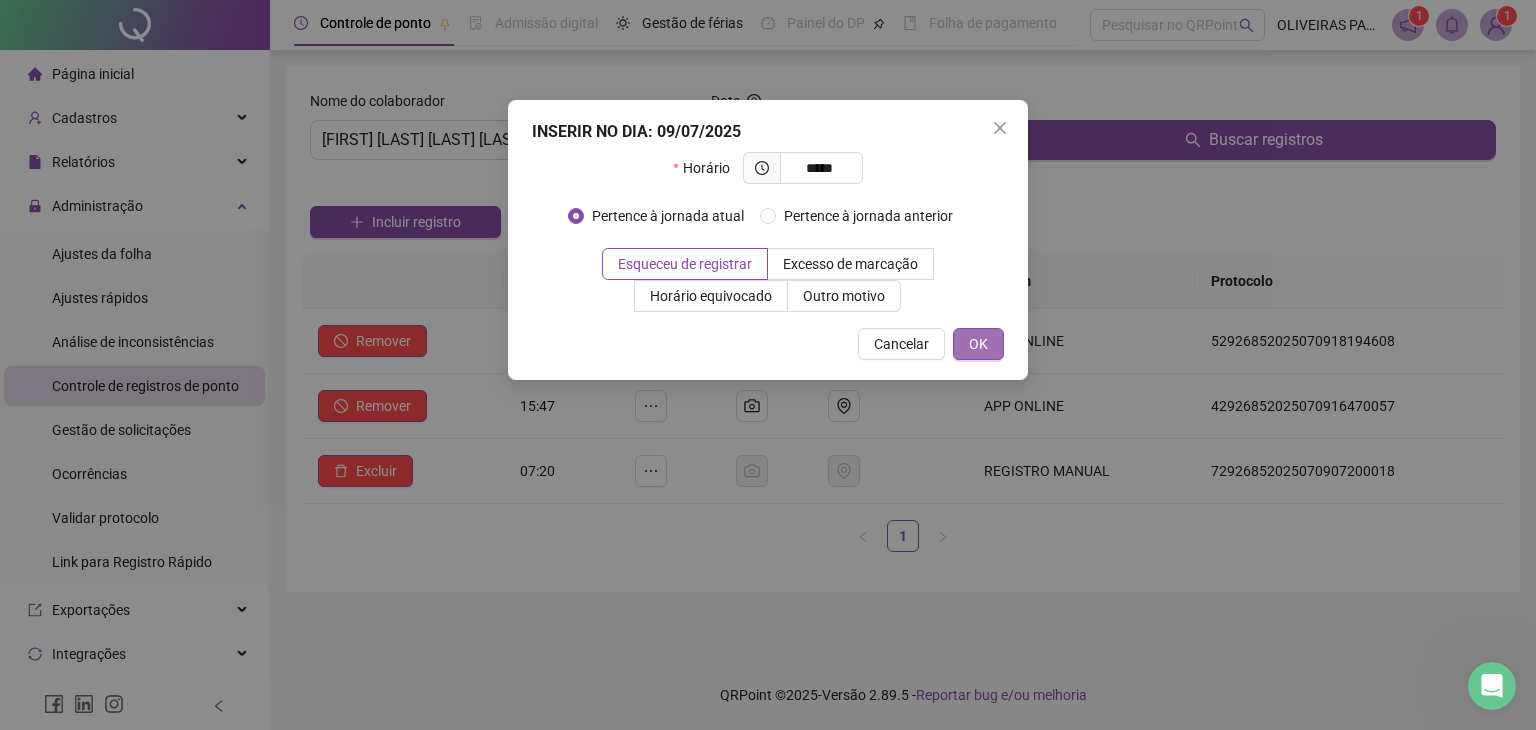 type on "*****" 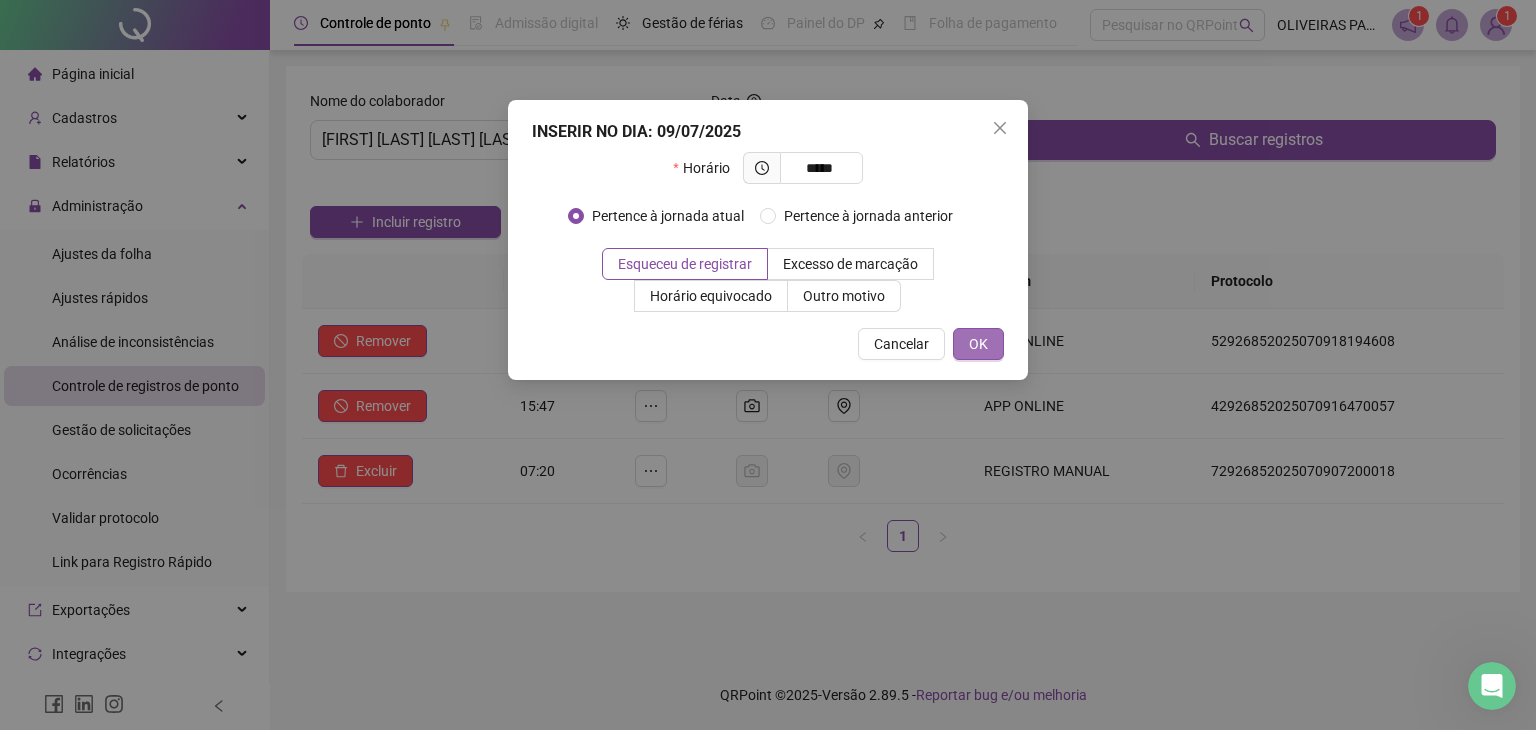 click on "OK" at bounding box center [978, 344] 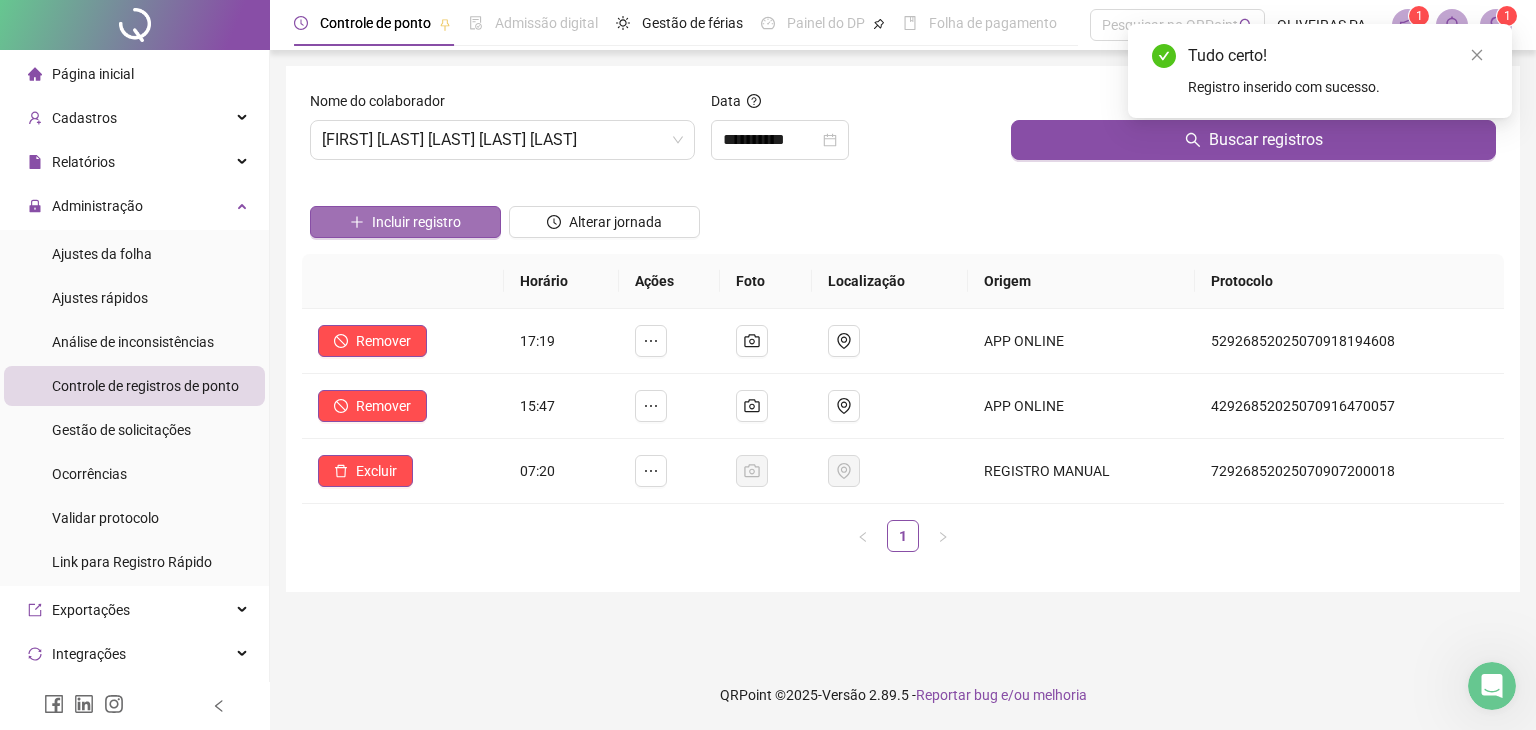 click on "Incluir registro" at bounding box center (416, 222) 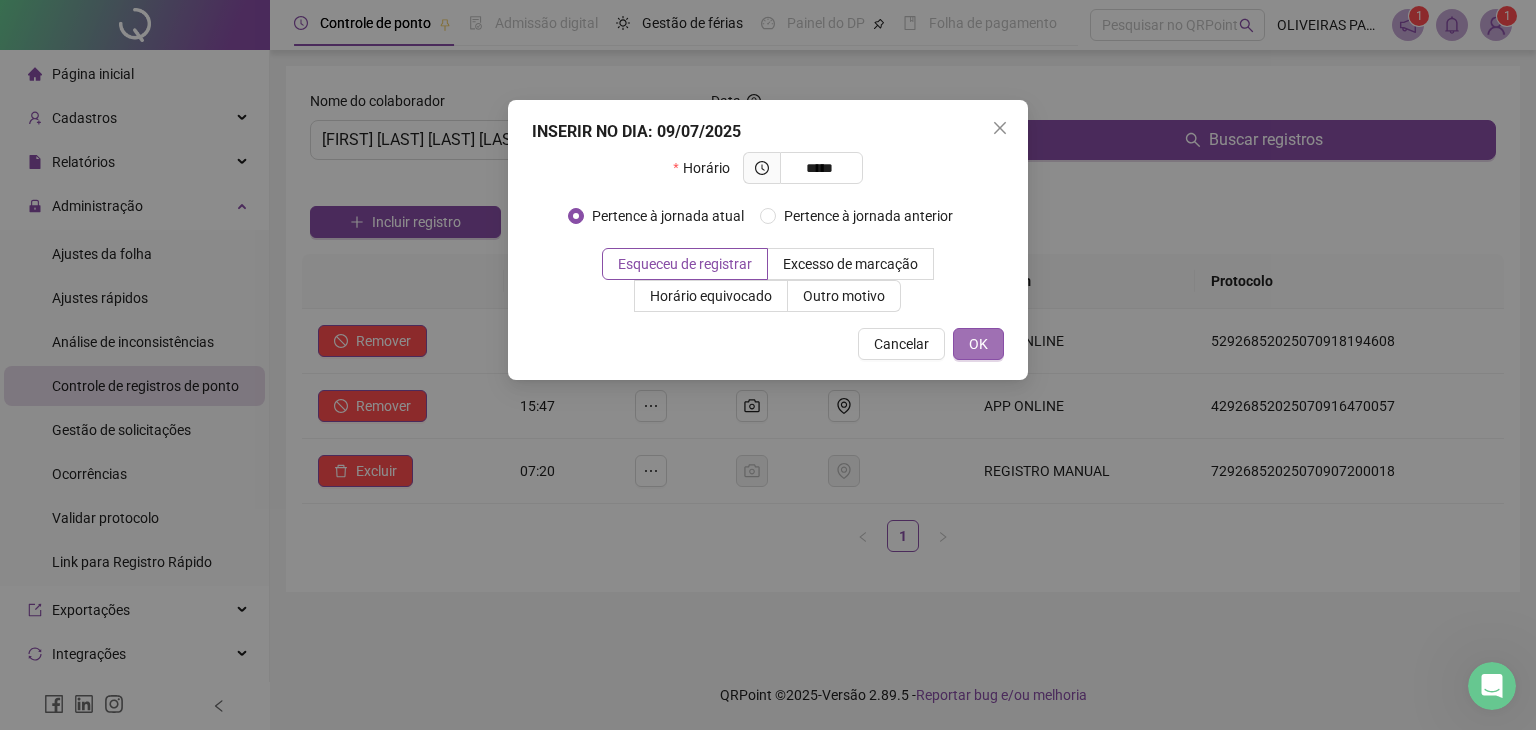 type on "*****" 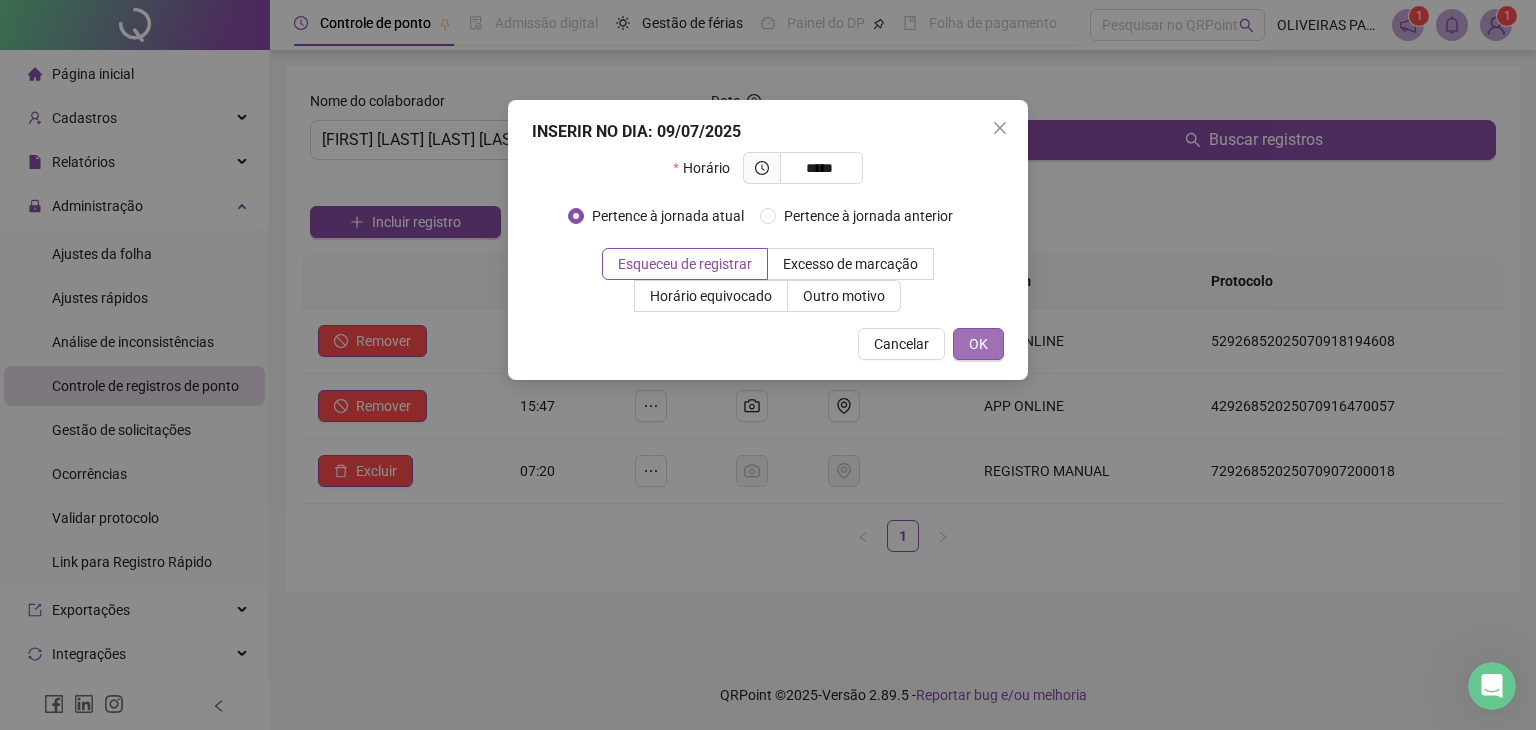 click on "OK" at bounding box center [978, 344] 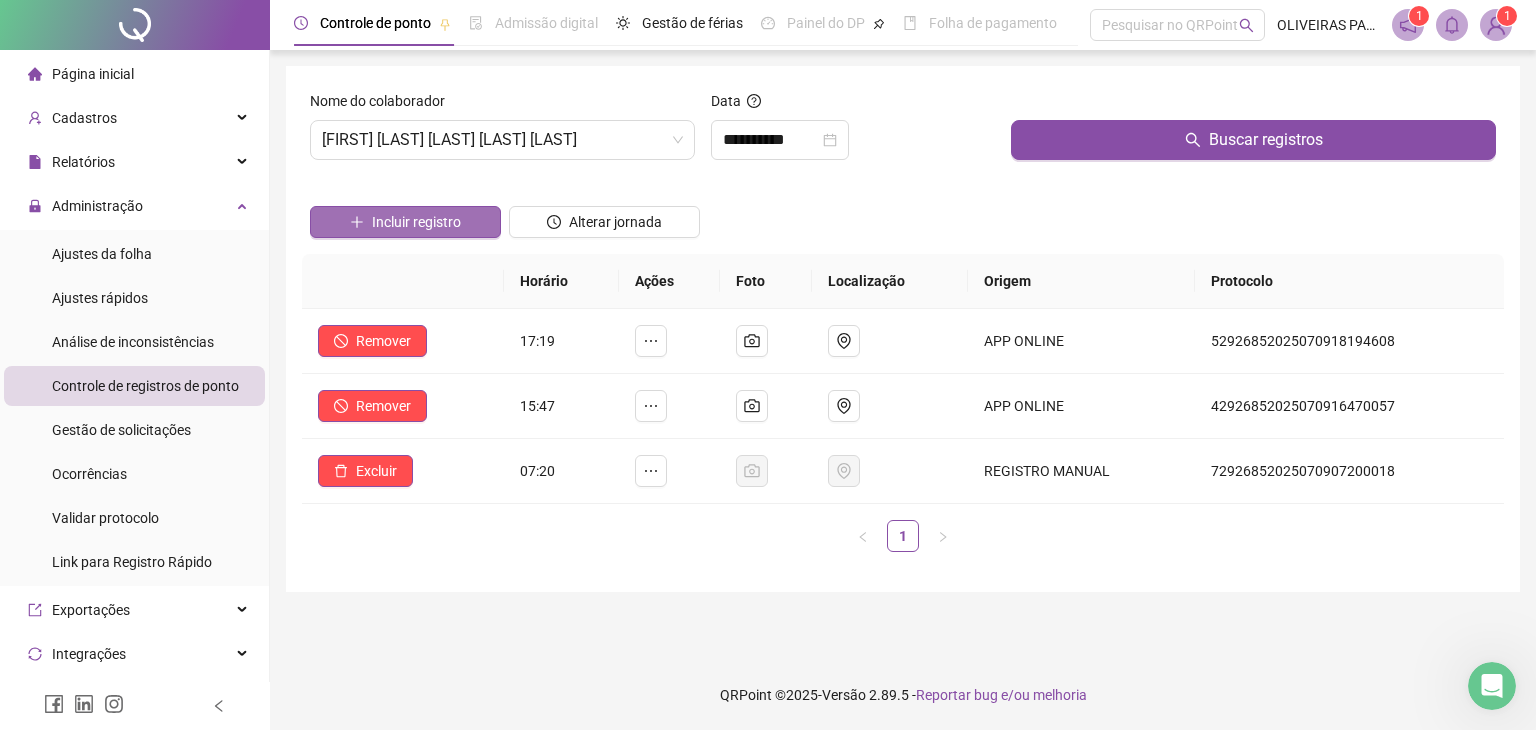 click on "Incluir registro" at bounding box center (416, 222) 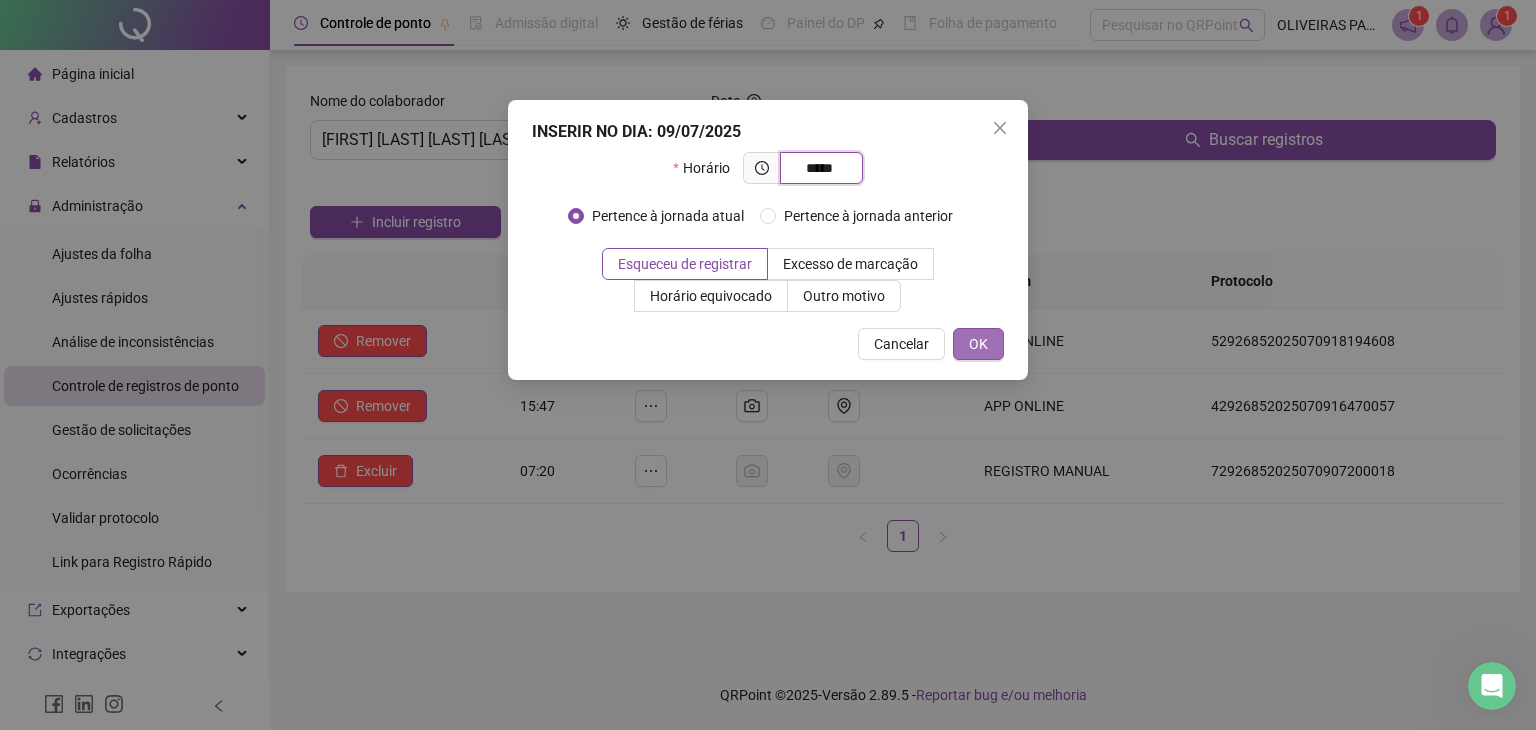 type on "*****" 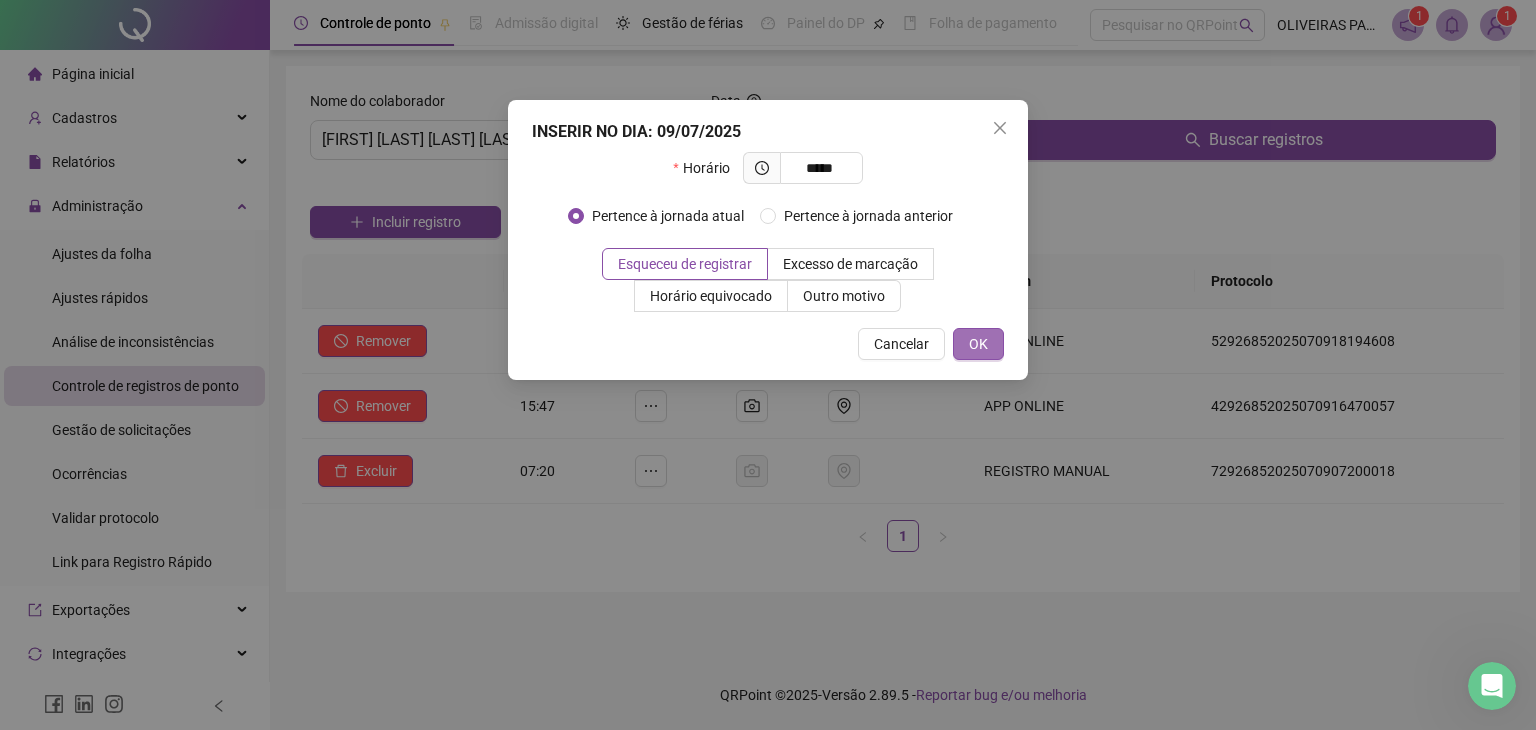 click on "OK" at bounding box center [978, 344] 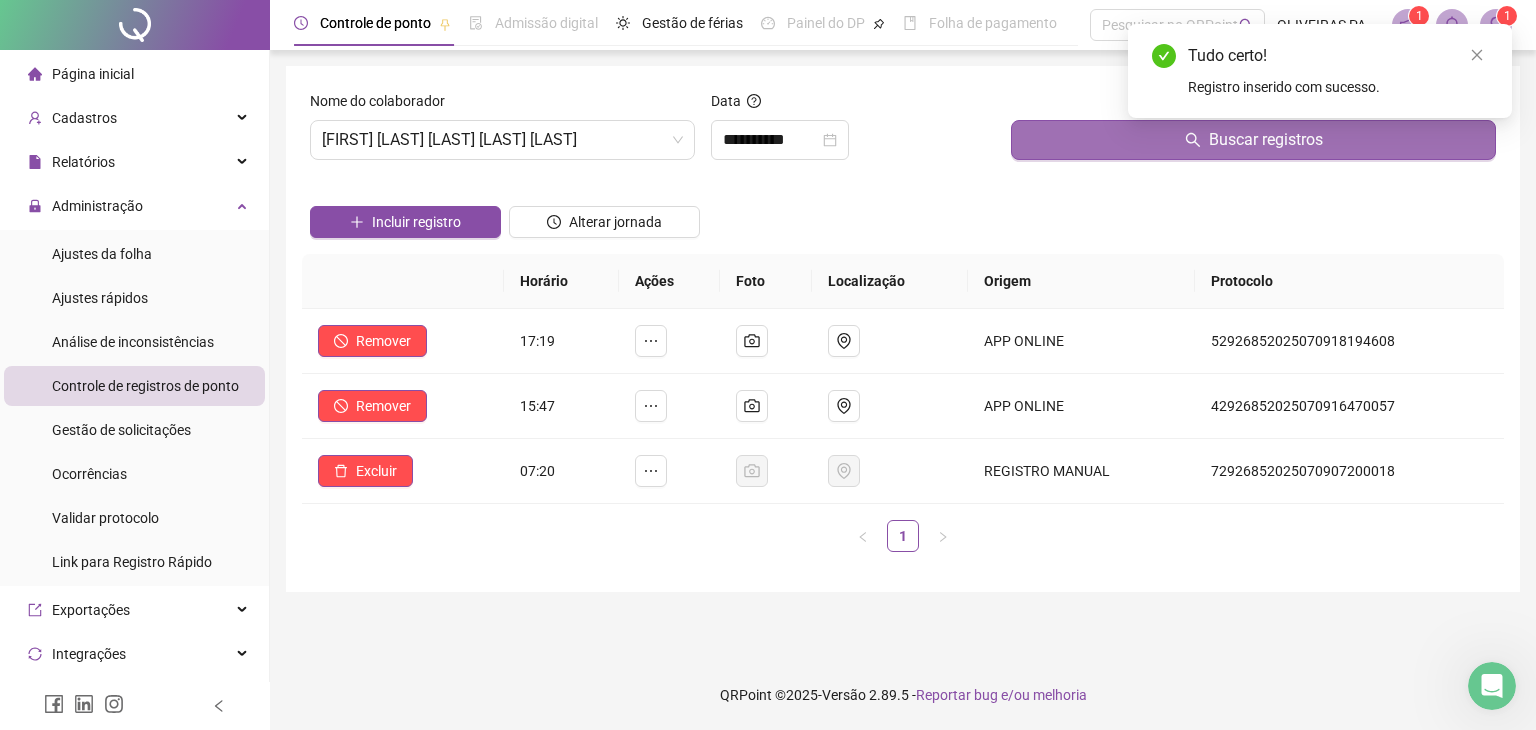click on "Buscar registros" at bounding box center [1253, 140] 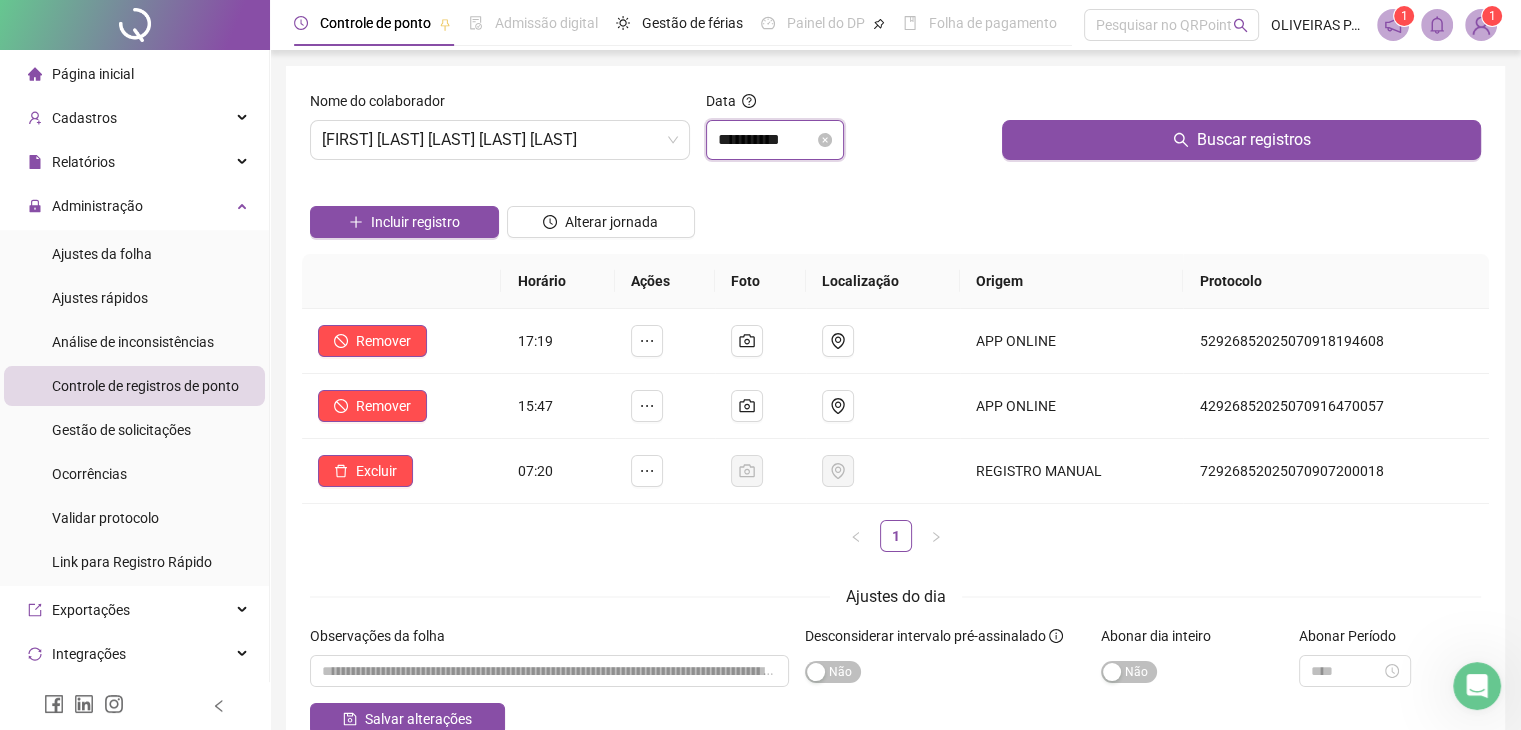 click on "**********" at bounding box center [766, 140] 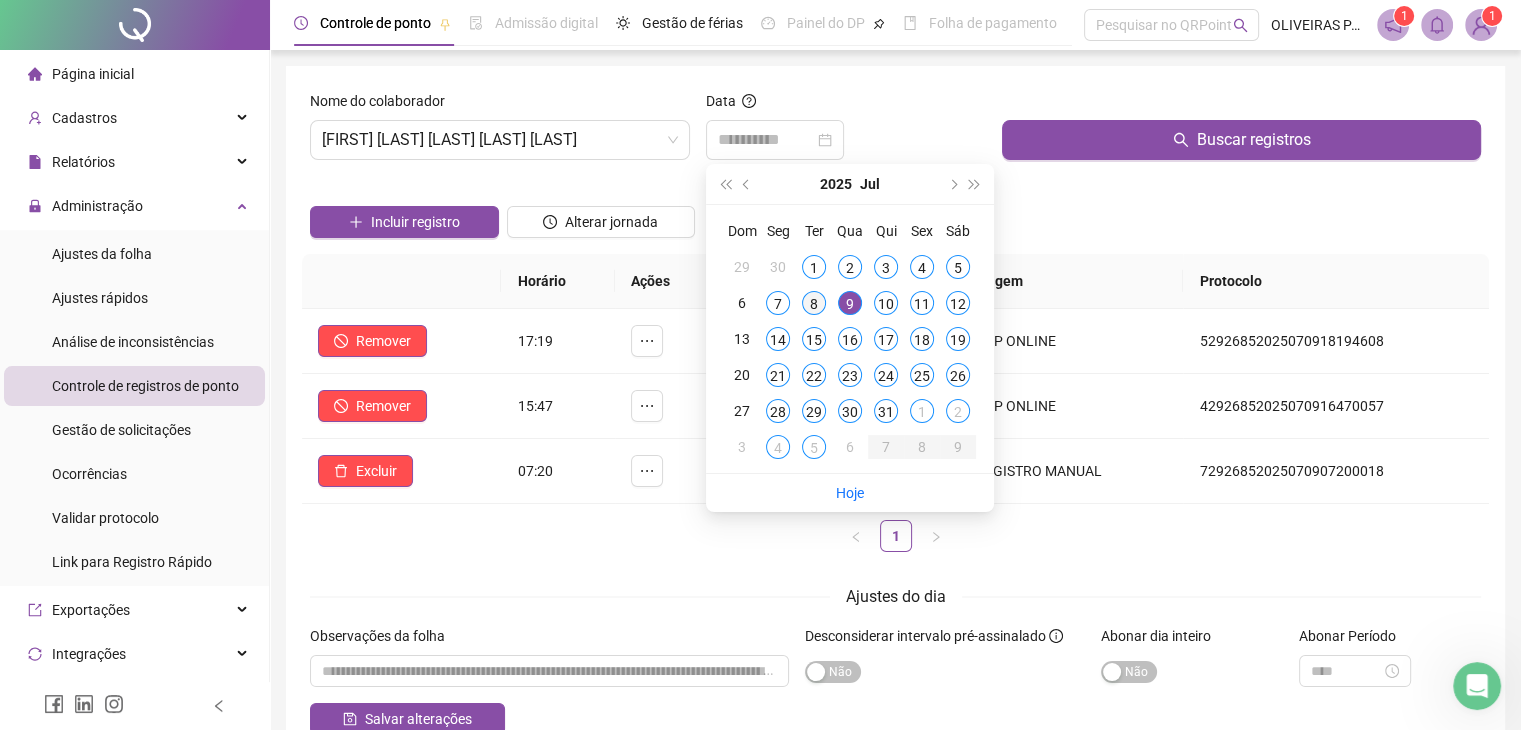 click on "8" at bounding box center (814, 303) 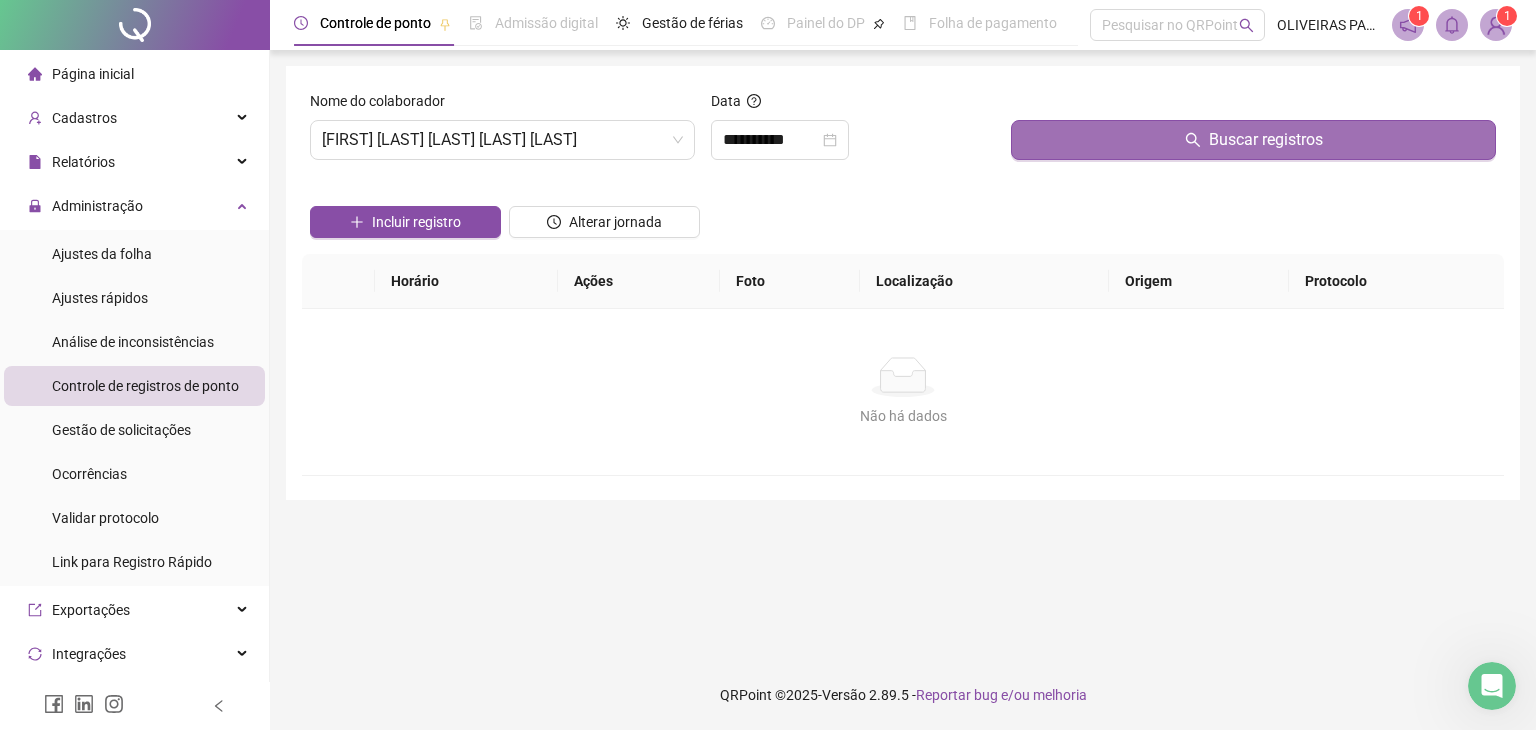 click on "Buscar registros" at bounding box center (1253, 140) 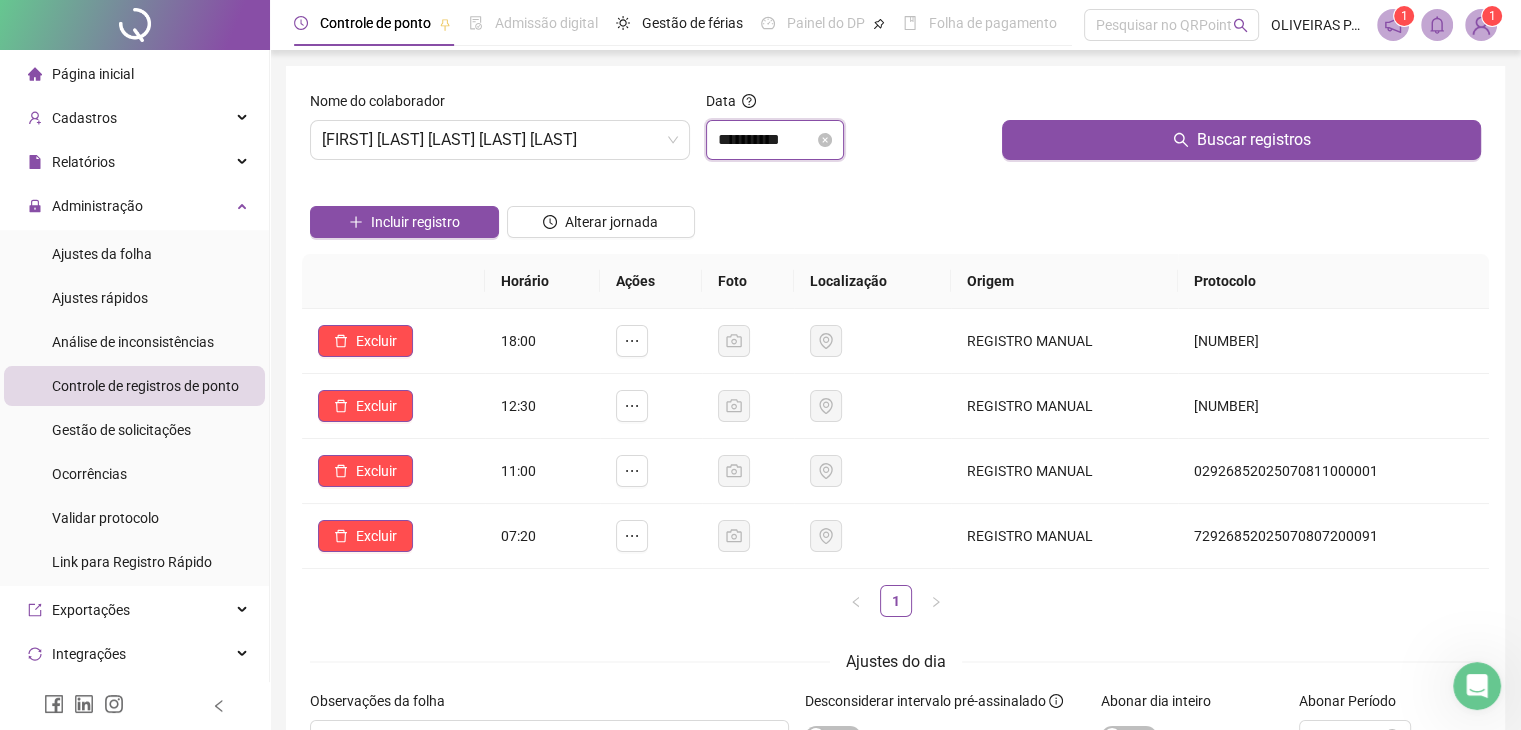 click on "**********" at bounding box center (766, 140) 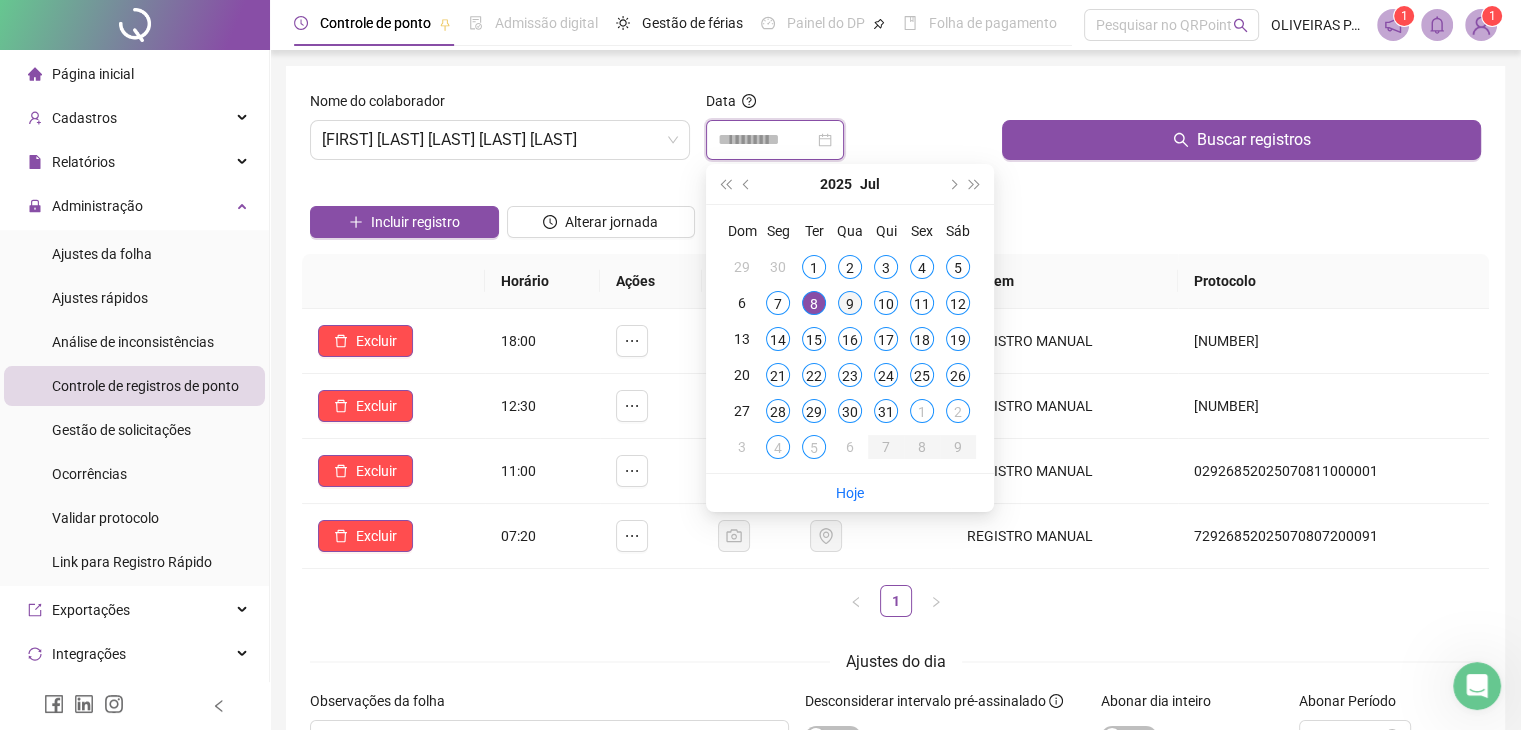 type on "**********" 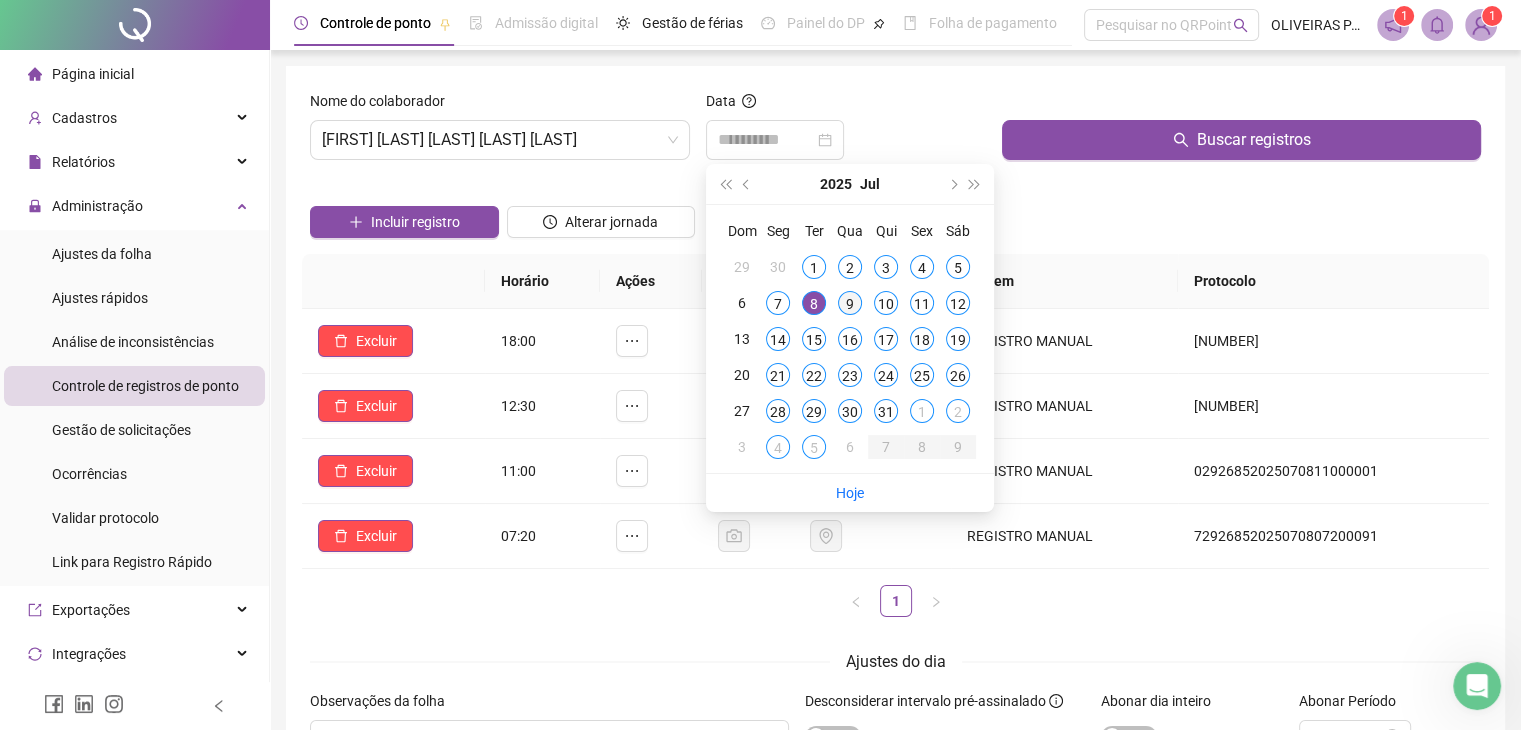 click on "9" at bounding box center [850, 303] 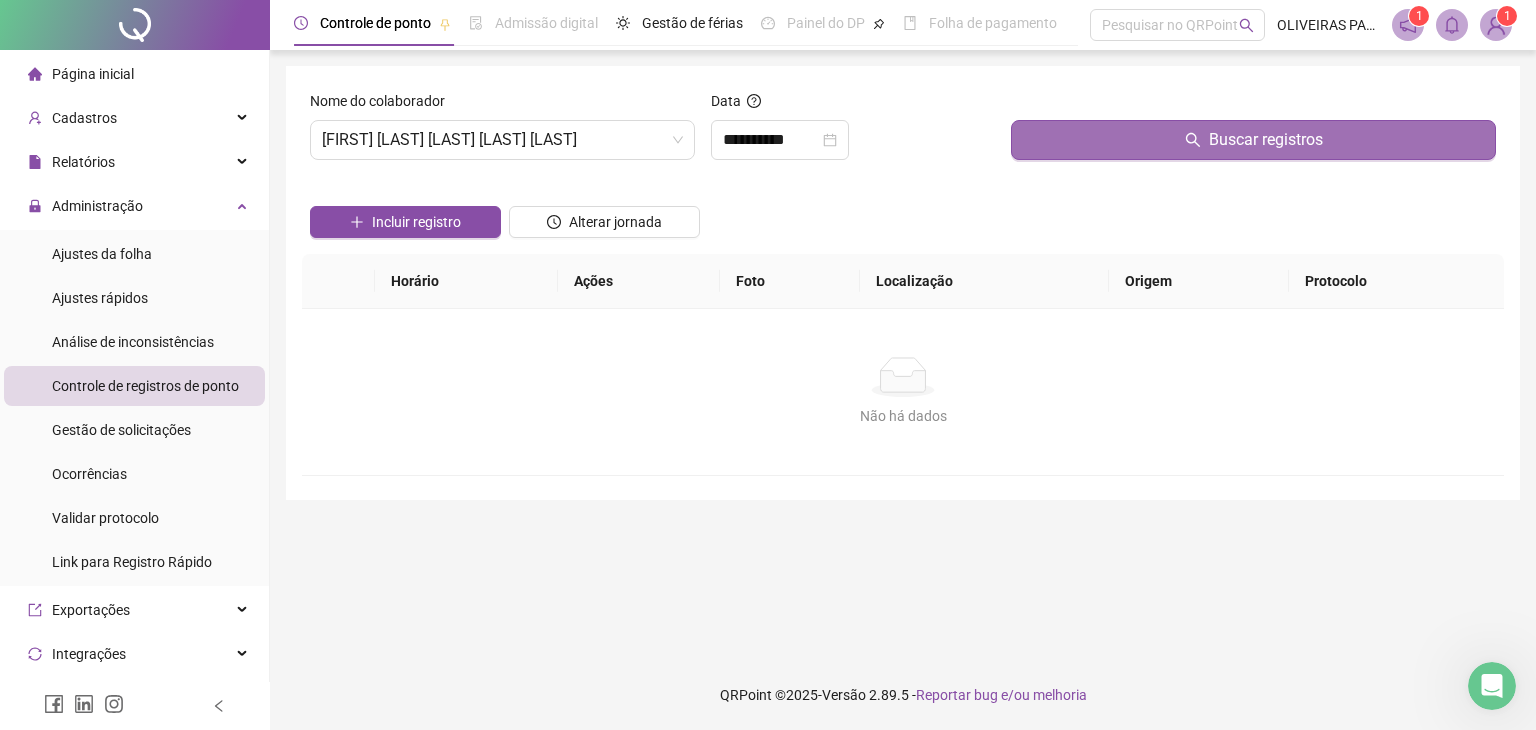click on "Buscar registros" at bounding box center (1253, 140) 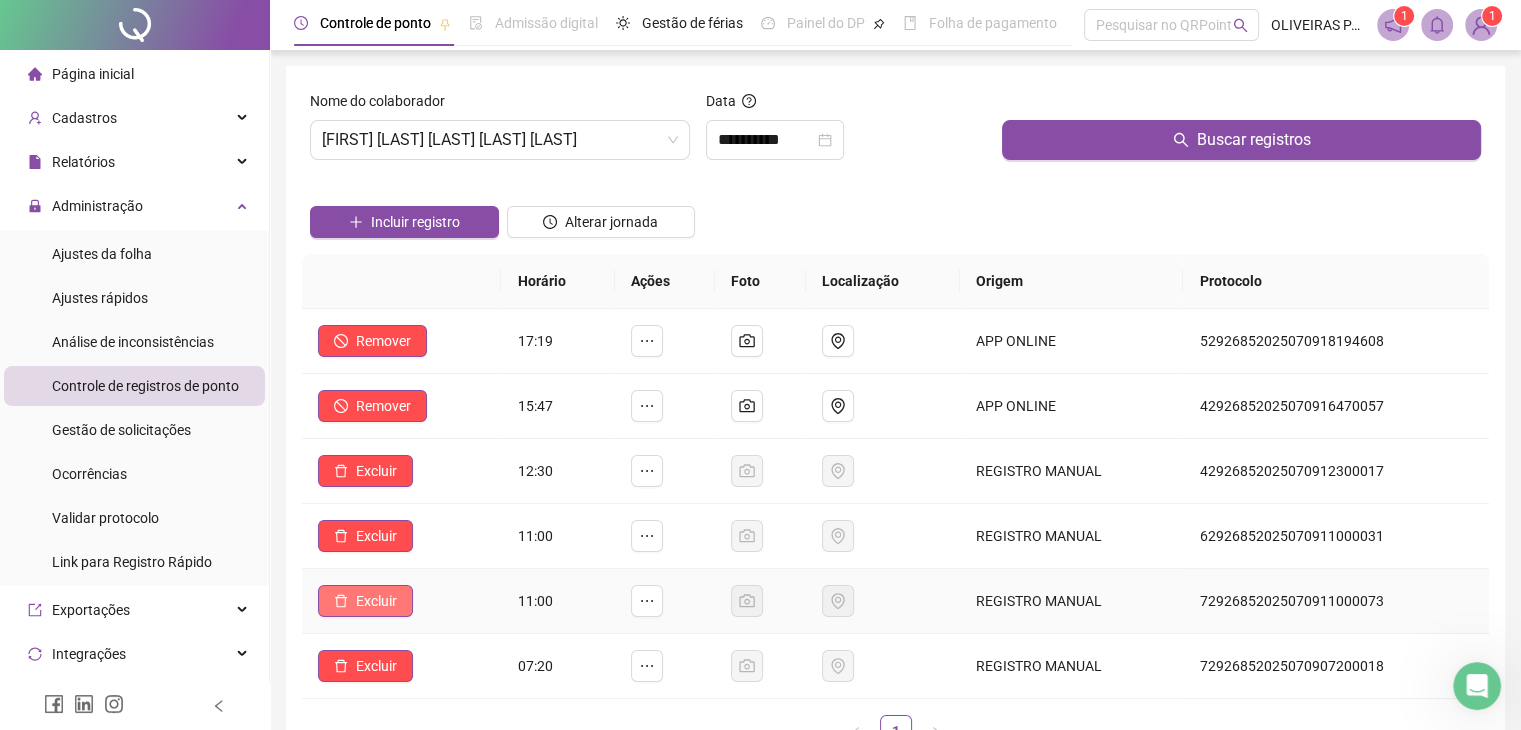 click on "Excluir" at bounding box center (376, 601) 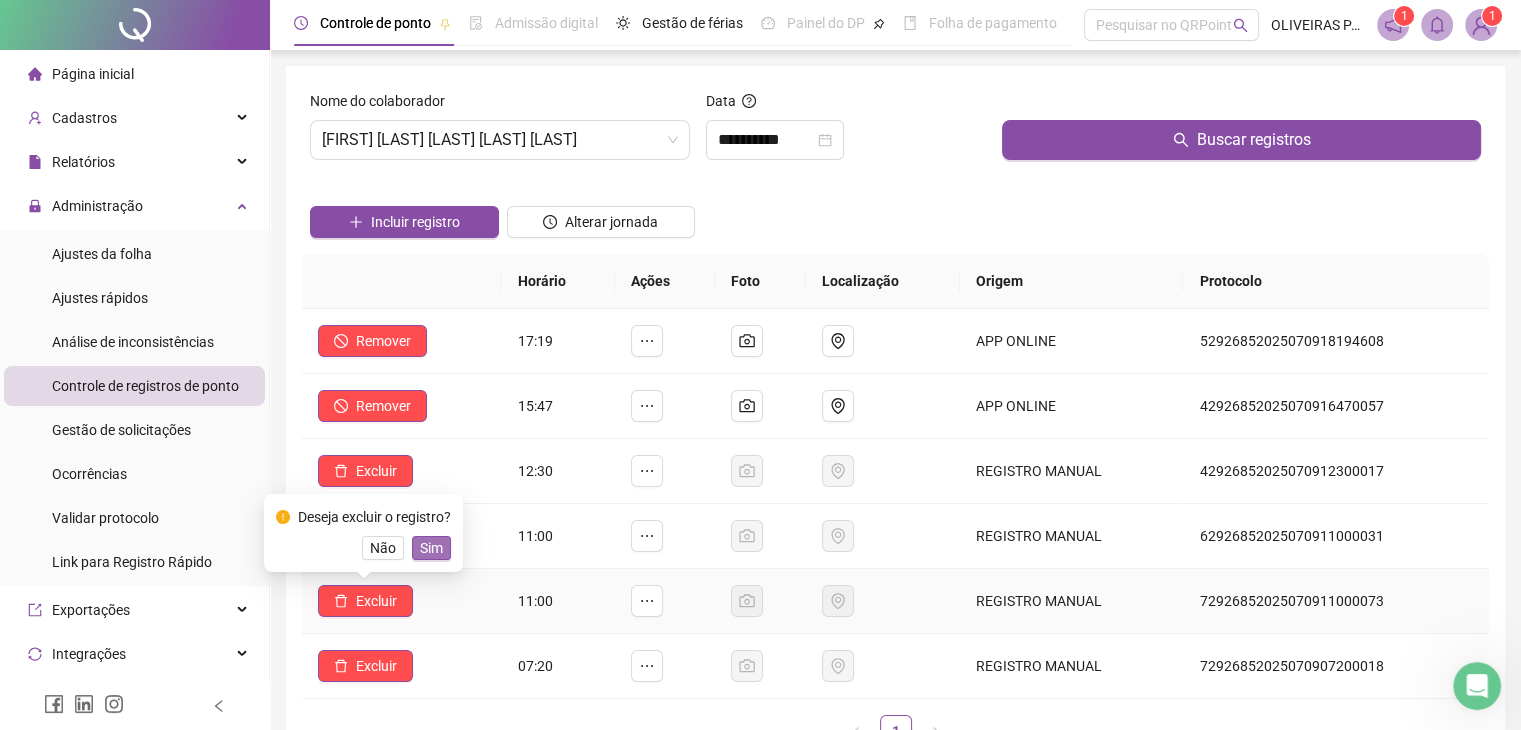 click on "Sim" at bounding box center [431, 548] 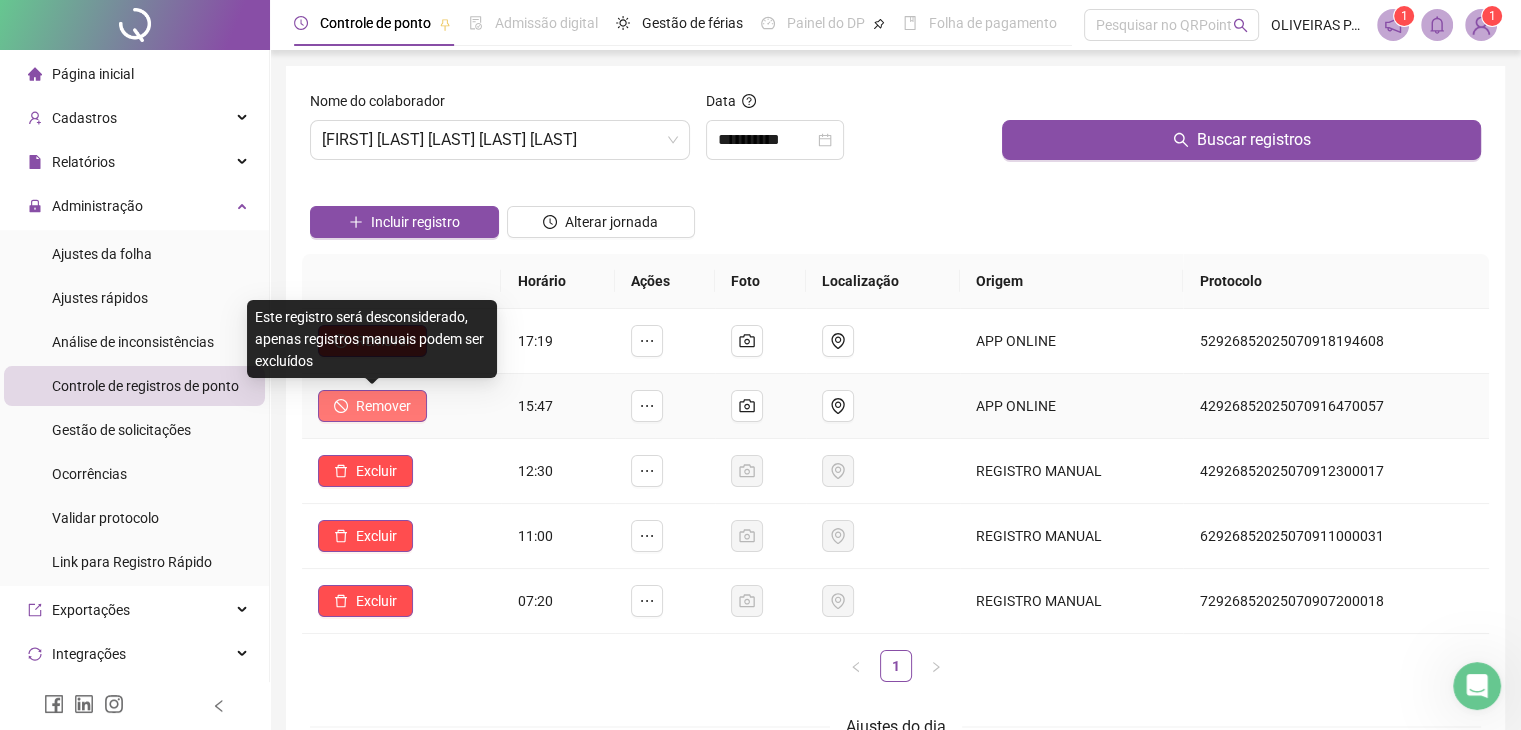 click on "Remover" at bounding box center [383, 406] 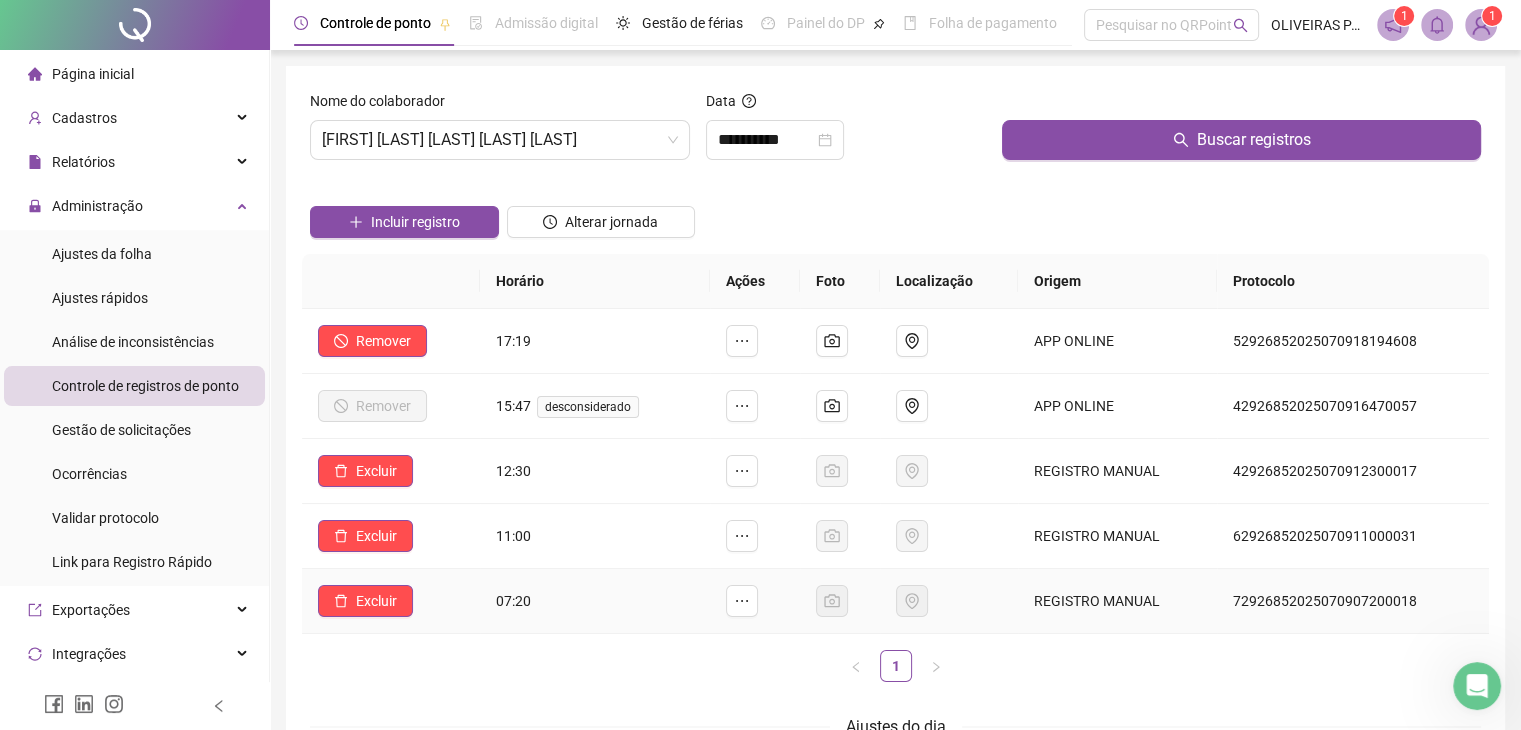 click at bounding box center (840, 601) 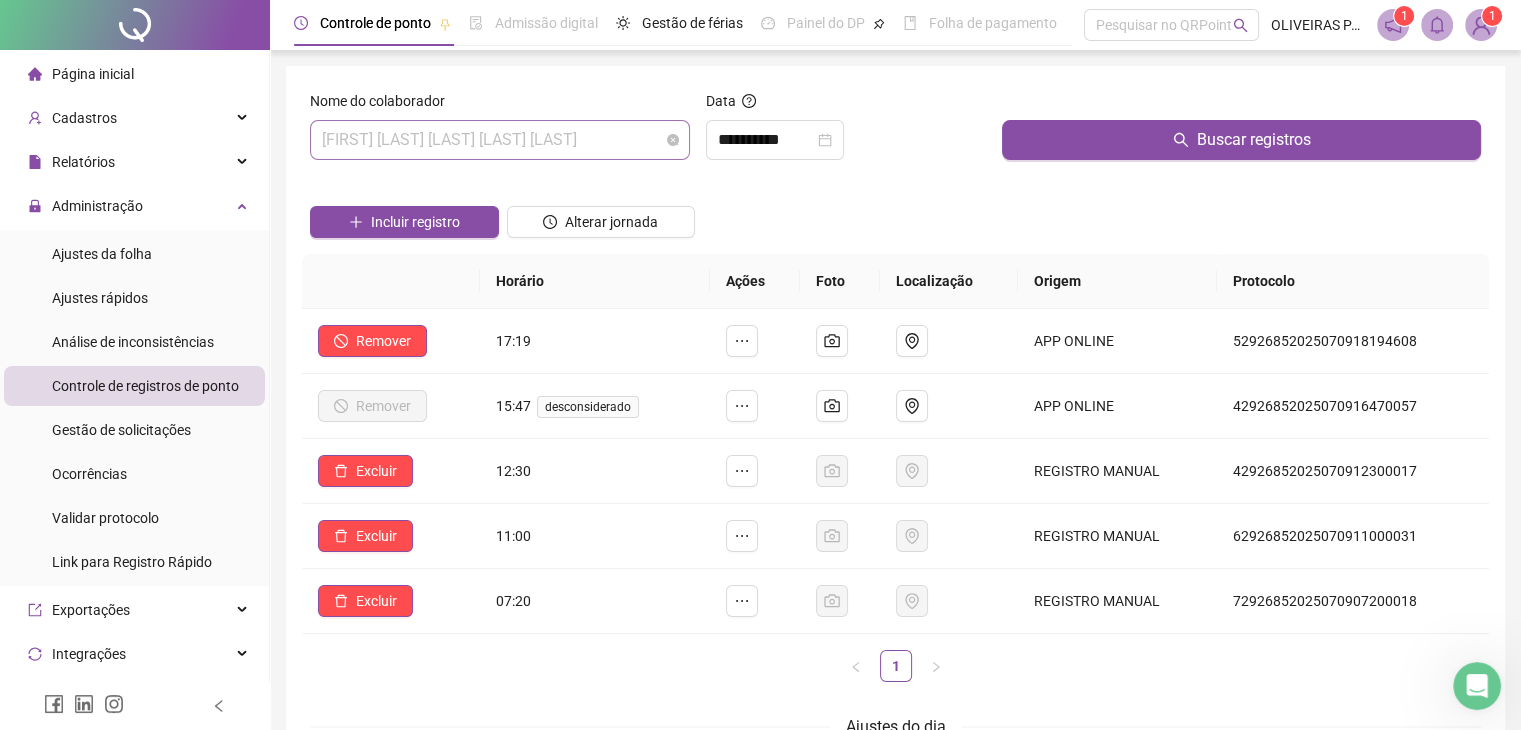 click on "[FIRST] DE [LAST] DE [LAST] DE [LAST]" at bounding box center (500, 140) 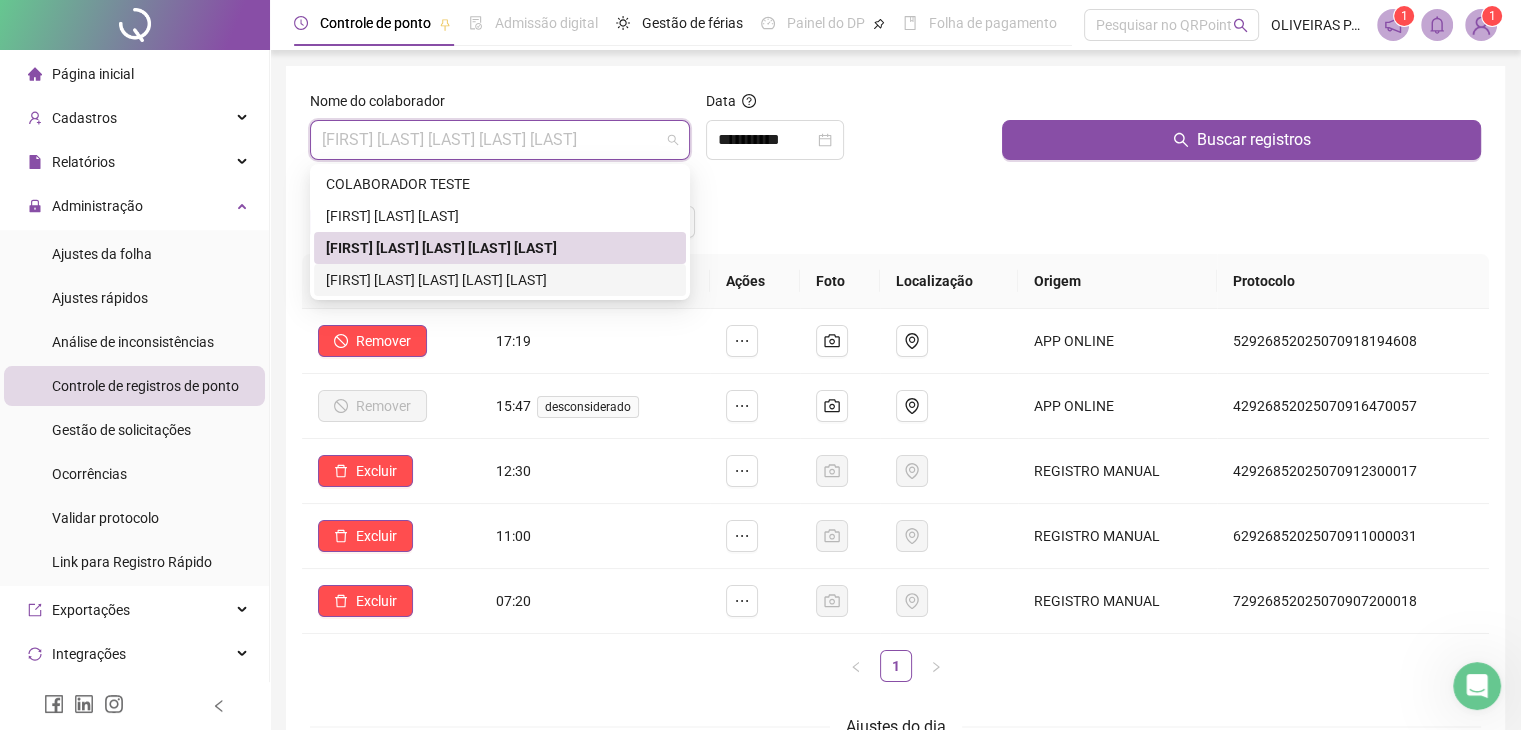 click on "[FIRST] [LAST] [LAST] DE [LAST]" at bounding box center (500, 280) 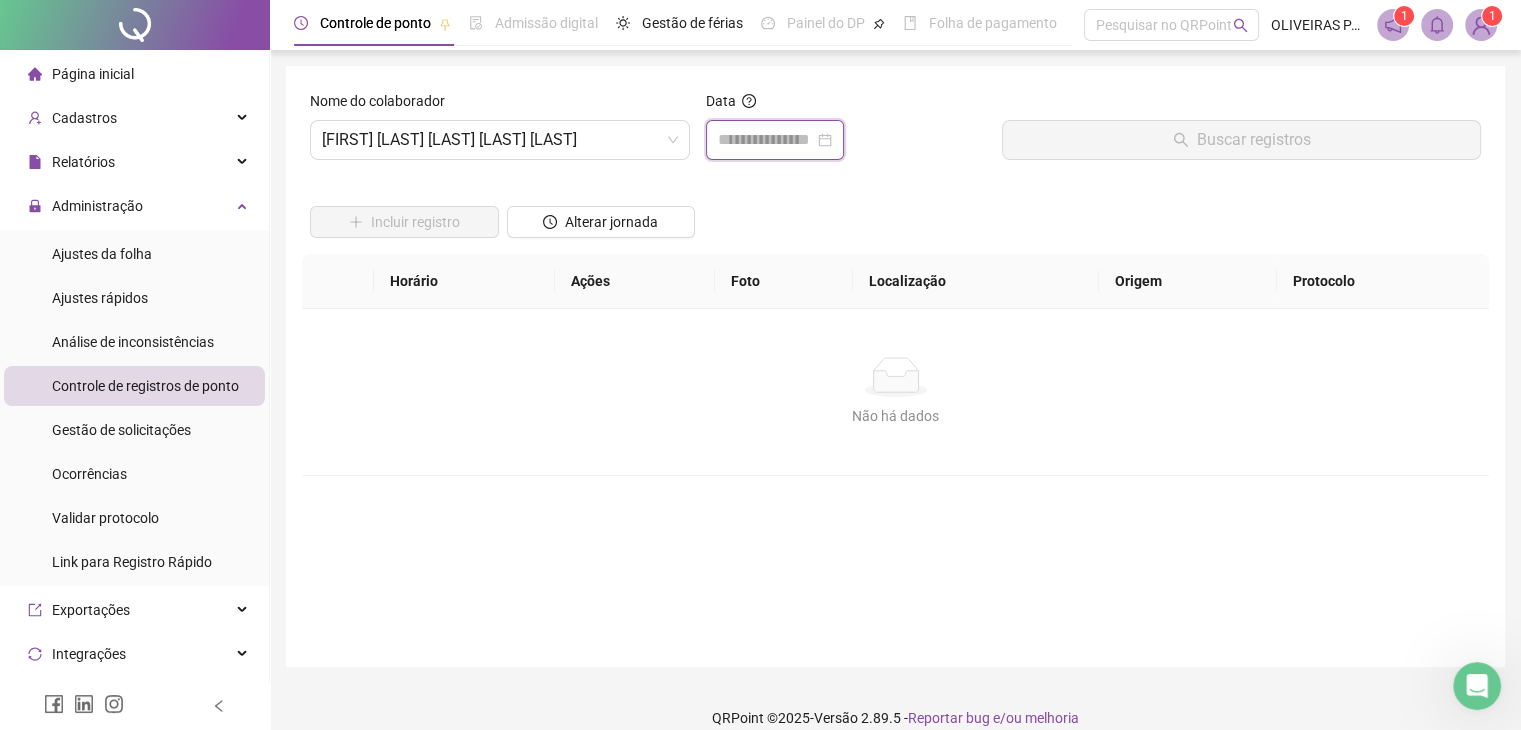 click at bounding box center [766, 140] 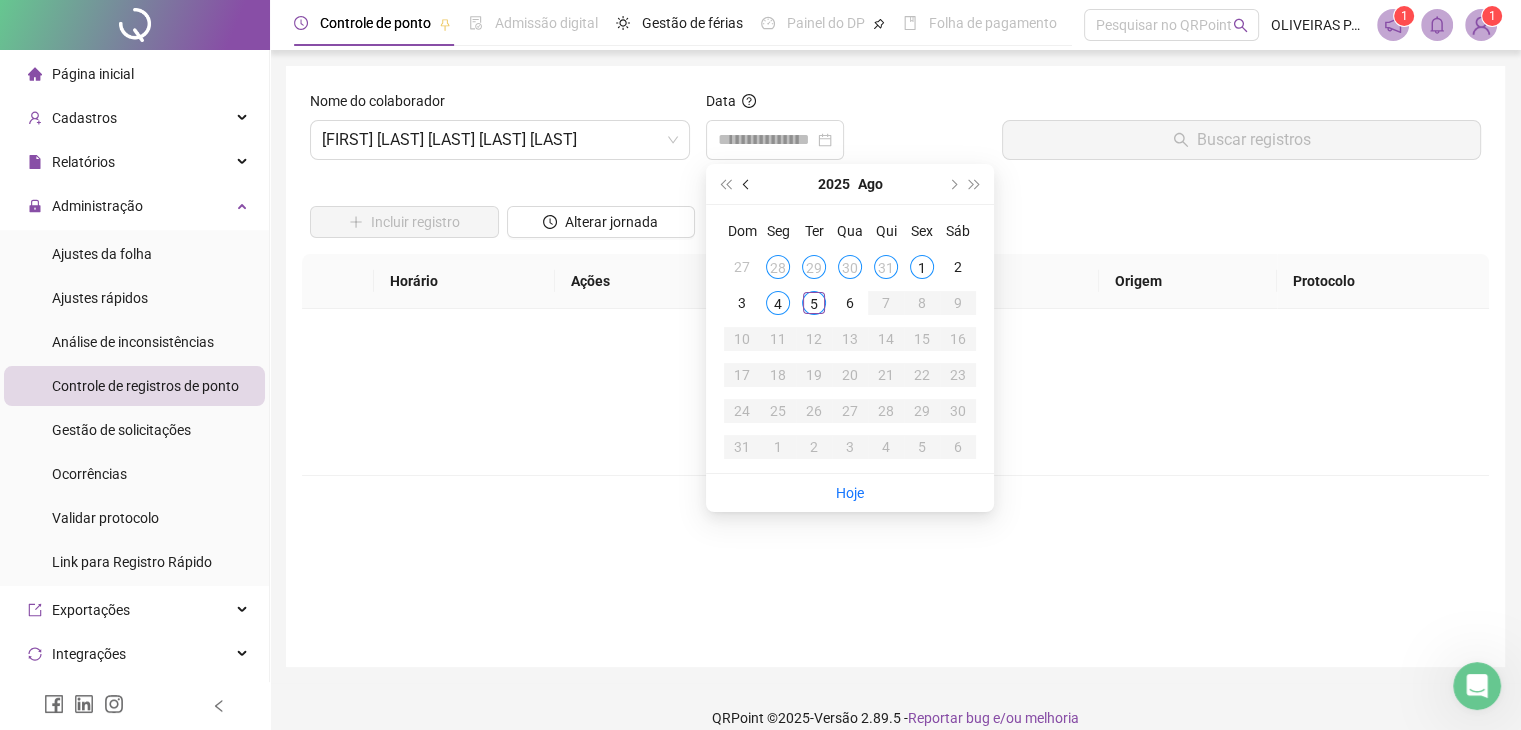 click at bounding box center [747, 184] 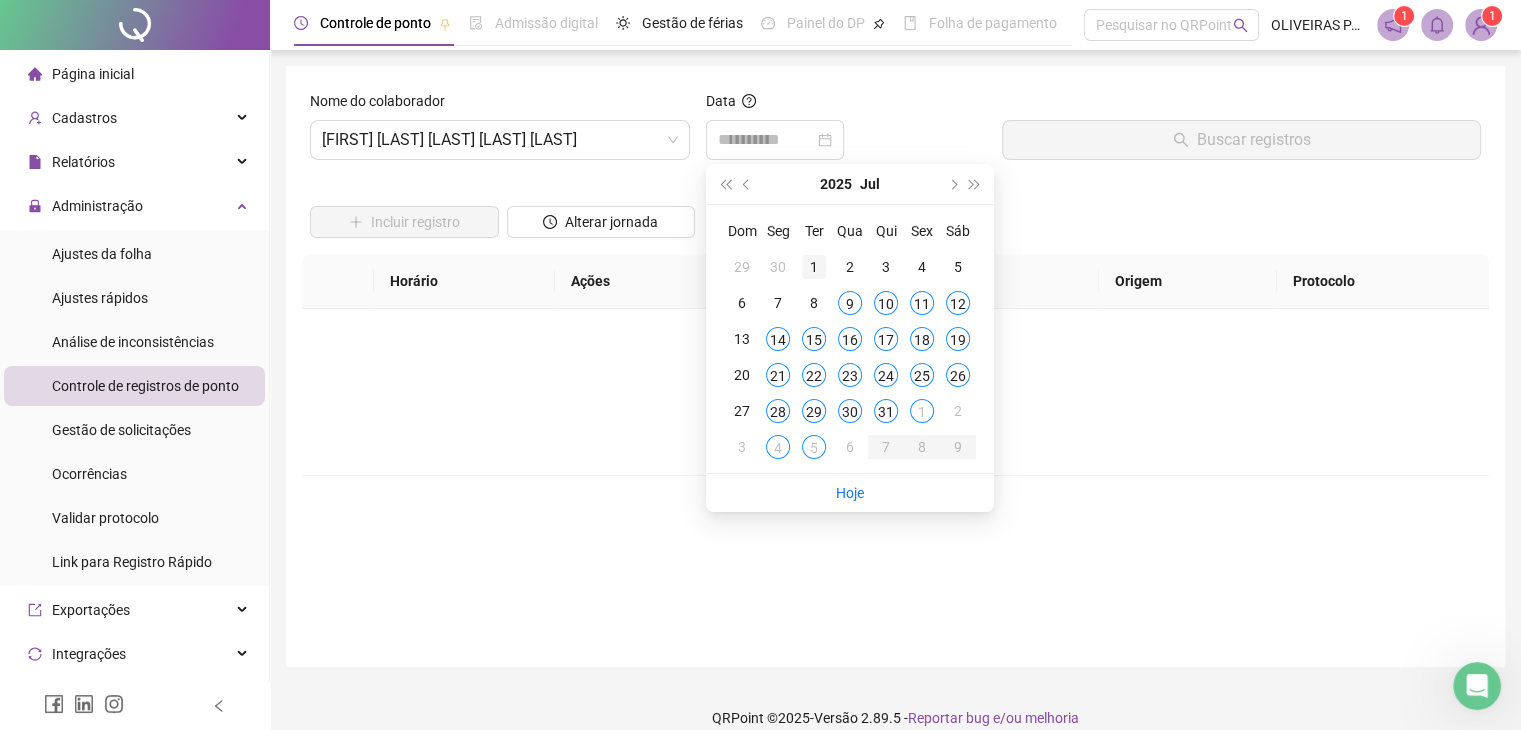 click on "1" at bounding box center (814, 267) 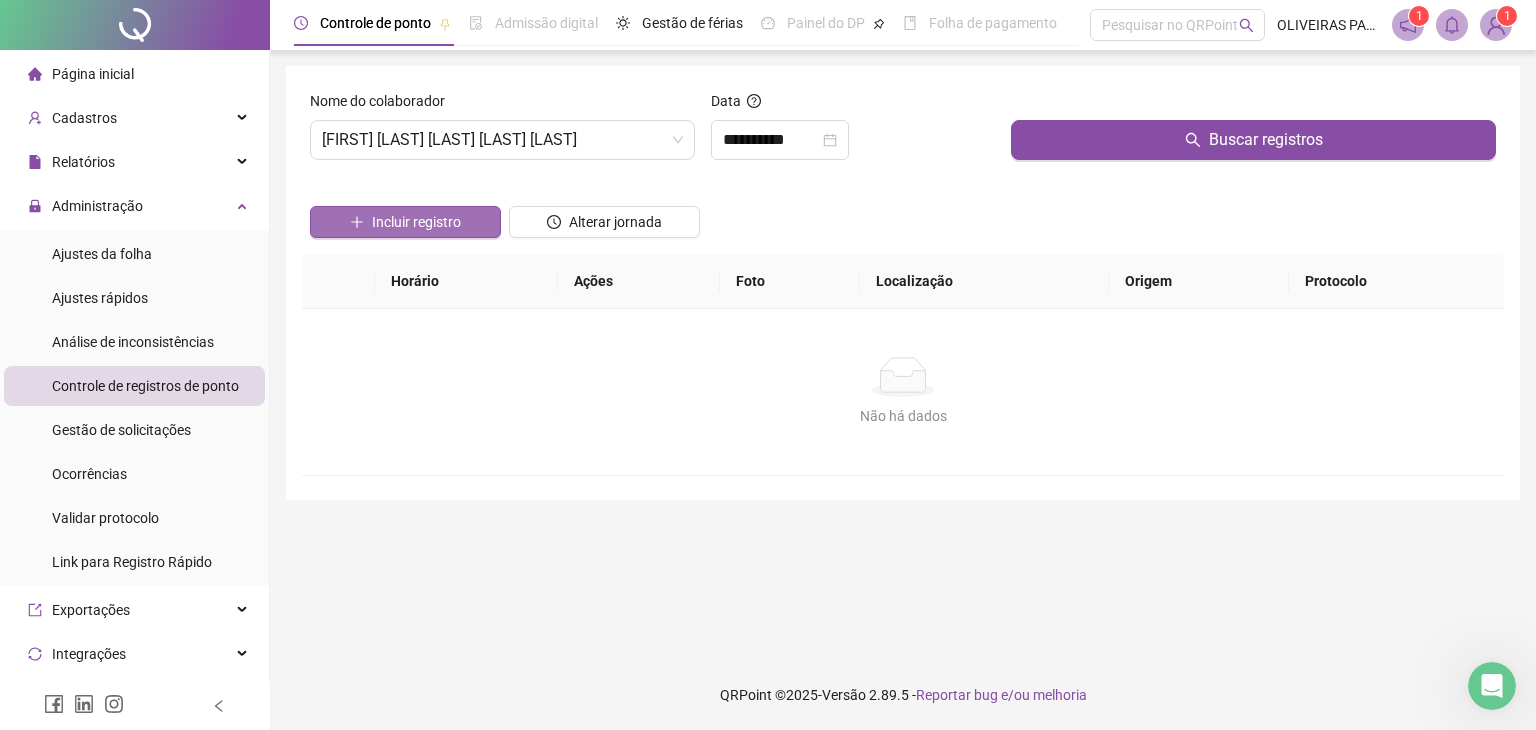 click on "Incluir registro" at bounding box center (416, 222) 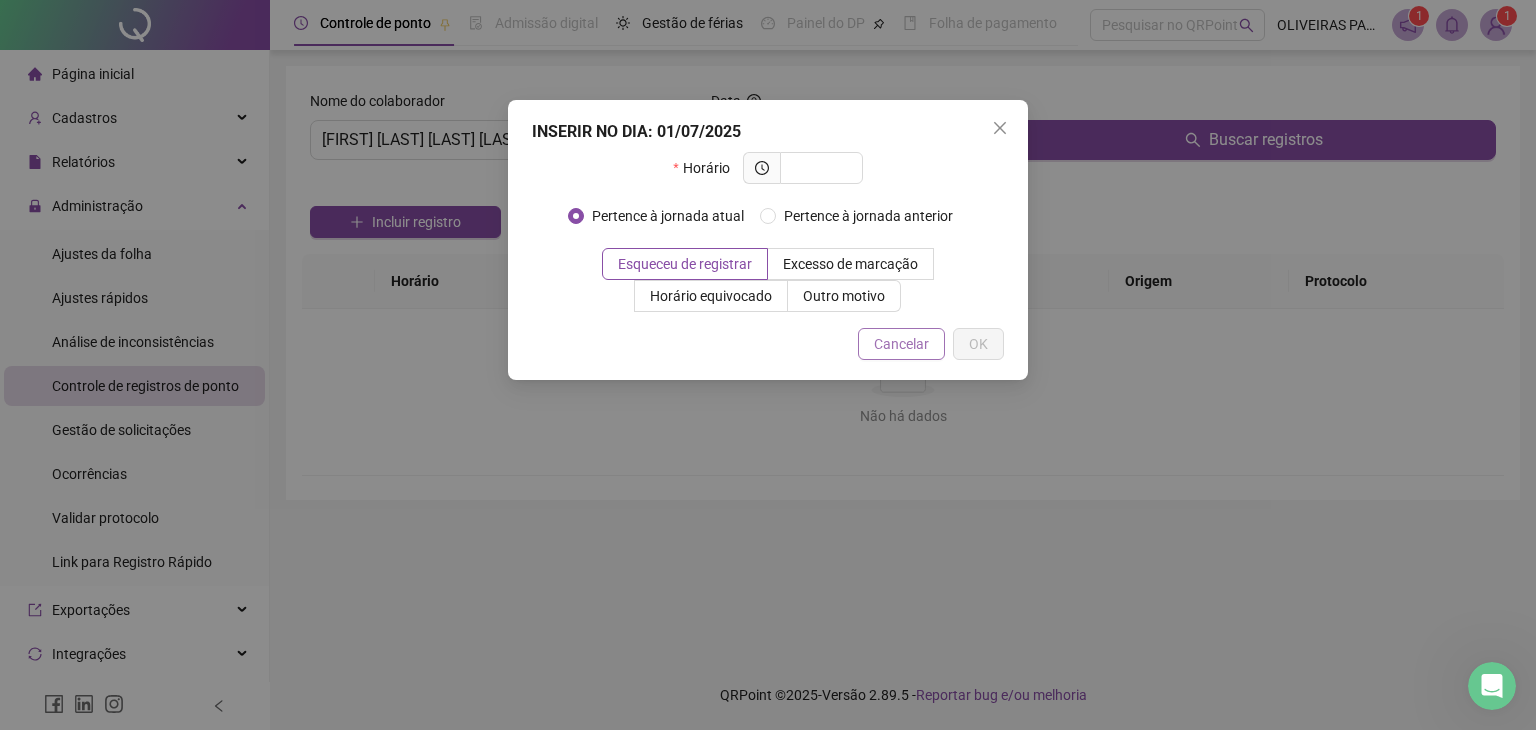 click on "Cancelar" at bounding box center [901, 344] 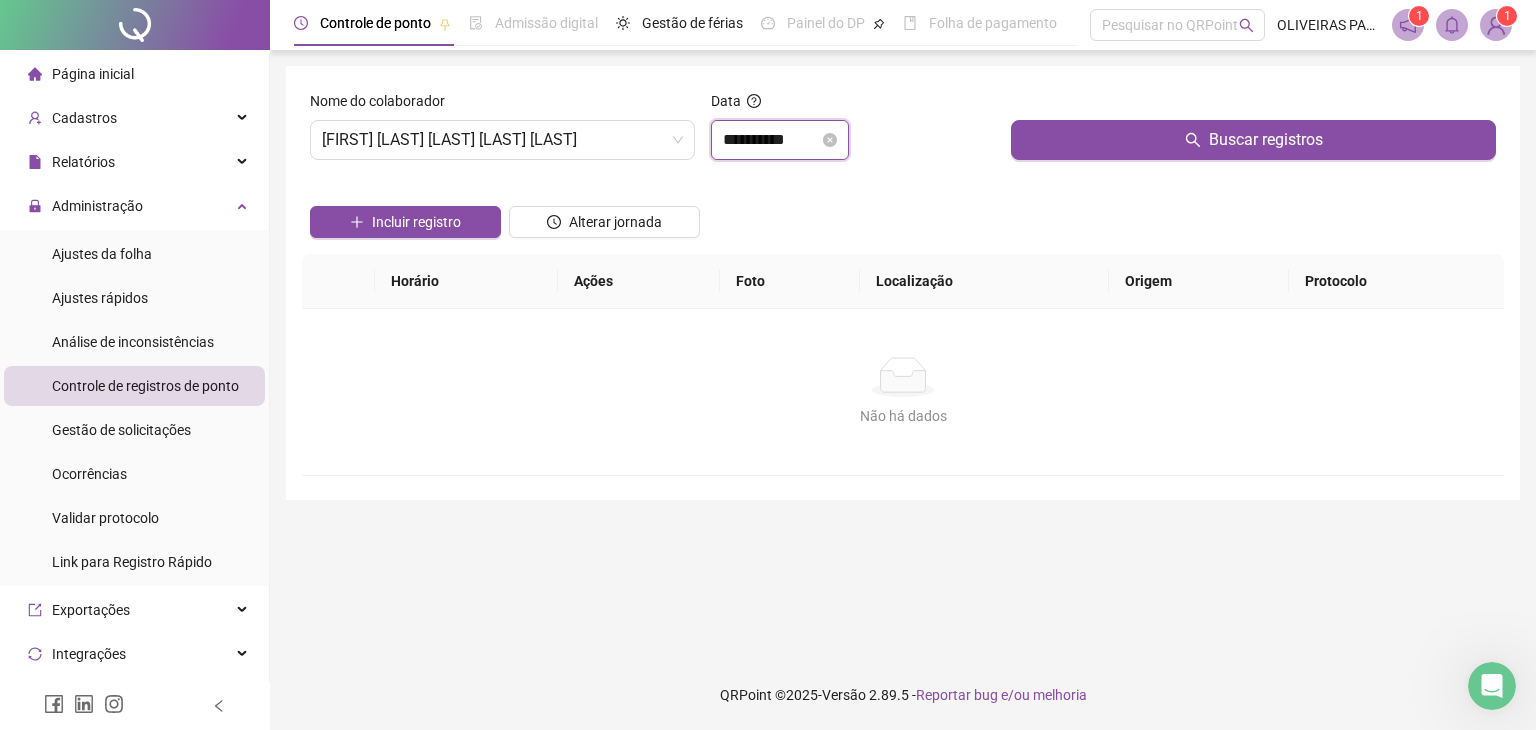 click on "**********" at bounding box center [771, 140] 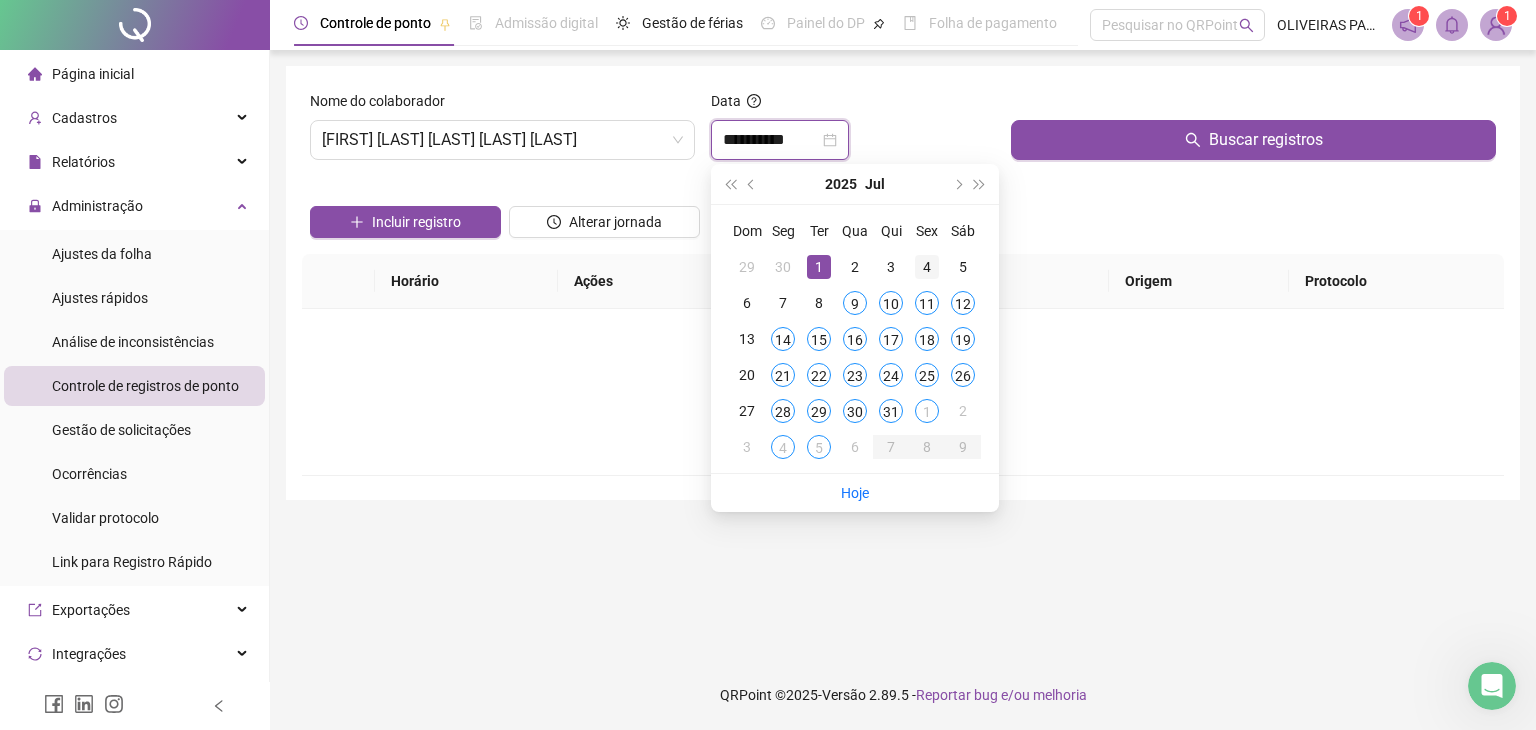 type on "**********" 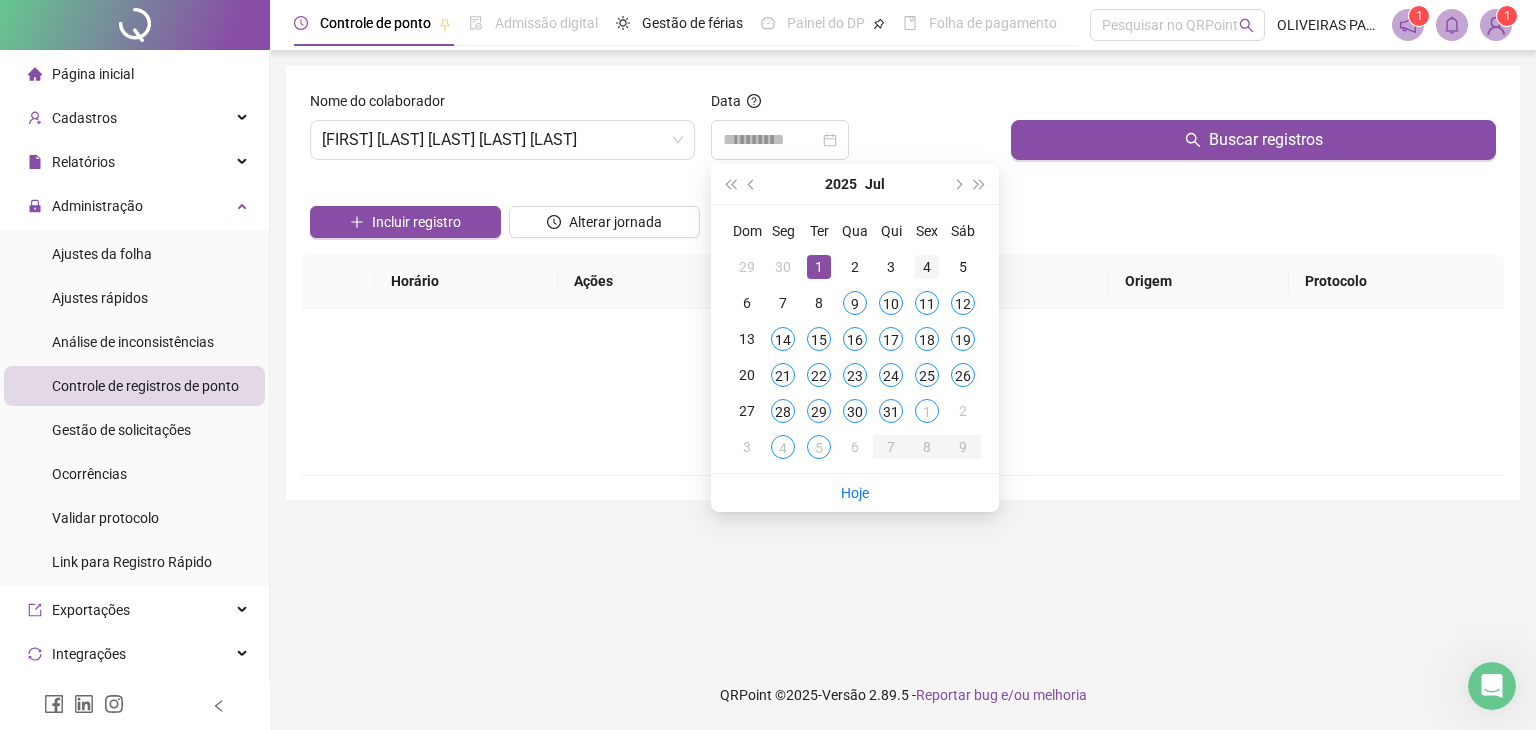 click on "4" at bounding box center (927, 267) 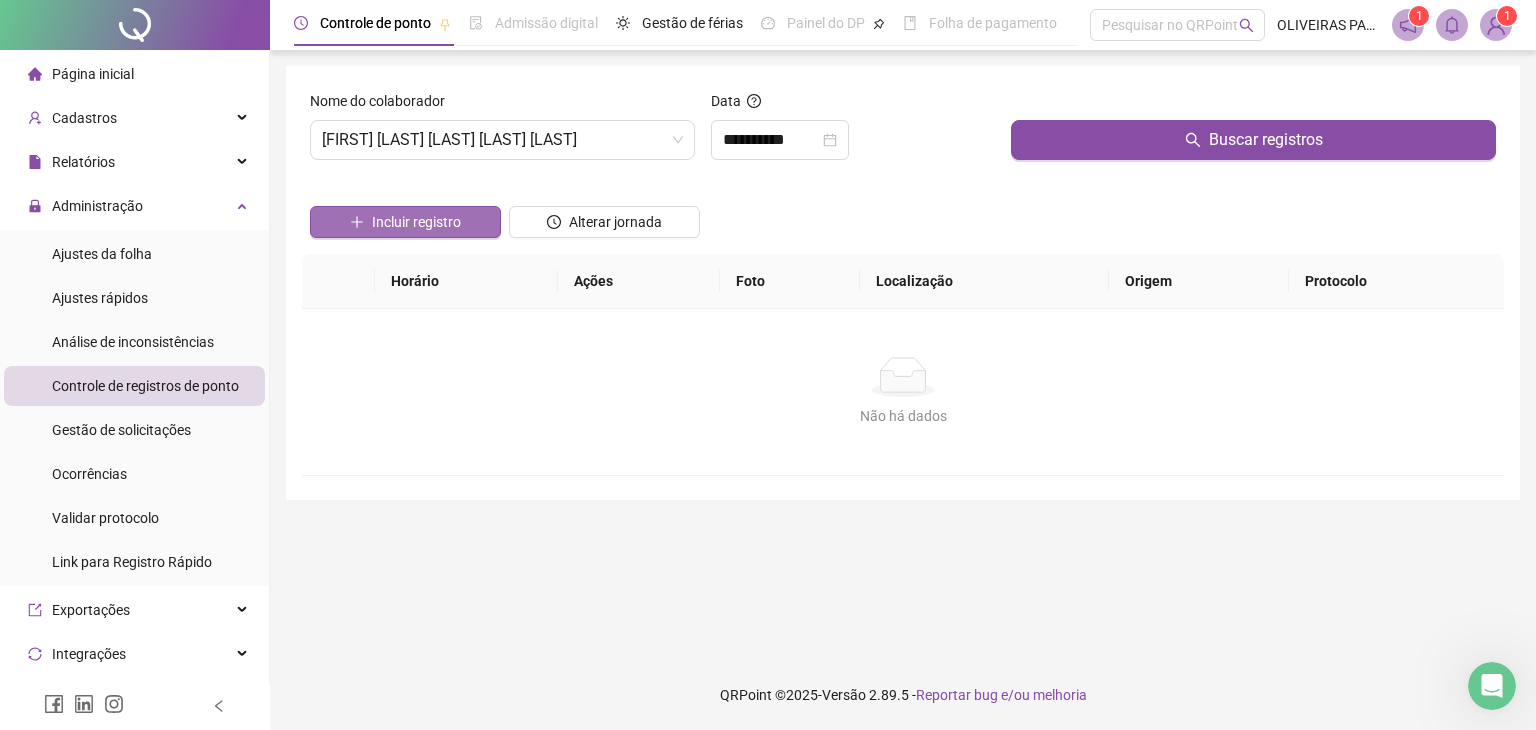 click on "Incluir registro" at bounding box center [416, 222] 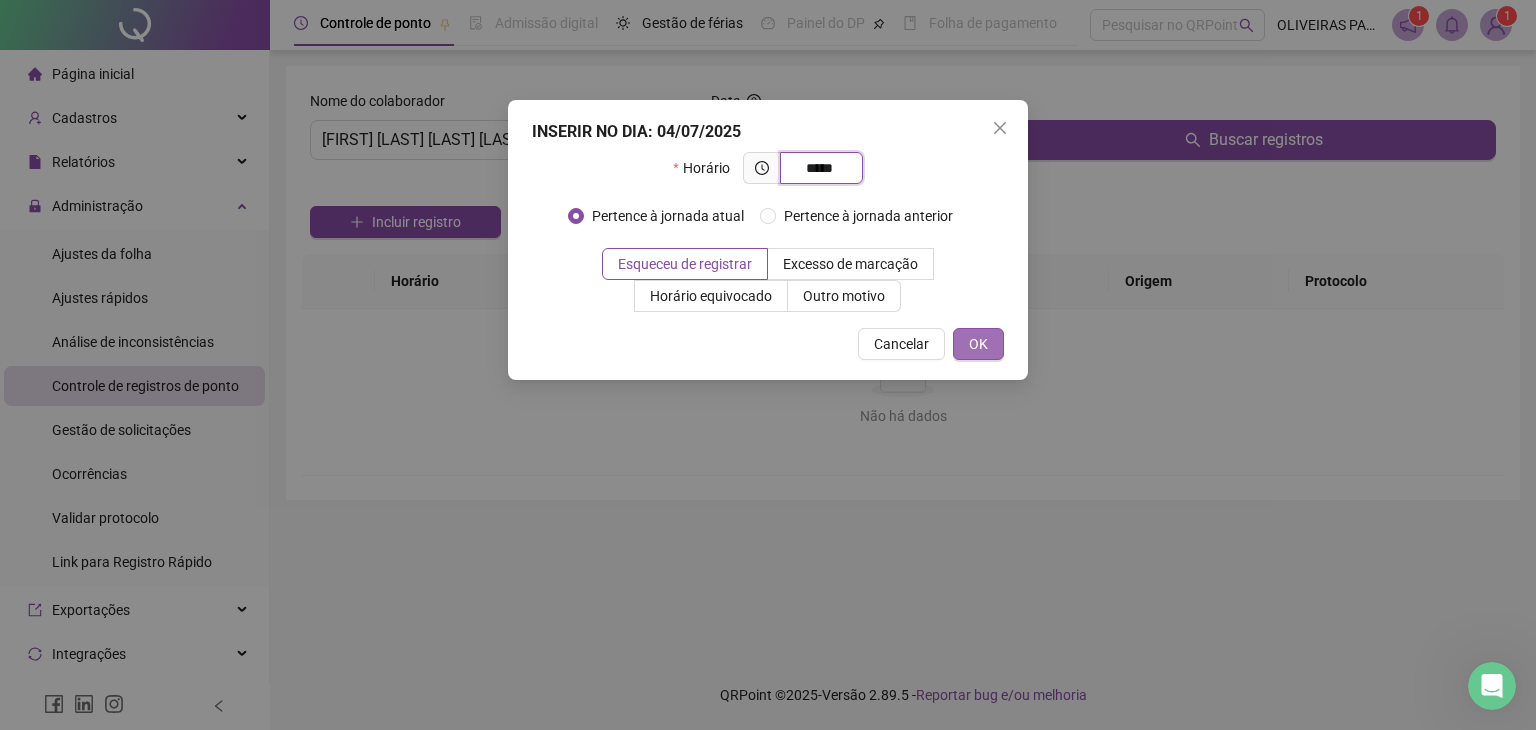 type on "*****" 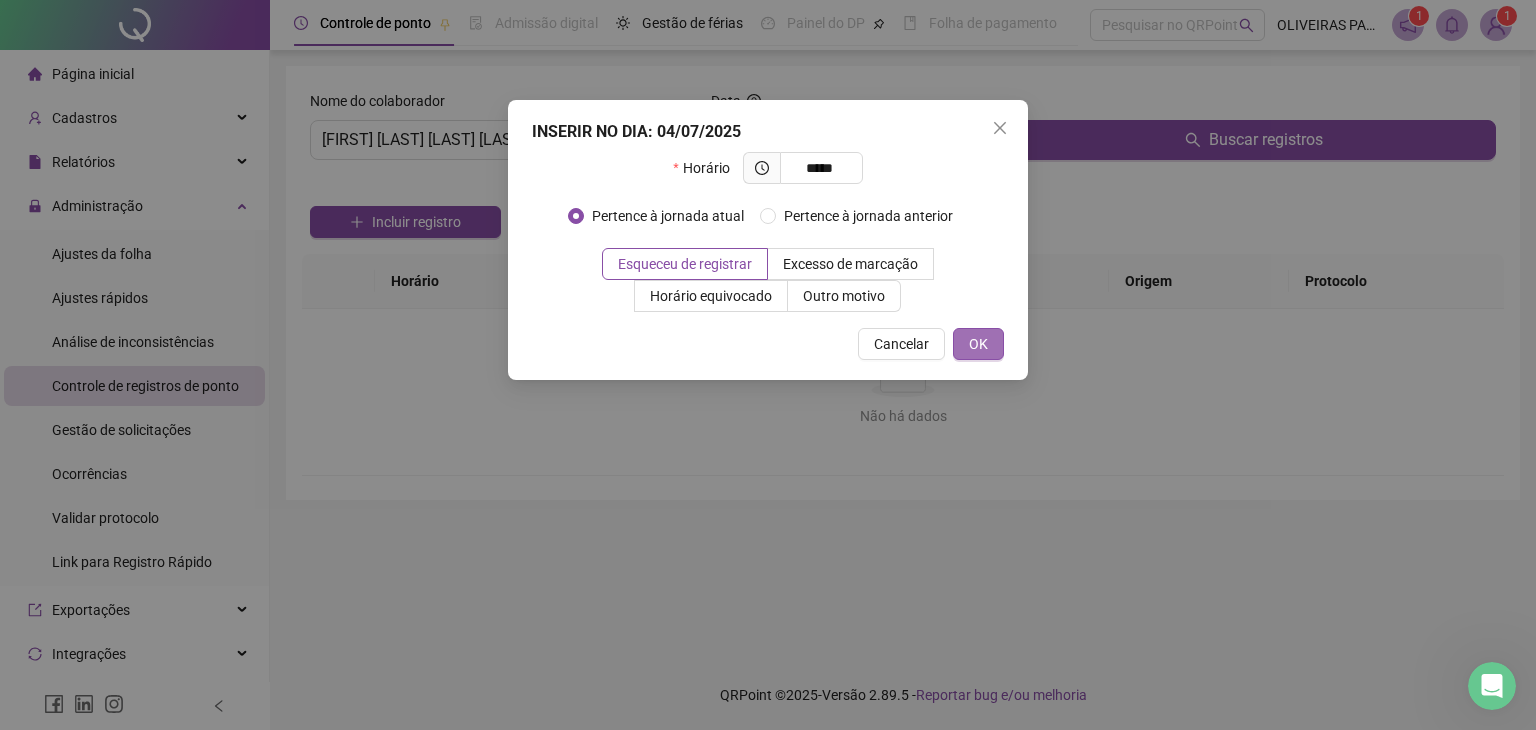 click on "OK" at bounding box center (978, 344) 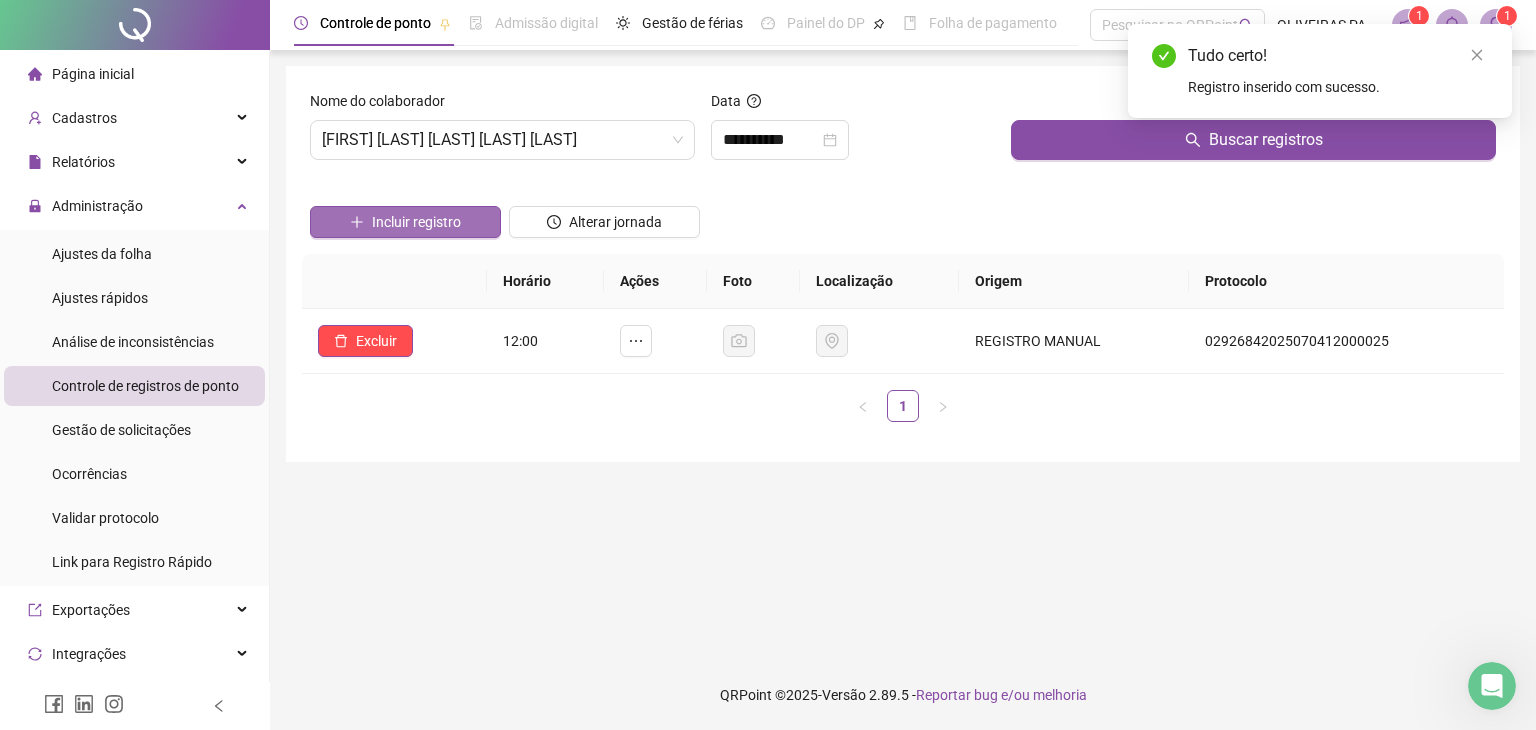 click on "Incluir registro" at bounding box center [416, 222] 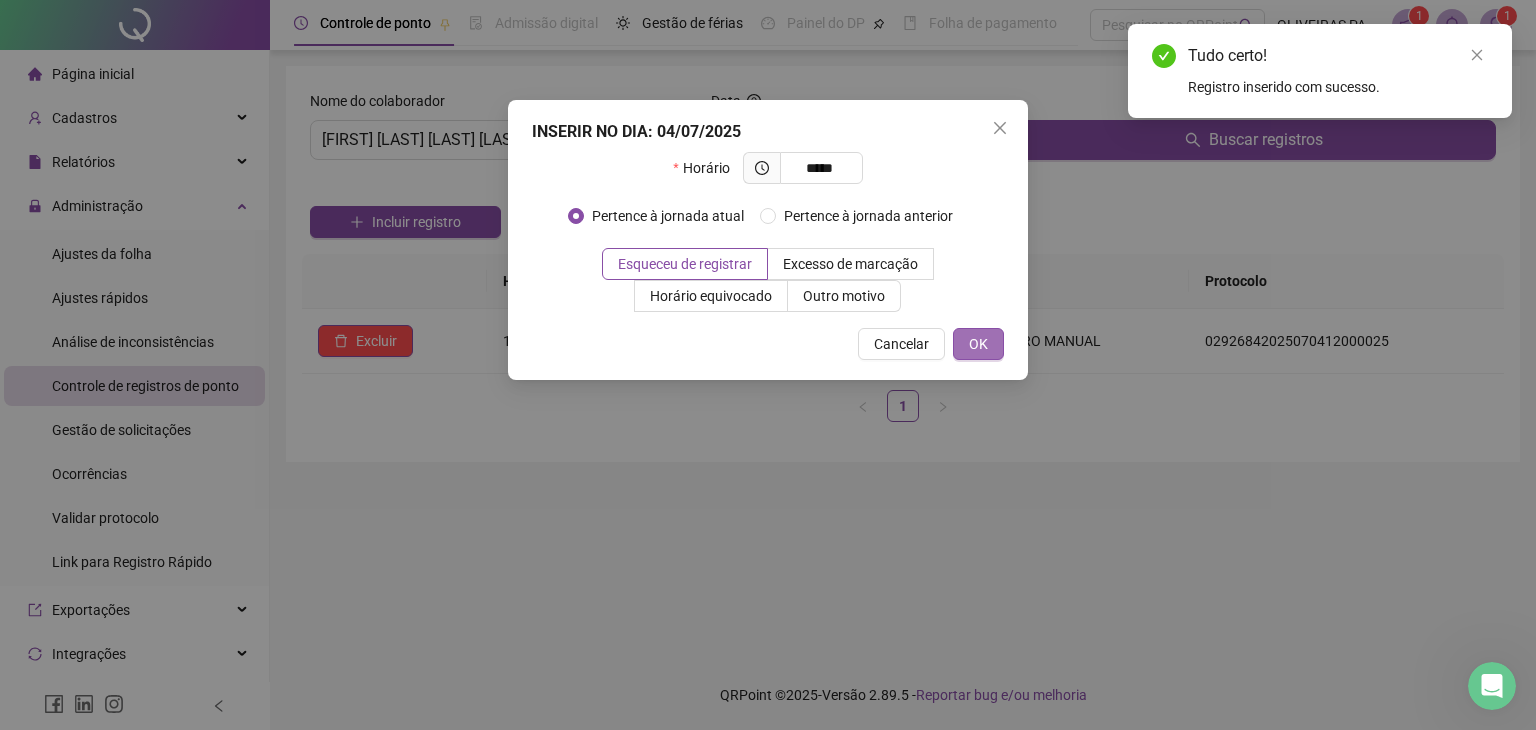 type on "*****" 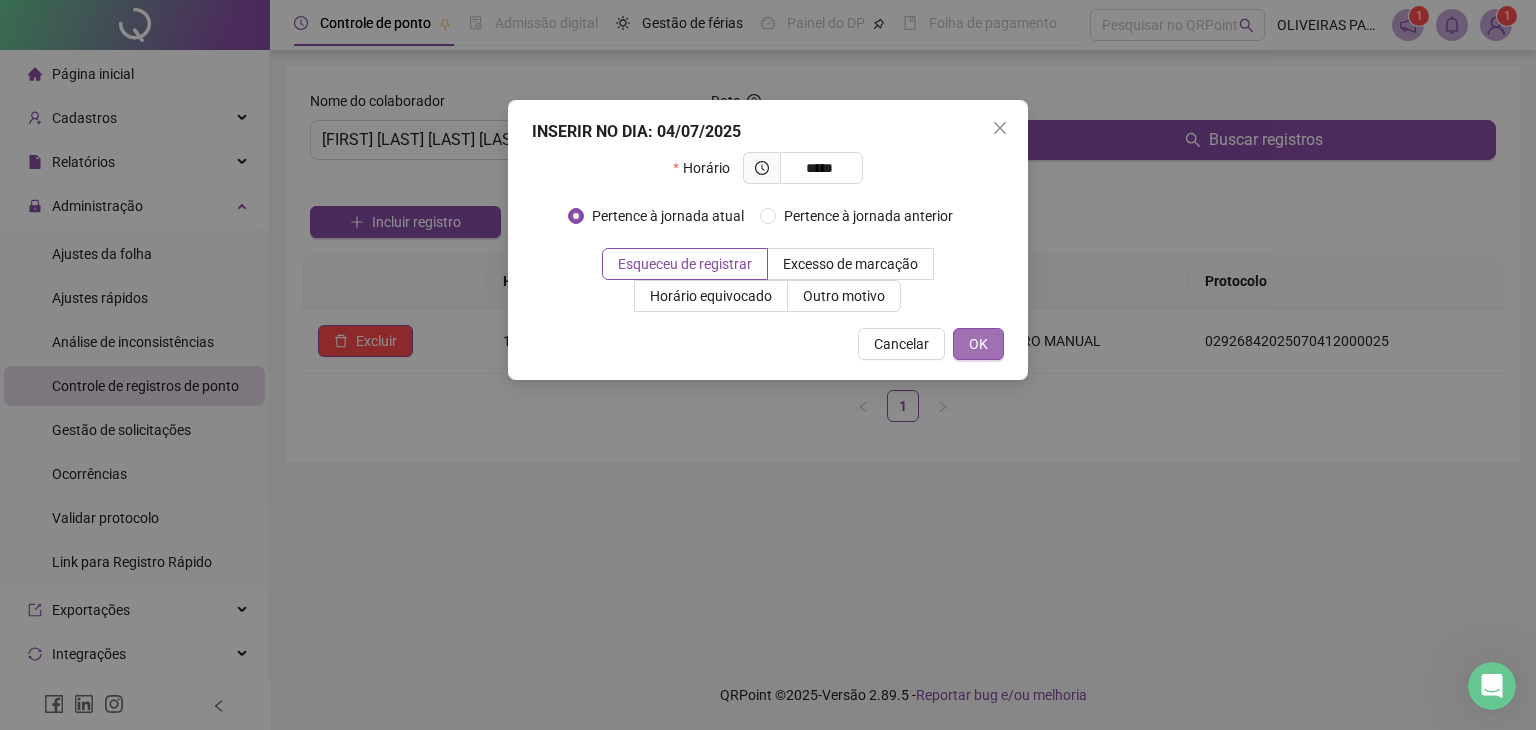 click on "OK" at bounding box center [978, 344] 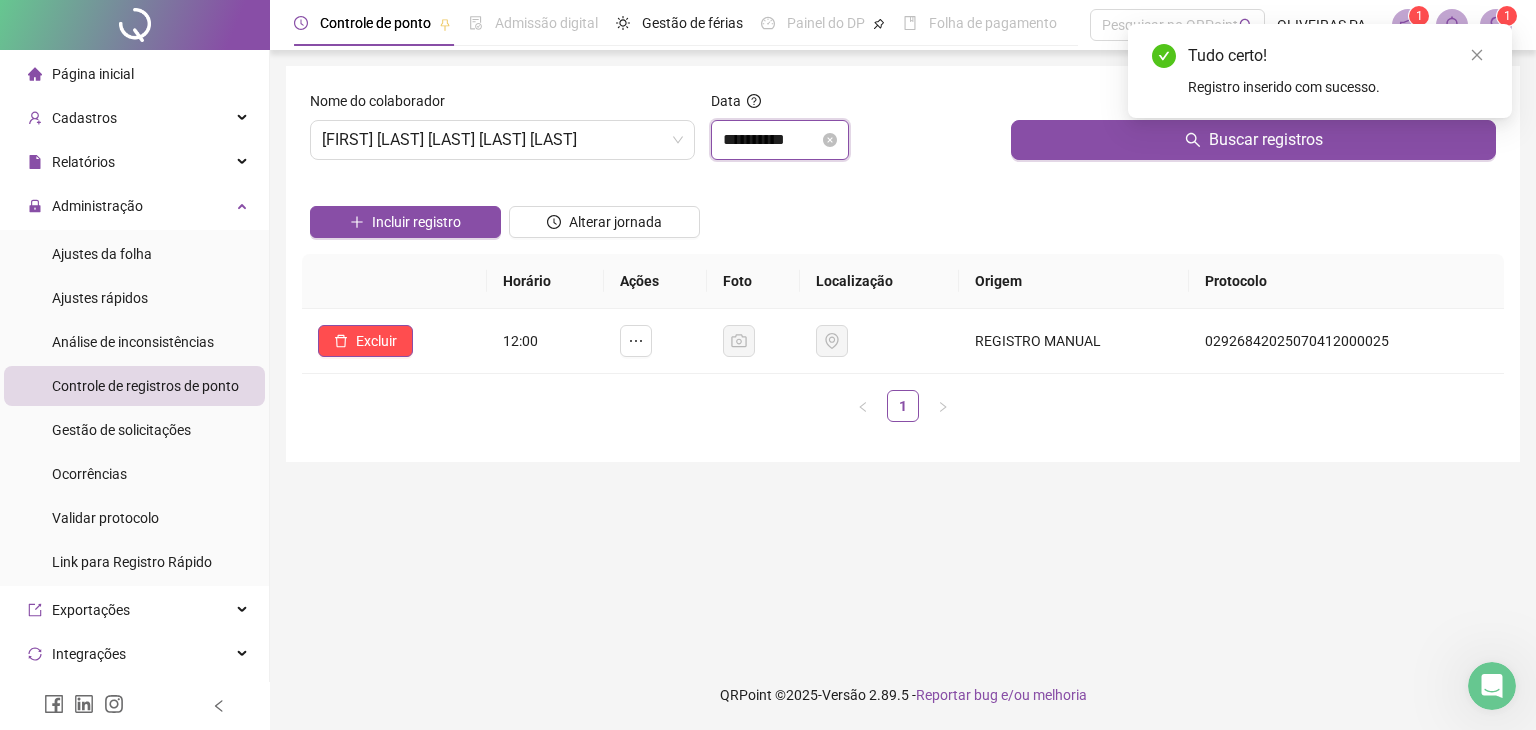 click on "**********" at bounding box center [771, 140] 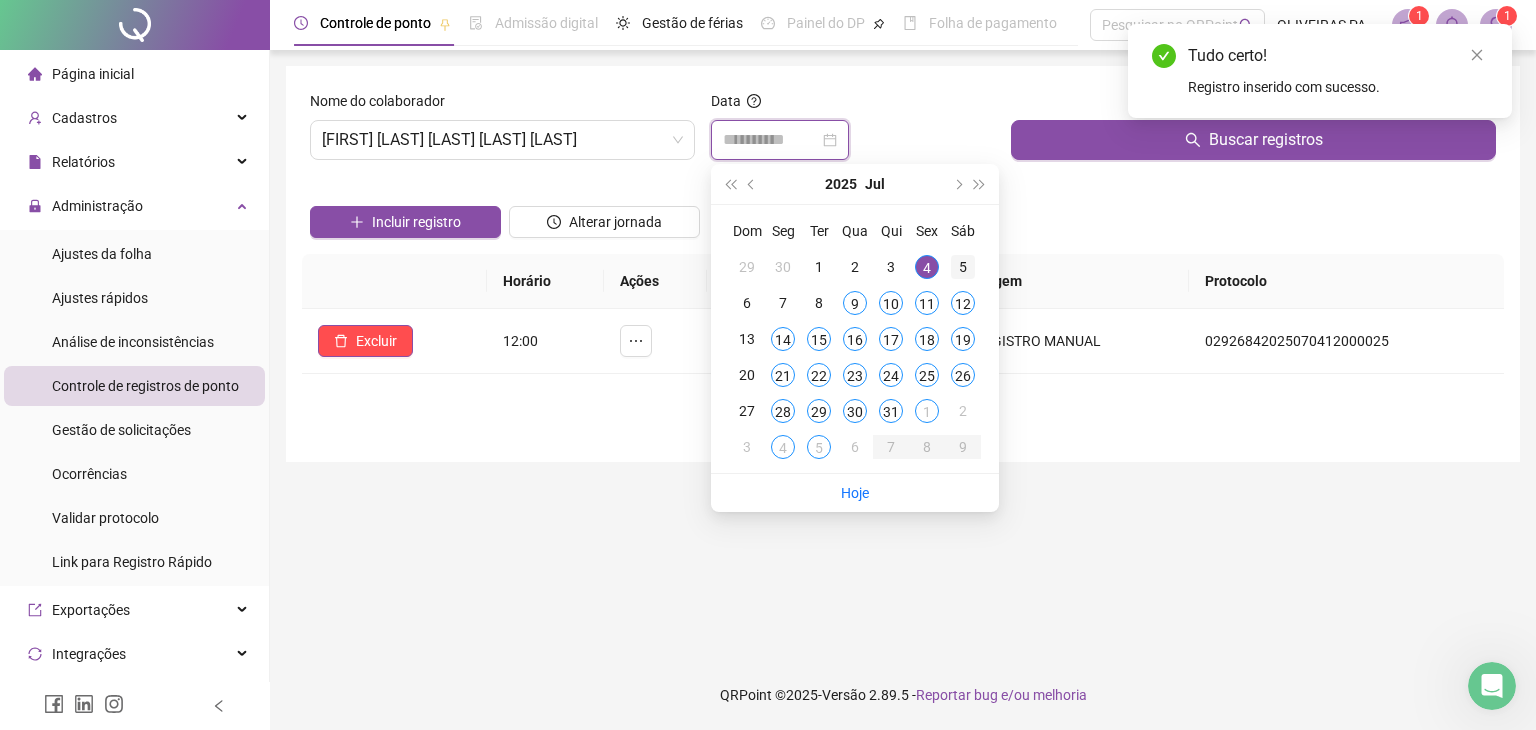 type on "**********" 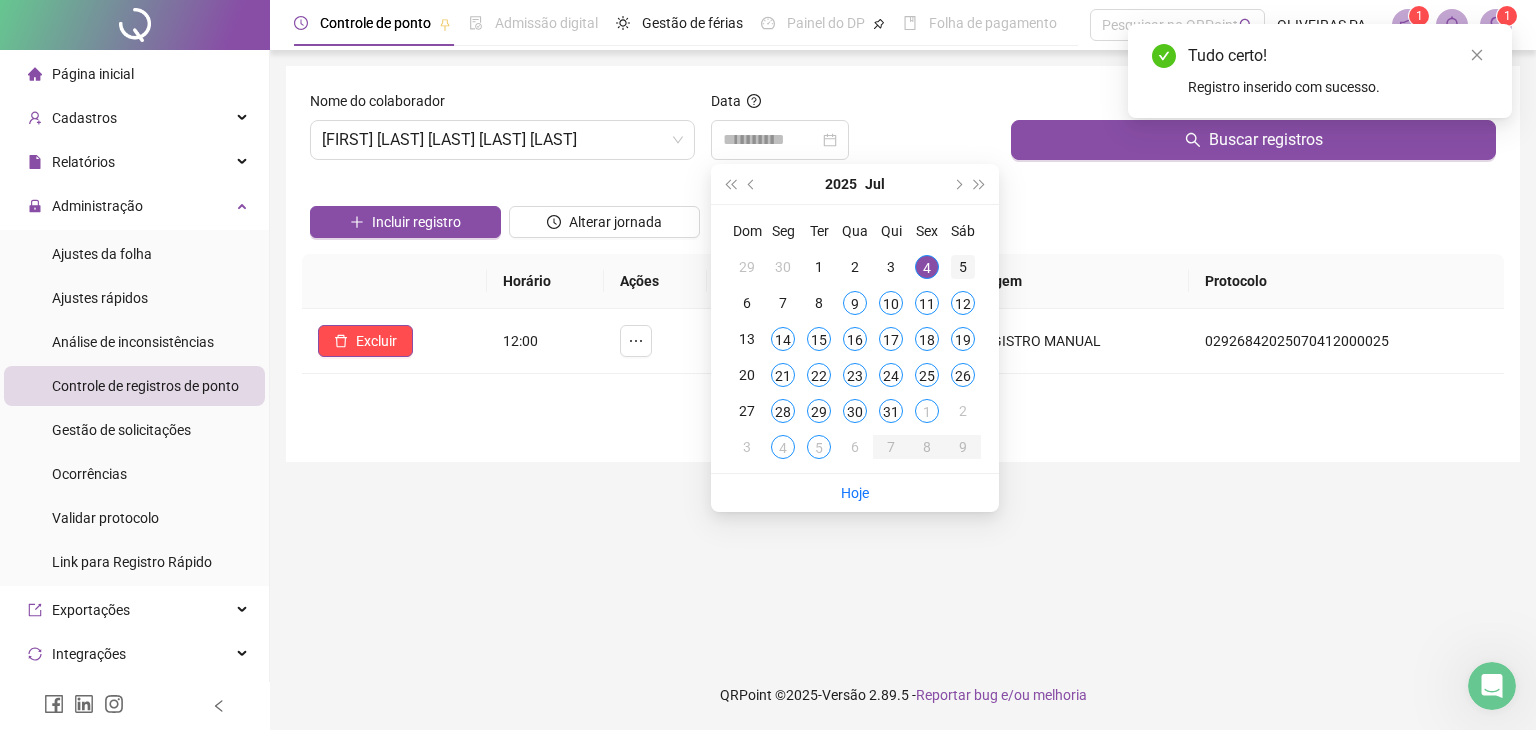 click on "5" at bounding box center [963, 267] 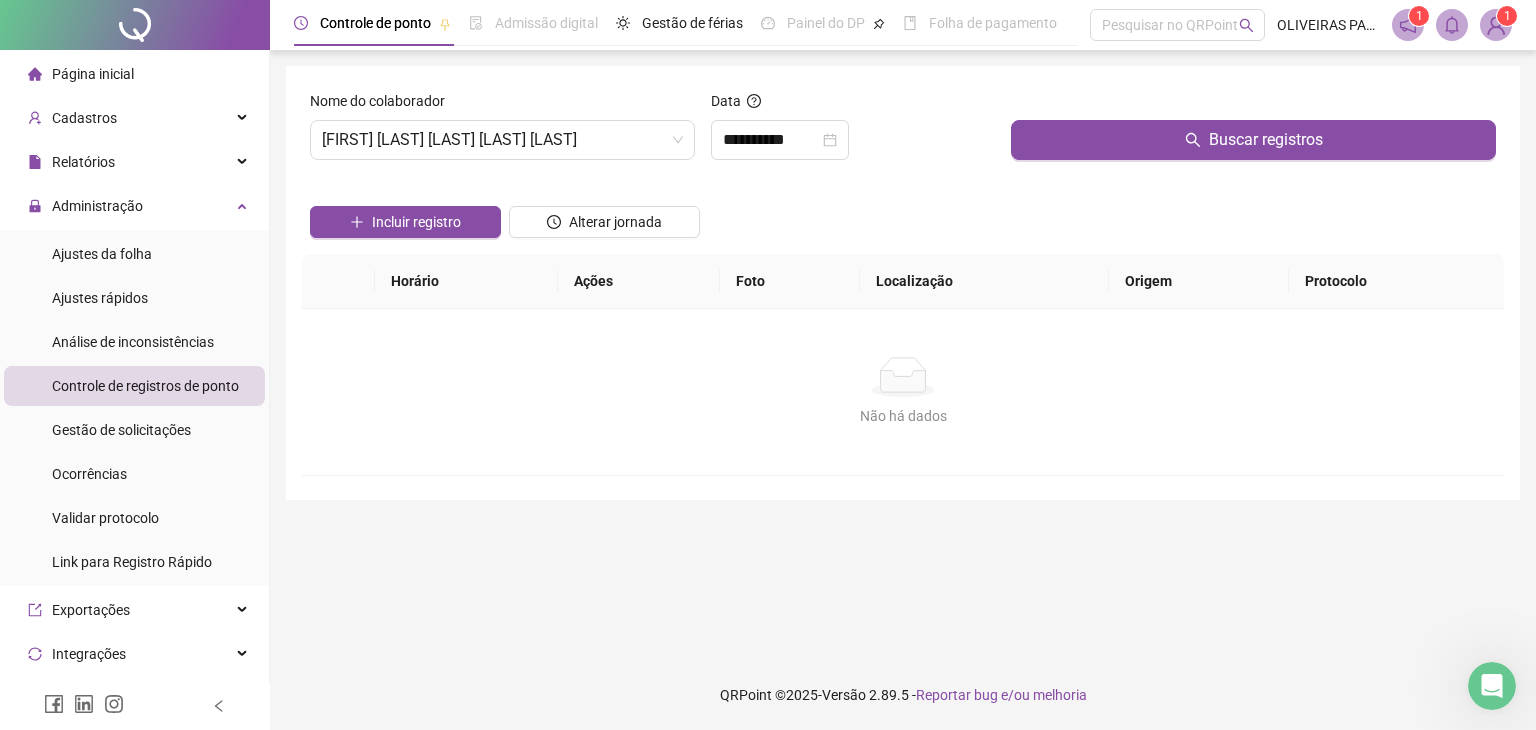 click on "Incluir registro" at bounding box center [405, 215] 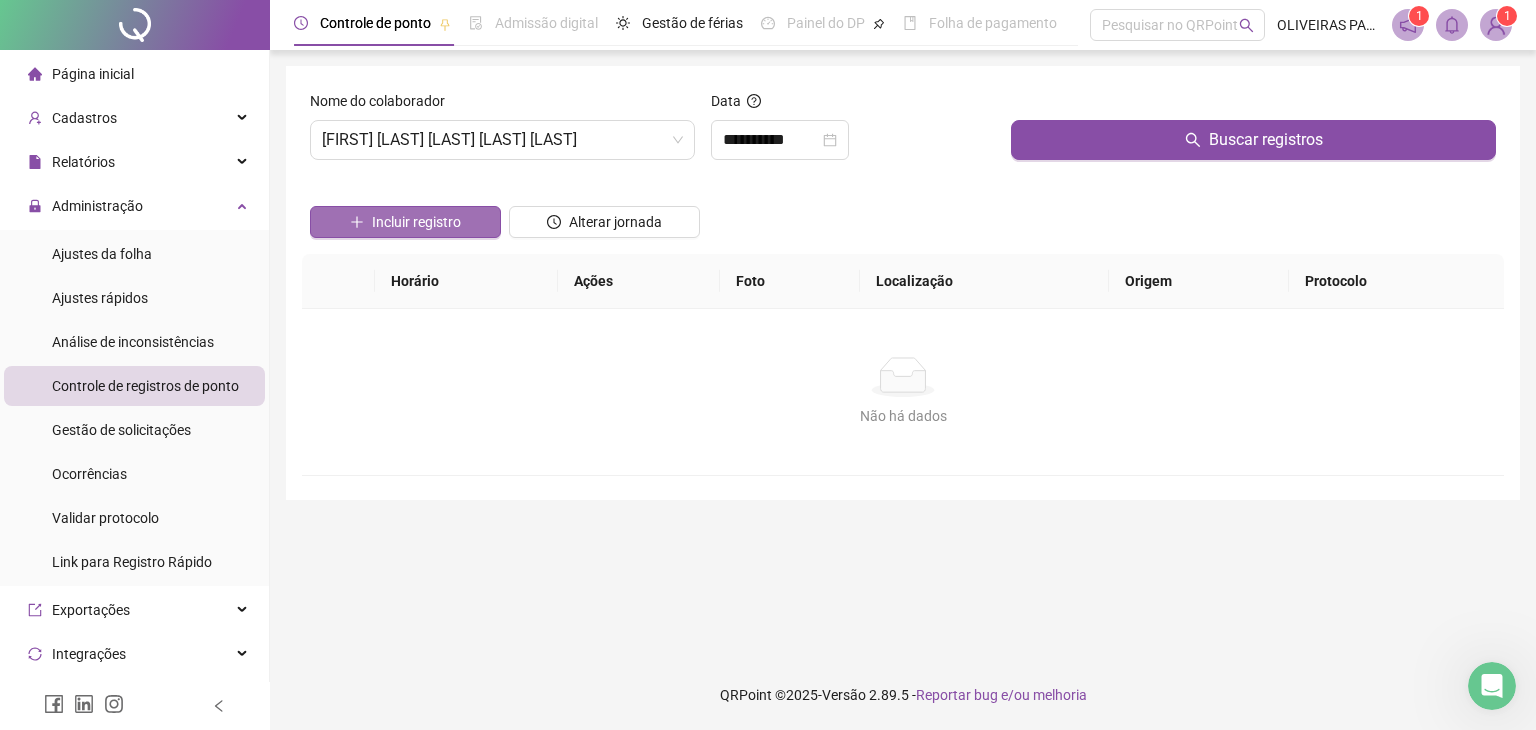click on "Incluir registro" at bounding box center [405, 222] 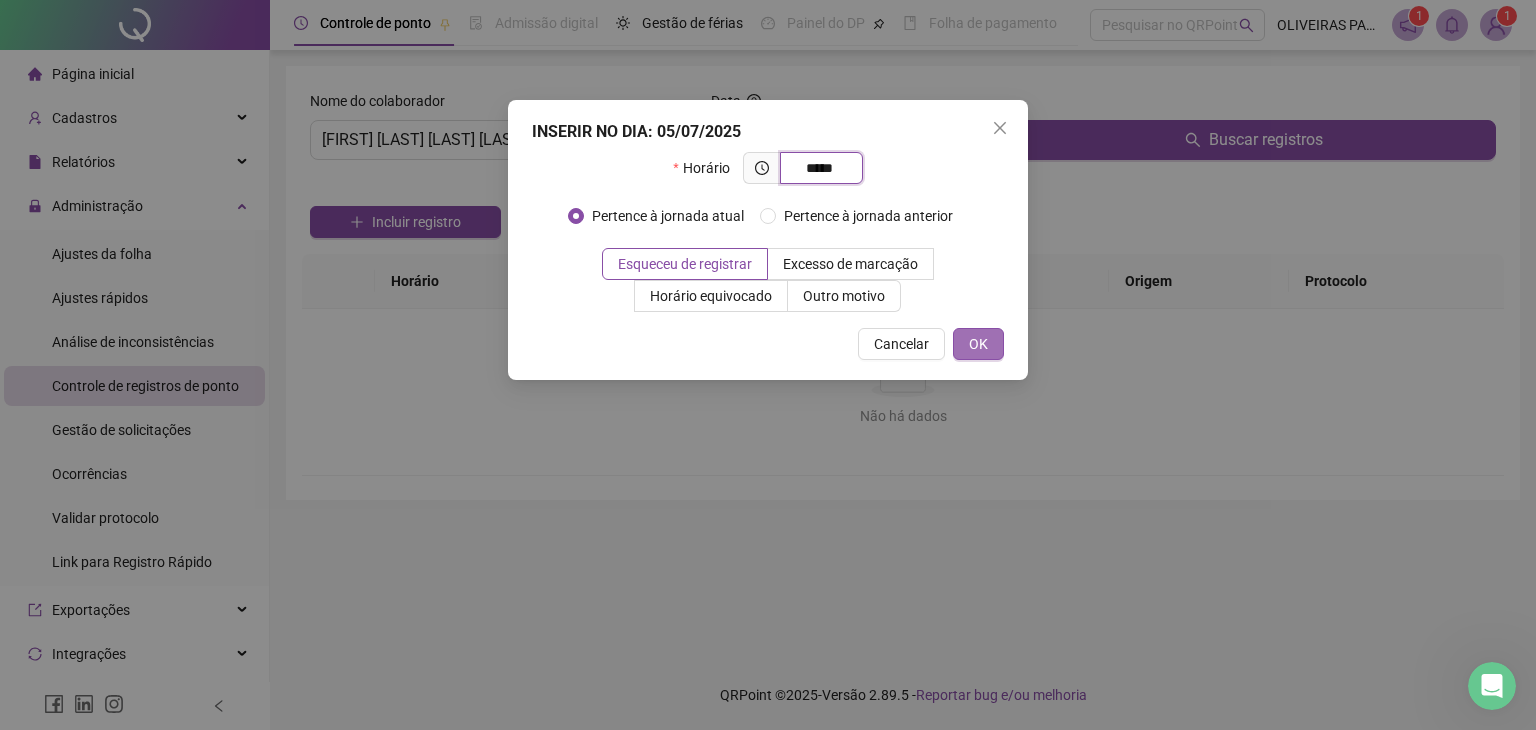 type on "*****" 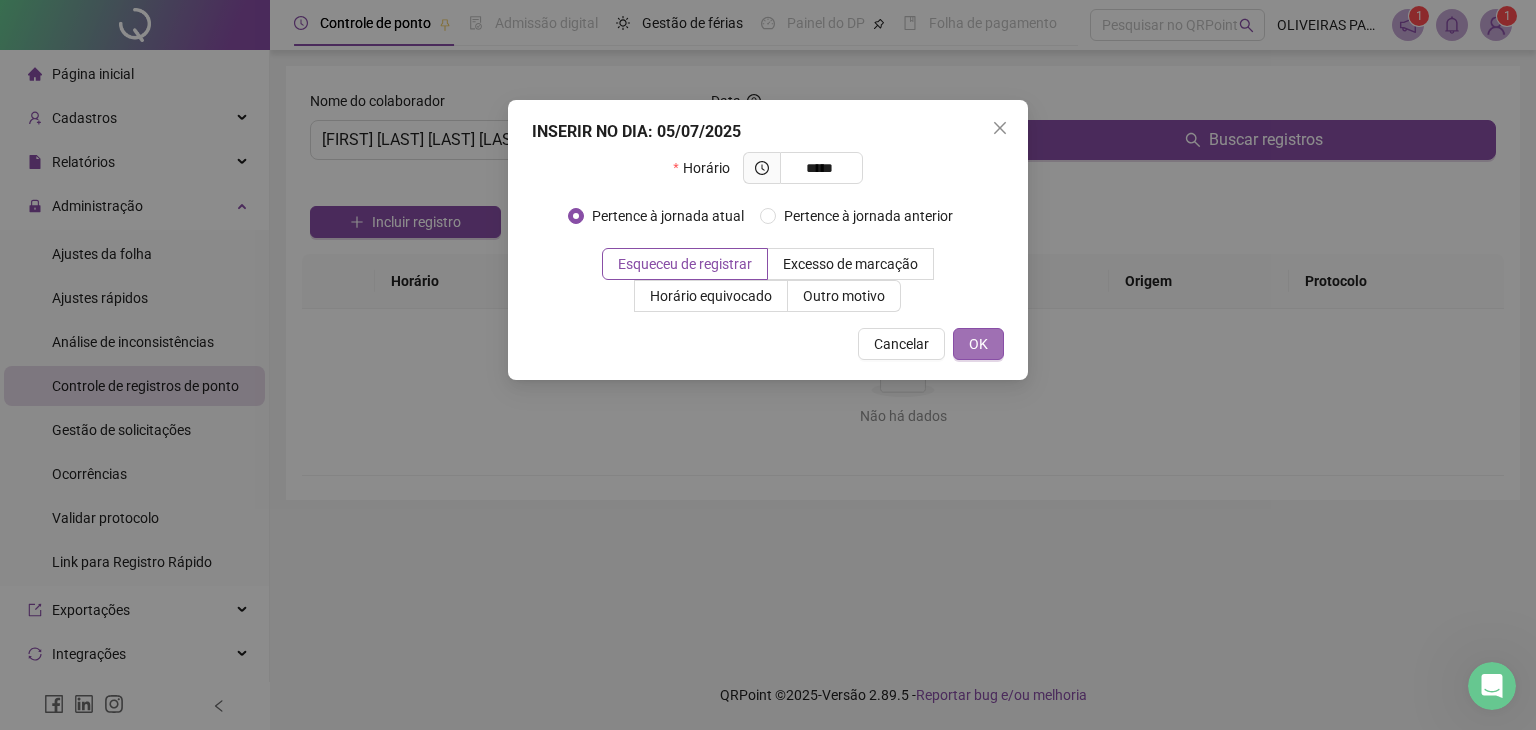 click on "OK" at bounding box center [978, 344] 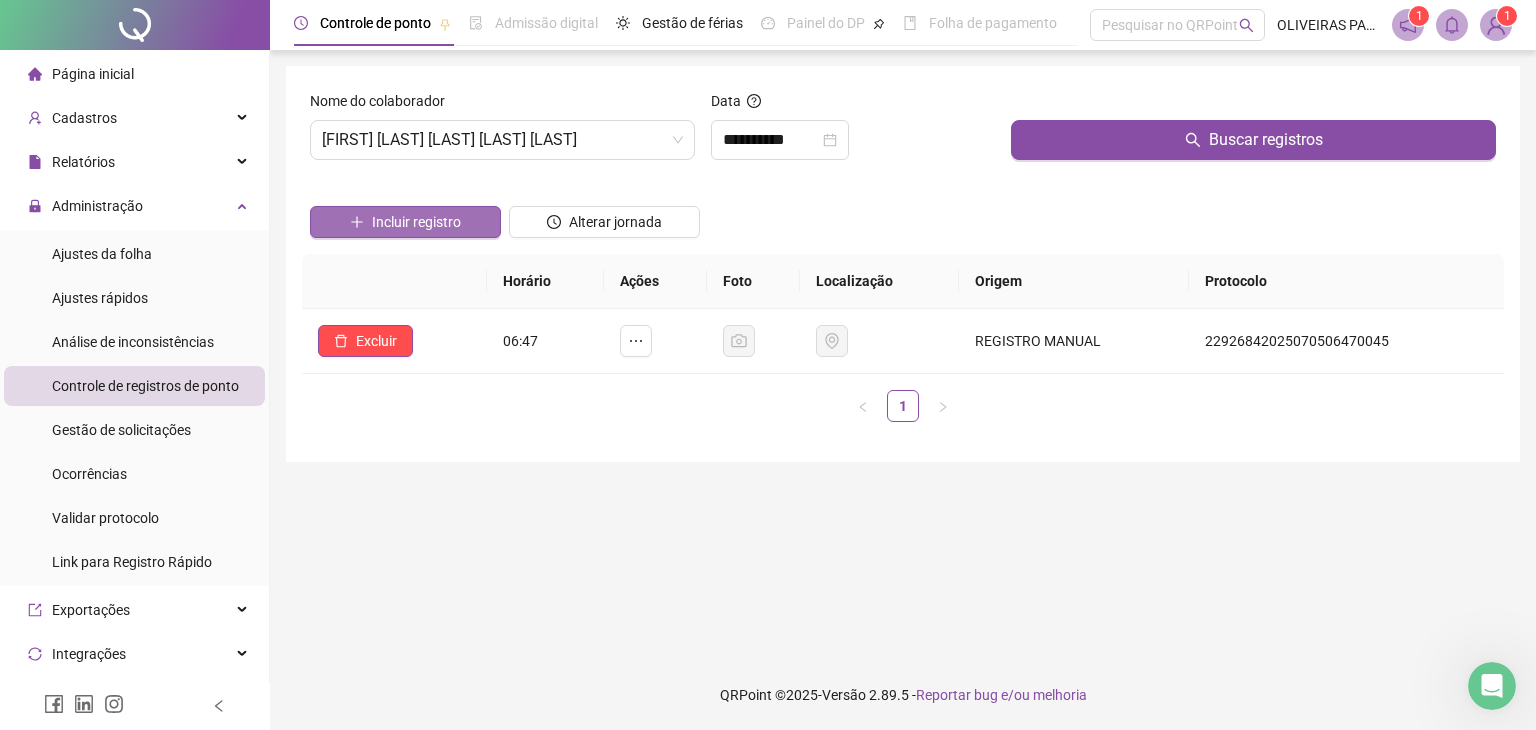 click on "Incluir registro" at bounding box center (416, 222) 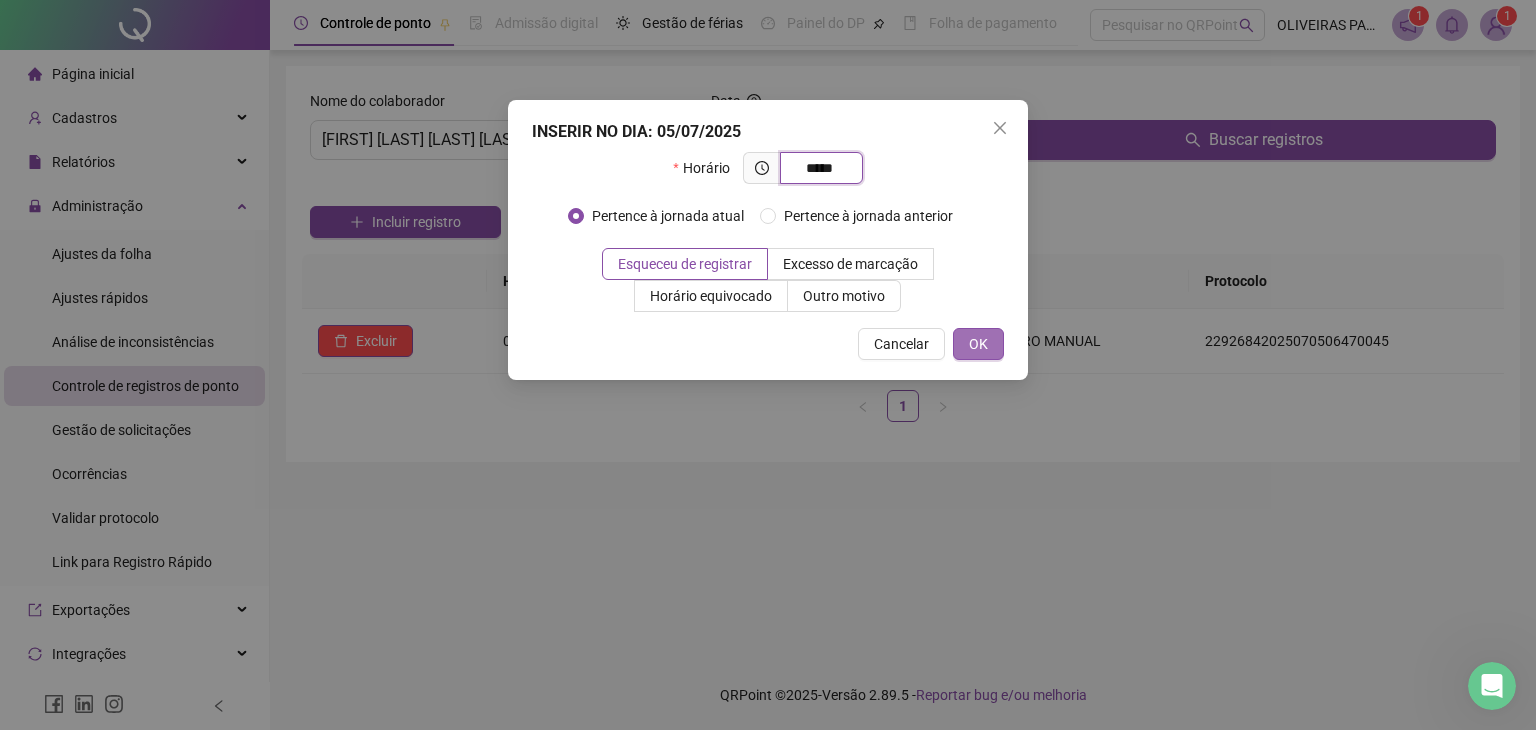 type on "*****" 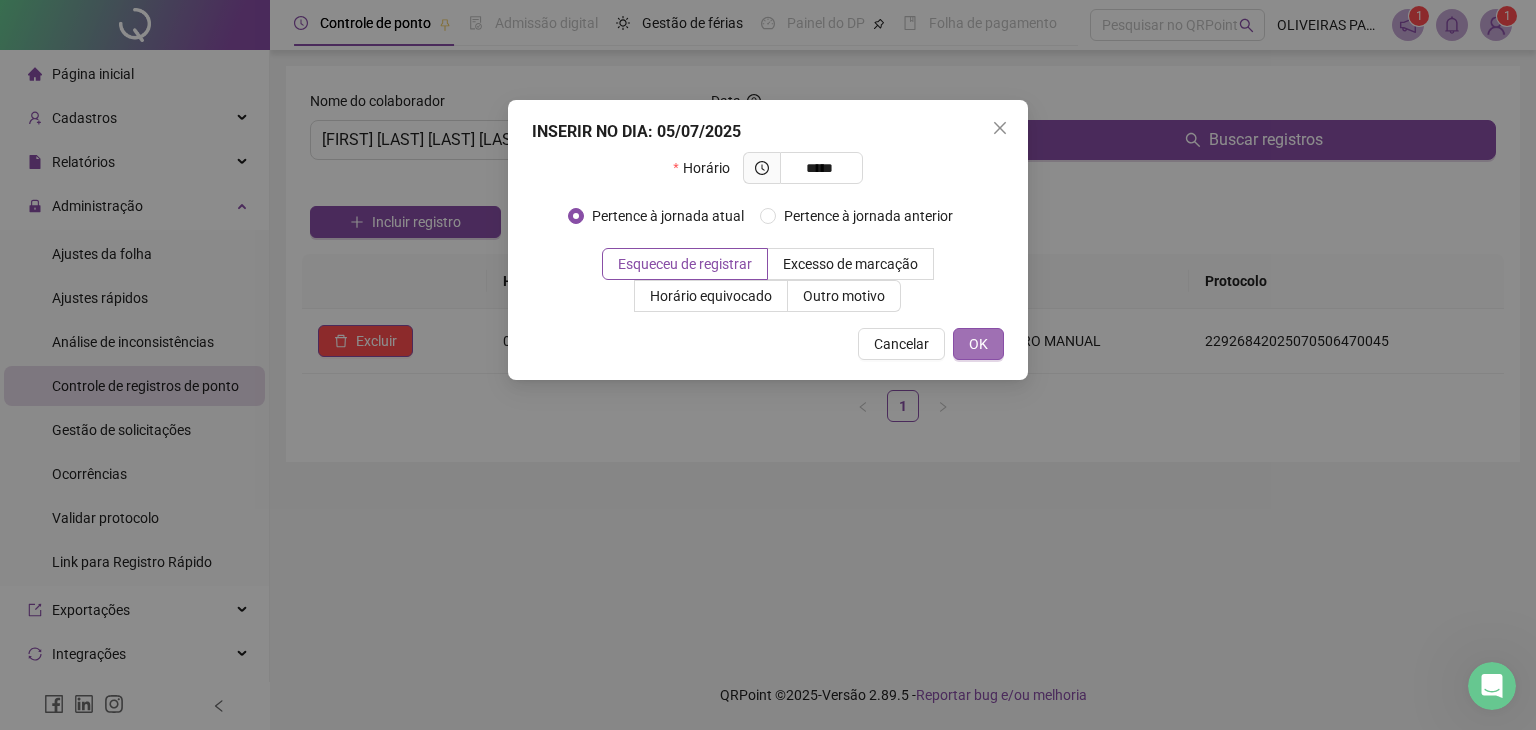 click on "OK" at bounding box center (978, 344) 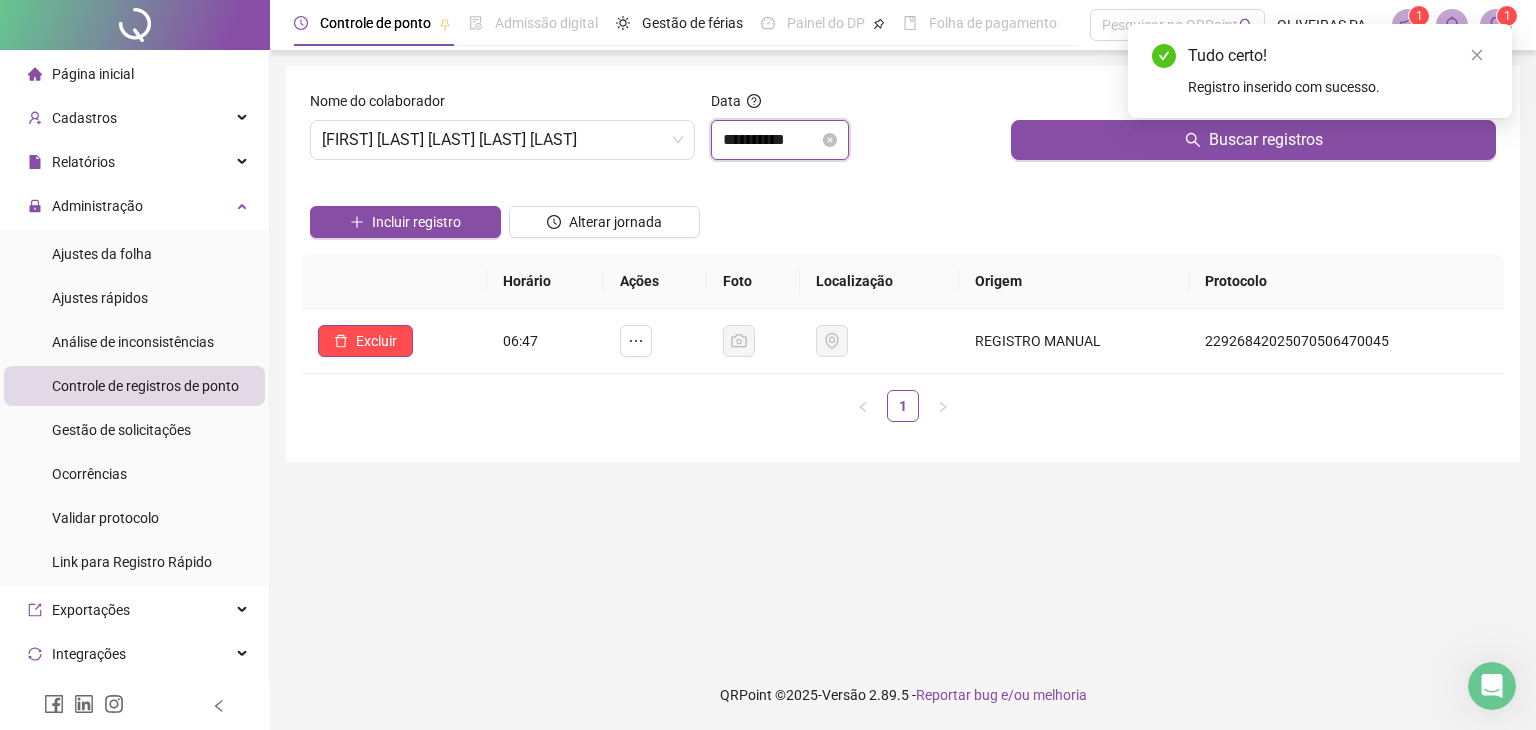 click on "**********" at bounding box center (771, 140) 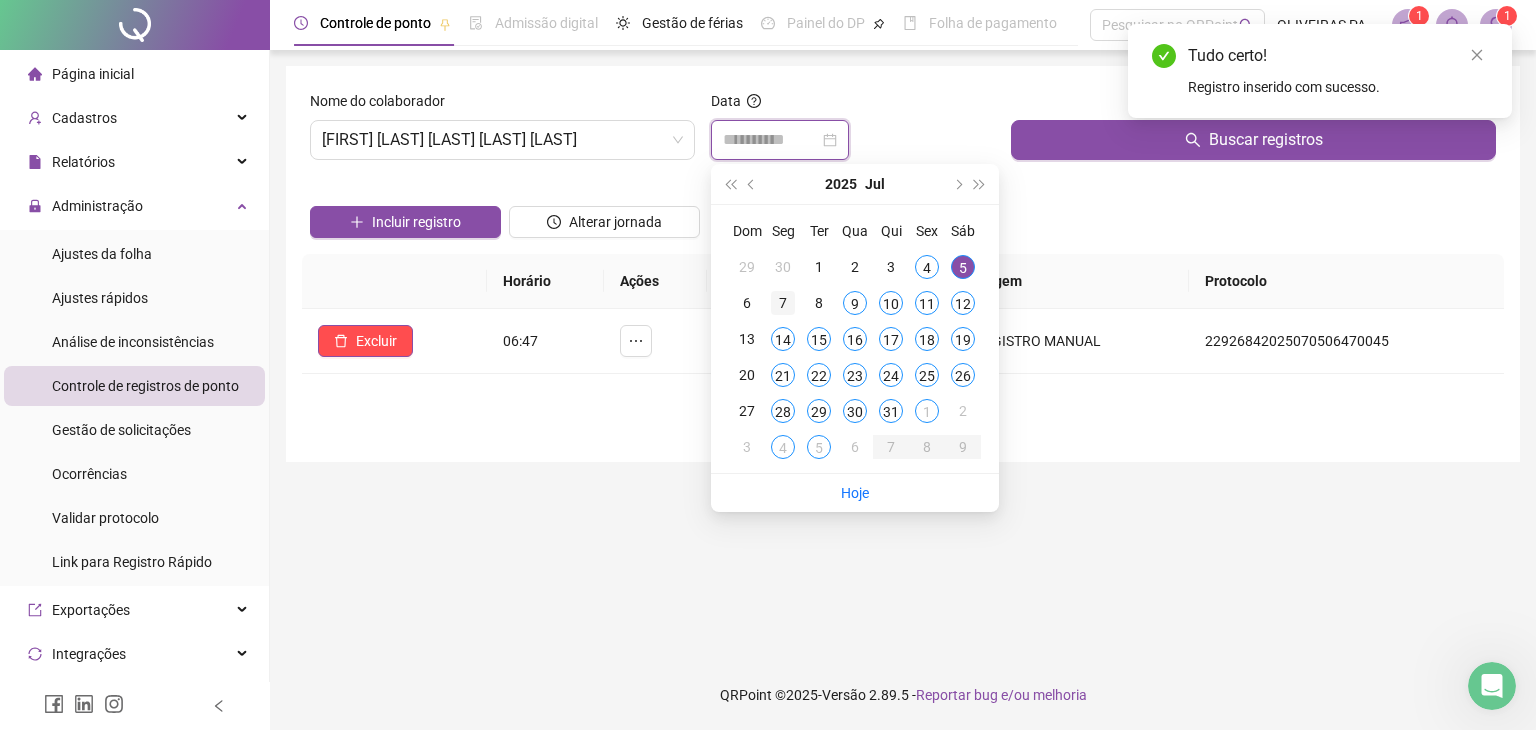 type on "**********" 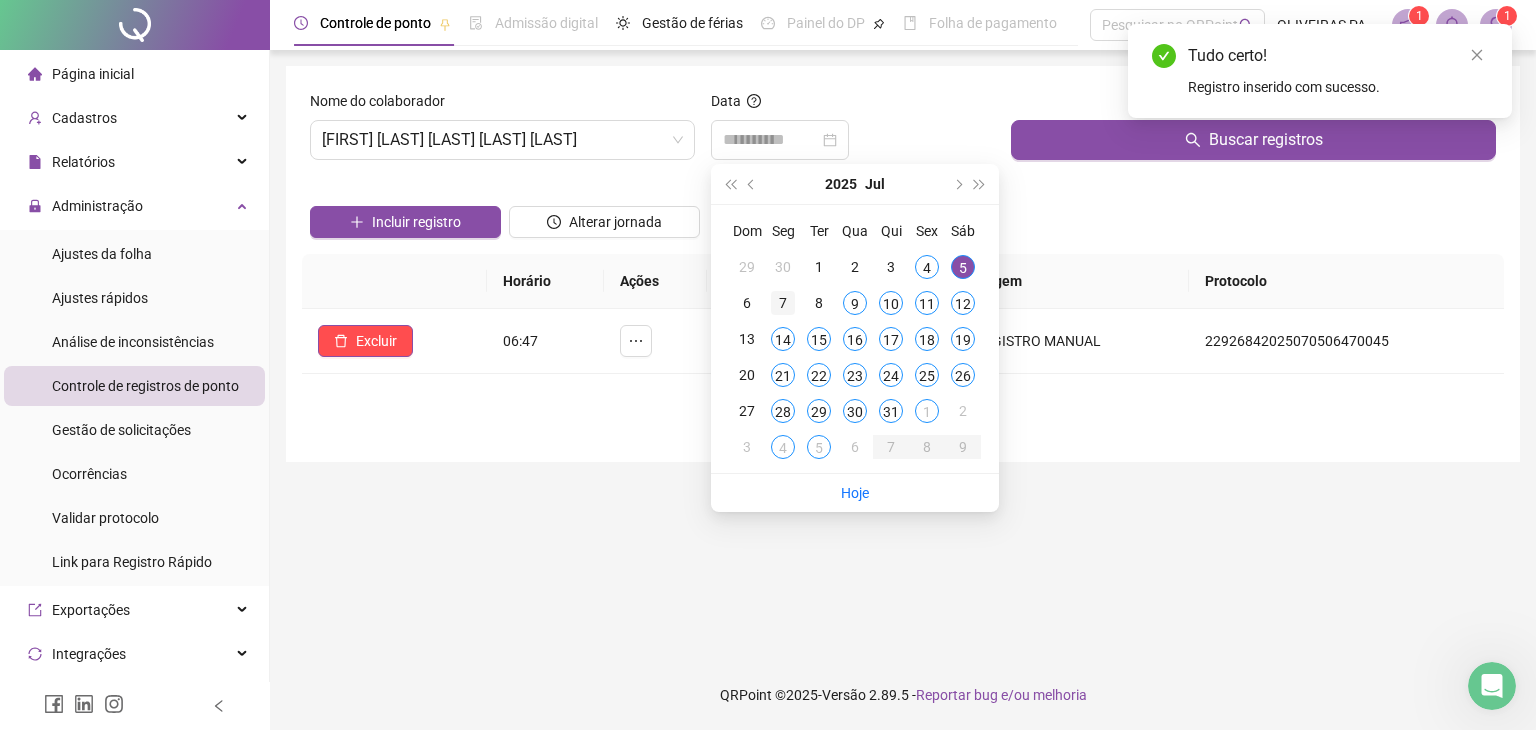 click on "7" at bounding box center (783, 303) 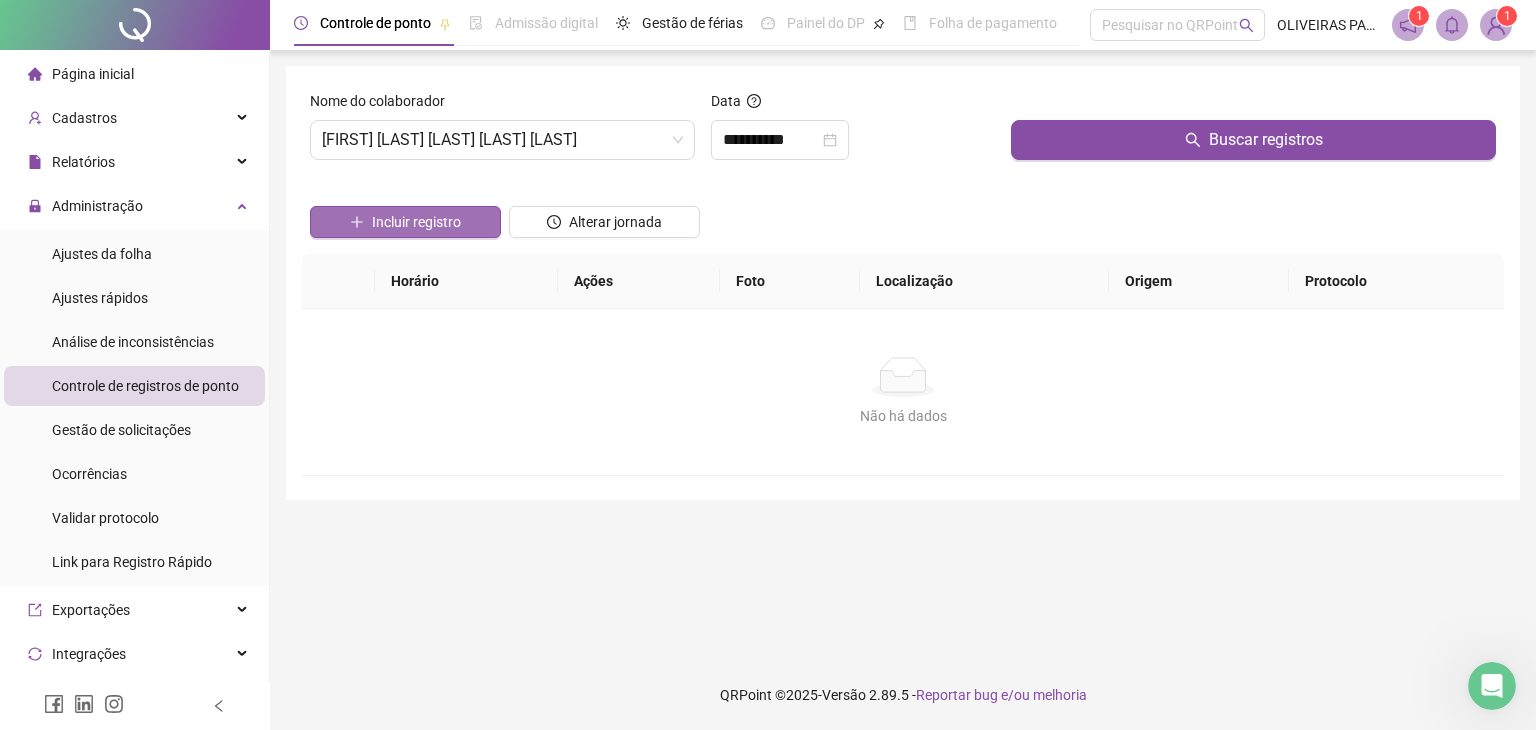 click on "Incluir registro" at bounding box center (405, 222) 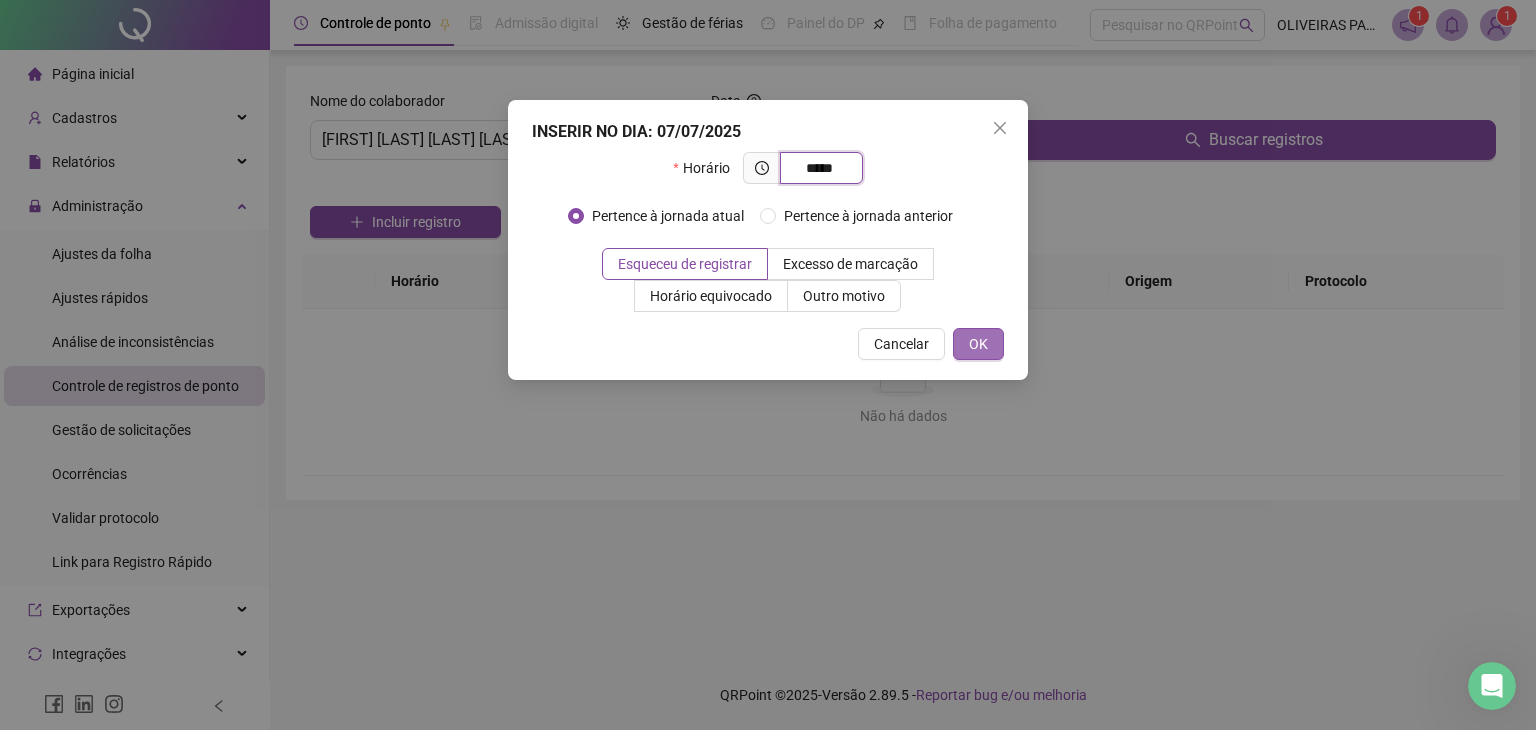 type on "*****" 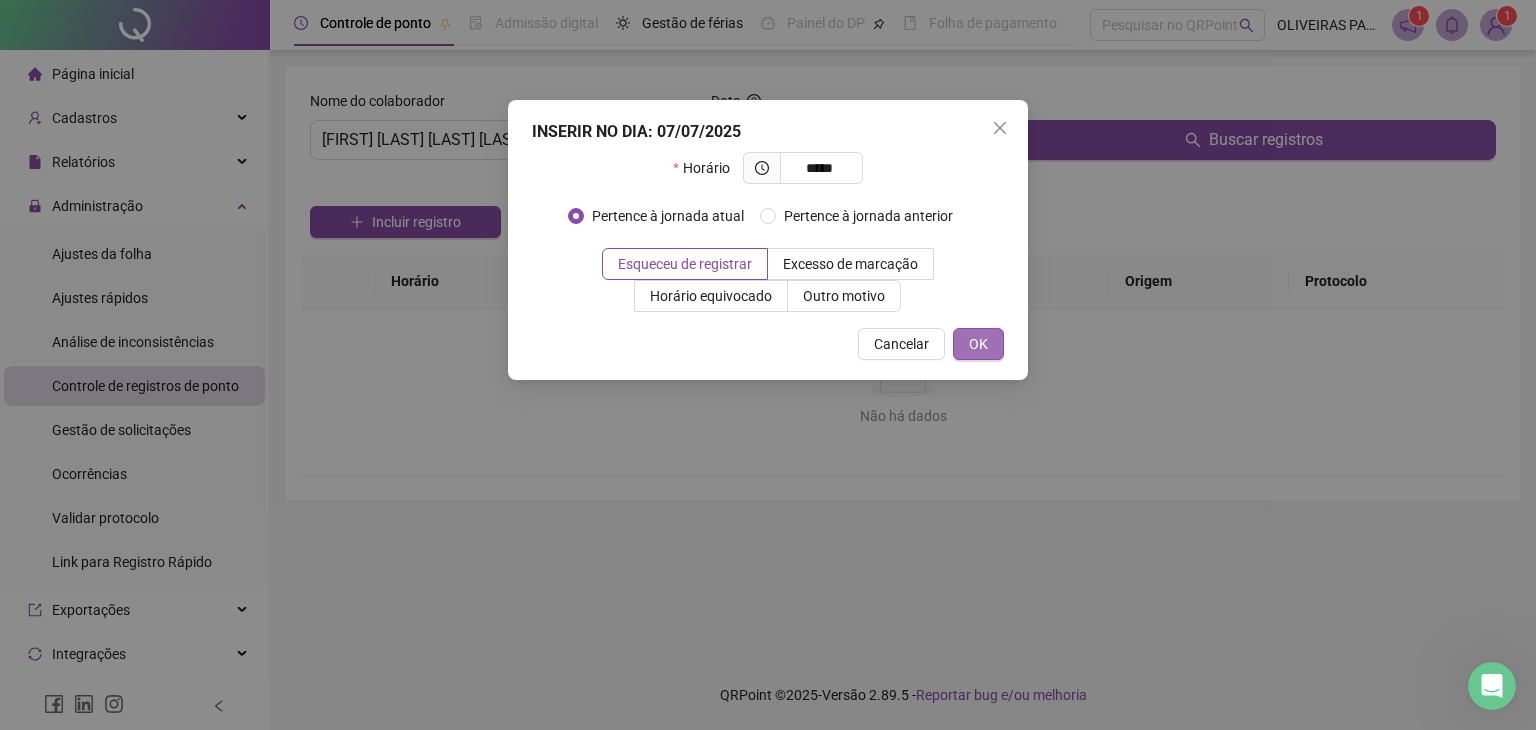 click on "OK" at bounding box center (978, 344) 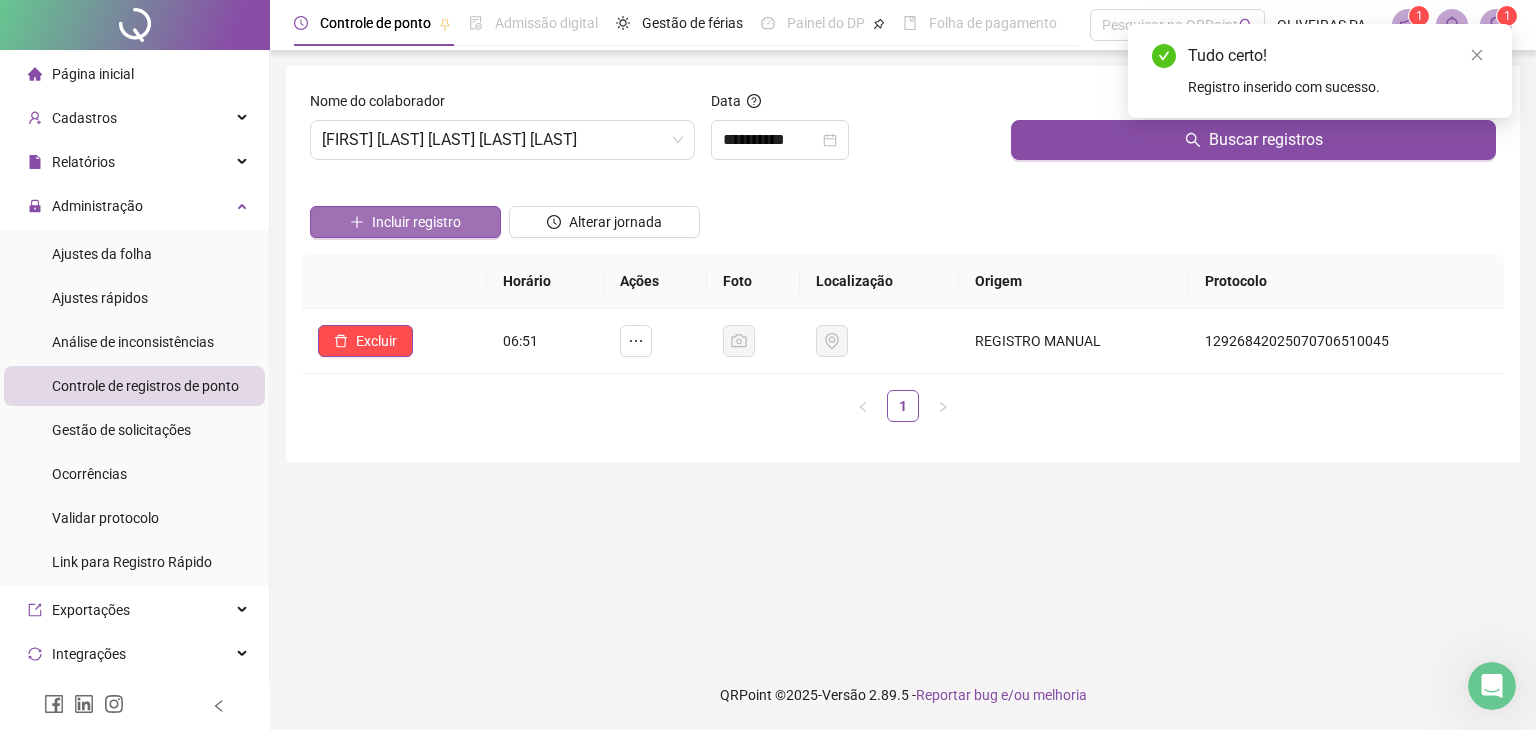 click on "Incluir registro" at bounding box center (405, 222) 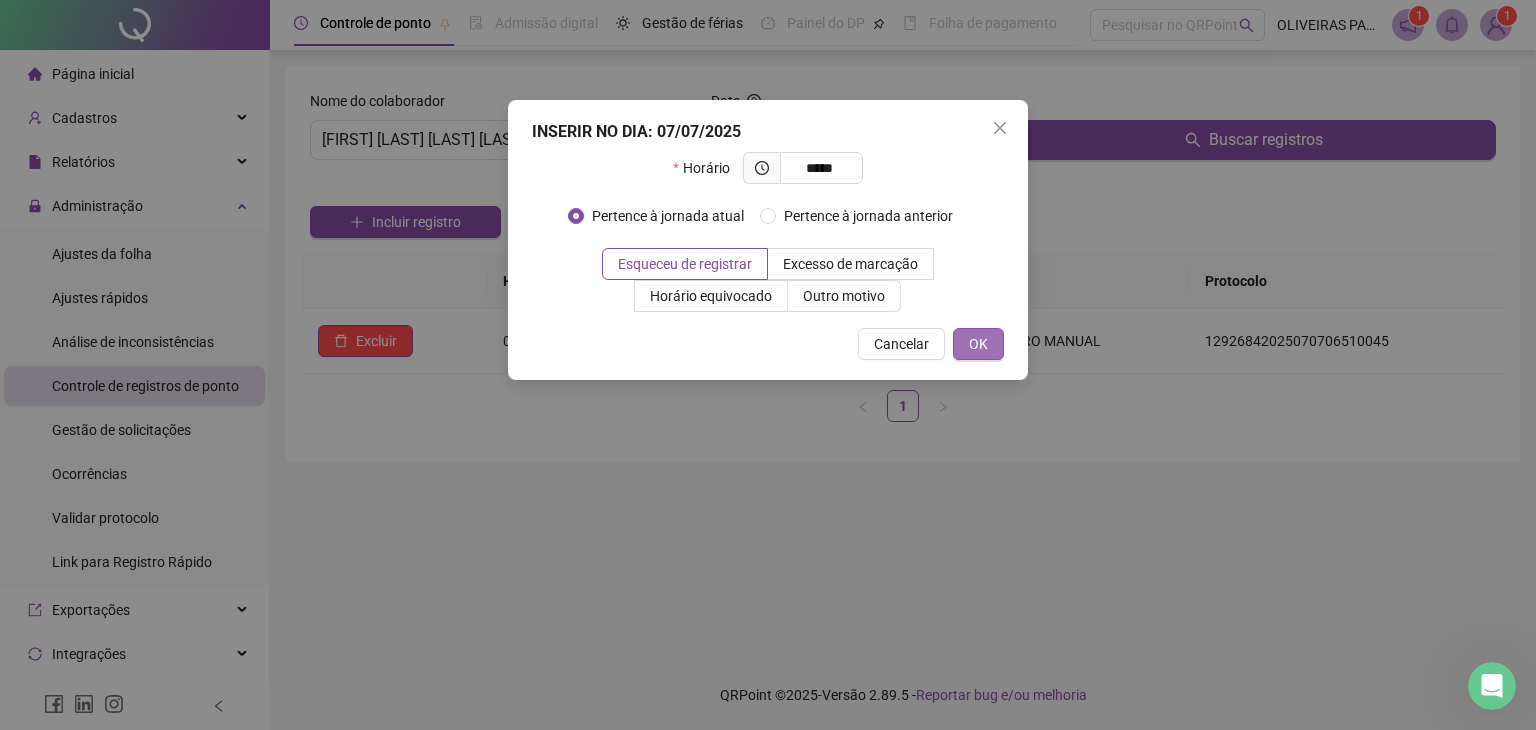 type on "*****" 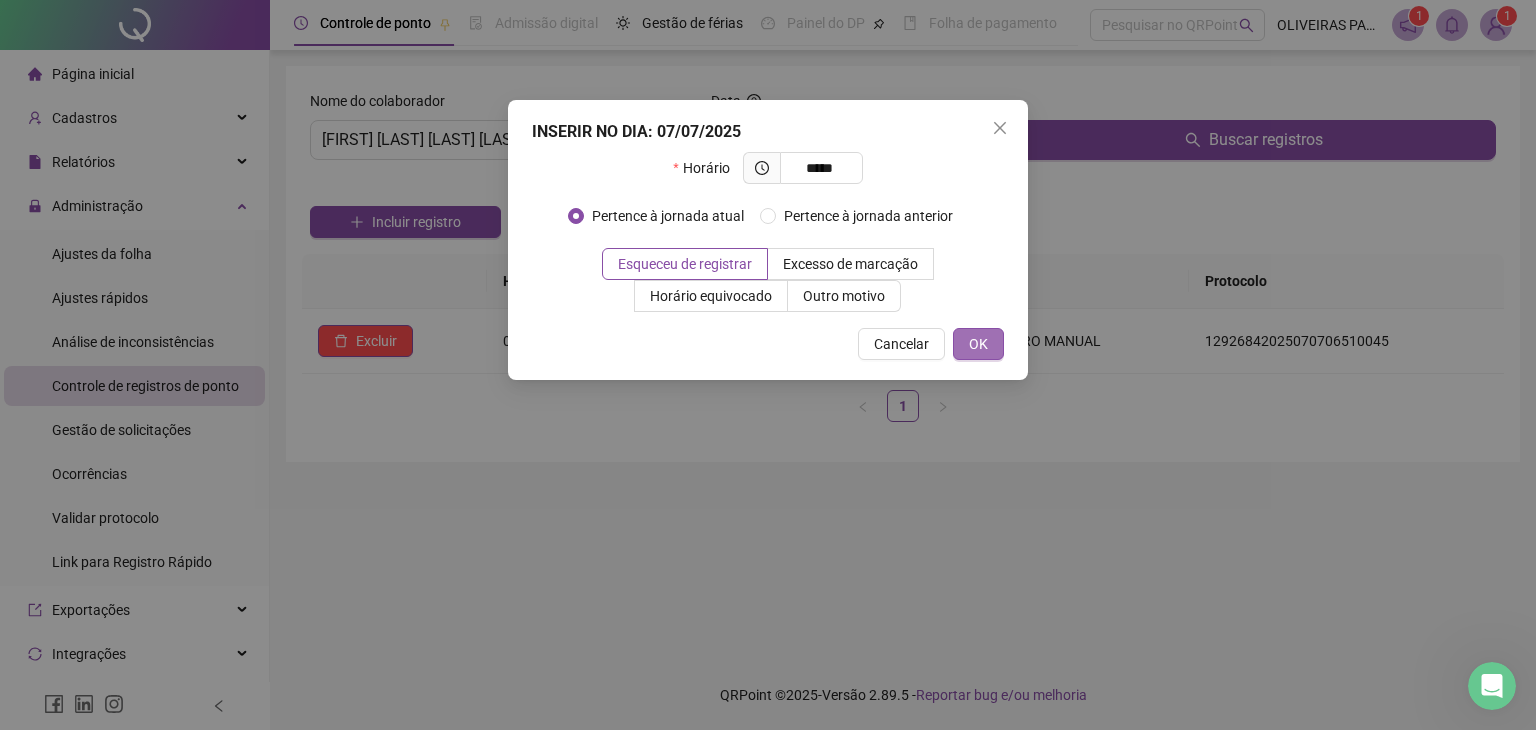 click on "OK" at bounding box center (978, 344) 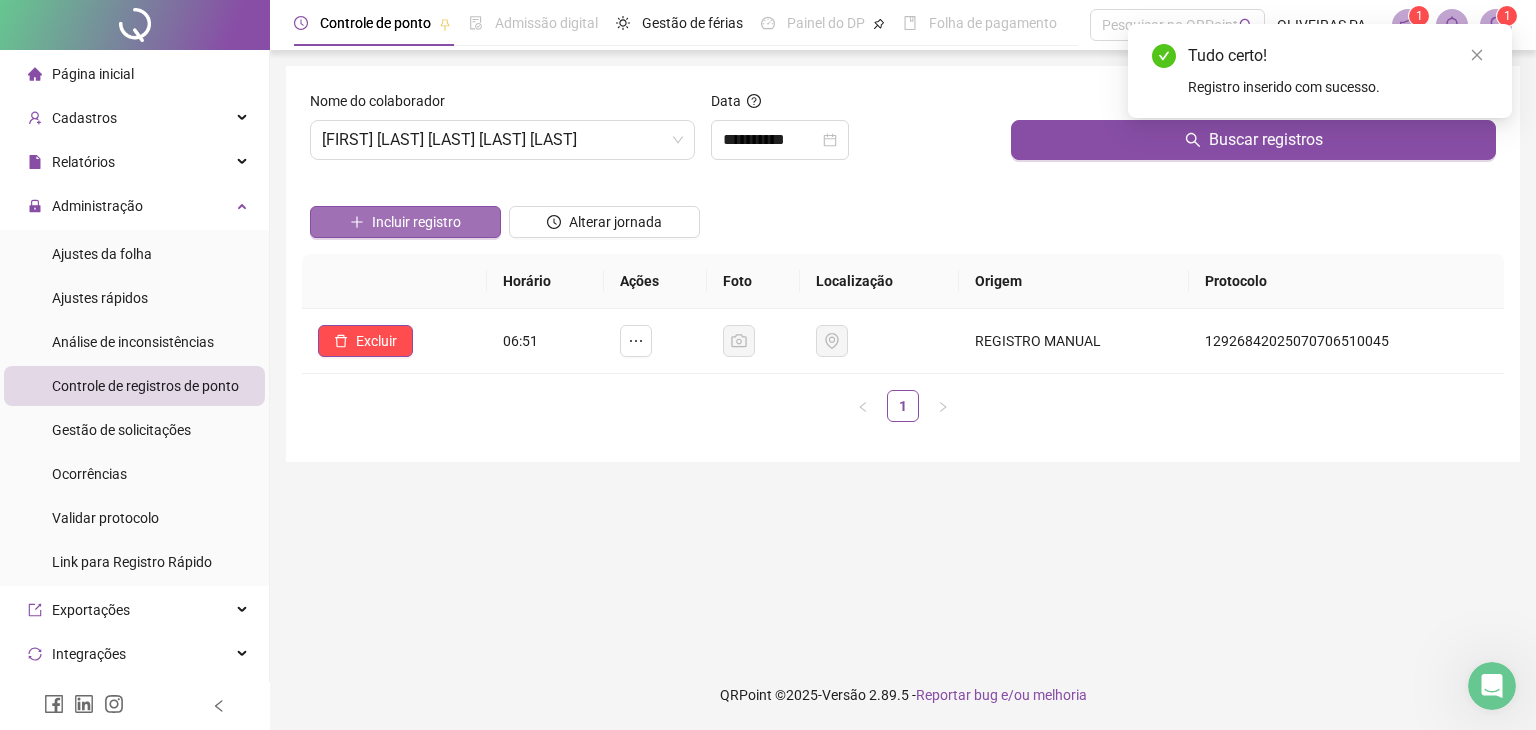 click on "Incluir registro" at bounding box center [416, 222] 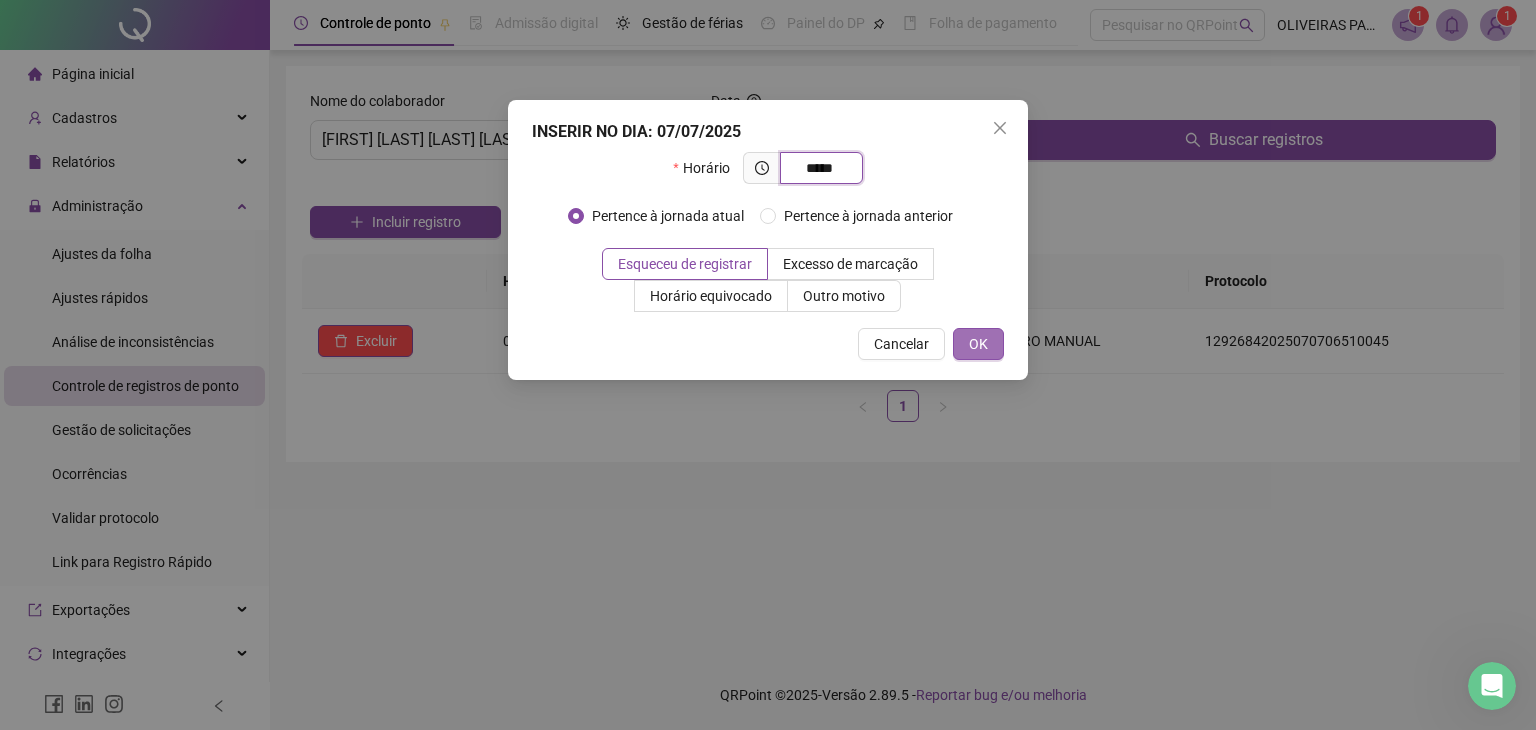 type on "*****" 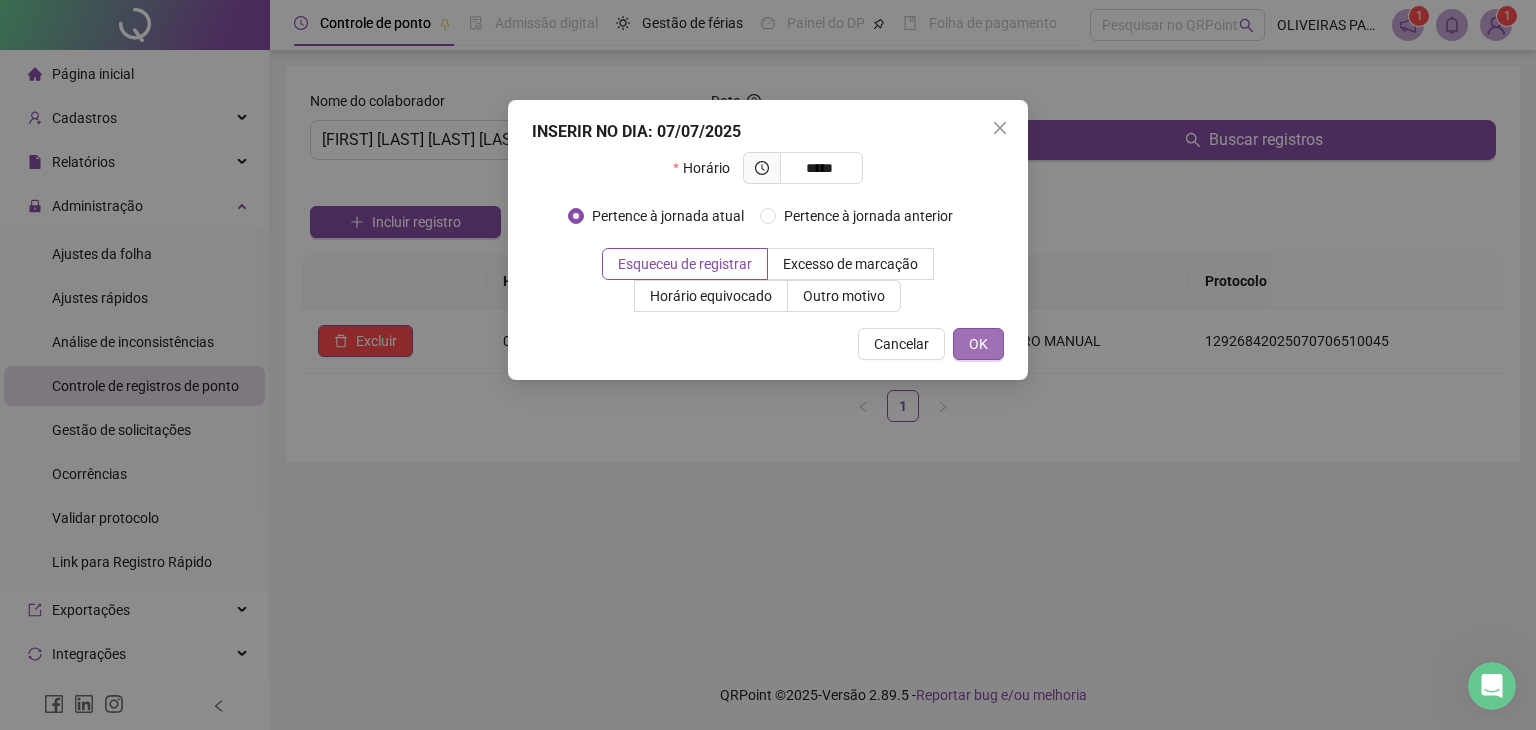 click on "OK" at bounding box center (978, 344) 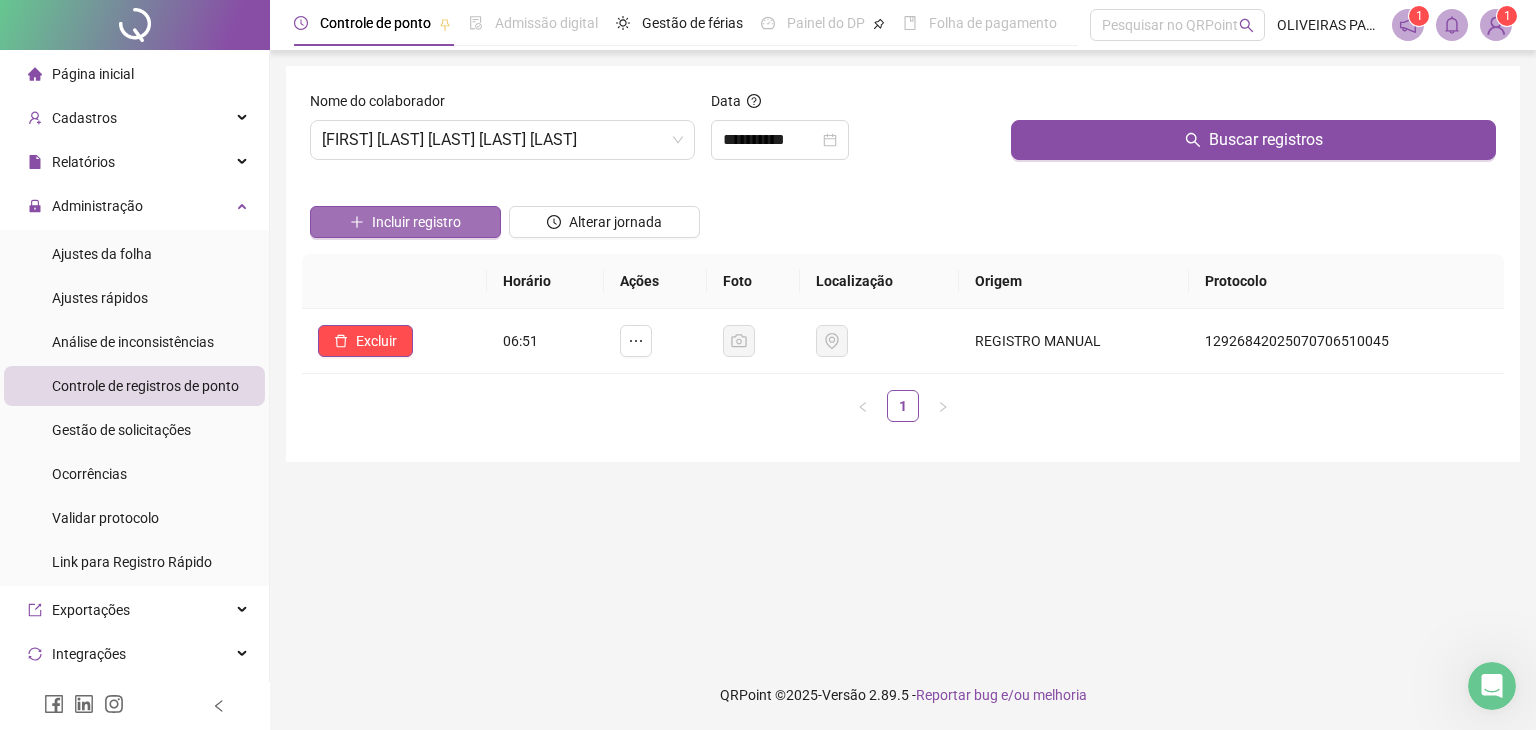click on "Incluir registro" at bounding box center [405, 222] 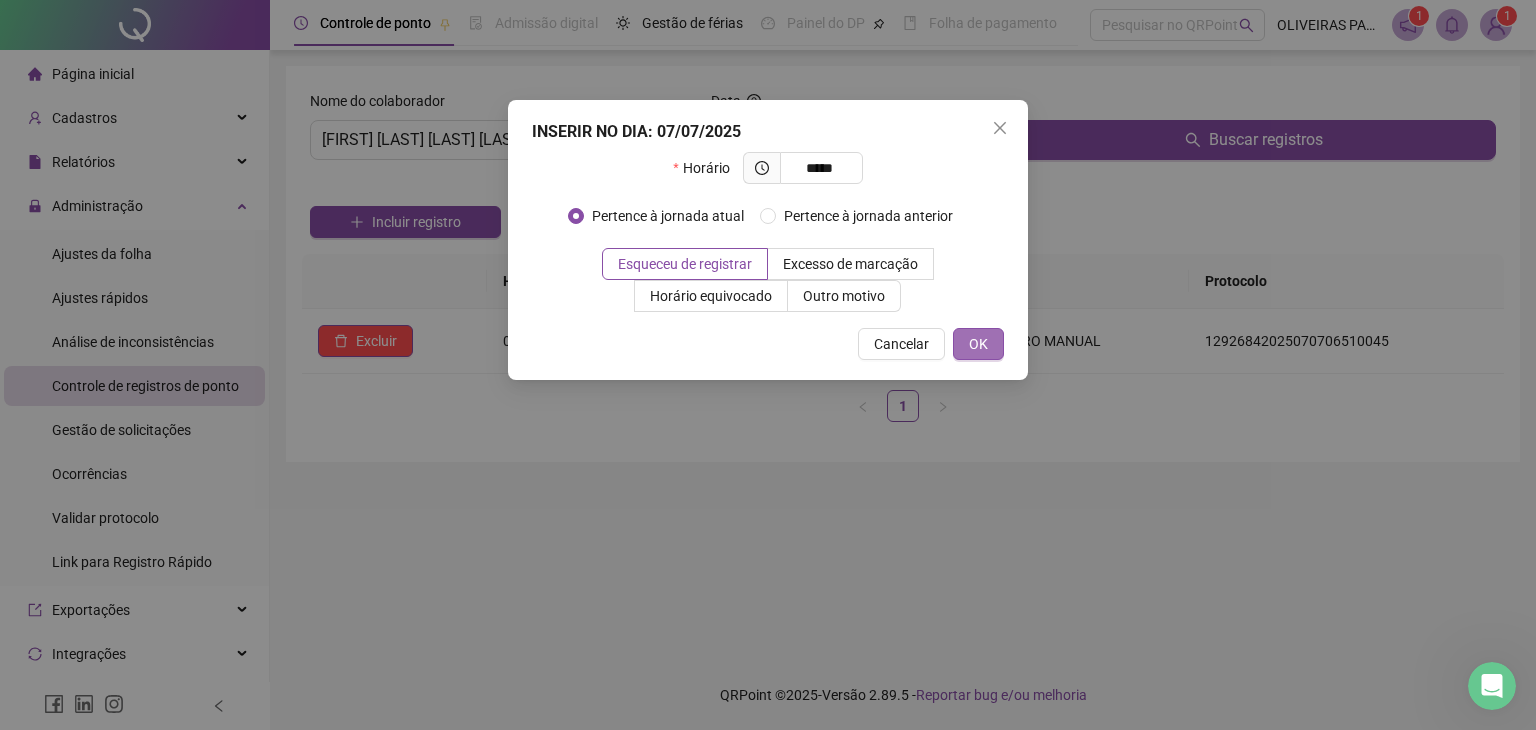 type on "*****" 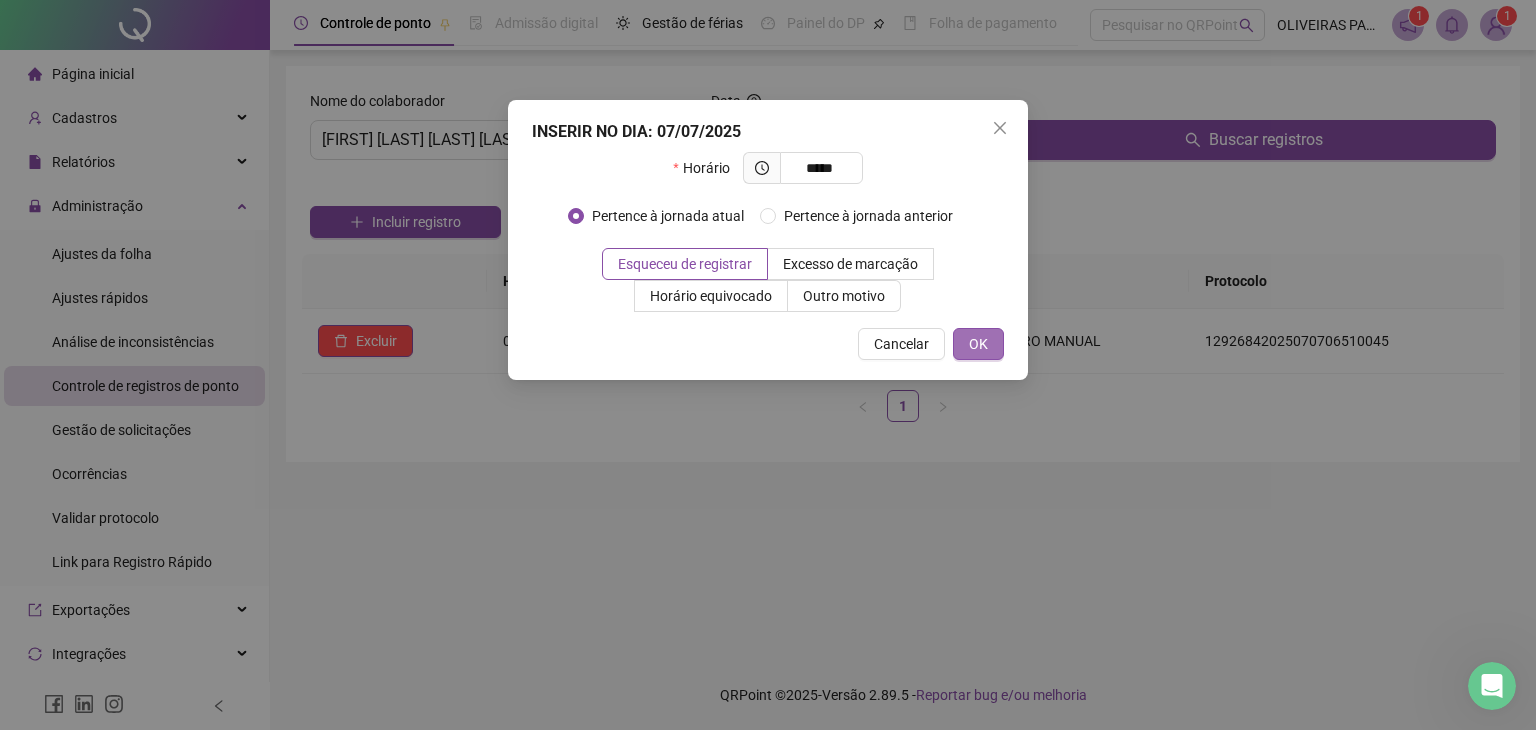 click on "OK" at bounding box center [978, 344] 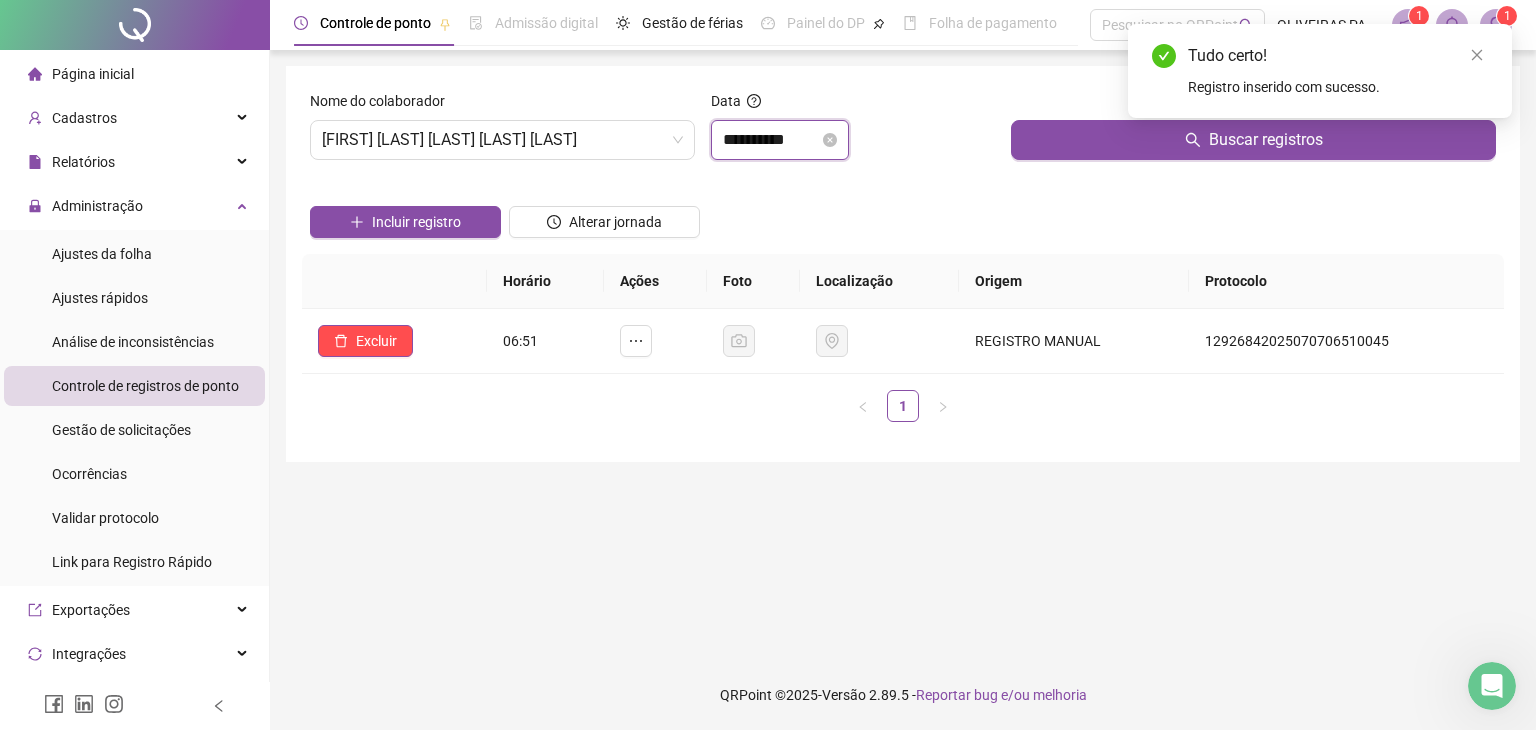 click on "**********" at bounding box center [771, 140] 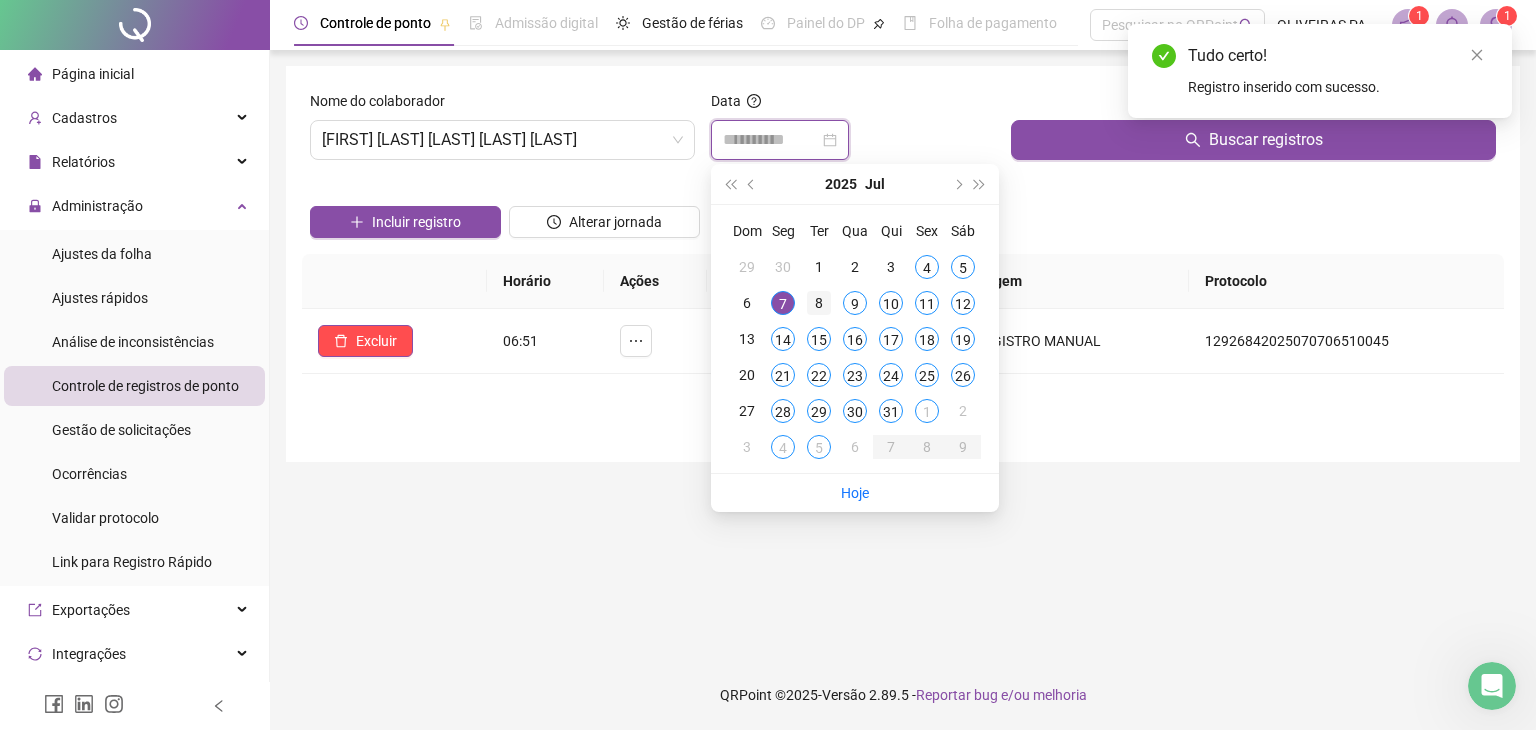 type on "**********" 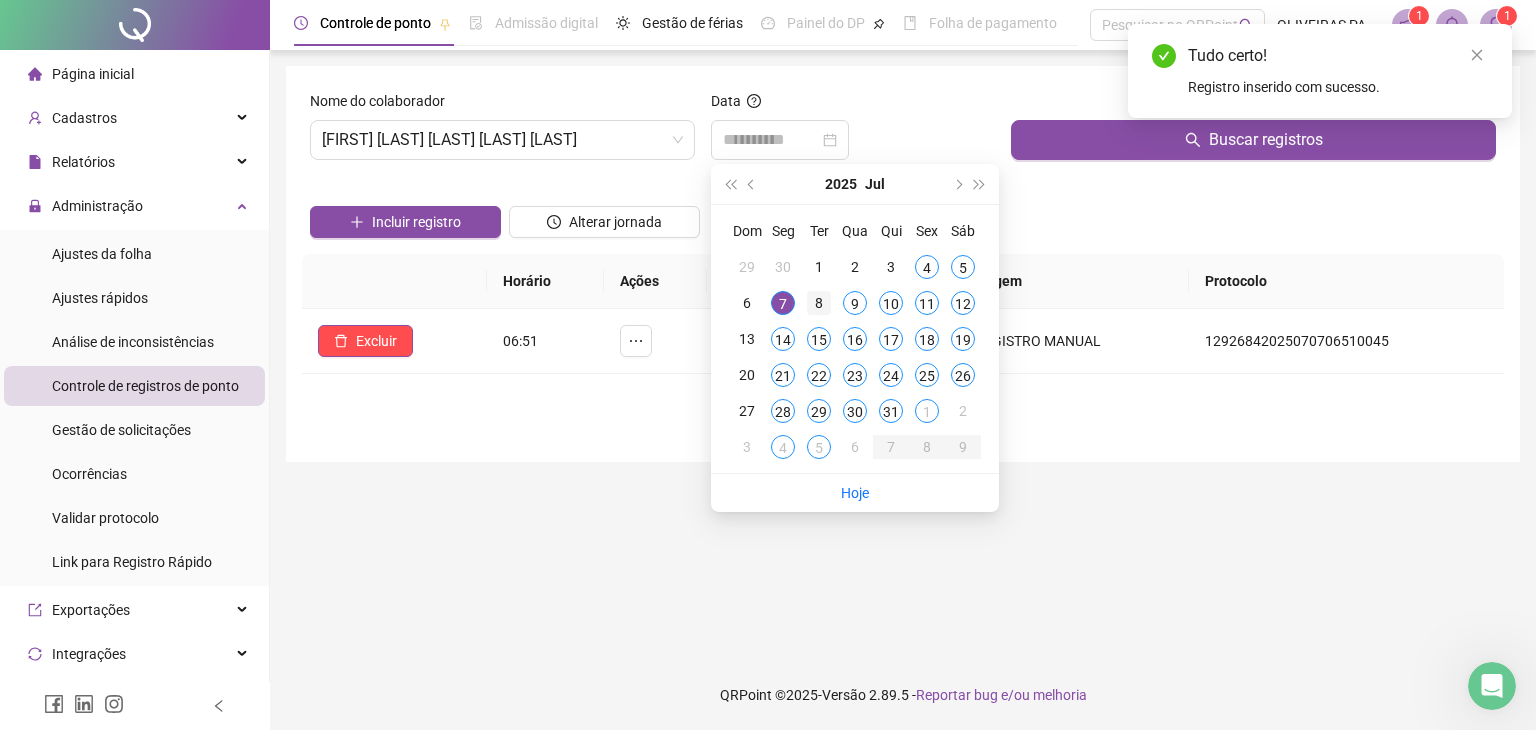 click on "8" at bounding box center [819, 303] 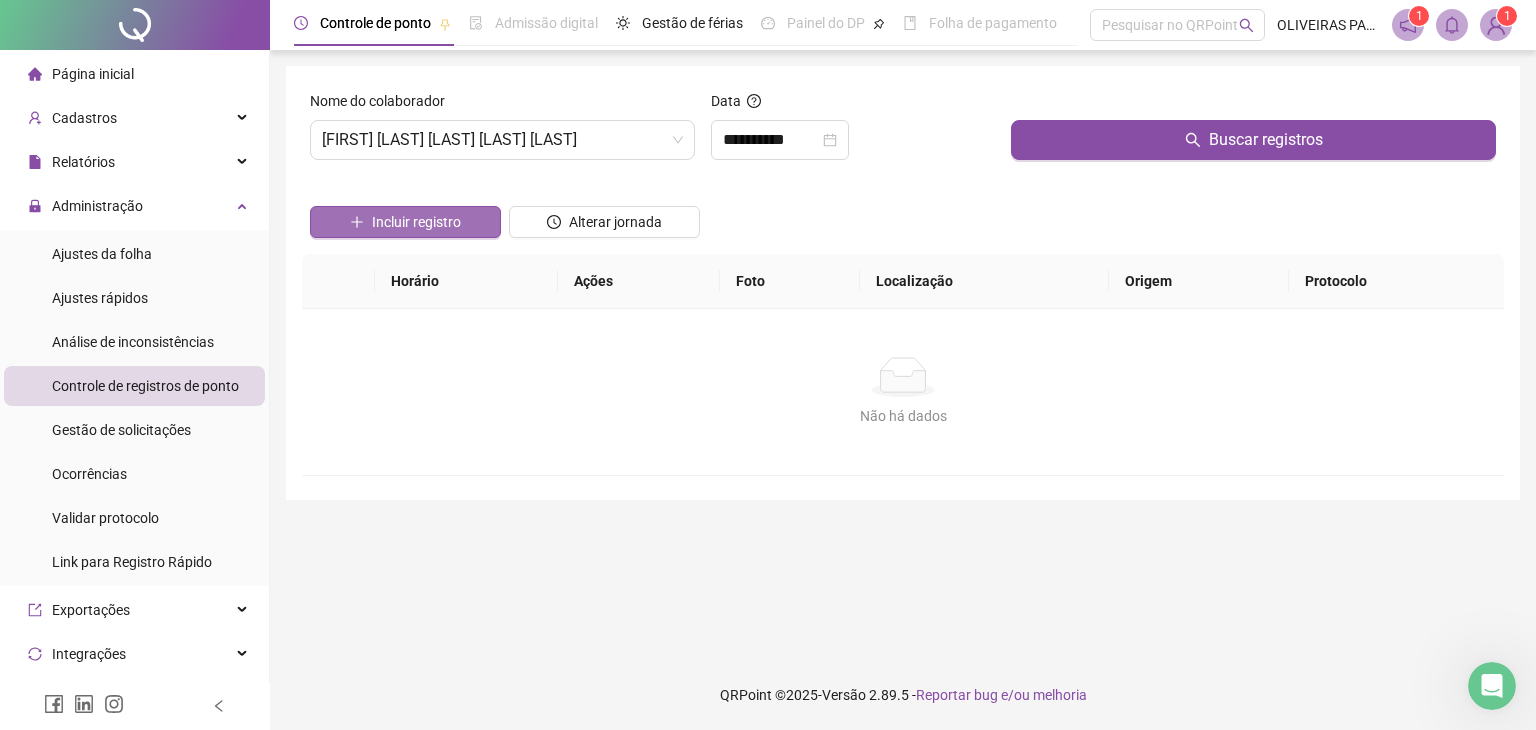 click on "Incluir registro" at bounding box center [416, 222] 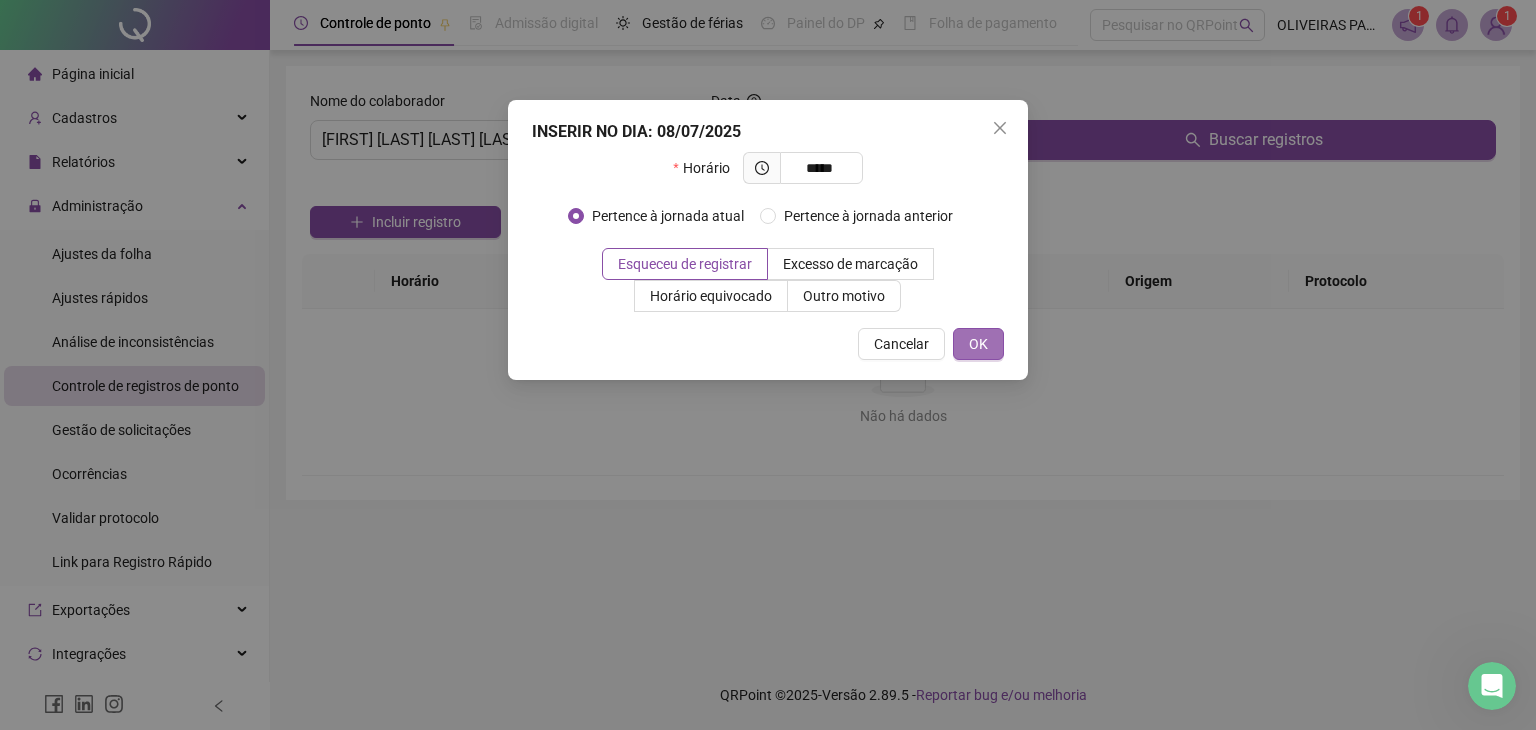 type on "*****" 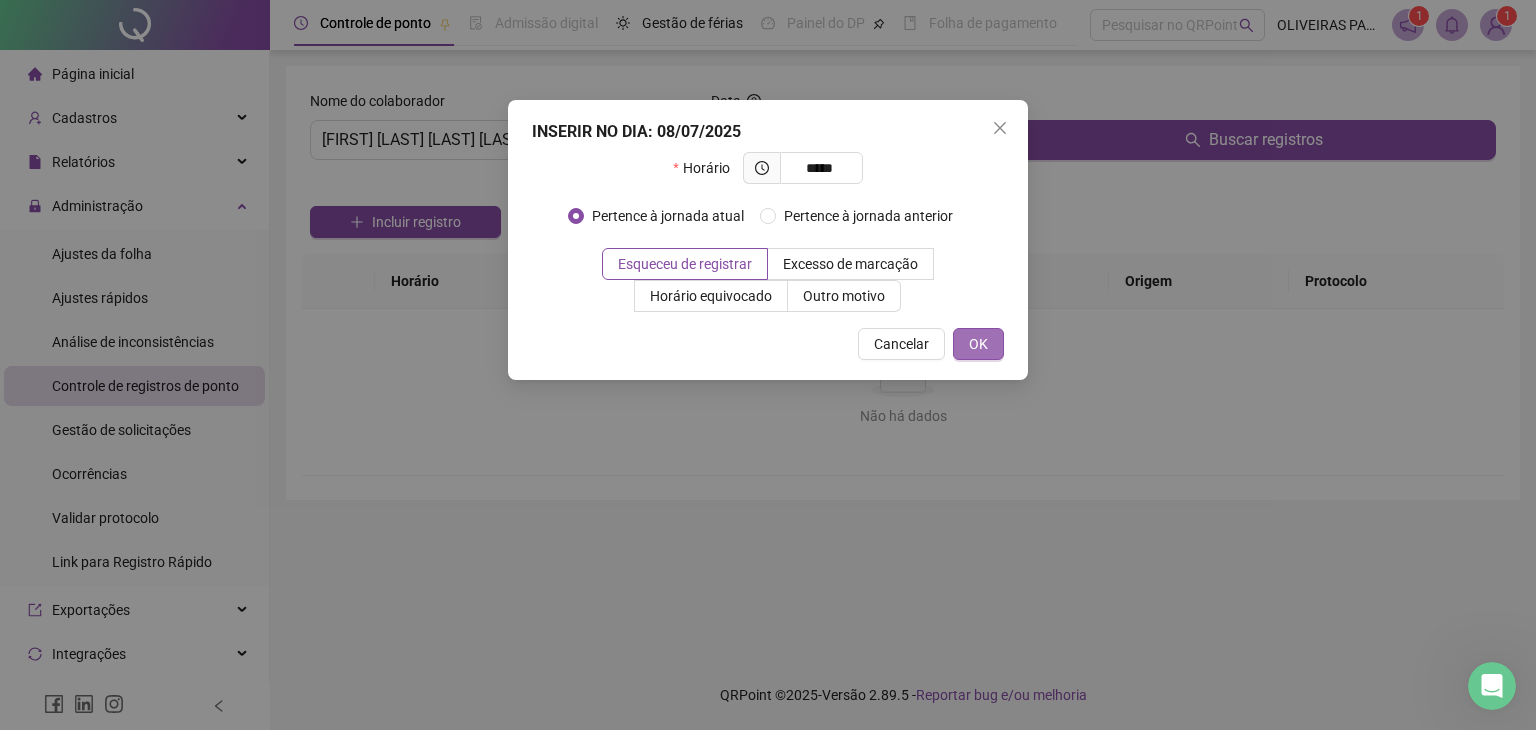 click on "OK" at bounding box center [978, 344] 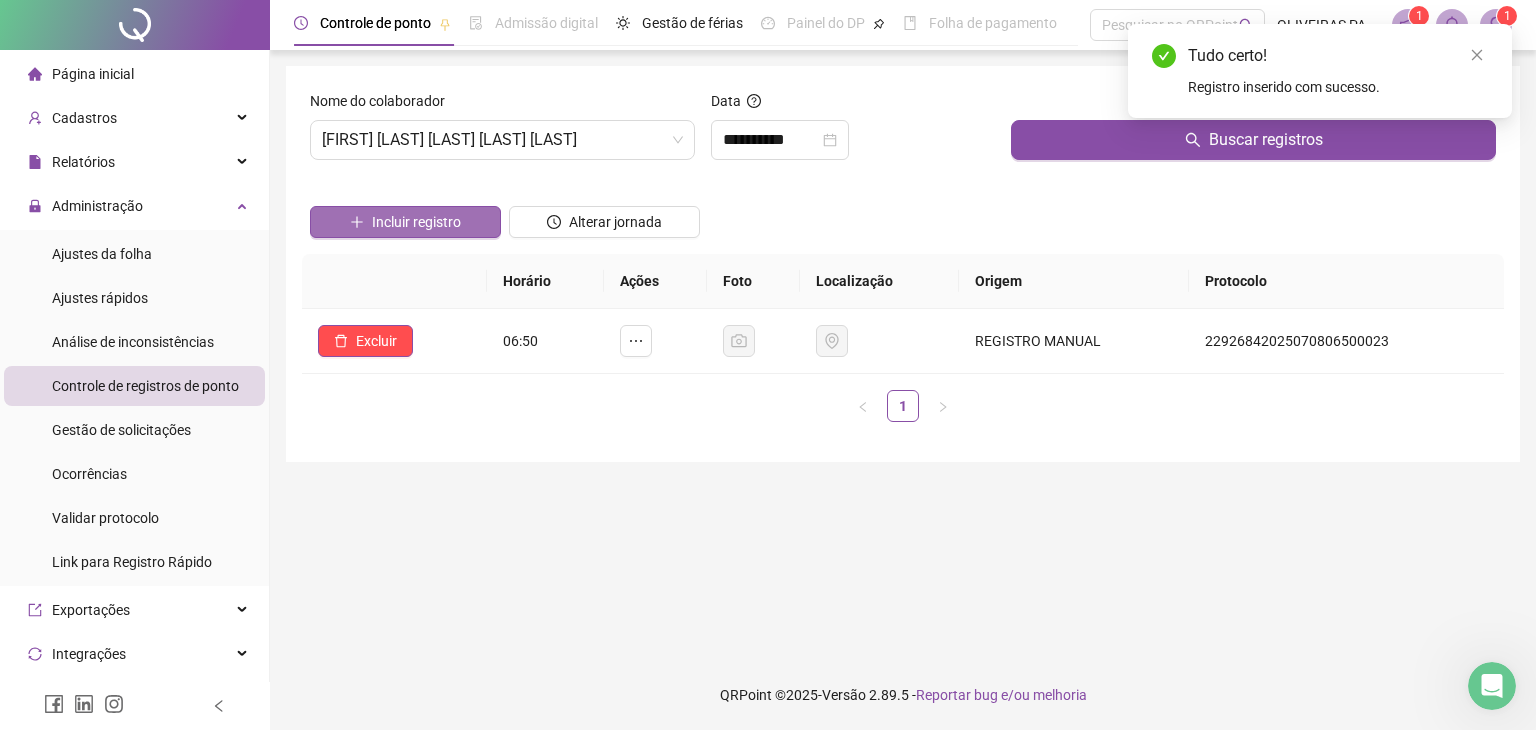 click on "Incluir registro" at bounding box center (416, 222) 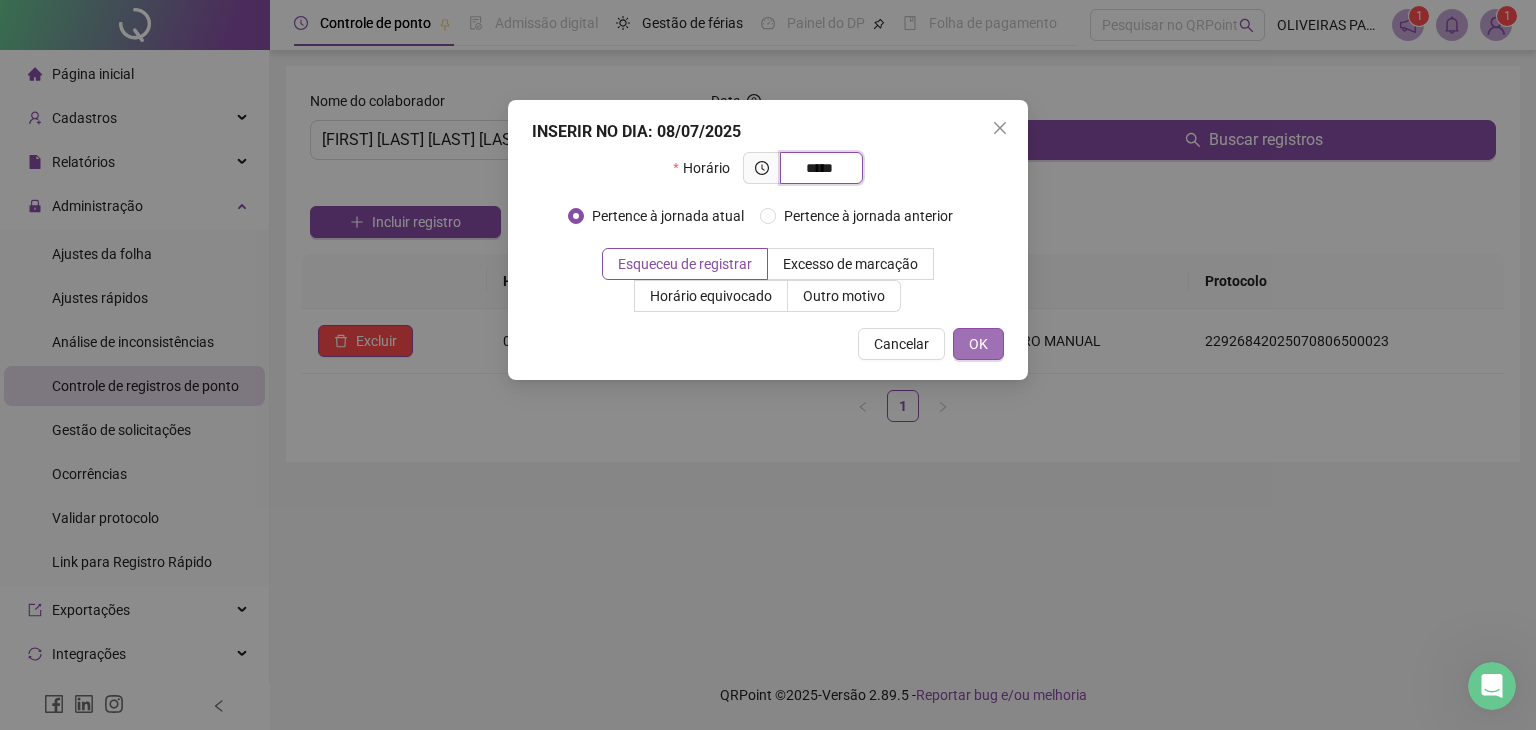 type on "*****" 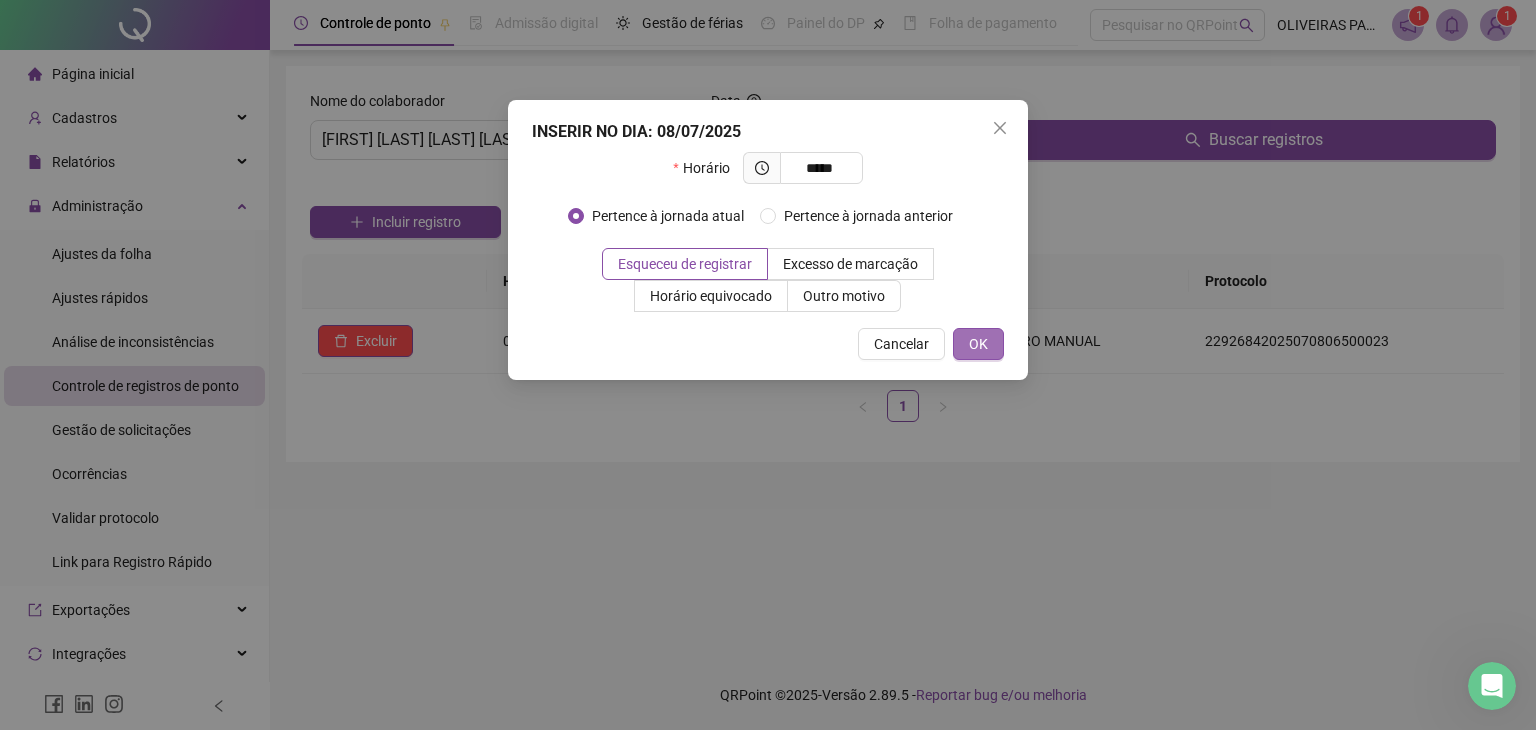 click on "OK" at bounding box center (978, 344) 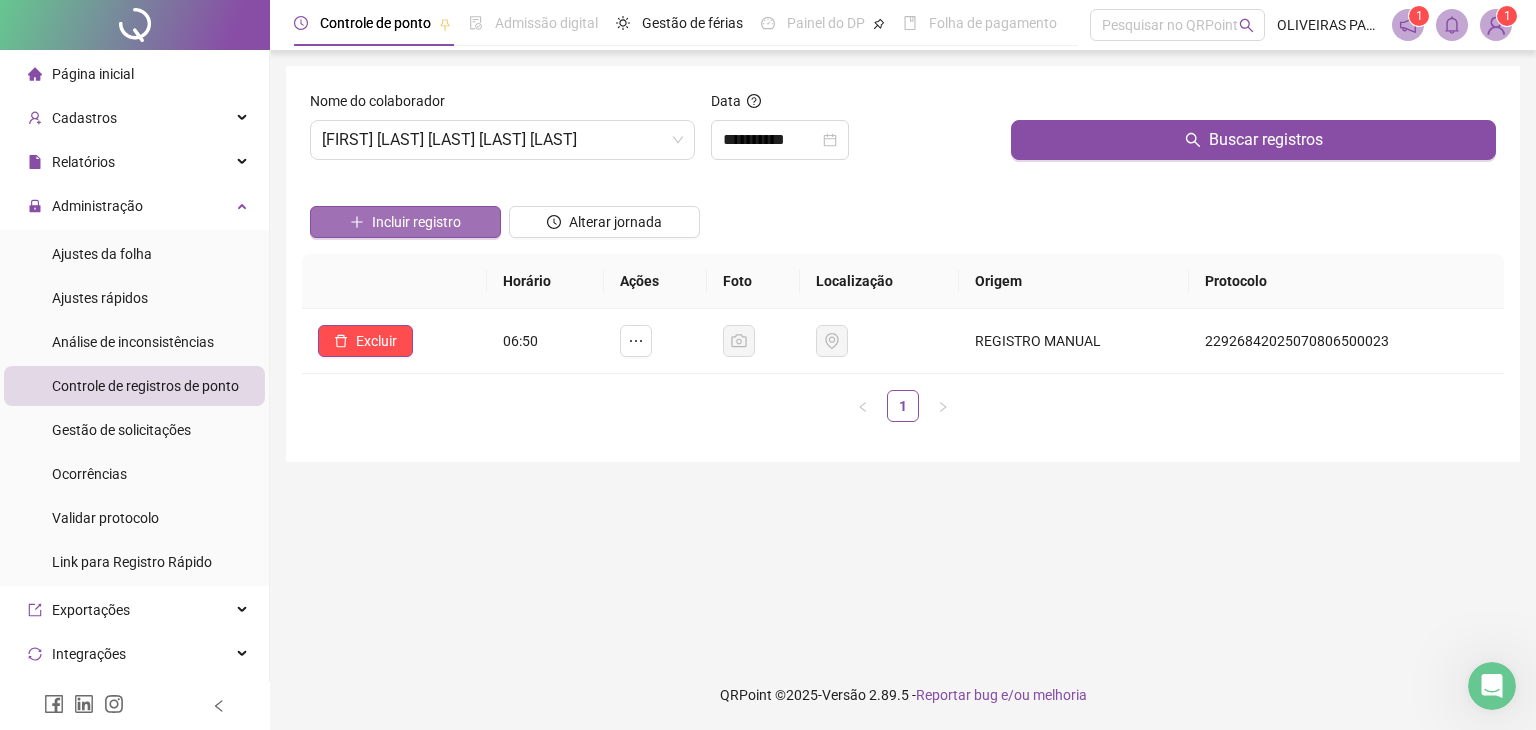 click on "Incluir registro" at bounding box center (416, 222) 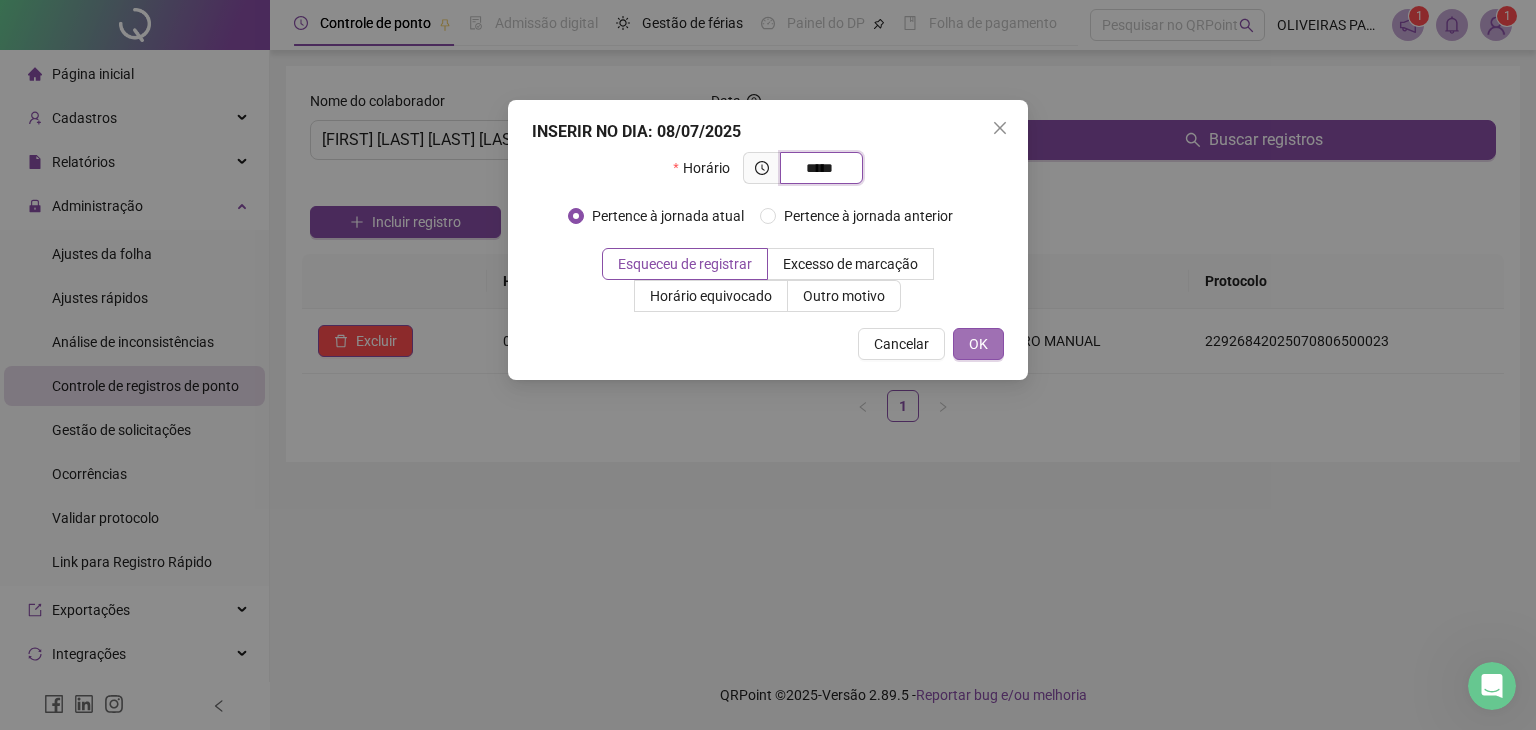type on "*****" 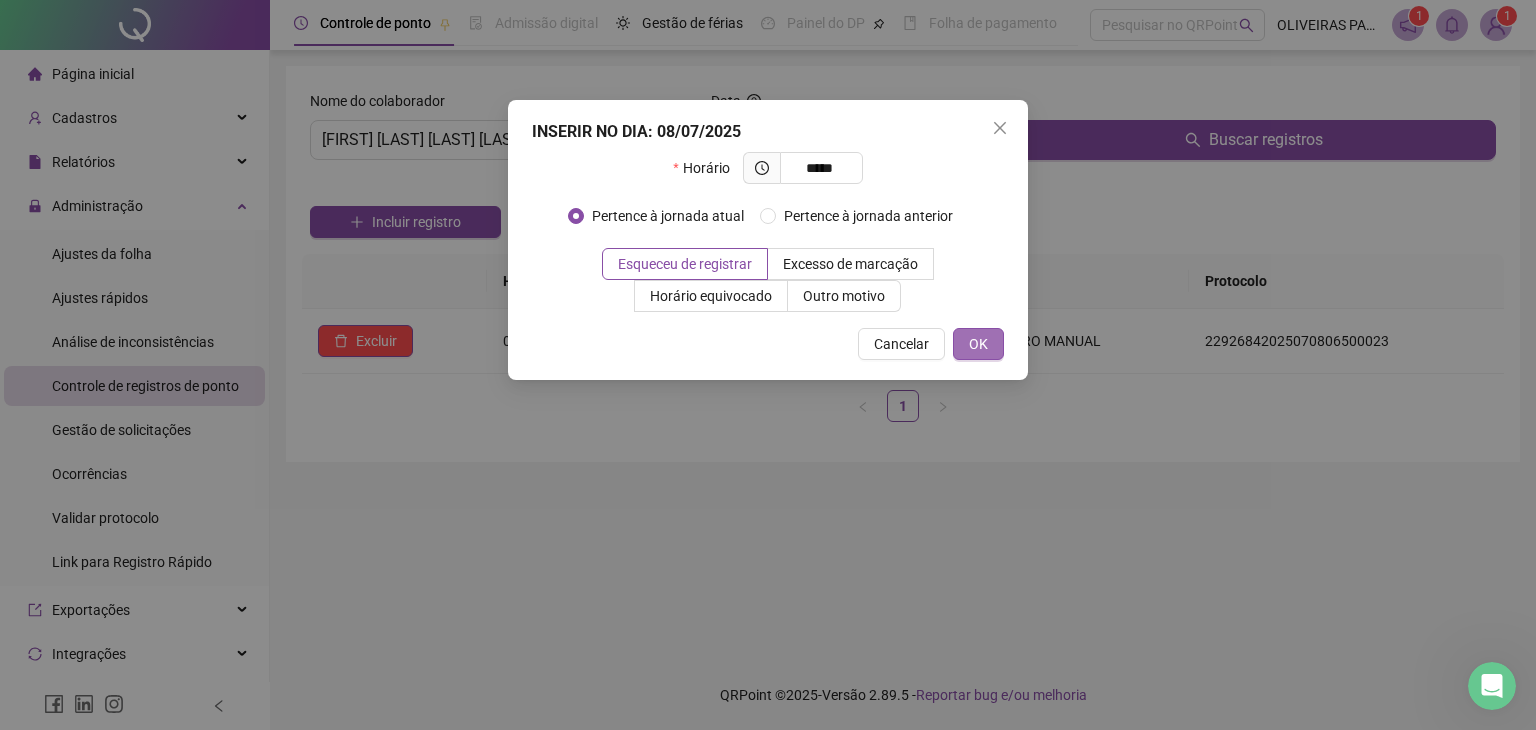click on "OK" at bounding box center [978, 344] 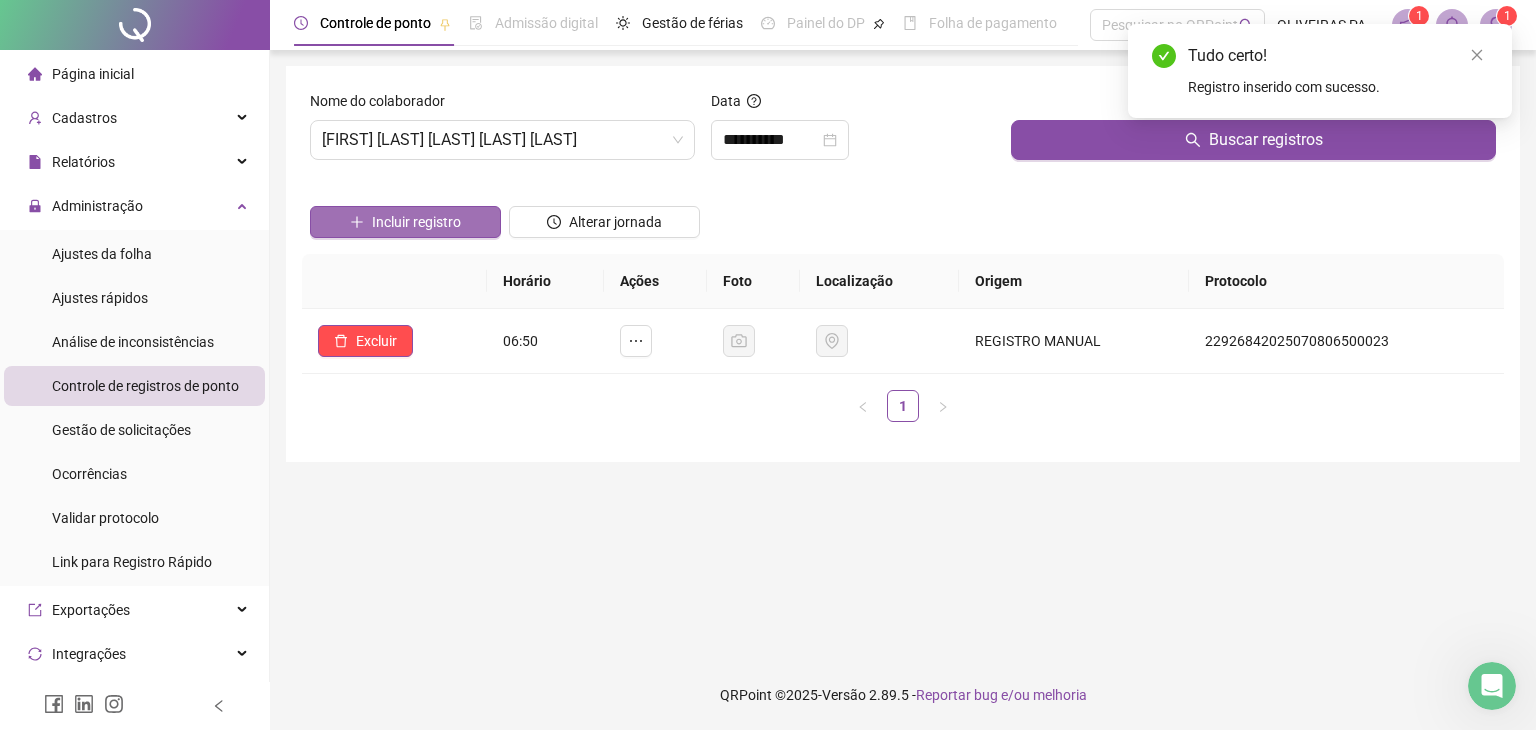click on "Incluir registro" at bounding box center (416, 222) 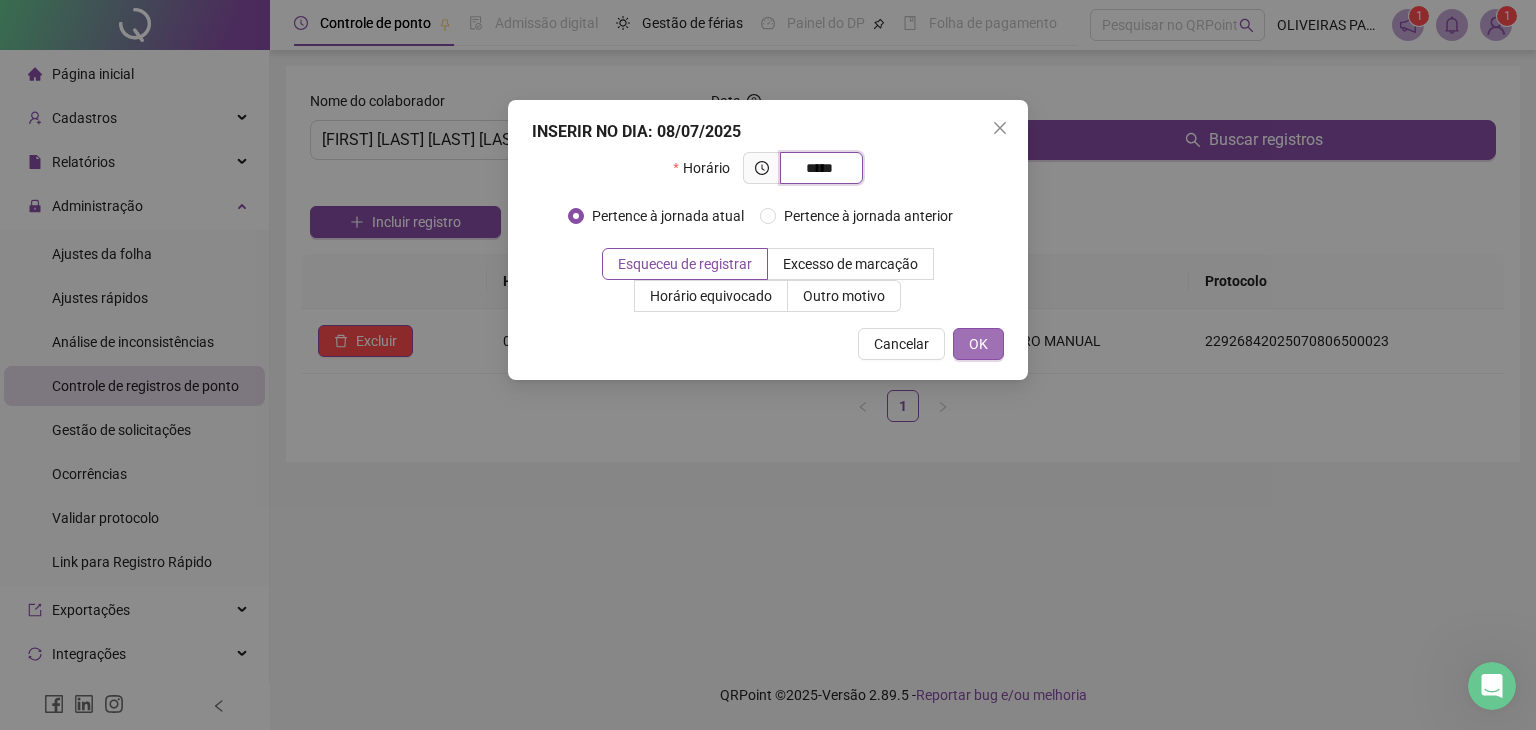 type on "*****" 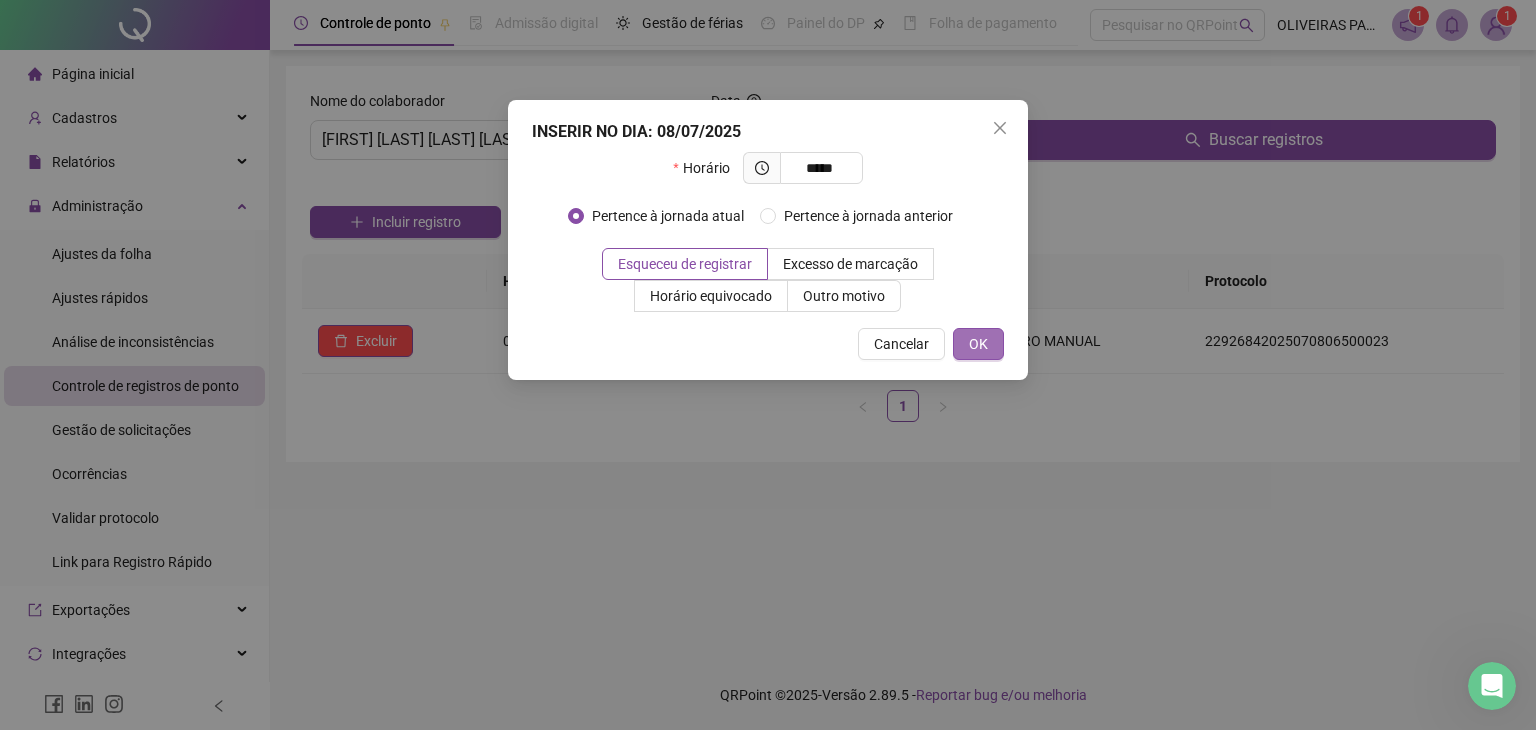 click on "OK" at bounding box center (978, 344) 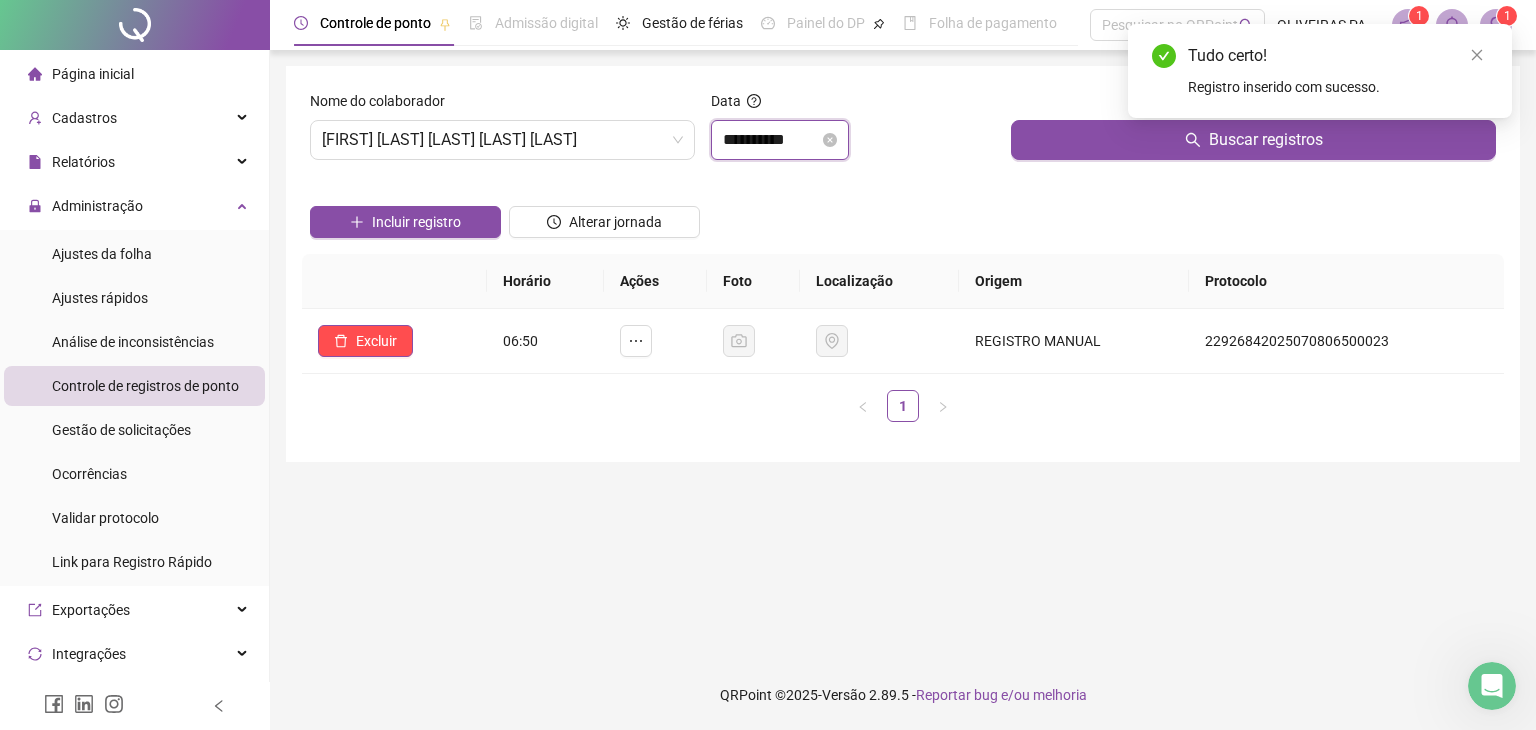 click on "**********" at bounding box center [771, 140] 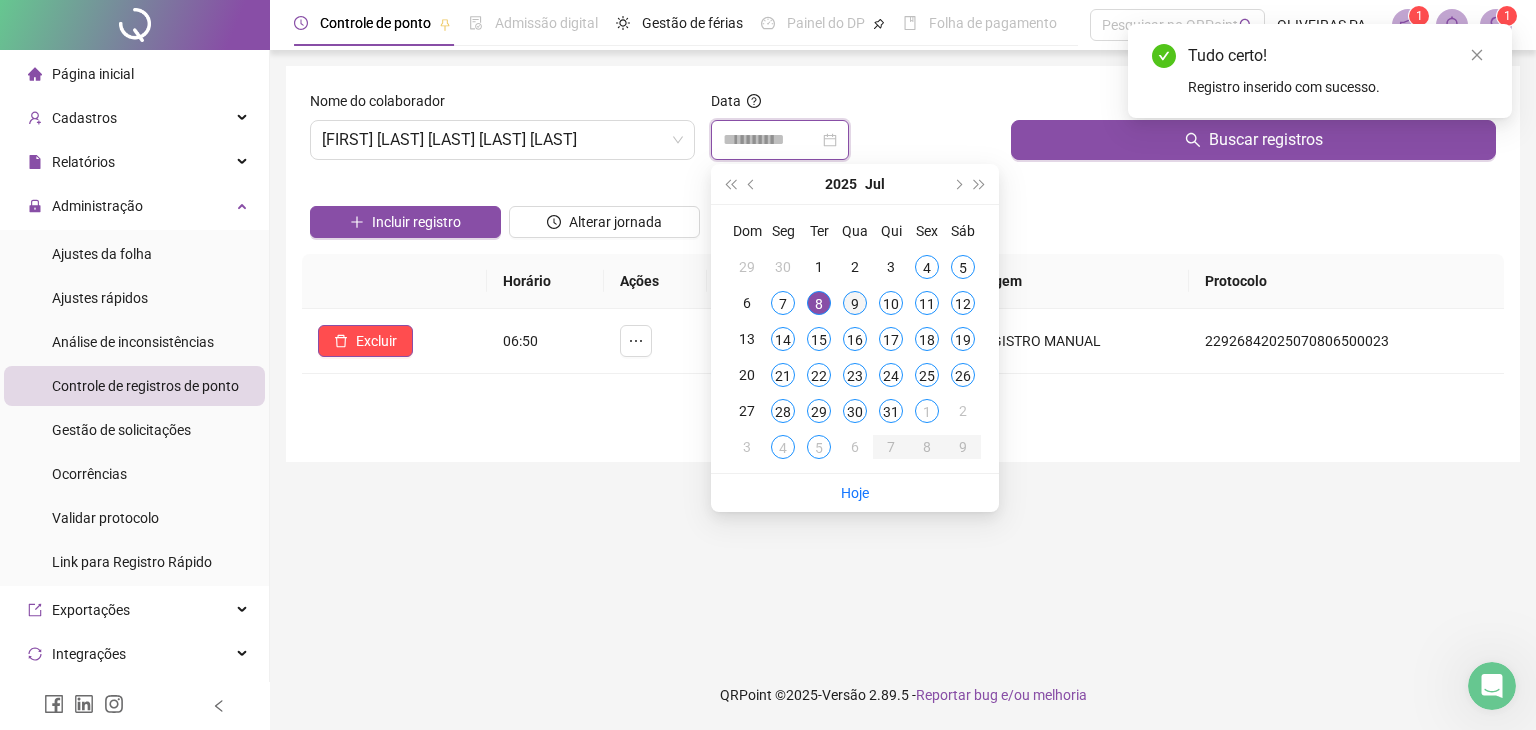 type on "**********" 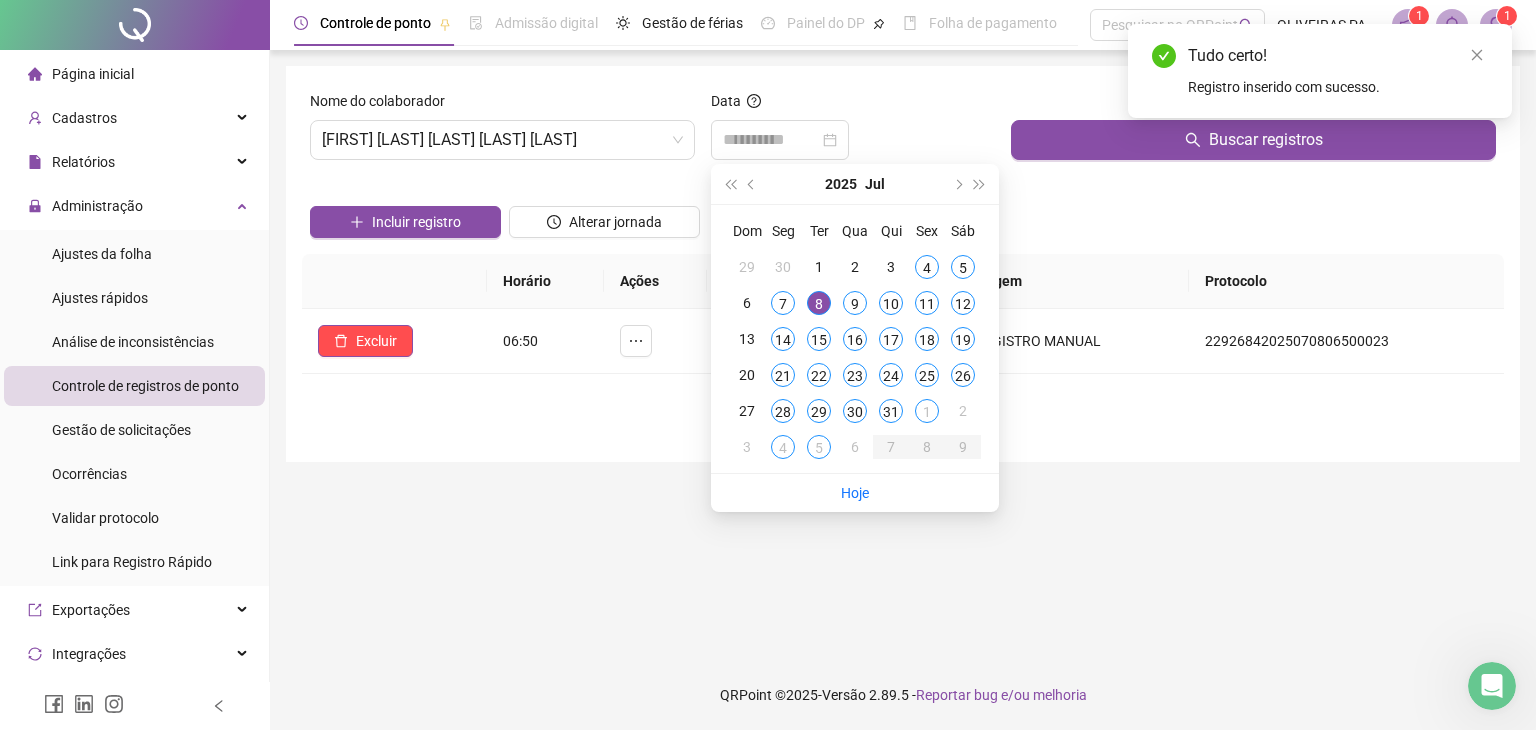 click on "9" at bounding box center [855, 303] 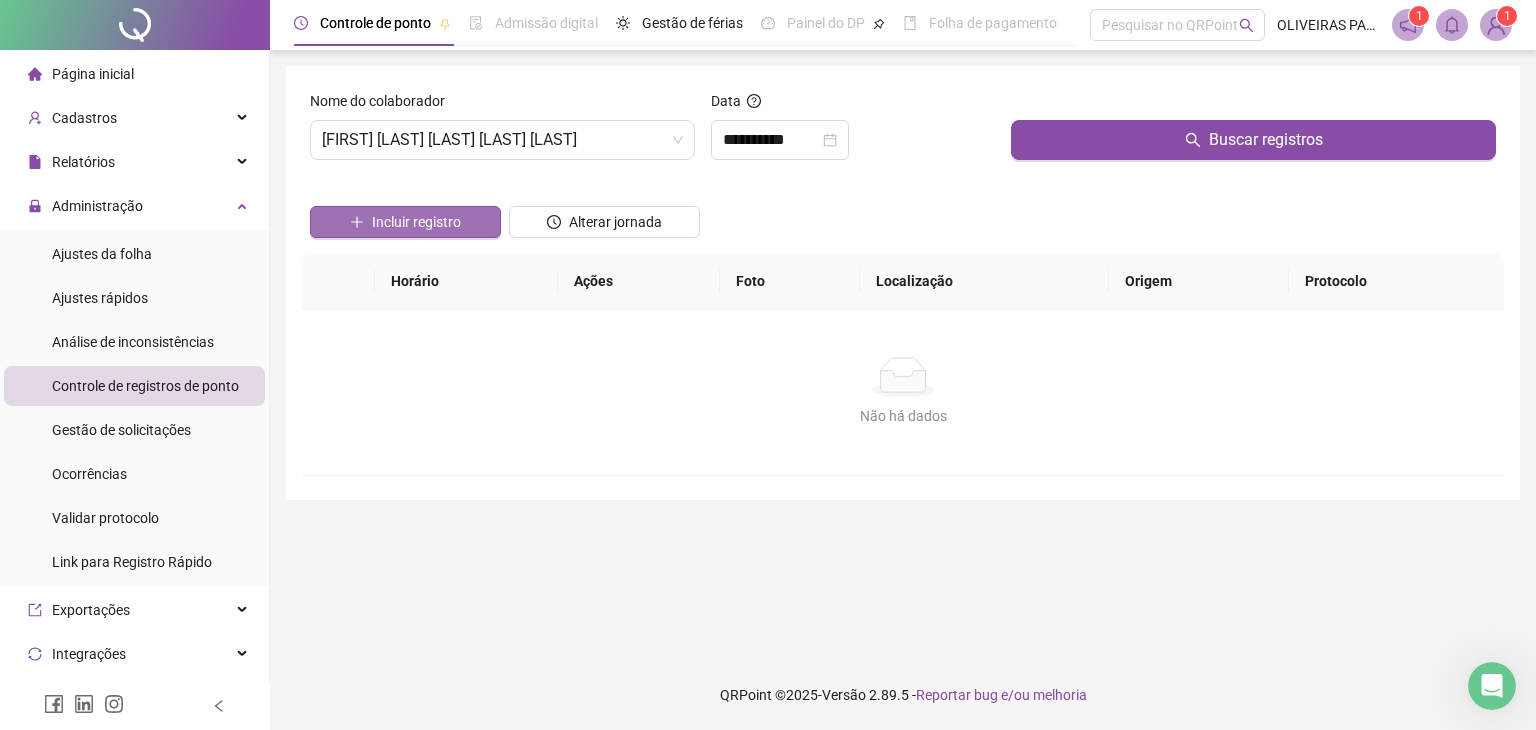 click on "Incluir registro" at bounding box center [416, 222] 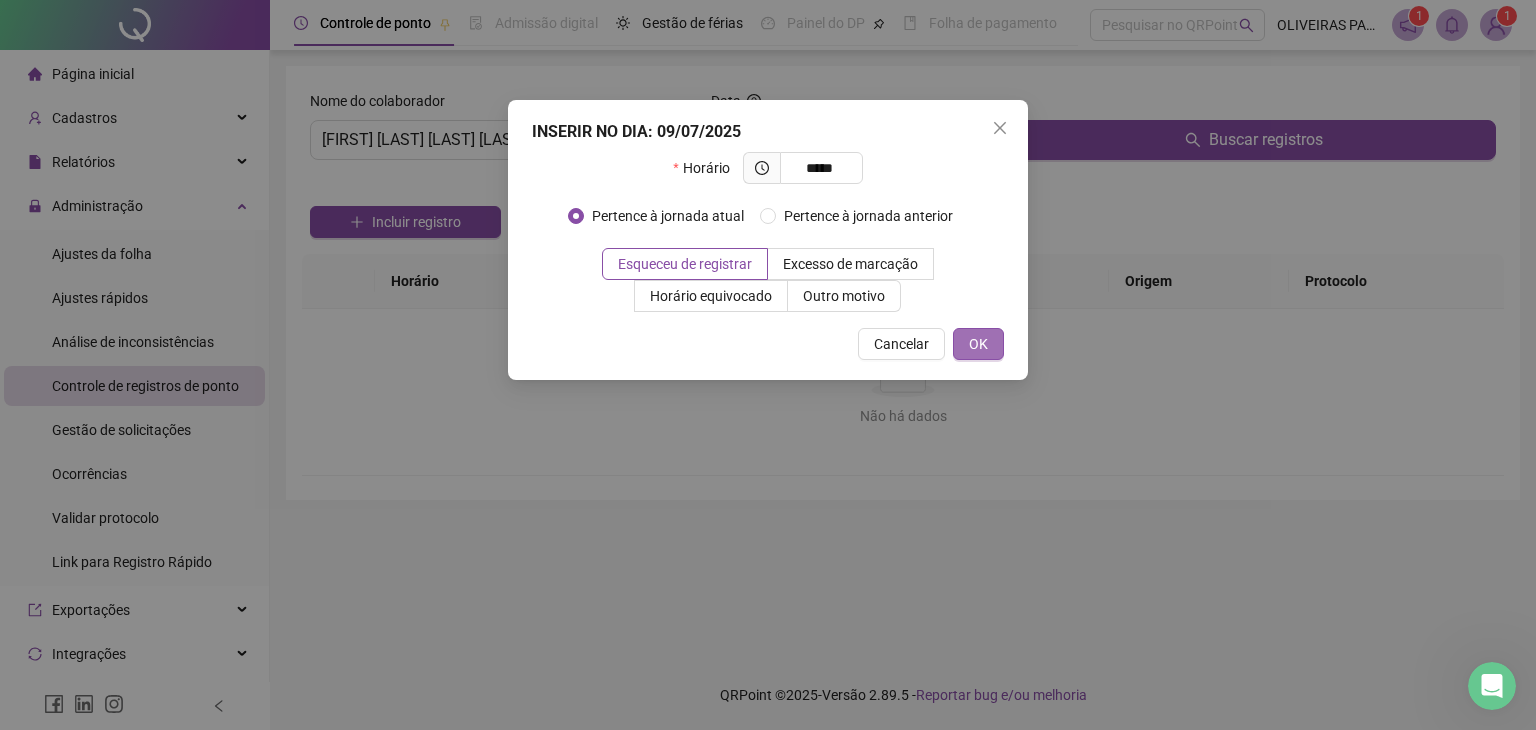 type on "*****" 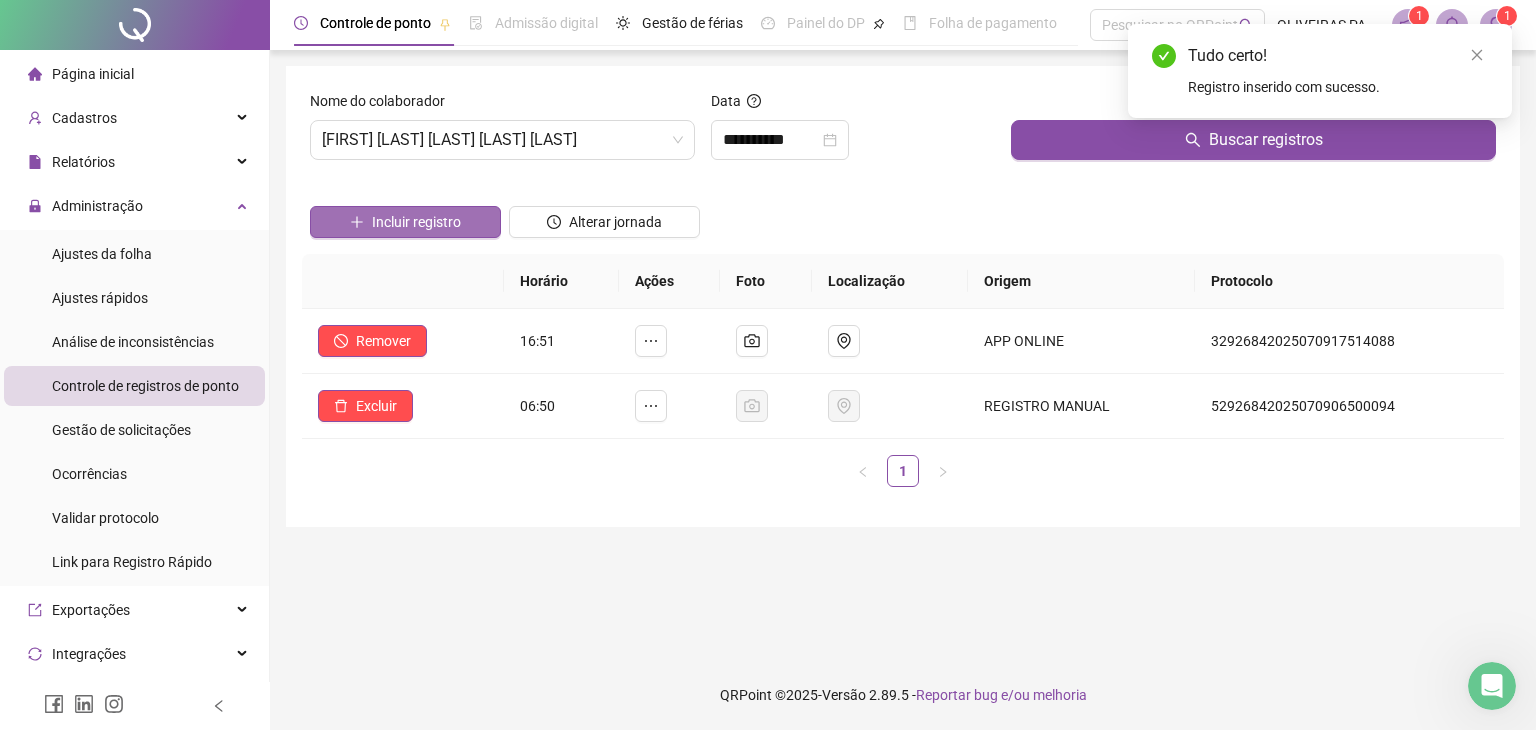 click on "Incluir registro" at bounding box center (416, 222) 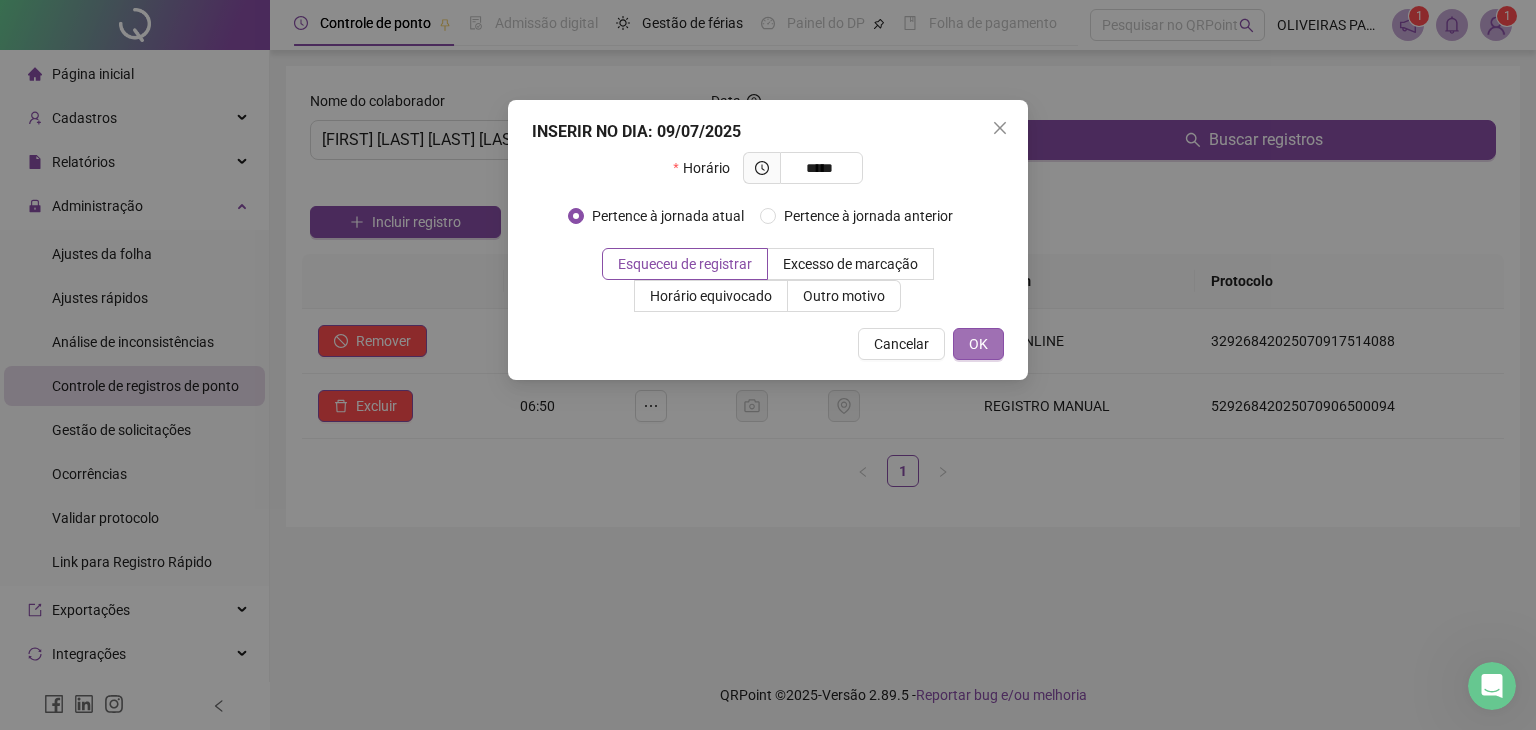 type on "*****" 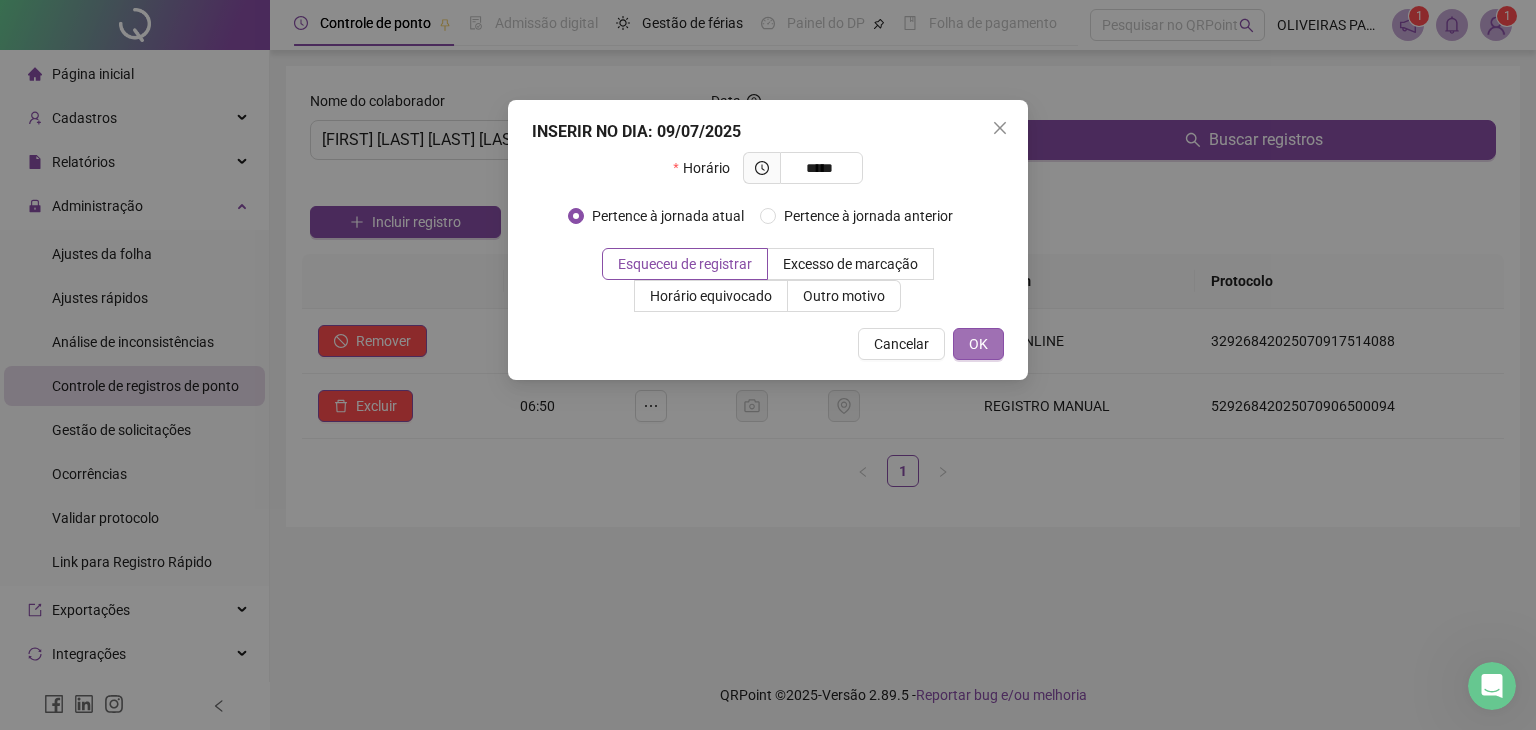 click on "OK" at bounding box center [978, 344] 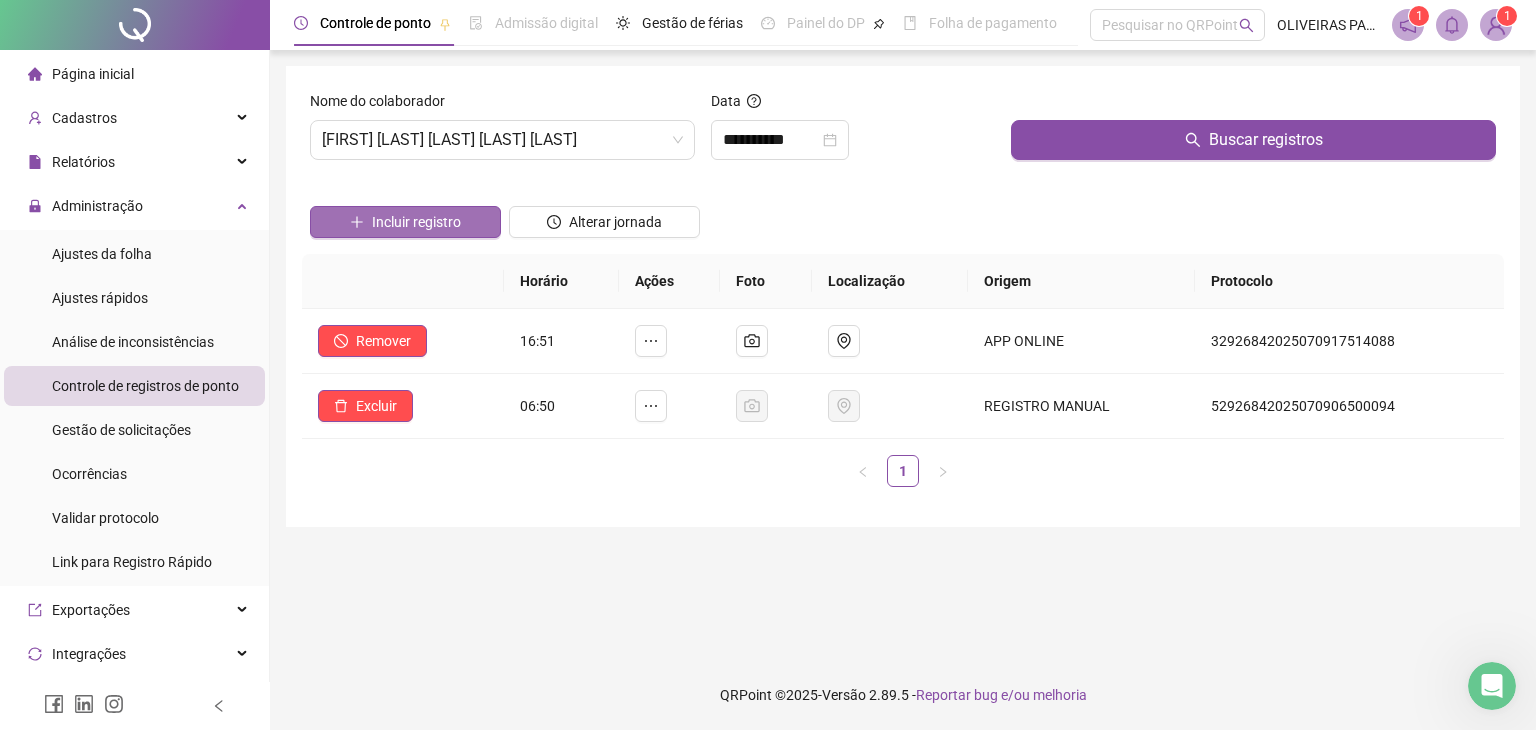 click on "Incluir registro" at bounding box center [416, 222] 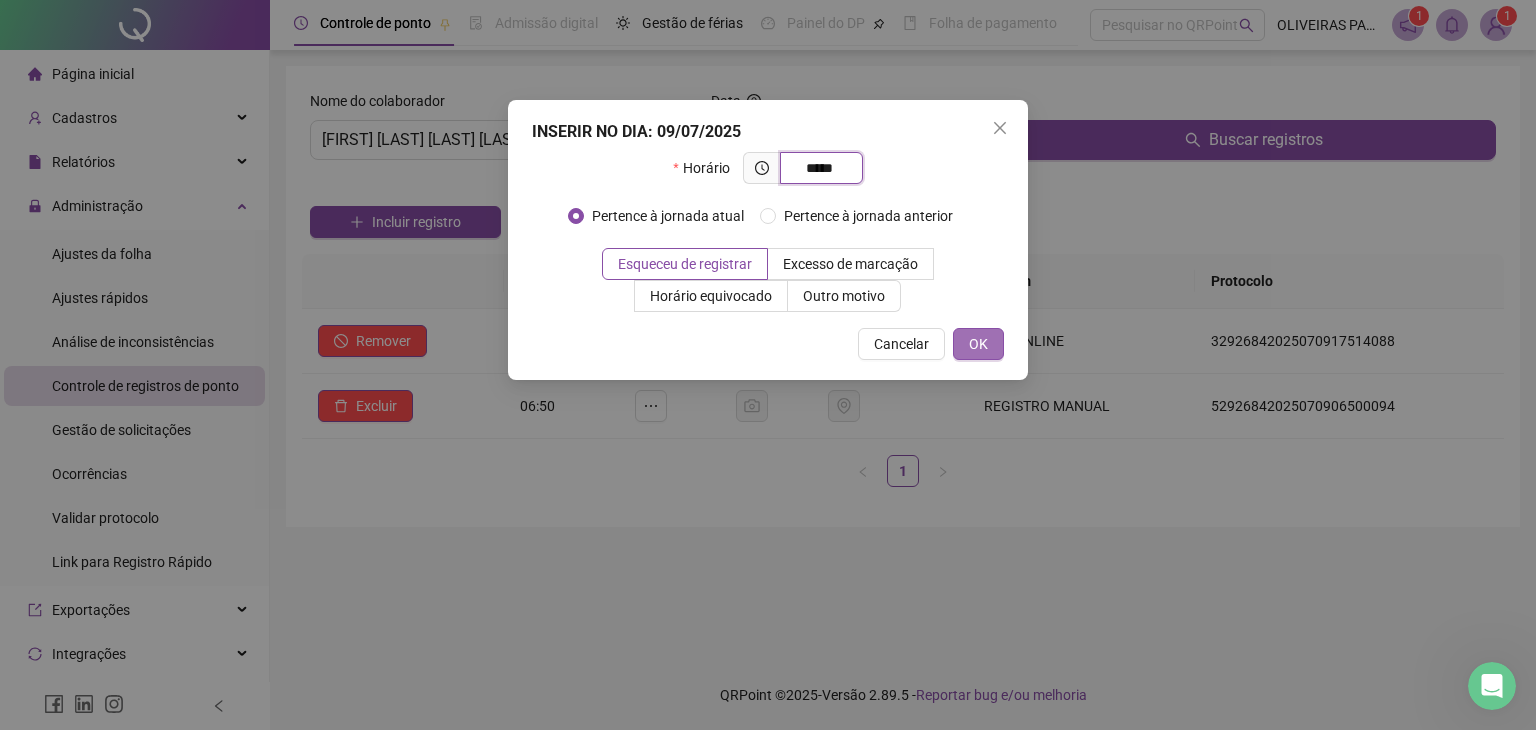 type on "*****" 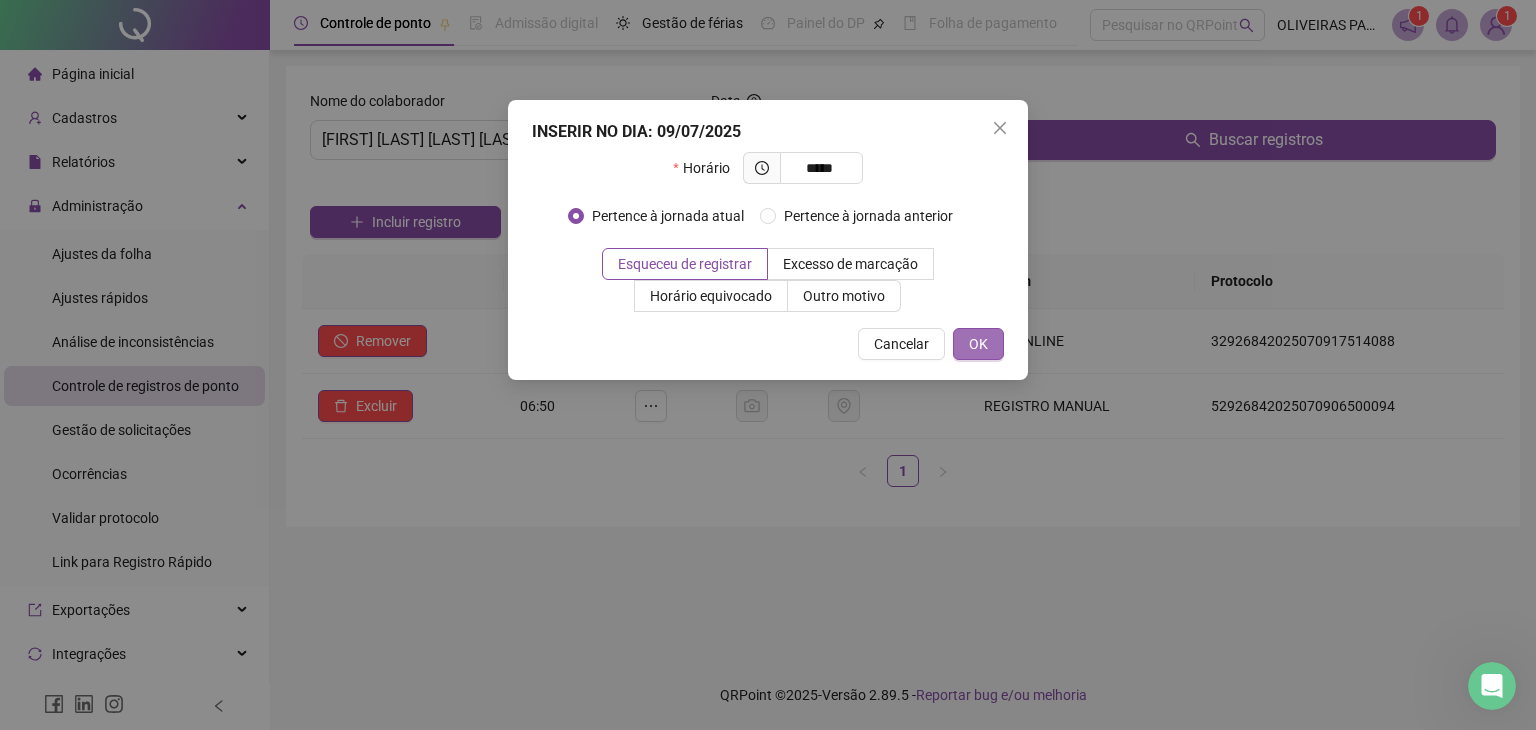 click on "OK" at bounding box center [978, 344] 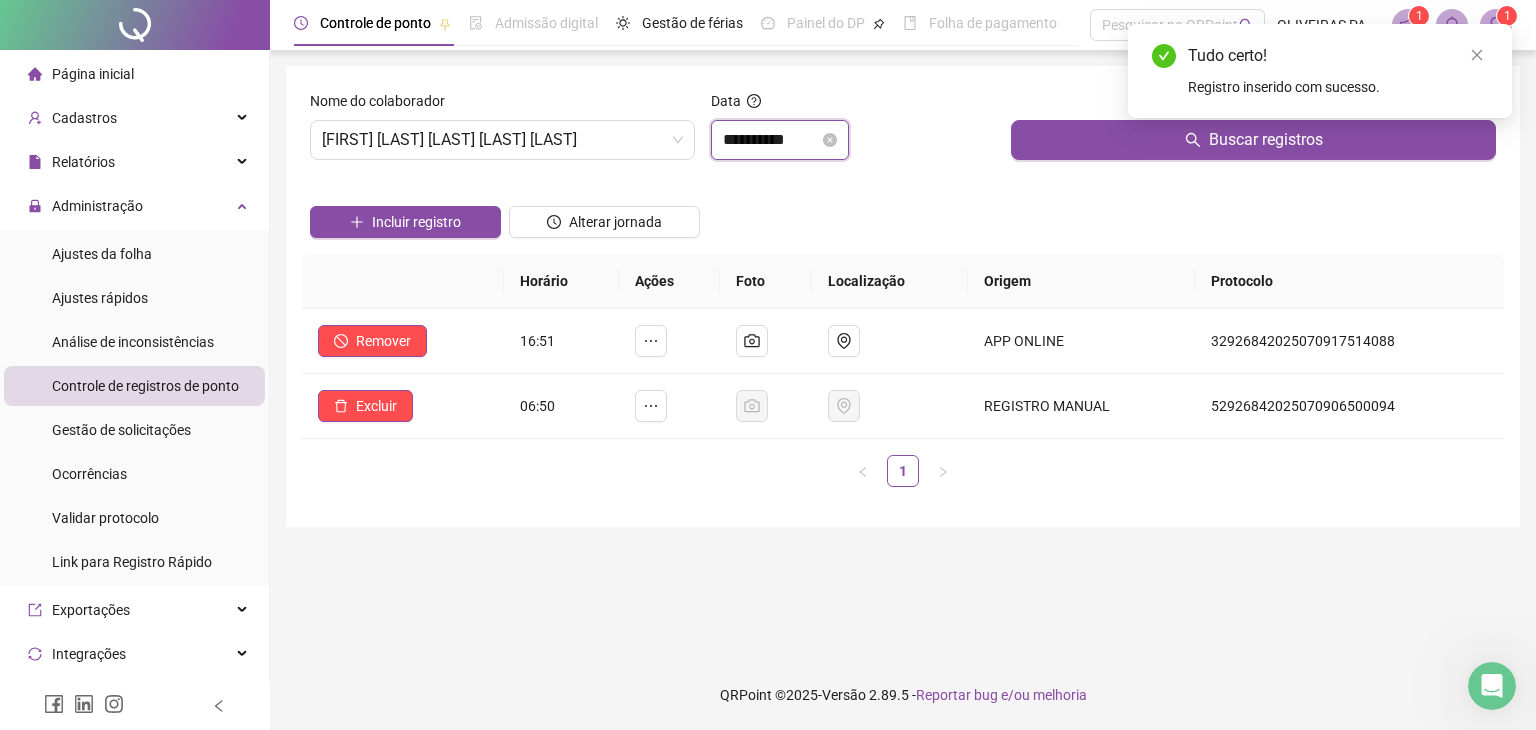 click on "**********" at bounding box center (771, 140) 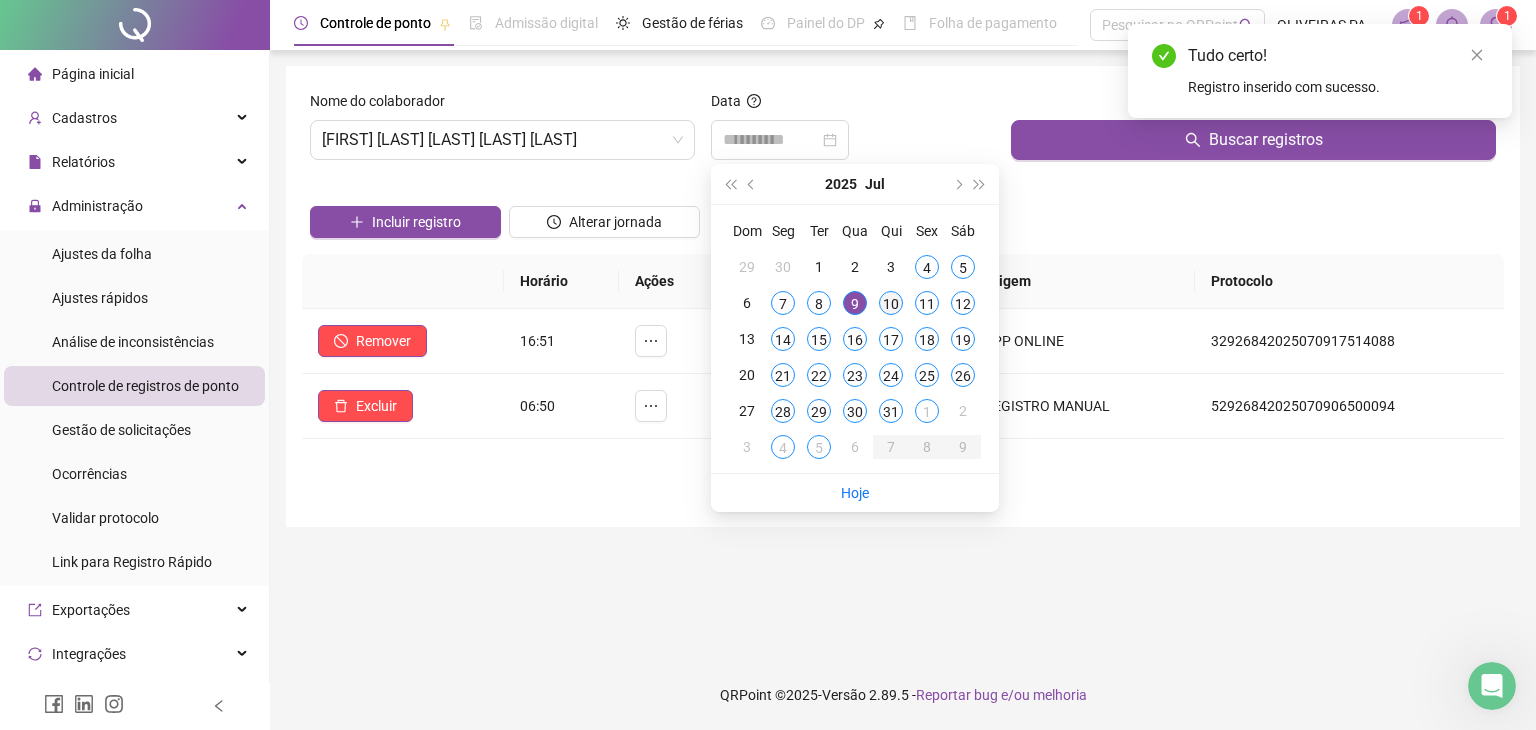 click on "10" at bounding box center [891, 303] 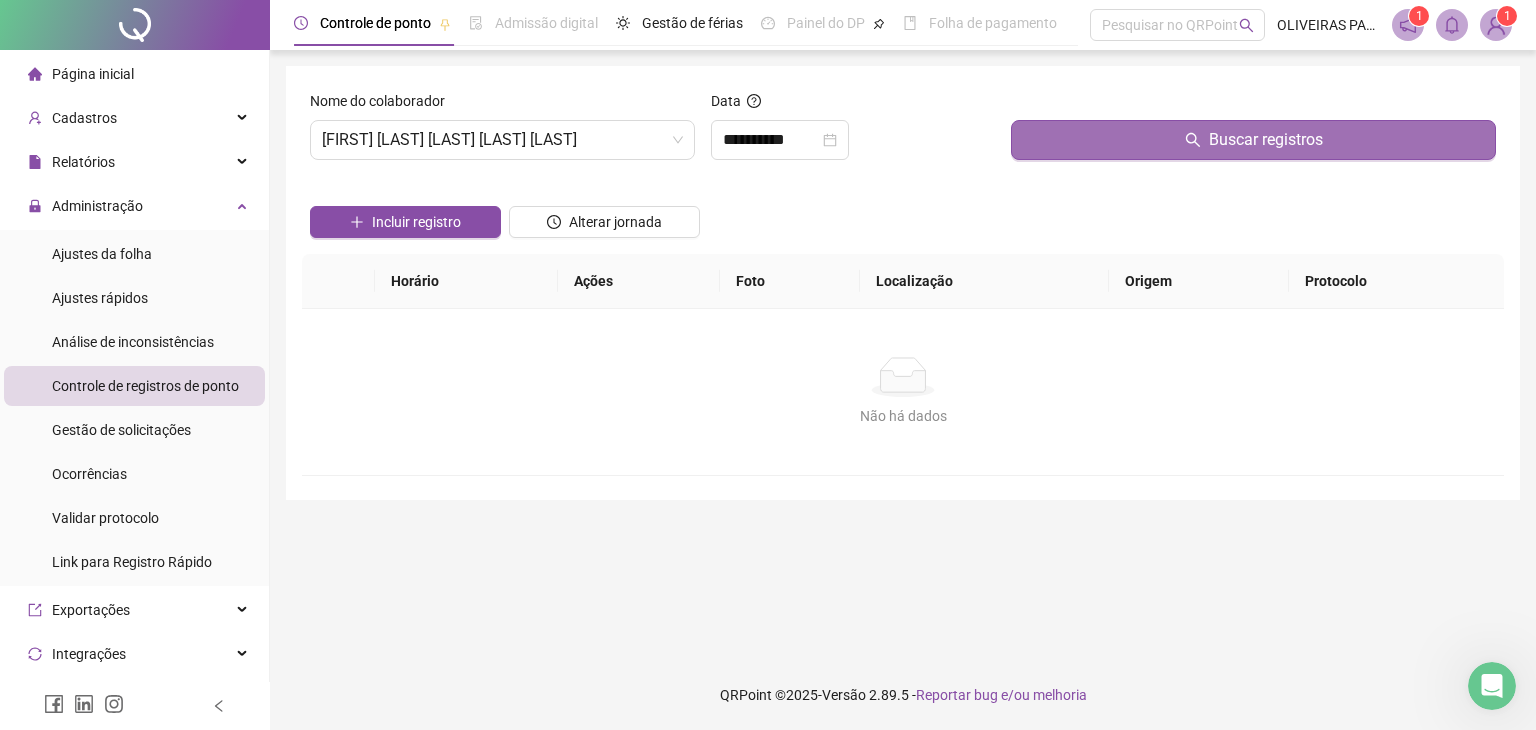 click on "Buscar registros" at bounding box center [1253, 140] 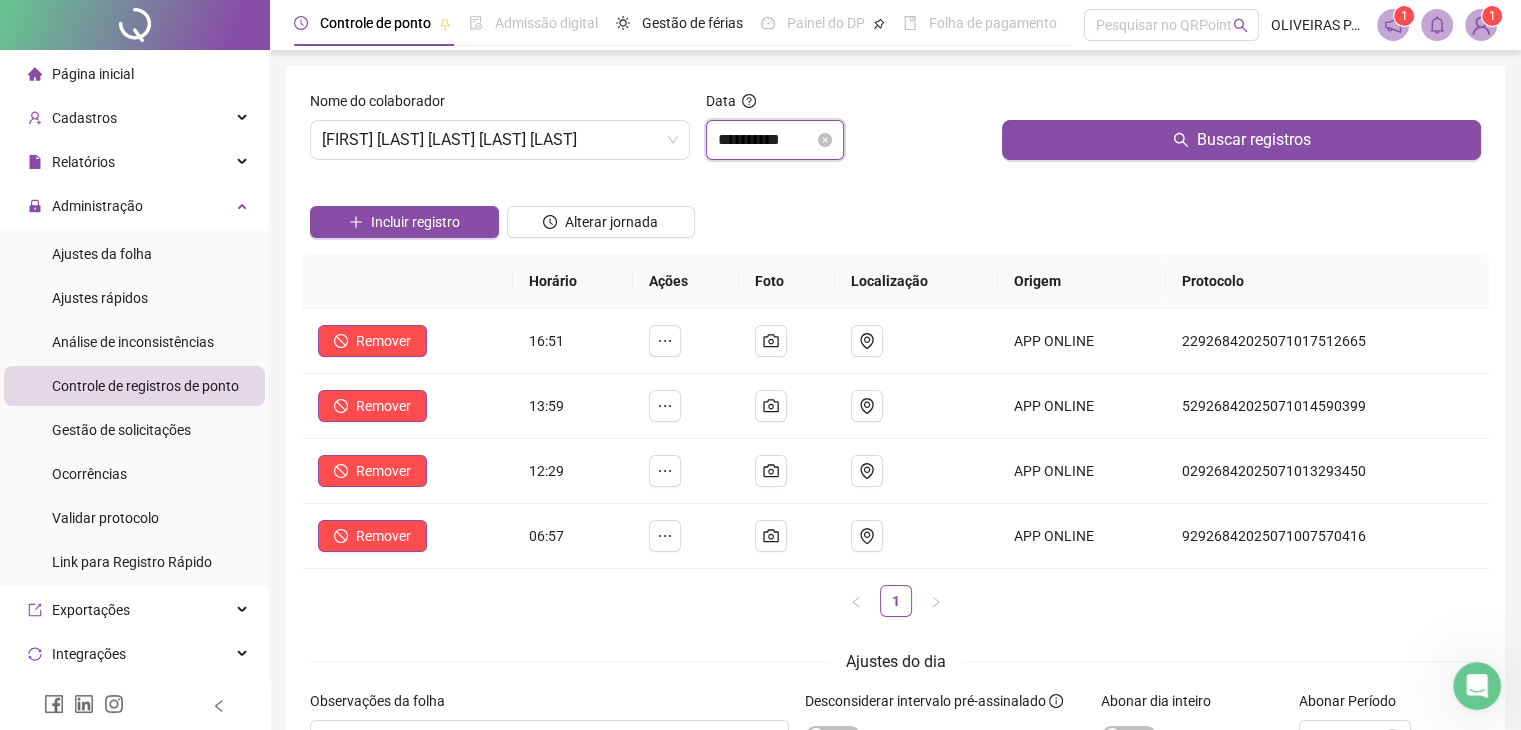 click on "**********" at bounding box center (766, 140) 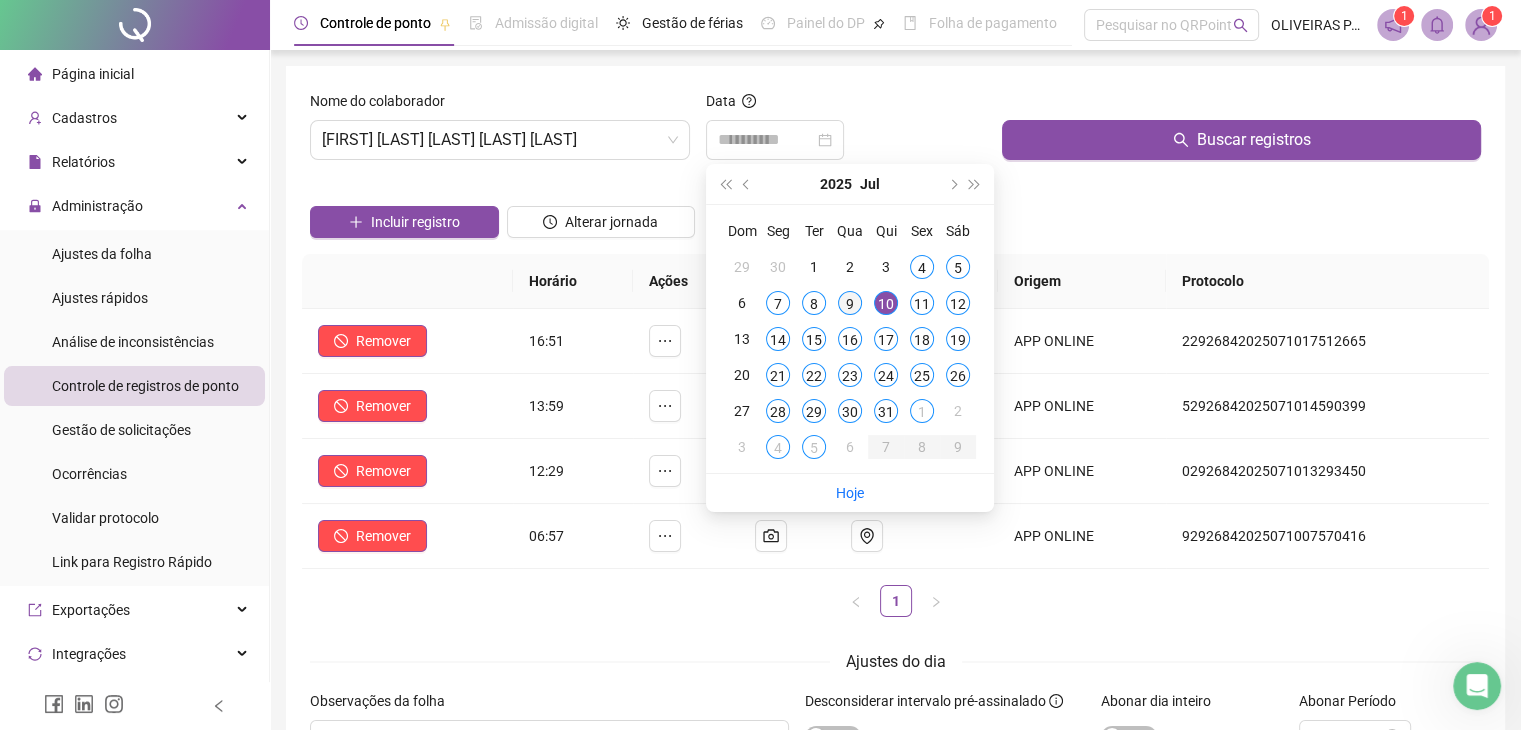 click on "9" at bounding box center [850, 303] 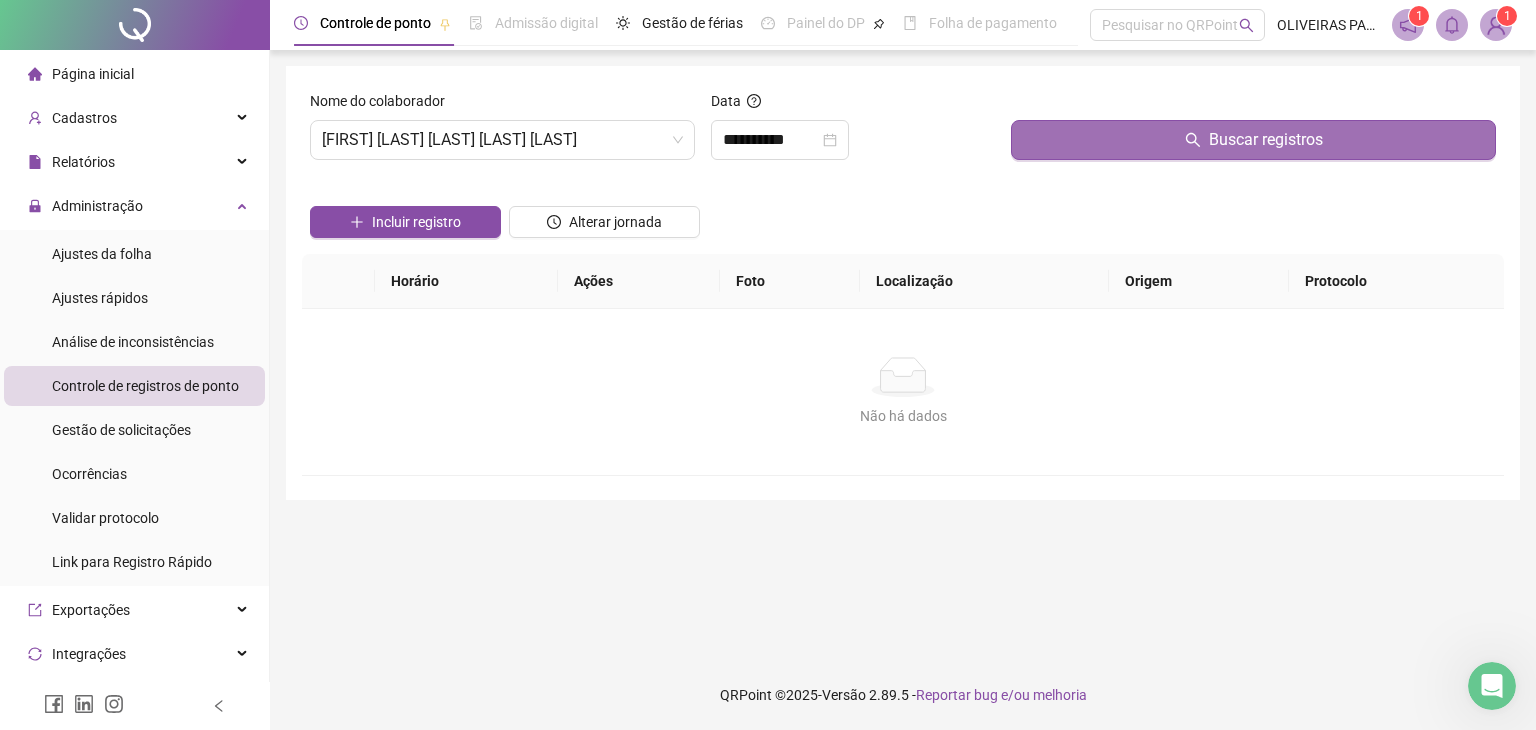 click on "Buscar registros" at bounding box center (1253, 140) 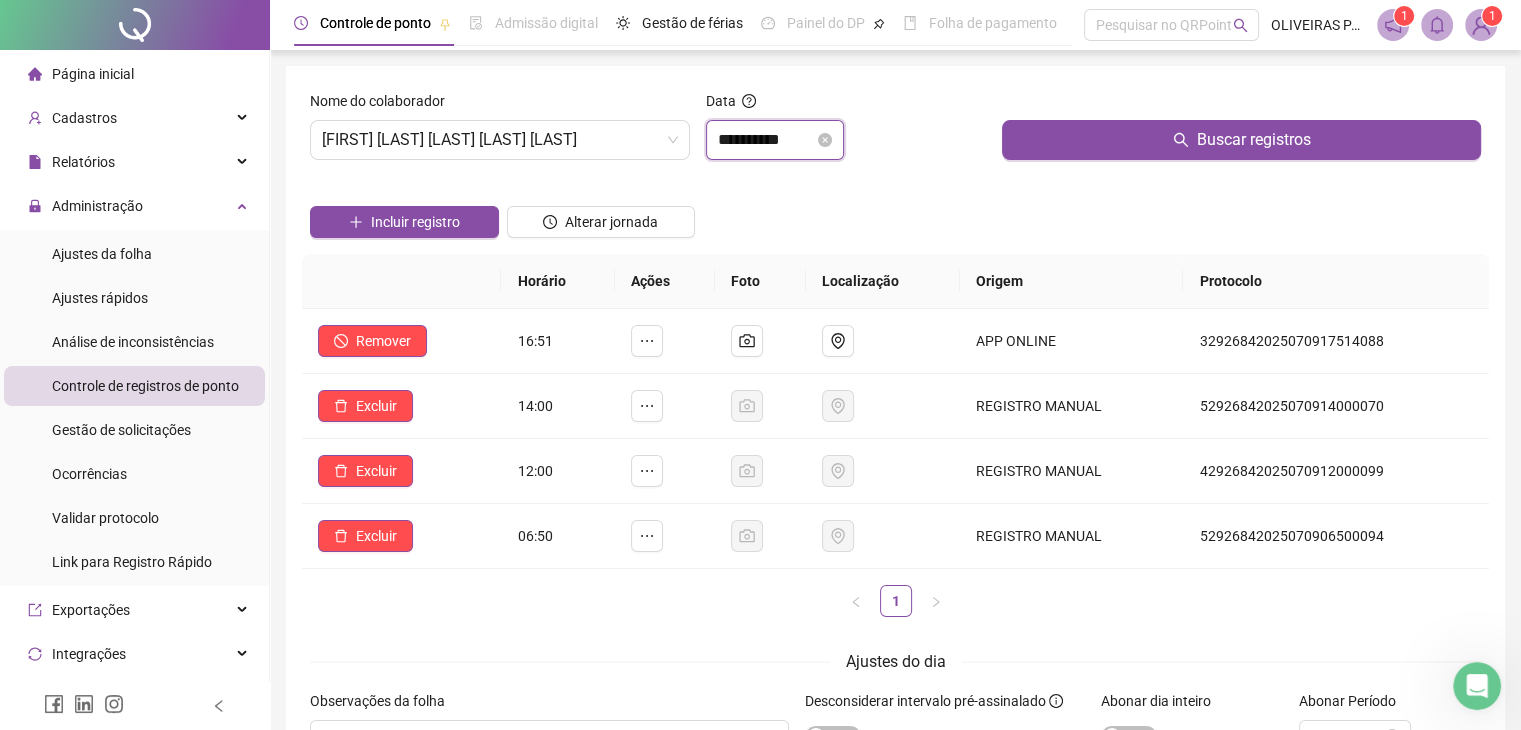 click on "**********" at bounding box center (766, 140) 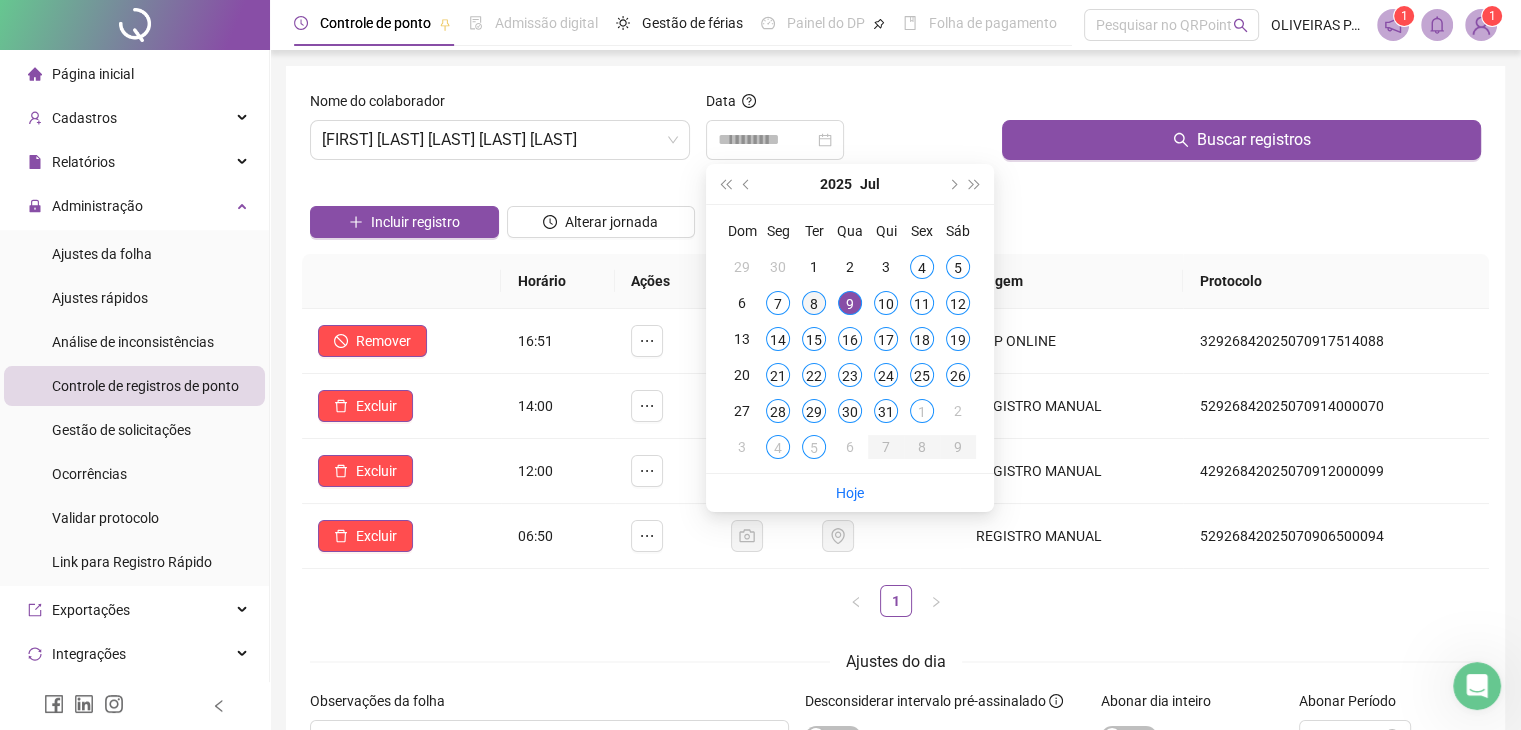 click on "8" at bounding box center (814, 303) 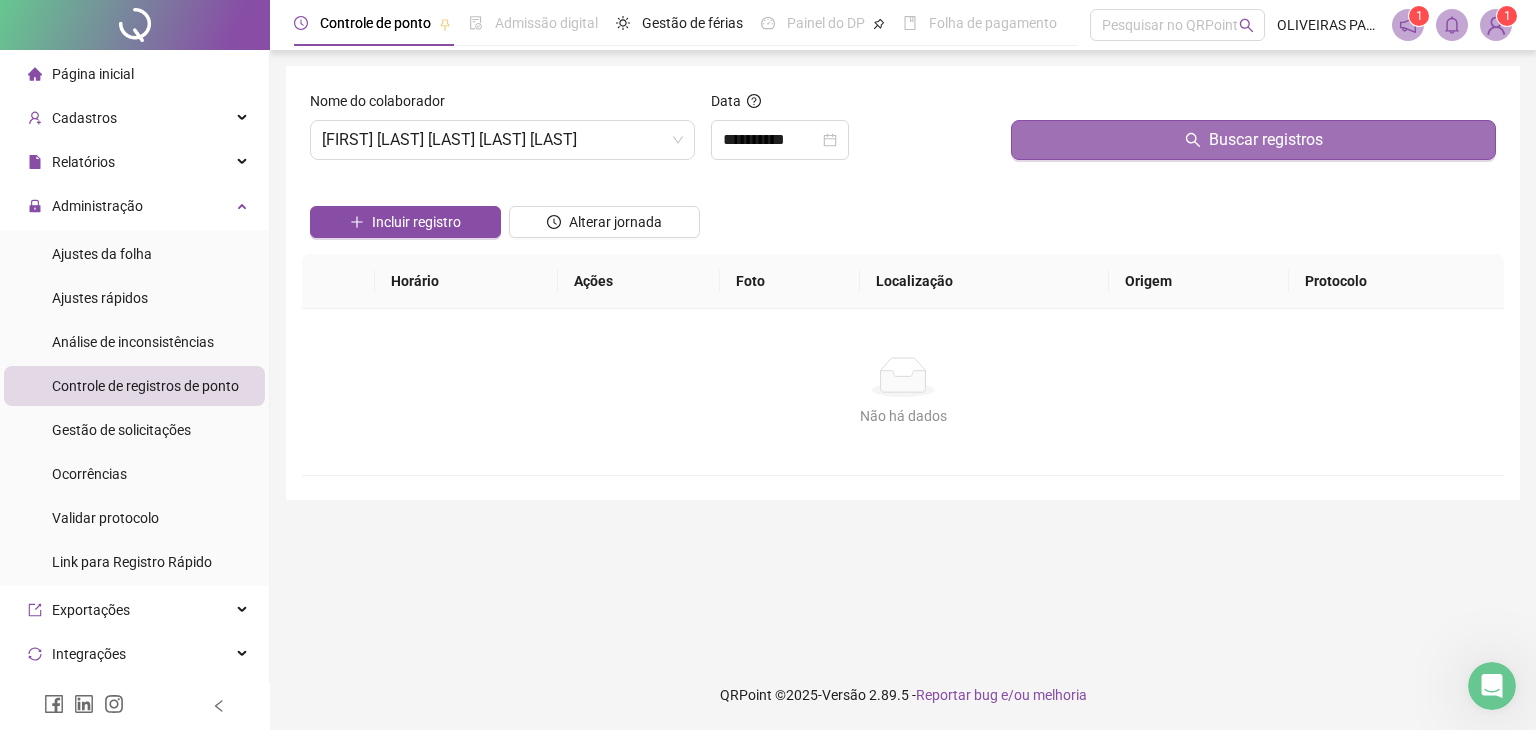 click on "Buscar registros" at bounding box center (1253, 140) 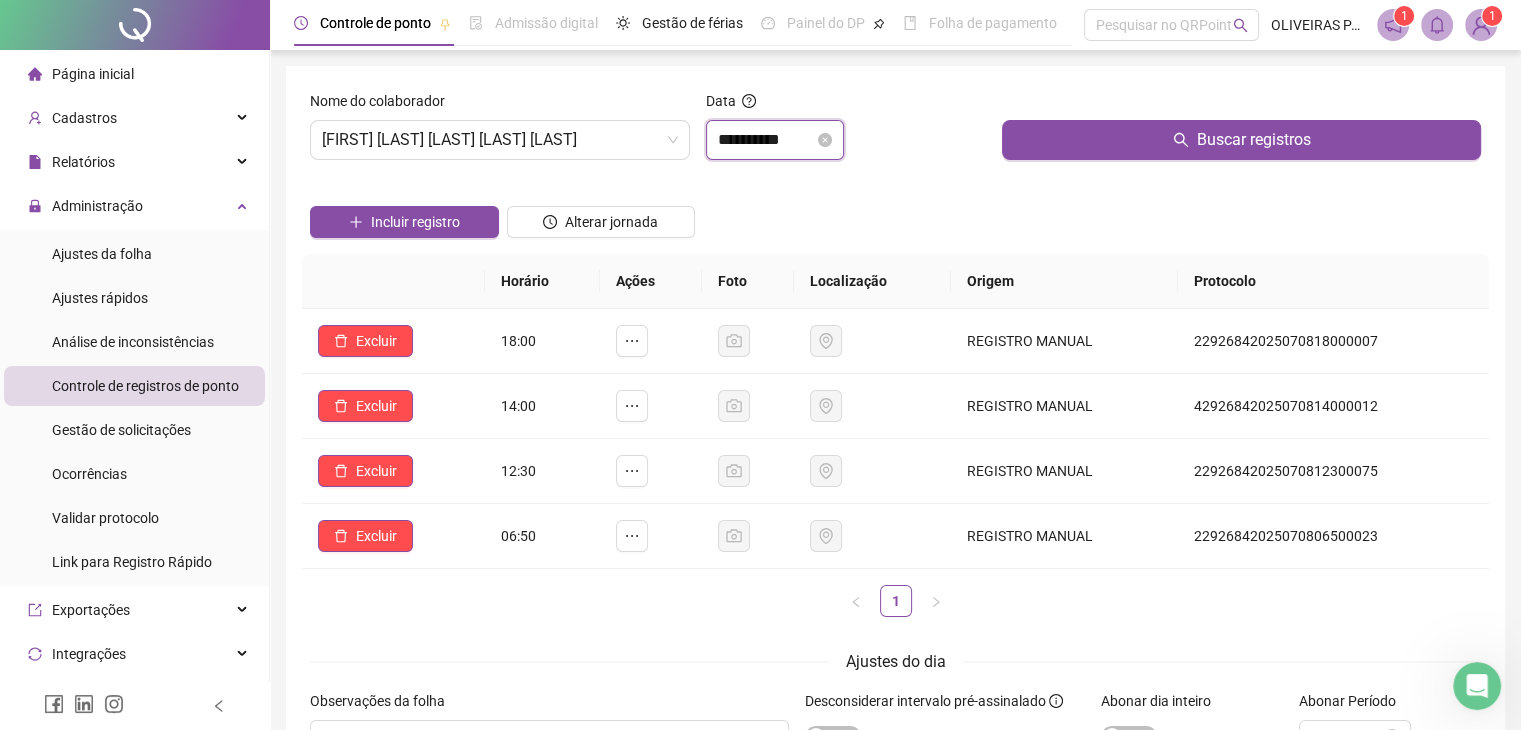 click on "**********" at bounding box center (766, 140) 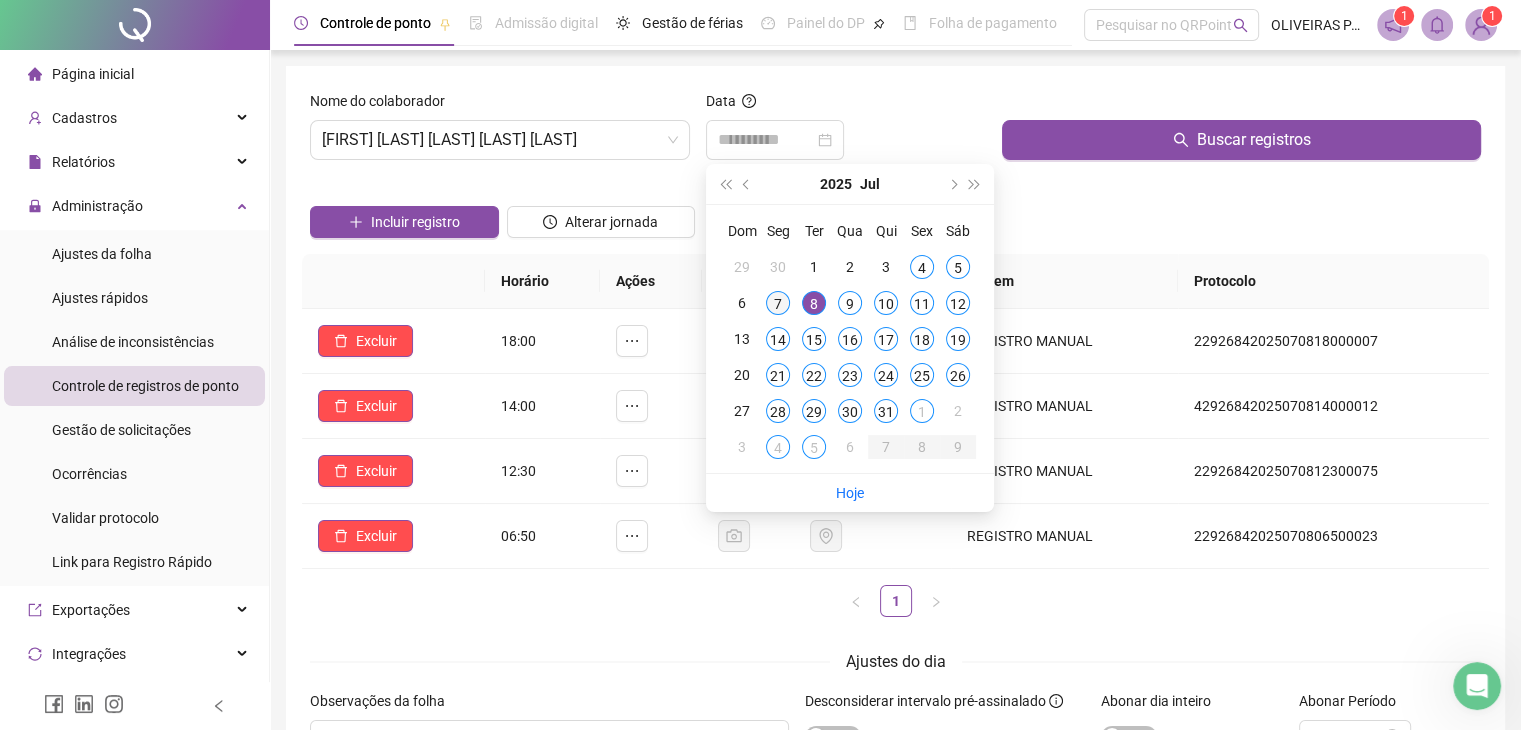 click on "7" at bounding box center (778, 303) 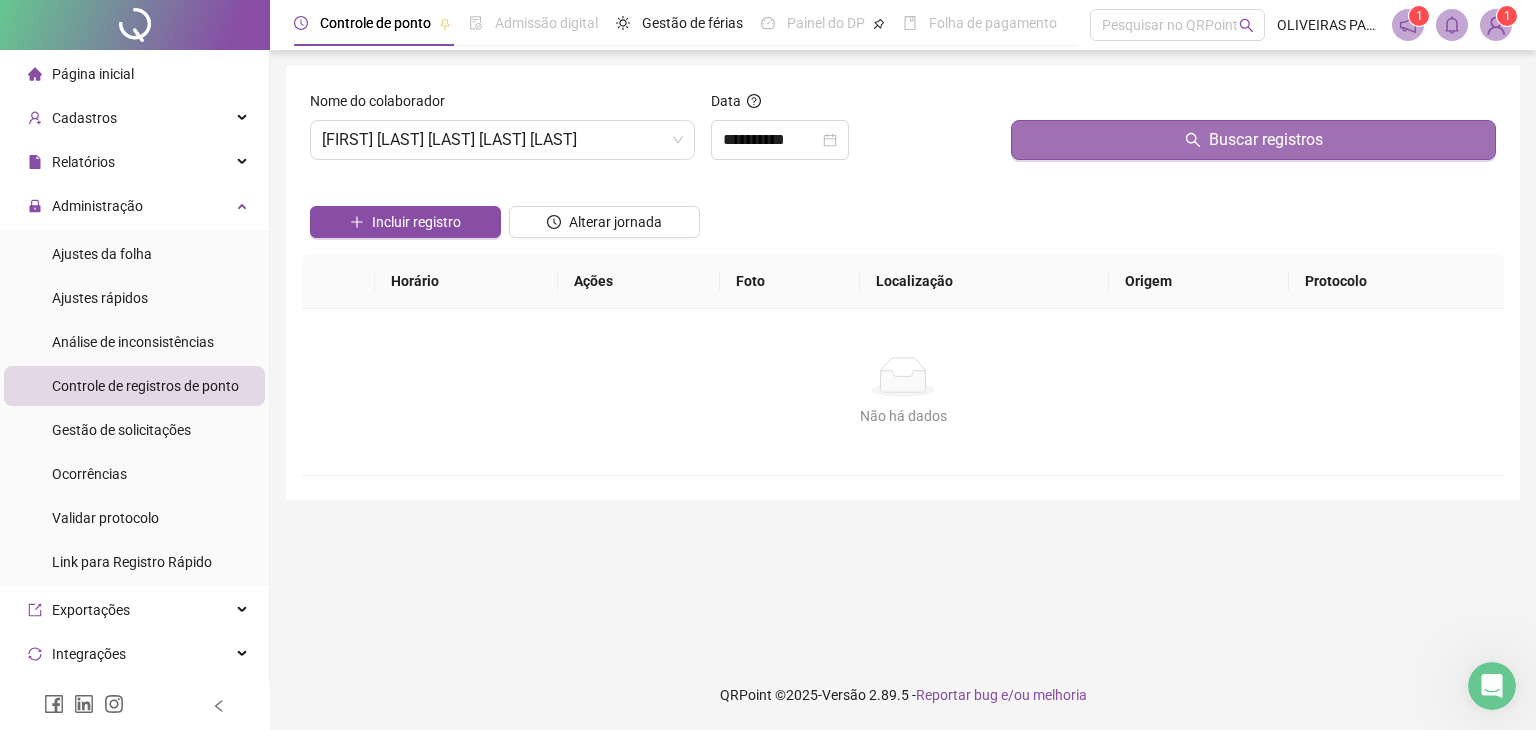 click on "Buscar registros" at bounding box center [1253, 140] 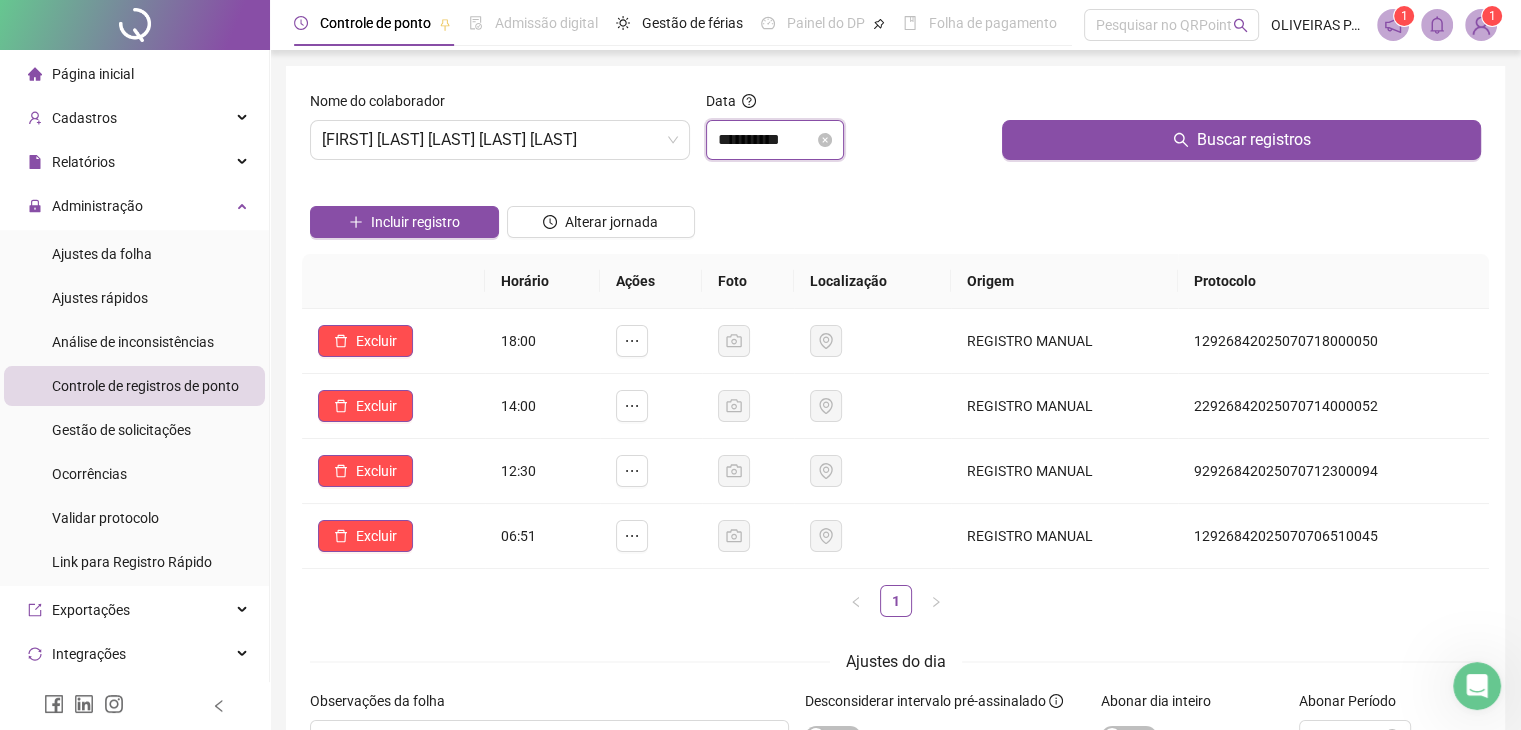 click on "**********" at bounding box center (766, 140) 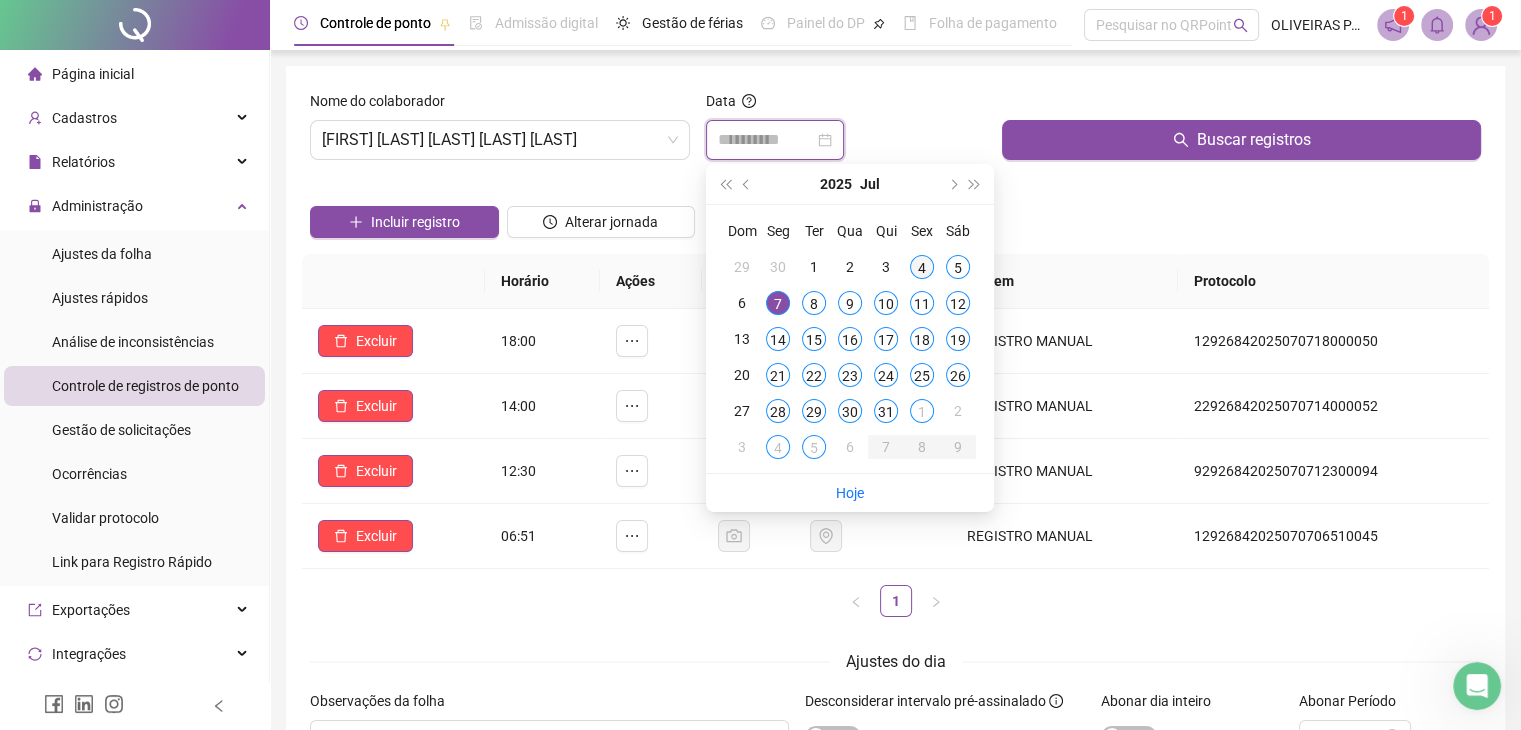 type on "**********" 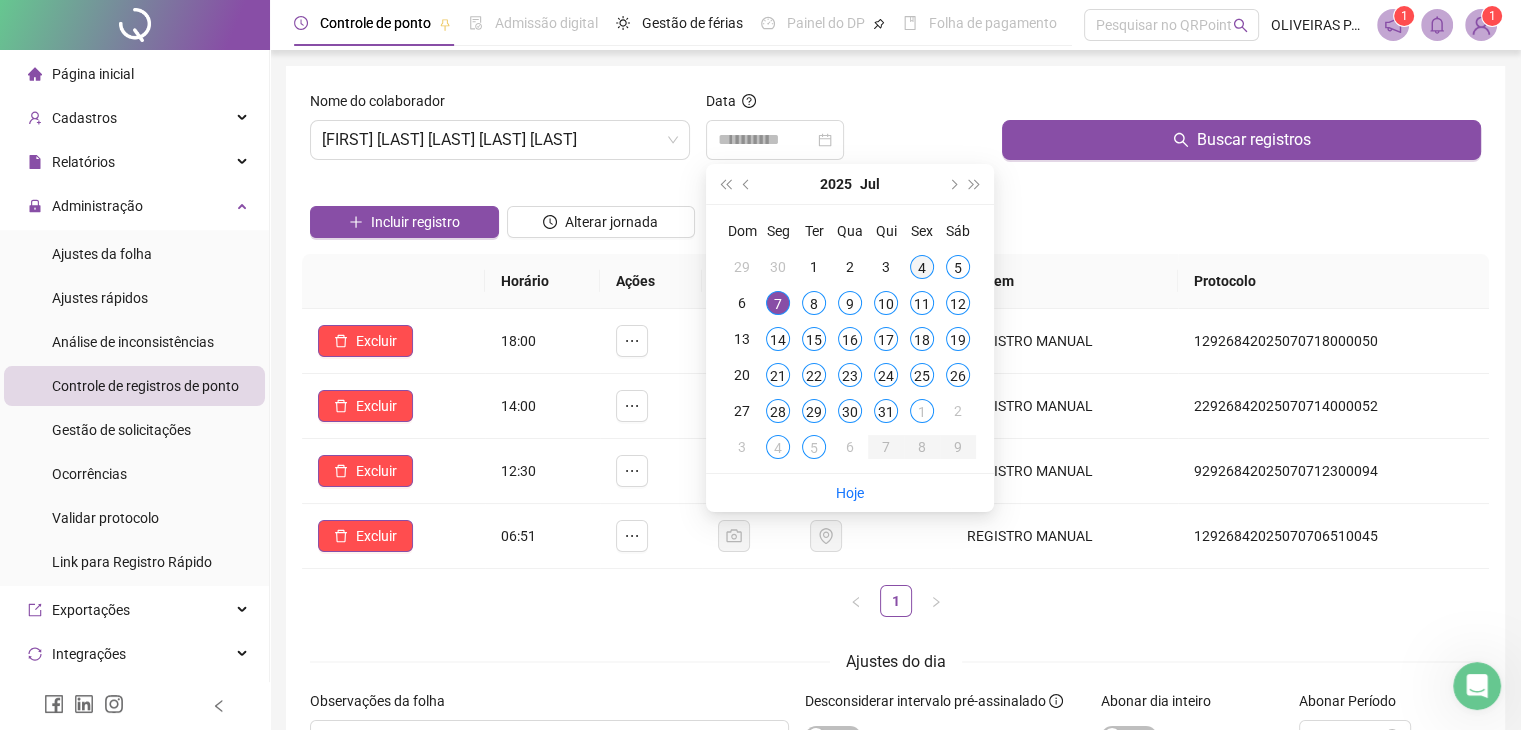 click on "4" at bounding box center (922, 267) 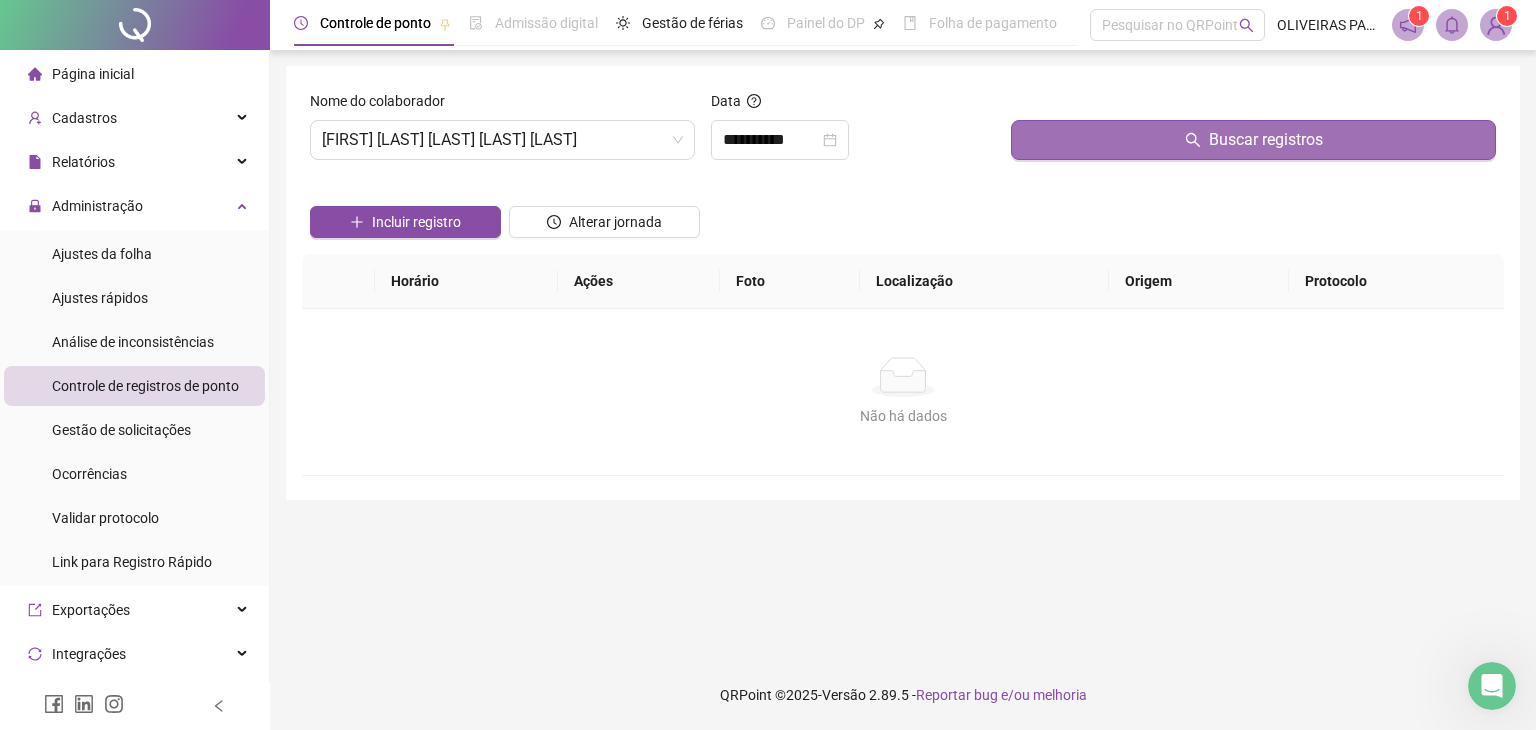click on "Buscar registros" at bounding box center [1253, 140] 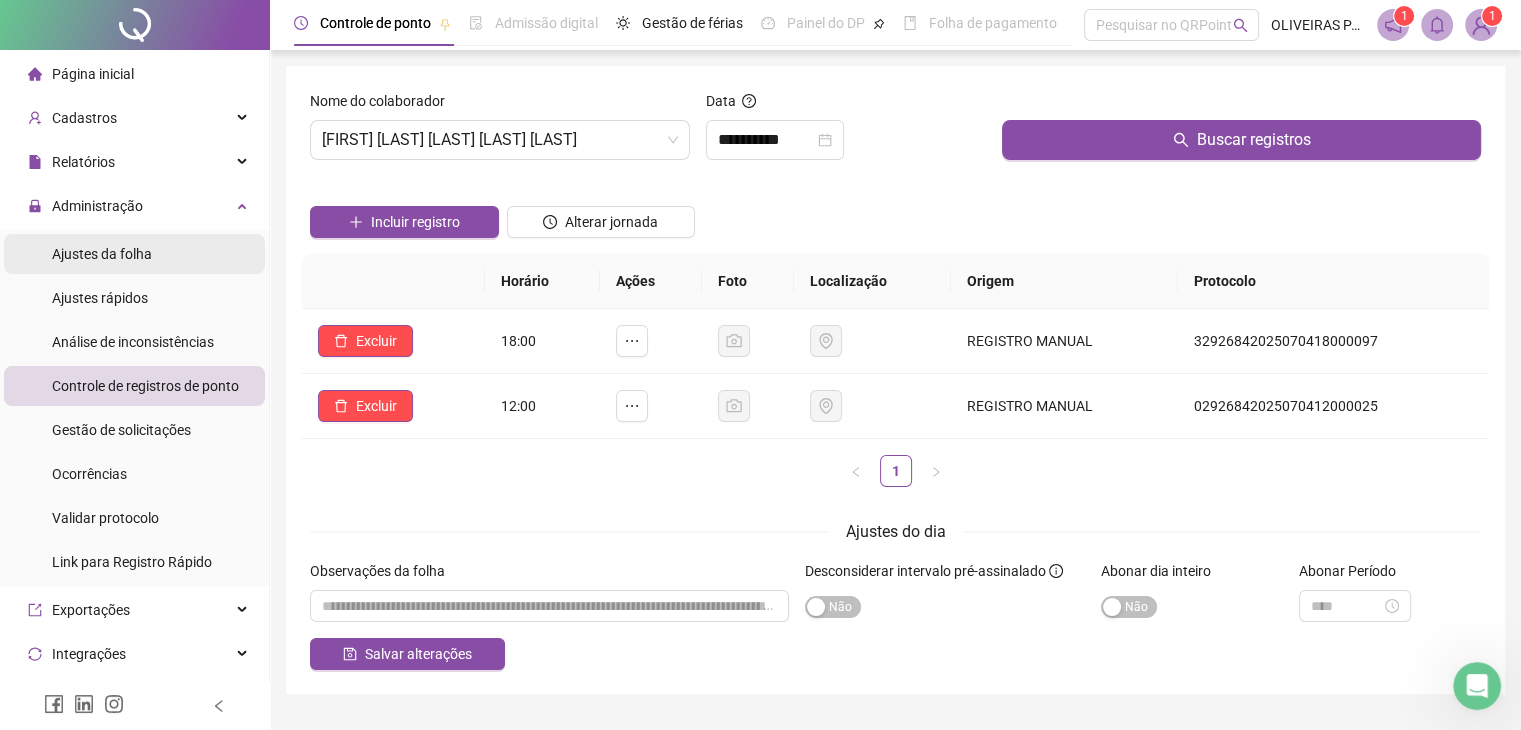 click on "Ajustes da folha" at bounding box center [102, 254] 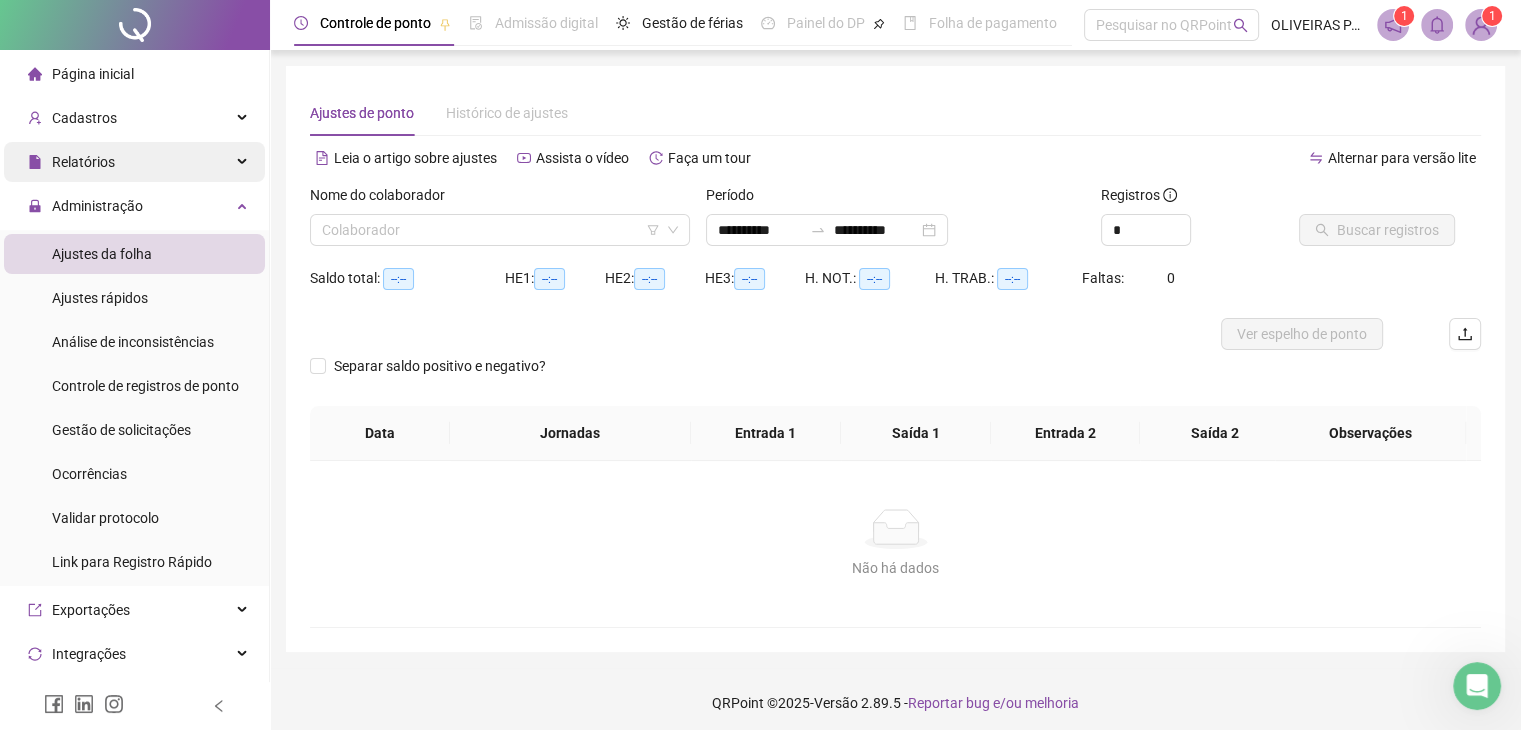 click on "Relatórios" at bounding box center [134, 162] 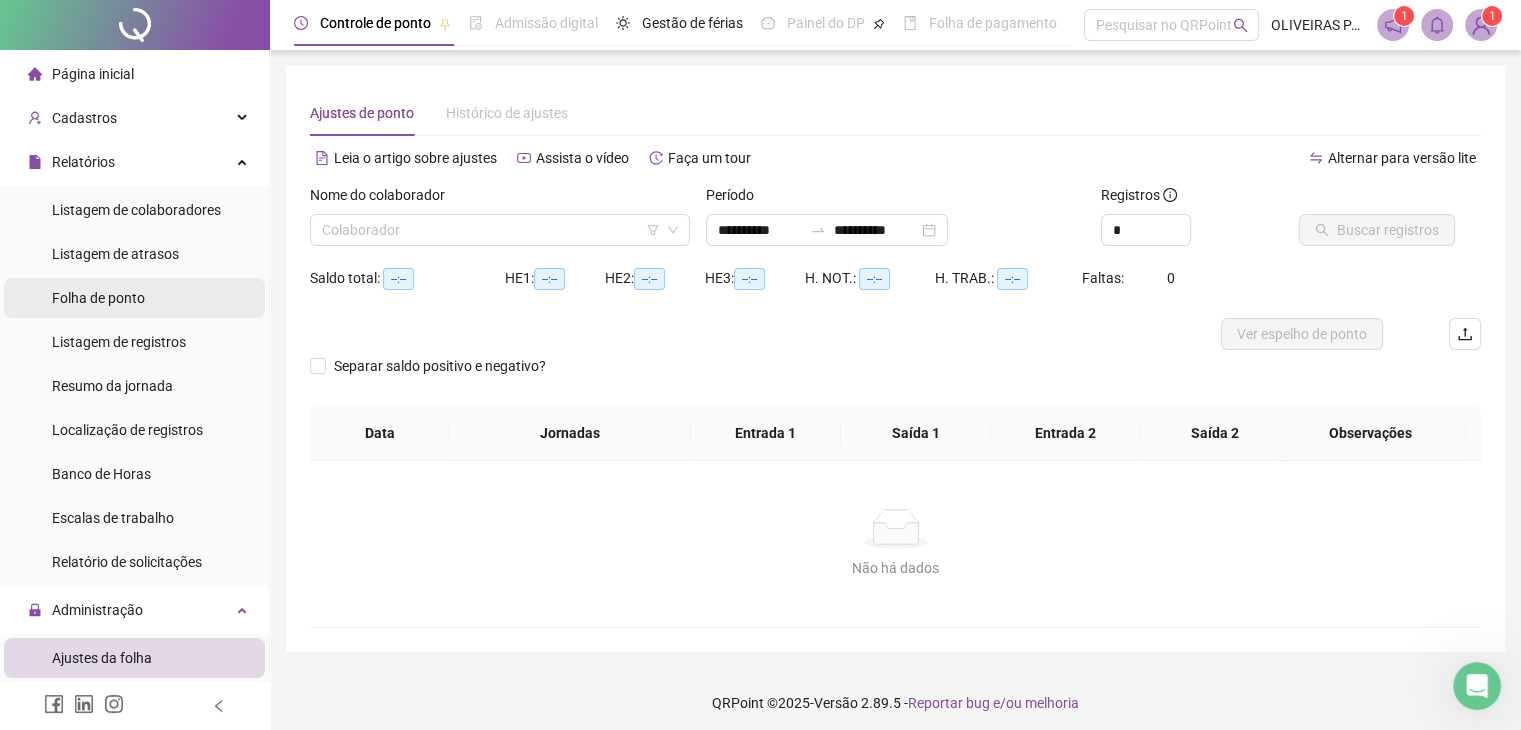 click on "Folha de ponto" at bounding box center (98, 298) 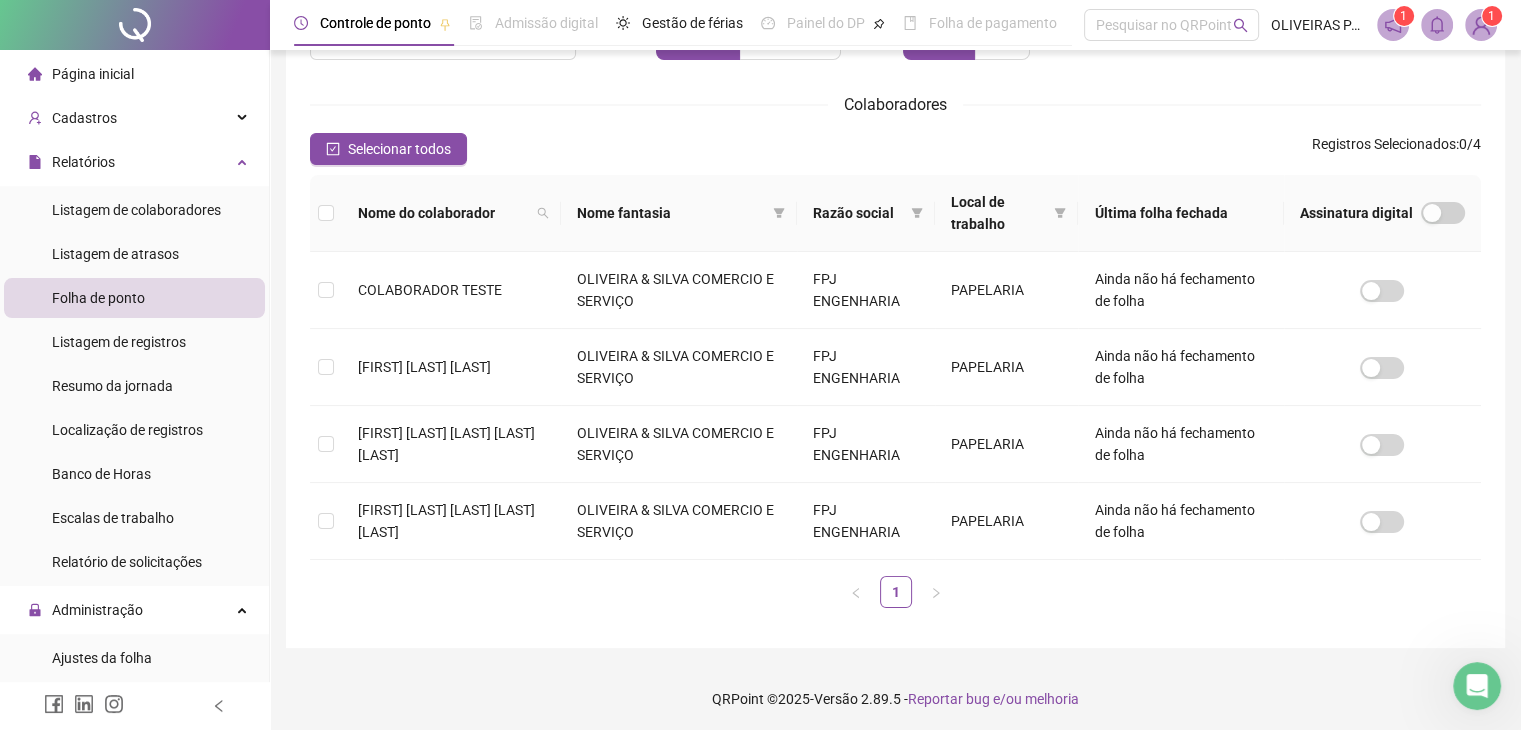 scroll, scrollTop: 199, scrollLeft: 0, axis: vertical 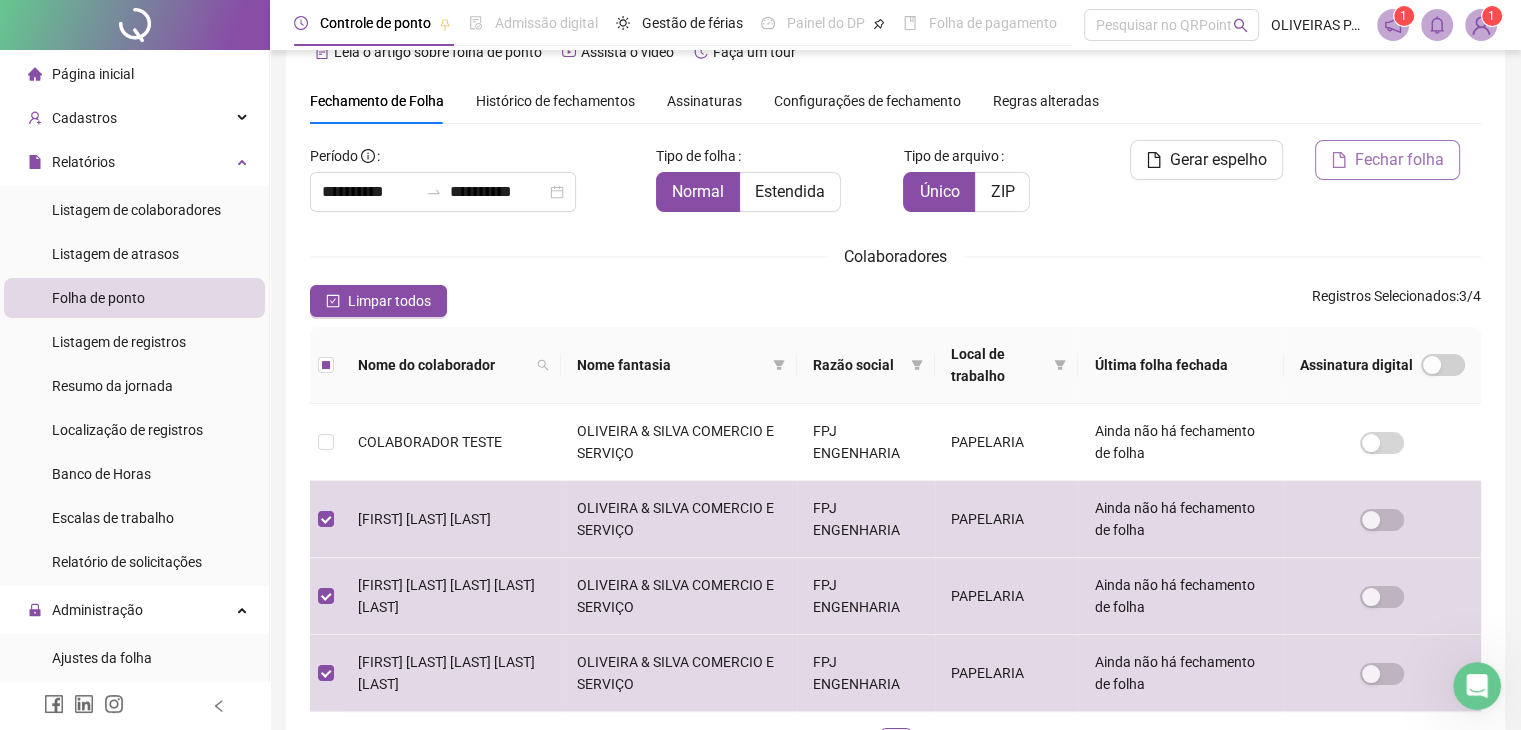 click on "Fechar folha" at bounding box center [1387, 160] 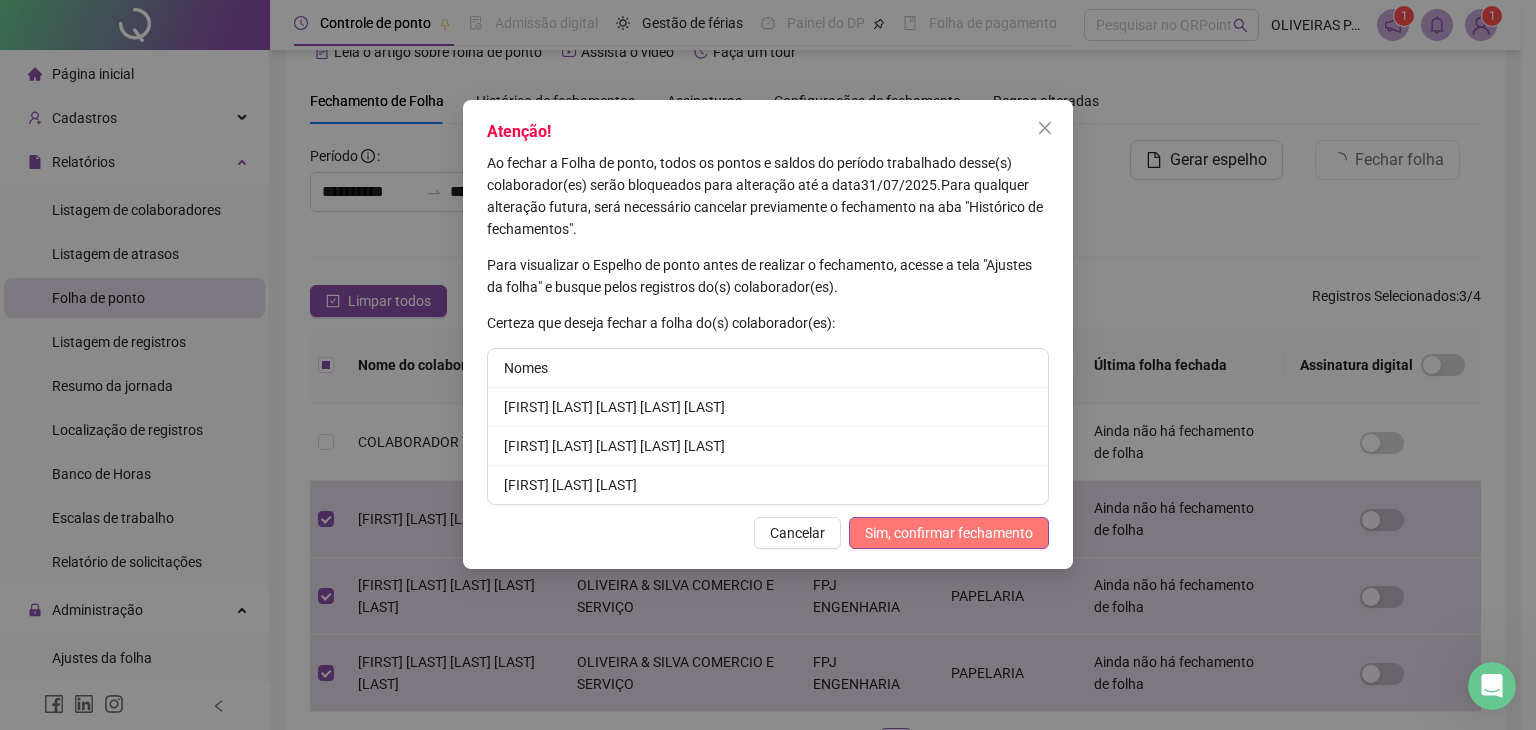 click on "Sim, confirmar fechamento" at bounding box center [949, 533] 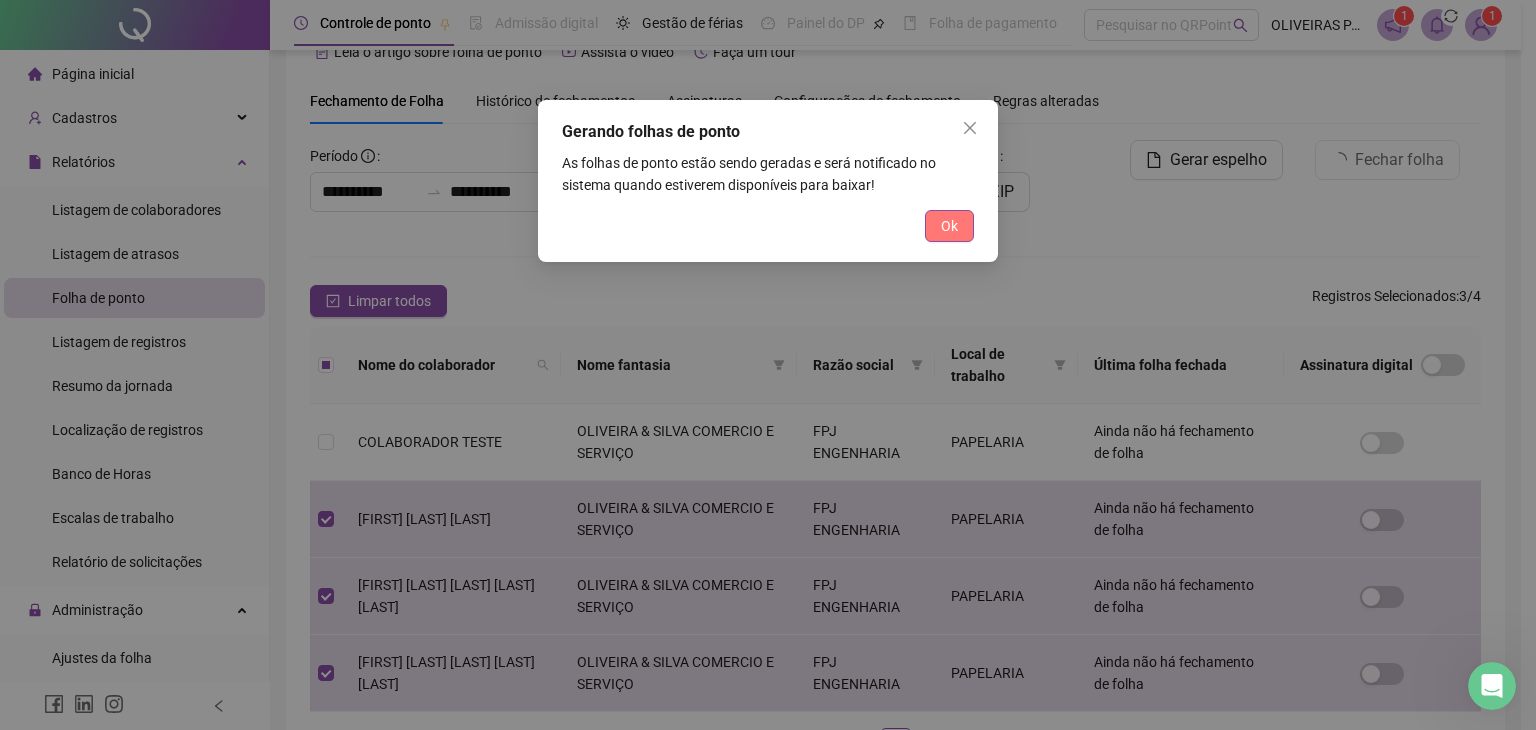 click on "Ok" at bounding box center [949, 226] 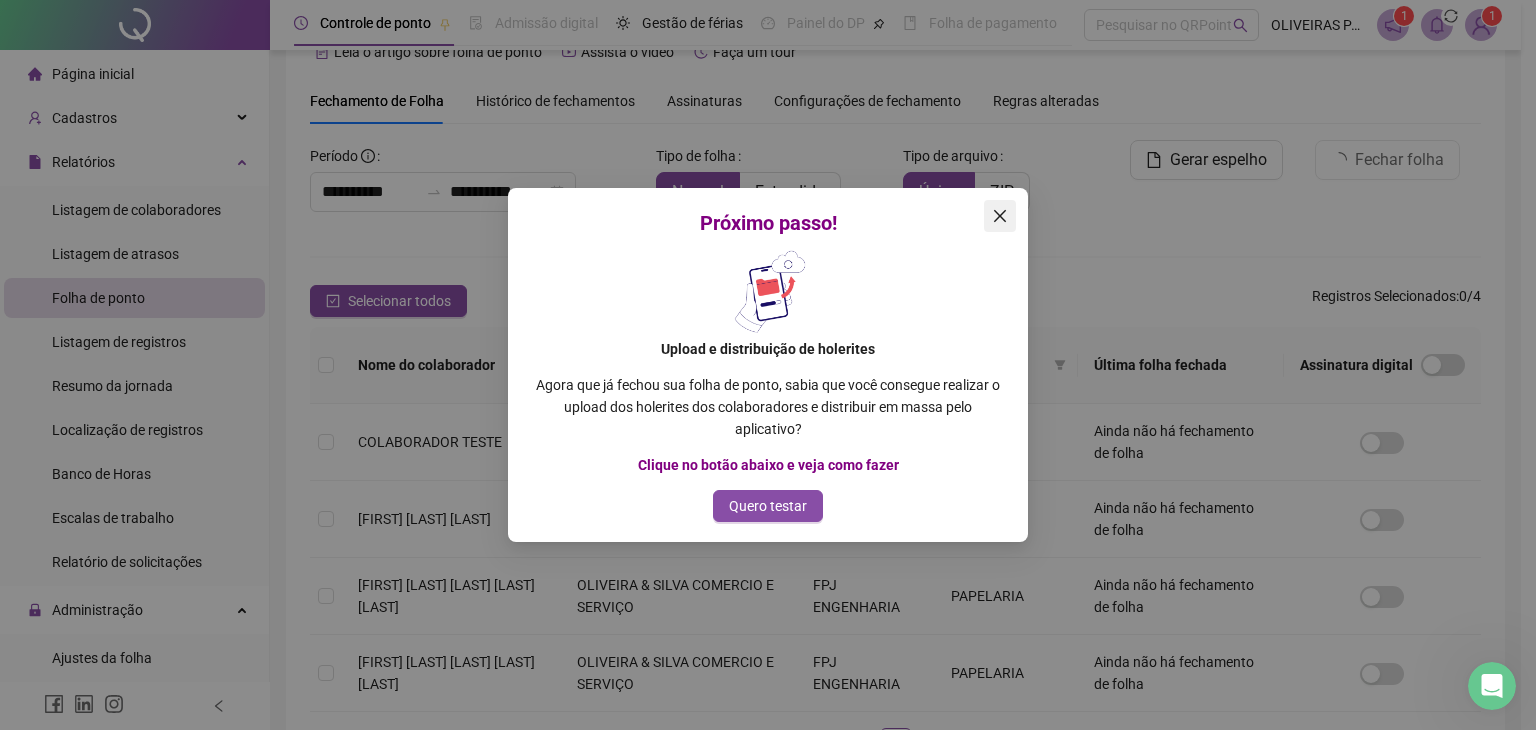 click 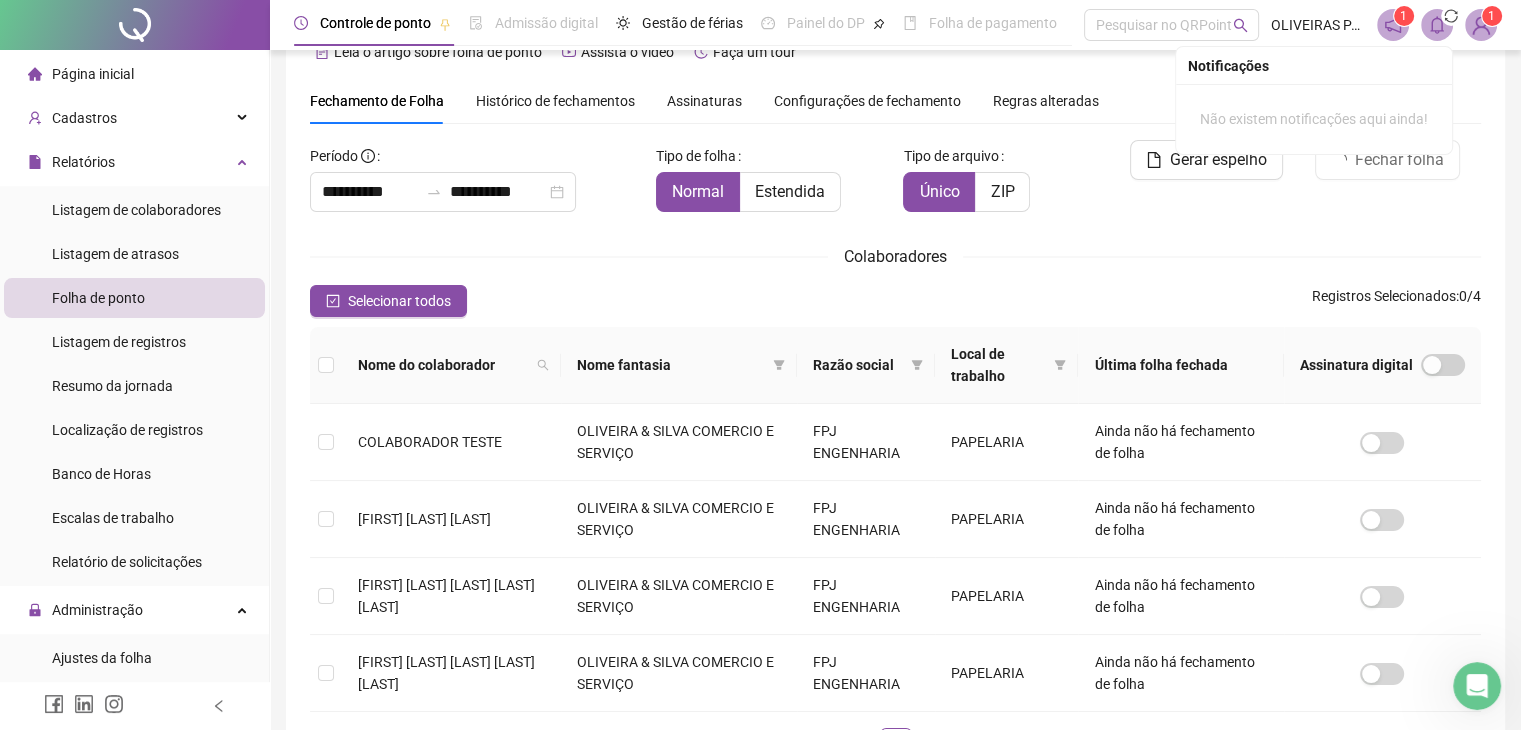 click 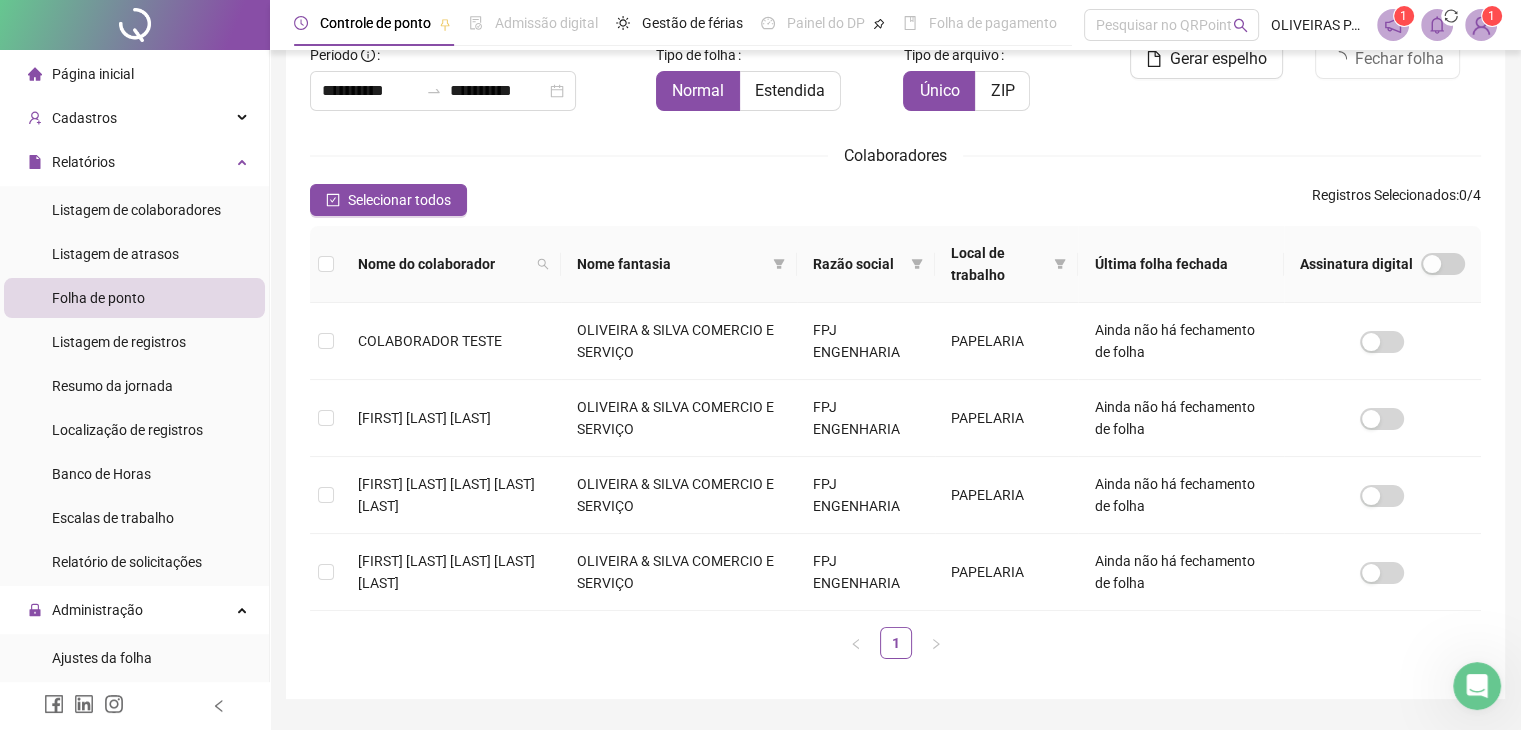 scroll, scrollTop: 164, scrollLeft: 0, axis: vertical 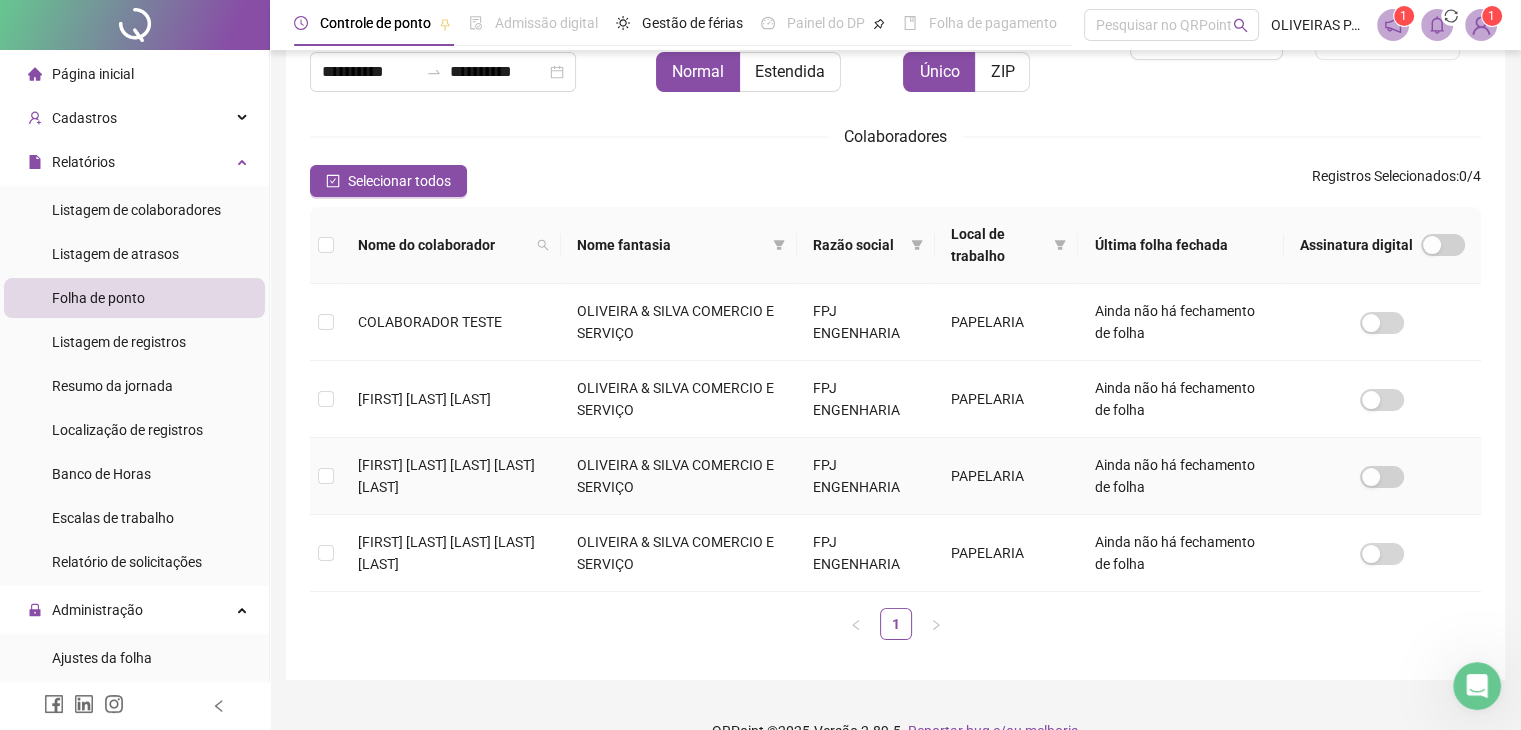 click on "[FIRST] DE [LAST] DE [LAST] DE [LAST]" at bounding box center (446, 476) 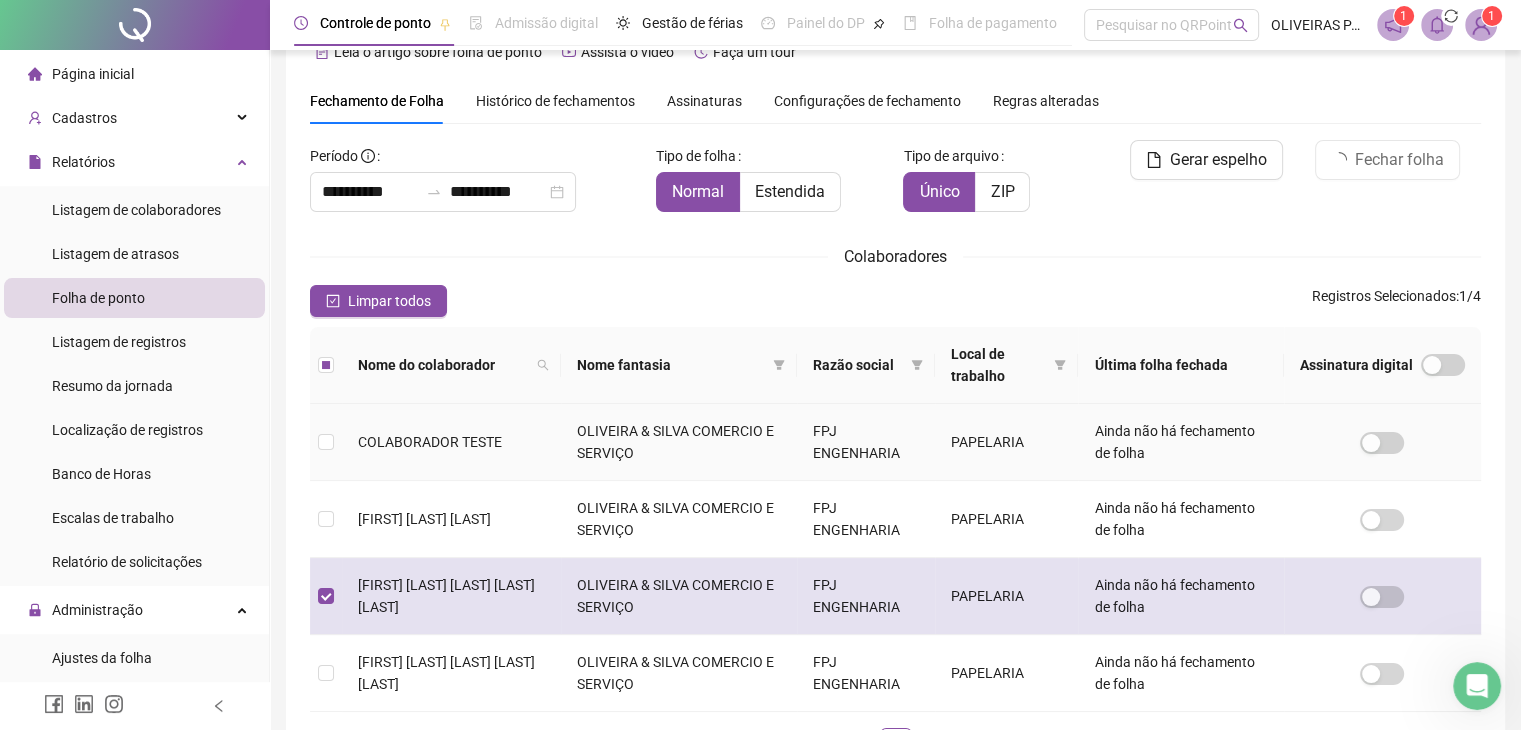 click on "COLABORADOR TESTE" at bounding box center (451, 442) 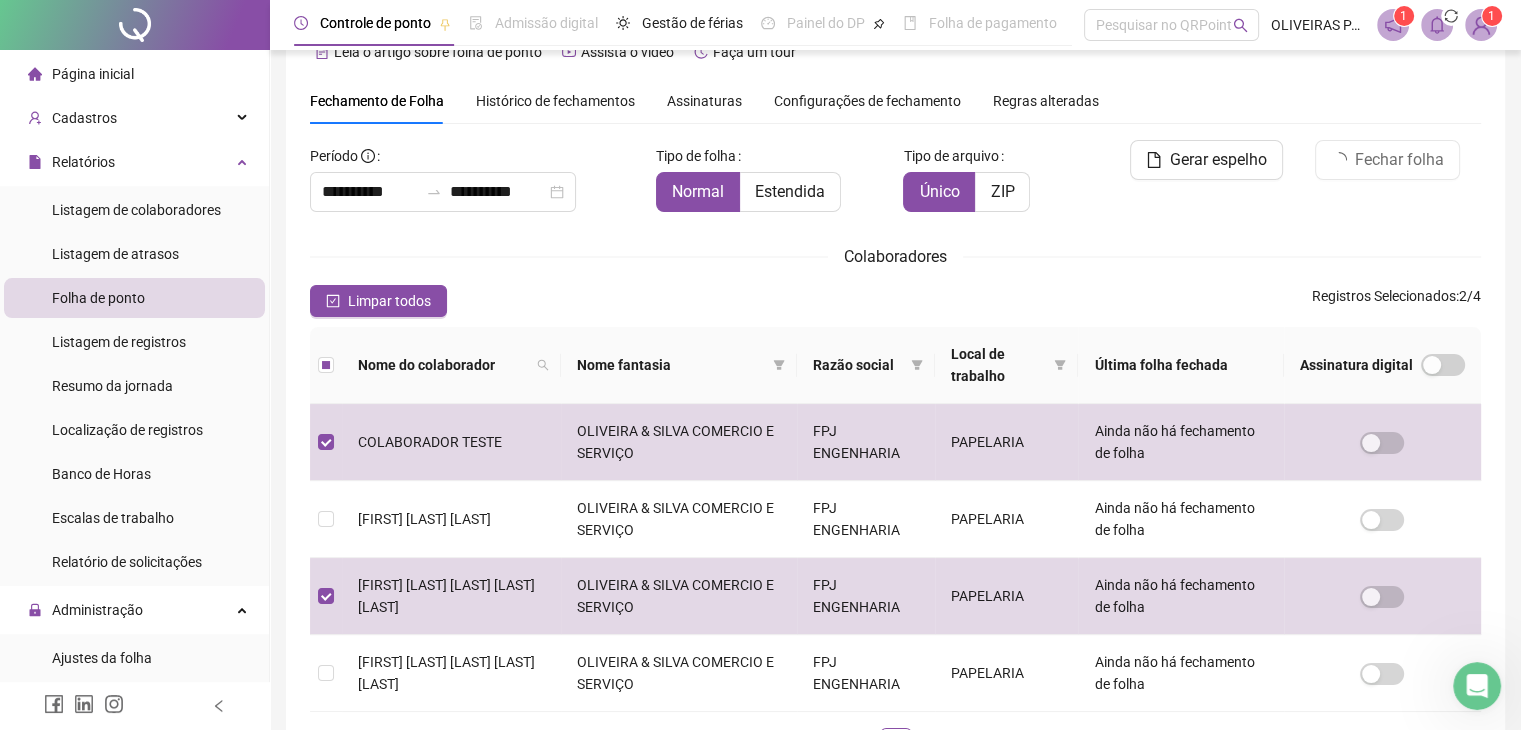 click on "Listagem de colaboradores Listagem de atrasos Folha de ponto Listagem de registros Resumo da jornada Localização de registros Banco de Horas Escalas de trabalho Relatório de solicitações" at bounding box center (134, 386) 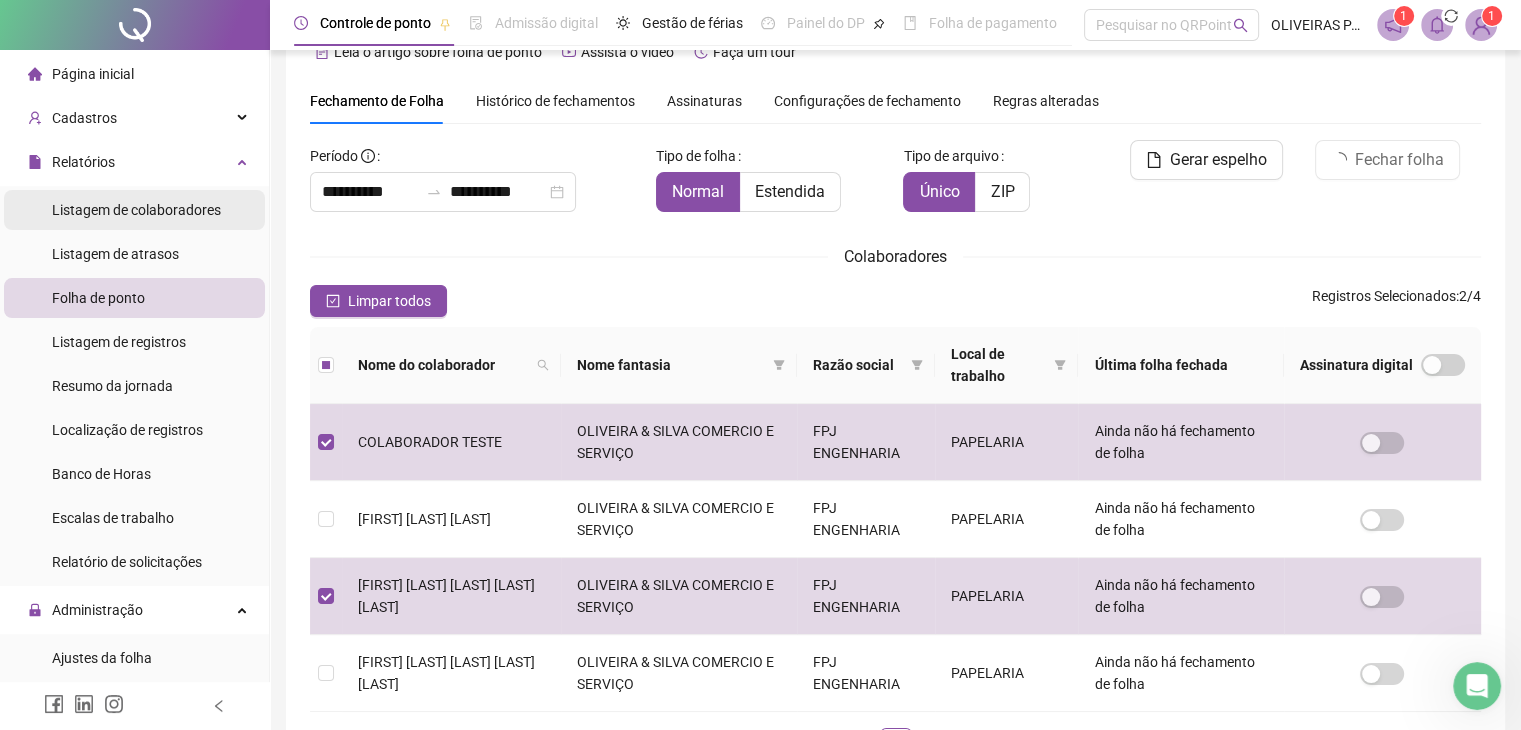 click on "Listagem de colaboradores" at bounding box center (136, 210) 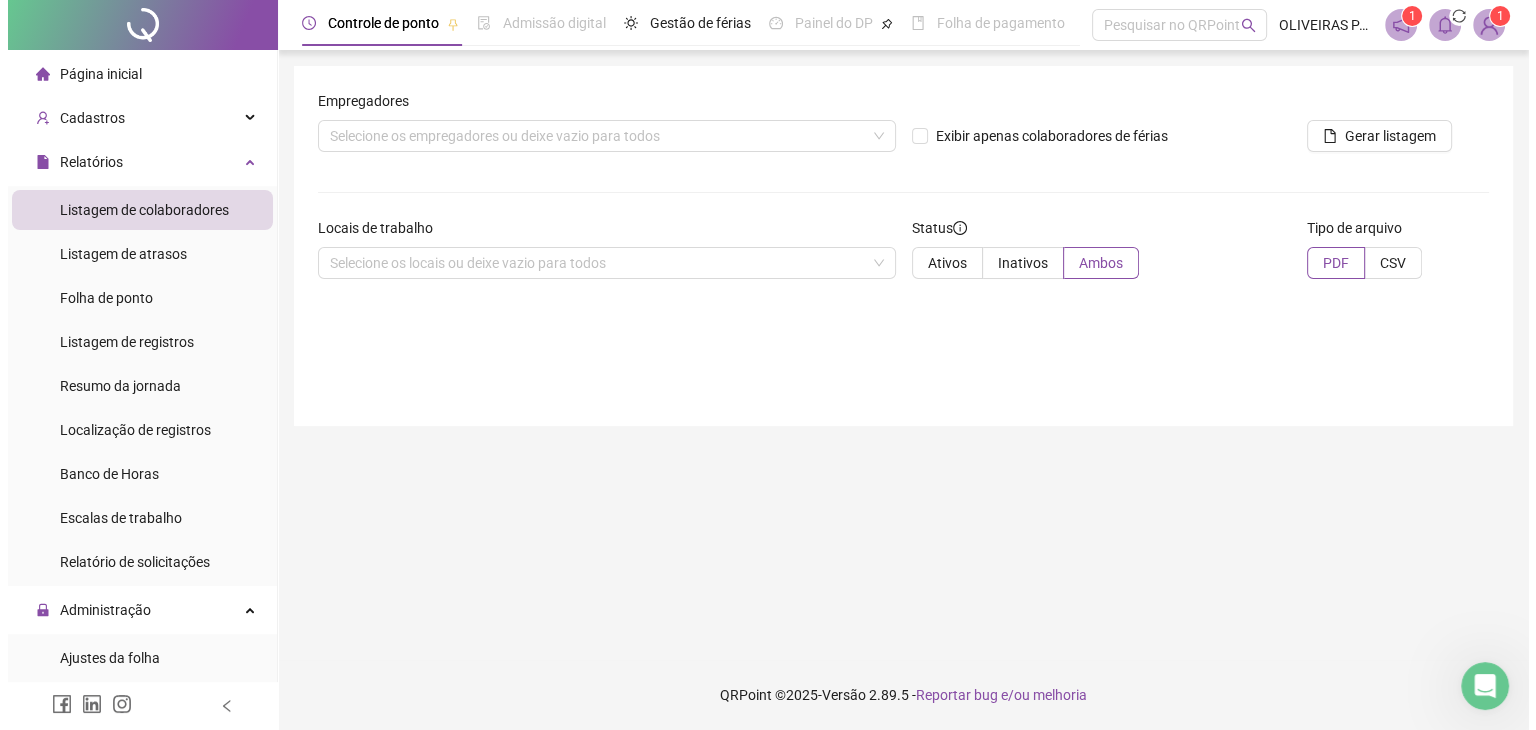 scroll, scrollTop: 0, scrollLeft: 0, axis: both 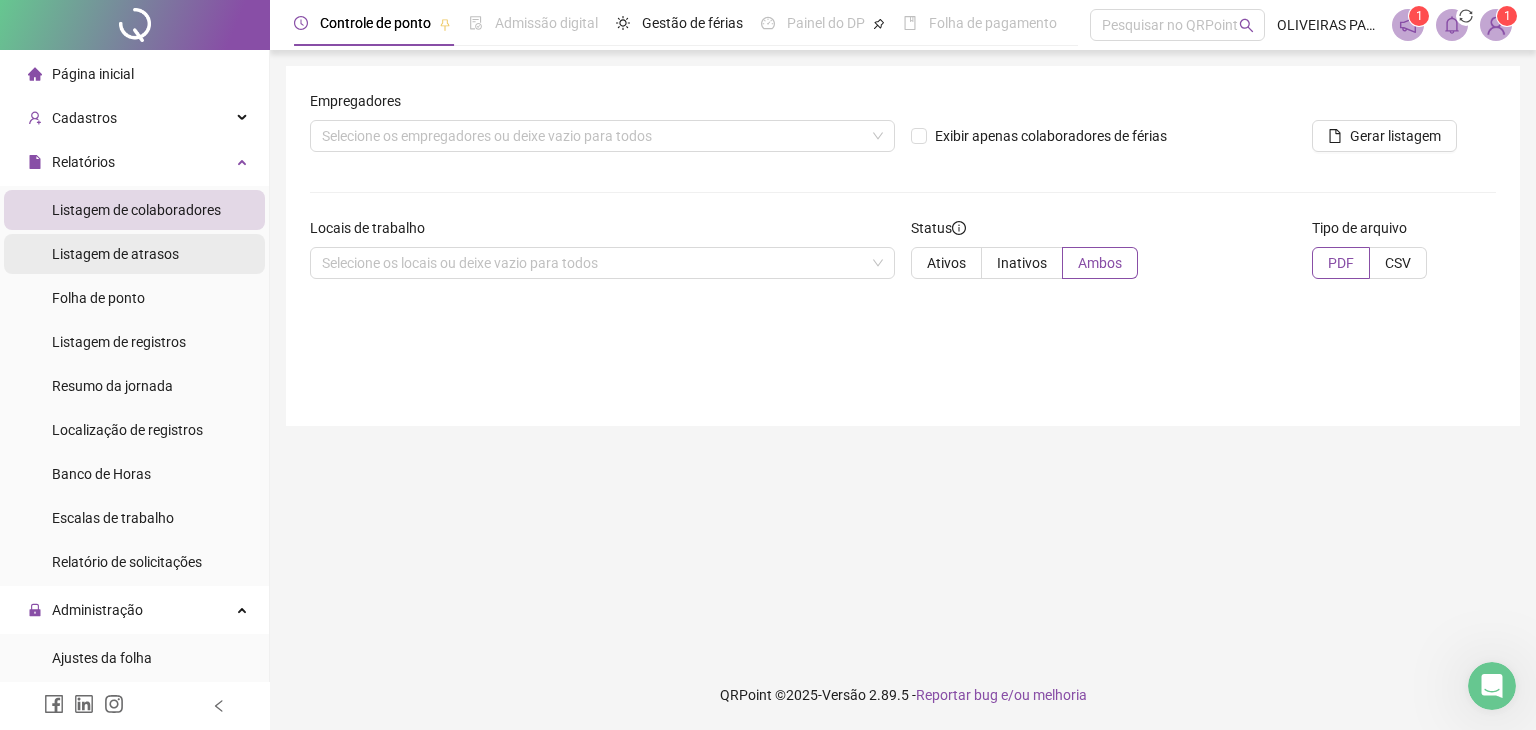 click on "Listagem de atrasos" at bounding box center (115, 254) 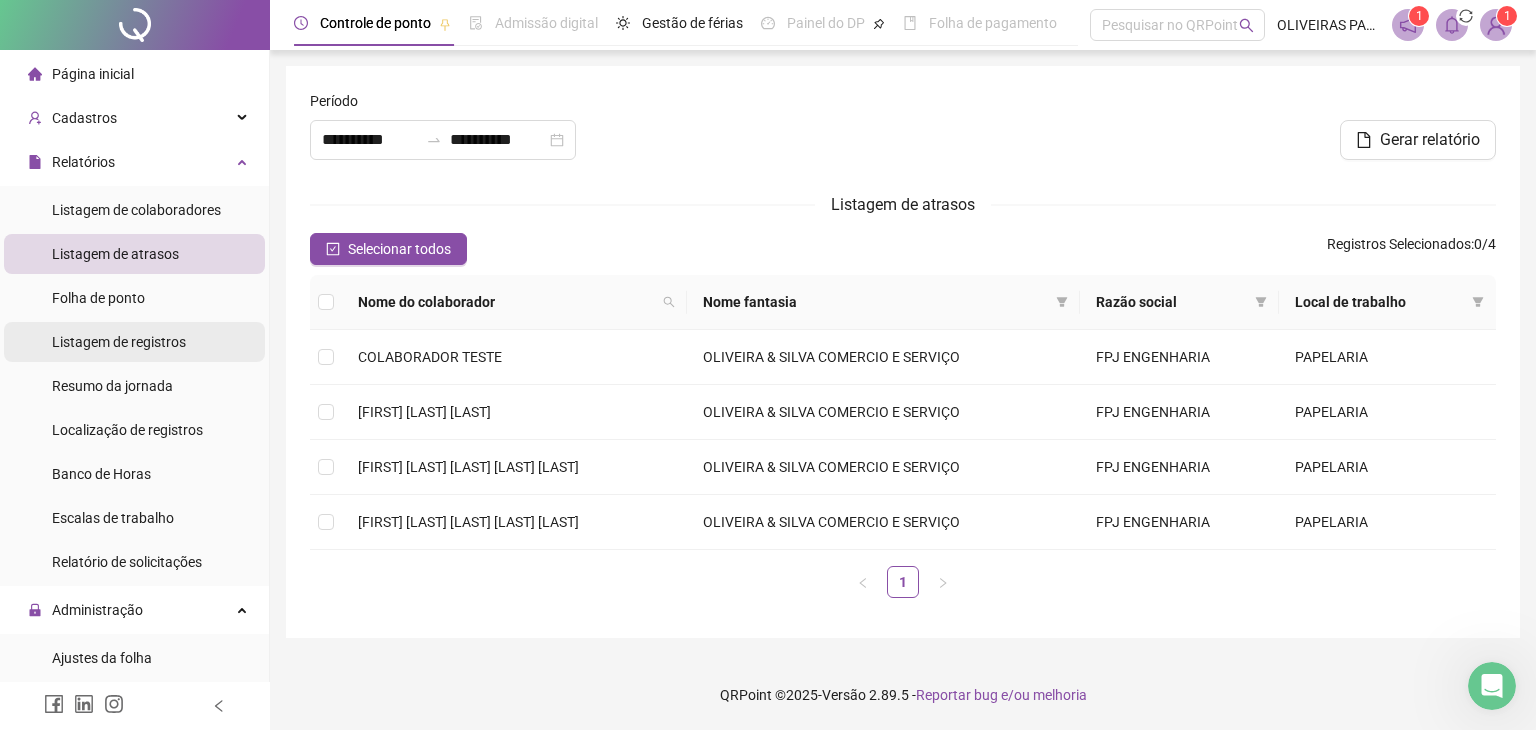 click on "Listagem de registros" at bounding box center (119, 342) 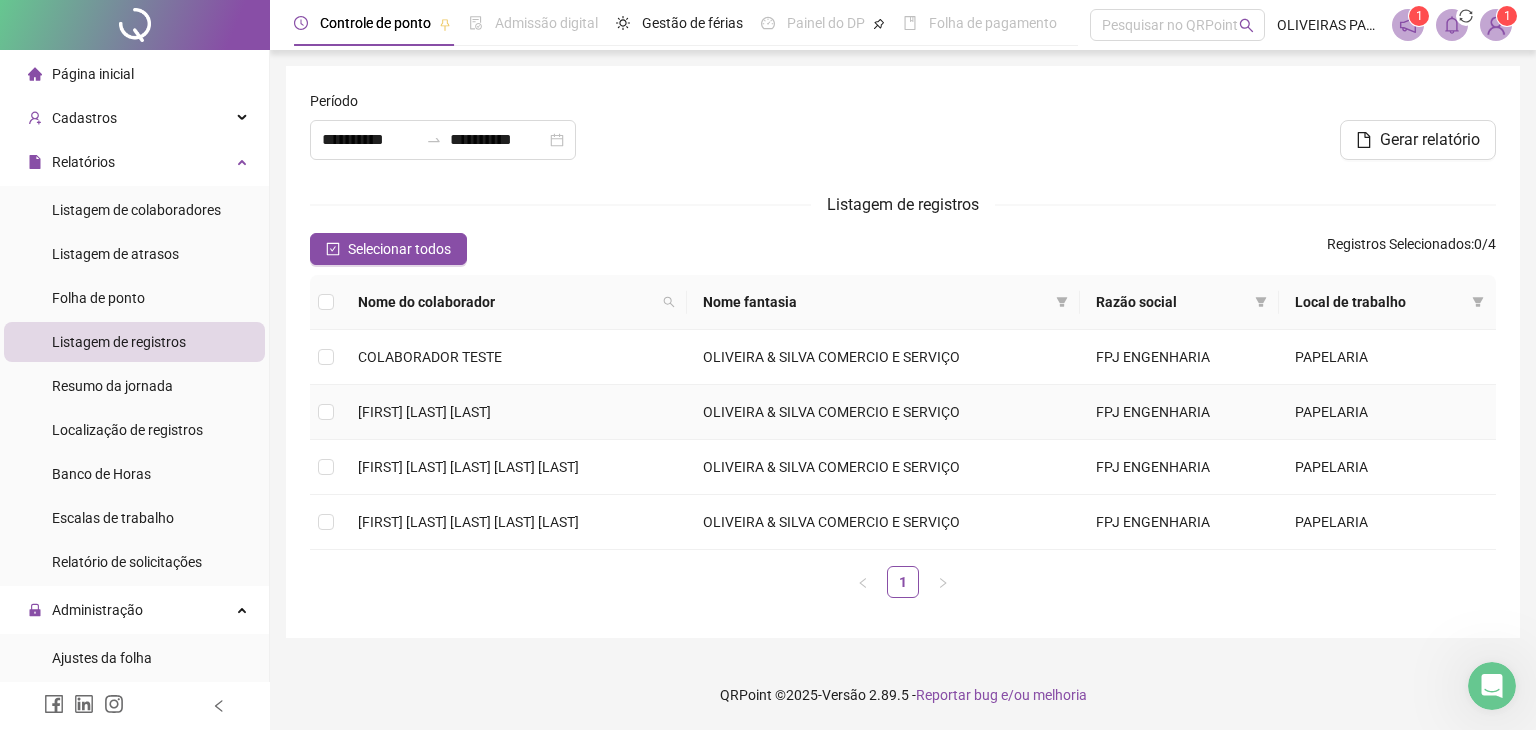 click on "[FIRST] [LAST] [LAST]" at bounding box center [514, 412] 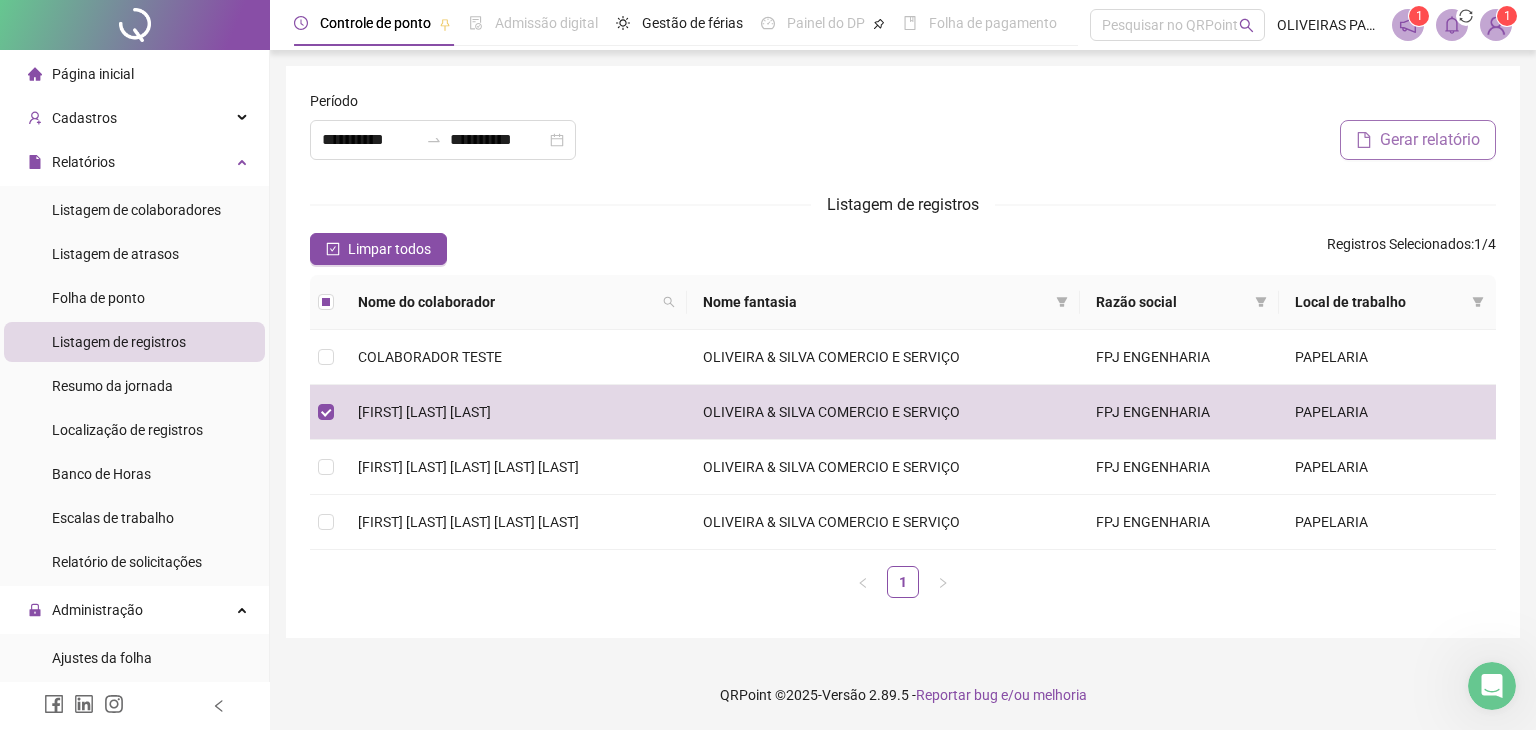 click on "Gerar relatório" at bounding box center (1430, 140) 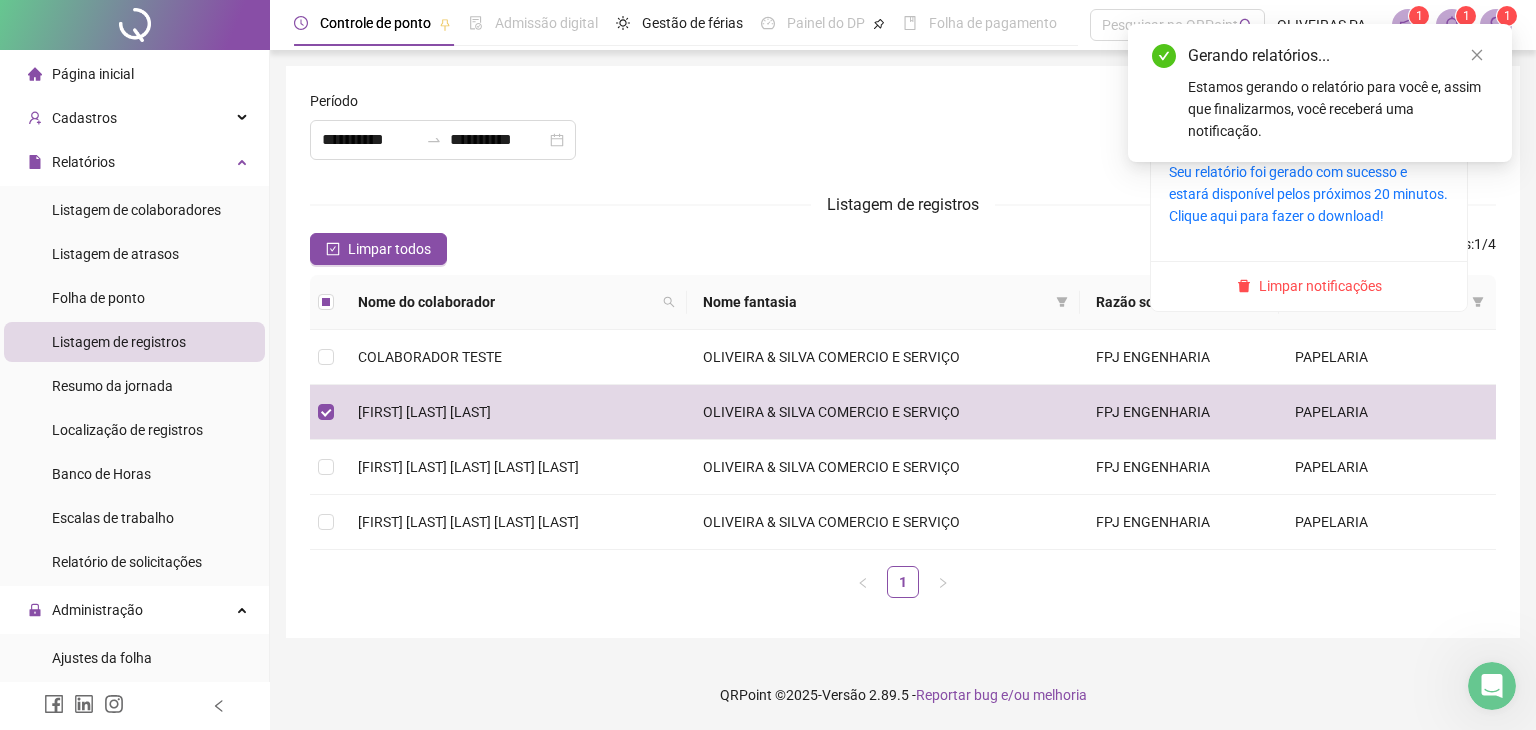 click on "1" at bounding box center [1466, 16] 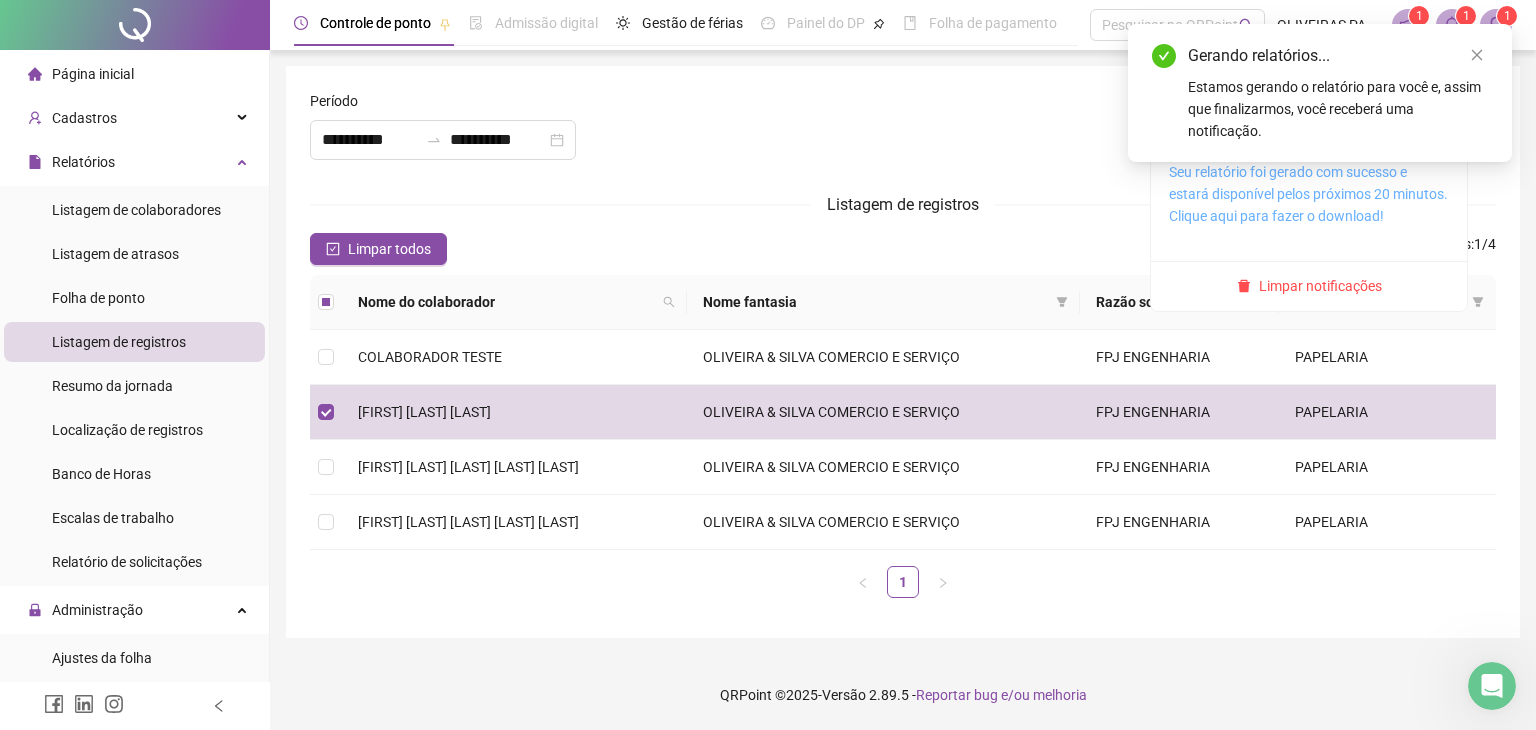click on "Seu relatório foi gerado com sucesso e estará disponível pelos próximos 20 minutos.
Clique aqui para fazer o download!" at bounding box center (1308, 194) 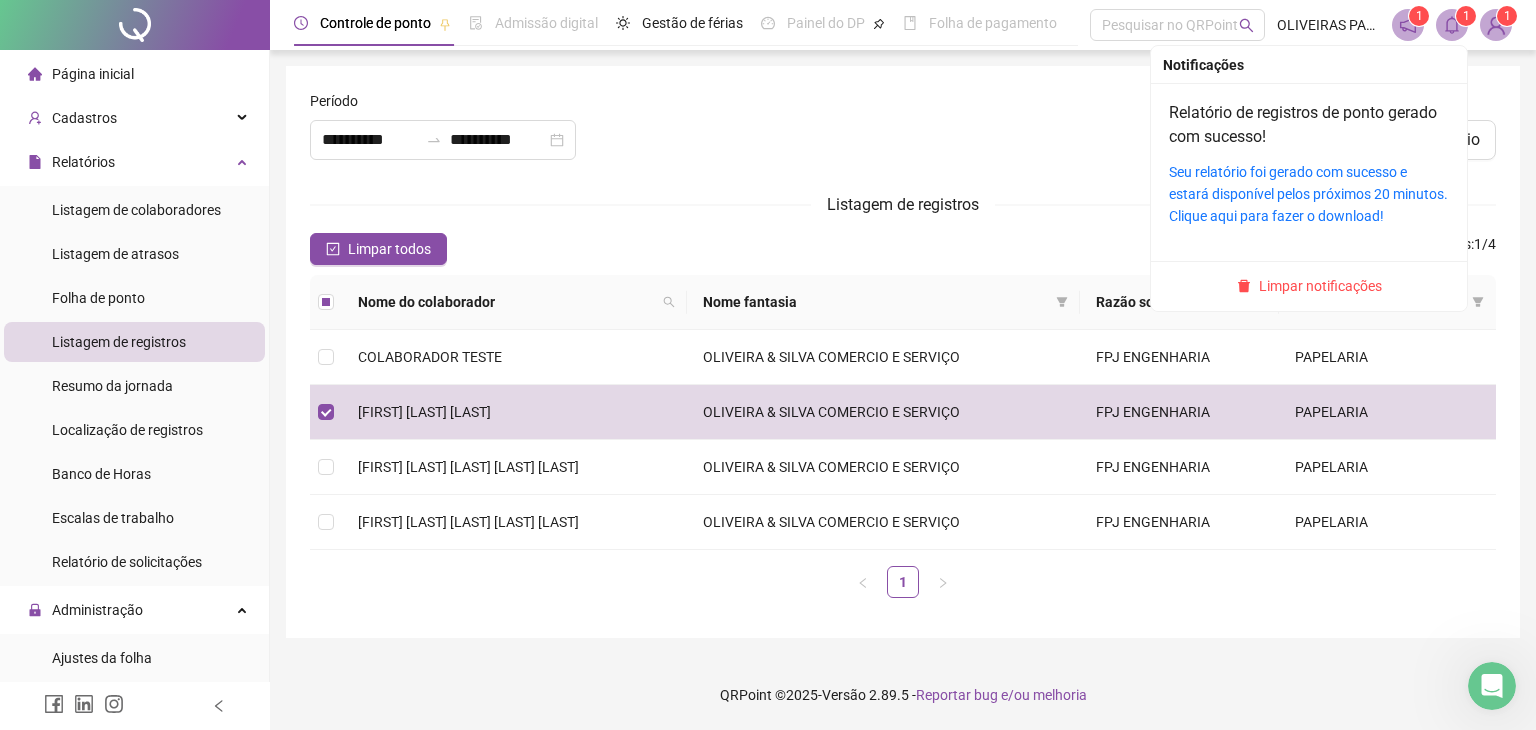 click 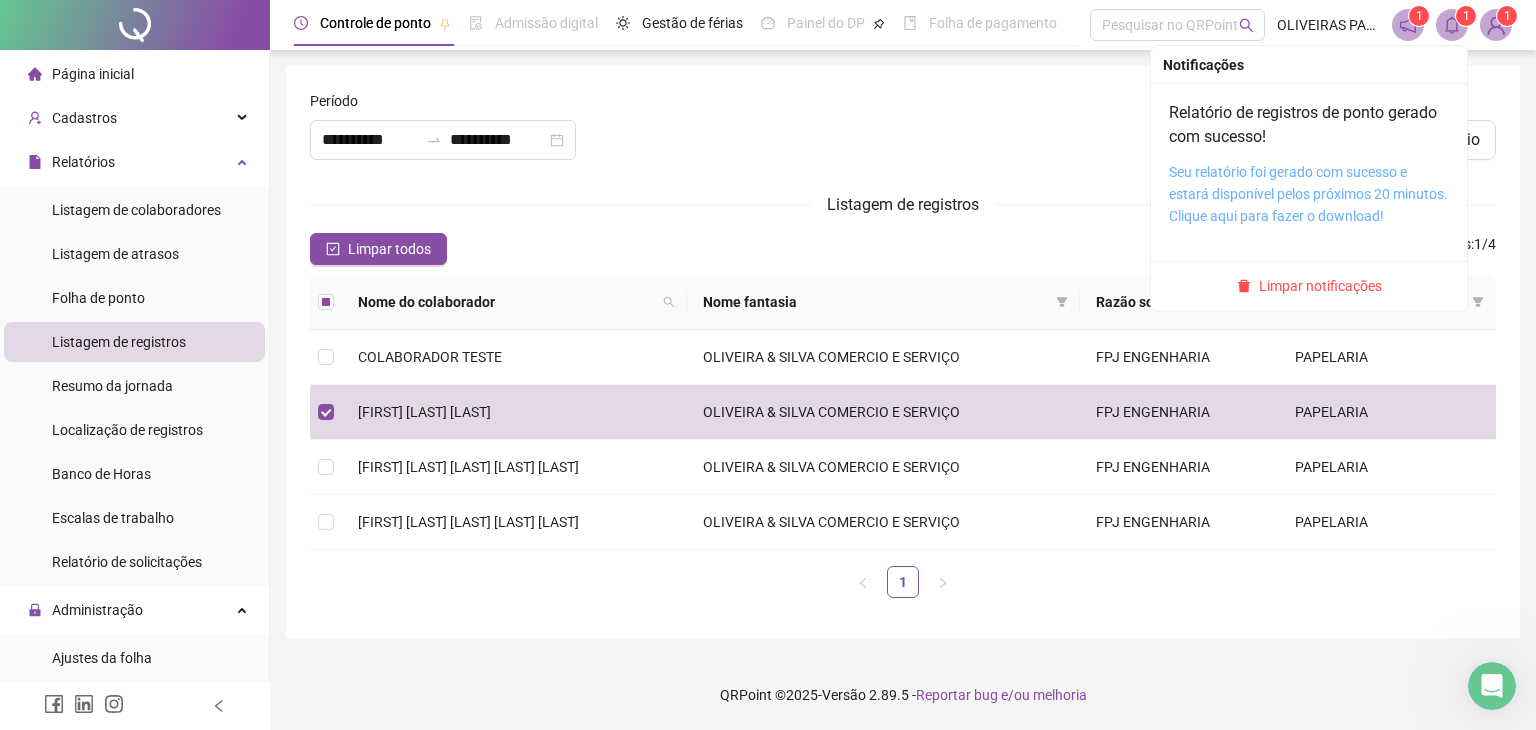 click on "Seu relatório foi gerado com sucesso e estará disponível pelos próximos 20 minutos.
Clique aqui para fazer o download!" at bounding box center (1308, 194) 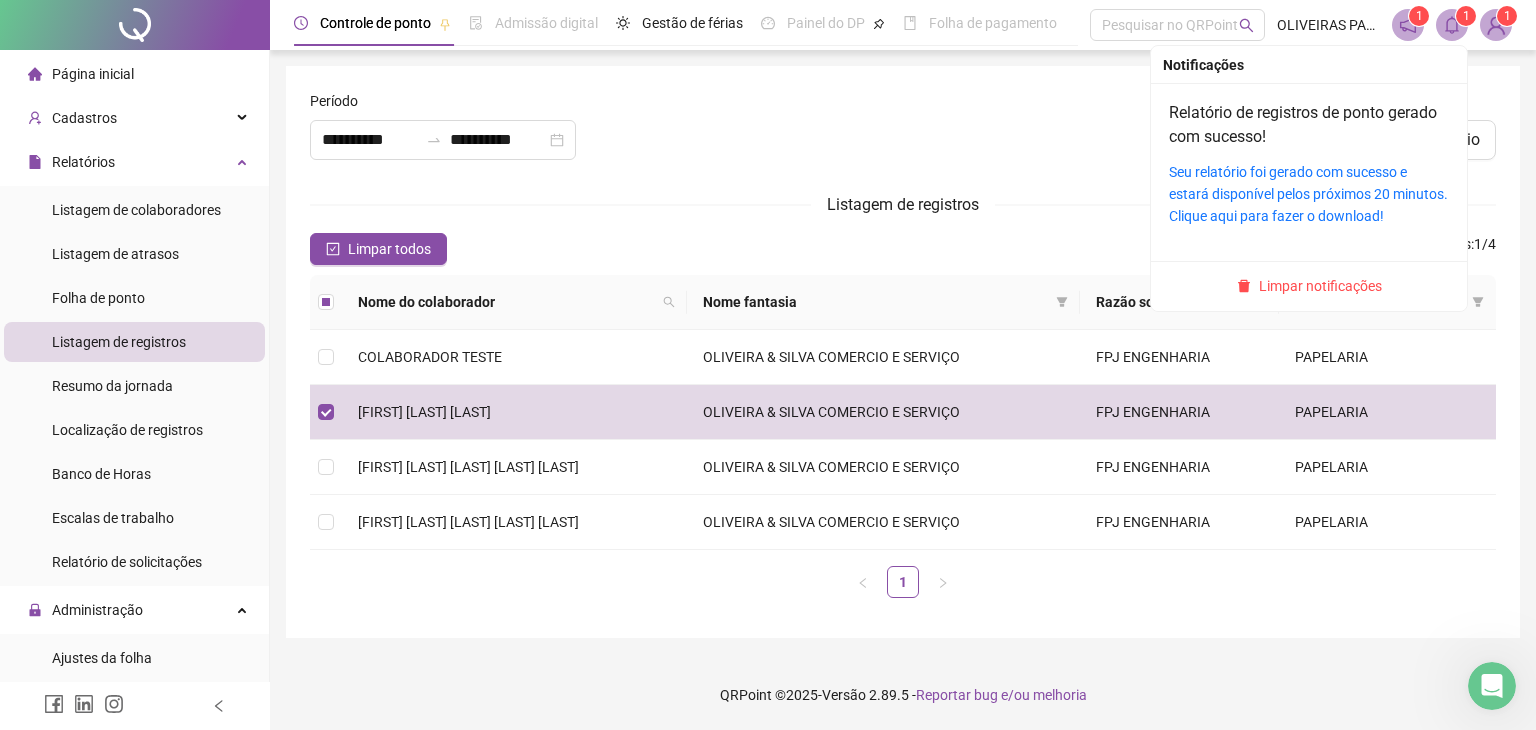 click 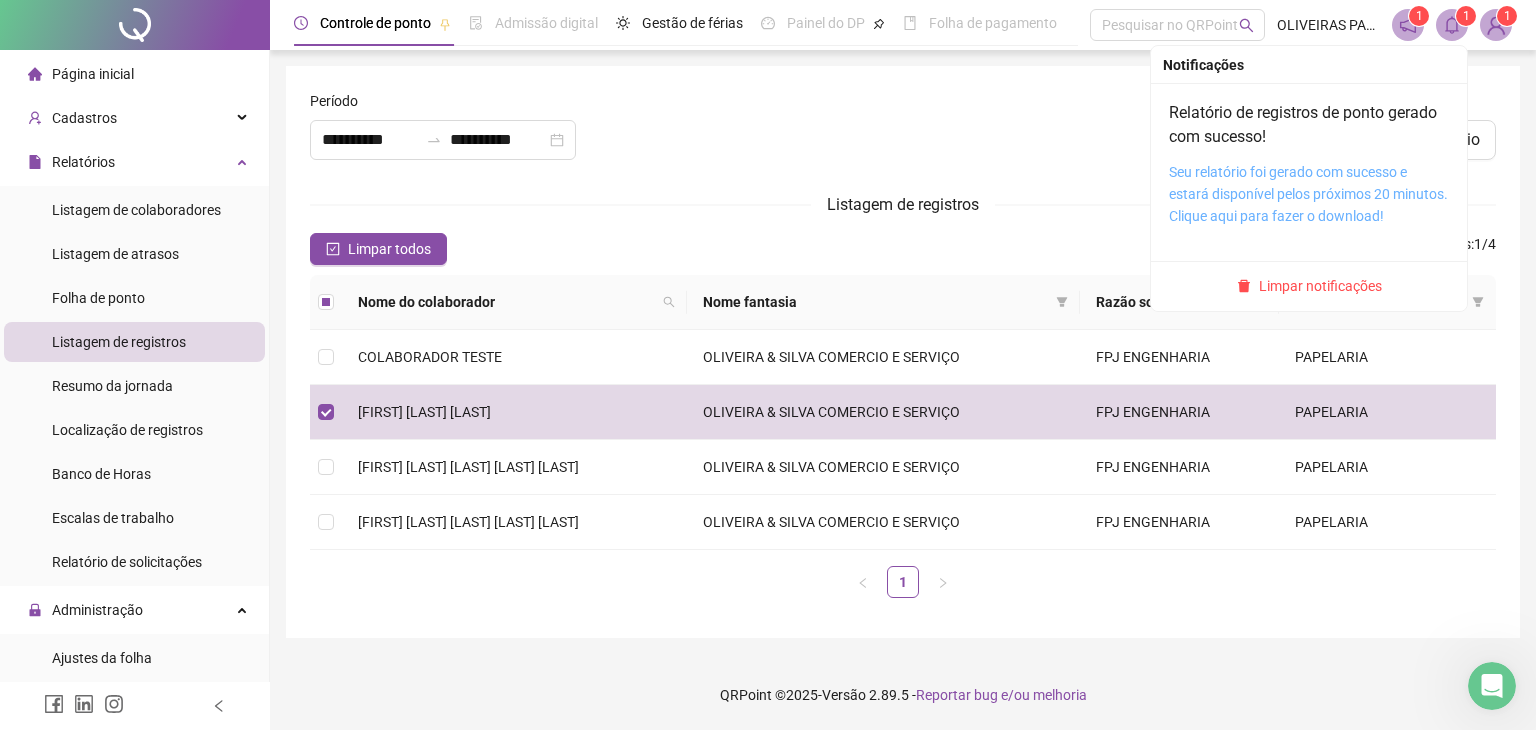 click on "Seu relatório foi gerado com sucesso e estará disponível pelos próximos 20 minutos.
Clique aqui para fazer o download!" at bounding box center [1308, 194] 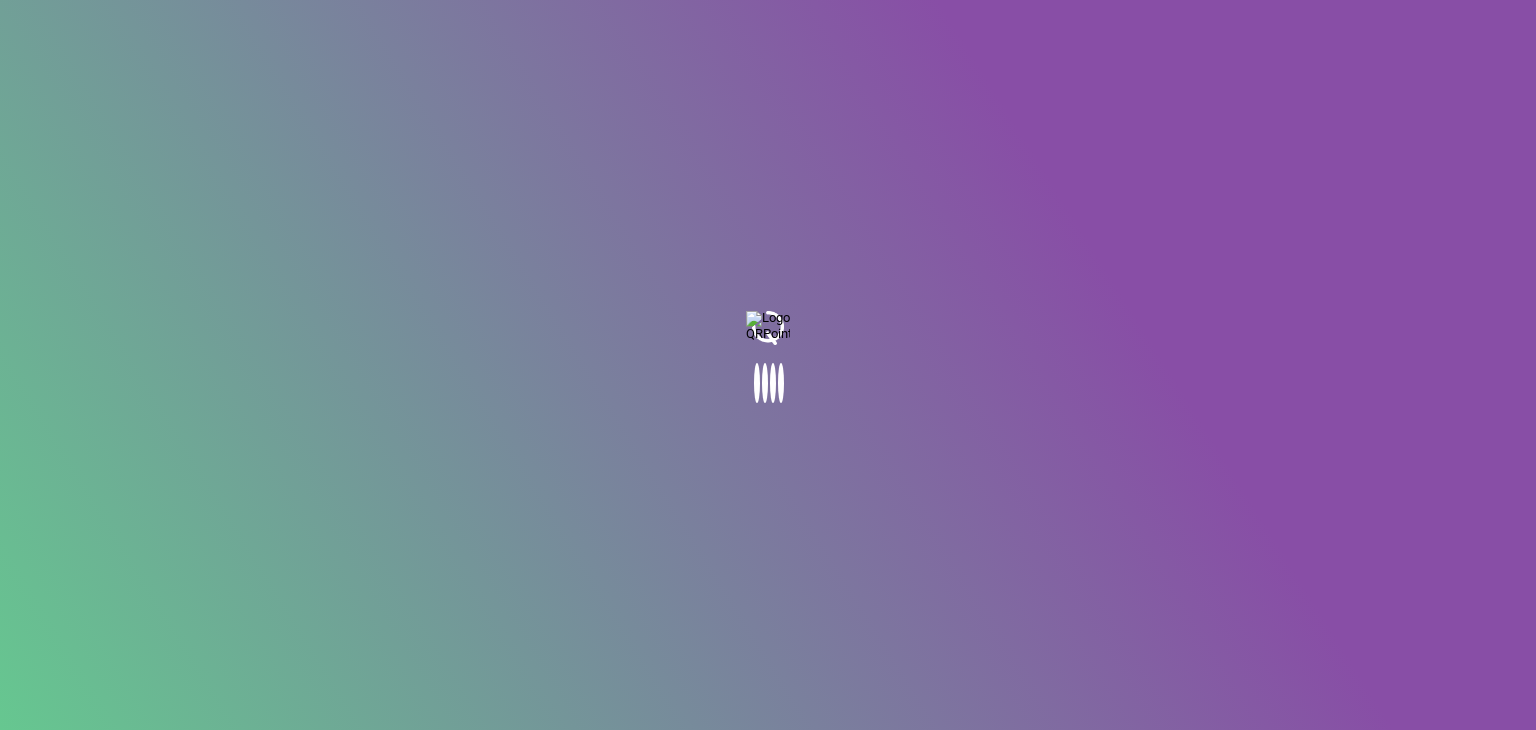 scroll, scrollTop: 0, scrollLeft: 0, axis: both 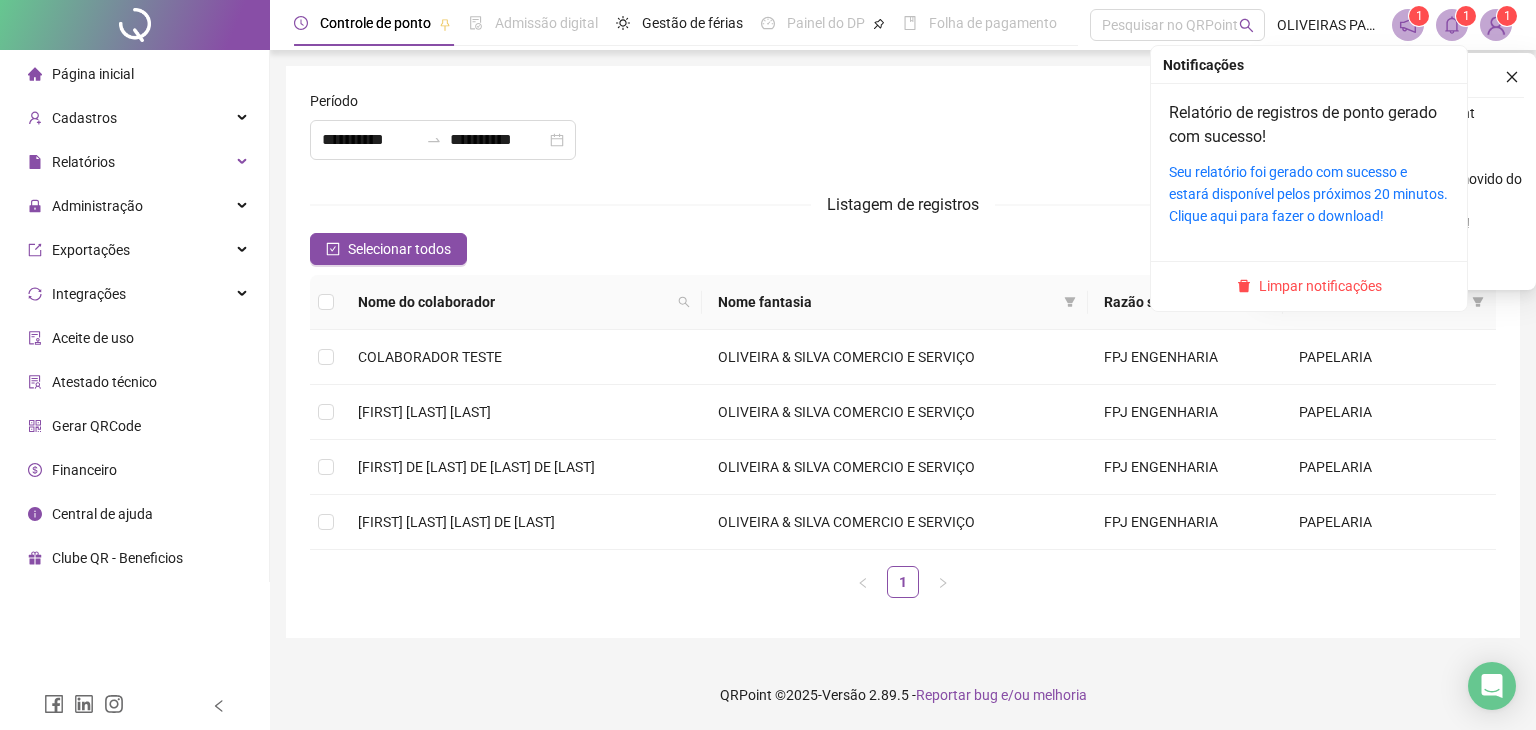 click 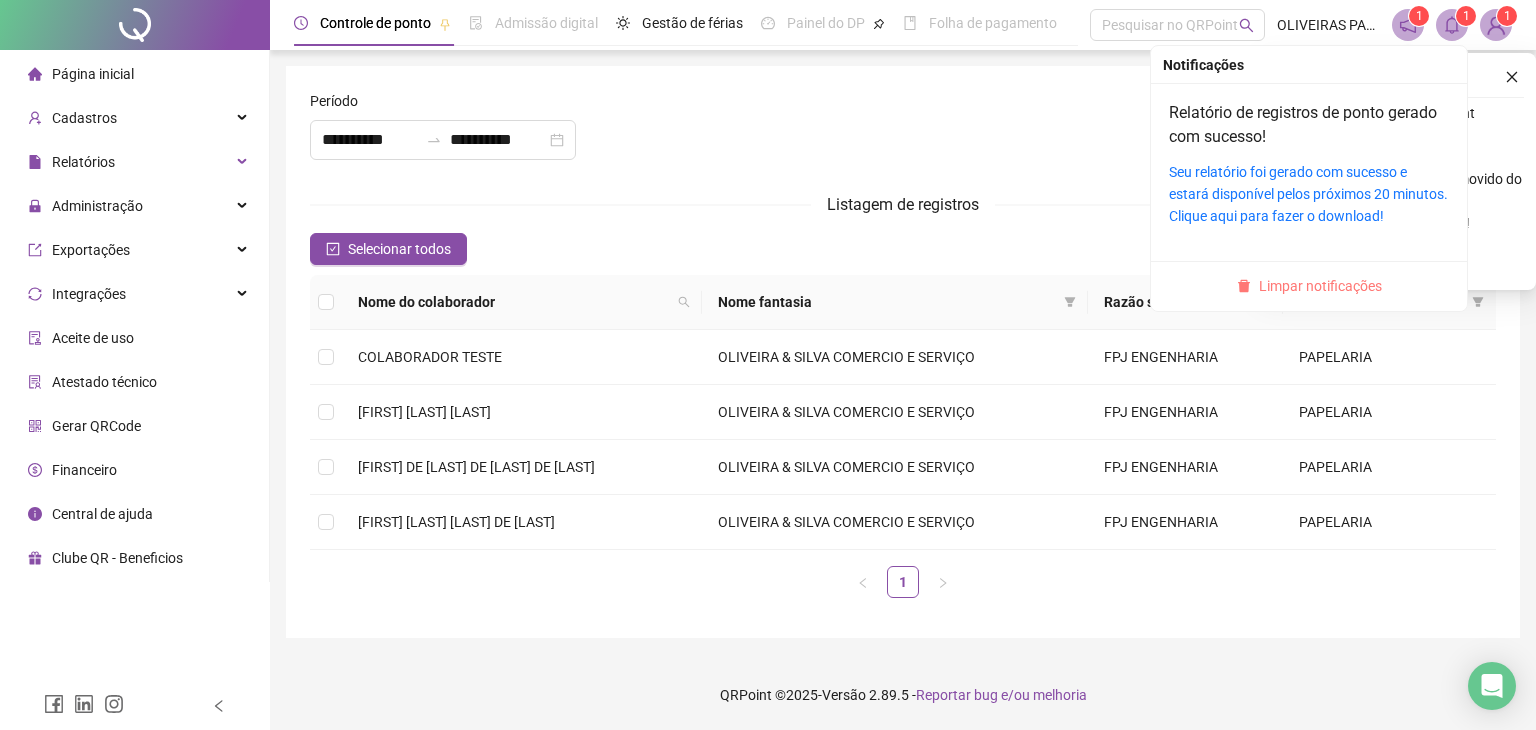 click on "Limpar notificações" at bounding box center (1320, 286) 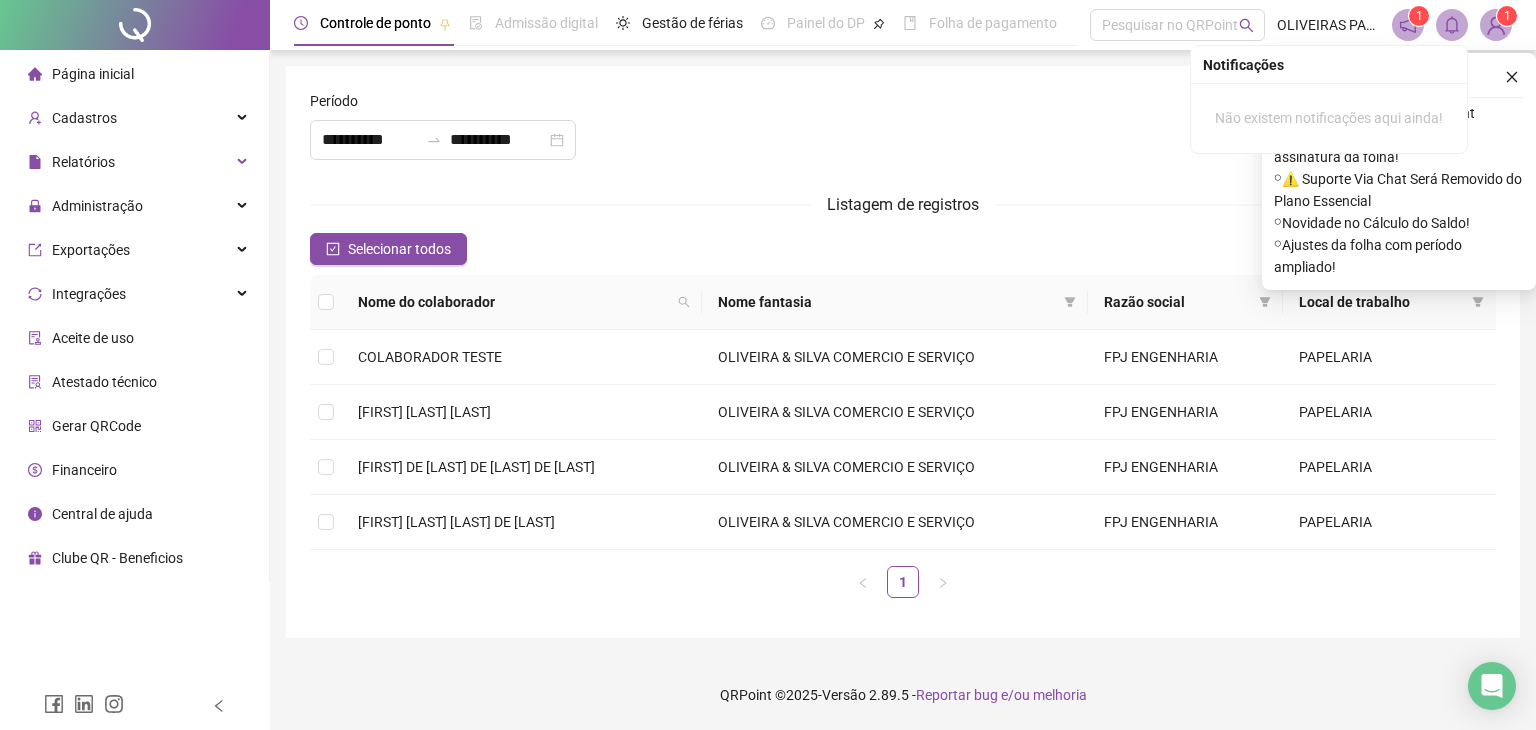 click at bounding box center [1496, 25] 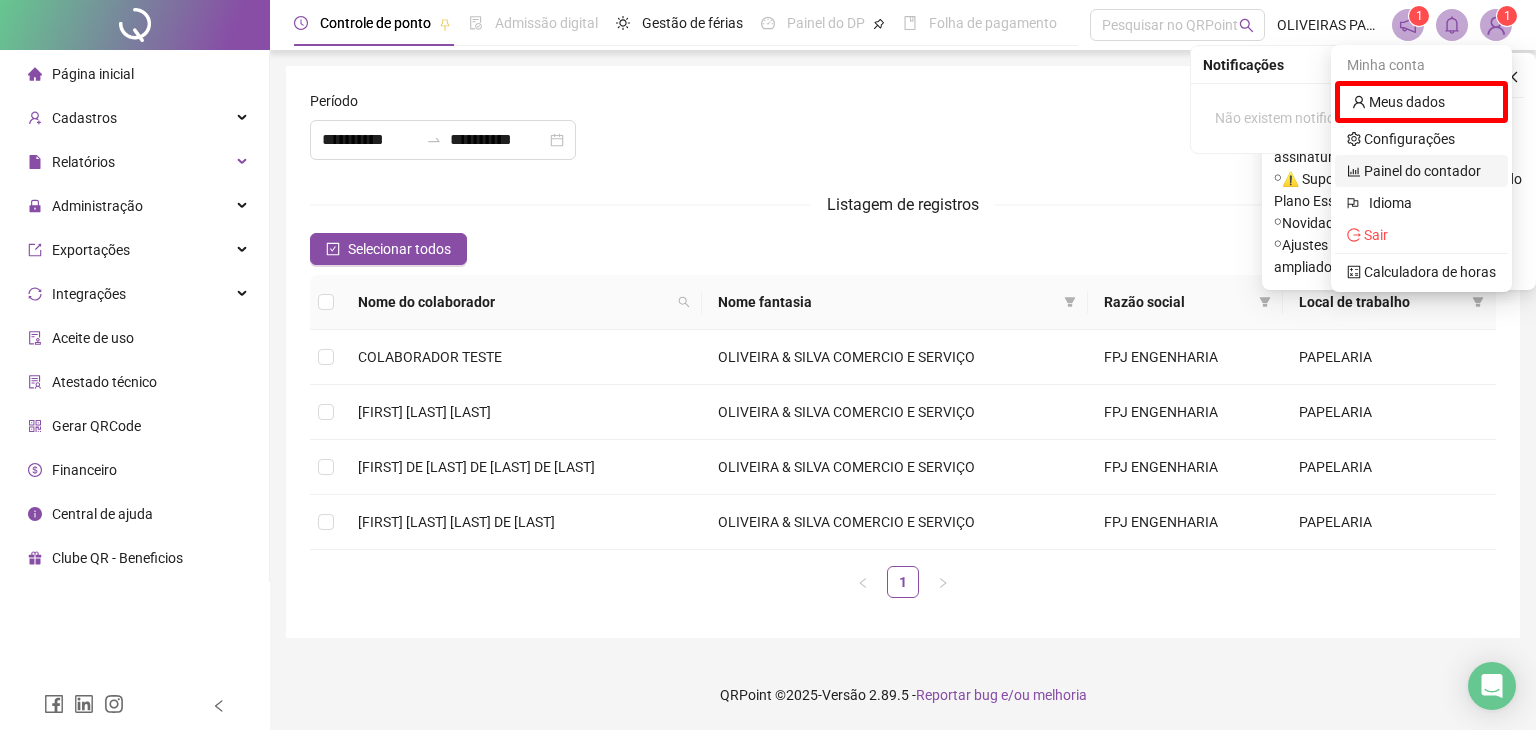 click on "Painel do contador" at bounding box center [1414, 171] 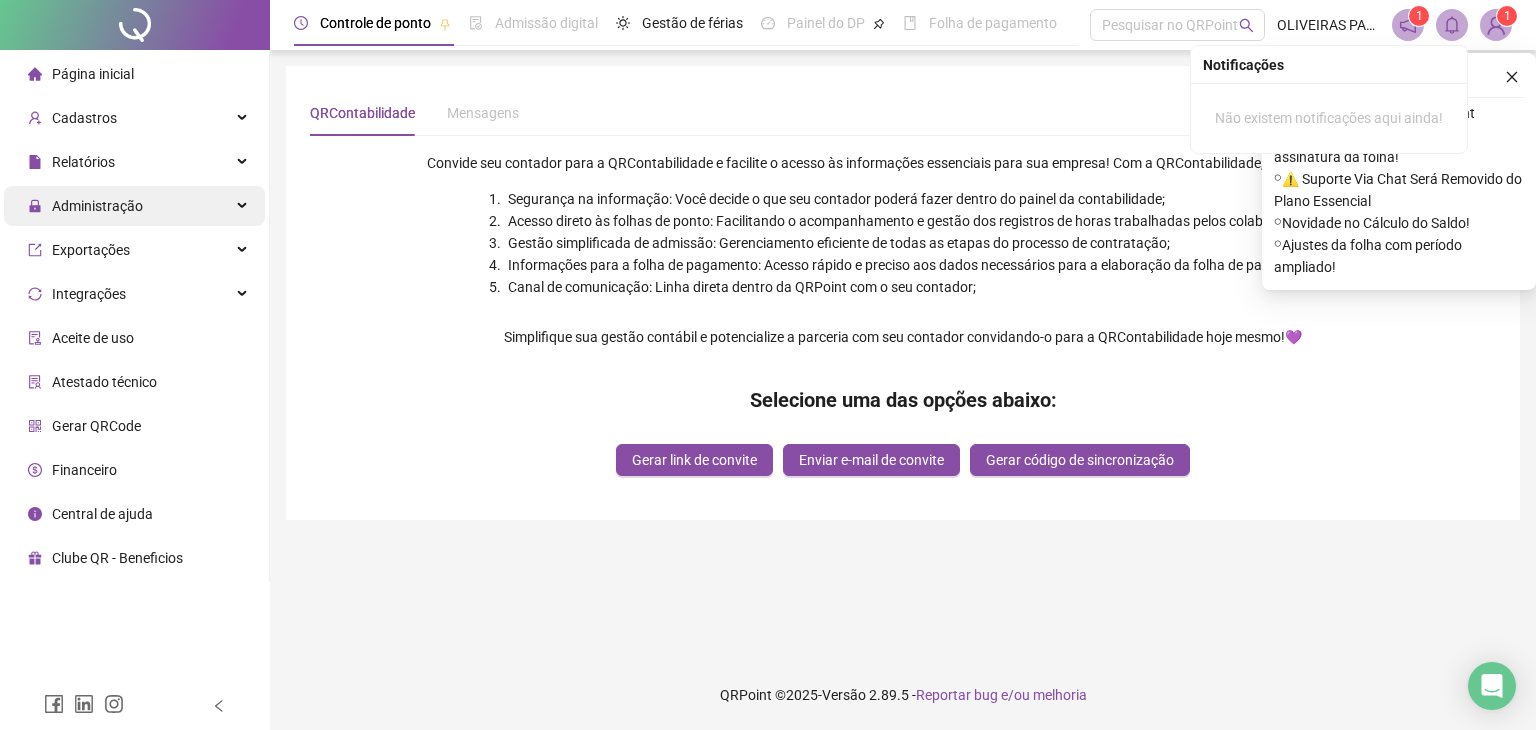 click on "Administração" at bounding box center [97, 206] 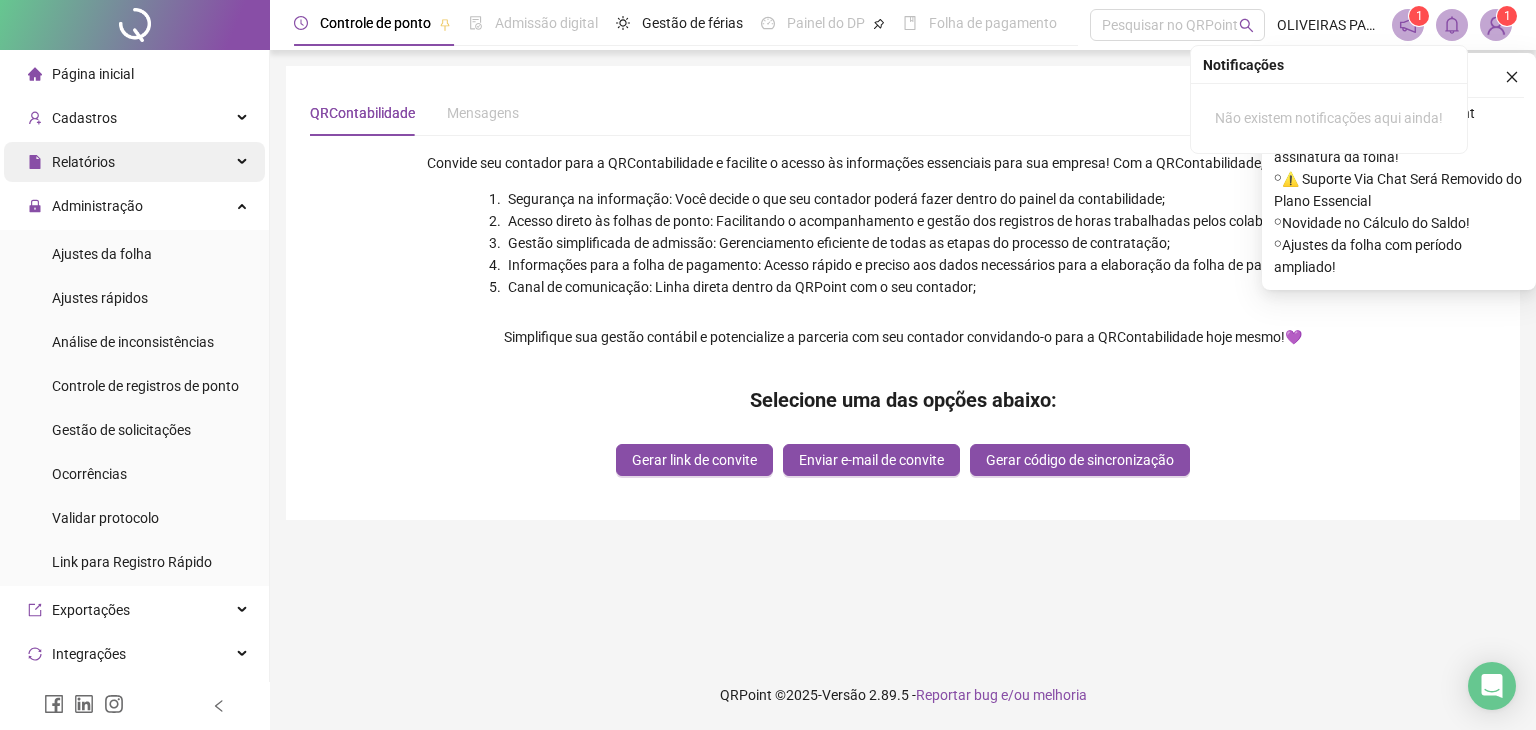 click on "Relatórios" at bounding box center (134, 162) 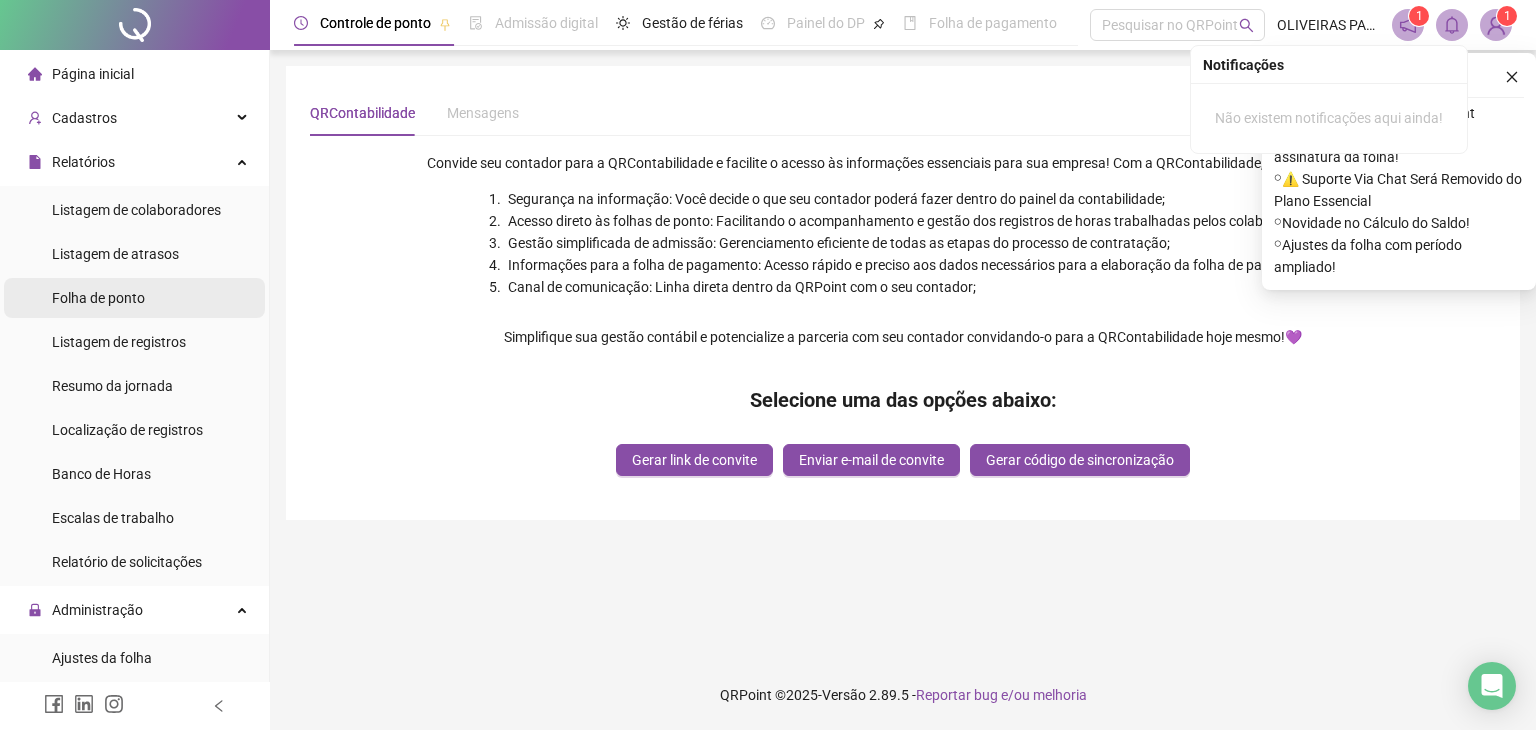click on "Folha de ponto" at bounding box center (134, 298) 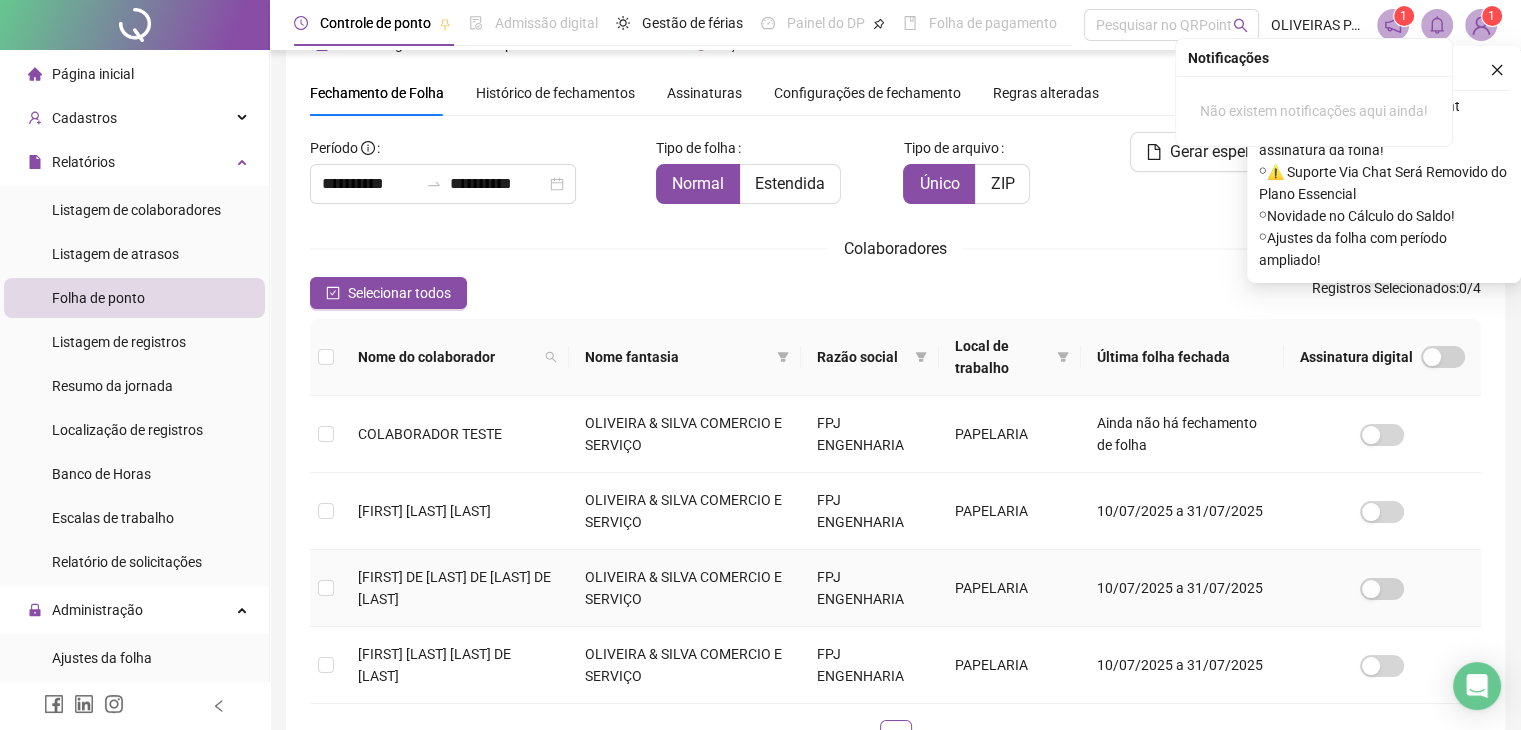 scroll, scrollTop: 44, scrollLeft: 0, axis: vertical 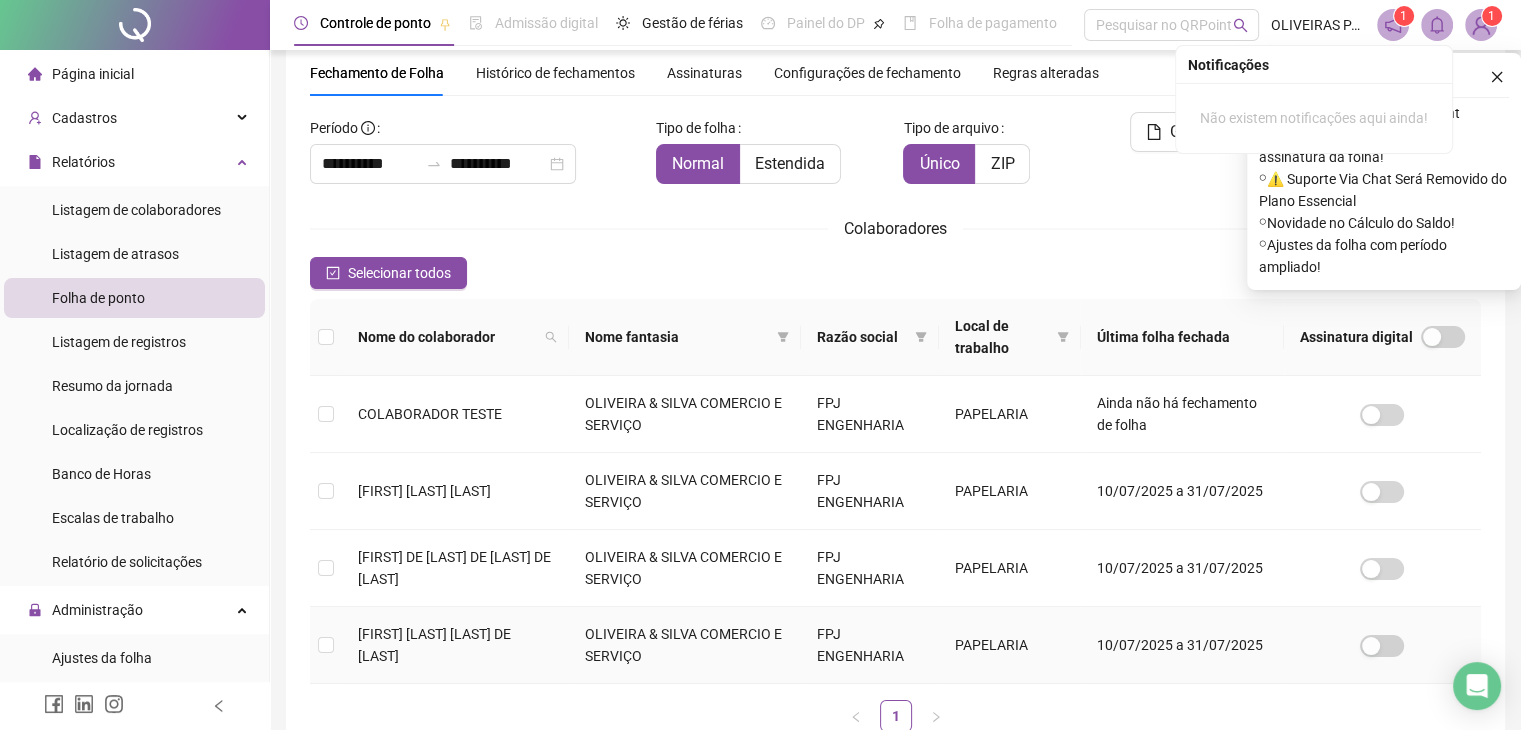 click on "10/07/2025 a 31/07/2025" at bounding box center (1182, 645) 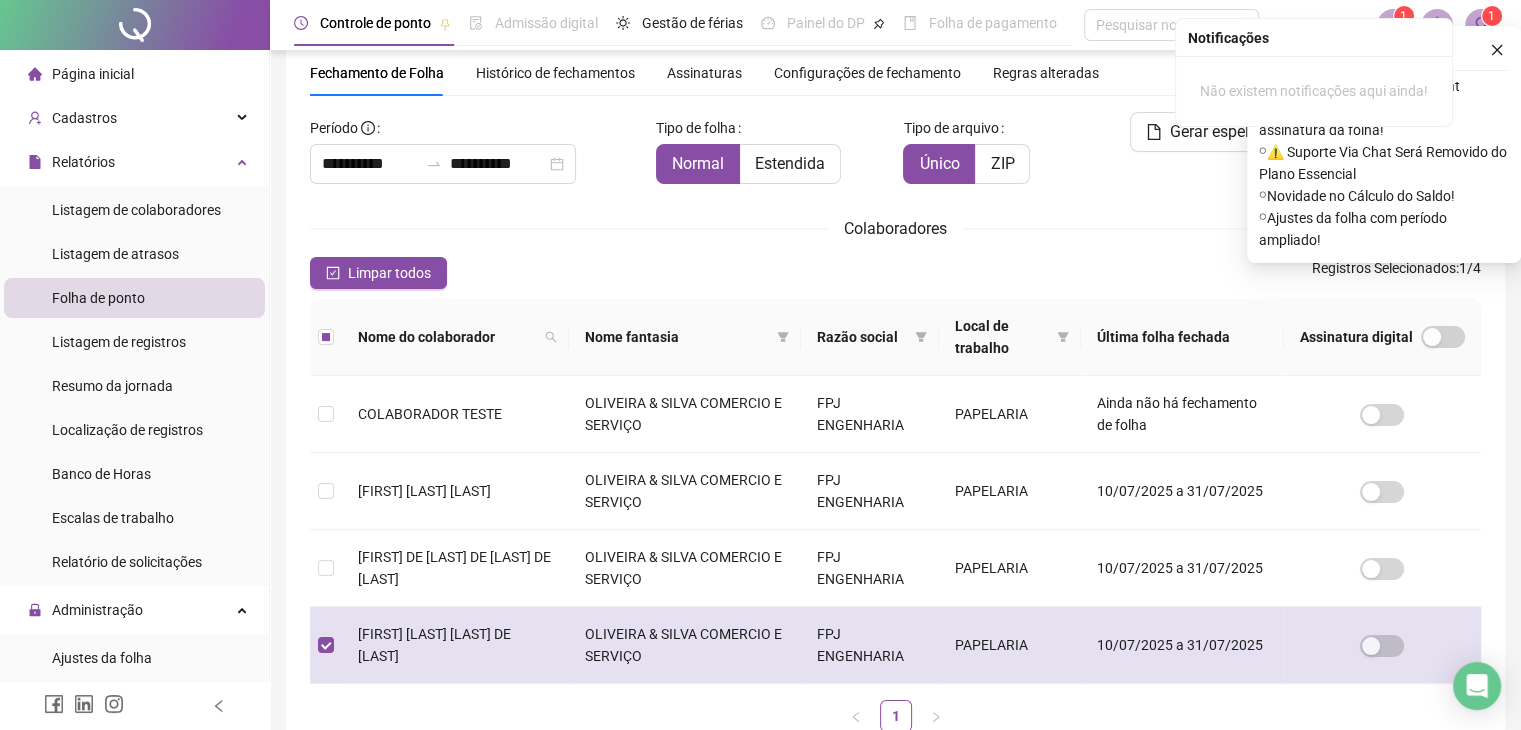 scroll, scrollTop: 44, scrollLeft: 0, axis: vertical 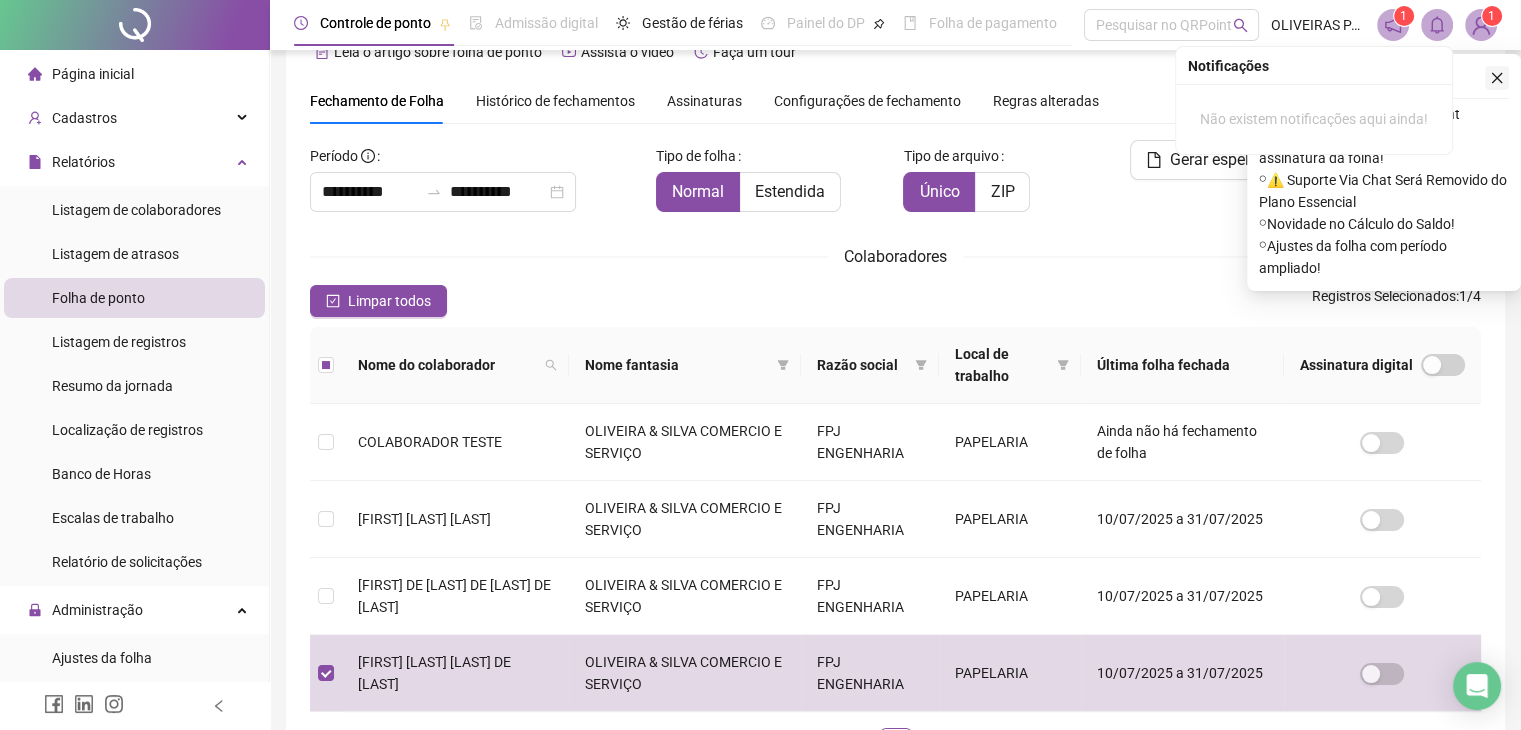 click 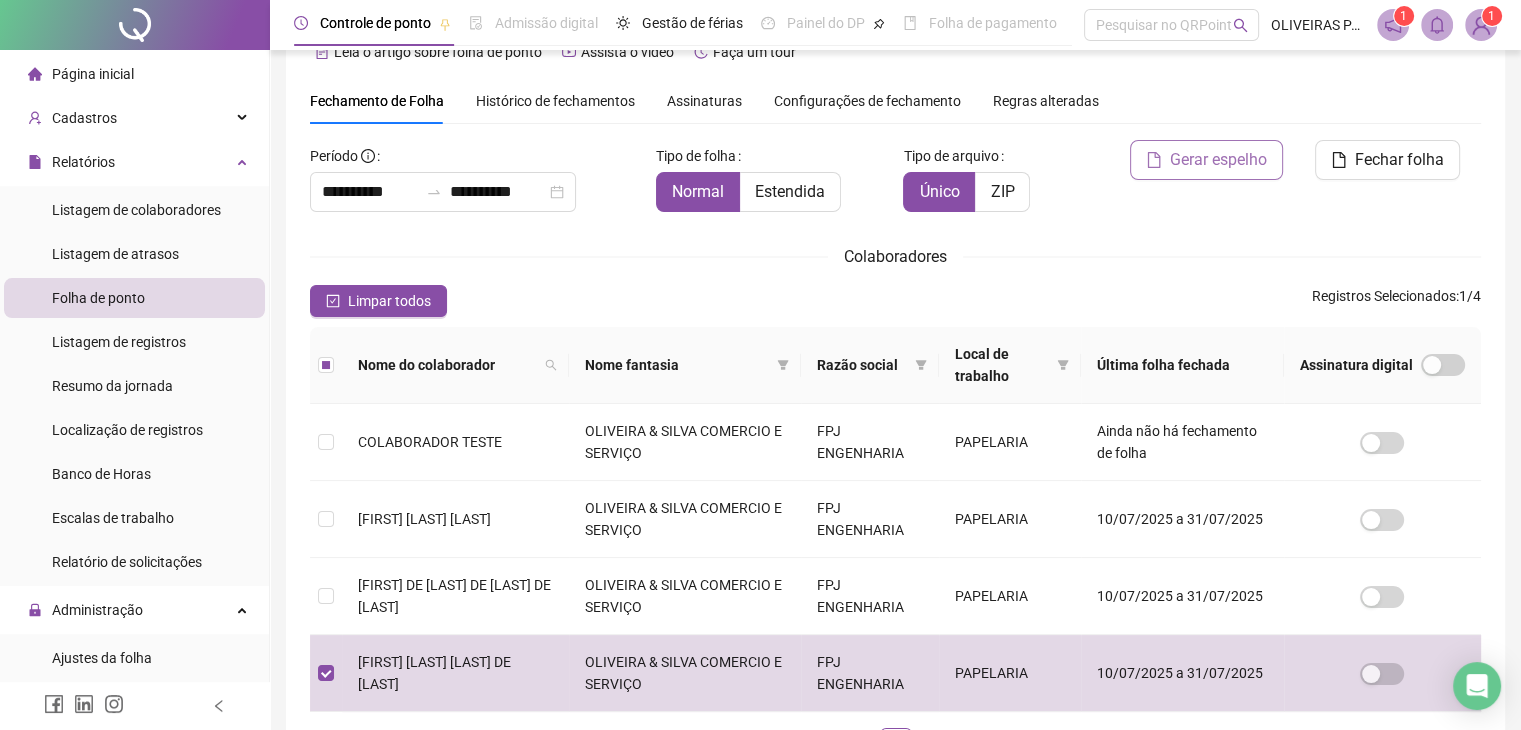 click on "Gerar espelho" at bounding box center (1206, 160) 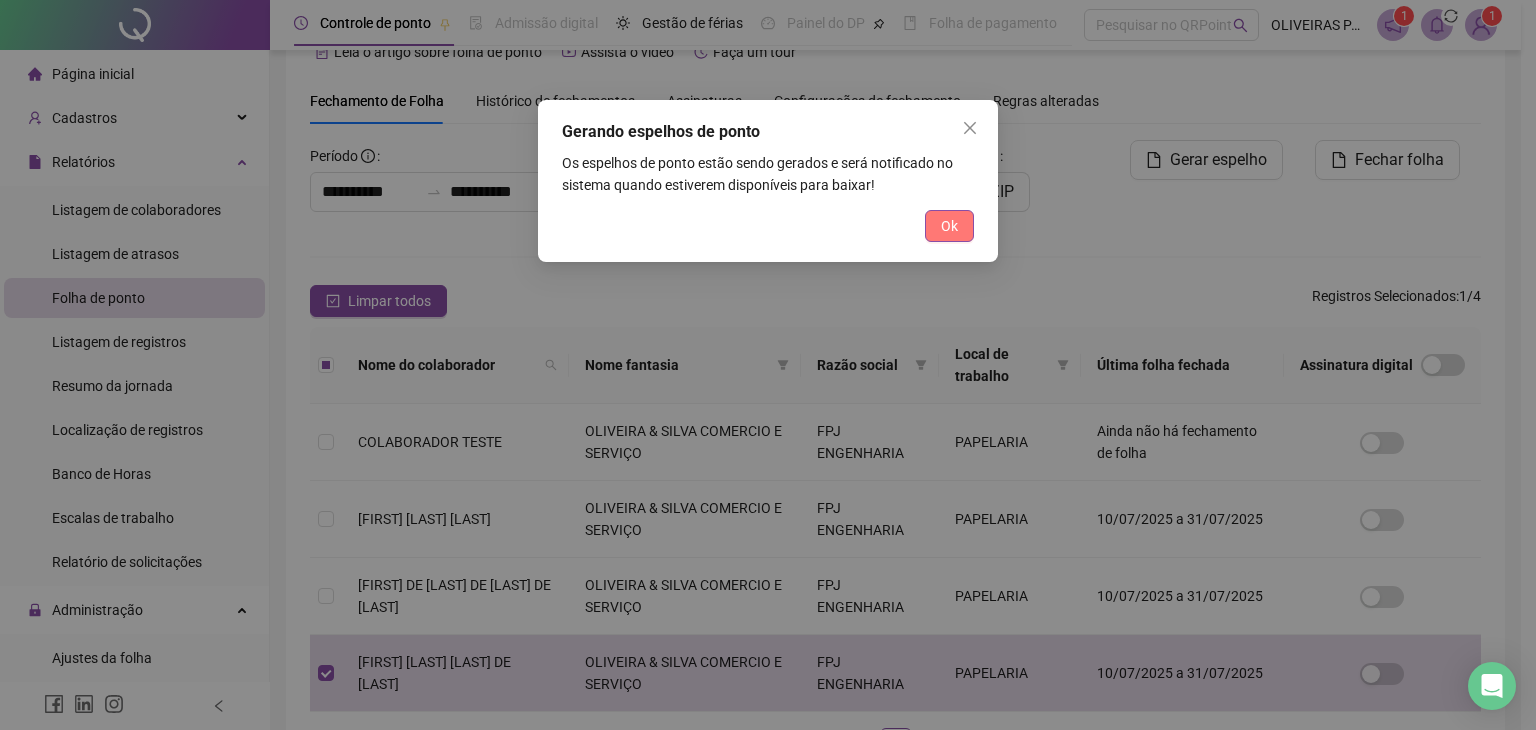 click on "Ok" at bounding box center (949, 226) 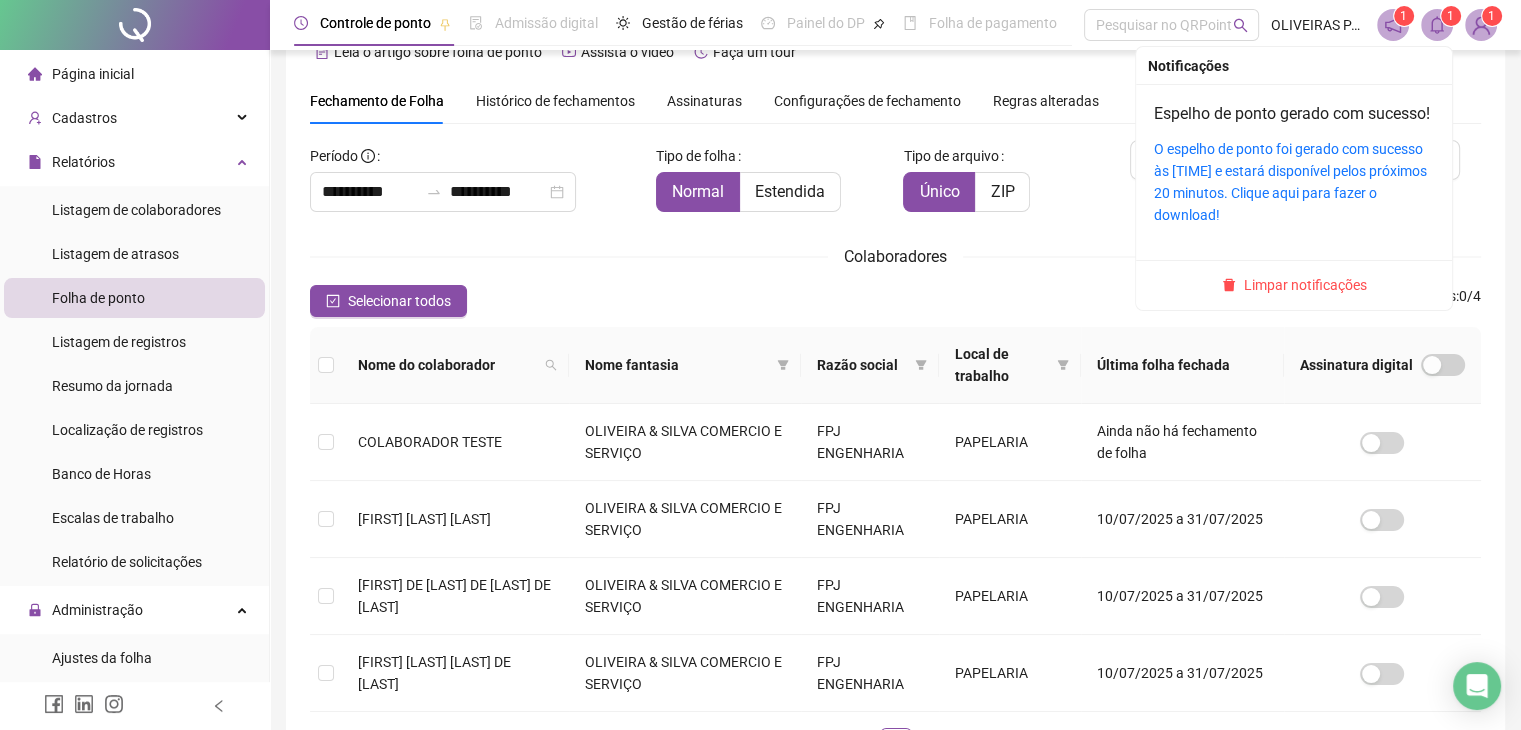 click 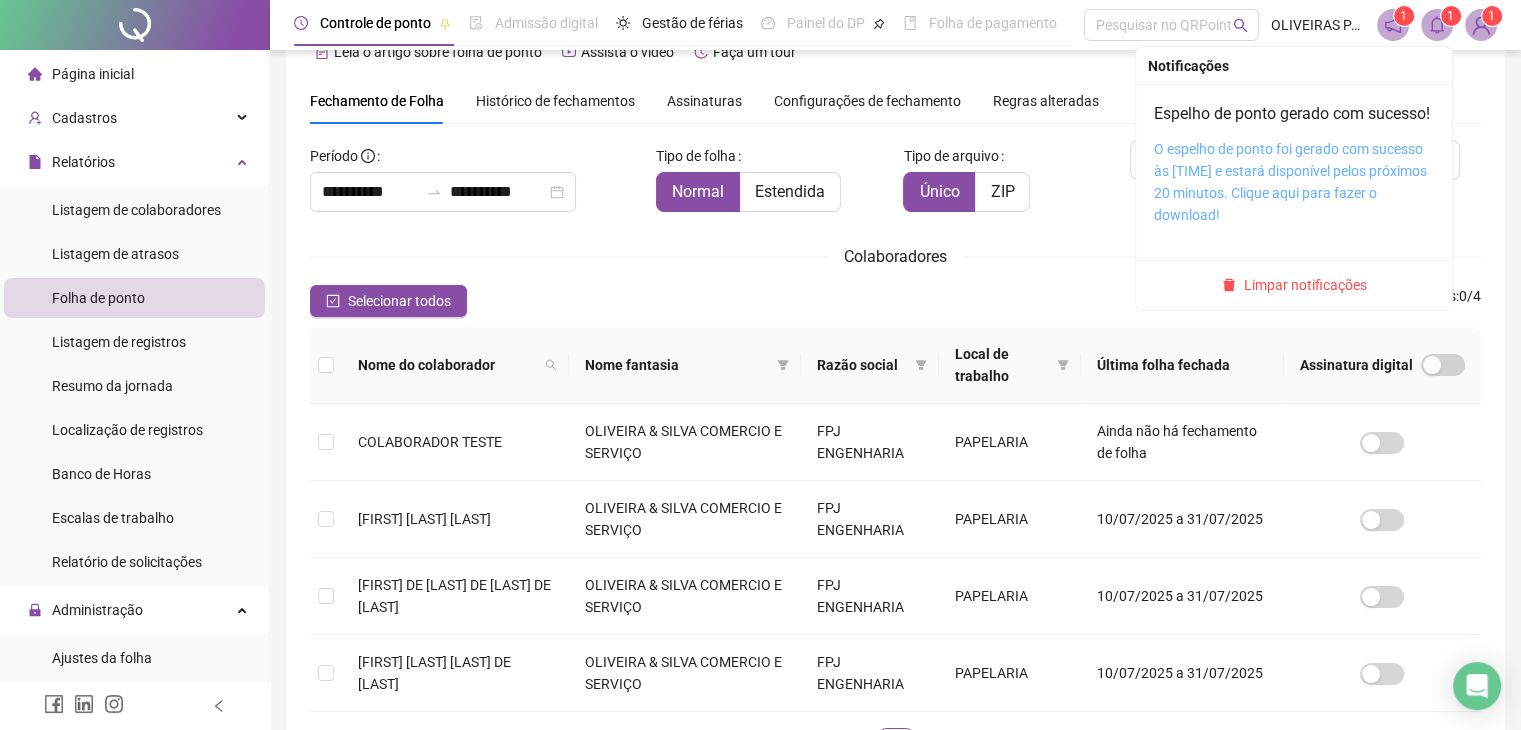 click on "O espelho de ponto foi gerado com sucesso às [TIME] e estará disponível pelos próximos 20 minutos.
Clique aqui para fazer o download!" at bounding box center [1290, 182] 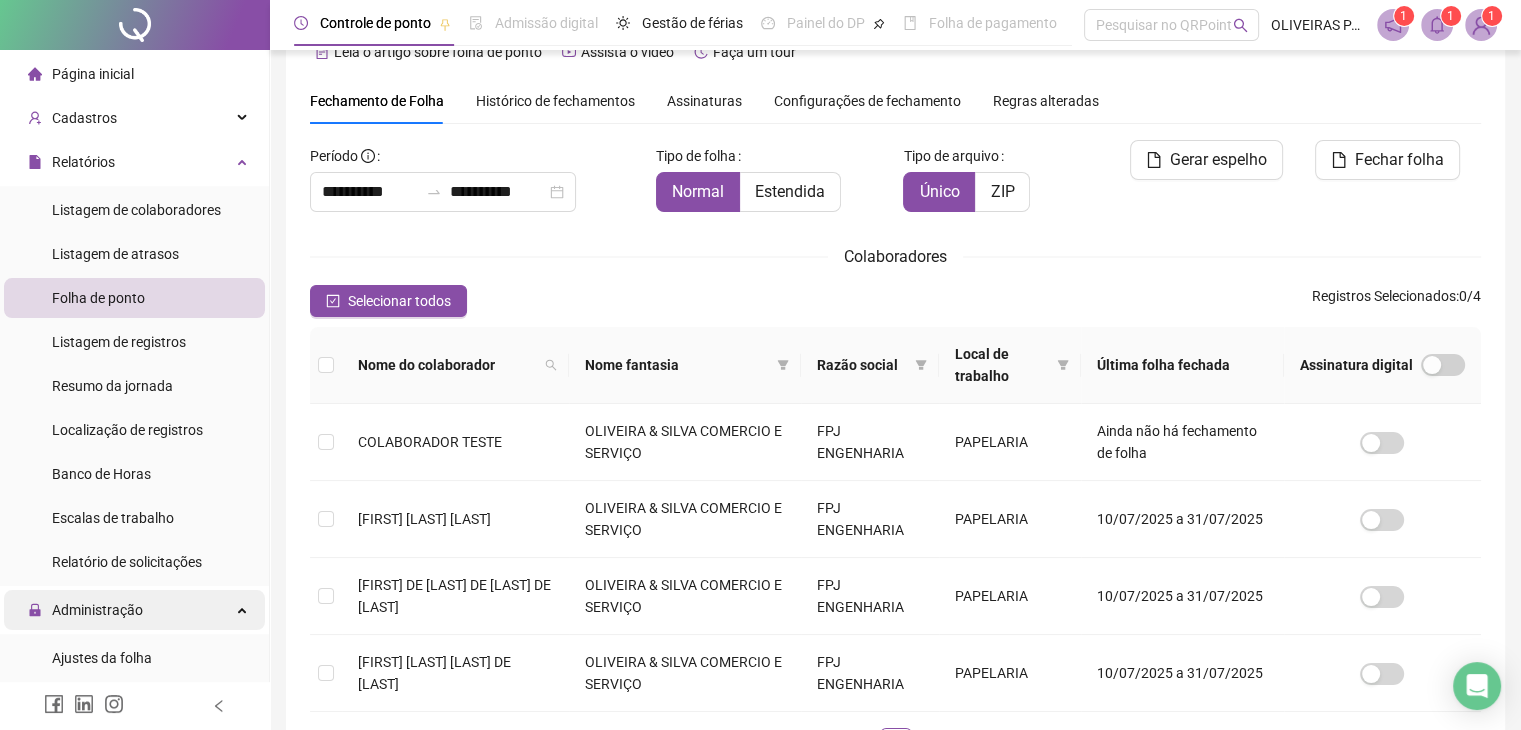 click on "Administração" at bounding box center [134, 610] 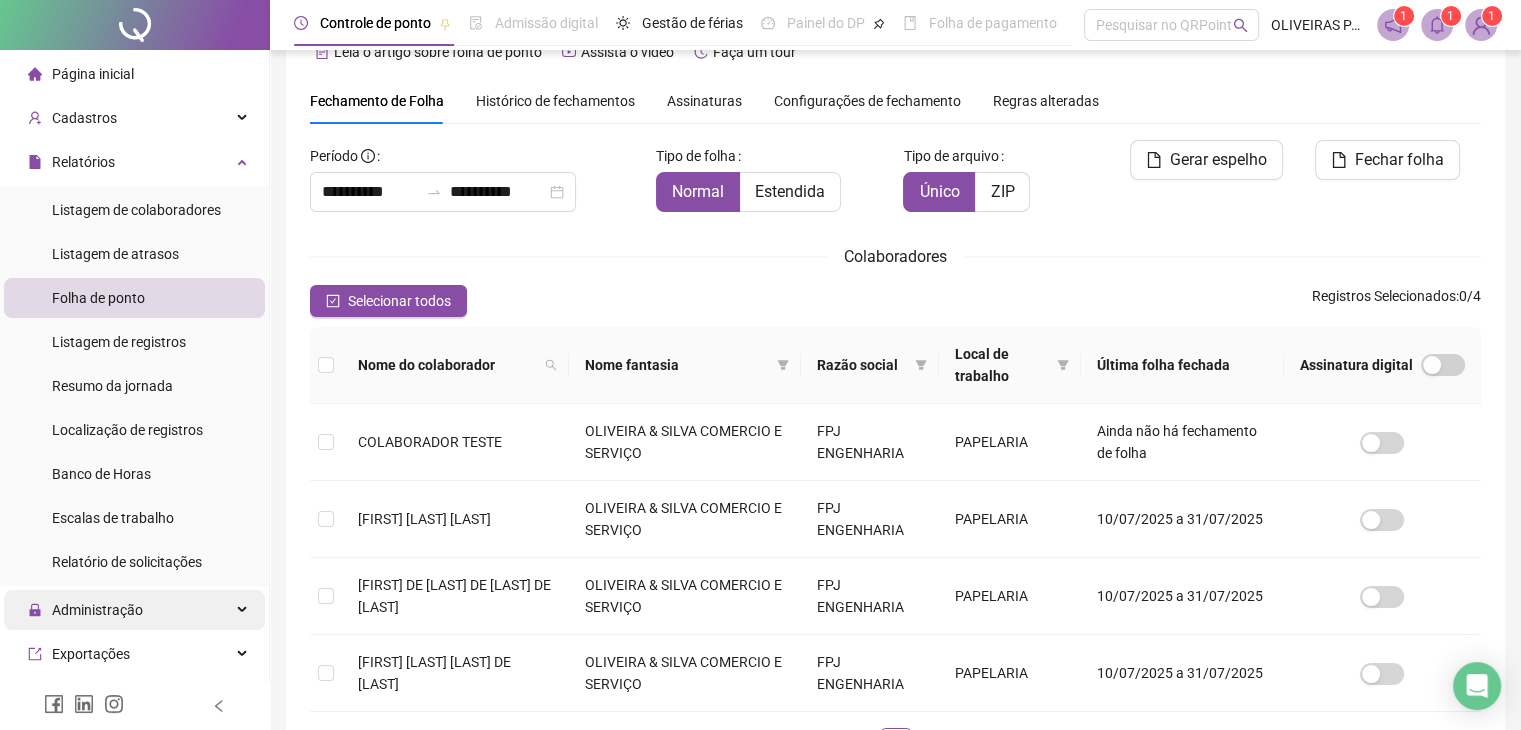 click on "Administração" at bounding box center (134, 610) 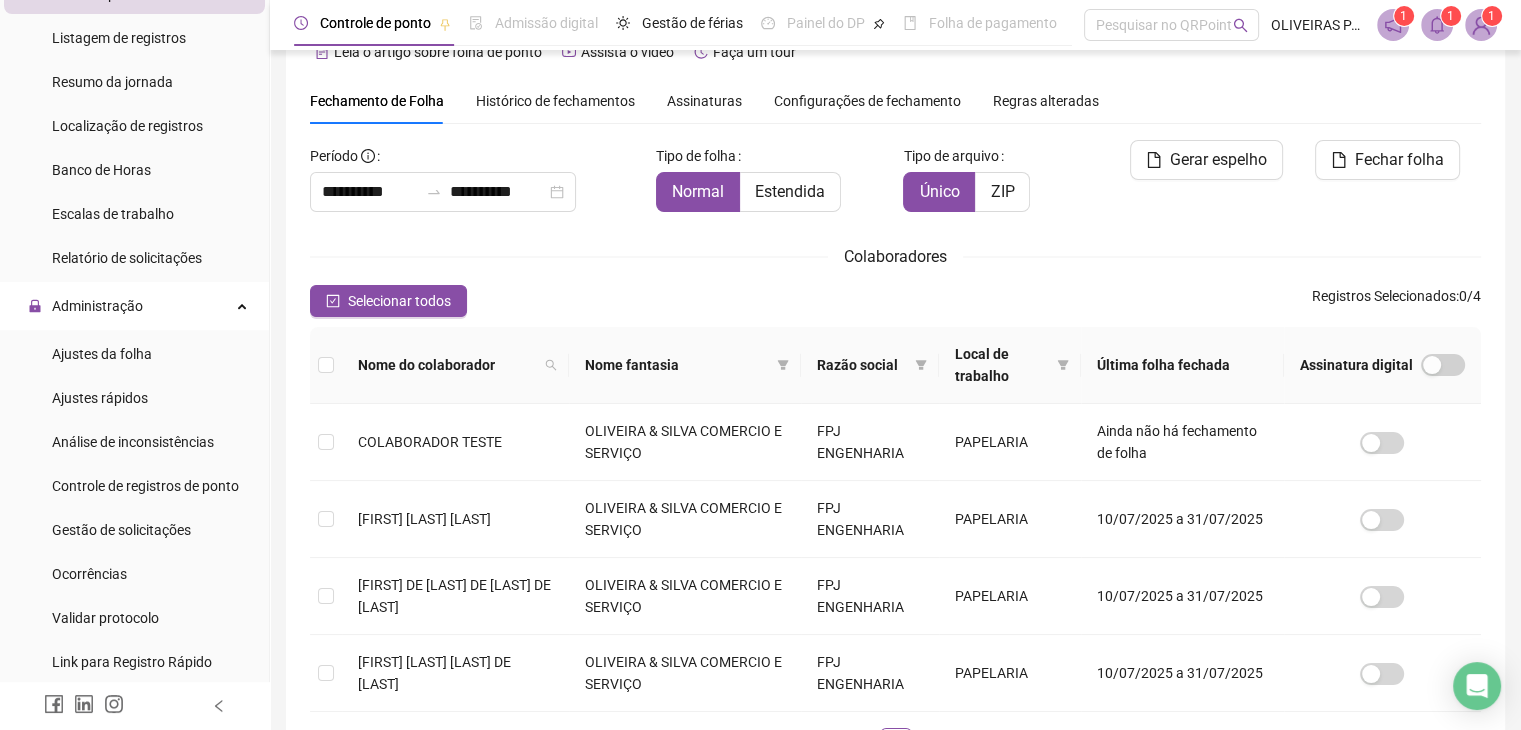 scroll, scrollTop: 308, scrollLeft: 0, axis: vertical 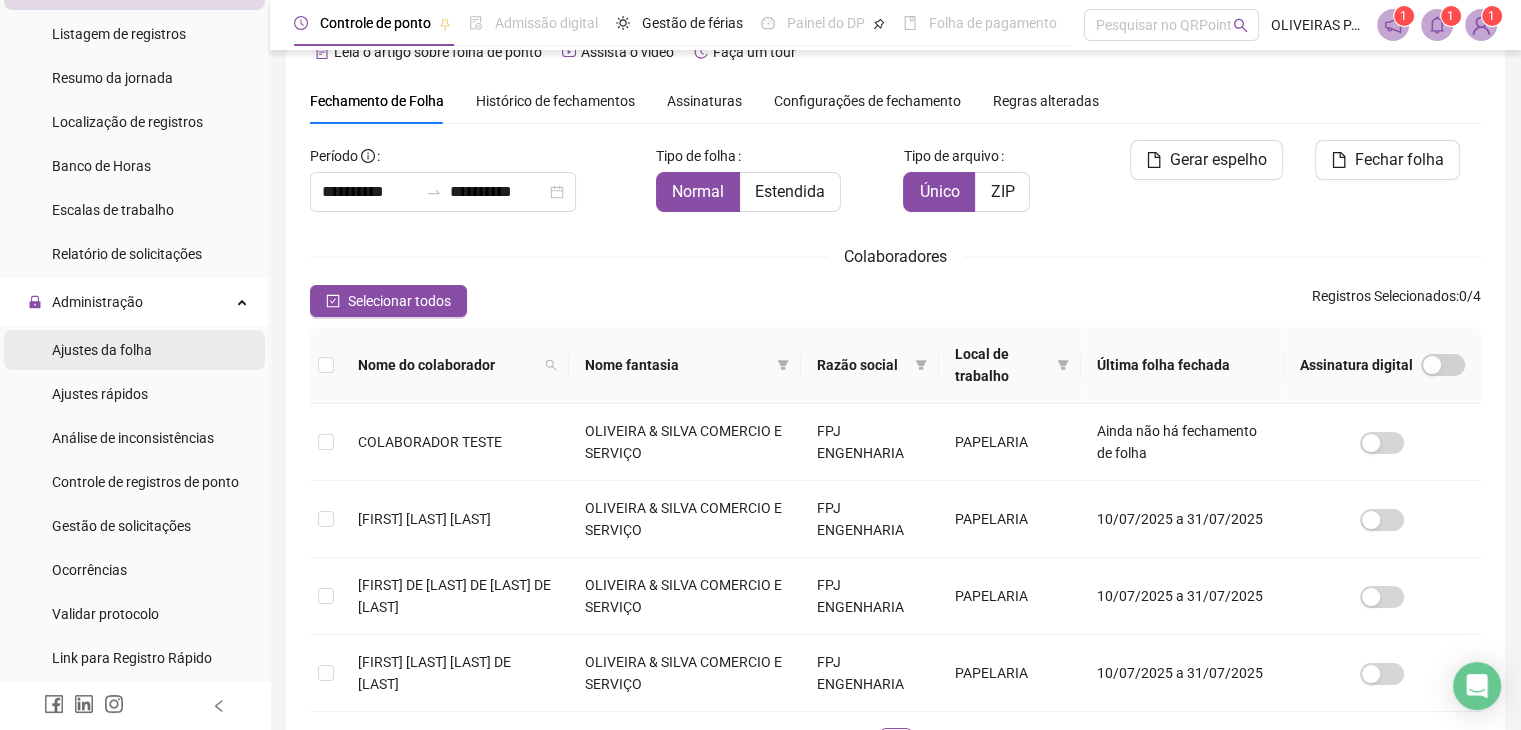 click on "Ajustes da folha" at bounding box center [102, 350] 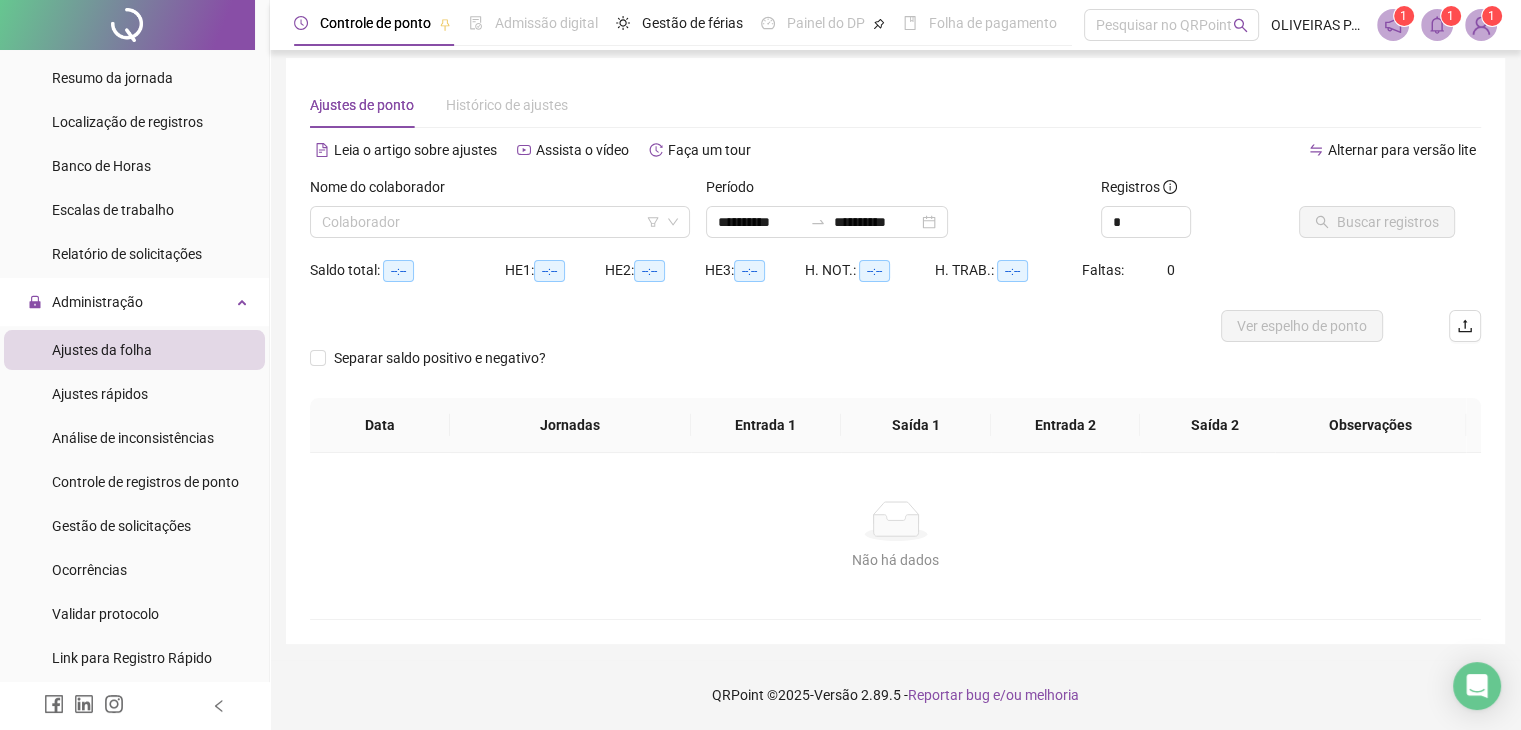 scroll, scrollTop: 8, scrollLeft: 0, axis: vertical 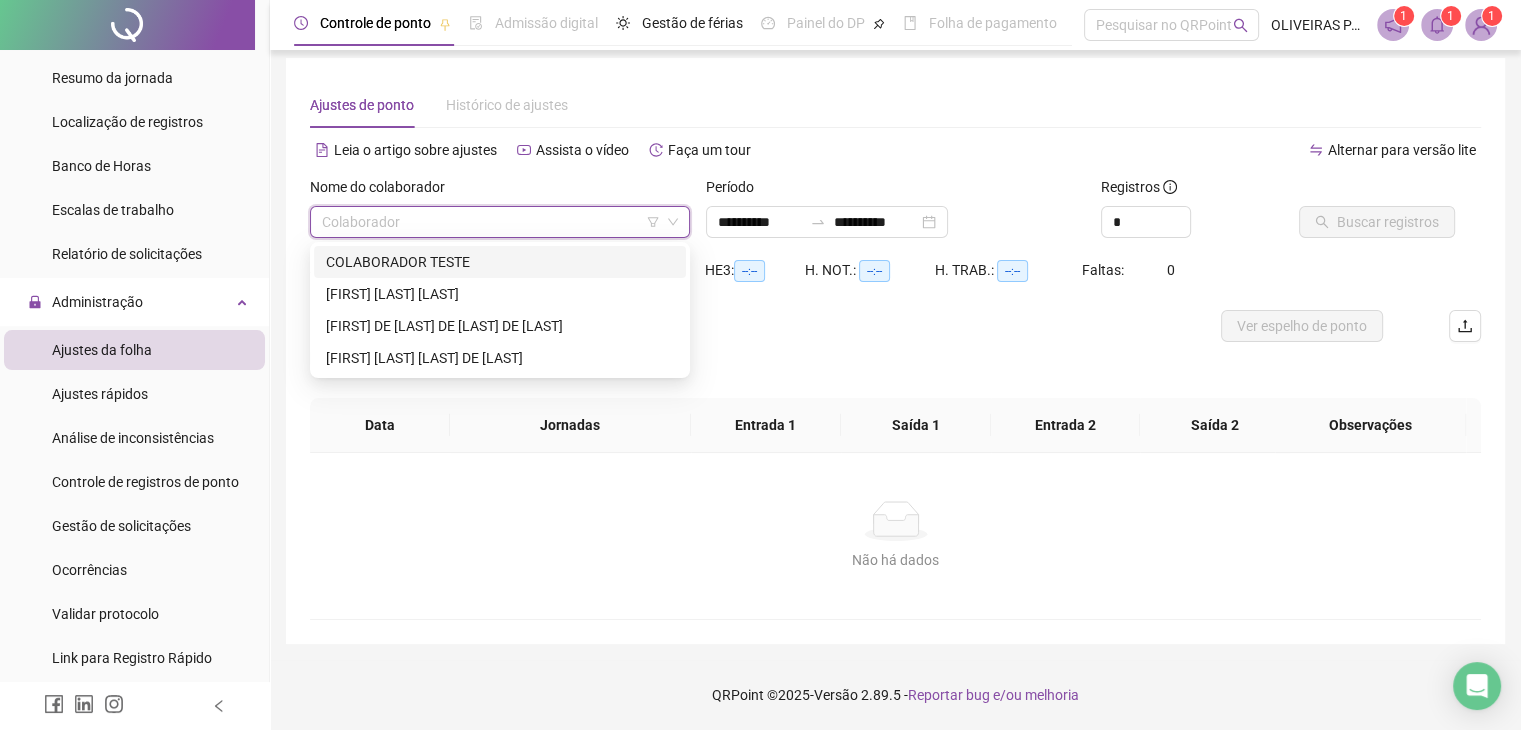 click at bounding box center [491, 222] 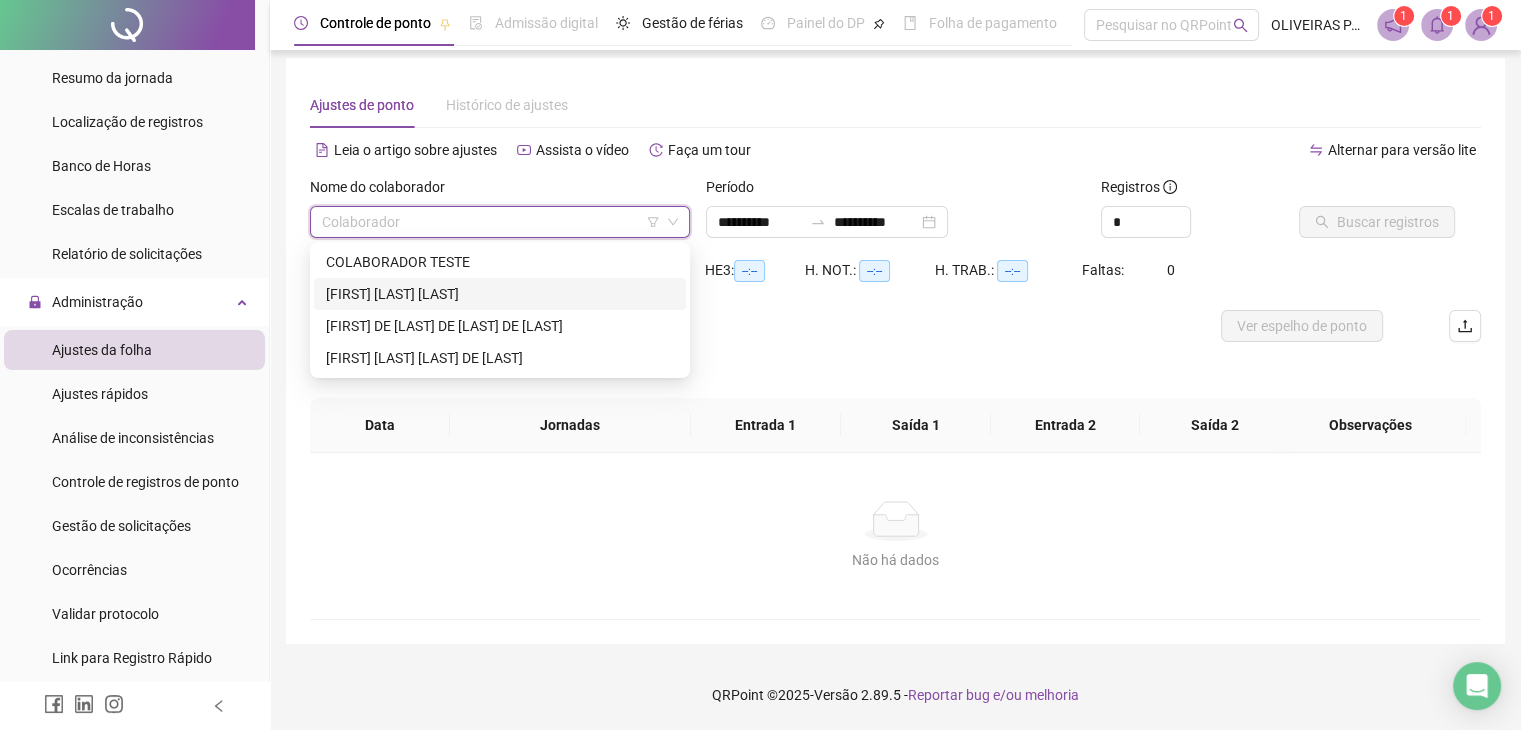 click on "[FIRST] [LAST] [LAST]" at bounding box center (500, 294) 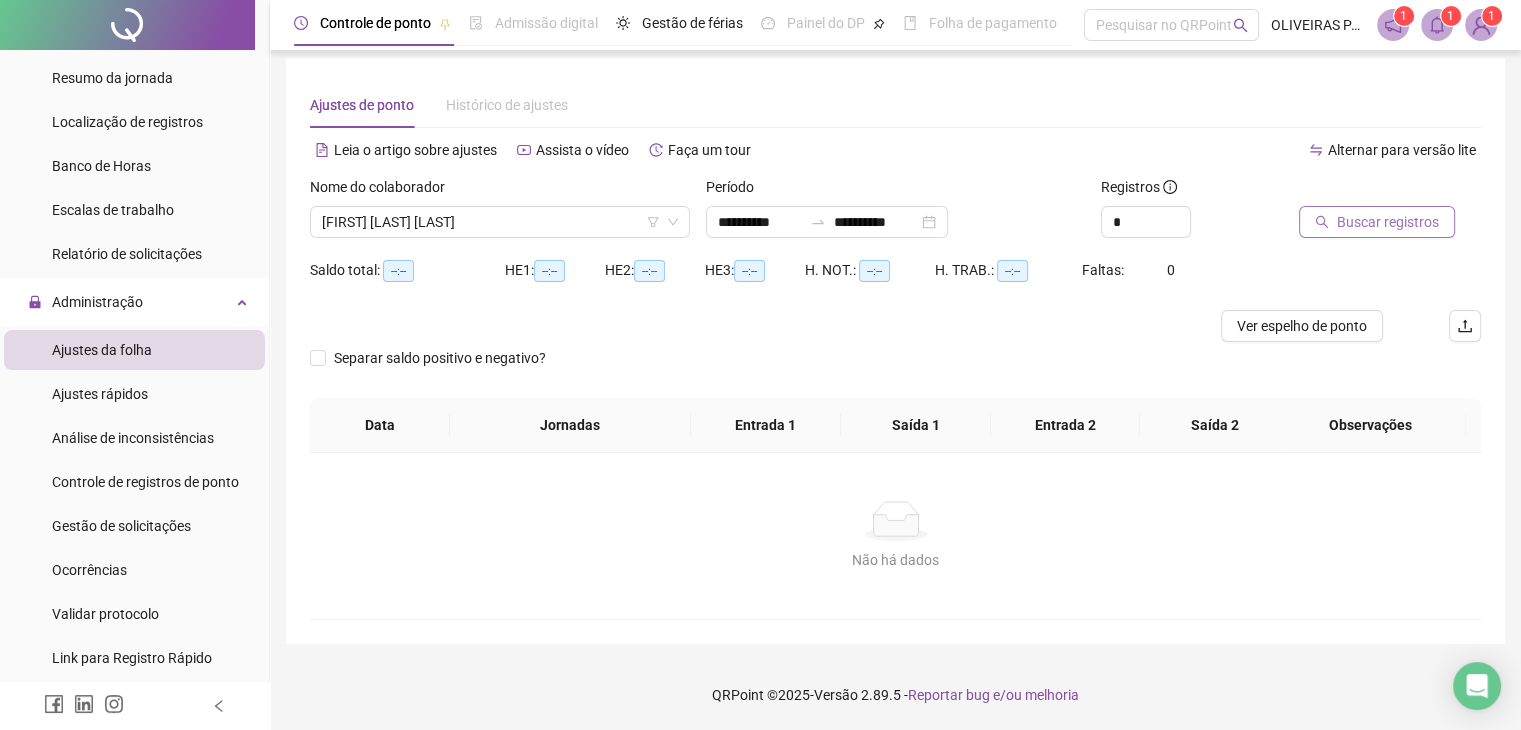 click on "Buscar registros" at bounding box center [1377, 222] 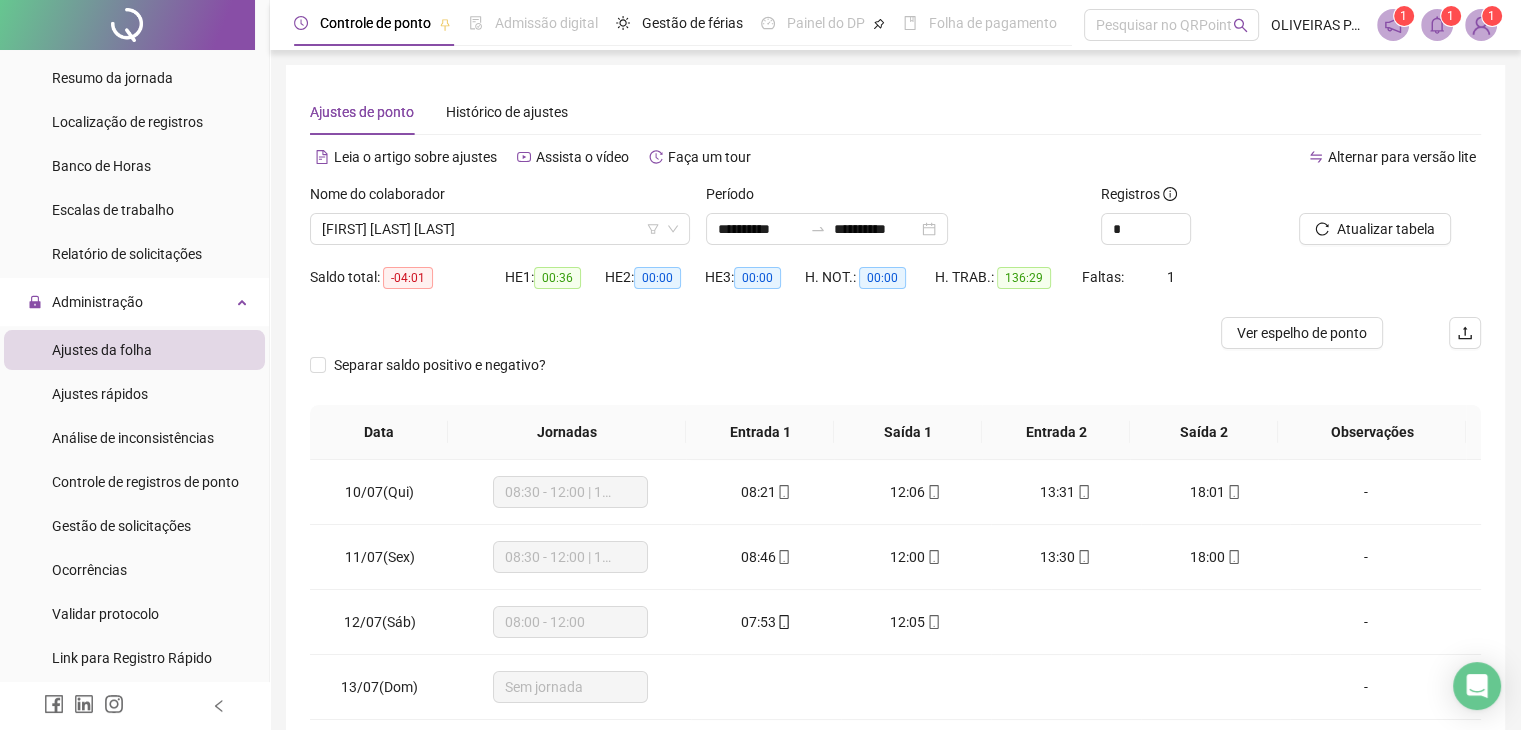 scroll, scrollTop: 5, scrollLeft: 0, axis: vertical 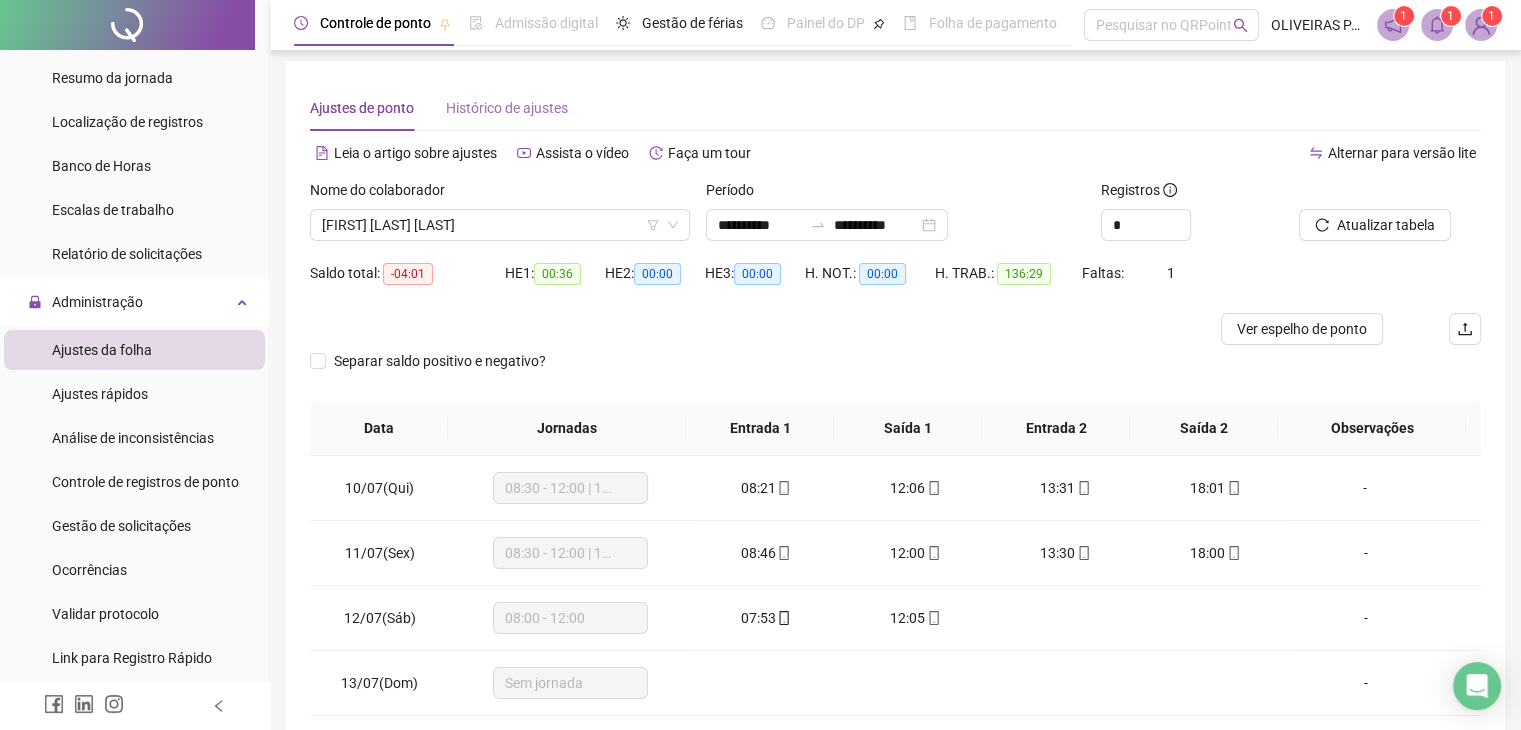 click on "Histórico de ajustes" at bounding box center (507, 108) 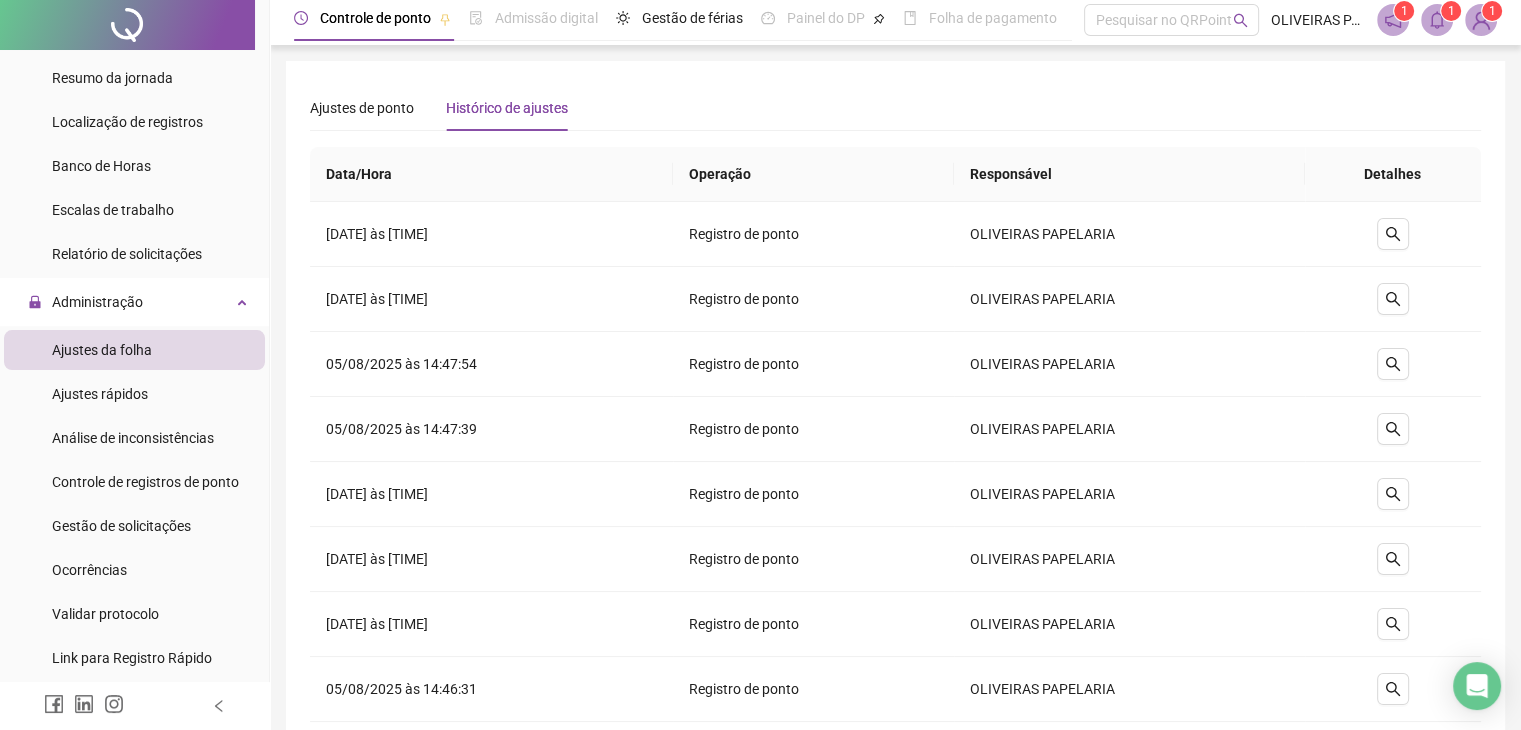 scroll, scrollTop: 0, scrollLeft: 0, axis: both 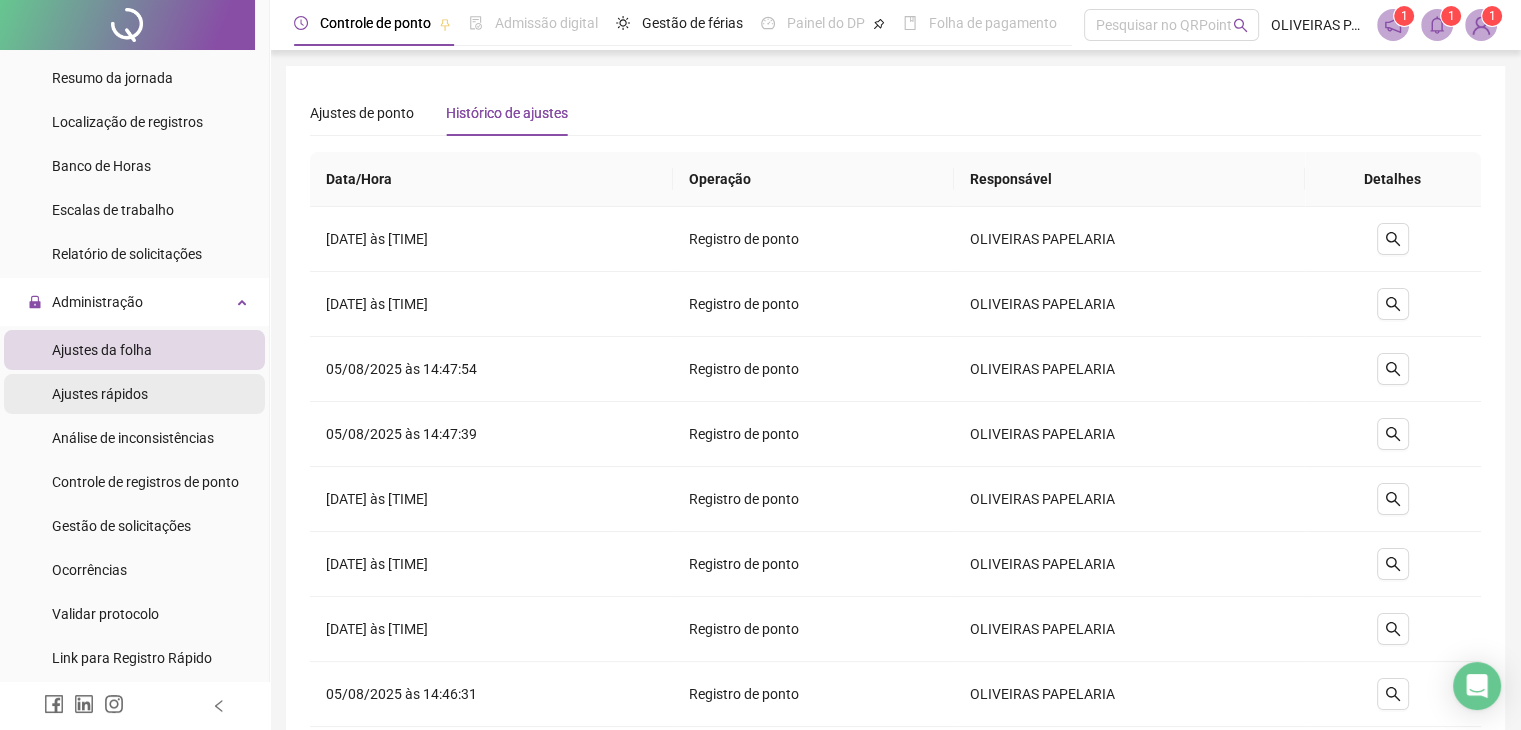 click on "Ajustes rápidos" at bounding box center [100, 394] 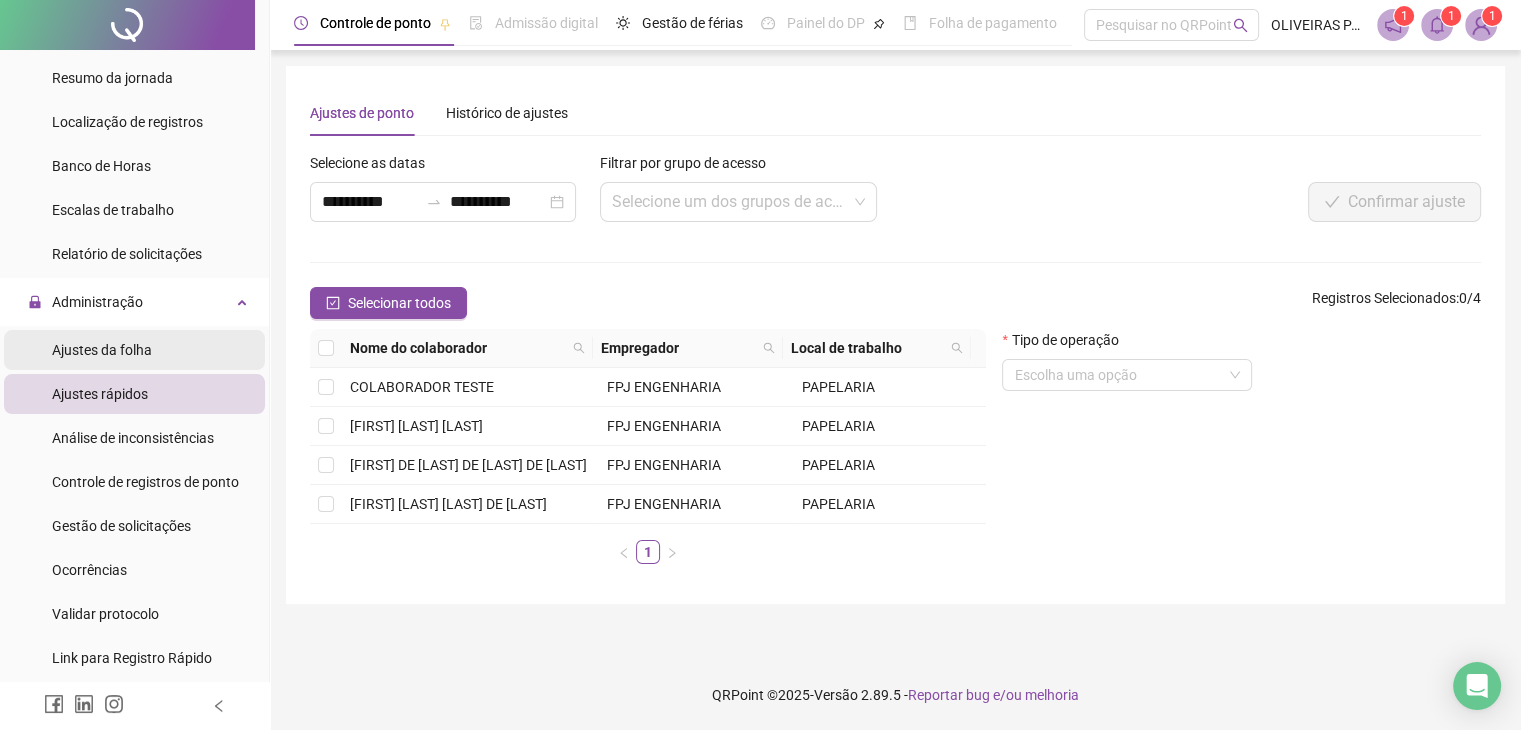 click on "Ajustes da folha" at bounding box center [102, 350] 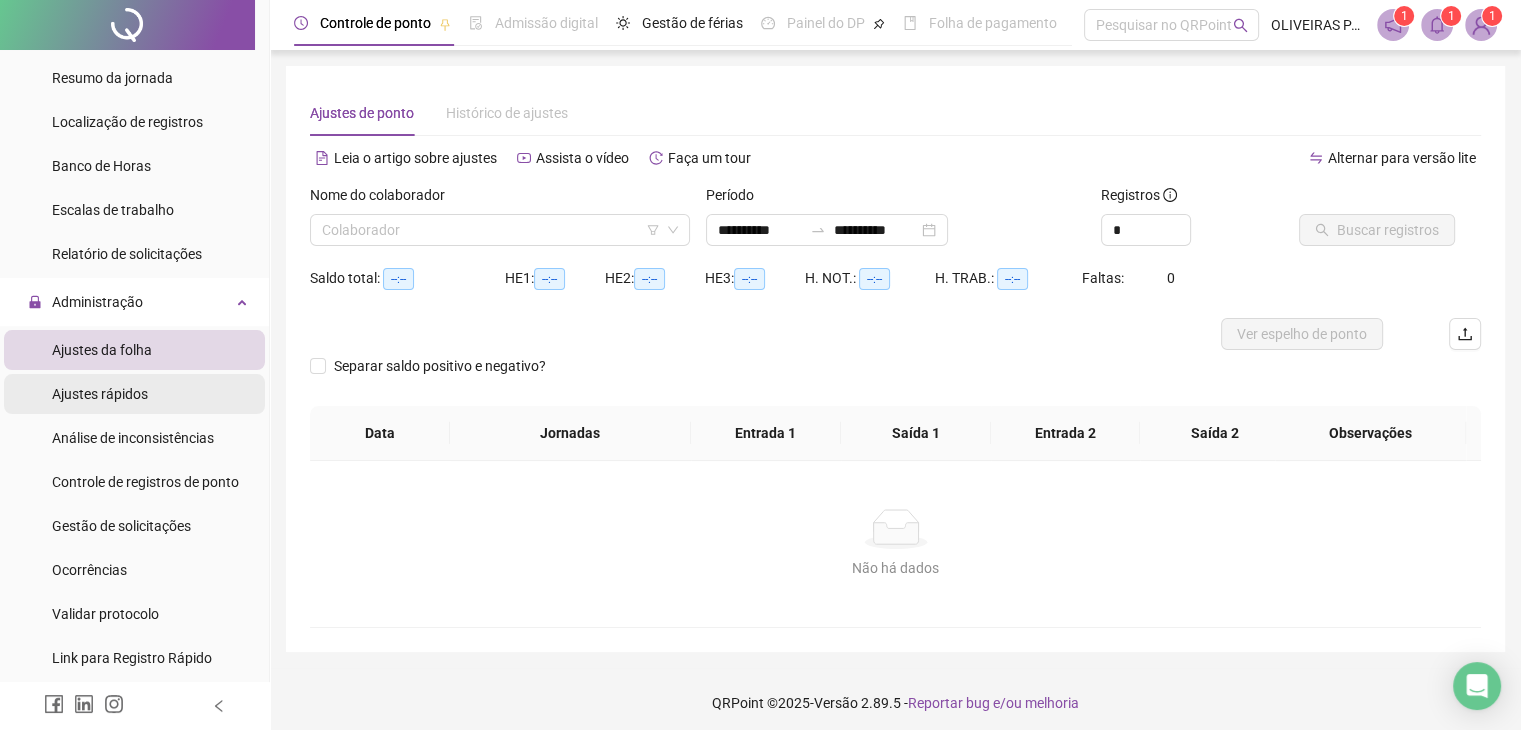 click on "Ajustes rápidos" at bounding box center (134, 394) 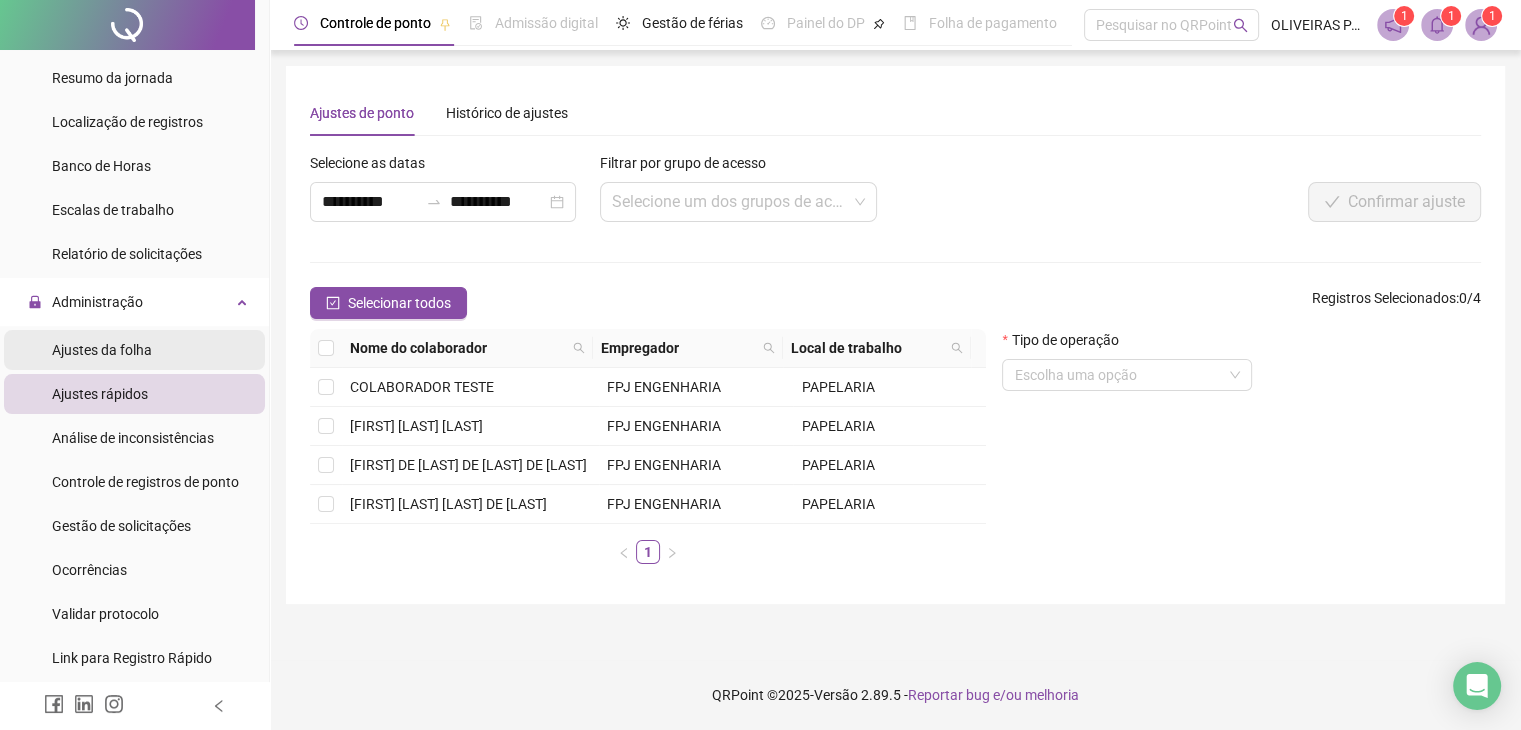click on "Ajustes da folha" at bounding box center (102, 350) 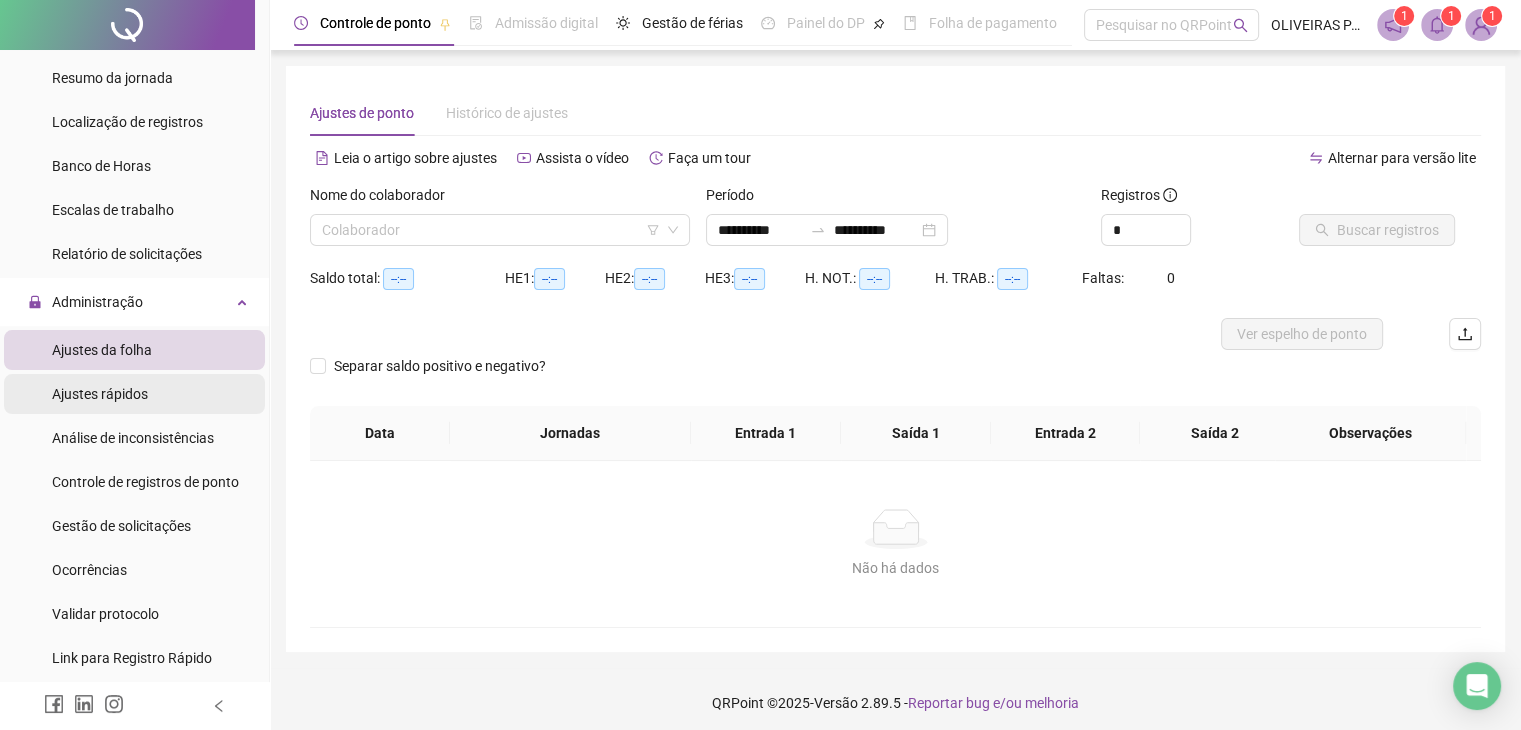 click on "Ajustes rápidos" at bounding box center [100, 394] 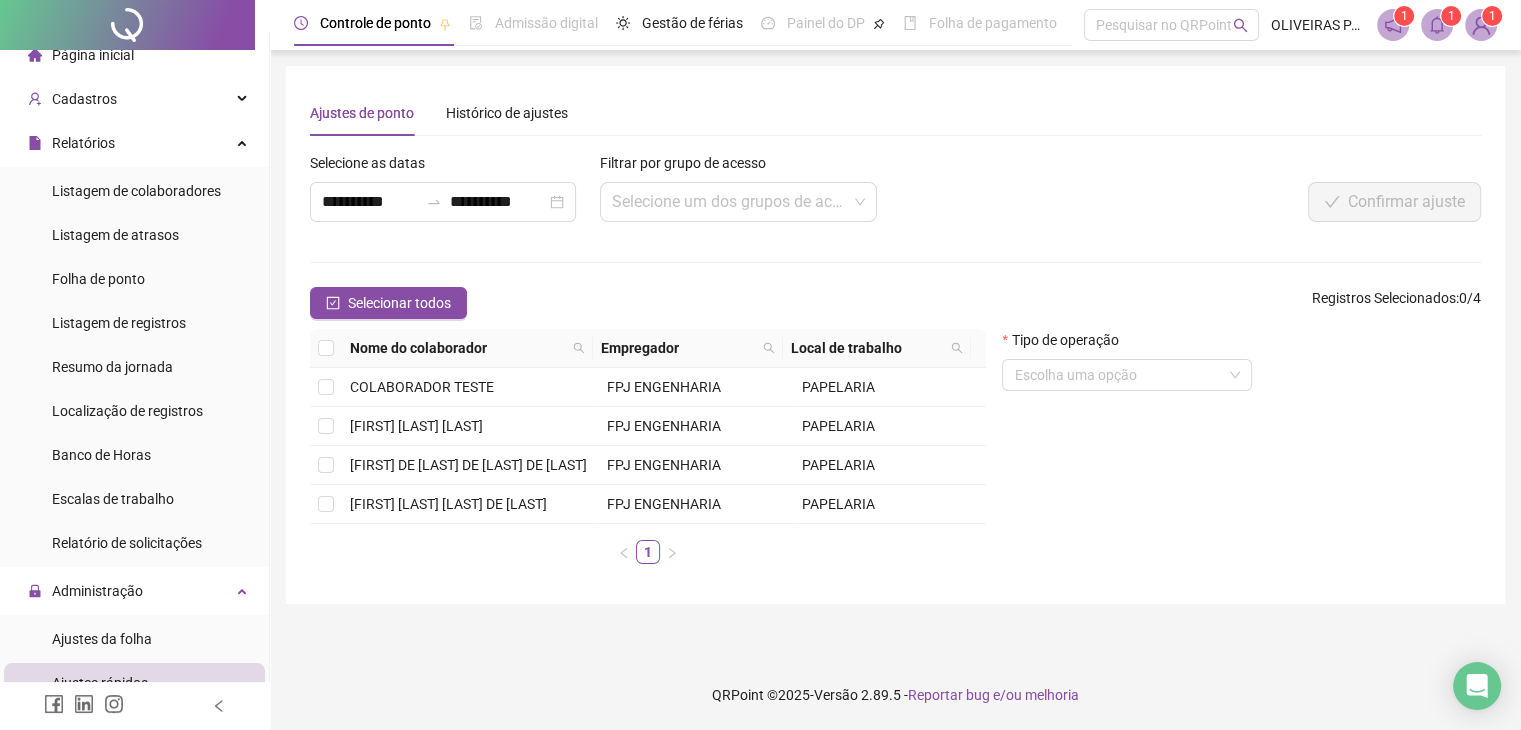 scroll, scrollTop: 16, scrollLeft: 0, axis: vertical 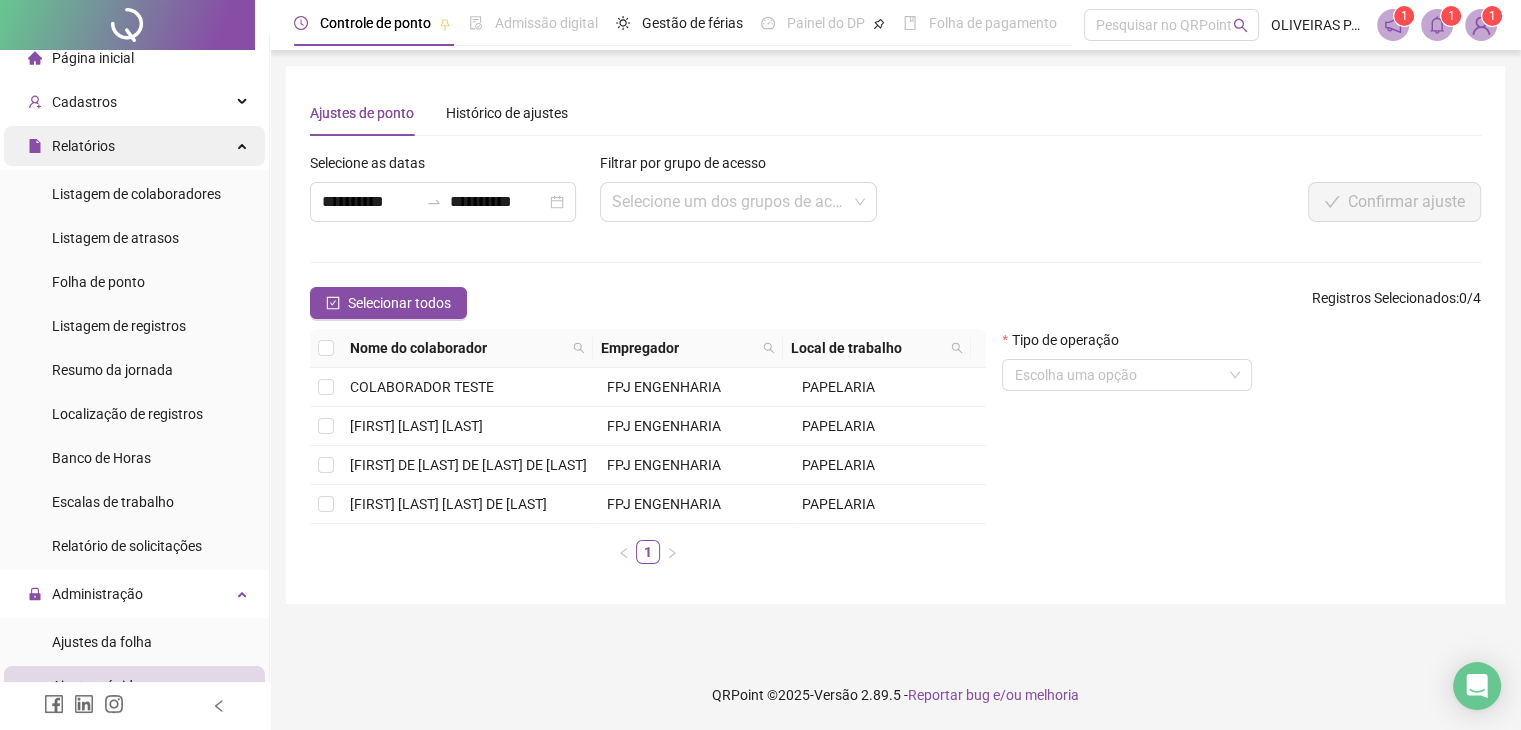 click on "Relatórios" at bounding box center [134, 146] 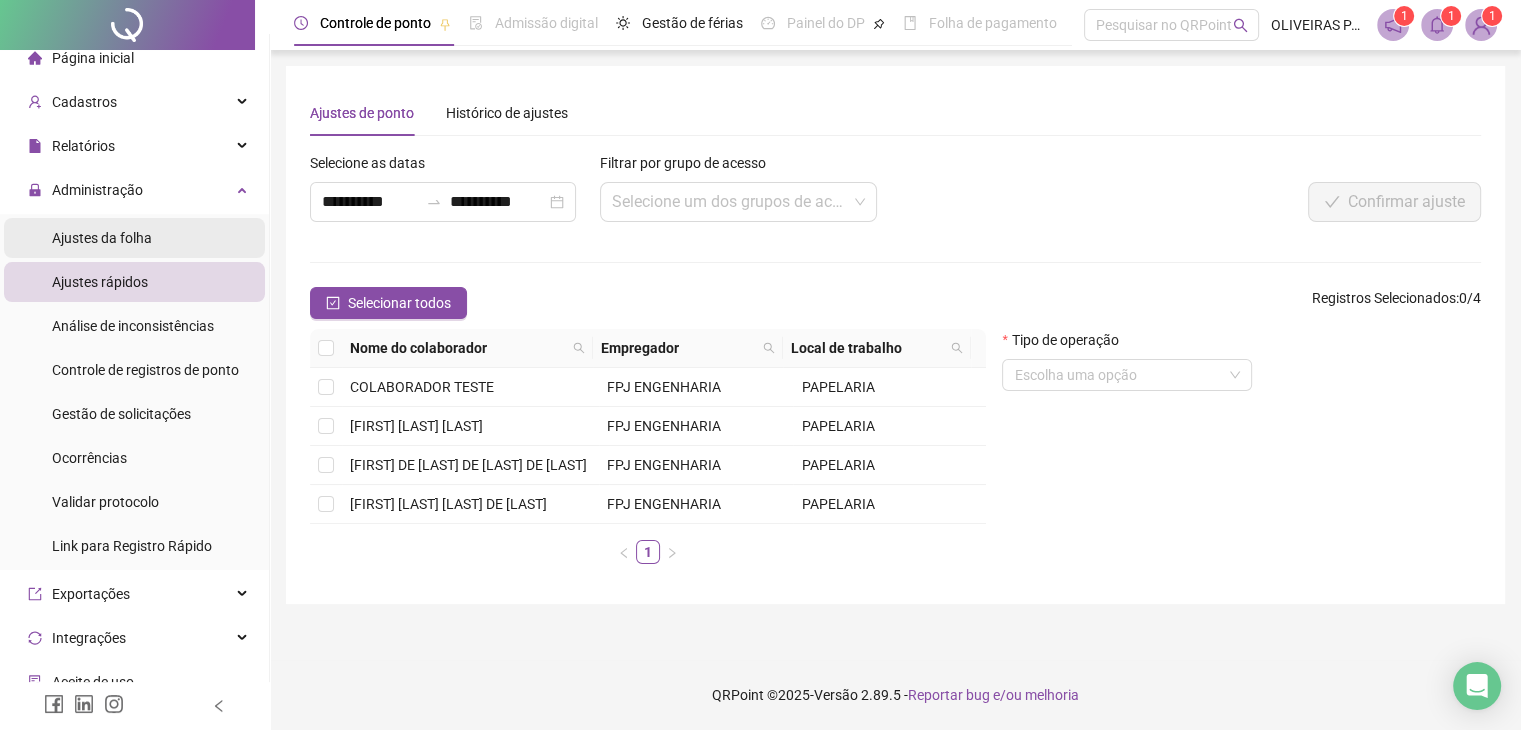 click on "Ajustes da folha" at bounding box center [134, 238] 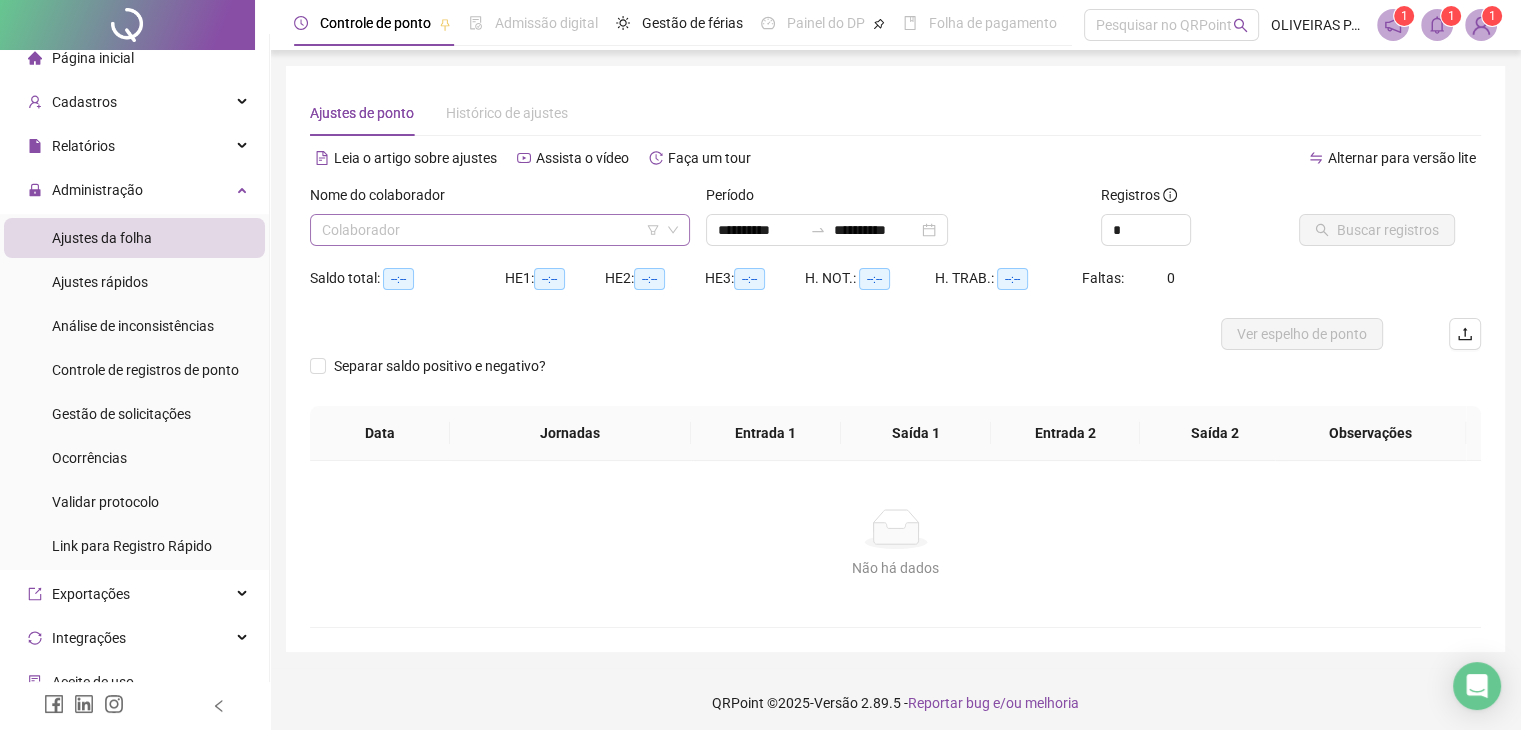 click at bounding box center [491, 230] 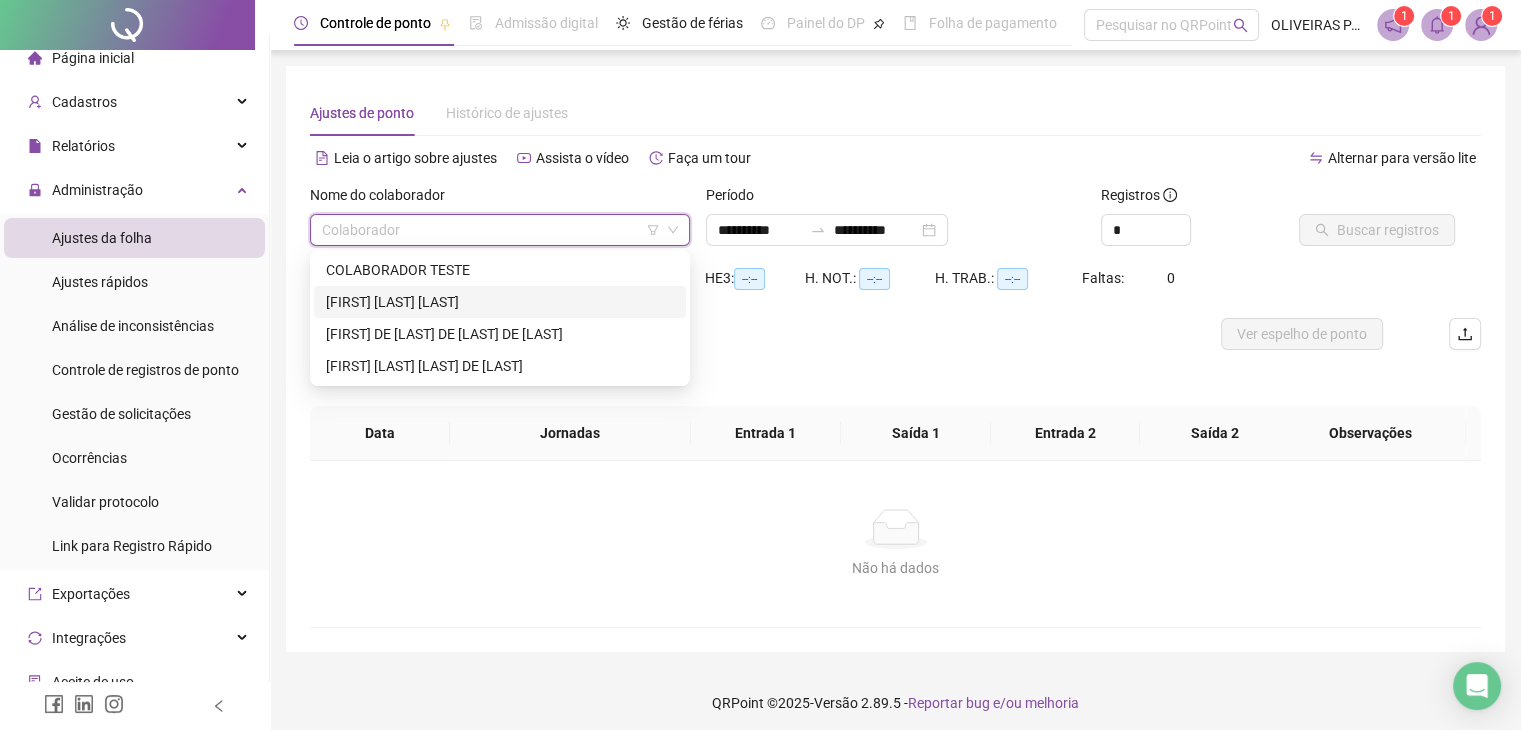 click on "[FIRST] [LAST] [LAST]" at bounding box center (500, 302) 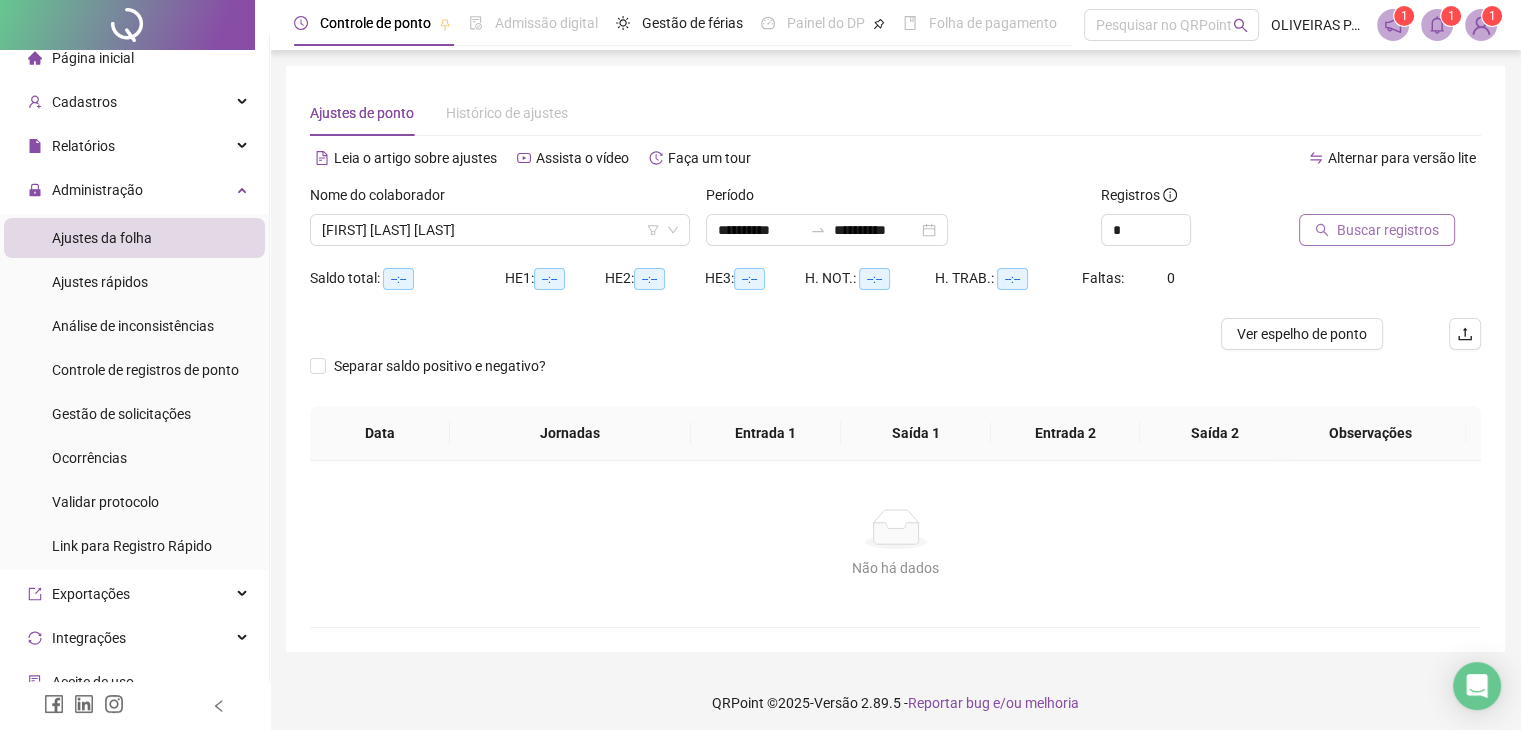 click on "Buscar registros" at bounding box center (1388, 230) 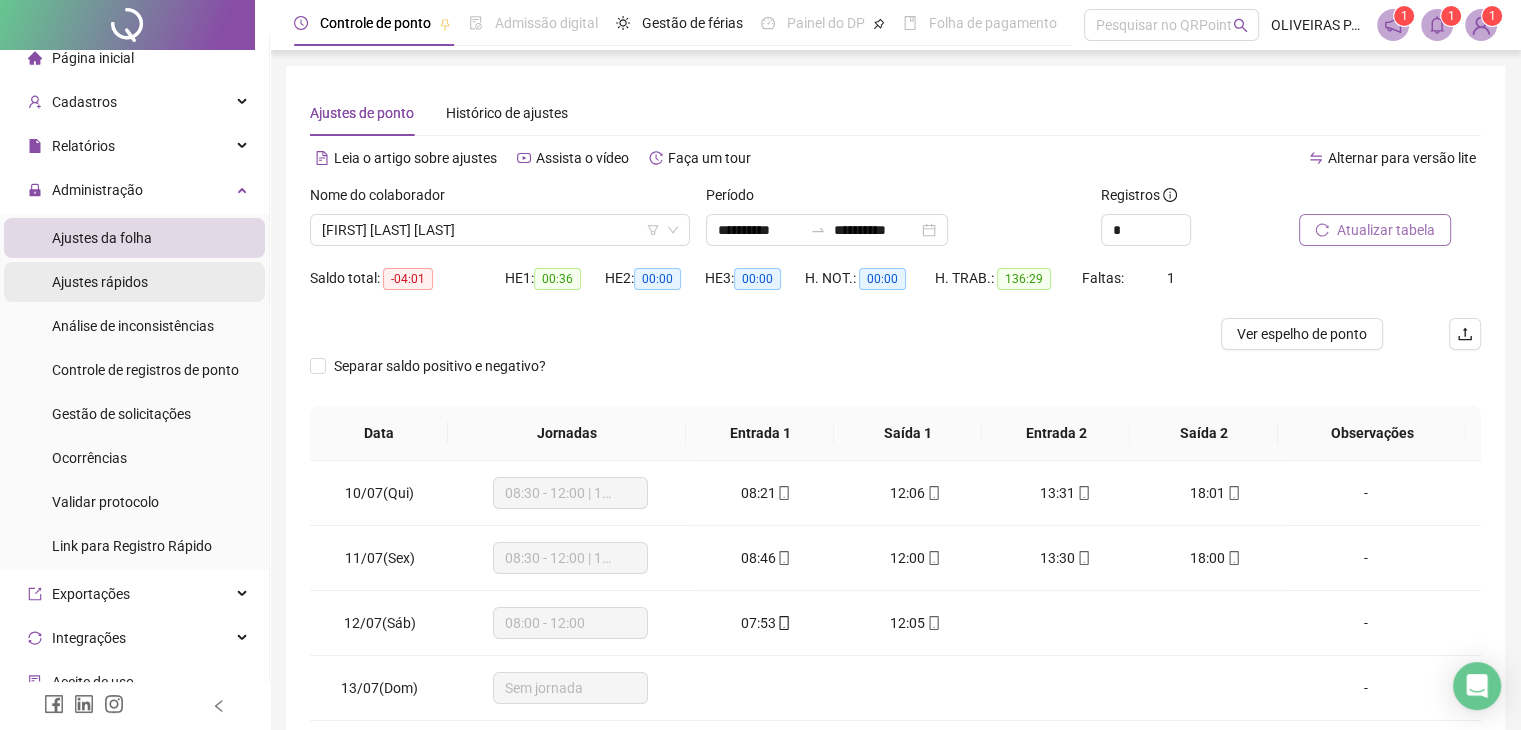click on "Ajustes rápidos" at bounding box center (100, 282) 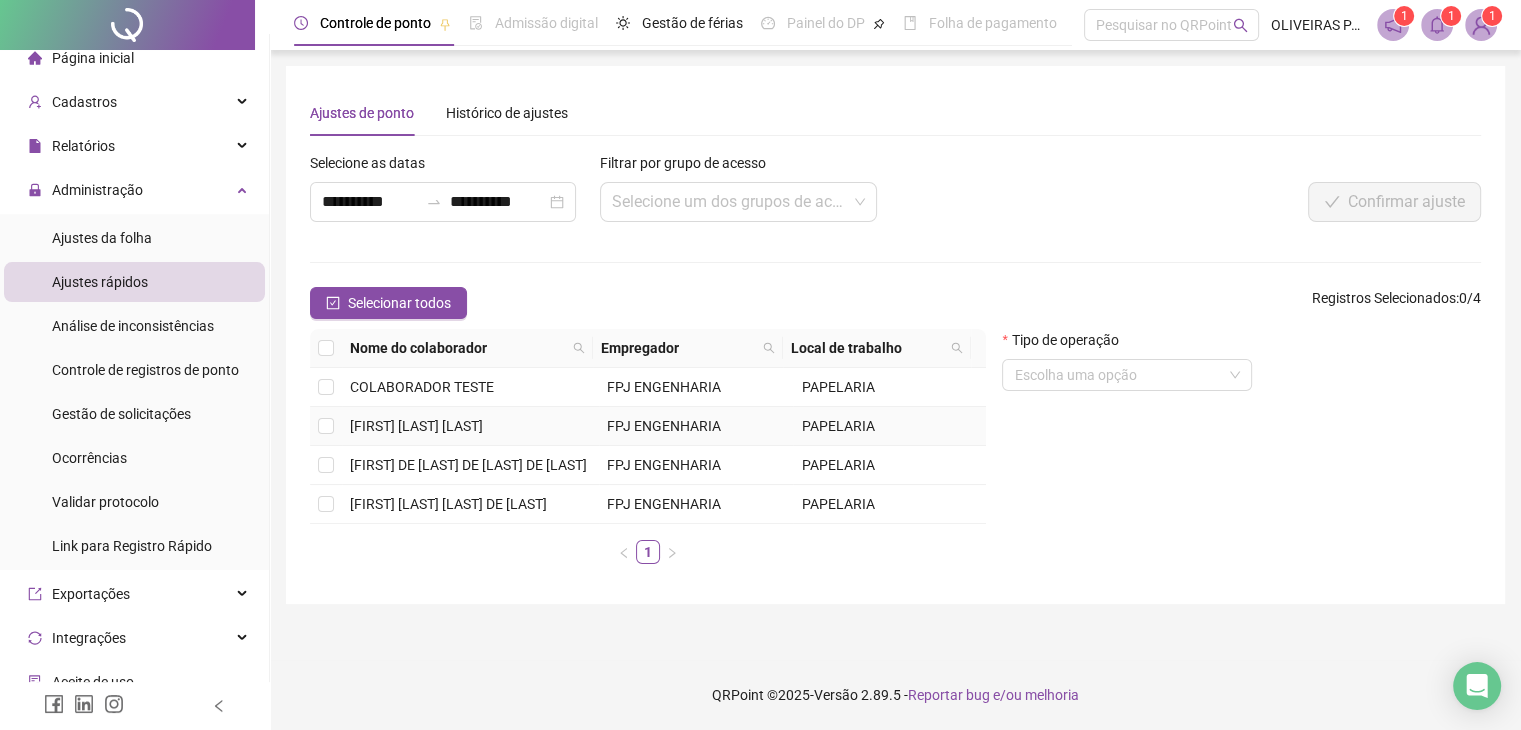 click on "[FIRST] [LAST] [LAST]" at bounding box center (416, 426) 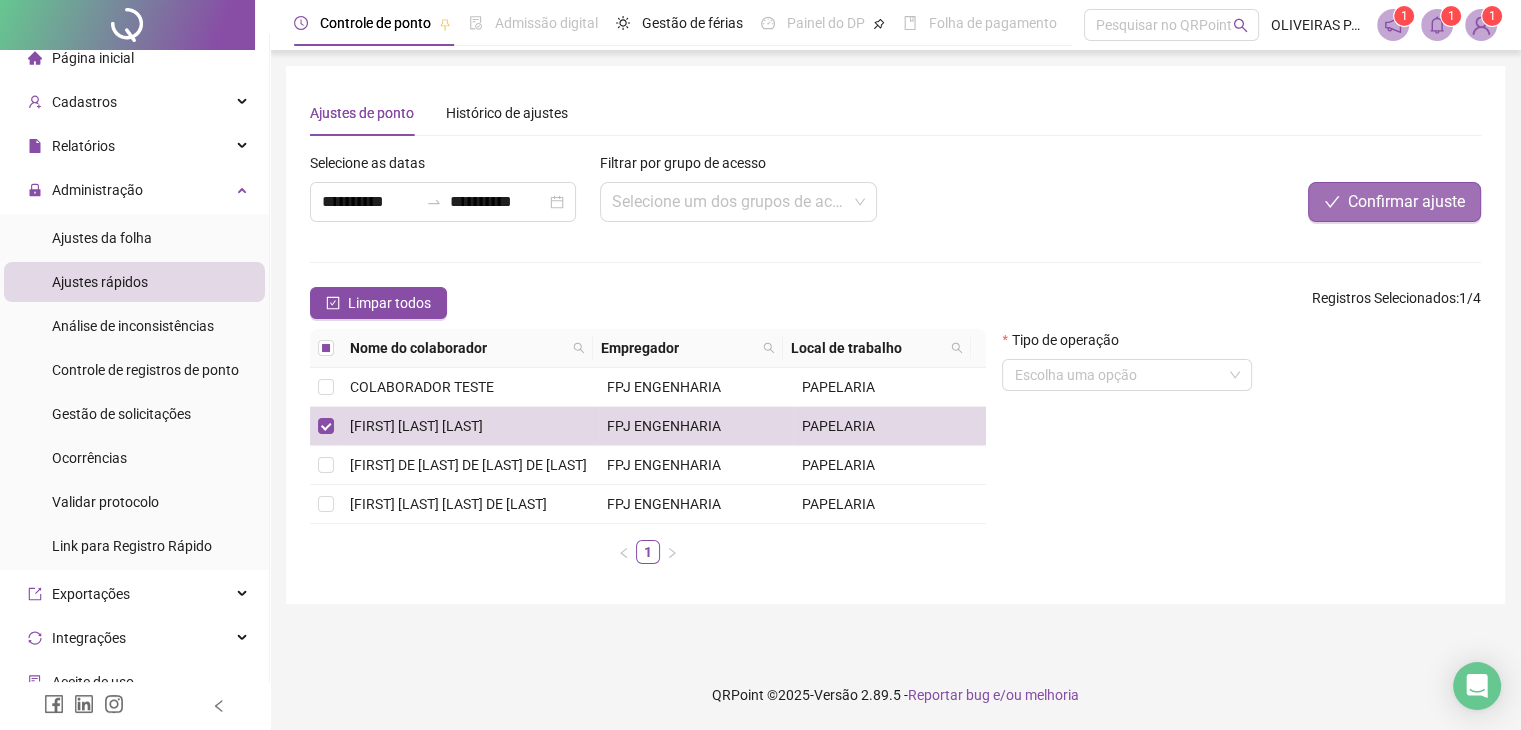 click on "Confirmar ajuste" at bounding box center (1406, 202) 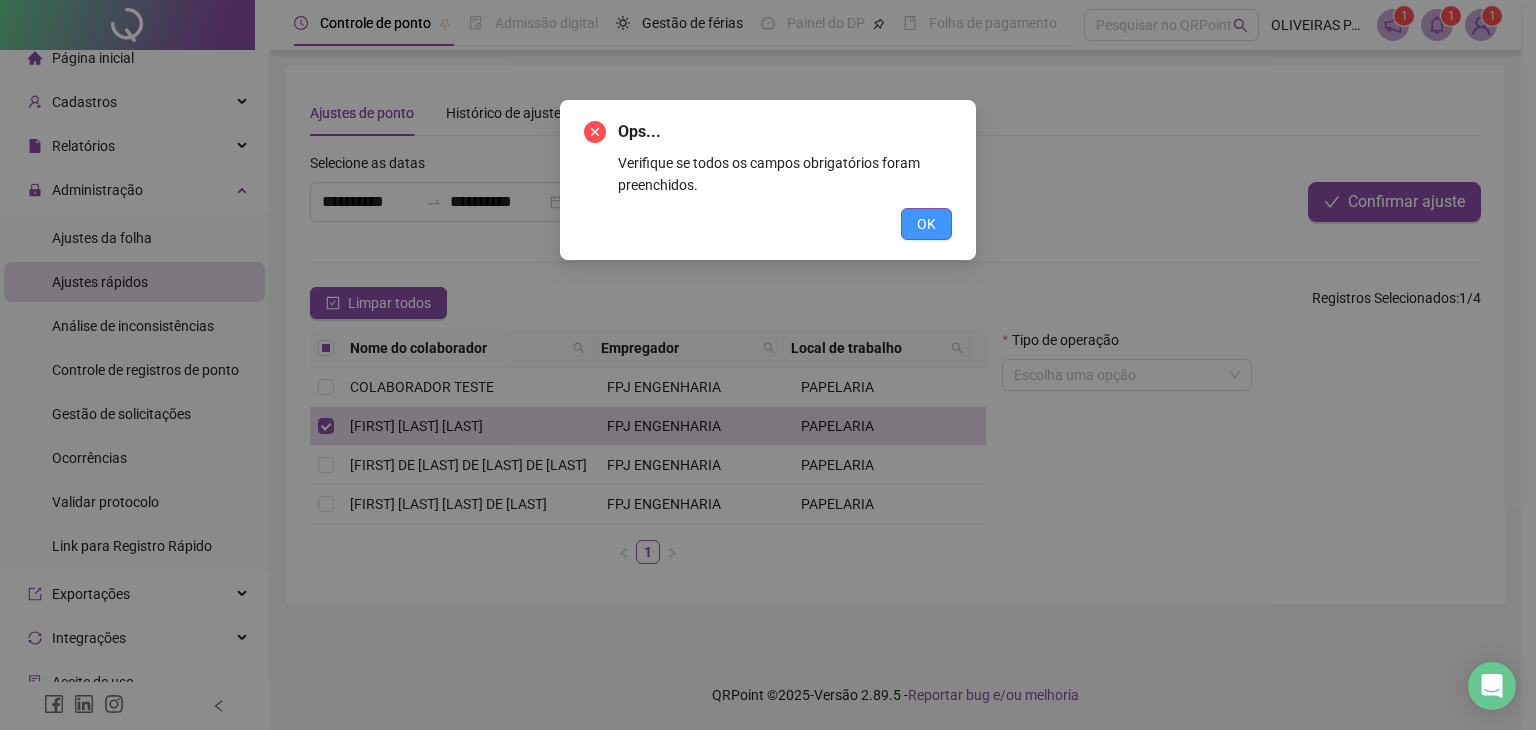 click on "OK" at bounding box center [926, 224] 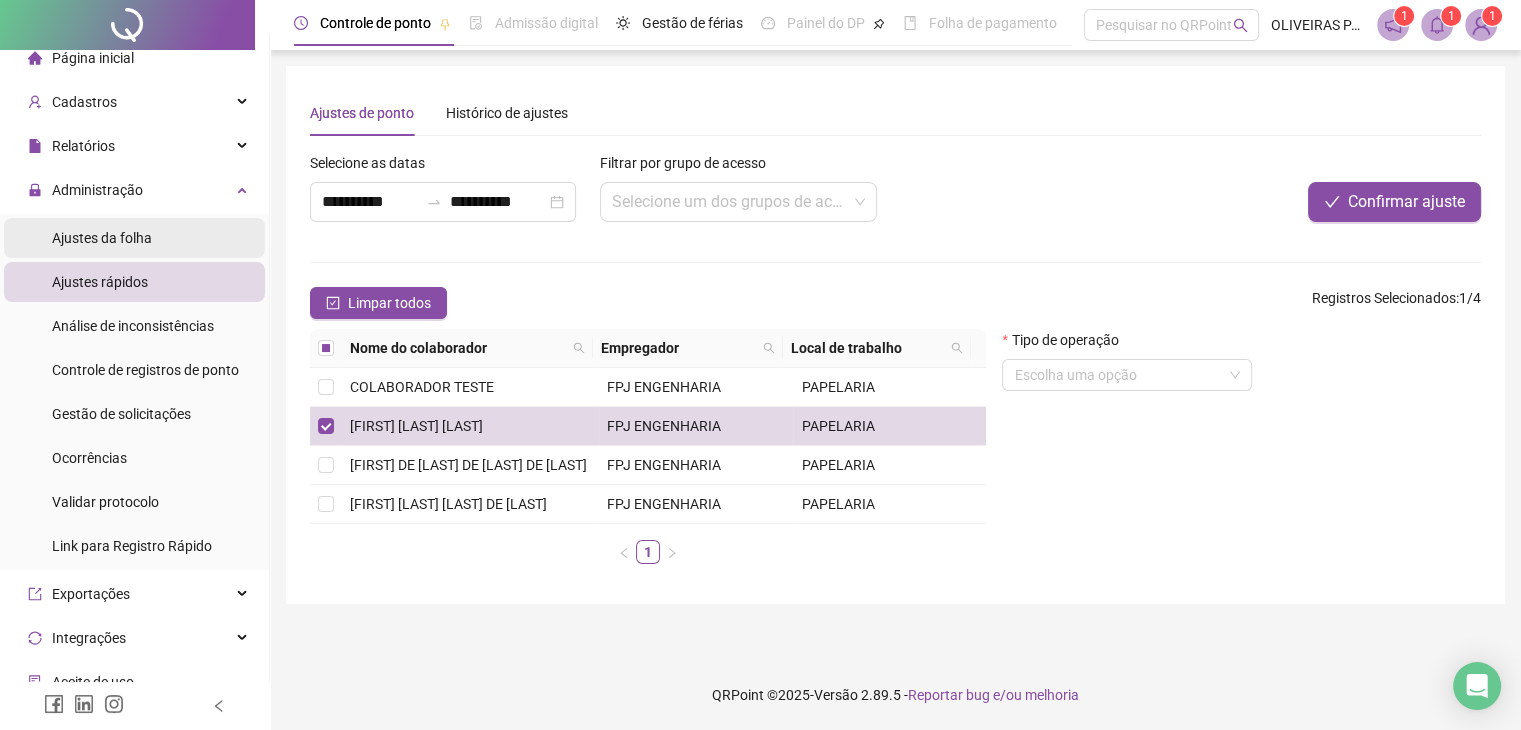 click on "Ajustes da folha" at bounding box center [102, 238] 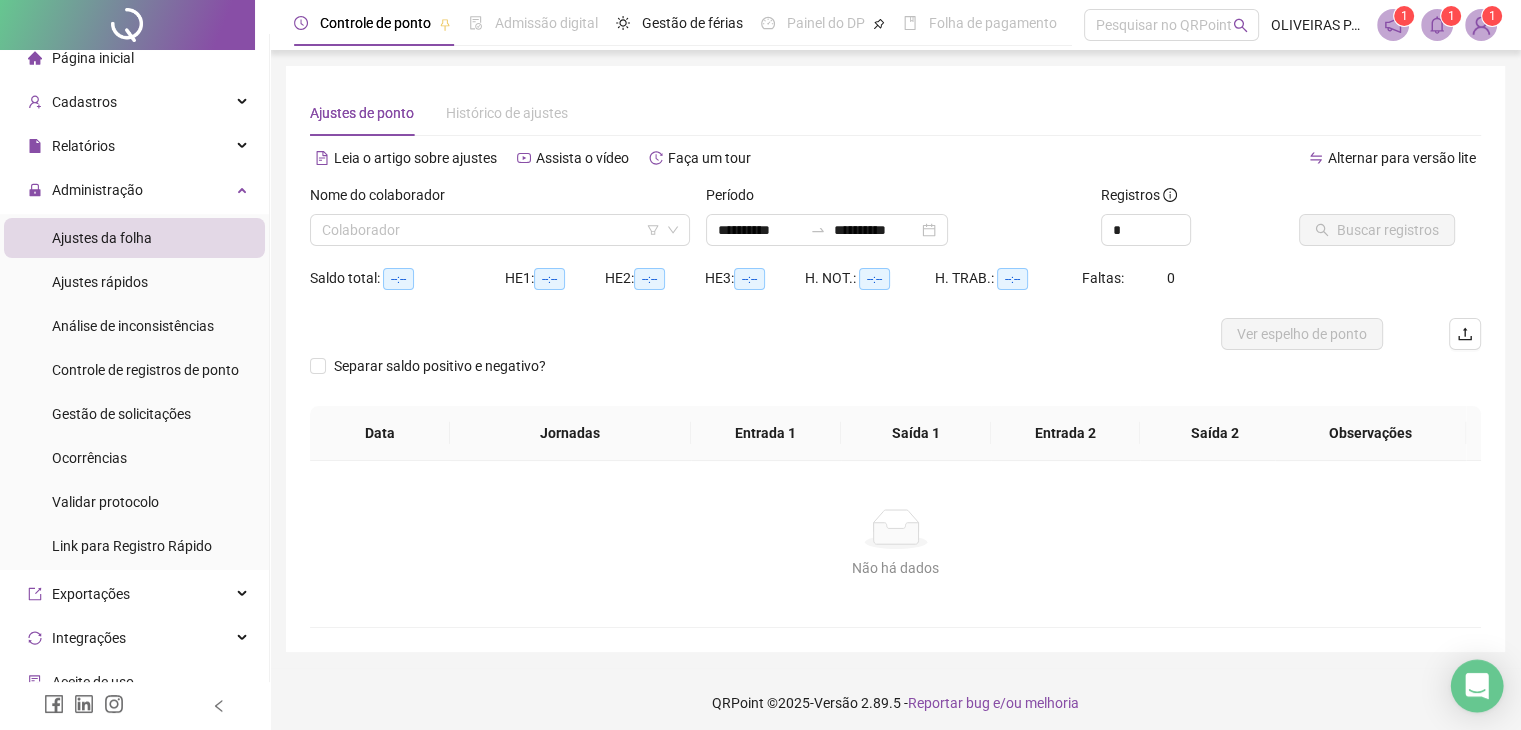 click at bounding box center (1477, 686) 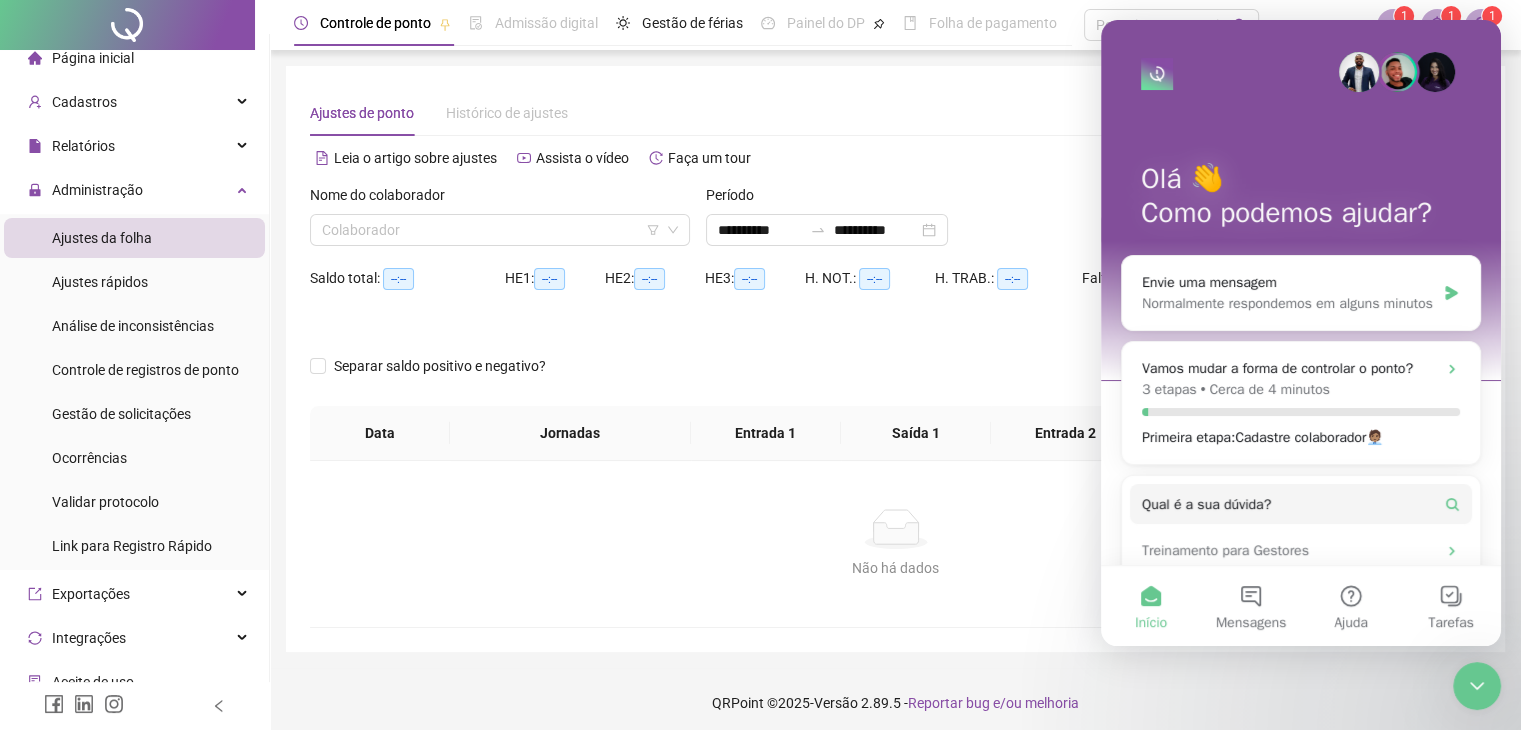 scroll, scrollTop: 0, scrollLeft: 0, axis: both 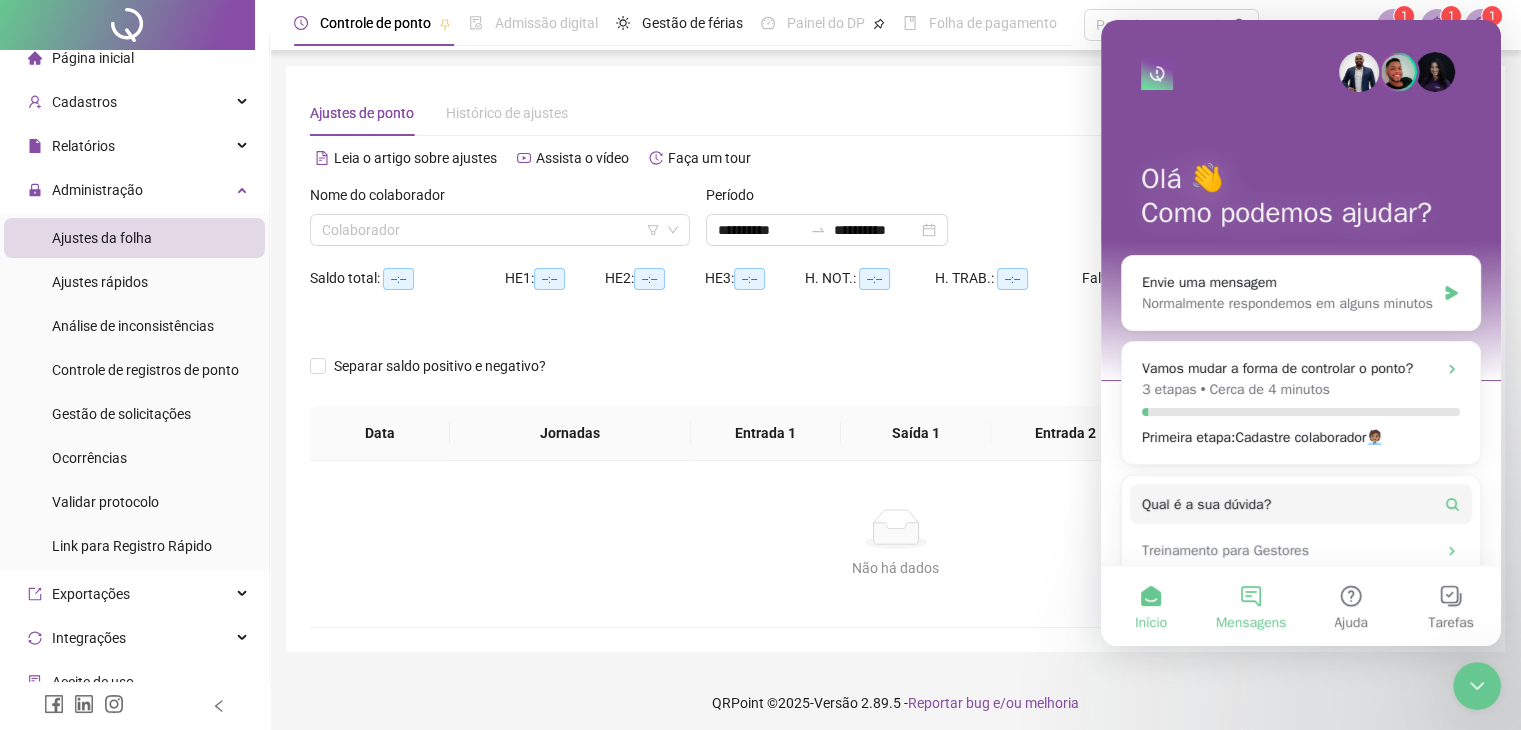 click on "Mensagens" at bounding box center [1251, 606] 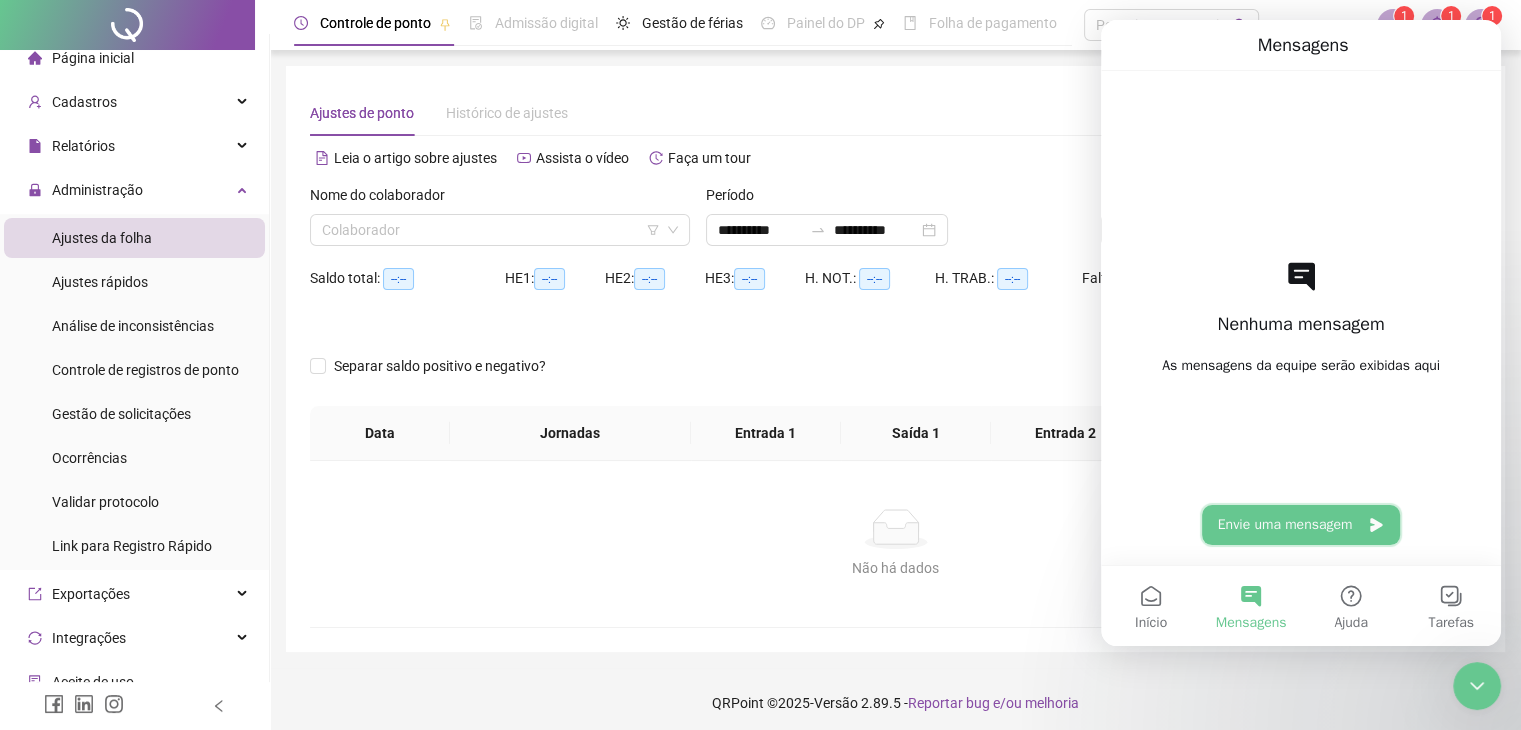 click on "Envie uma mensagem" at bounding box center [1301, 525] 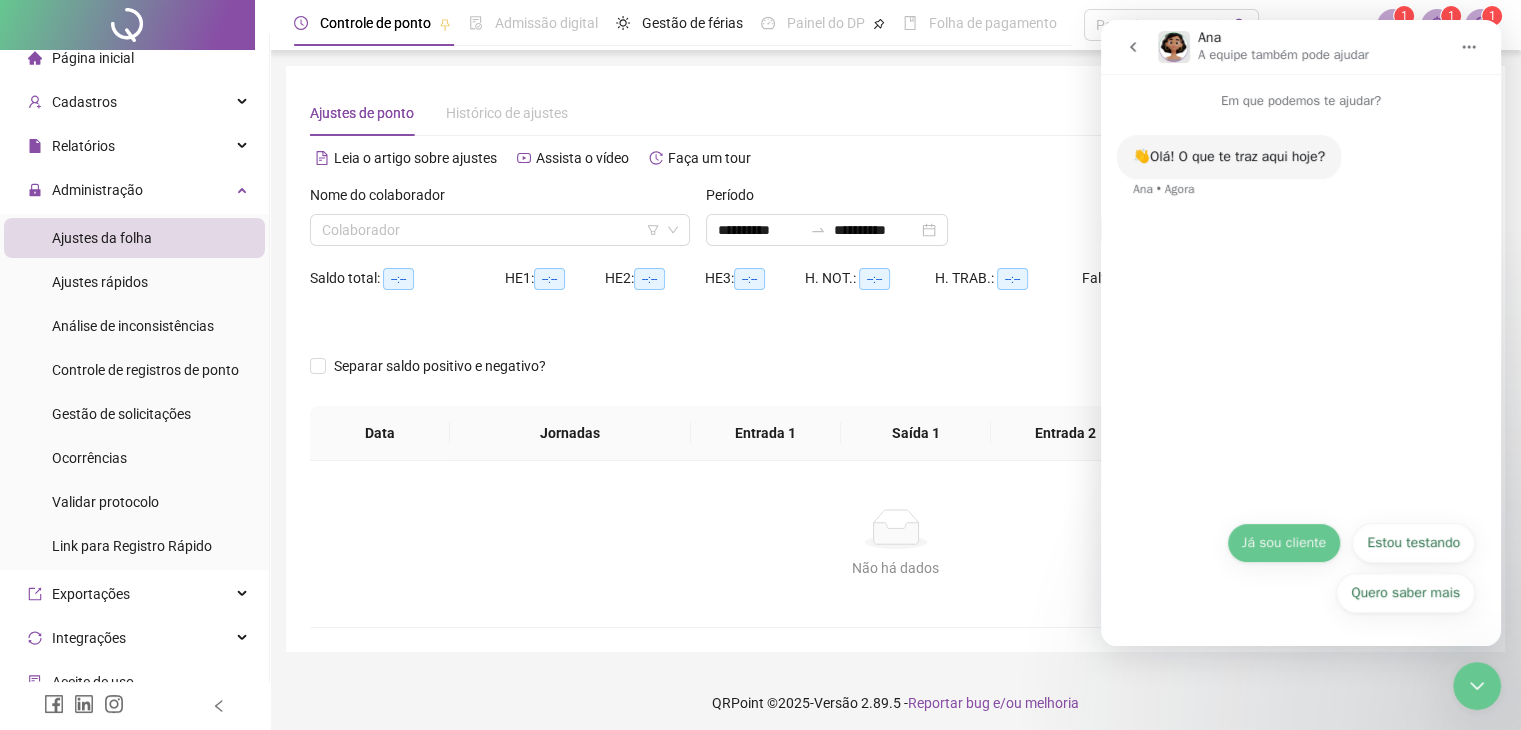 click on "Já sou cliente" at bounding box center (1284, 543) 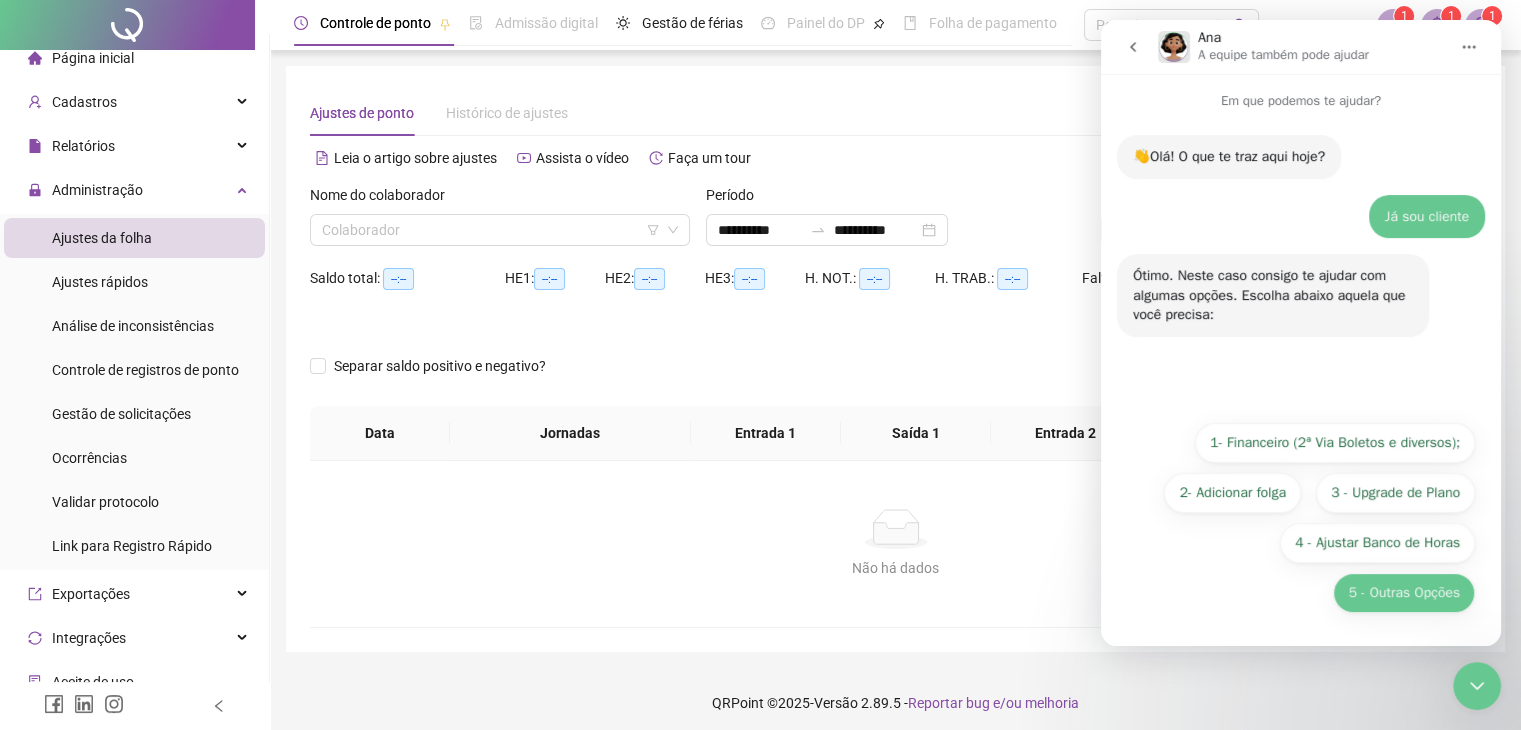 click on "5 - Outras Opções" at bounding box center (1404, 593) 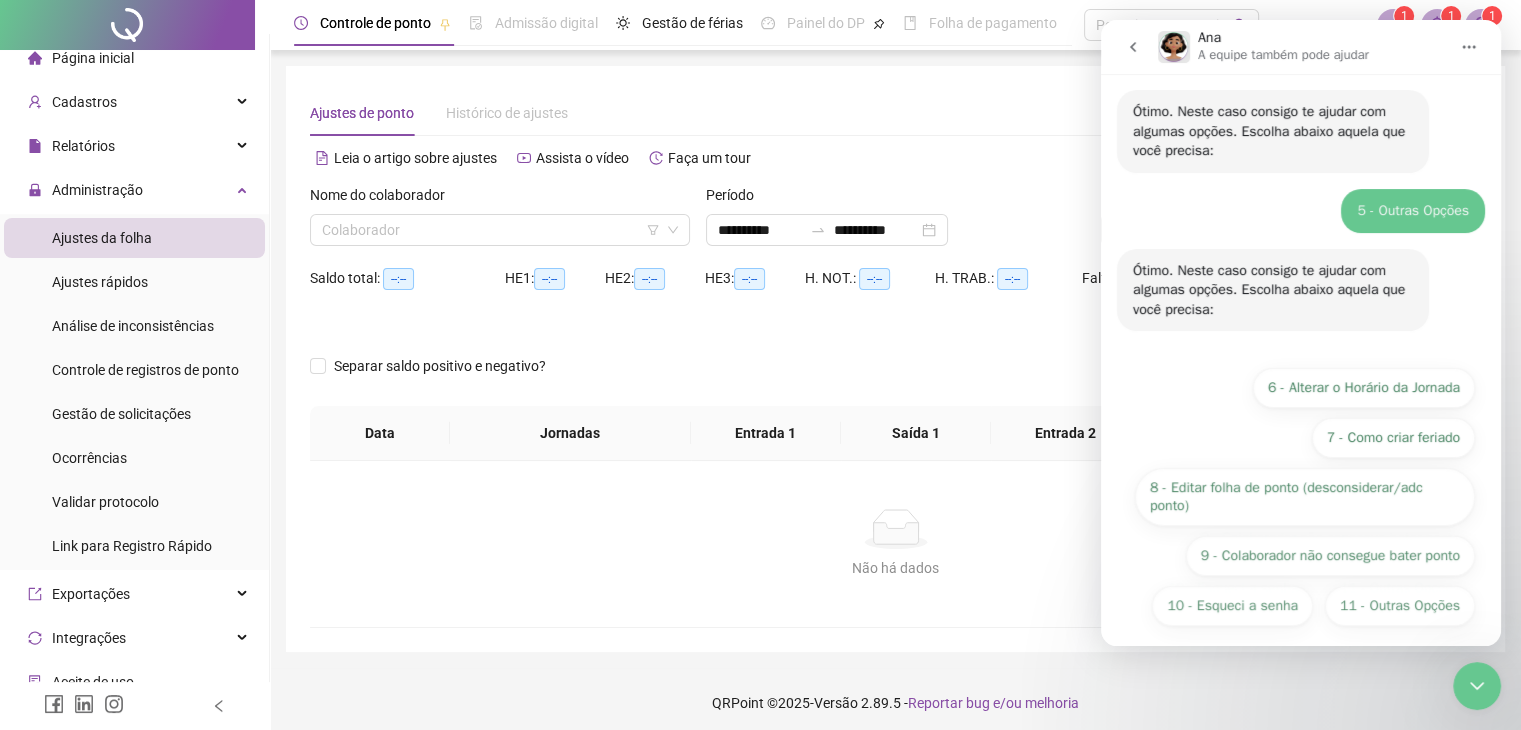 scroll, scrollTop: 177, scrollLeft: 0, axis: vertical 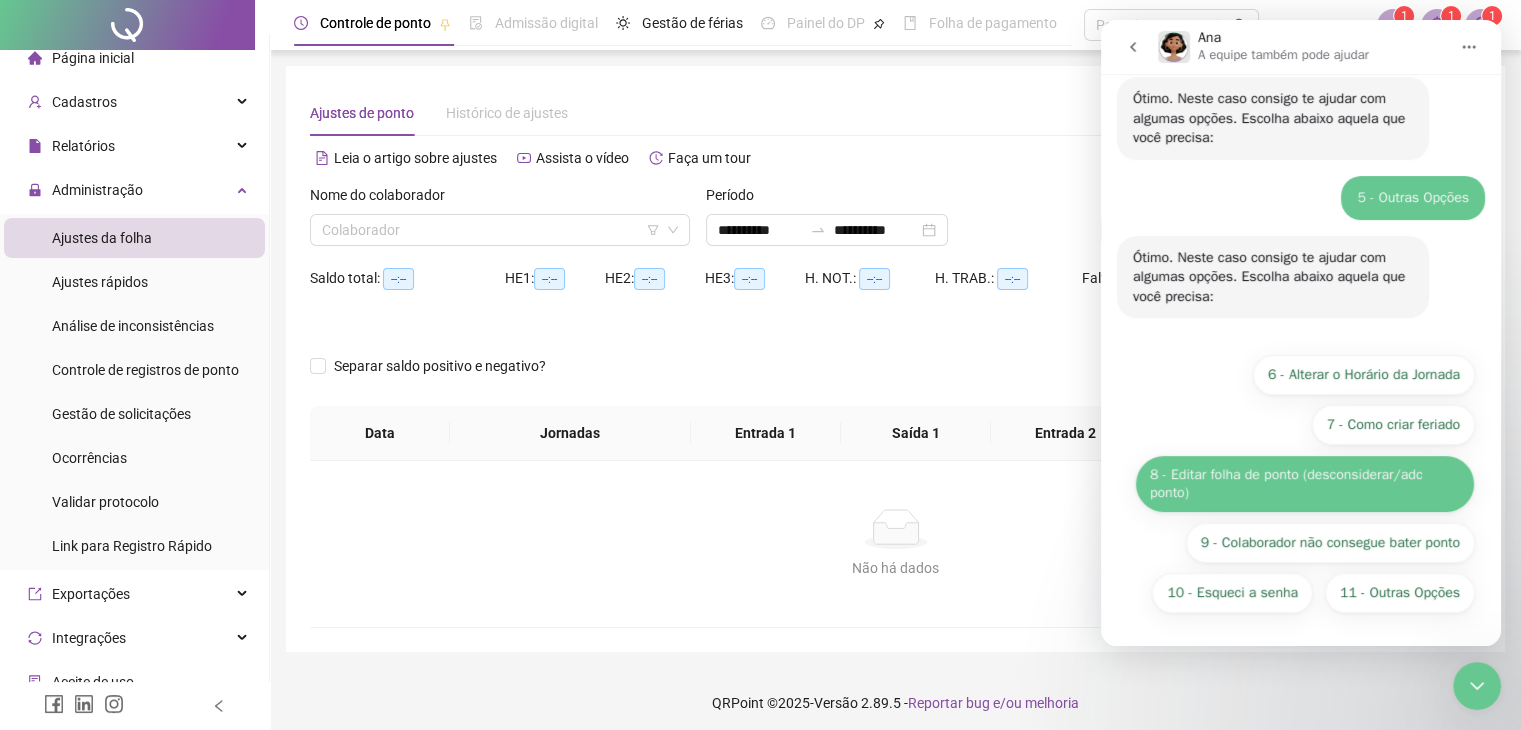 click on "8 - Editar folha de ponto (desconsiderar/adc ponto)" at bounding box center (1305, 484) 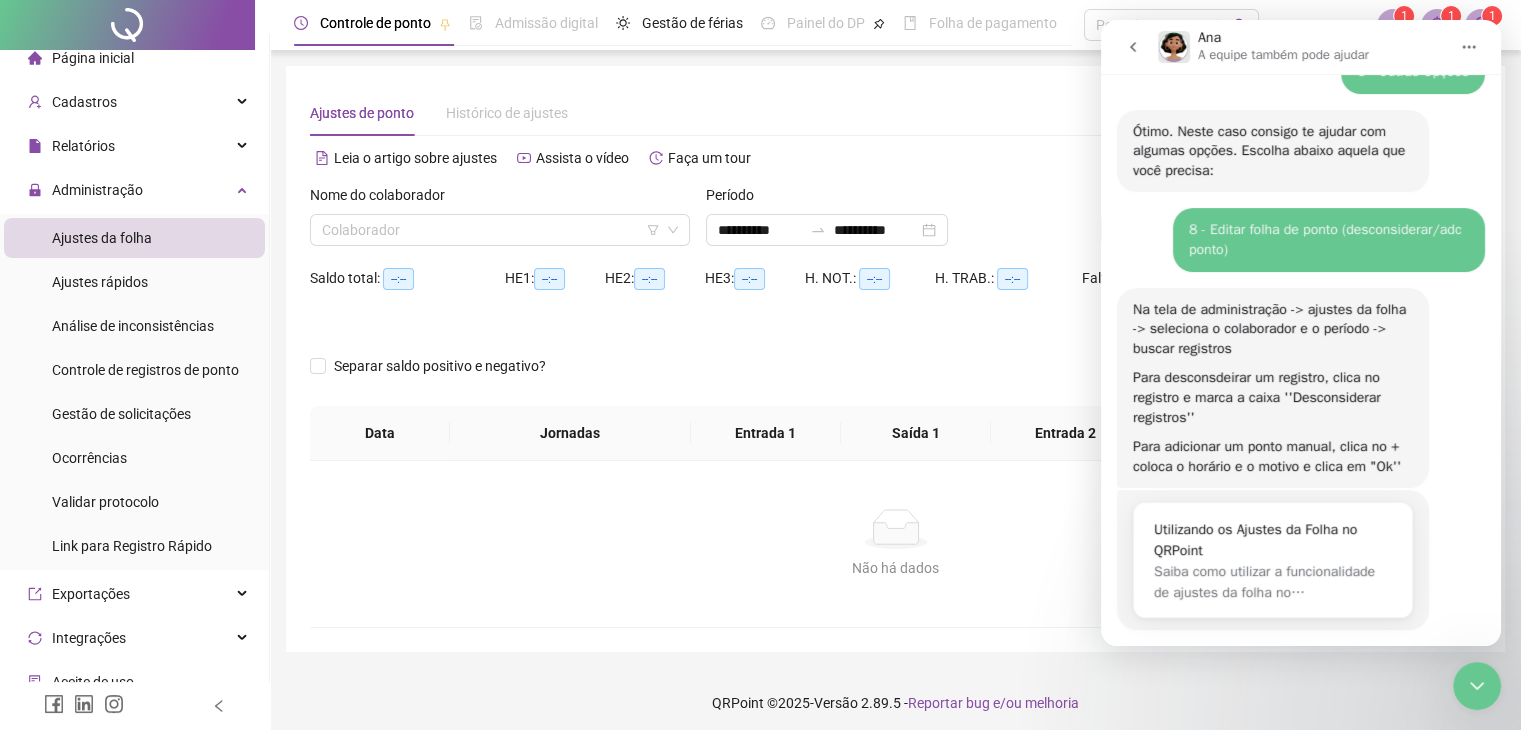 scroll, scrollTop: 399, scrollLeft: 0, axis: vertical 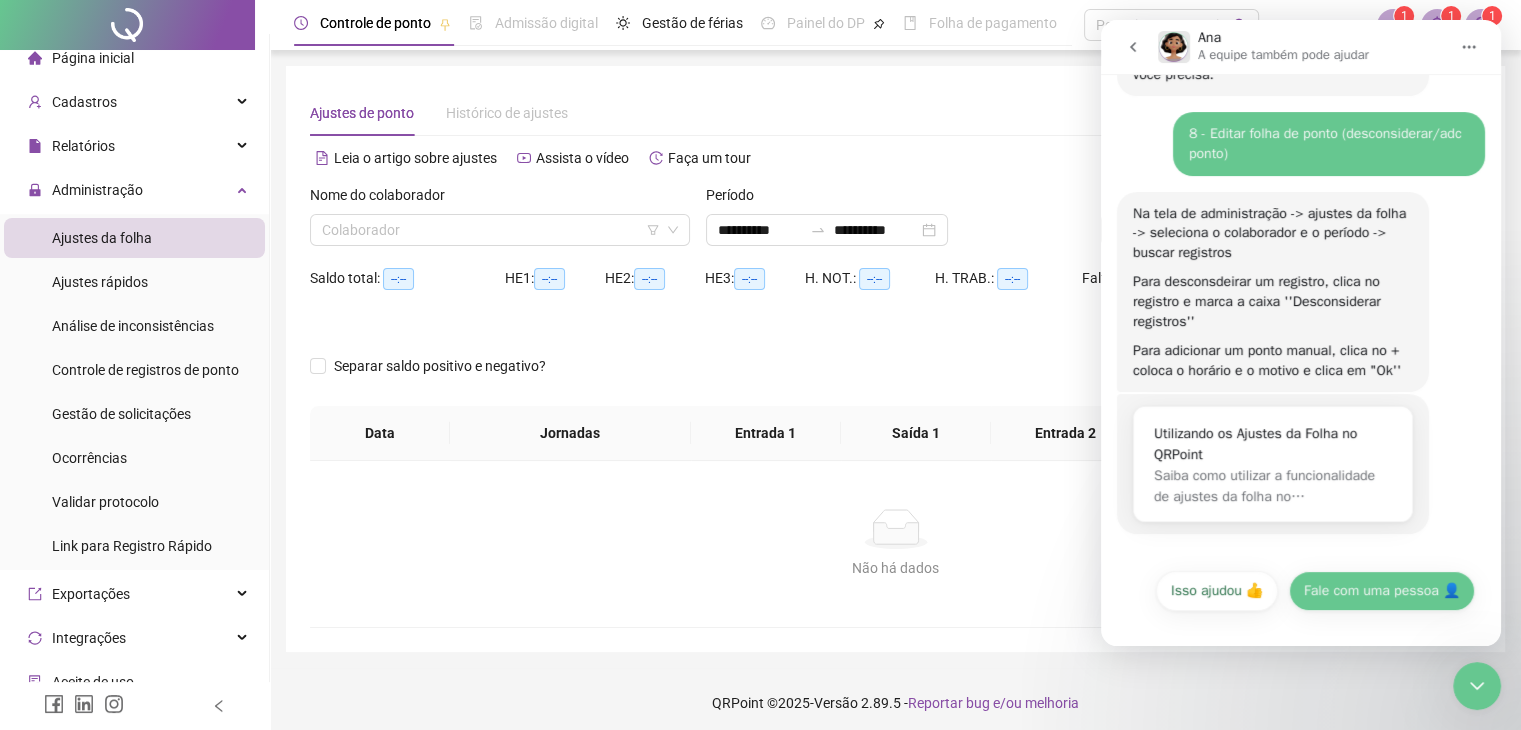 click on "Fale com uma pessoa 👤" at bounding box center [1382, 591] 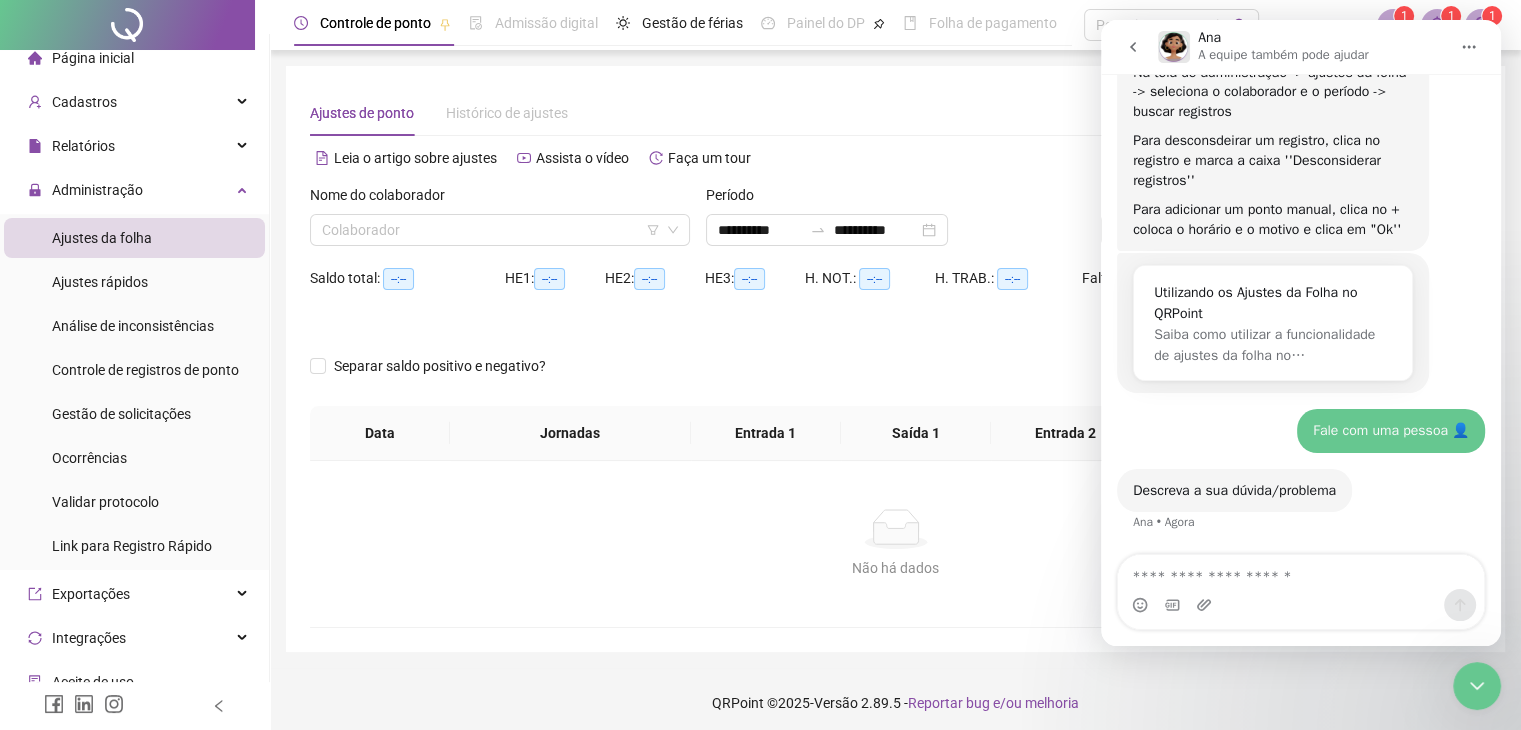 scroll, scrollTop: 629, scrollLeft: 0, axis: vertical 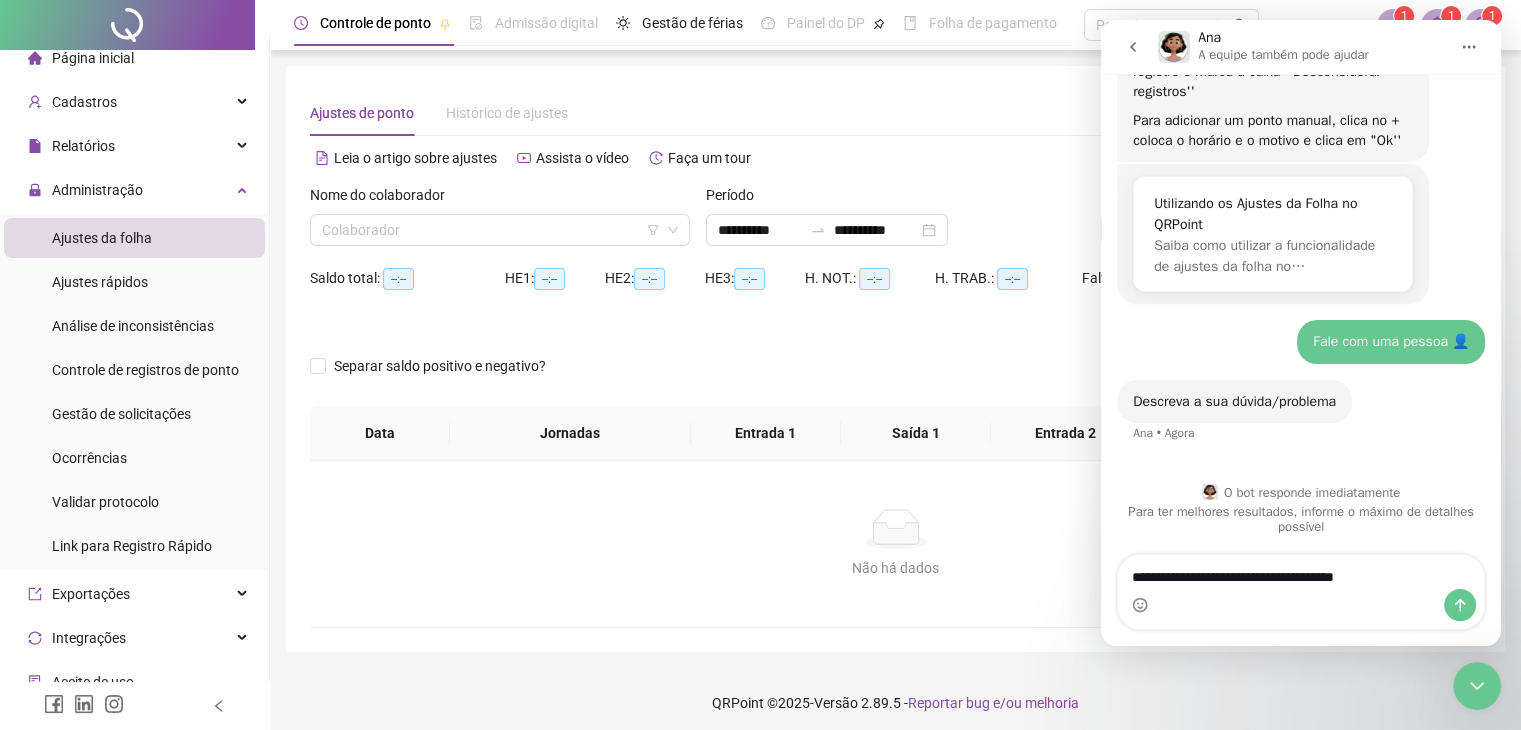 type on "**********" 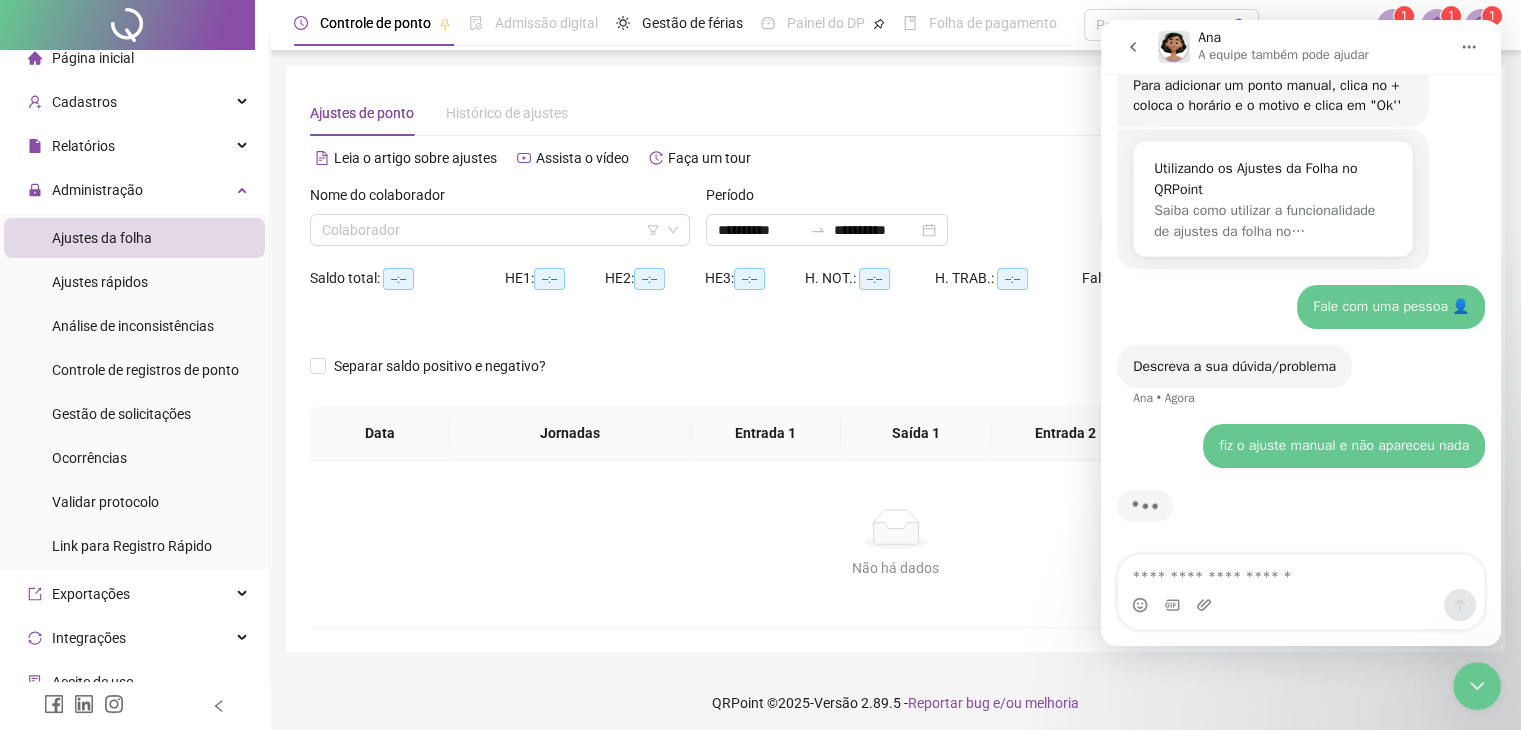scroll, scrollTop: 664, scrollLeft: 0, axis: vertical 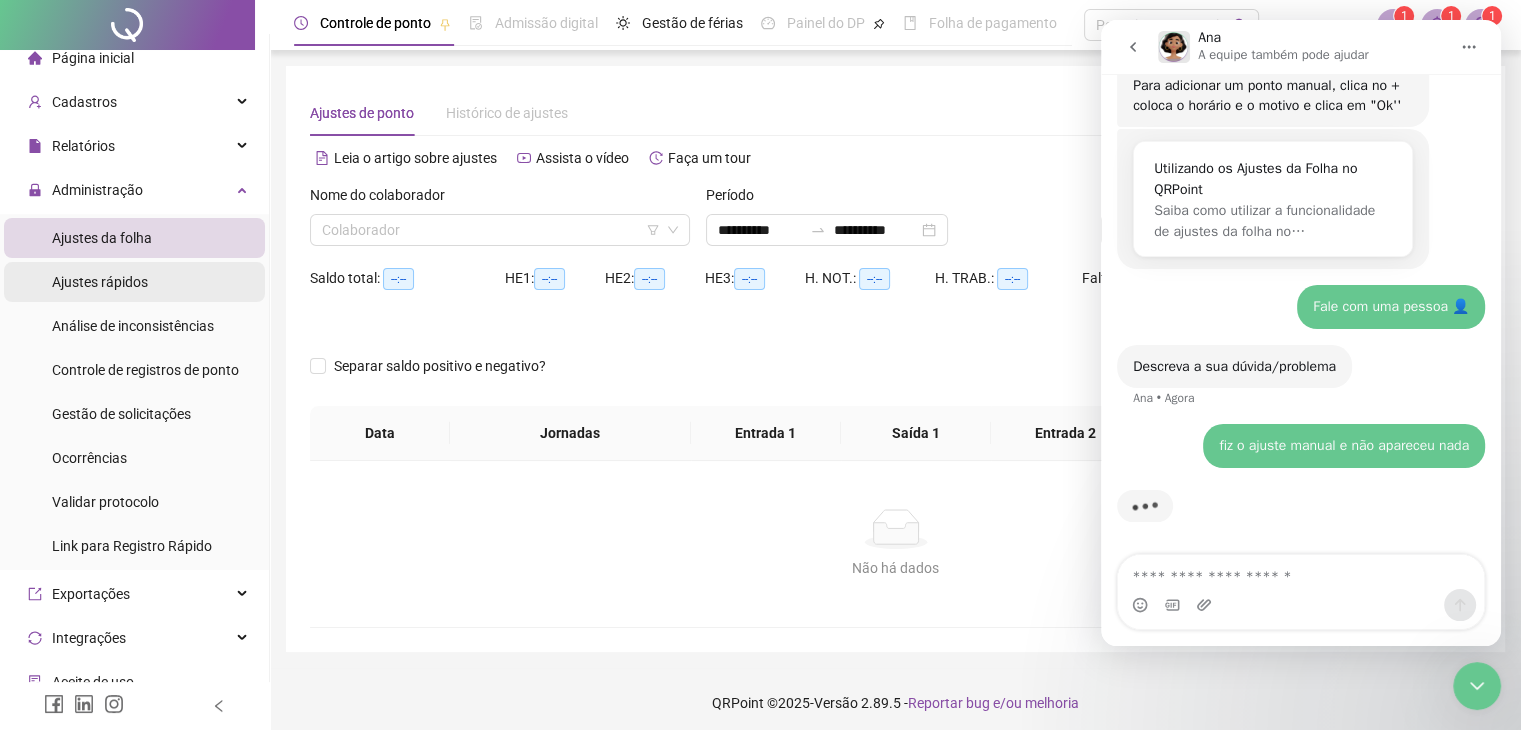 click on "Ajustes rápidos" at bounding box center [100, 282] 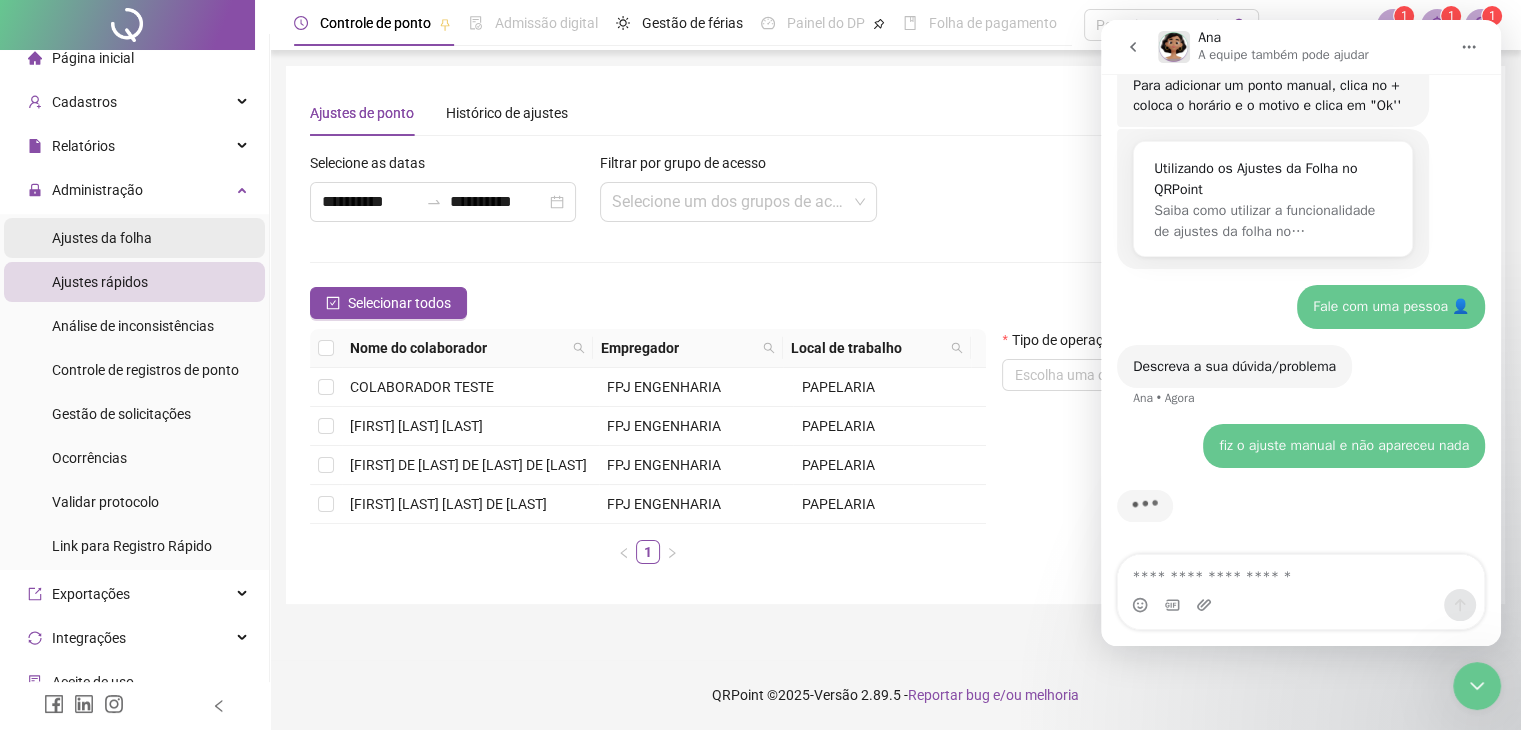 click on "Ajustes da folha" at bounding box center (102, 238) 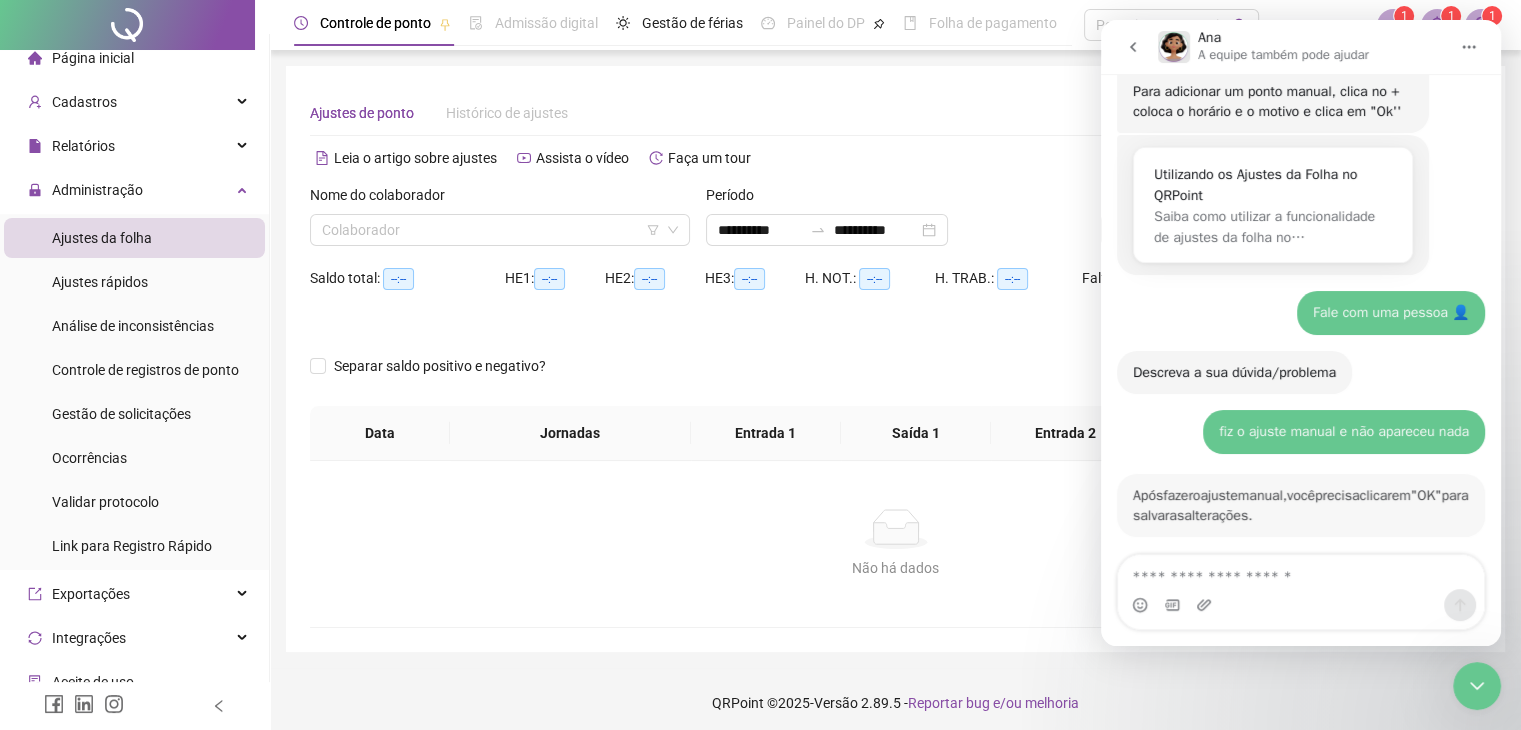 scroll, scrollTop: 689, scrollLeft: 0, axis: vertical 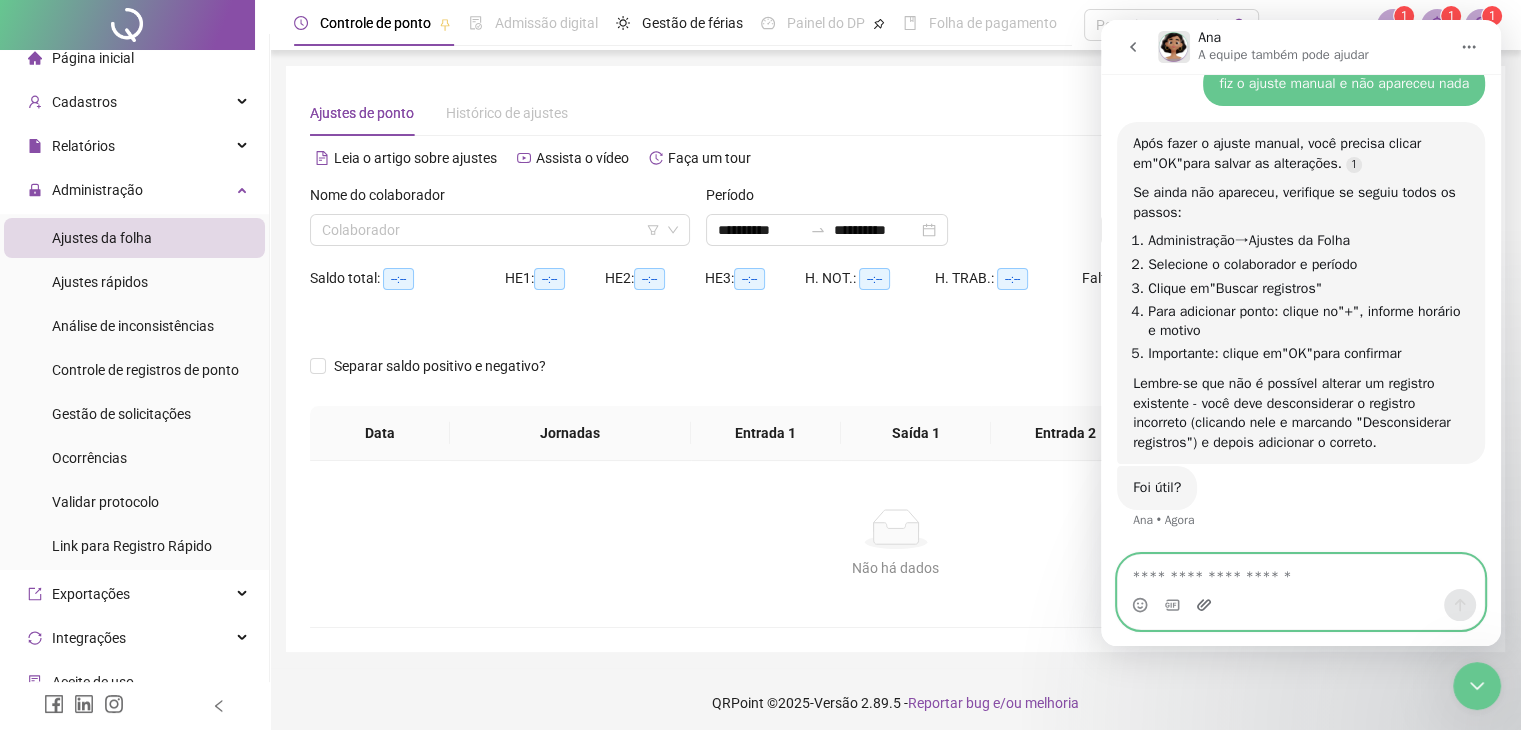 click 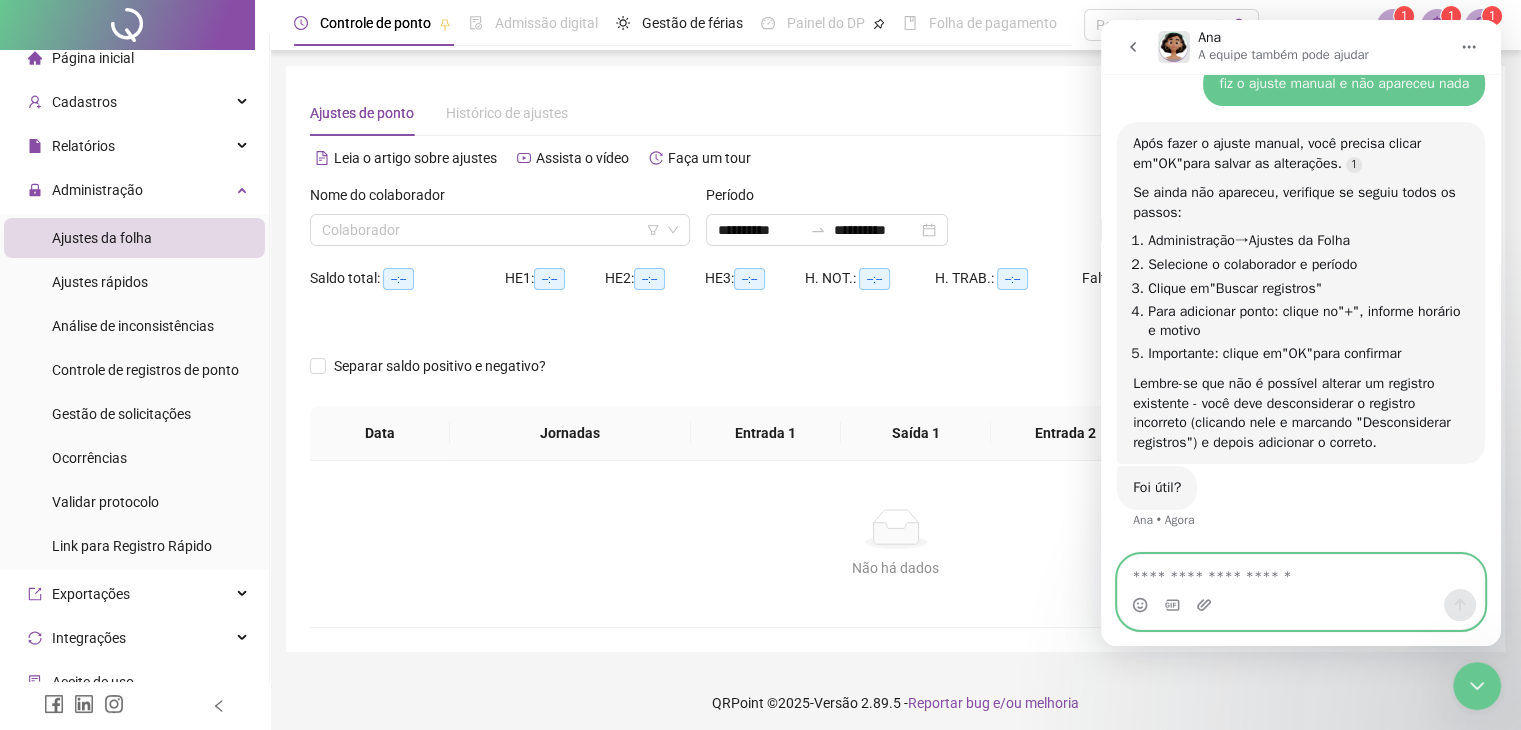 click at bounding box center [1301, 572] 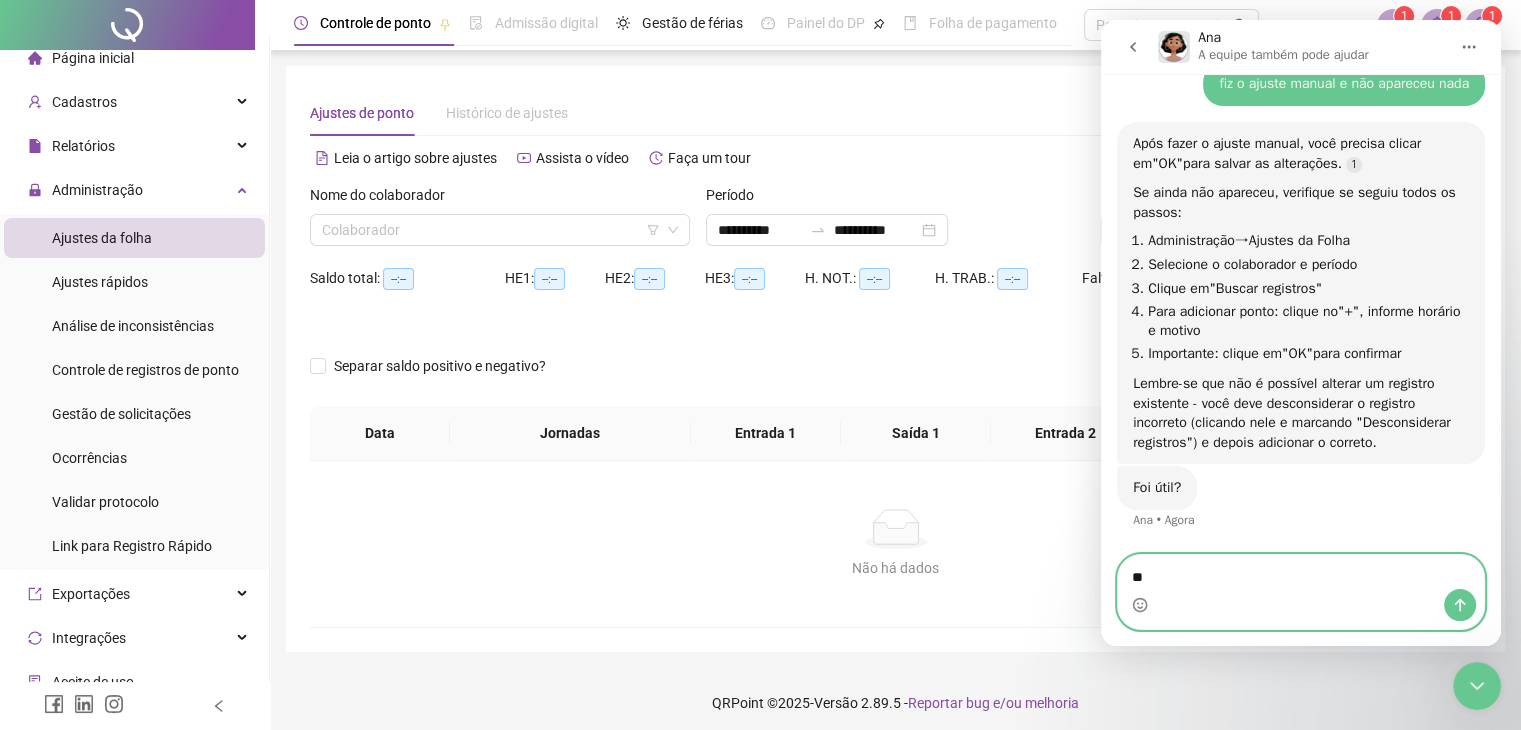 type on "***" 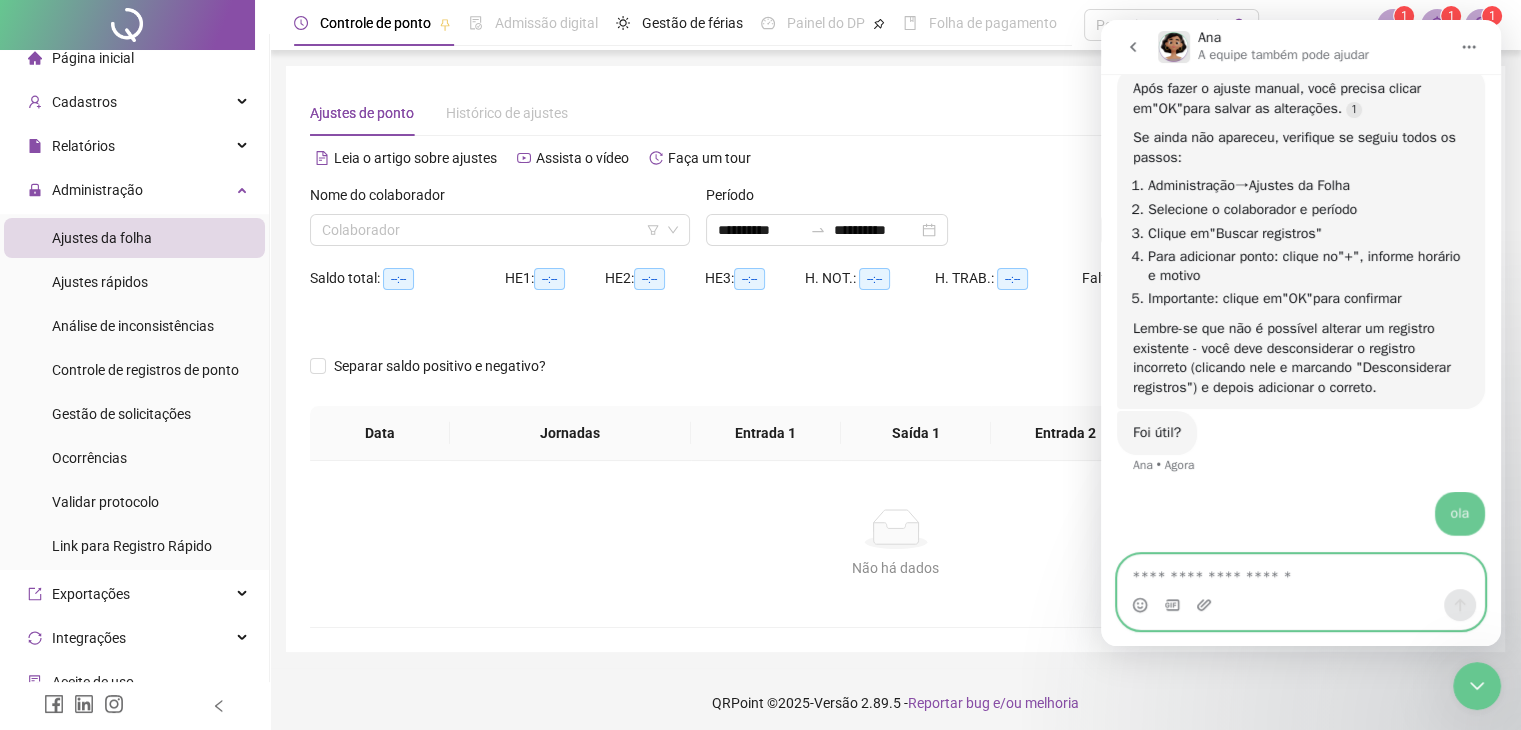 scroll, scrollTop: 1063, scrollLeft: 0, axis: vertical 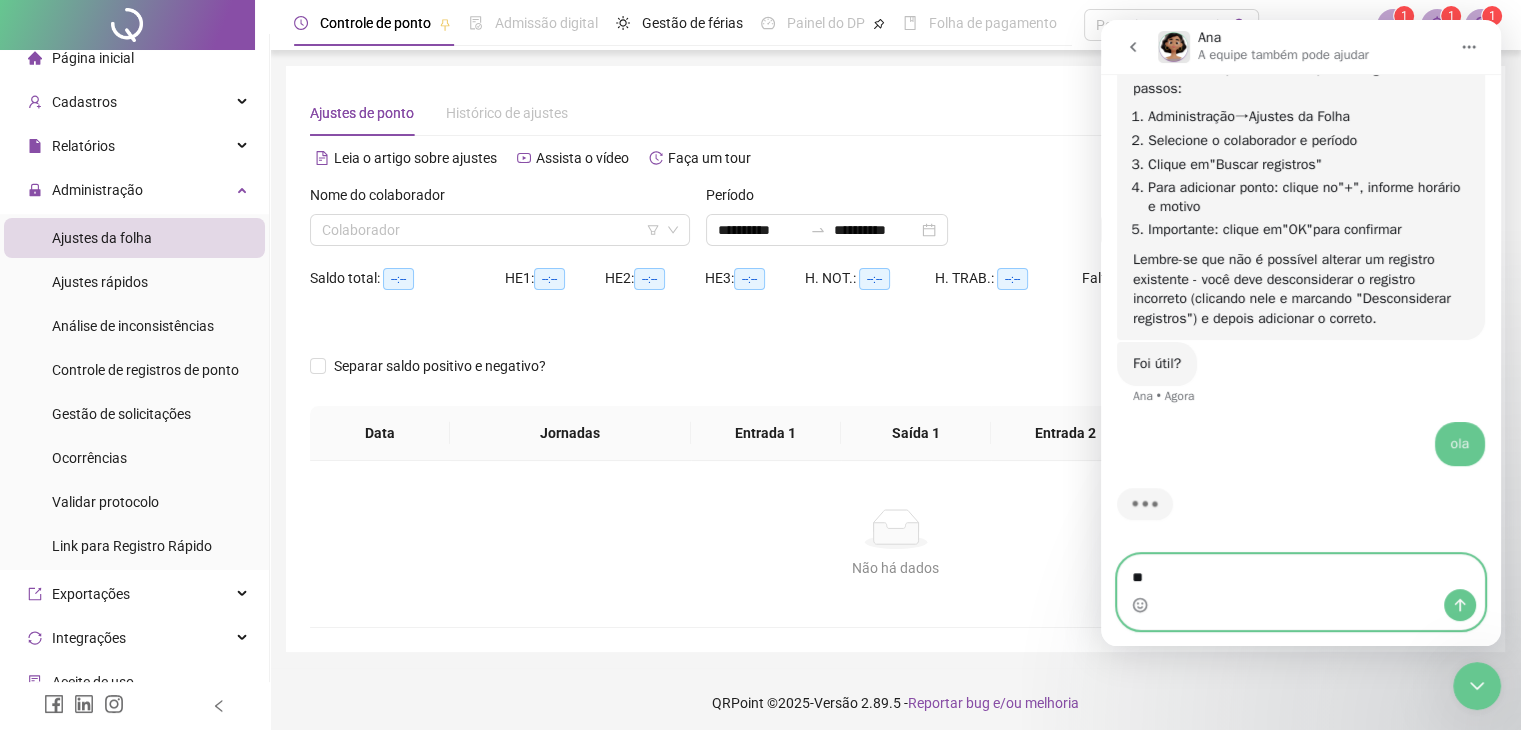 type on "***" 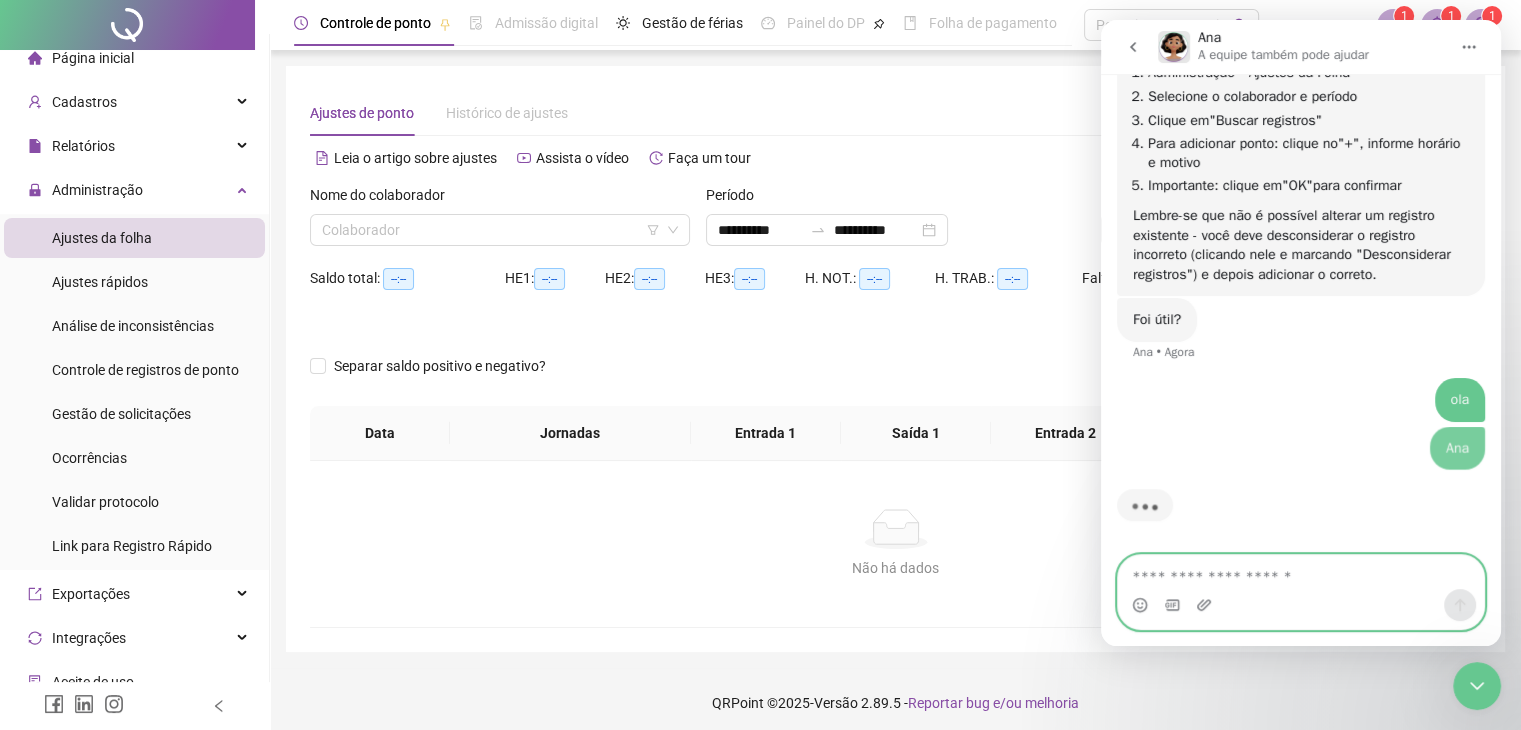 scroll, scrollTop: 1173, scrollLeft: 0, axis: vertical 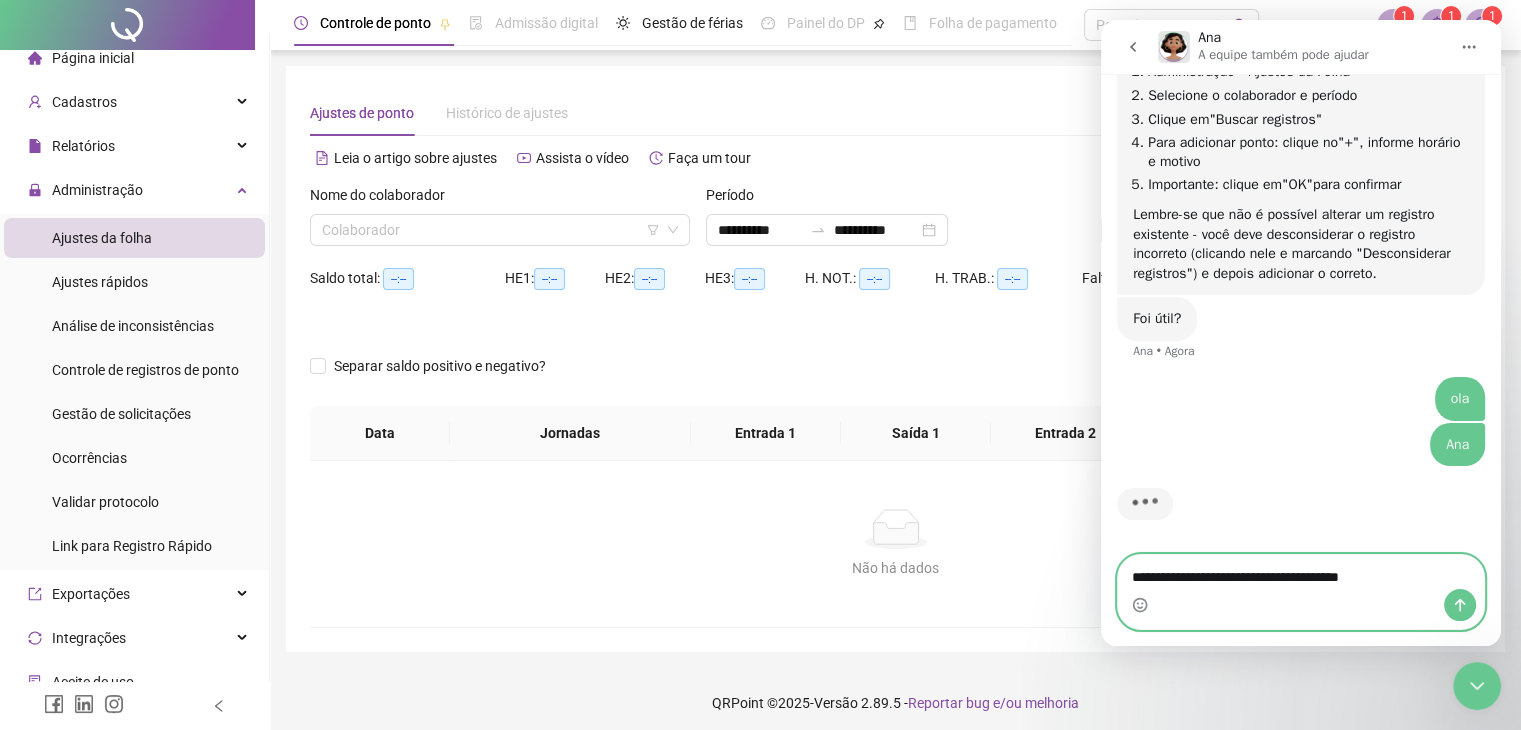 type on "**********" 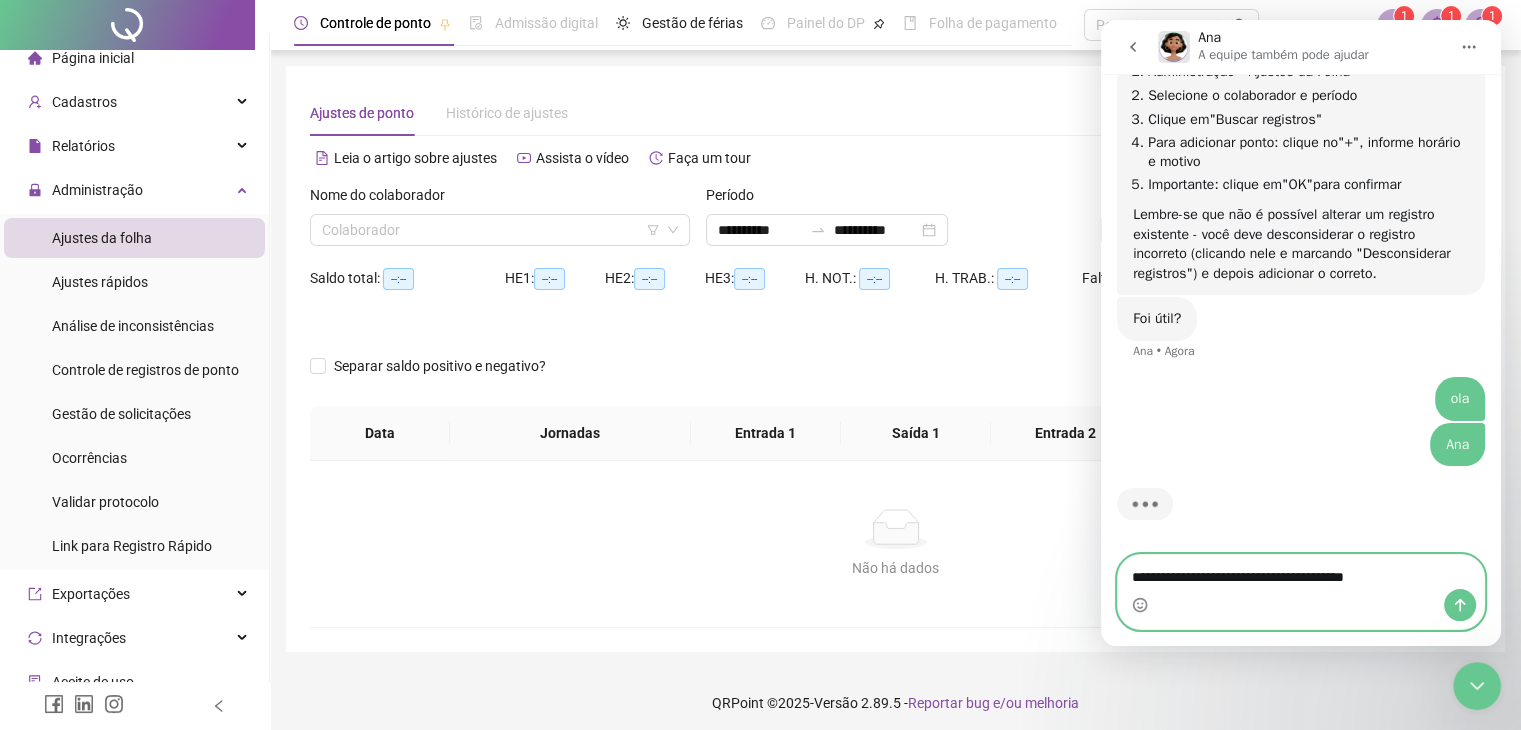type 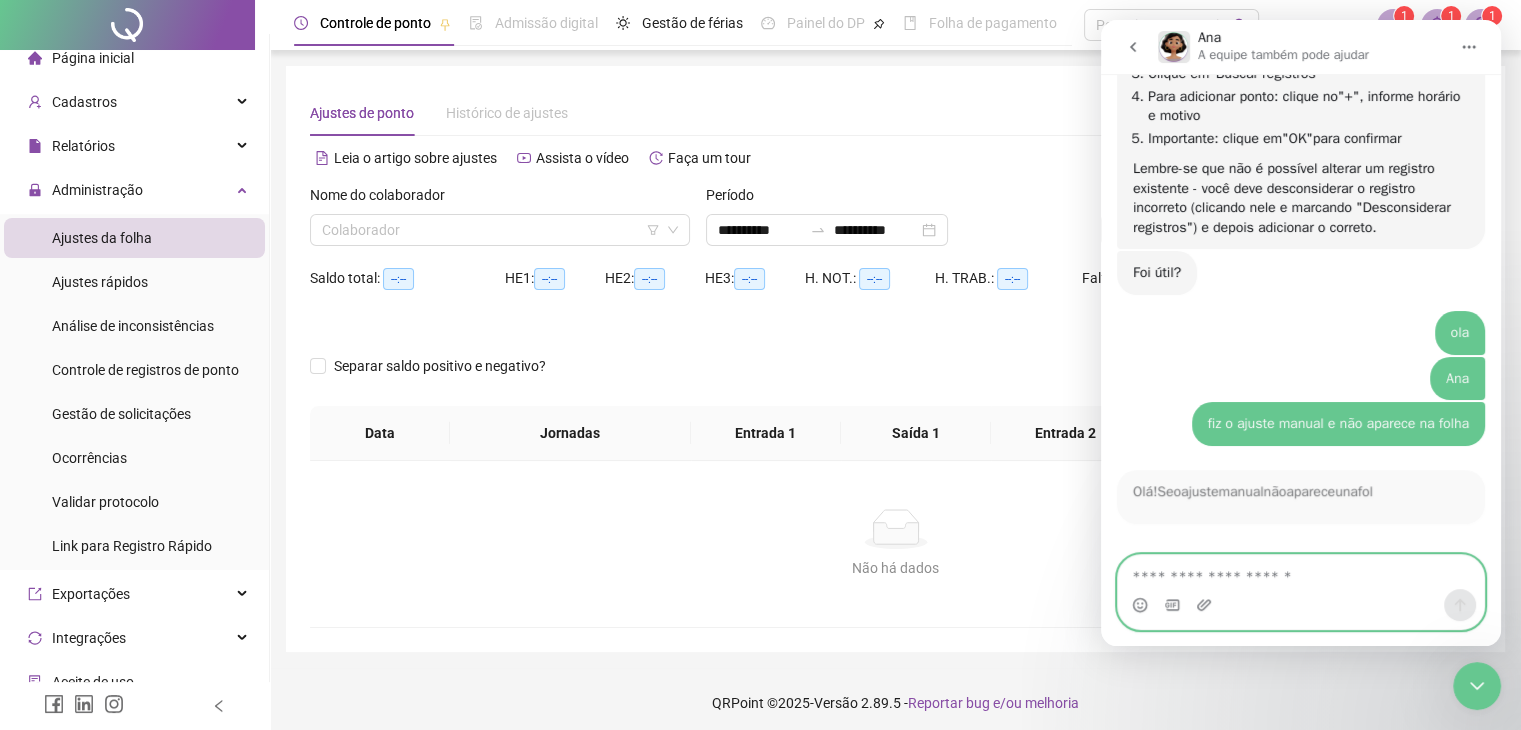 scroll, scrollTop: 1224, scrollLeft: 0, axis: vertical 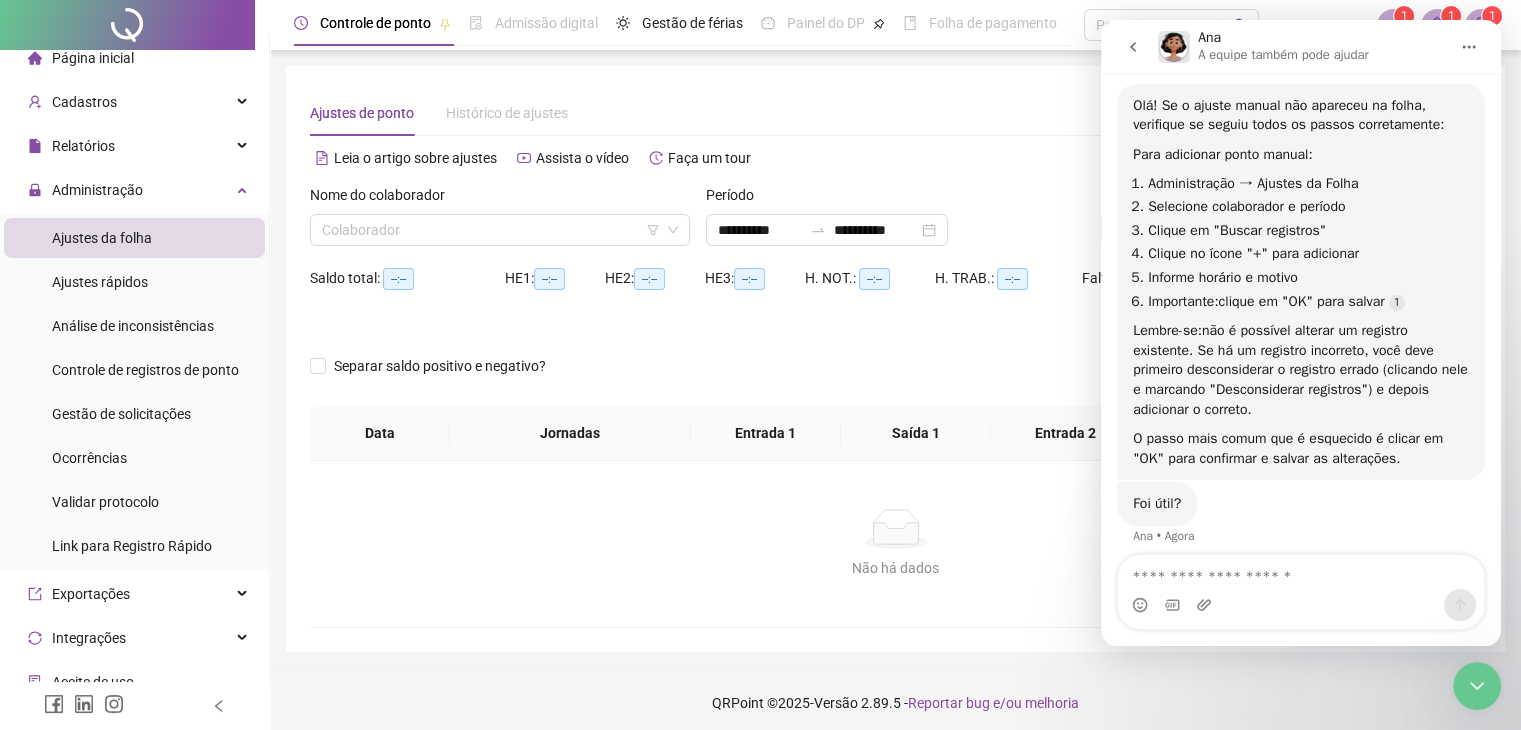 click on "Separar saldo positivo e negativo?" at bounding box center [895, 378] 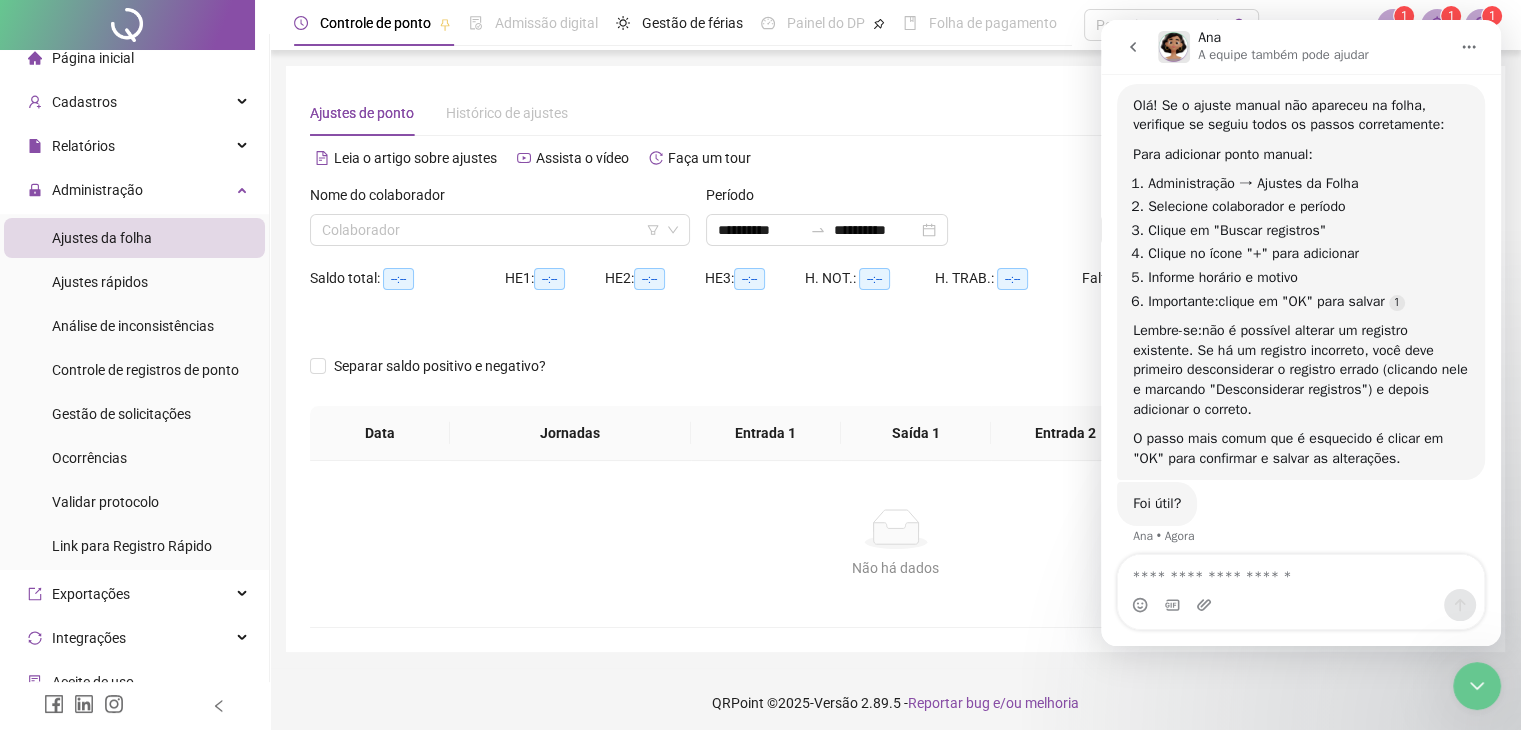 click 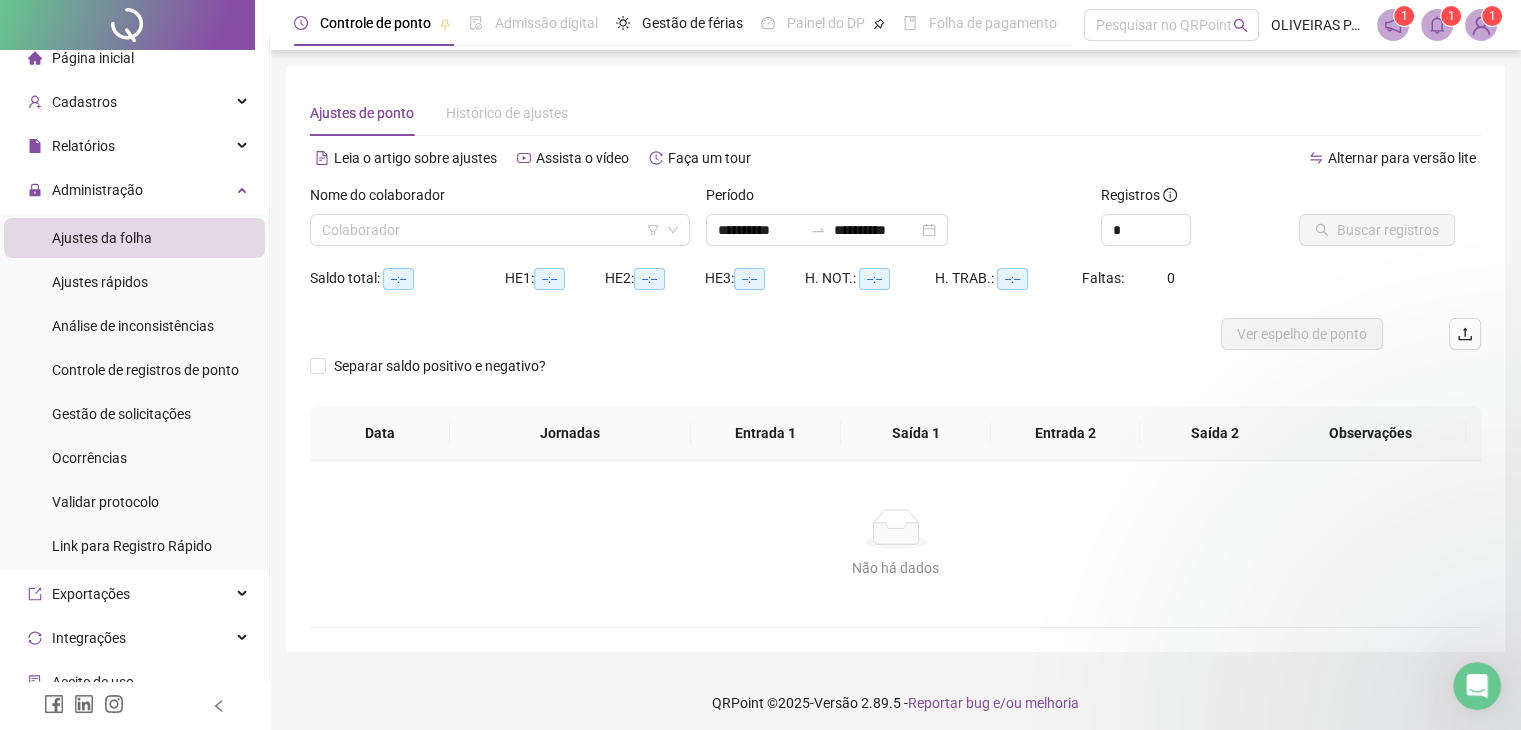 scroll, scrollTop: 0, scrollLeft: 0, axis: both 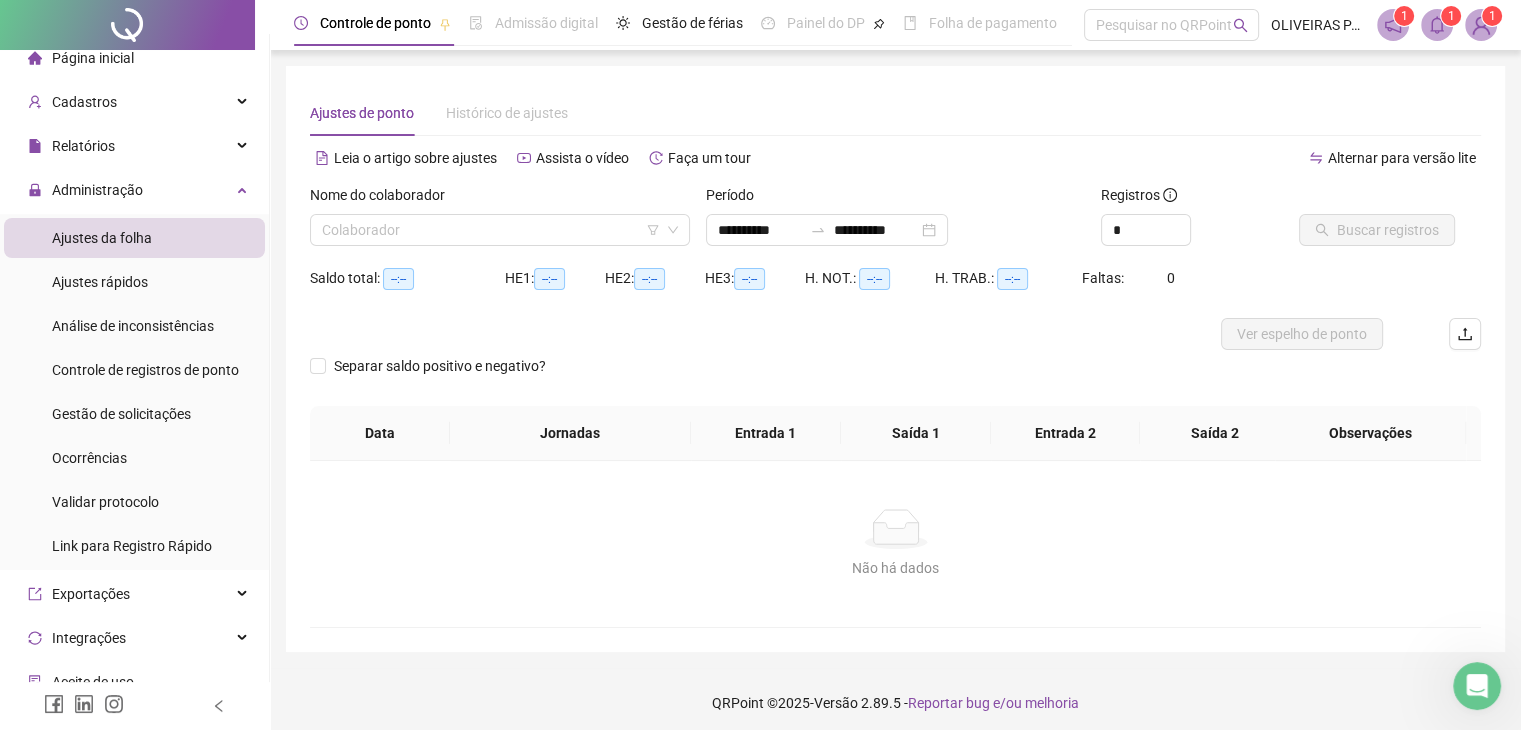 click 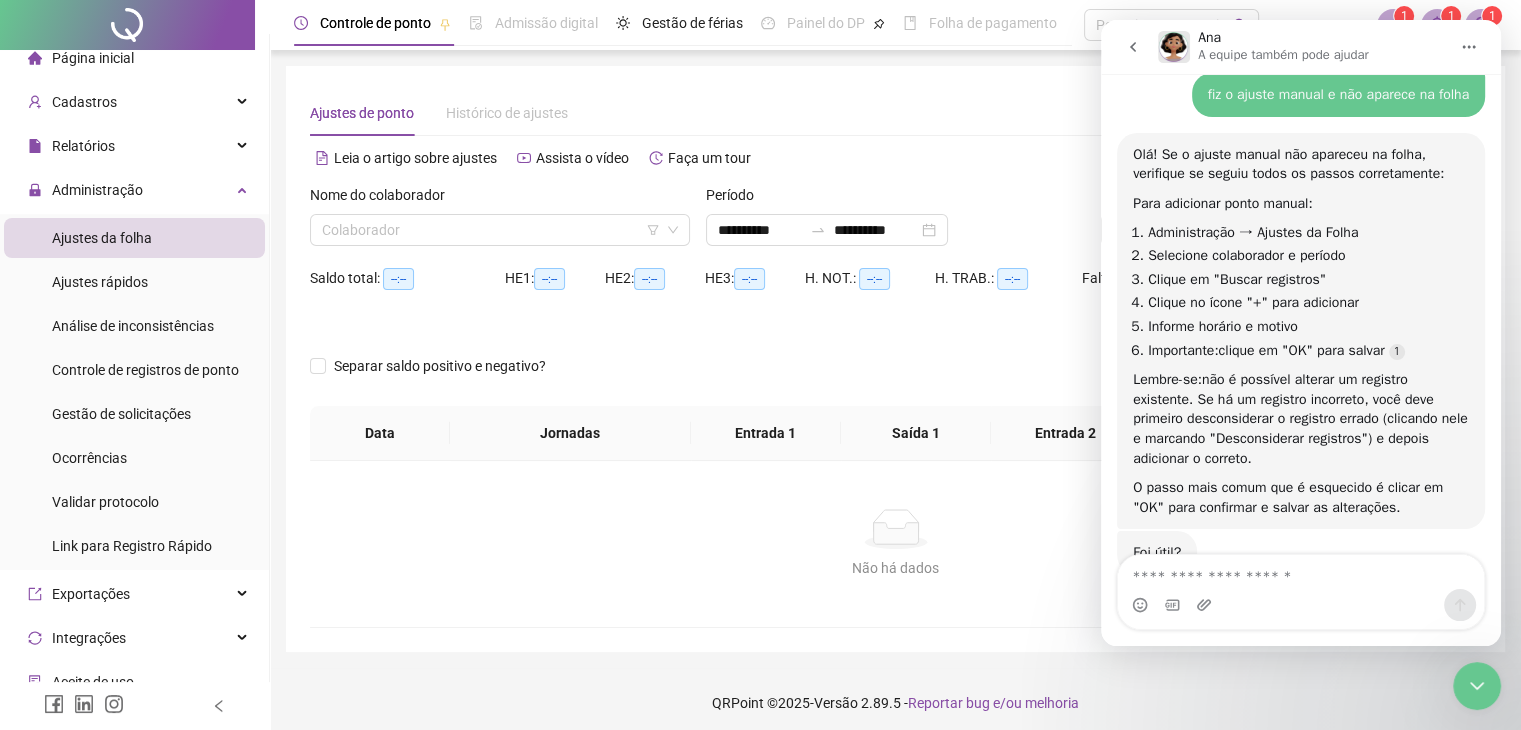 scroll, scrollTop: 1612, scrollLeft: 0, axis: vertical 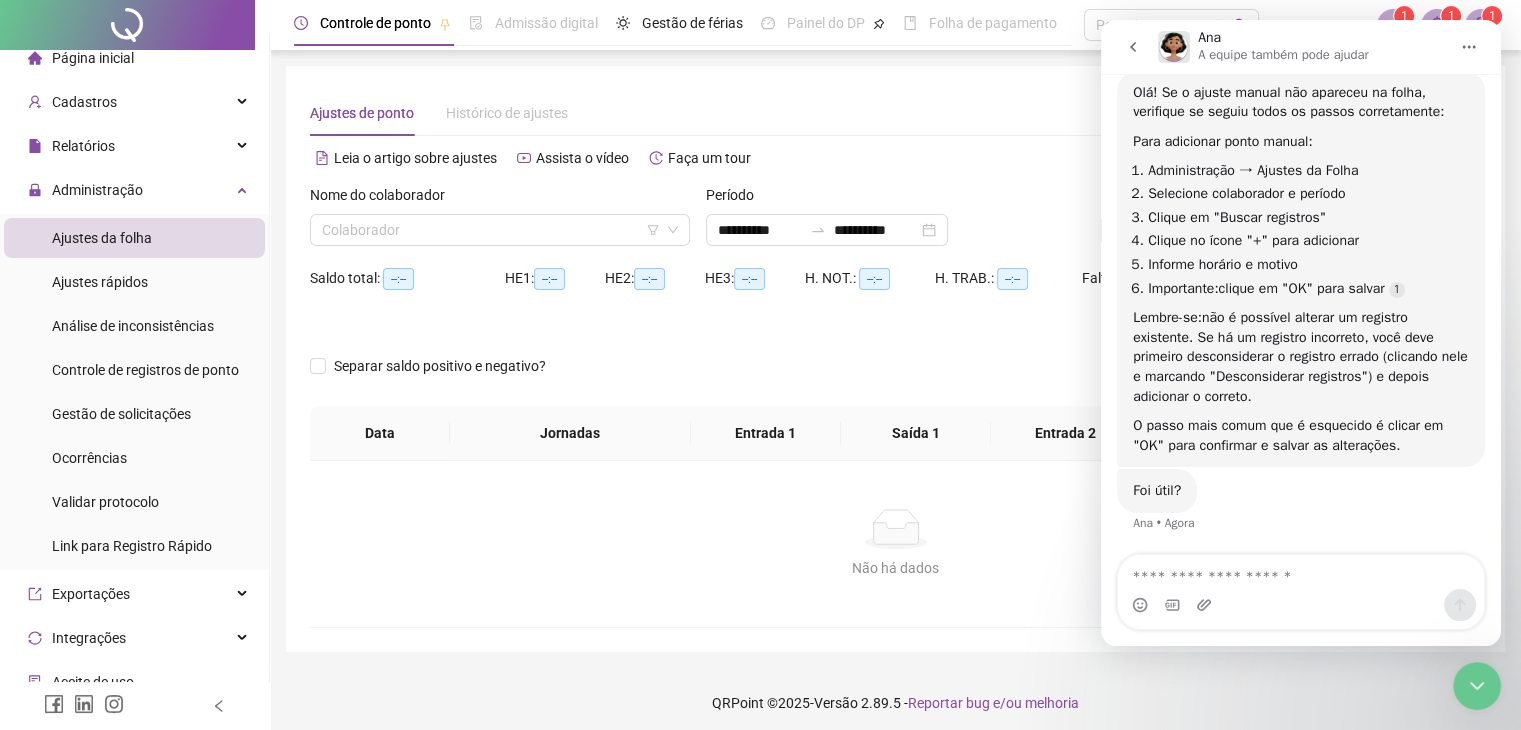 click 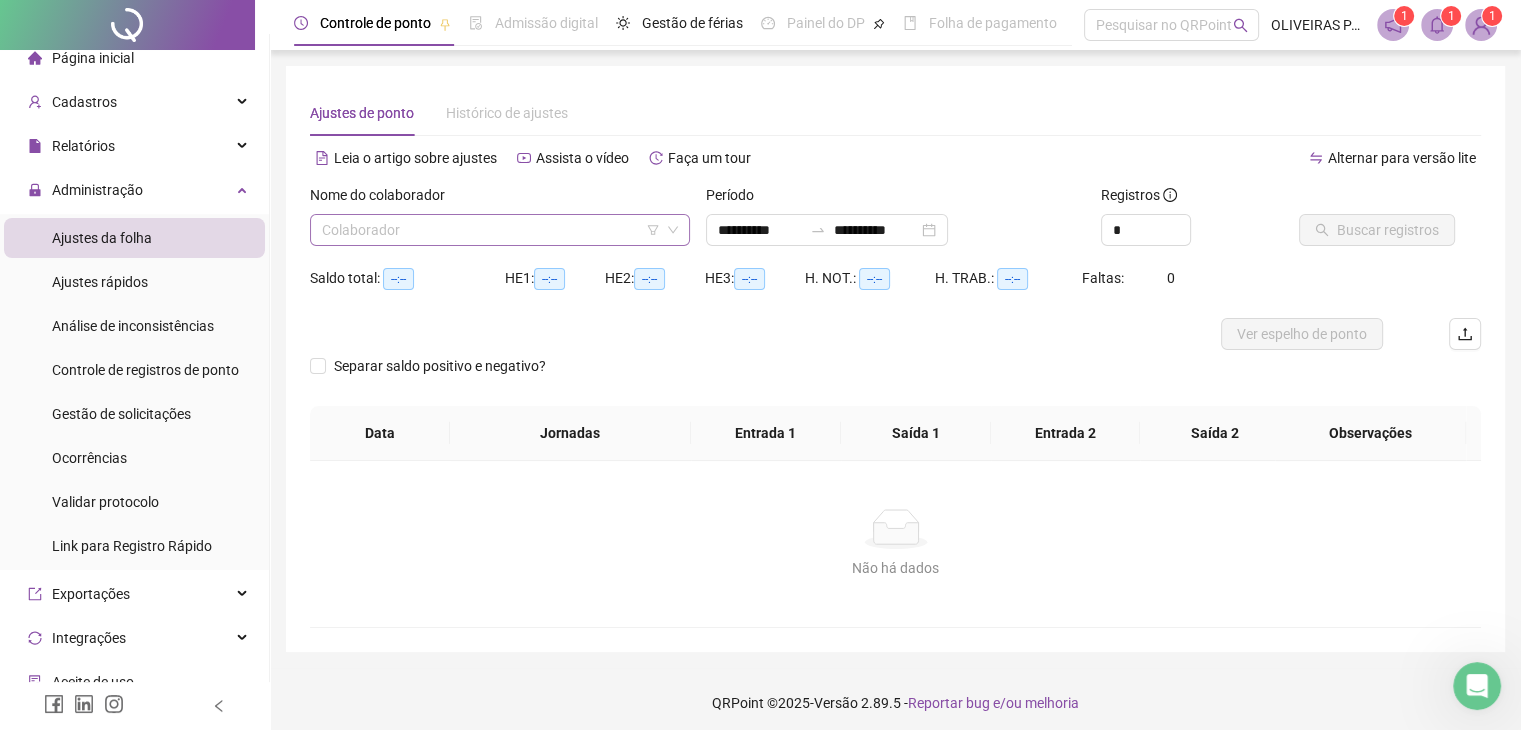 click at bounding box center (491, 230) 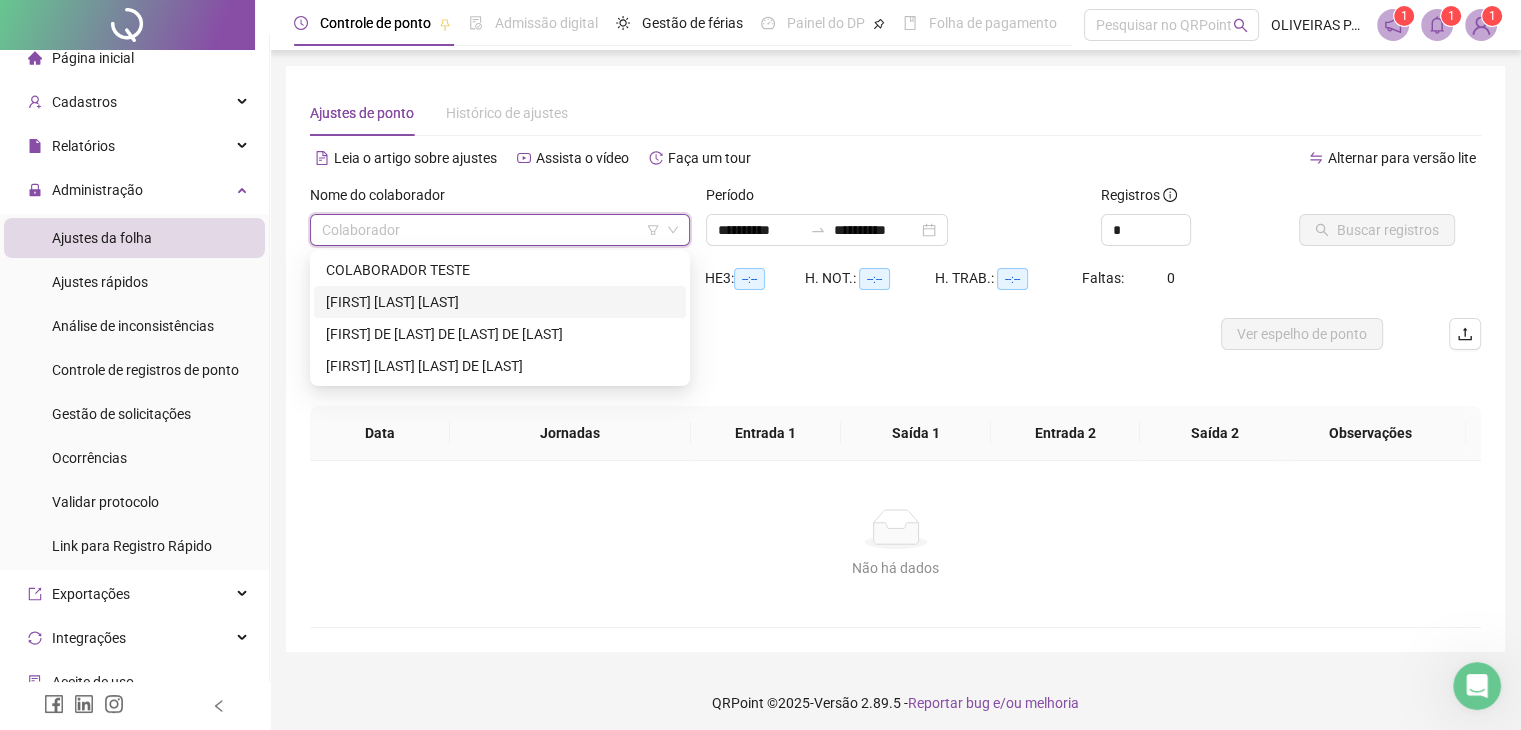 click on "[FIRST] [LAST] [LAST]" at bounding box center (500, 302) 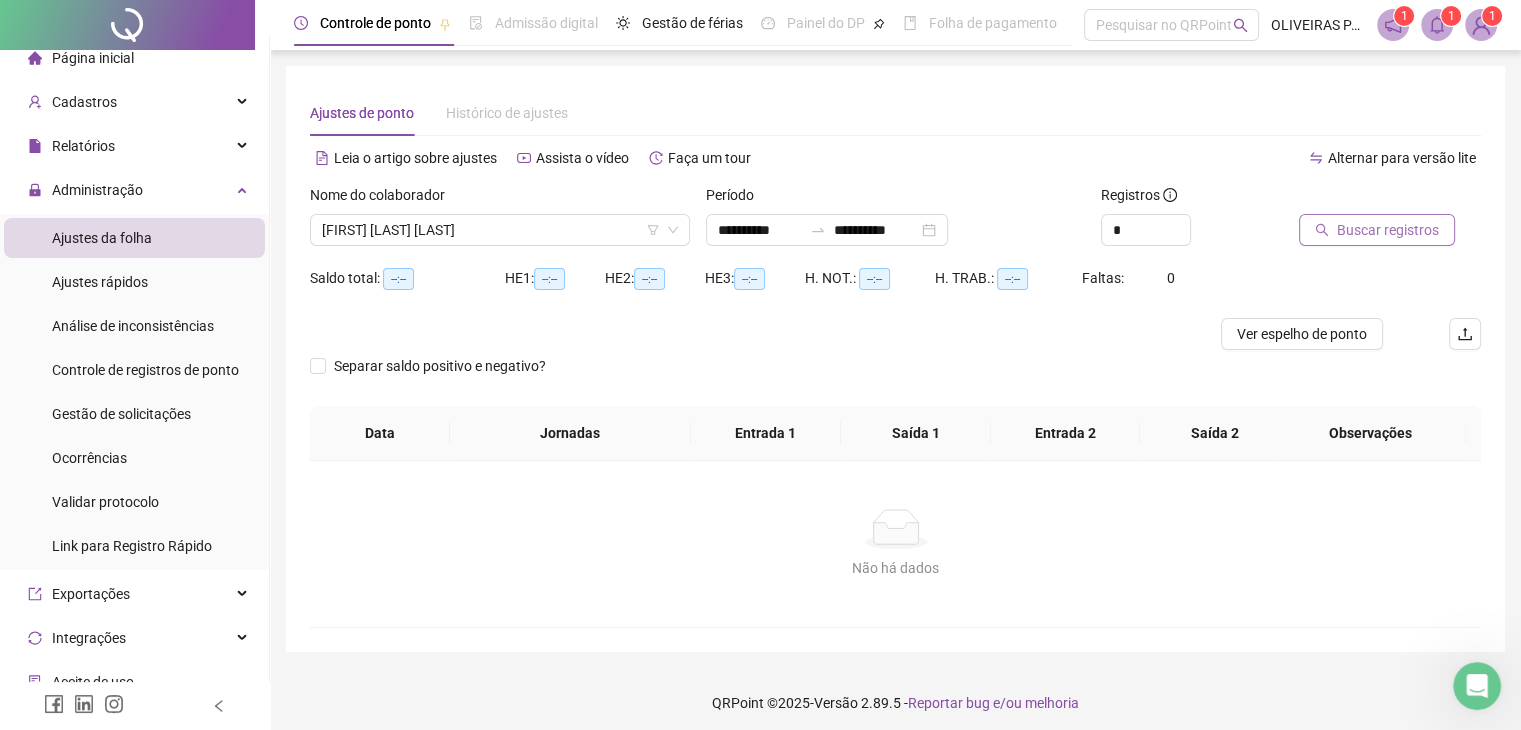 click on "Buscar registros" at bounding box center (1388, 230) 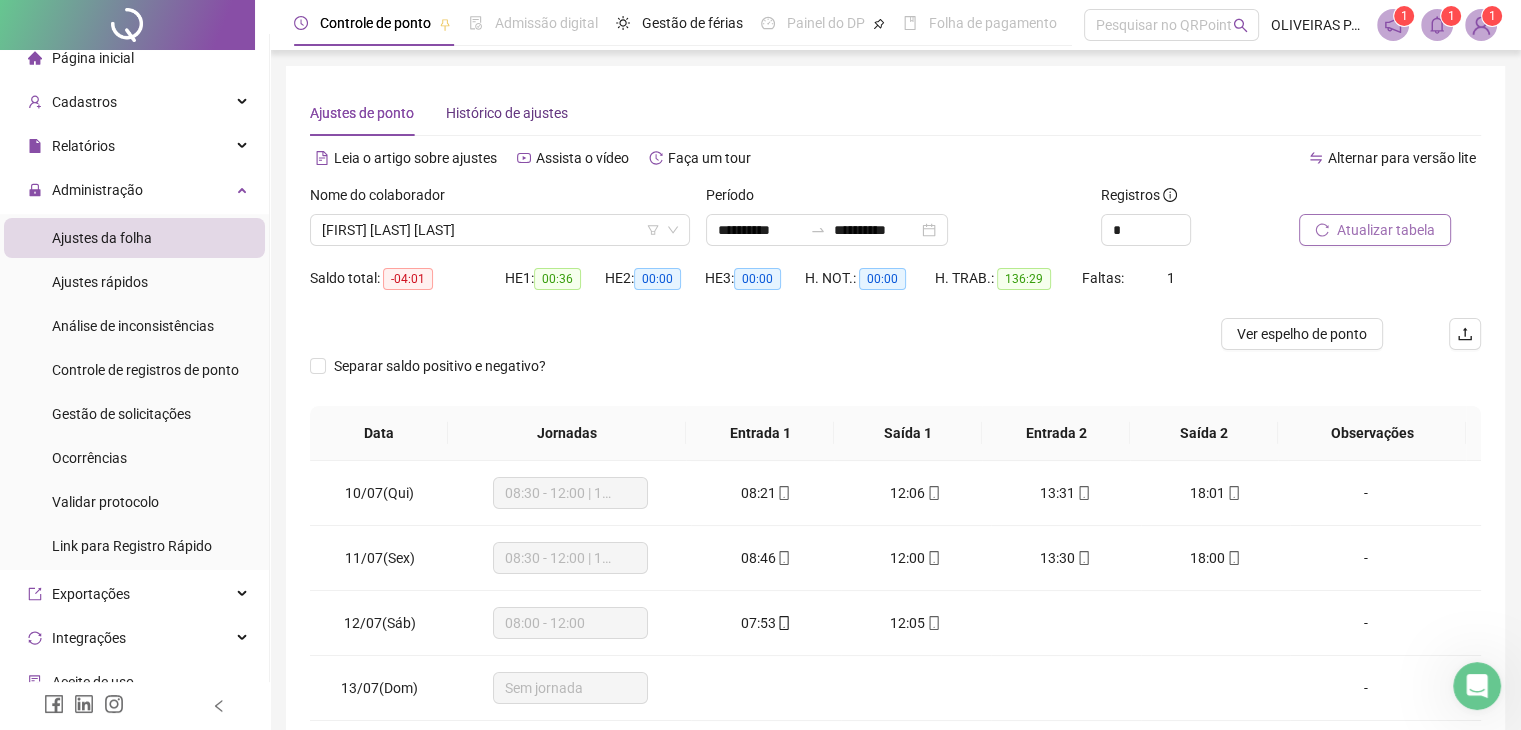 click on "Histórico de ajustes" at bounding box center [507, 113] 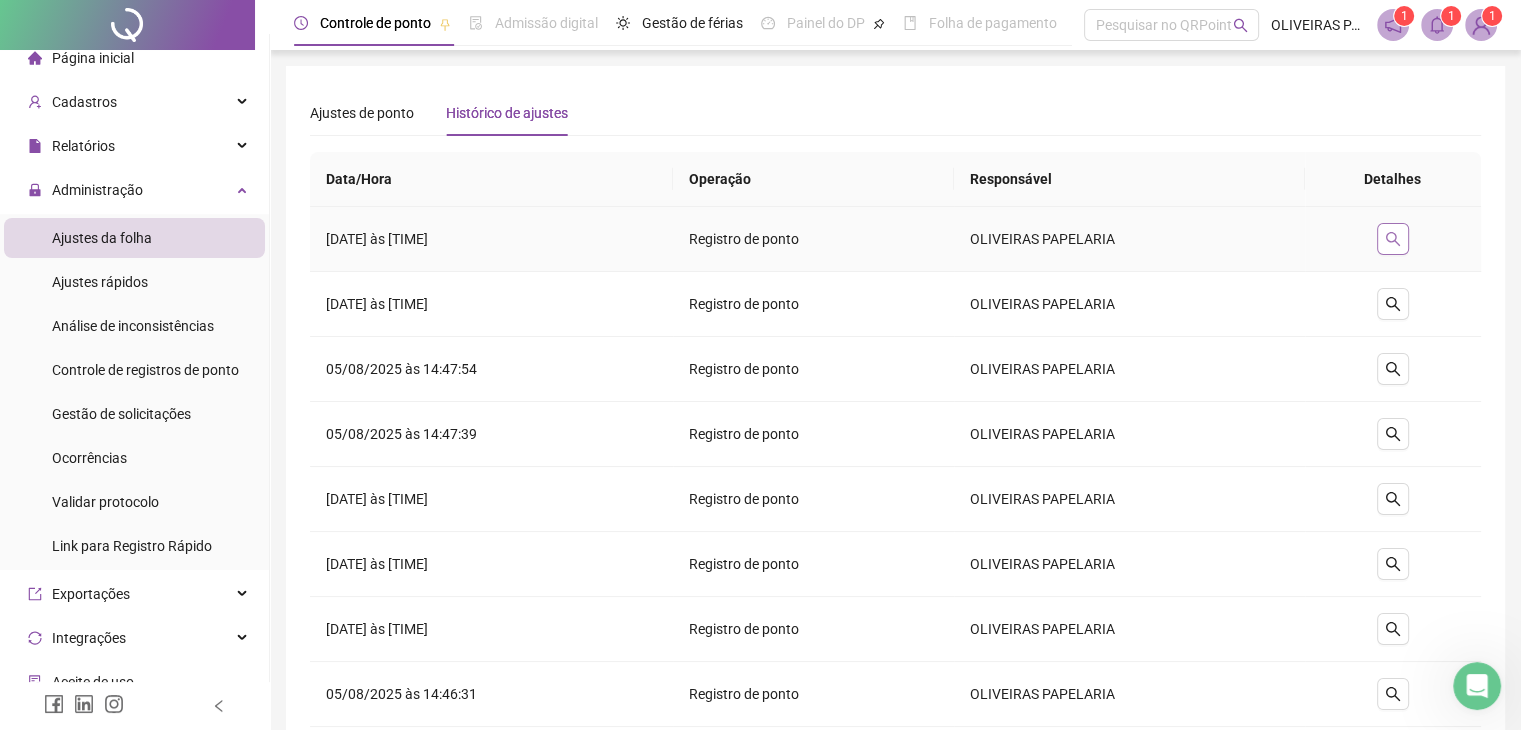 click at bounding box center [1393, 239] 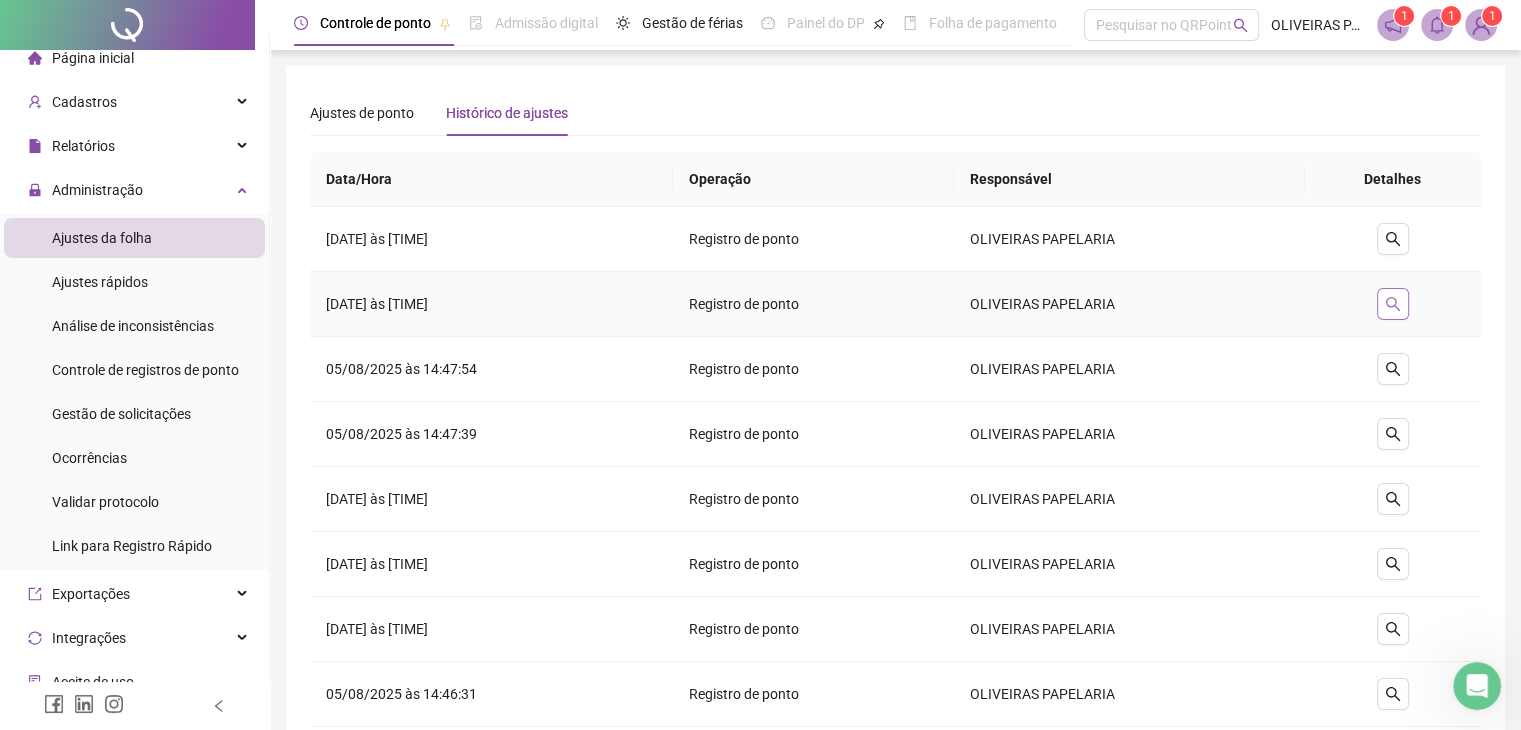click 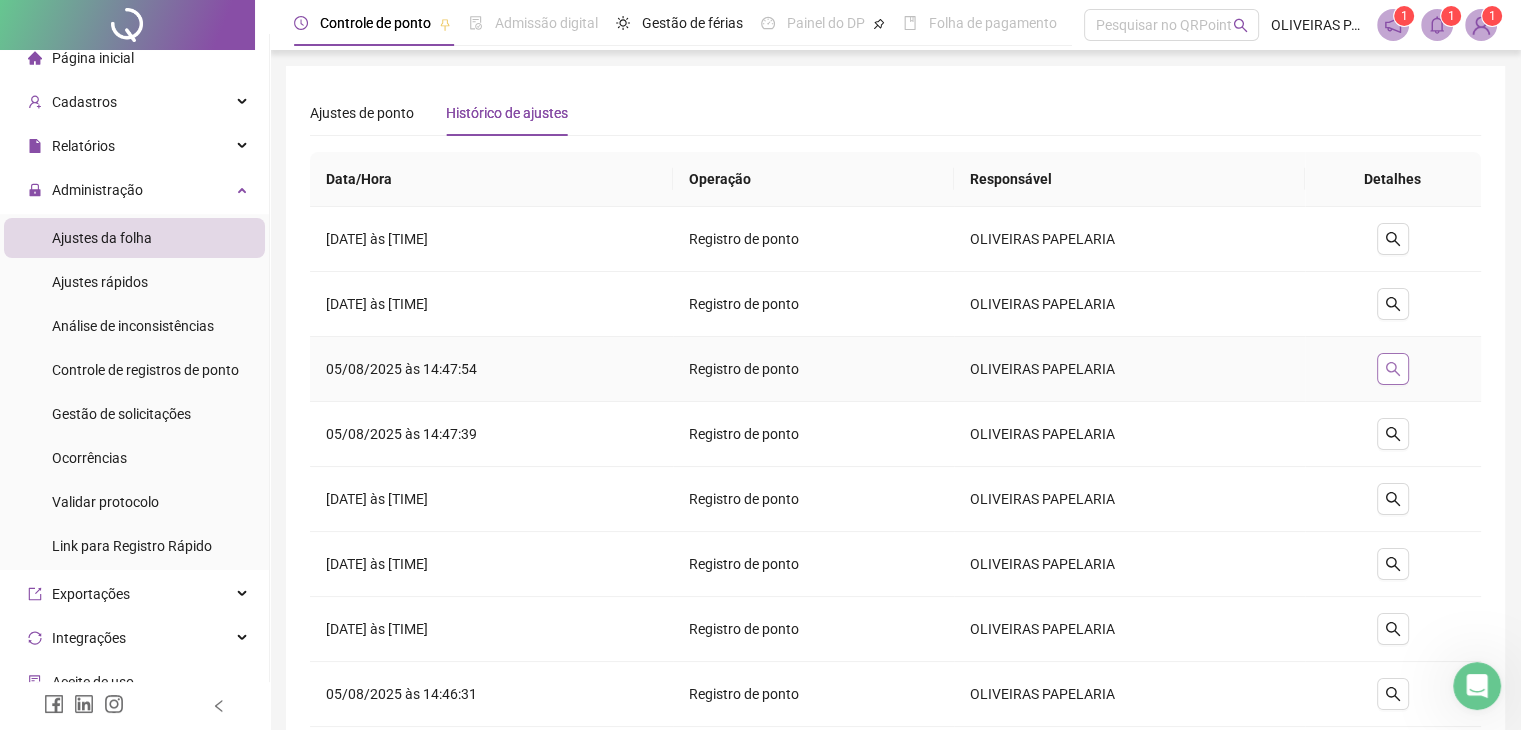 click 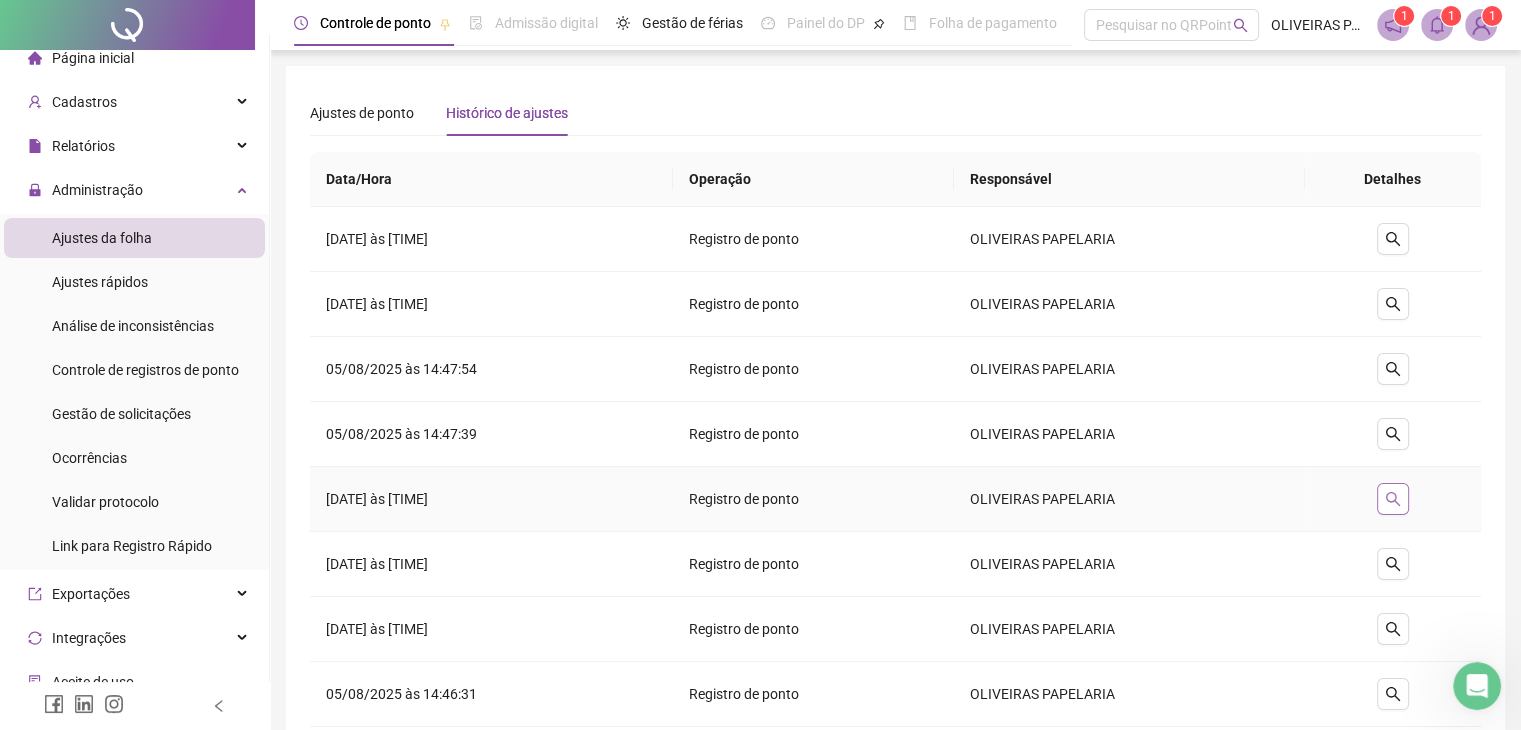 click 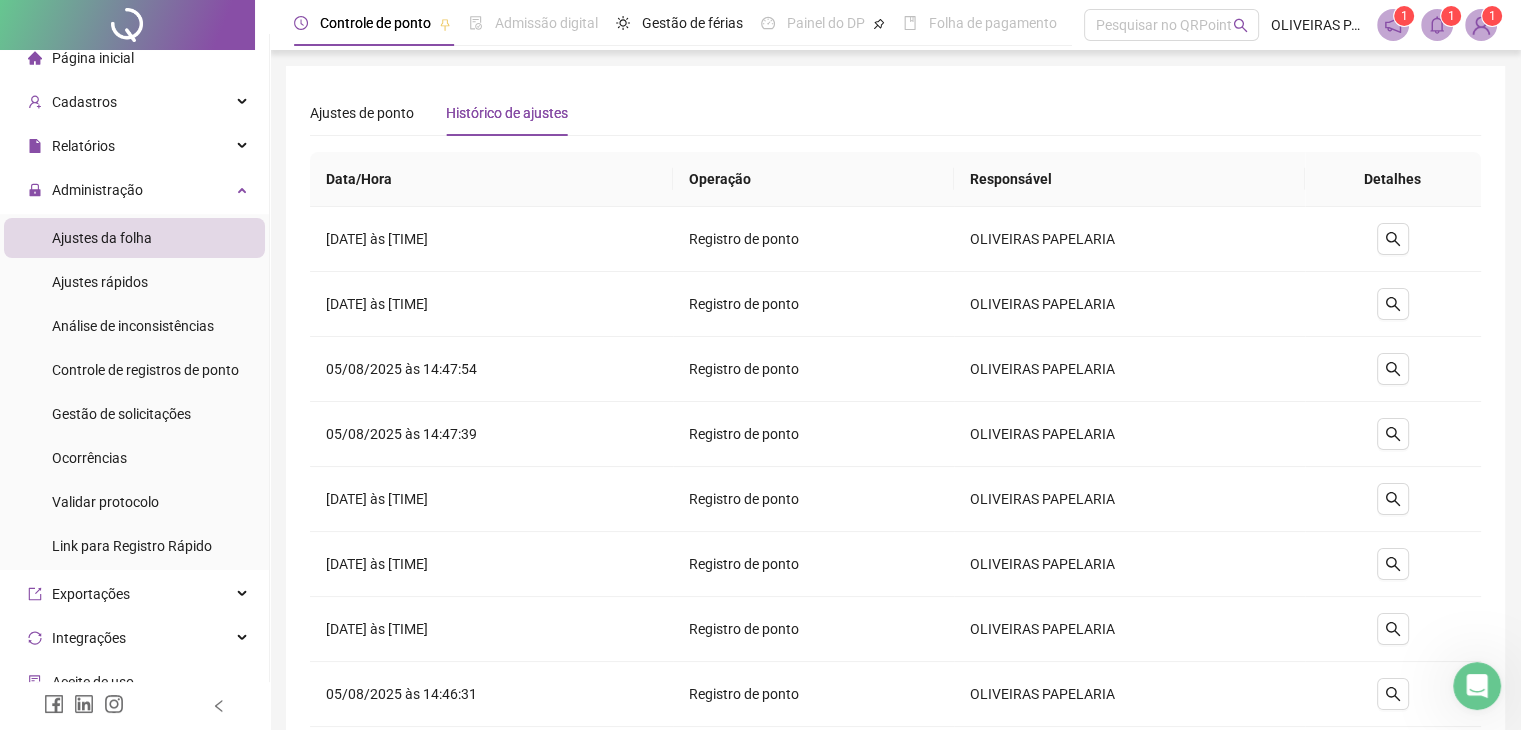 click 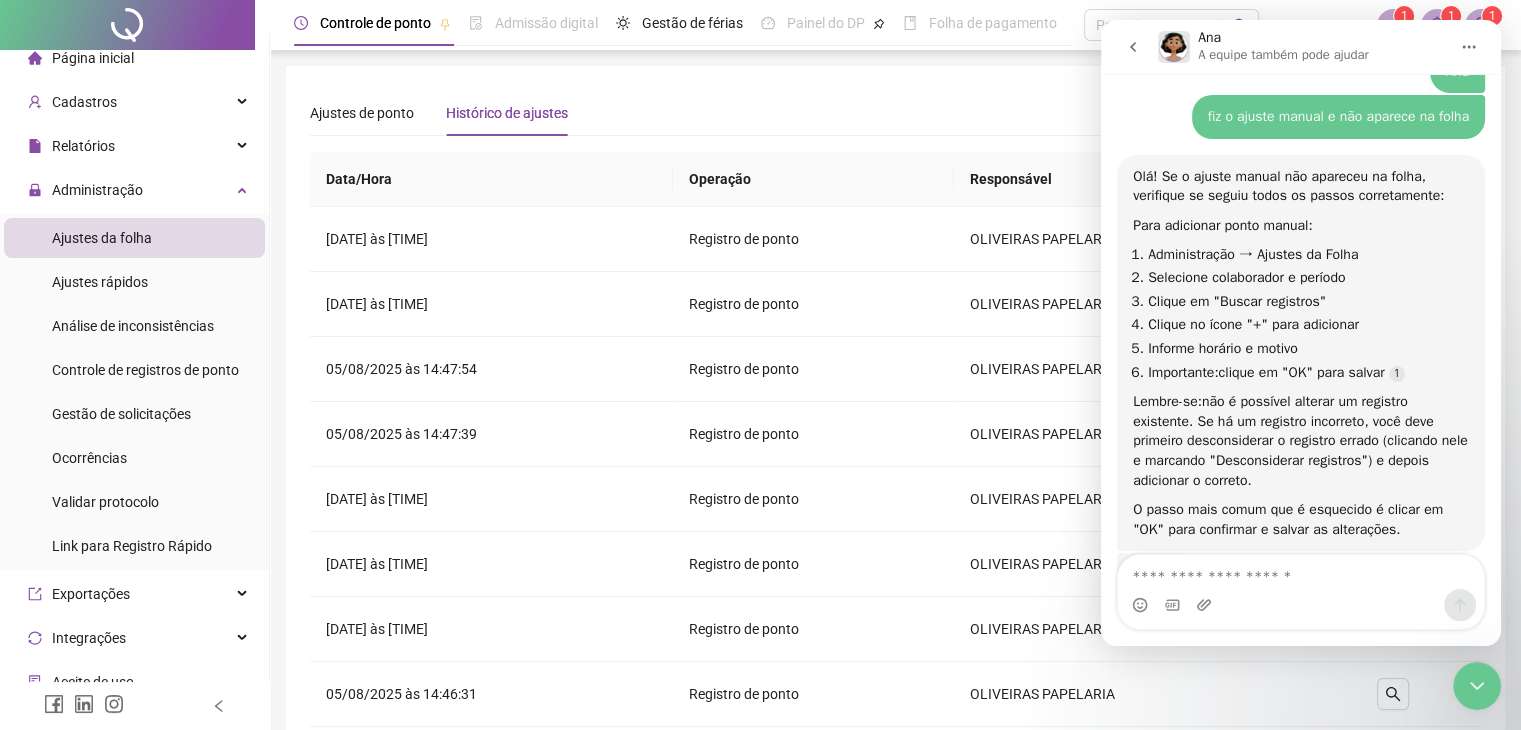 scroll, scrollTop: 1612, scrollLeft: 0, axis: vertical 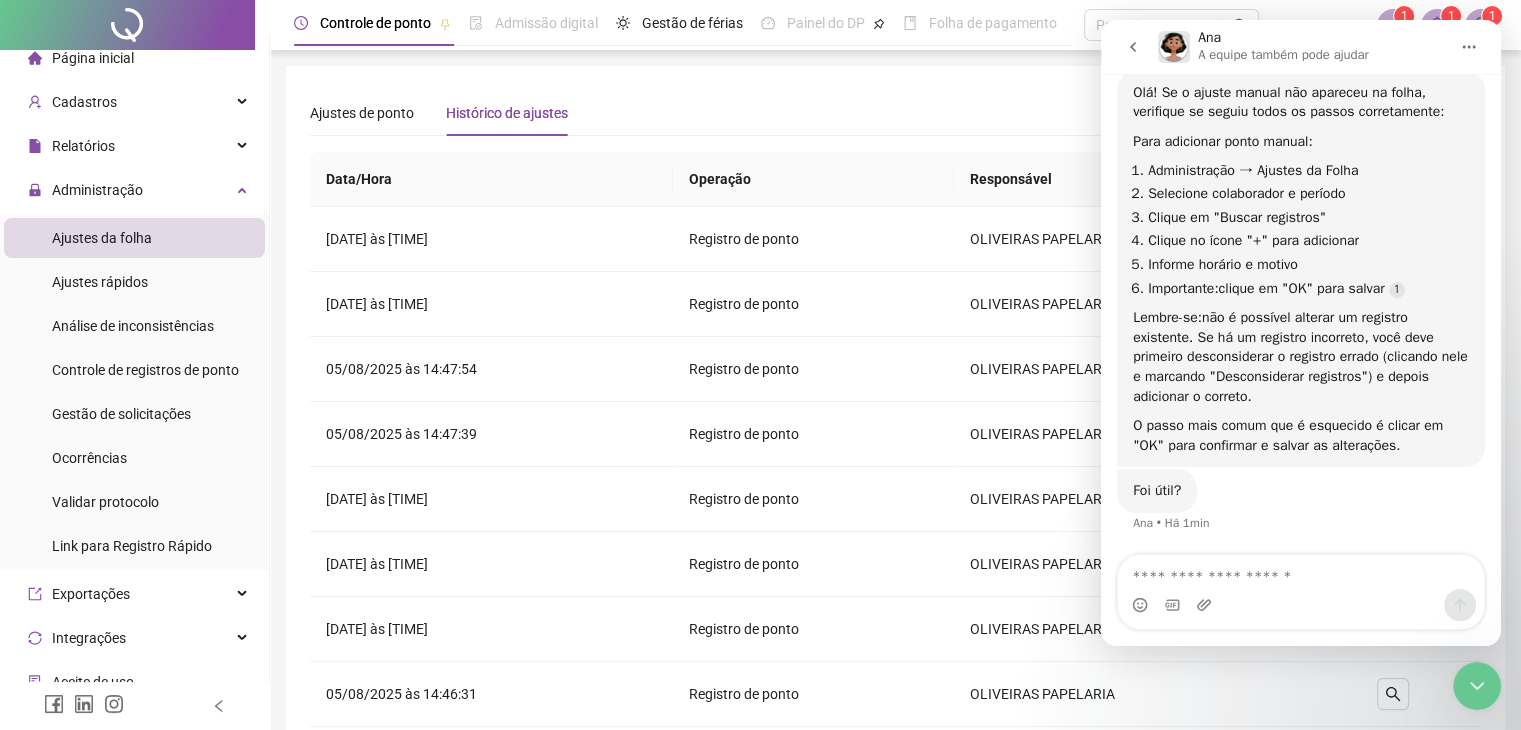 click at bounding box center [1301, 572] 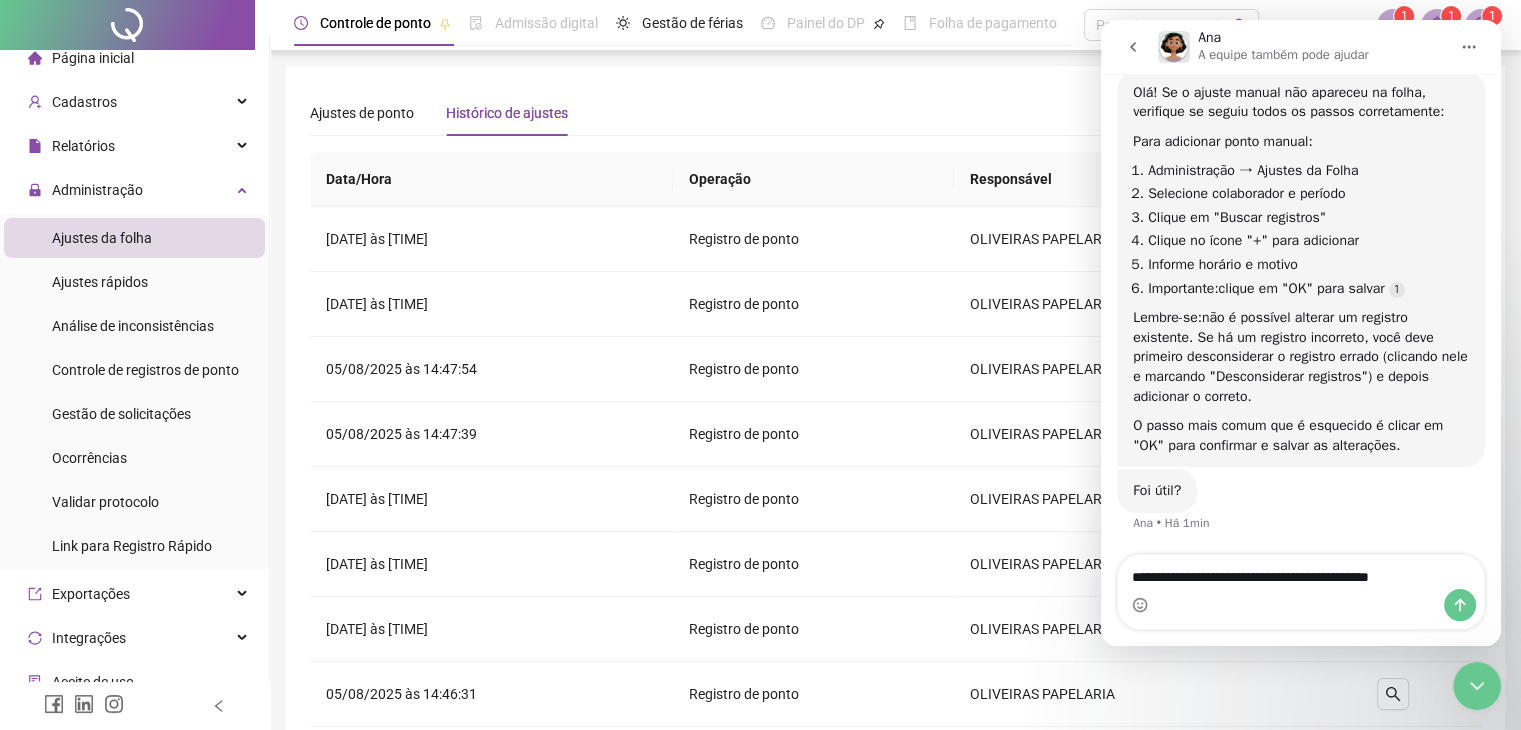 type on "**********" 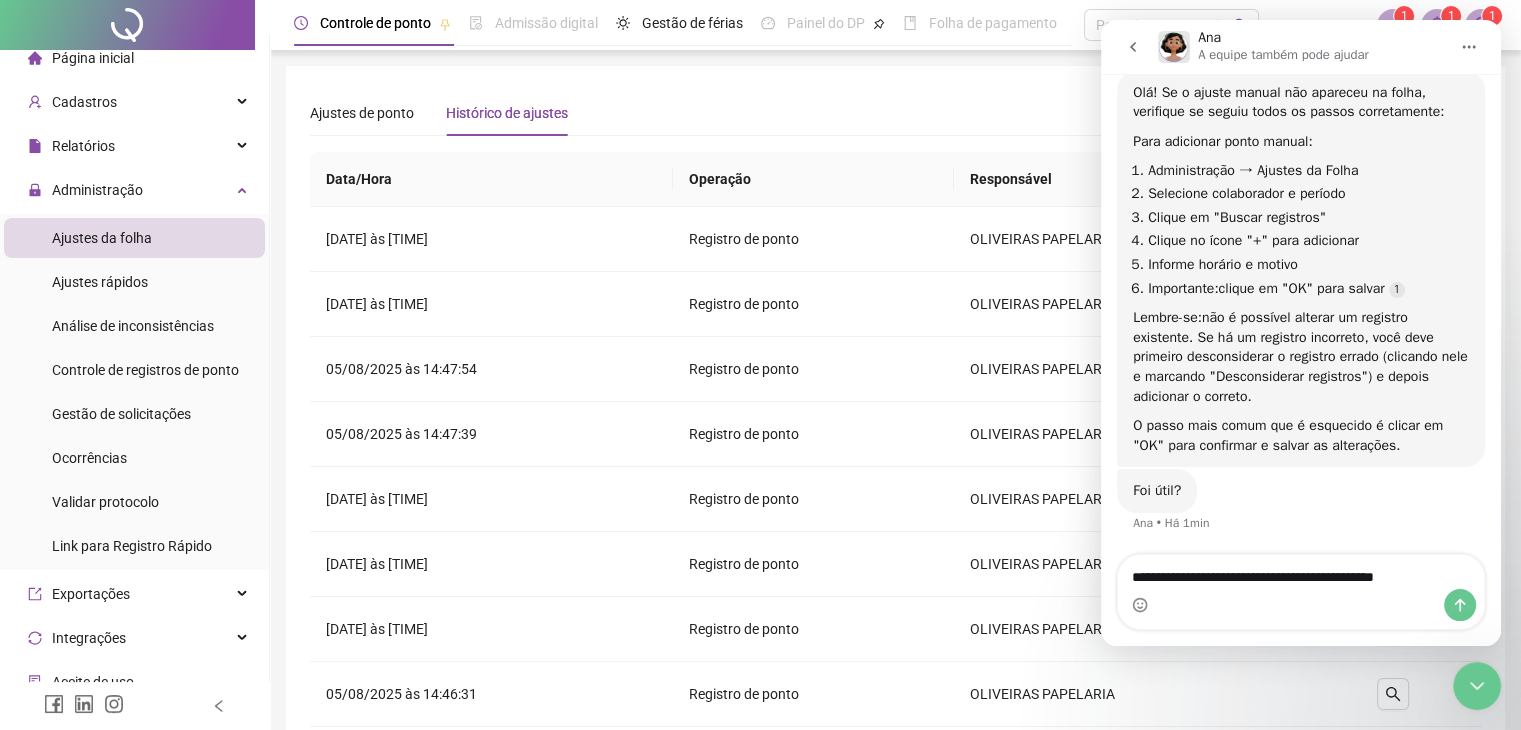 type 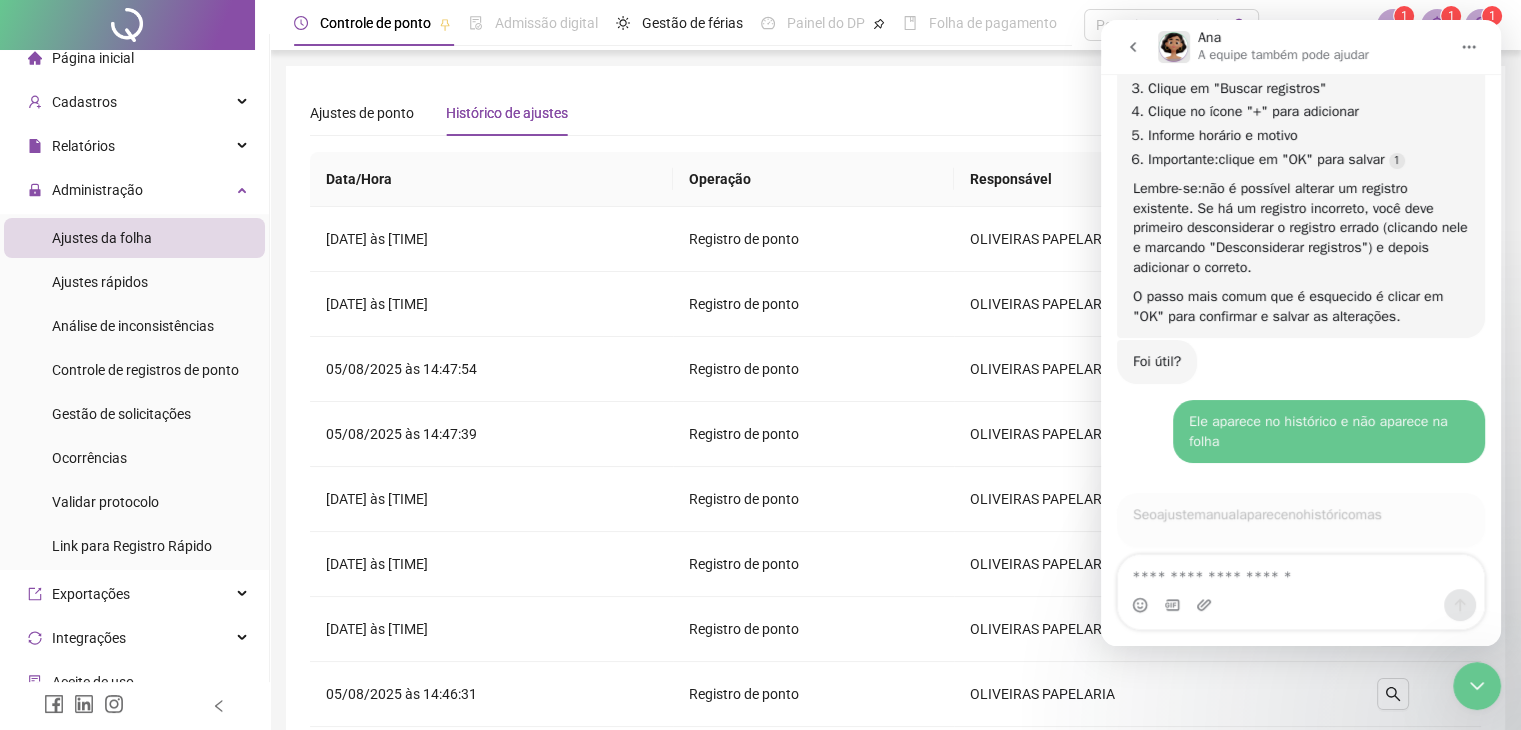 scroll, scrollTop: 1798, scrollLeft: 0, axis: vertical 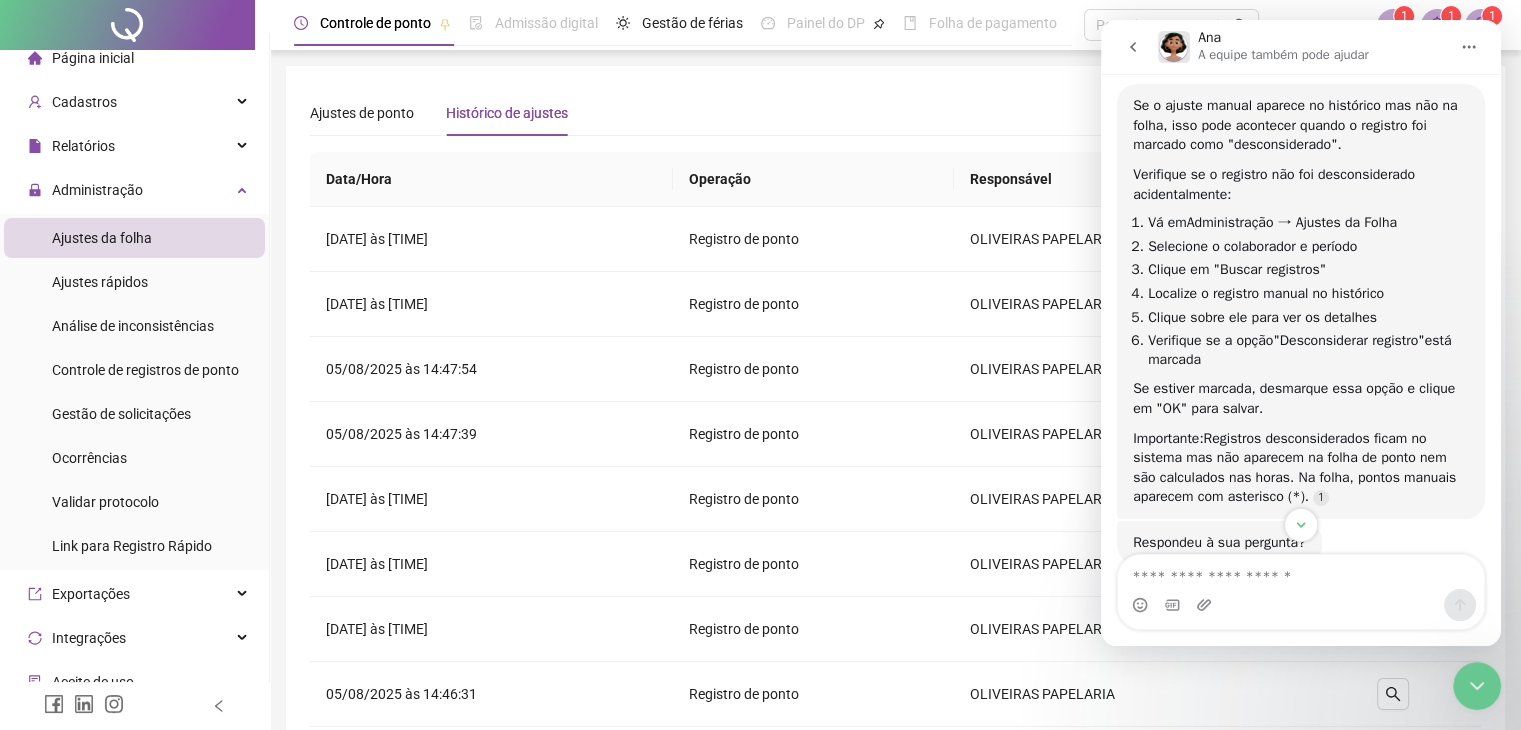 click on "**********" at bounding box center [895, 505] 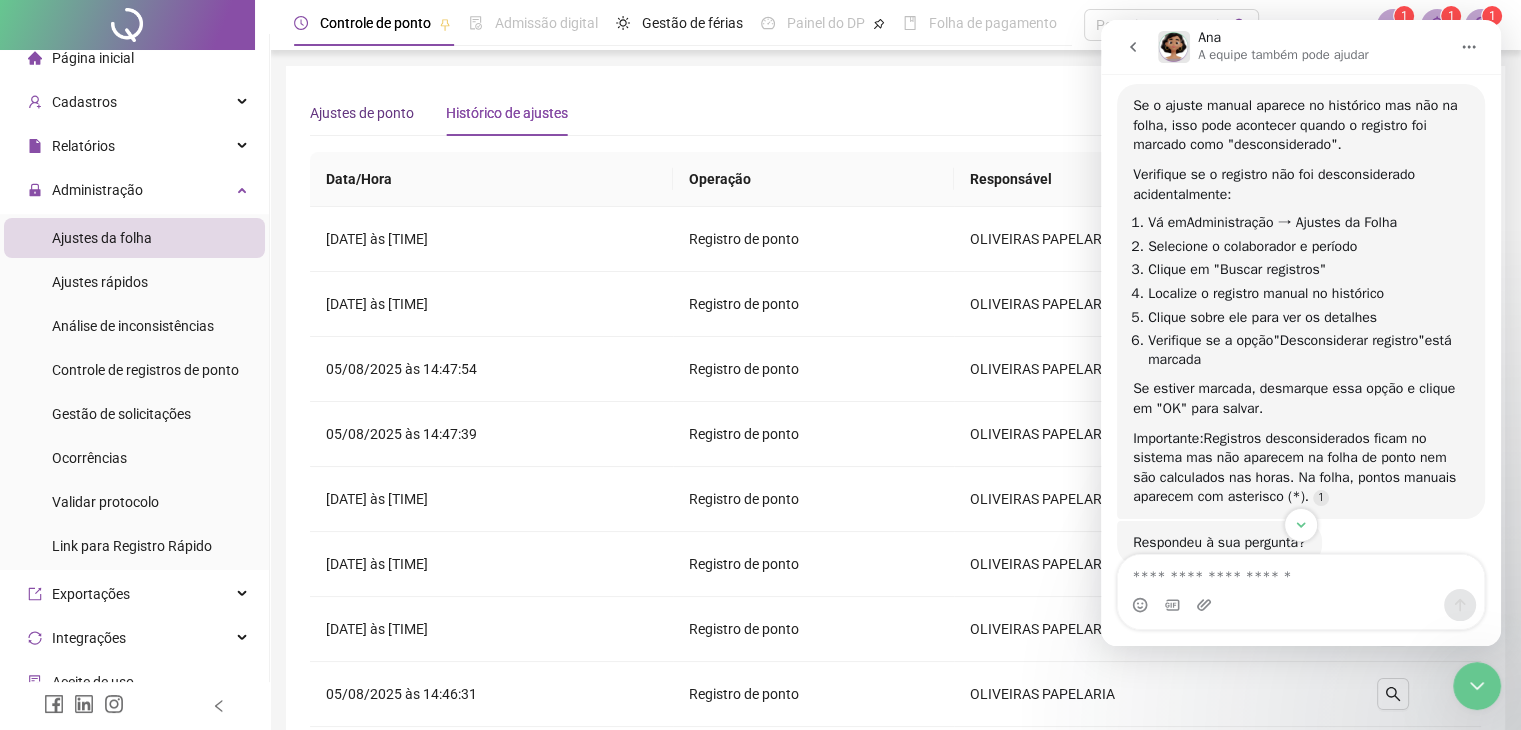 click on "Ajustes de ponto" at bounding box center [362, 113] 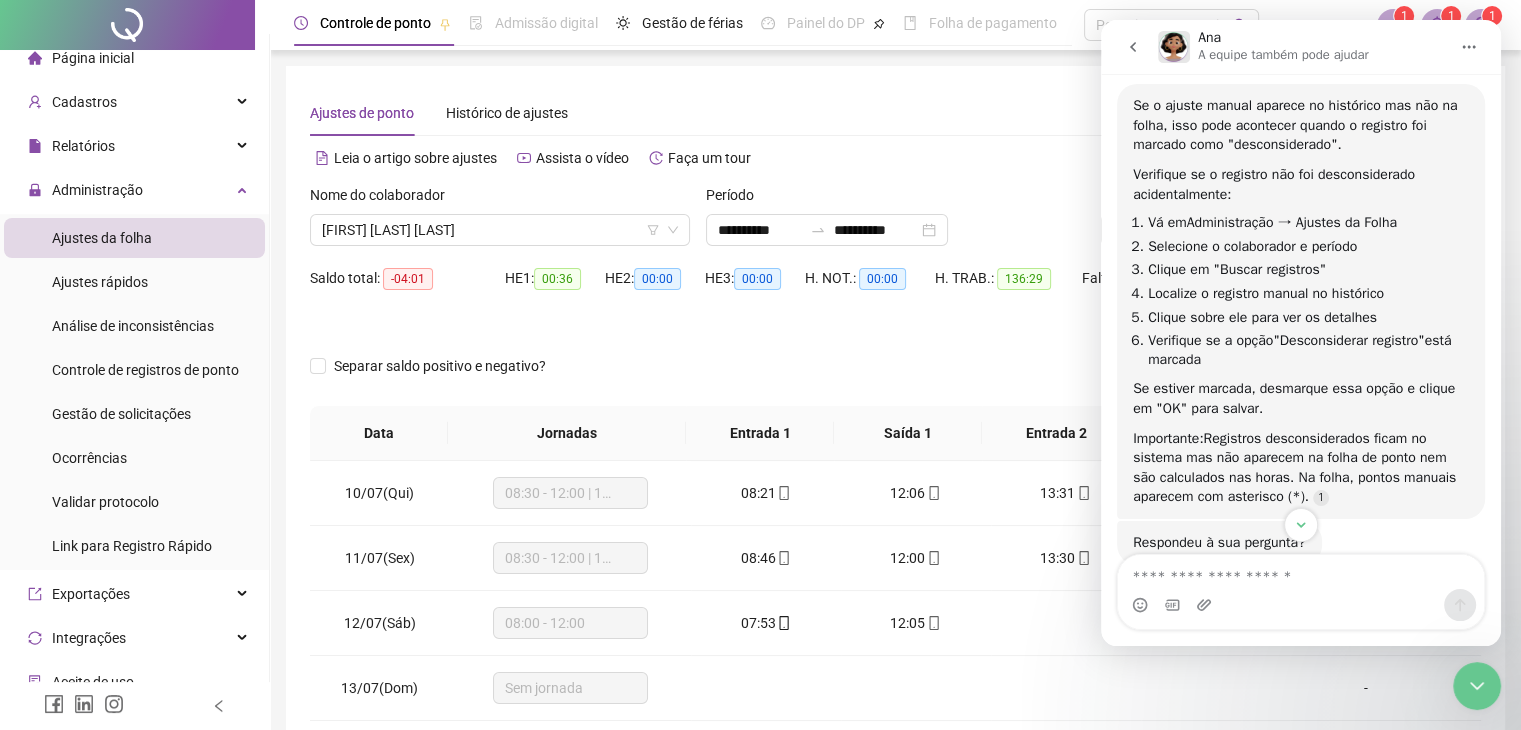 click 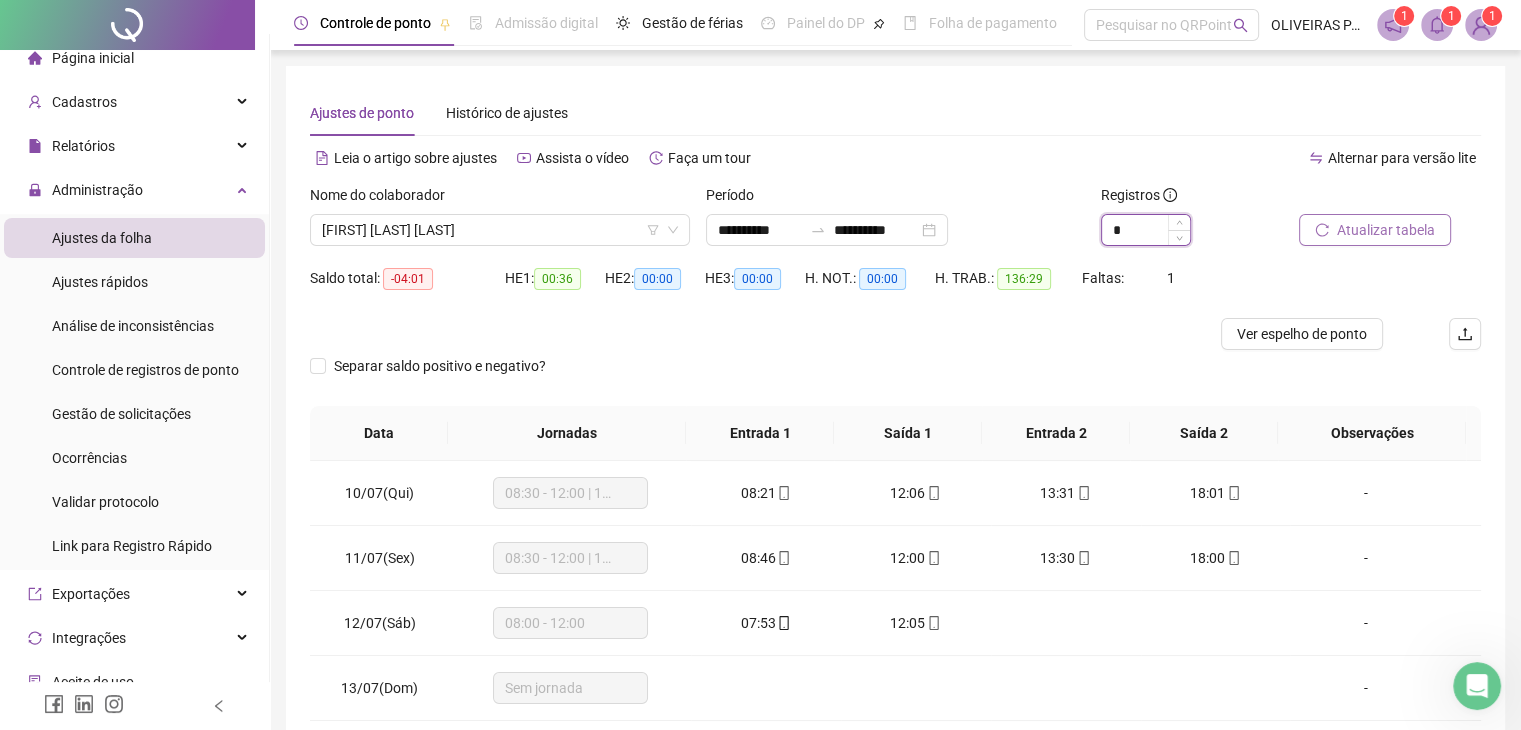 click on "*" at bounding box center (1146, 230) 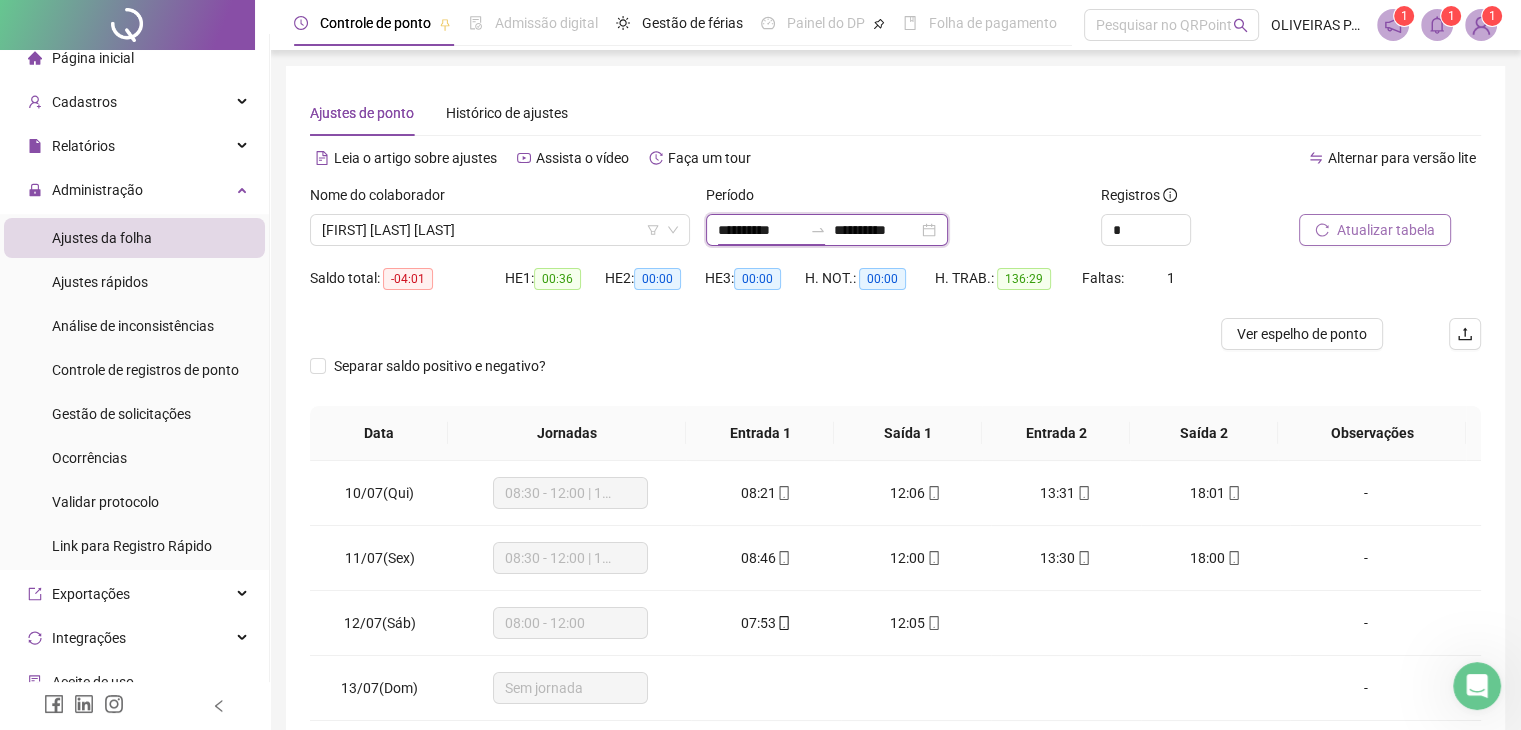 click on "**********" at bounding box center [760, 230] 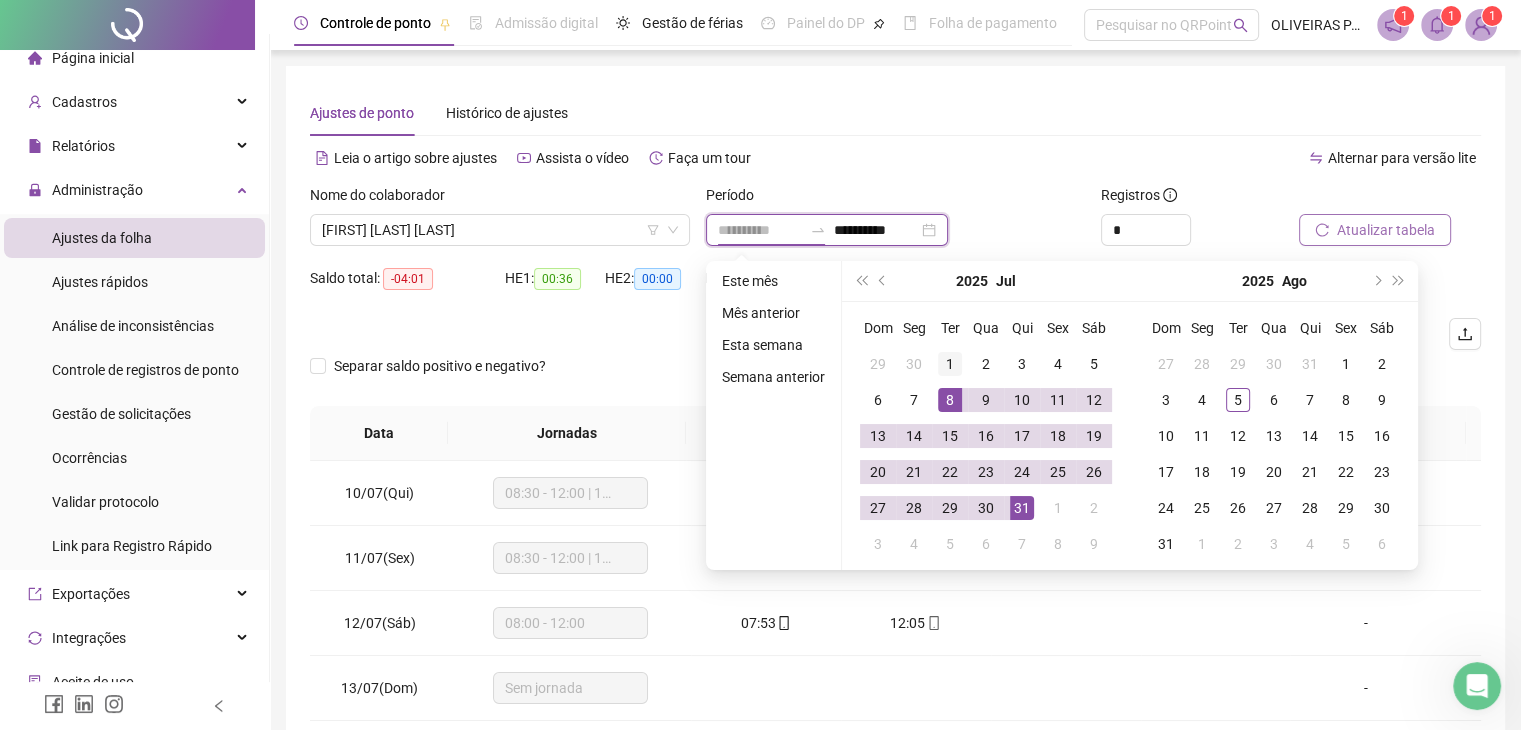 type on "**********" 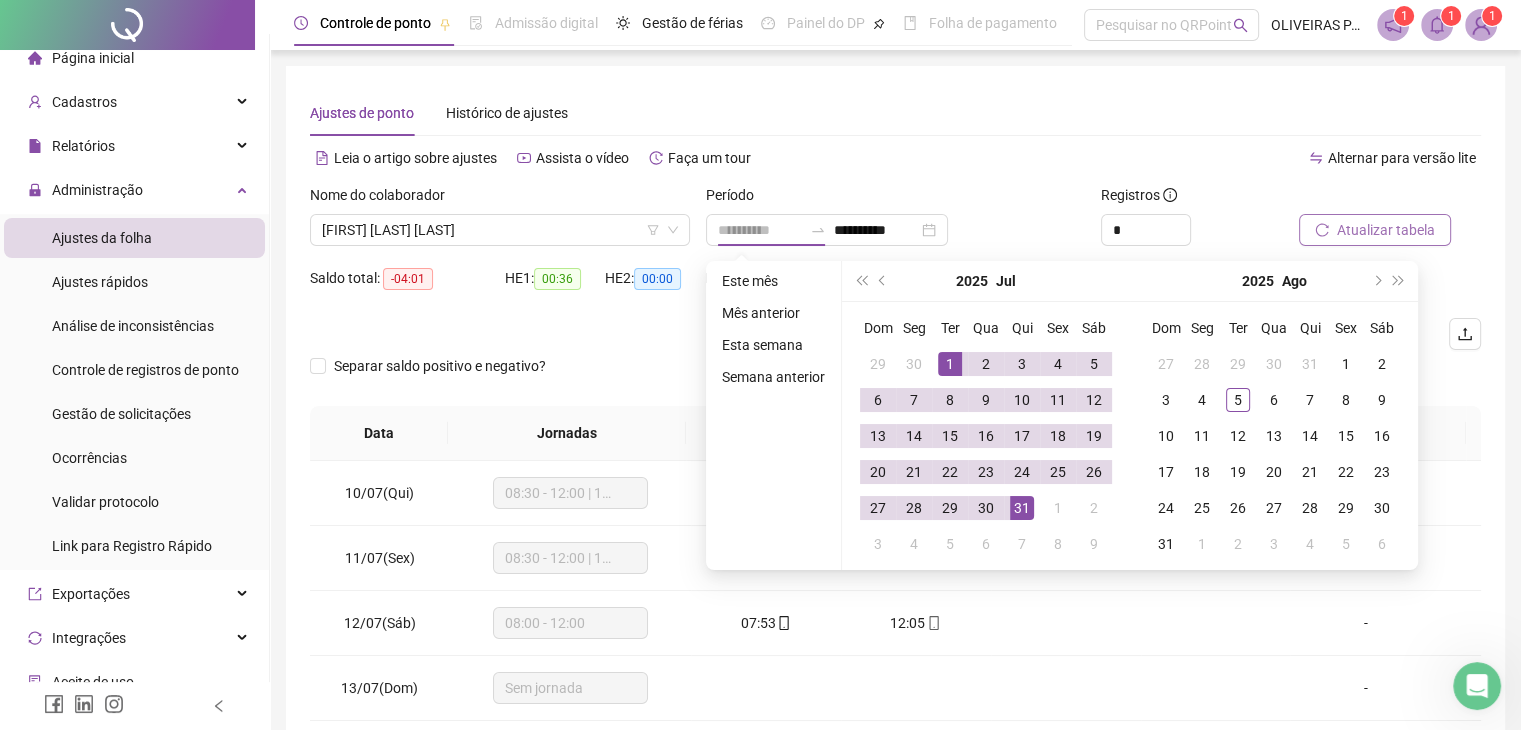 click on "1" at bounding box center [950, 364] 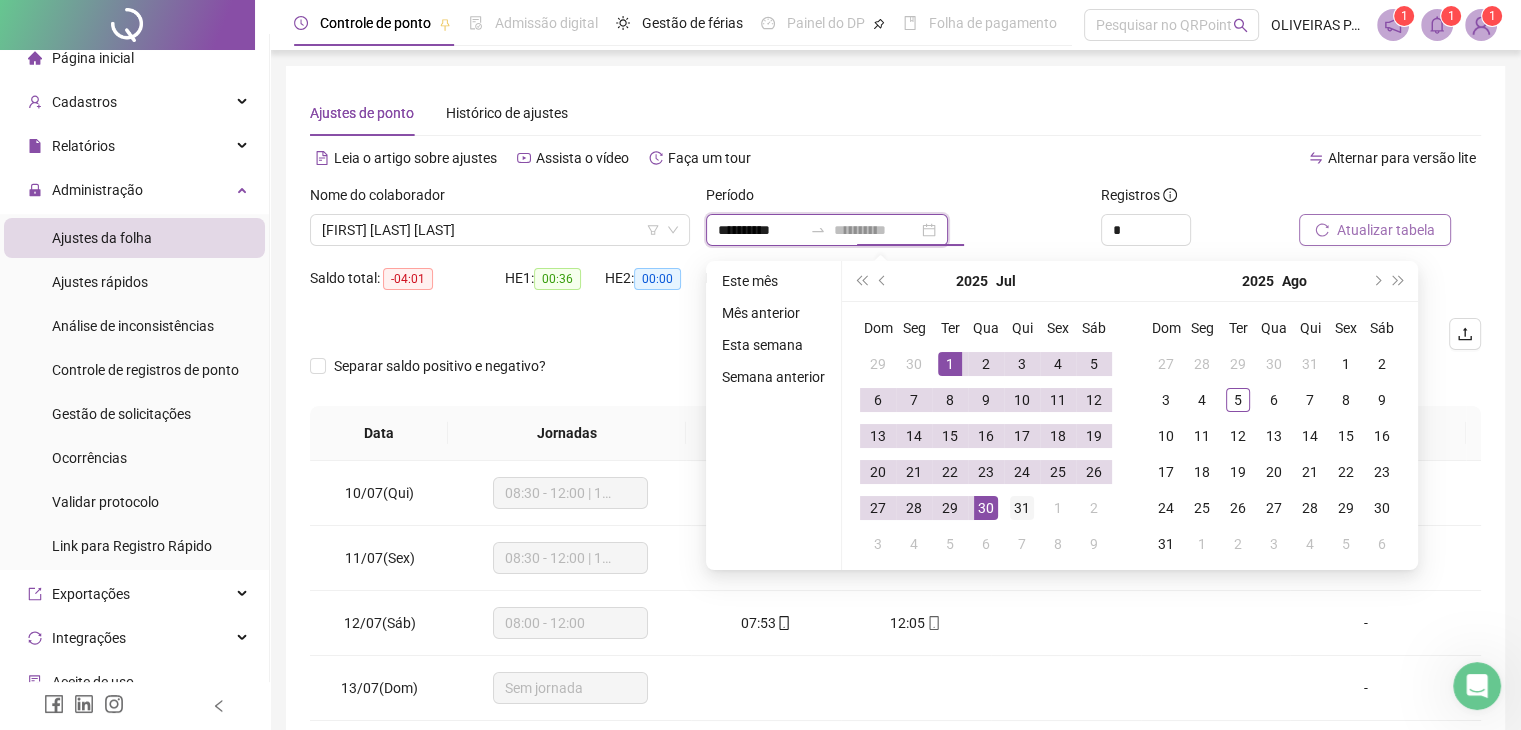 type on "**********" 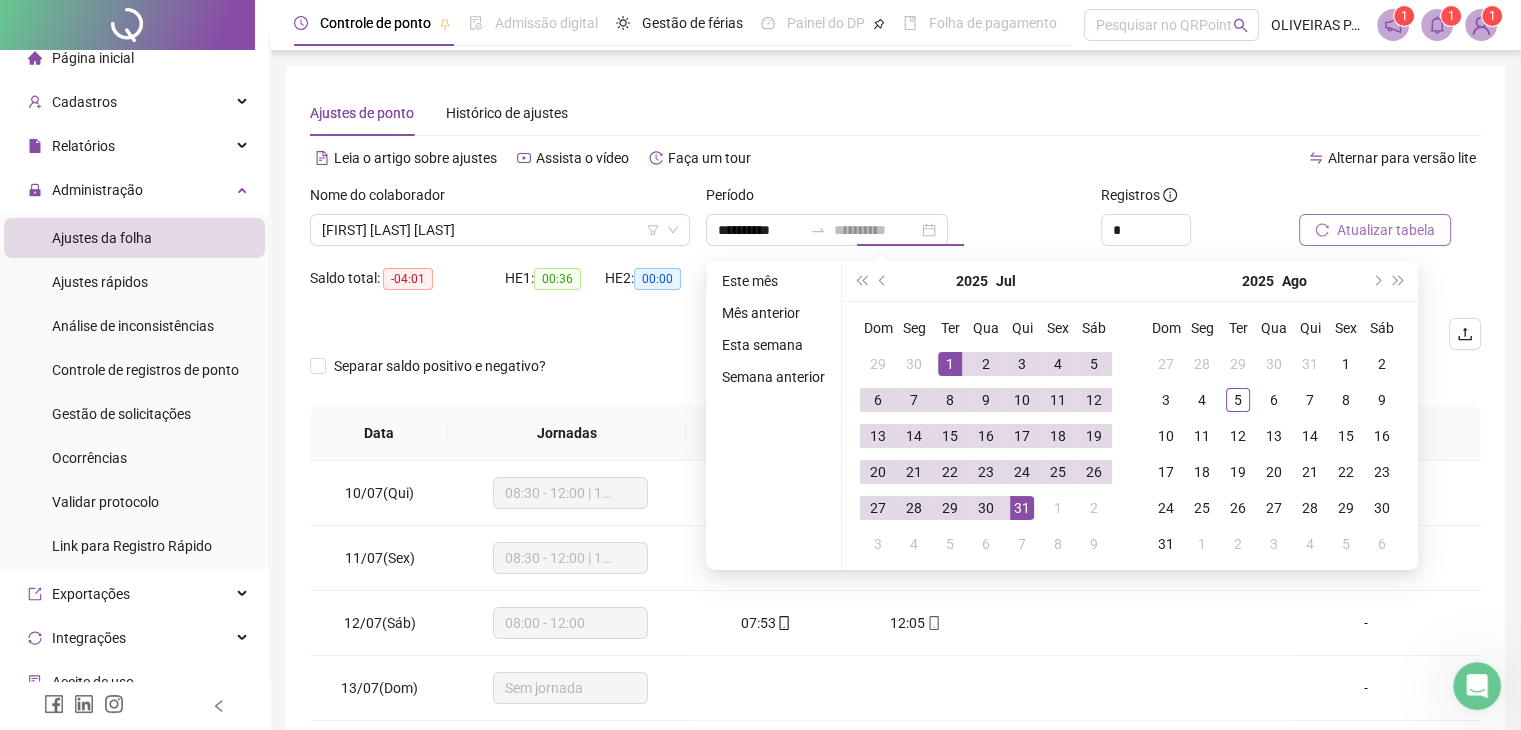click on "31" at bounding box center [1022, 508] 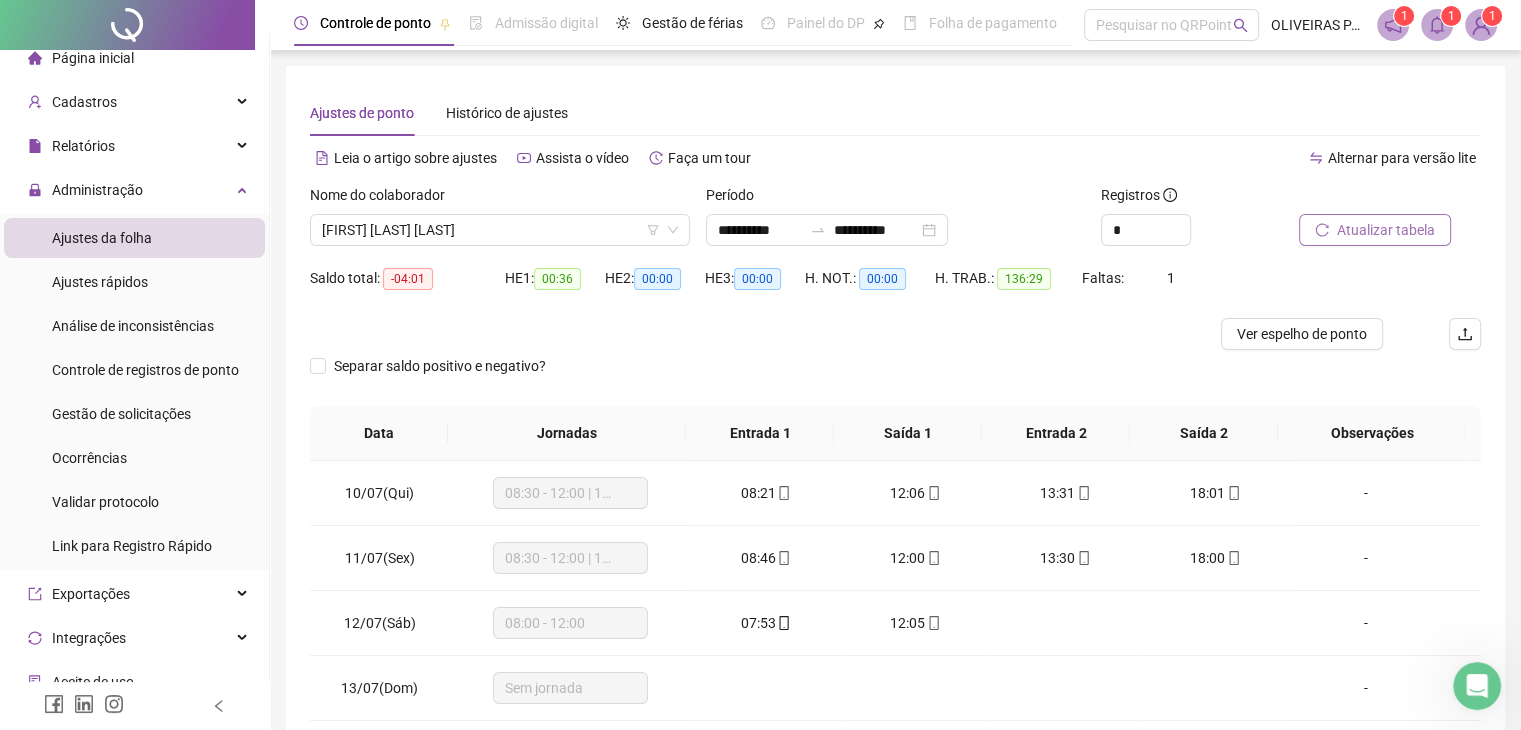 click on "Atualizar tabela" at bounding box center [1386, 230] 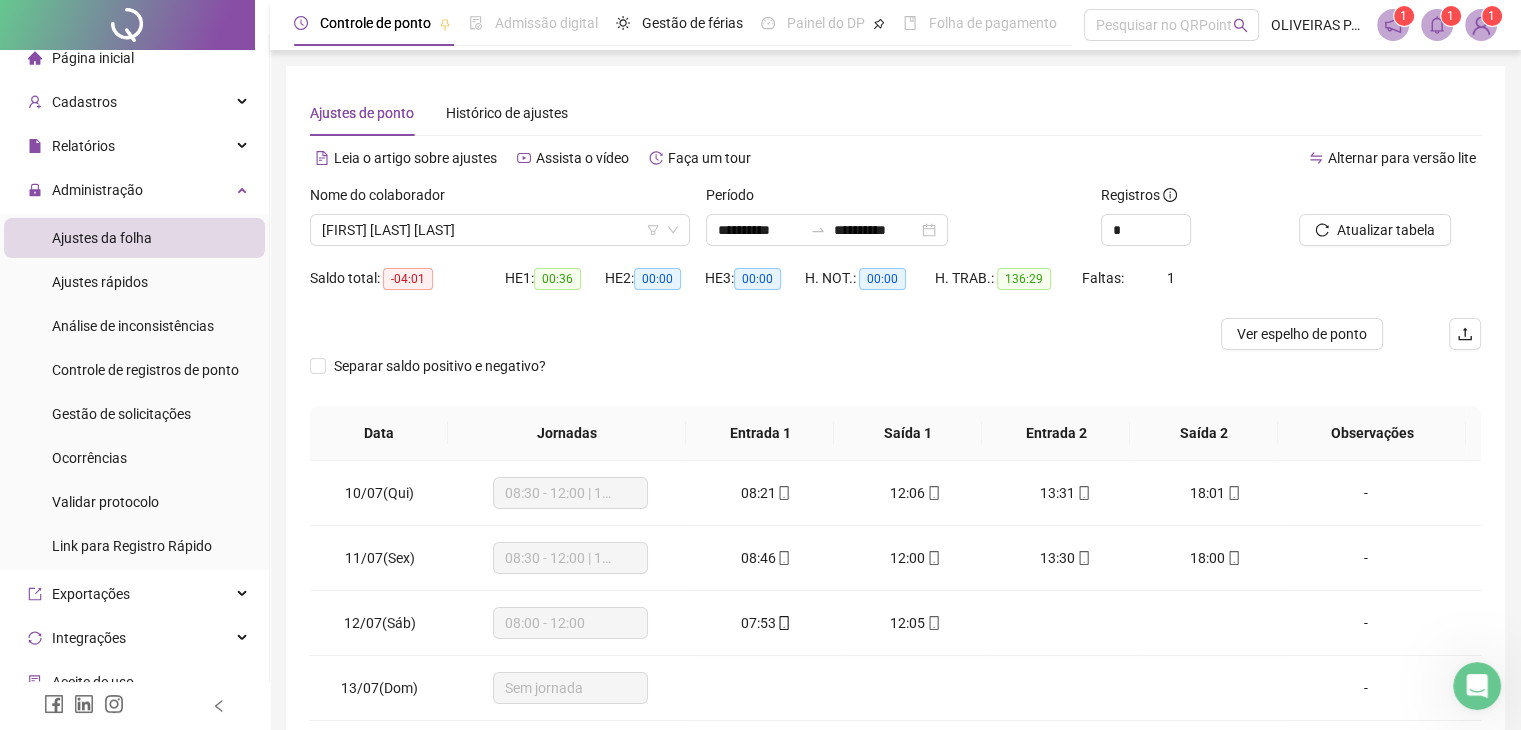 scroll, scrollTop: 268, scrollLeft: 0, axis: vertical 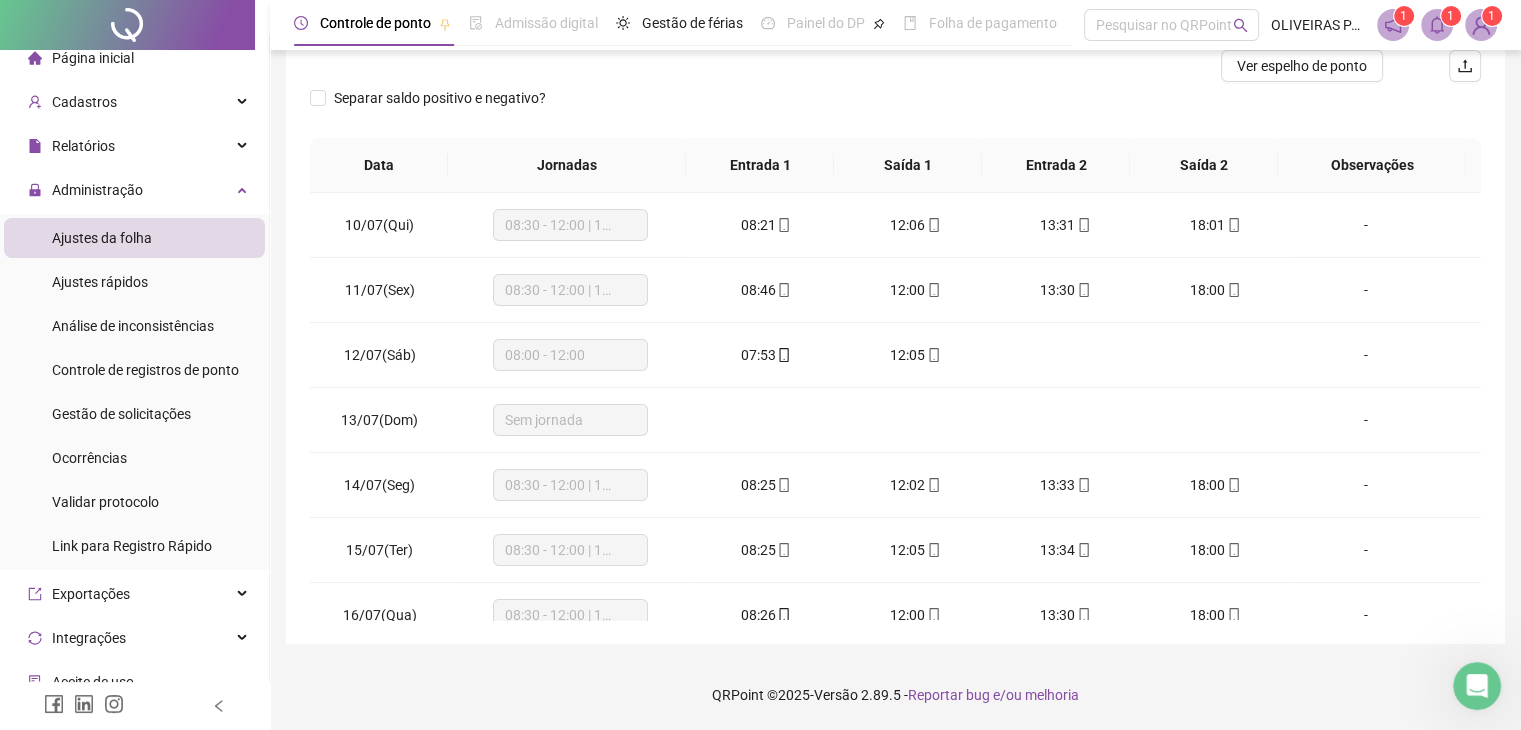 click 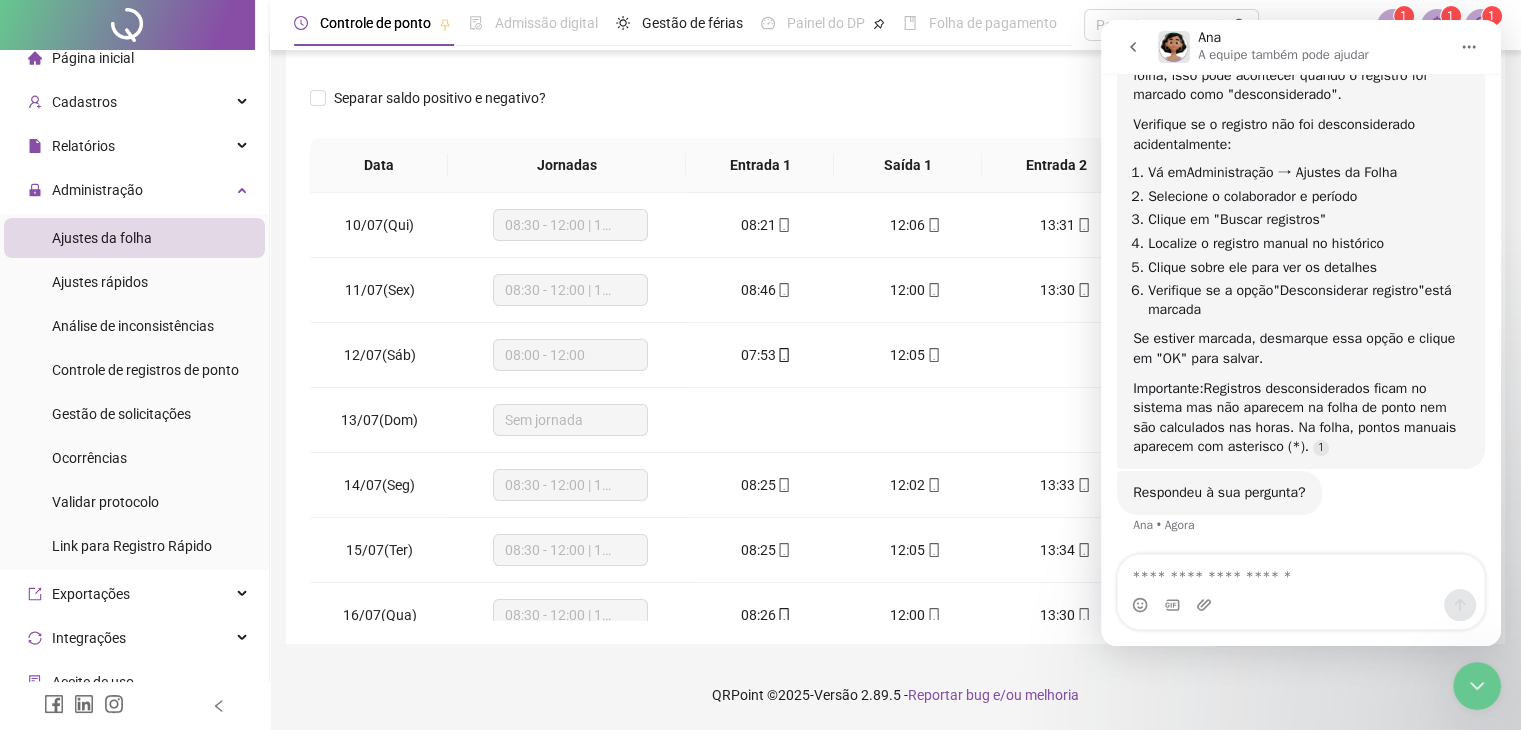 scroll, scrollTop: 2188, scrollLeft: 0, axis: vertical 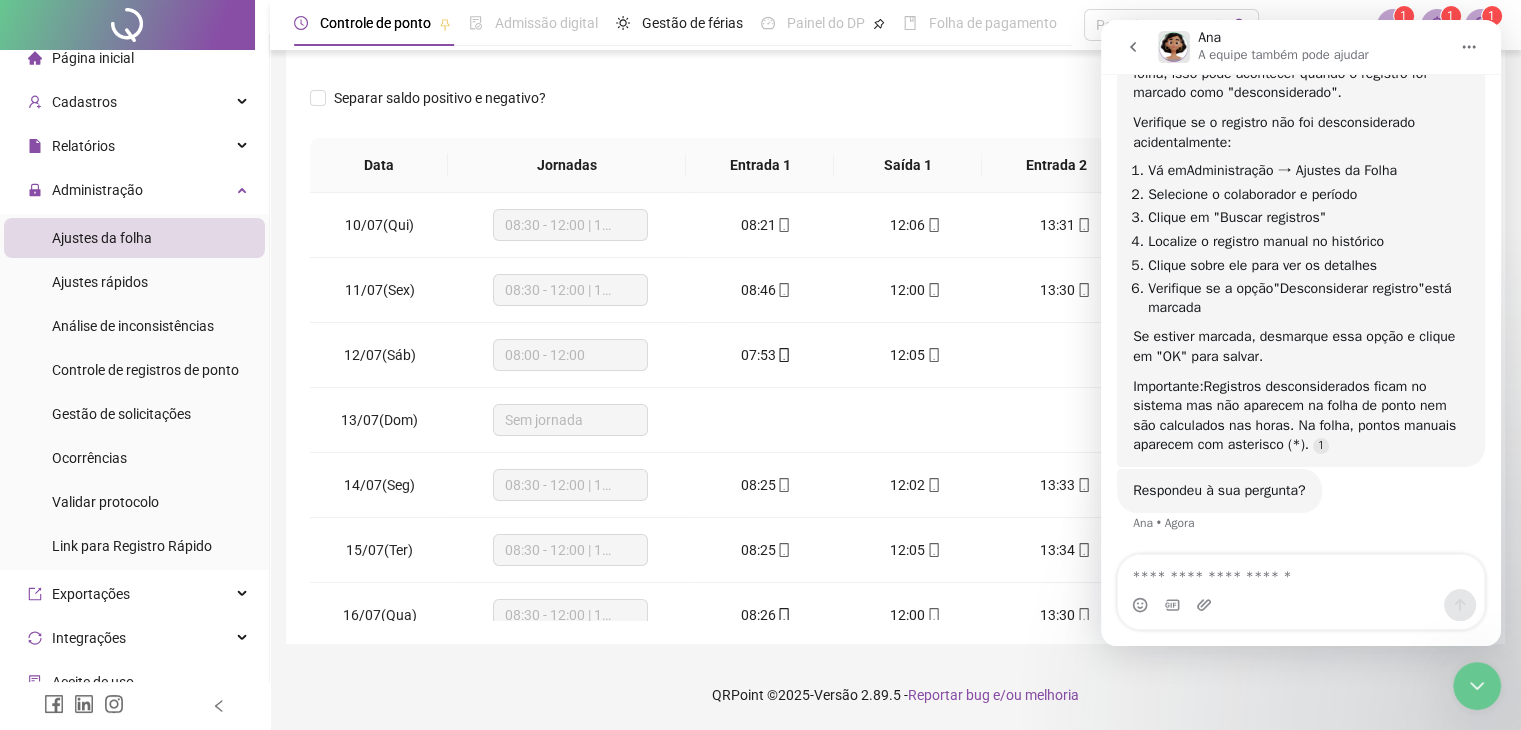 click at bounding box center (1301, 572) 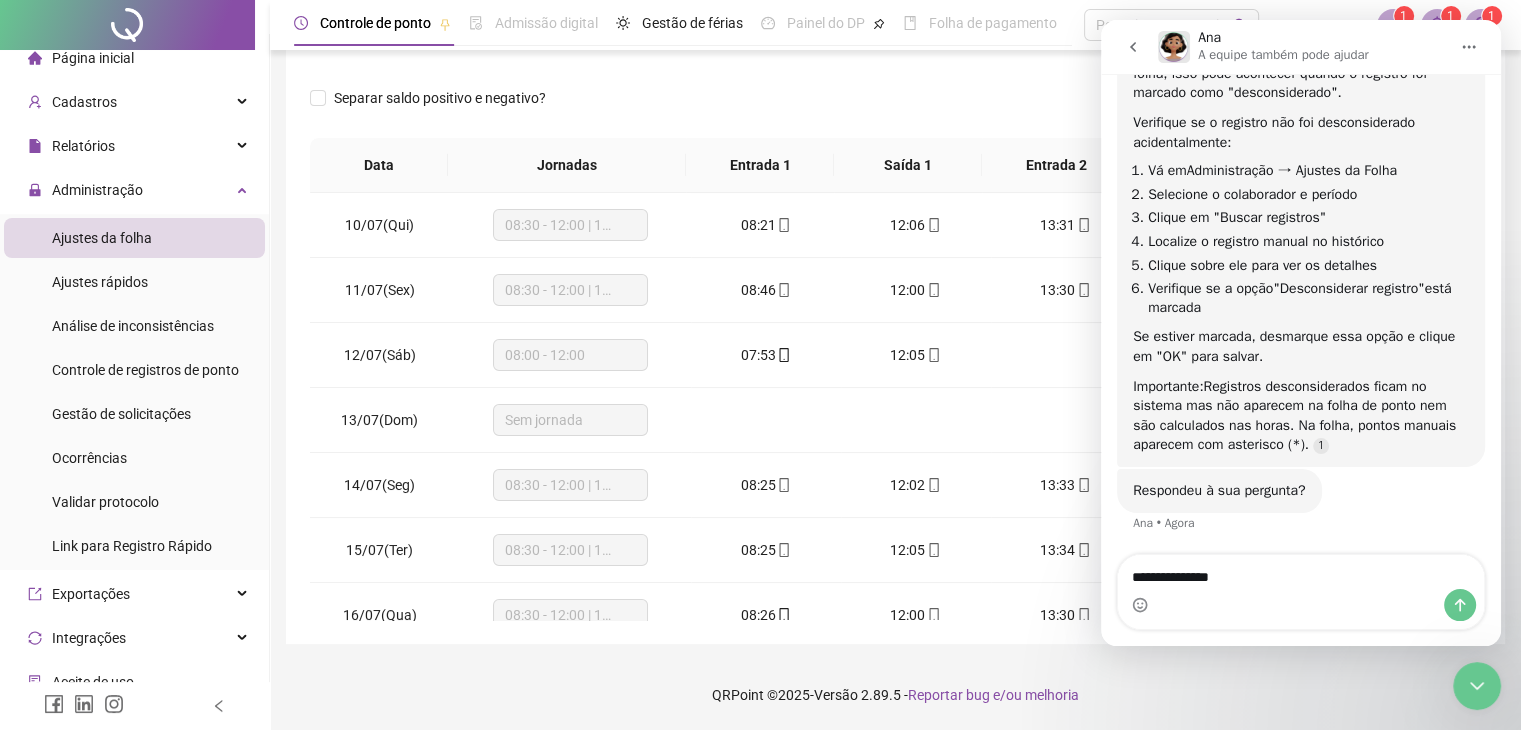 type on "**********" 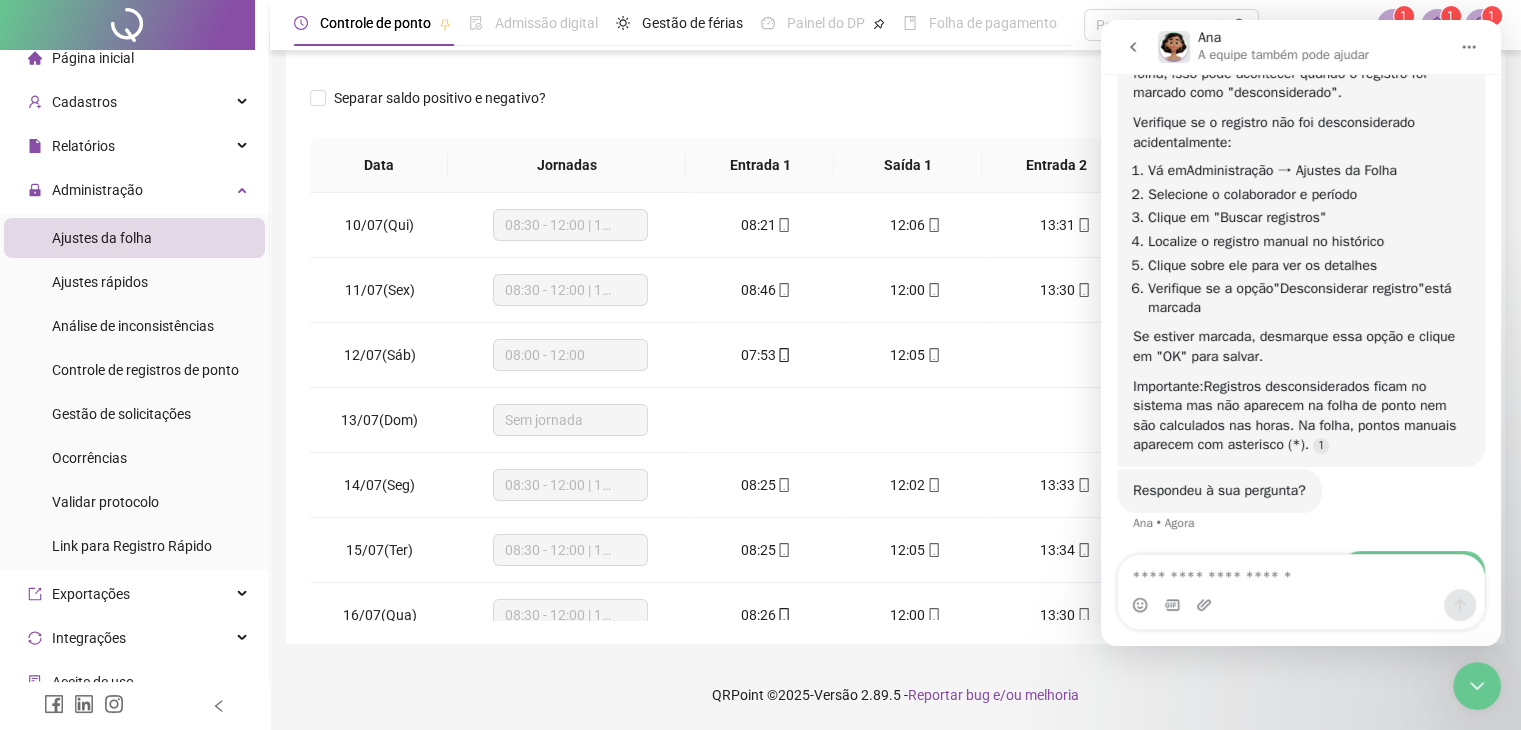 scroll, scrollTop: 2312, scrollLeft: 0, axis: vertical 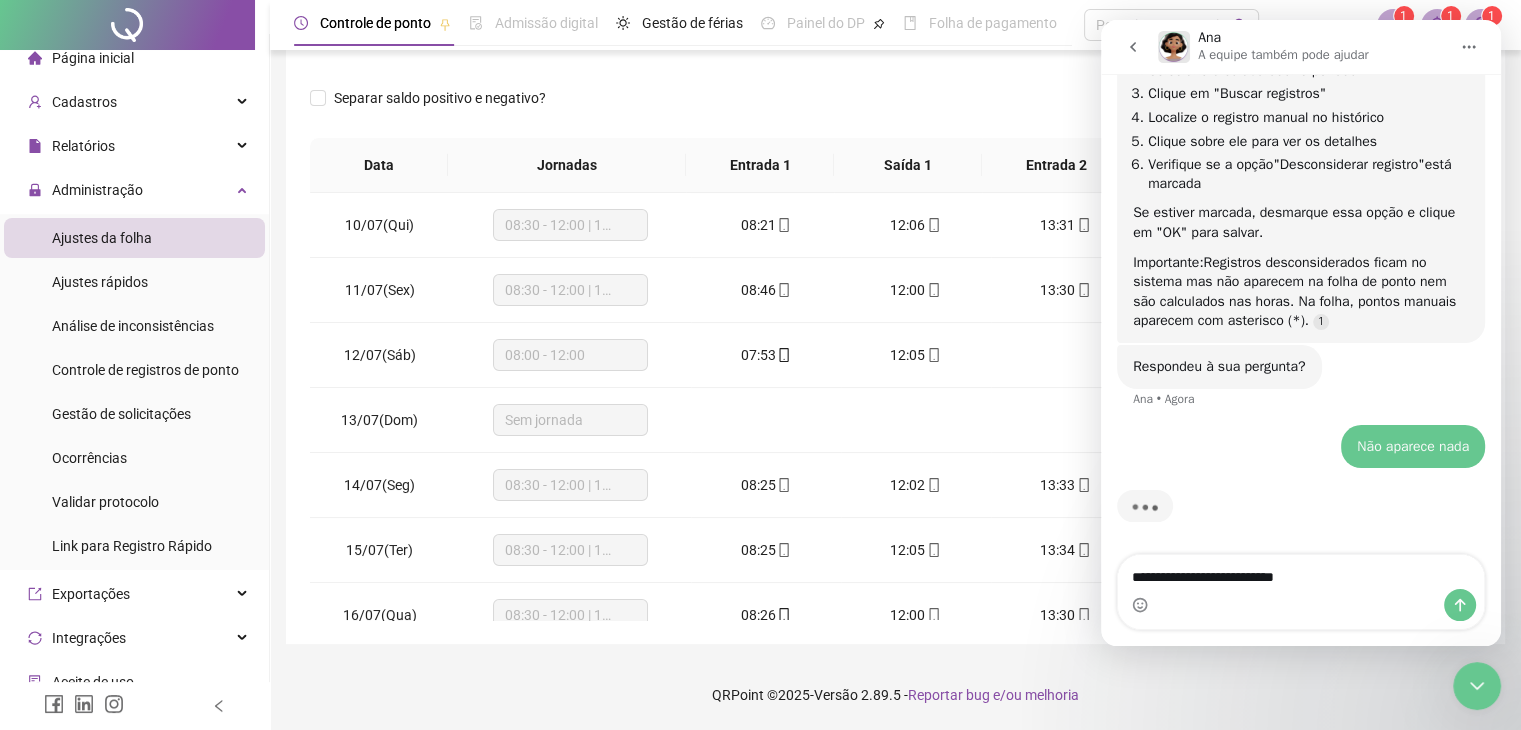 type on "**********" 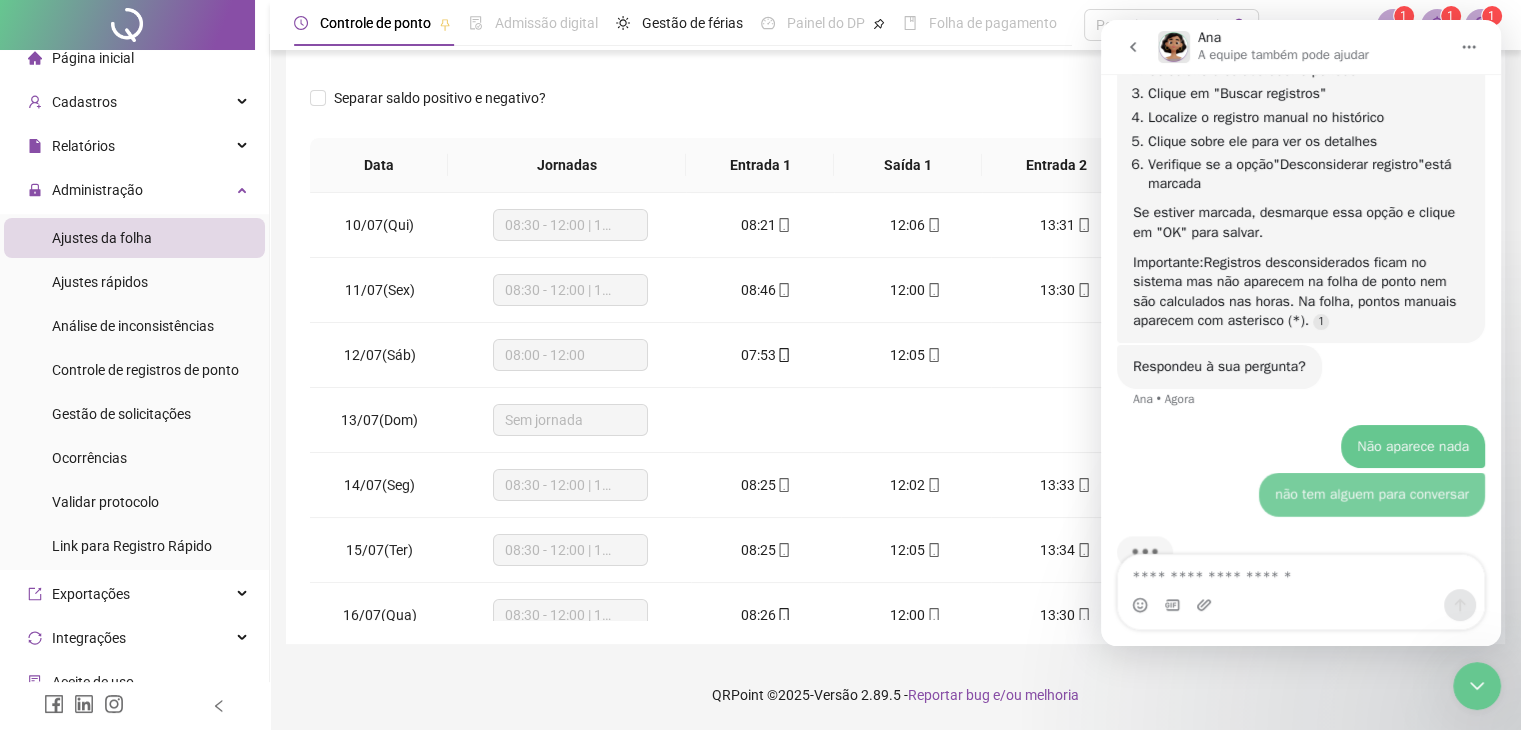 scroll, scrollTop: 2358, scrollLeft: 0, axis: vertical 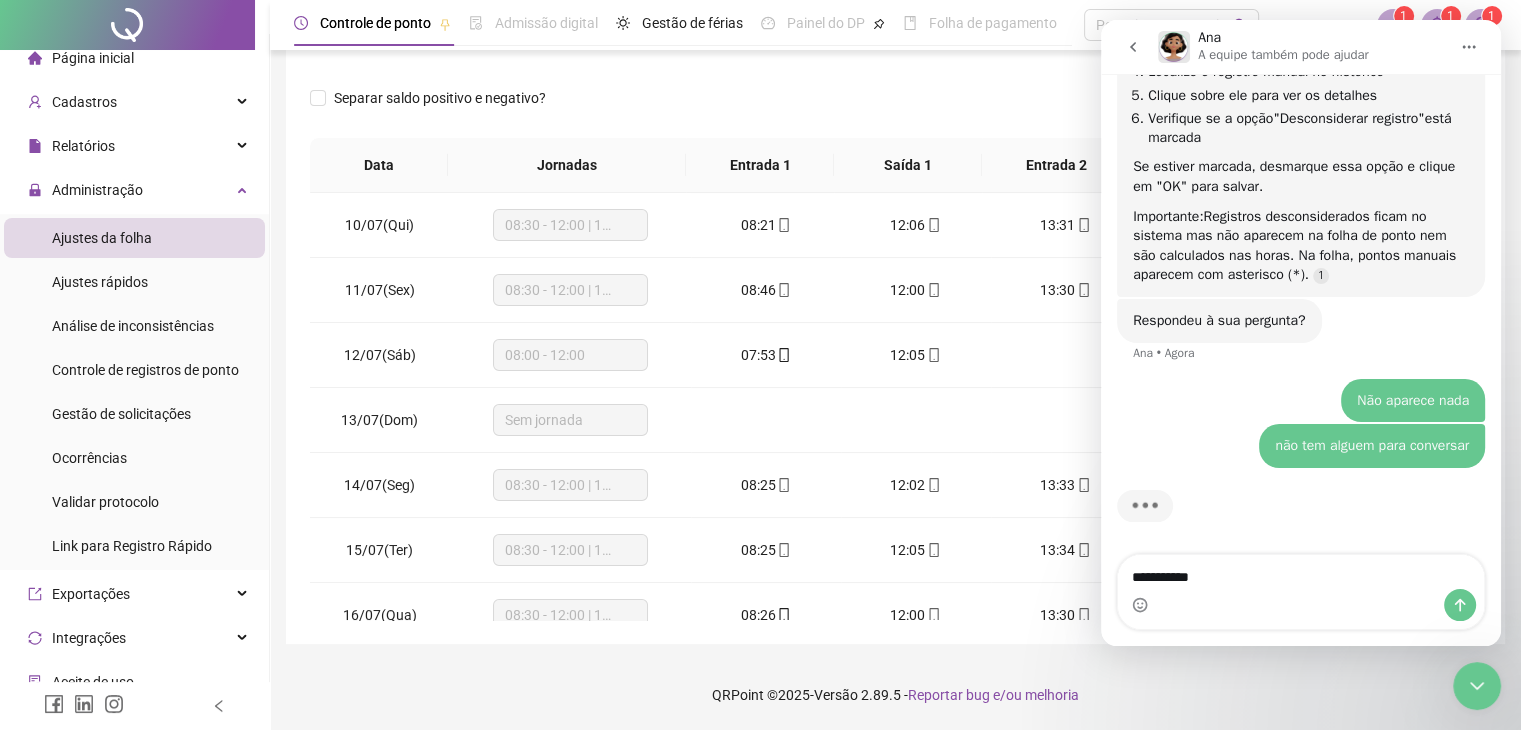 type on "**********" 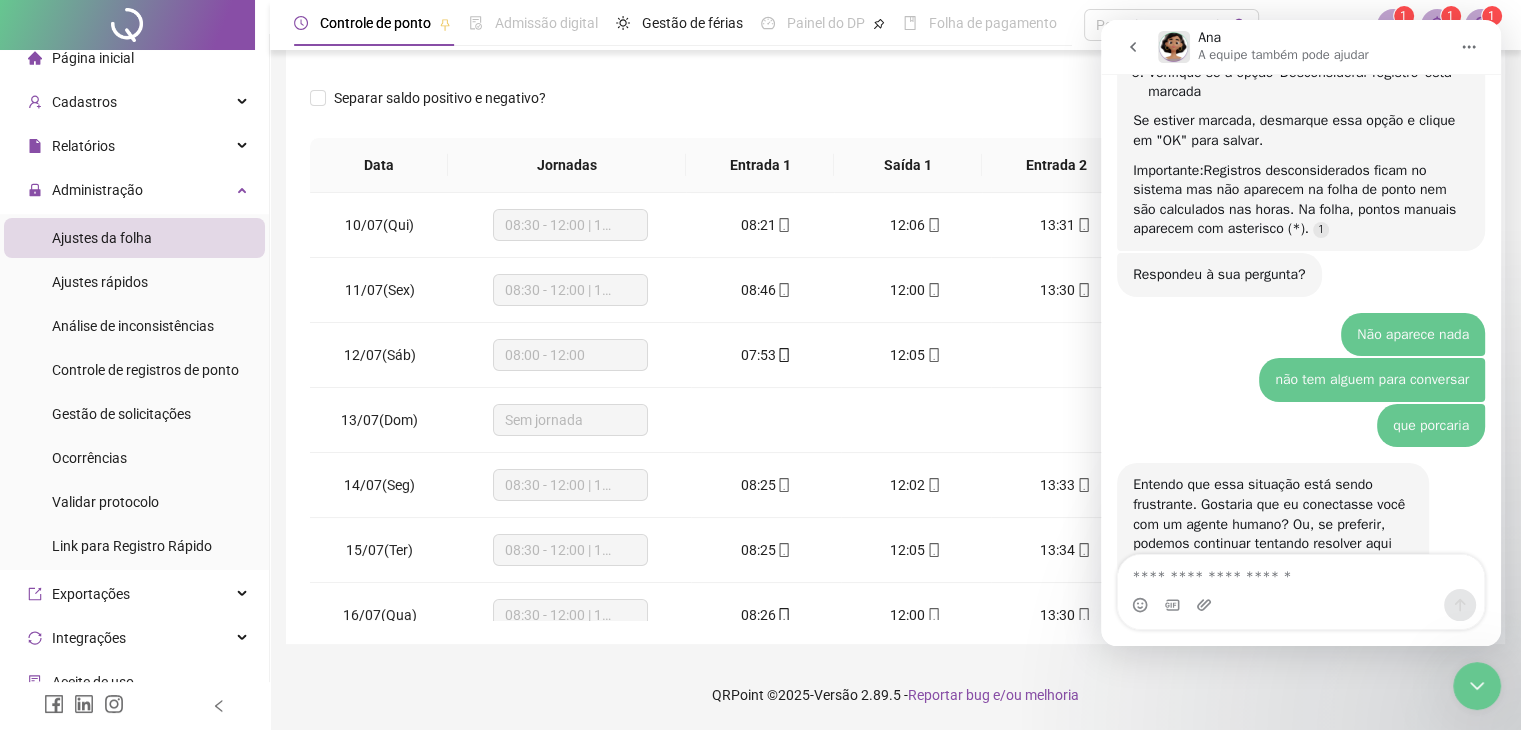 scroll, scrollTop: 2476, scrollLeft: 0, axis: vertical 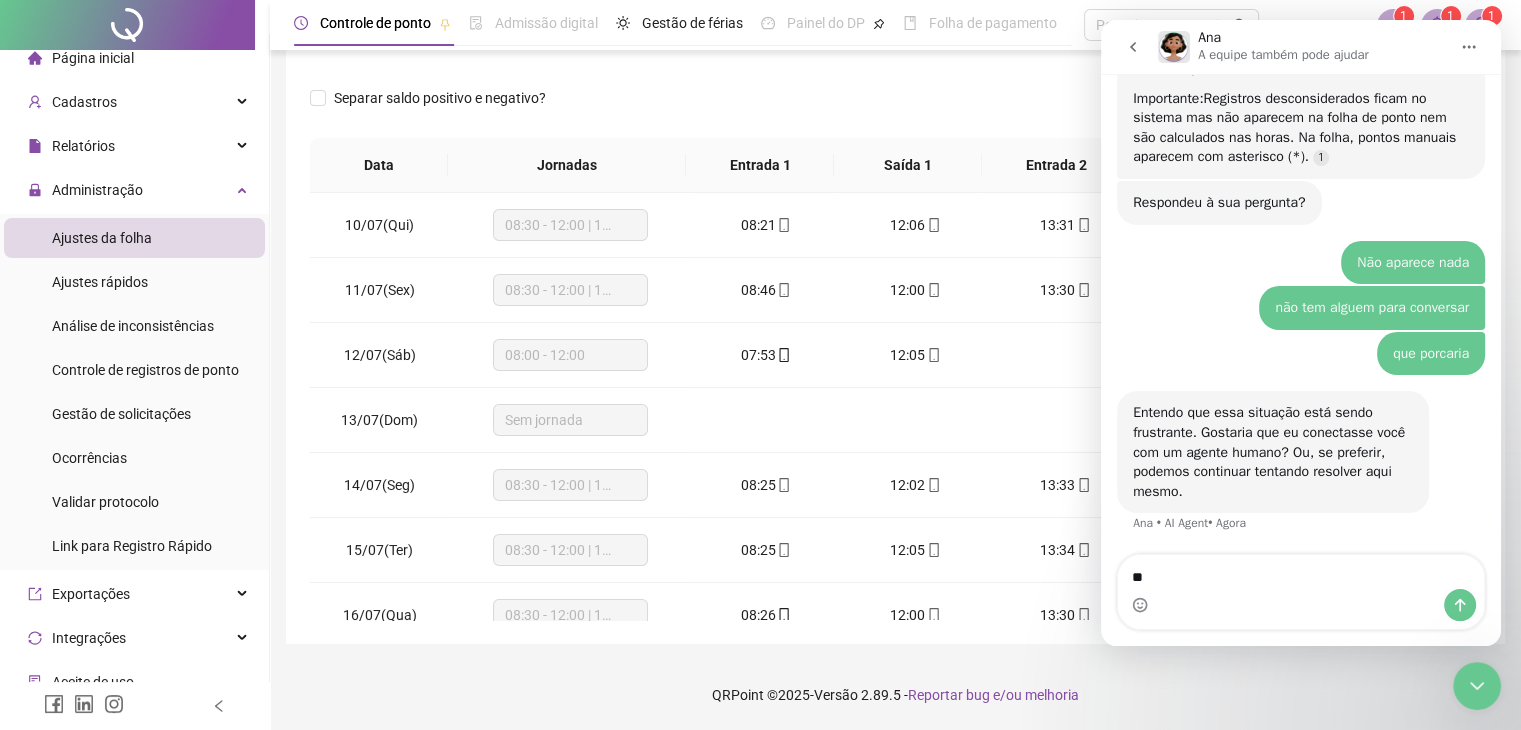 type on "***" 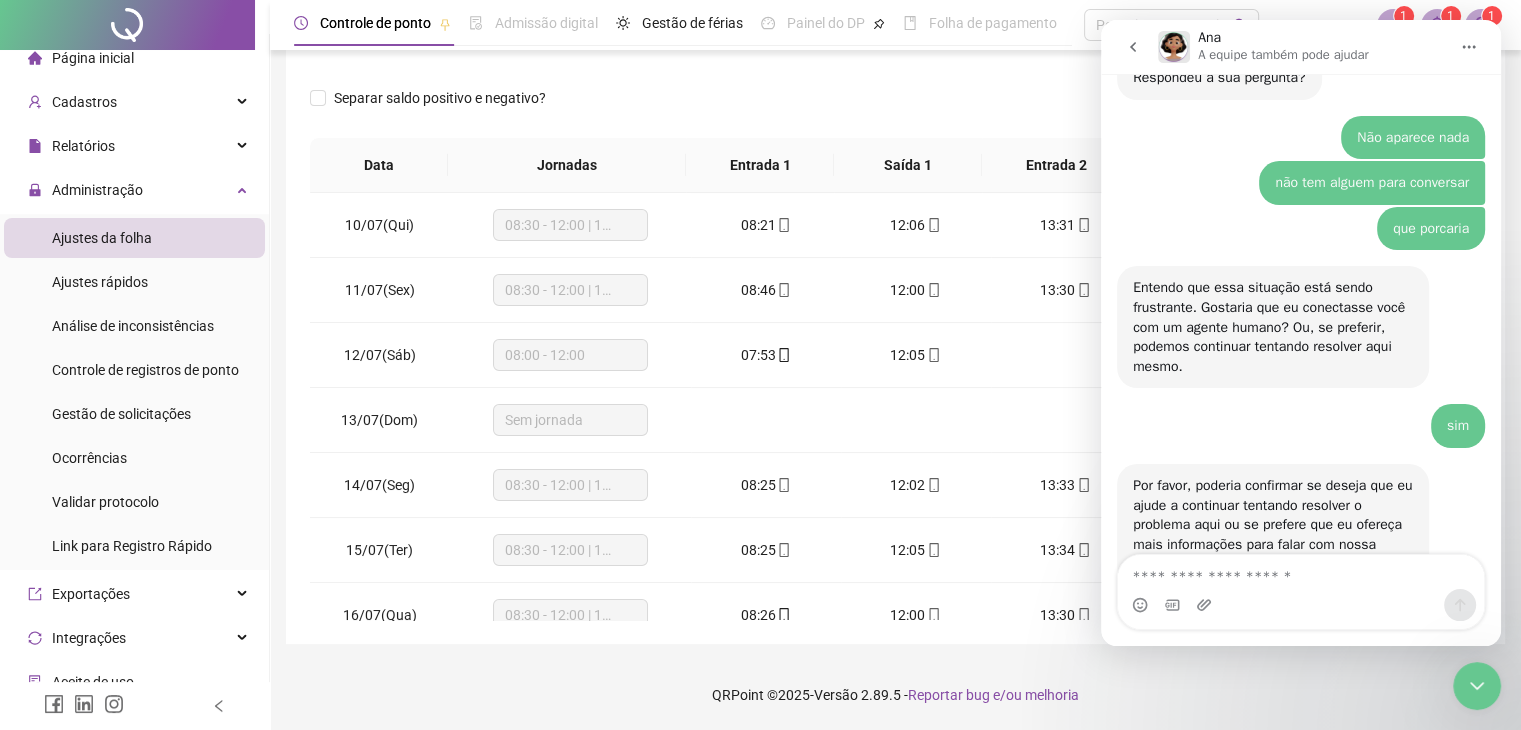 scroll, scrollTop: 2674, scrollLeft: 0, axis: vertical 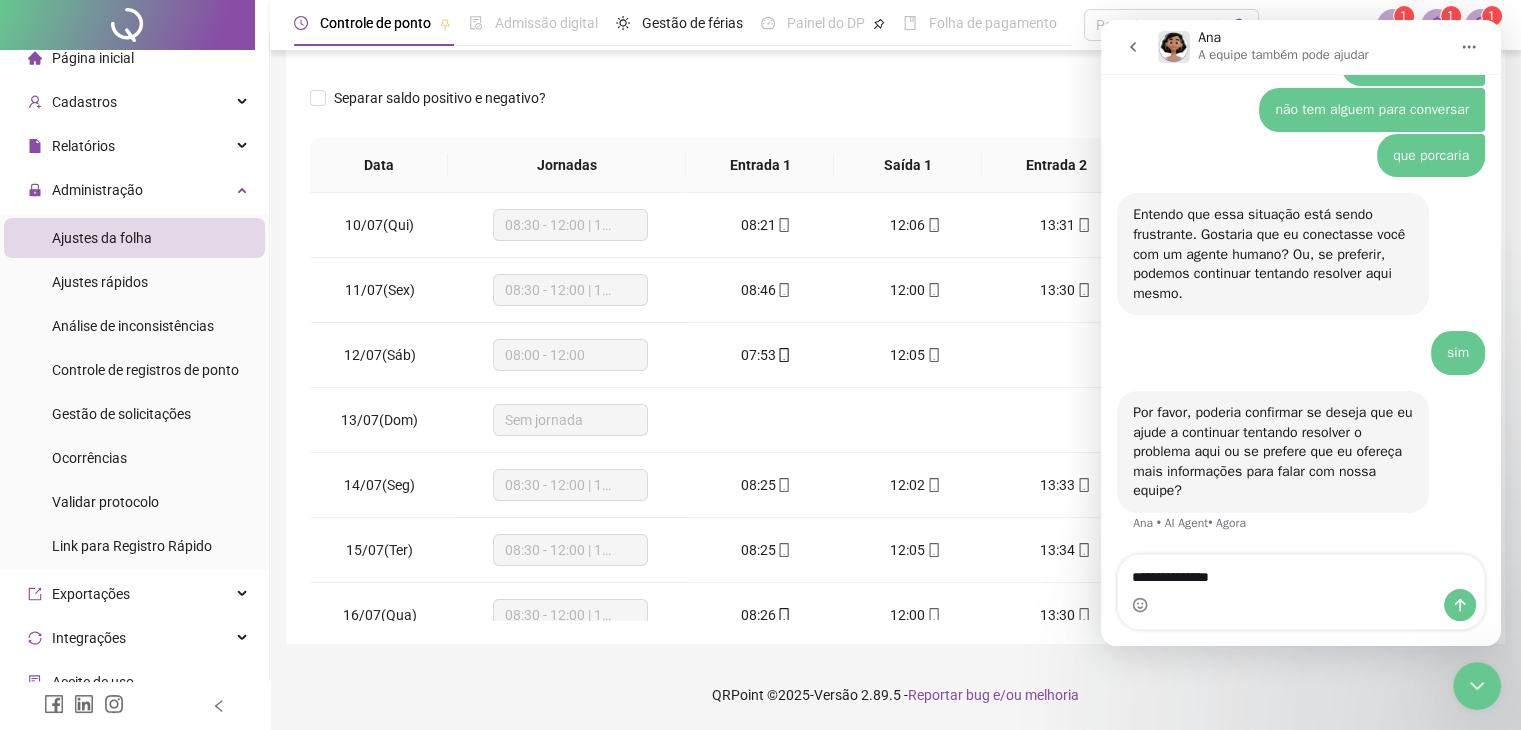 type on "**********" 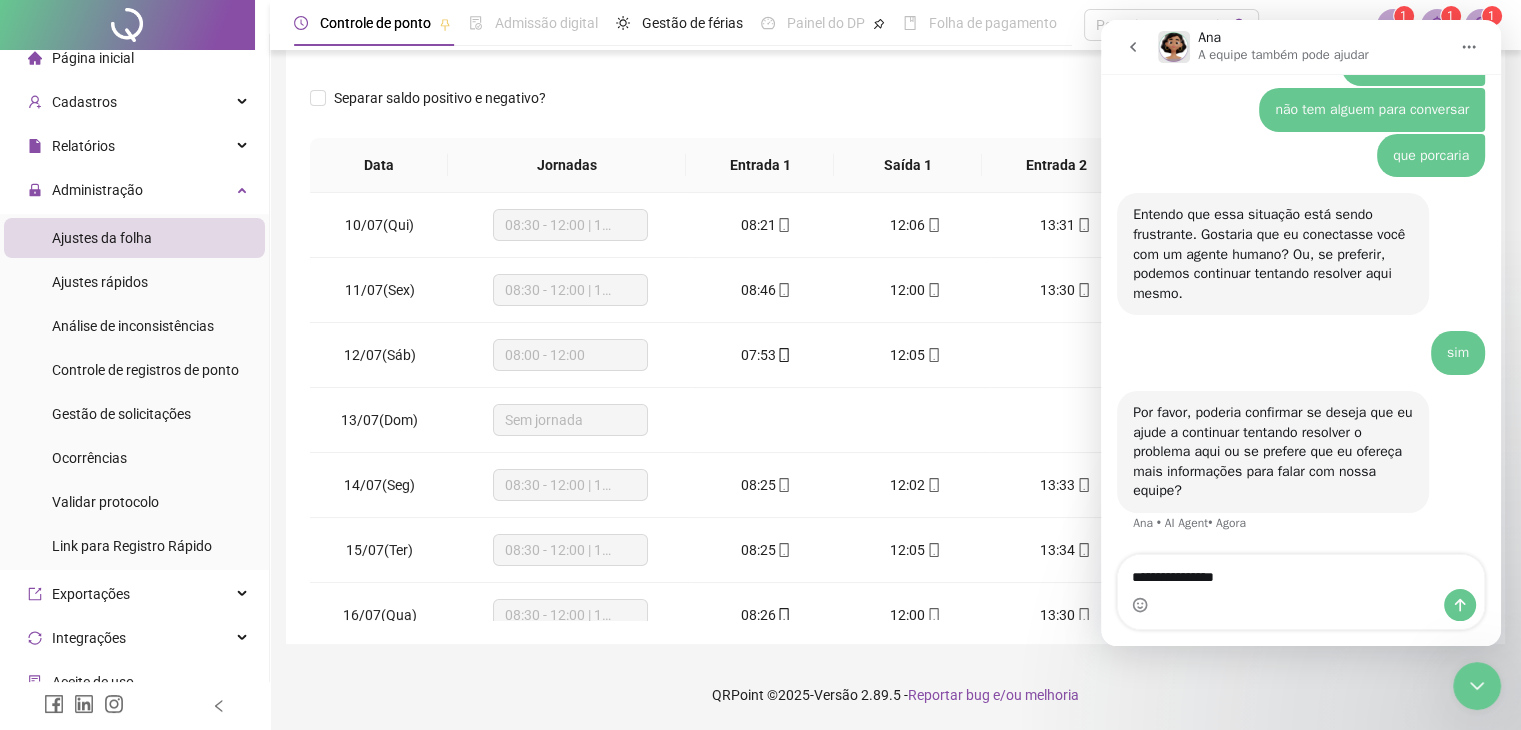 type 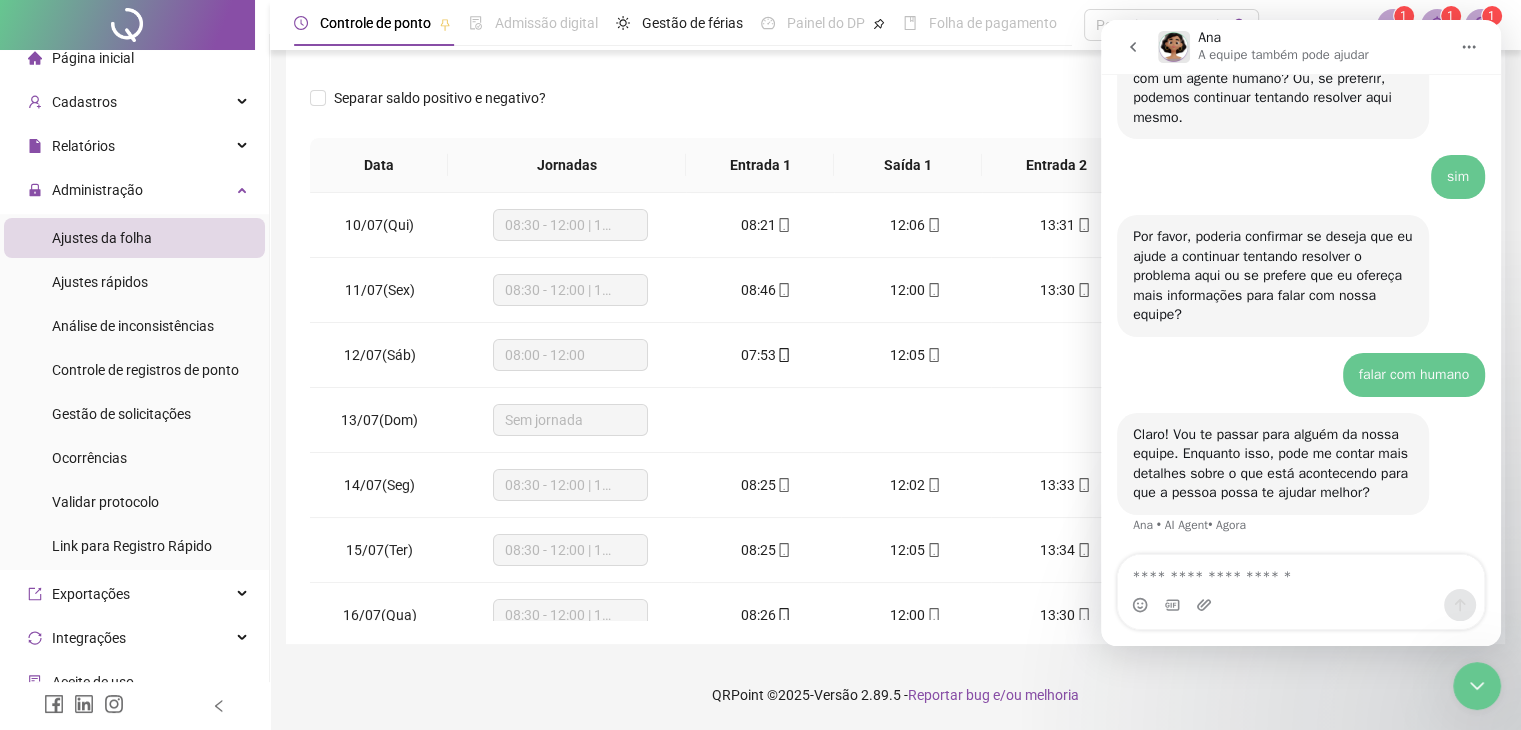scroll, scrollTop: 2852, scrollLeft: 0, axis: vertical 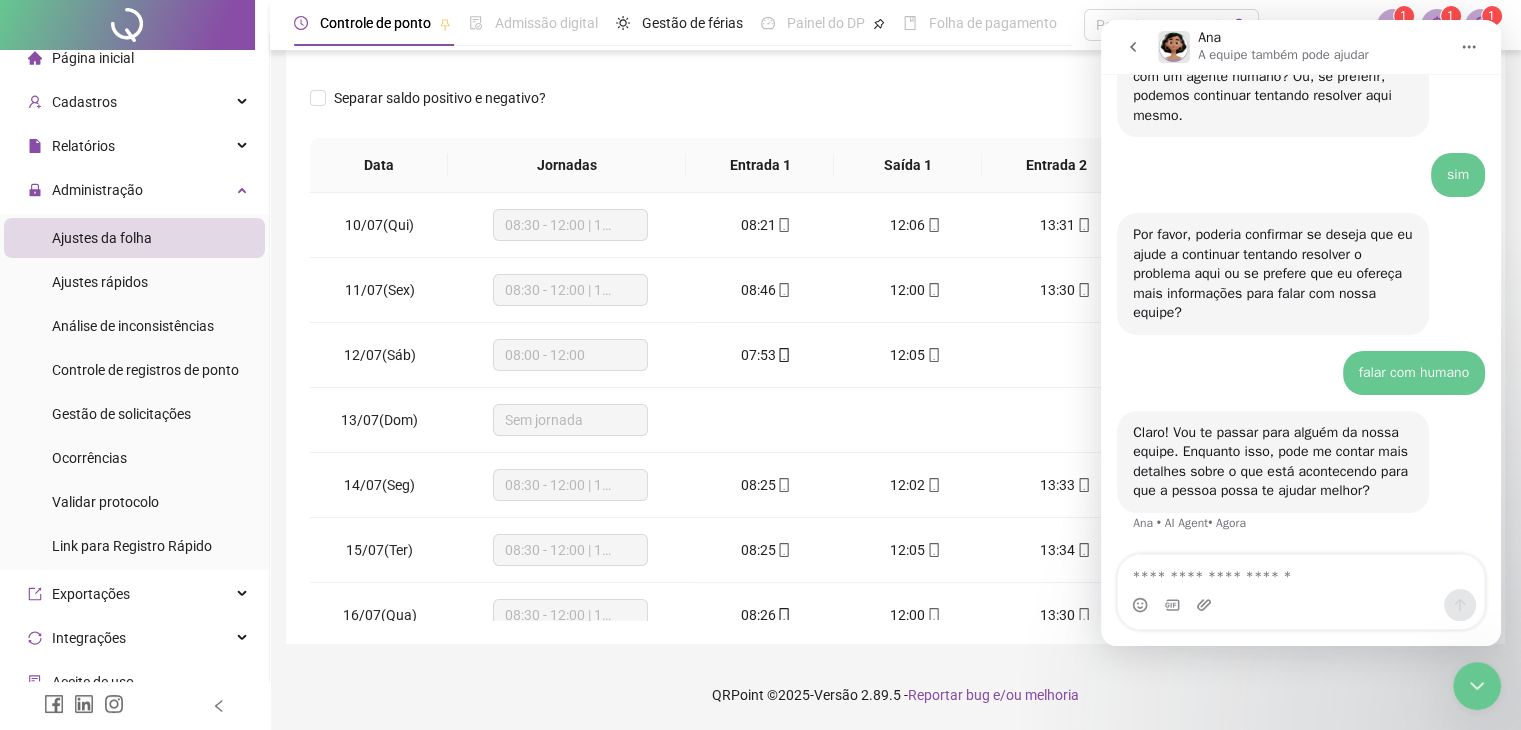click at bounding box center [749, 66] 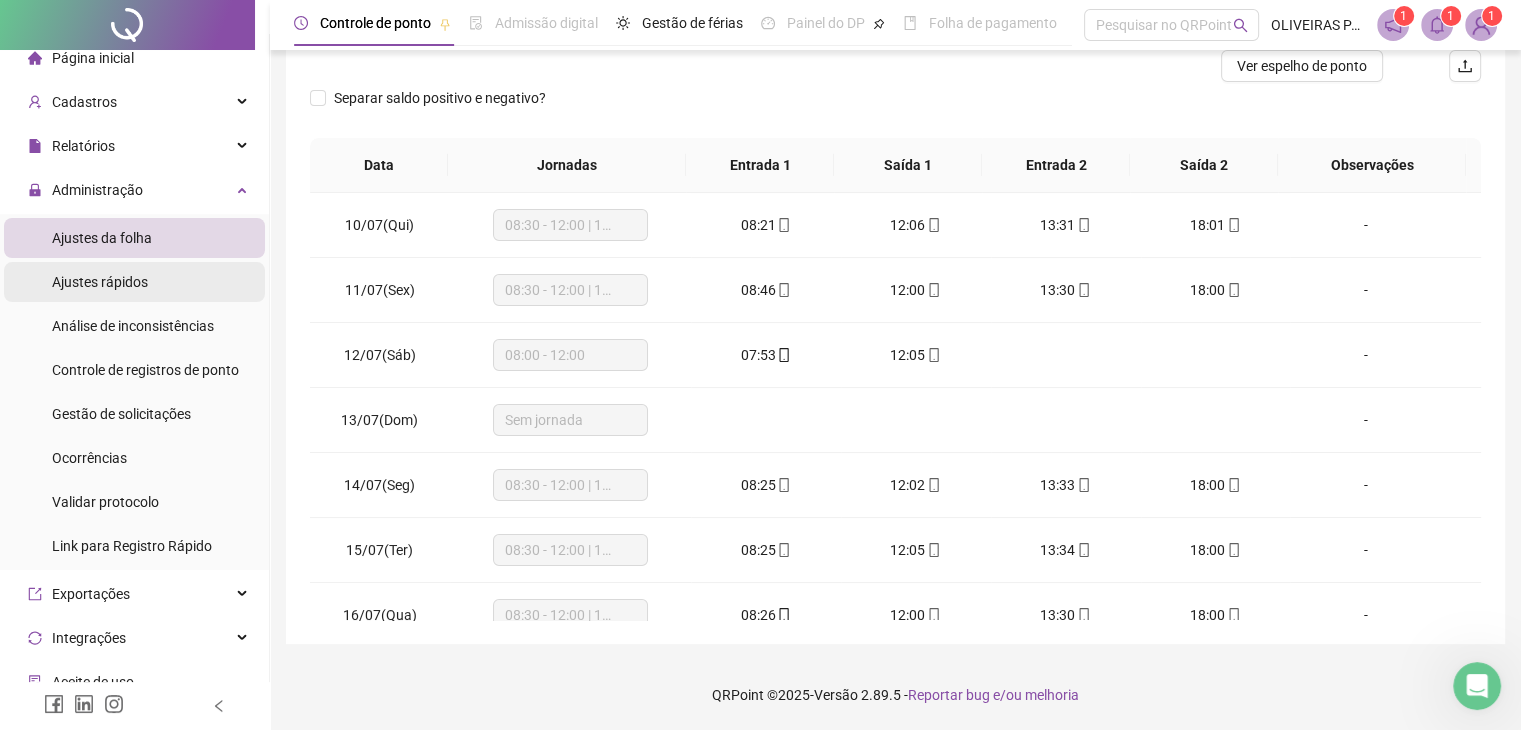 click on "Ajustes rápidos" at bounding box center [100, 282] 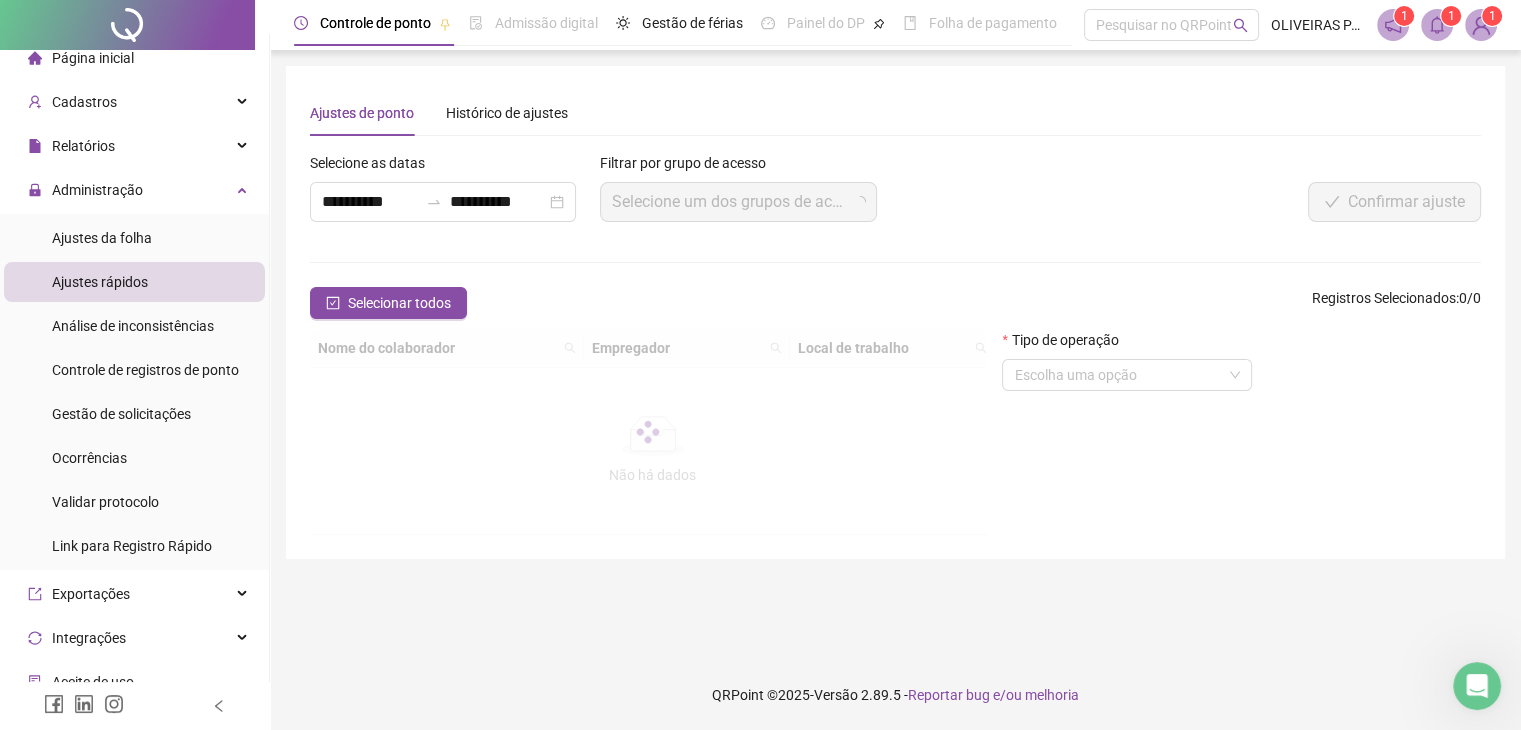 scroll, scrollTop: 0, scrollLeft: 0, axis: both 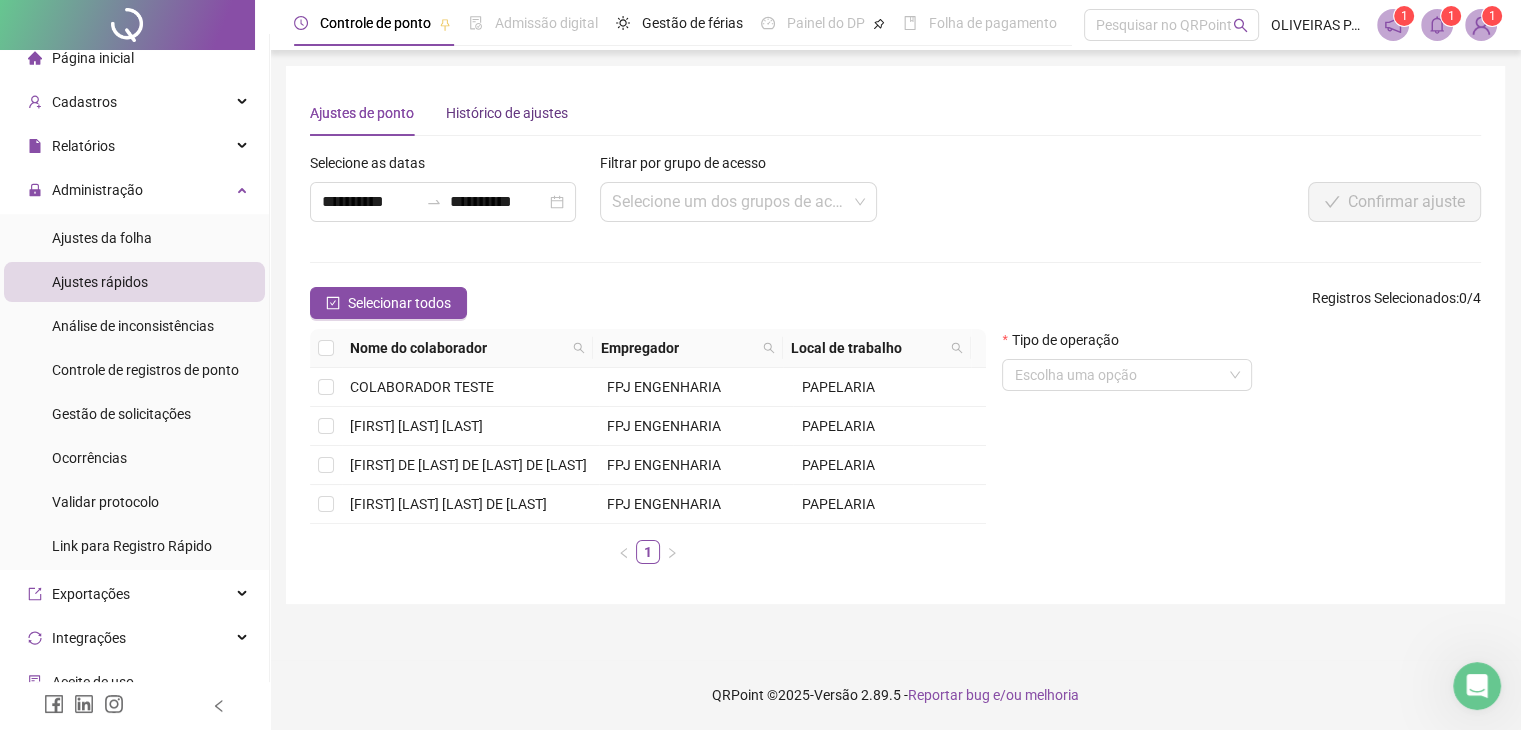 click on "Histórico de ajustes" at bounding box center [507, 113] 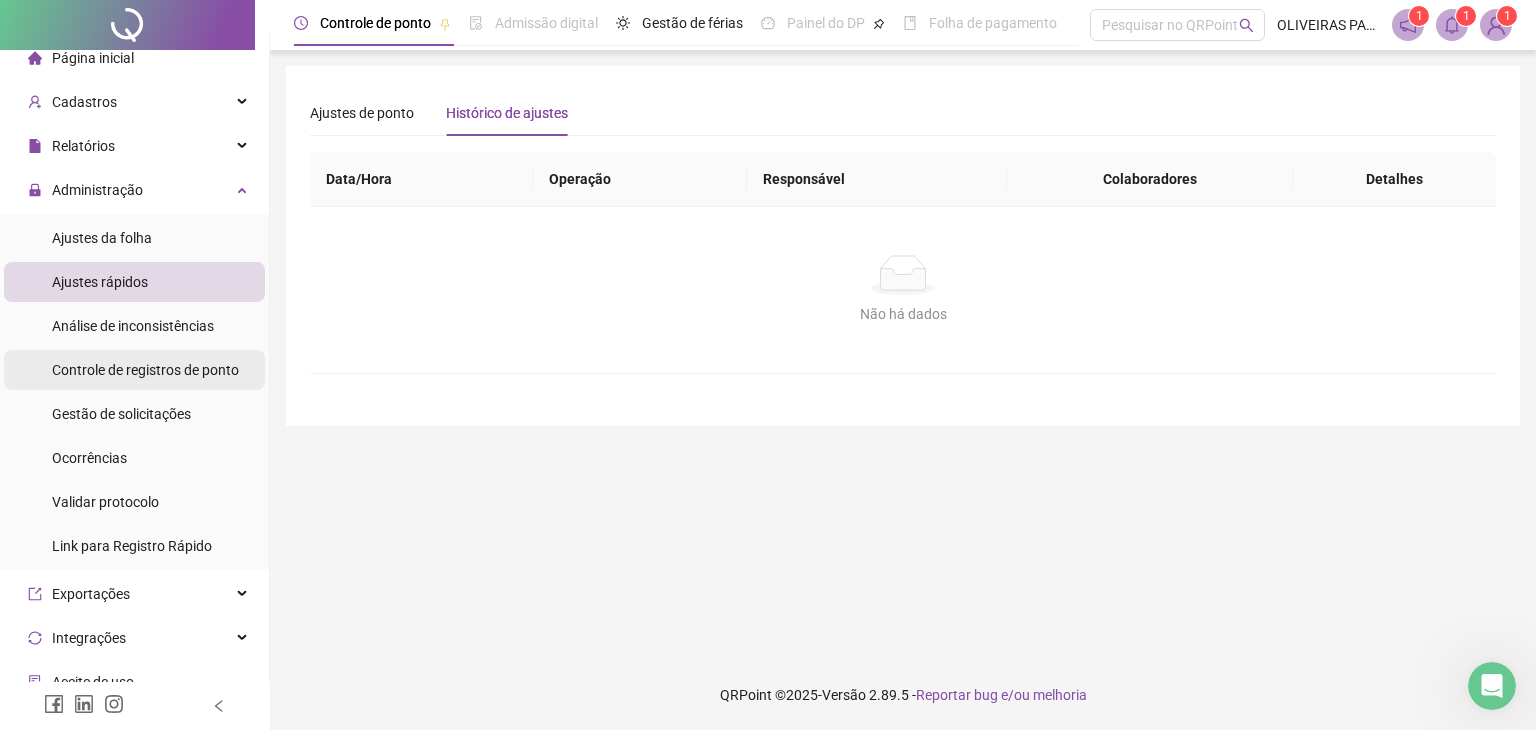 click on "Controle de registros de ponto" at bounding box center [145, 370] 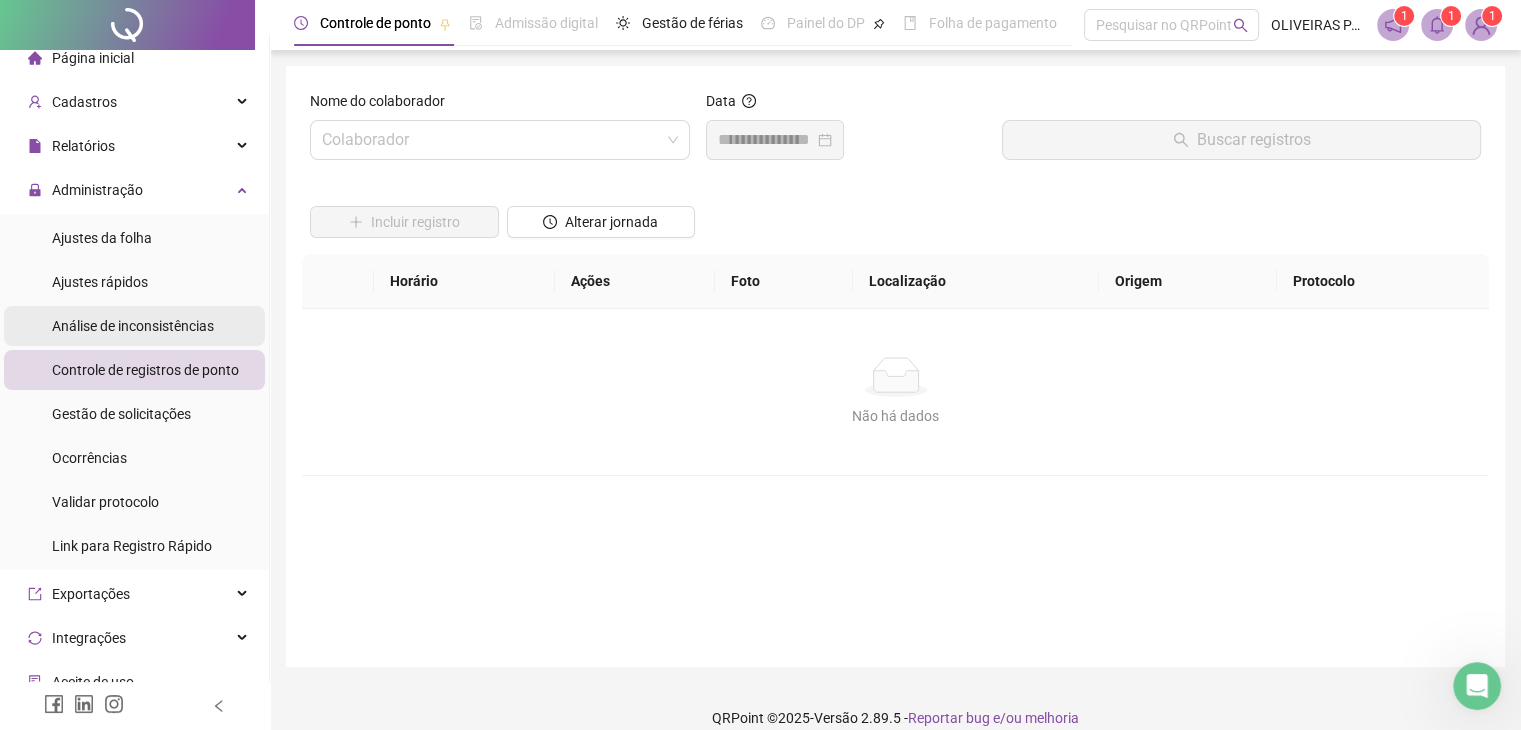 click on "Análise de inconsistências" at bounding box center (133, 326) 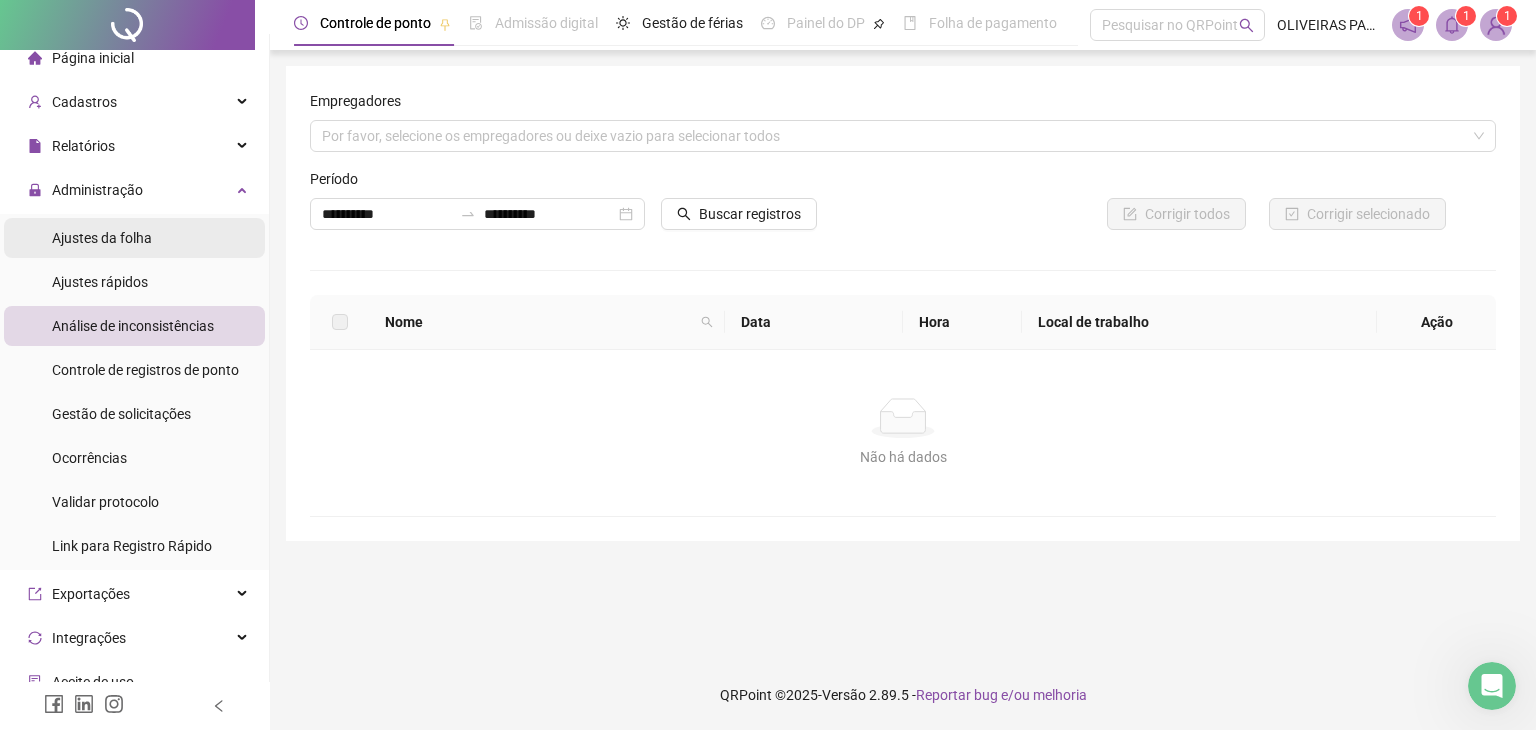 click on "Ajustes da folha" at bounding box center [102, 238] 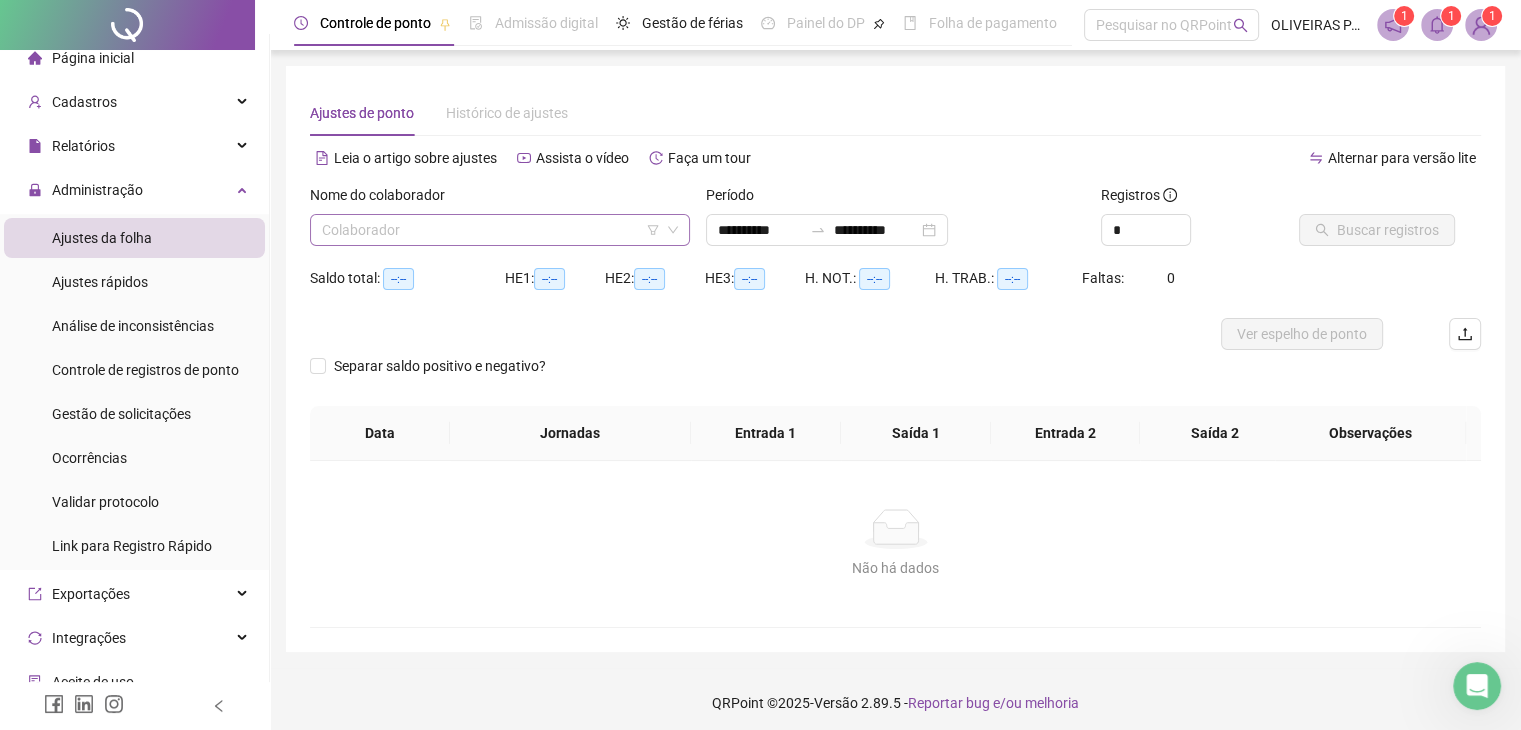 click at bounding box center (491, 230) 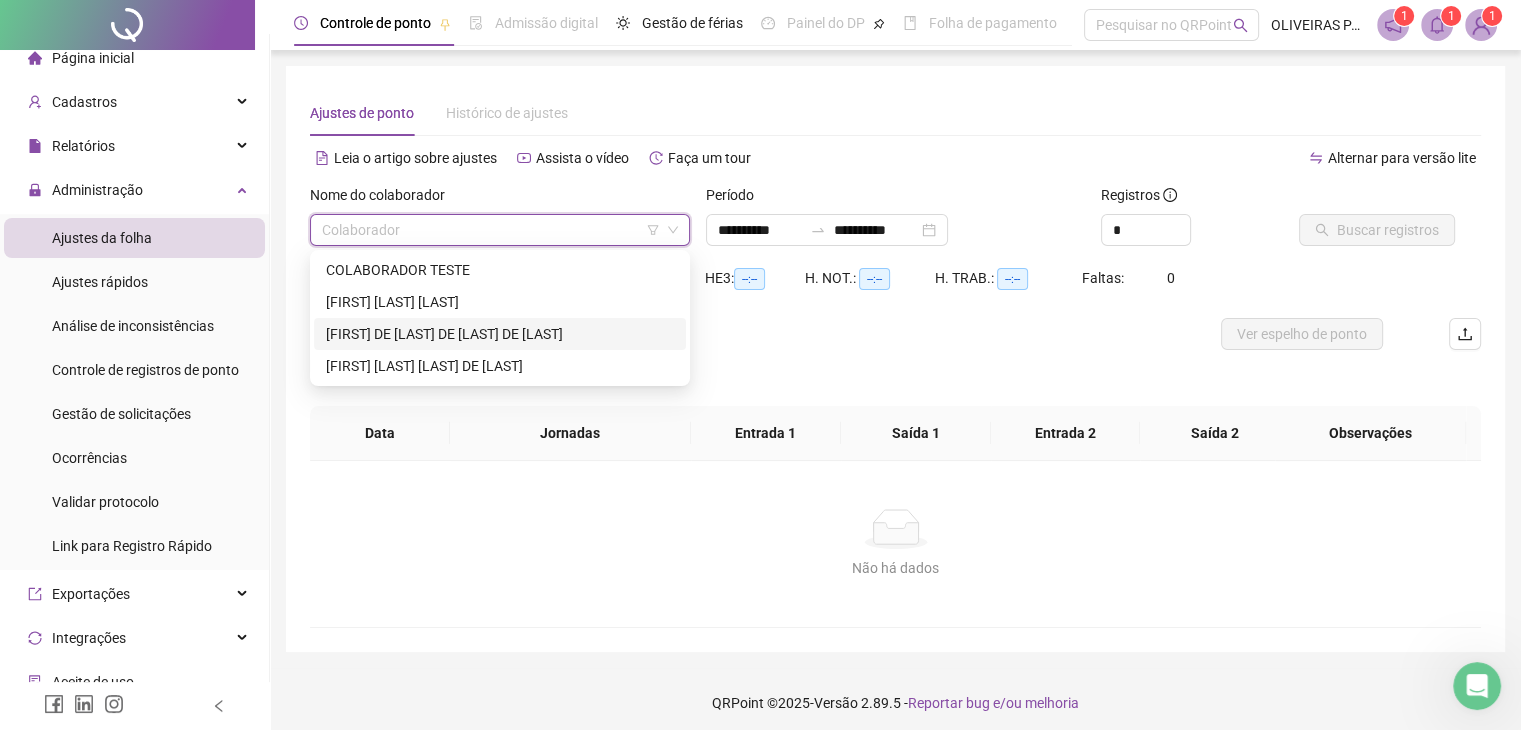 click on "[FIRST] DE [LAST] DE [LAST] DE [LAST]" at bounding box center [500, 334] 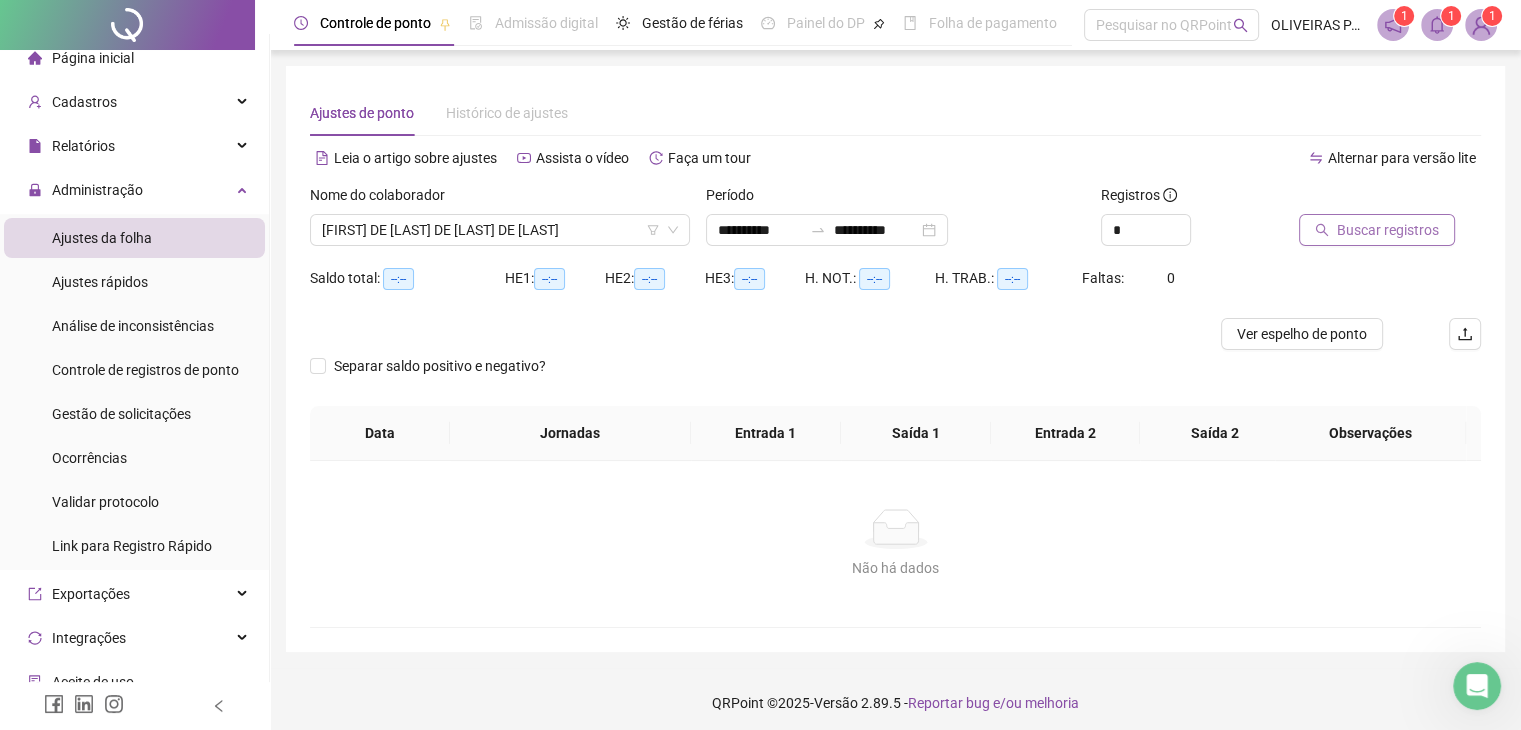 click on "Buscar registros" at bounding box center (1377, 230) 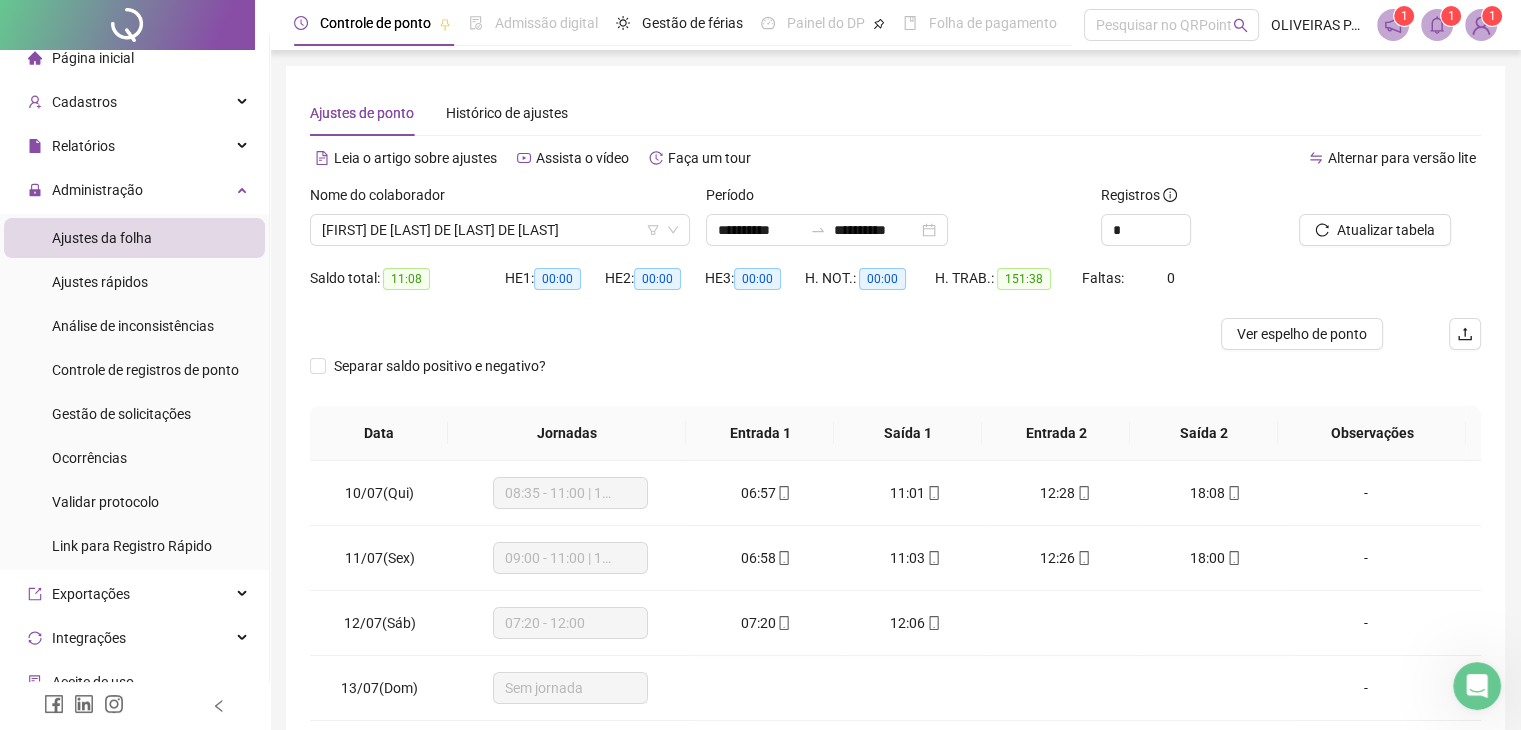 click 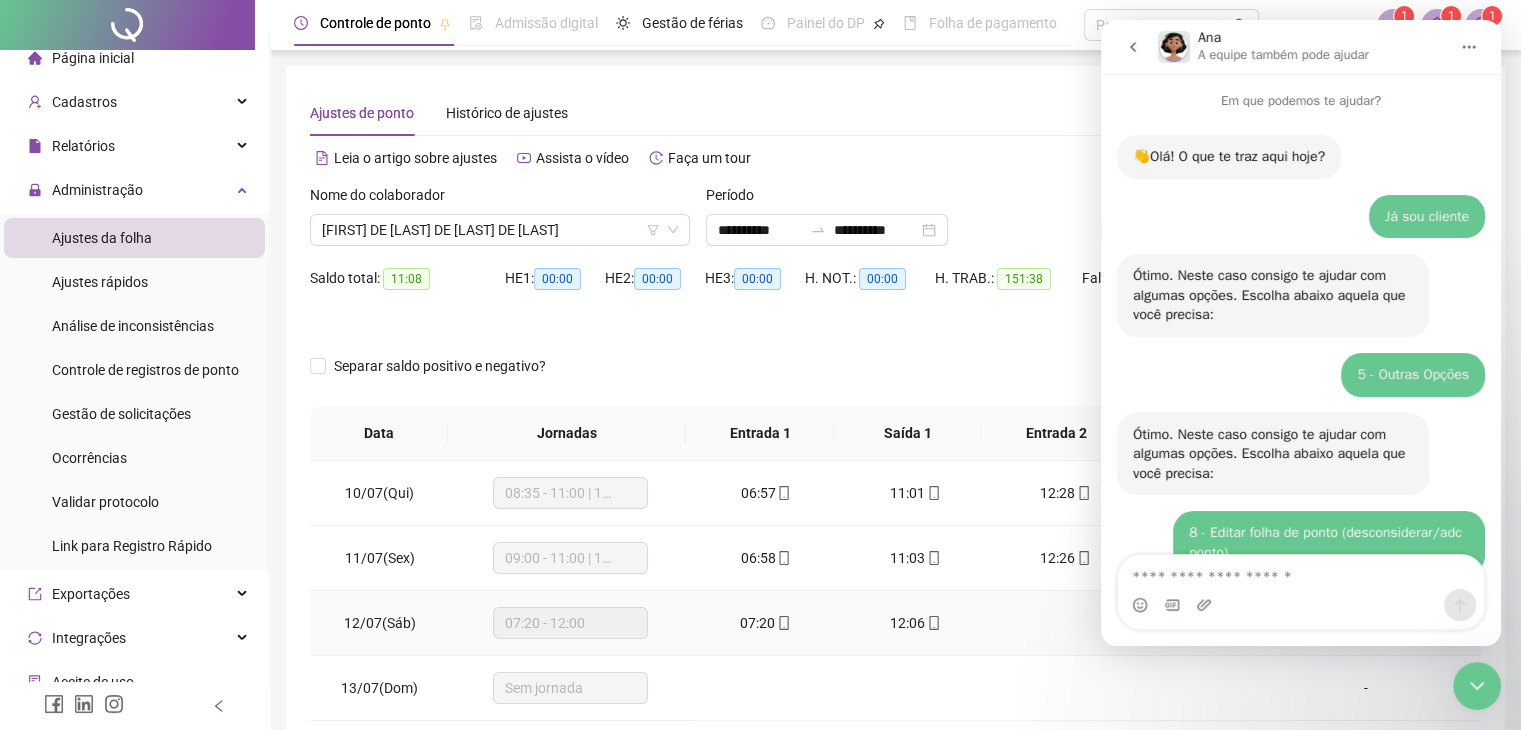 scroll, scrollTop: 275, scrollLeft: 0, axis: vertical 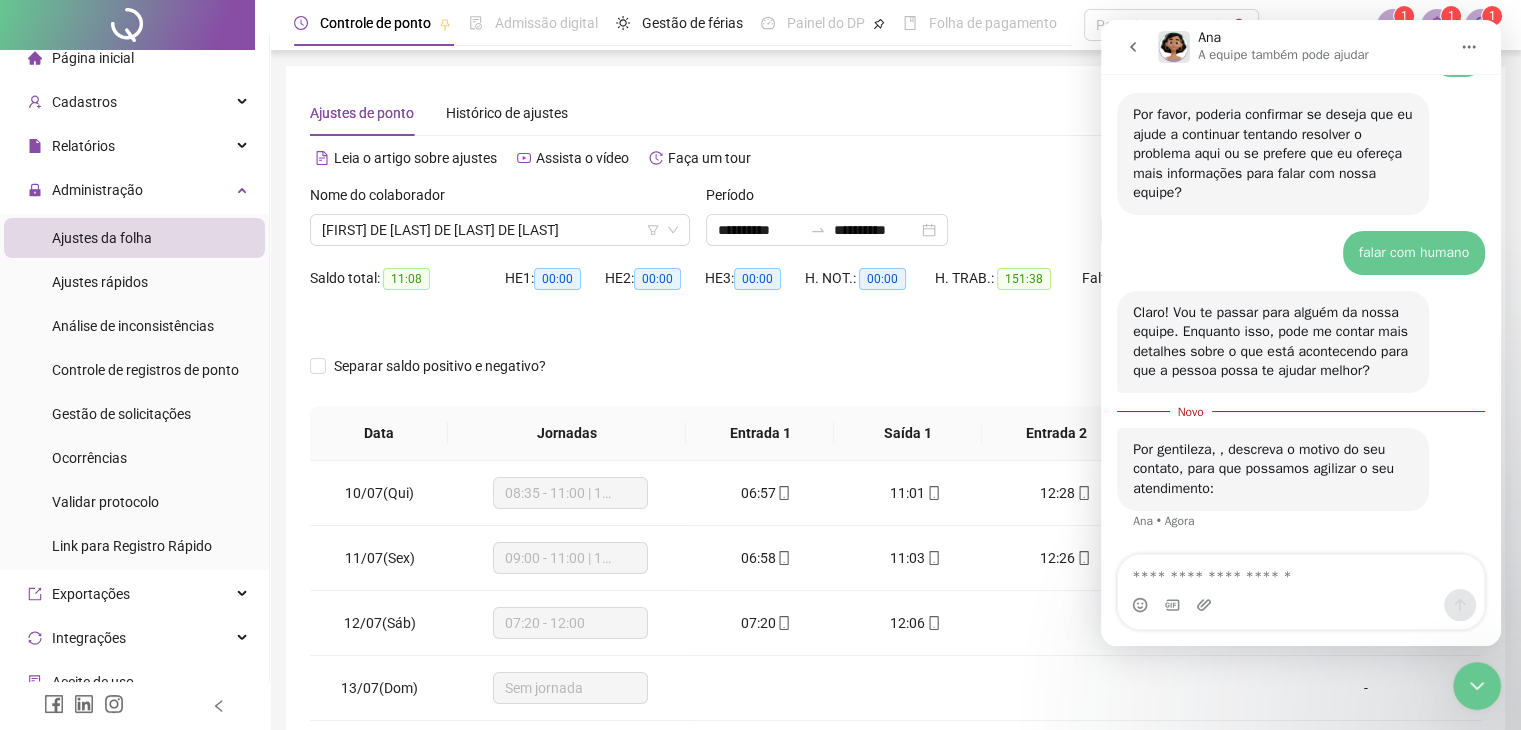 click at bounding box center [1301, 572] 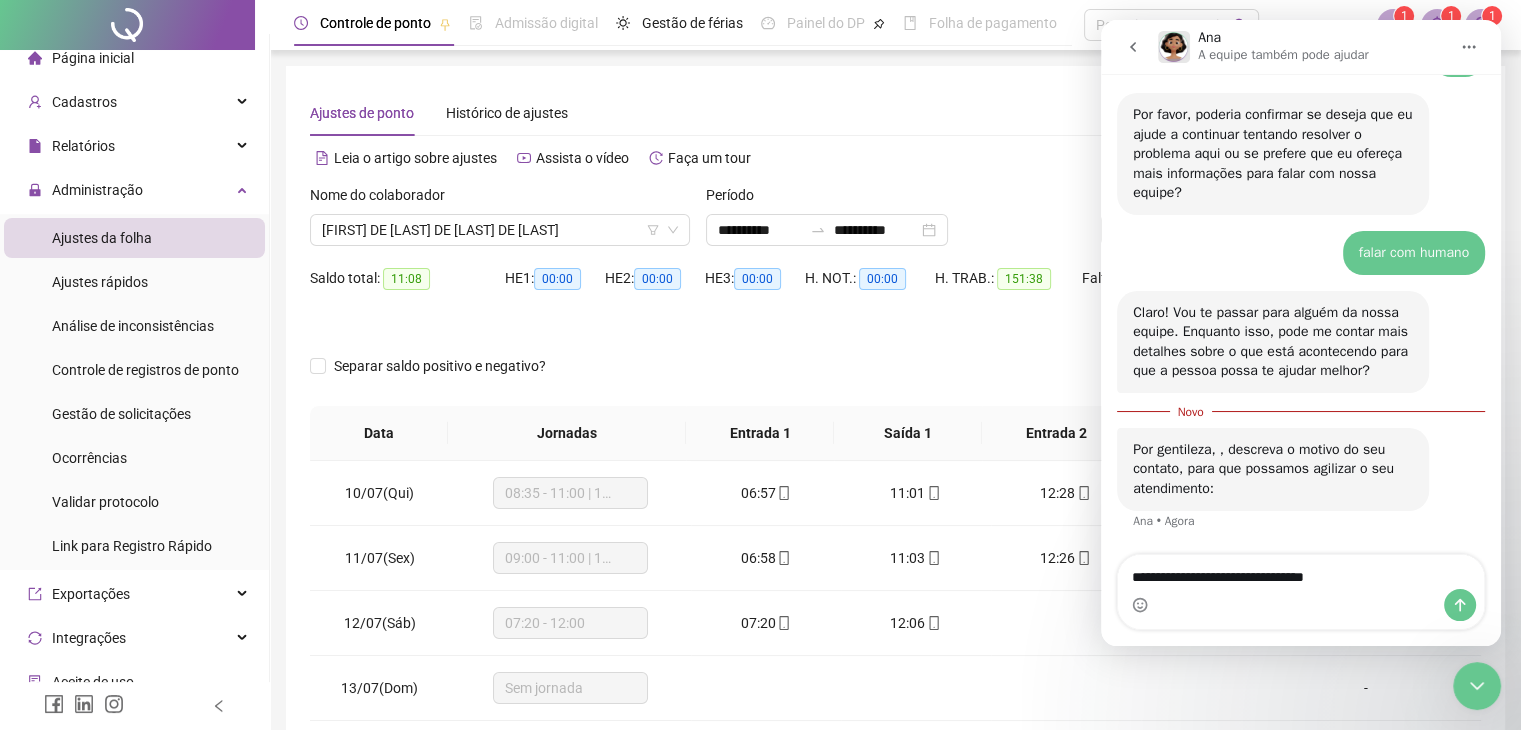 type on "**********" 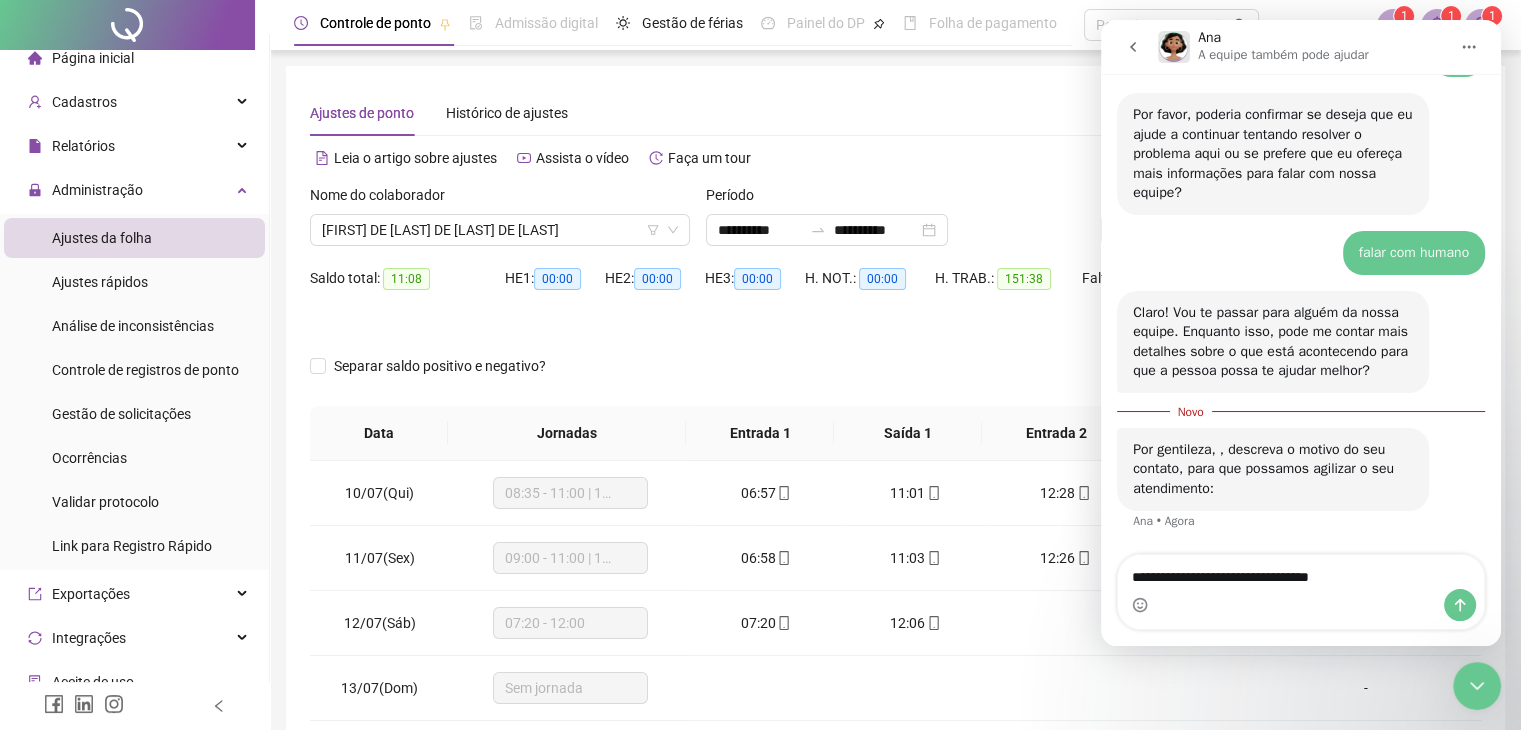 type 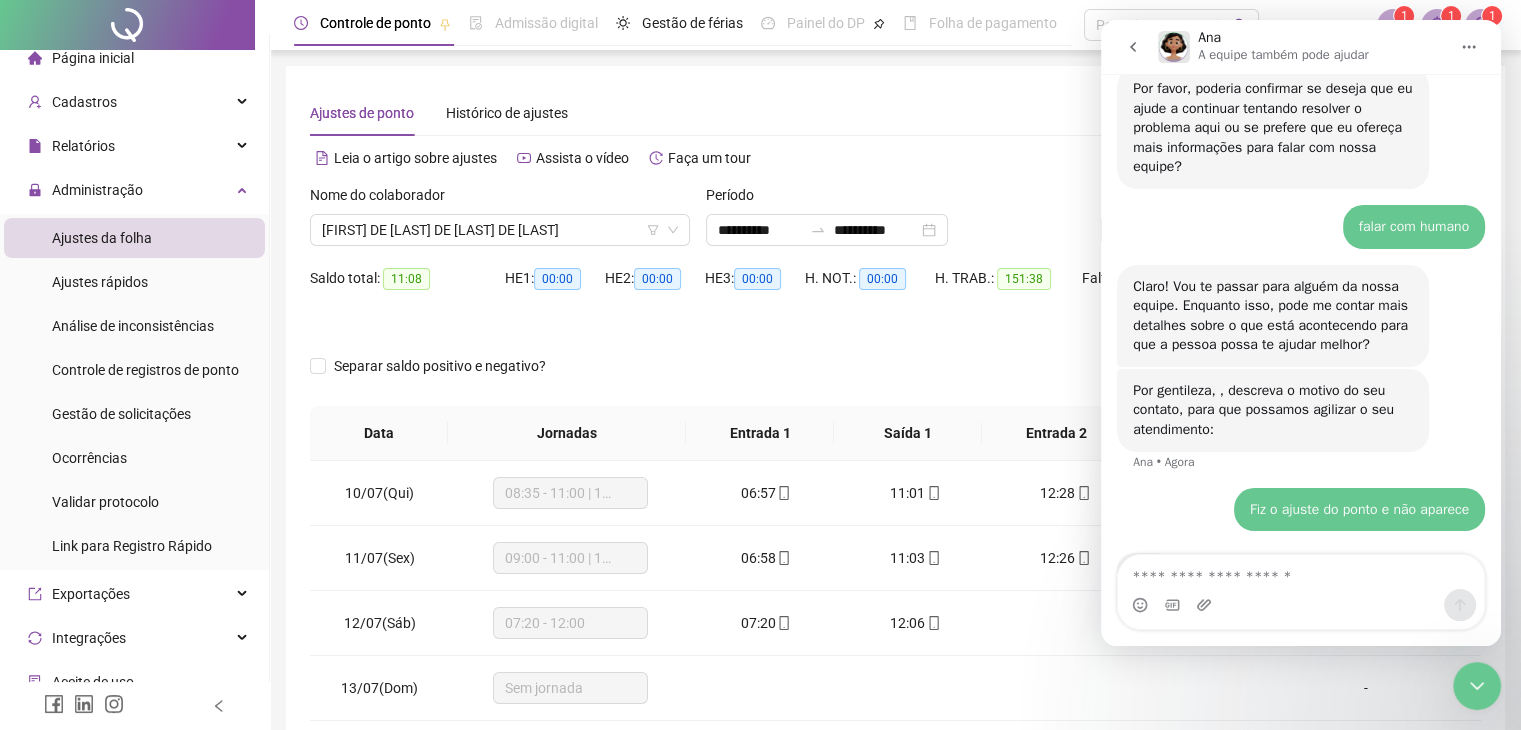 scroll, scrollTop: 3061, scrollLeft: 0, axis: vertical 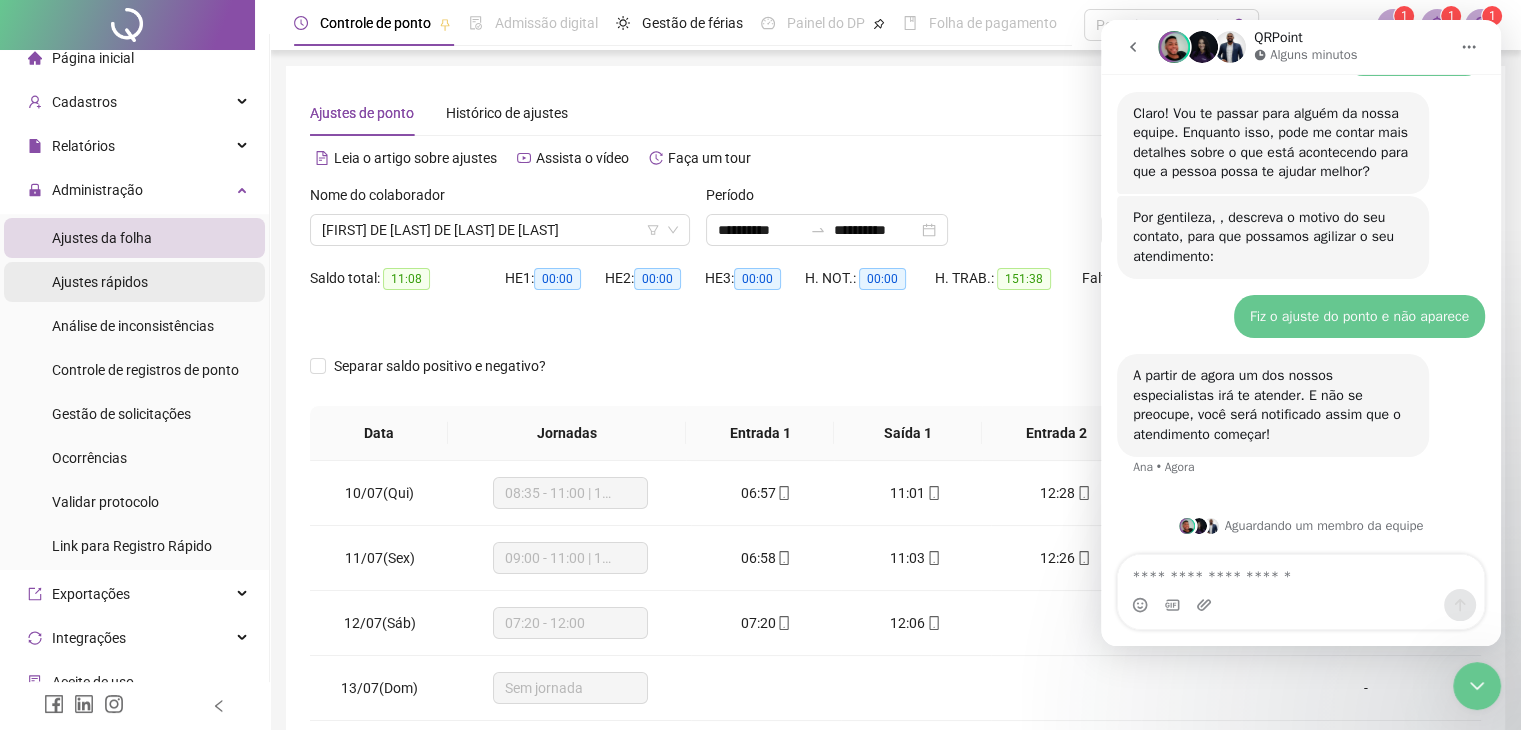 click on "Ajustes rápidos" at bounding box center [100, 282] 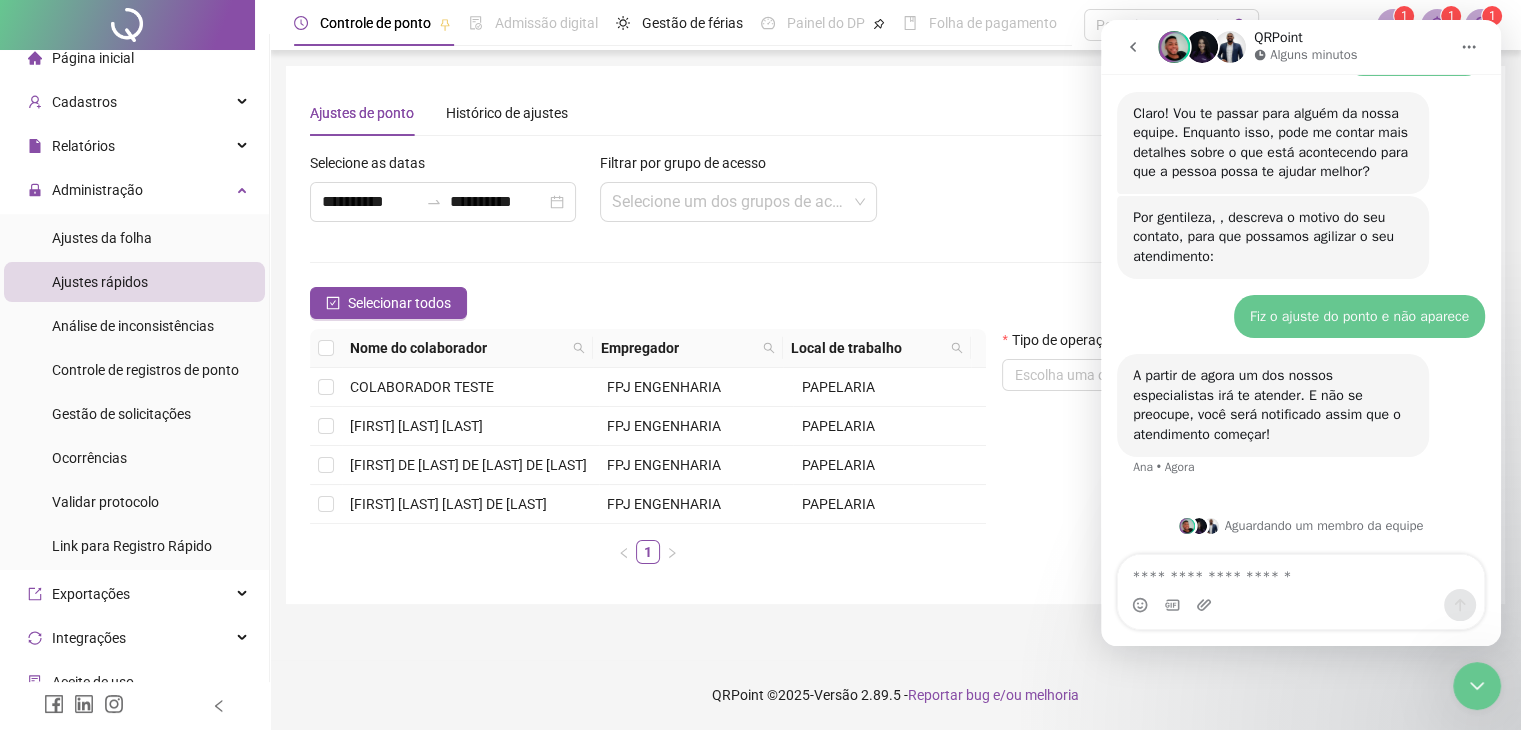 click on "1" at bounding box center [1451, 16] 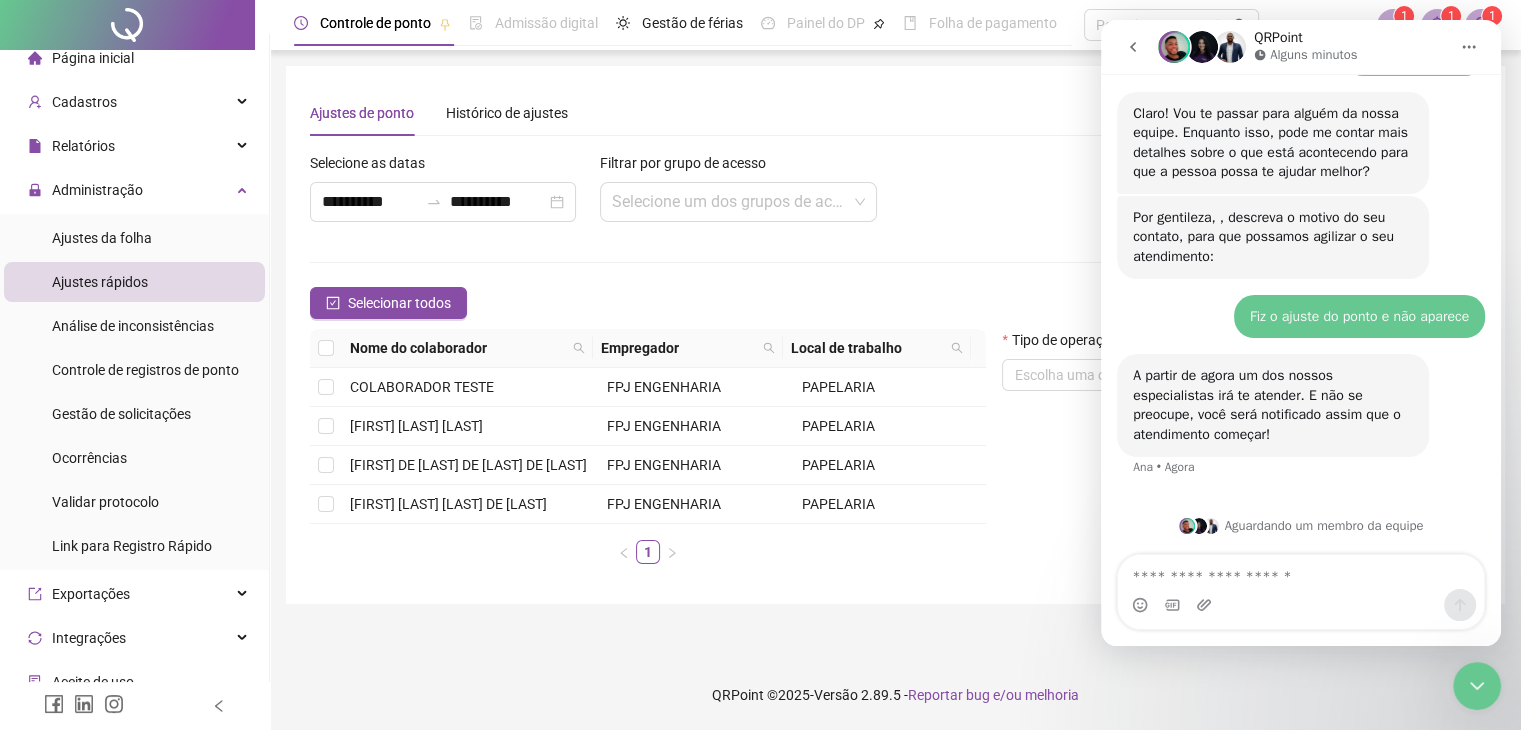 click 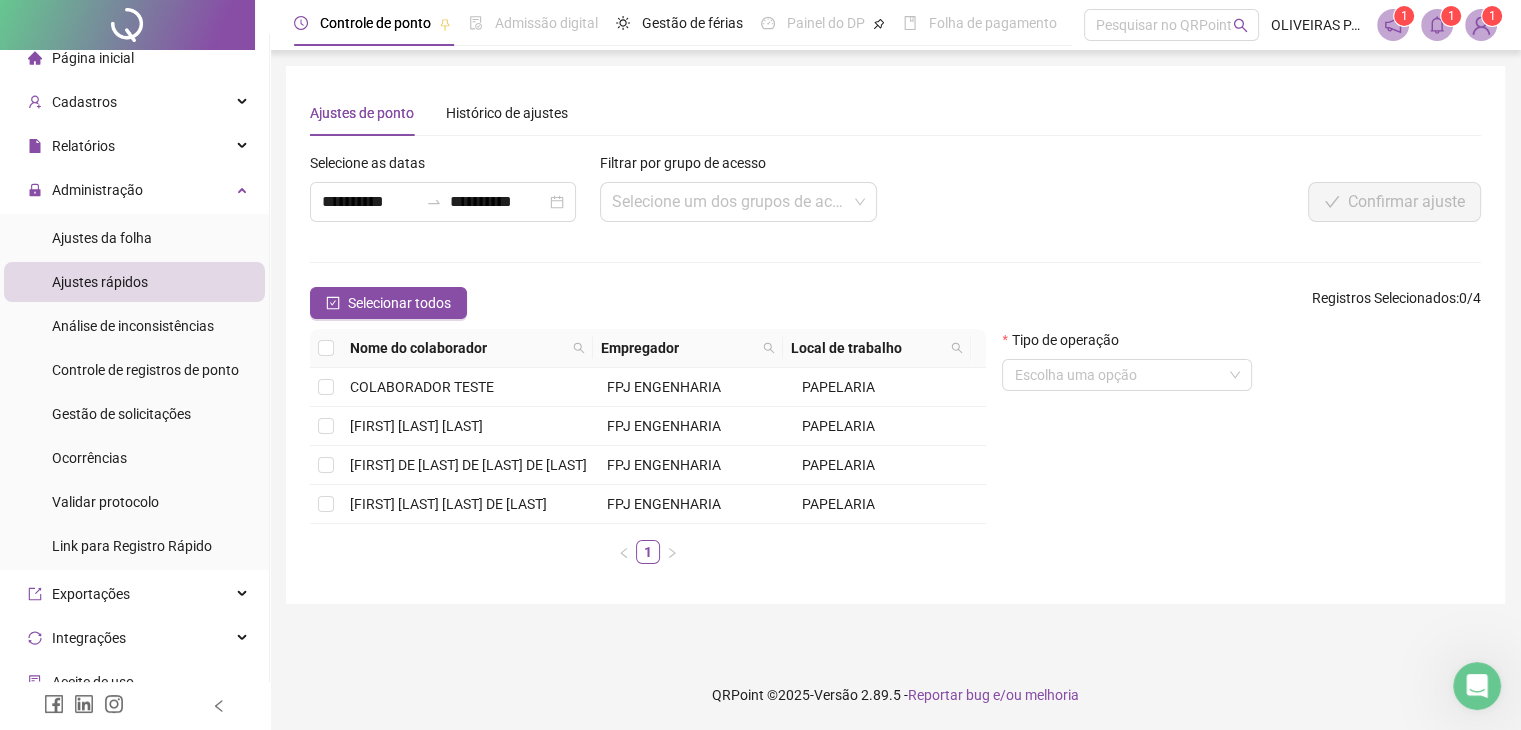 click on "Controle de ponto Admissão digital Gestão de férias Painel do DP Folha de pagamento   Pesquisar no QRPoint OLIVEIRAS PAPELARIA 1 1 1" at bounding box center [895, 25] 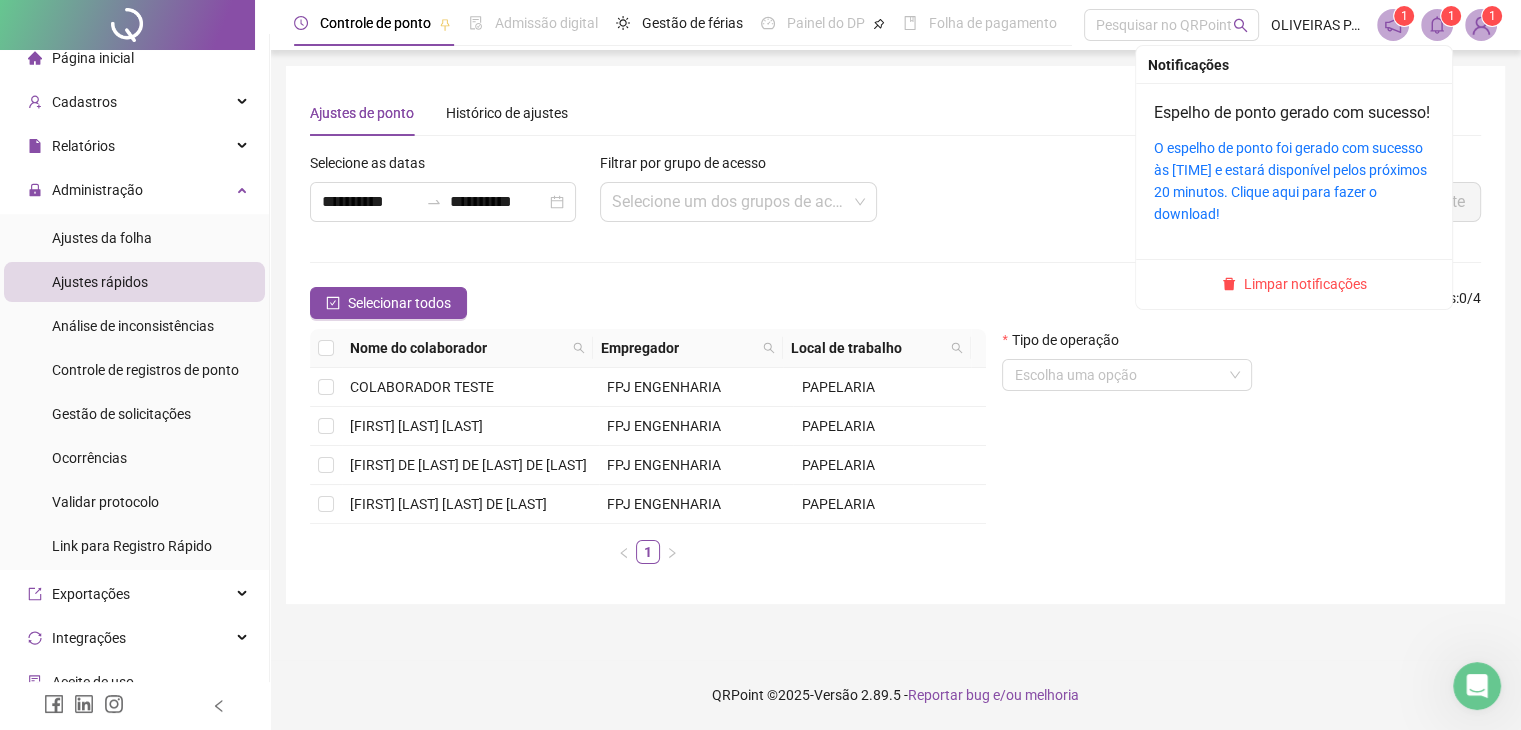 click 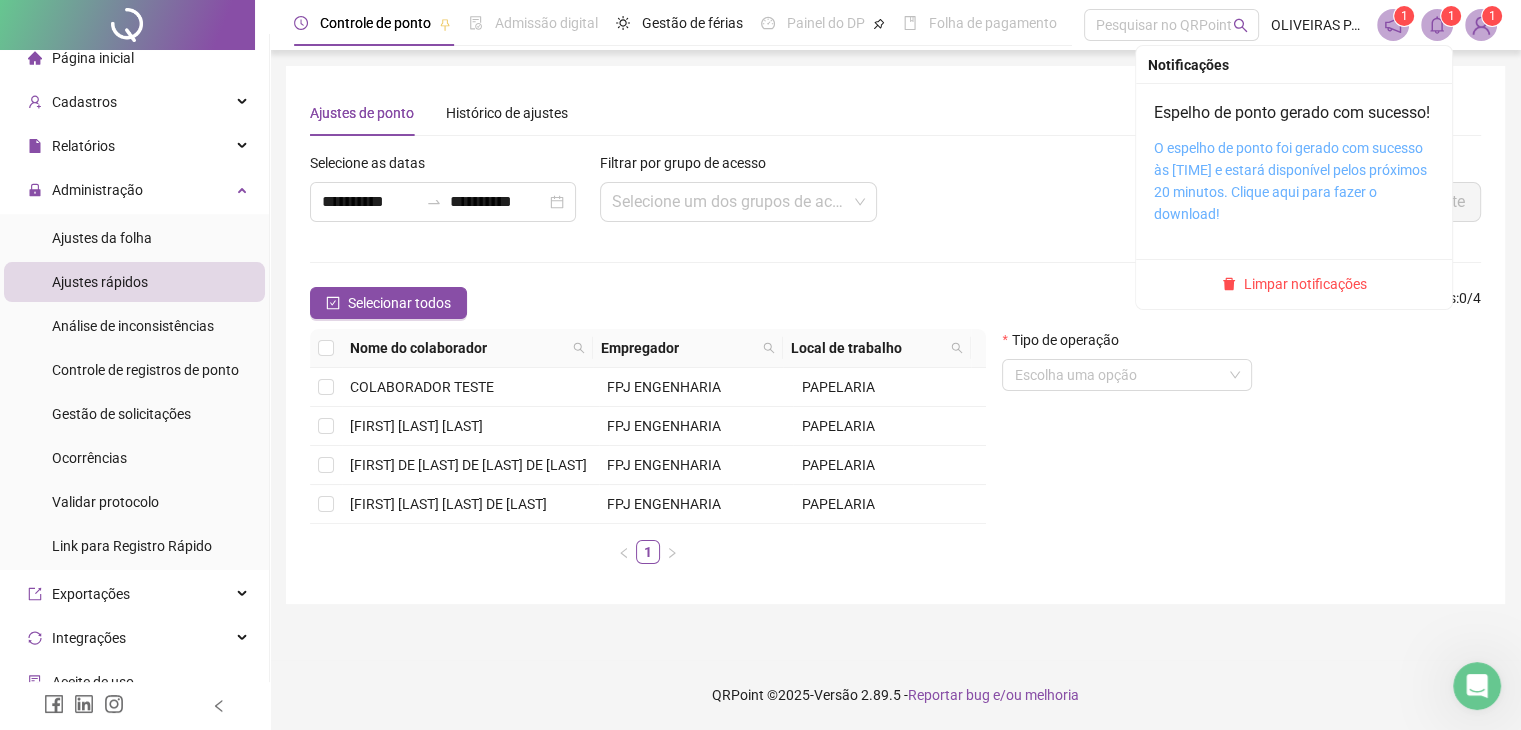 click on "O espelho de ponto foi gerado com sucesso às [TIME] e estará disponível pelos próximos 20 minutos.
Clique aqui para fazer o download!" at bounding box center [1290, 181] 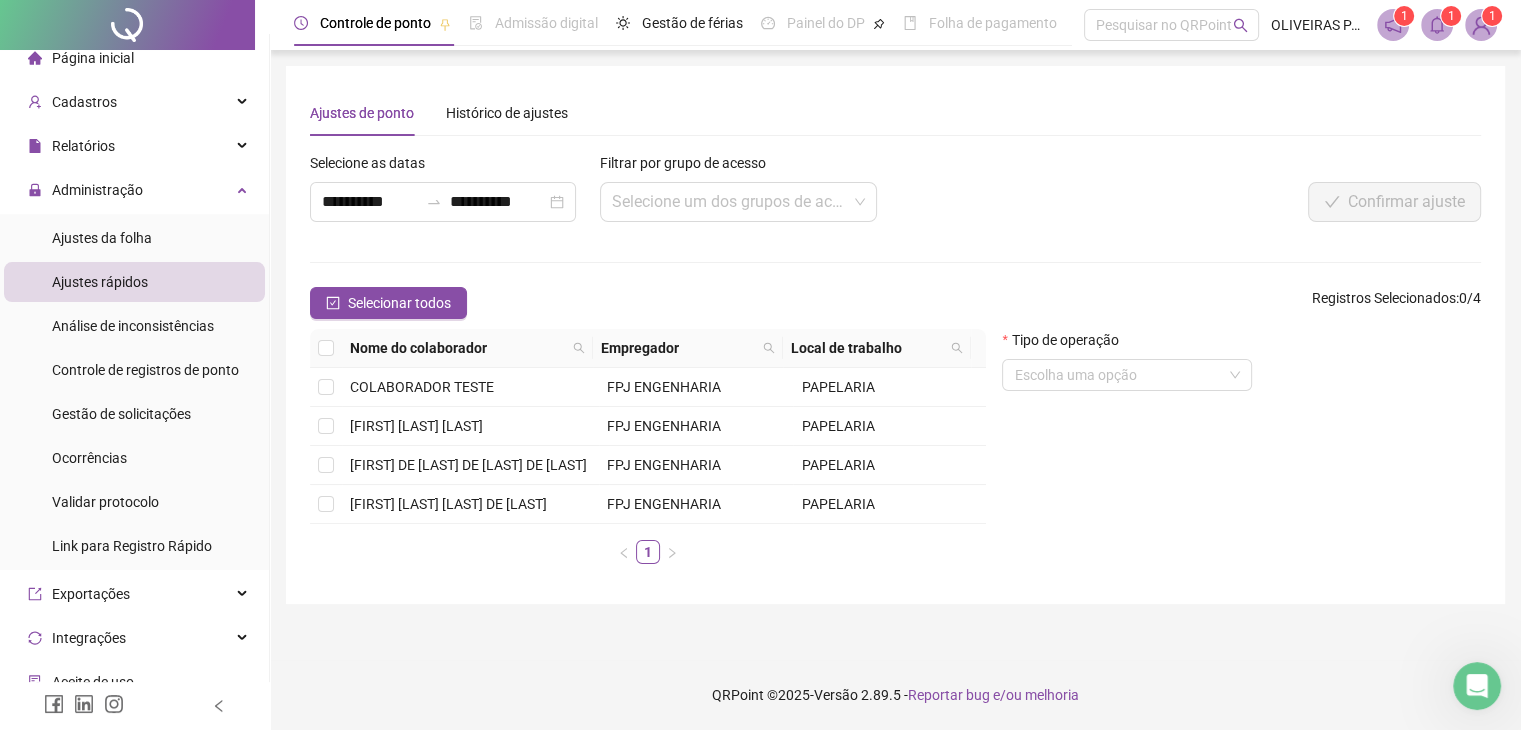 click on "**********" at bounding box center (895, 365) 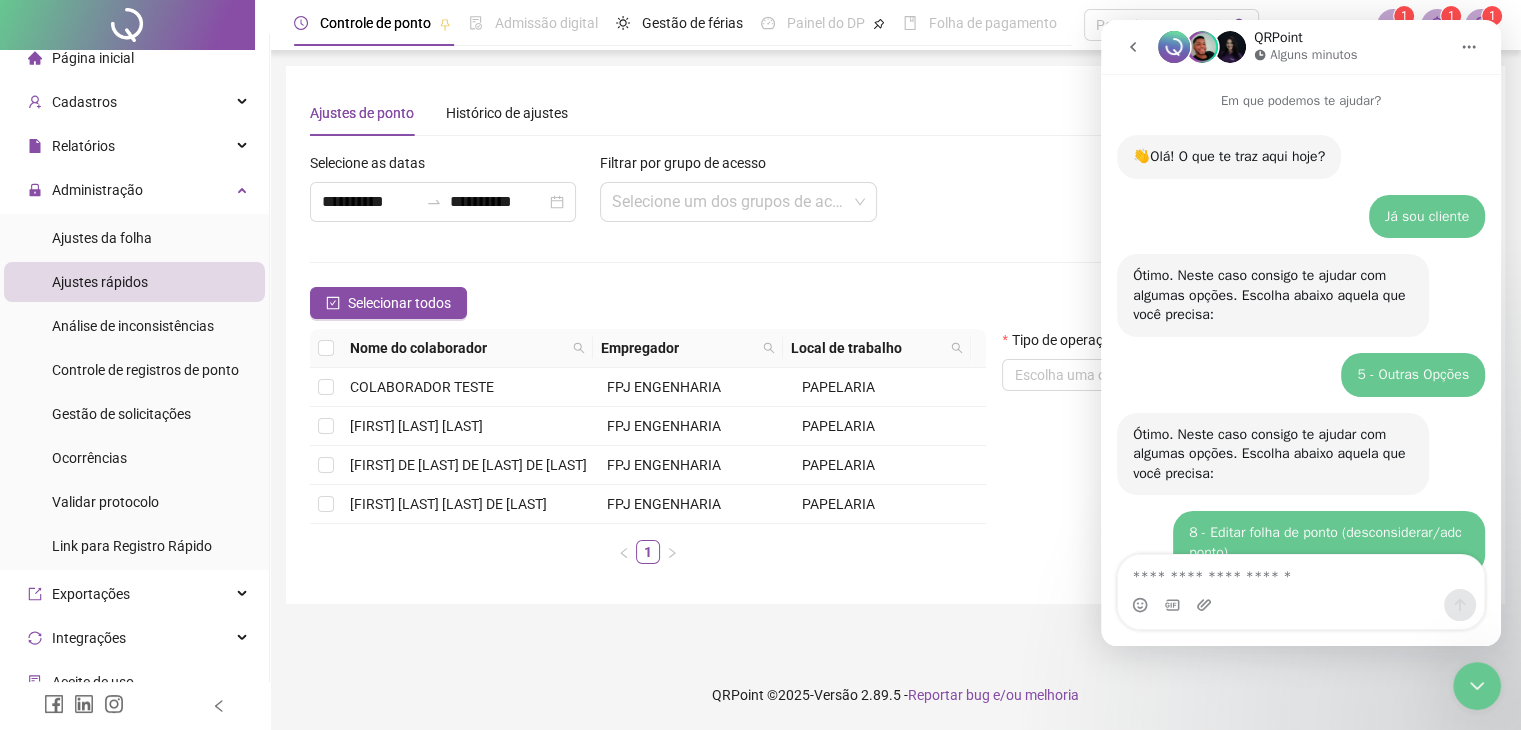scroll, scrollTop: 3171, scrollLeft: 0, axis: vertical 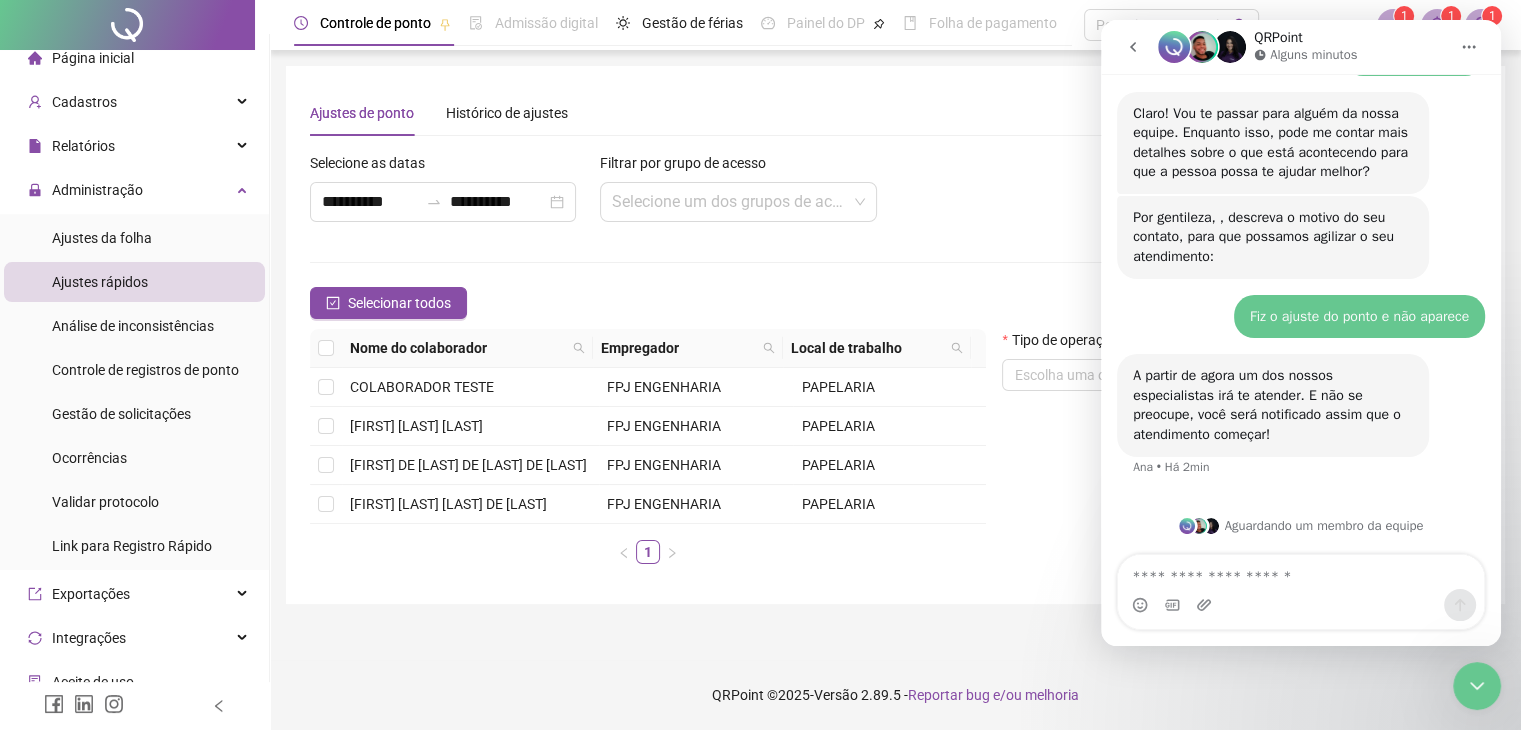click at bounding box center (1301, 572) 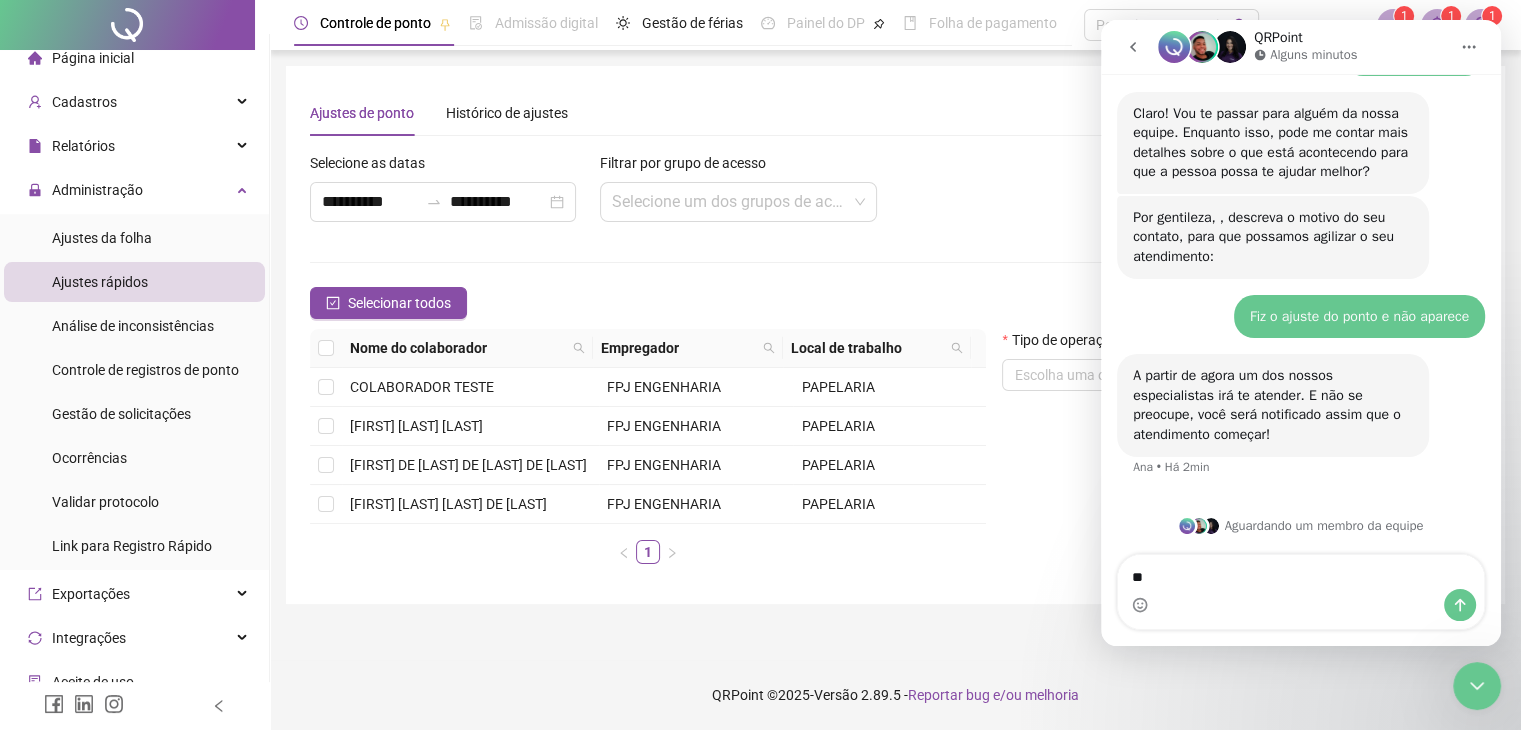 type on "***" 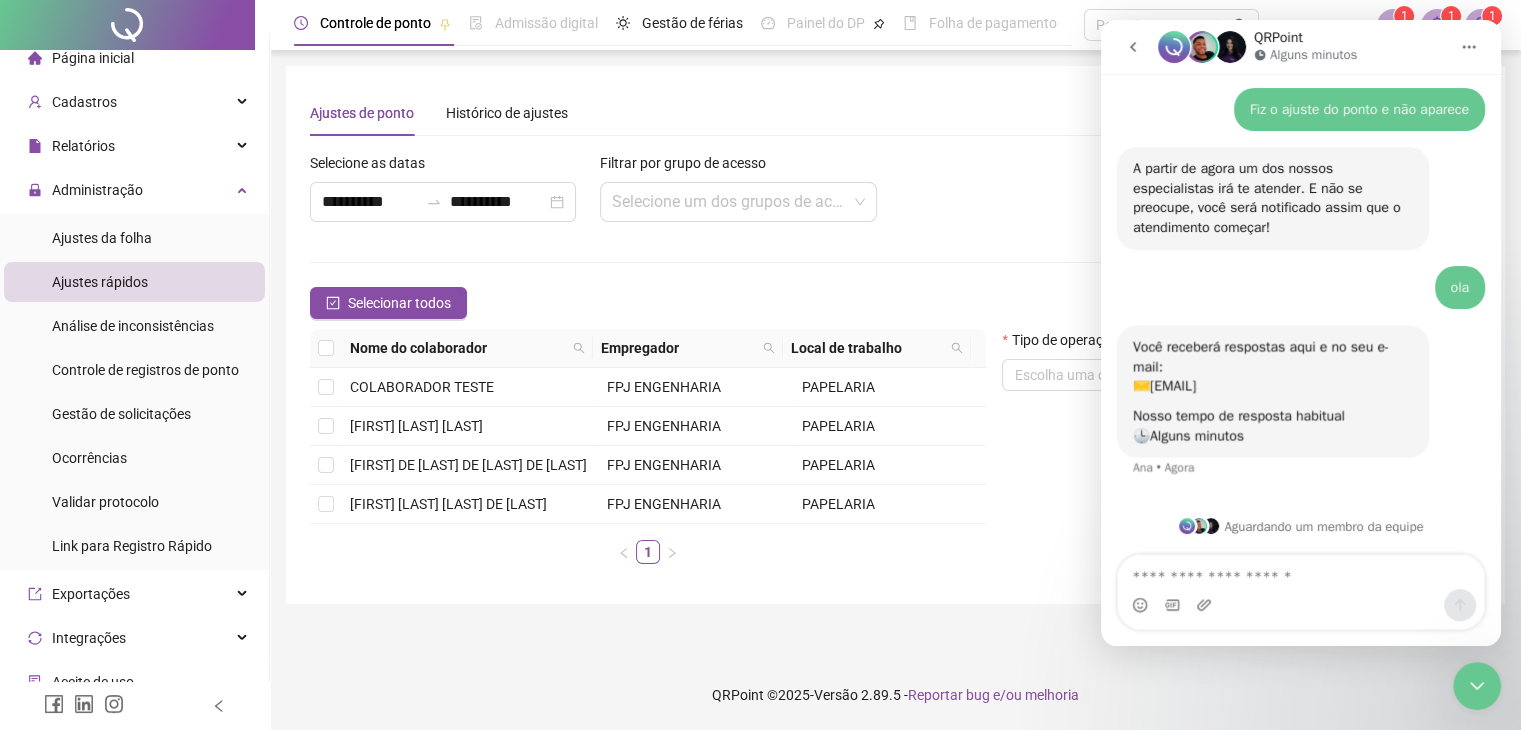 scroll, scrollTop: 3379, scrollLeft: 0, axis: vertical 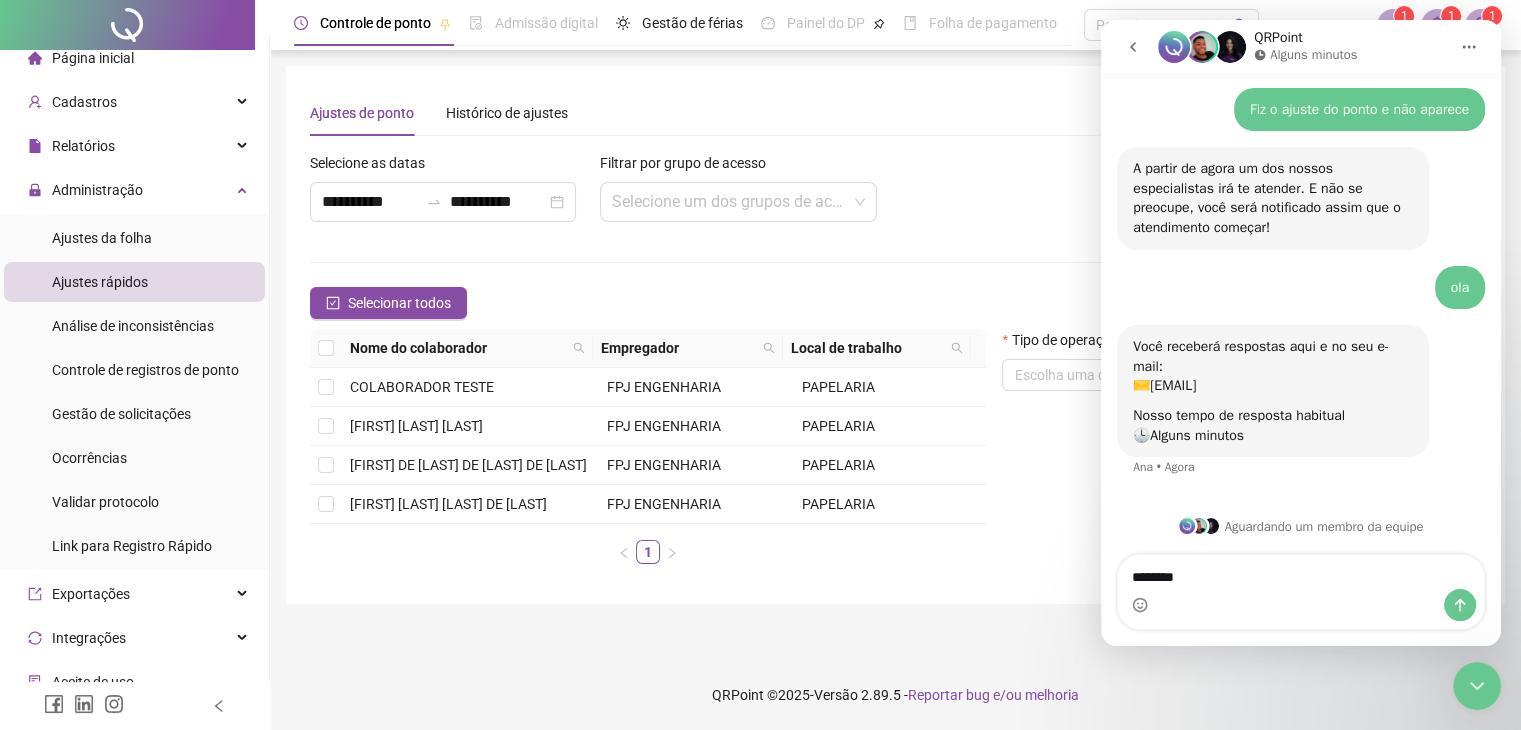 type on "*********" 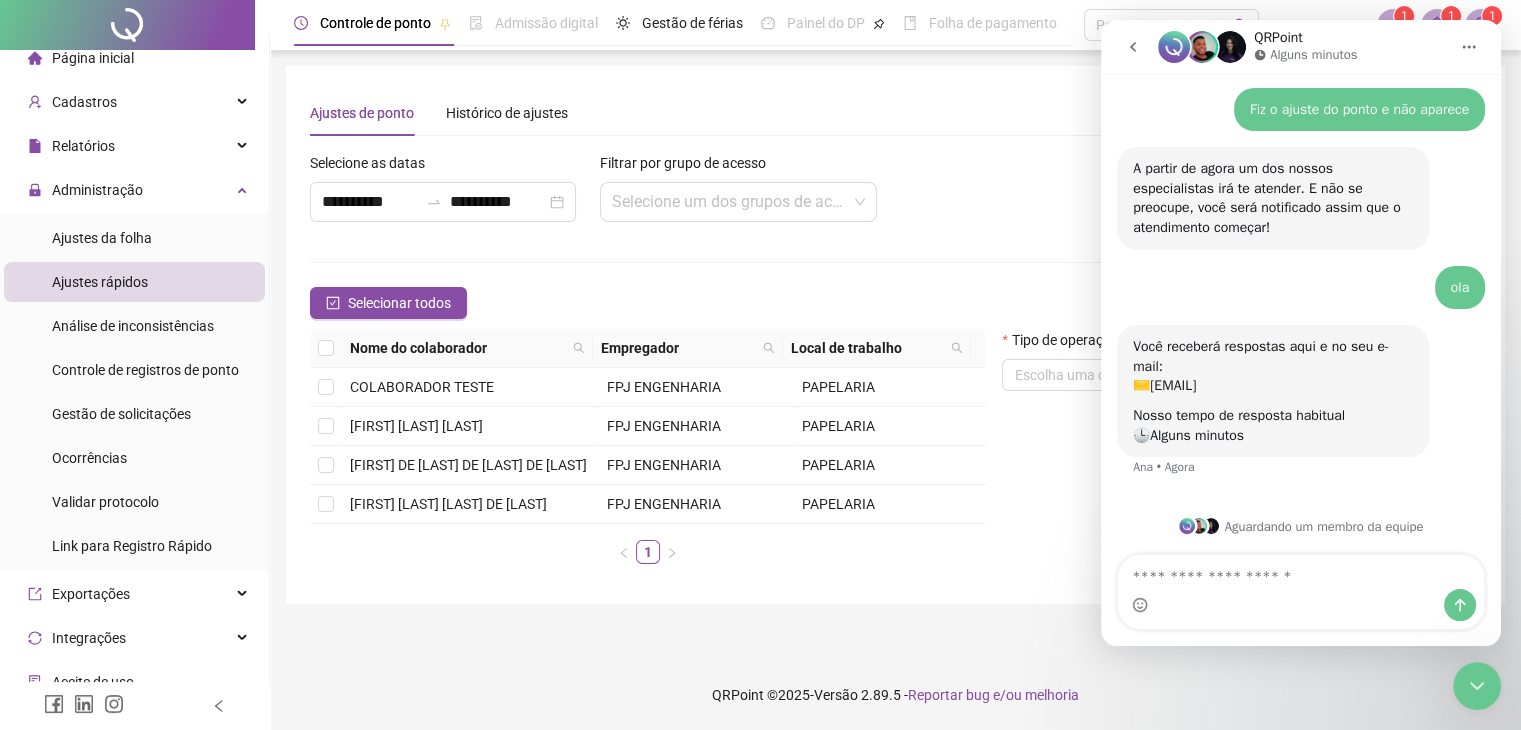 scroll, scrollTop: 3438, scrollLeft: 0, axis: vertical 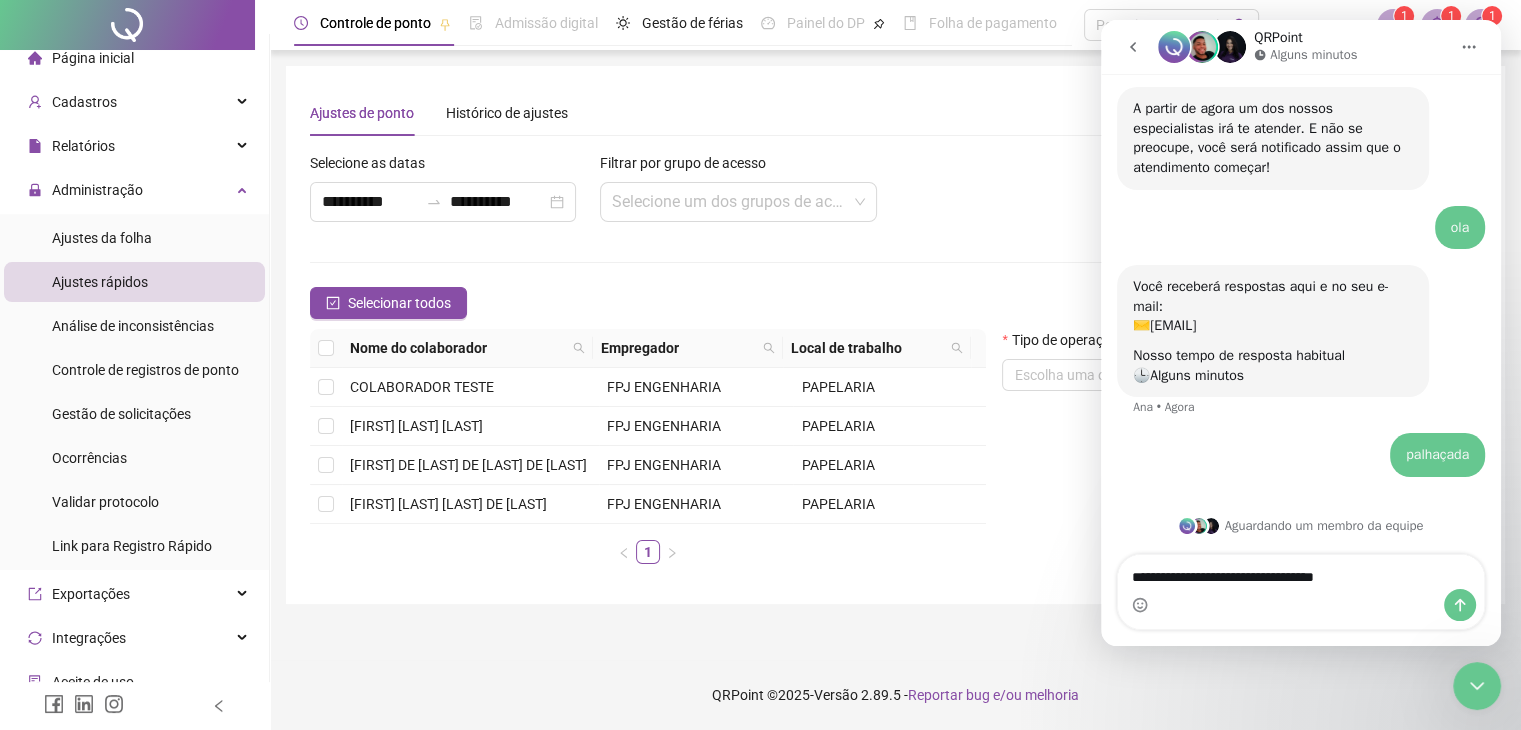 type on "**********" 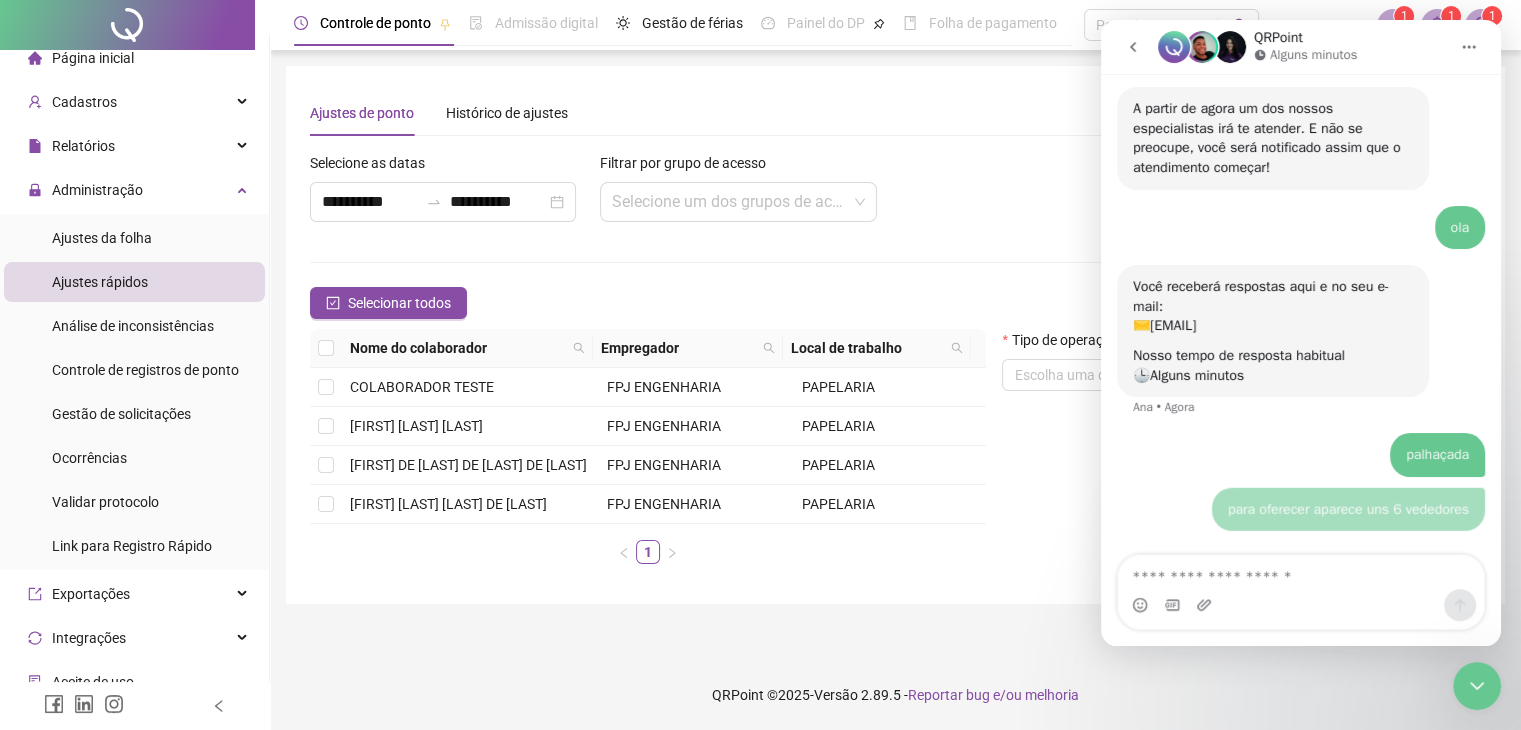 scroll, scrollTop: 3484, scrollLeft: 0, axis: vertical 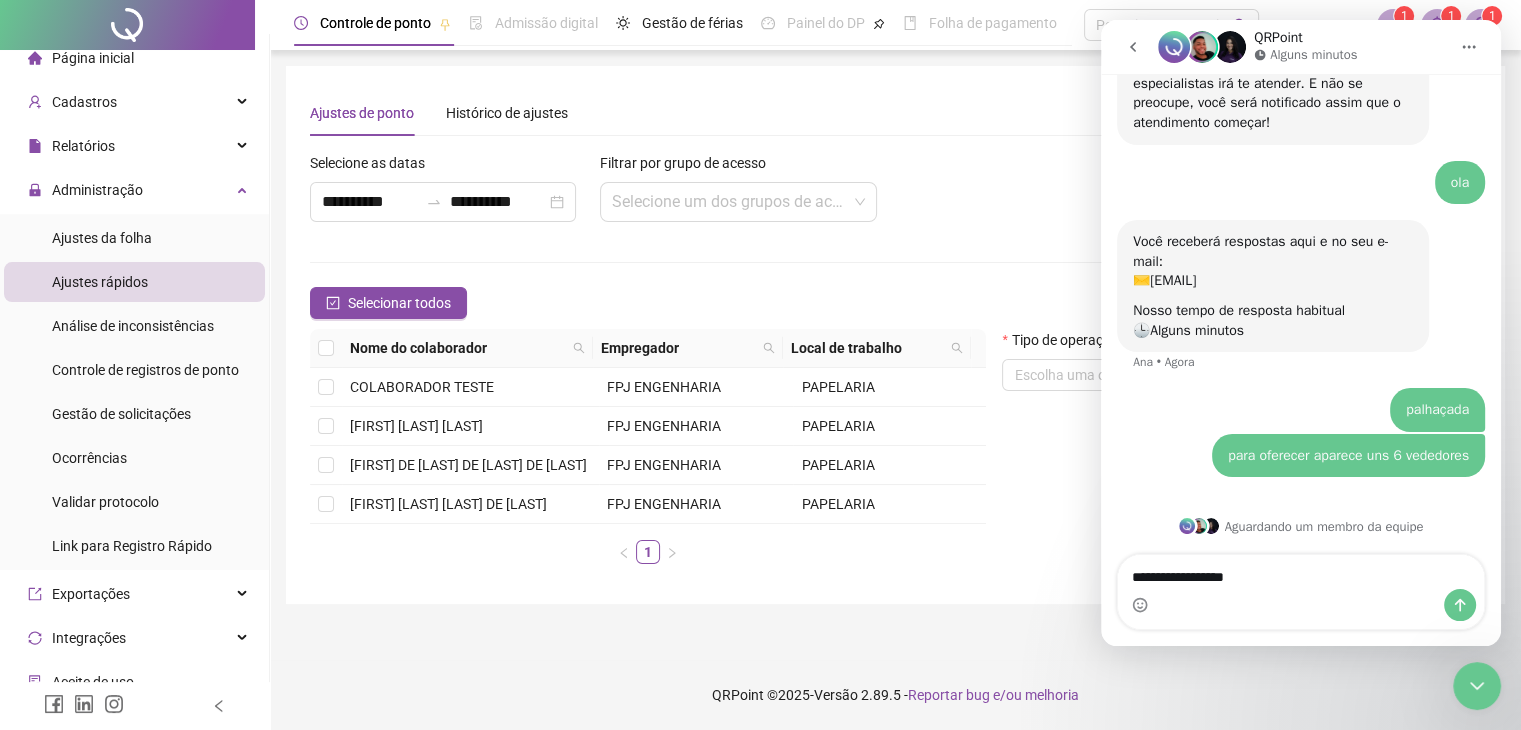 type on "**********" 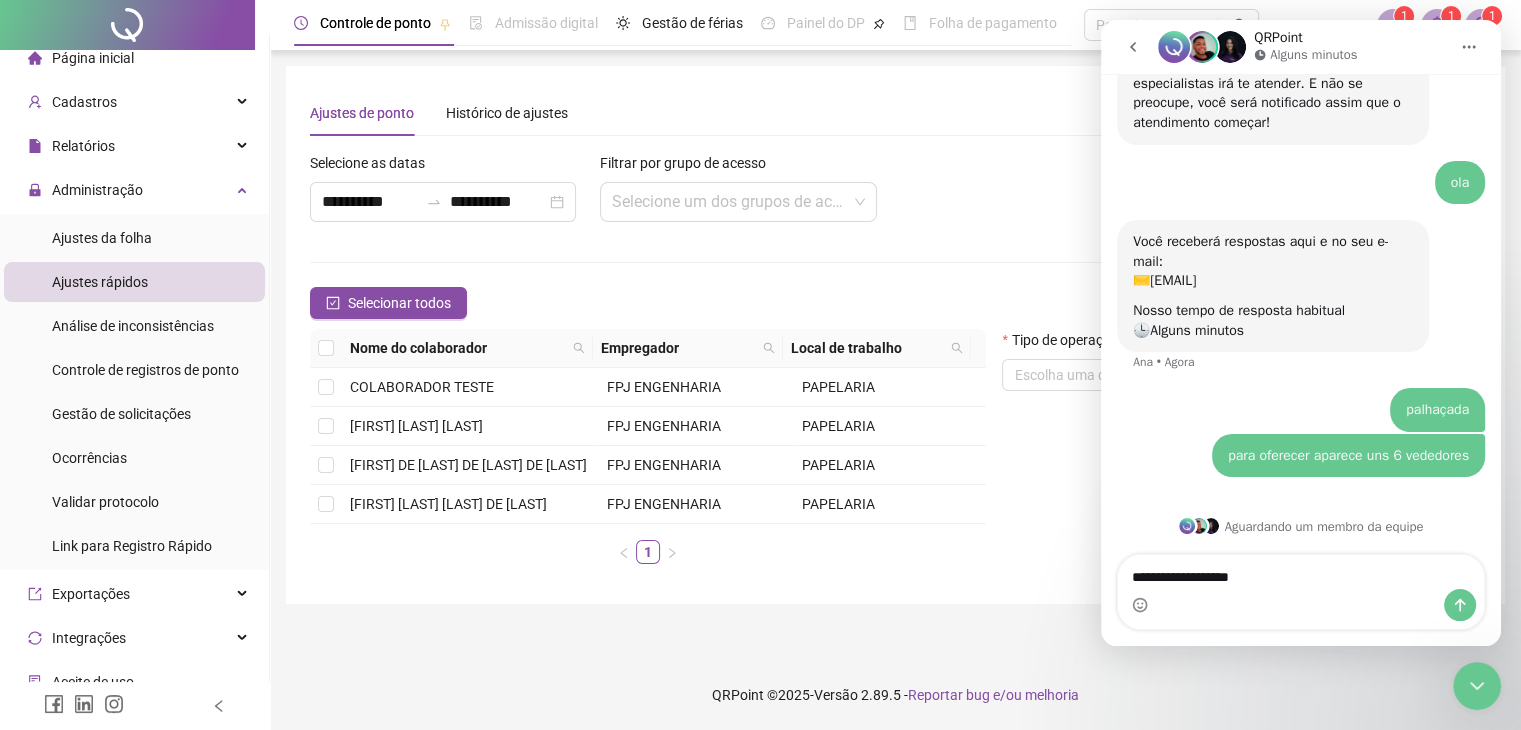 type 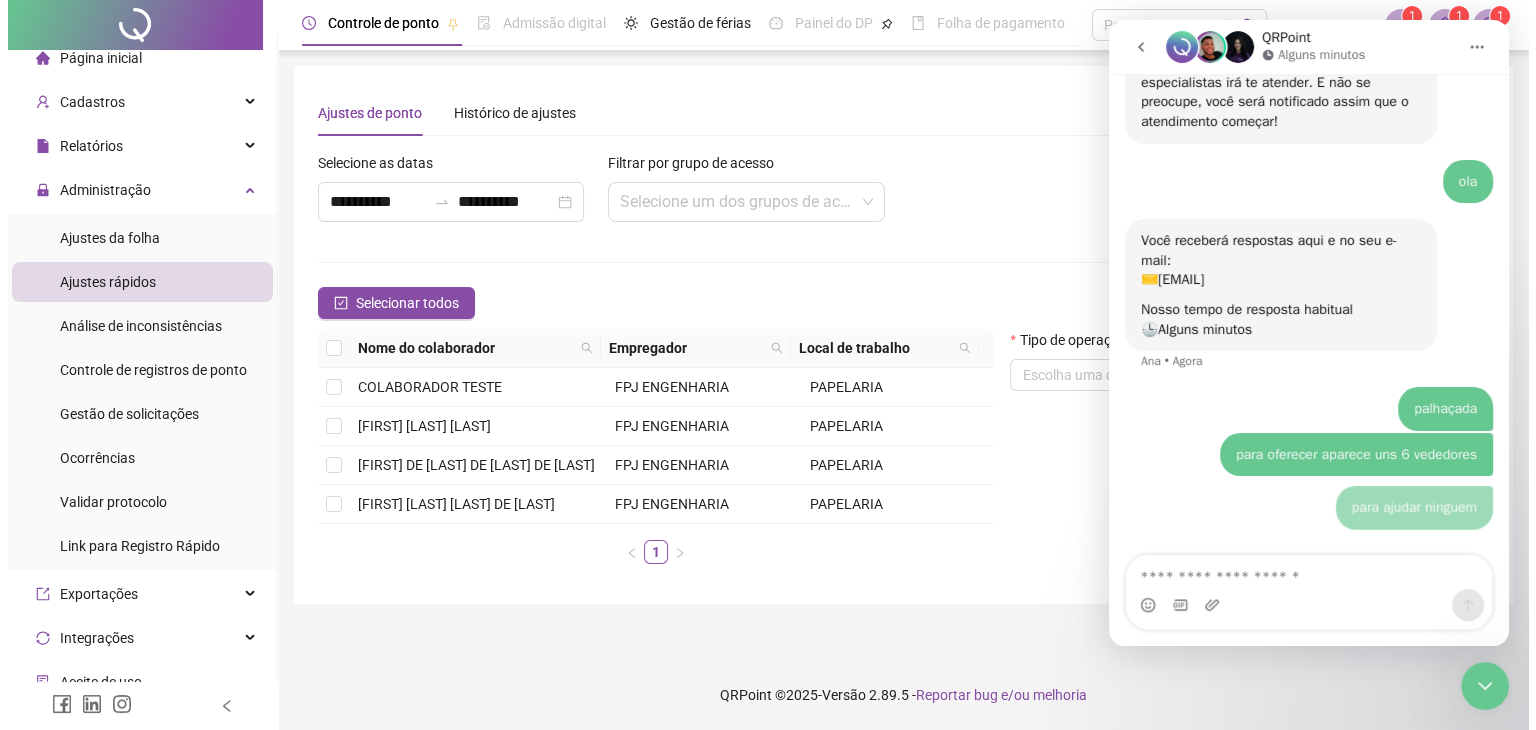 scroll, scrollTop: 3529, scrollLeft: 0, axis: vertical 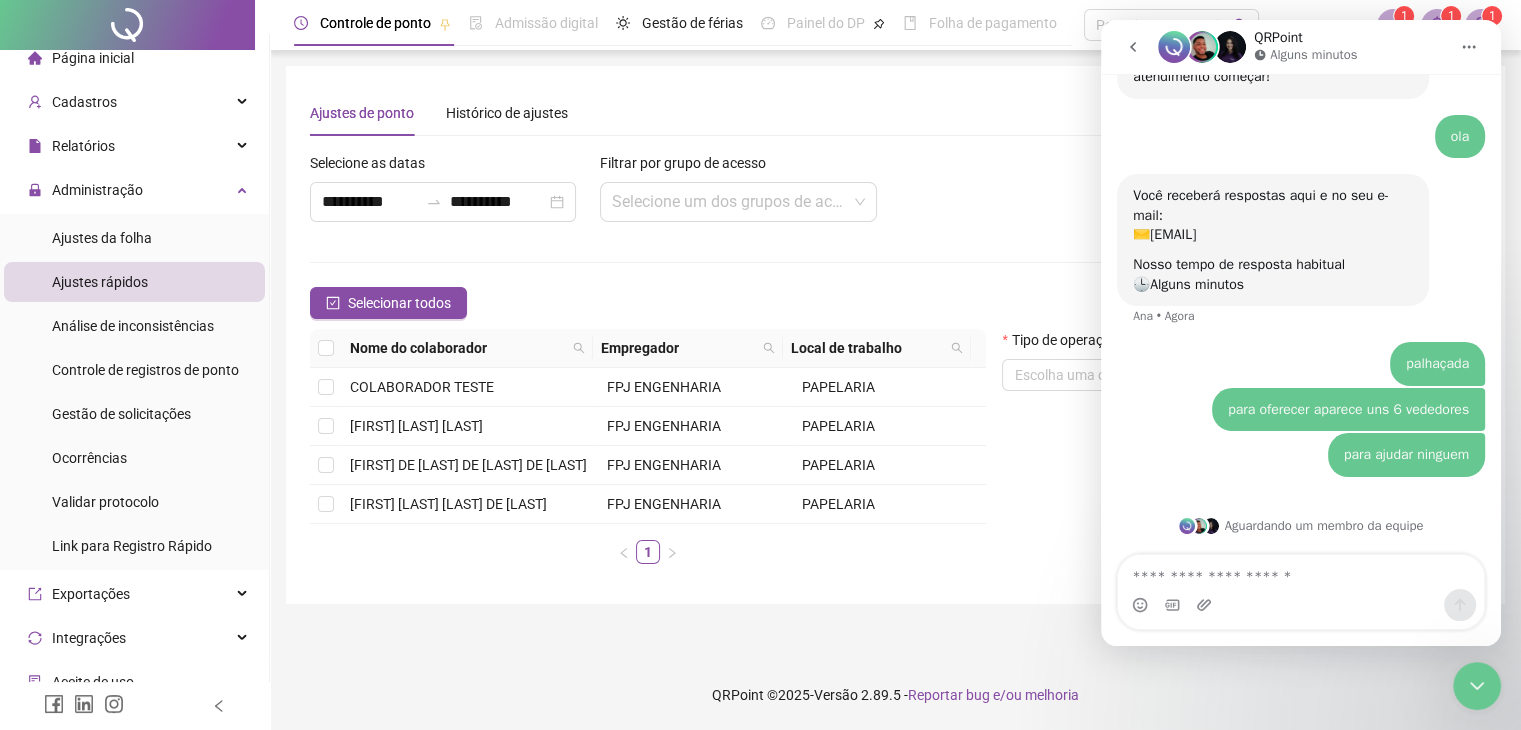 click 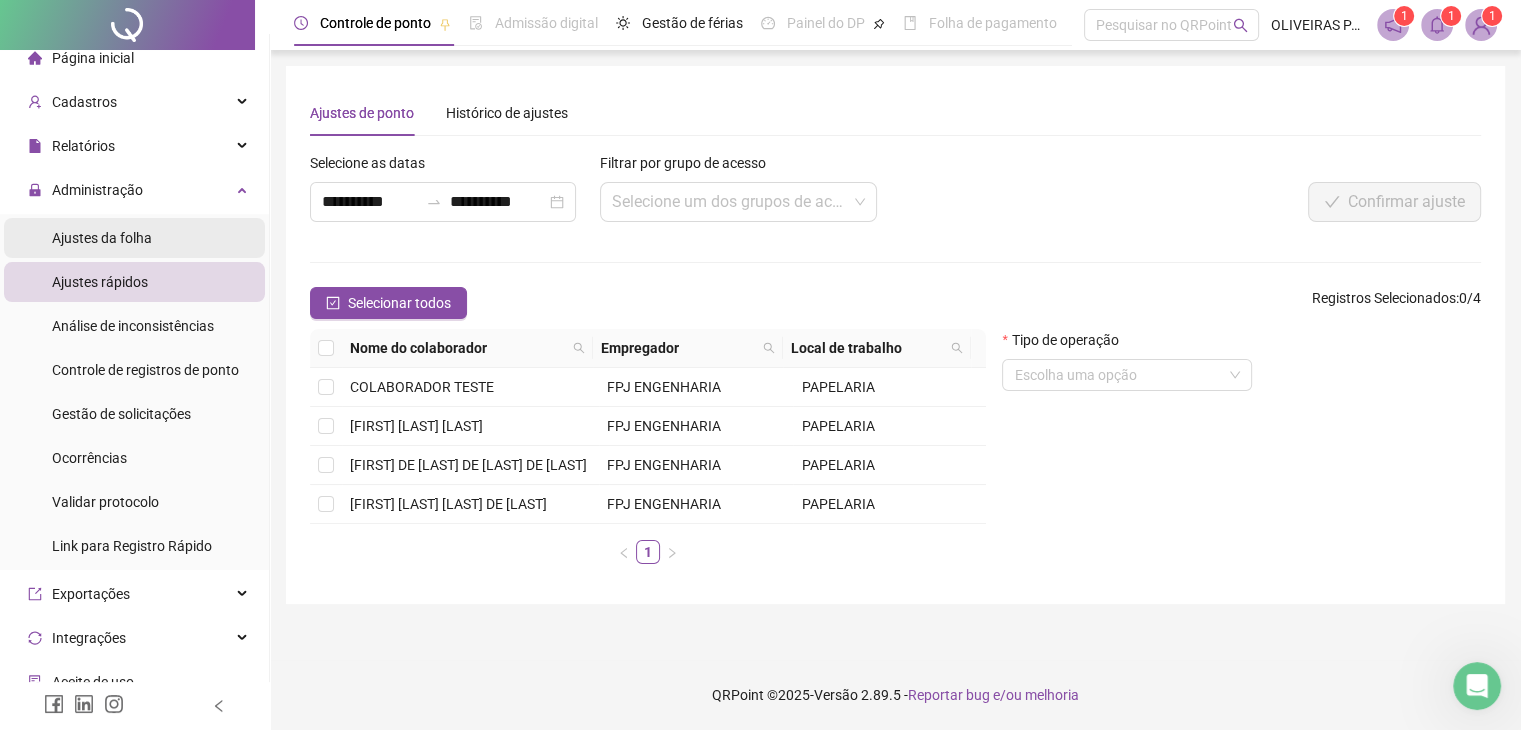 click on "Ajustes da folha" at bounding box center [102, 238] 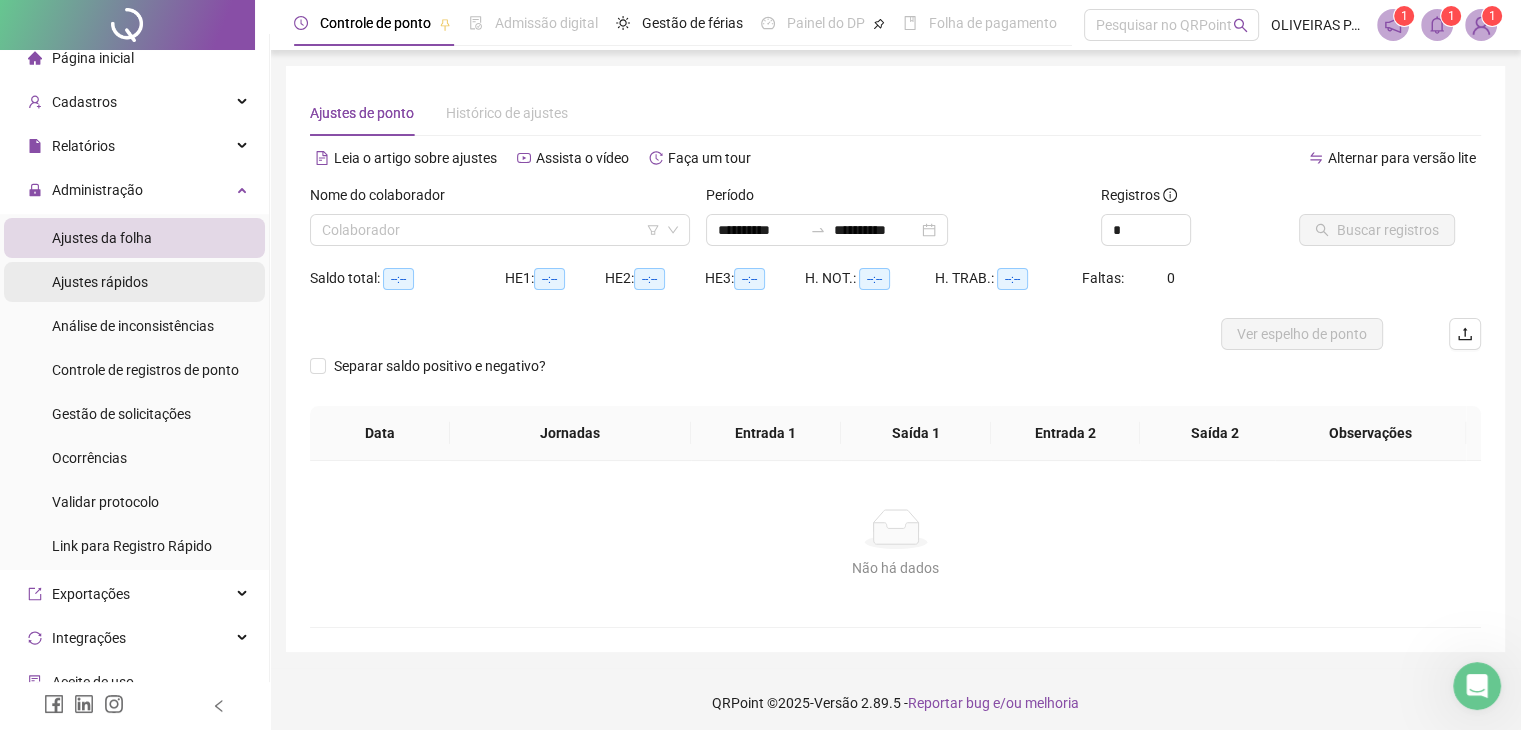 click on "Ajustes rápidos" at bounding box center (100, 282) 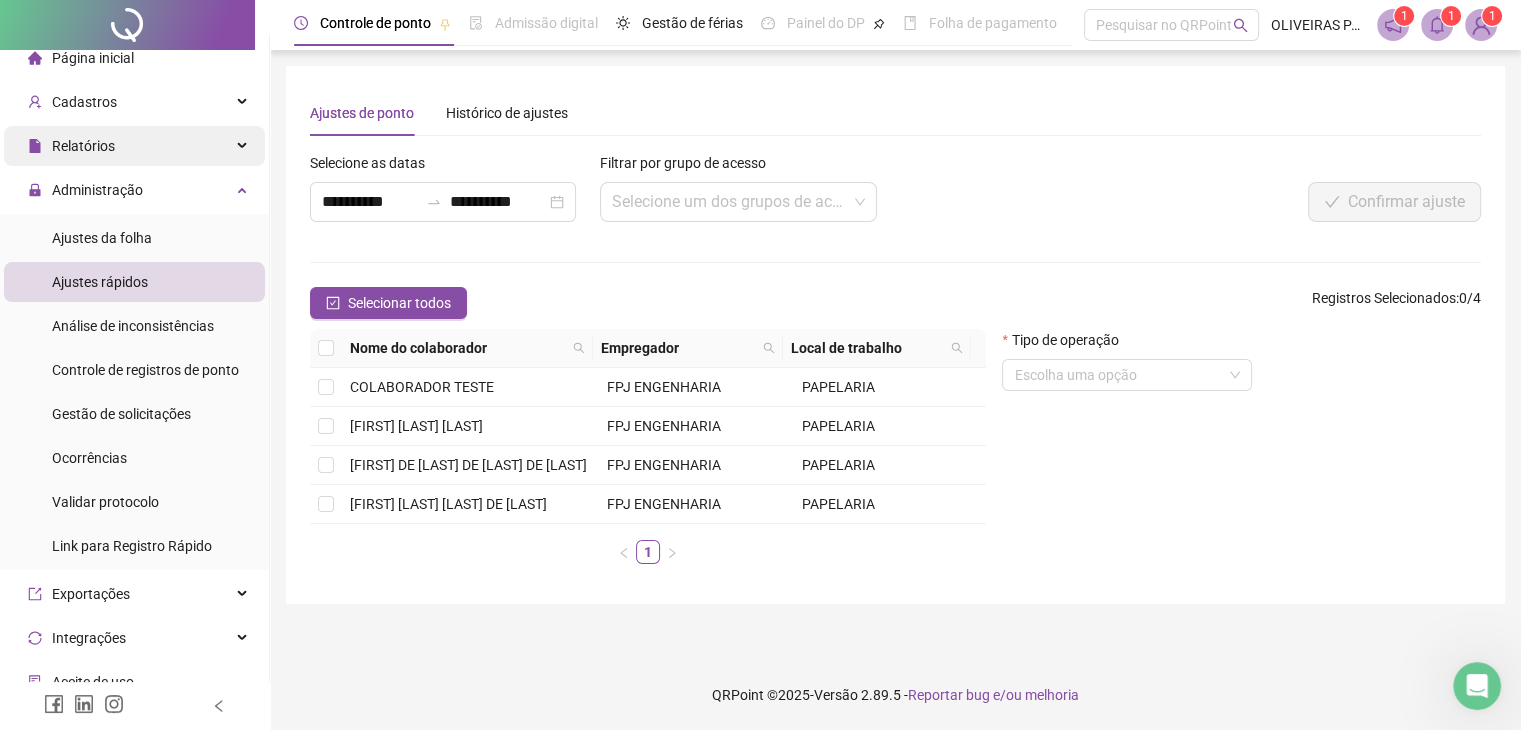 click on "Relatórios" at bounding box center (134, 146) 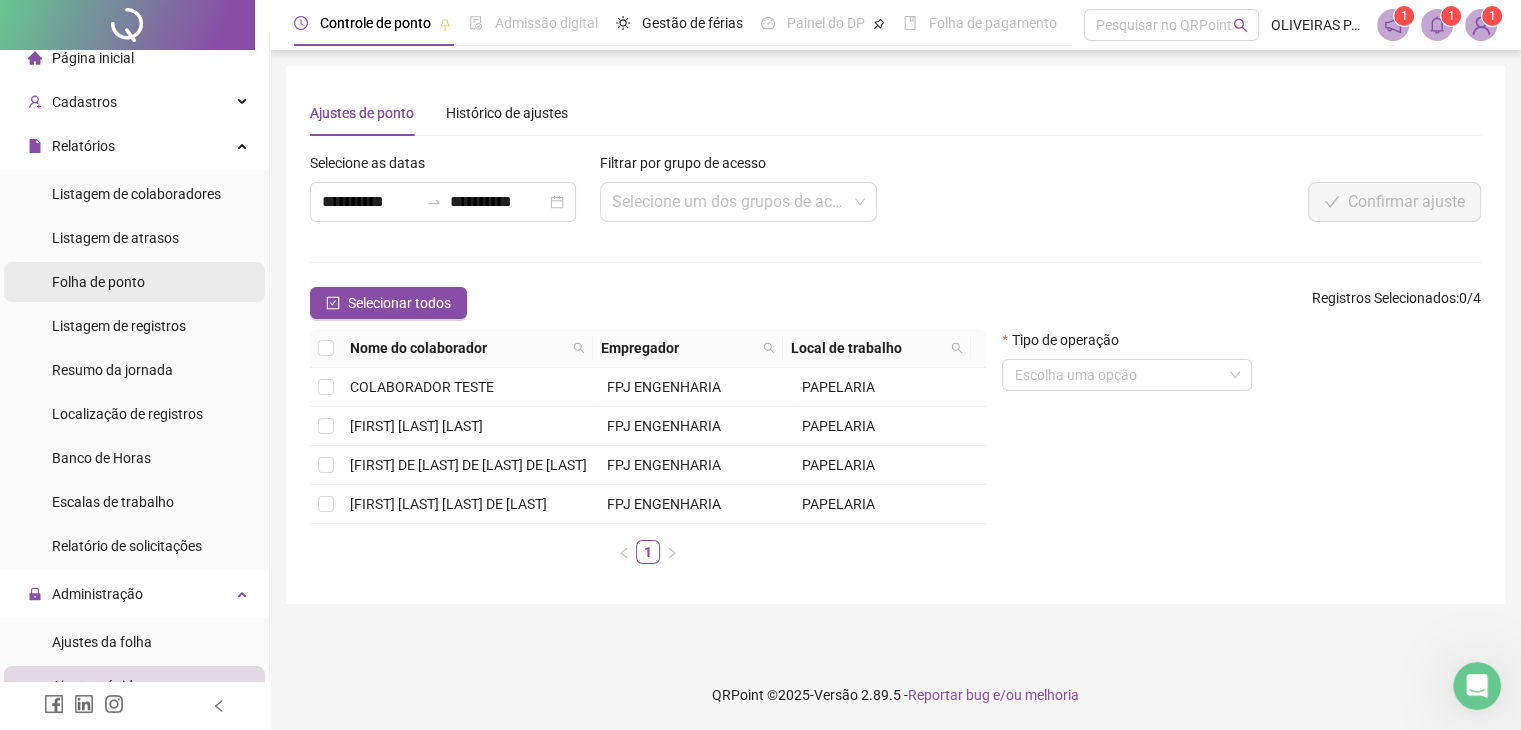 click on "Folha de ponto" at bounding box center [98, 282] 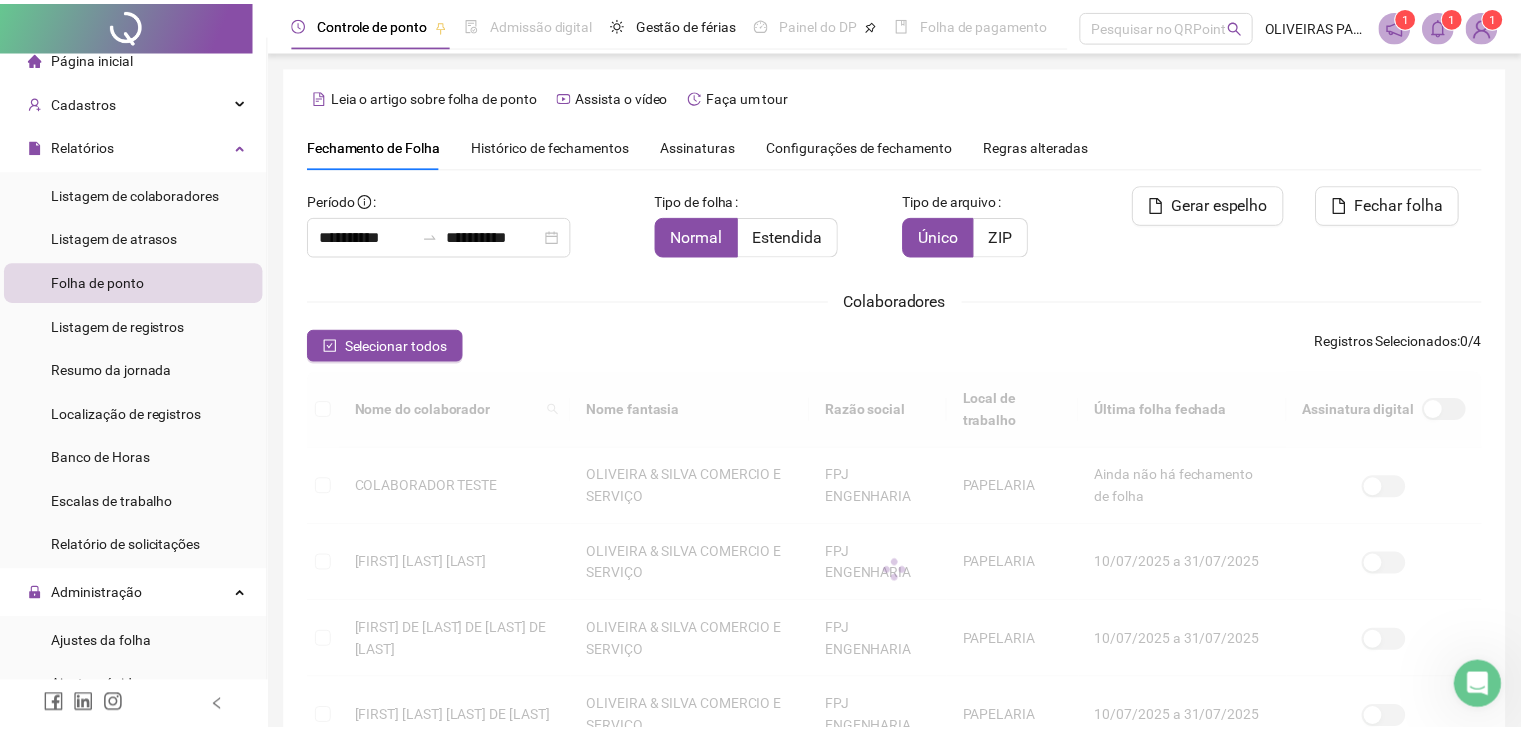 scroll, scrollTop: 44, scrollLeft: 0, axis: vertical 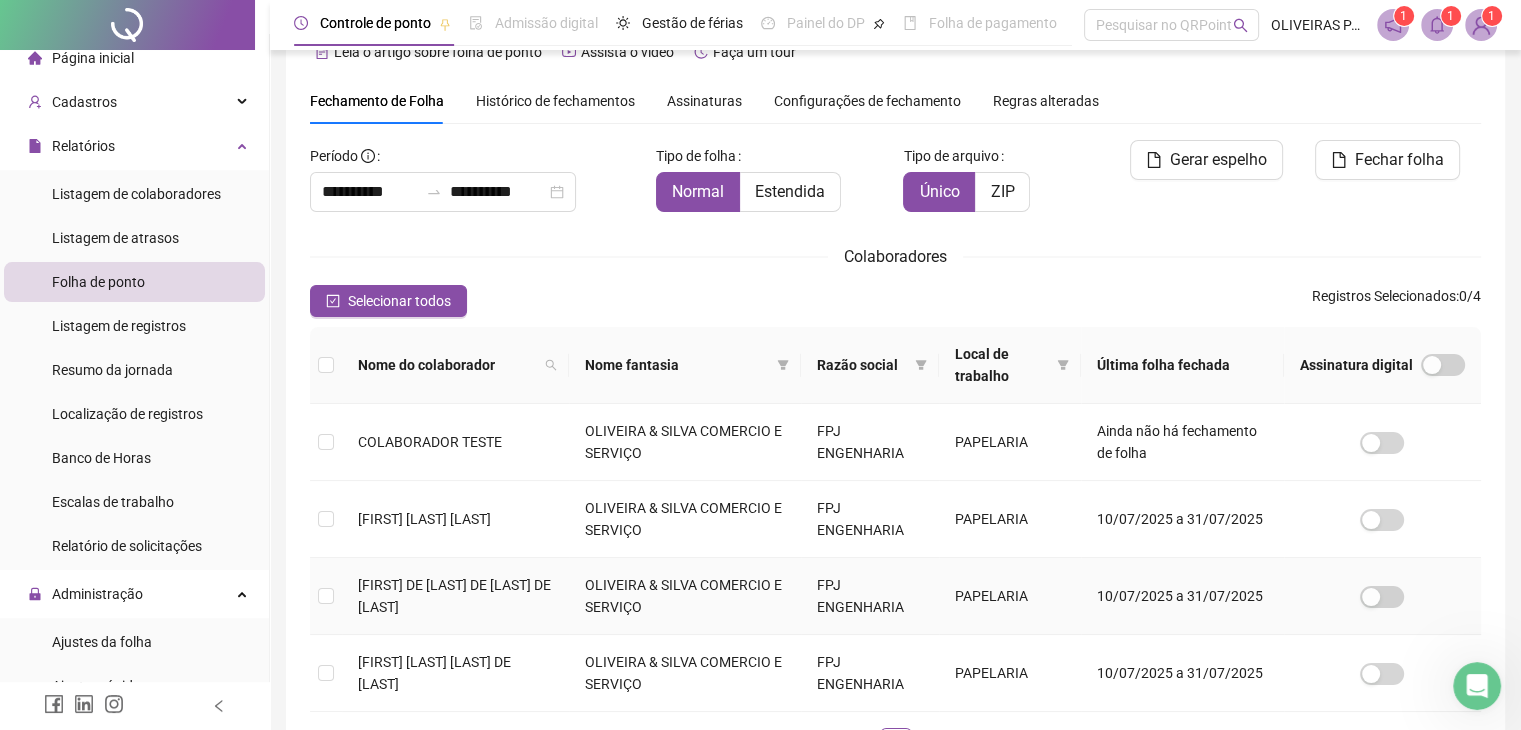 click on "[FIRST] DE [LAST] DE [LAST] DE [LAST]" at bounding box center [454, 596] 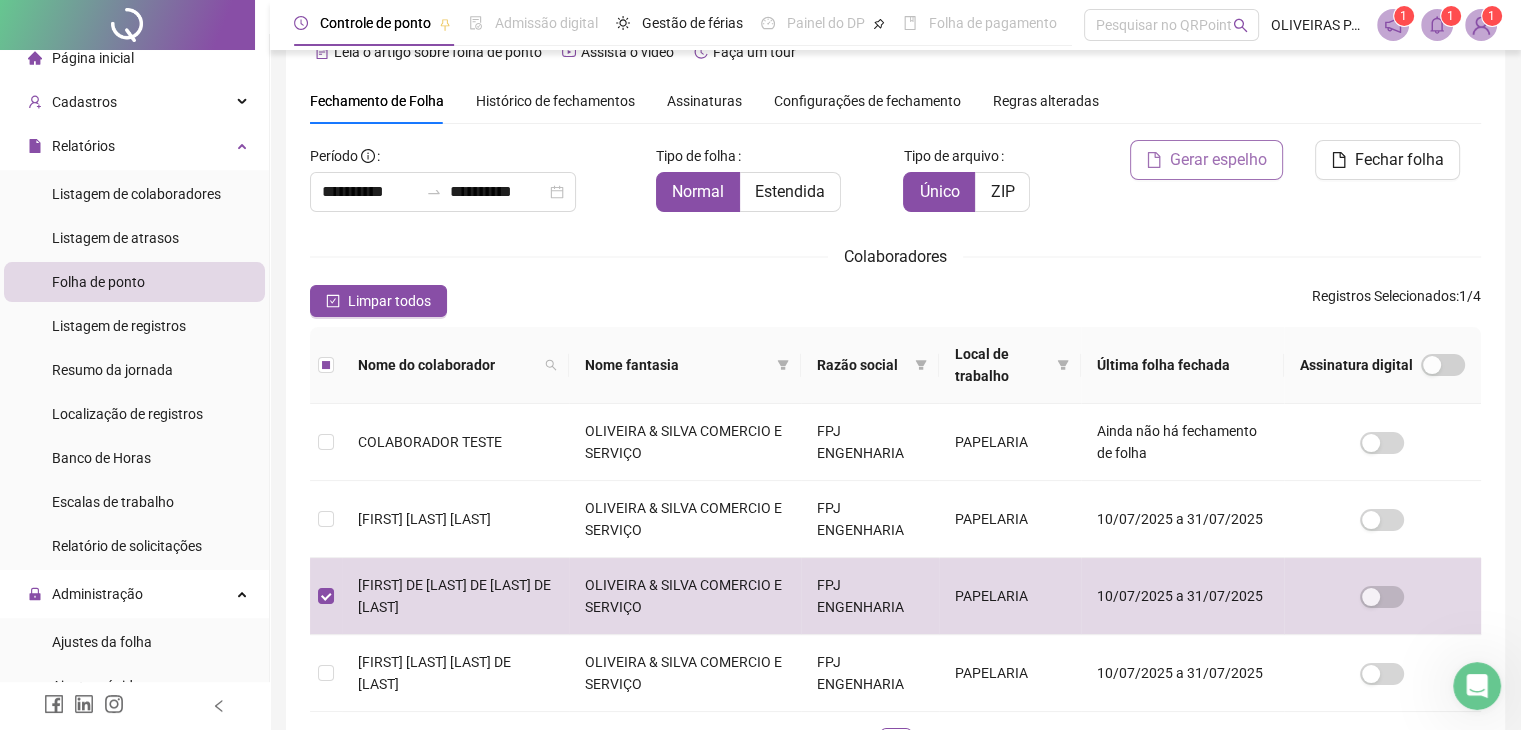 click on "Gerar espelho" at bounding box center (1206, 160) 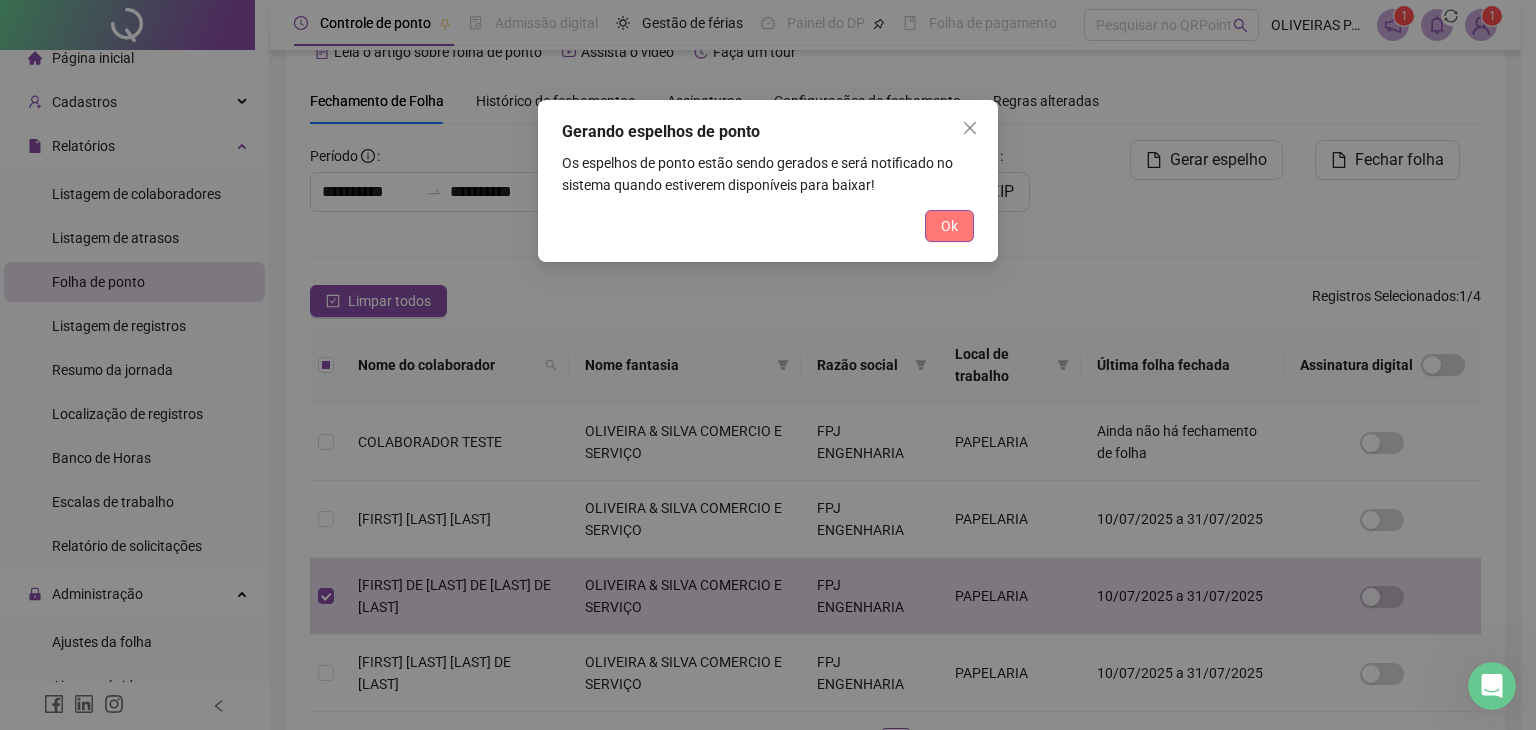 click on "Ok" at bounding box center (949, 226) 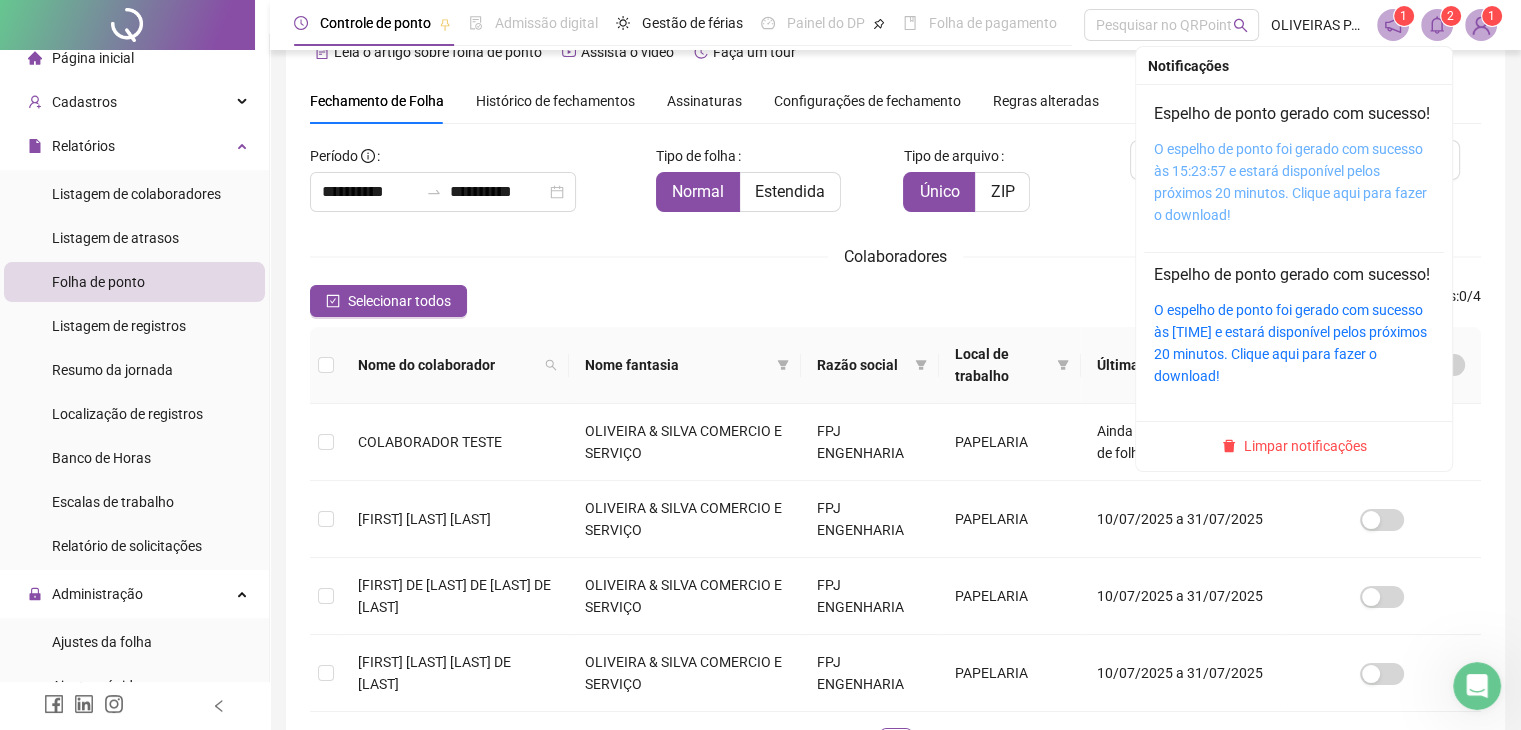 click on "O espelho de ponto foi gerado com sucesso às 15:23:57 e estará disponível pelos próximos 20 minutos.
Clique aqui para fazer o download!" at bounding box center [1290, 182] 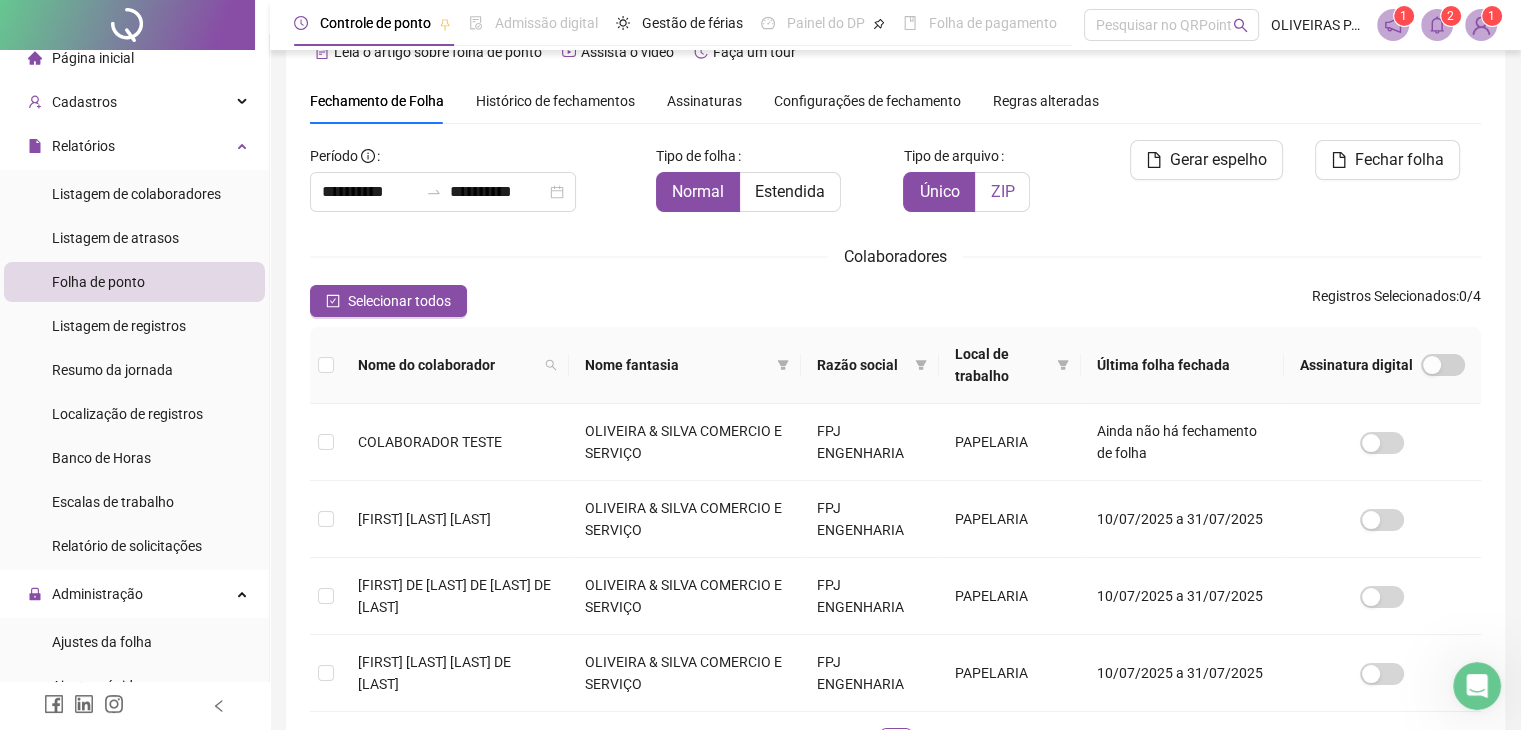 click on "ZIP" at bounding box center [1002, 191] 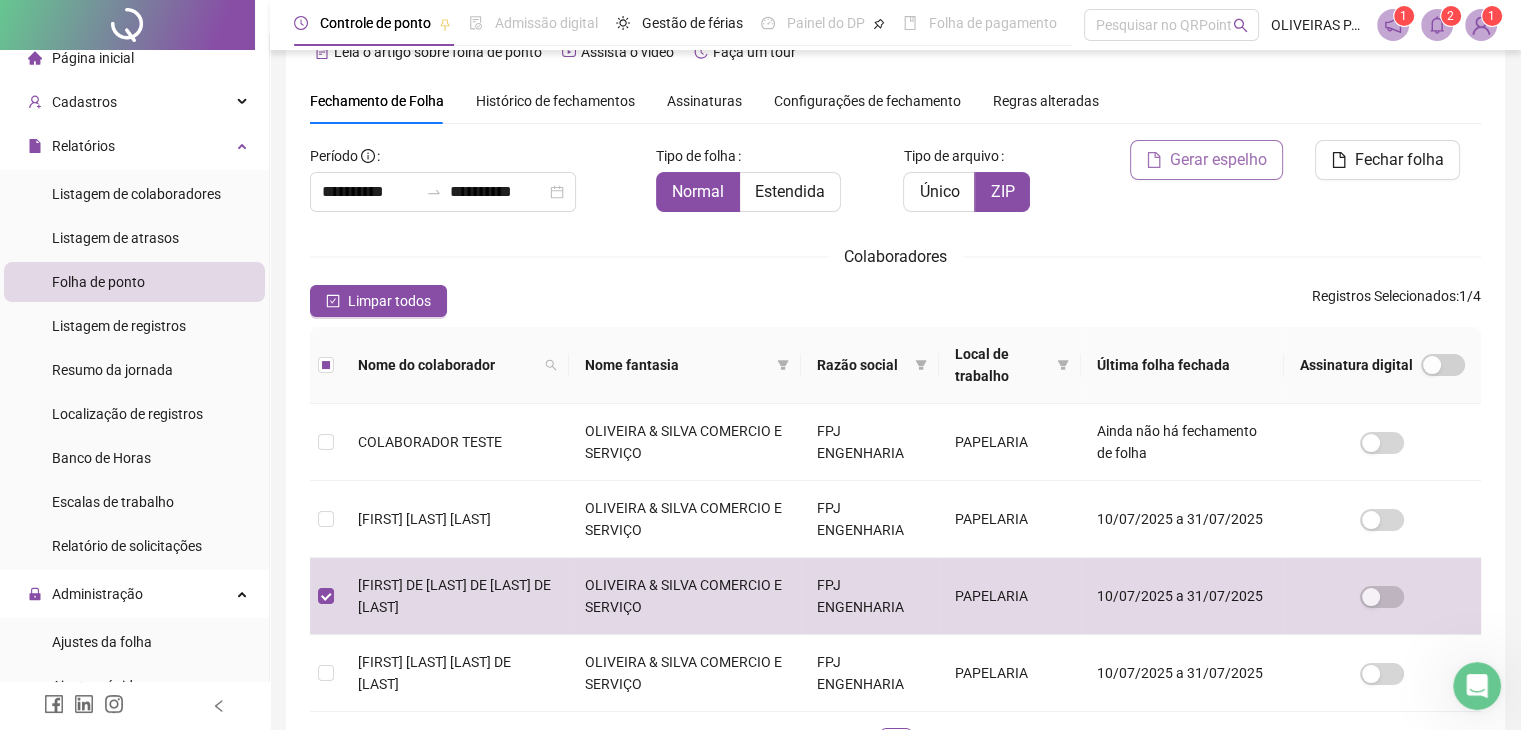 click on "Gerar espelho" at bounding box center (1218, 160) 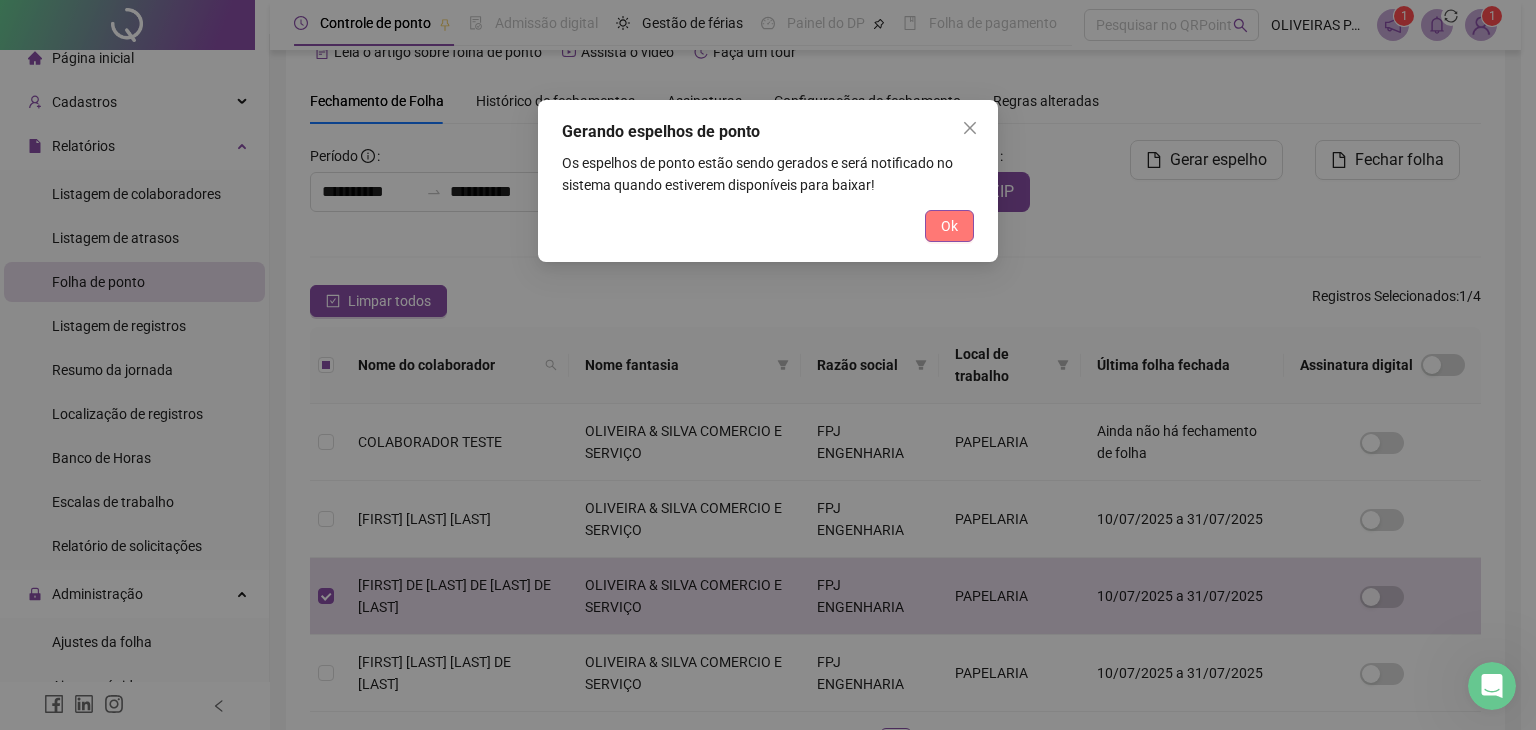 click on "Ok" at bounding box center [949, 226] 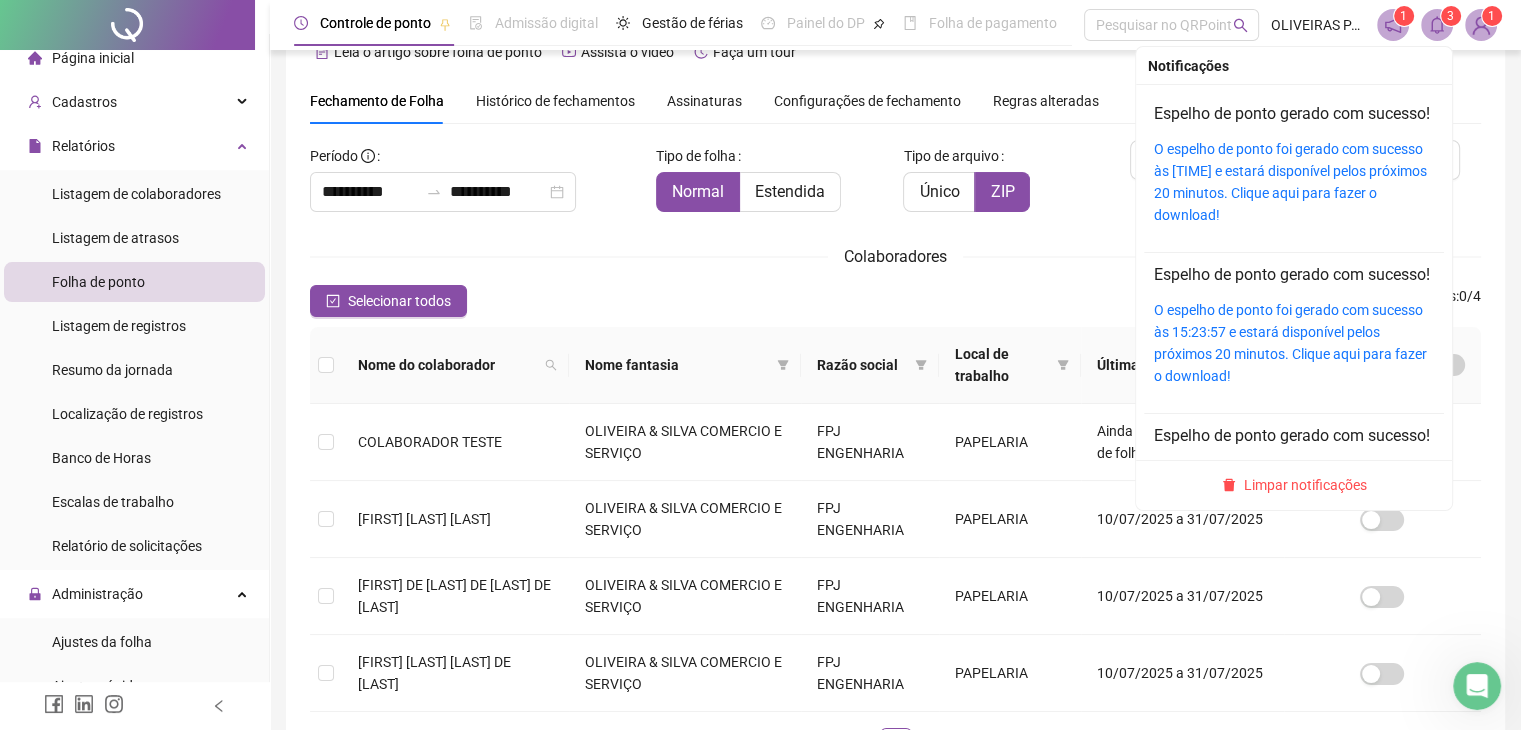 click on "3" at bounding box center [1451, 16] 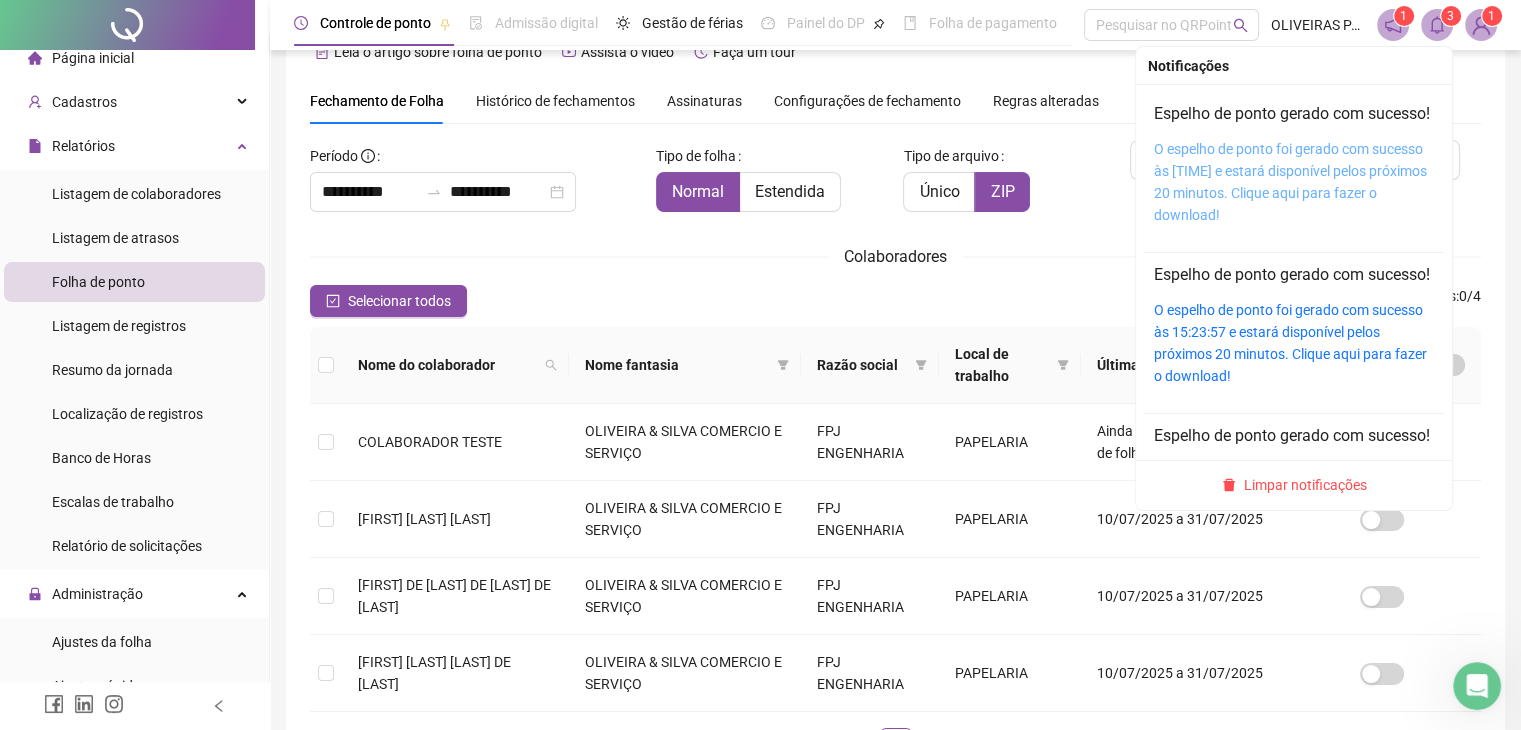 click on "O espelho de ponto foi gerado com sucesso às [TIME] e estará disponível pelos próximos 20 minutos.
Clique aqui para fazer o download!" at bounding box center [1290, 182] 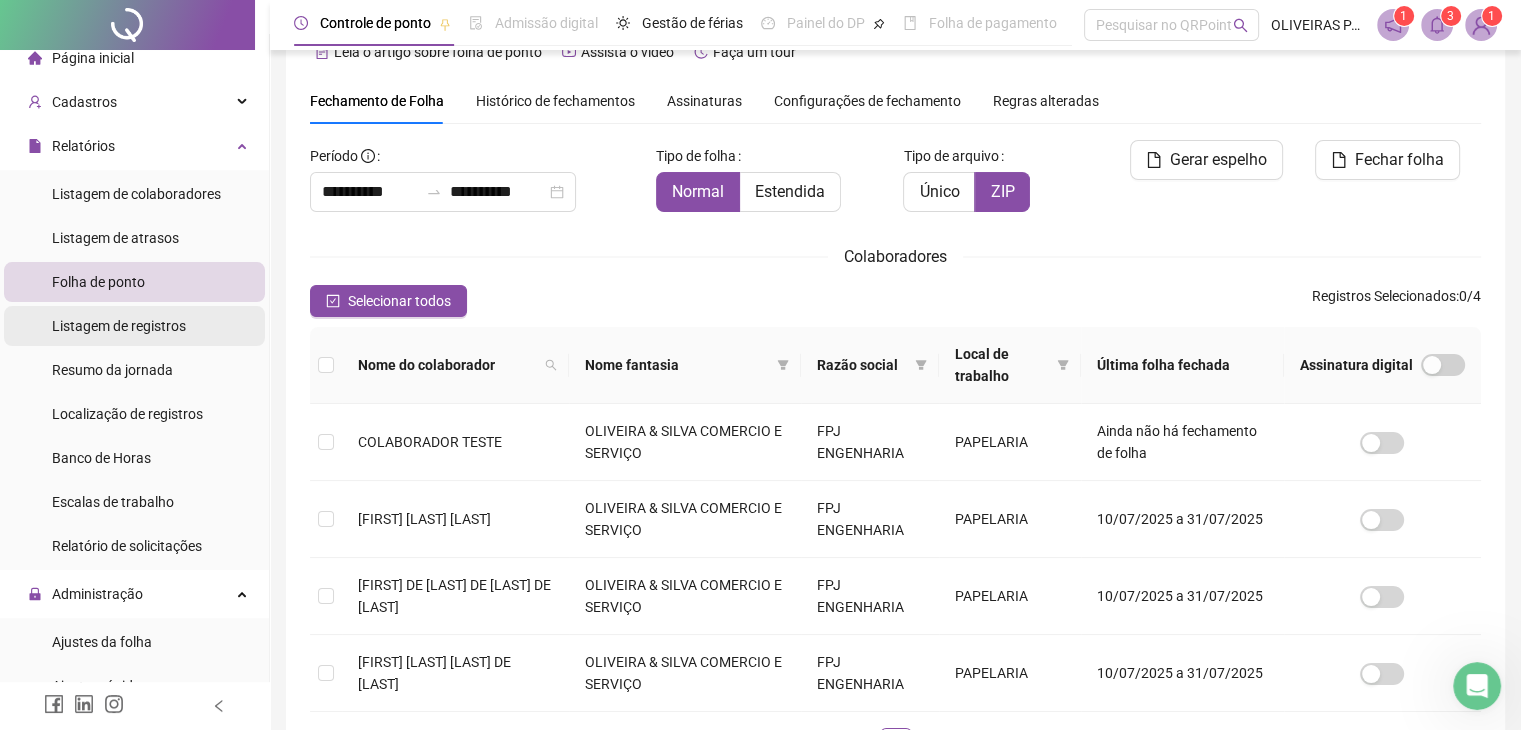 click on "Listagem de registros" at bounding box center (119, 326) 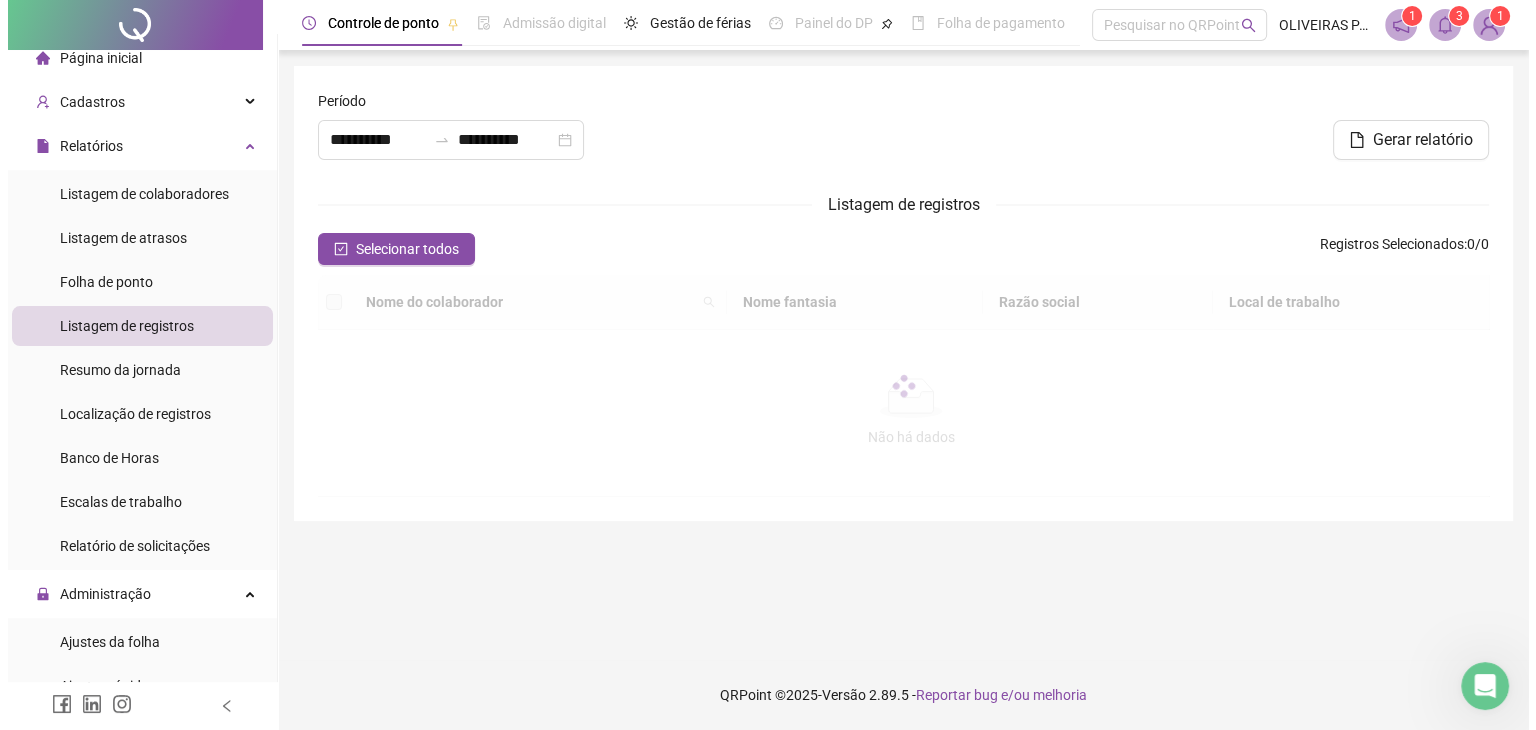 scroll, scrollTop: 0, scrollLeft: 0, axis: both 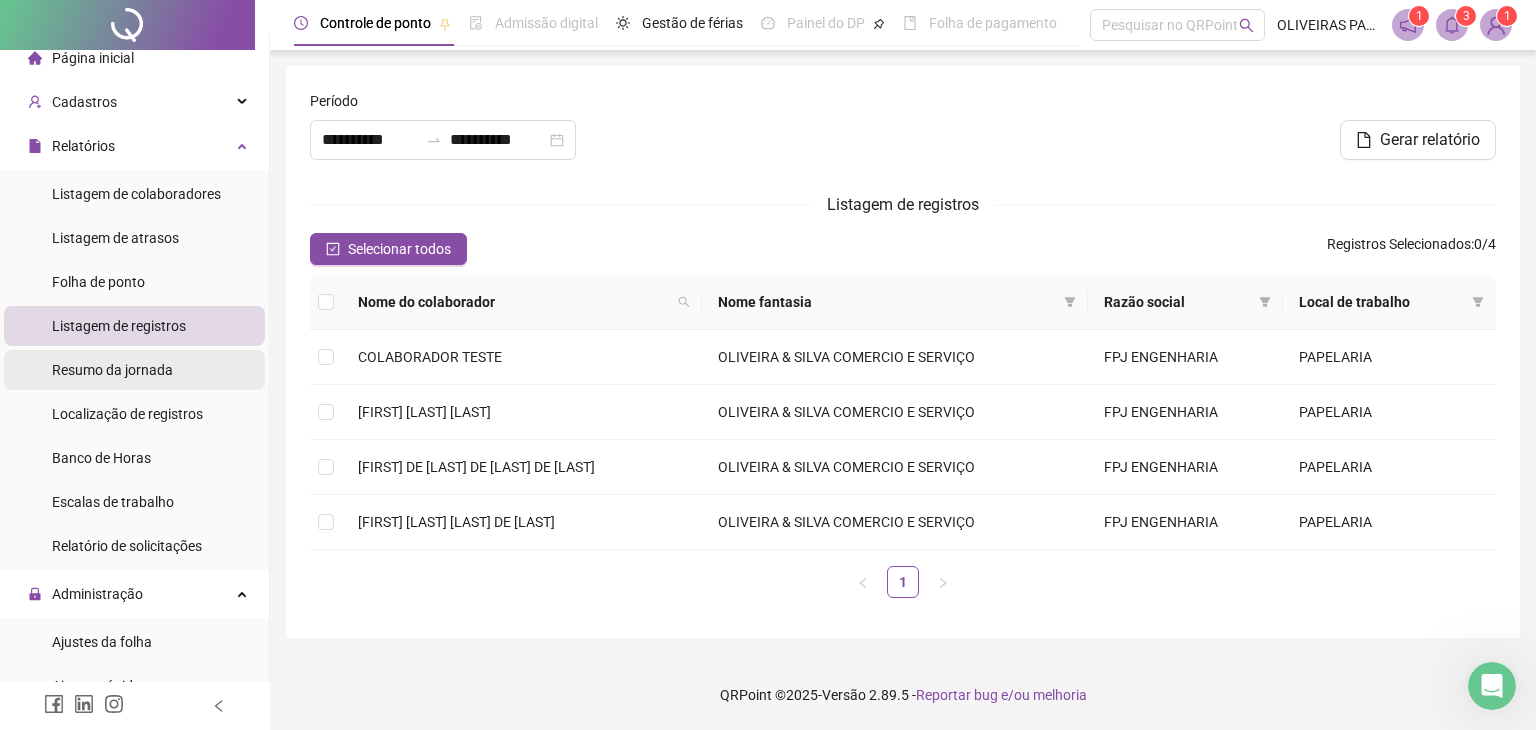 click on "Resumo da jornada" at bounding box center (112, 370) 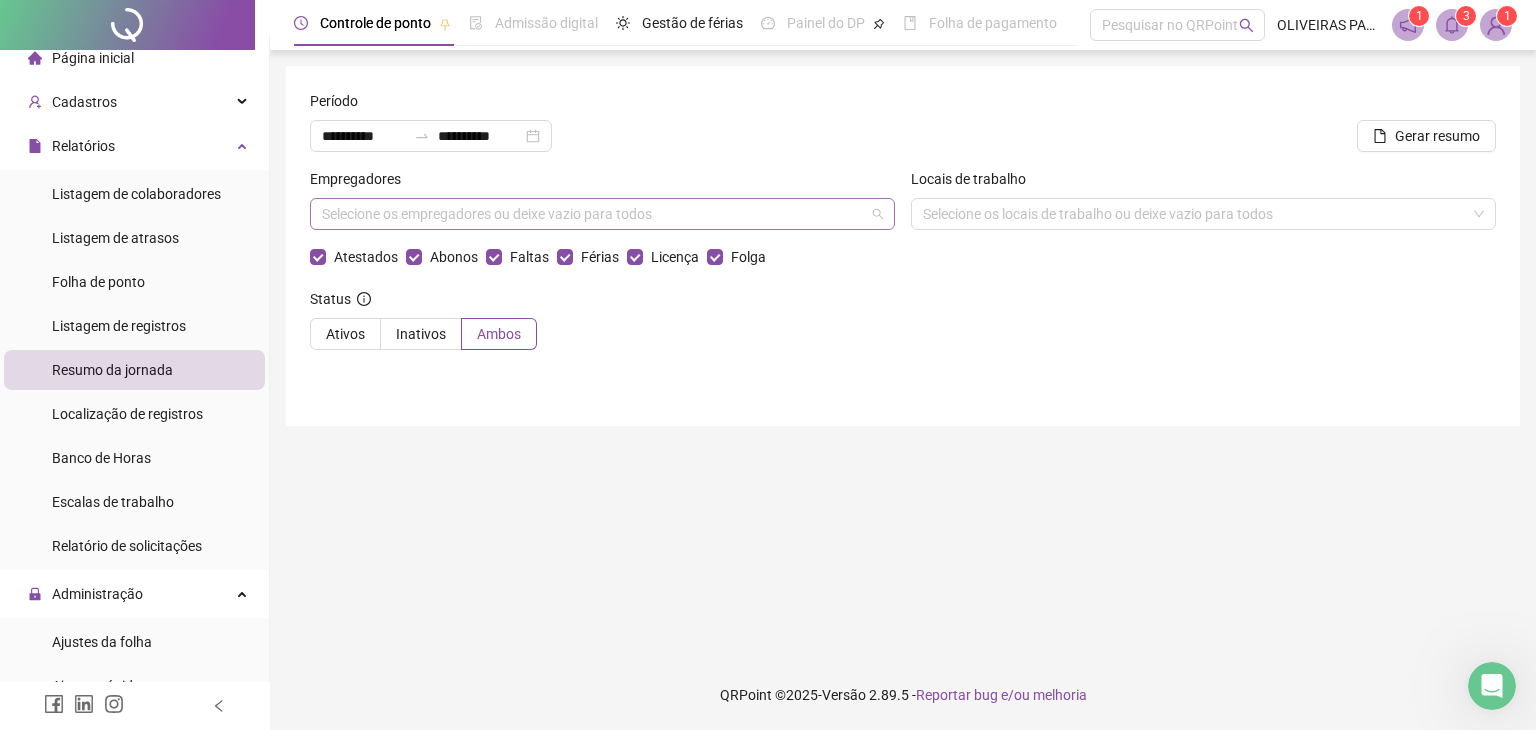 click on "Selecione os empregadores ou deixe vazio para todos" at bounding box center (602, 214) 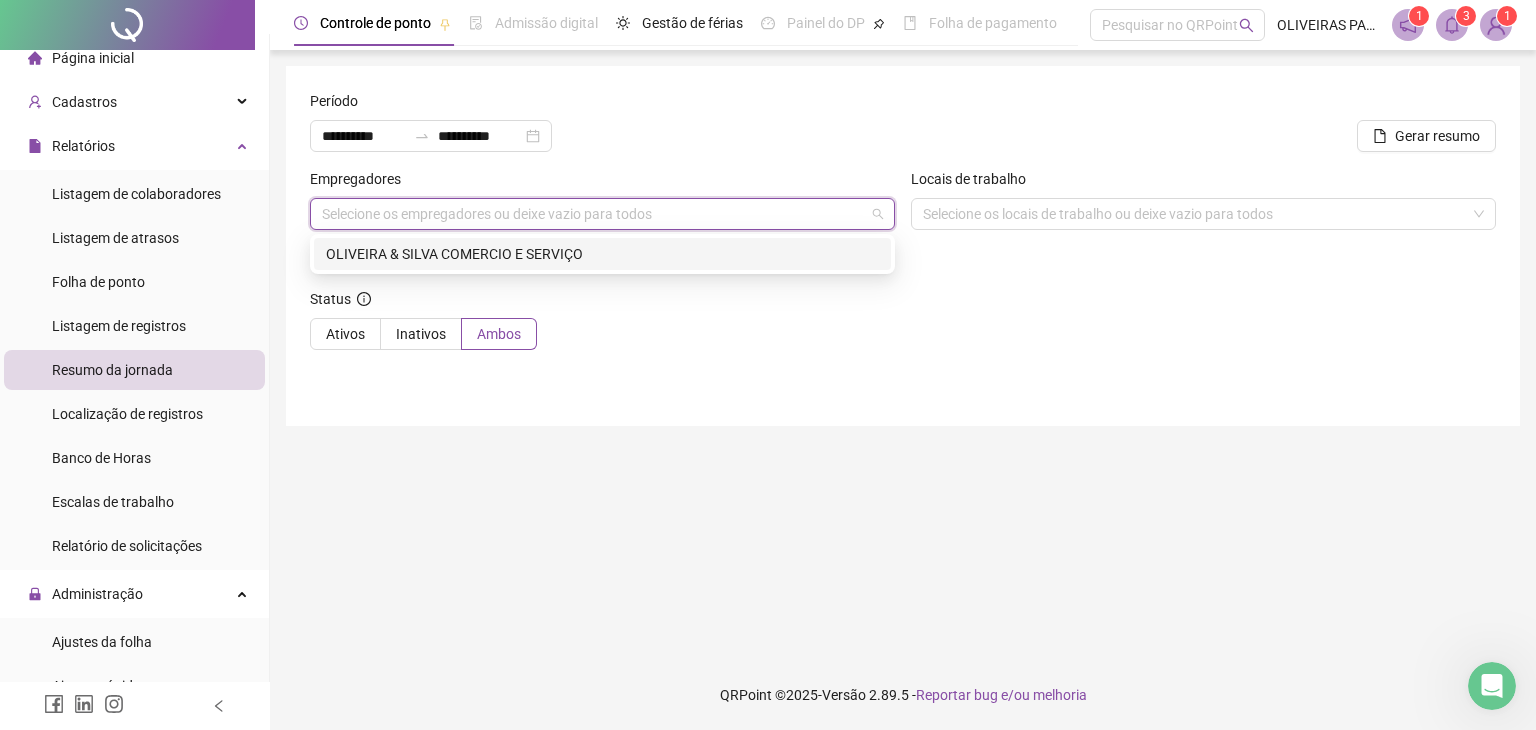 click on "OLIVEIRA & SILVA COMERCIO E SERVIÇO" at bounding box center (602, 254) 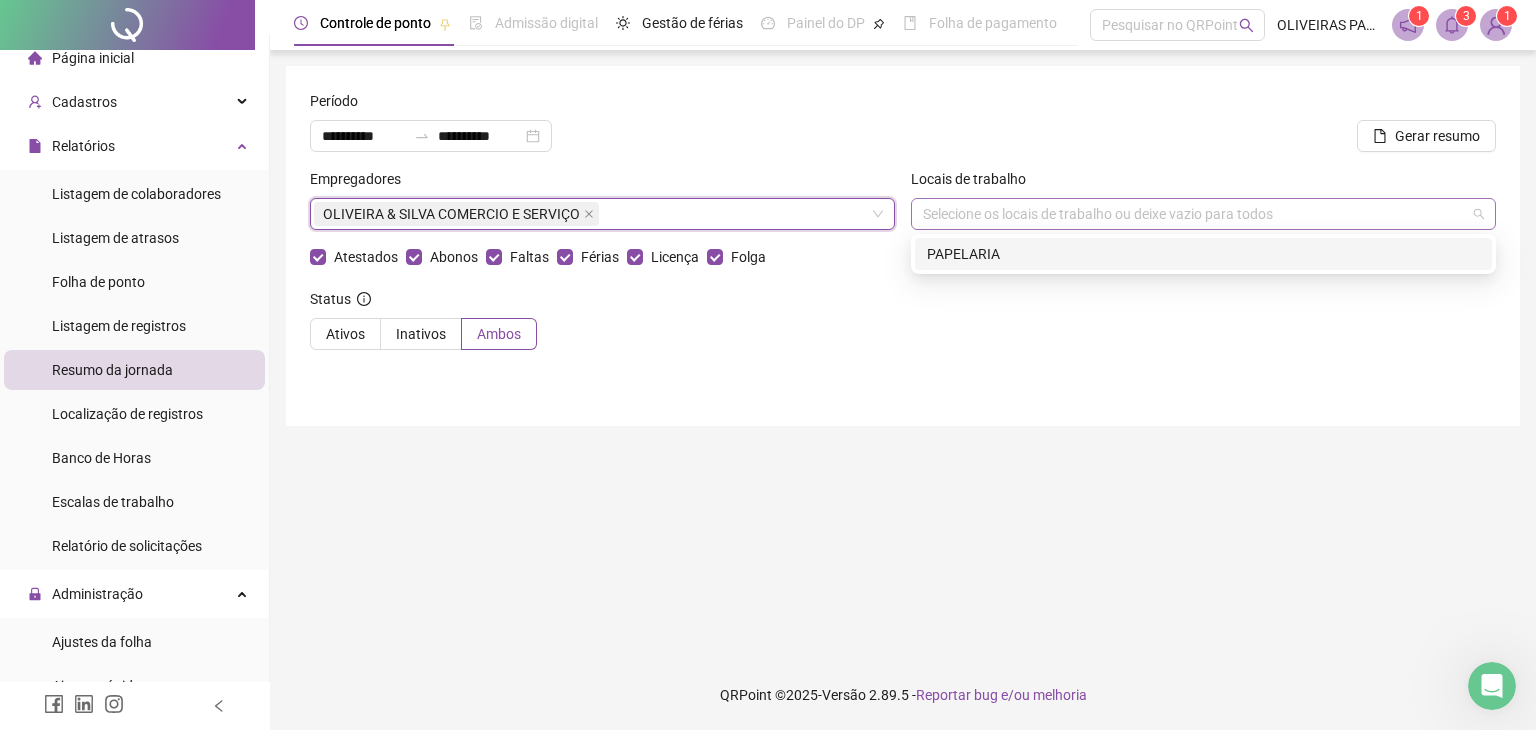 click on "Selecione os locais de trabalho ou deixe vazio para todos" at bounding box center (1203, 214) 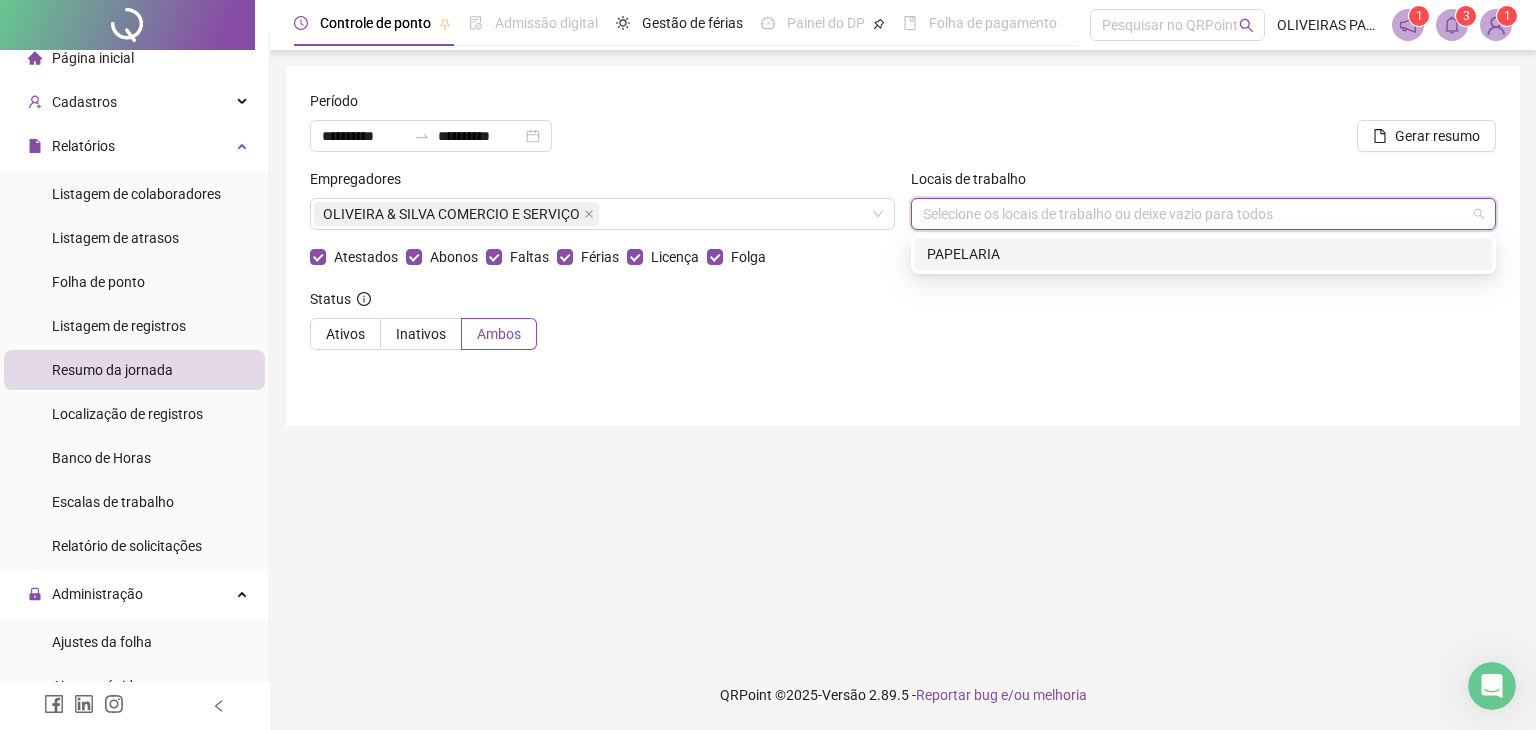 click on "PAPELARIA" at bounding box center (1203, 254) 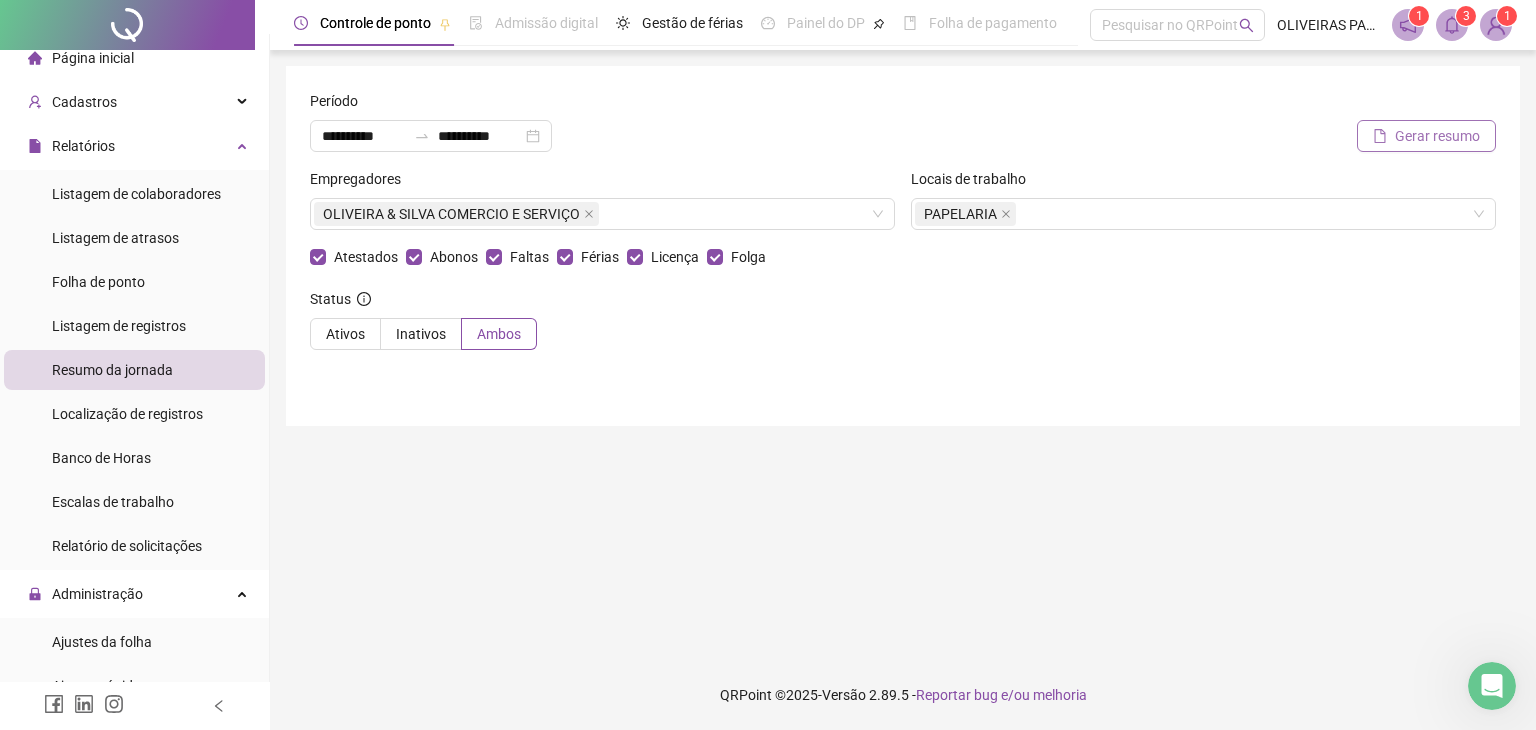 click on "Gerar resumo" at bounding box center [1437, 136] 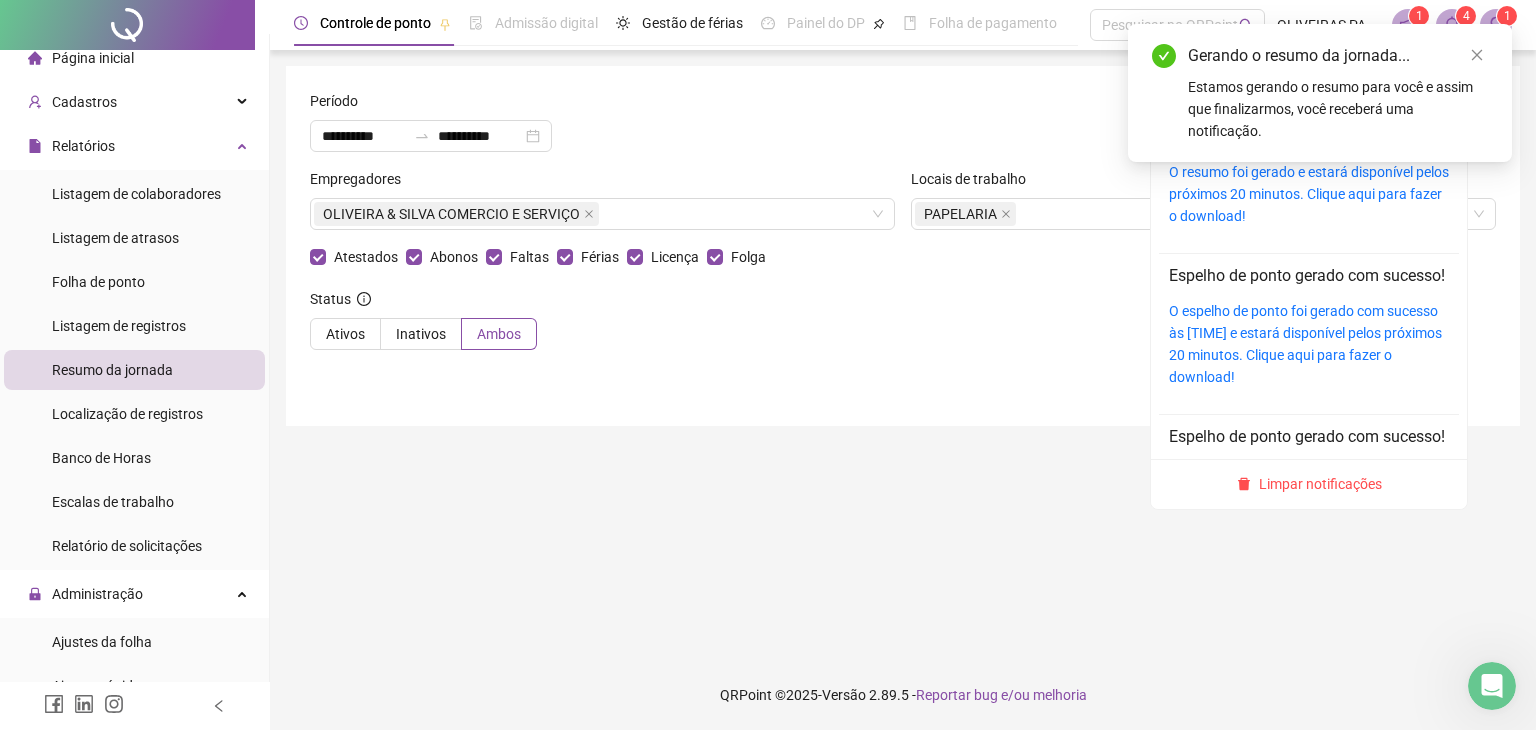 click at bounding box center [1452, 25] 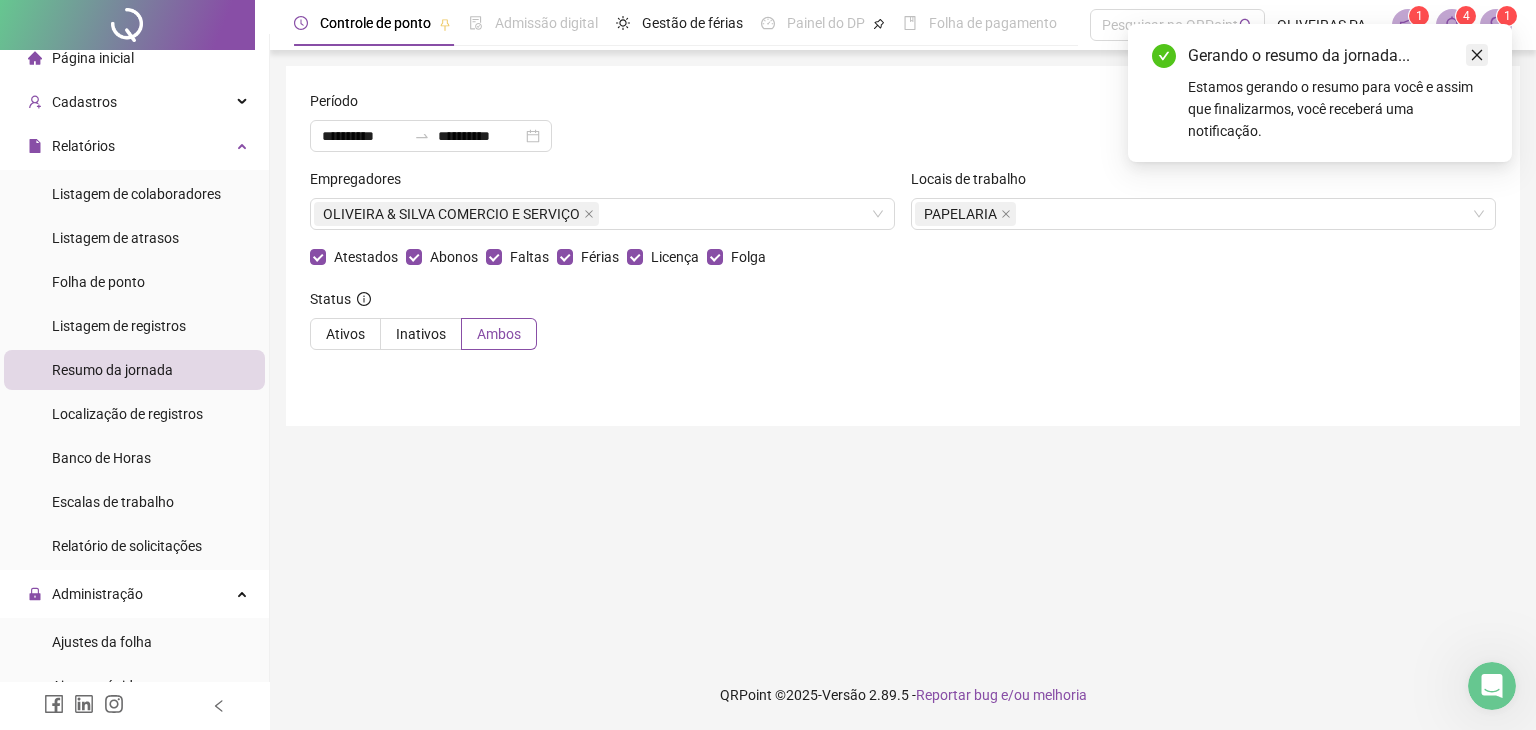 click 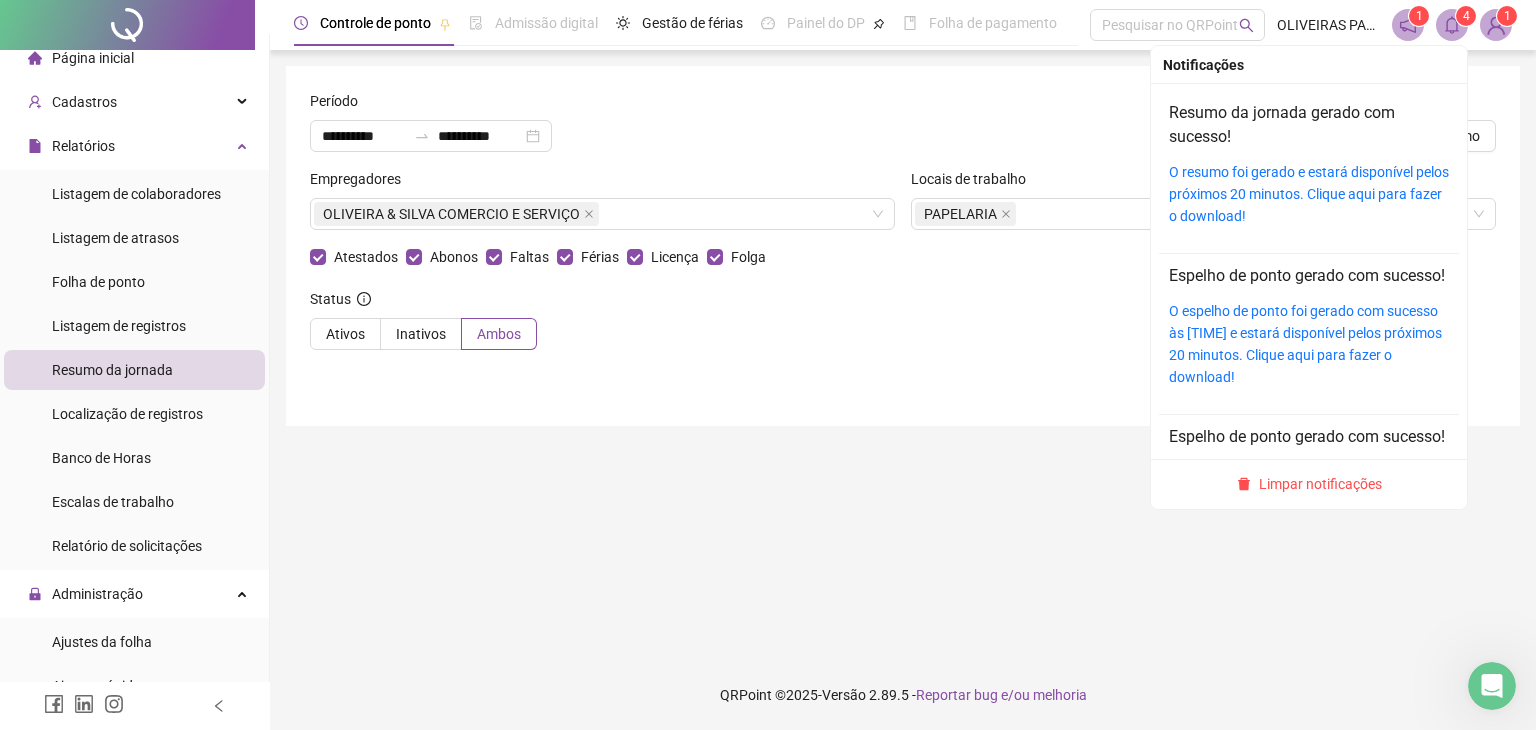 click 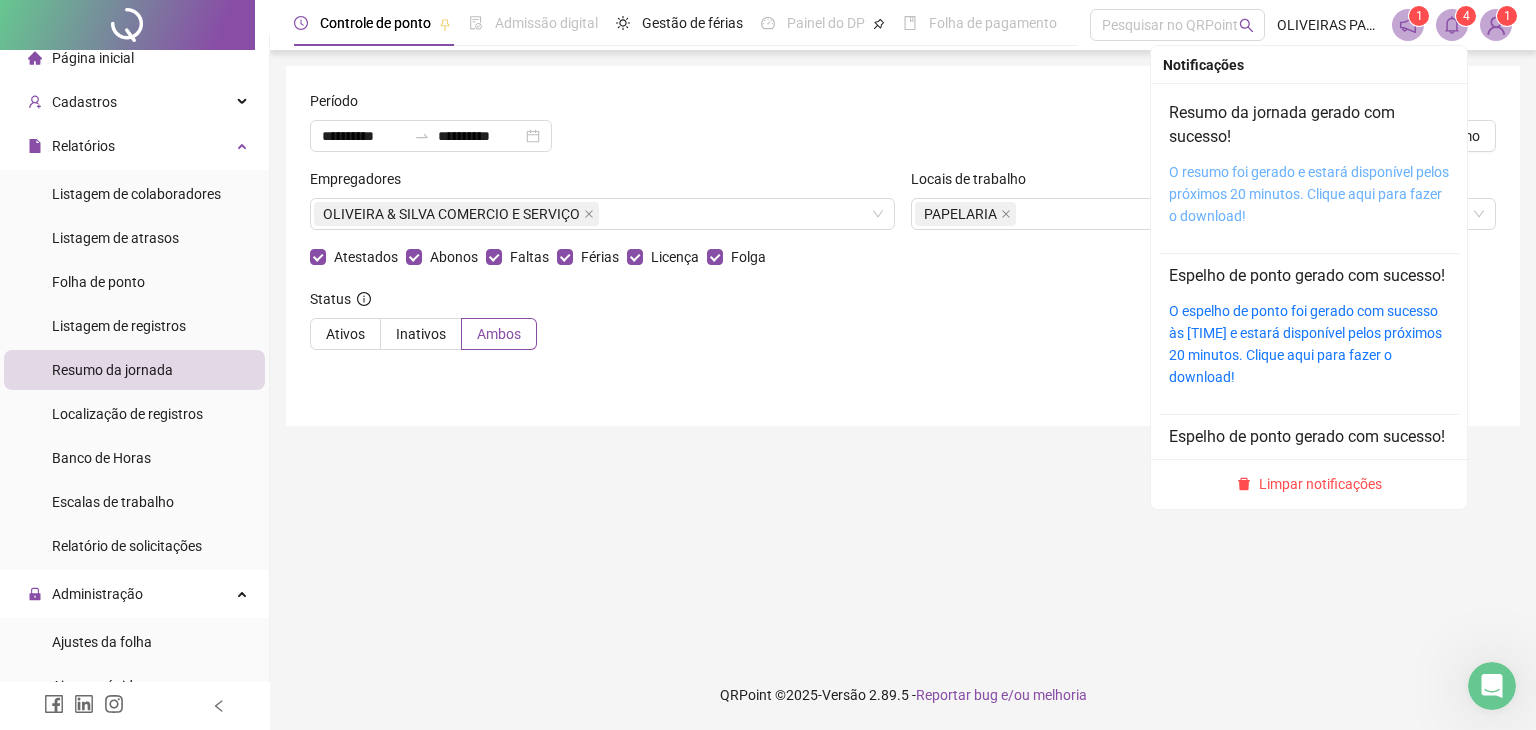 click on "O resumo foi gerado e estará disponível pelos próximos 20 minutos.
Clique aqui para fazer o download!" at bounding box center (1309, 194) 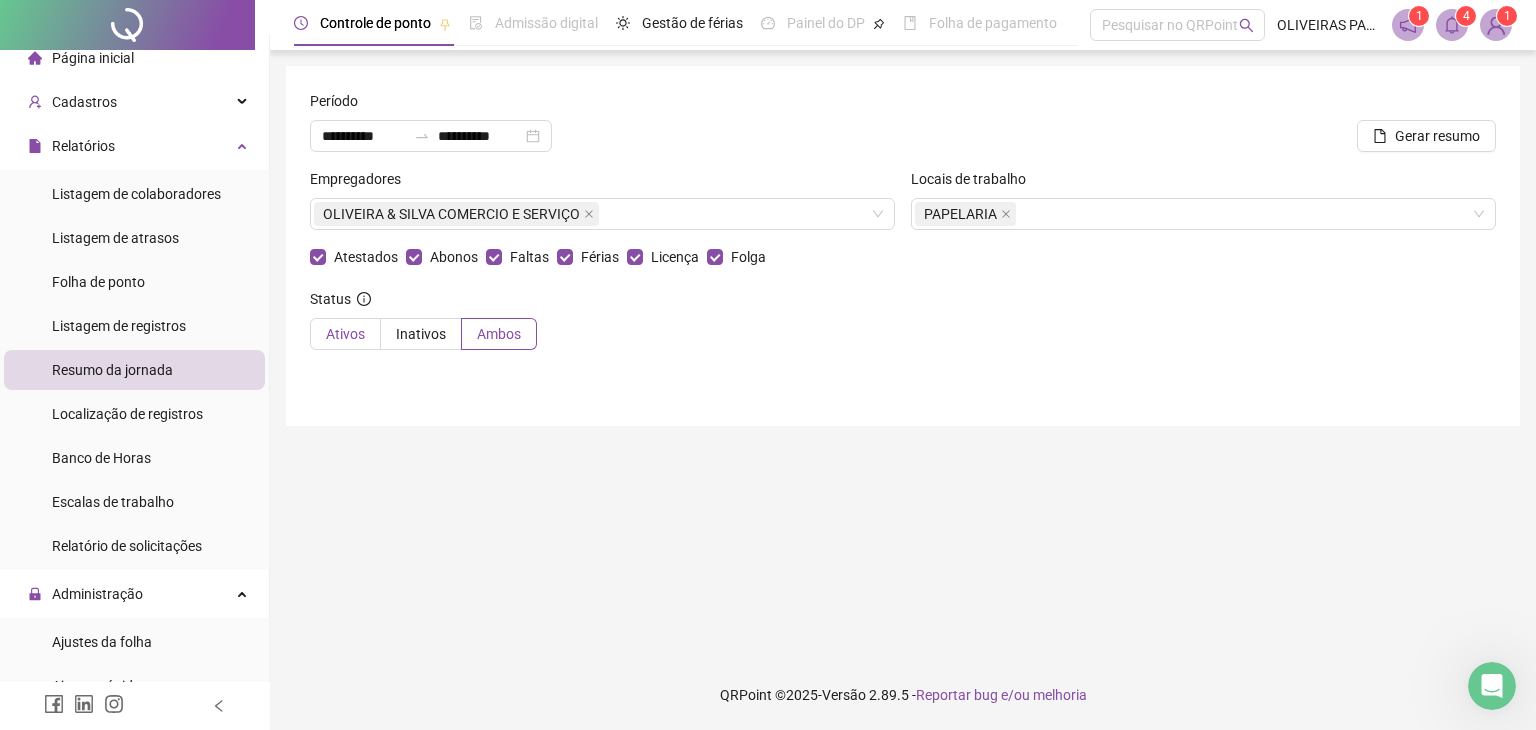 click on "Ativos" at bounding box center (345, 334) 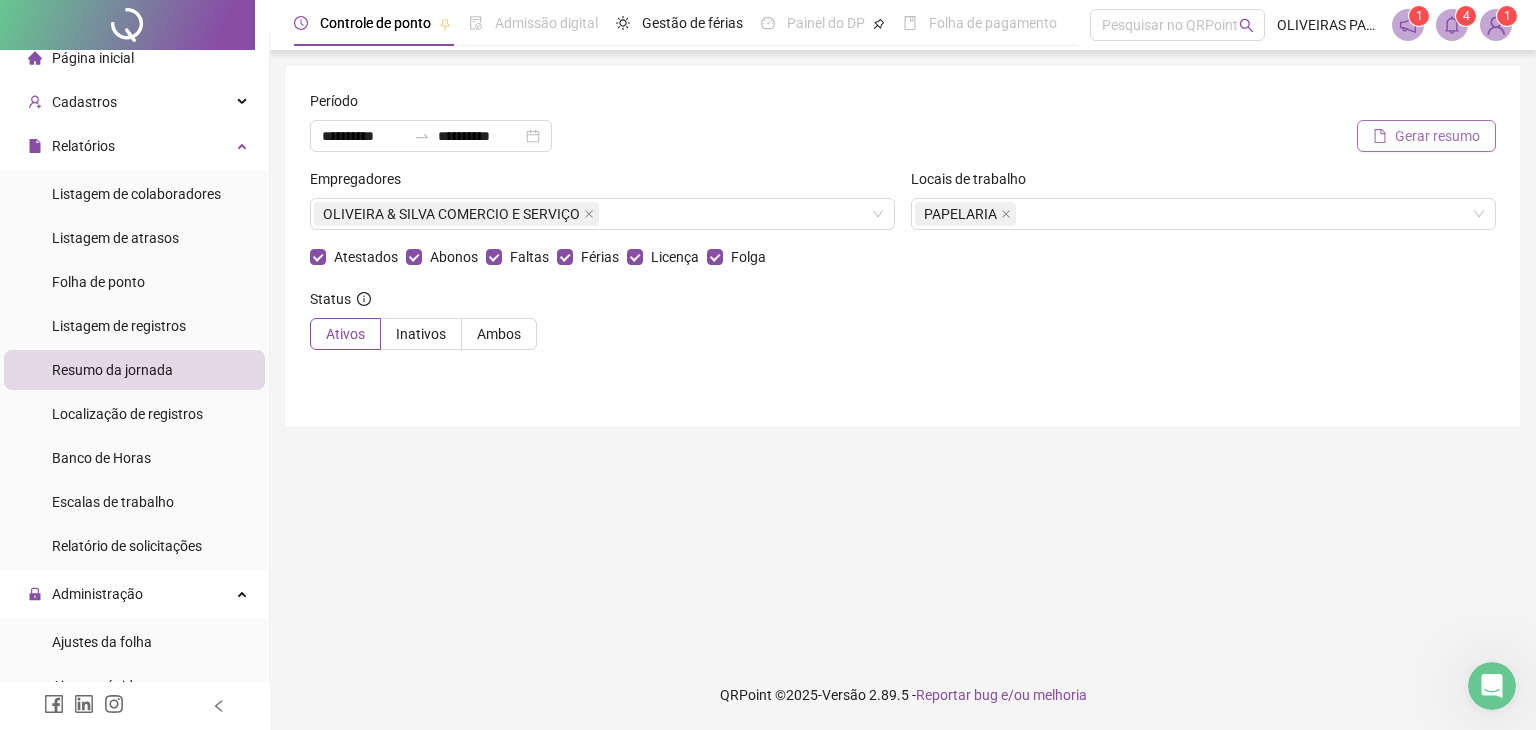 click on "Gerar resumo" at bounding box center (1437, 136) 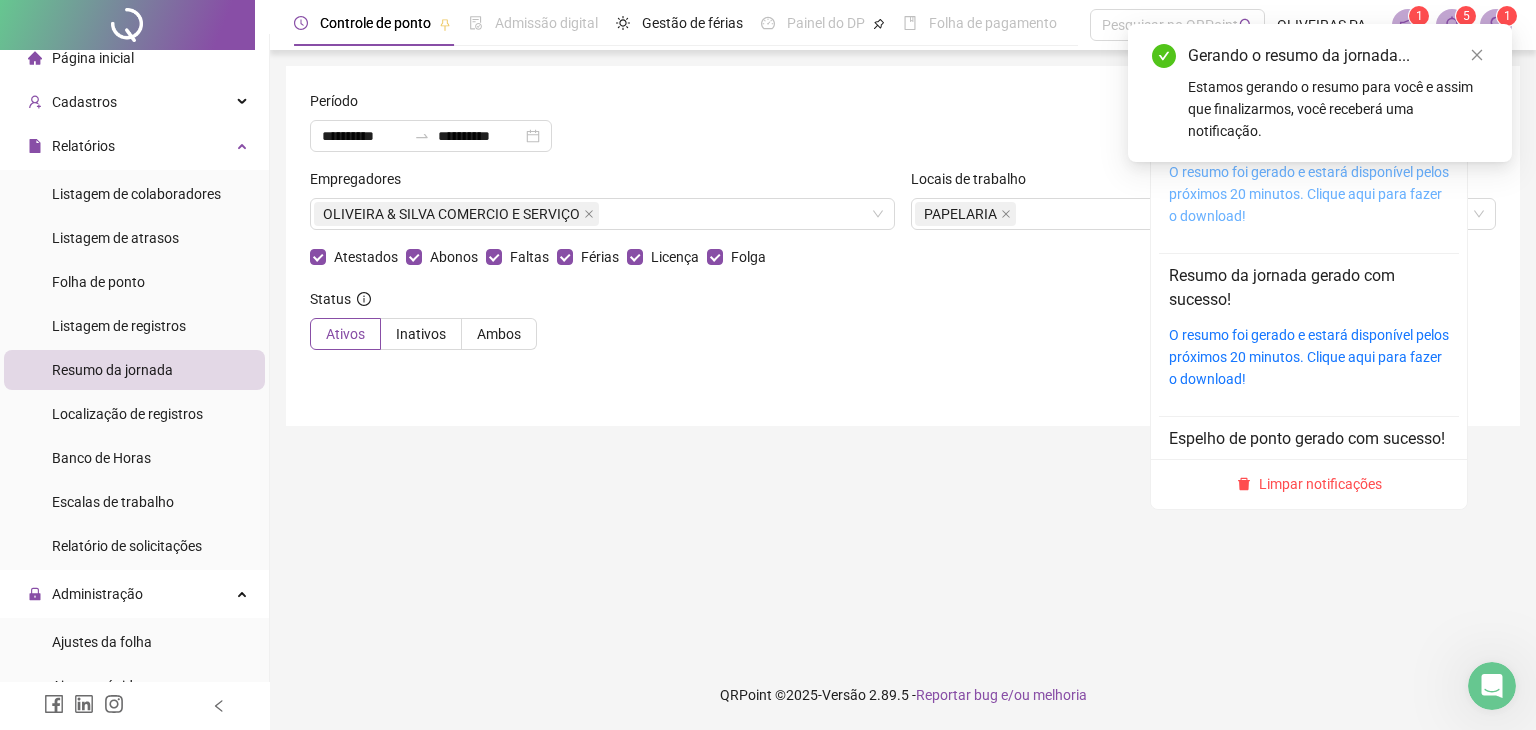click on "O resumo foi gerado e estará disponível pelos próximos 20 minutos.
Clique aqui para fazer o download!" at bounding box center (1309, 194) 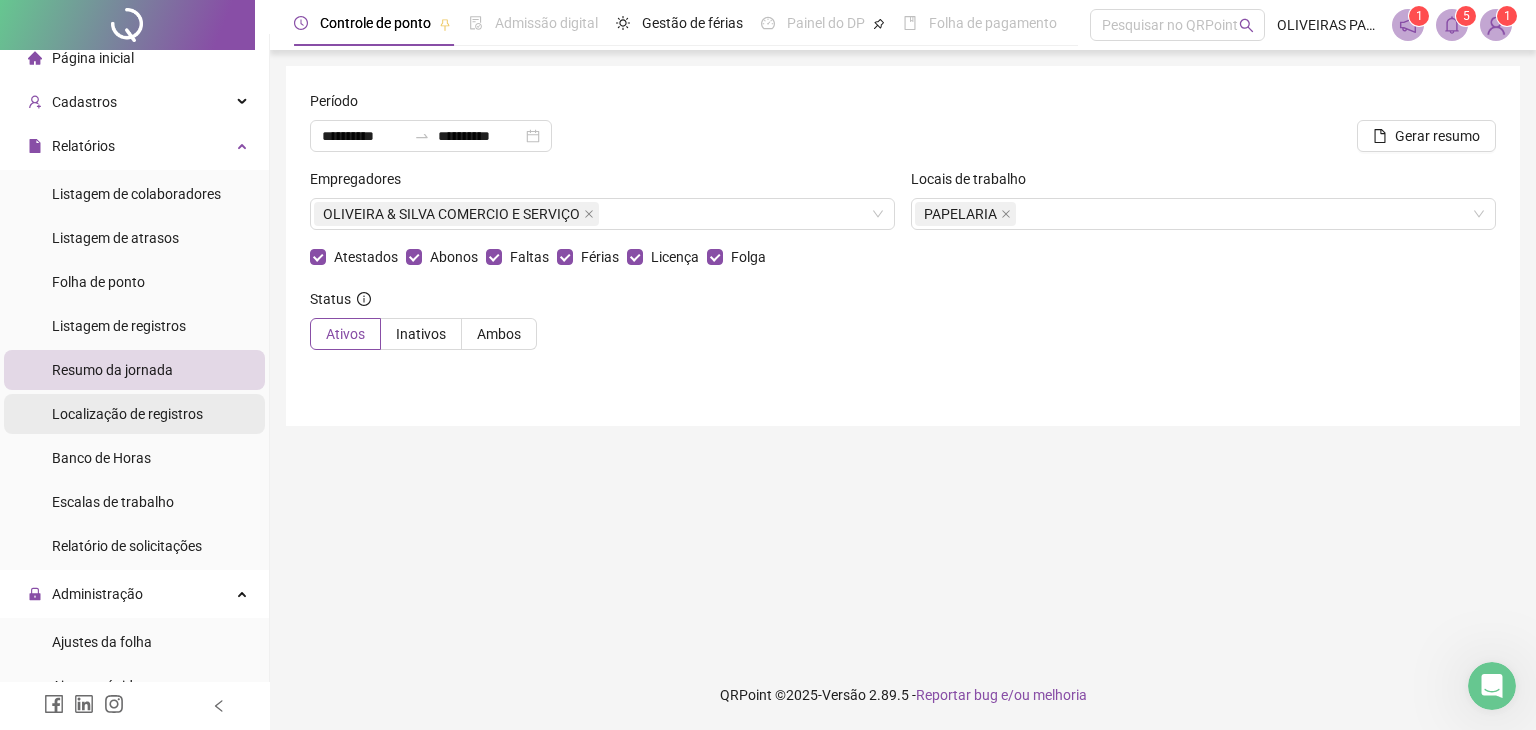 click on "Localização de registros" at bounding box center [127, 414] 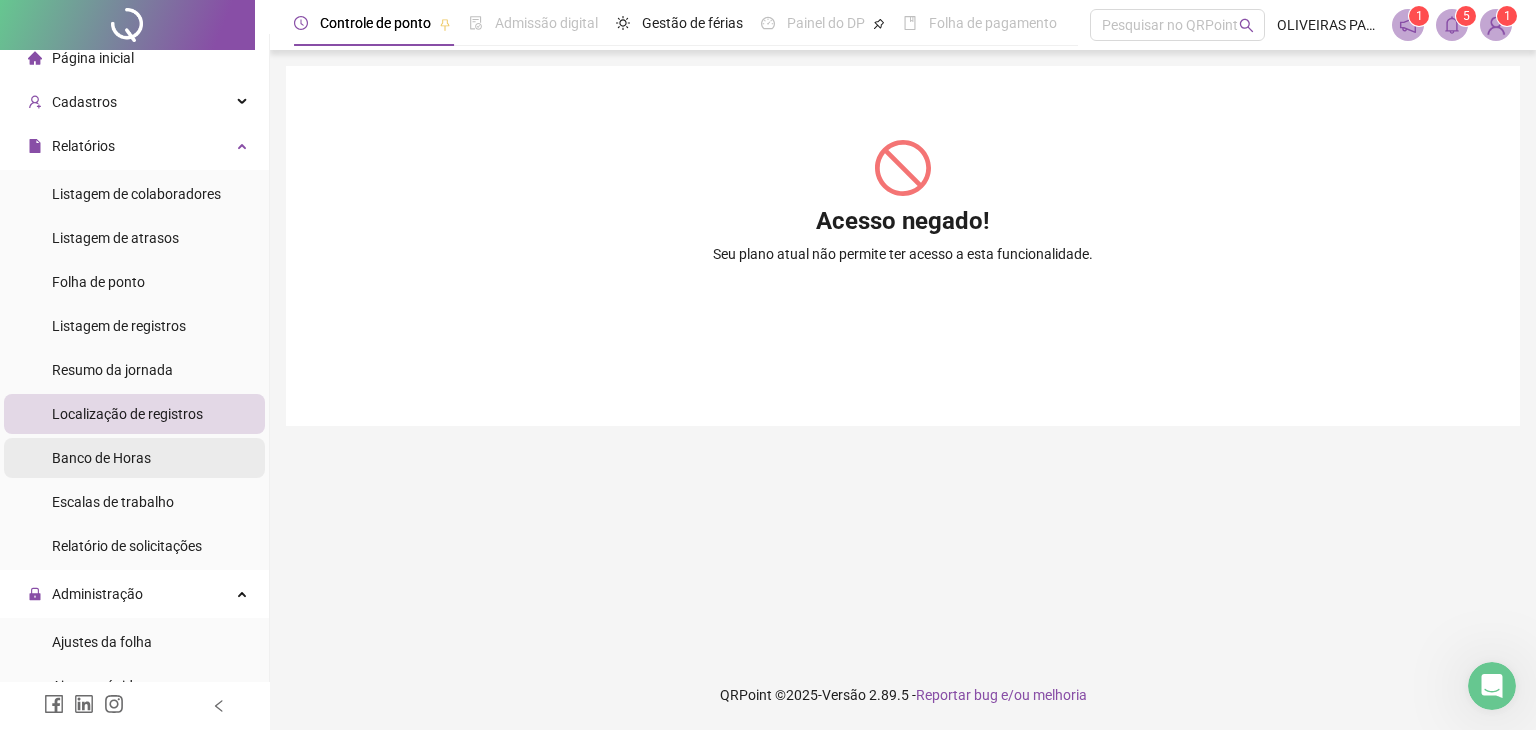 click on "Banco de Horas" at bounding box center (101, 458) 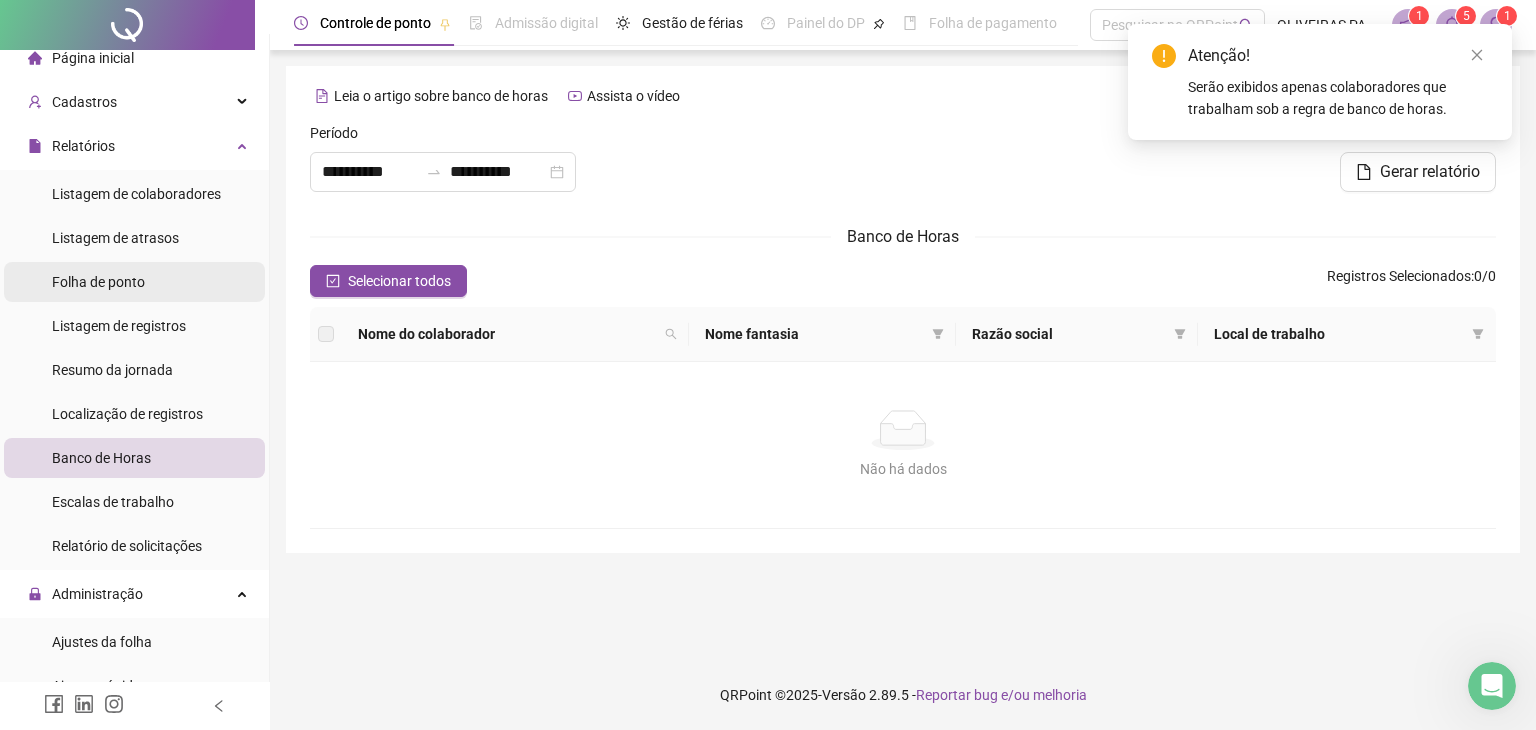 click on "Folha de ponto" at bounding box center (98, 282) 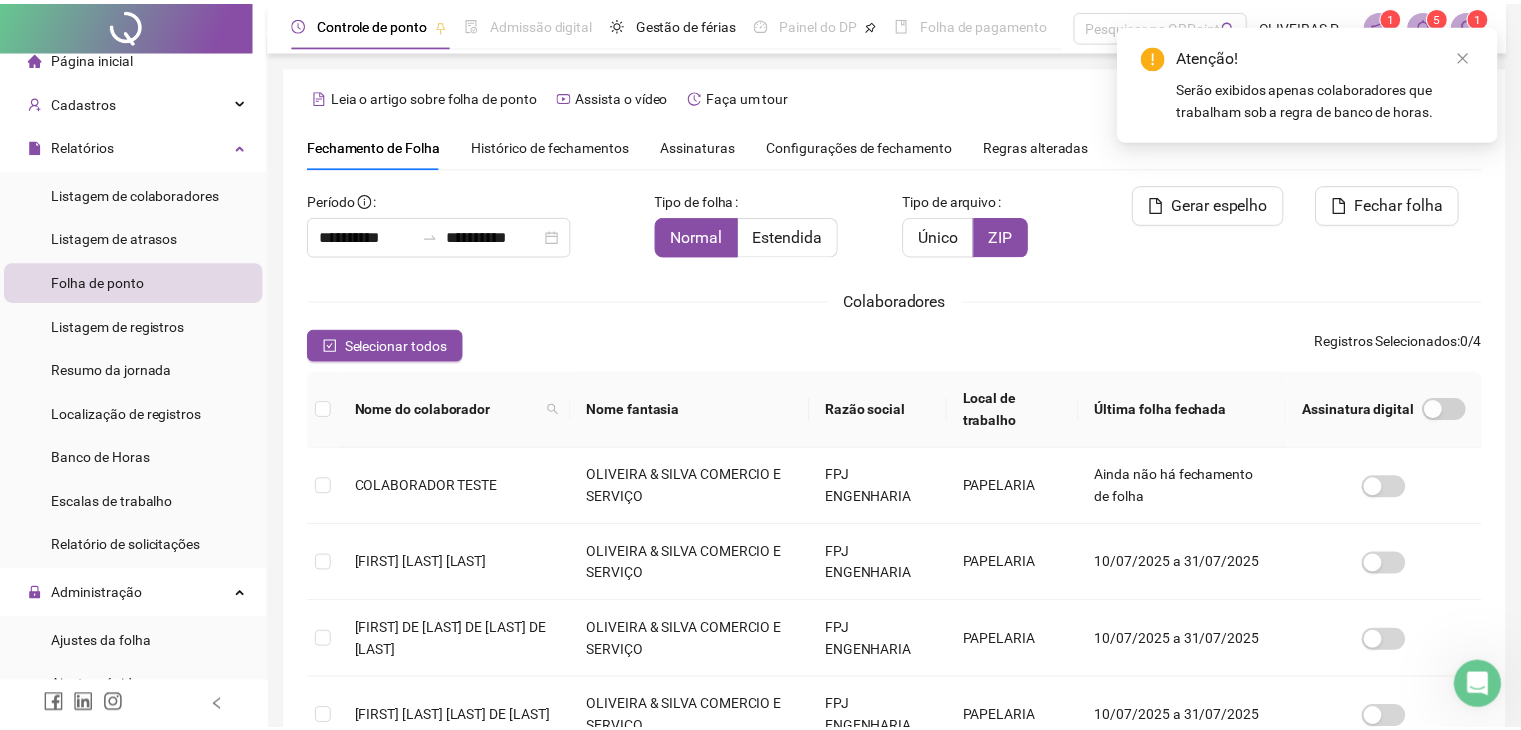 scroll, scrollTop: 44, scrollLeft: 0, axis: vertical 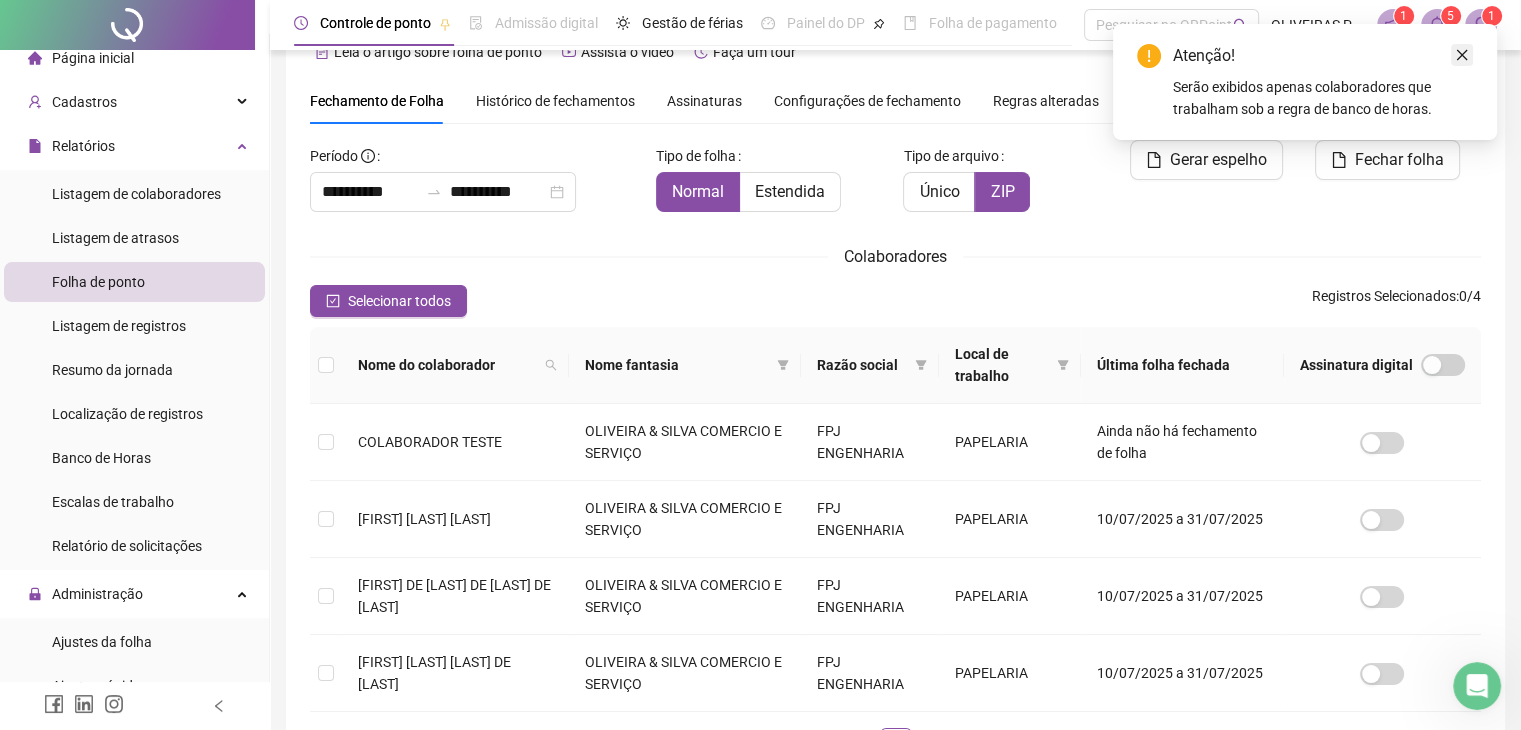 click 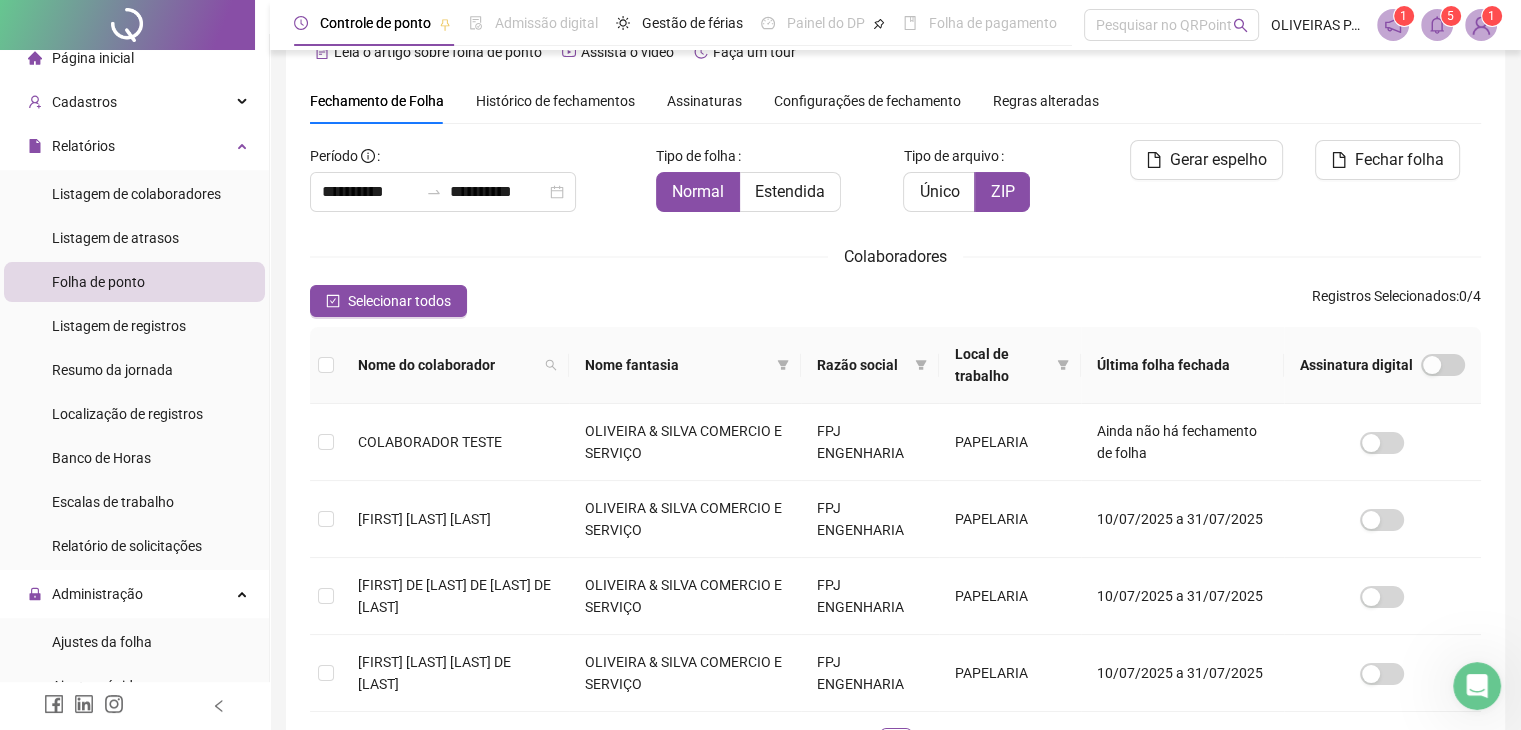 scroll, scrollTop: 0, scrollLeft: 0, axis: both 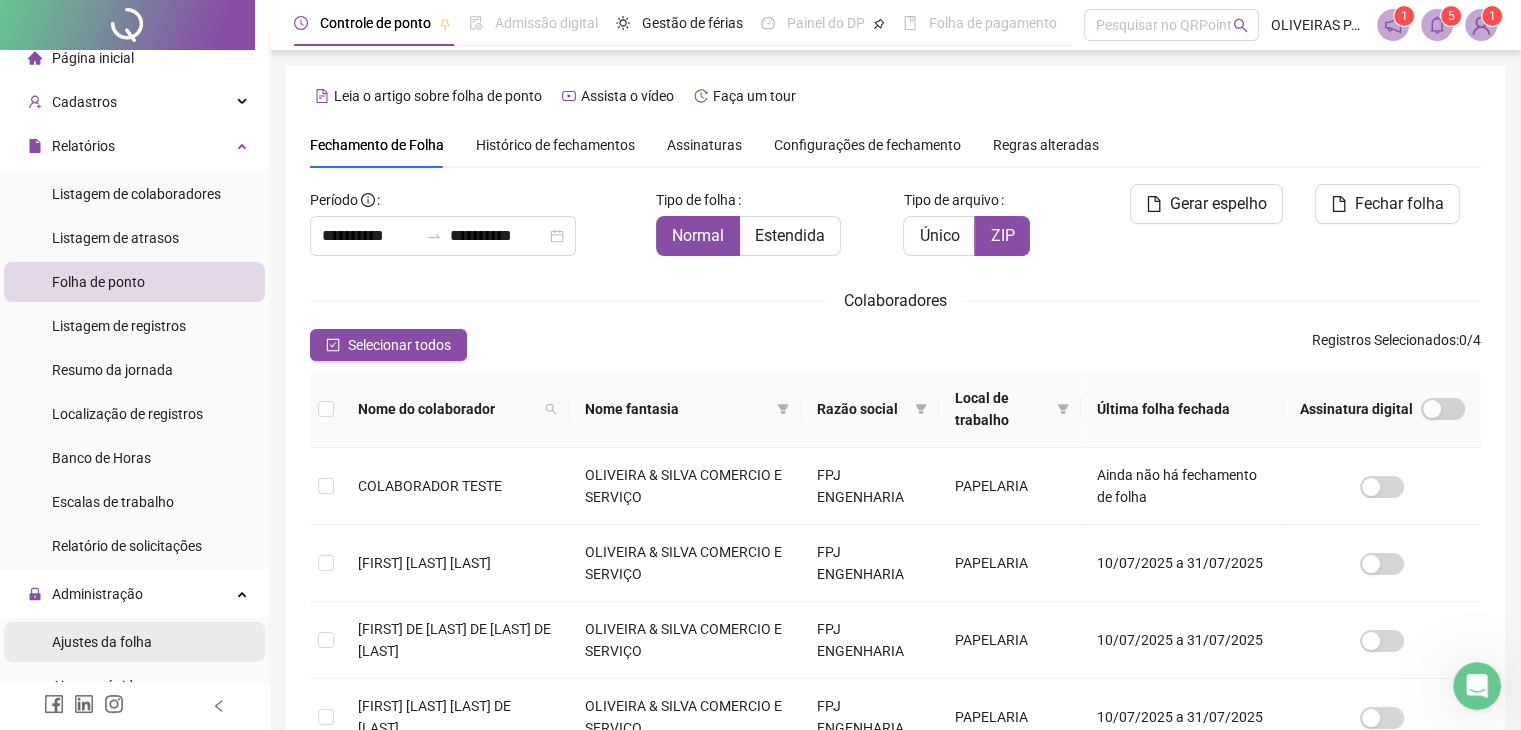 click on "Ajustes da folha" at bounding box center [102, 642] 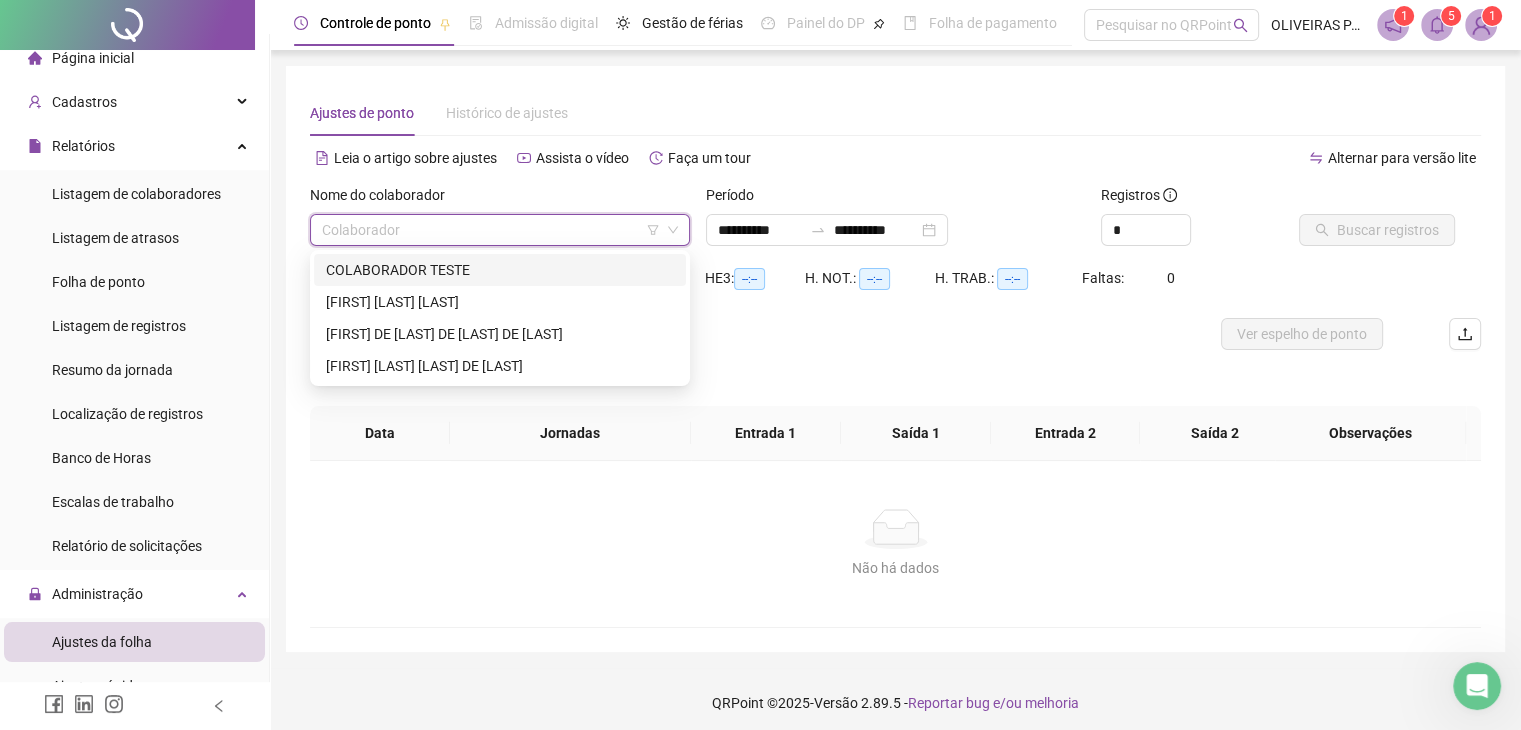 click at bounding box center [491, 230] 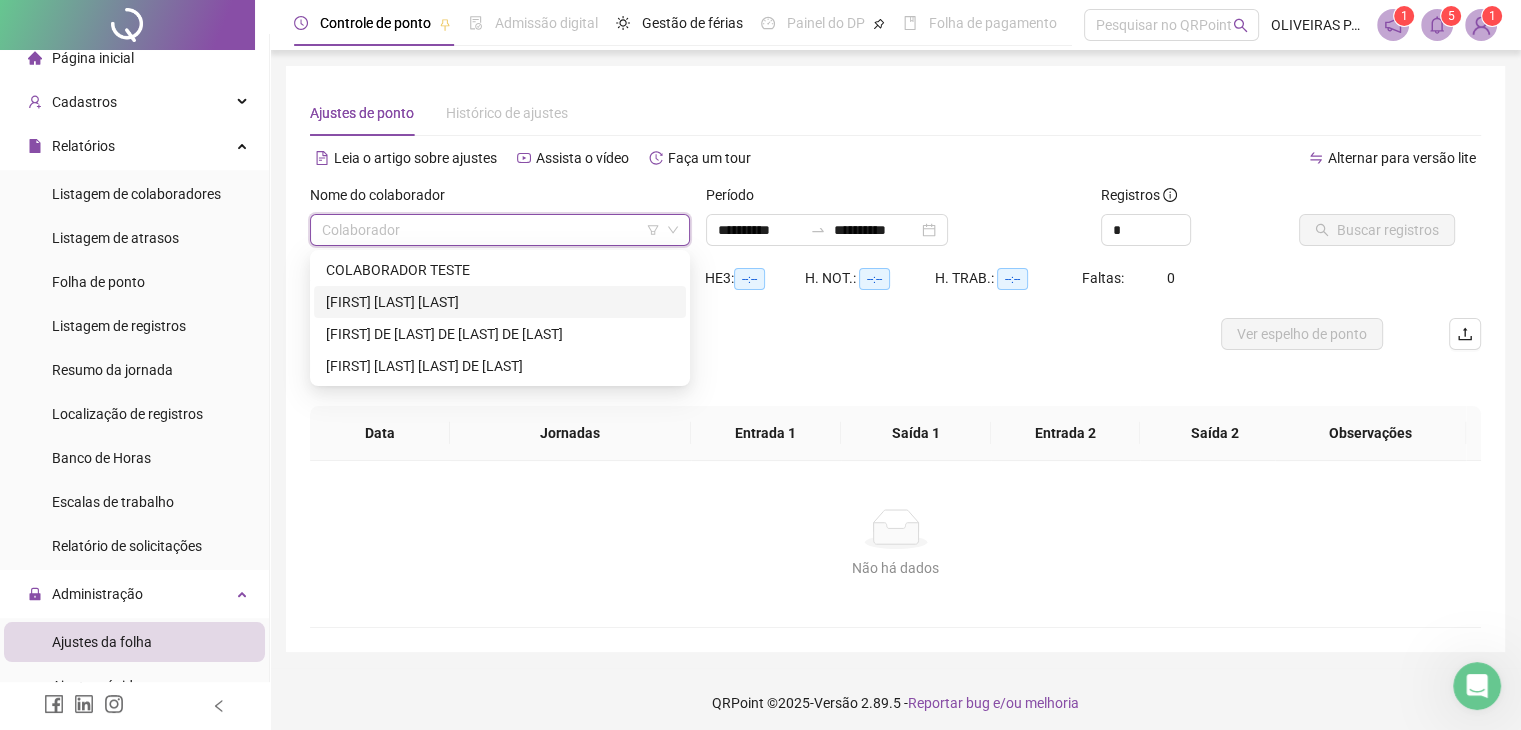 click on "[FIRST] [LAST] [LAST]" at bounding box center [500, 302] 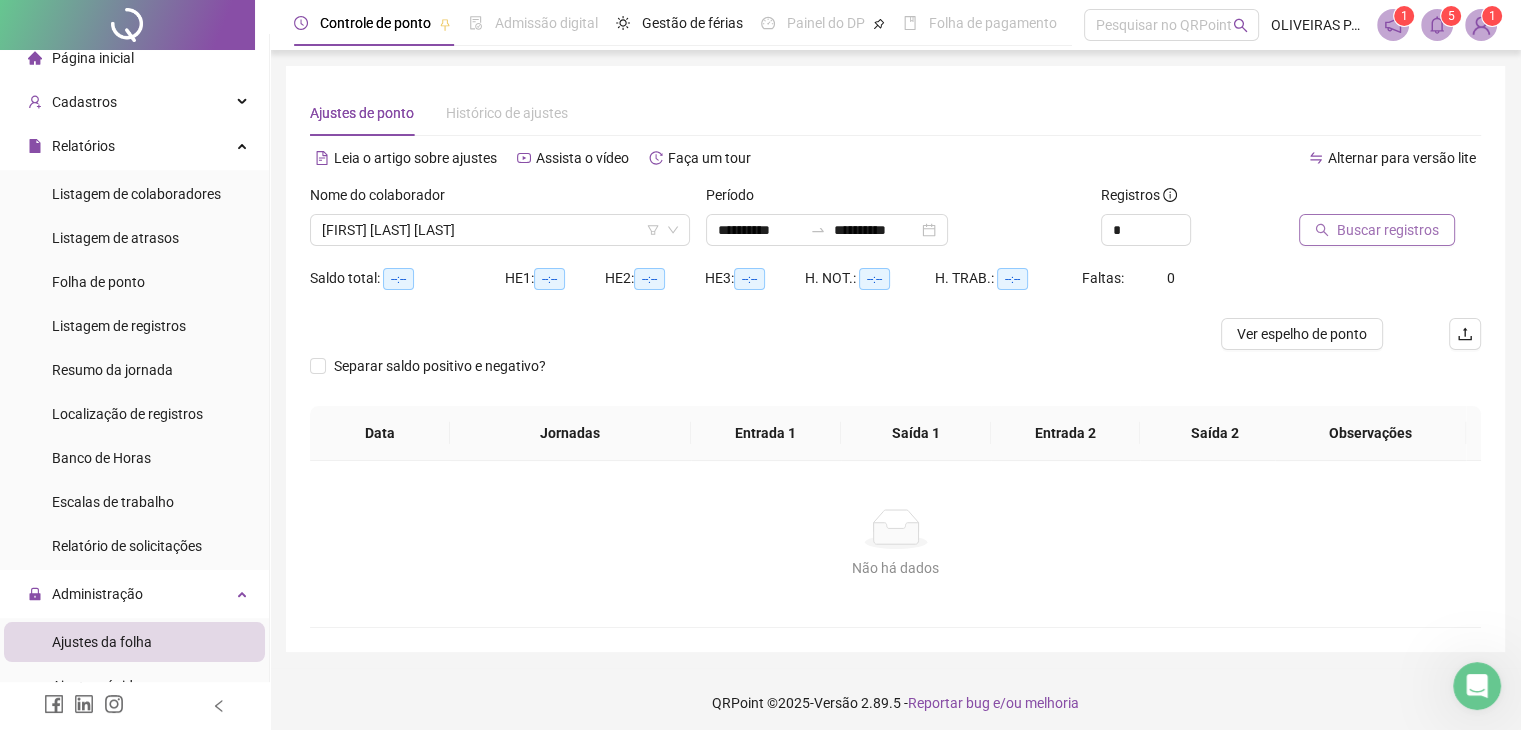 click on "Buscar registros" at bounding box center [1388, 230] 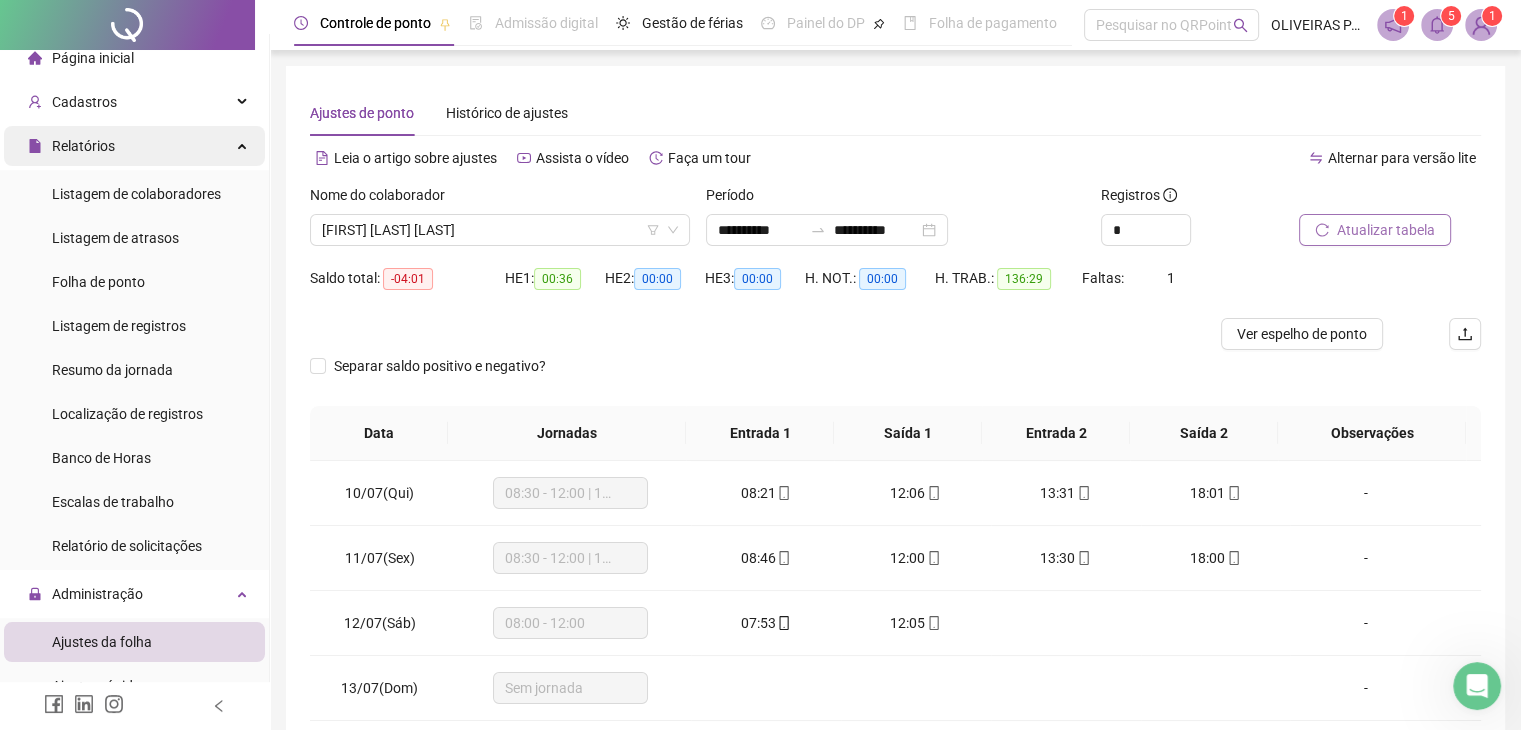 click on "Relatórios" at bounding box center [83, 146] 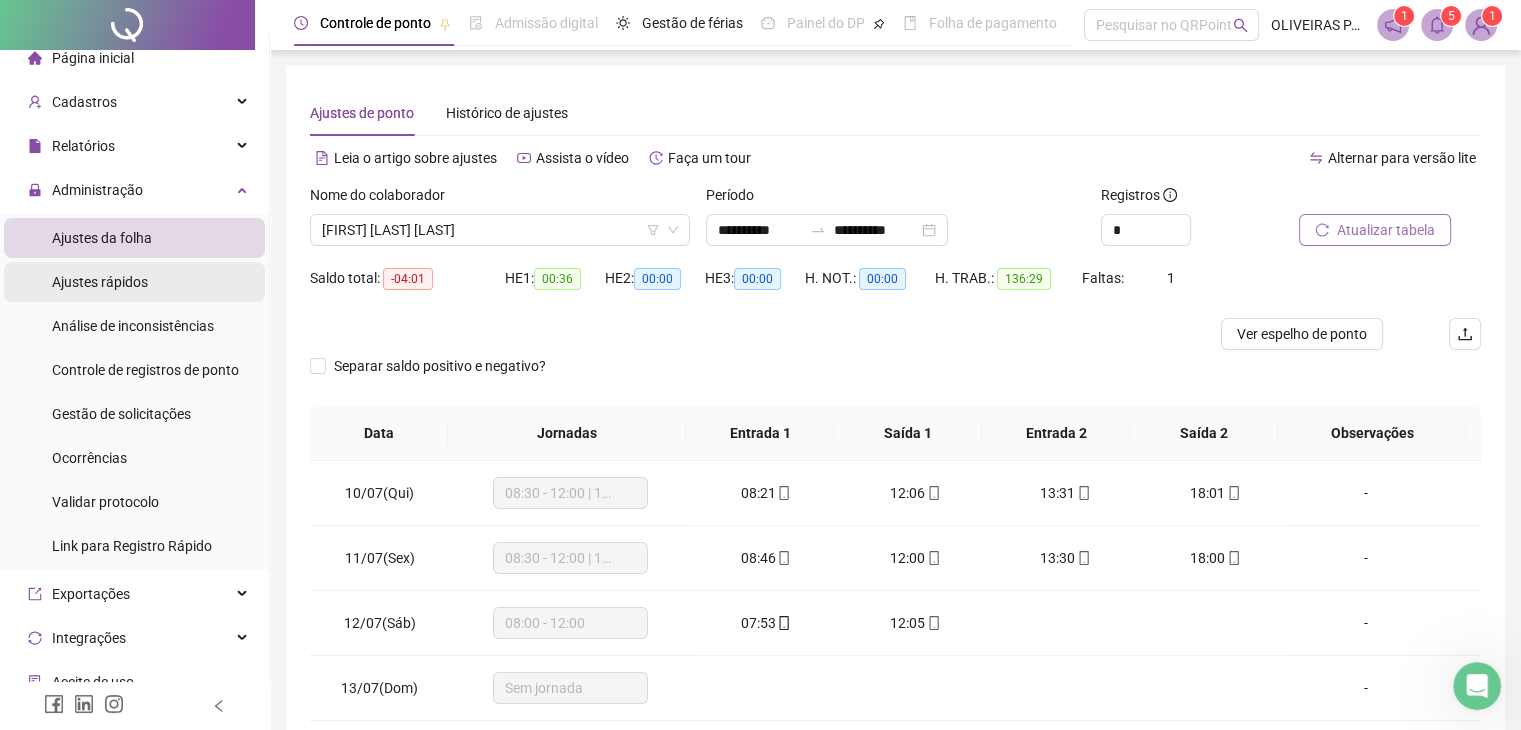 click on "Ajustes rápidos" at bounding box center (100, 282) 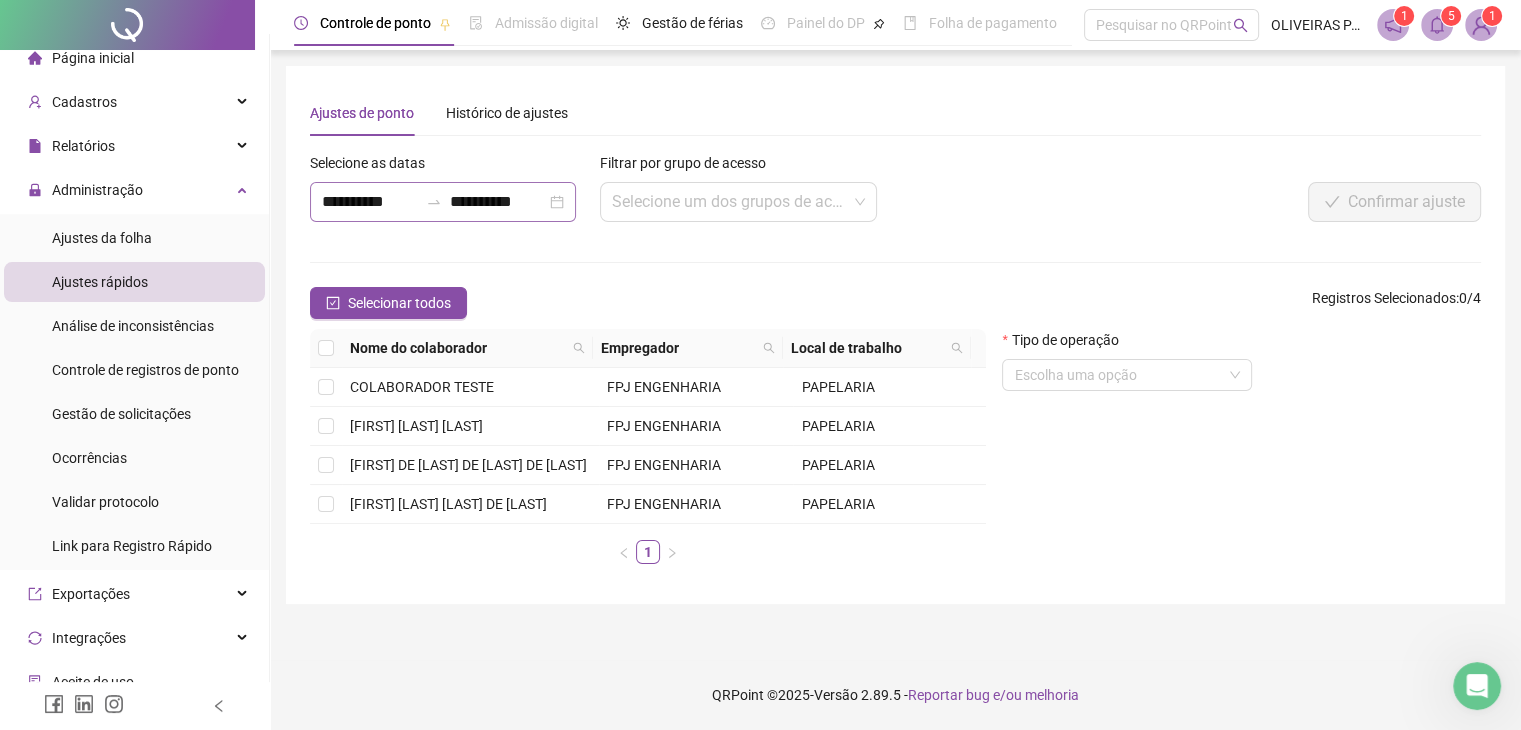 click on "**********" at bounding box center (443, 202) 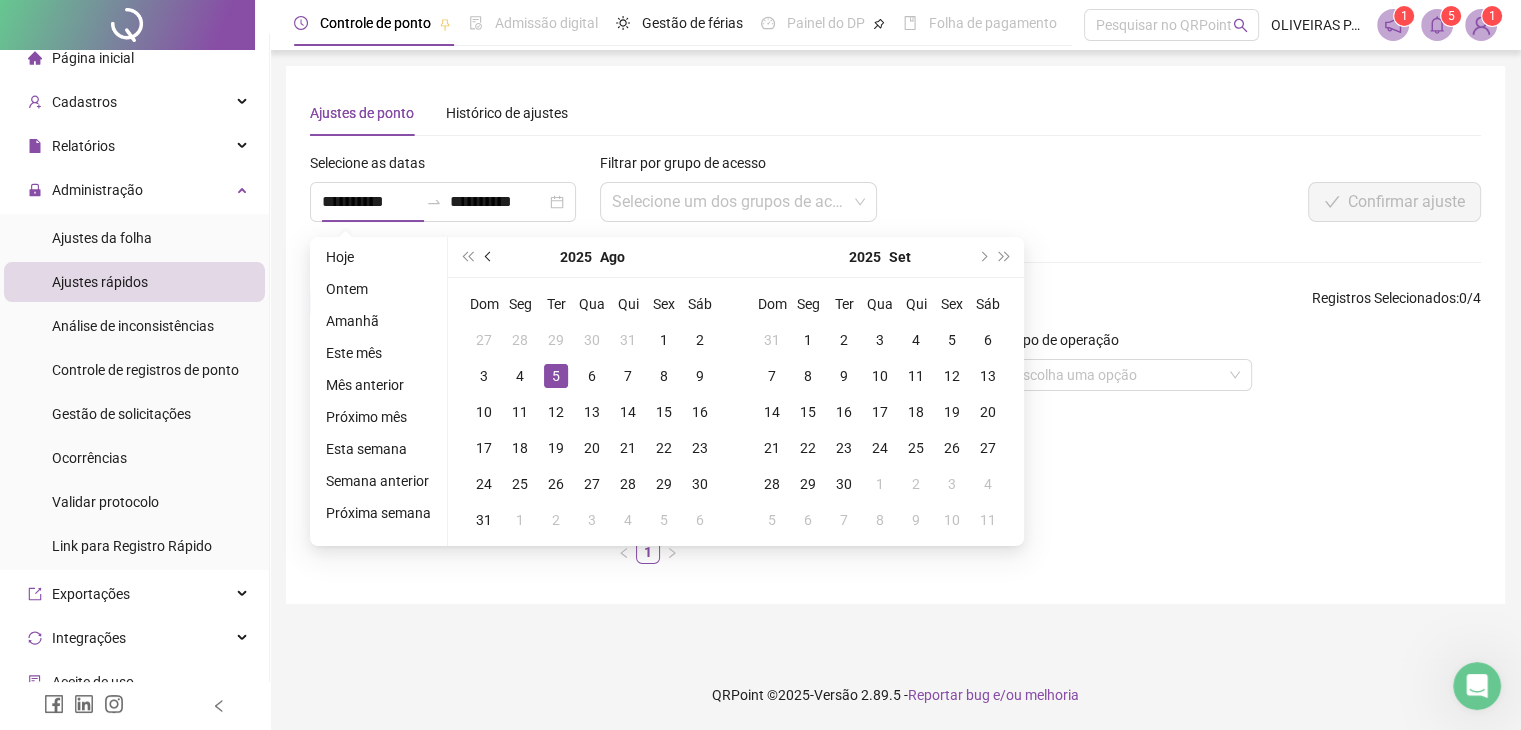 click at bounding box center (489, 257) 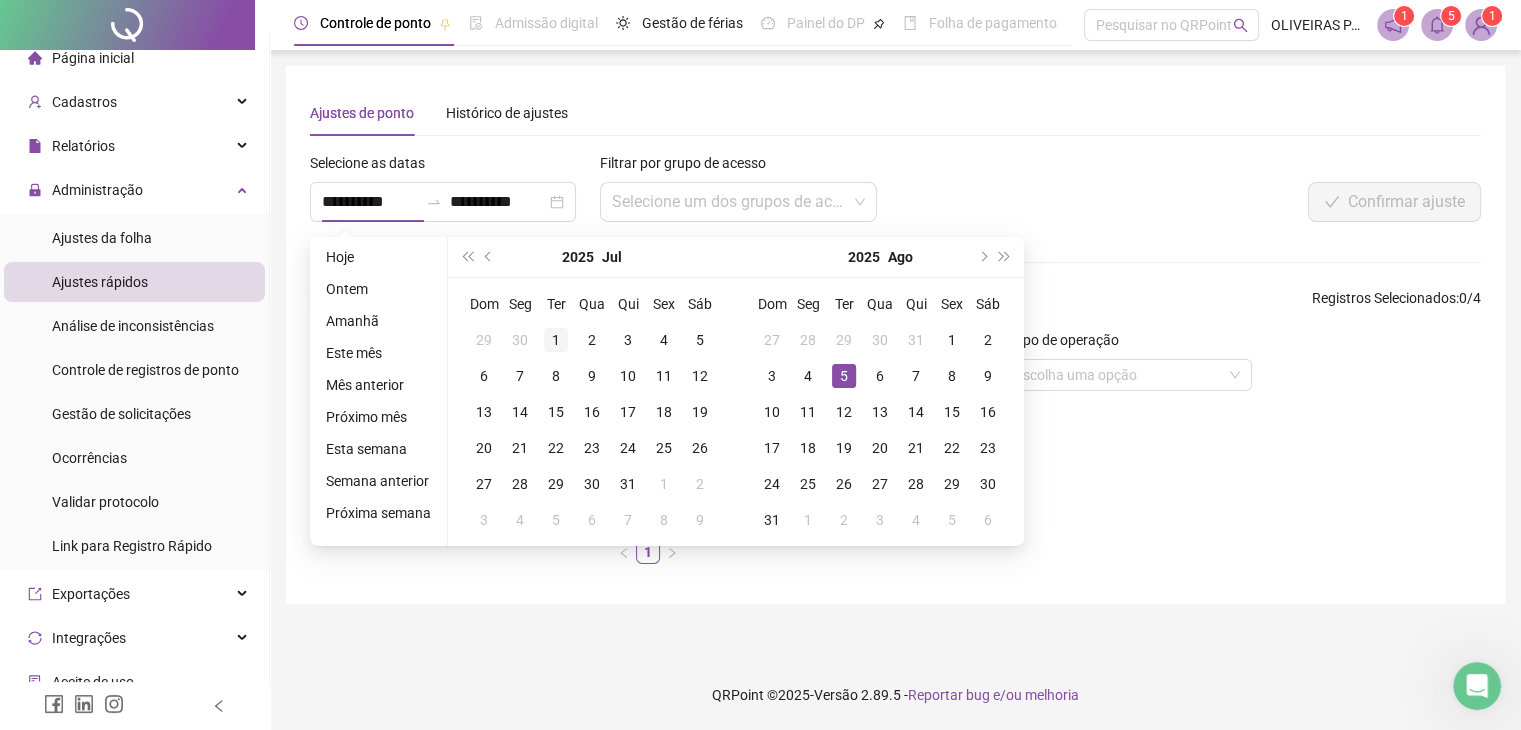 type on "**********" 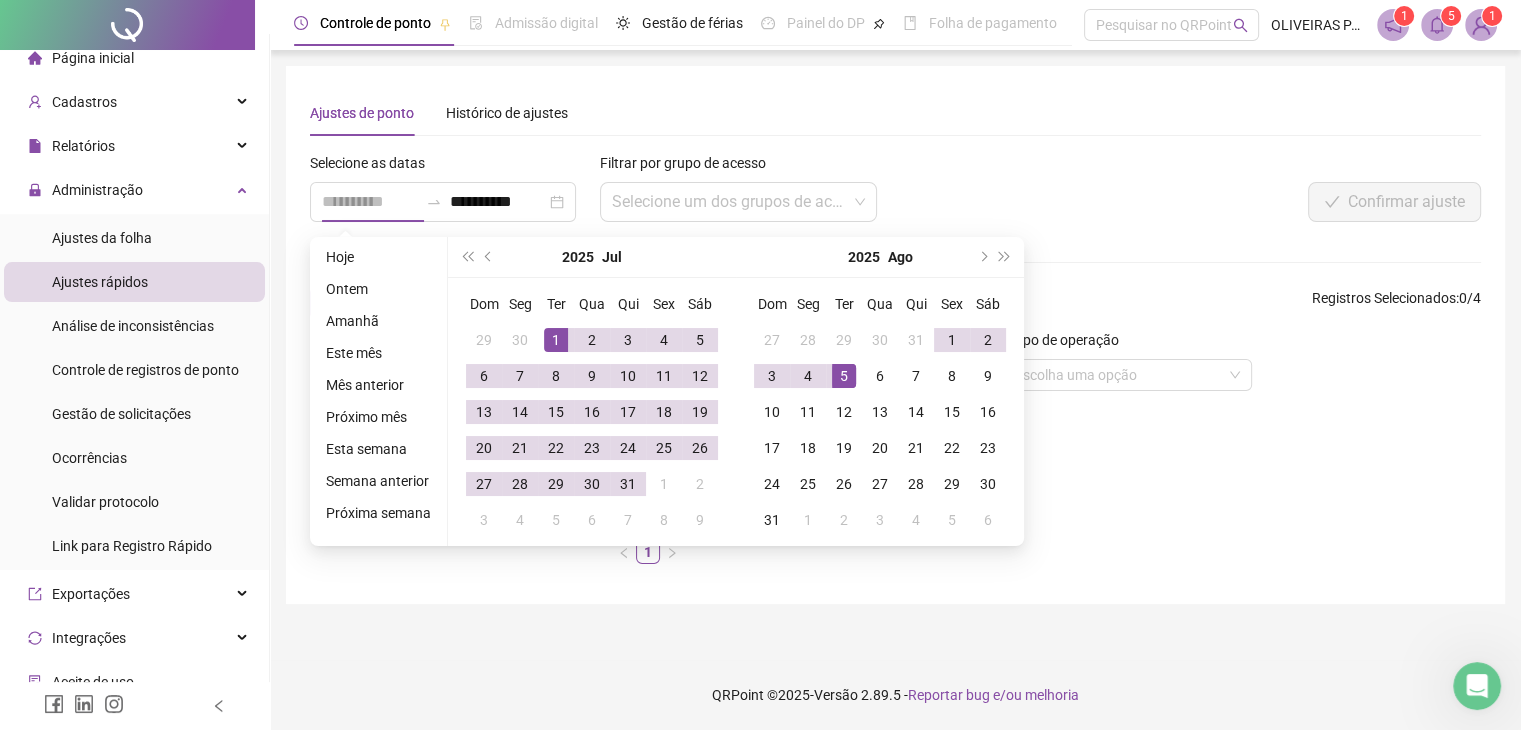 click on "1" at bounding box center [556, 340] 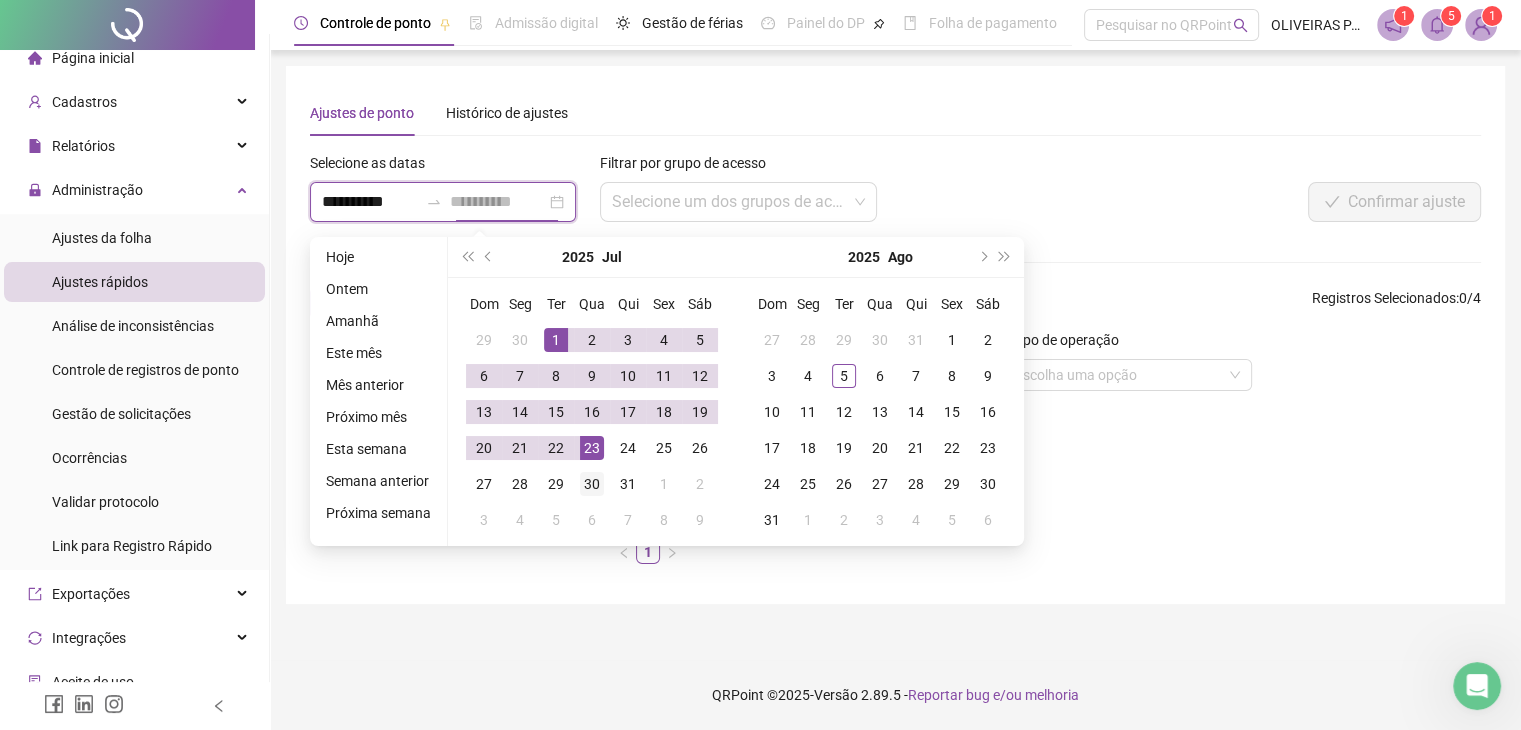 type on "**********" 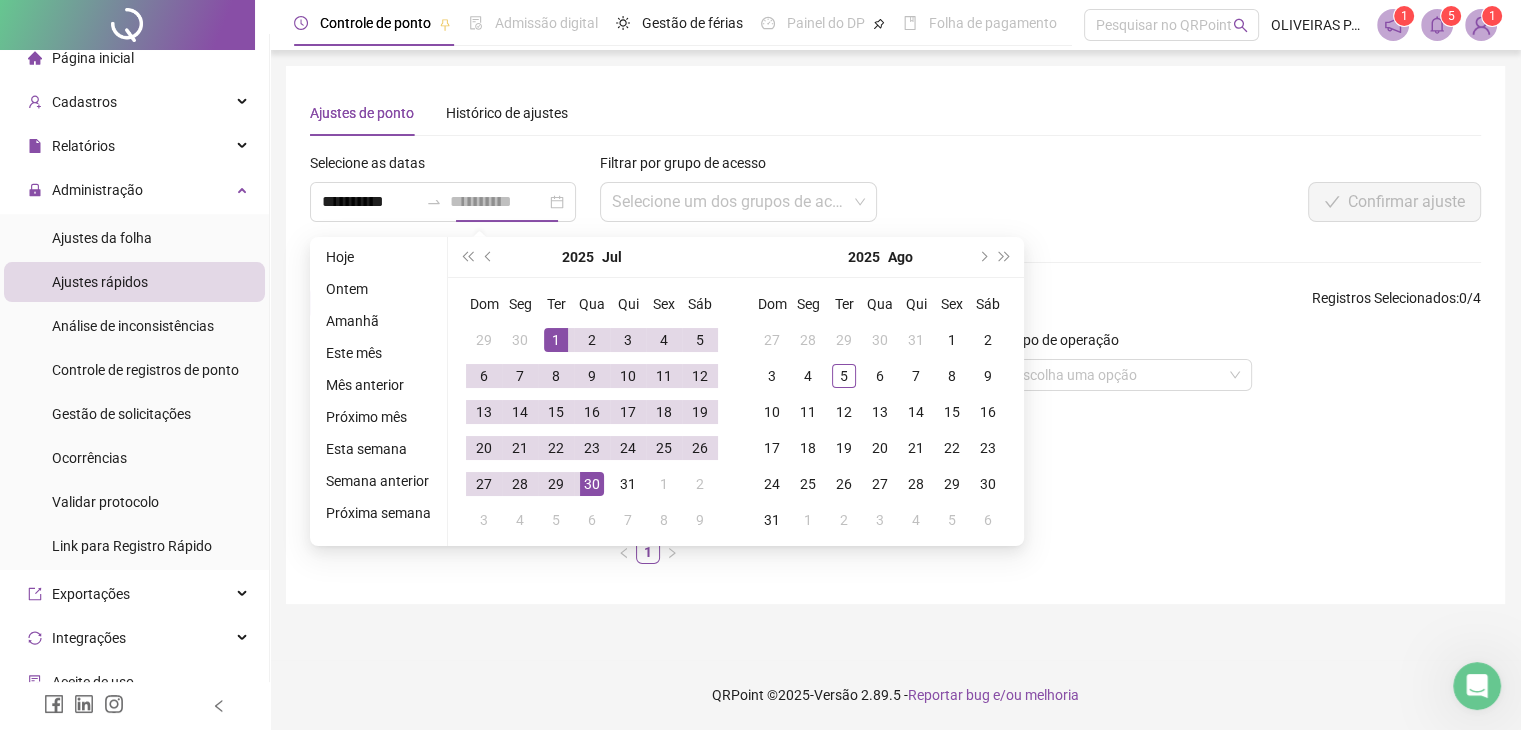 click on "30" at bounding box center [592, 484] 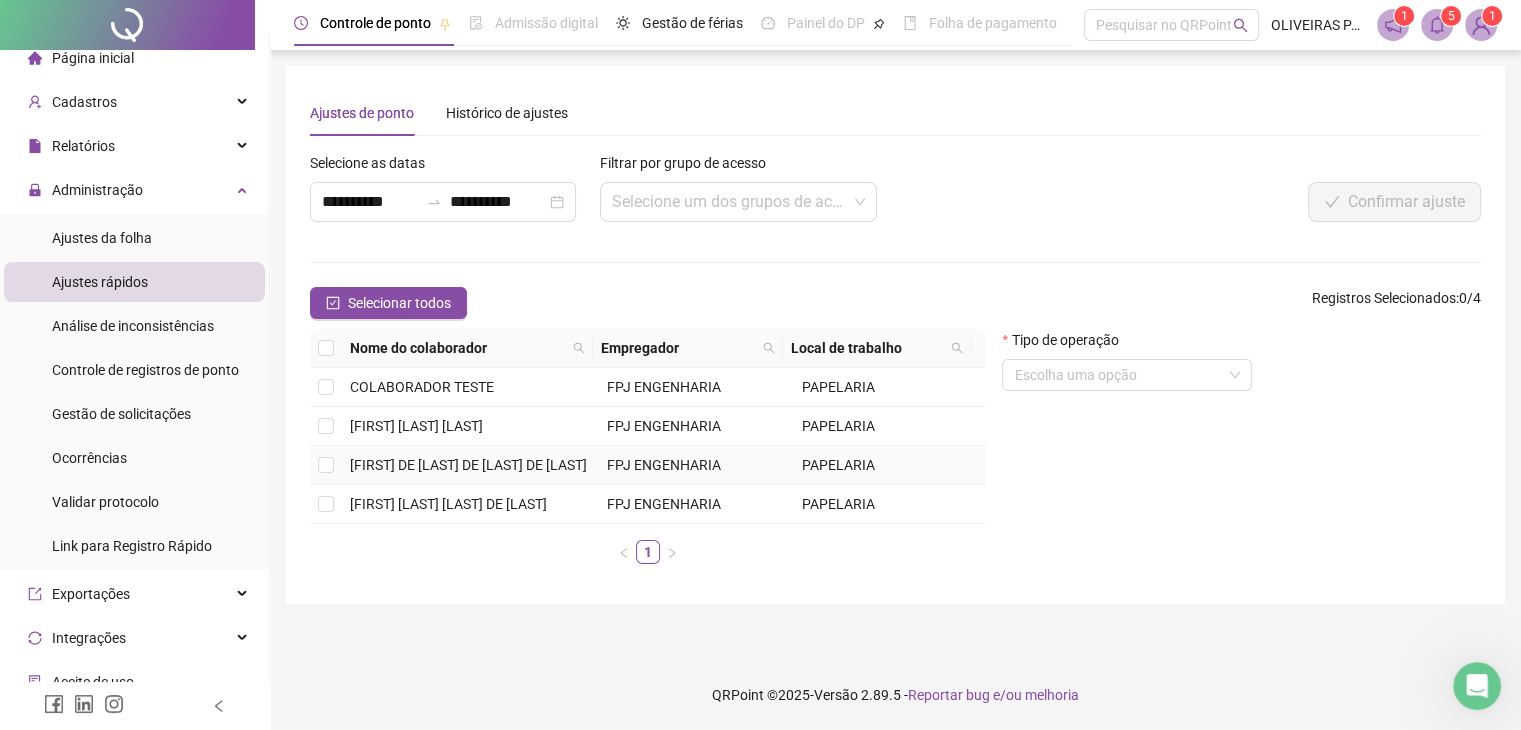 click on "[FIRST] DE [LAST] DE [LAST] DE [LAST]" at bounding box center [470, 465] 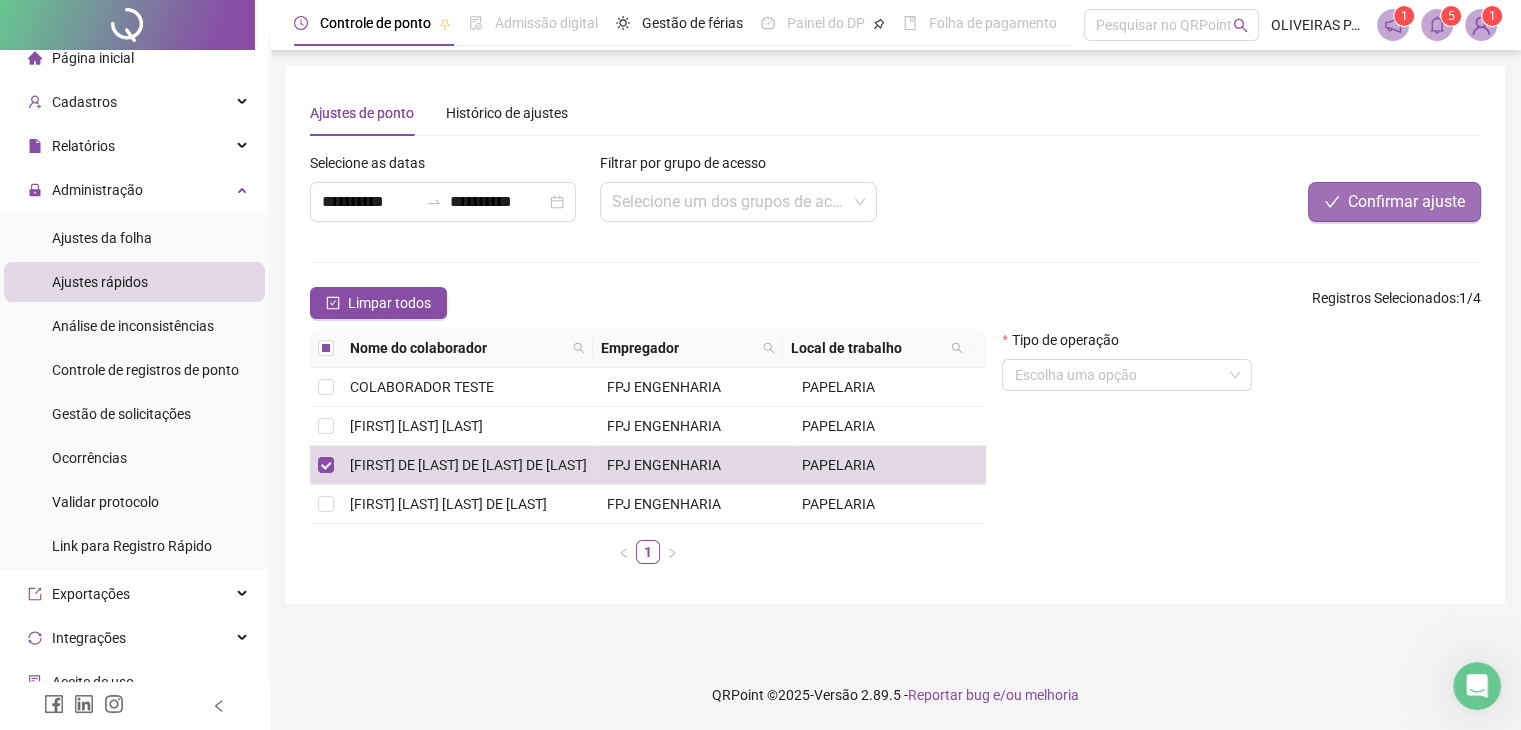 click on "Confirmar ajuste" at bounding box center [1394, 202] 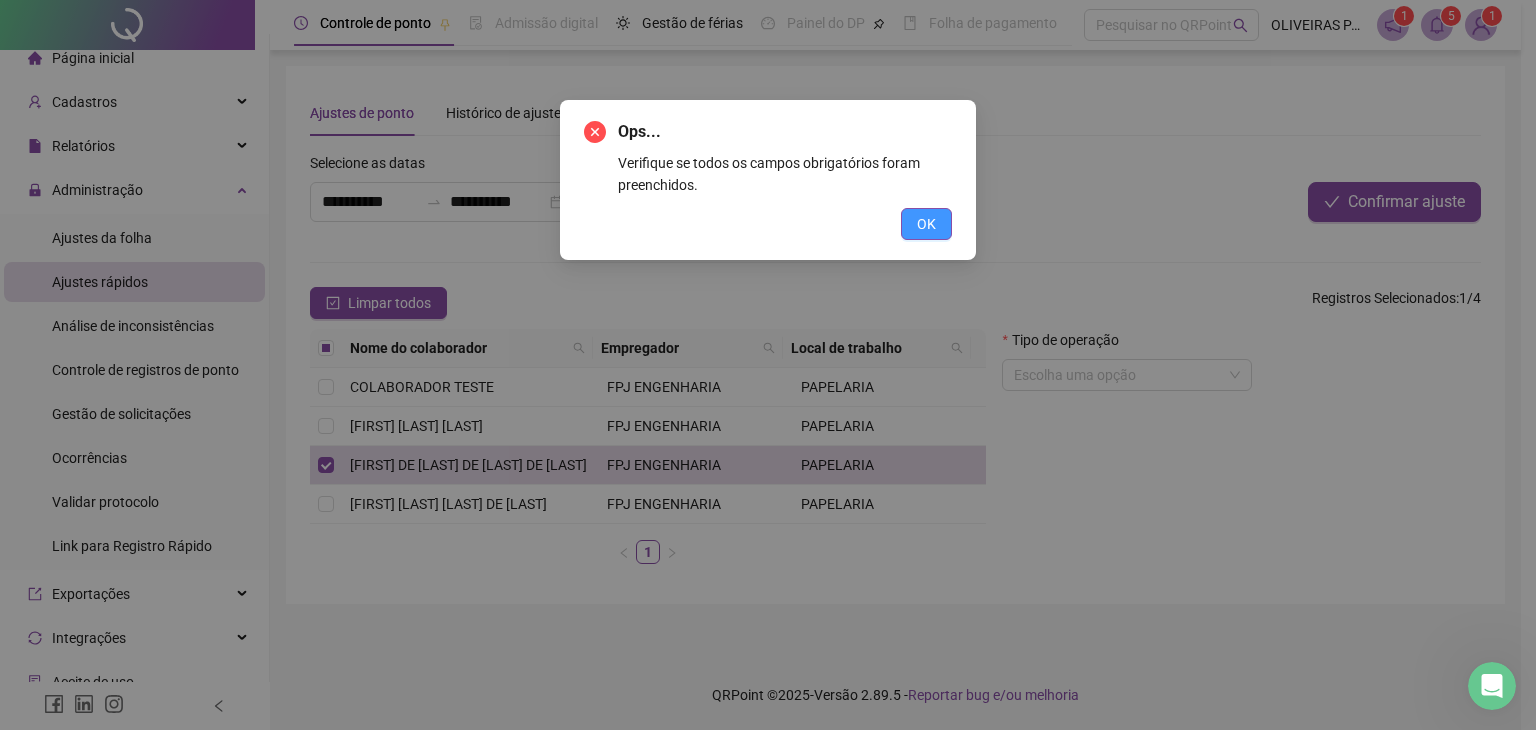 click on "OK" at bounding box center [926, 224] 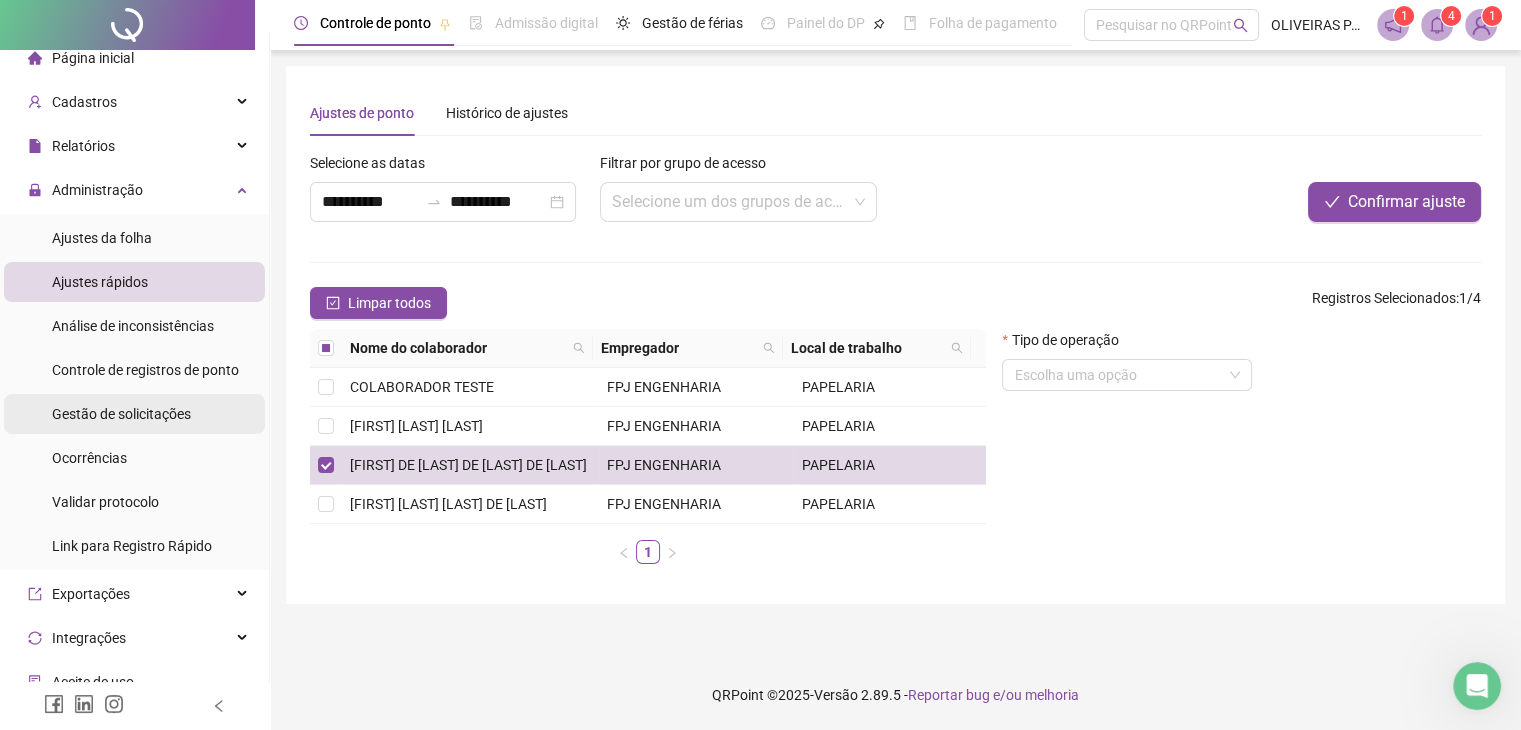 click on "Gestão de solicitações" at bounding box center (121, 414) 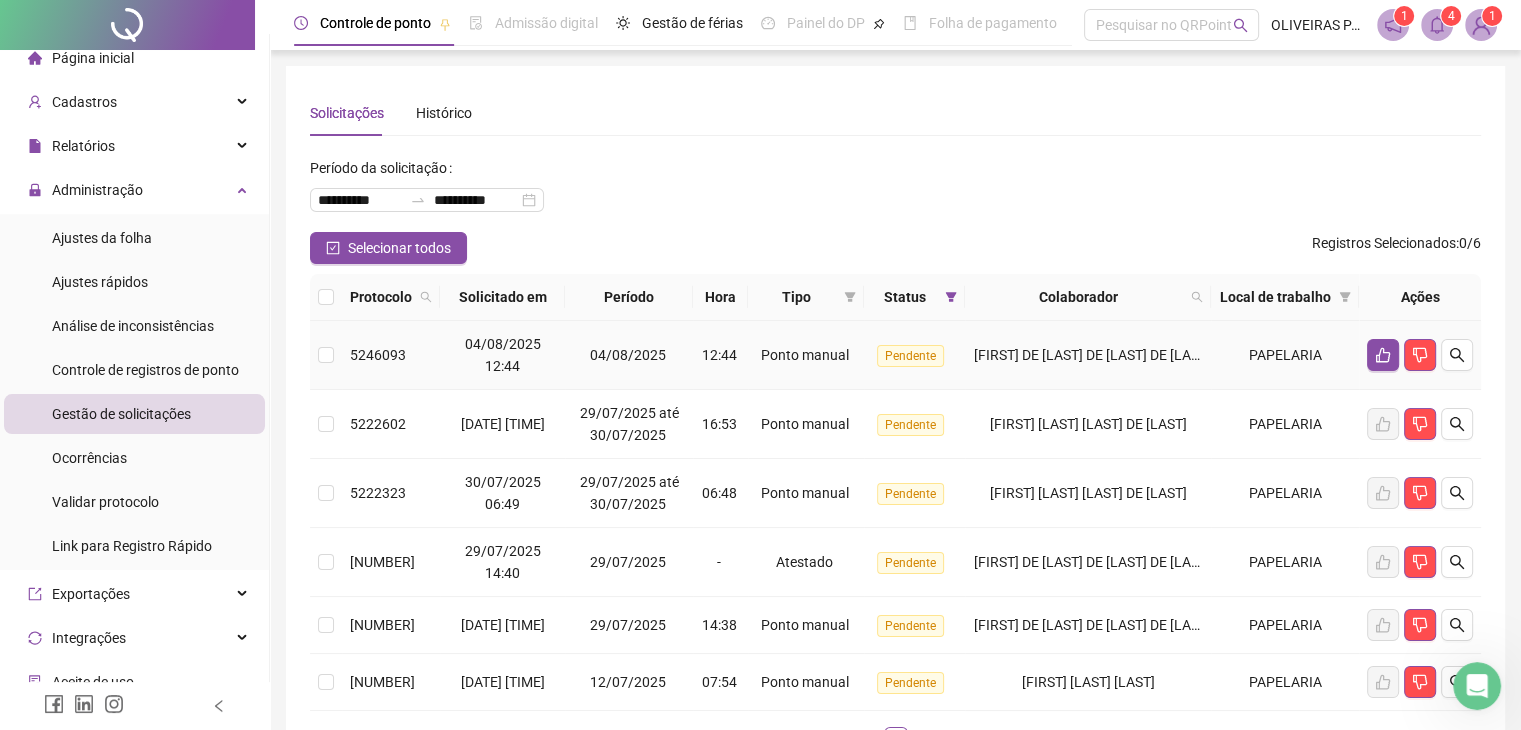 click on "Pendente" at bounding box center (910, 356) 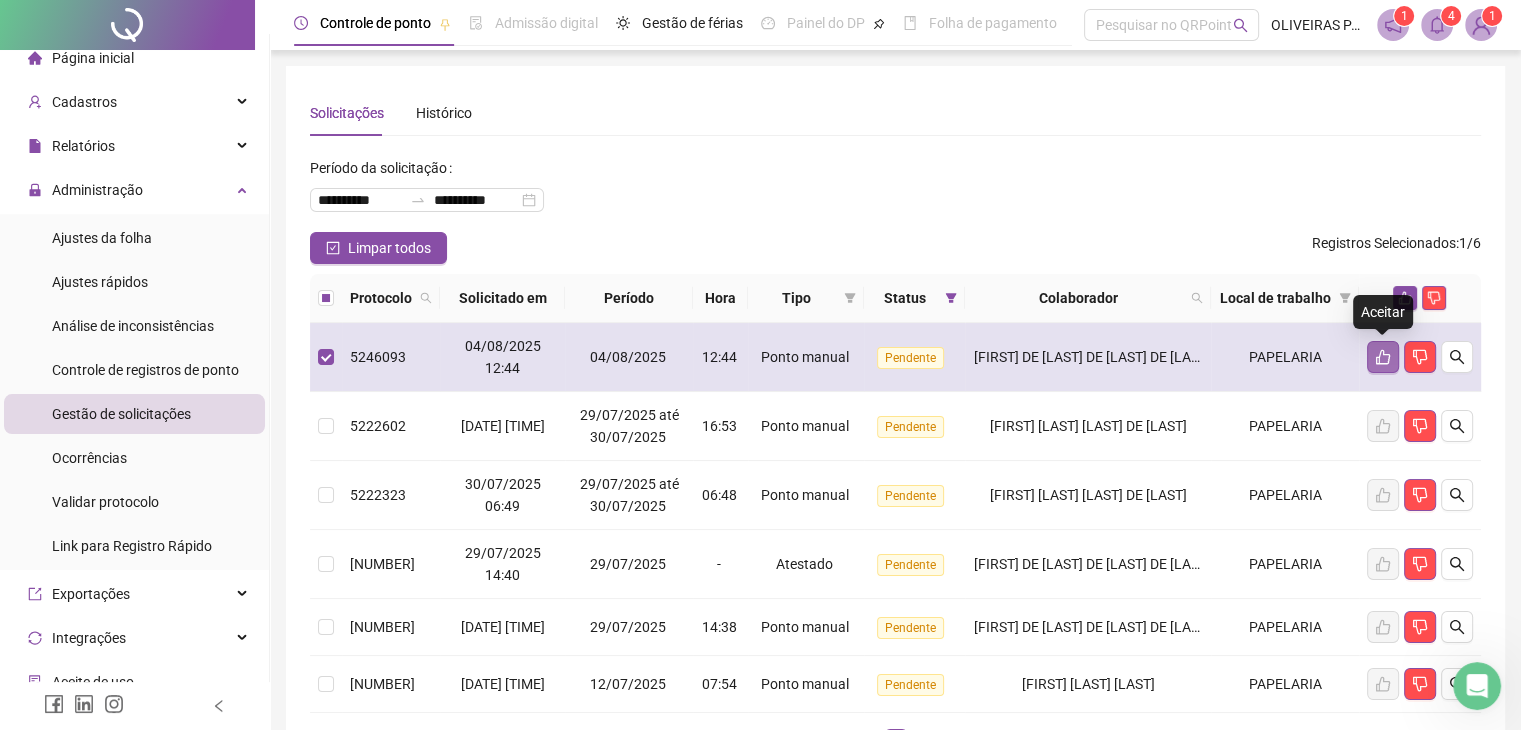 click 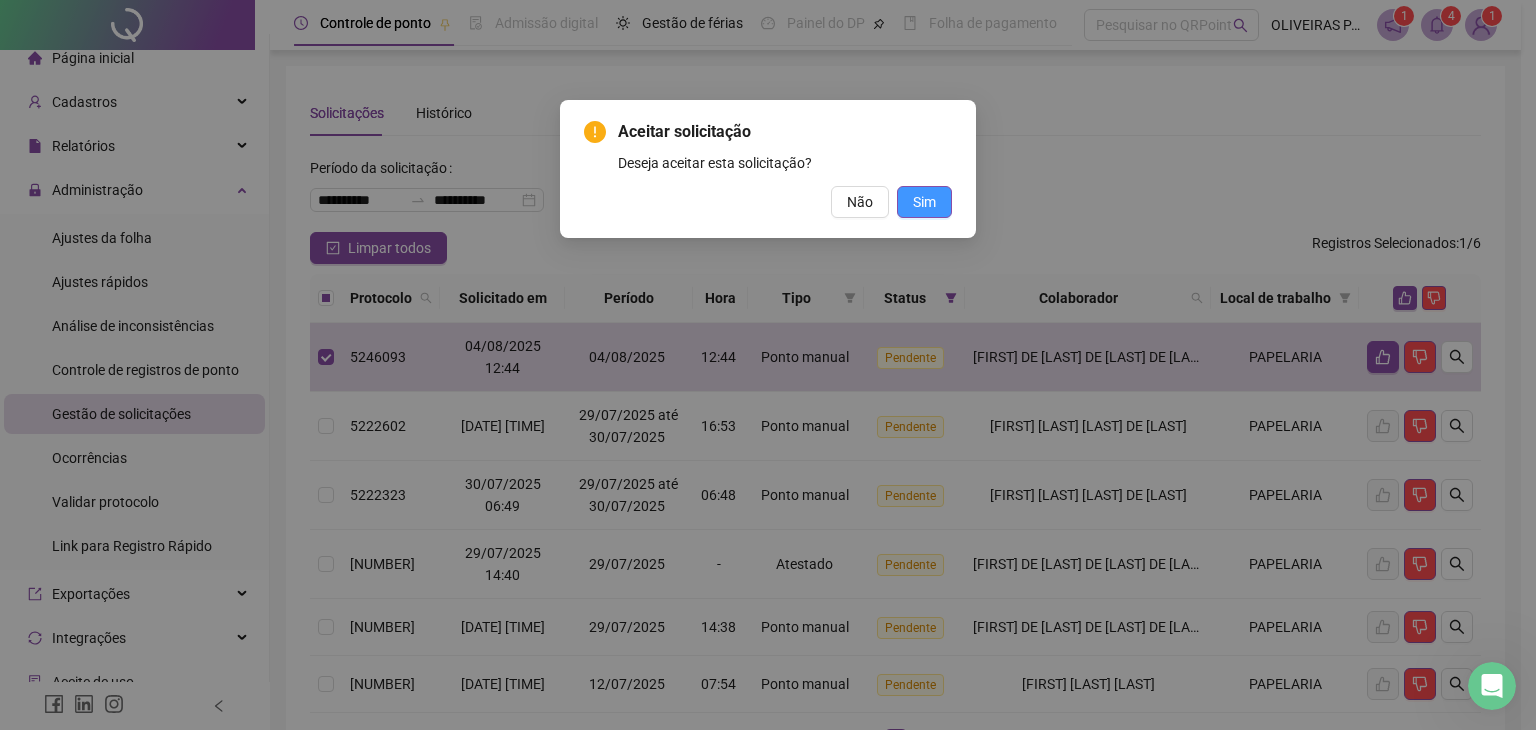 click on "Sim" at bounding box center (924, 202) 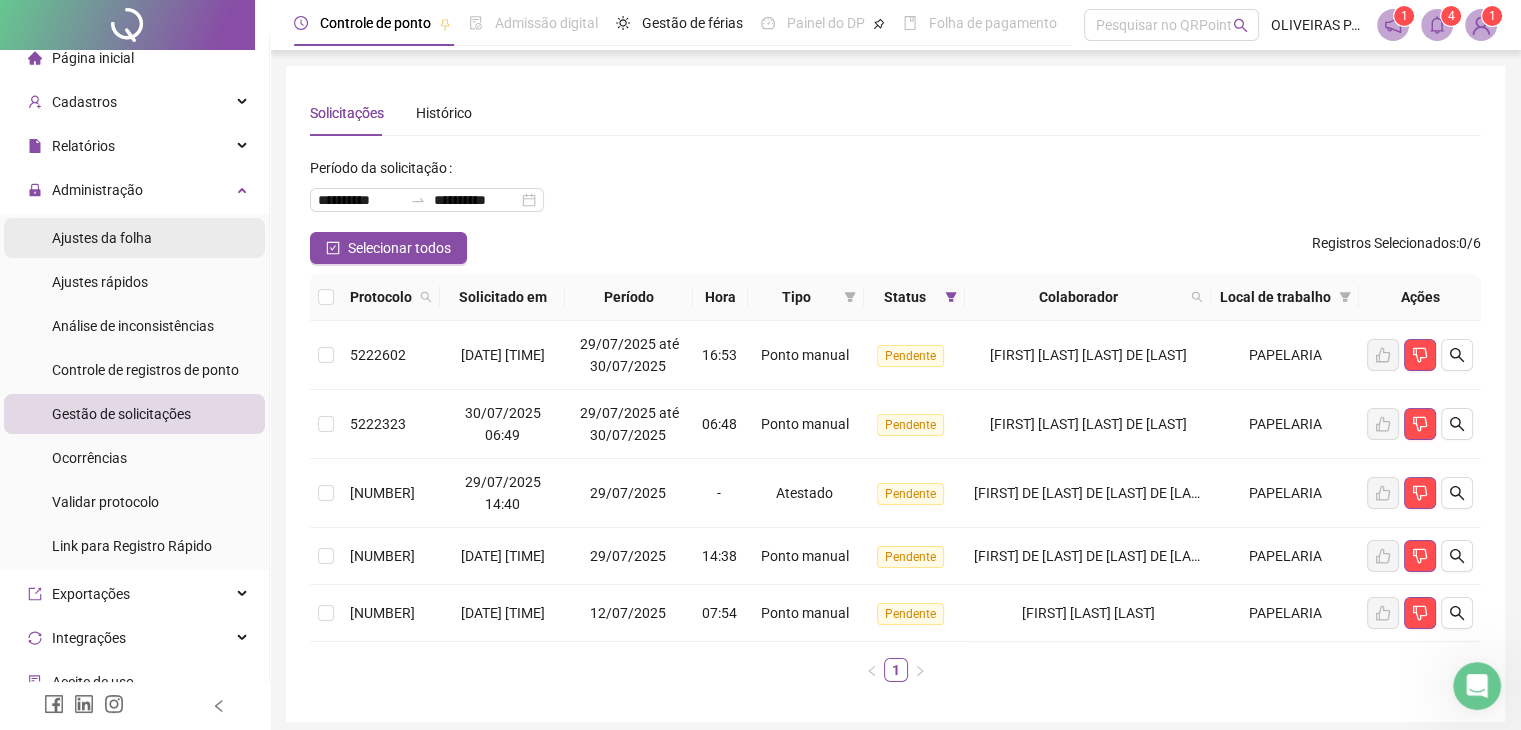 click on "Ajustes da folha" at bounding box center (134, 238) 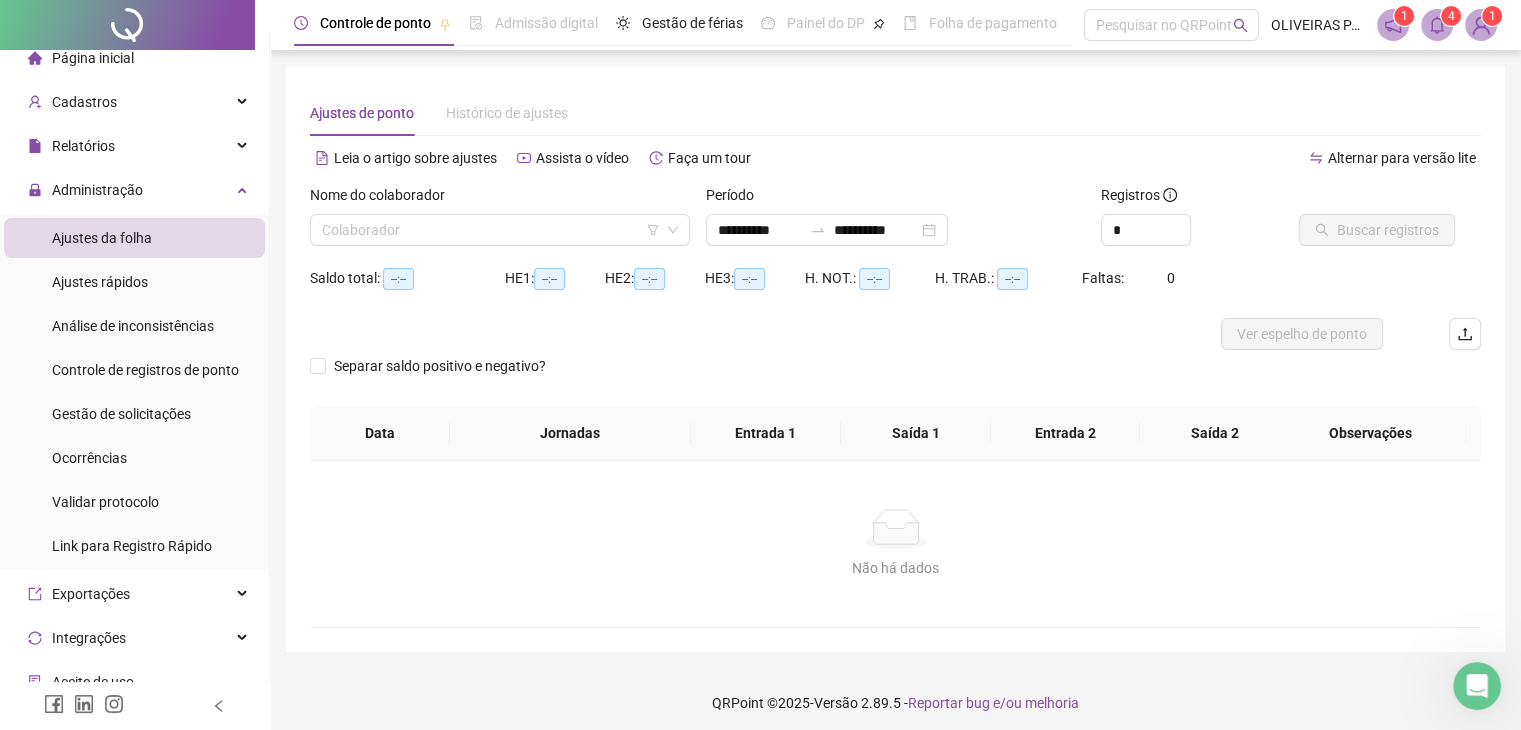 click 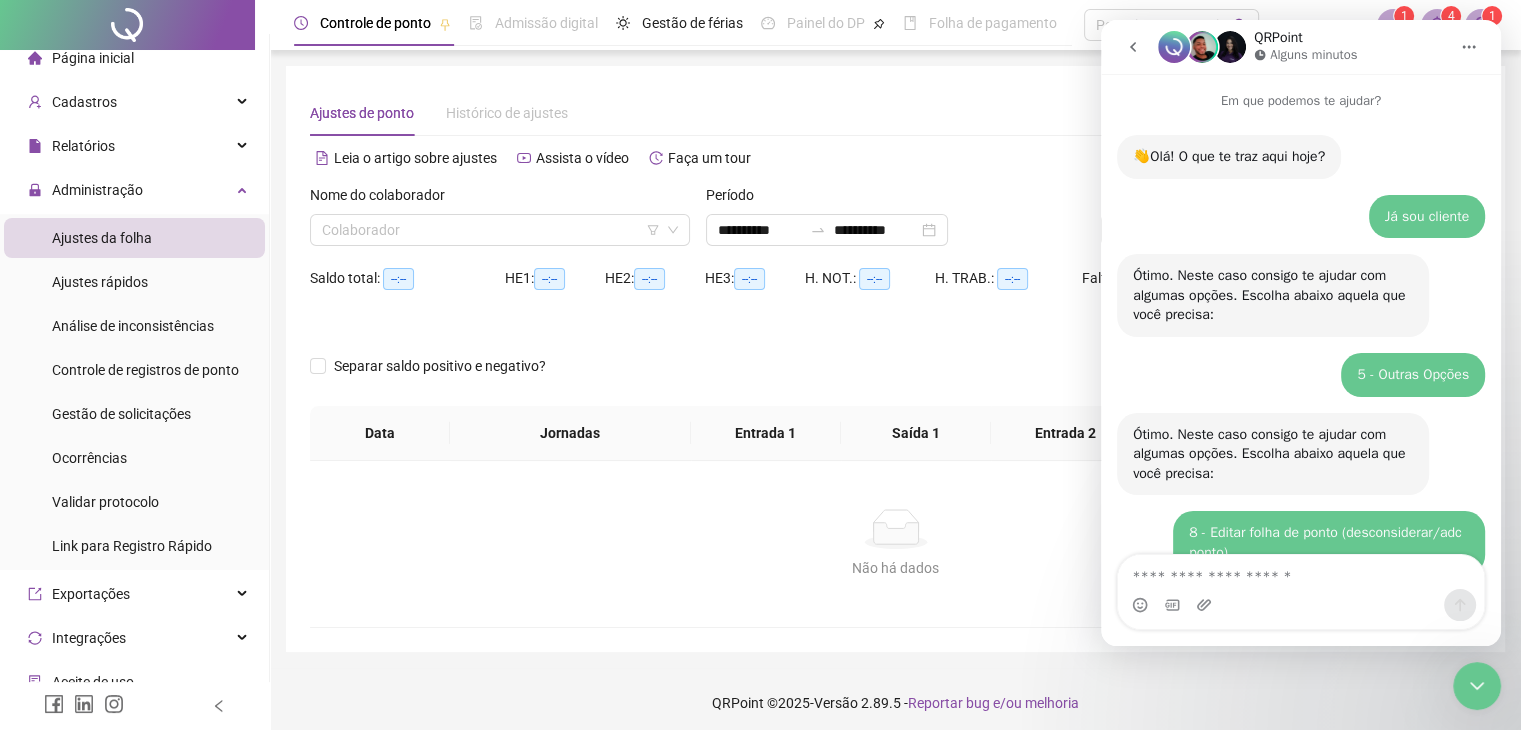 scroll, scrollTop: 3529, scrollLeft: 0, axis: vertical 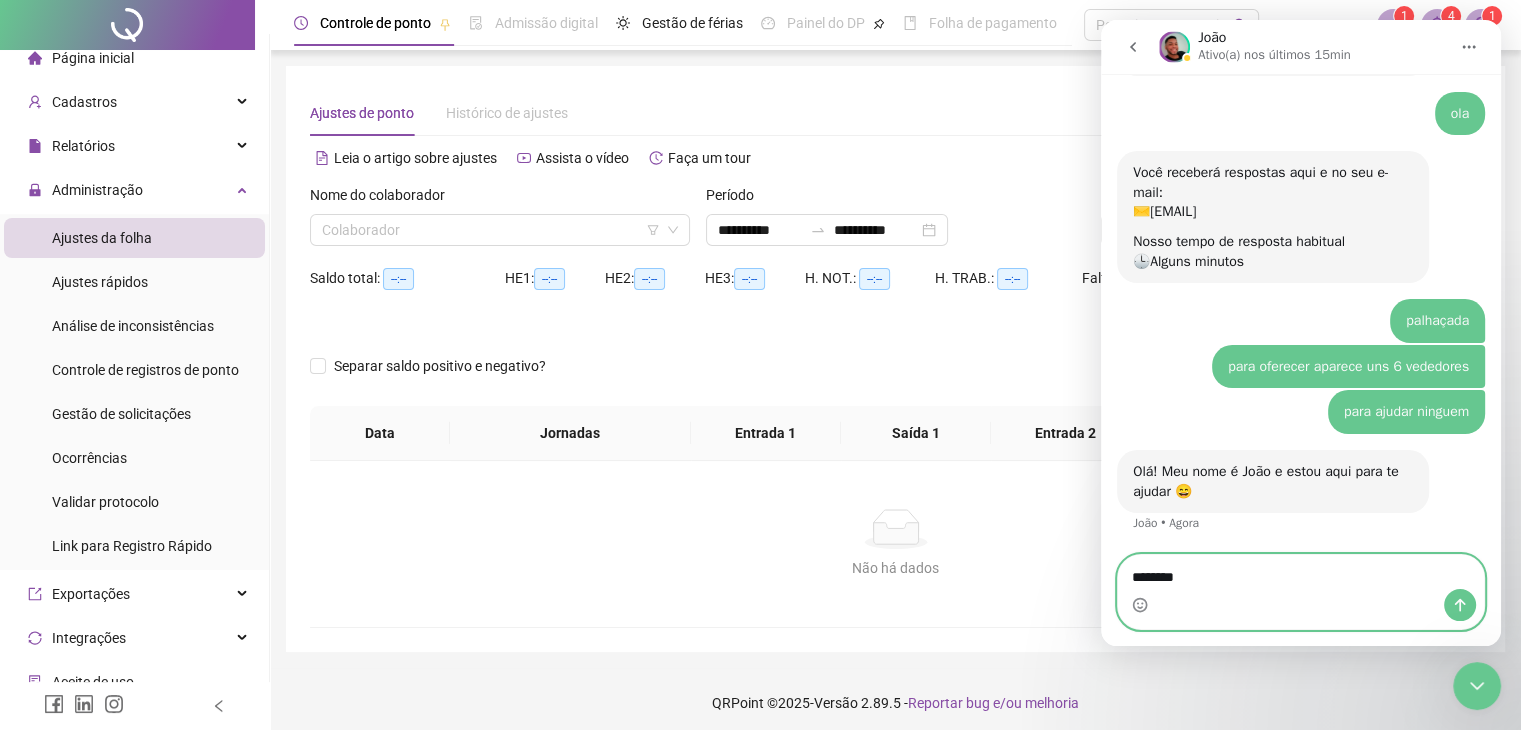 type on "*********" 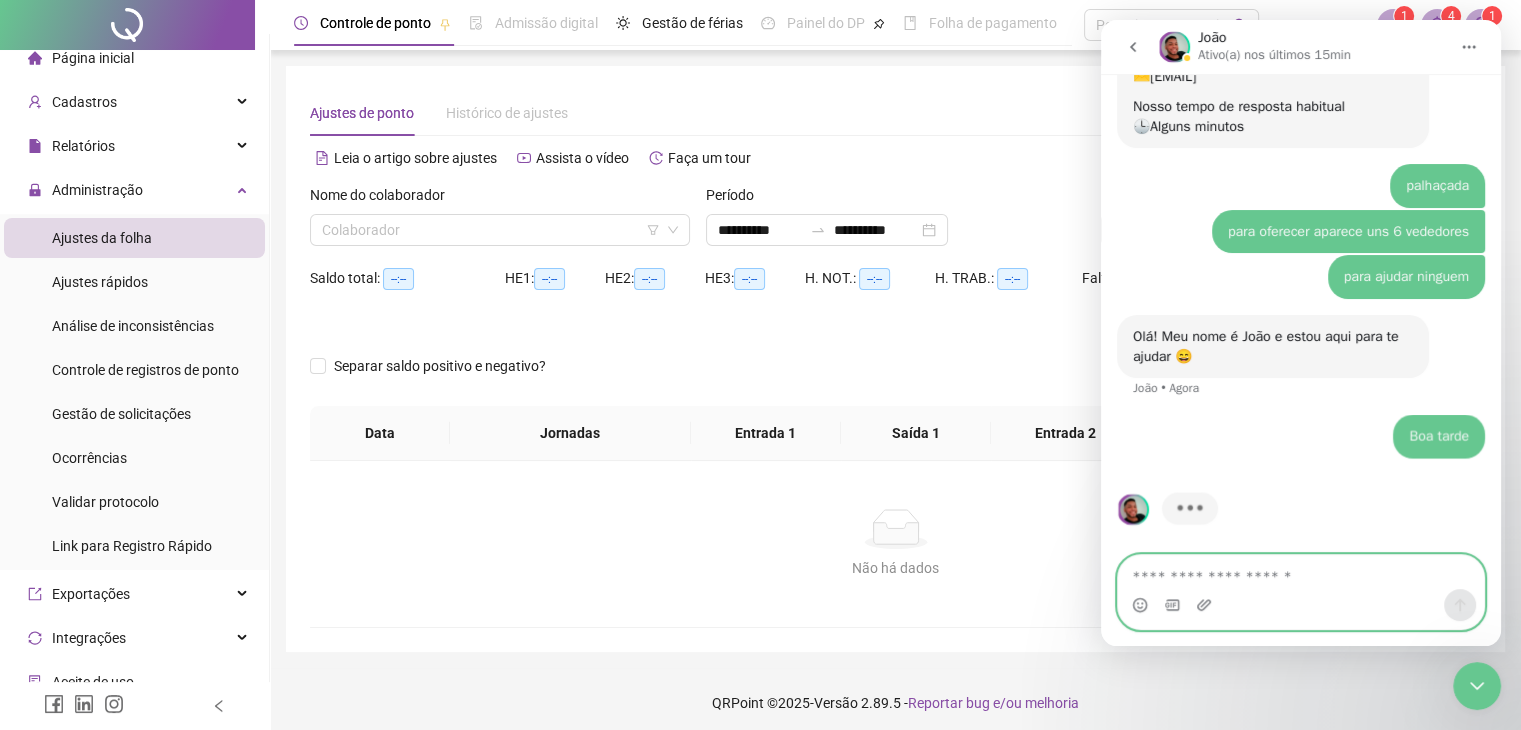 scroll, scrollTop: 3689, scrollLeft: 0, axis: vertical 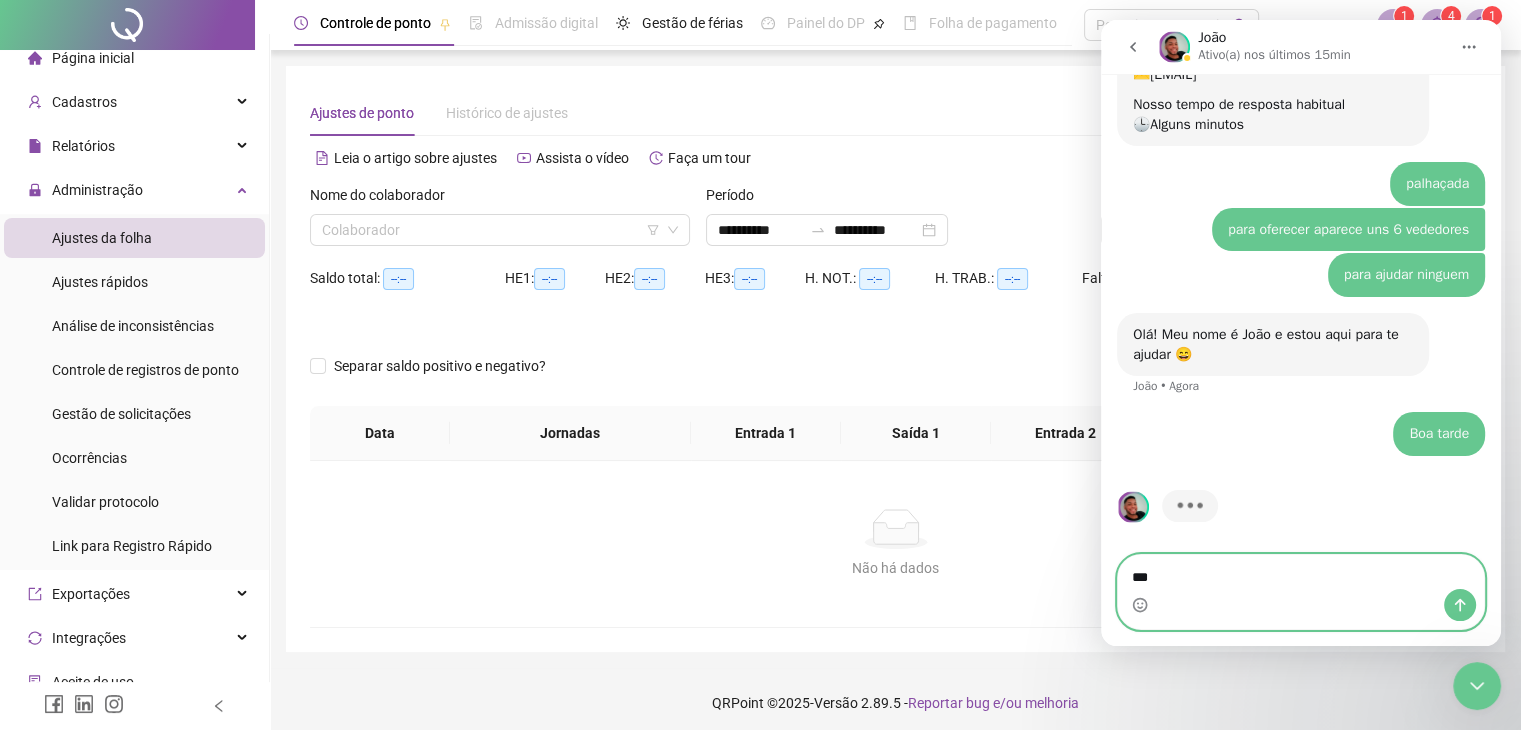 type on "****" 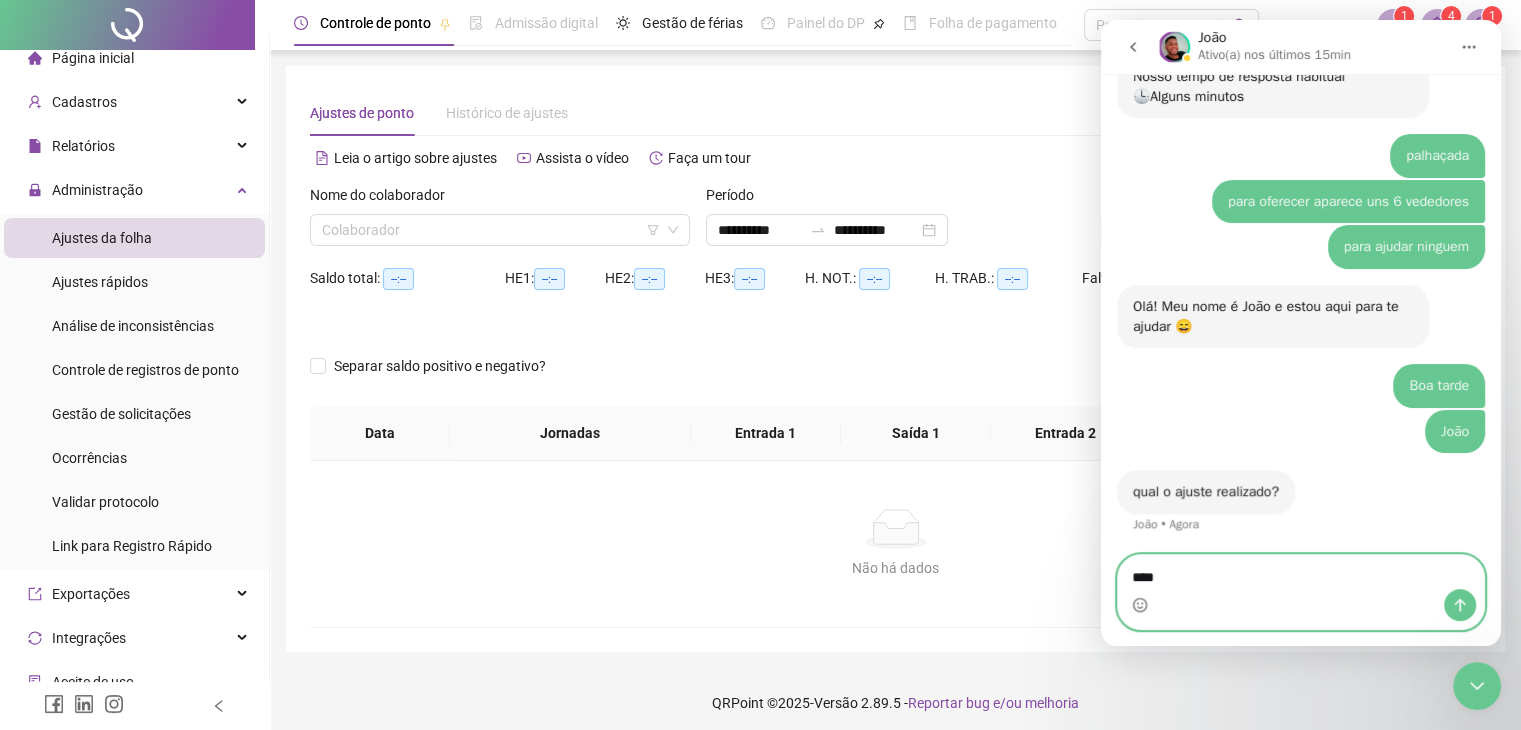 scroll, scrollTop: 3717, scrollLeft: 0, axis: vertical 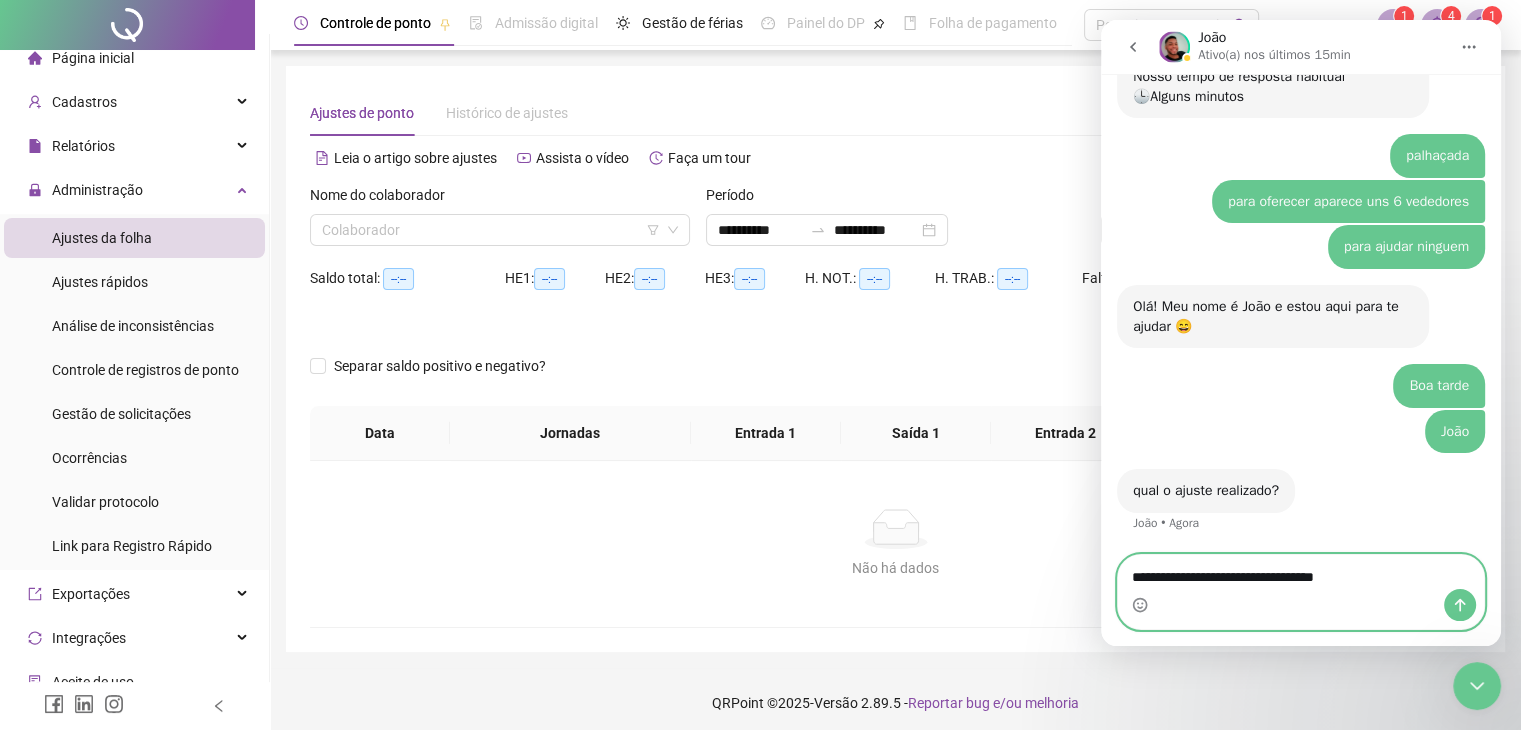type on "**********" 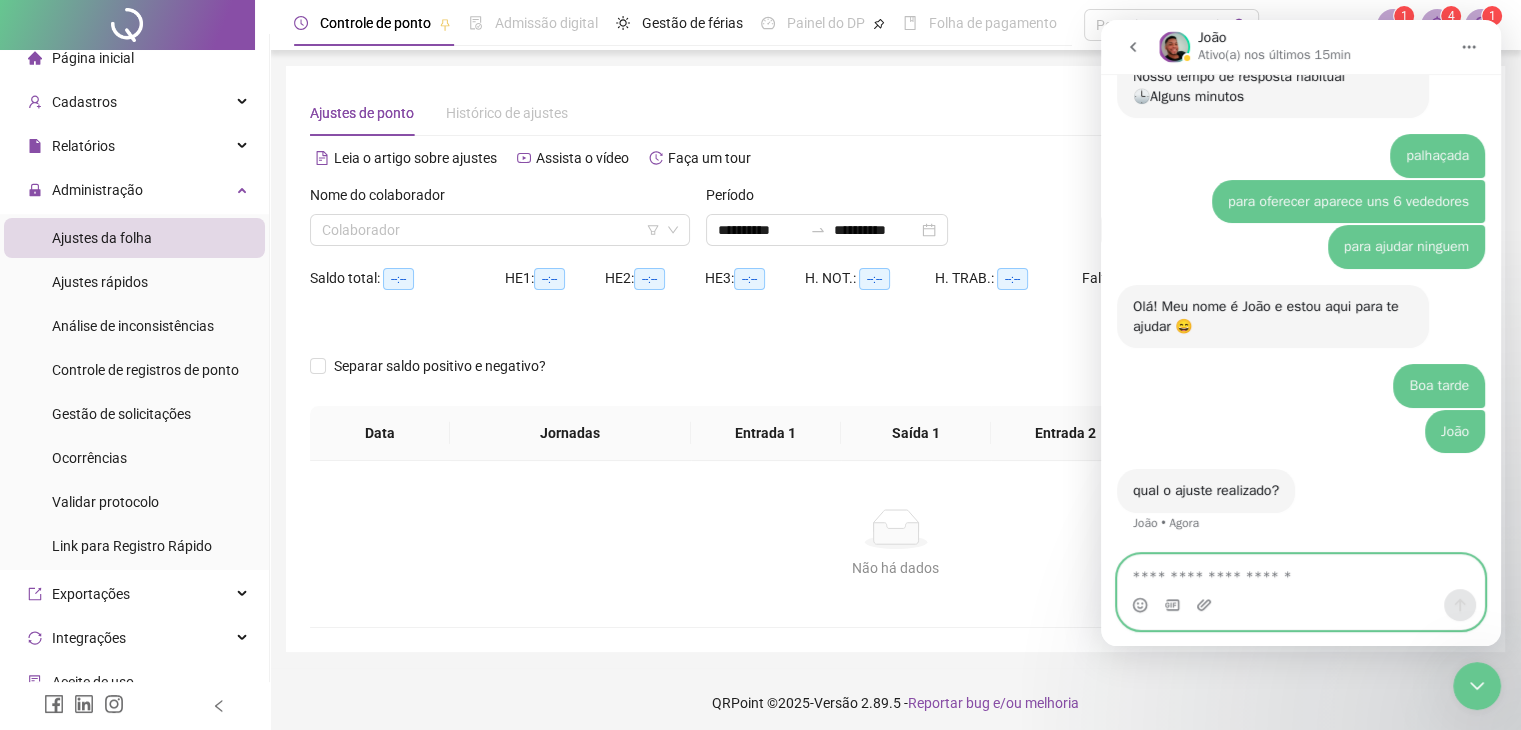 scroll, scrollTop: 3777, scrollLeft: 0, axis: vertical 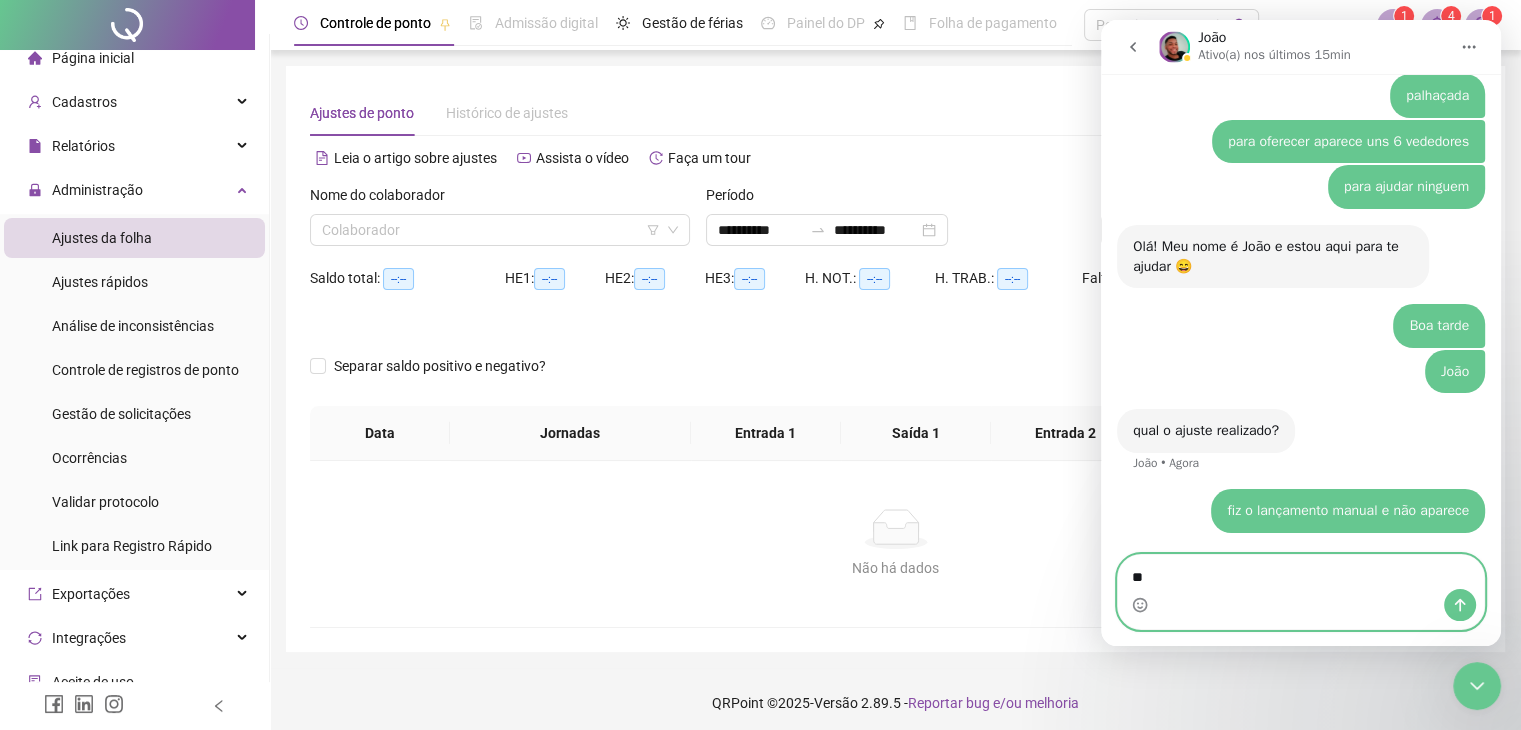 type on "*" 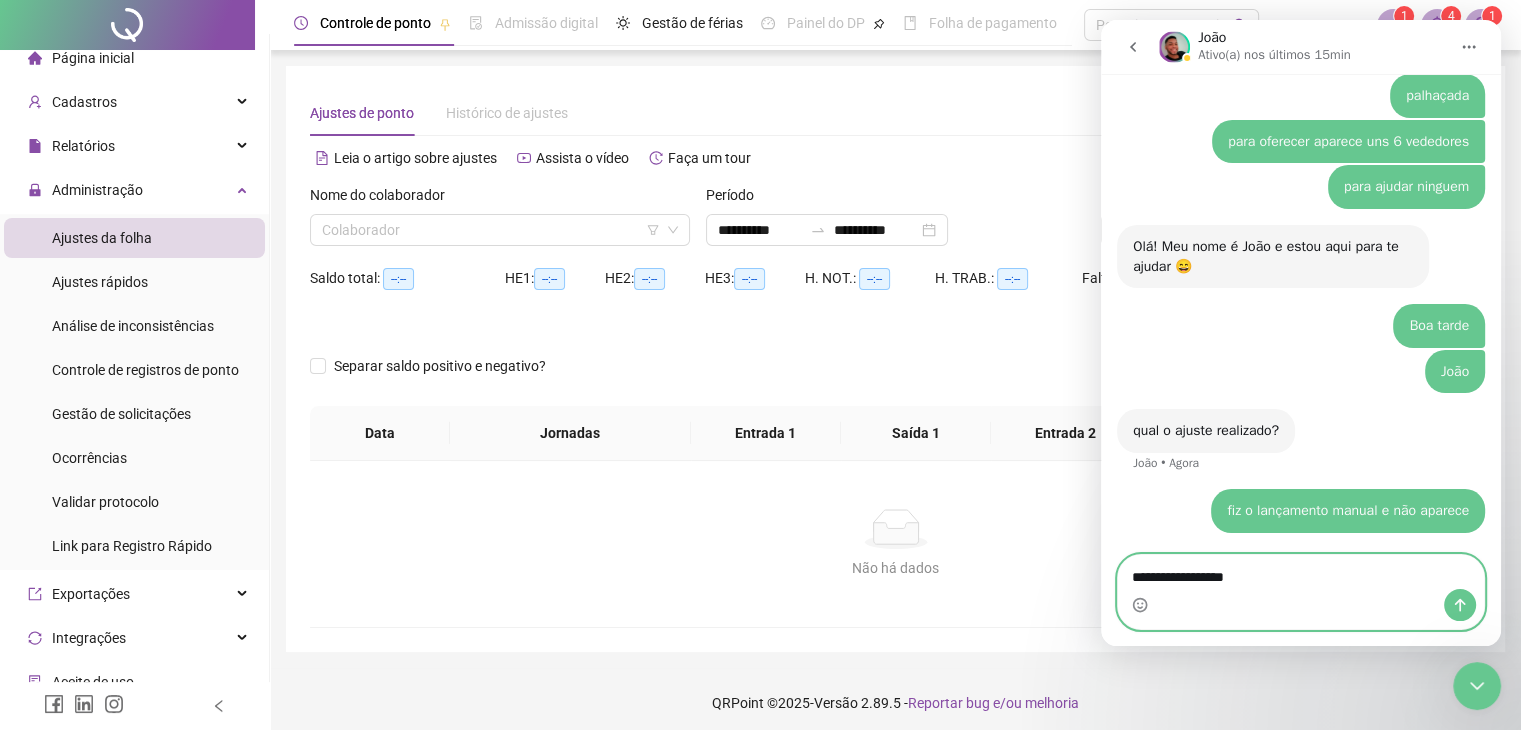 type on "**********" 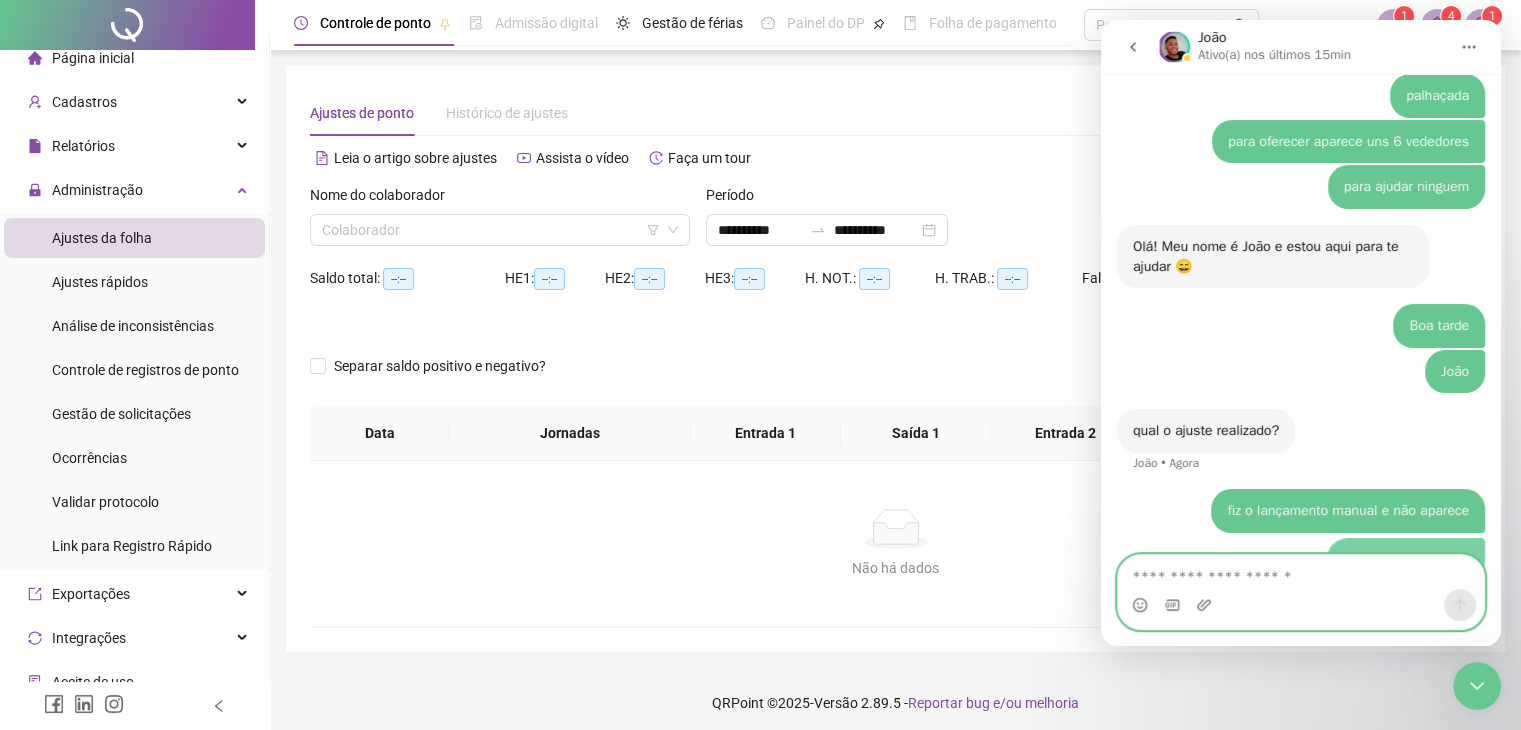 scroll, scrollTop: 3823, scrollLeft: 0, axis: vertical 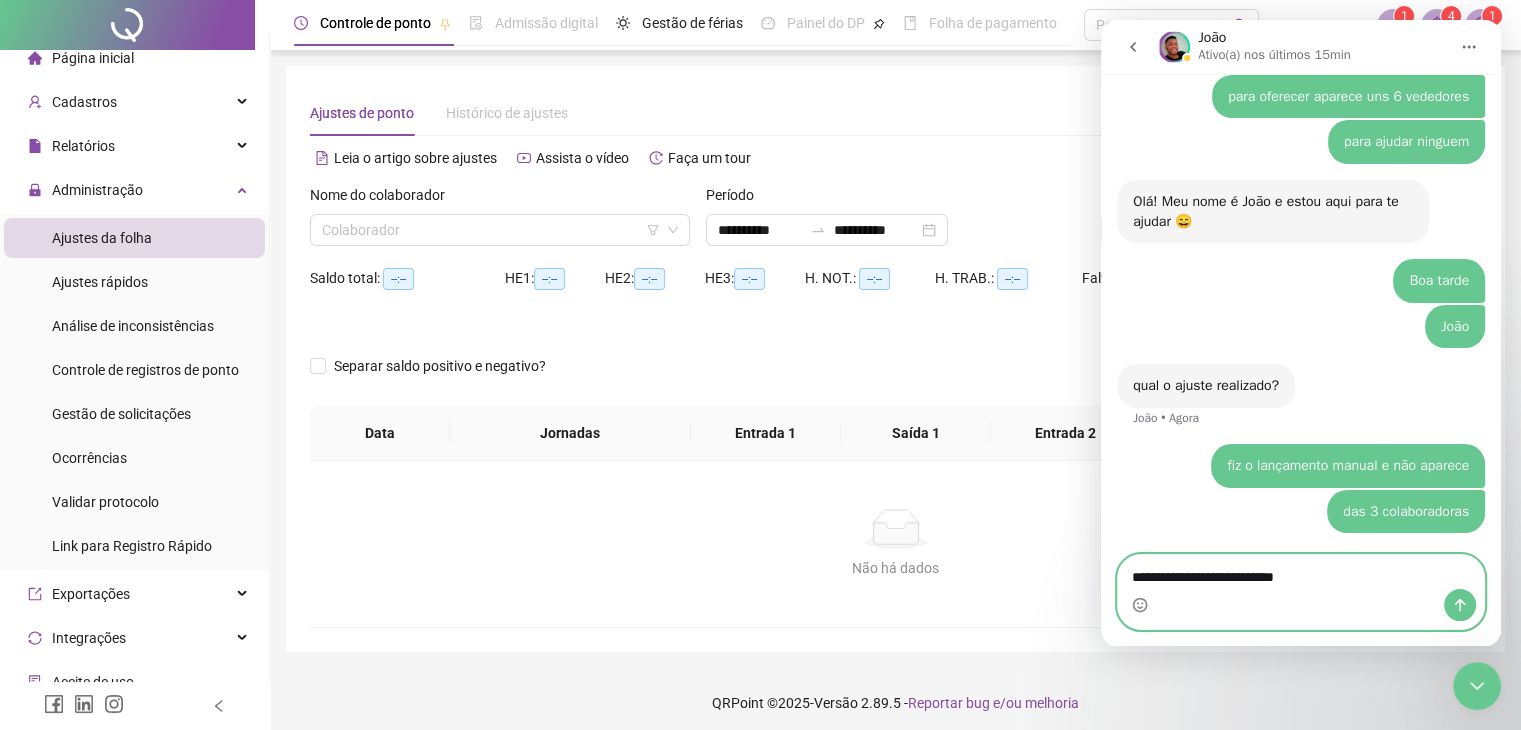 type on "**********" 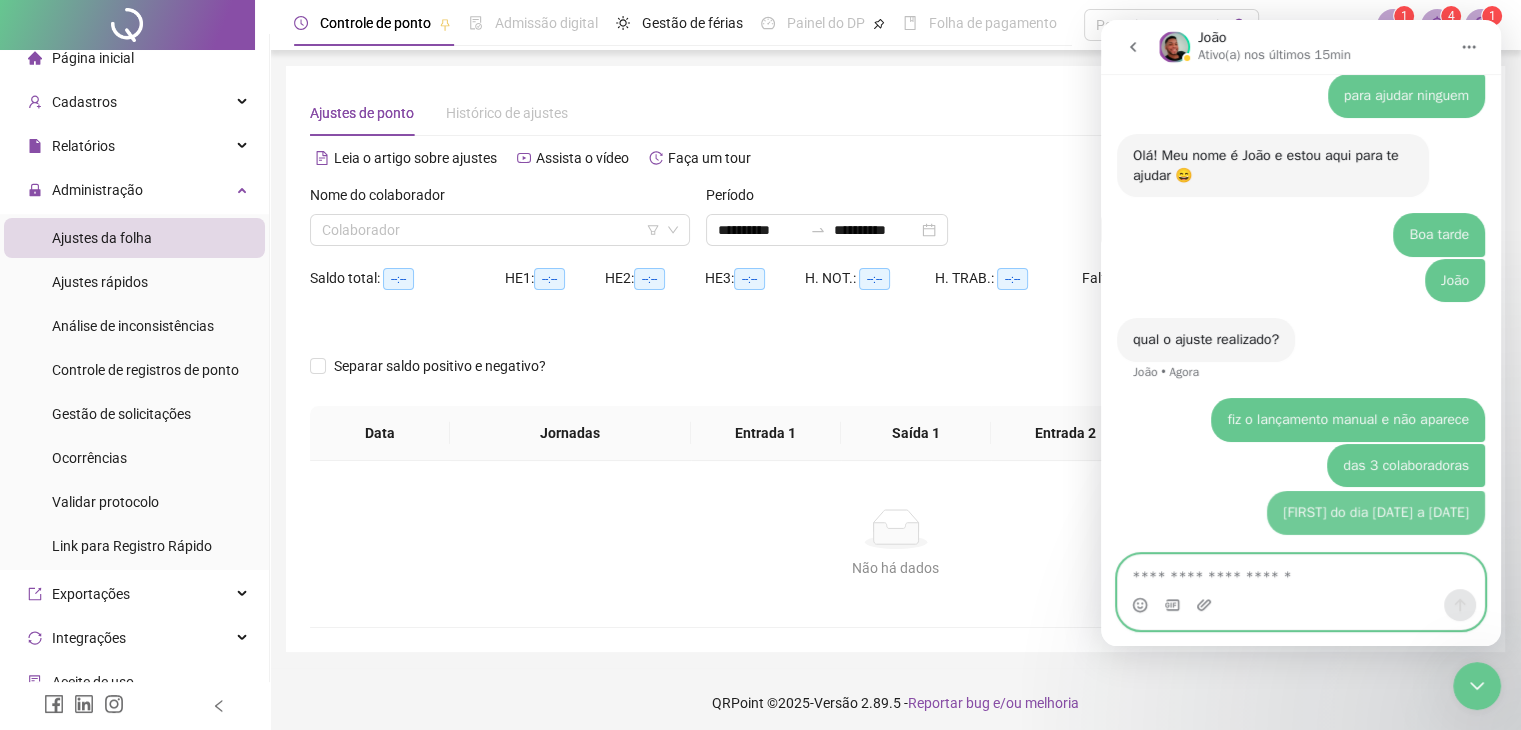 scroll, scrollTop: 3868, scrollLeft: 0, axis: vertical 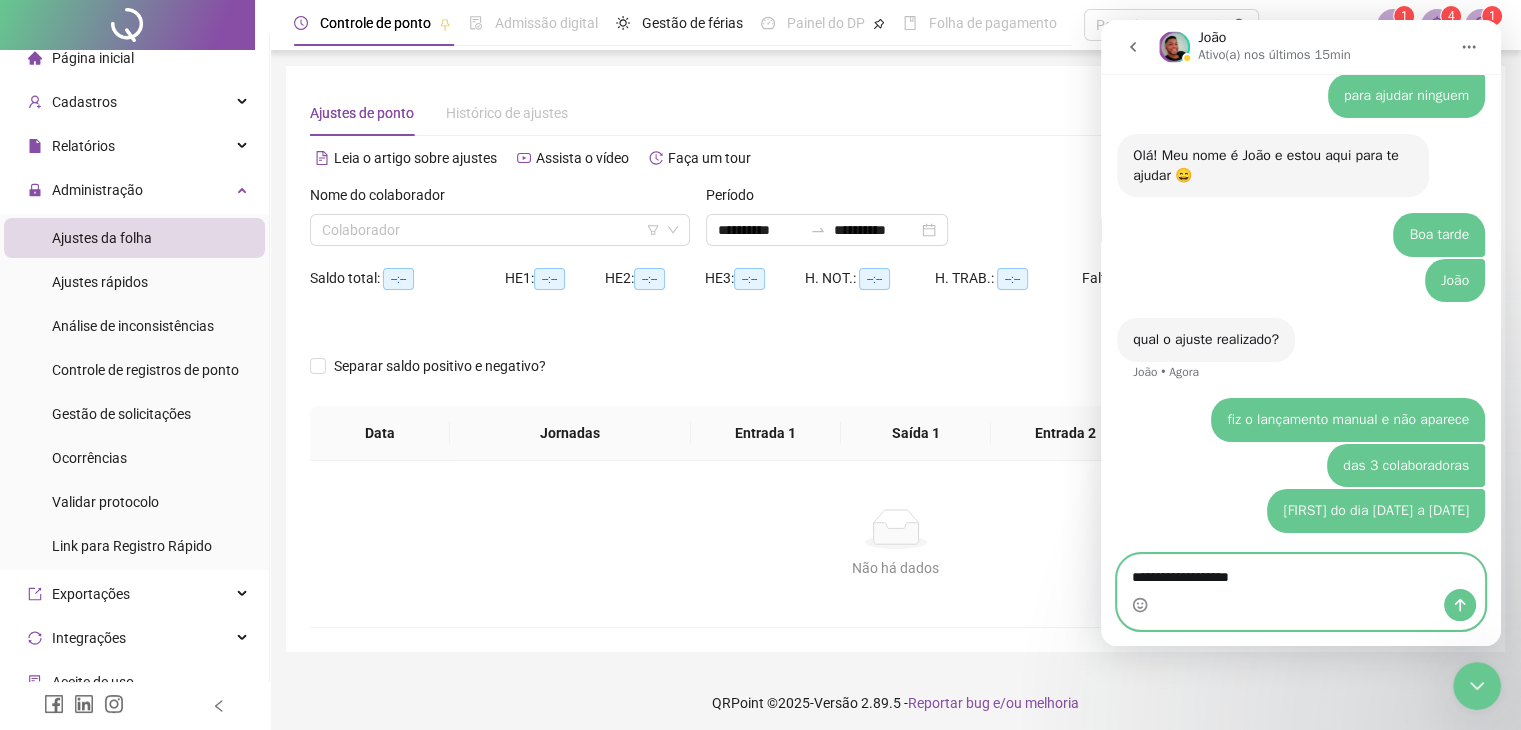 type on "**********" 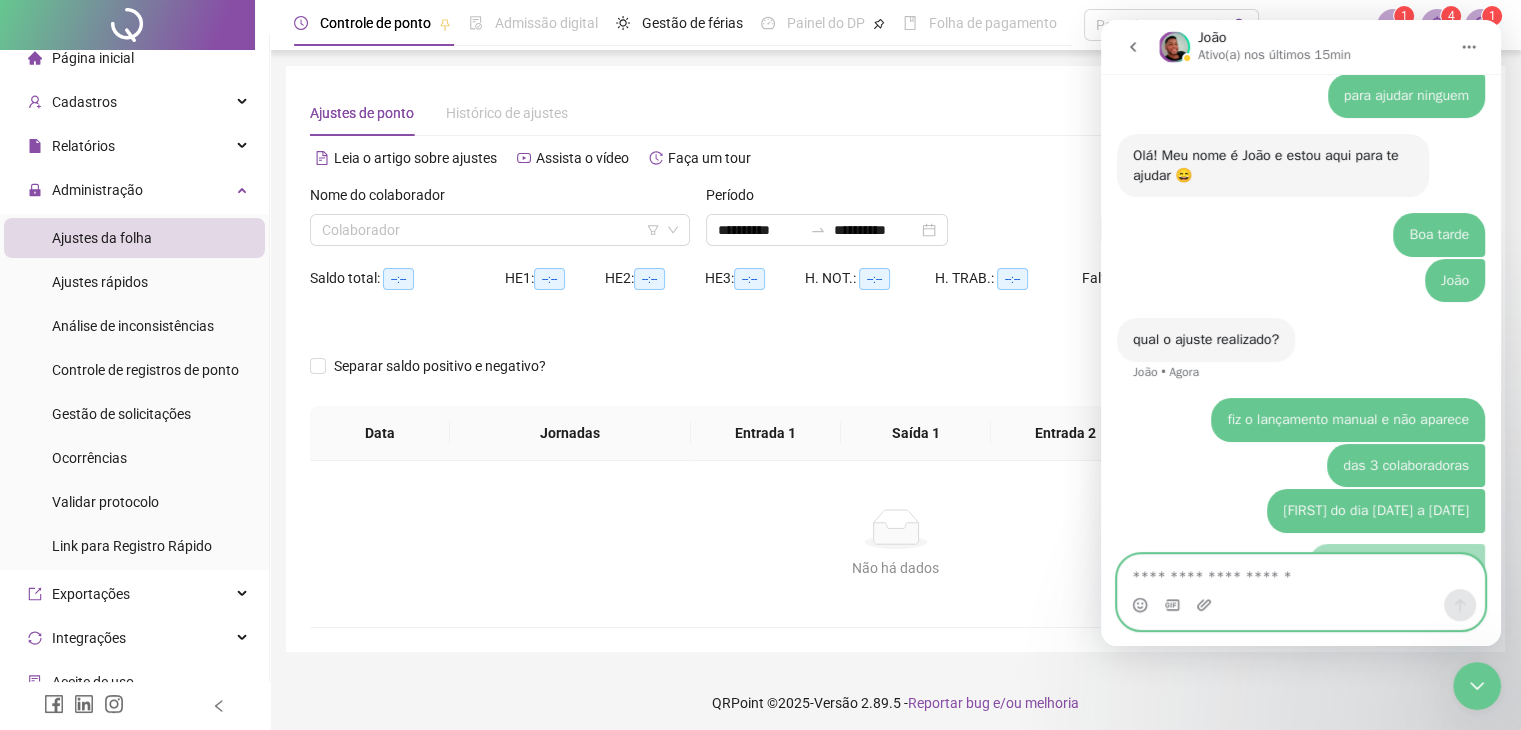 scroll, scrollTop: 3914, scrollLeft: 0, axis: vertical 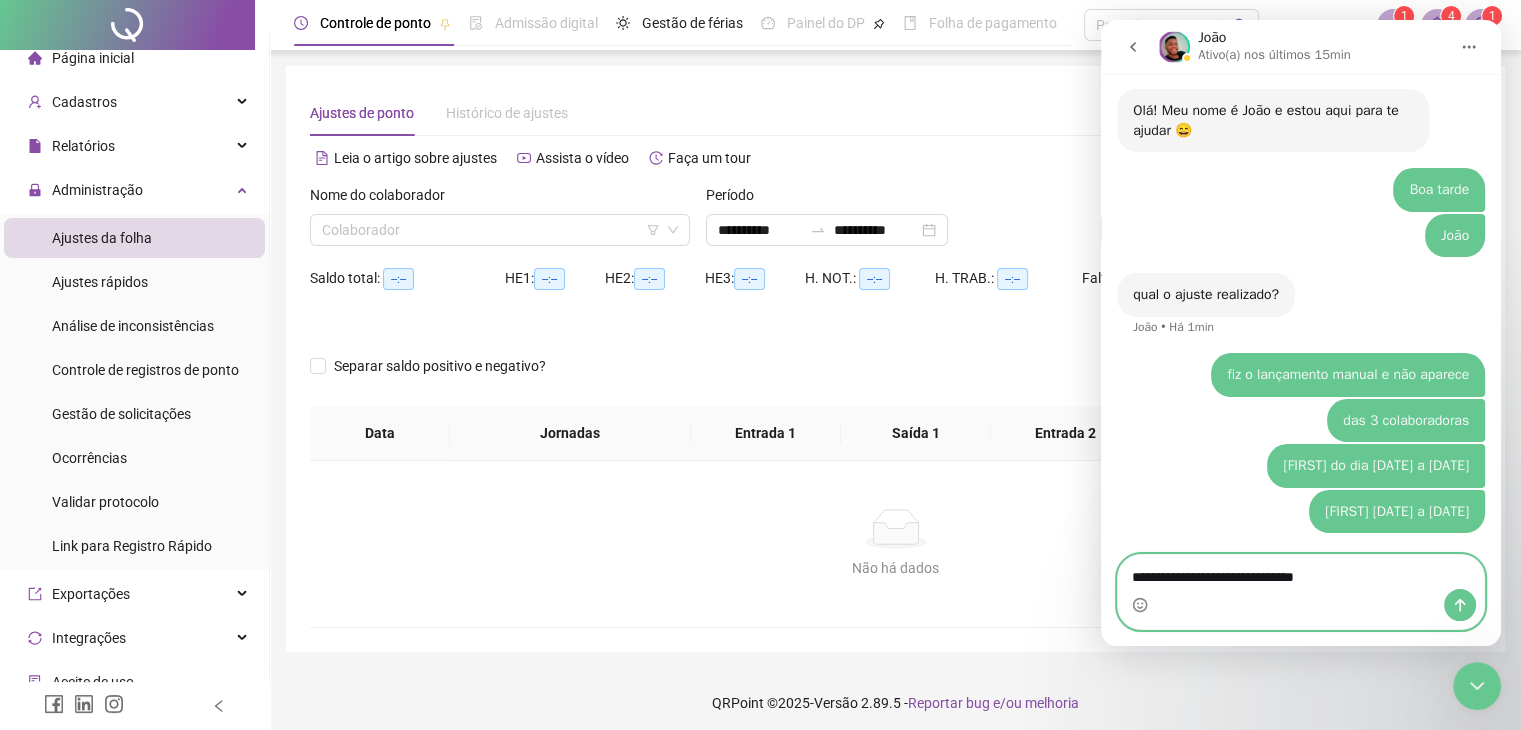 type on "**********" 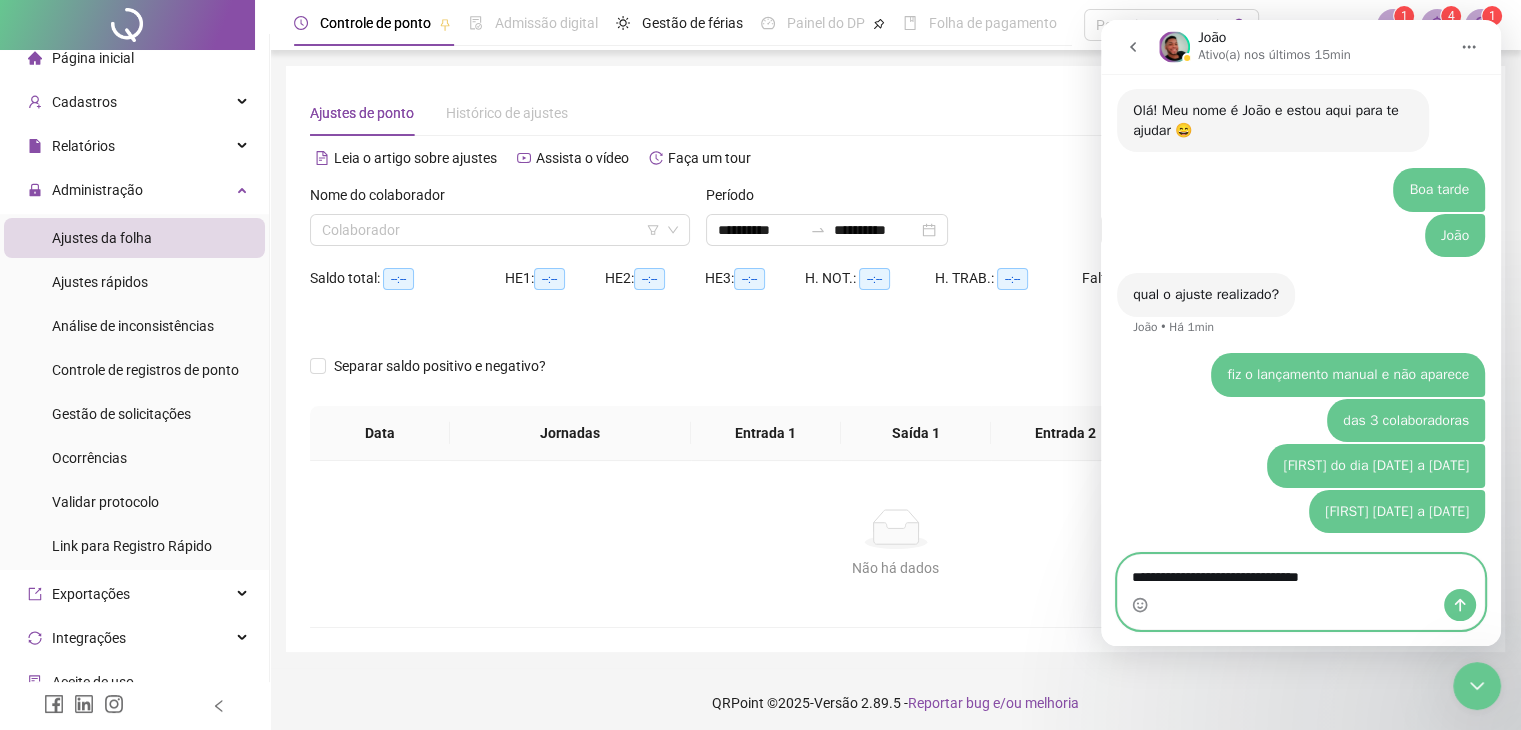 type 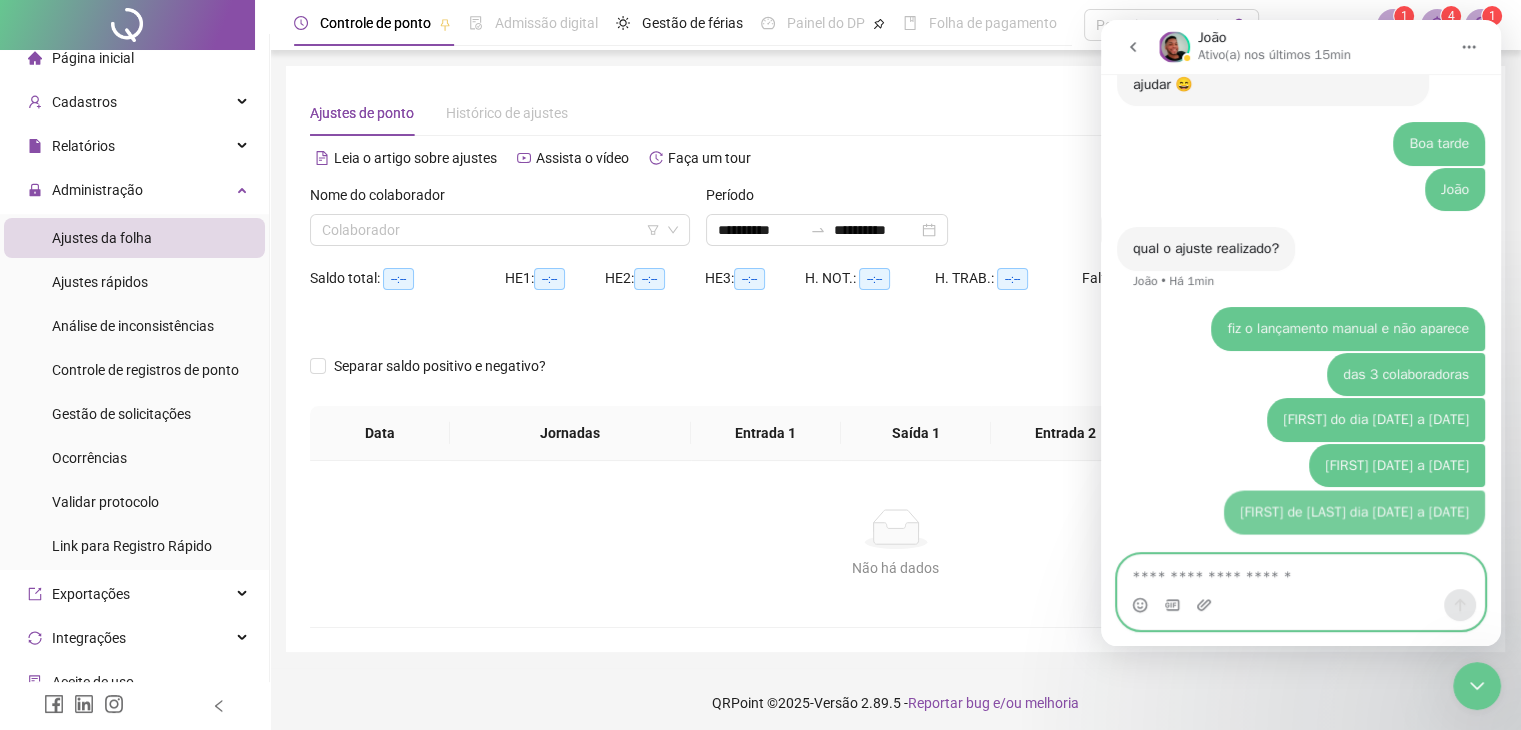 scroll, scrollTop: 3960, scrollLeft: 0, axis: vertical 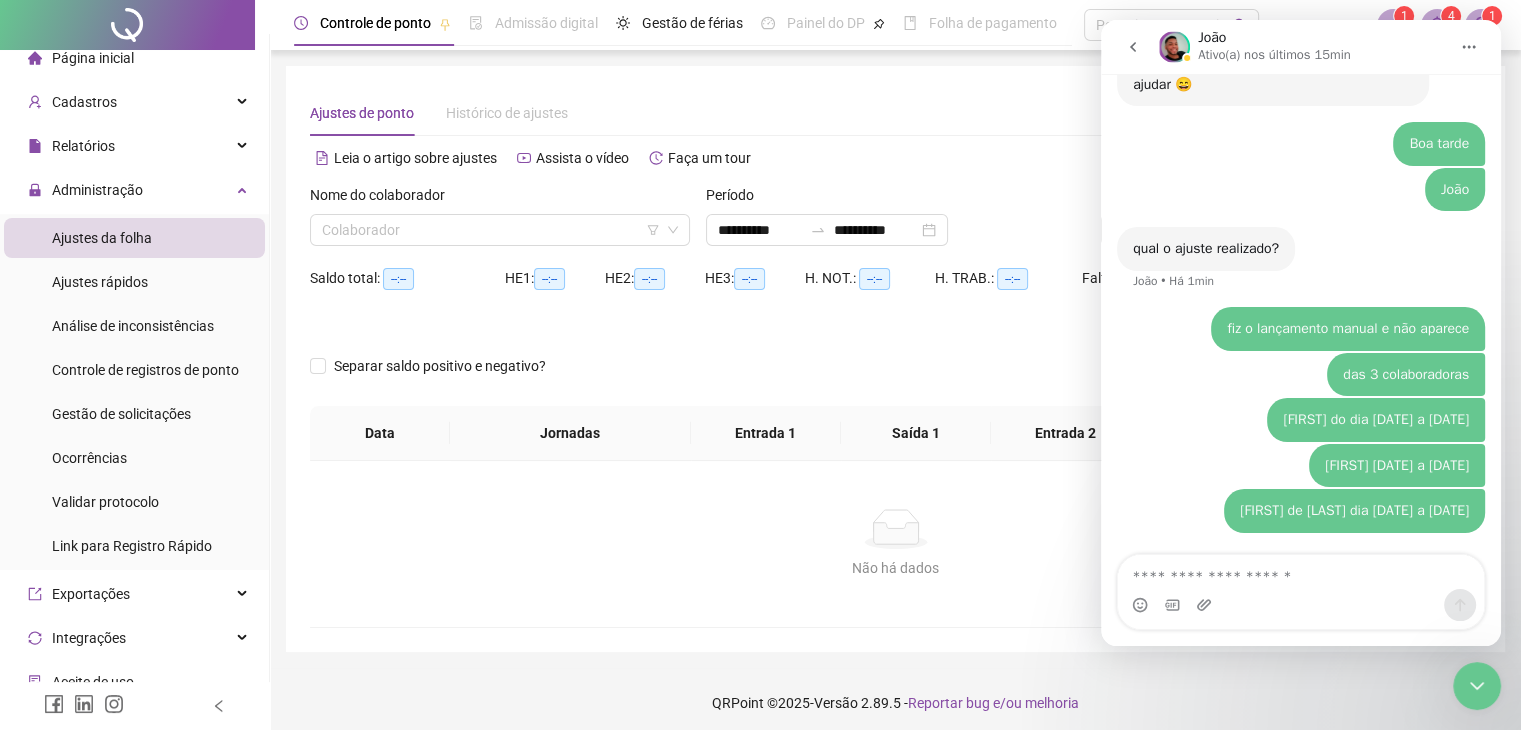 click 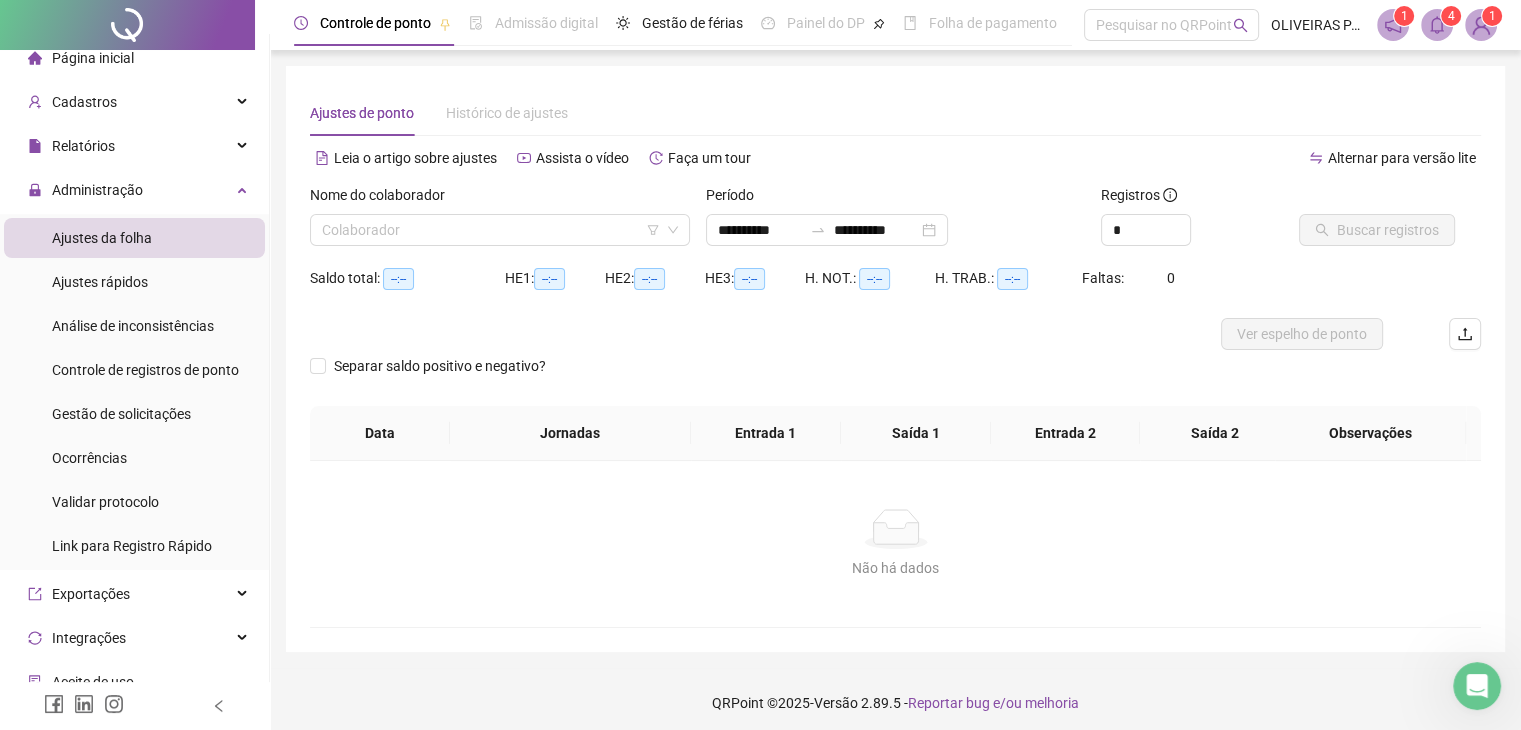 click on "Ajustes da folha" at bounding box center (102, 238) 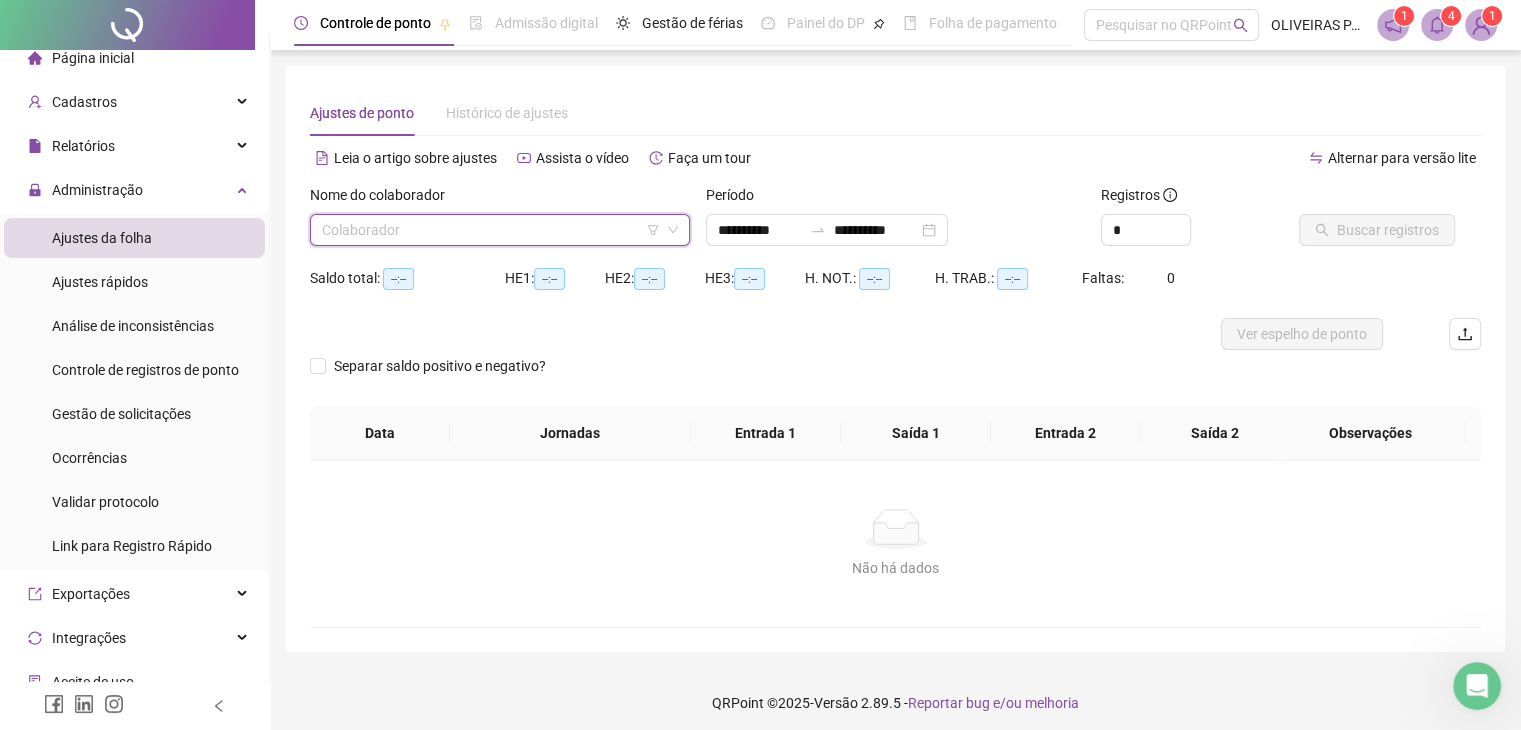 click at bounding box center [491, 230] 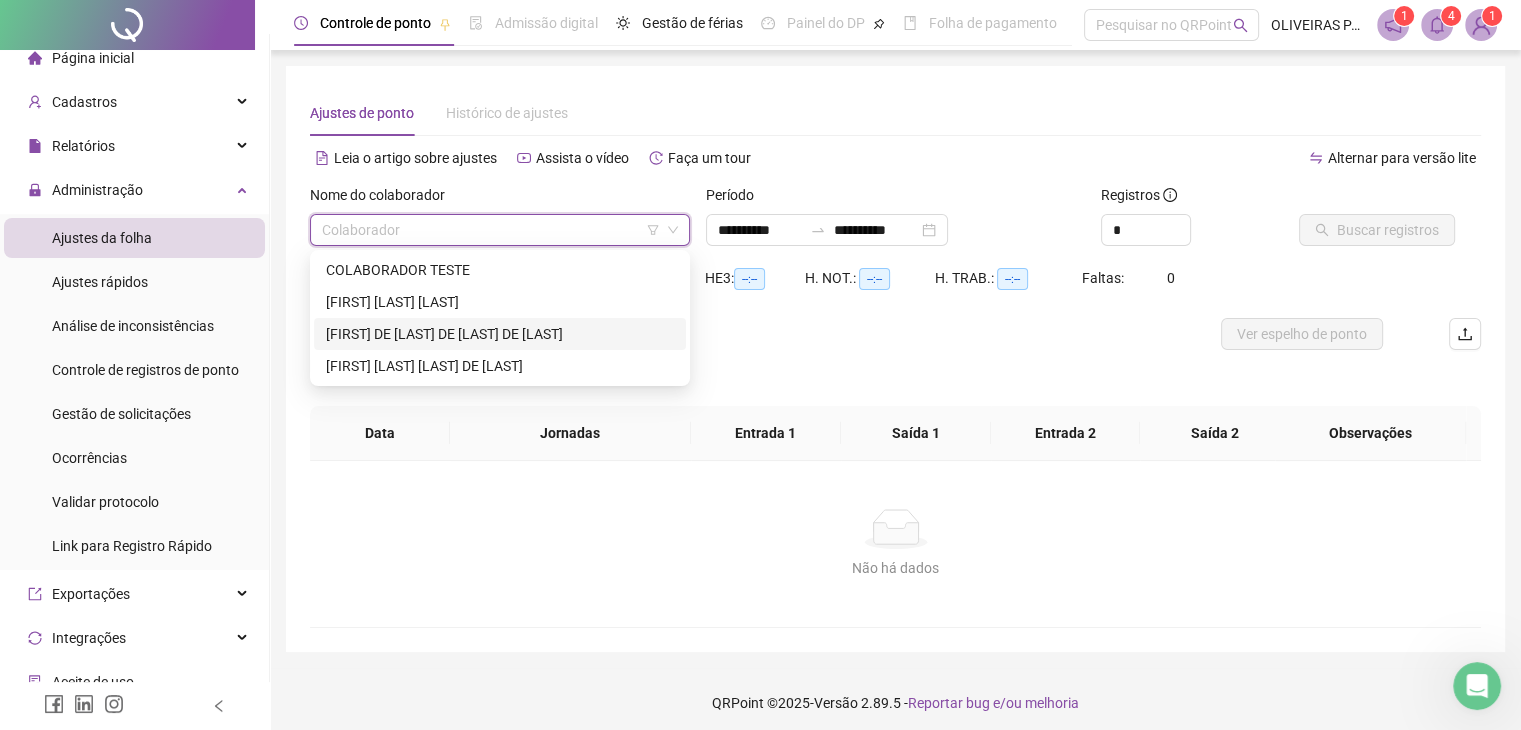 click on "[FIRST] DE [LAST] DE [LAST] DE [LAST]" at bounding box center (500, 334) 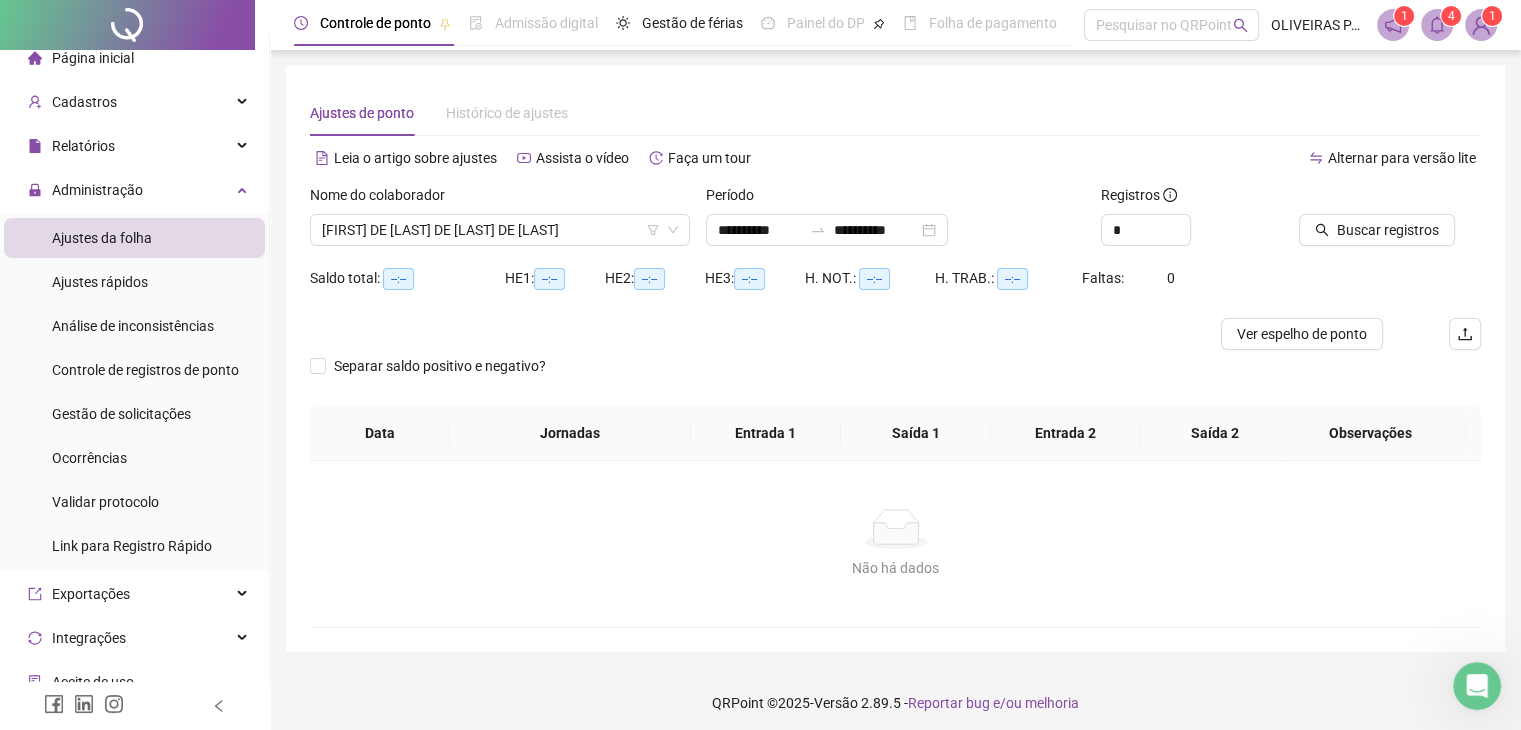 click on "Histórico de ajustes" at bounding box center [507, 113] 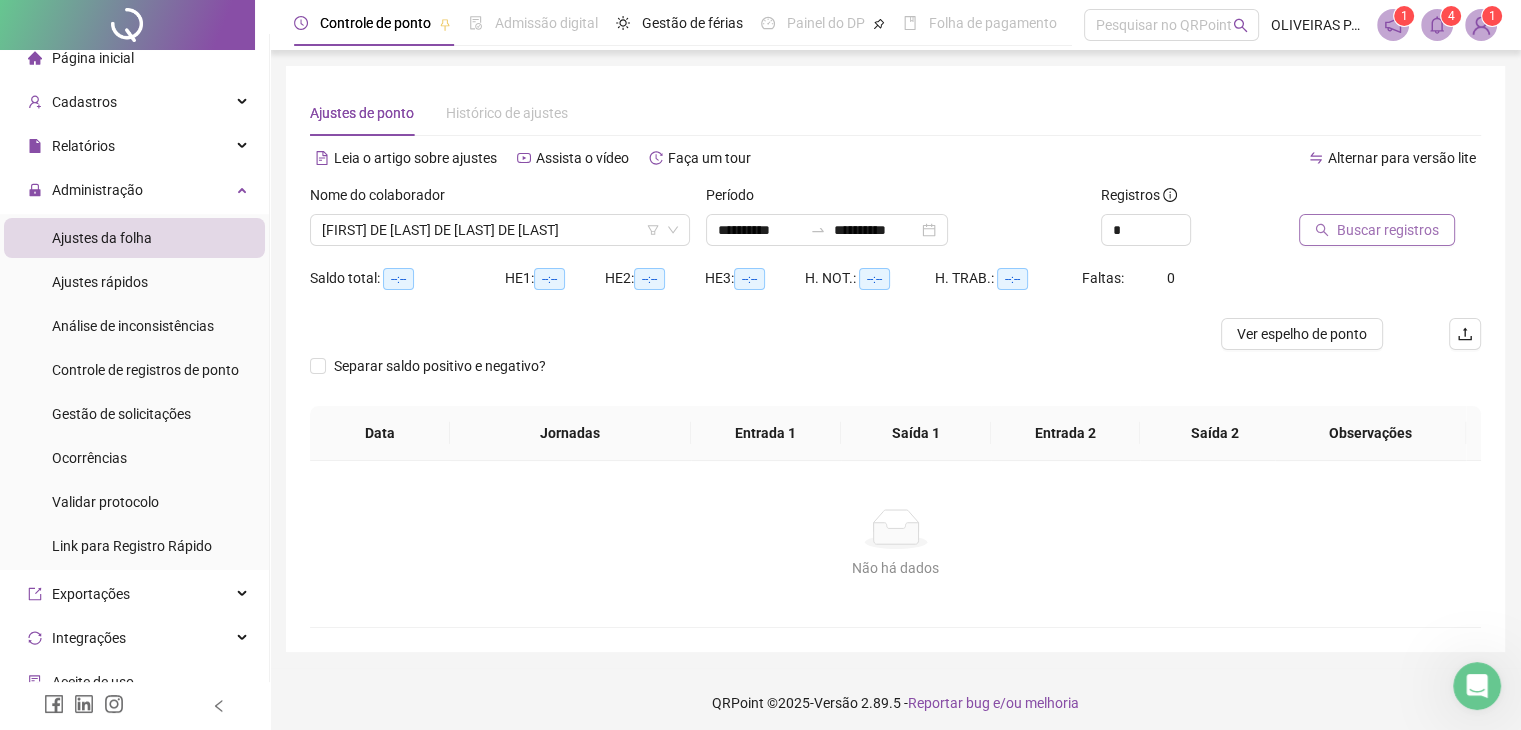 click on "Buscar registros" at bounding box center (1388, 230) 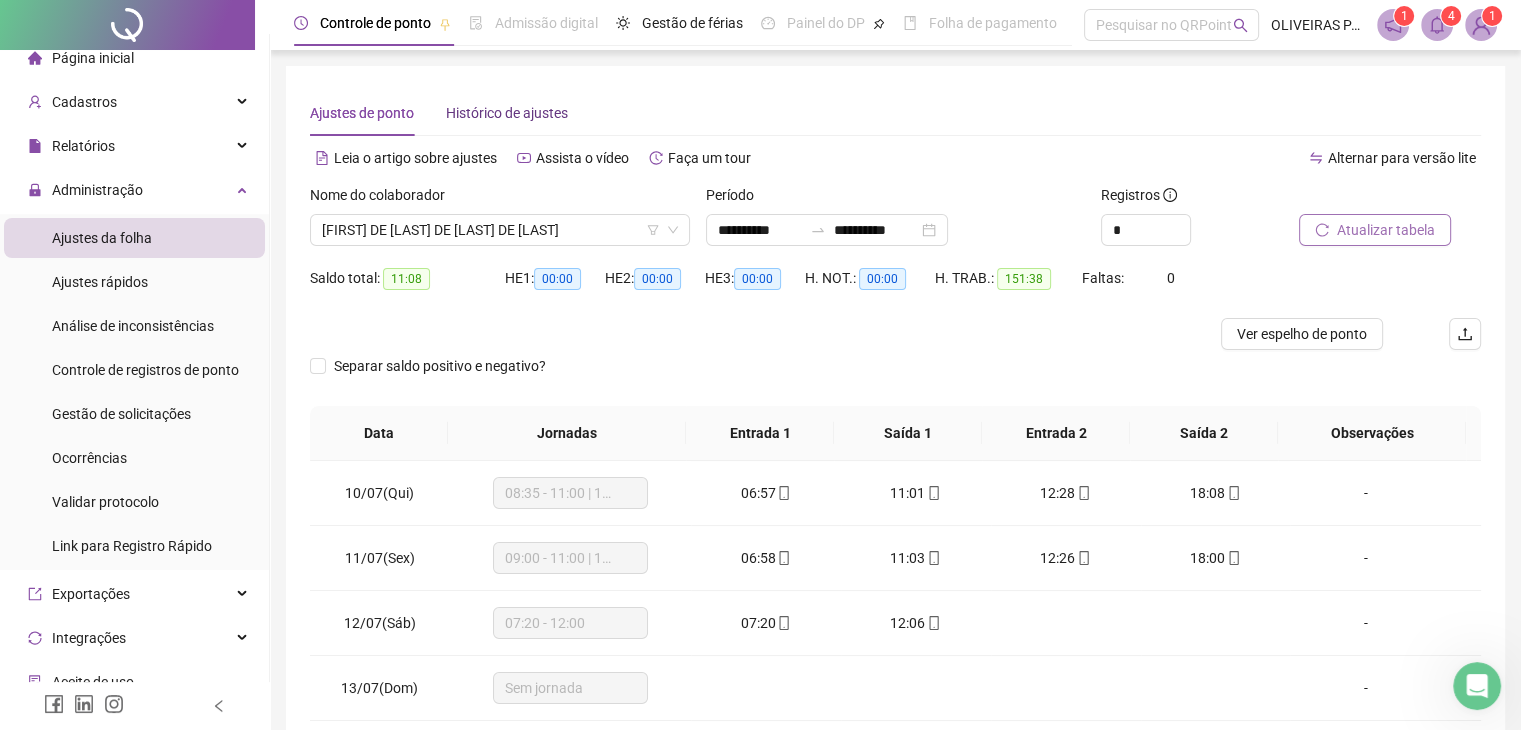 click on "Histórico de ajustes" at bounding box center [507, 113] 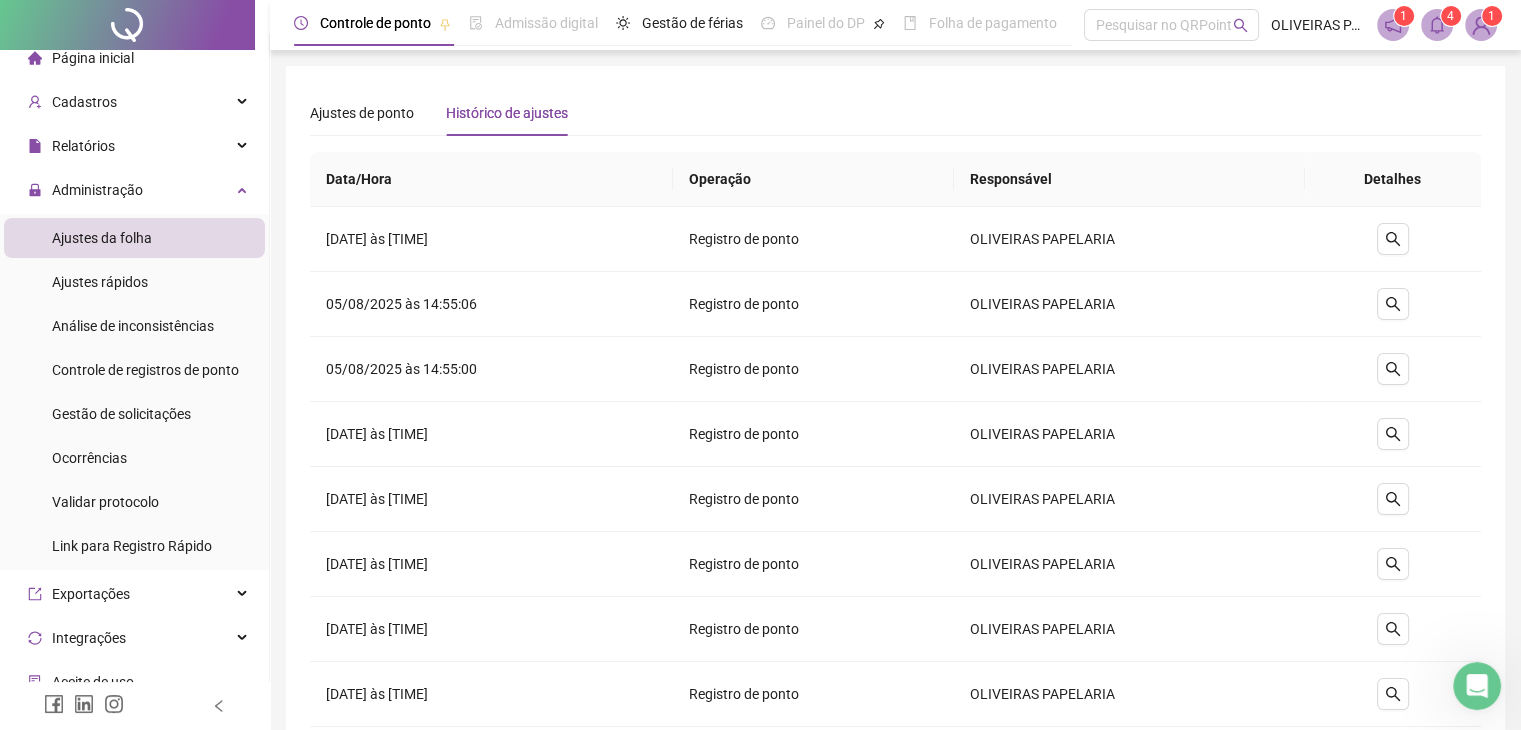 scroll, scrollTop: 299, scrollLeft: 0, axis: vertical 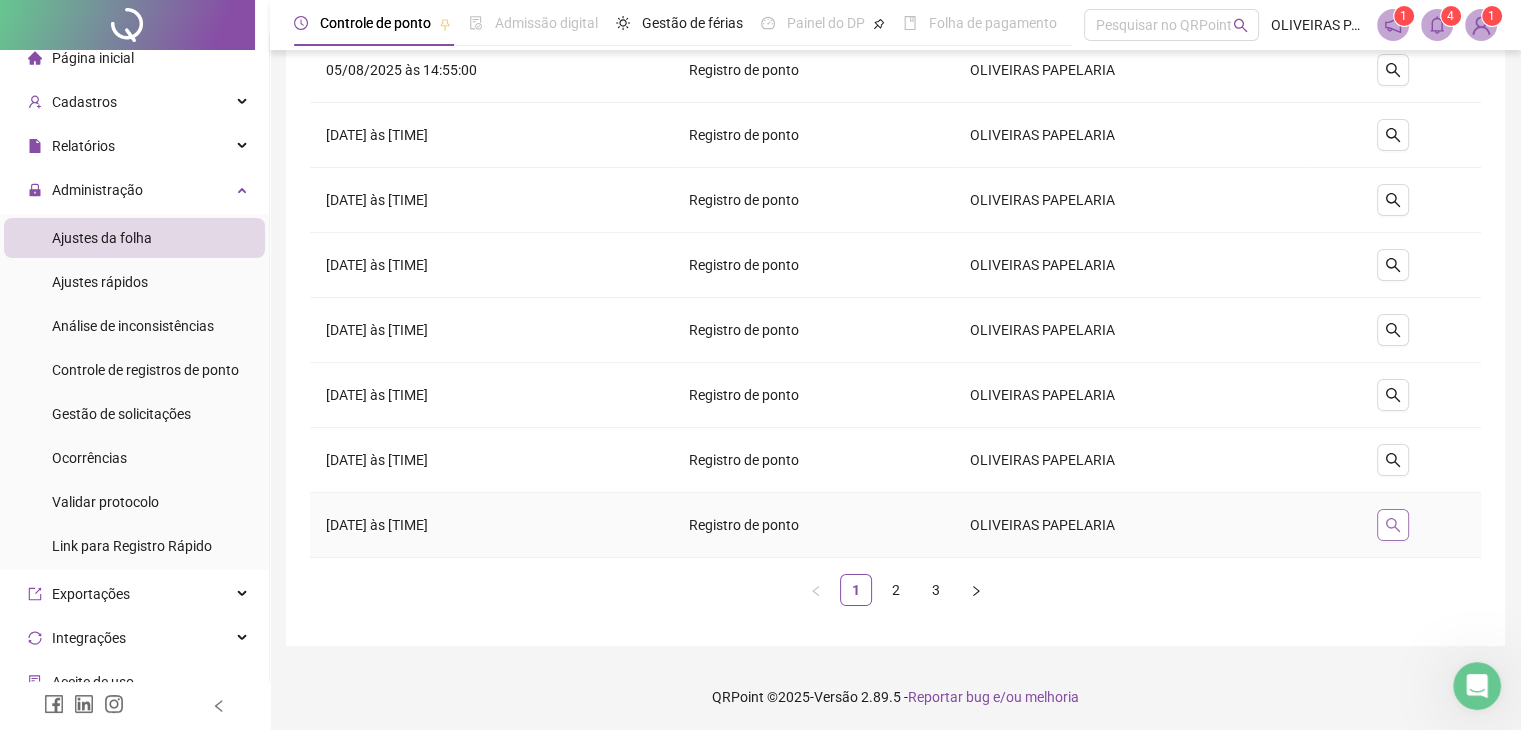 click 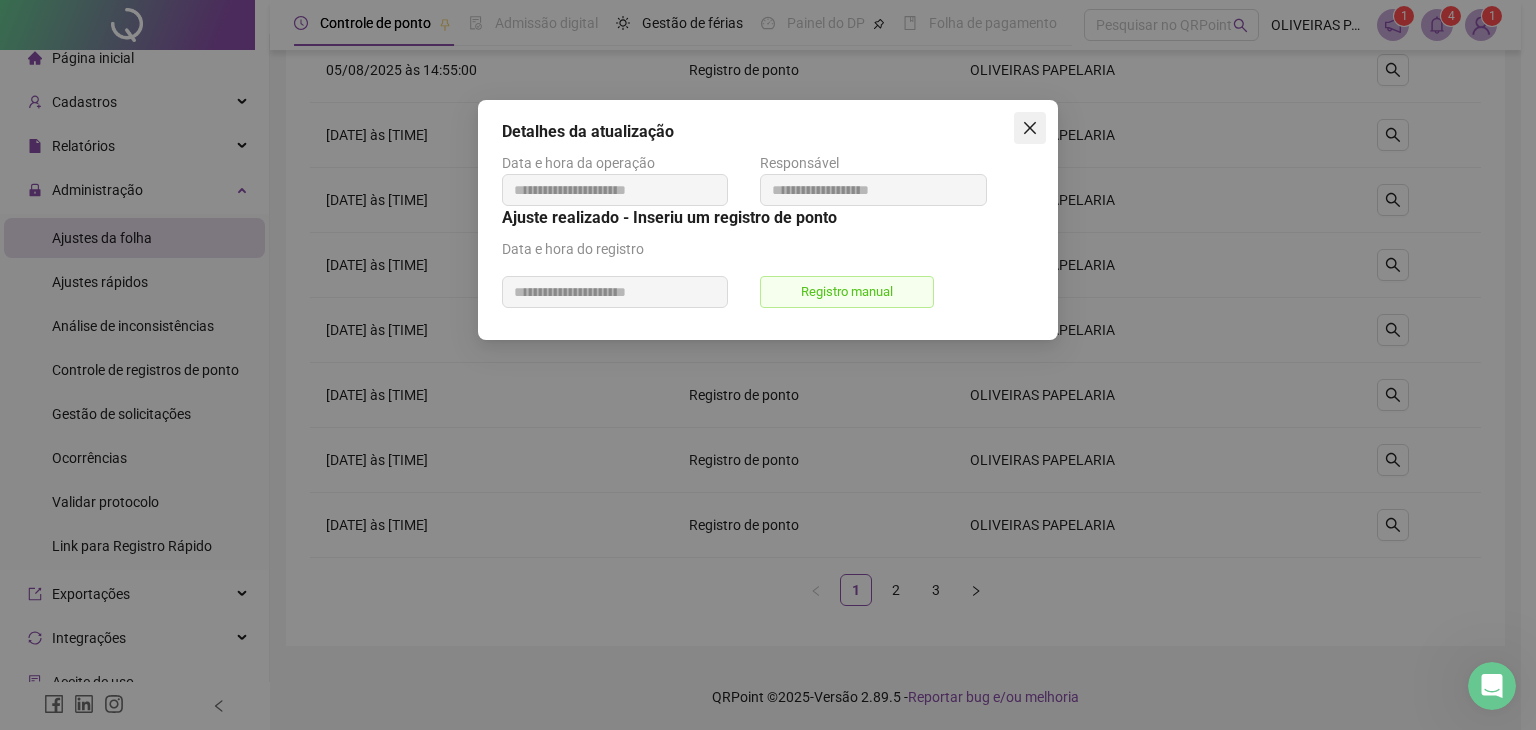 click at bounding box center [1030, 128] 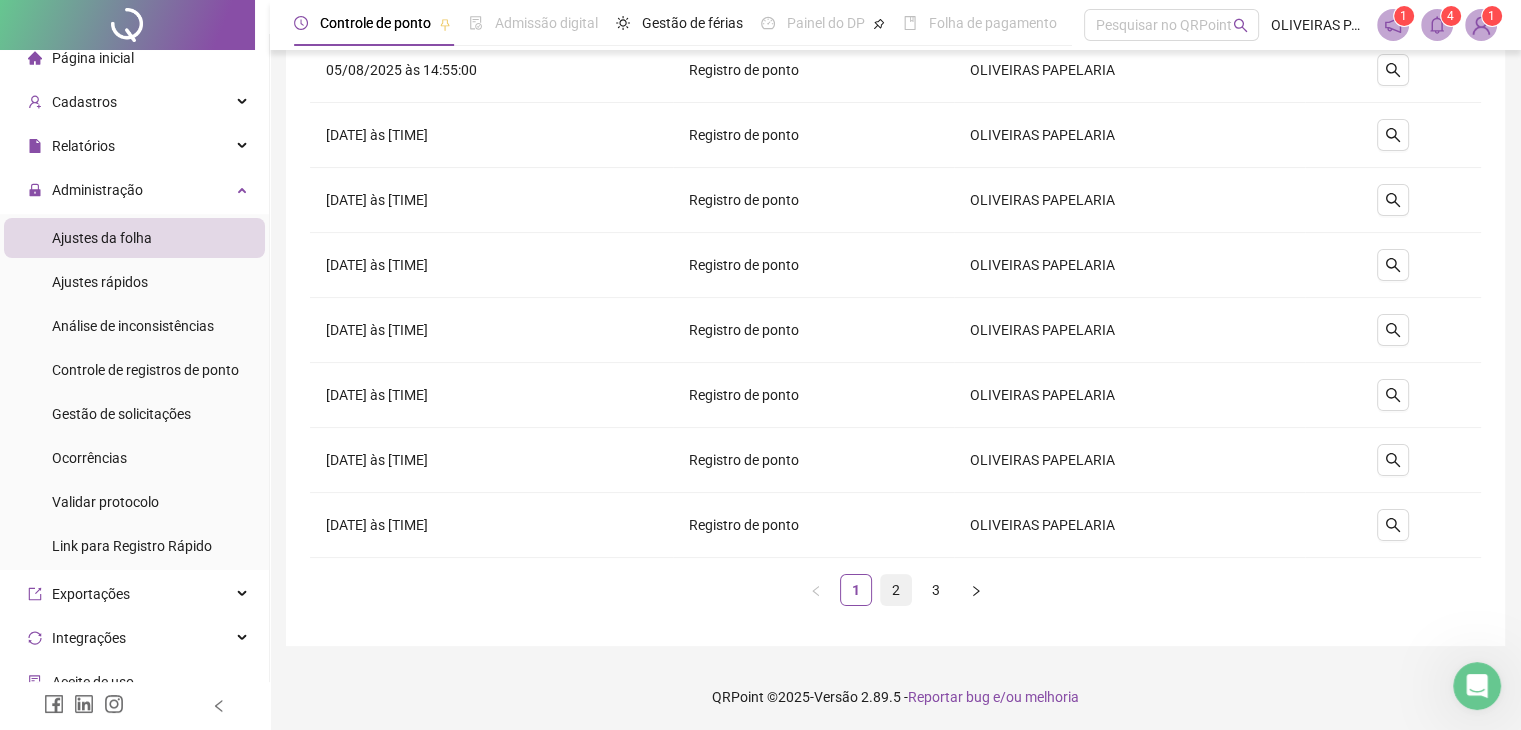 click on "2" at bounding box center (896, 590) 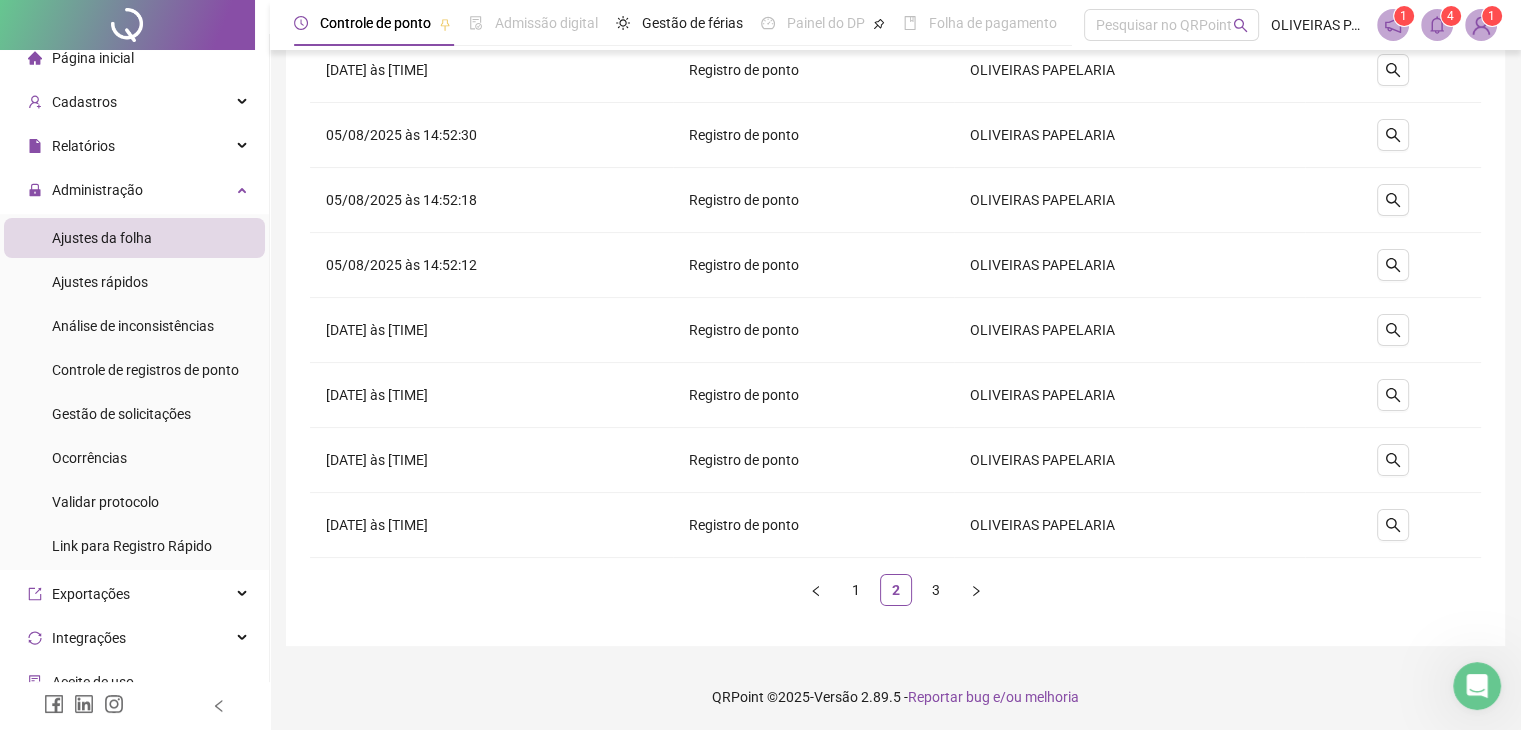 click 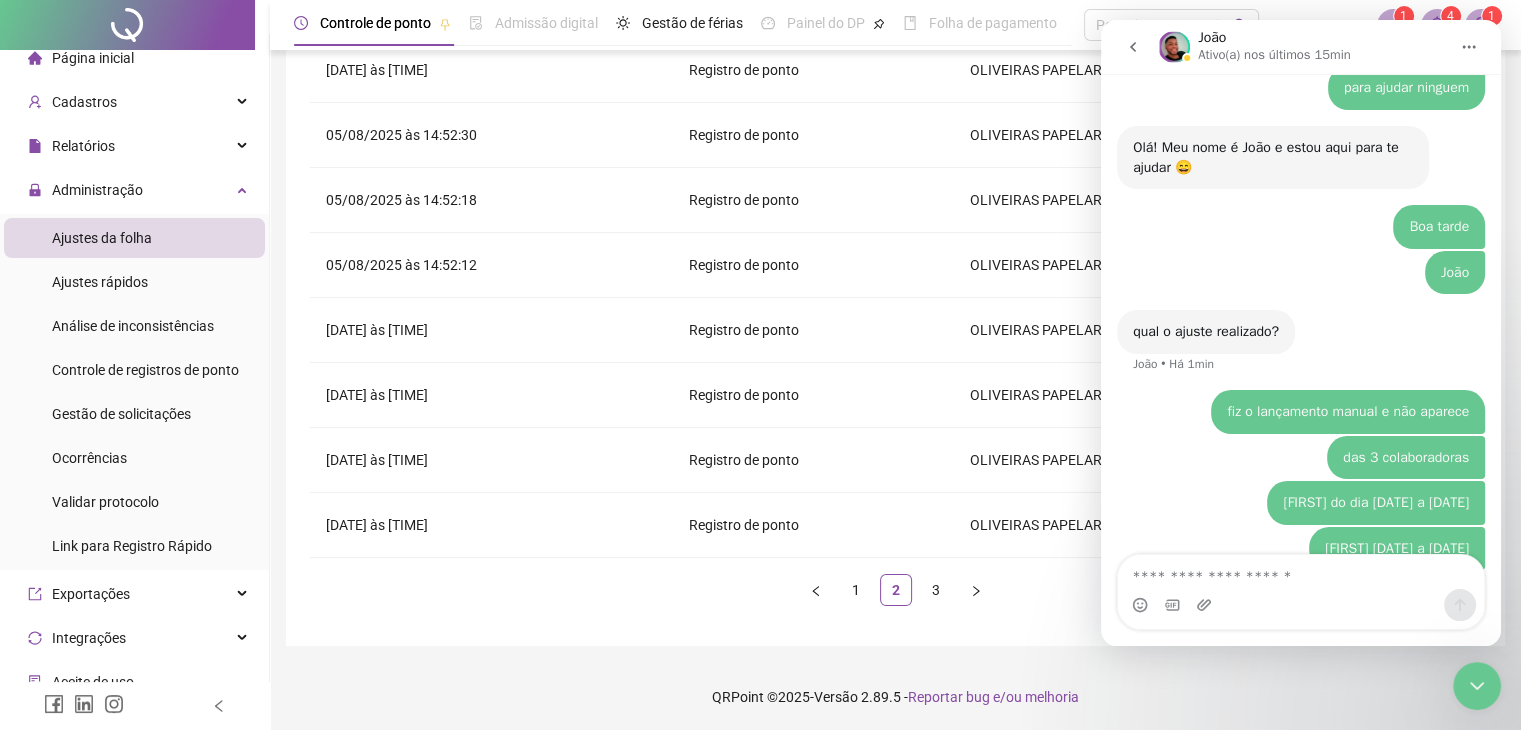 scroll, scrollTop: 3960, scrollLeft: 0, axis: vertical 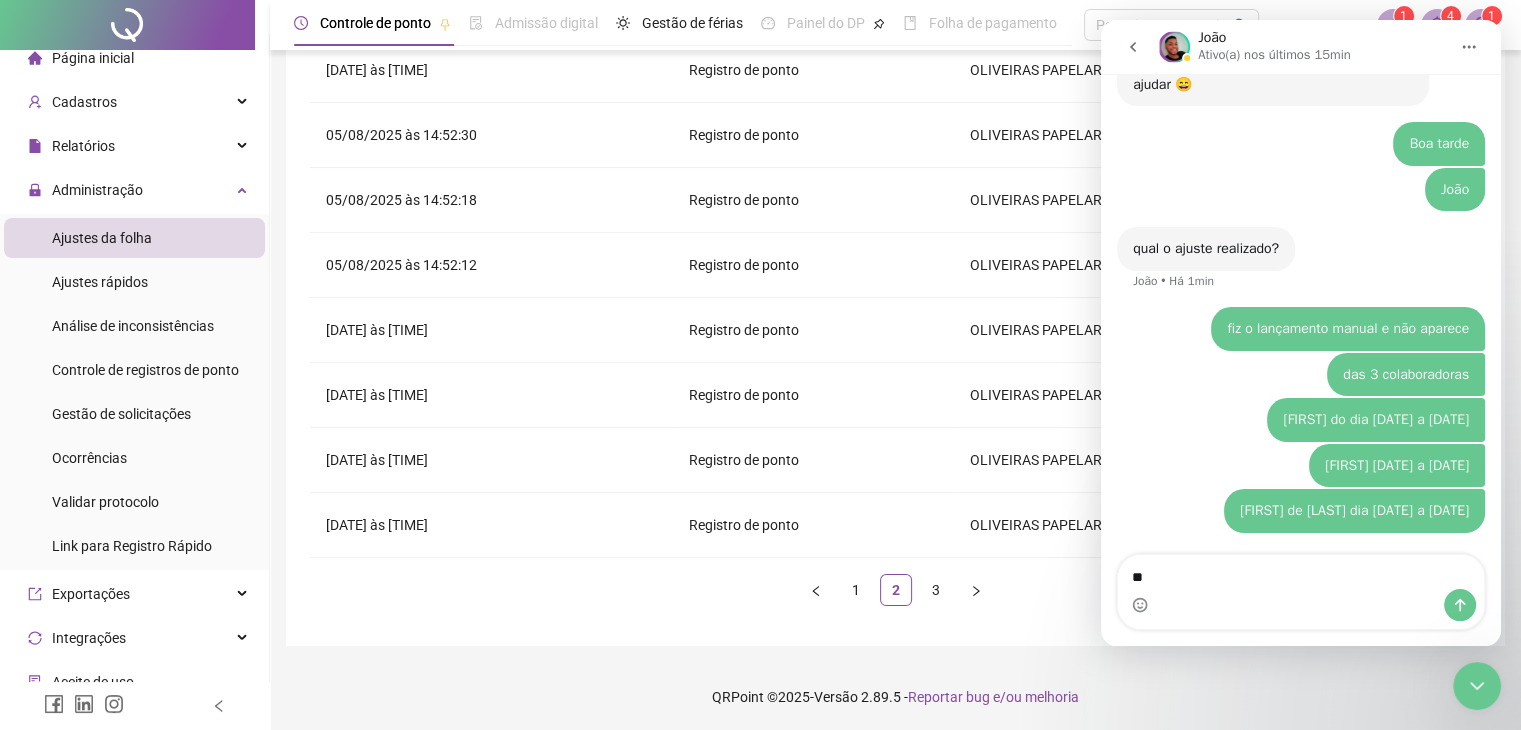 type on "*" 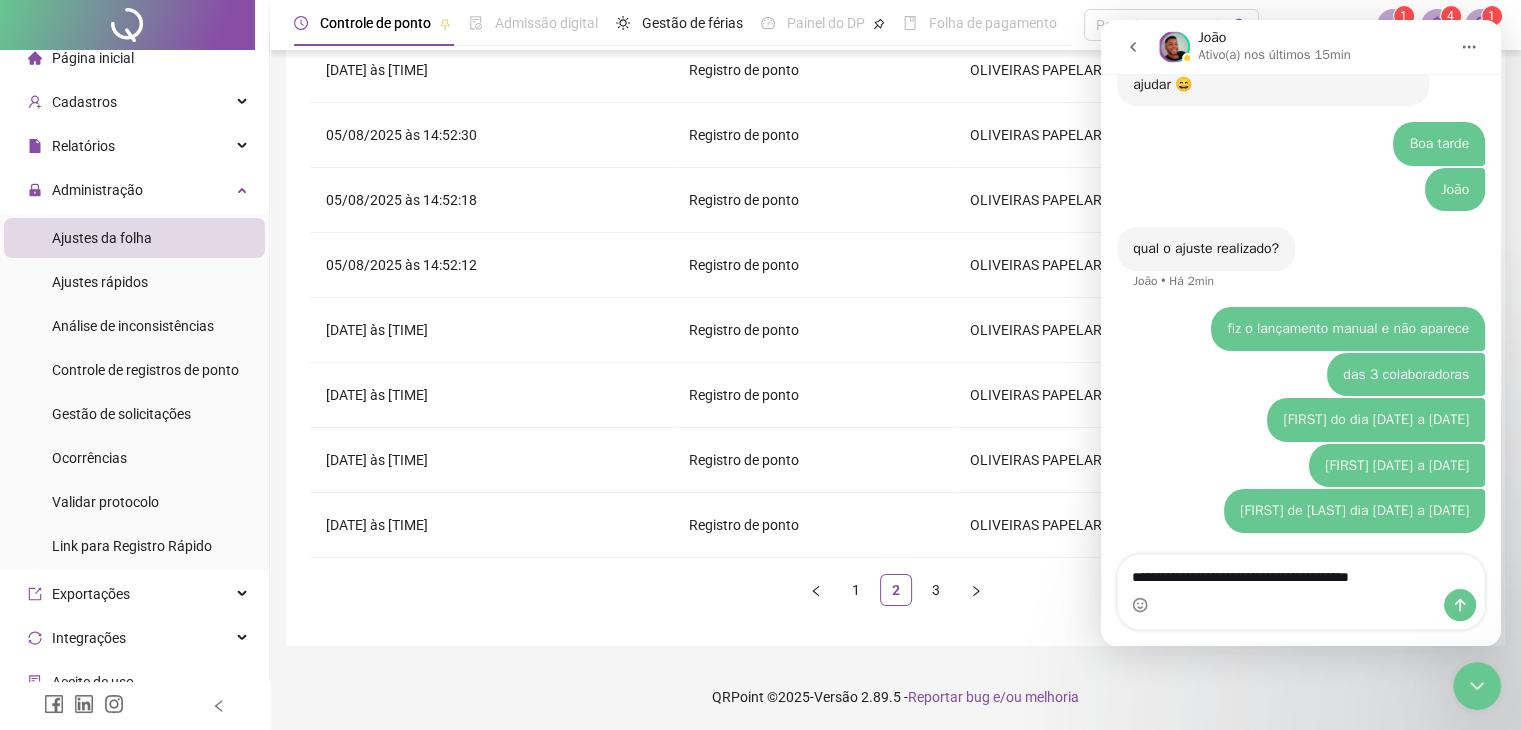 type on "**********" 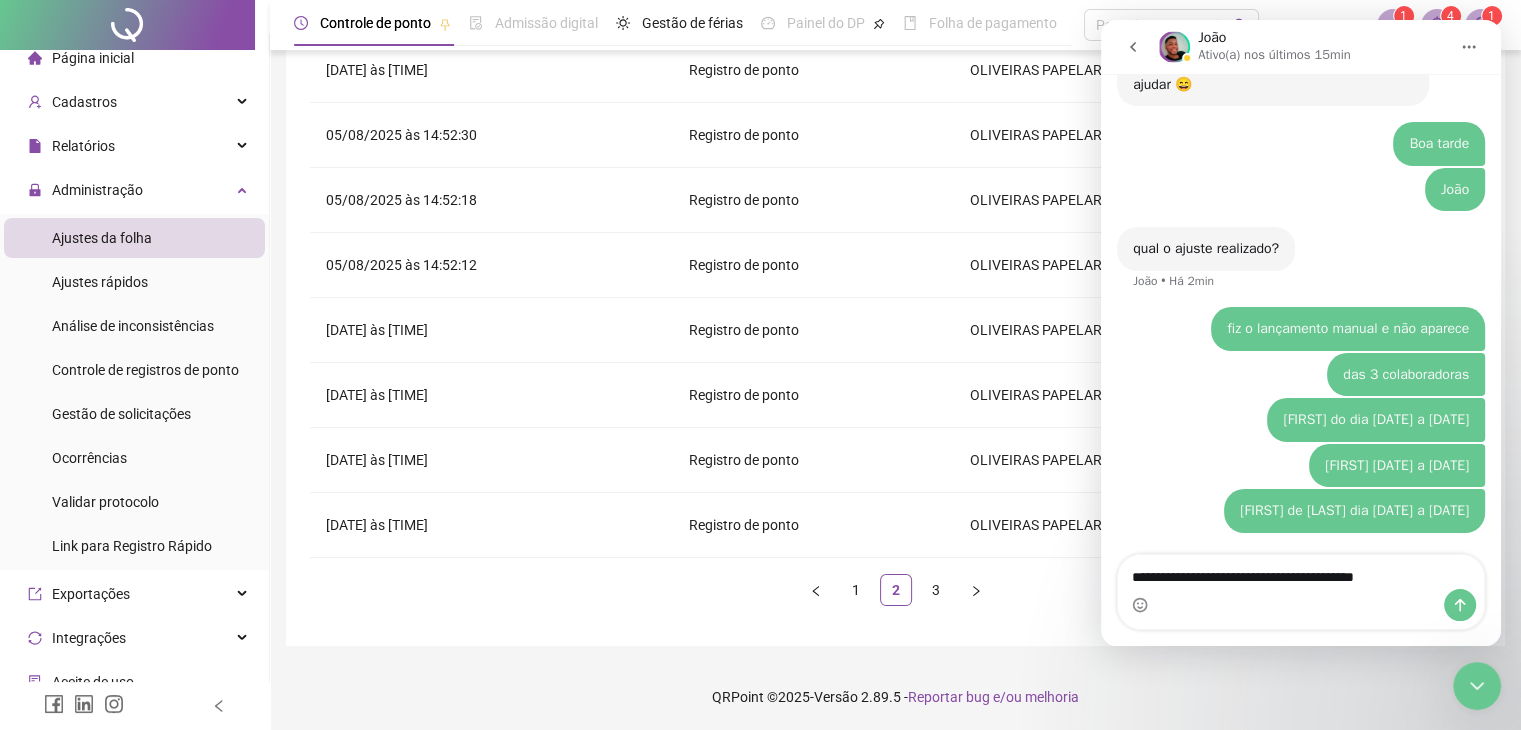 type 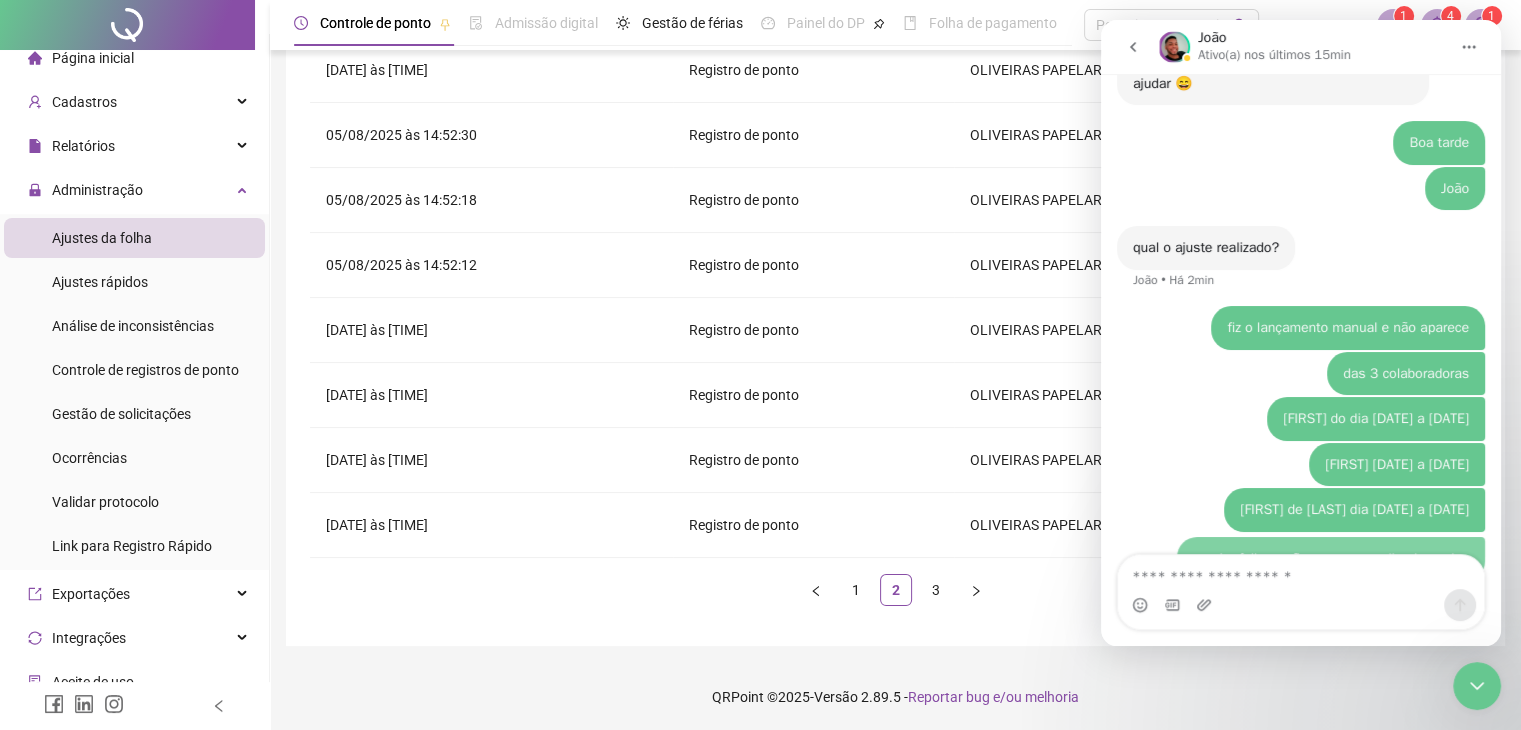 scroll, scrollTop: 4005, scrollLeft: 0, axis: vertical 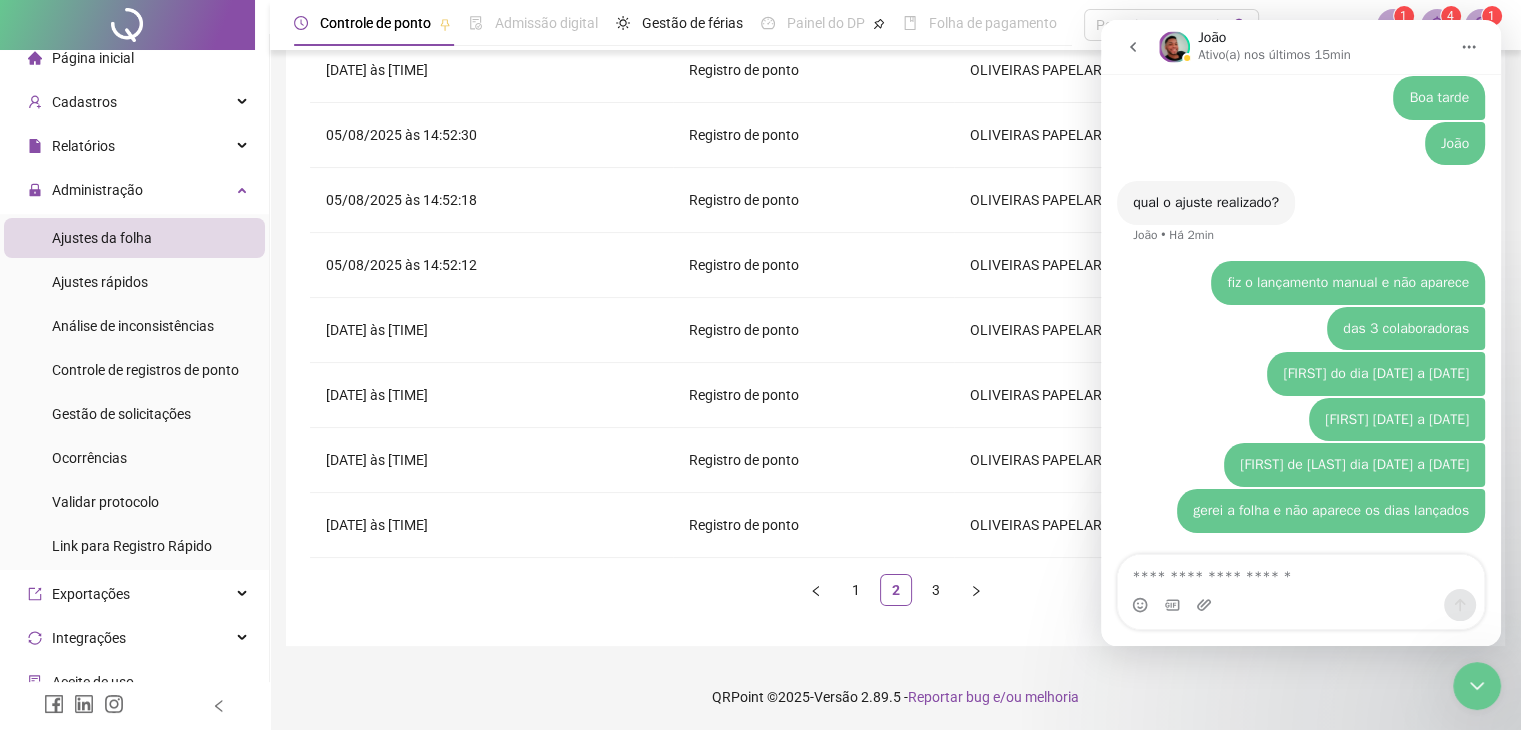 click on "1 2 3" at bounding box center (895, 590) 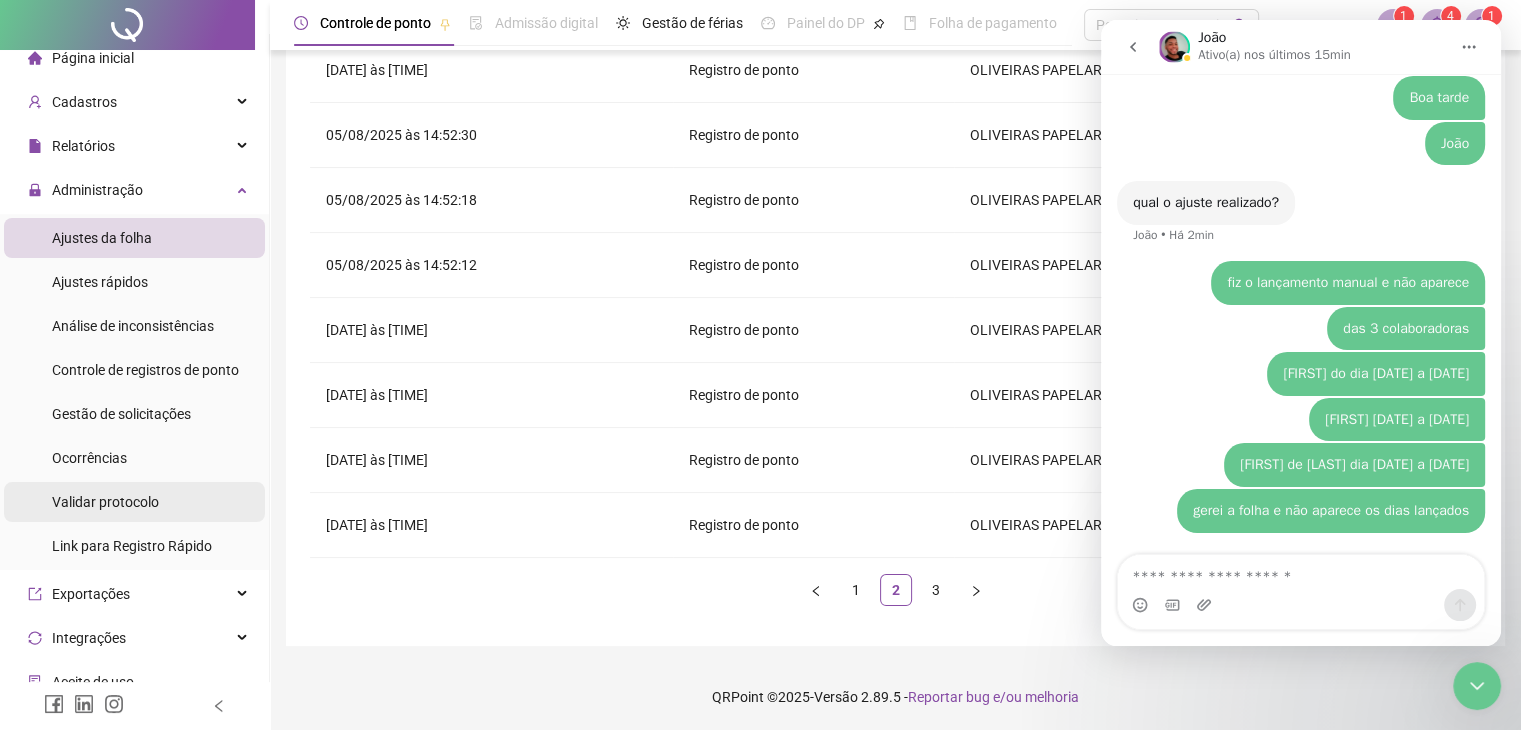 click on "Validar protocolo" at bounding box center (105, 502) 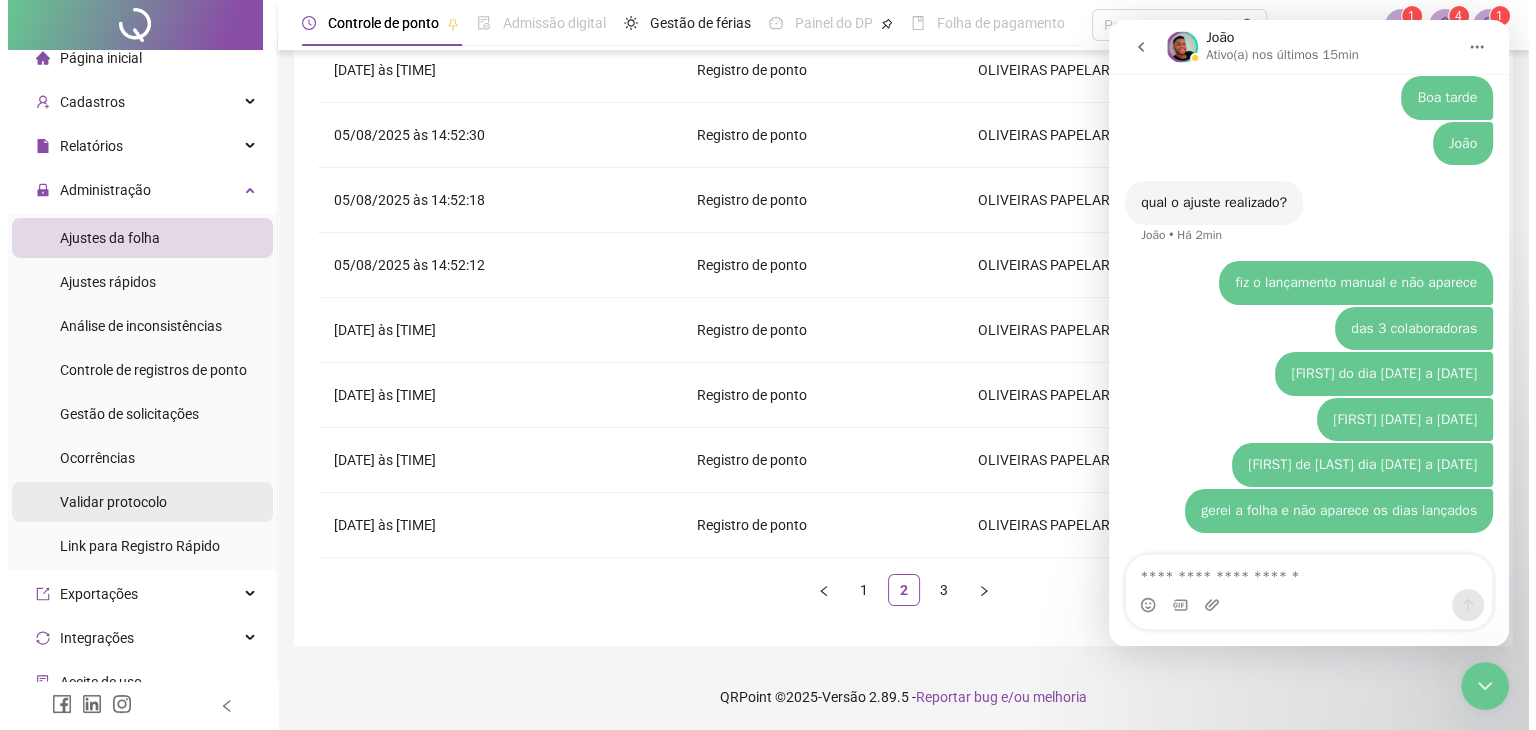 scroll, scrollTop: 0, scrollLeft: 0, axis: both 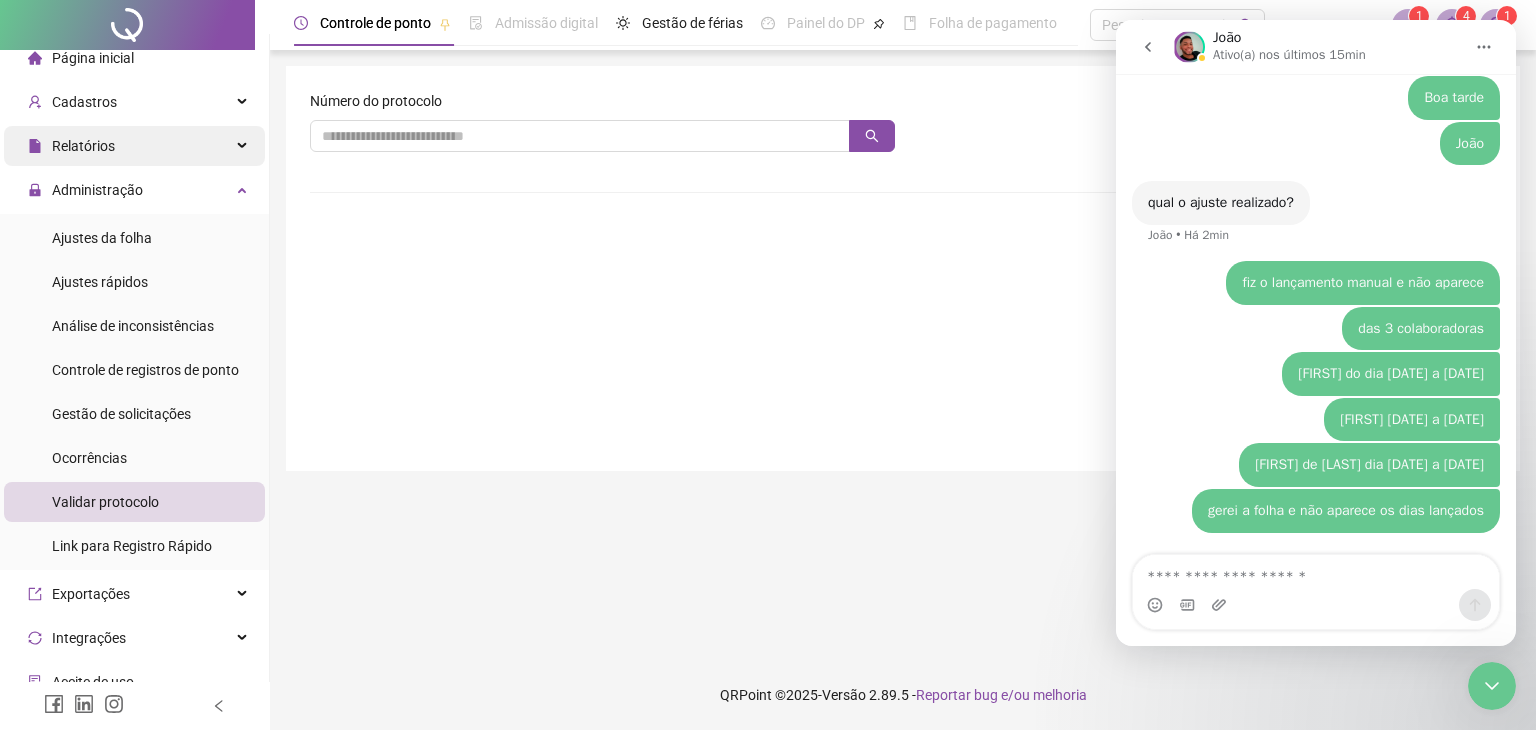 click on "Relatórios" at bounding box center [134, 146] 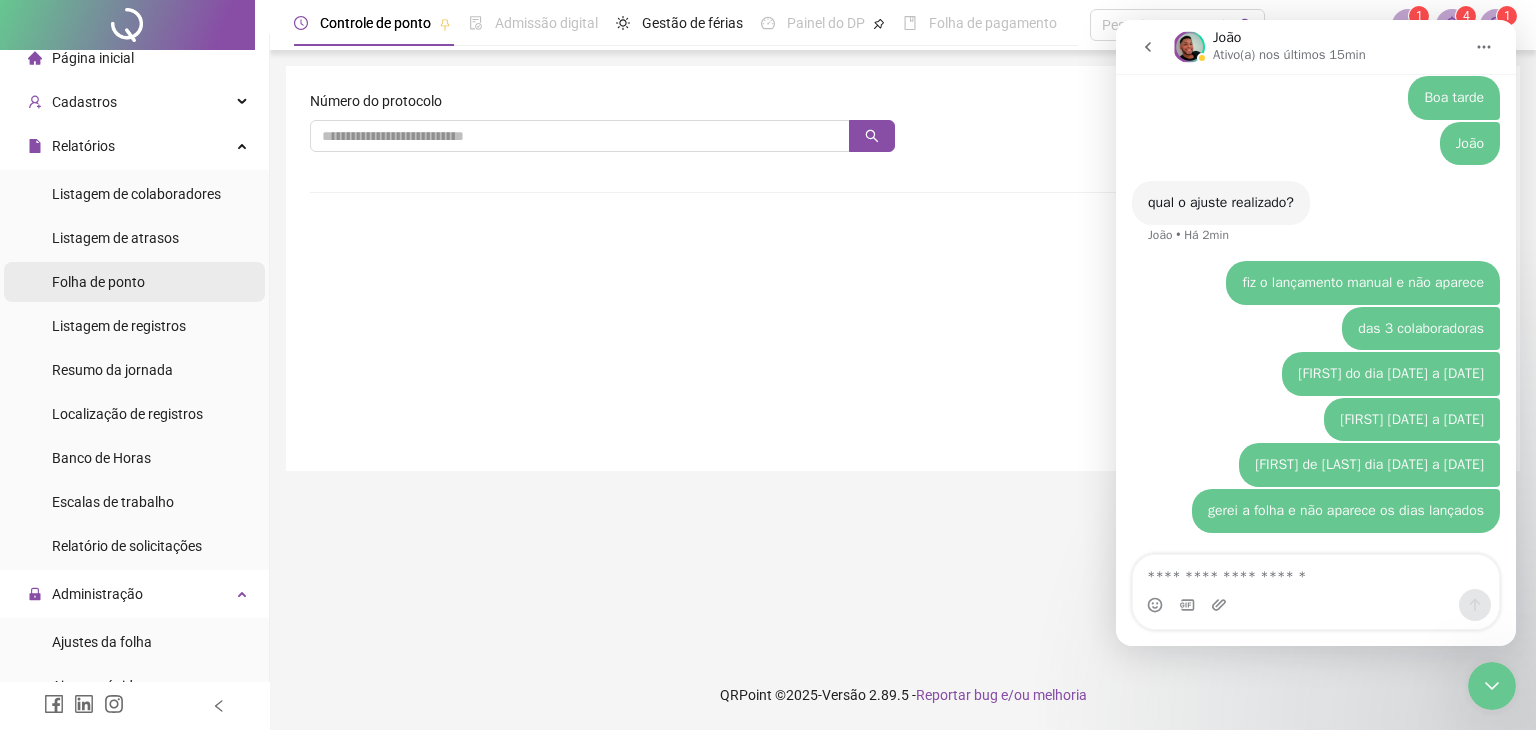 click on "Folha de ponto" at bounding box center [98, 282] 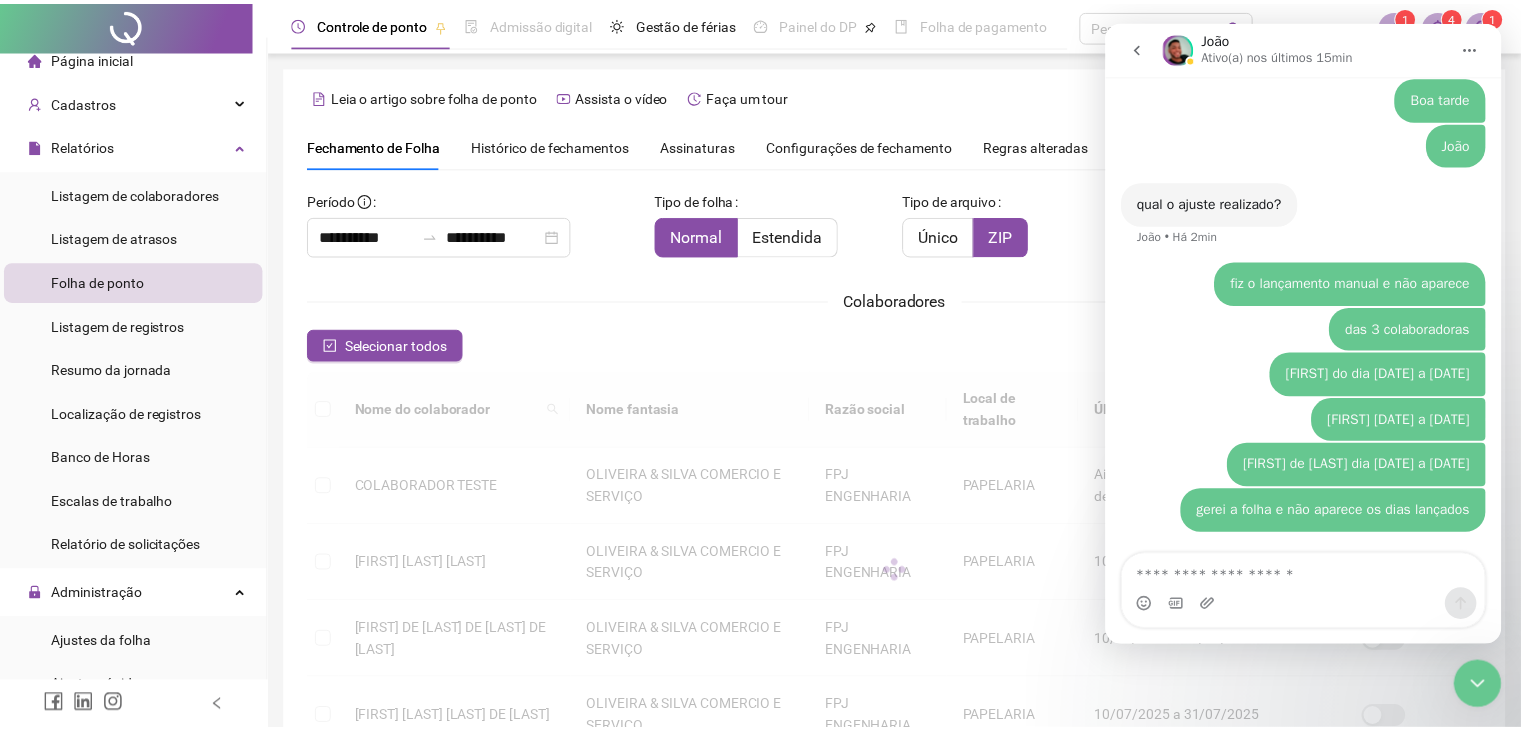 scroll, scrollTop: 44, scrollLeft: 0, axis: vertical 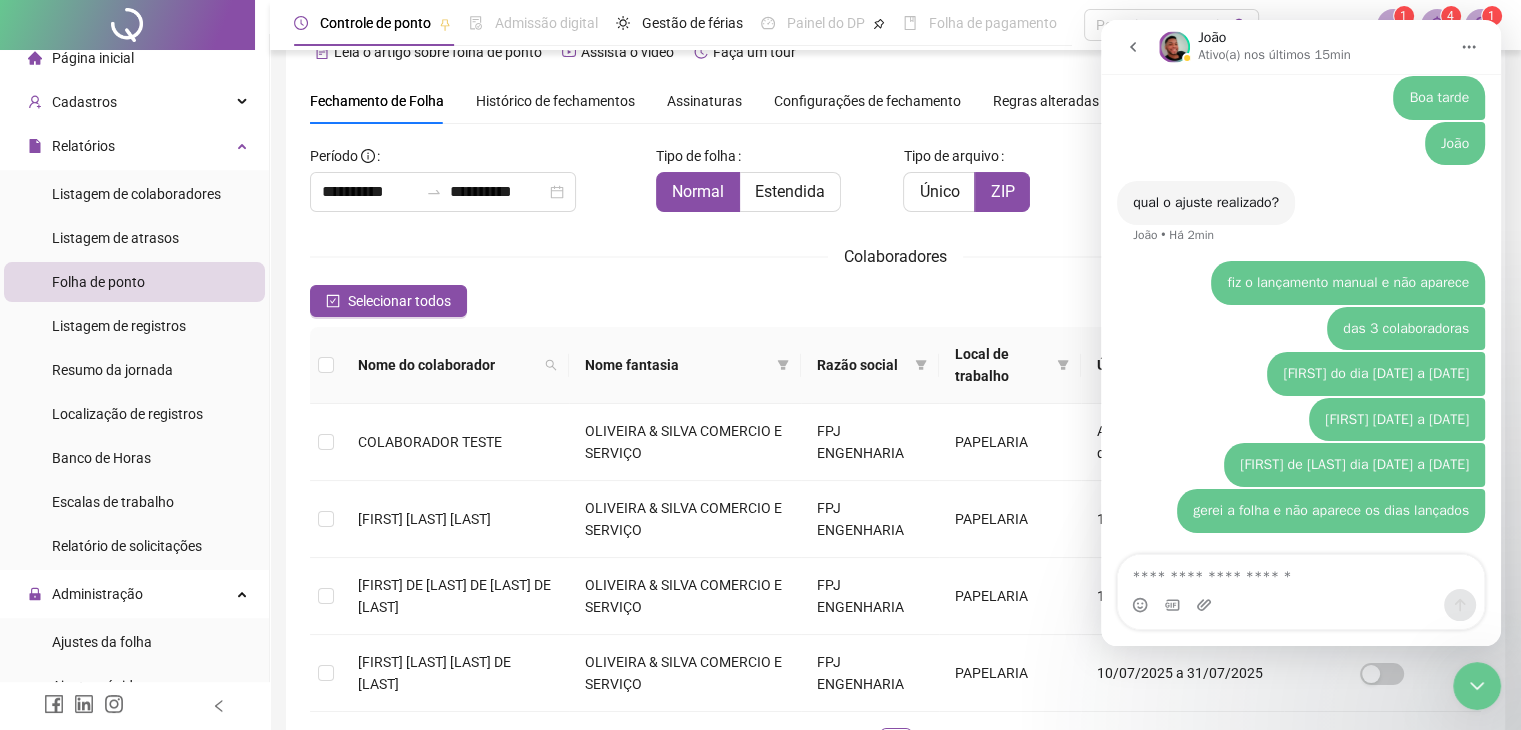 click 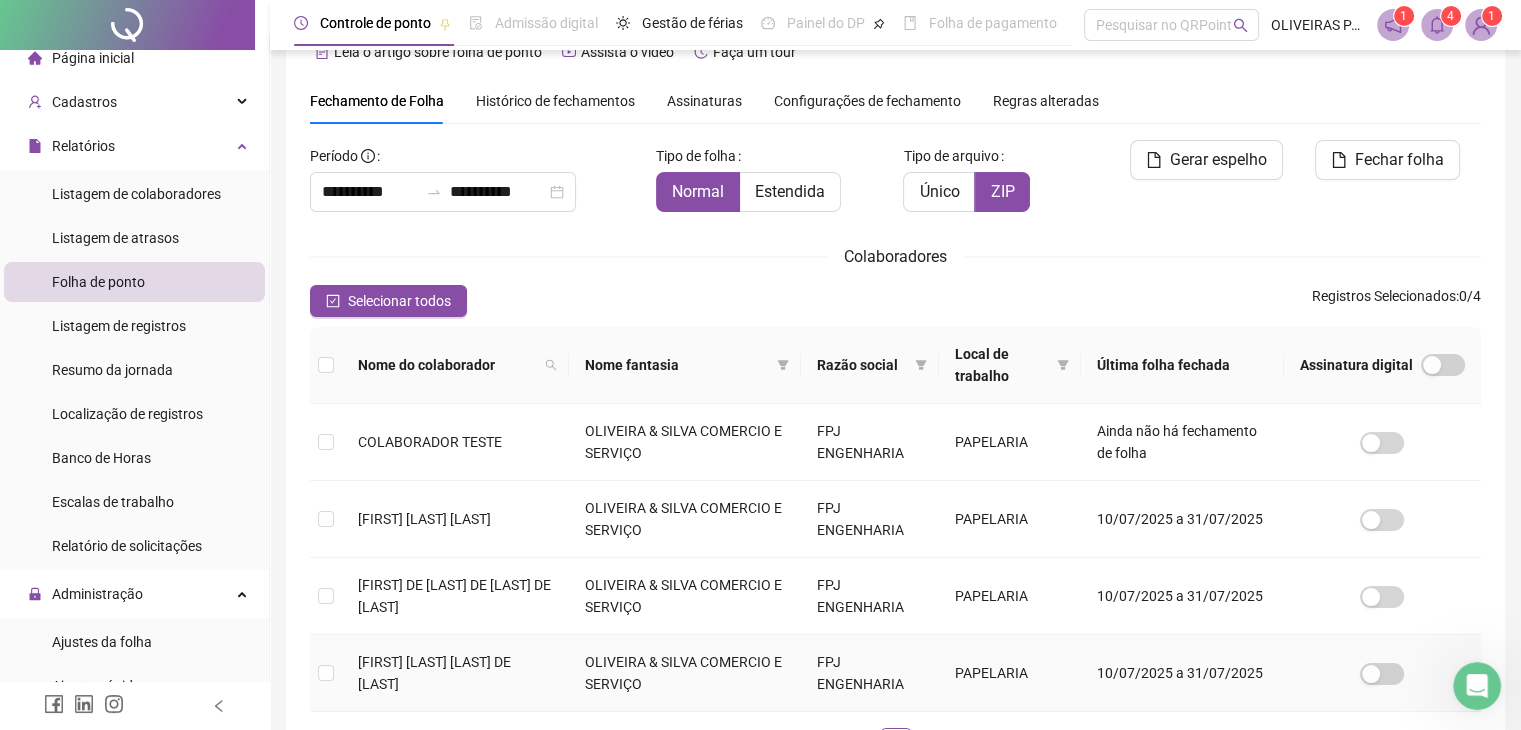 click at bounding box center [326, 673] 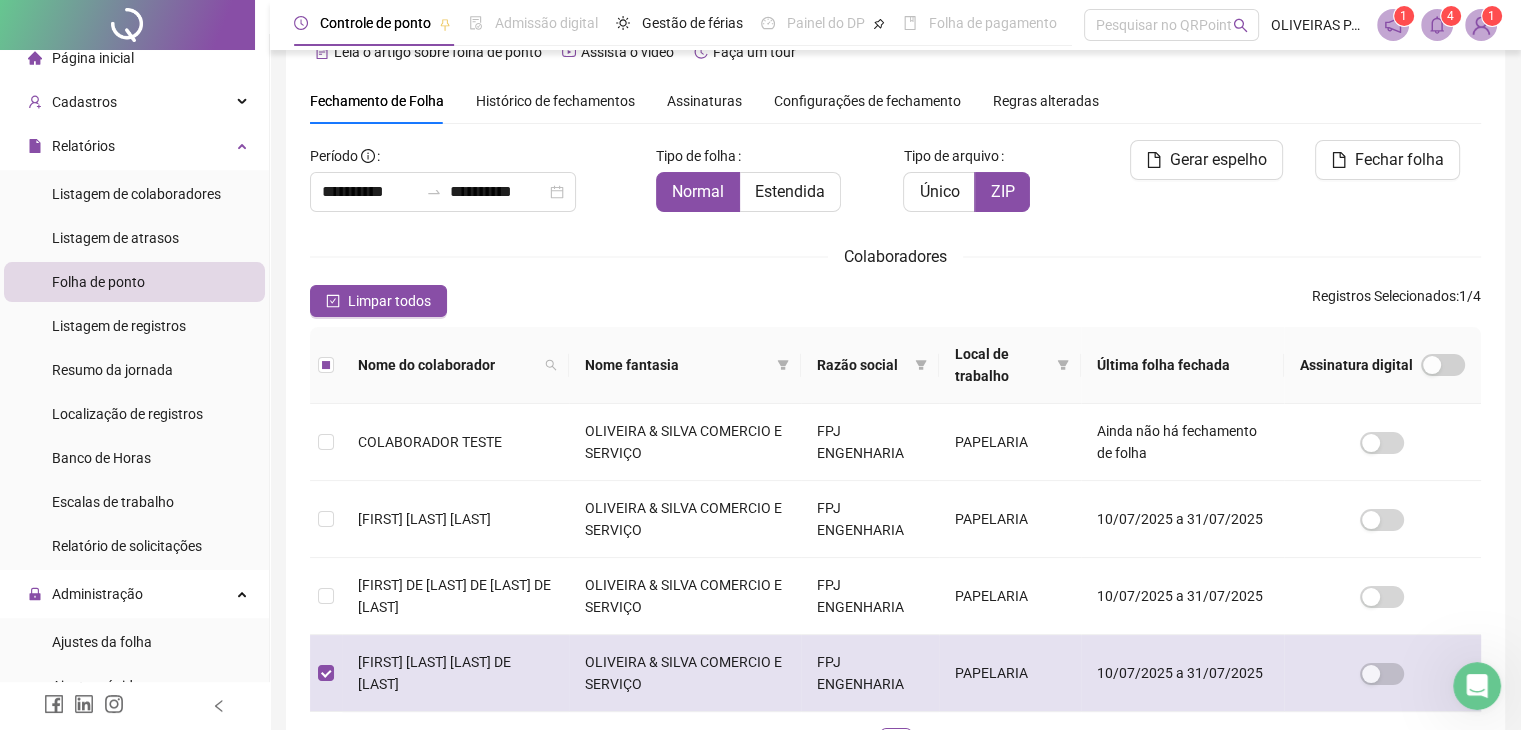 click on "10/07/2025 a 31/07/2025" at bounding box center (1182, 673) 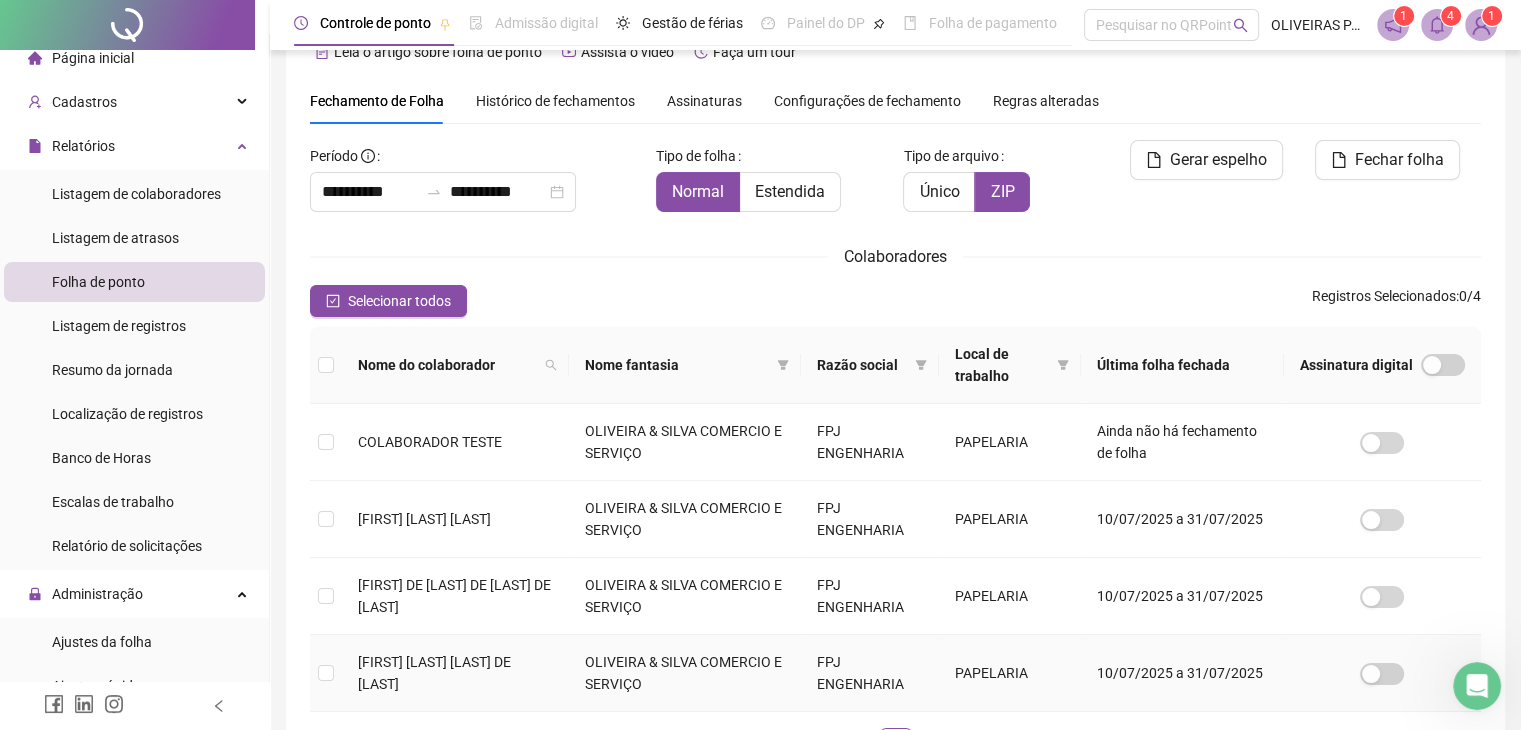 click on "10/07/2025 a 31/07/2025" at bounding box center [1182, 673] 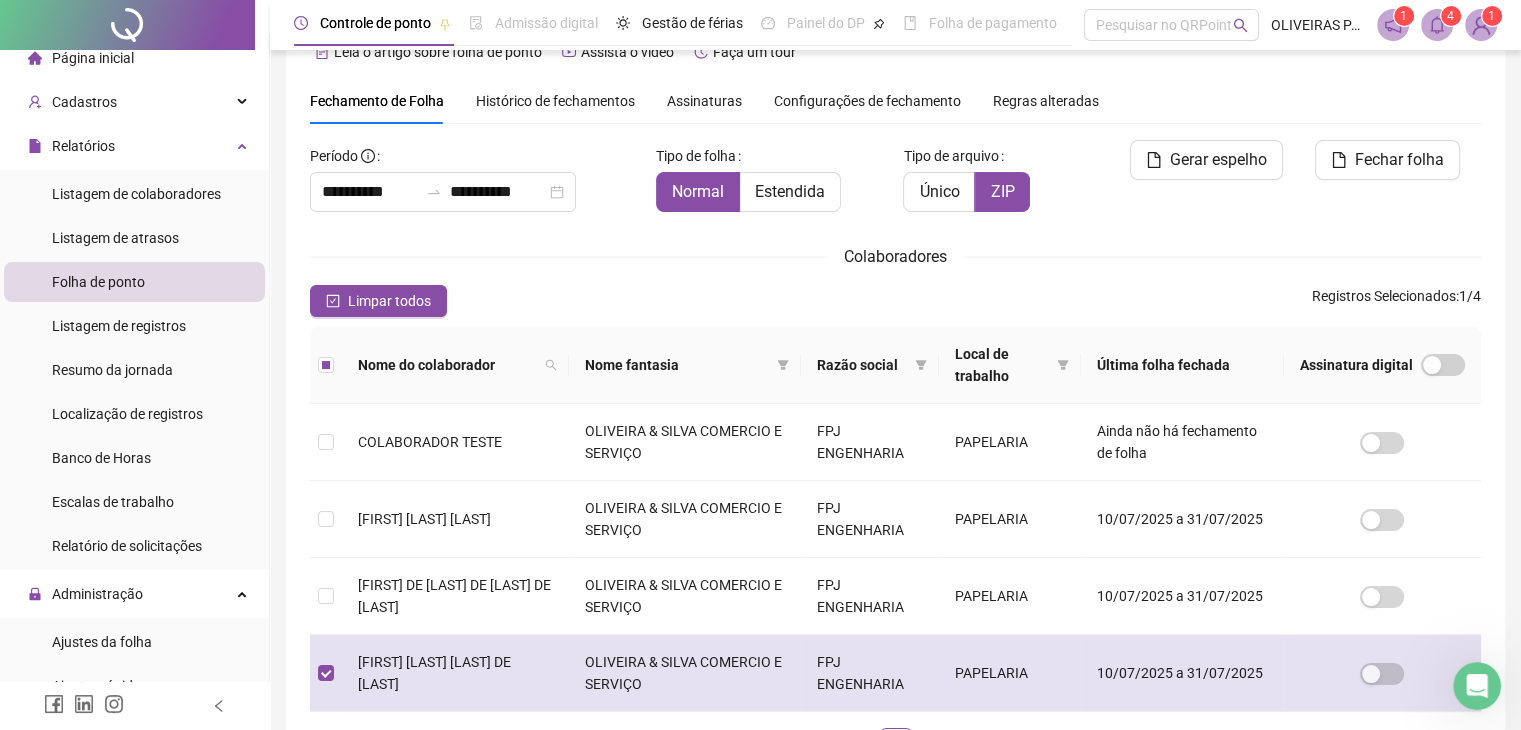 drag, startPoint x: 1143, startPoint y: 672, endPoint x: 1096, endPoint y: 661, distance: 48.270073 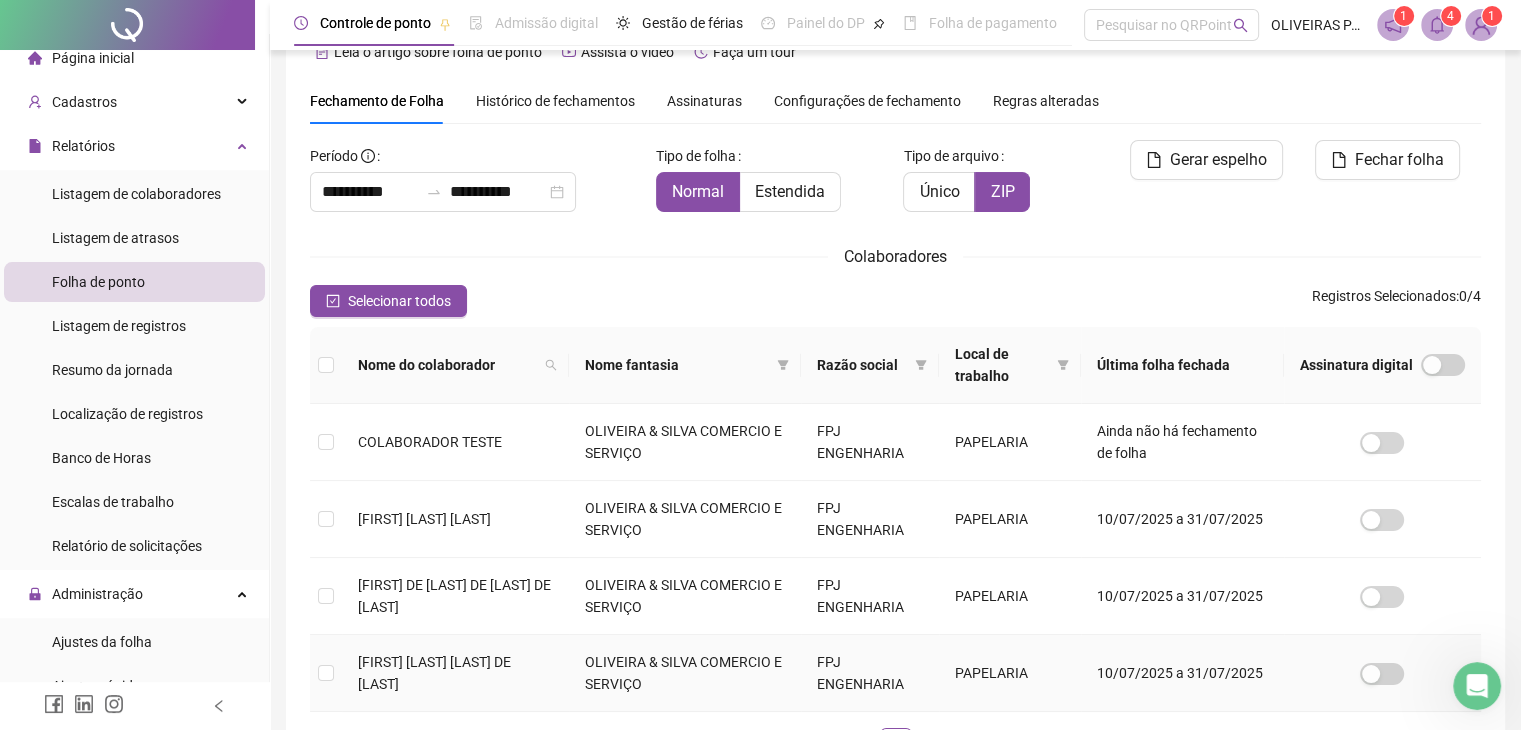 click on "10/07/2025 a 31/07/2025" at bounding box center [1182, 673] 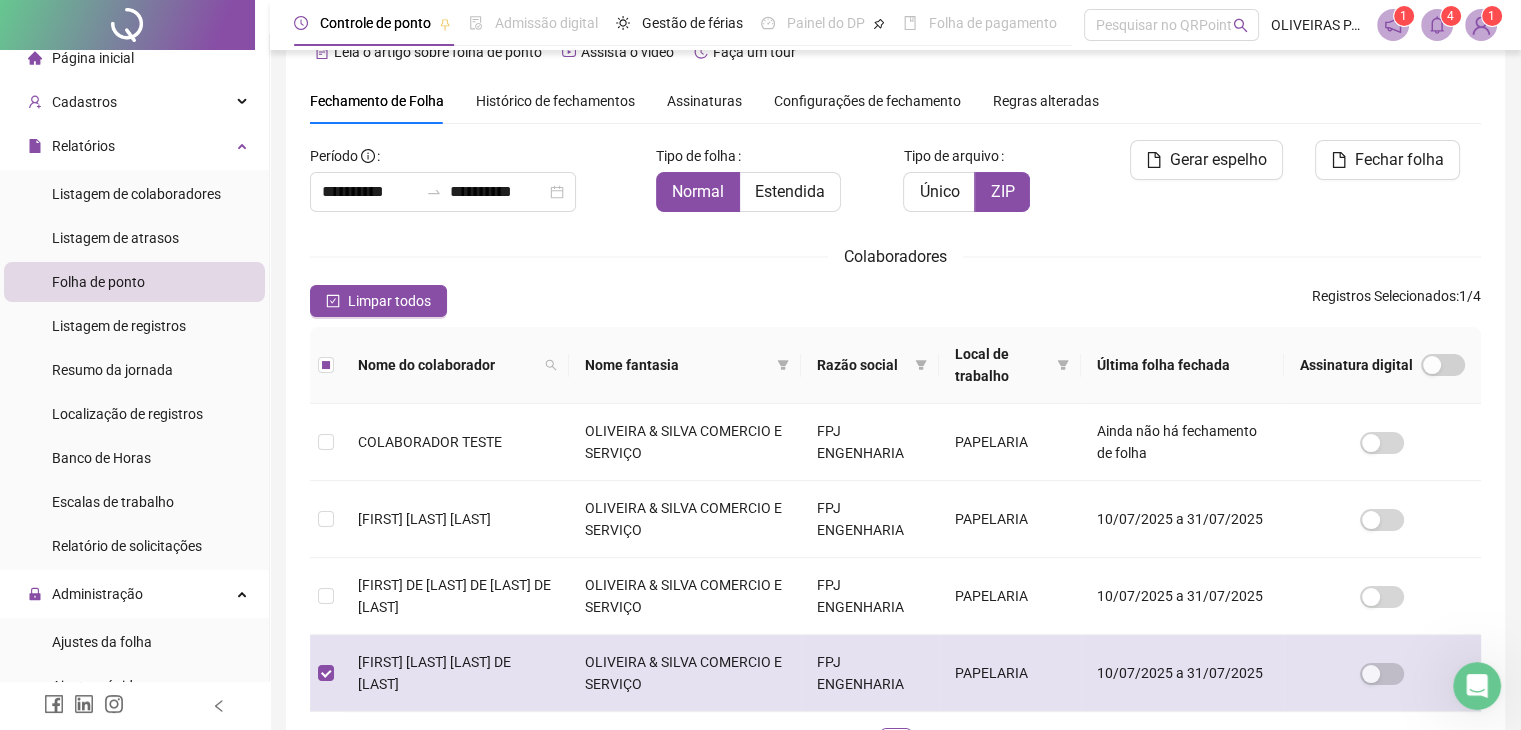 click on "10/07/2025 a 31/07/2025" at bounding box center (1182, 673) 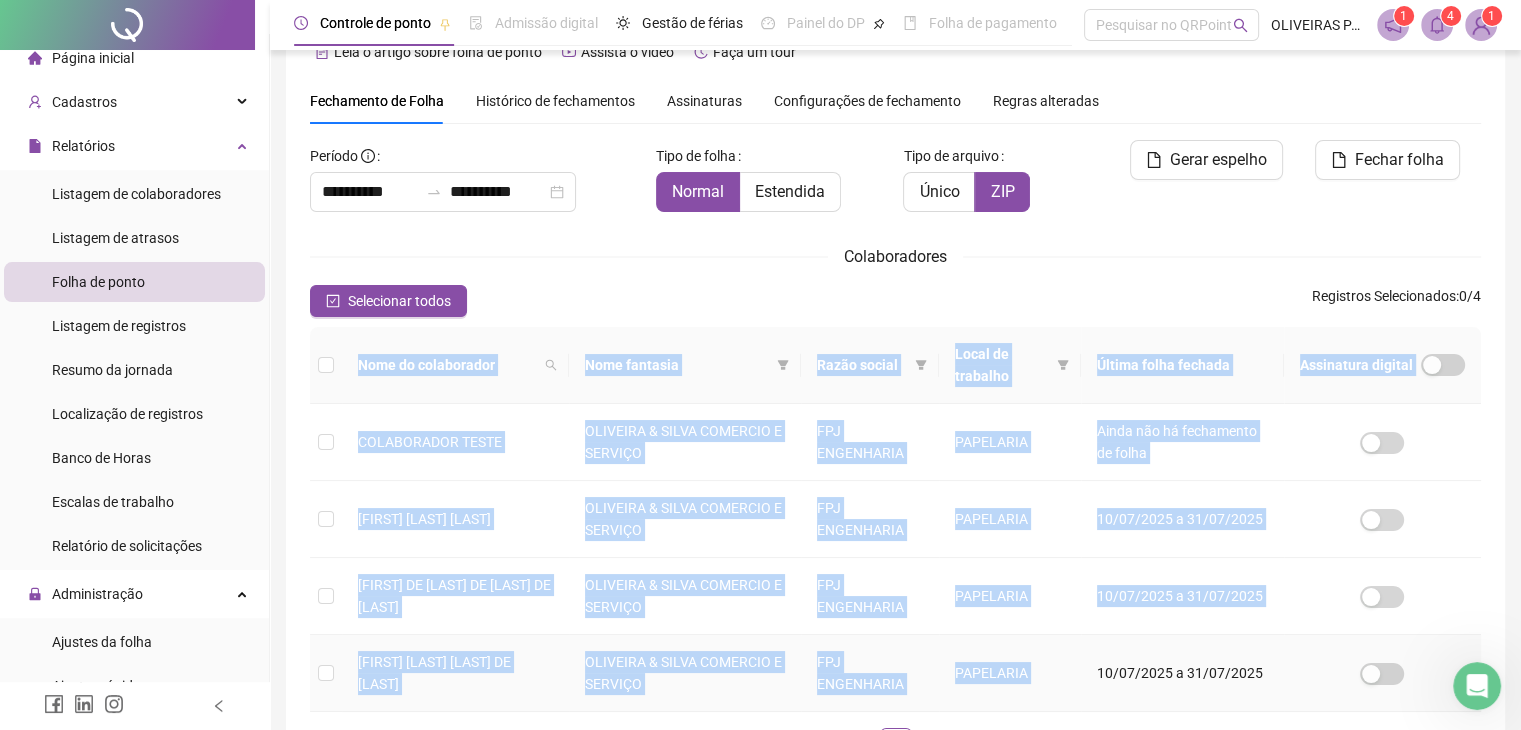 click on "10/07/2025 a 31/07/2025" at bounding box center (1182, 673) 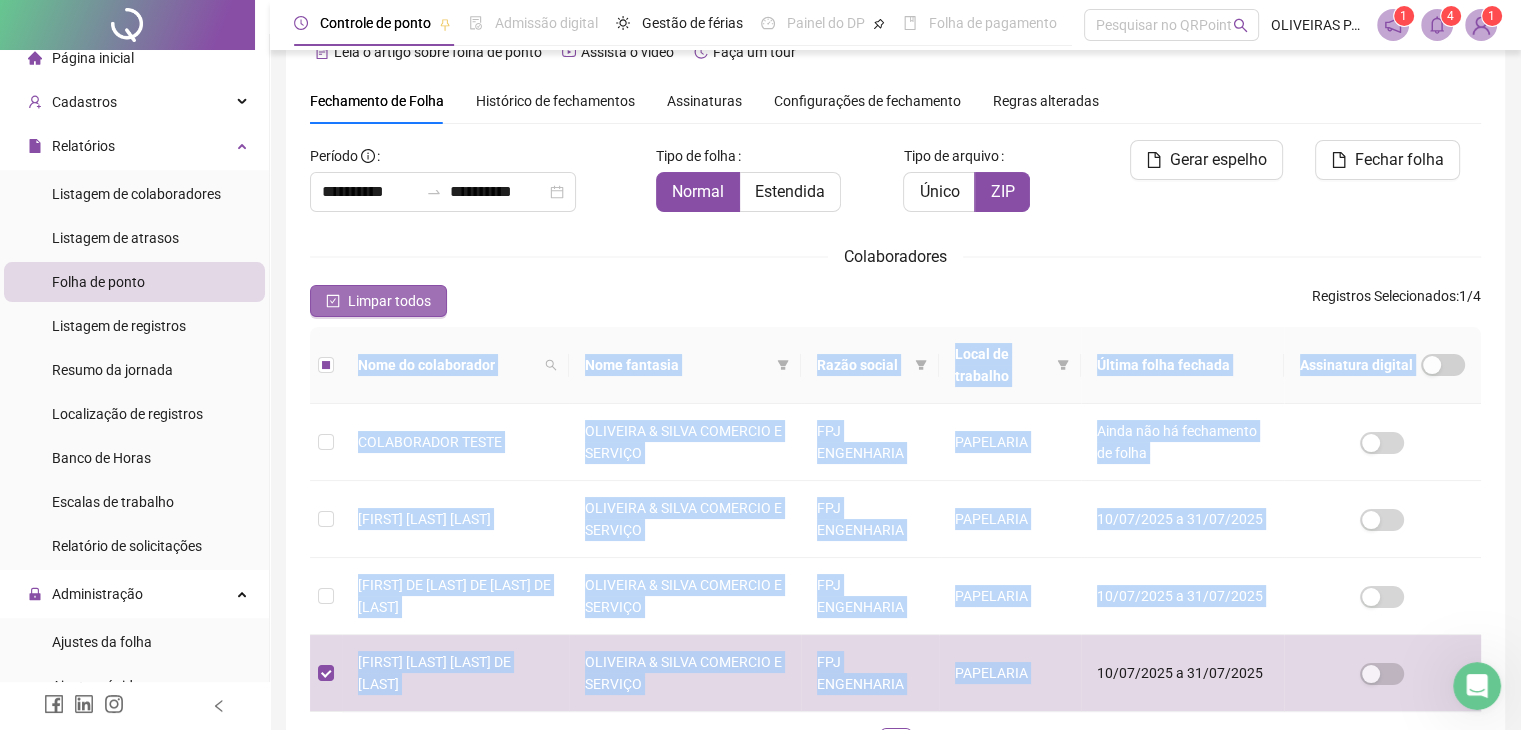 click on "Limpar todos" at bounding box center [389, 301] 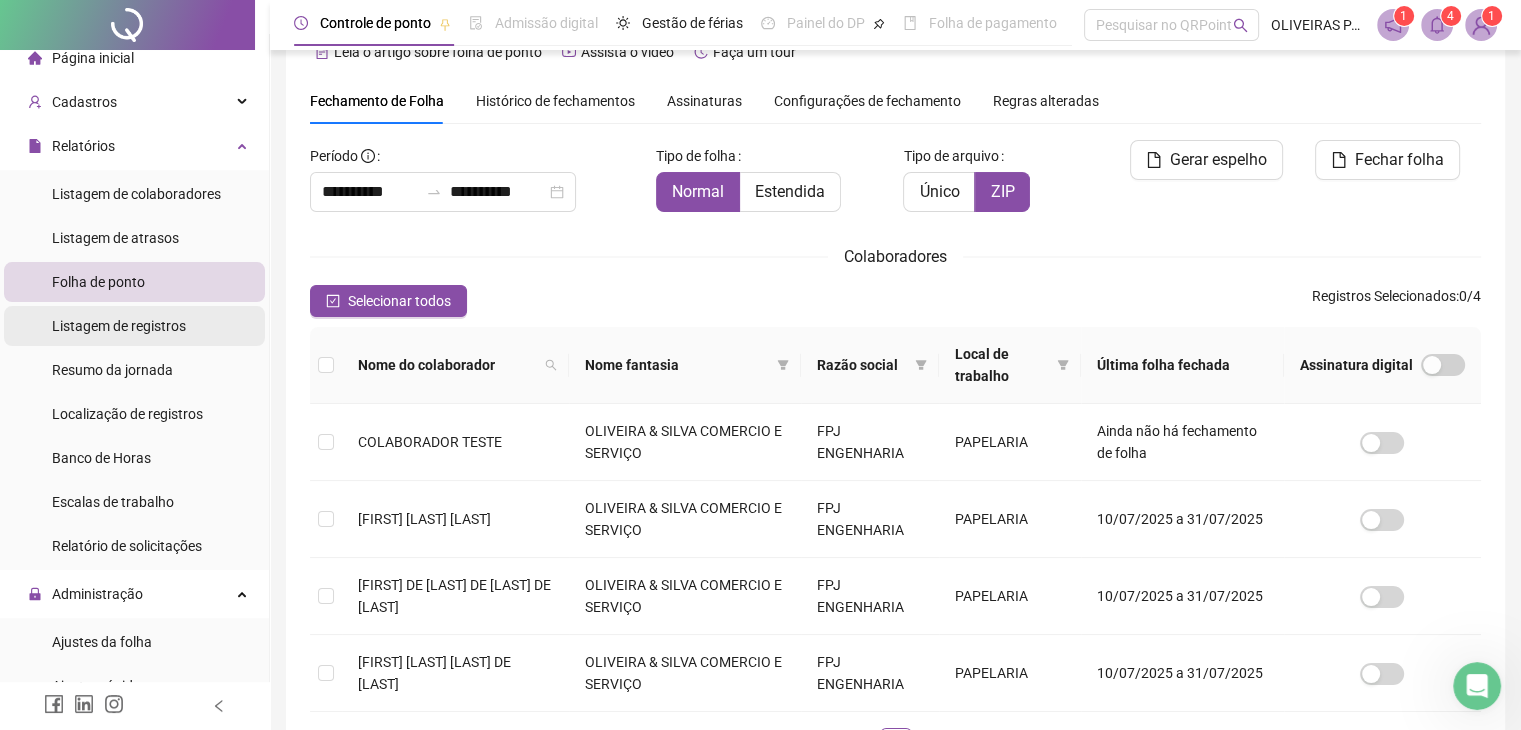 click on "Listagem de registros" at bounding box center (119, 326) 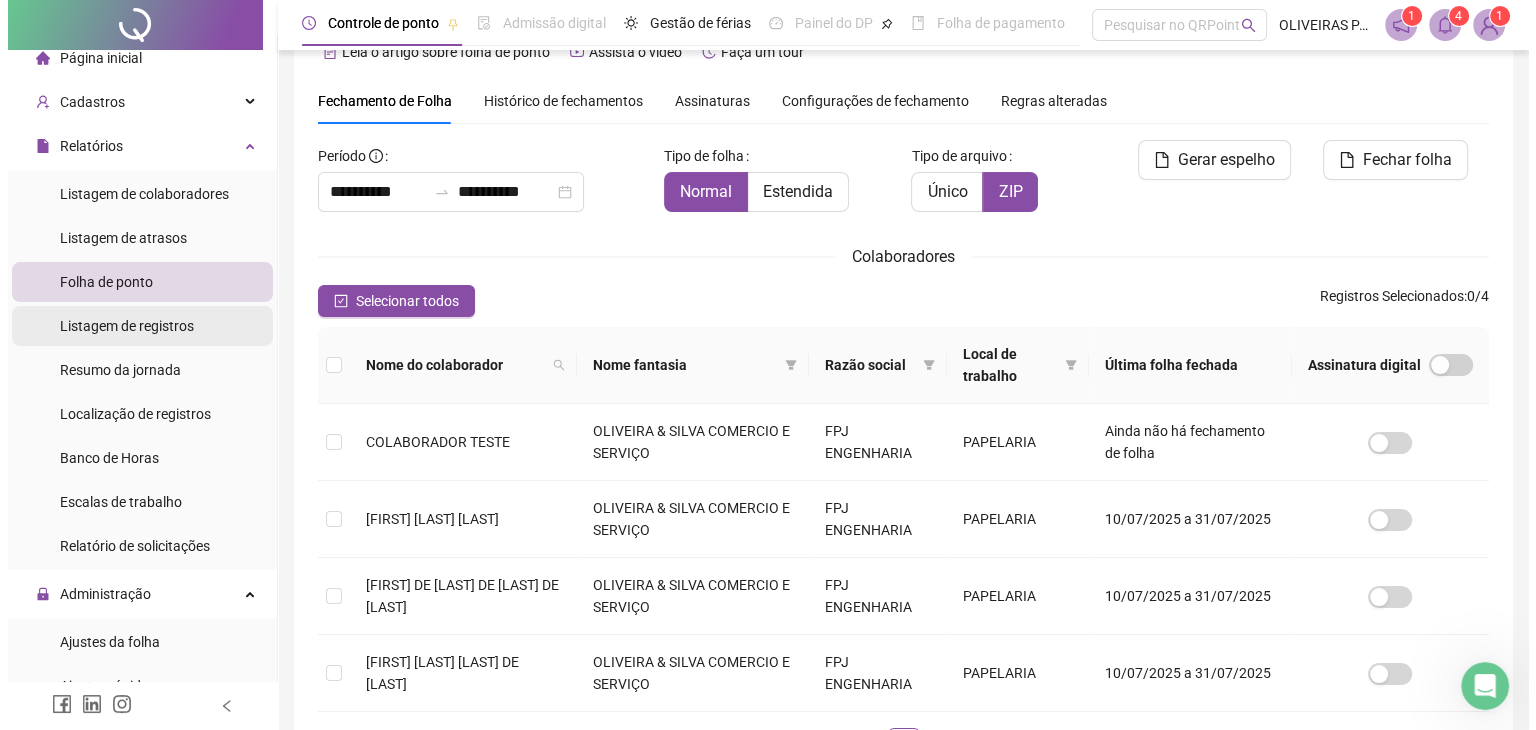 scroll, scrollTop: 0, scrollLeft: 0, axis: both 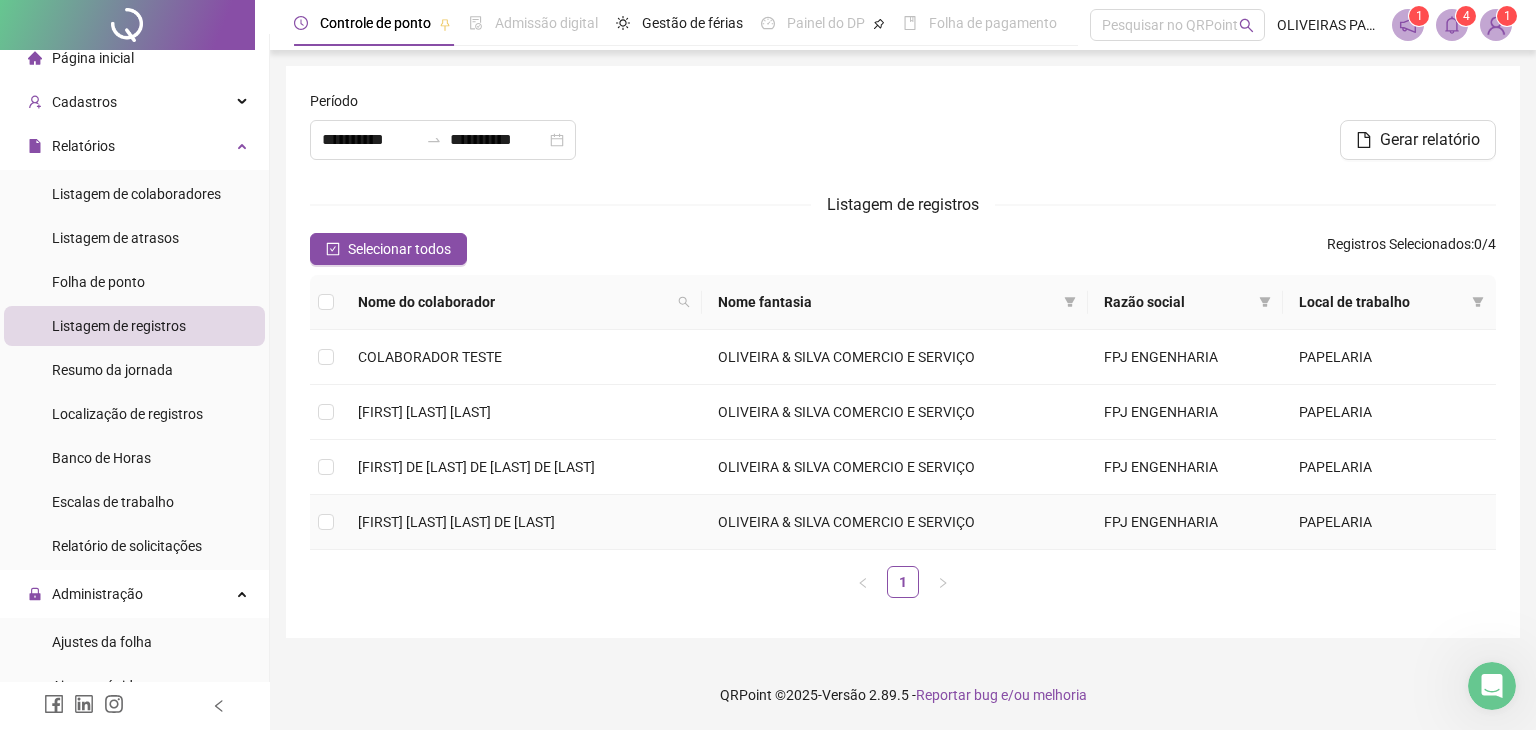 click on "[FIRST] [LAST] [LAST] DE [LAST]" at bounding box center (456, 522) 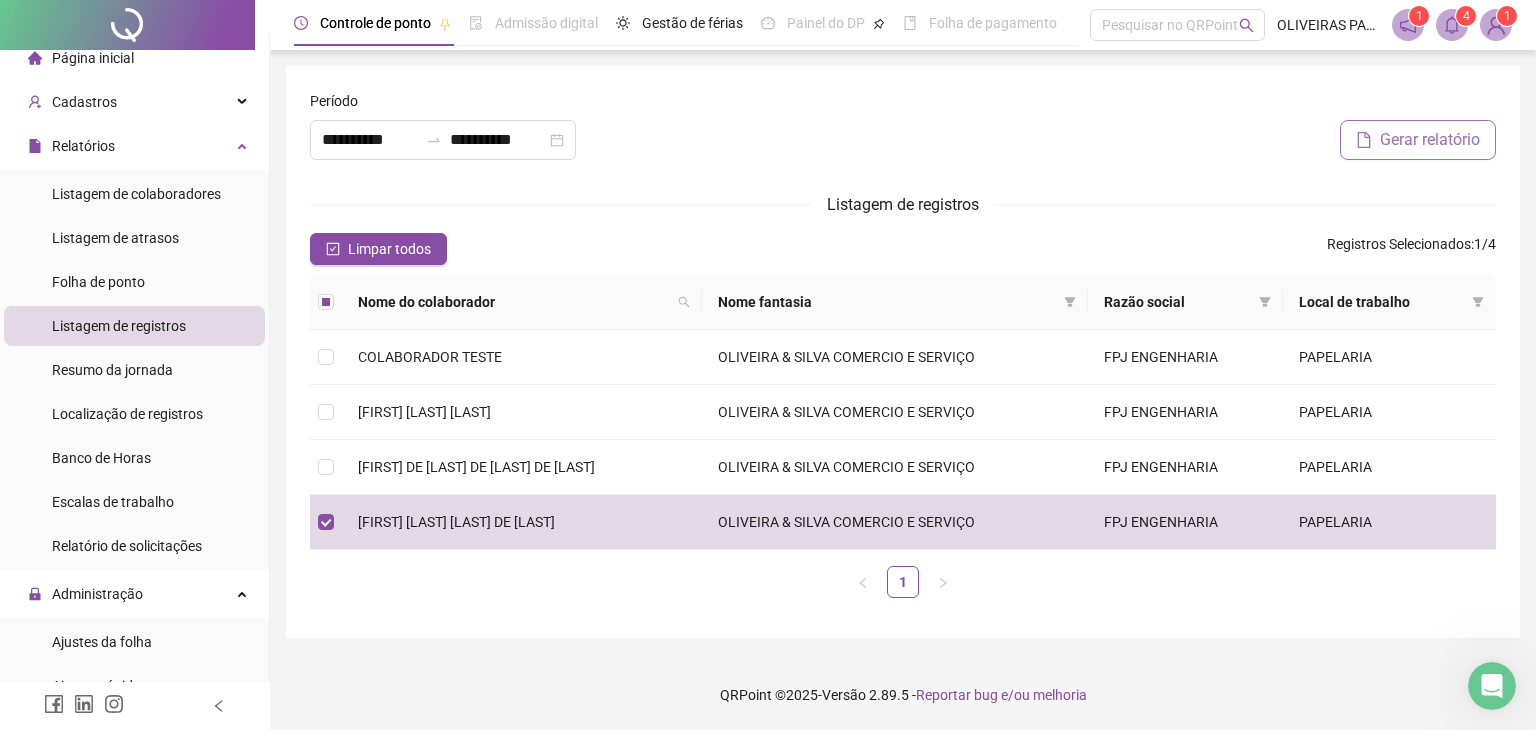 click on "Gerar relatório" at bounding box center [1430, 140] 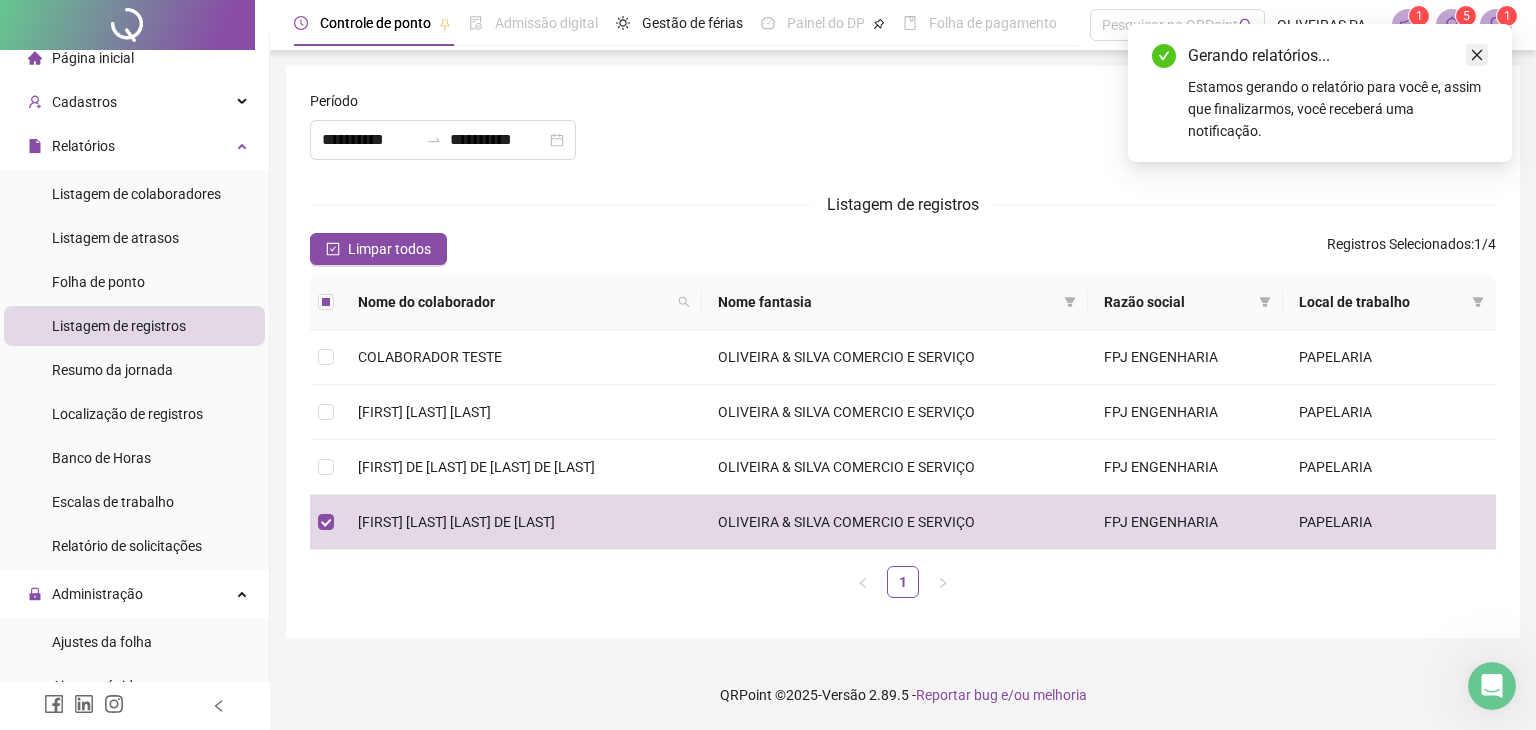 click 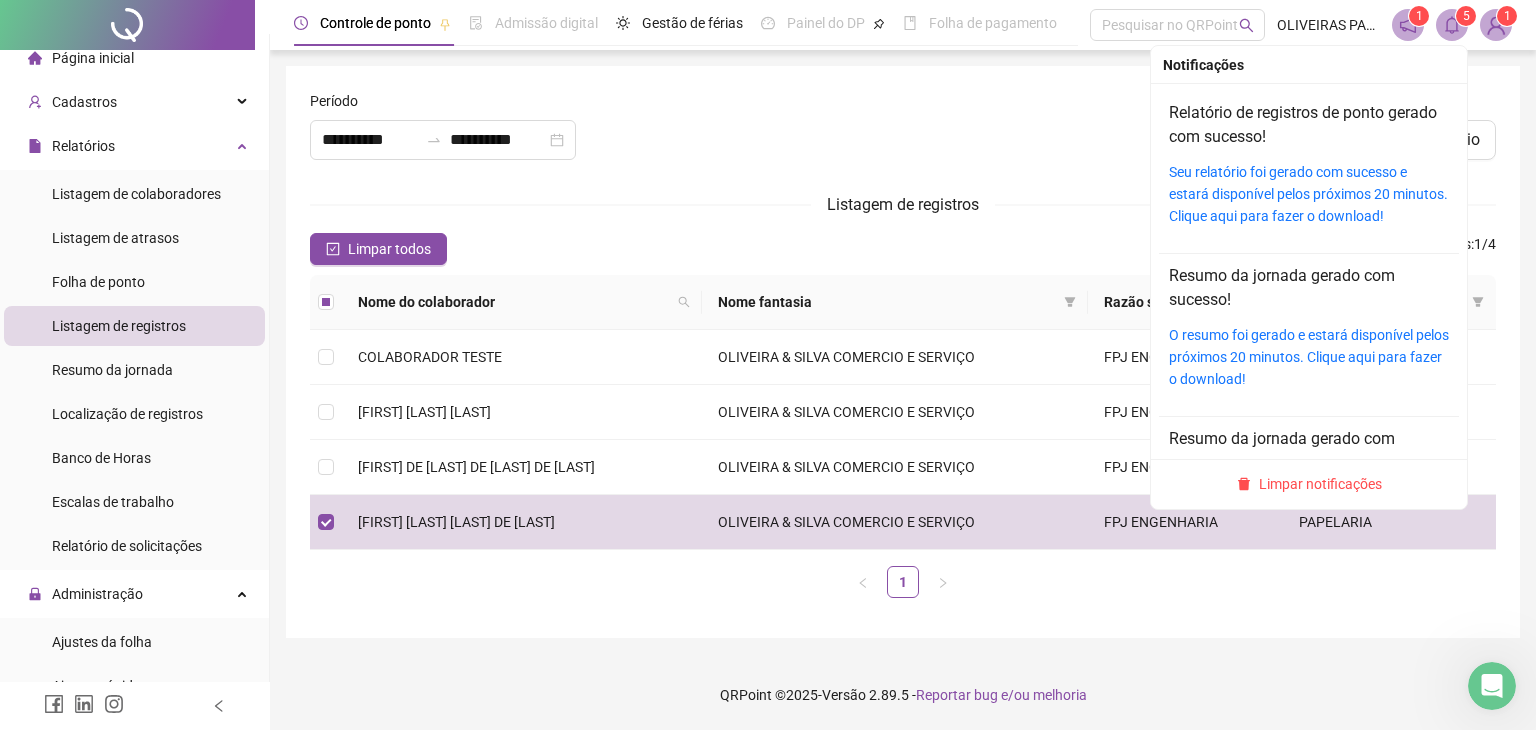 click at bounding box center [1452, 25] 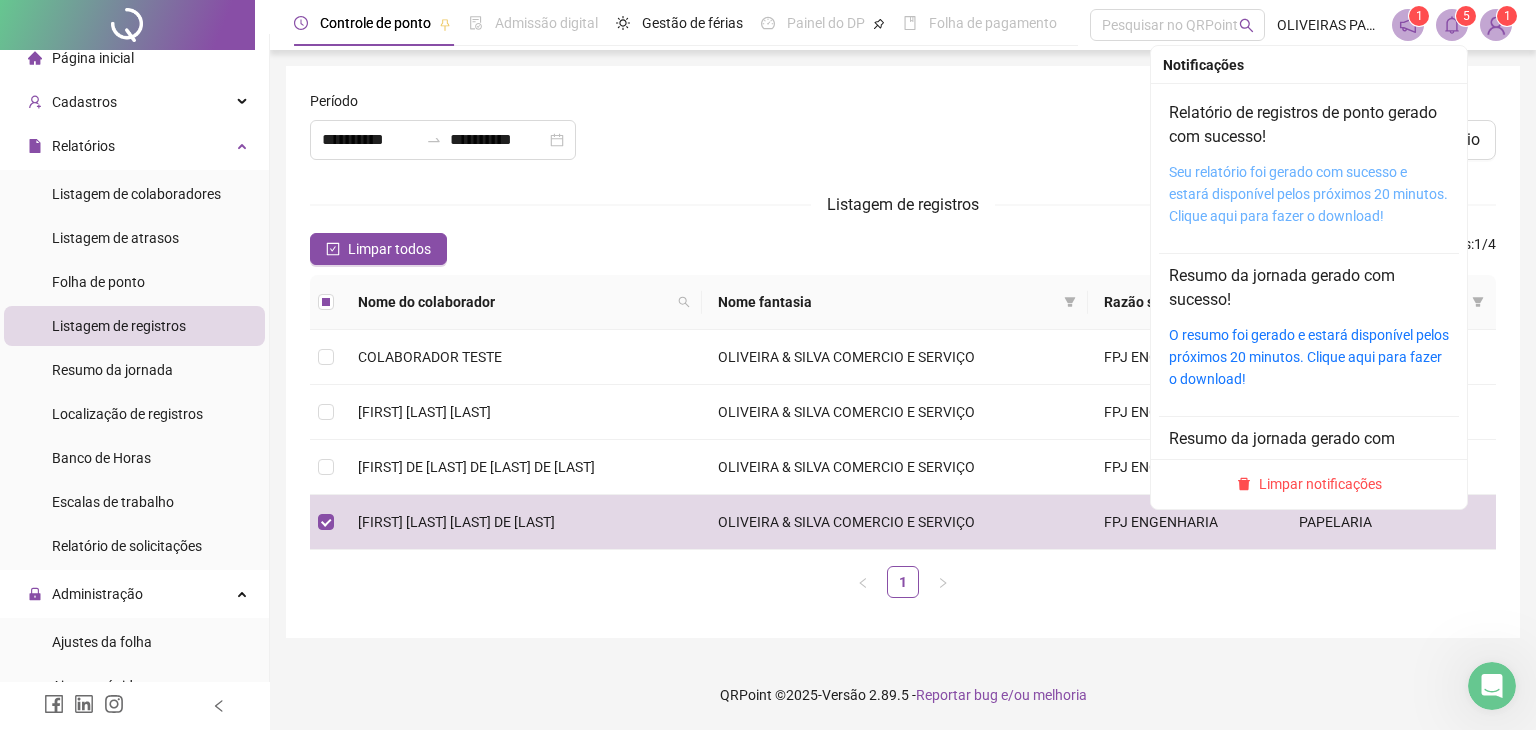 click on "Seu relatório foi gerado com sucesso e estará disponível pelos próximos 20 minutos.
Clique aqui para fazer o download!" at bounding box center [1308, 194] 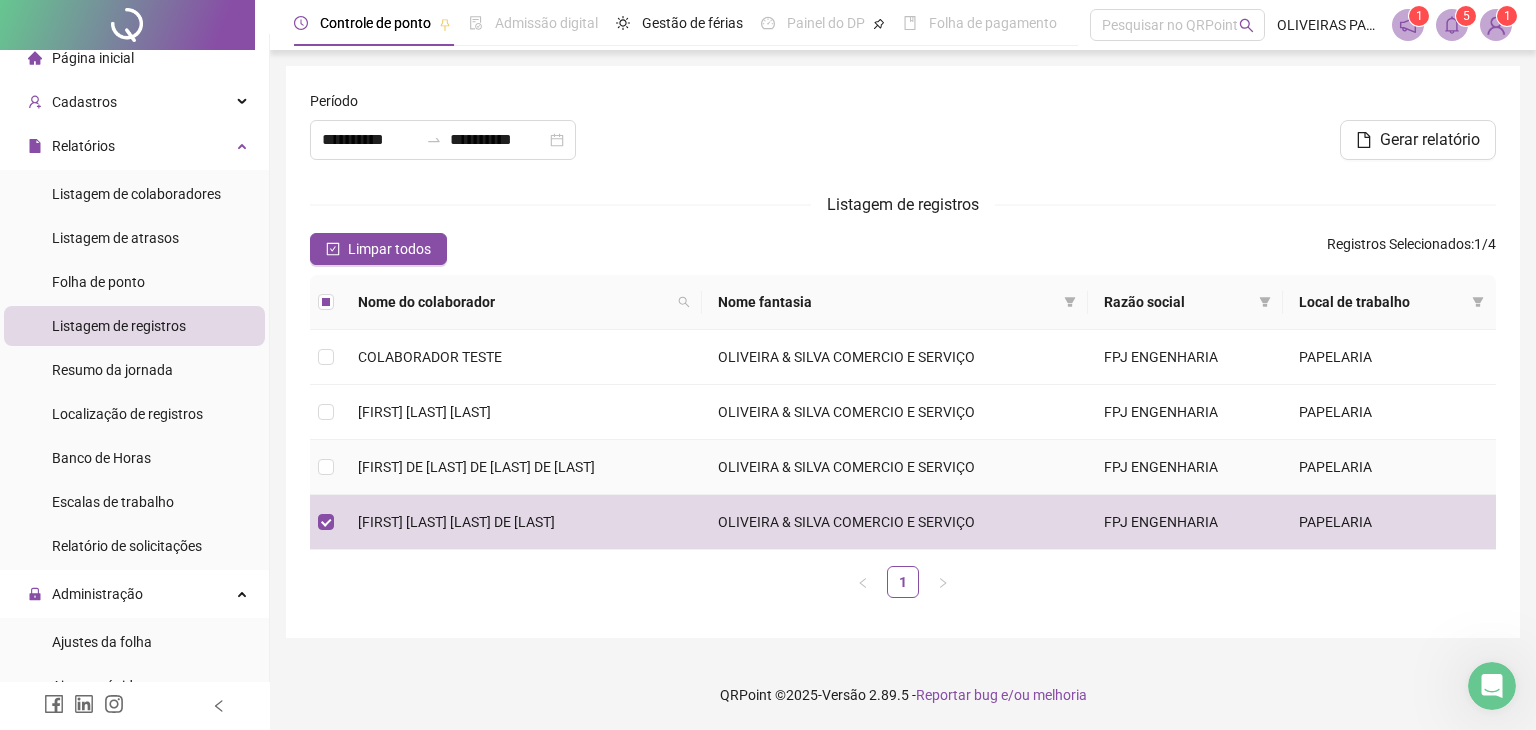 click on "[FIRST] DE [LAST] DE [LAST] DE [LAST]" at bounding box center (476, 467) 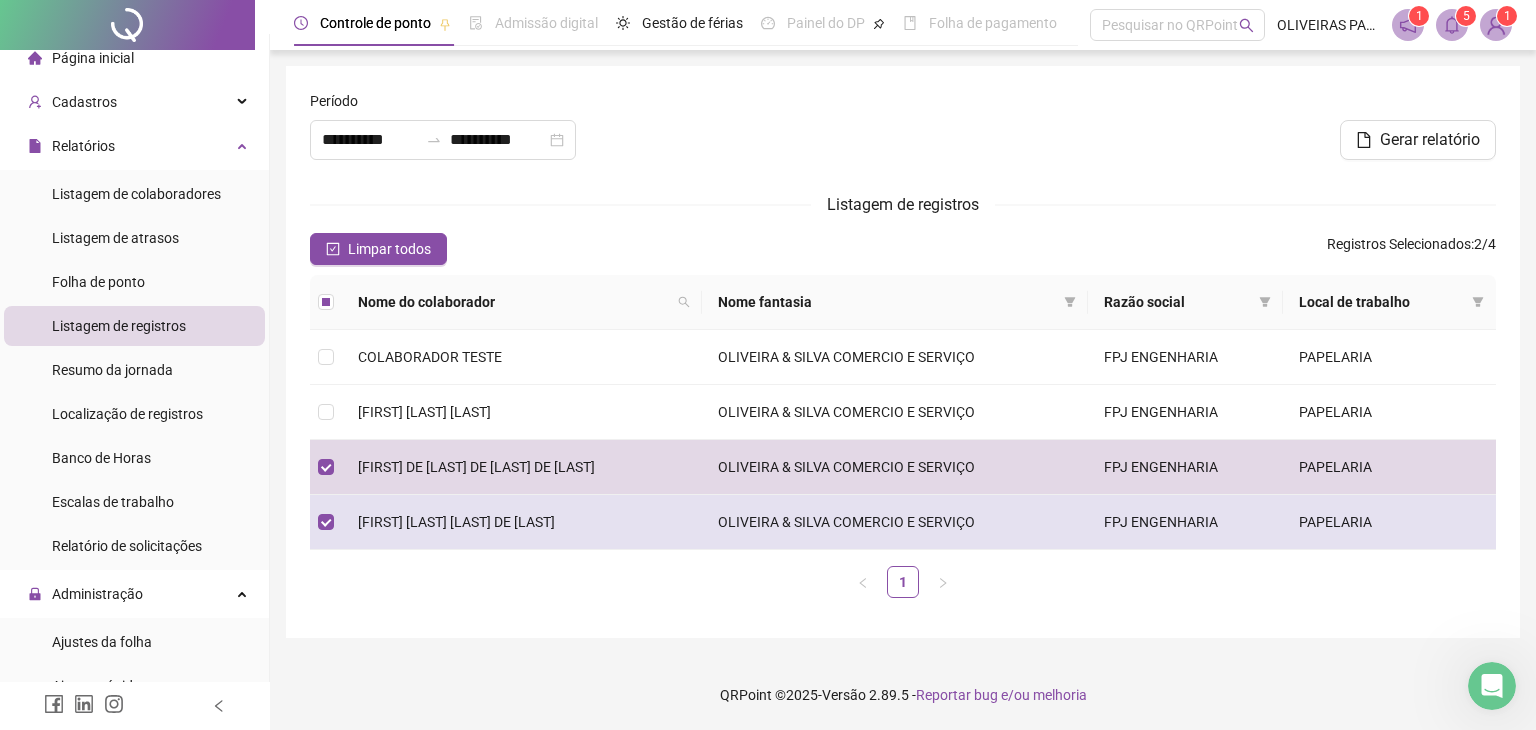 click on "[FIRST] [LAST] [LAST] DE [LAST]" at bounding box center (456, 522) 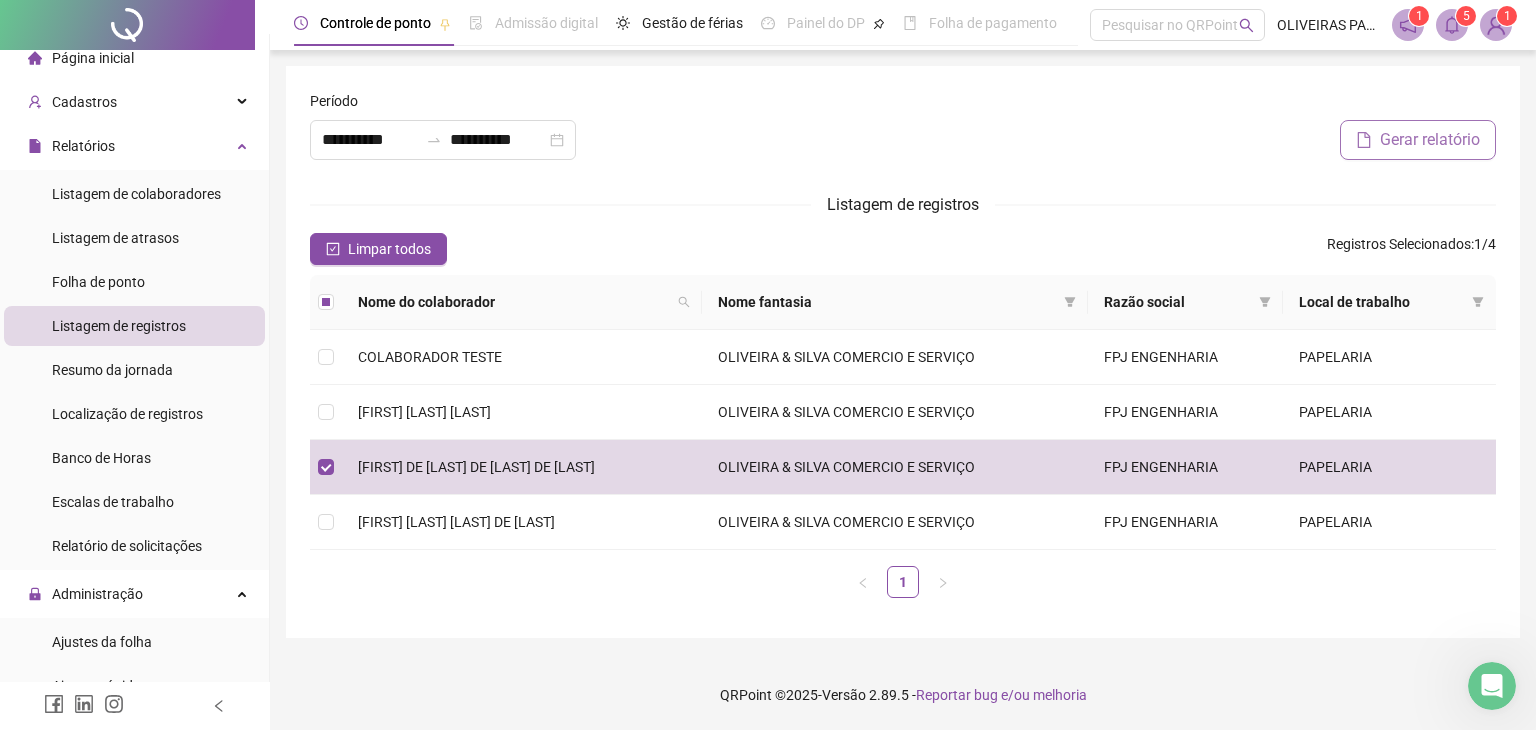 click on "Gerar relatório" at bounding box center [1430, 140] 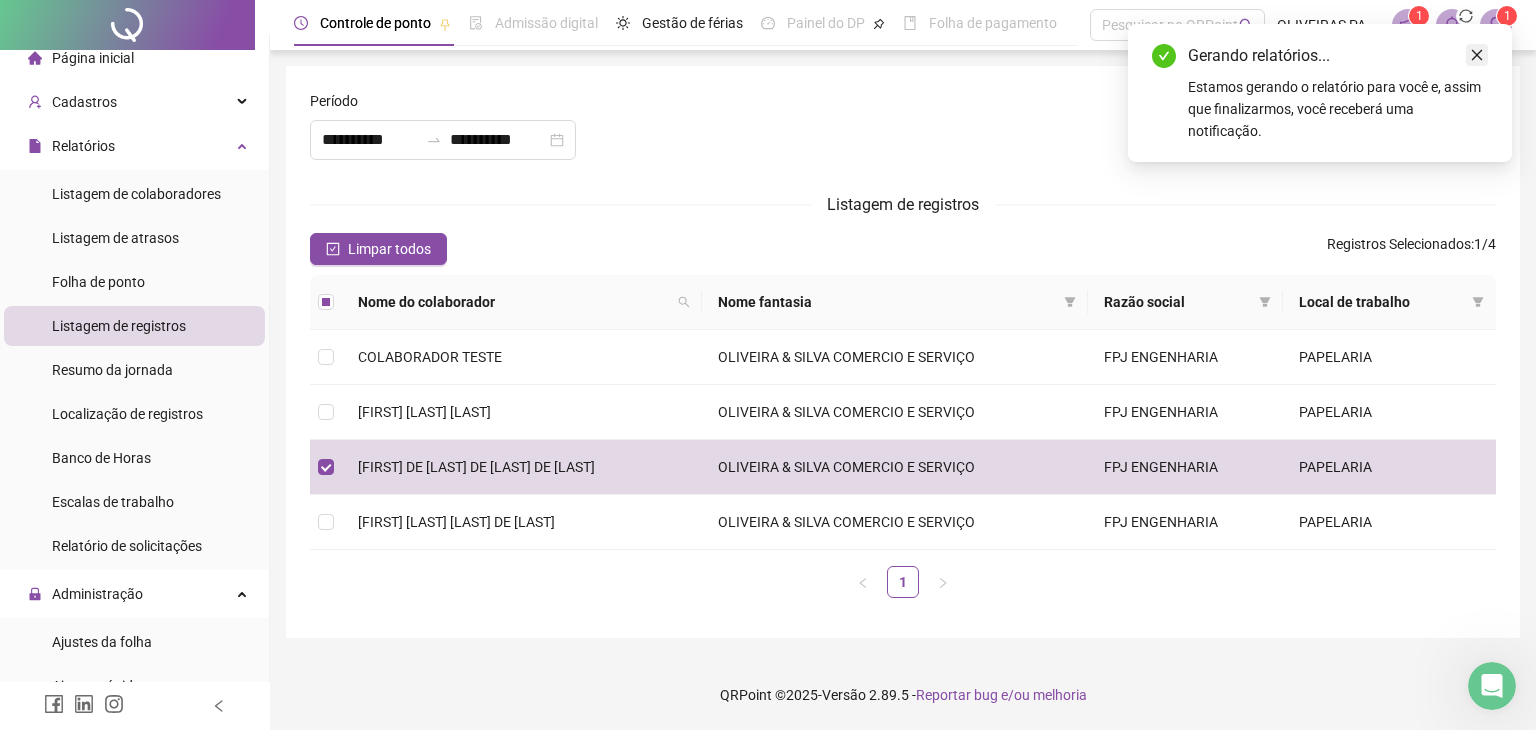 click 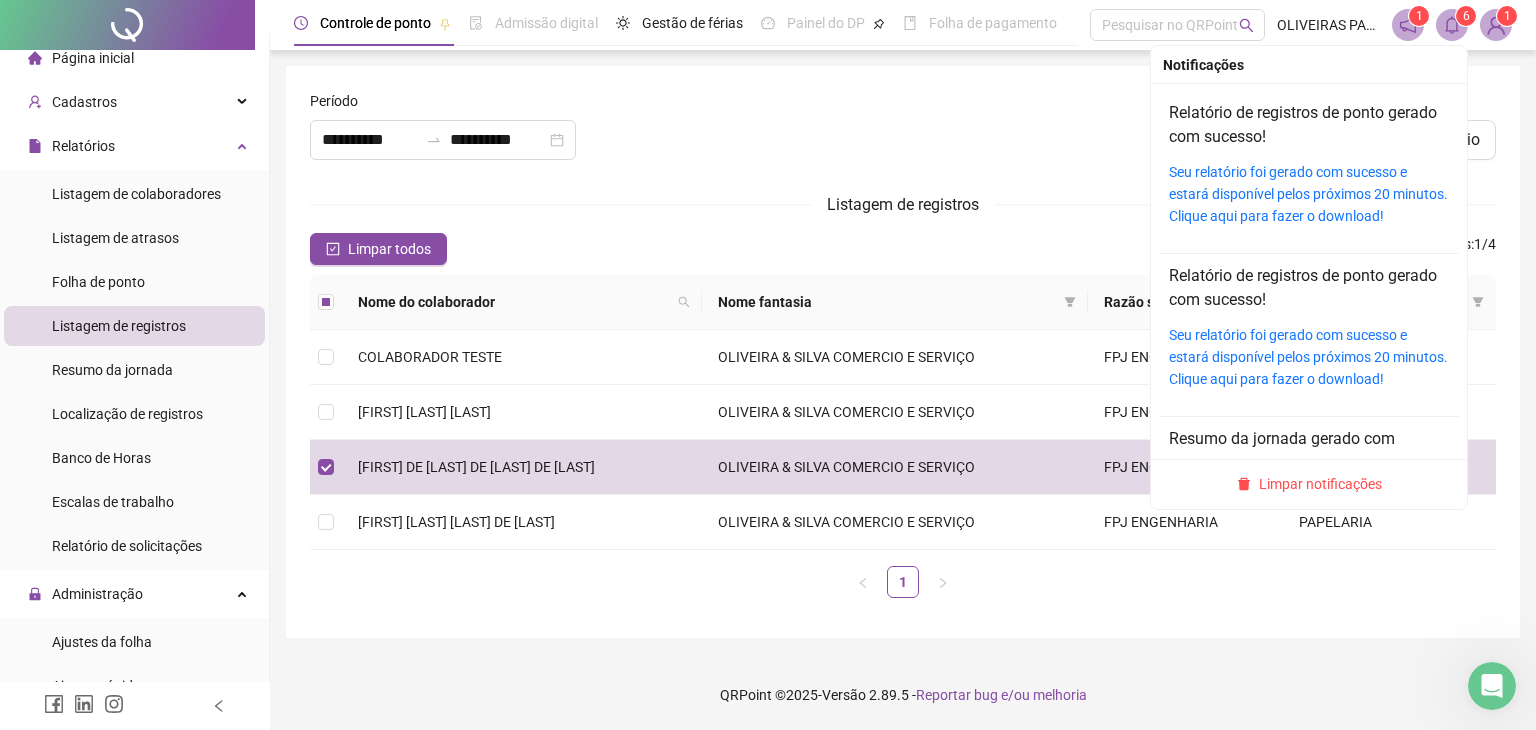 click 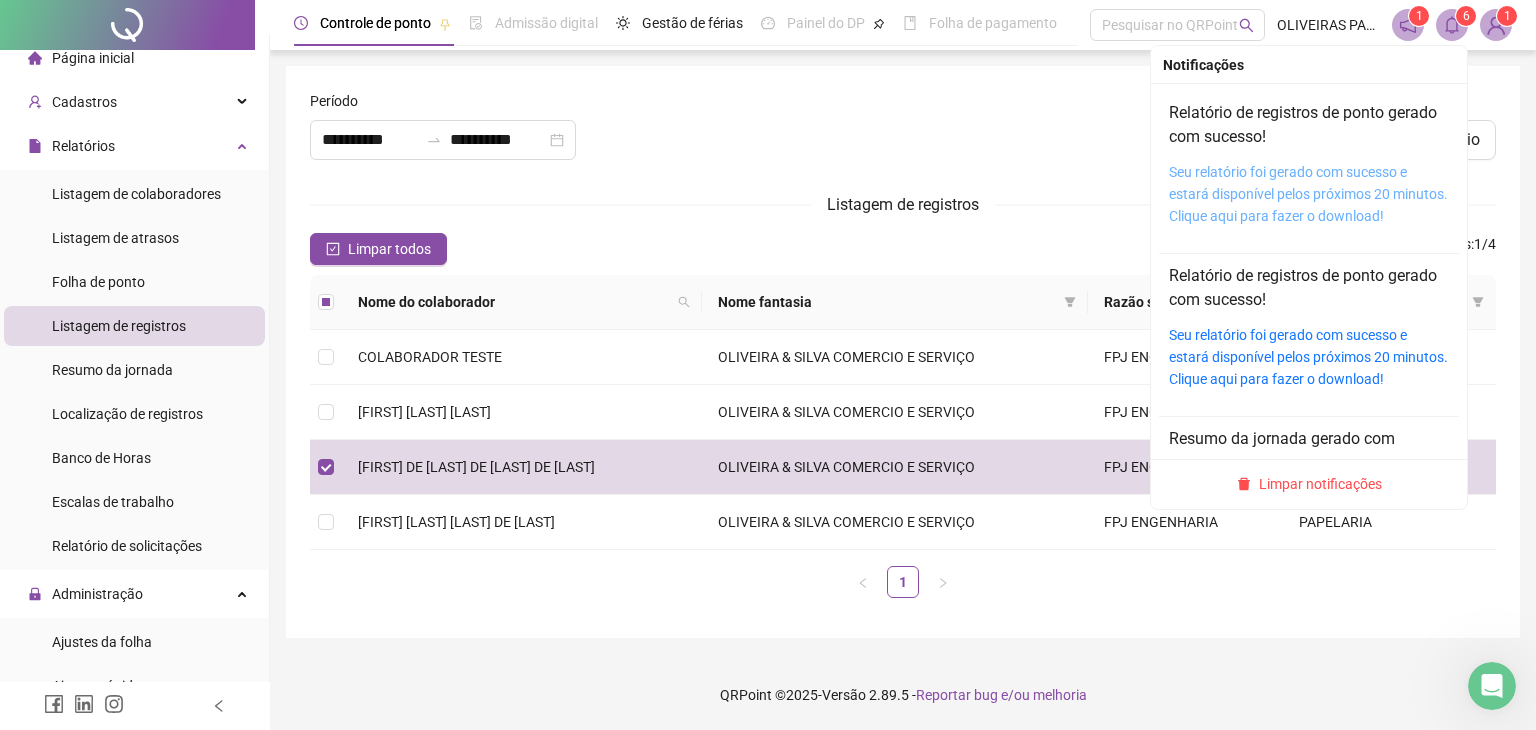 click on "Seu relatório foi gerado com sucesso e estará disponível pelos próximos 20 minutos.
Clique aqui para fazer o download!" at bounding box center [1308, 194] 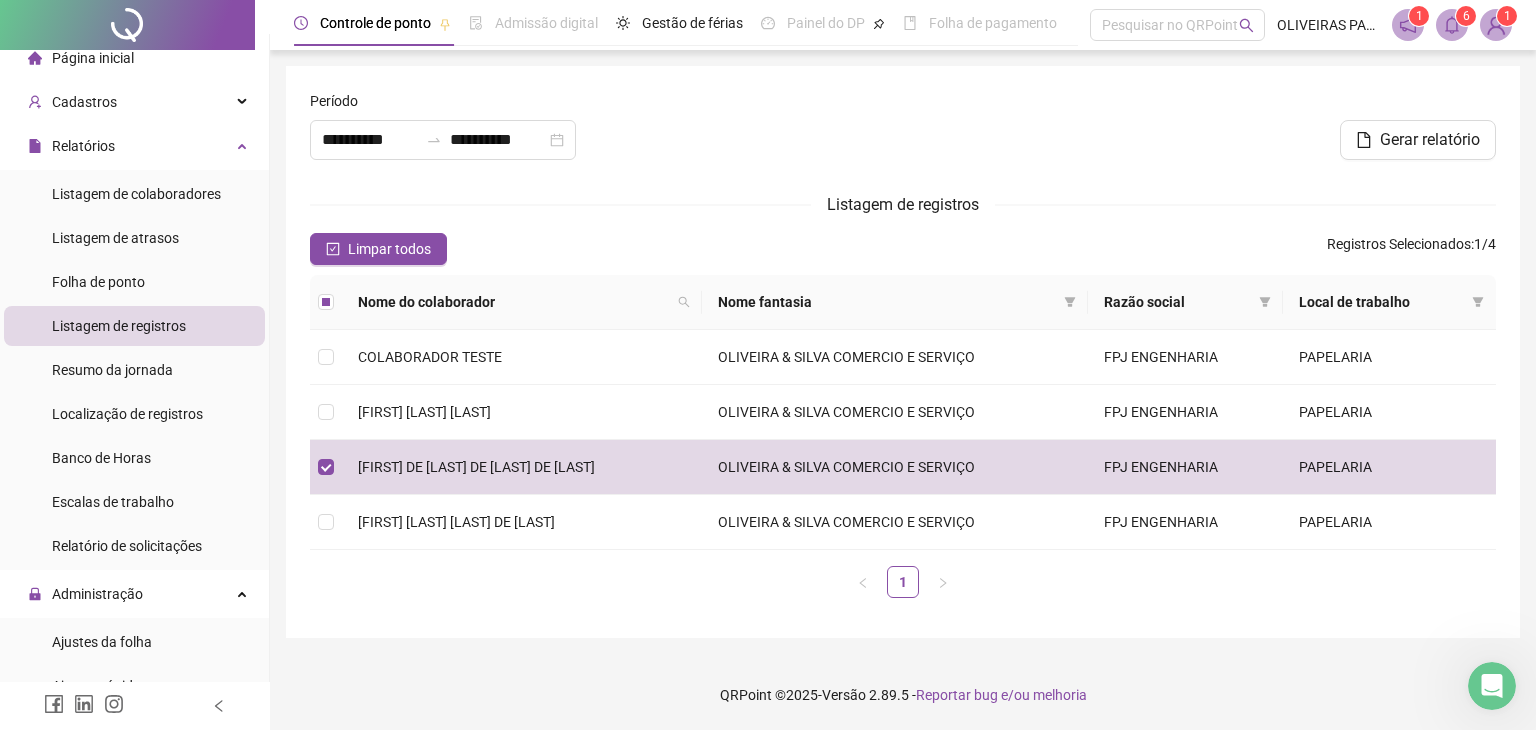 click 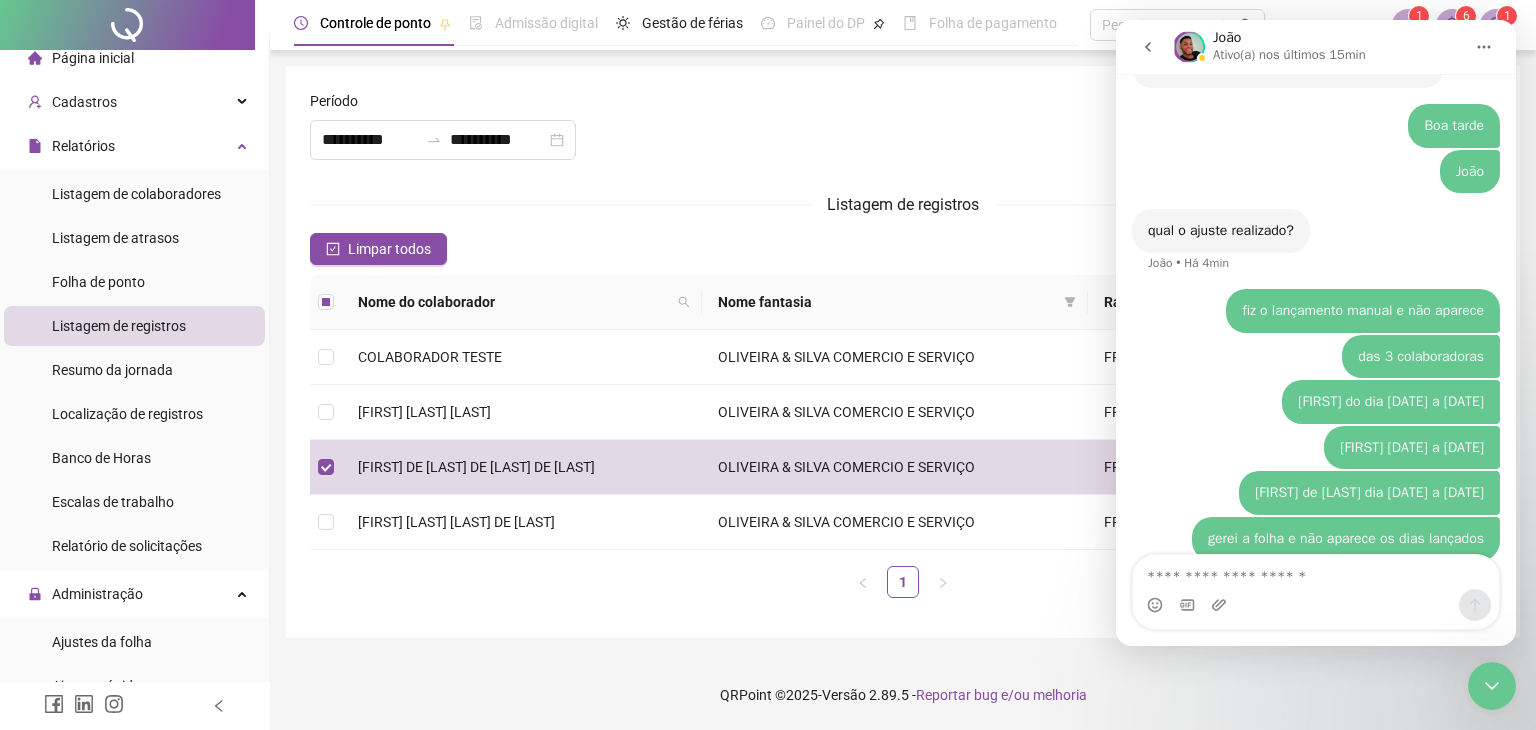 scroll, scrollTop: 4005, scrollLeft: 0, axis: vertical 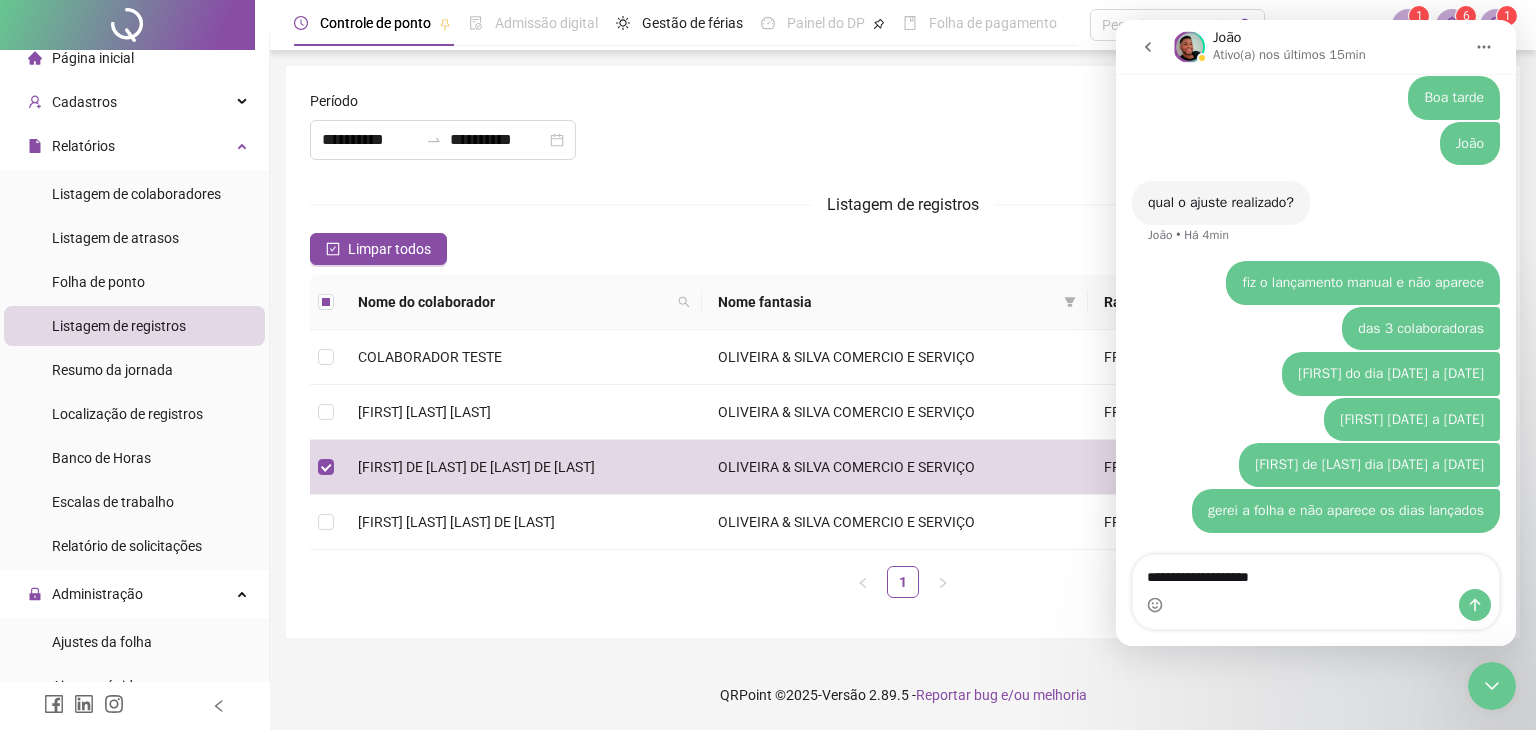 type on "**********" 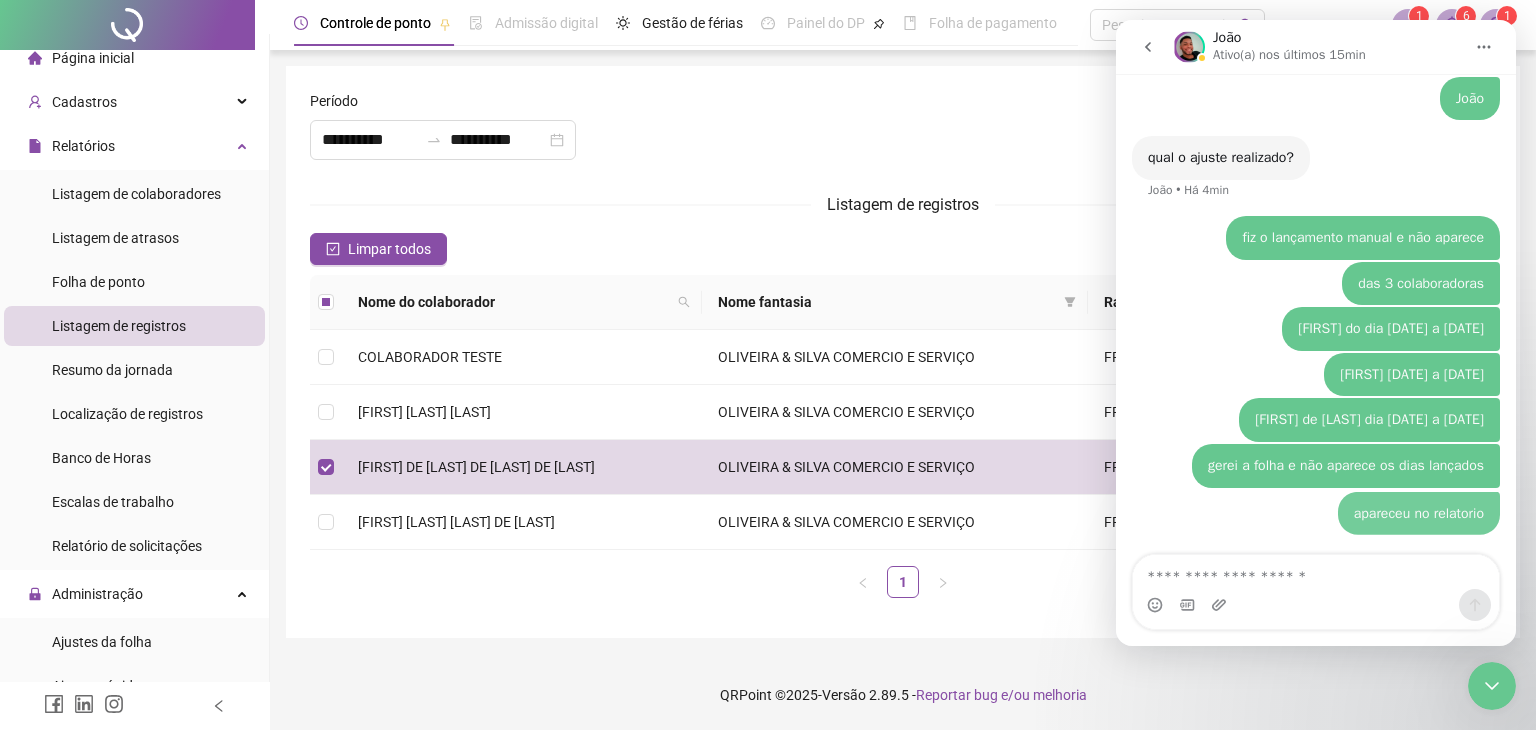 scroll, scrollTop: 4051, scrollLeft: 0, axis: vertical 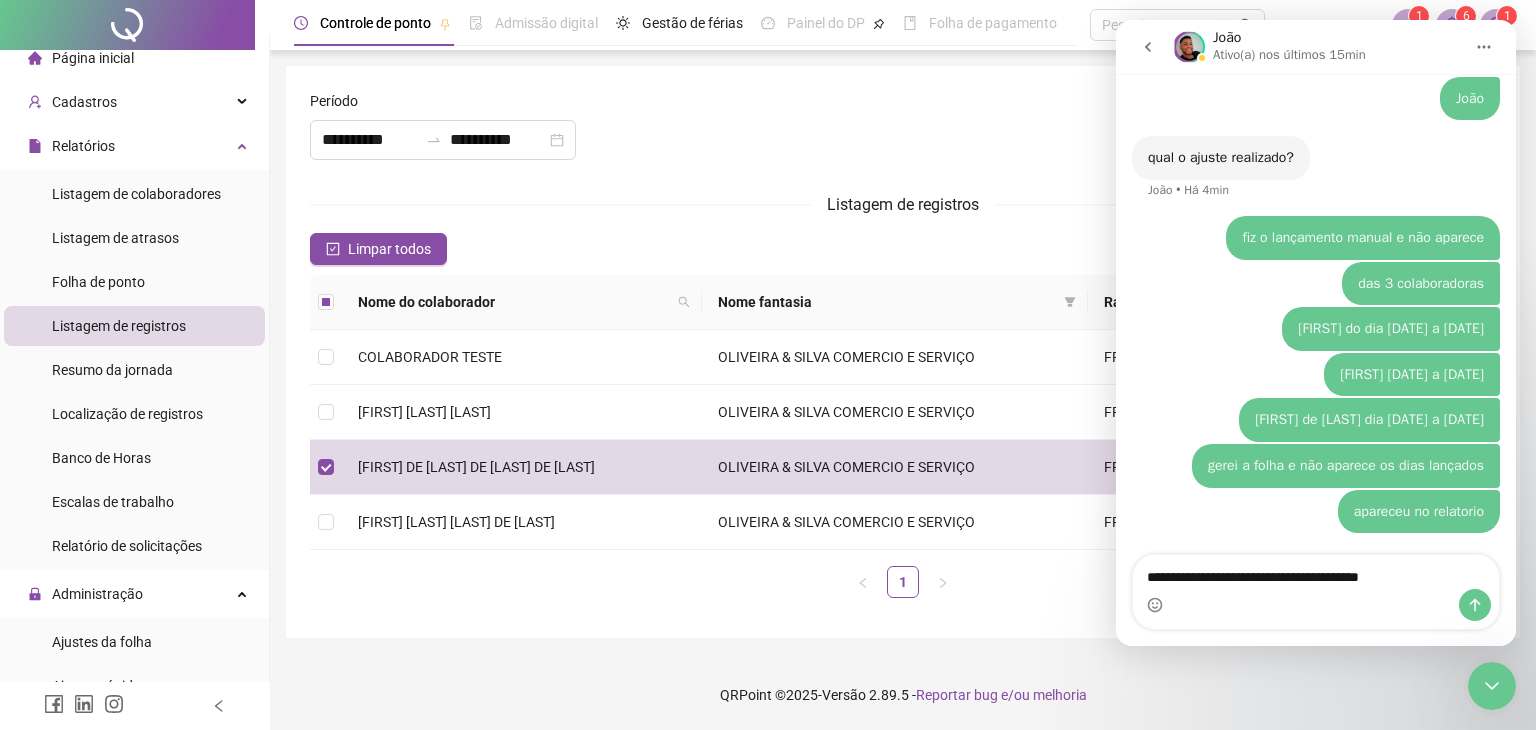 type on "**********" 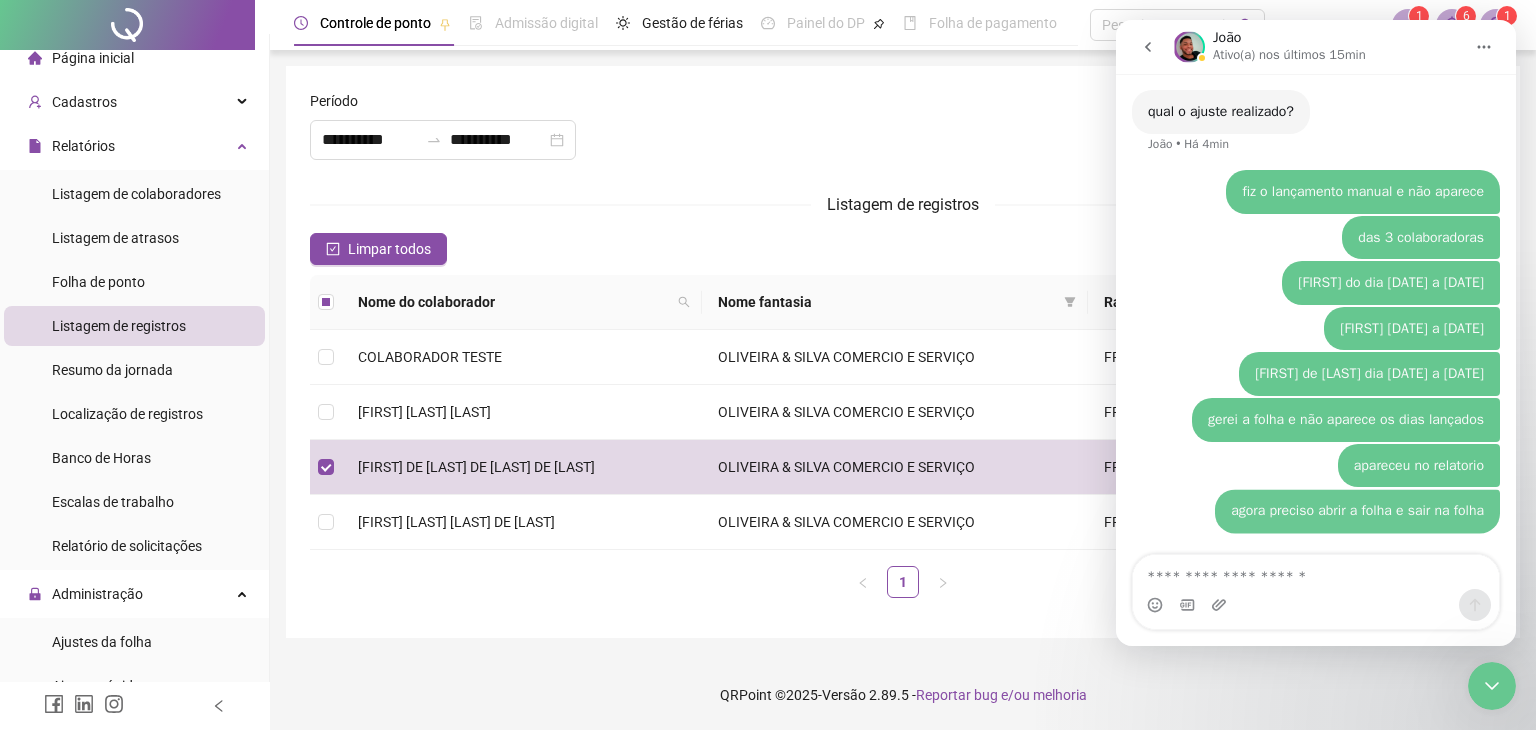 scroll, scrollTop: 4096, scrollLeft: 0, axis: vertical 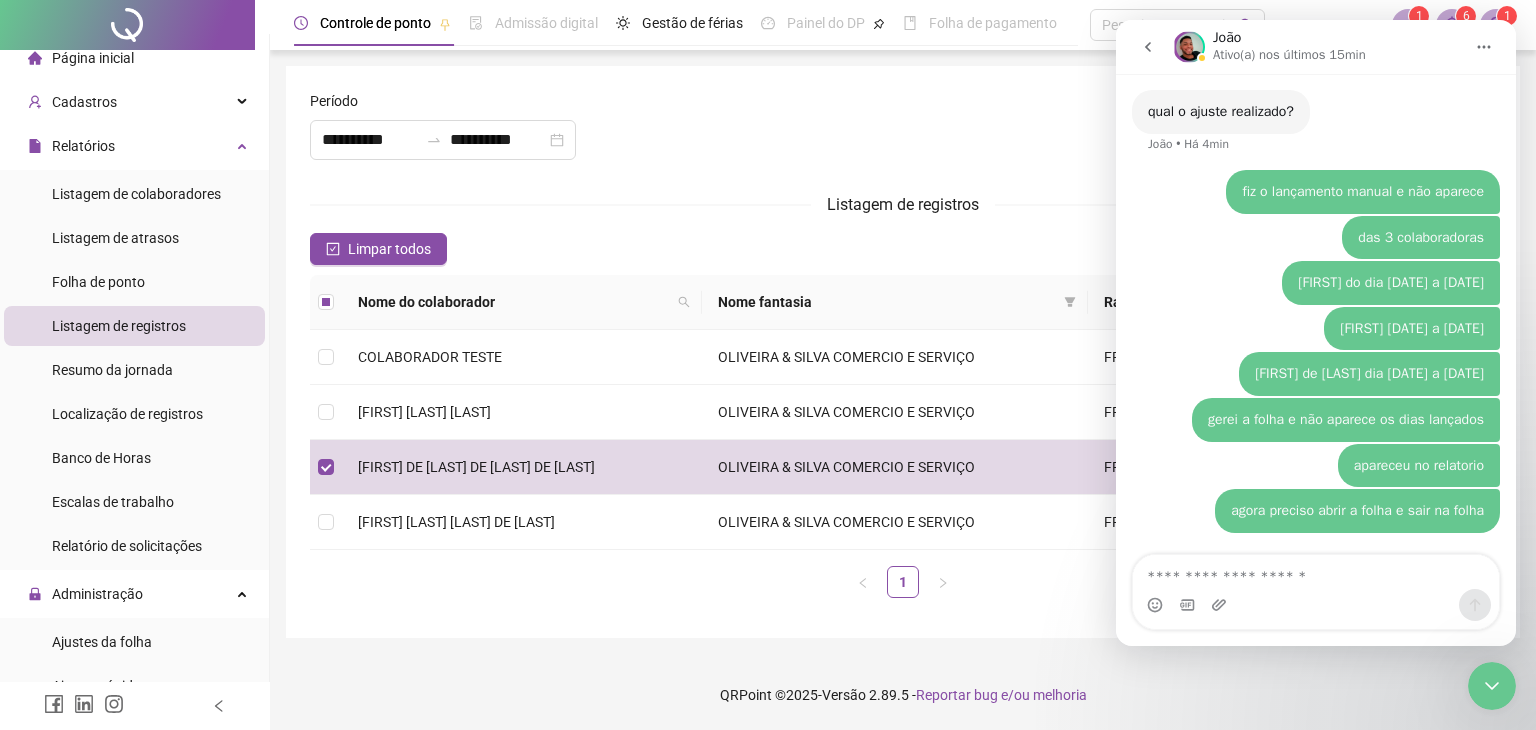 click 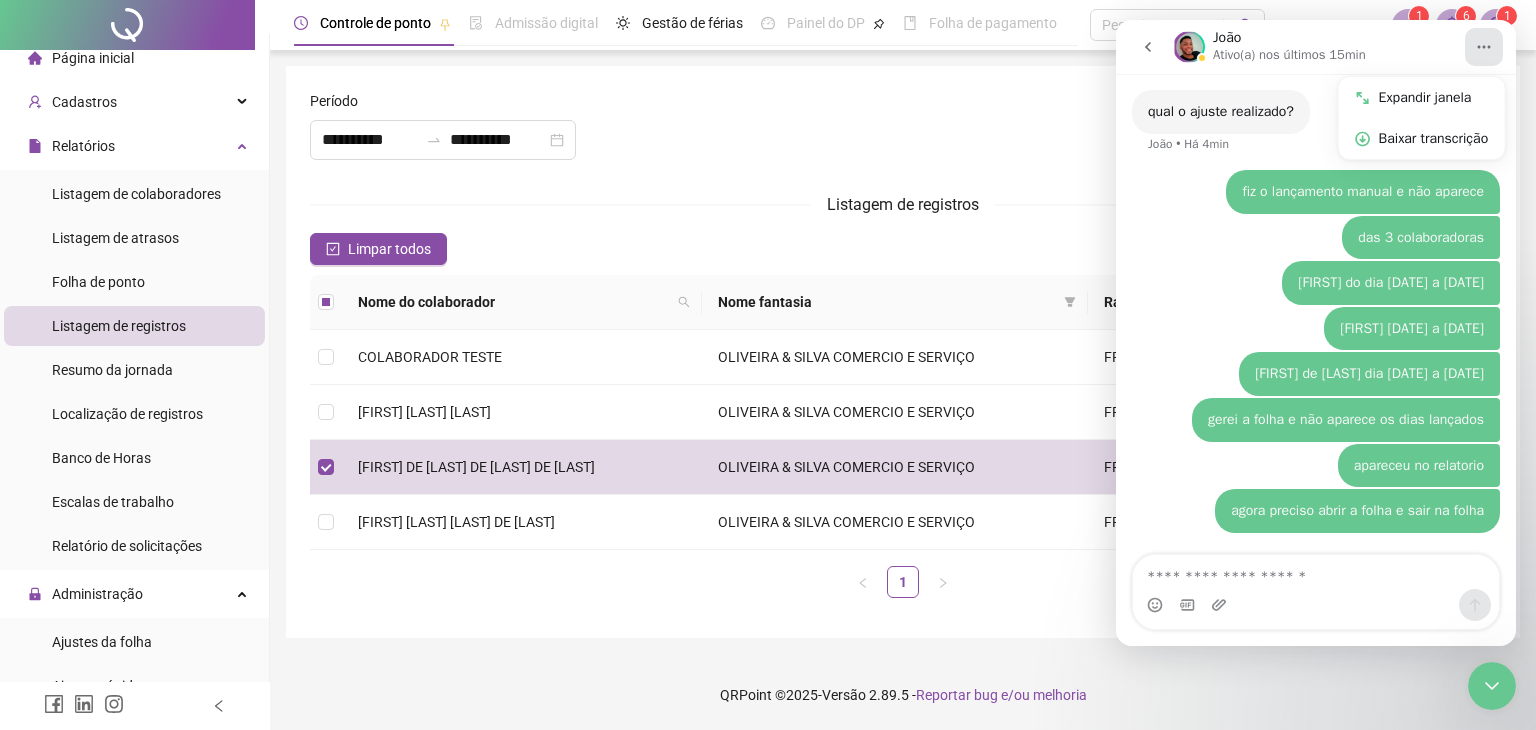 click at bounding box center (1316, 605) 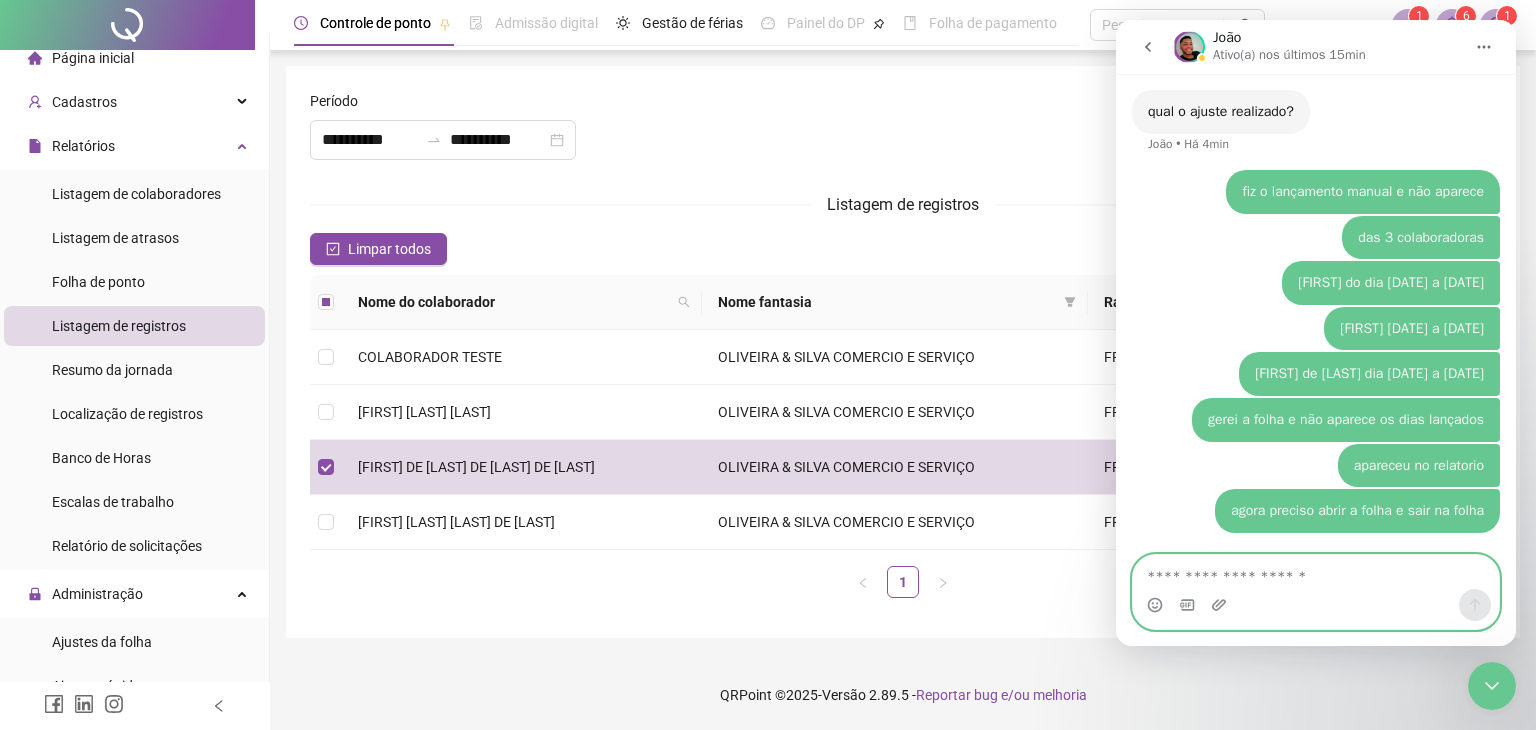click at bounding box center [1316, 572] 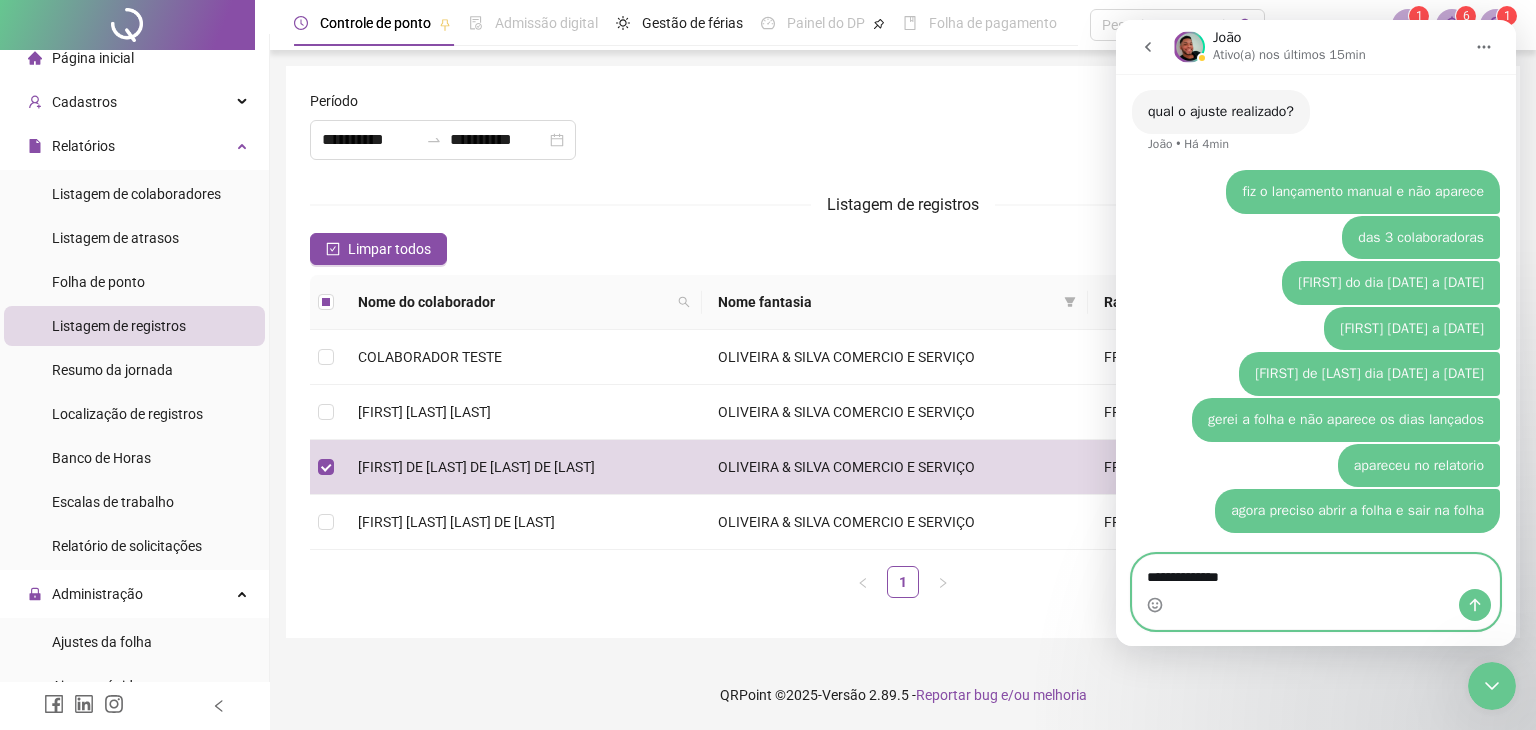 type on "**********" 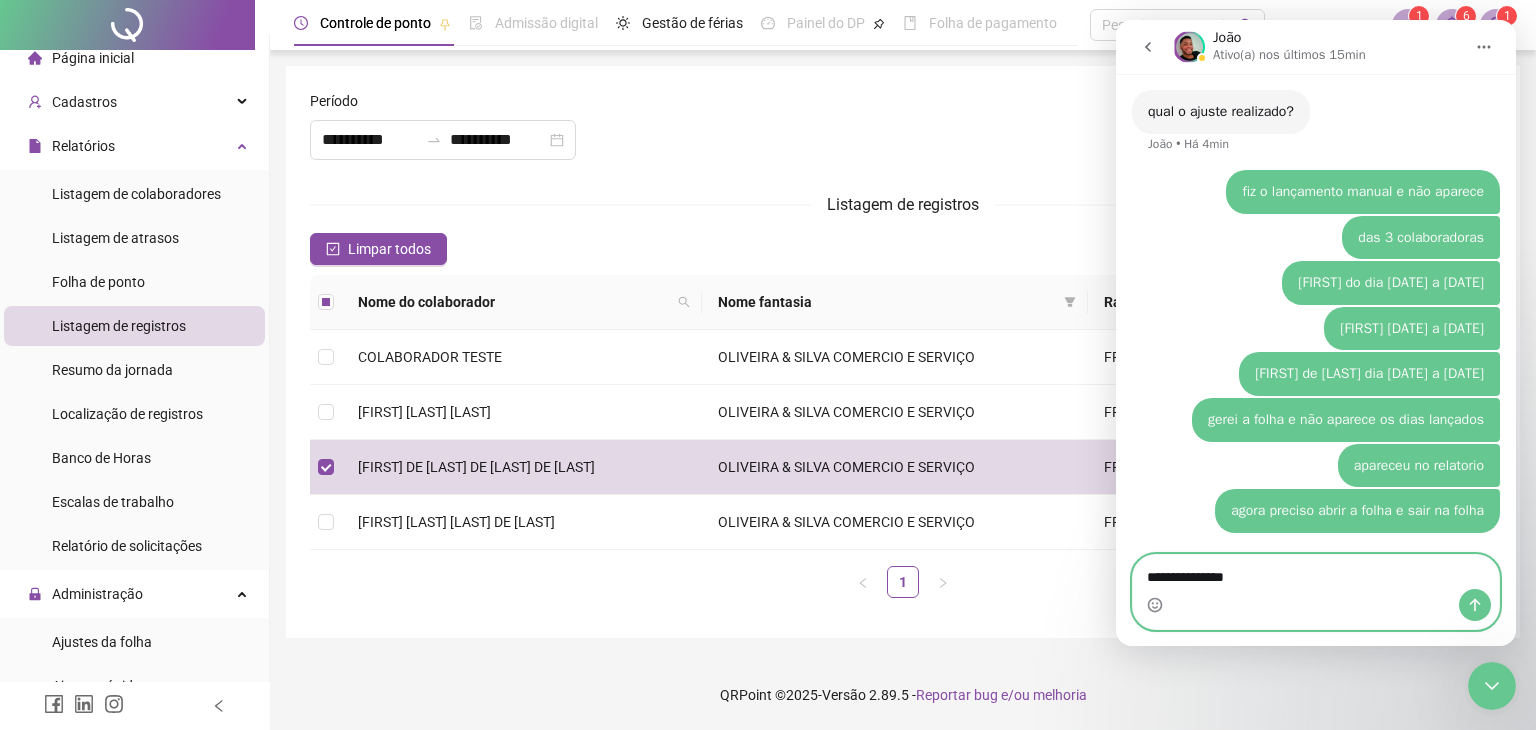 type 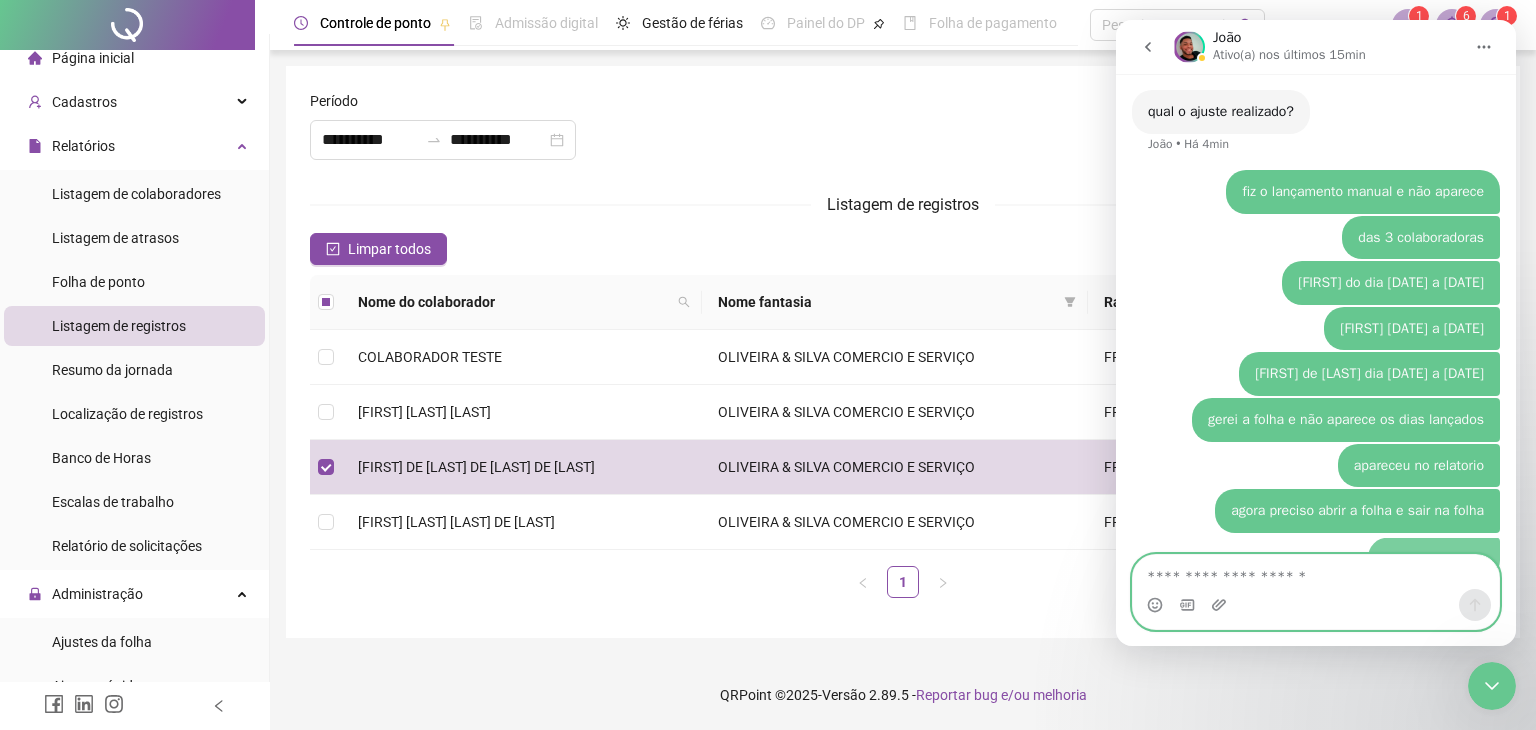 scroll, scrollTop: 4142, scrollLeft: 0, axis: vertical 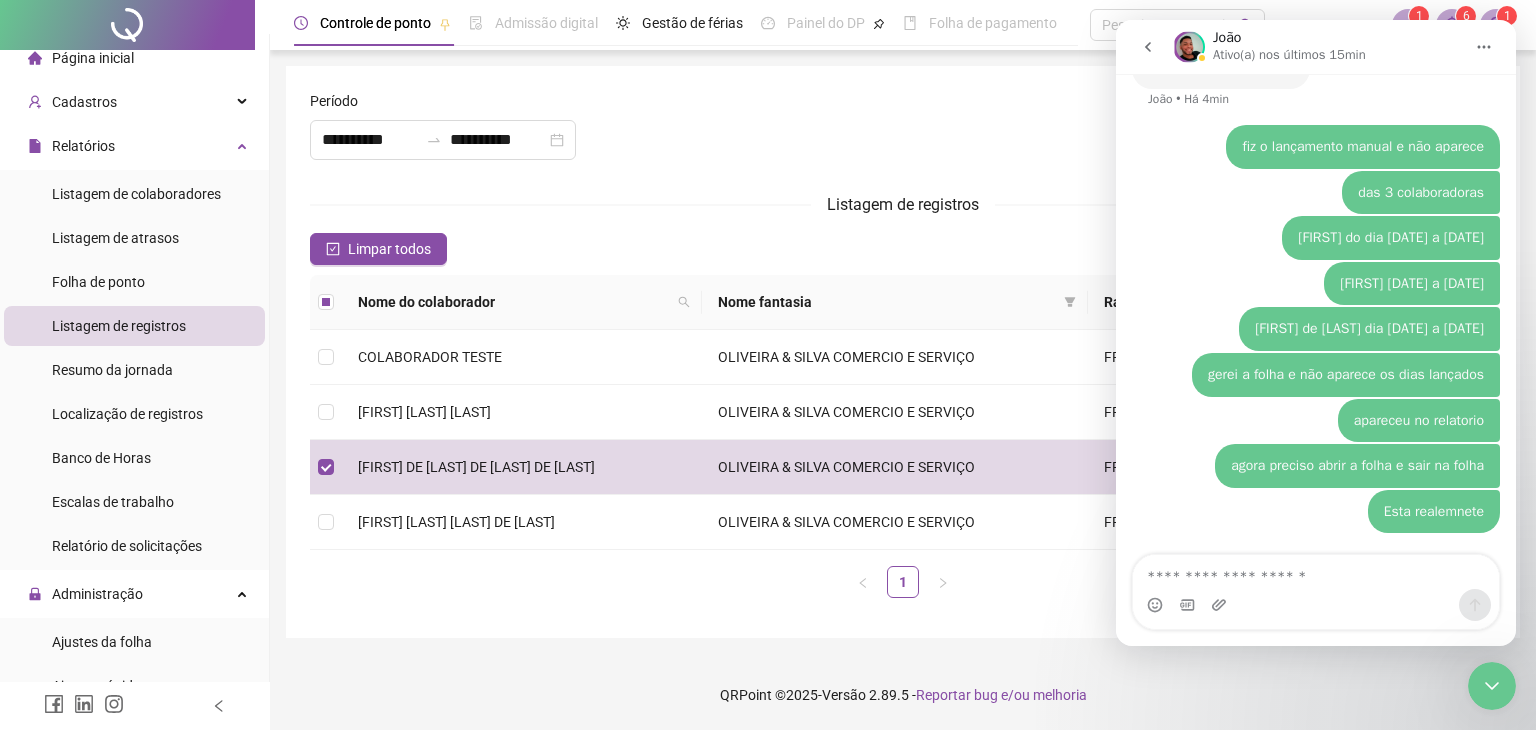 click 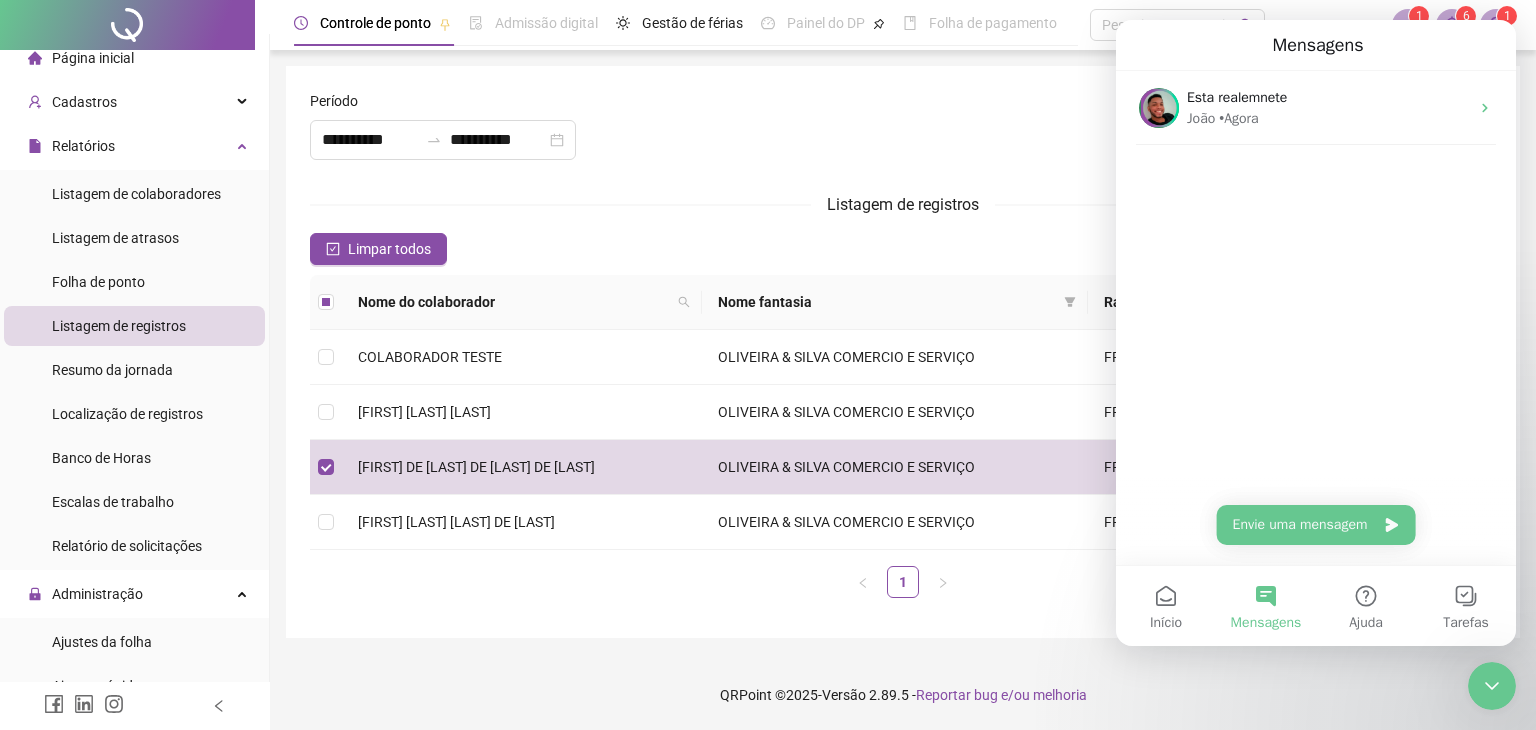 scroll, scrollTop: 0, scrollLeft: 0, axis: both 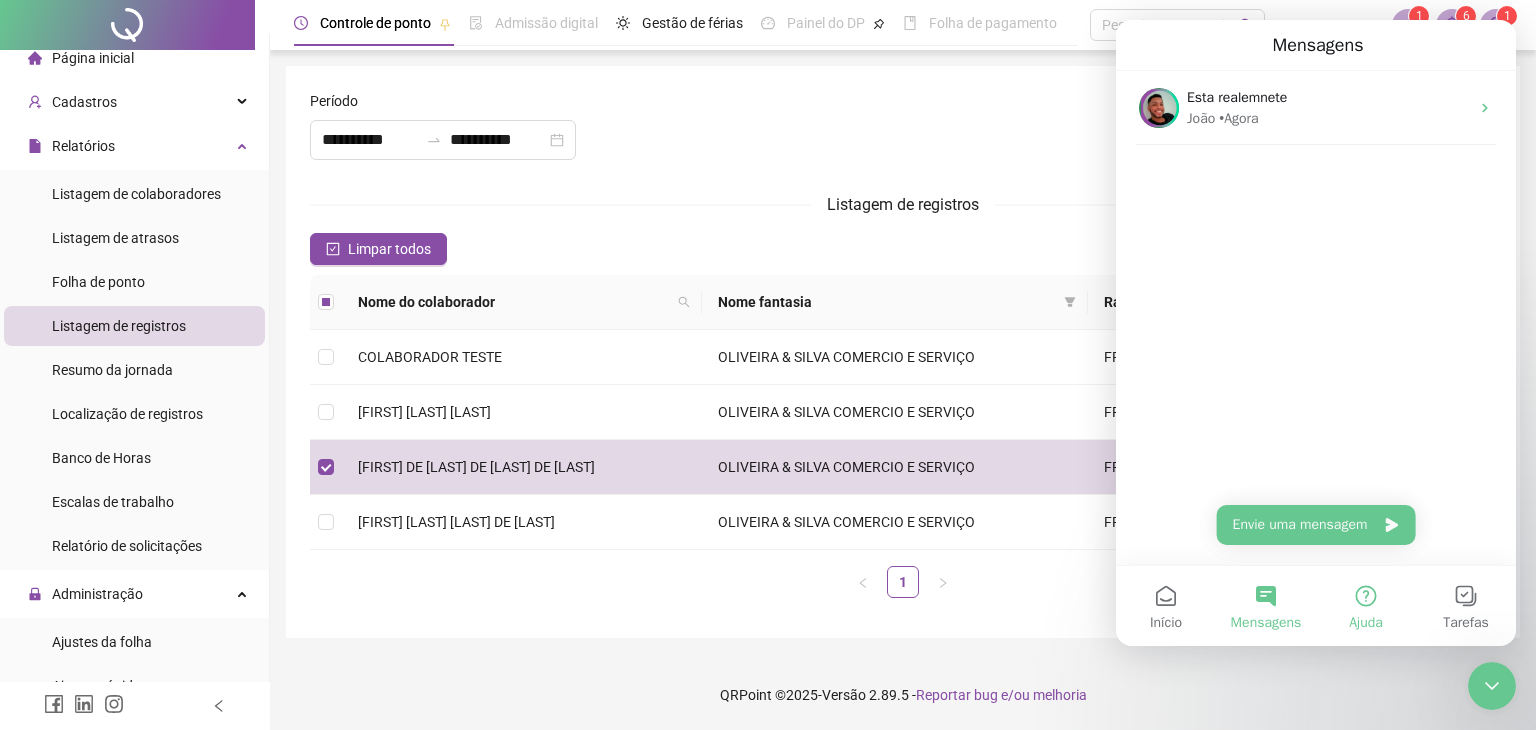 click on "Ajuda" at bounding box center [1366, 606] 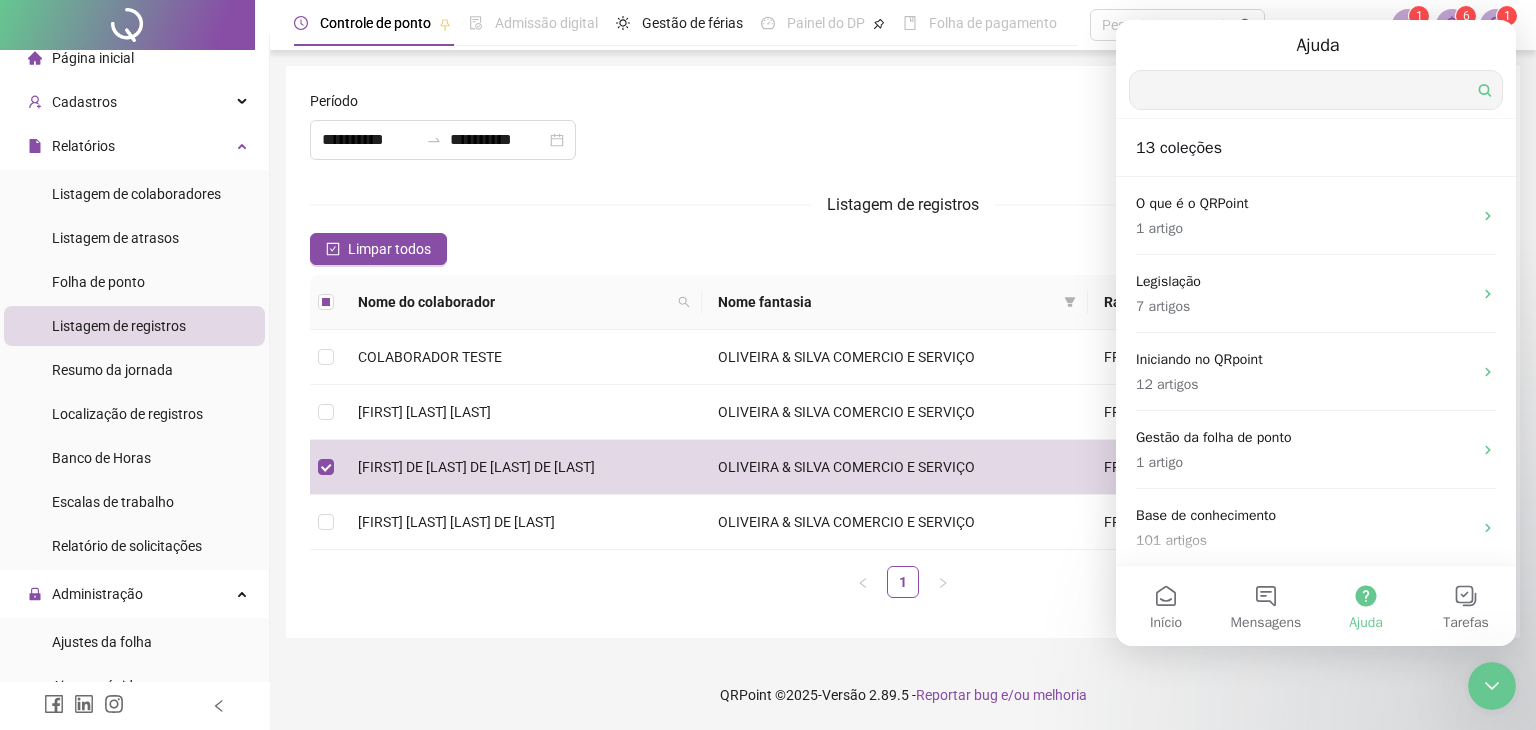click at bounding box center (1316, 90) 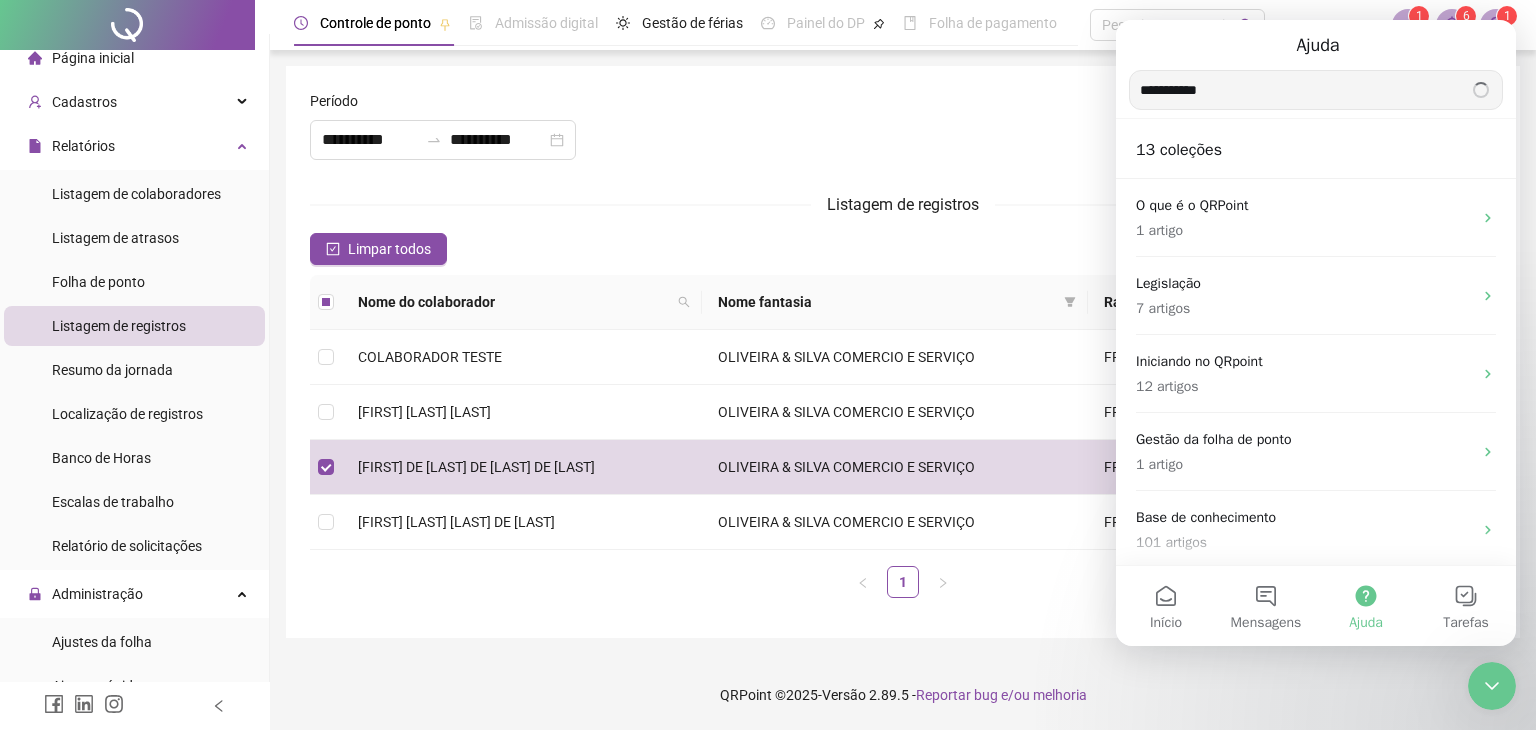 type on "**********" 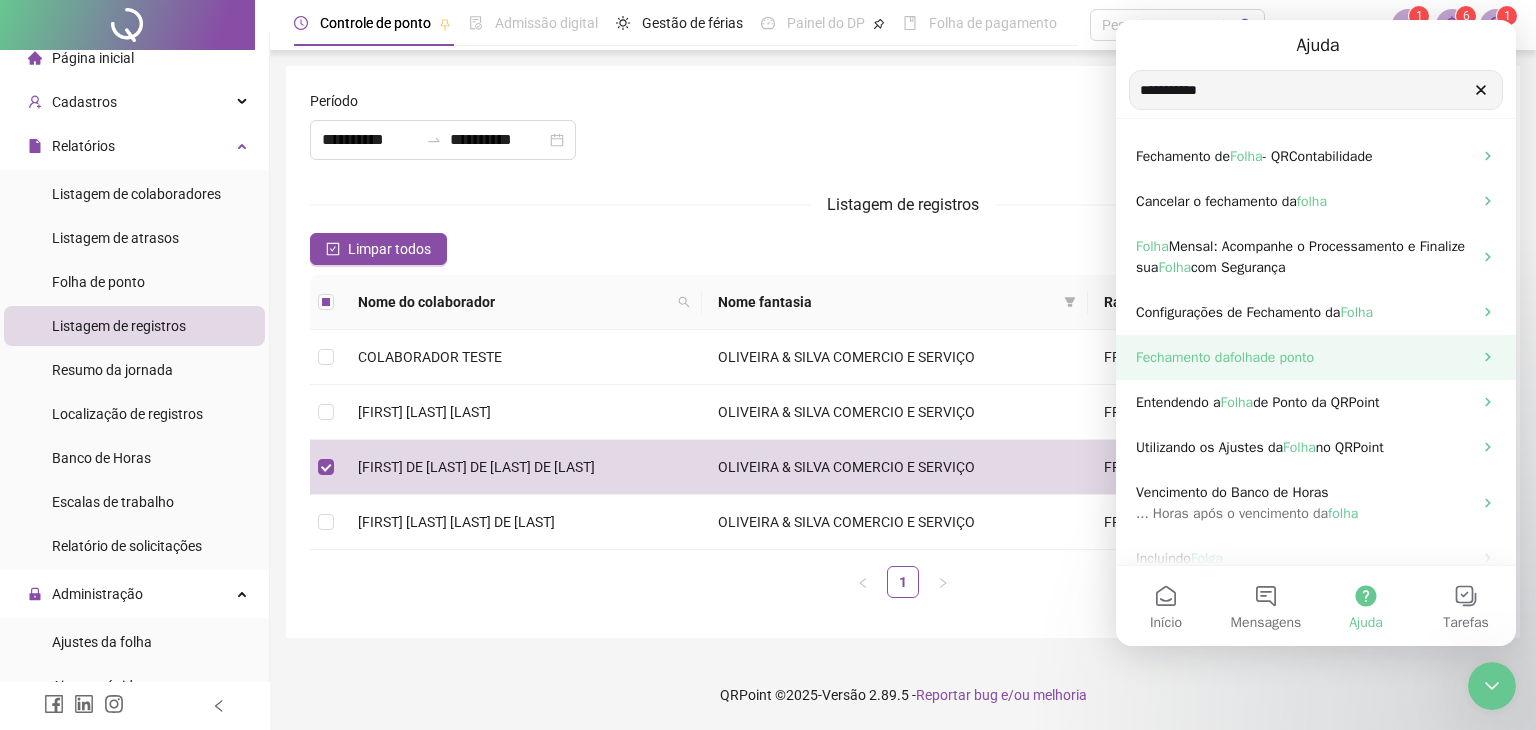 click on "de ponto" at bounding box center [1287, 357] 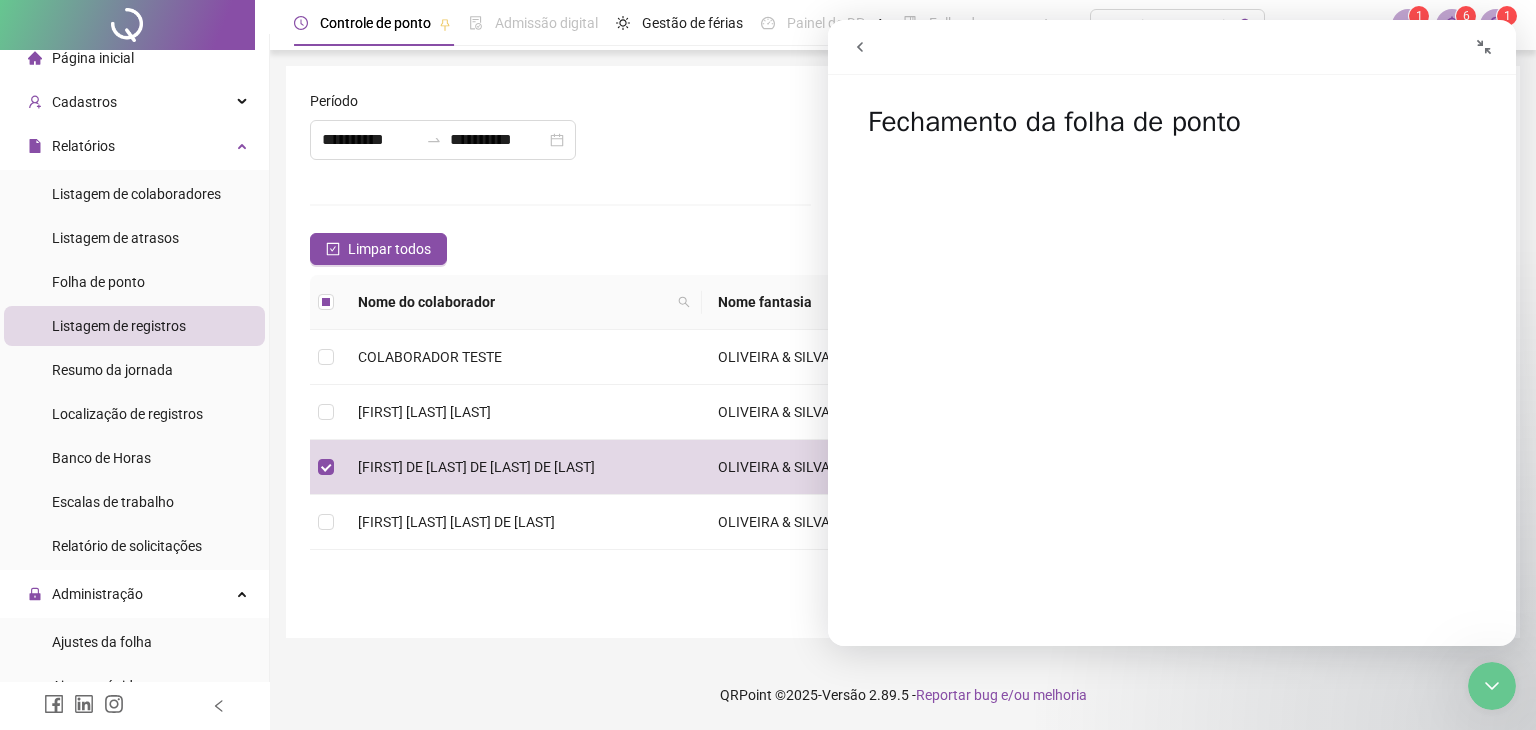 click 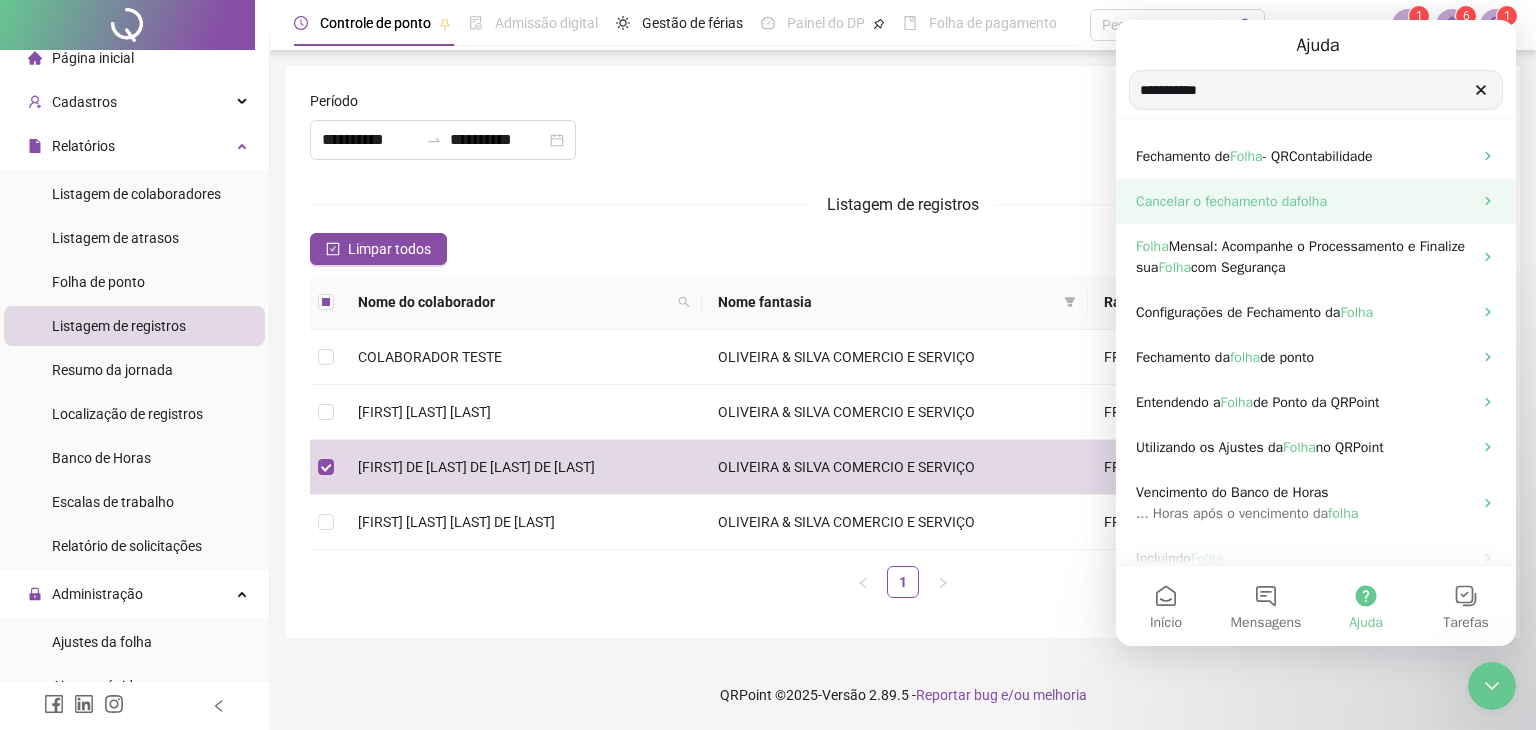 click on "Cancelar o fechamento da  folha" at bounding box center [1304, 201] 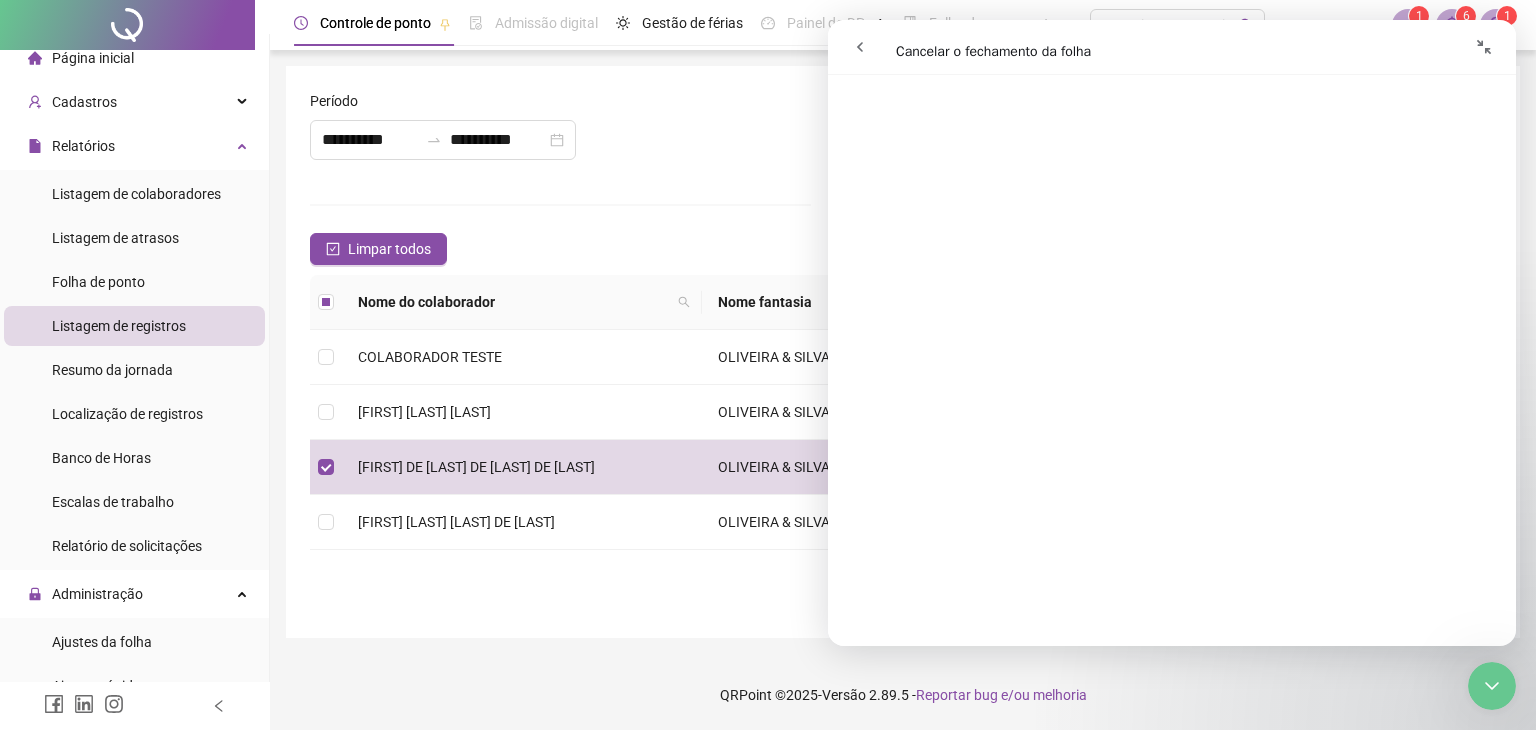 scroll, scrollTop: 226, scrollLeft: 0, axis: vertical 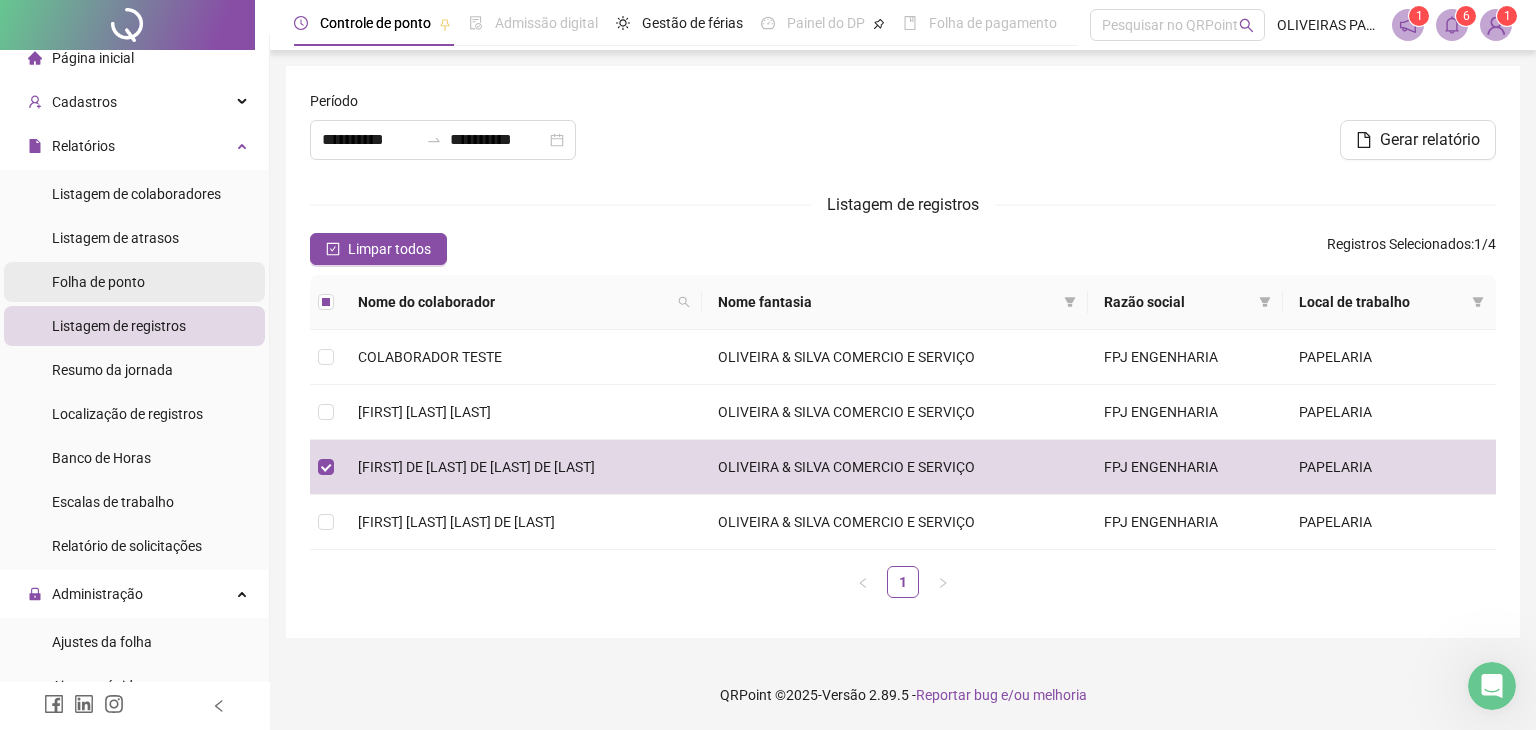 click on "Folha de ponto" at bounding box center [98, 282] 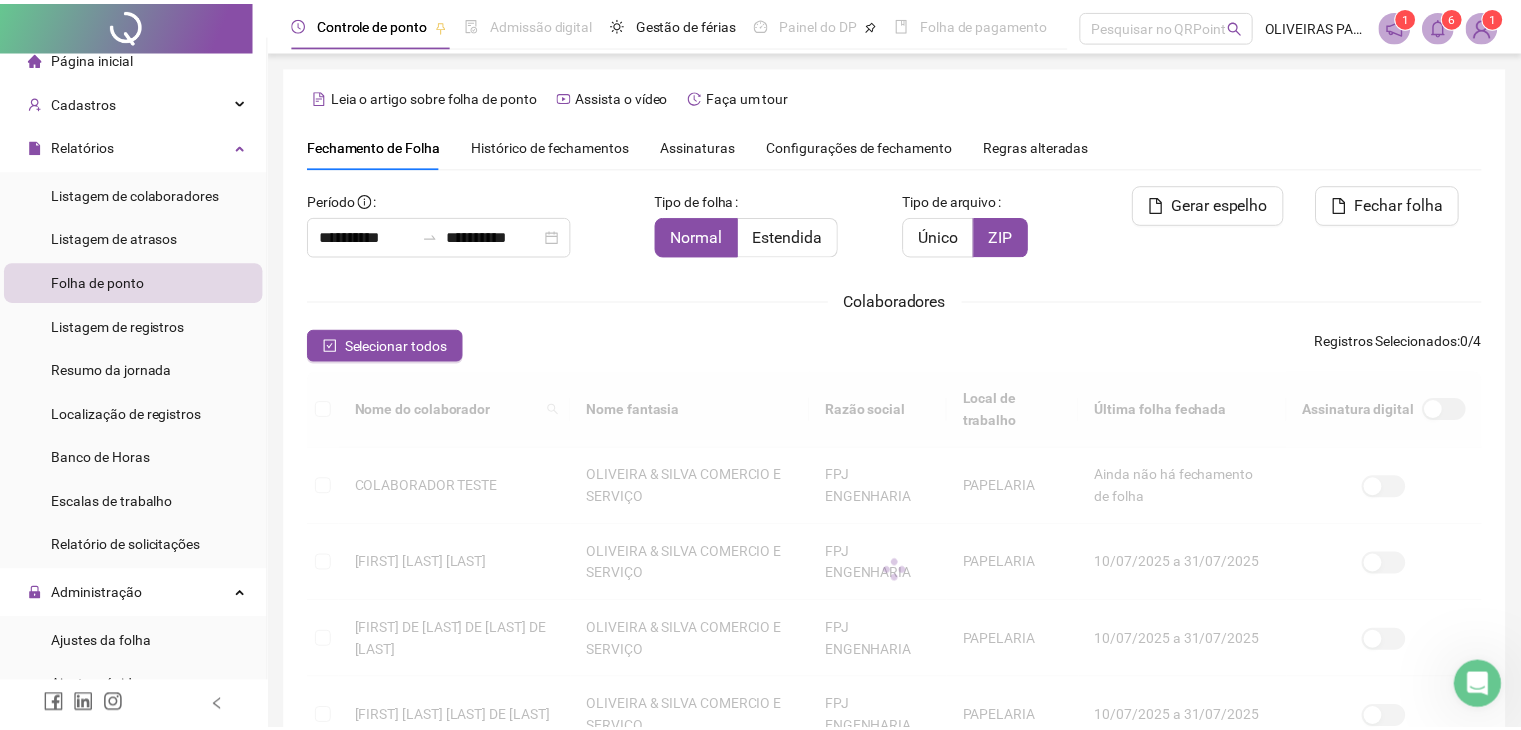 scroll, scrollTop: 44, scrollLeft: 0, axis: vertical 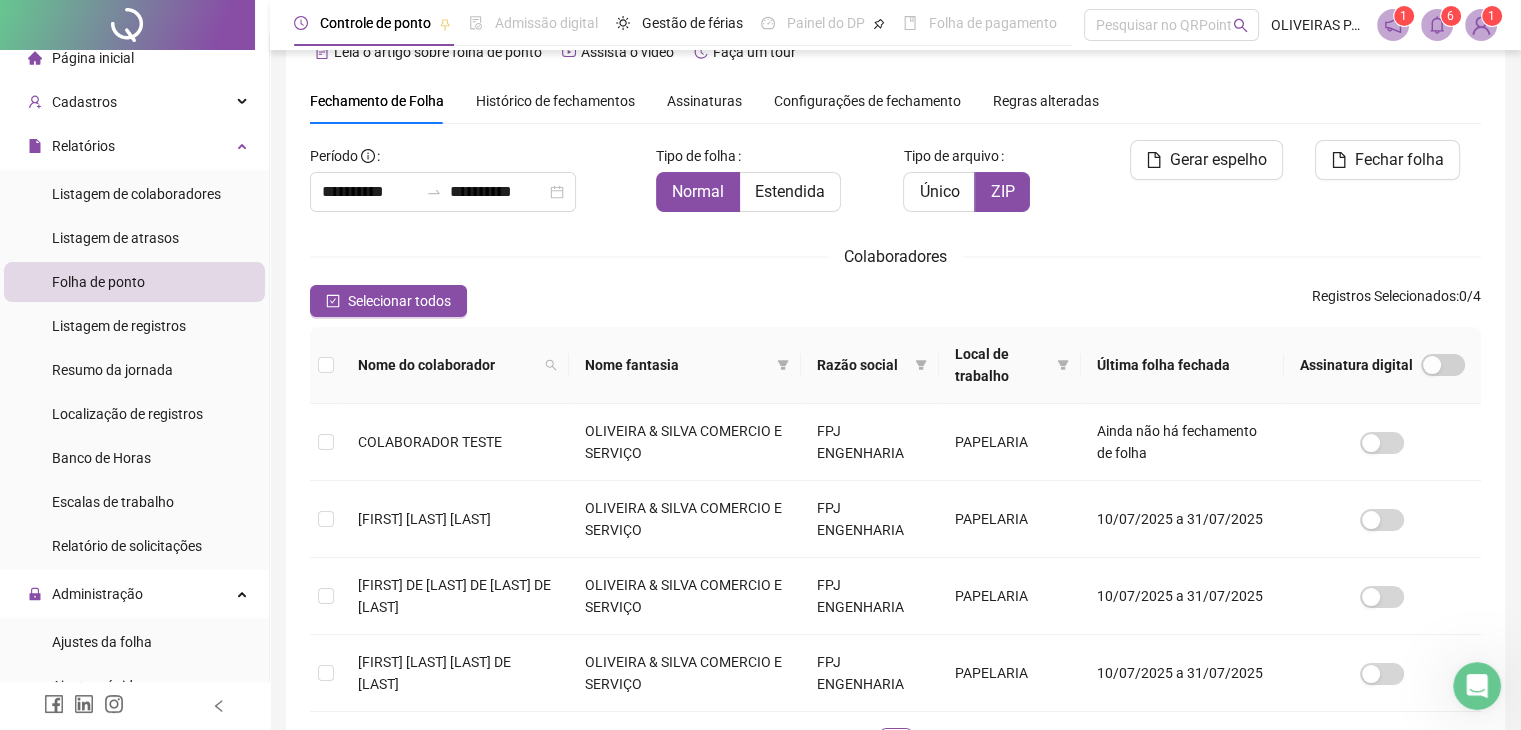 click on "Histórico de fechamentos" at bounding box center [555, 101] 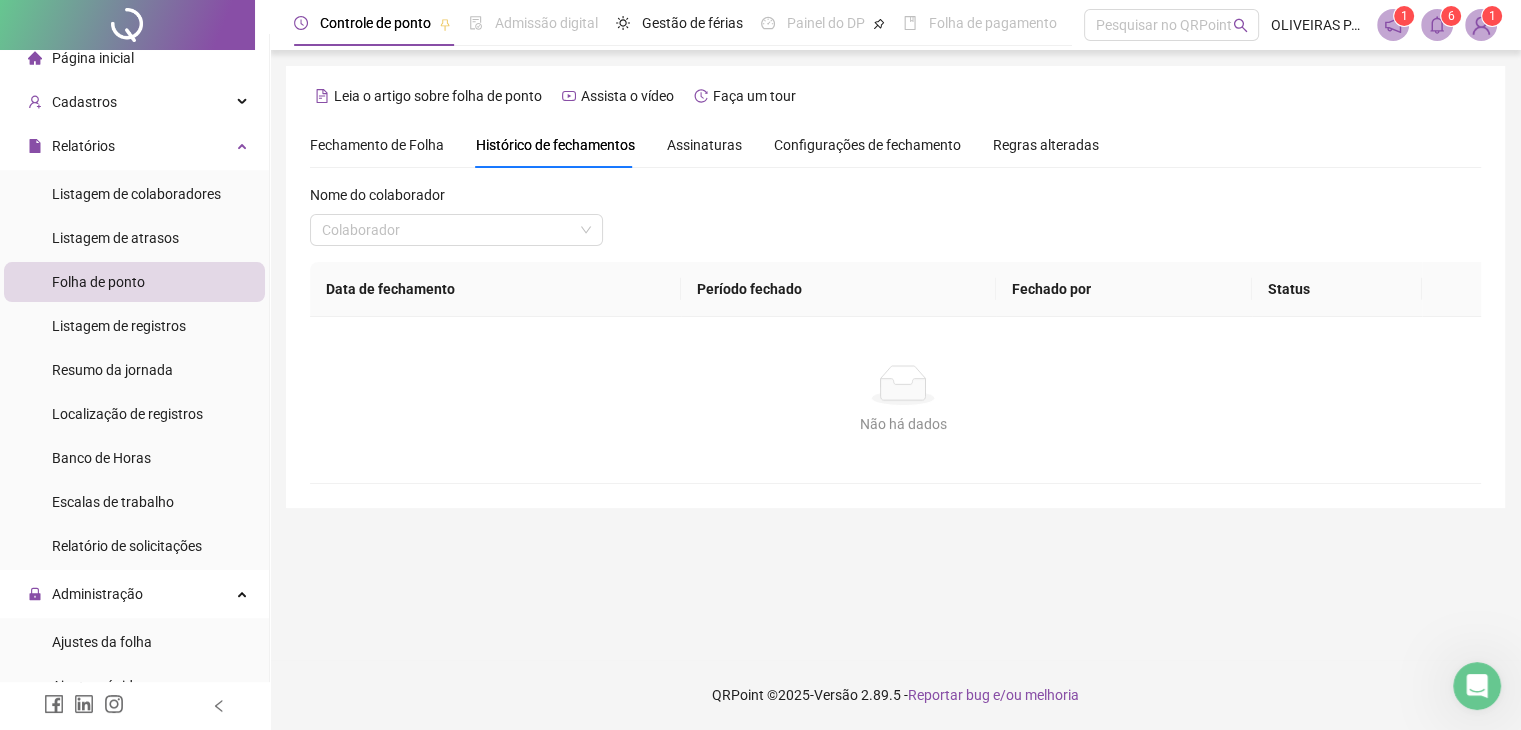 scroll, scrollTop: 0, scrollLeft: 0, axis: both 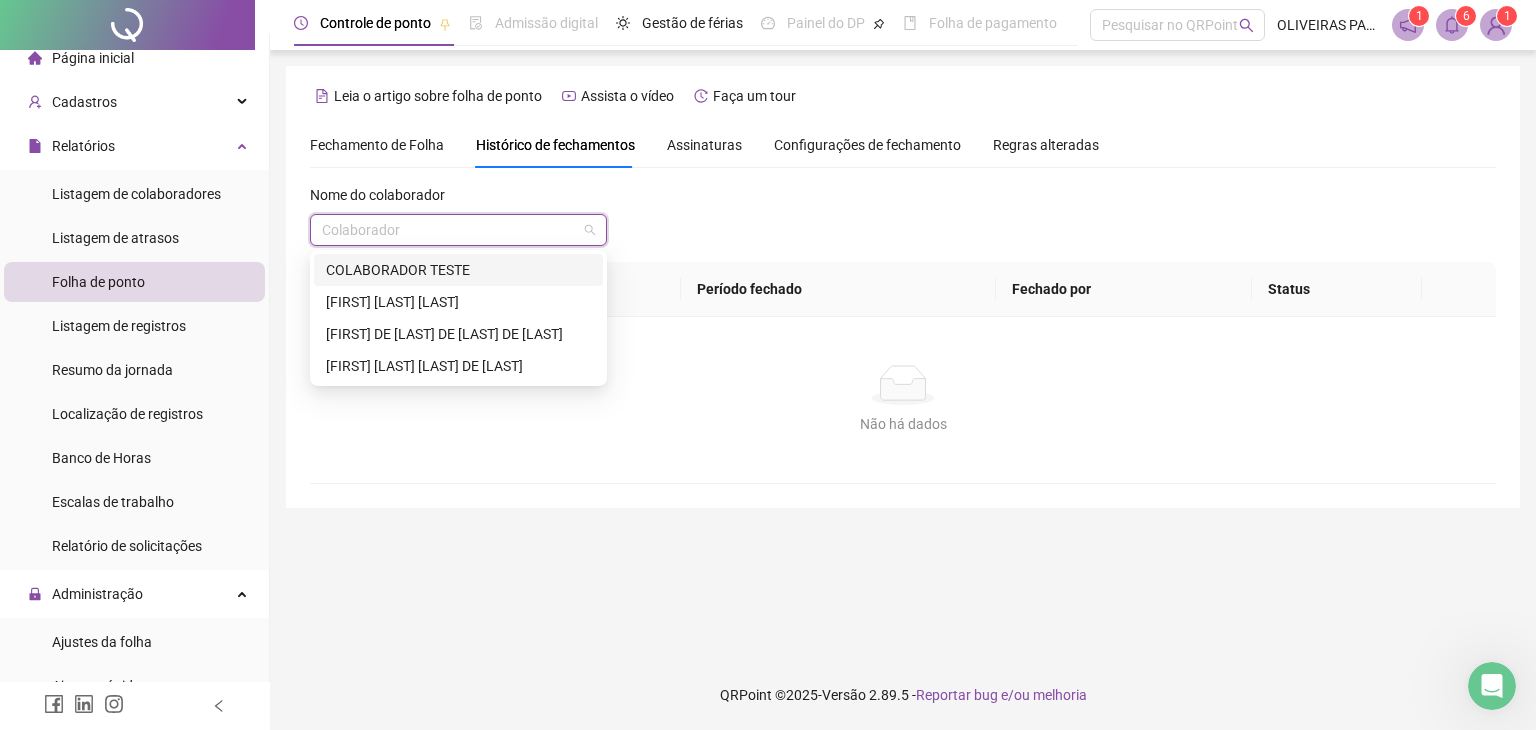 click at bounding box center [449, 230] 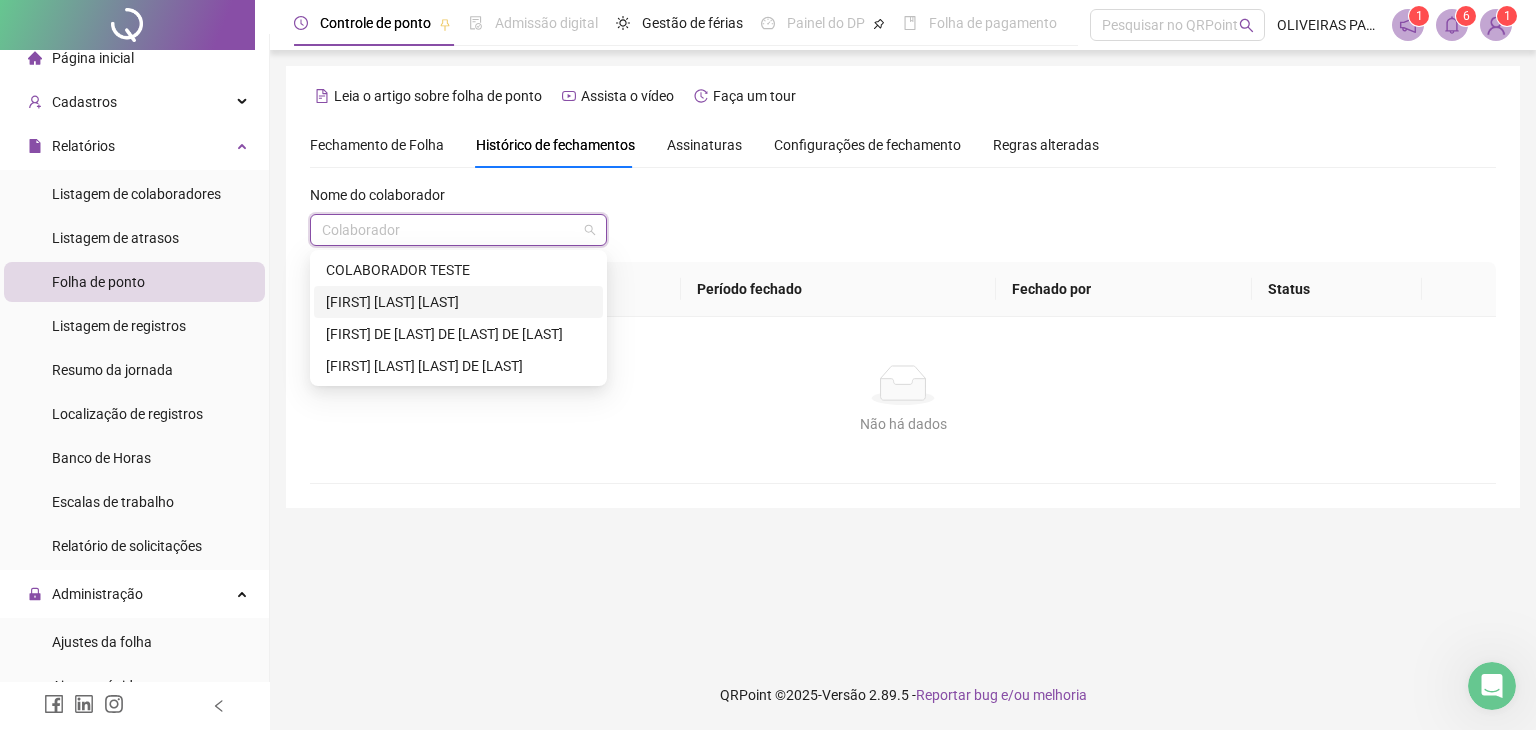 click on "[FIRST] [LAST] [LAST]" at bounding box center [458, 302] 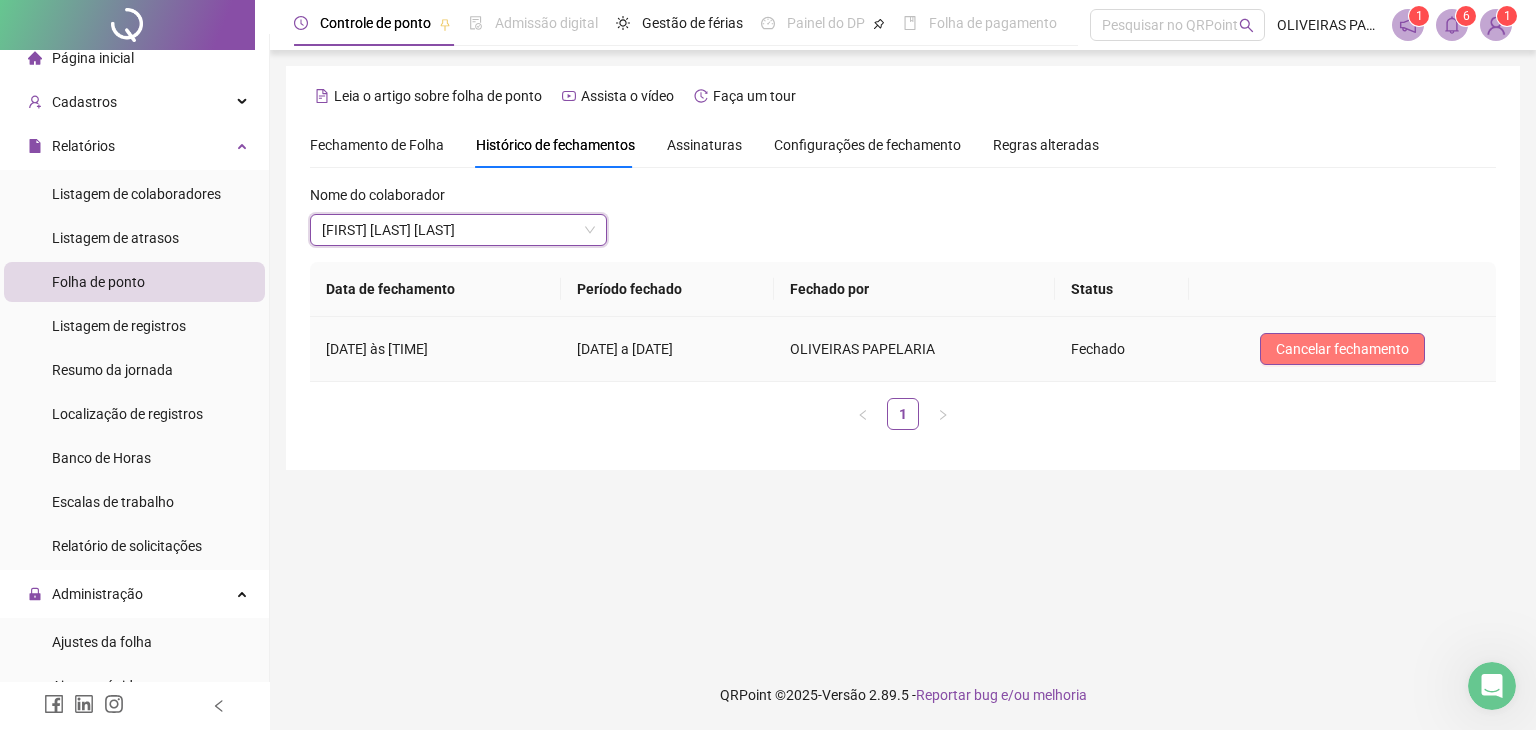 click on "Cancelar fechamento" at bounding box center [1342, 349] 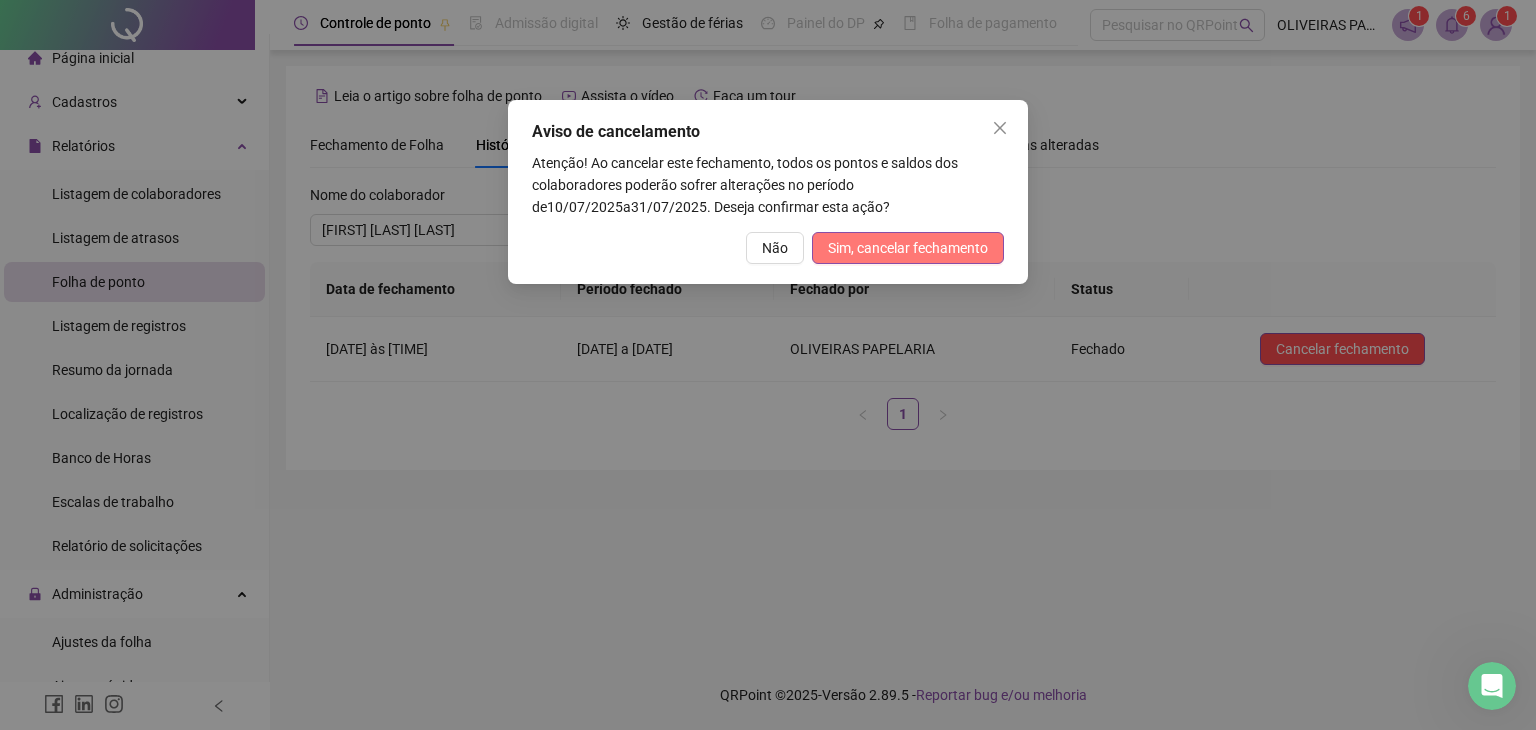 click on "Sim, cancelar fechamento" at bounding box center [908, 248] 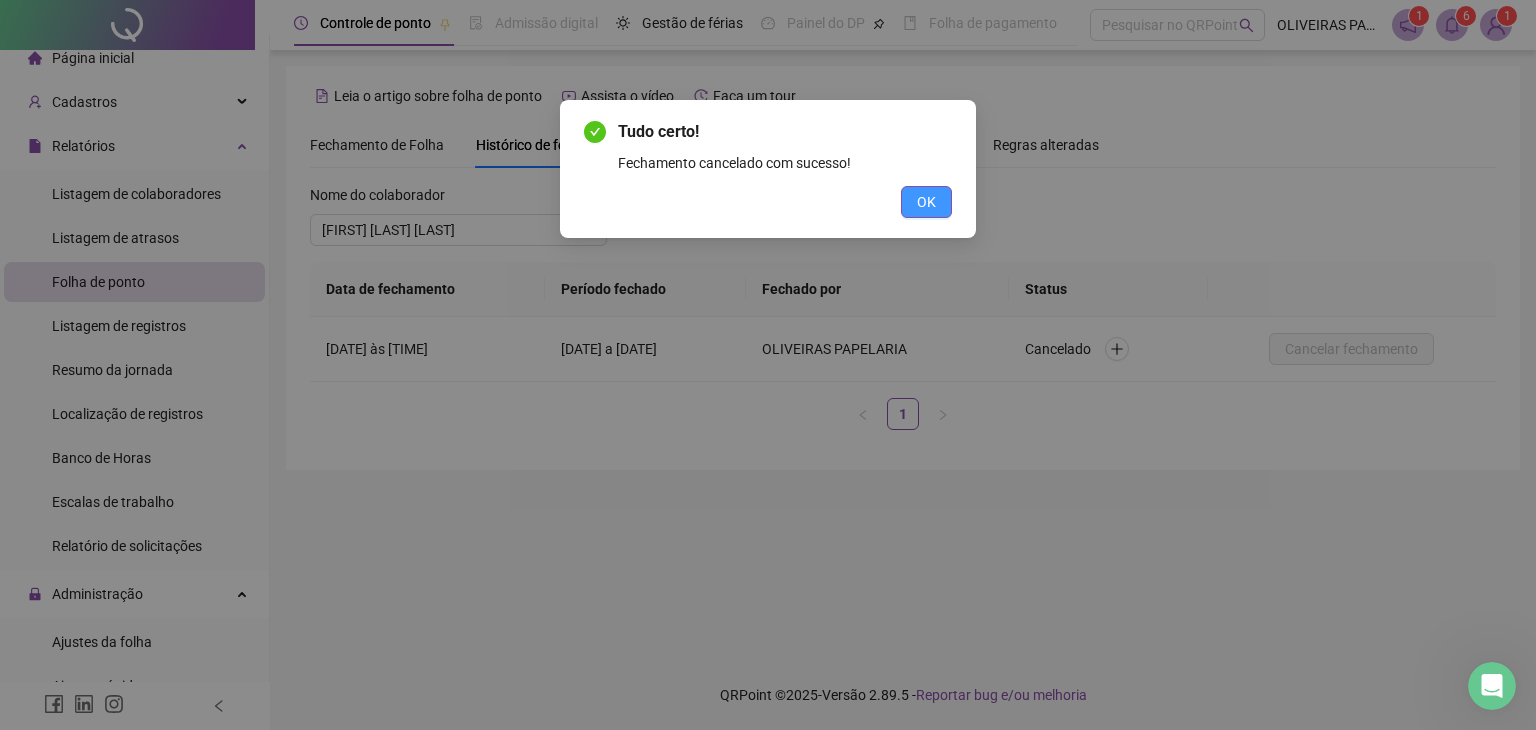 click on "OK" at bounding box center [926, 202] 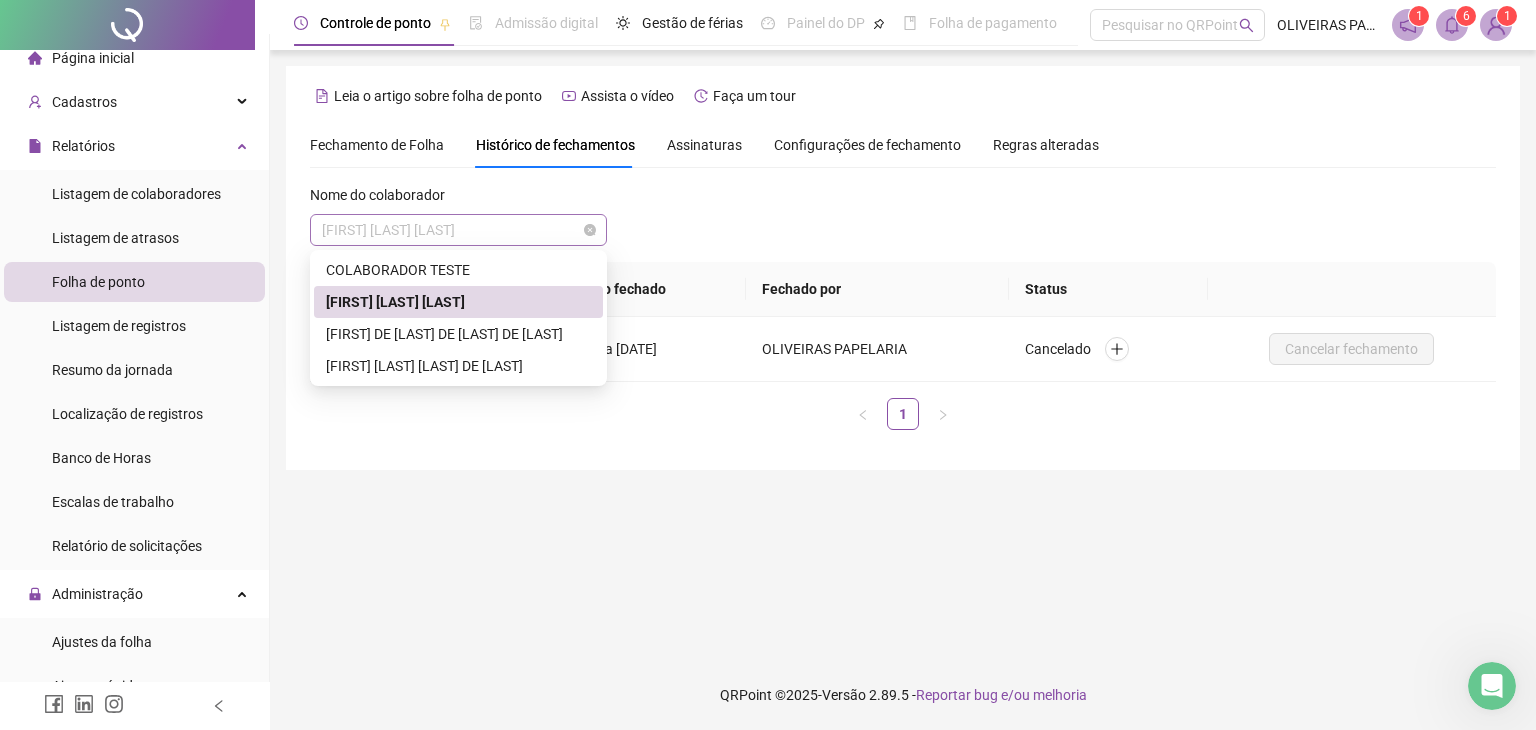 click on "[FIRST] [LAST] [LAST]" at bounding box center (458, 230) 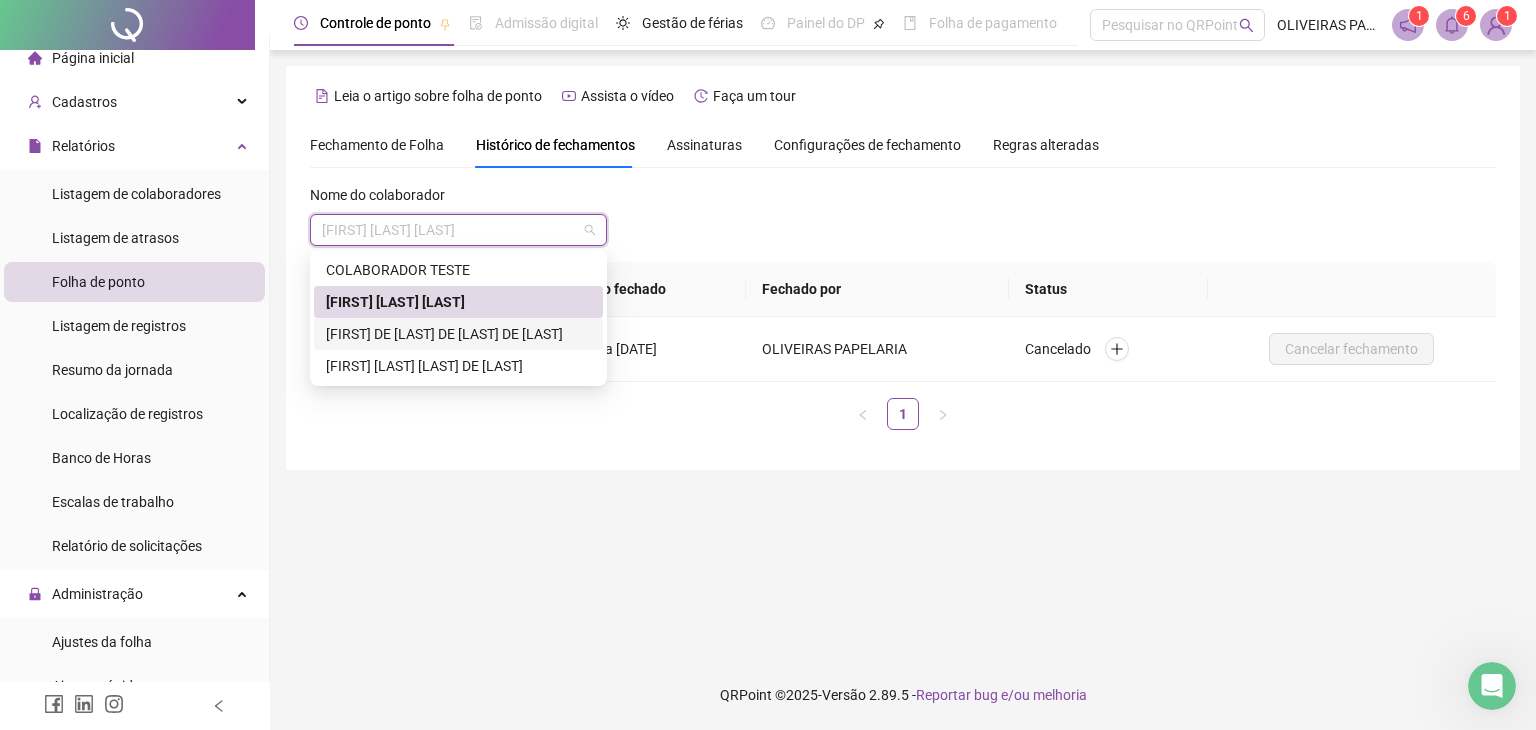 click on "[FIRST] DE [LAST] DE [LAST] DE [LAST]" at bounding box center [458, 334] 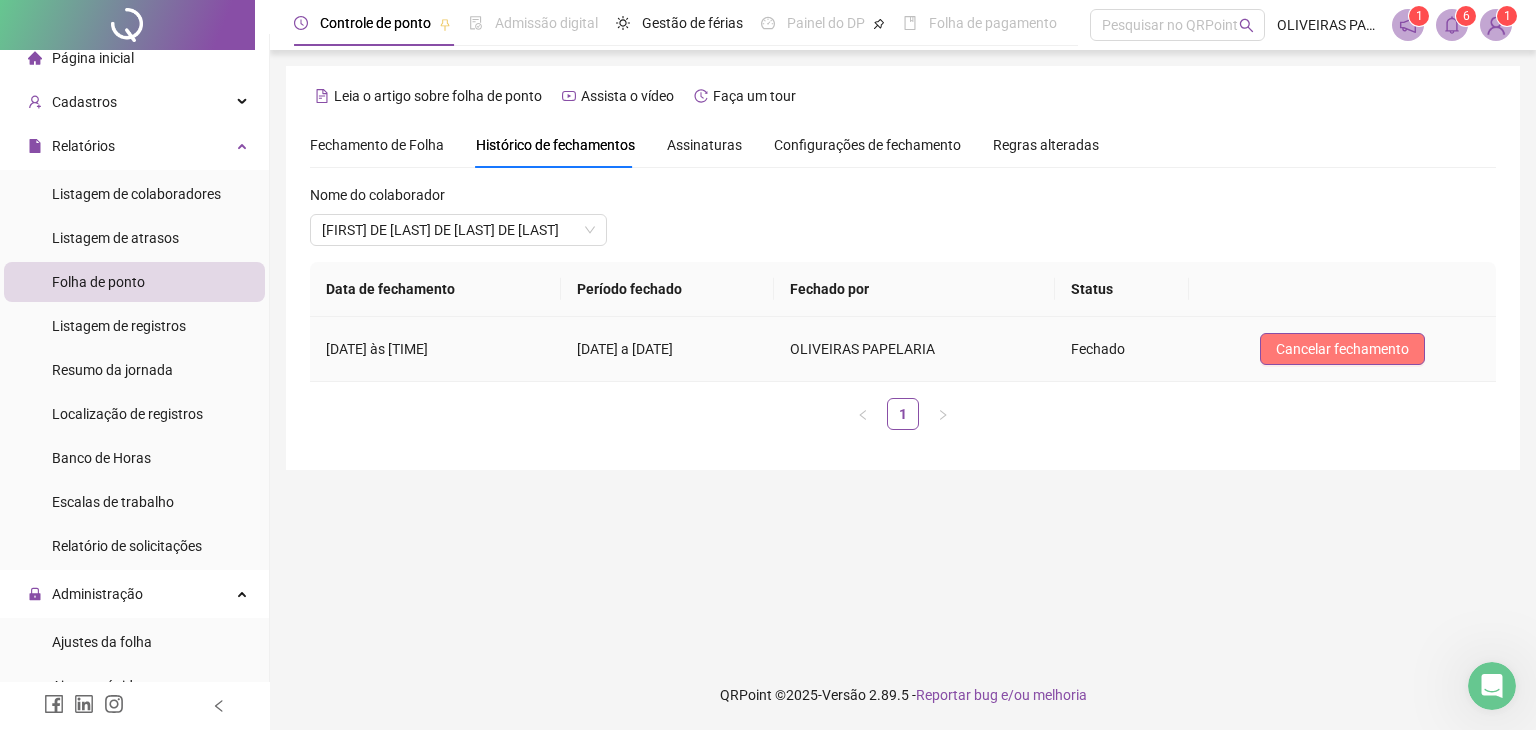 click on "Cancelar fechamento" at bounding box center (1342, 349) 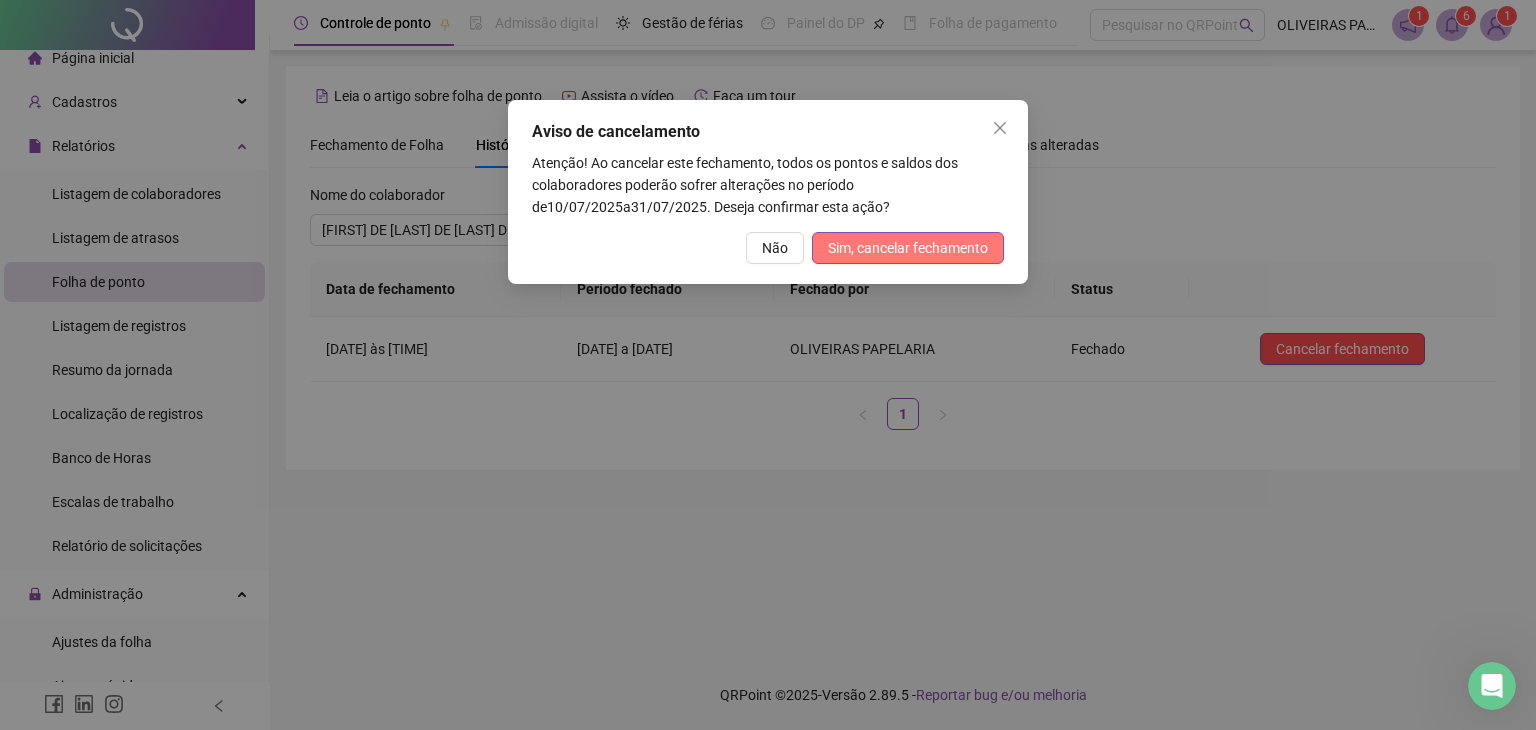 click on "Sim, cancelar fechamento" at bounding box center (908, 248) 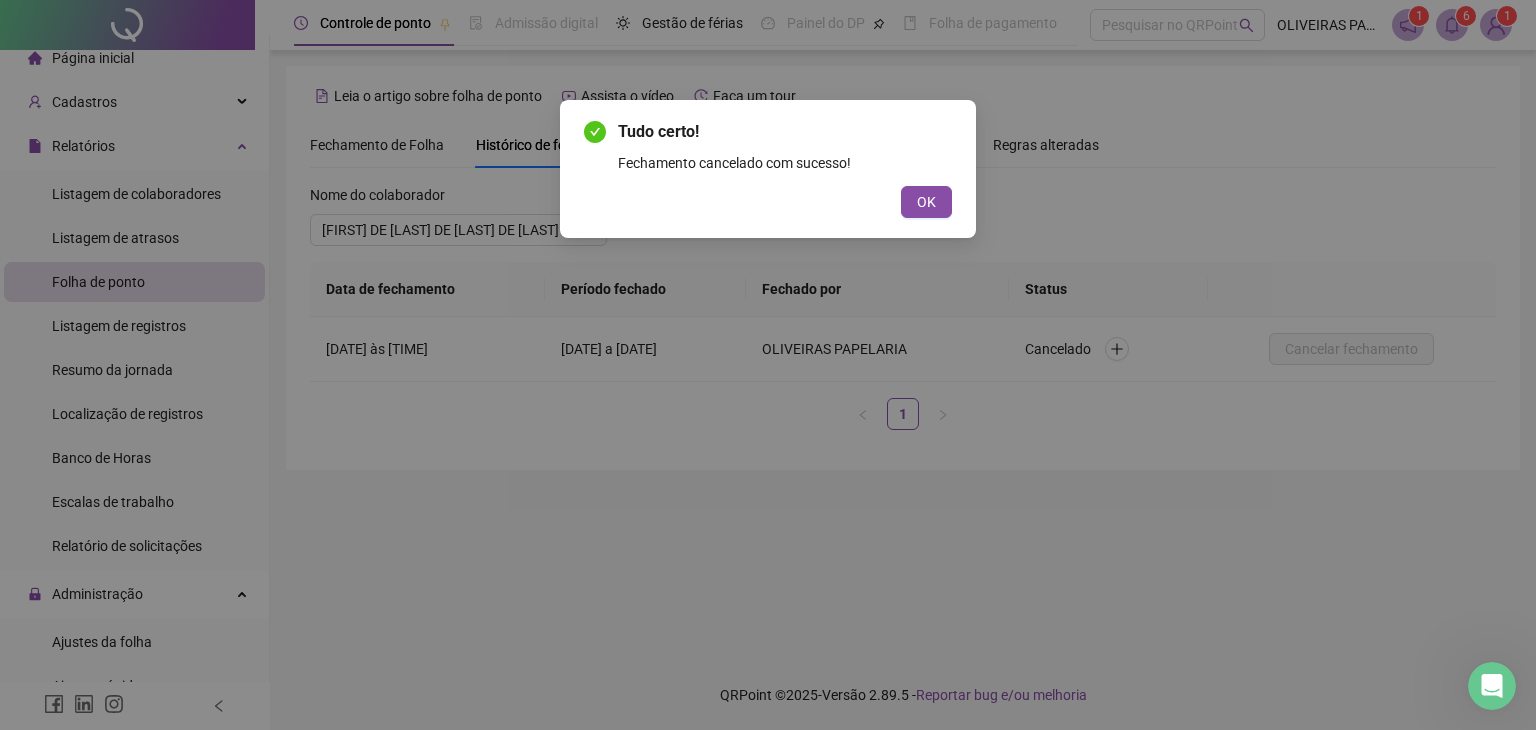 click on "Tudo certo! Fechamento cancelado com sucesso! OK" at bounding box center [768, 365] 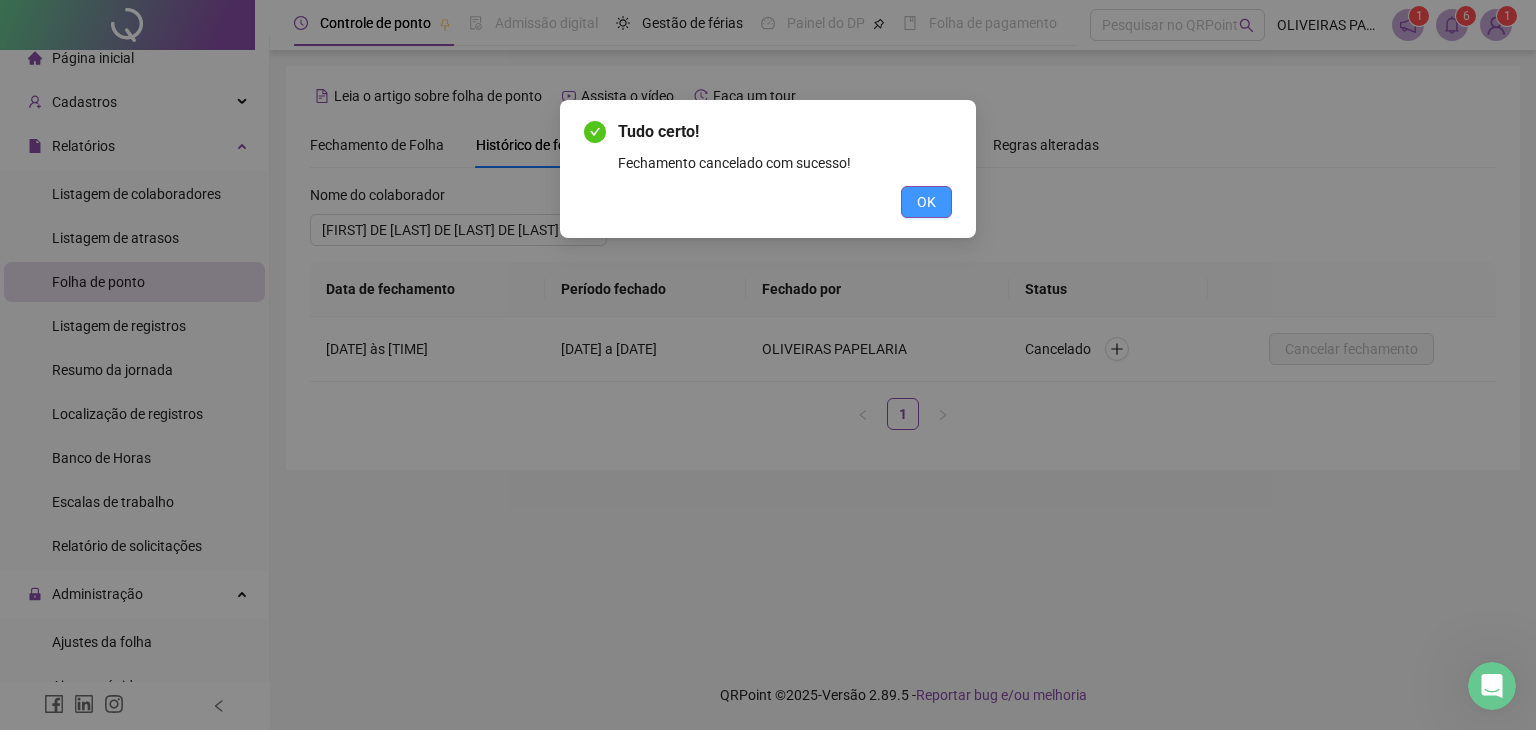 click on "OK" at bounding box center [926, 202] 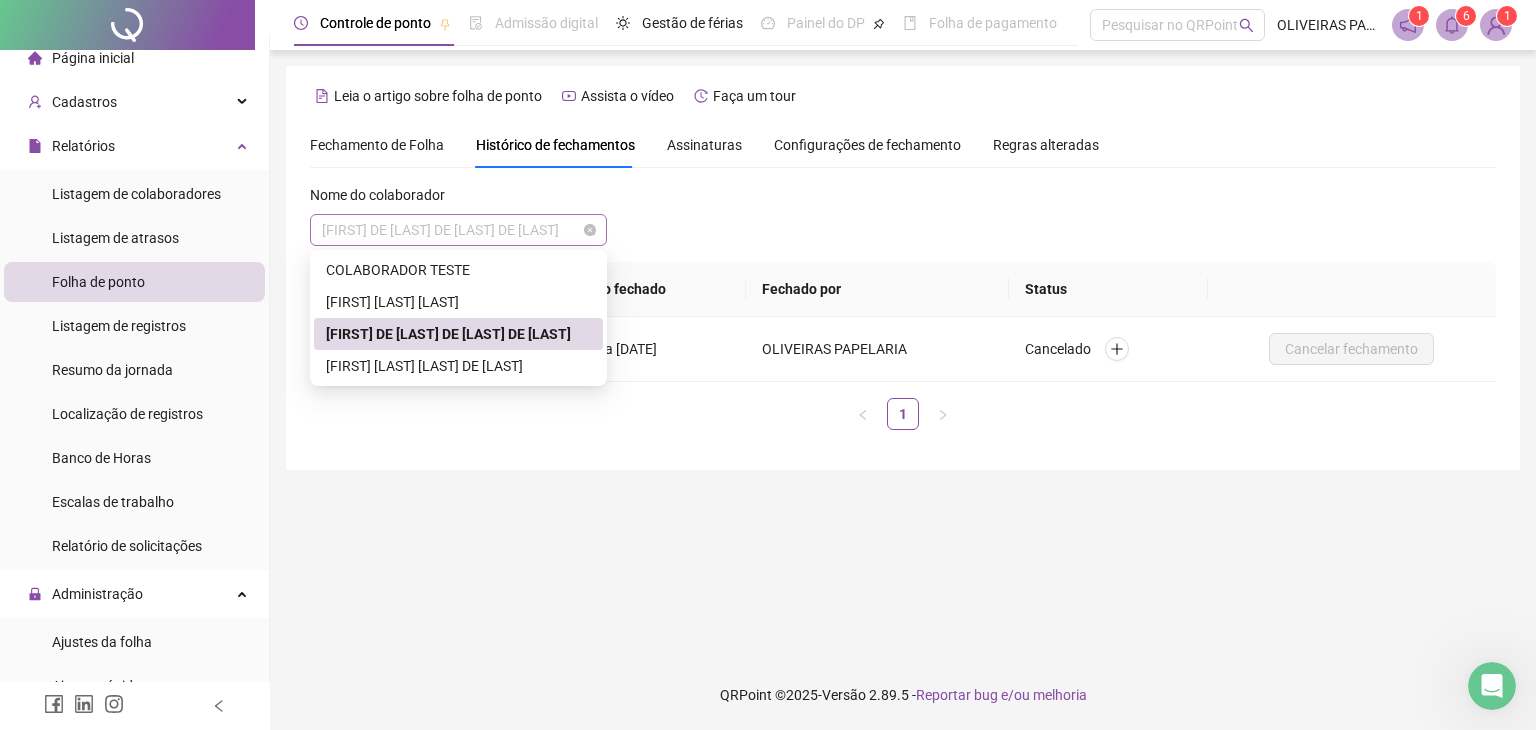 click on "[FIRST] DE [LAST] DE [LAST] DE [LAST]" at bounding box center (458, 230) 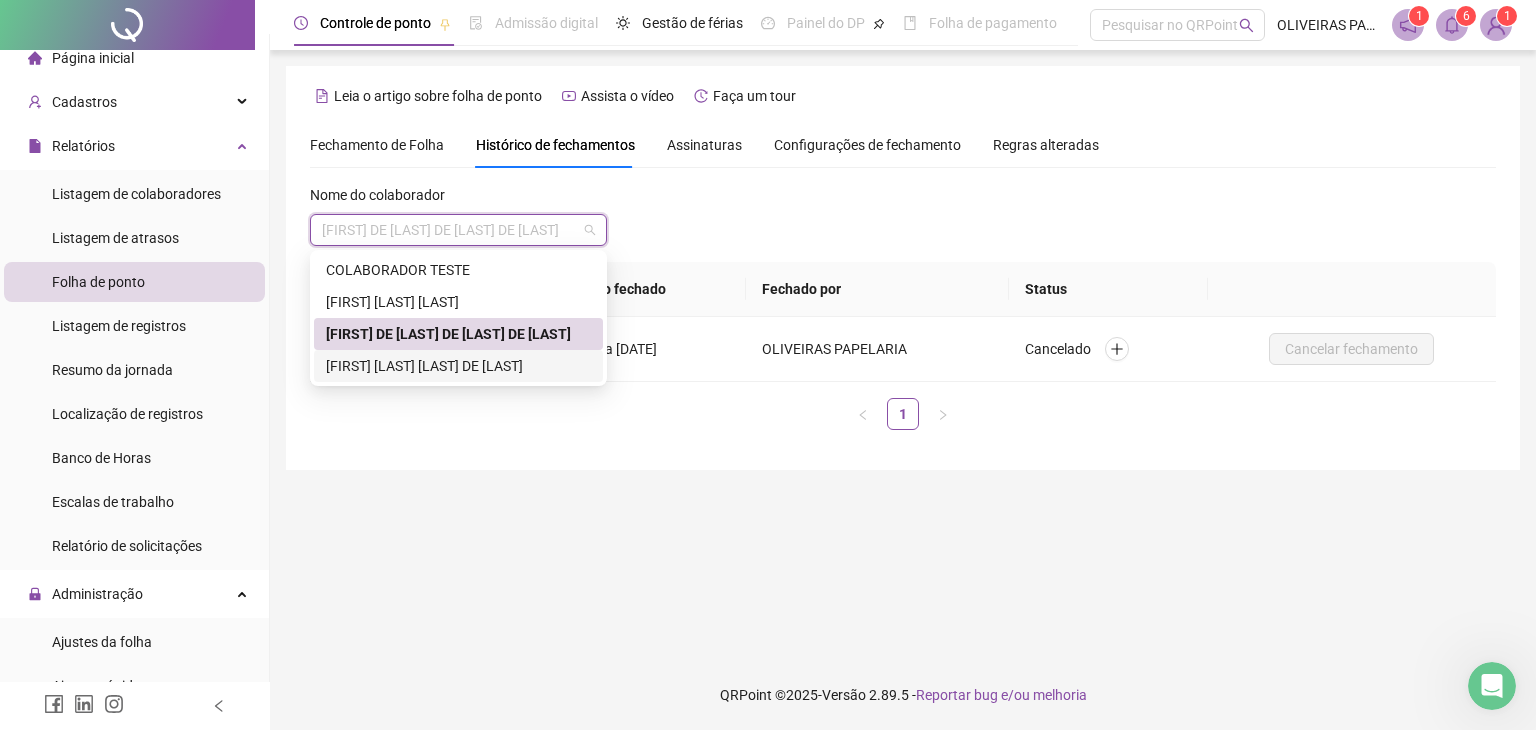 click on "[FIRST] [LAST] [LAST] DE [LAST]" at bounding box center [458, 366] 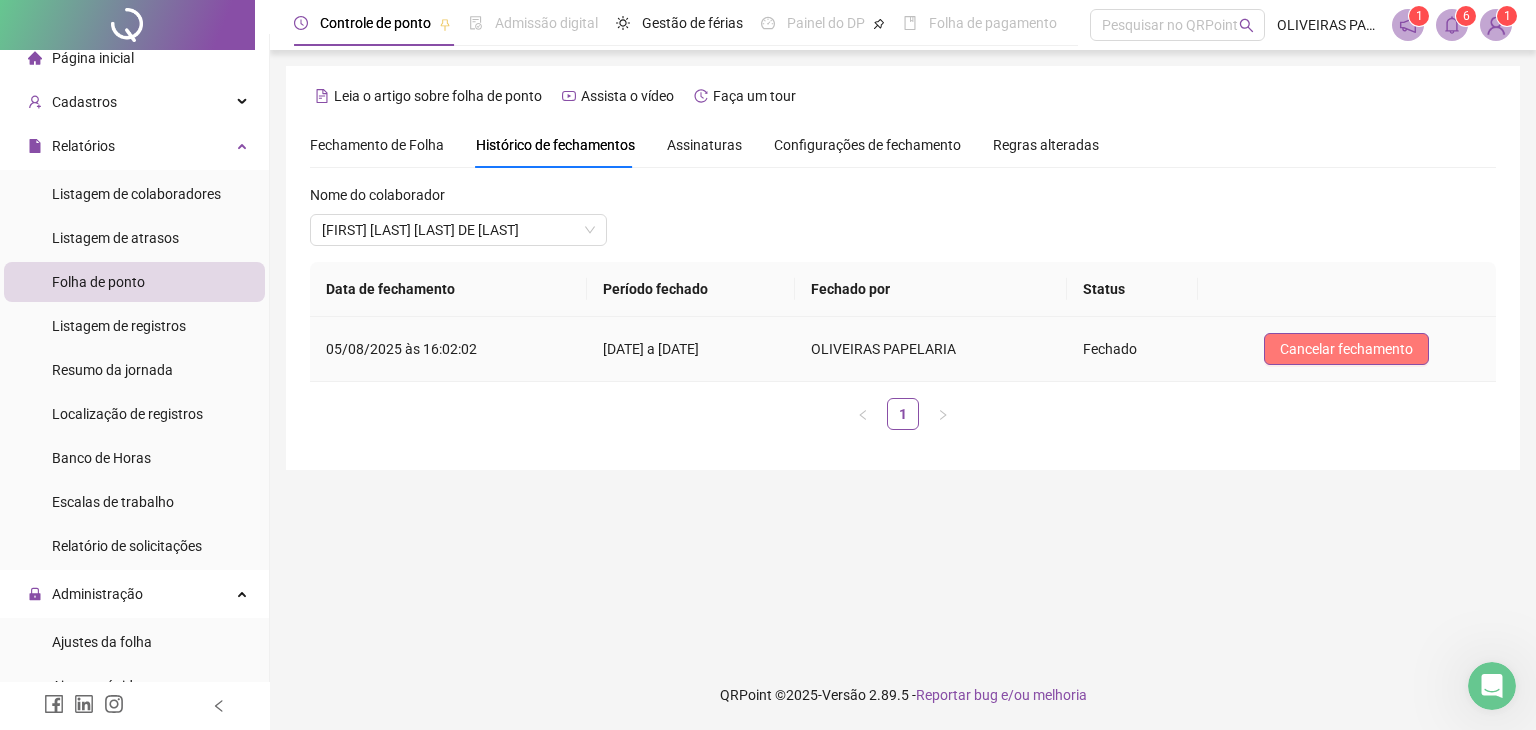click on "Cancelar fechamento" at bounding box center [1346, 349] 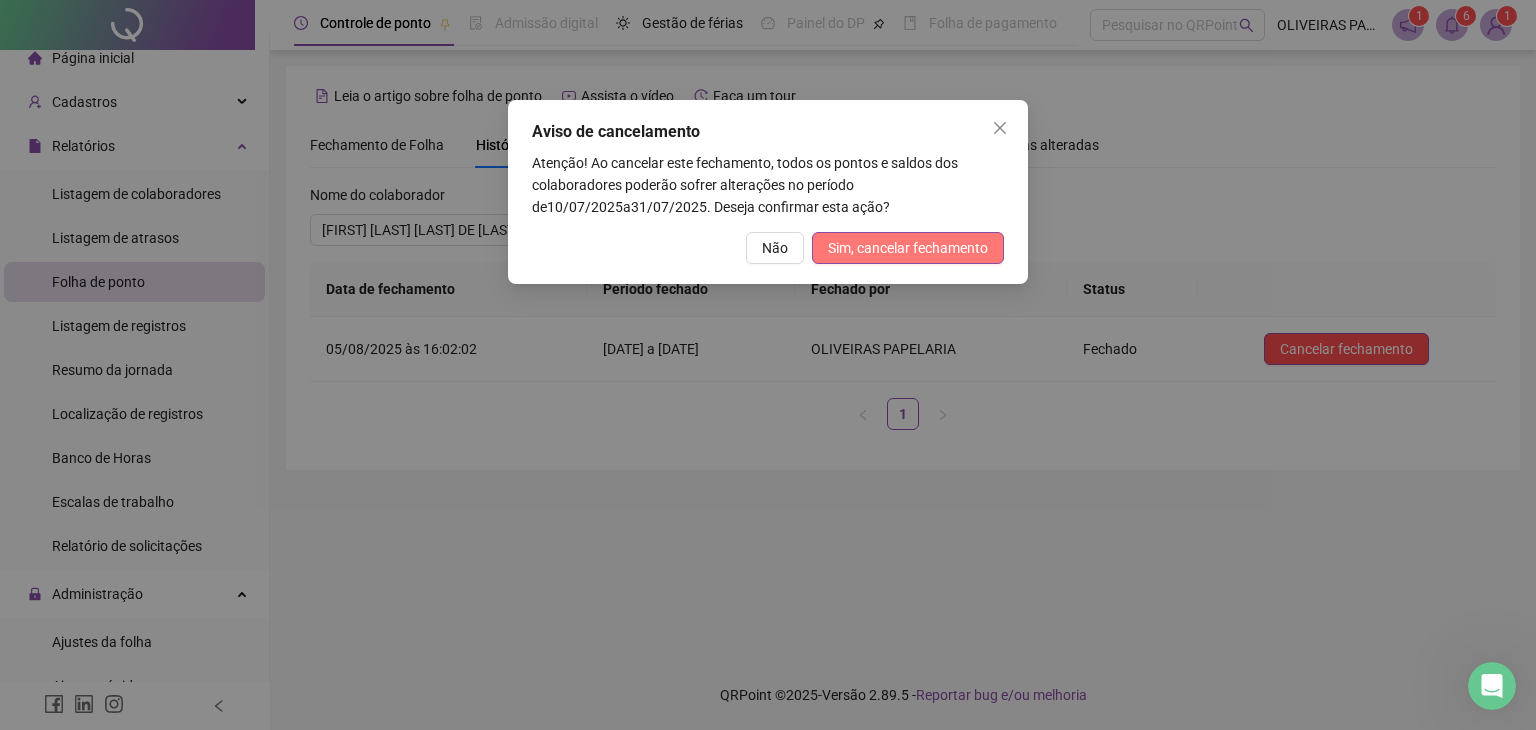 click on "Sim, cancelar fechamento" at bounding box center (908, 248) 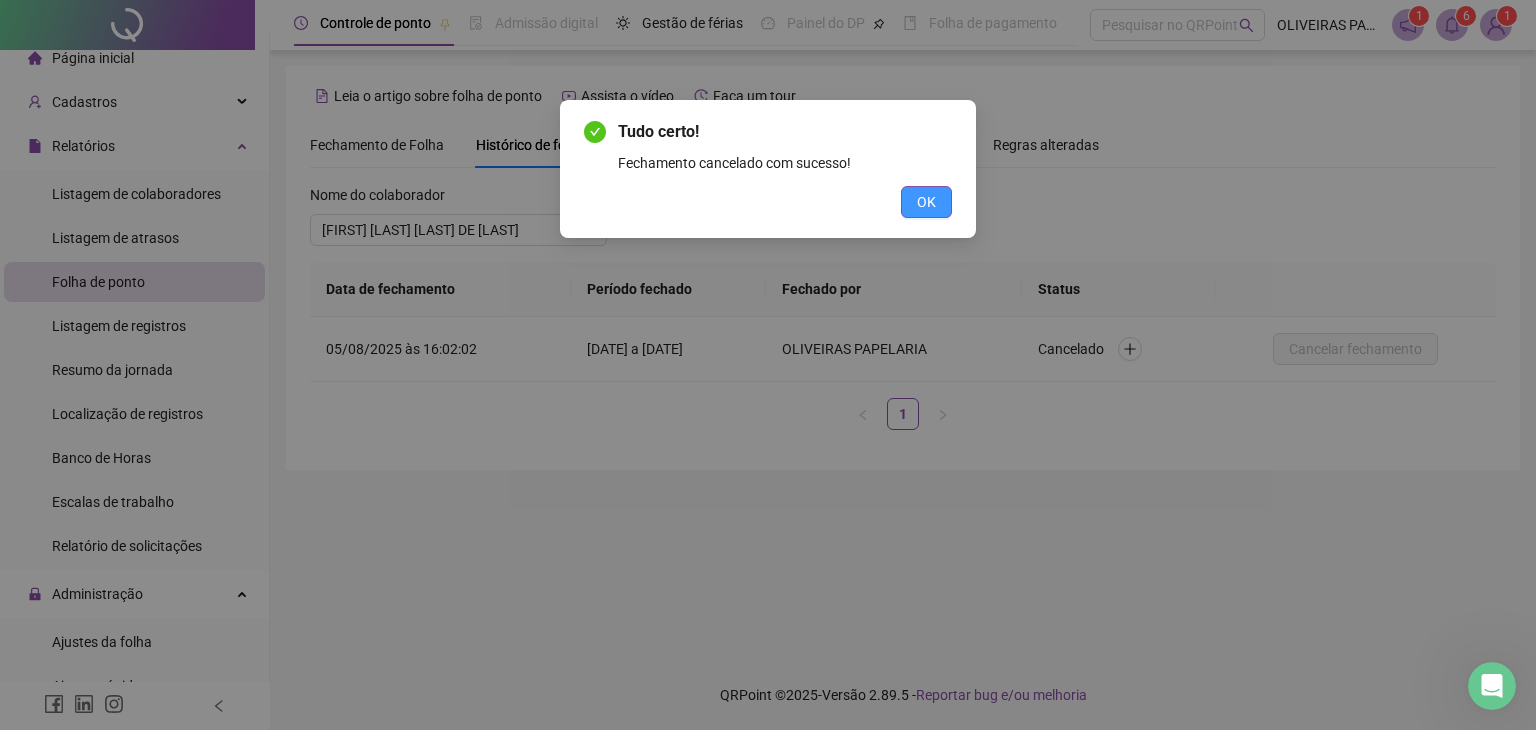 click on "OK" at bounding box center (926, 202) 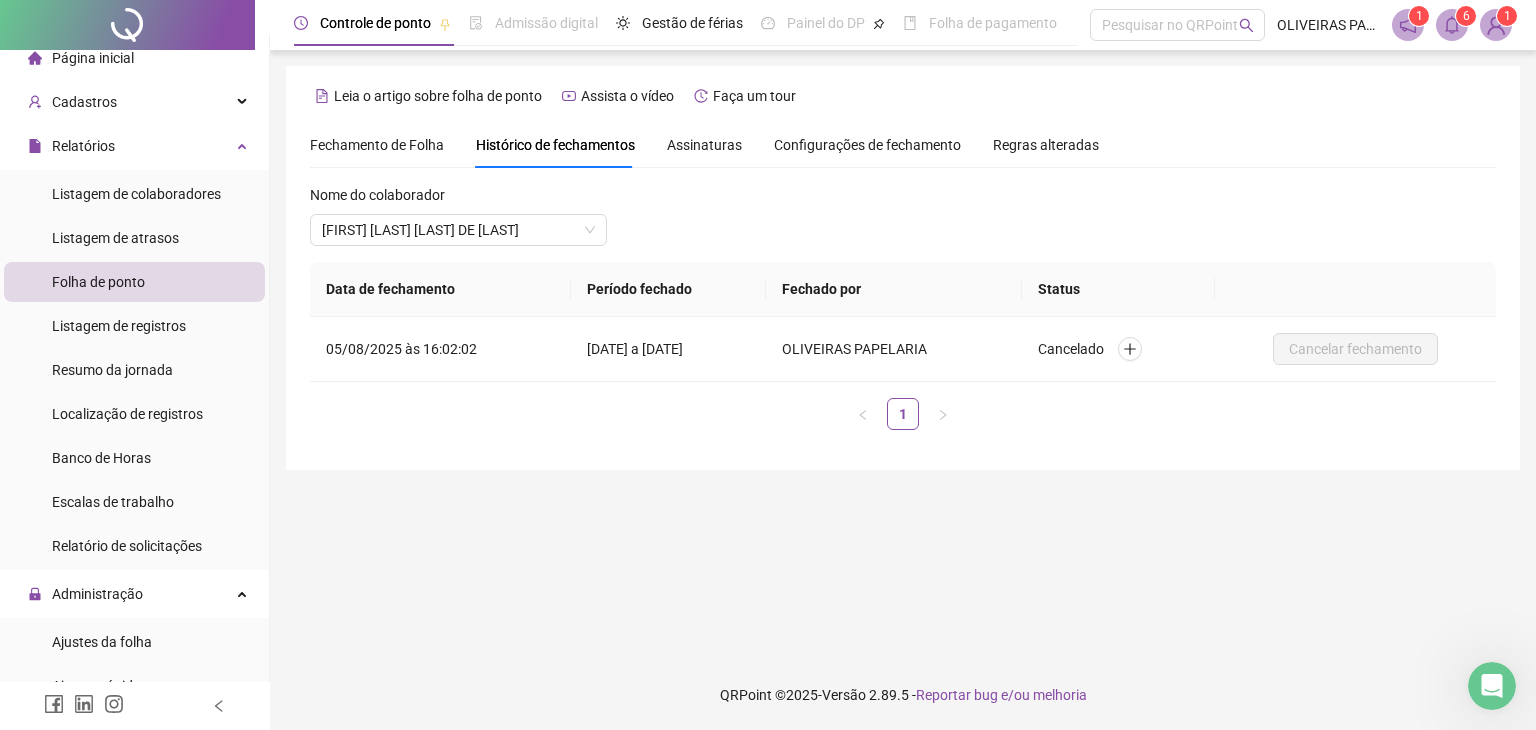 click on "Fechamento de Folha" at bounding box center [377, 145] 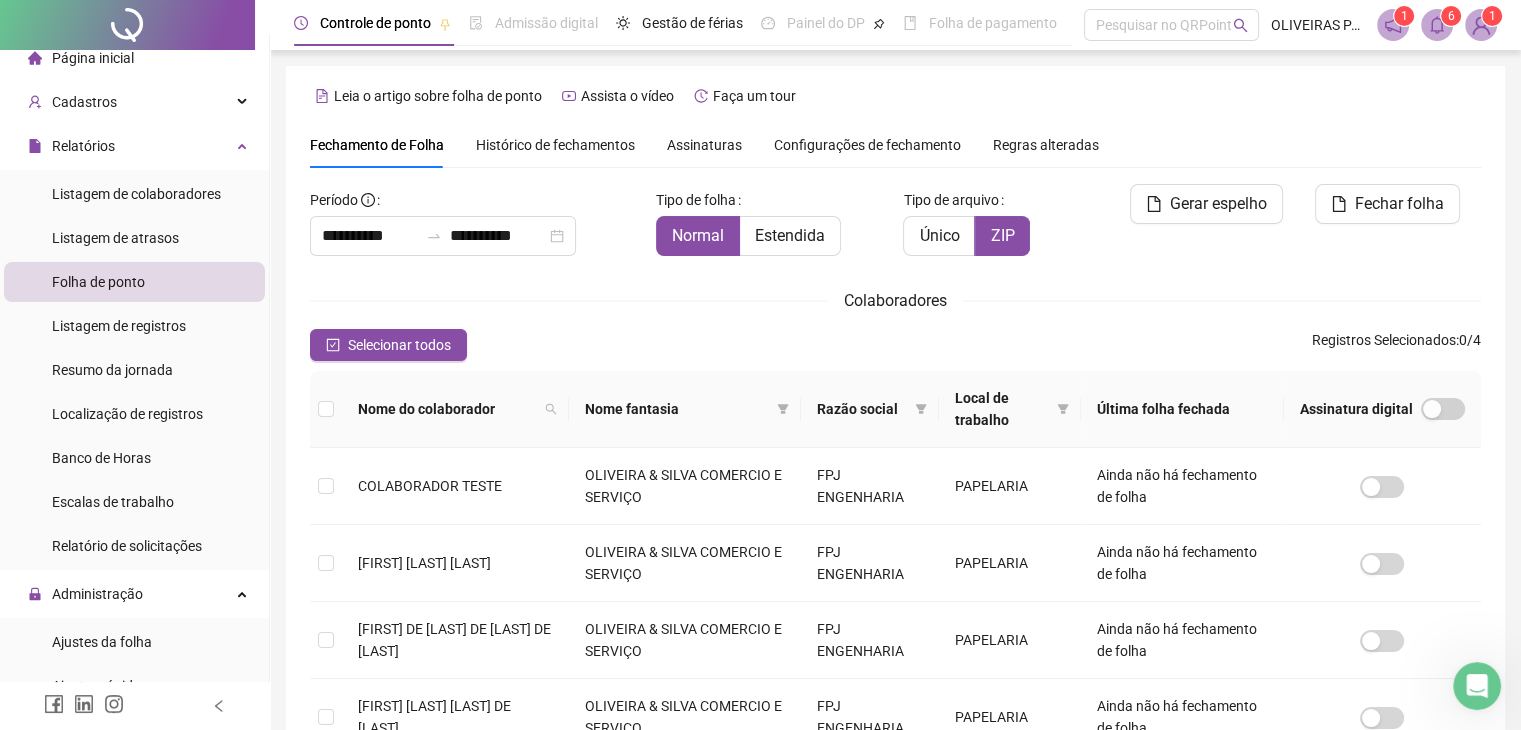 scroll, scrollTop: 44, scrollLeft: 0, axis: vertical 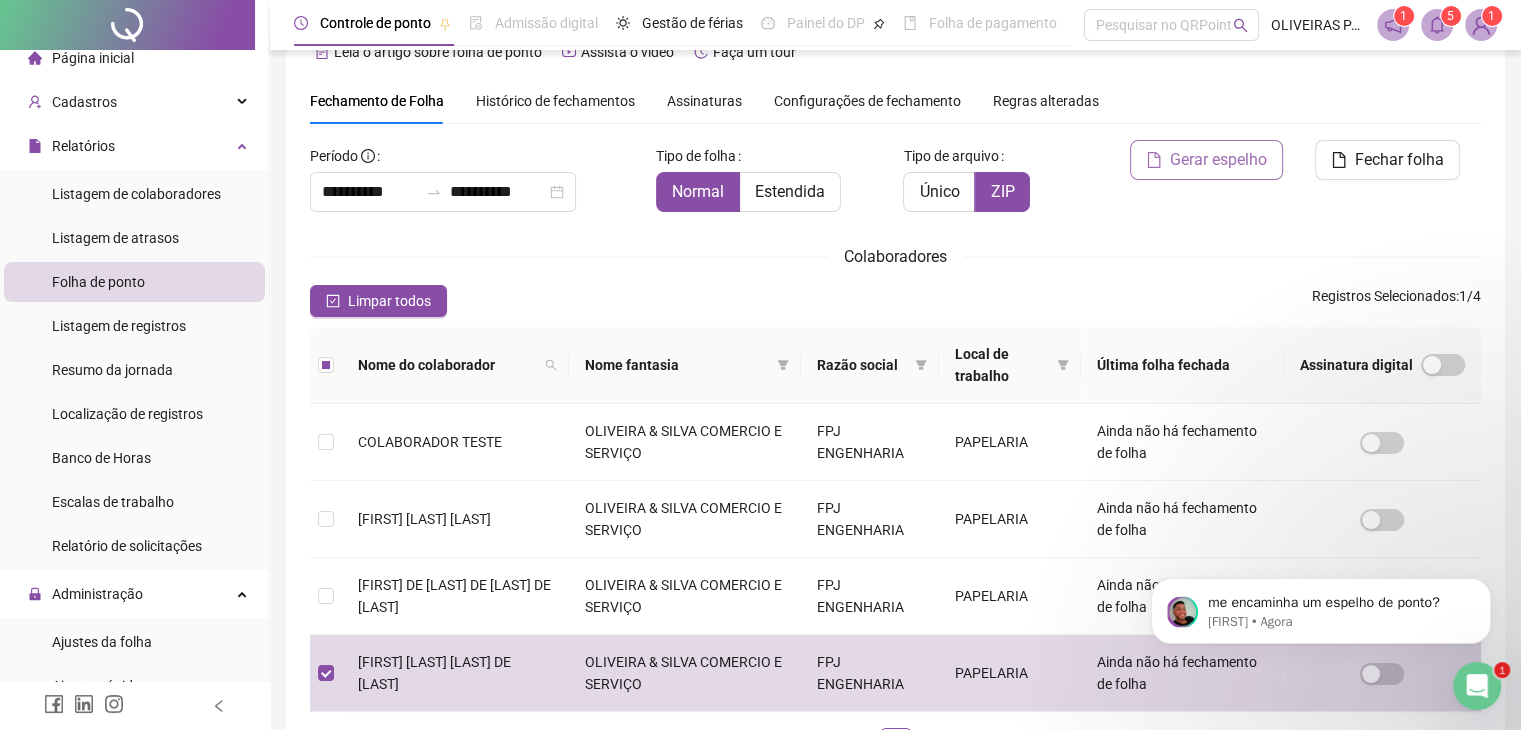 click on "Gerar espelho" at bounding box center [1218, 160] 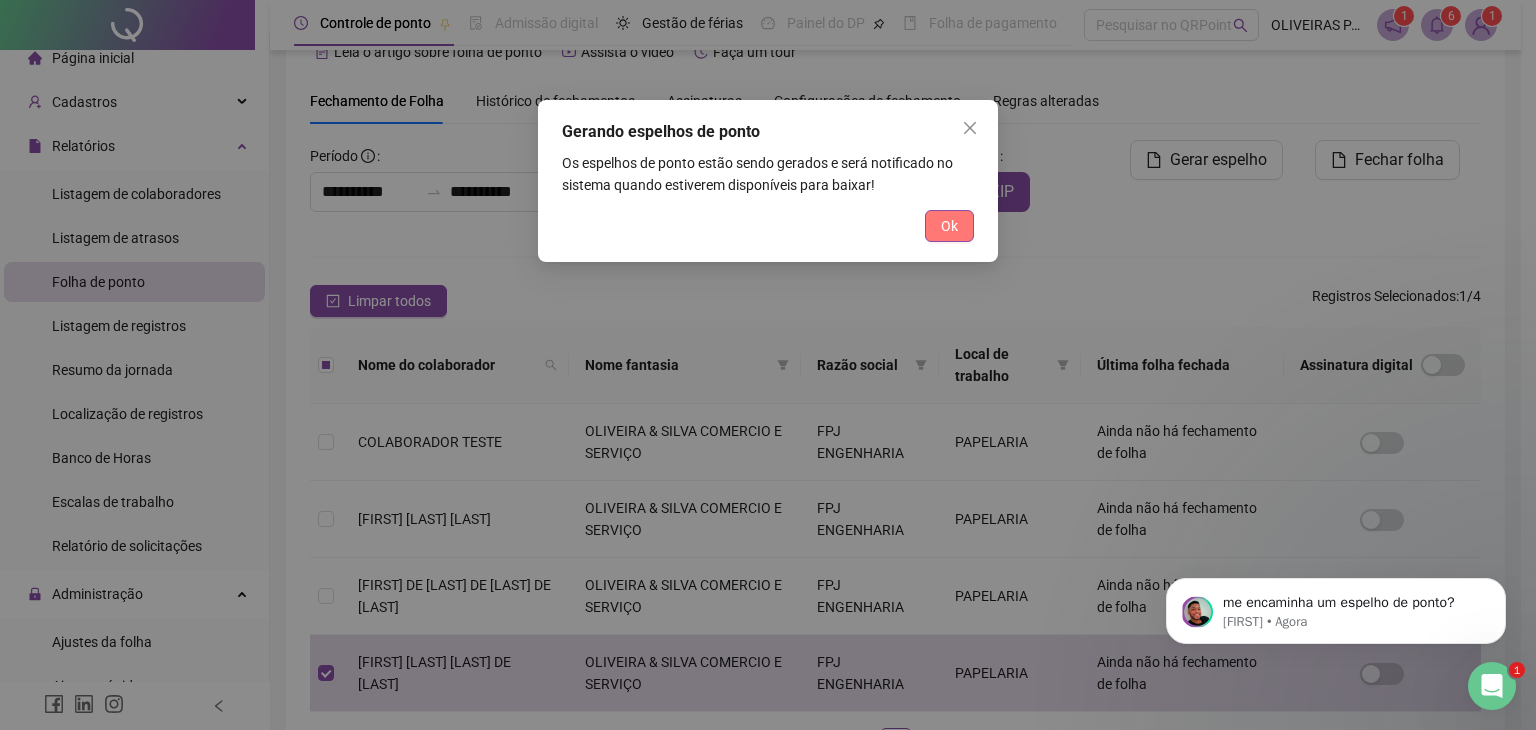 click on "Ok" at bounding box center (949, 226) 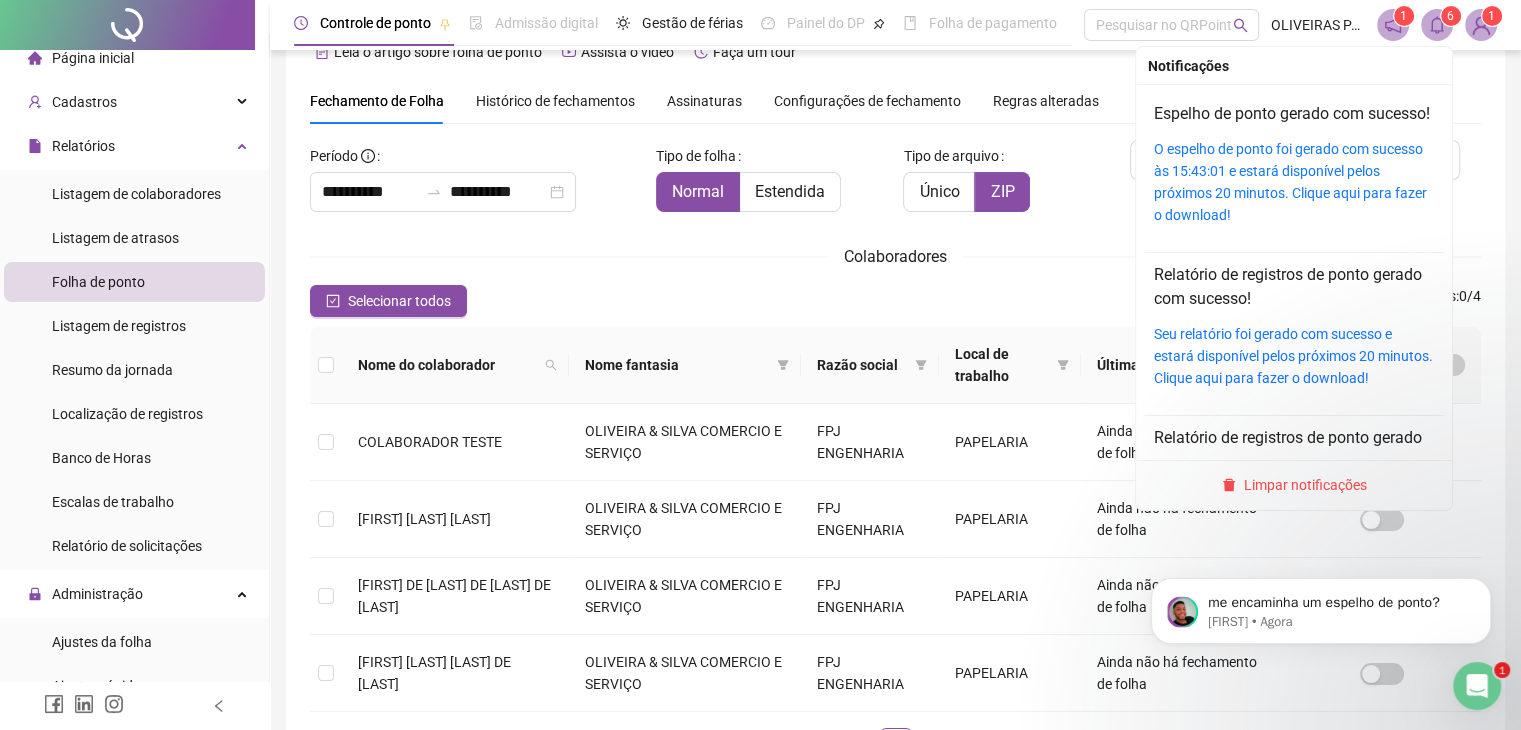 click at bounding box center (1437, 25) 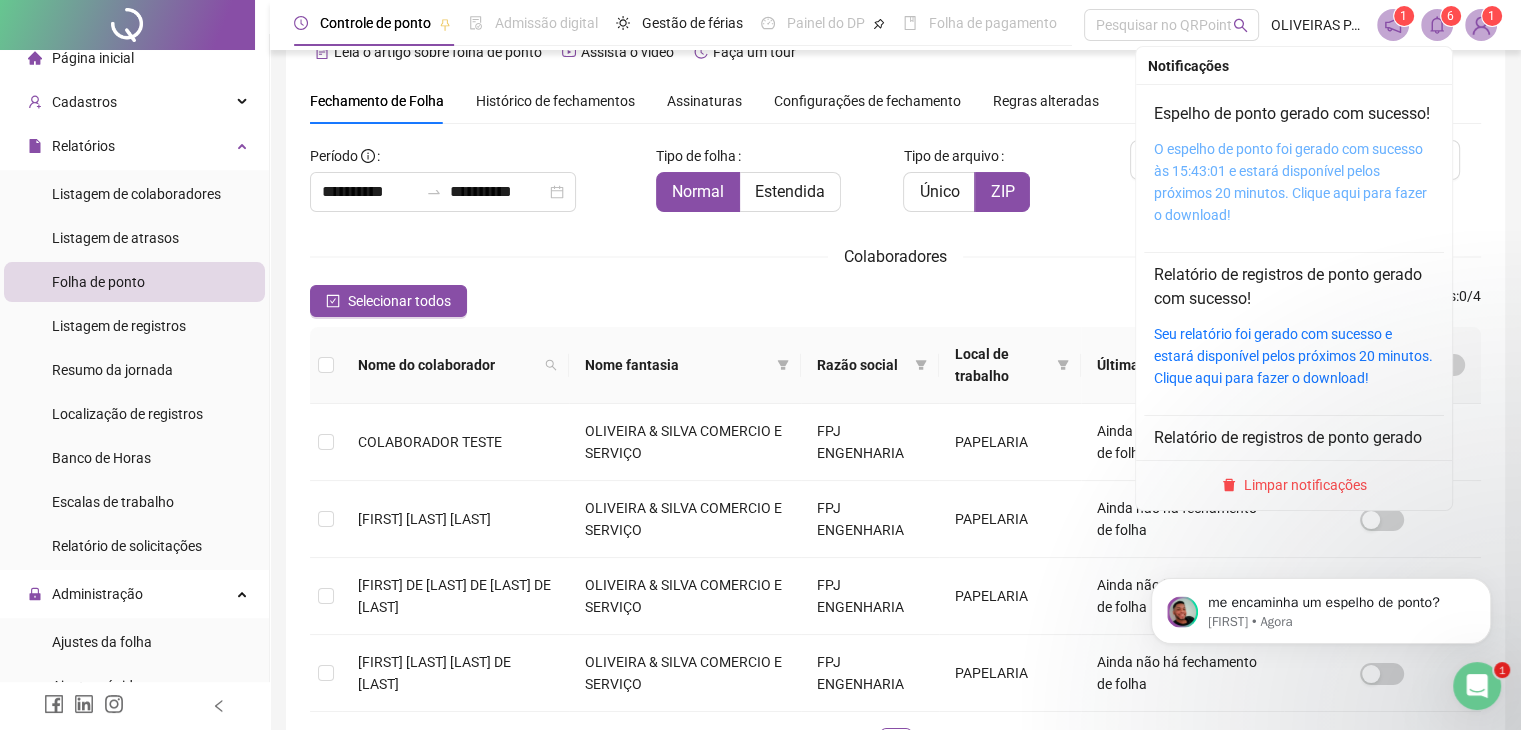 click on "O espelho de ponto foi gerado com sucesso às 15:43:01 e estará disponível pelos próximos 20 minutos.
Clique aqui para fazer o download!" at bounding box center (1290, 182) 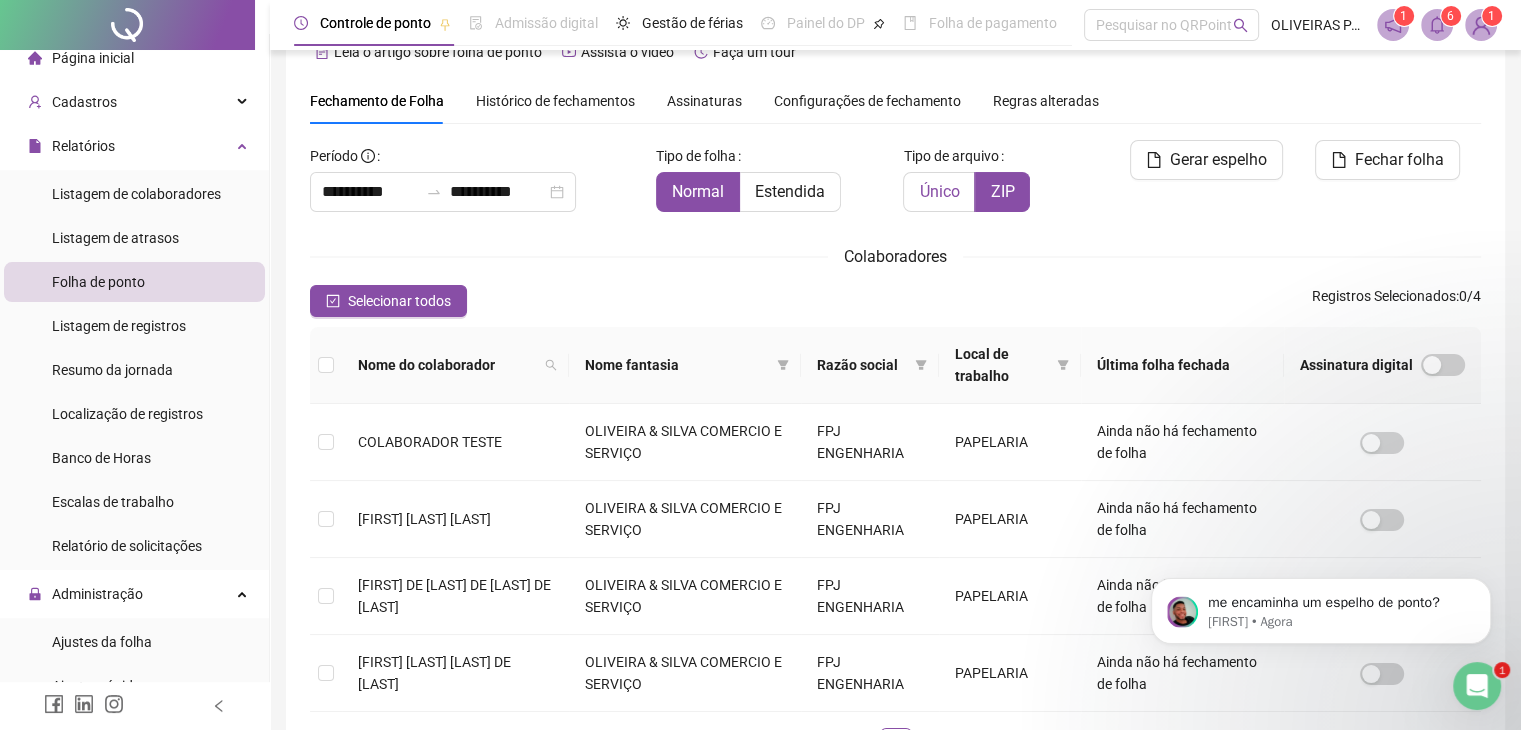 click on "Único" at bounding box center [939, 191] 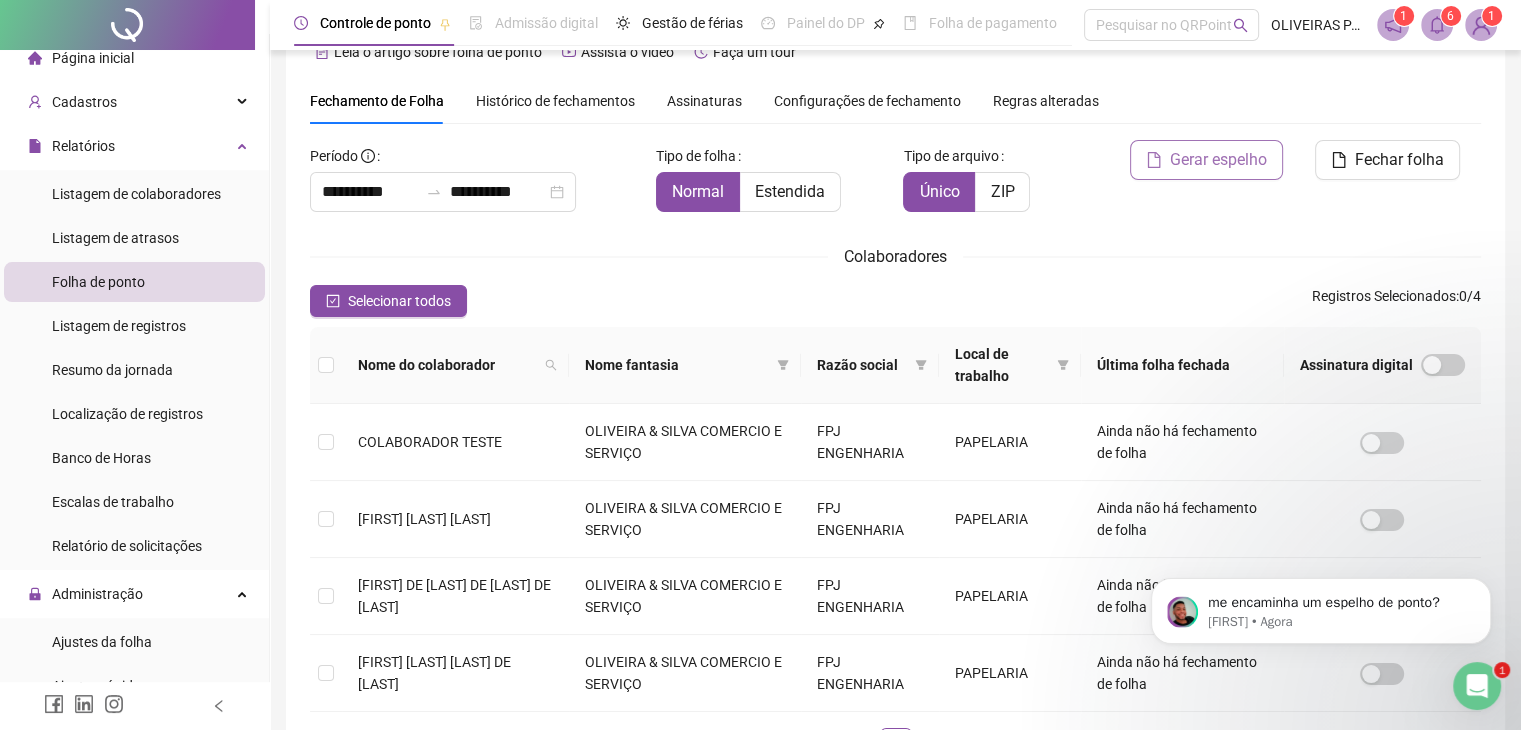 click on "Gerar espelho" at bounding box center (1218, 160) 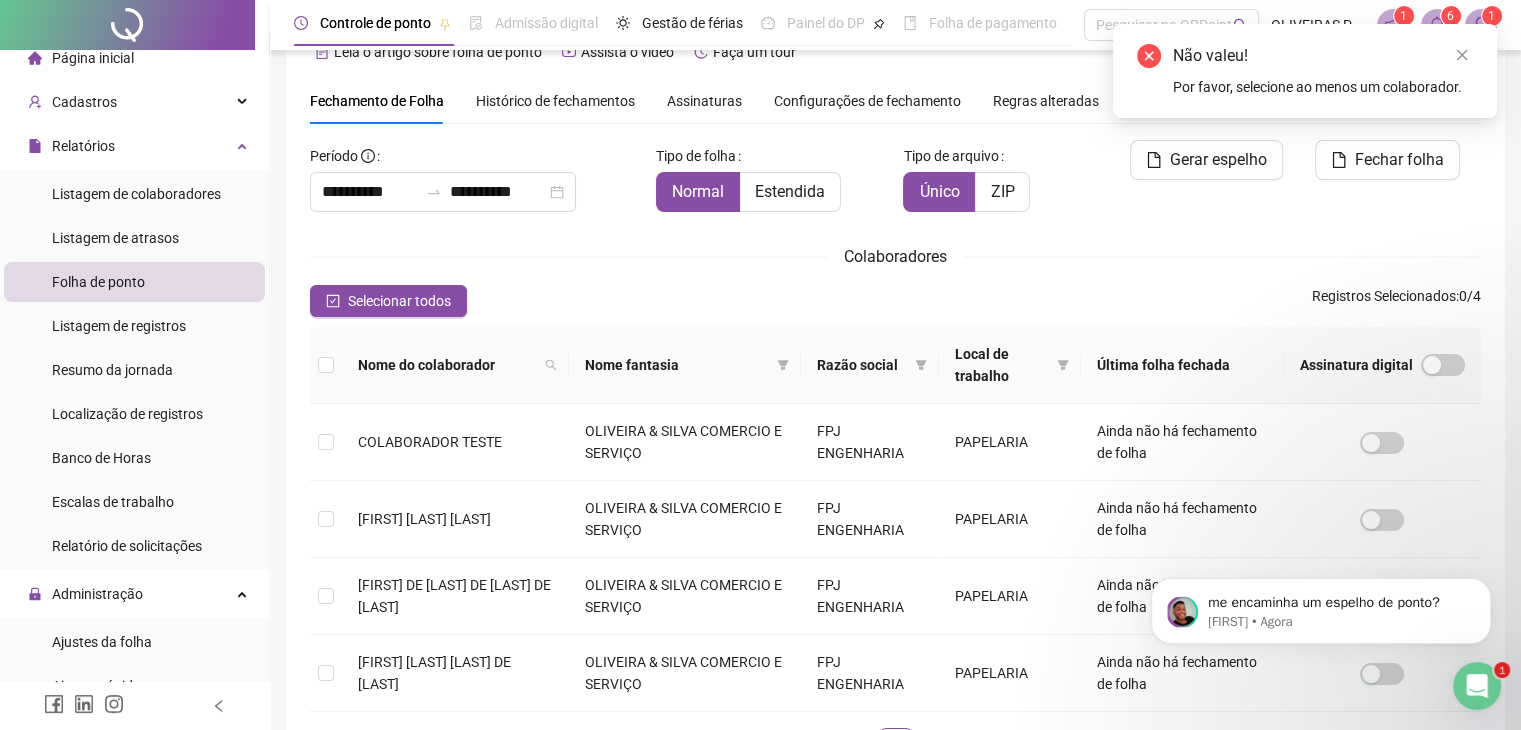 scroll, scrollTop: 199, scrollLeft: 0, axis: vertical 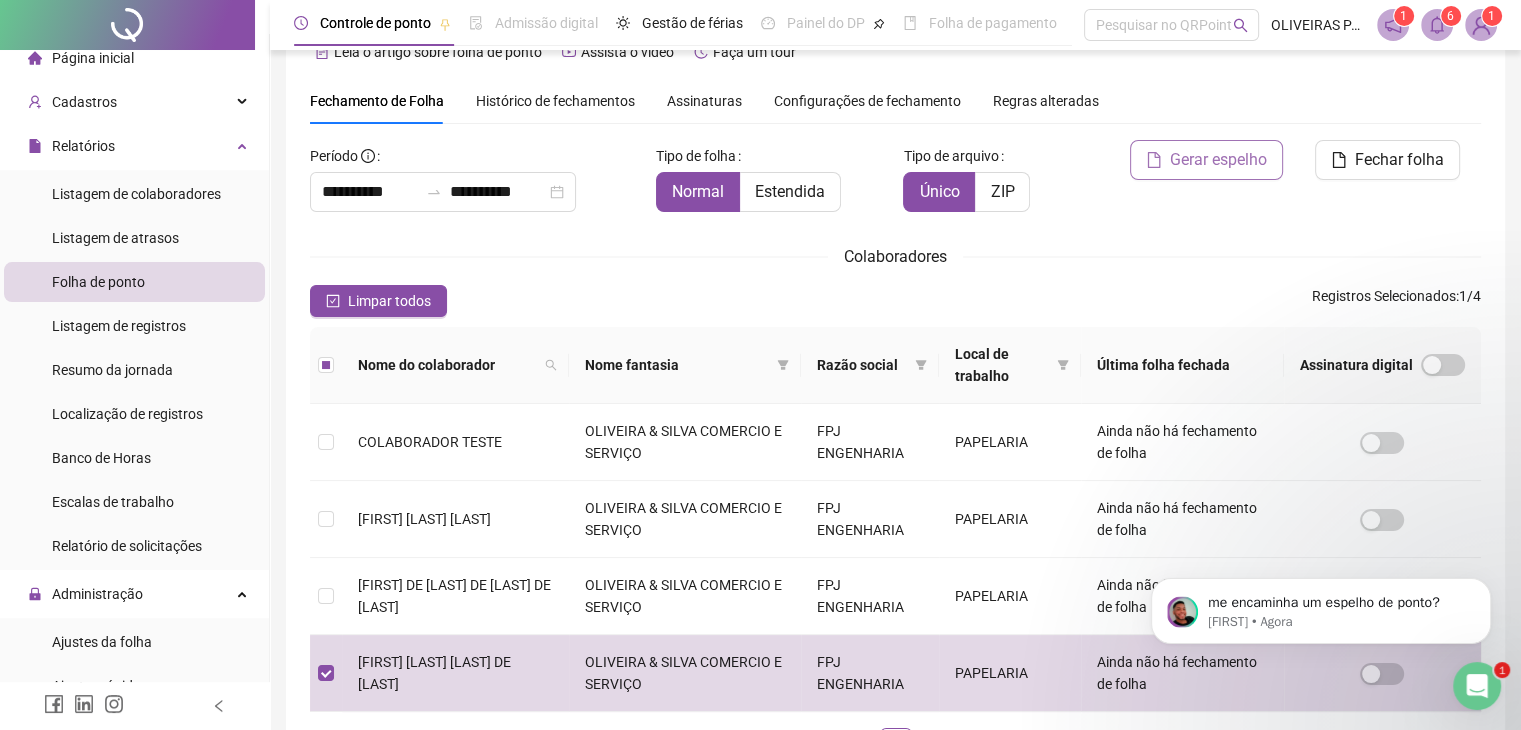 click on "Gerar espelho" at bounding box center (1218, 160) 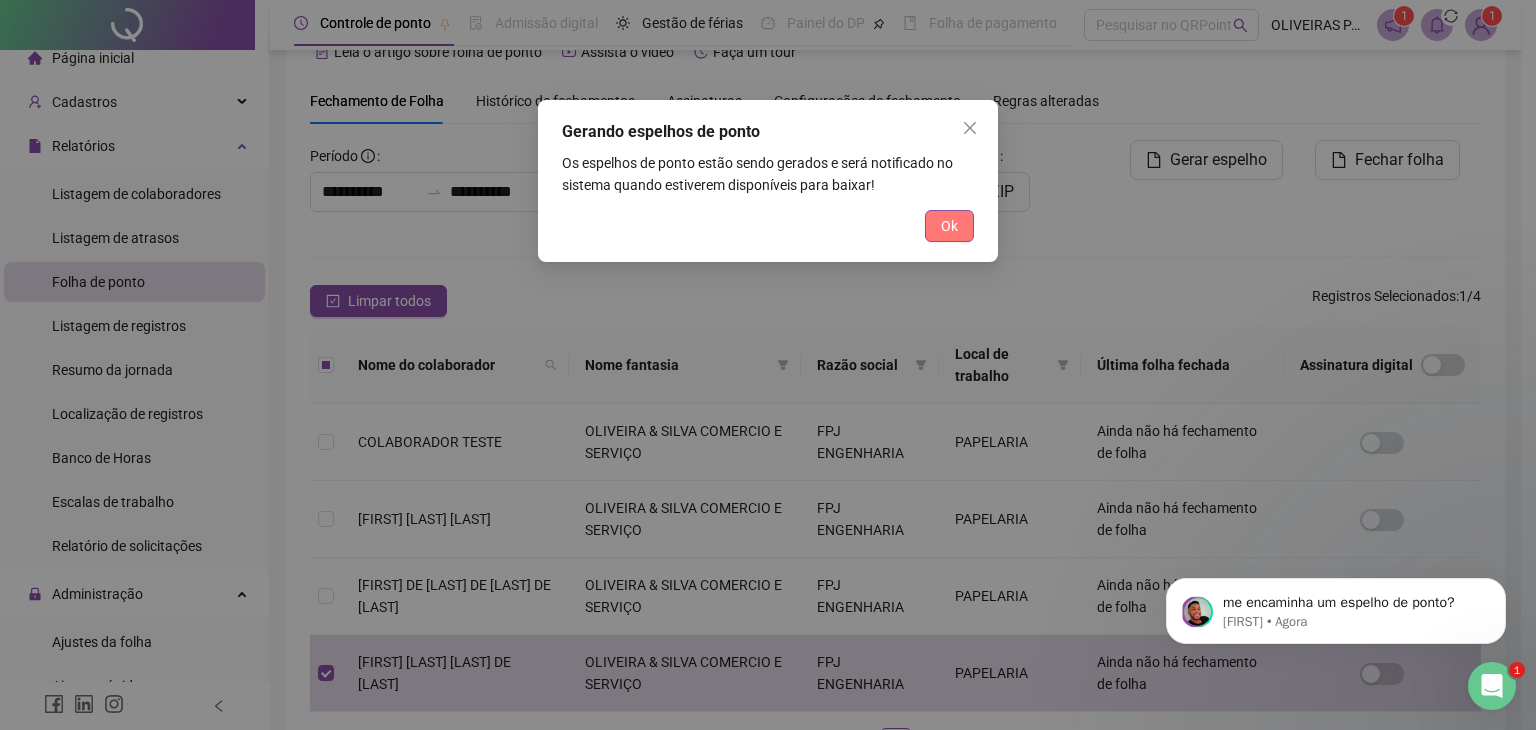 click on "Ok" at bounding box center [949, 226] 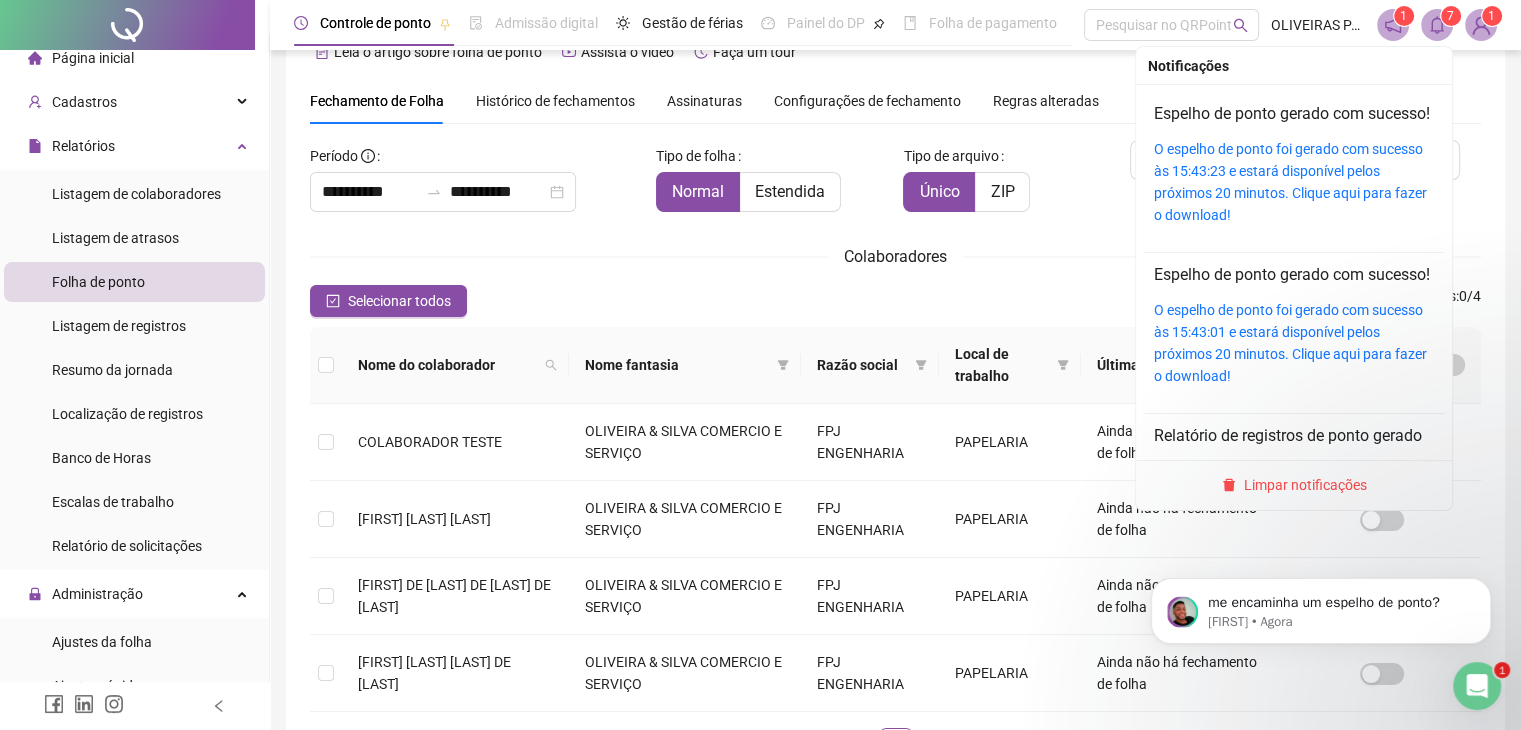 click 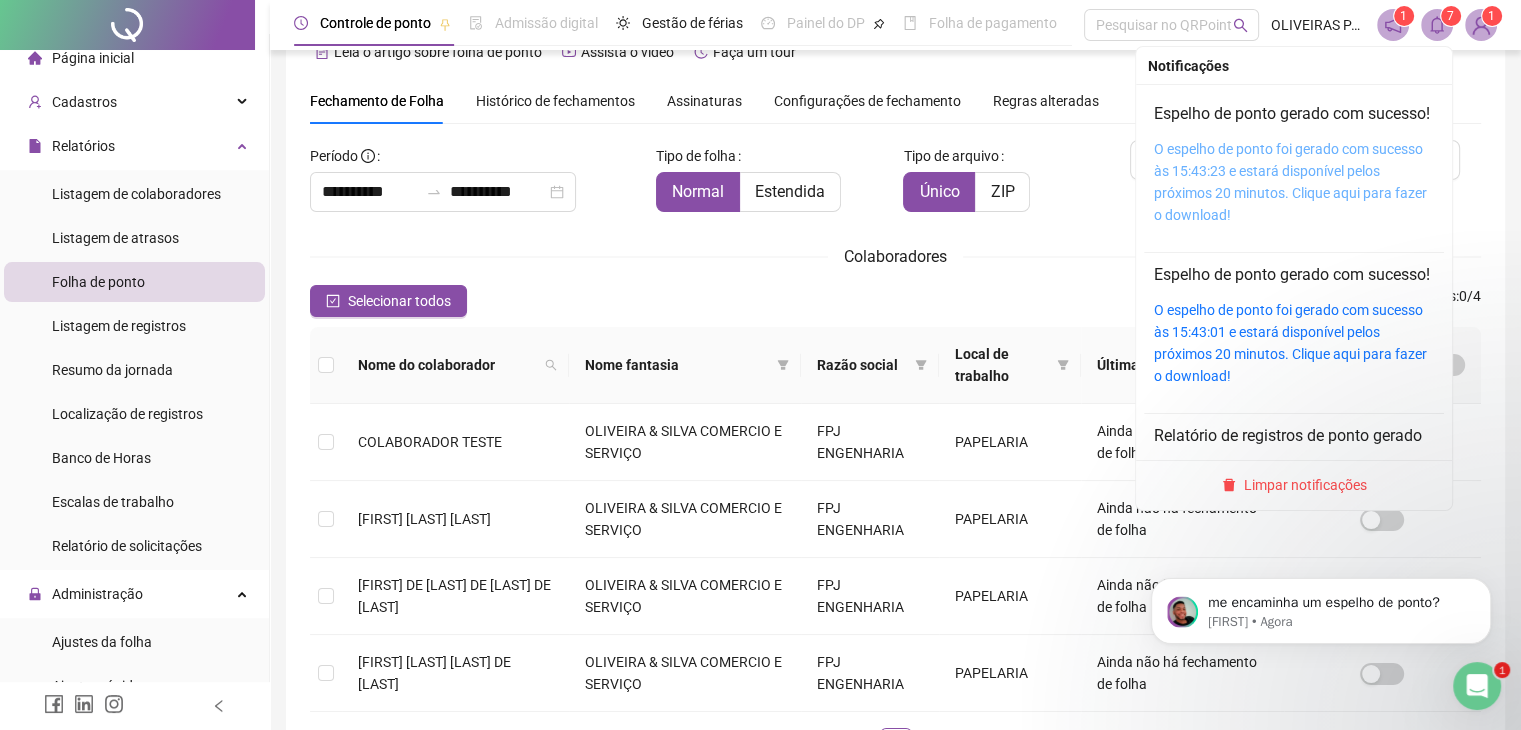 click on "O espelho de ponto foi gerado com sucesso às 15:43:23 e estará disponível pelos próximos 20 minutos.
Clique aqui para fazer o download!" at bounding box center [1290, 182] 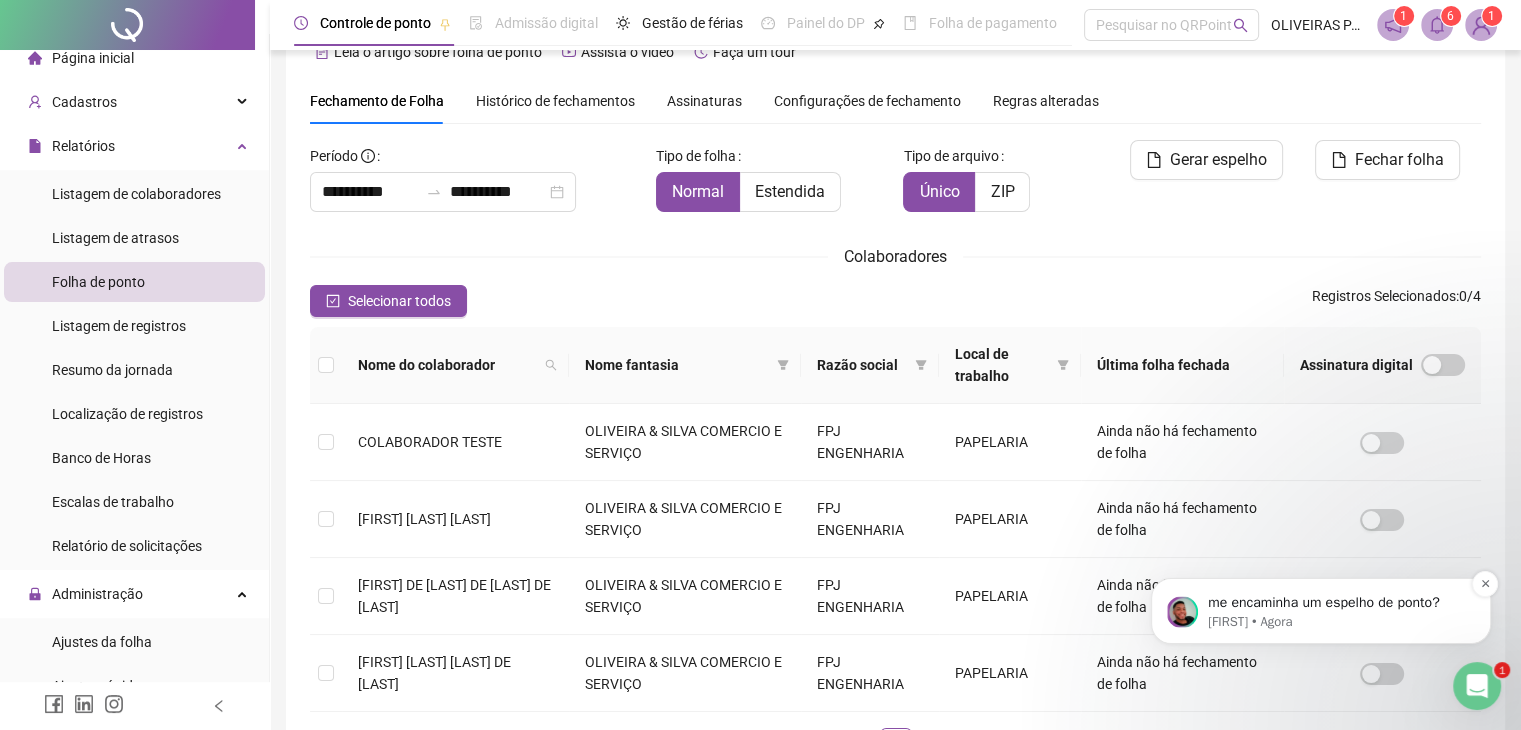 click on "me encaminha um espelho de ponto? [FIRST] • Agora" at bounding box center (1321, 611) 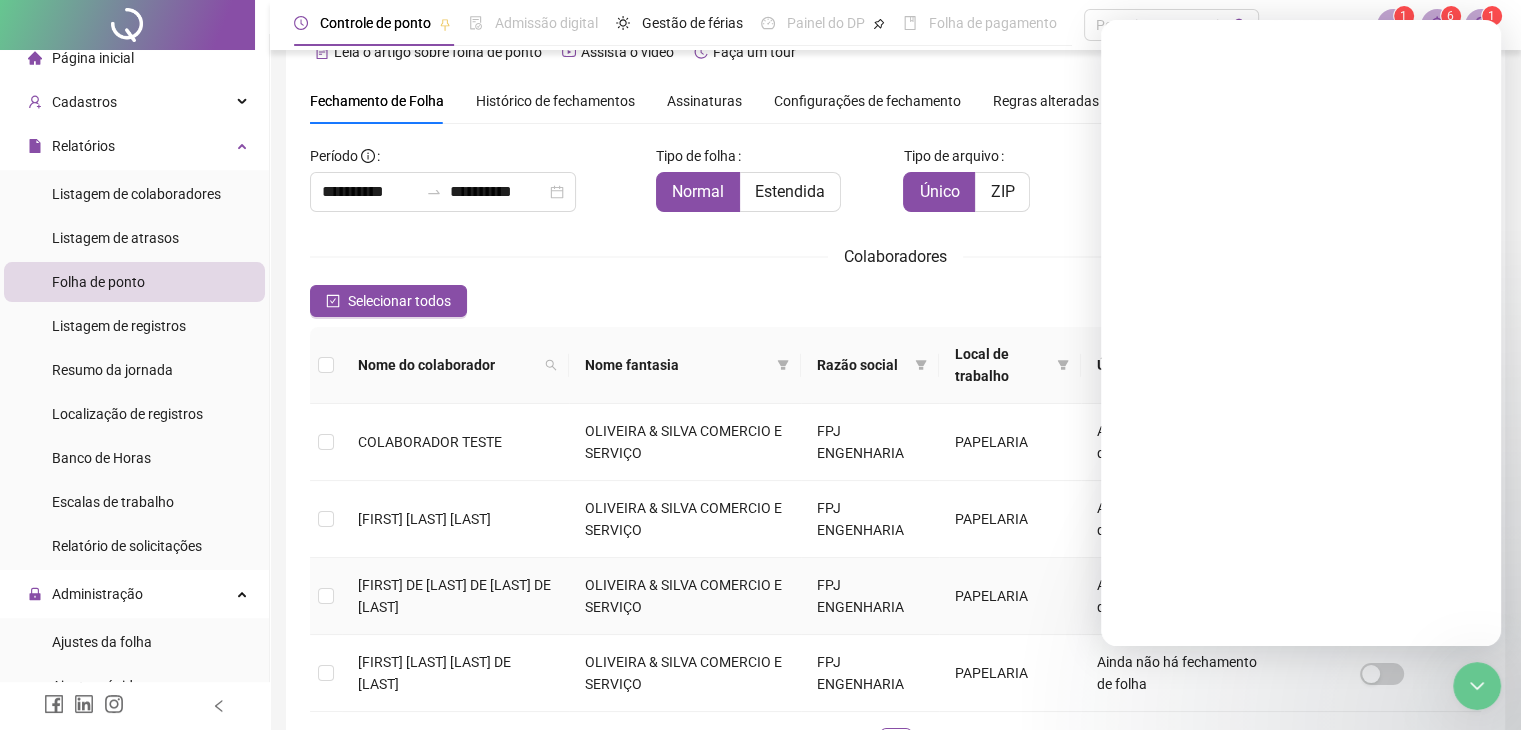 scroll, scrollTop: 0, scrollLeft: 0, axis: both 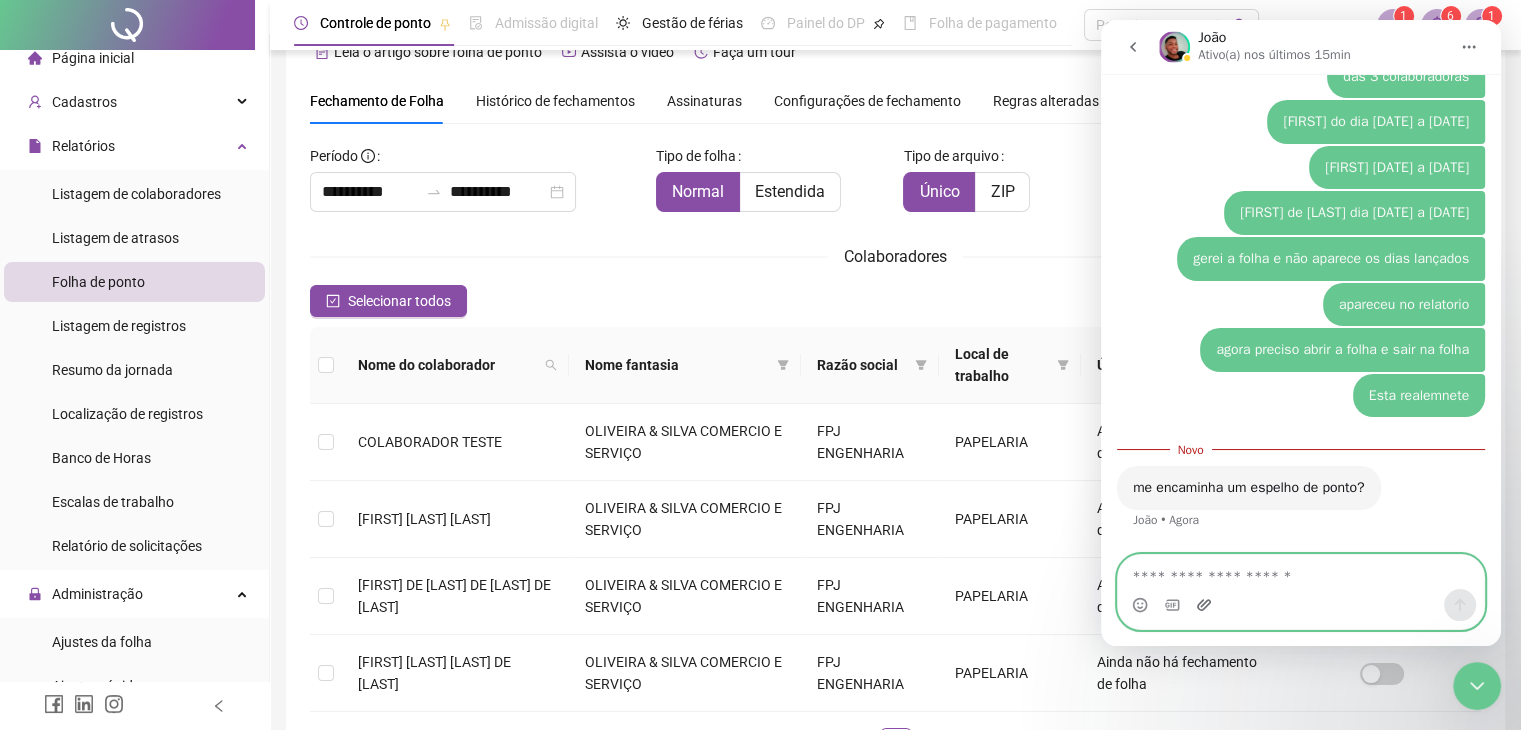 click 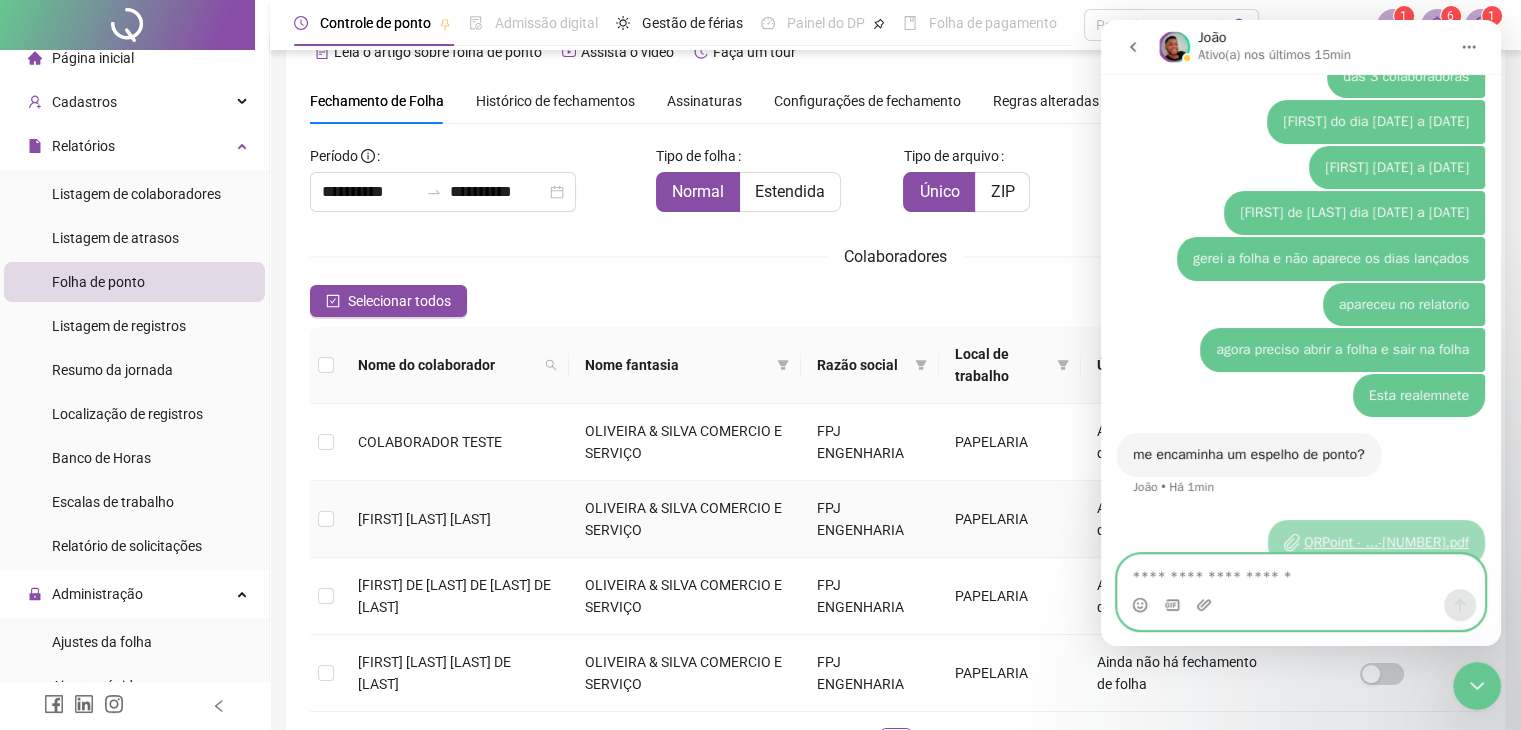 scroll, scrollTop: 2, scrollLeft: 0, axis: vertical 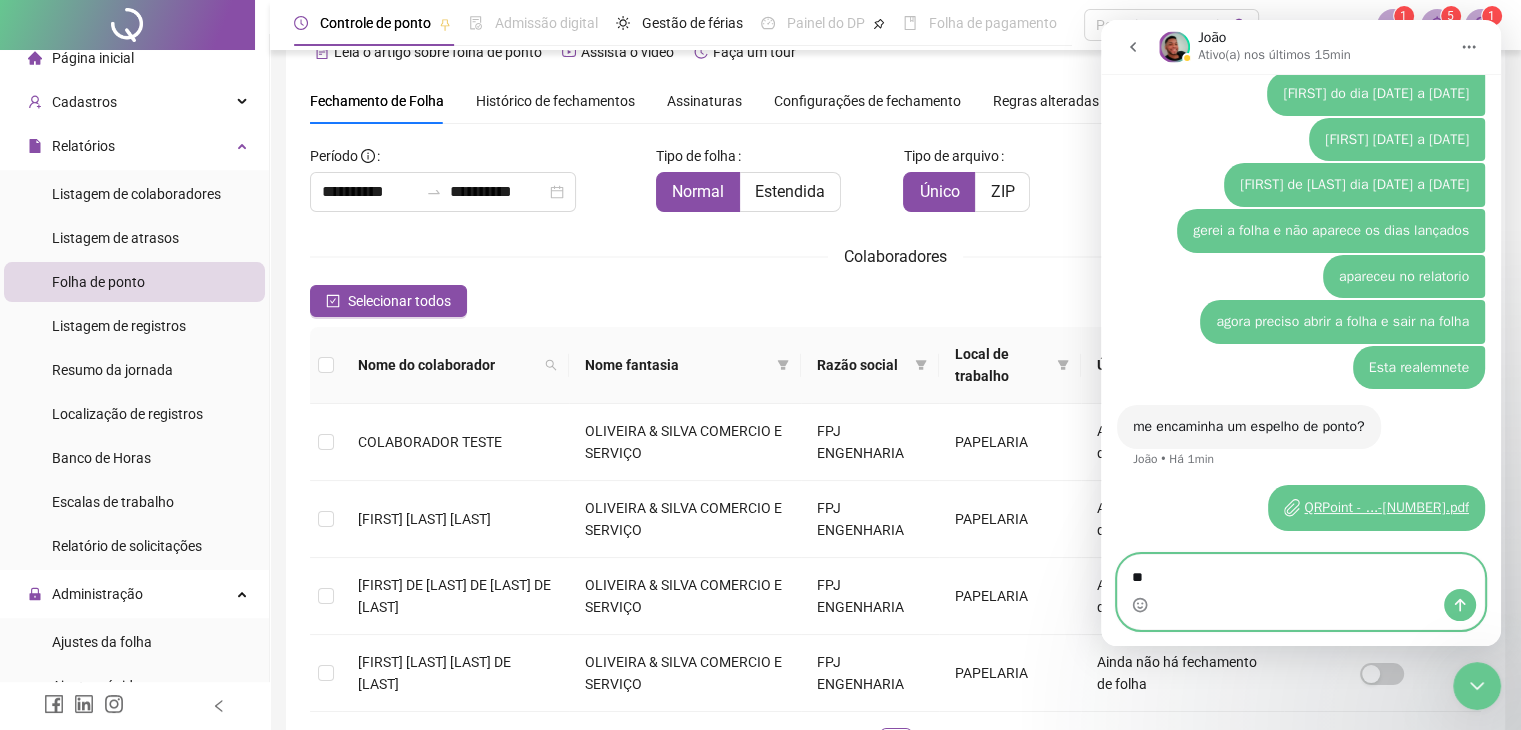 type on "*" 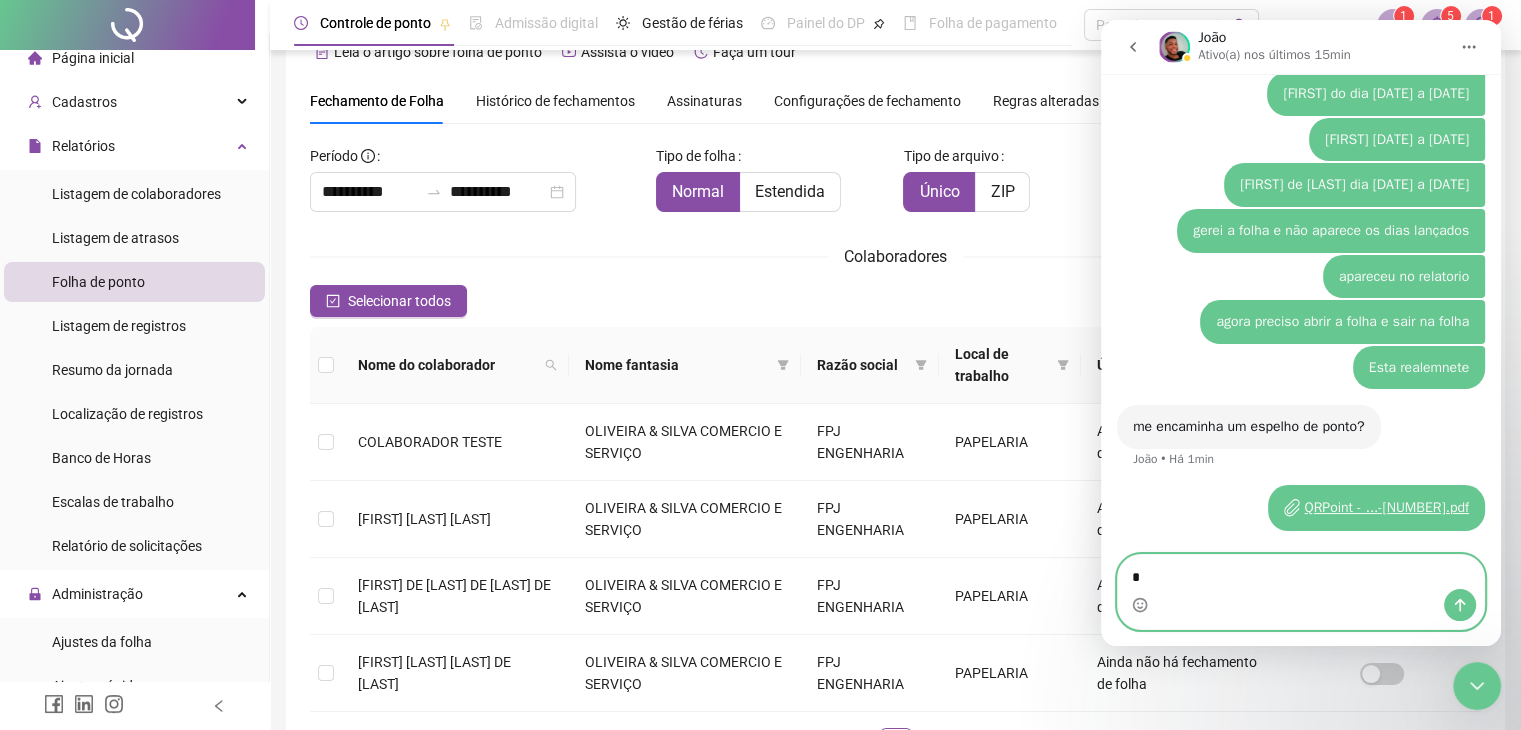 type 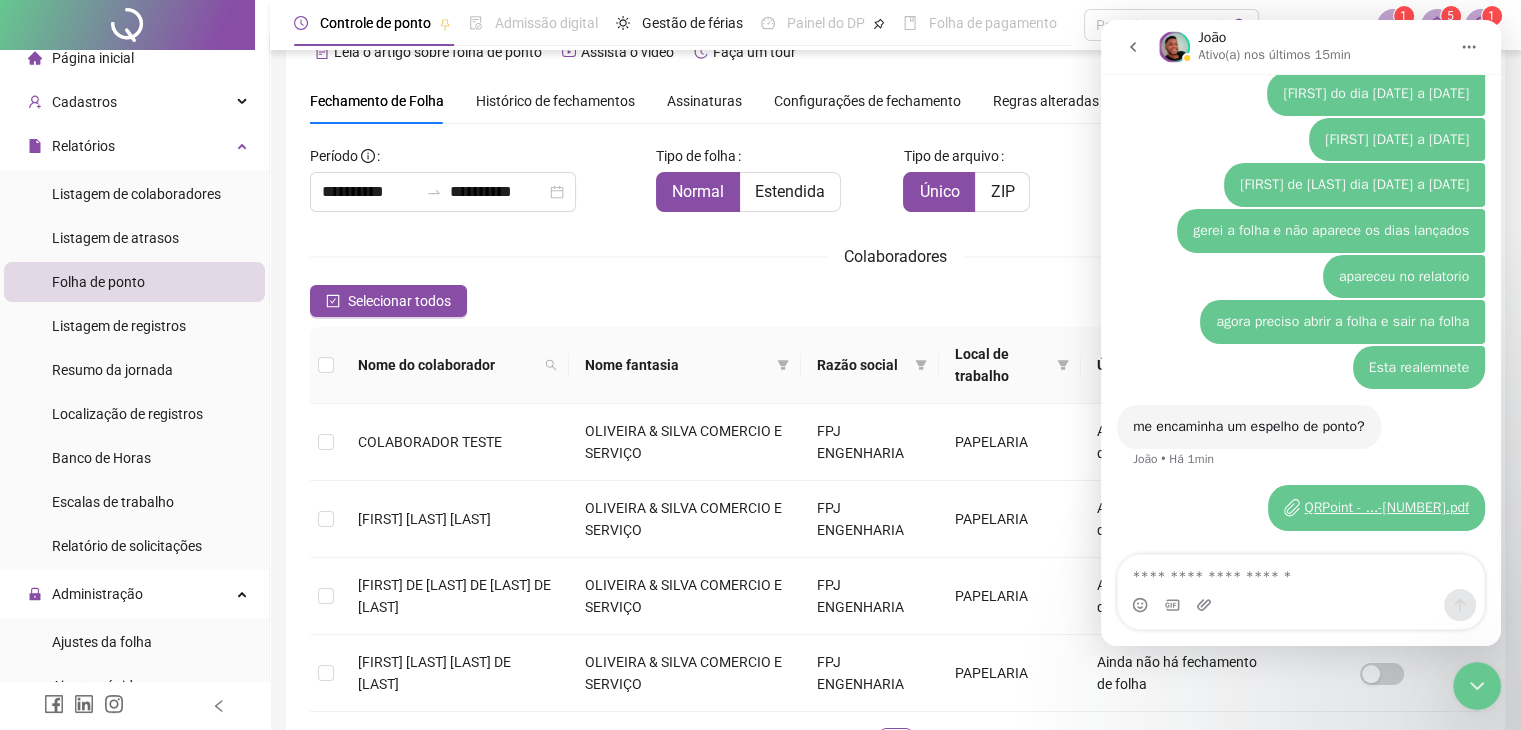click on "Colaboradores" at bounding box center (895, 256) 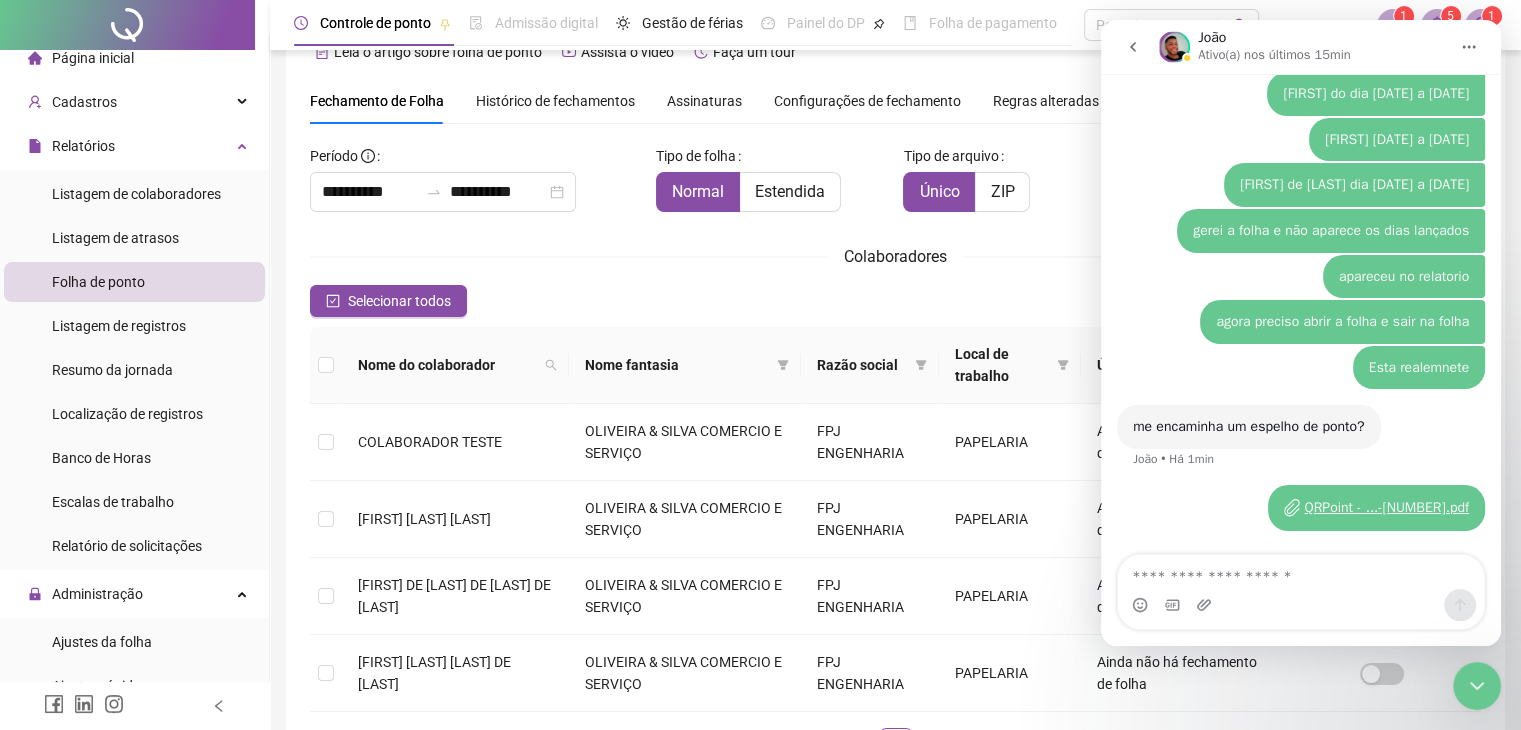 click 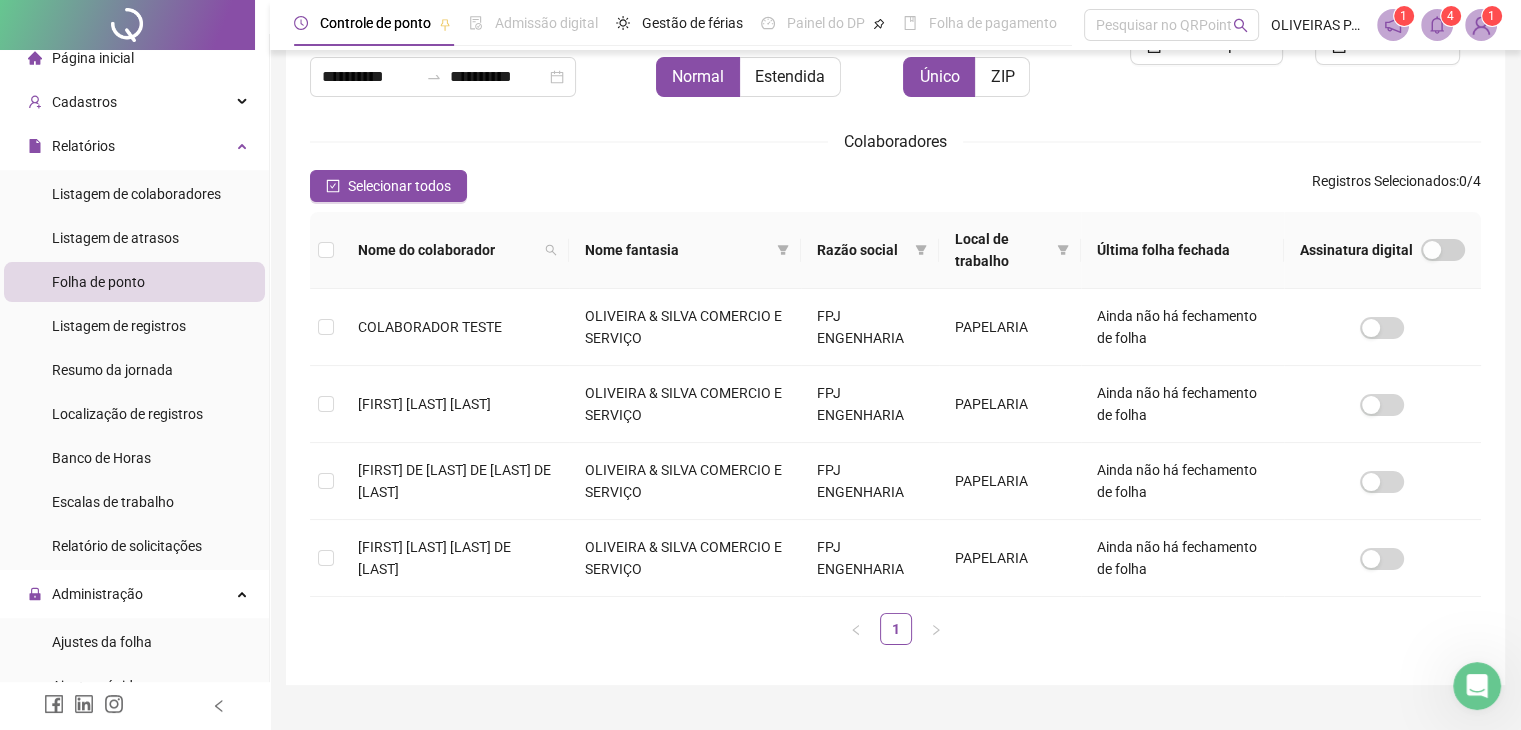 scroll, scrollTop: 199, scrollLeft: 0, axis: vertical 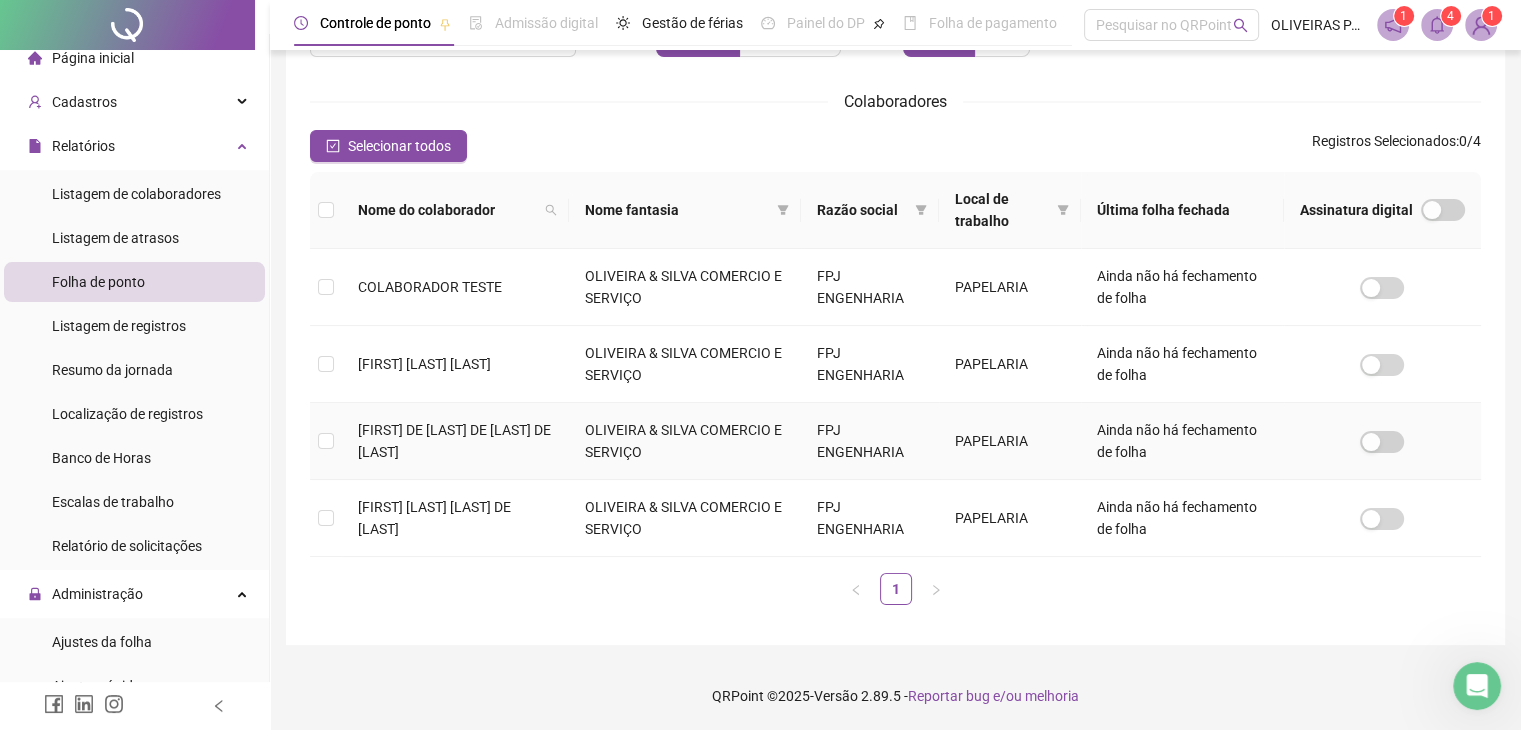 click on "[FIRST] DE [LAST] DE [LAST] DE [LAST]" at bounding box center (454, 441) 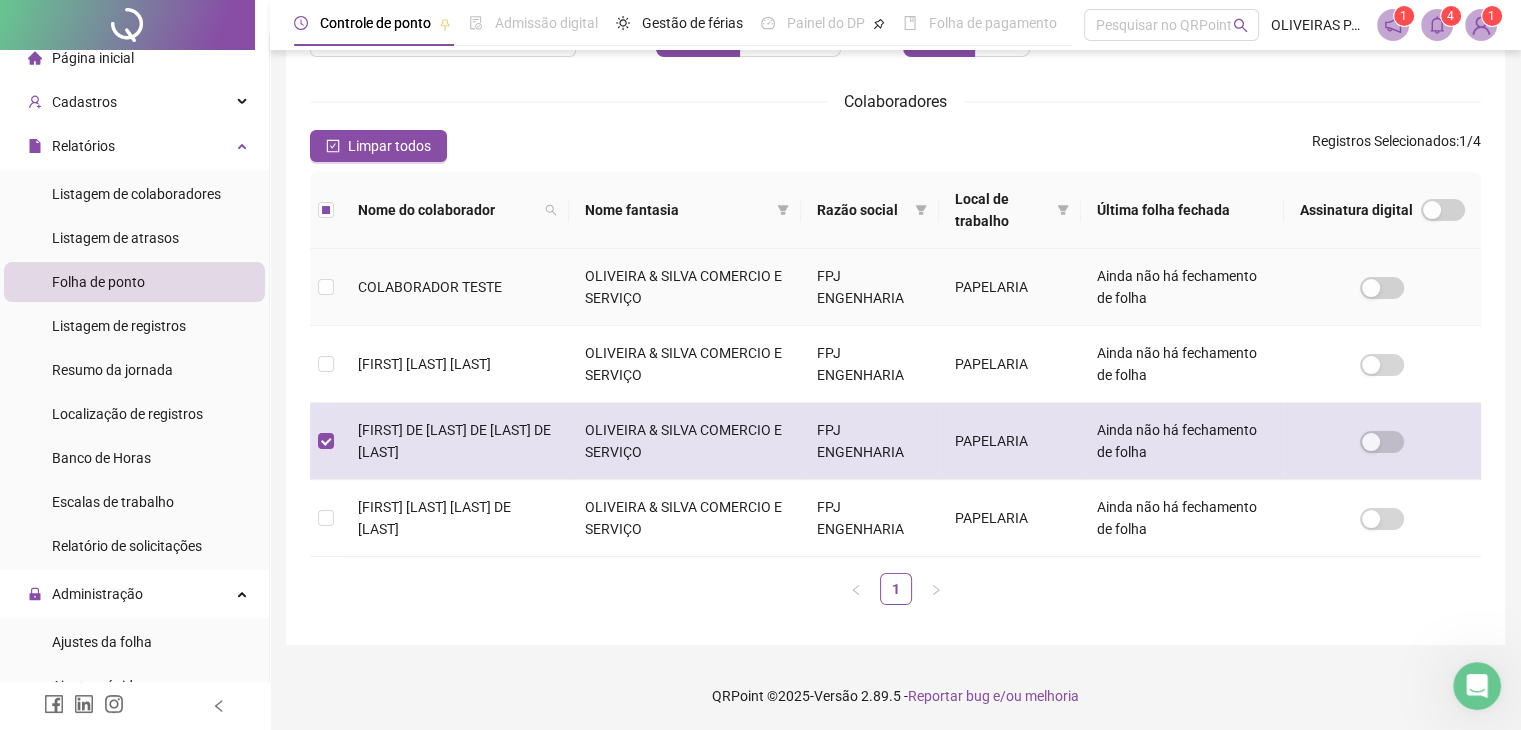 scroll, scrollTop: 44, scrollLeft: 0, axis: vertical 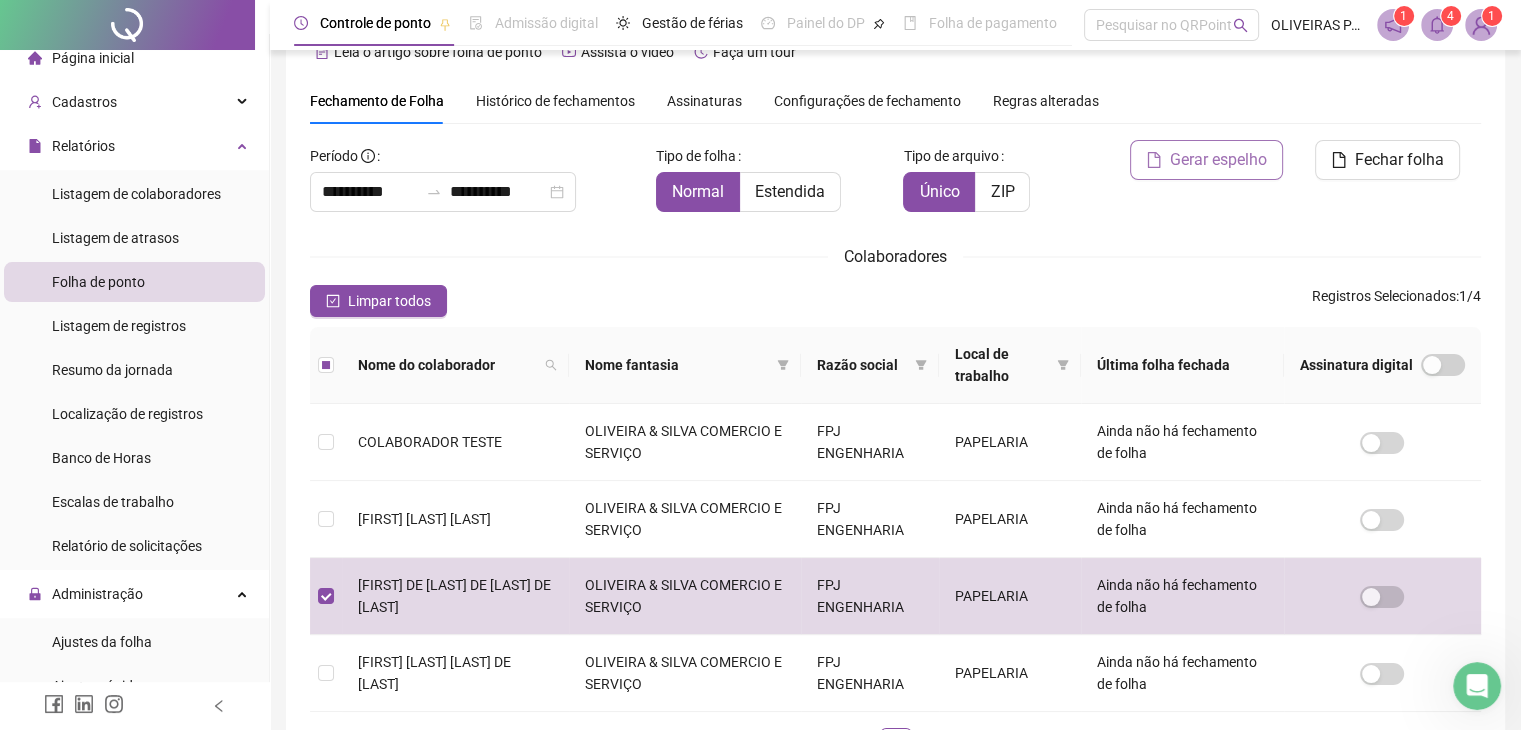 click on "Gerar espelho" at bounding box center [1206, 160] 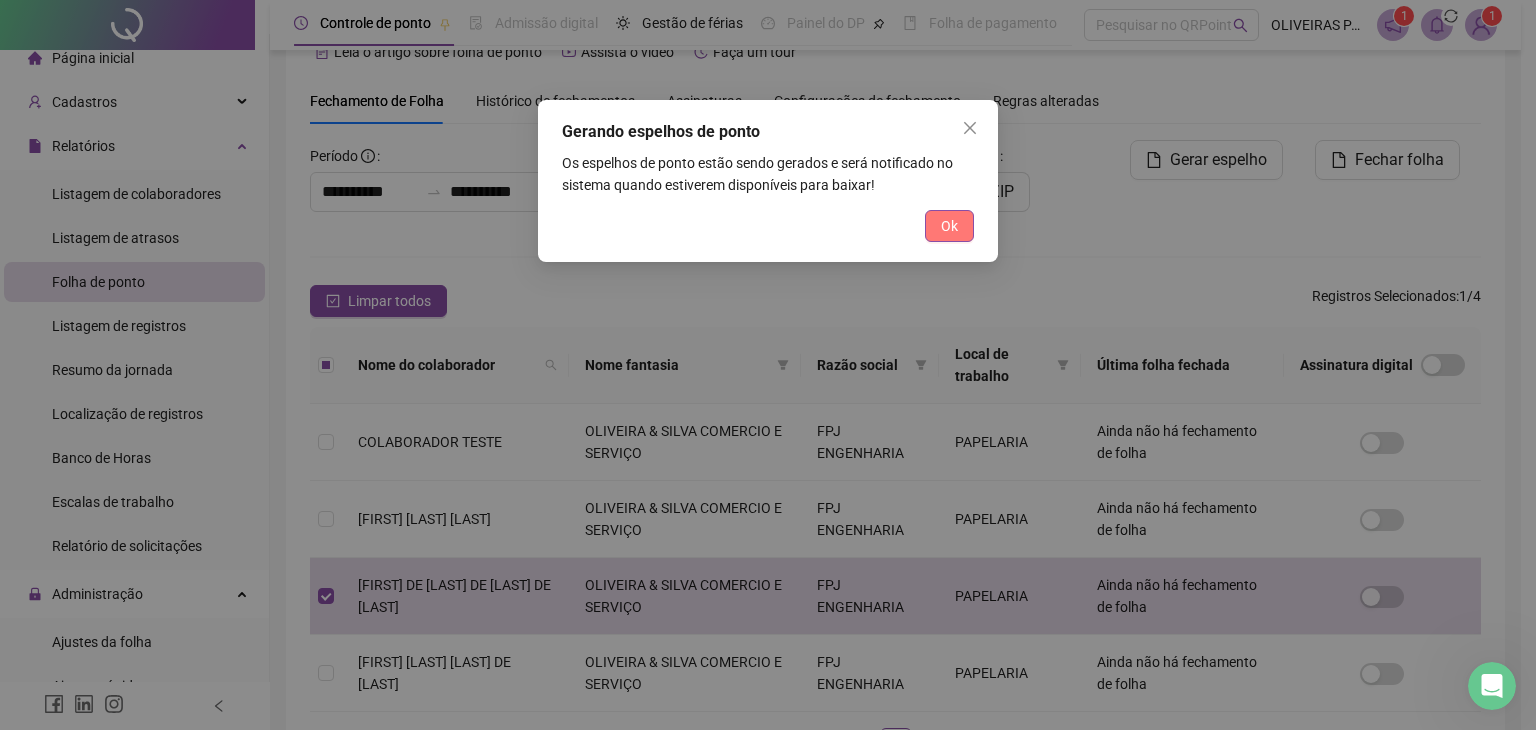 click on "Ok" at bounding box center [949, 226] 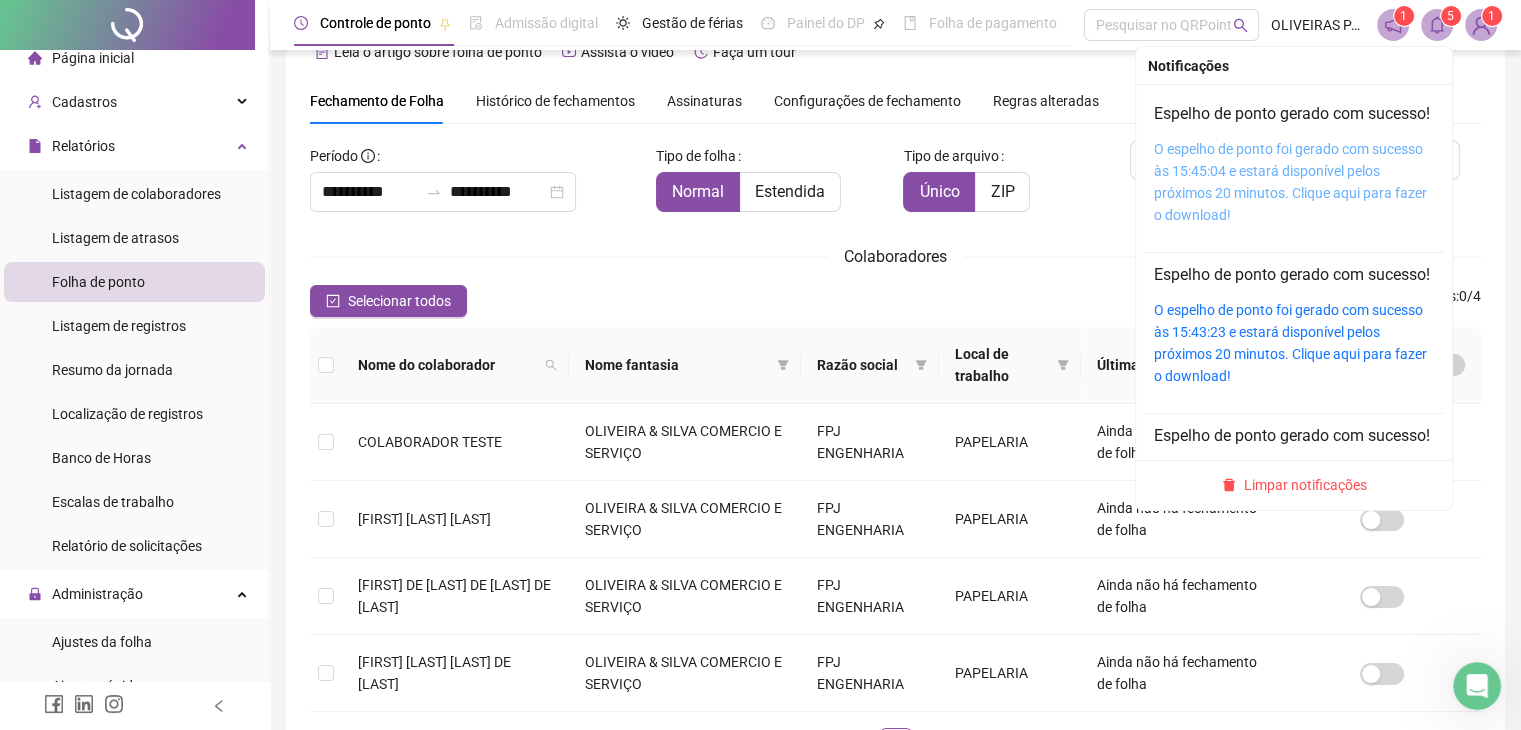 click on "O espelho de ponto foi gerado com sucesso às 15:45:04 e estará disponível pelos próximos 20 minutos.
Clique aqui para fazer o download!" at bounding box center [1290, 182] 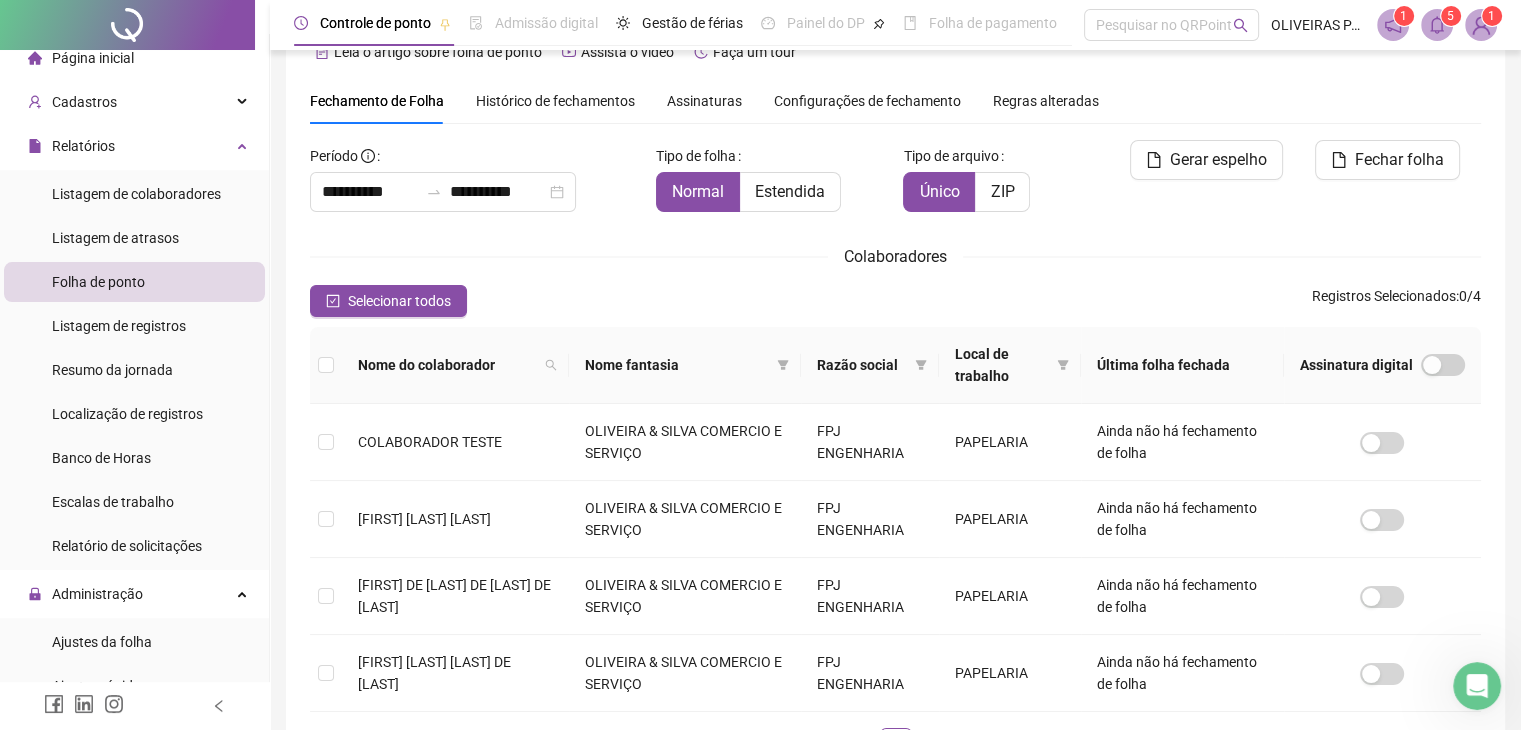 click 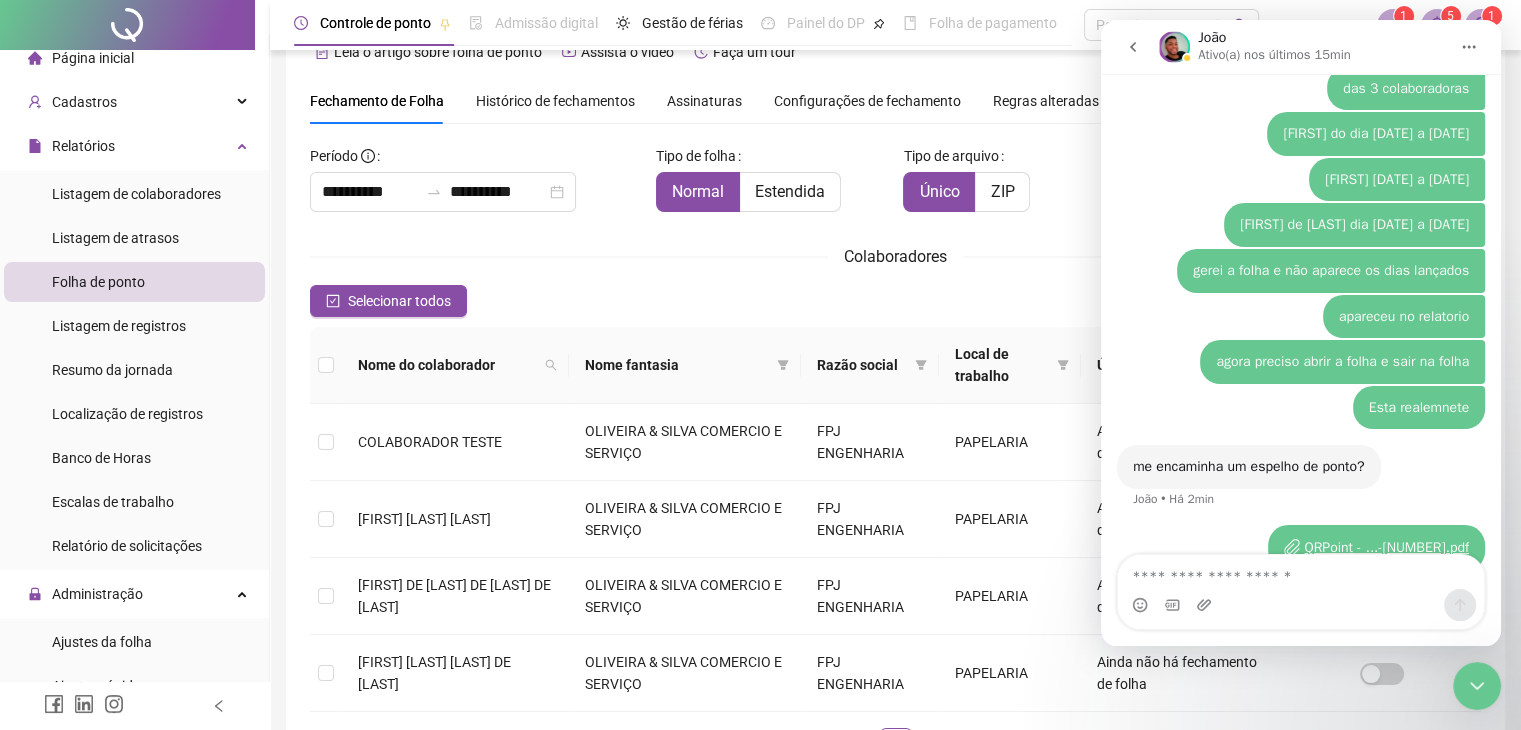 scroll, scrollTop: 4264, scrollLeft: 0, axis: vertical 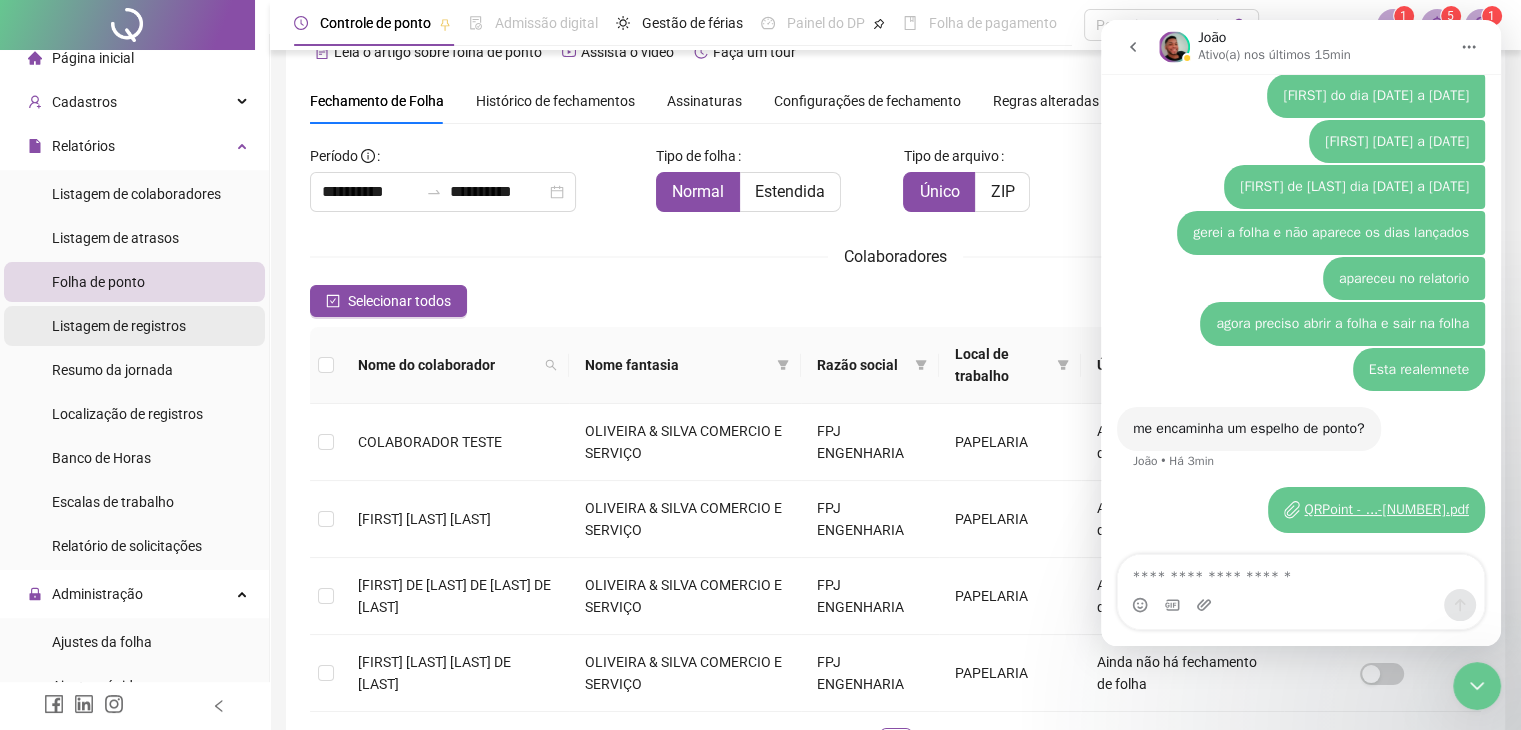 click on "Listagem de registros" at bounding box center (119, 326) 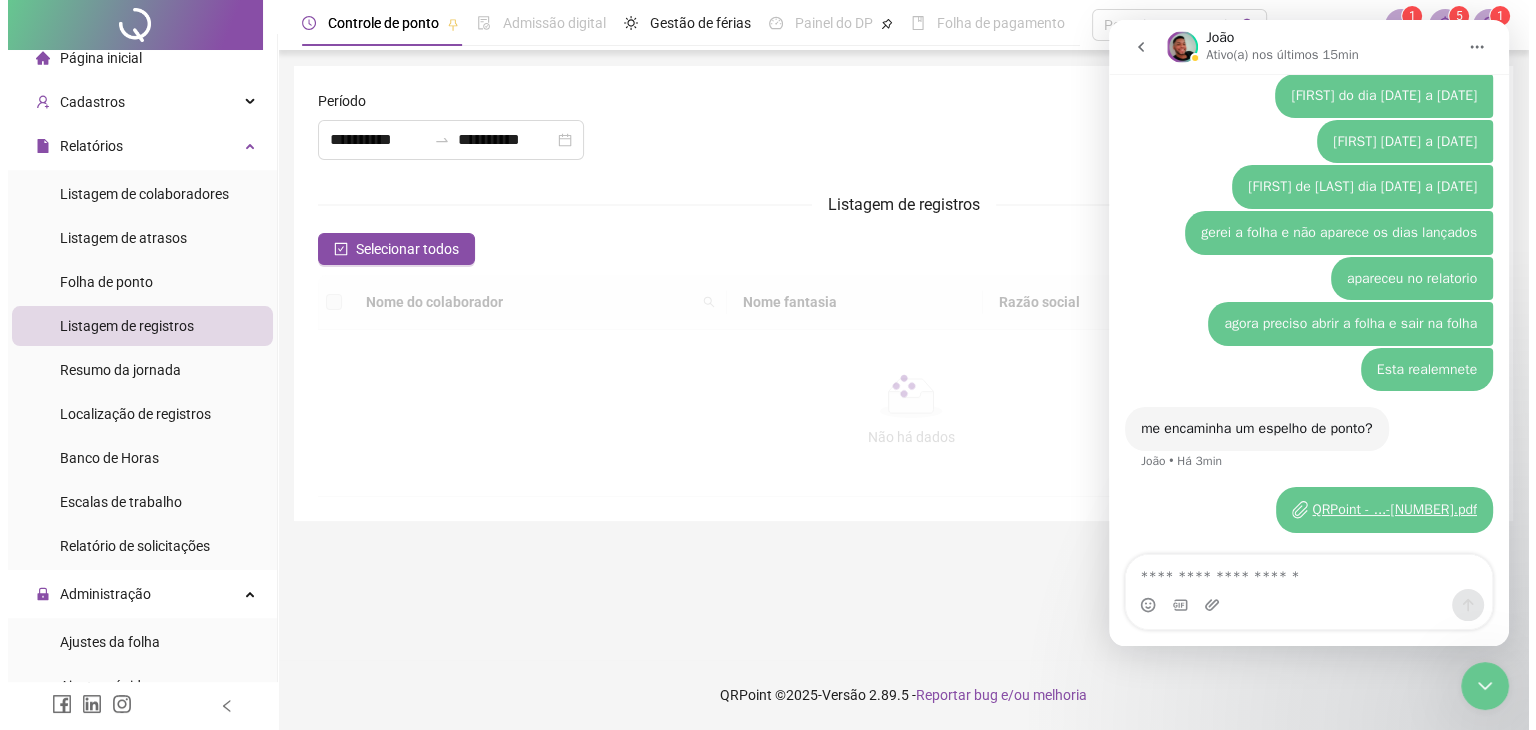 scroll, scrollTop: 0, scrollLeft: 0, axis: both 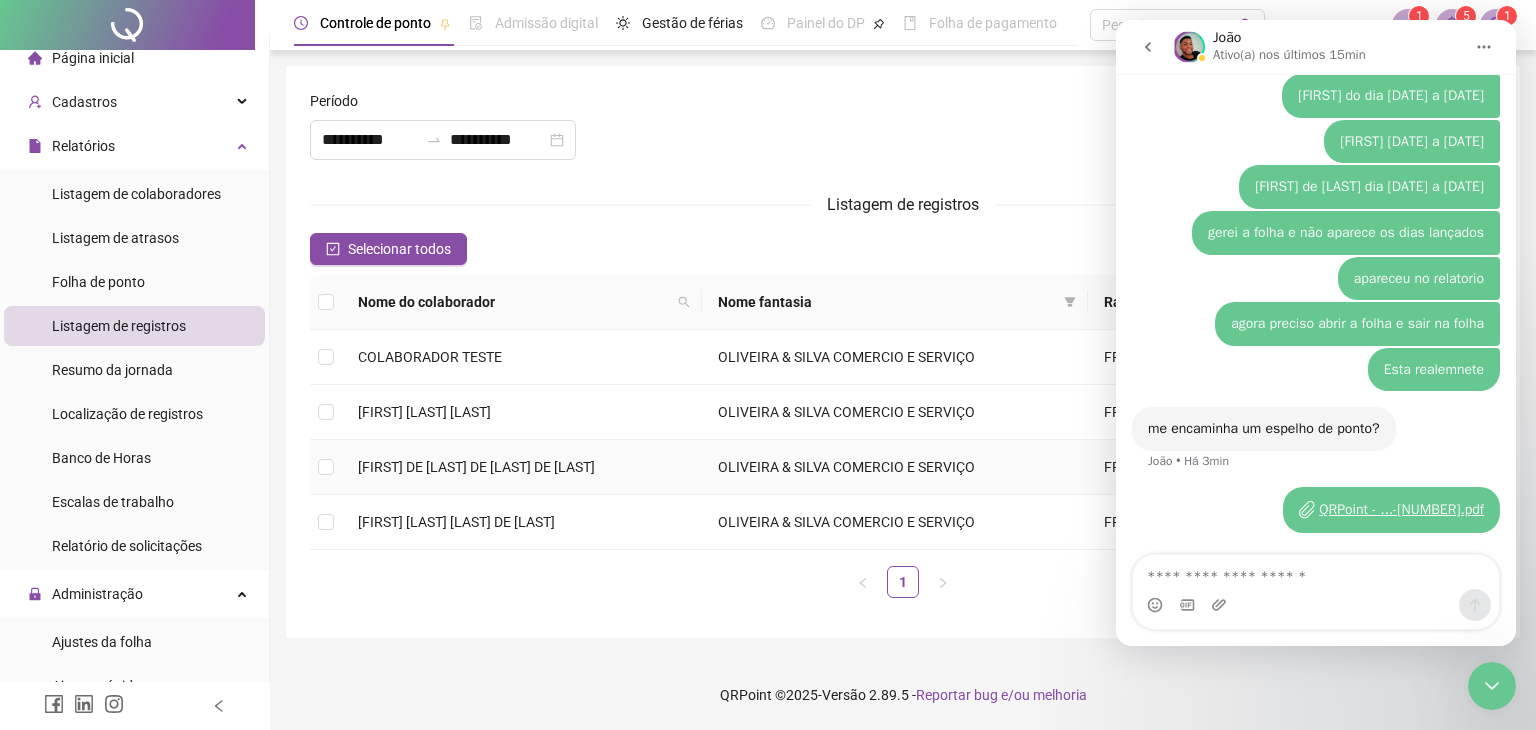 click on "[FIRST] DE [LAST] DE [LAST] DE [LAST]" at bounding box center (476, 467) 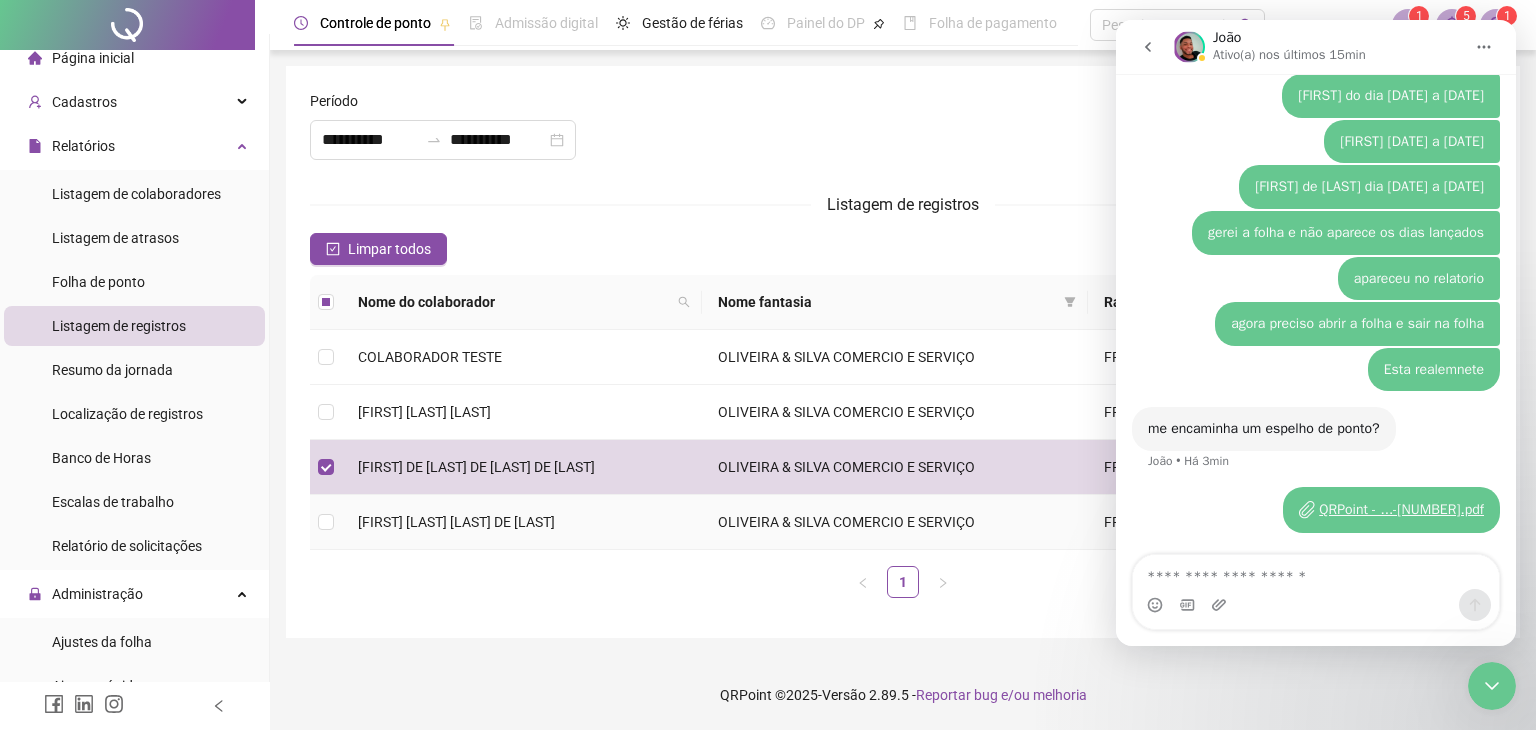 click on "[FIRST] [LAST] [LAST] DE [LAST]" at bounding box center [522, 522] 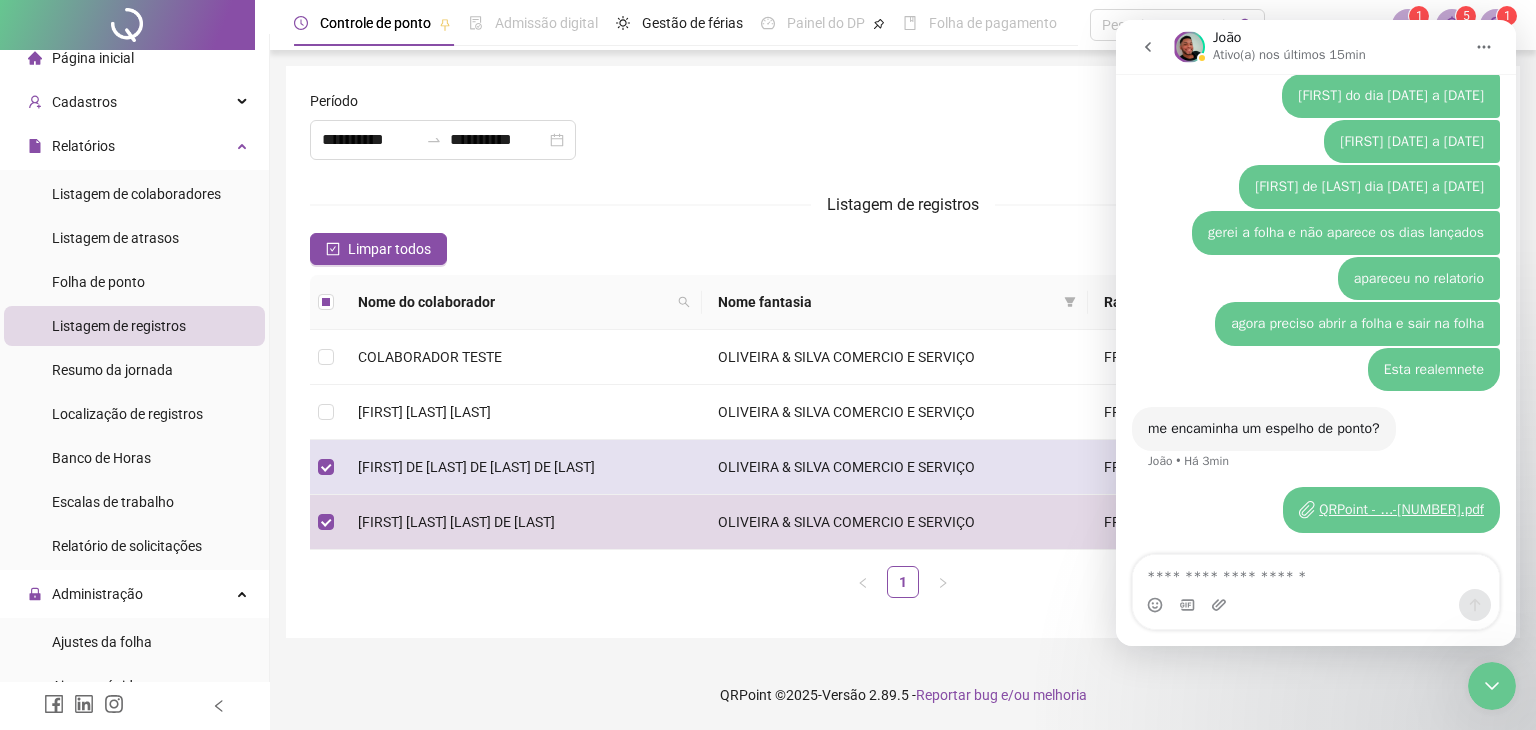 click on "[FIRST] DE [LAST] DE [LAST] DE [LAST]" at bounding box center [476, 467] 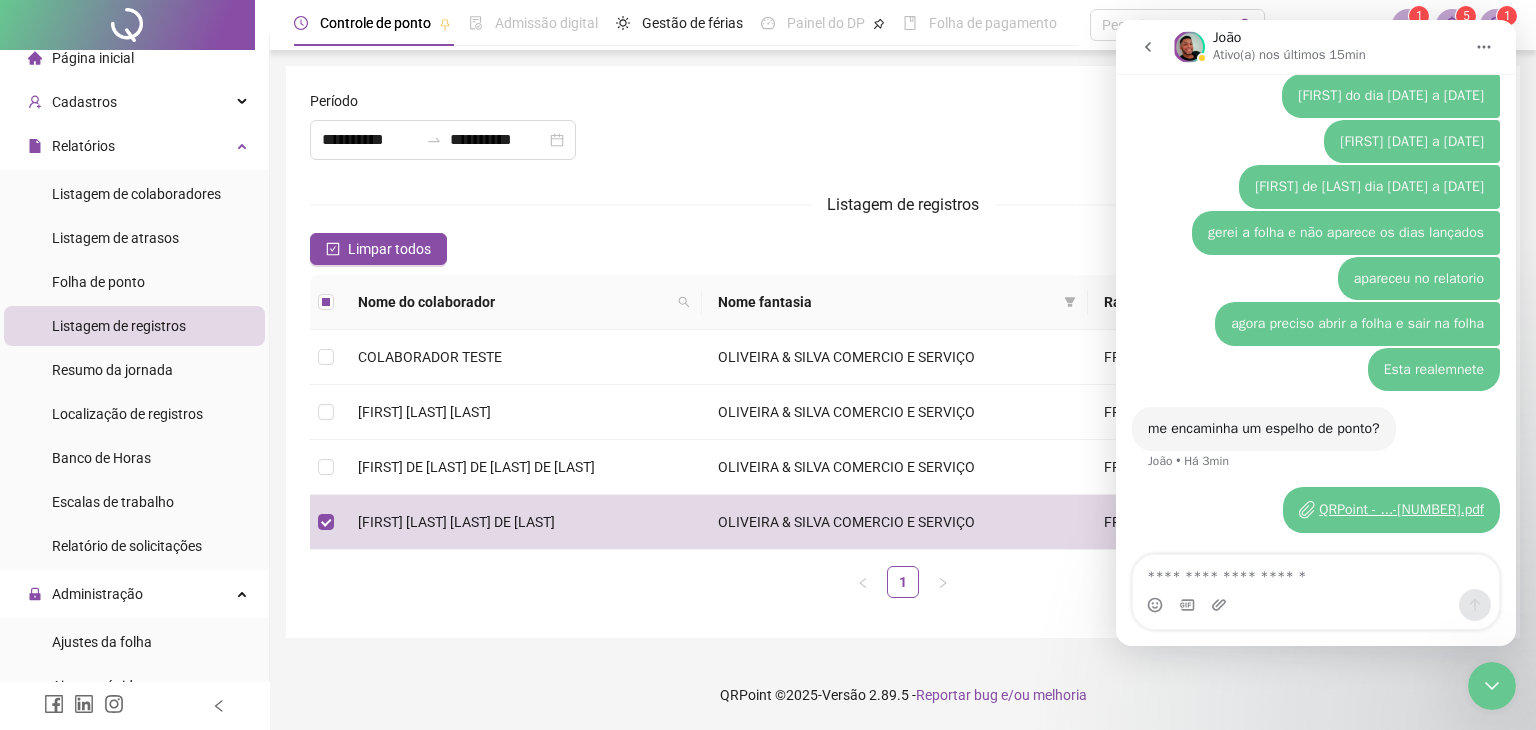 click 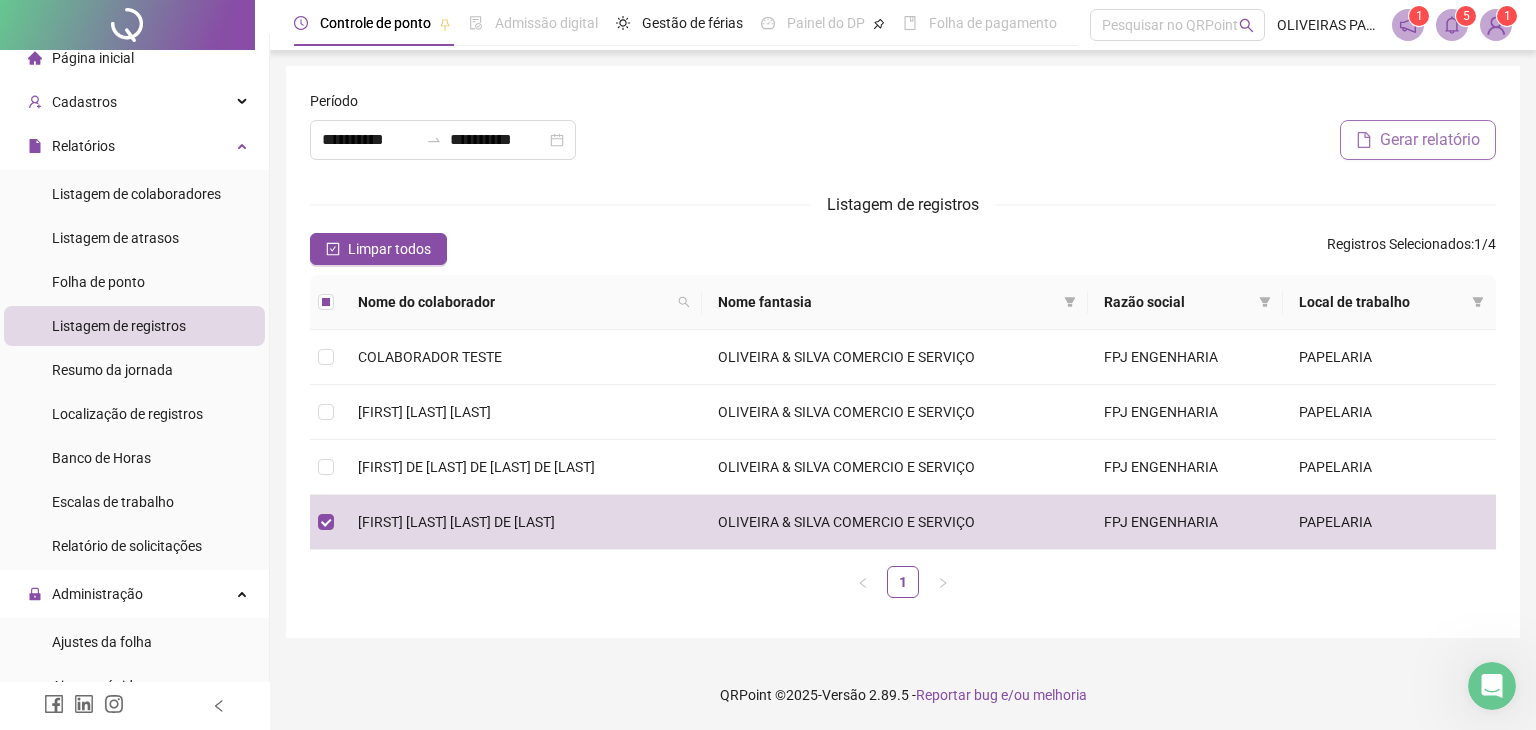 click on "Gerar relatório" at bounding box center [1430, 140] 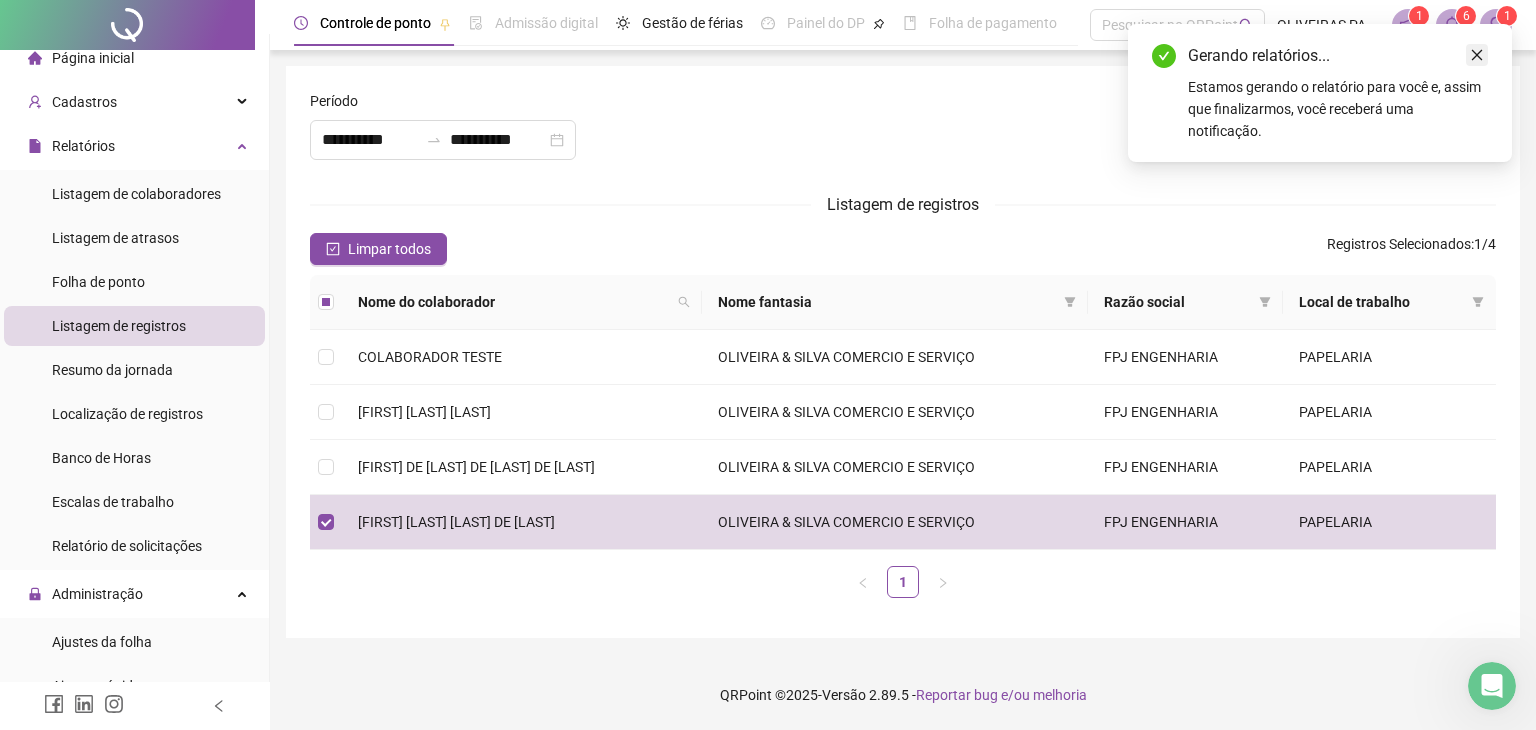 click 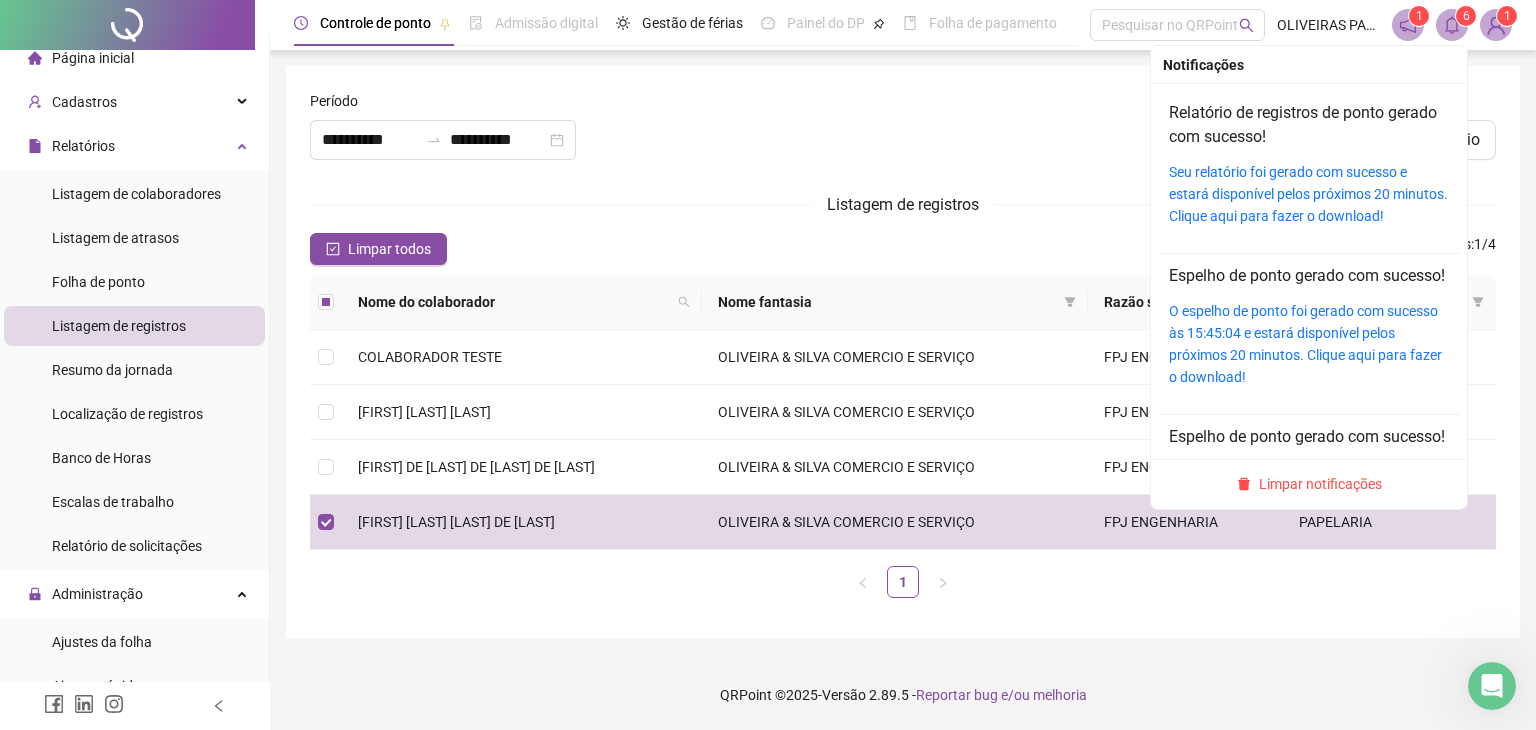 click 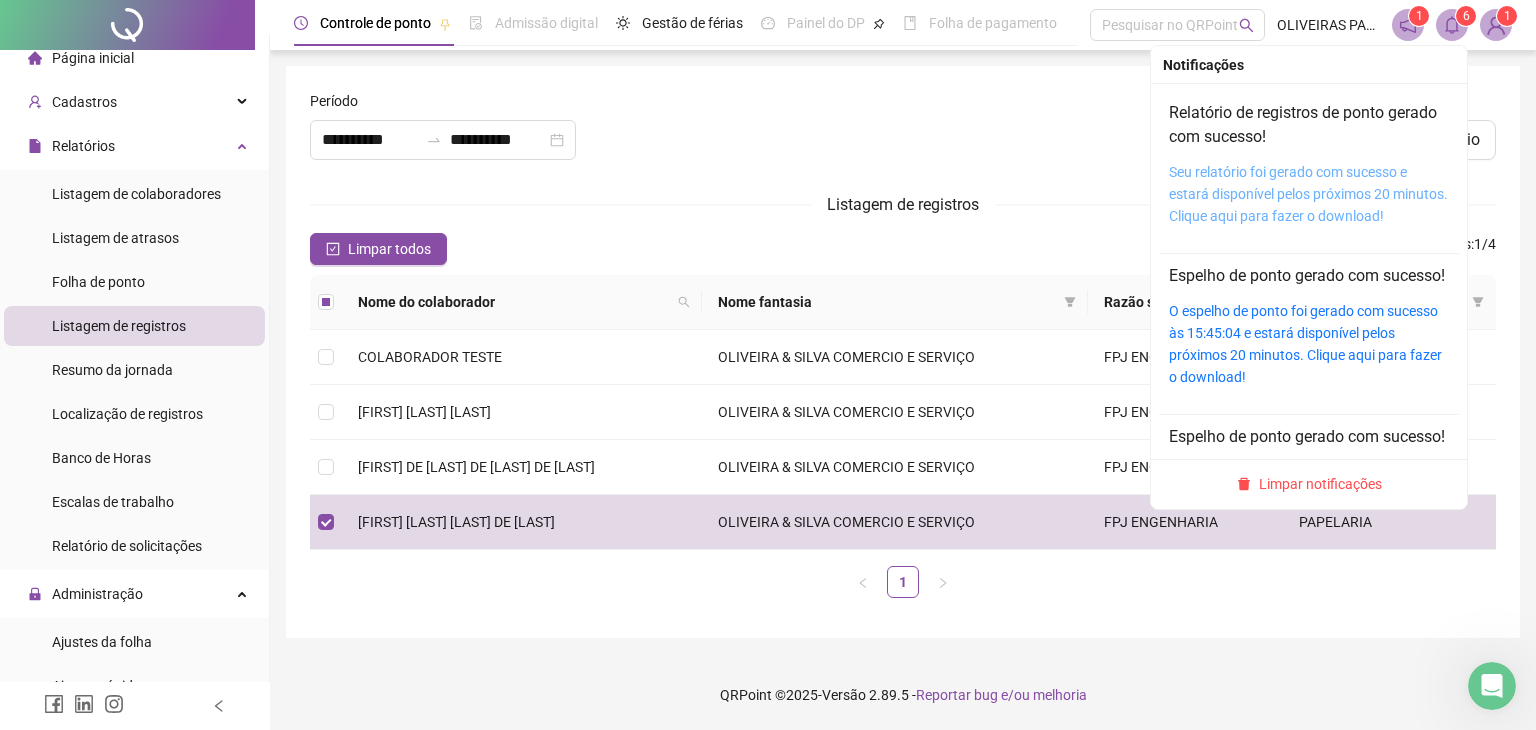 click on "Seu relatório foi gerado com sucesso e estará disponível pelos próximos 20 minutos.
Clique aqui para fazer o download!" at bounding box center [1308, 194] 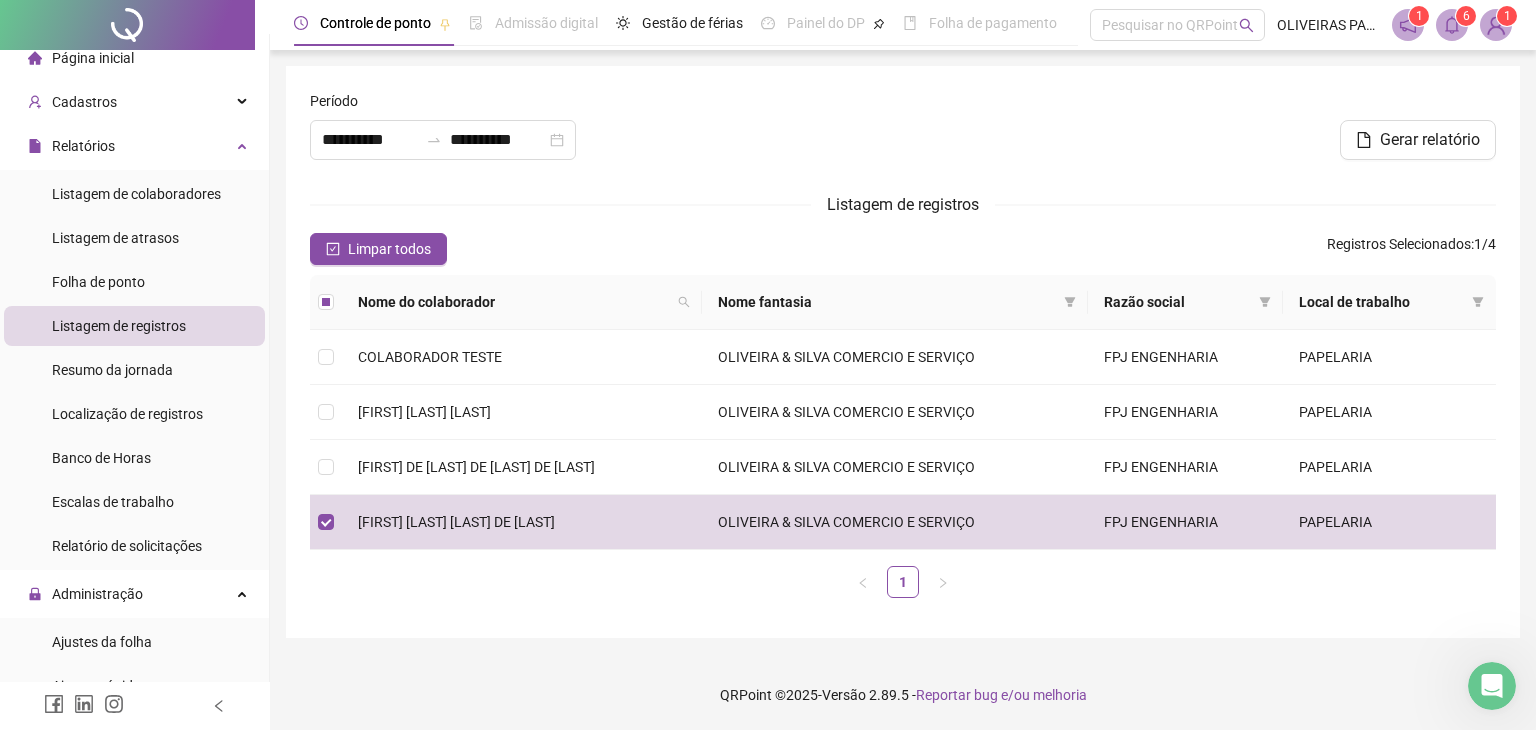click at bounding box center (1492, 686) 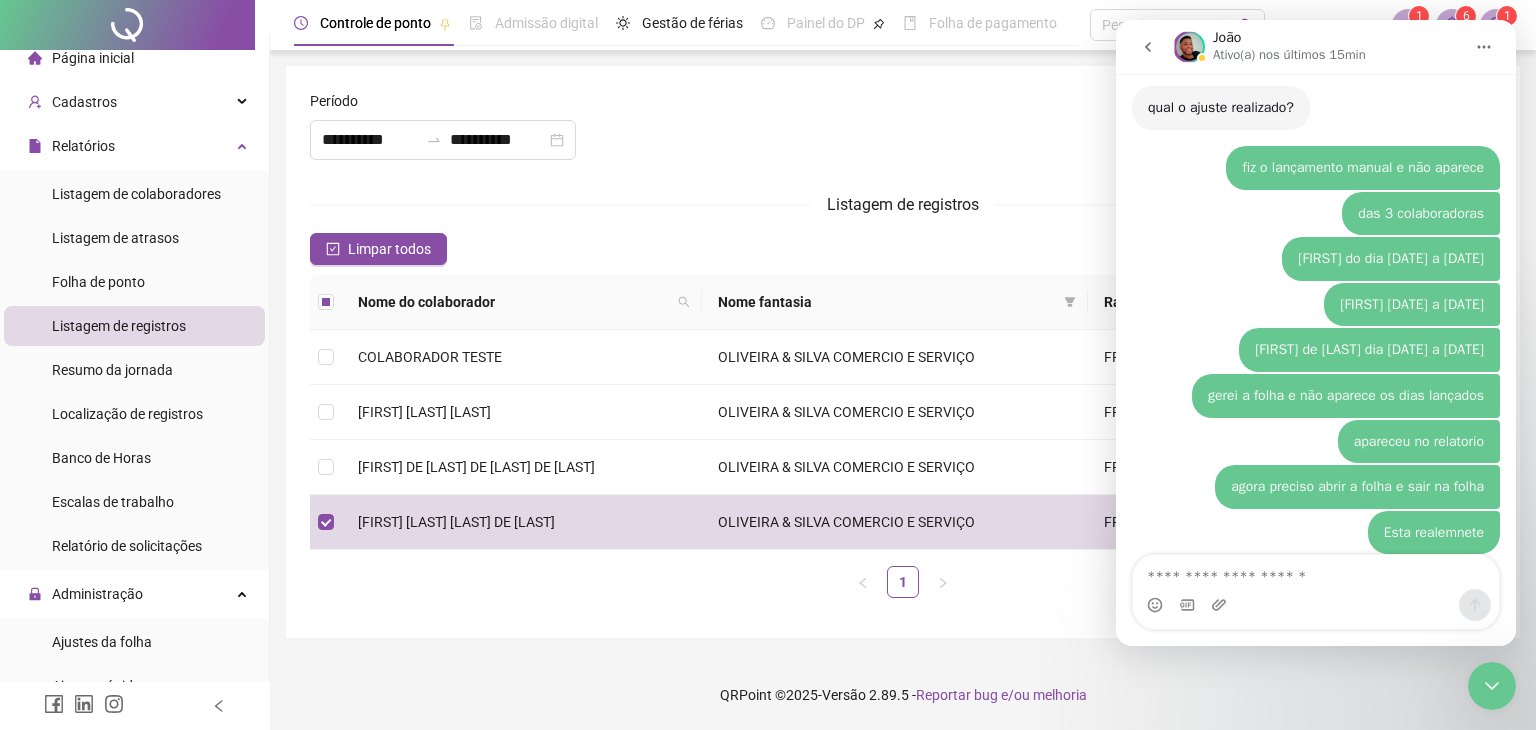 scroll, scrollTop: 4264, scrollLeft: 0, axis: vertical 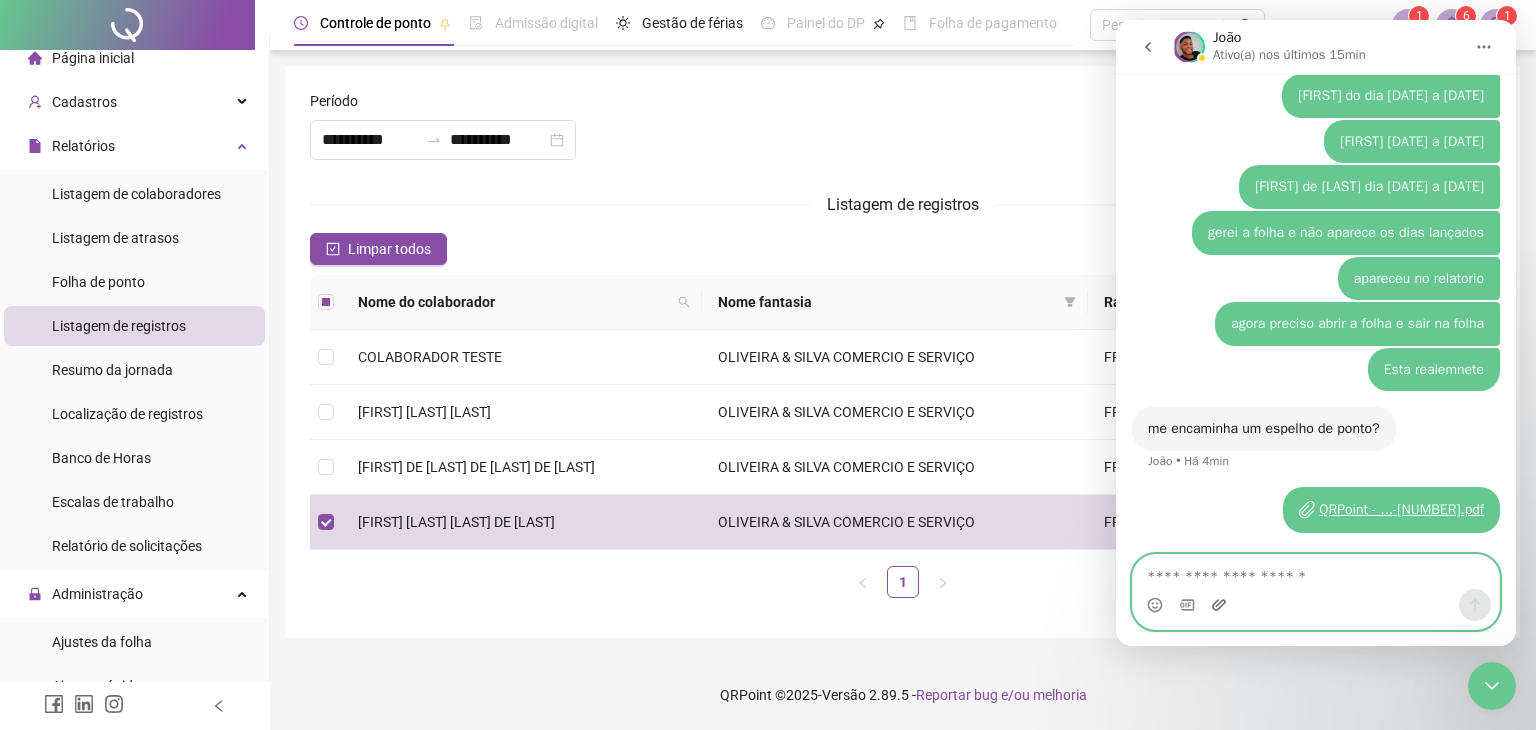 click 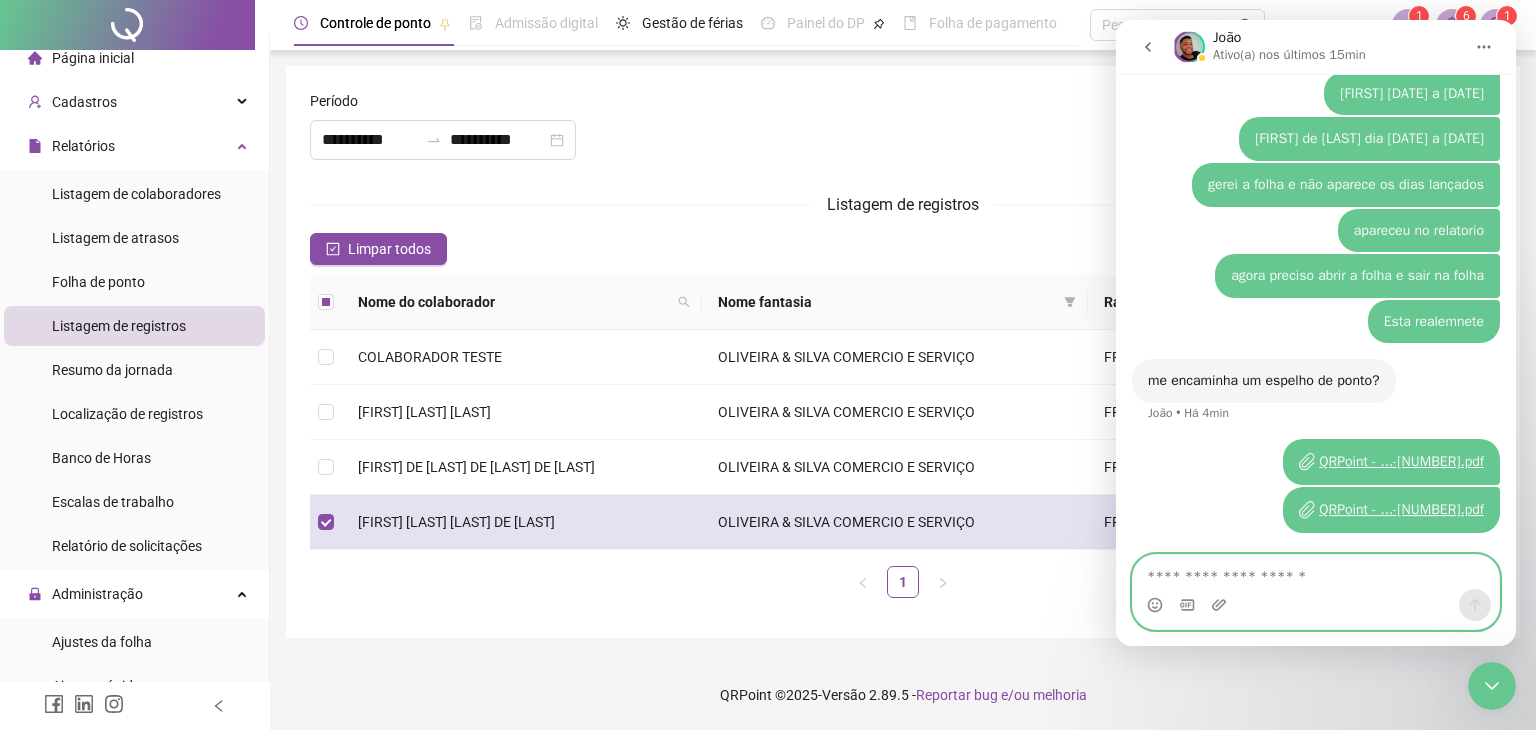 scroll, scrollTop: 4312, scrollLeft: 0, axis: vertical 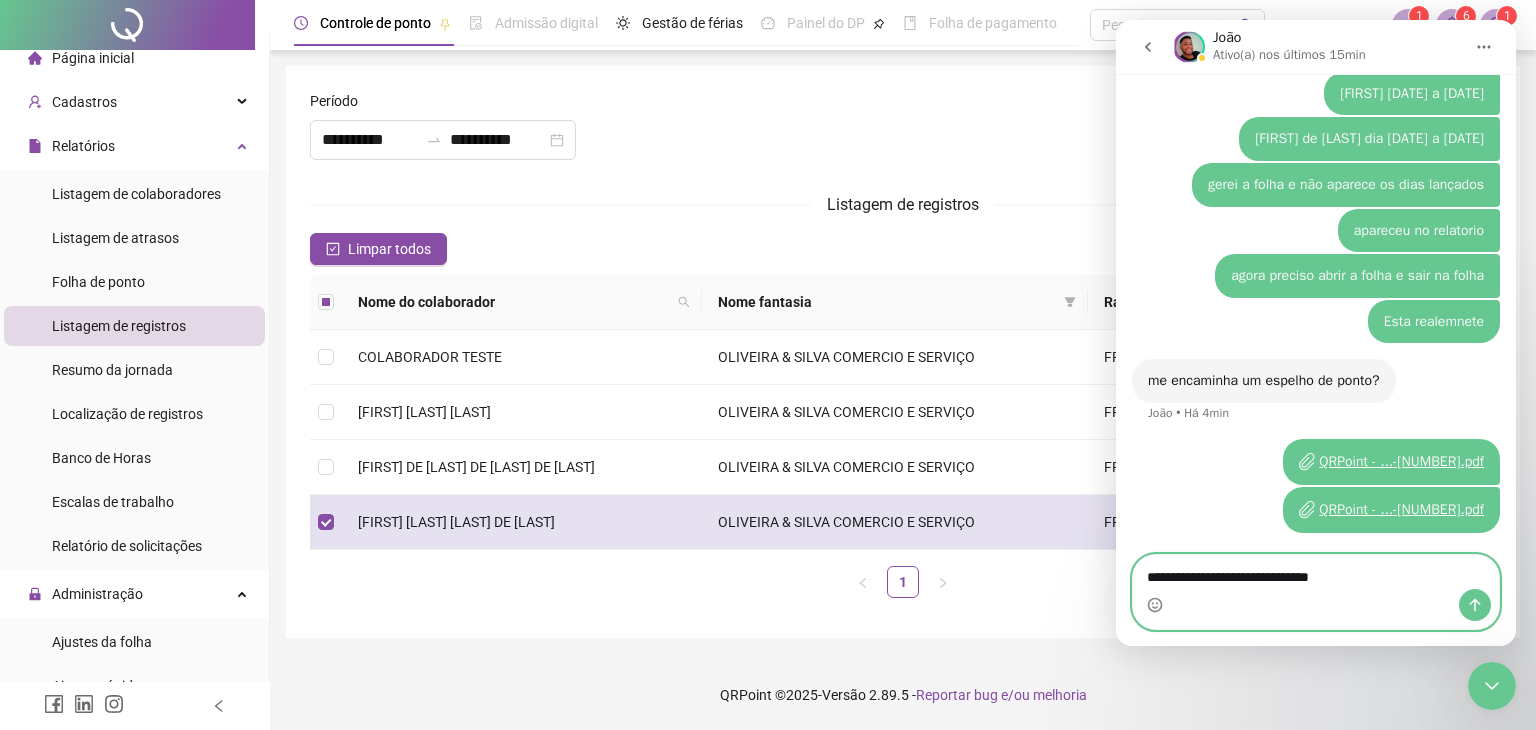 type on "**********" 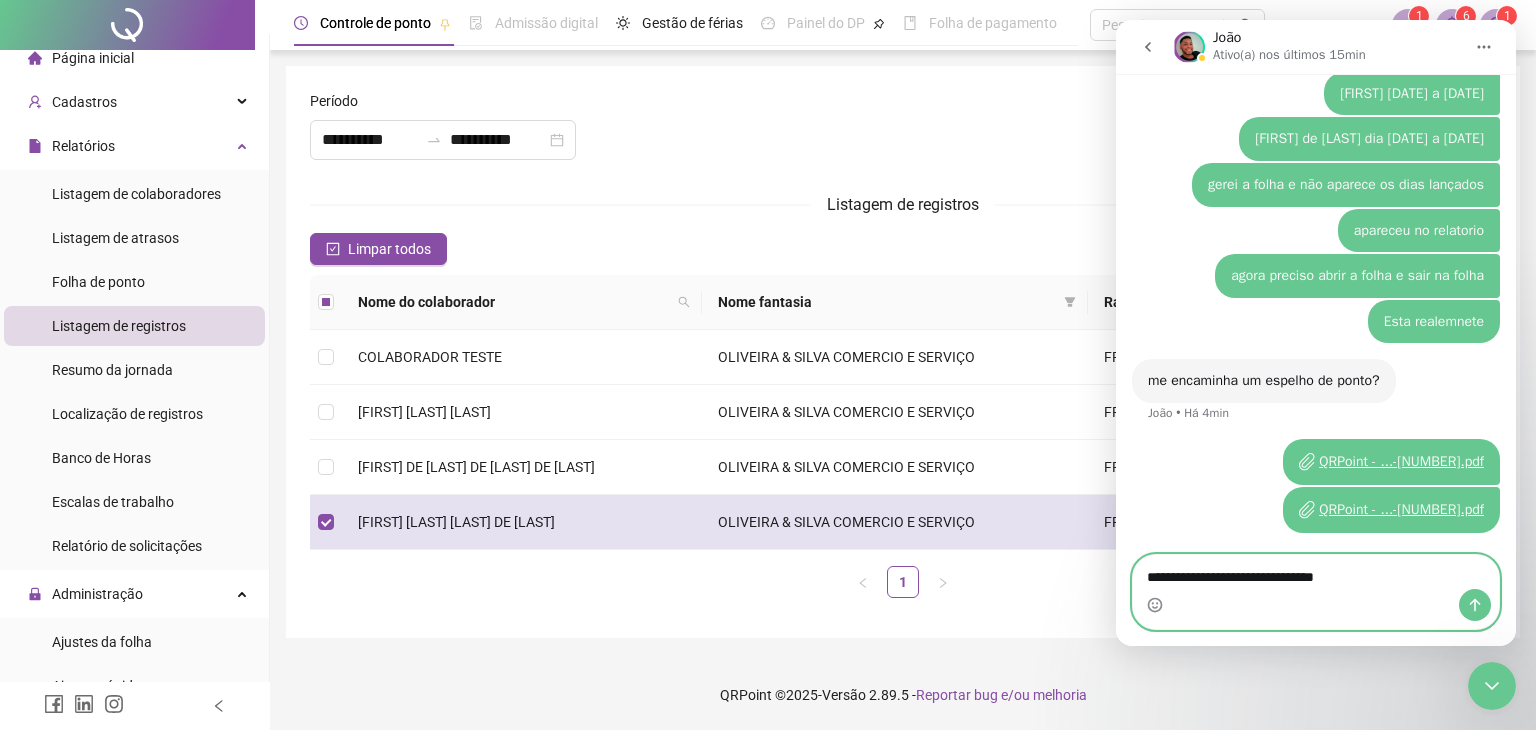 type 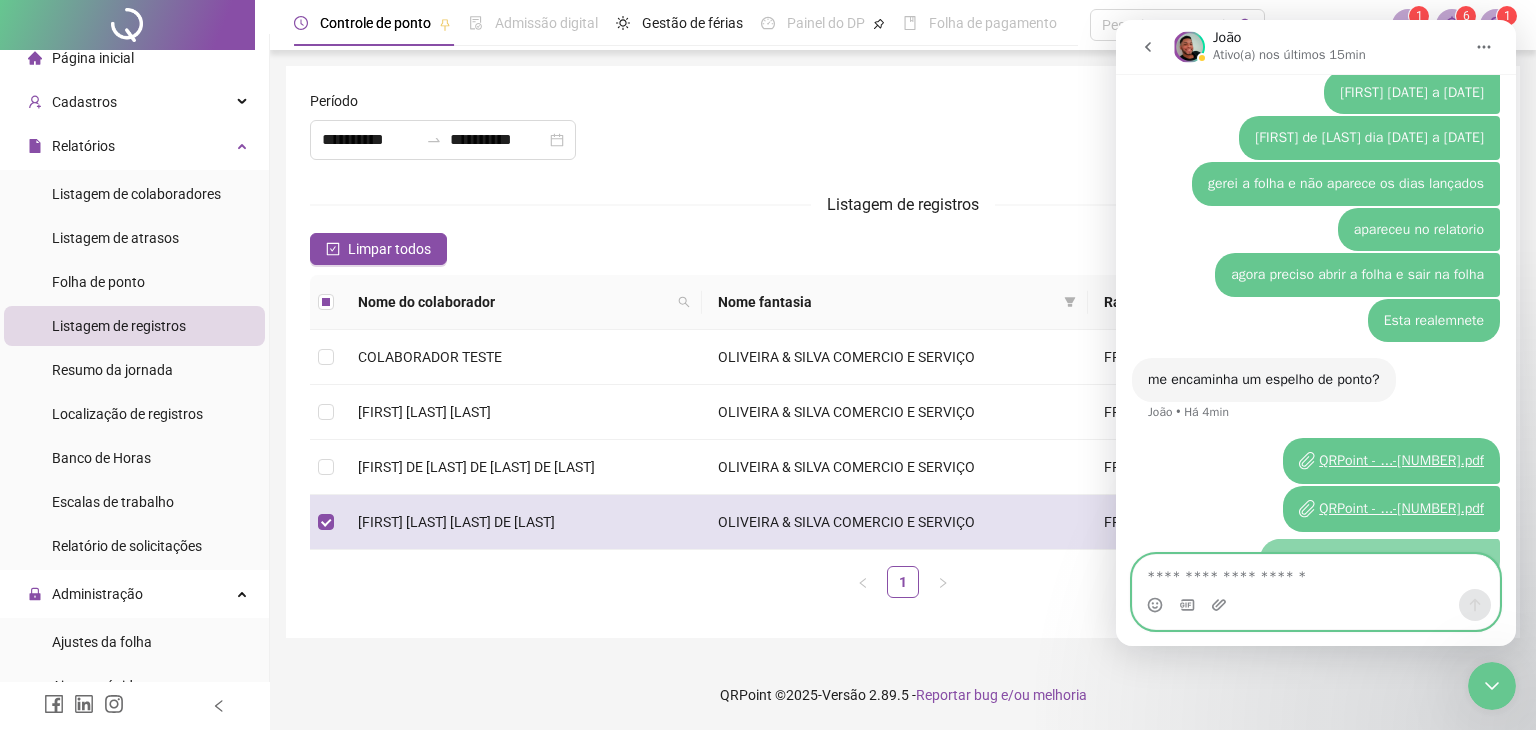 scroll, scrollTop: 4357, scrollLeft: 0, axis: vertical 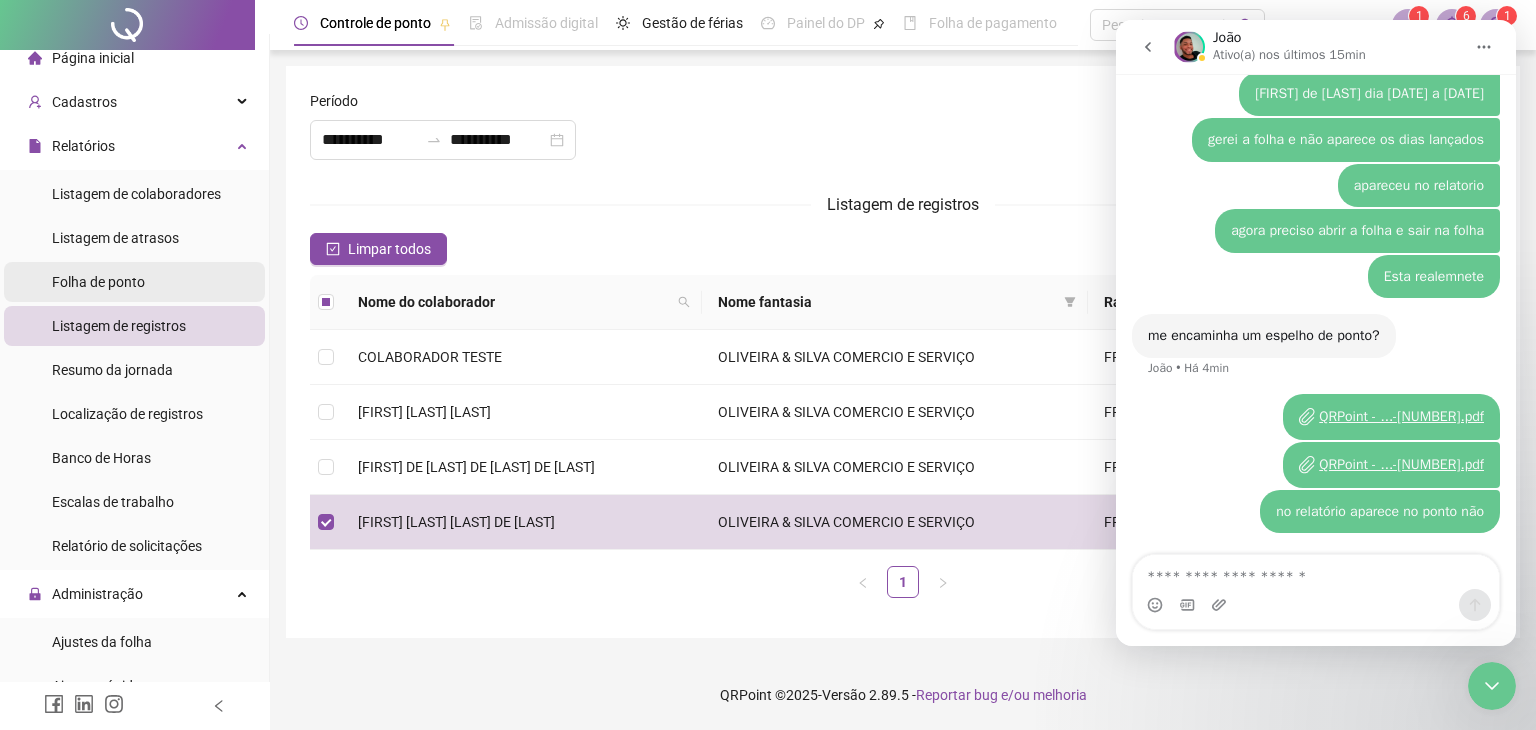 click on "Folha de ponto" at bounding box center (98, 282) 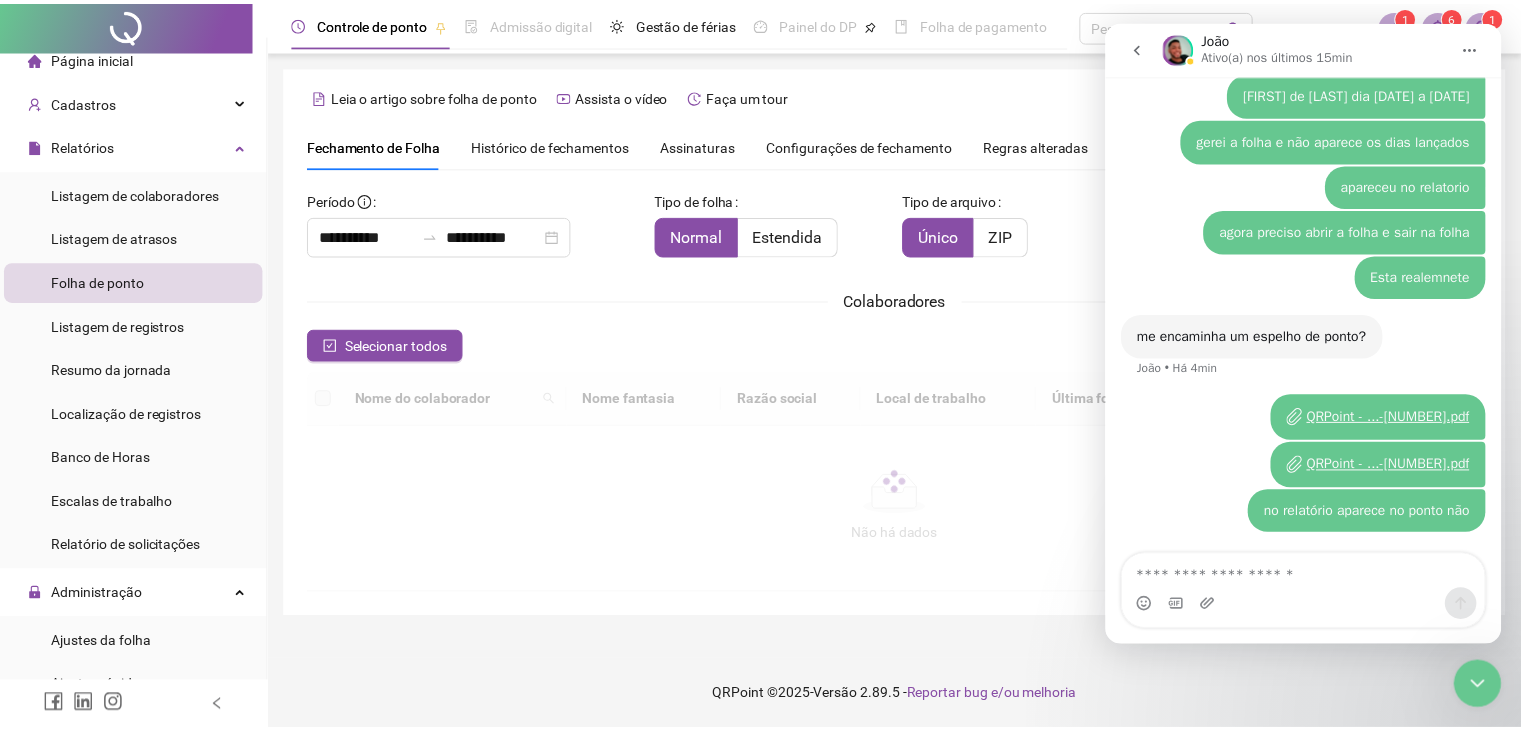 scroll, scrollTop: 44, scrollLeft: 0, axis: vertical 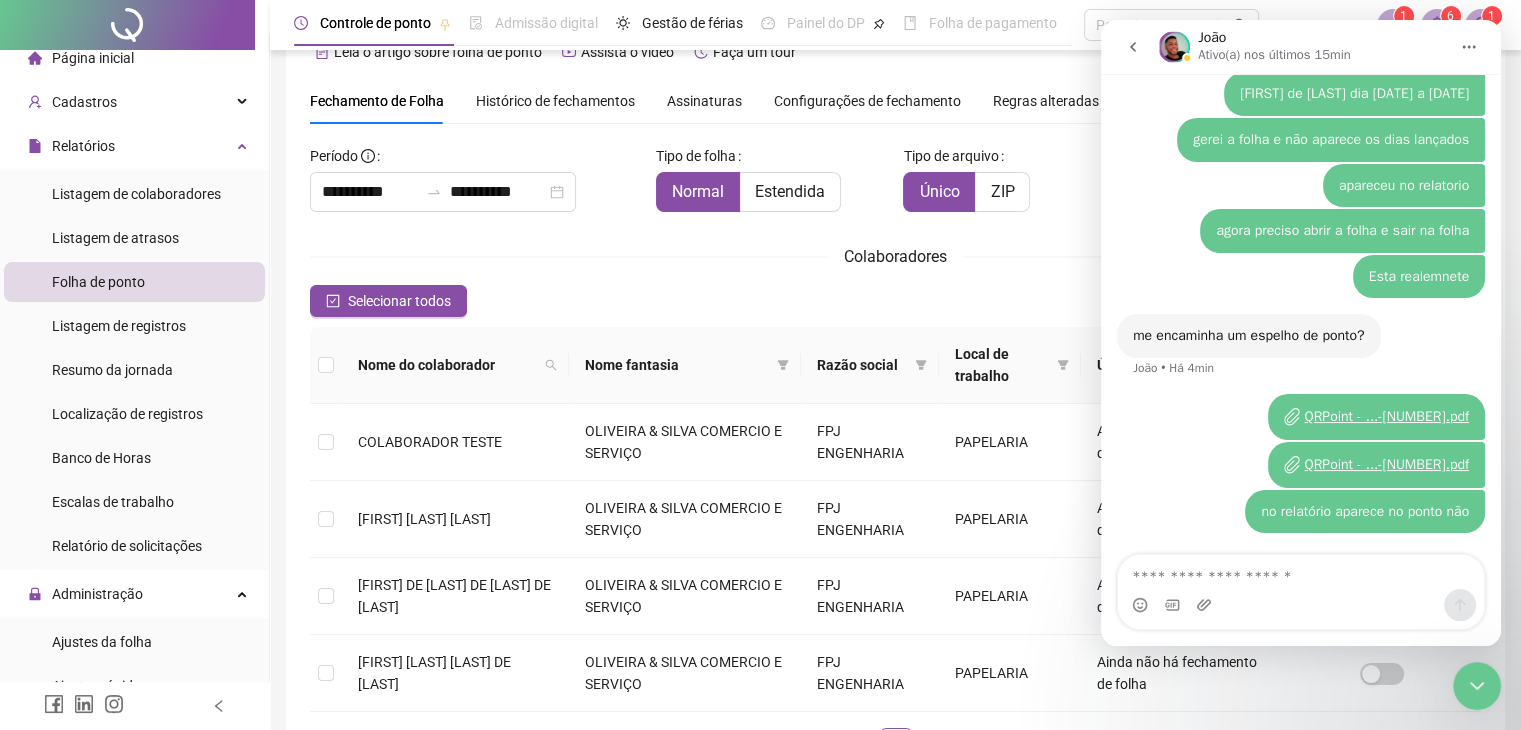 click at bounding box center (1477, 686) 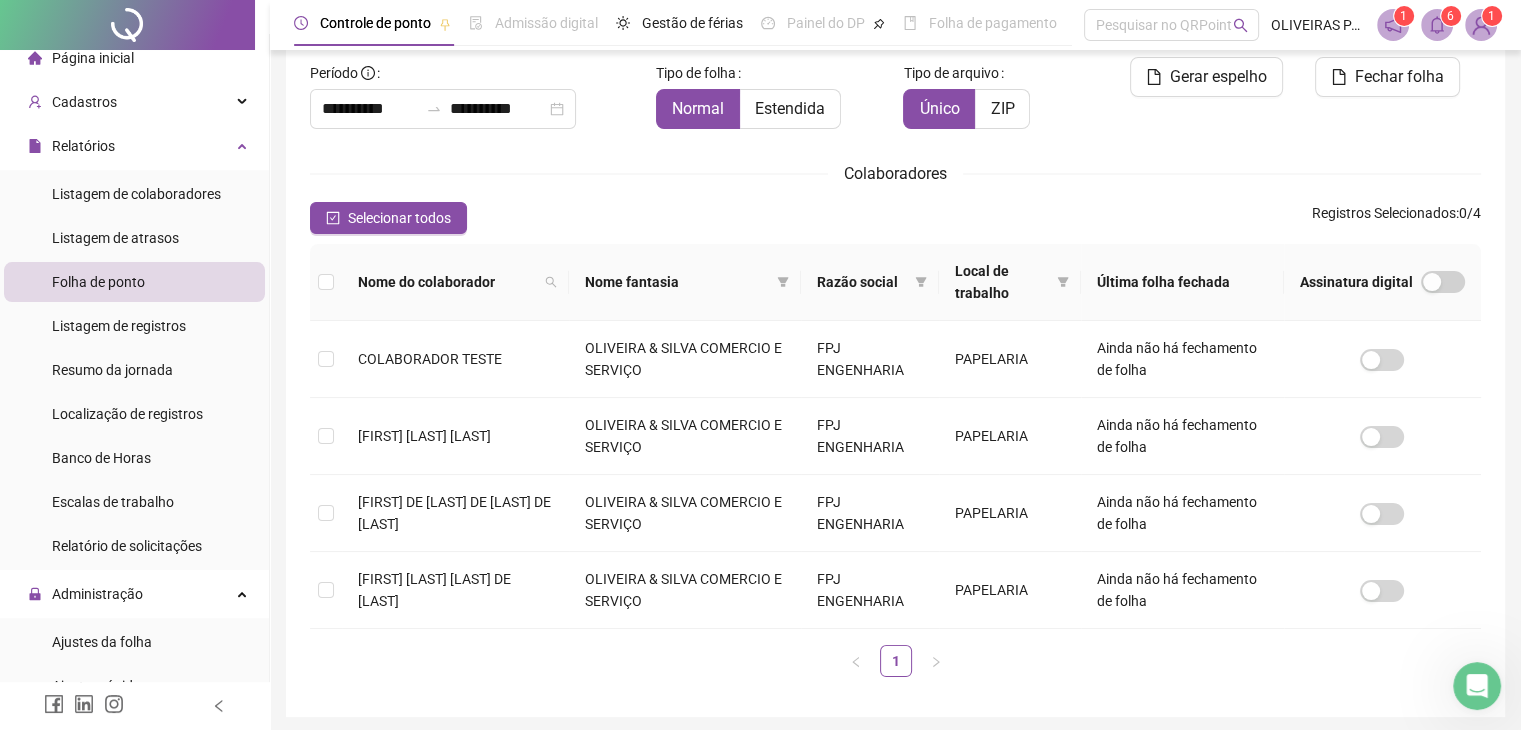 scroll, scrollTop: 199, scrollLeft: 0, axis: vertical 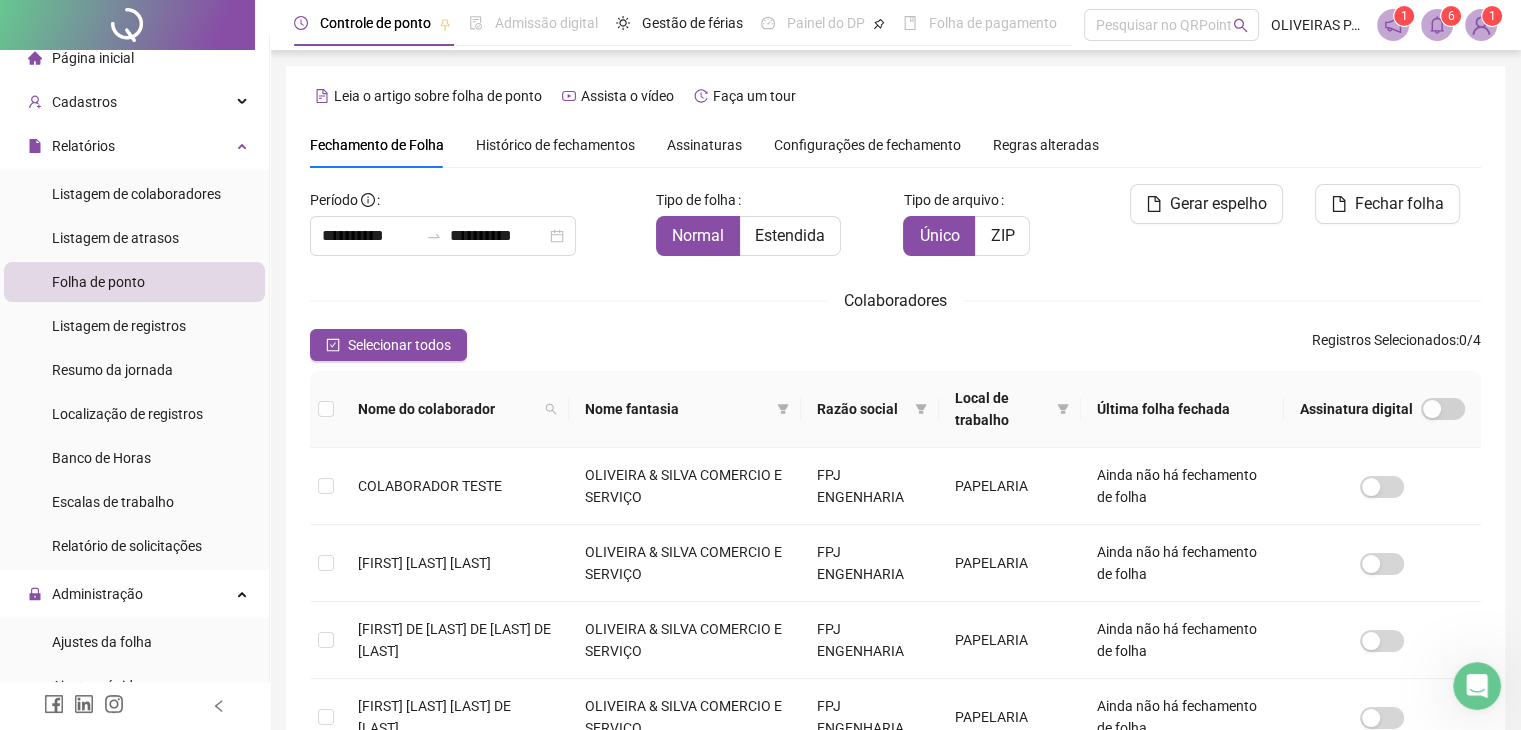 click on "Configurações de fechamento" at bounding box center (867, 145) 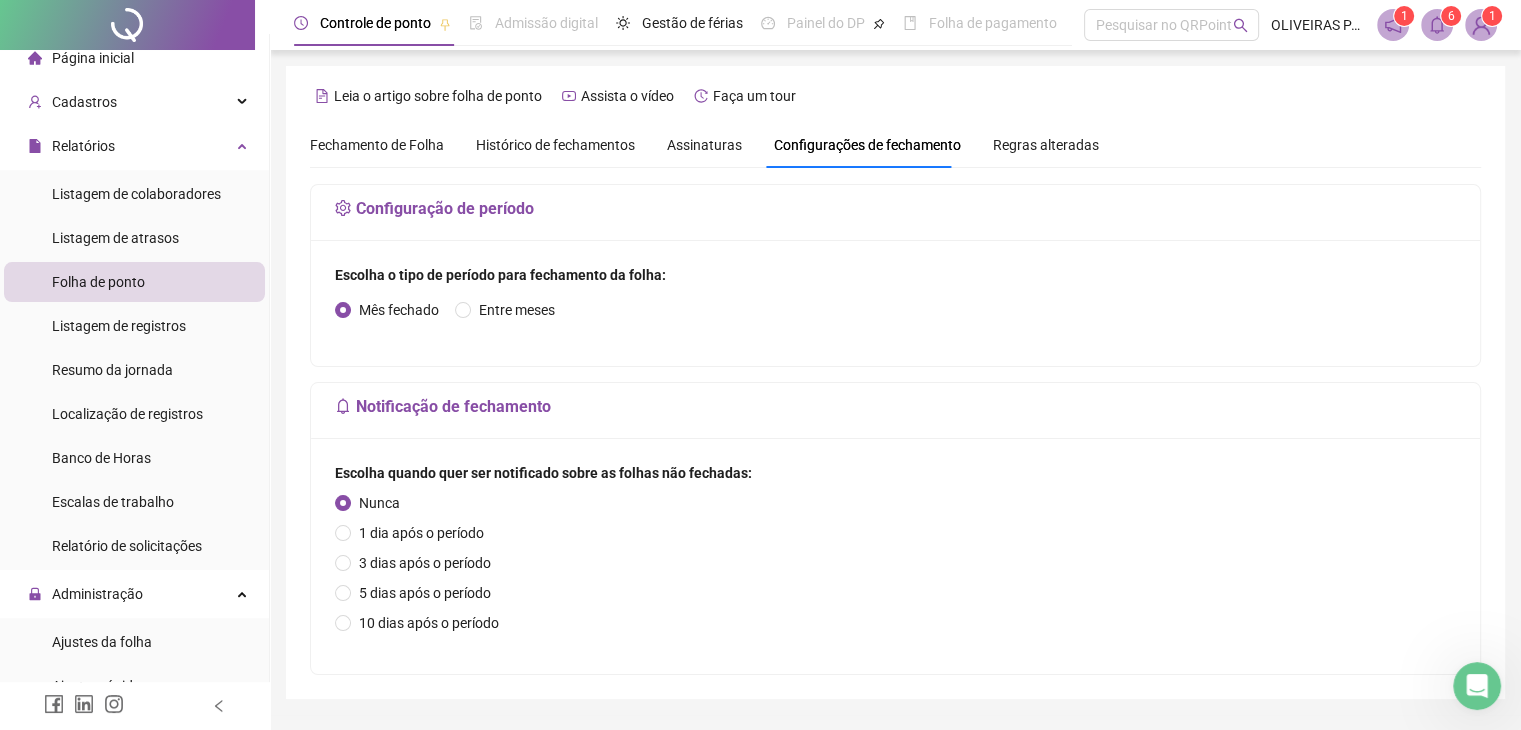 click on "Assinaturas" at bounding box center (704, 145) 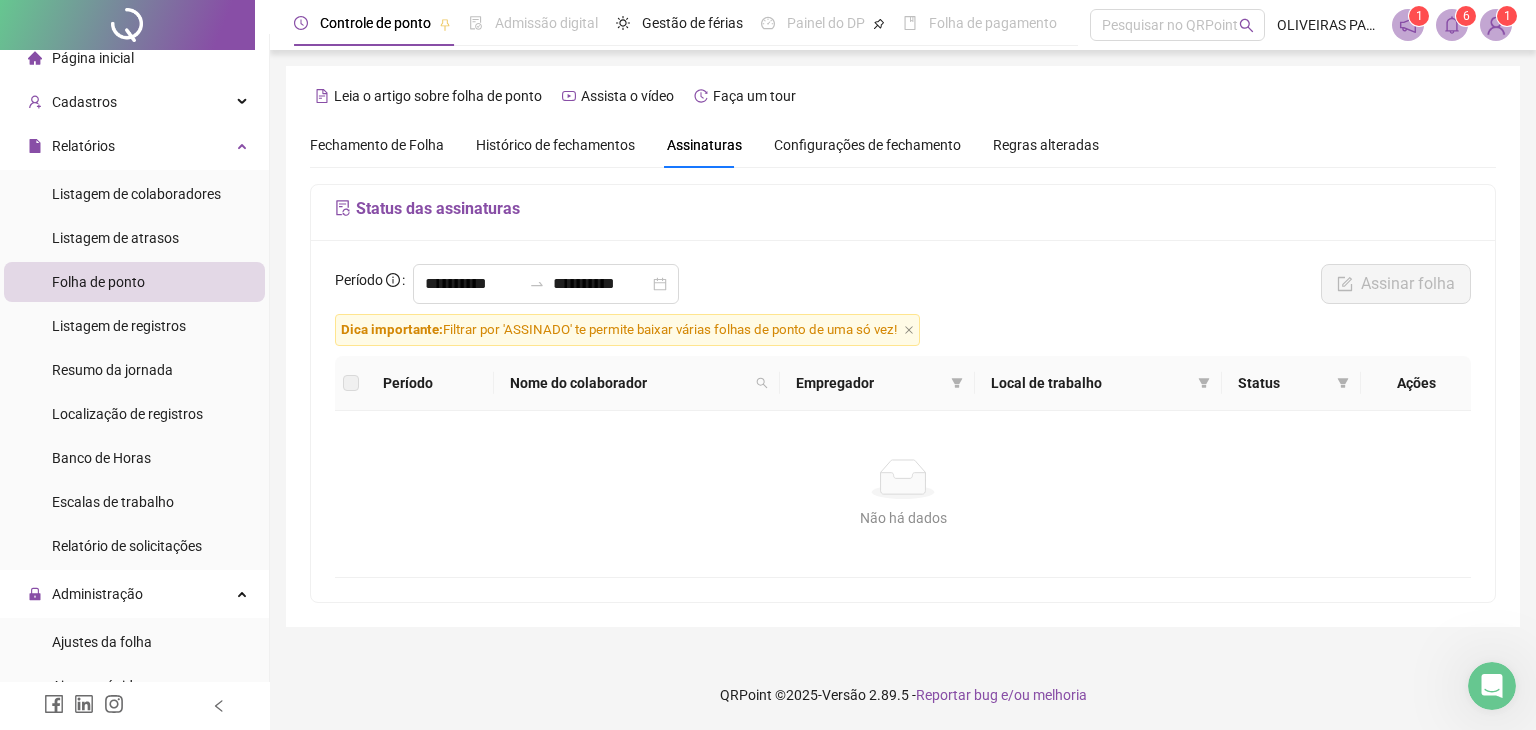 click on "Histórico de fechamentos" at bounding box center [555, 145] 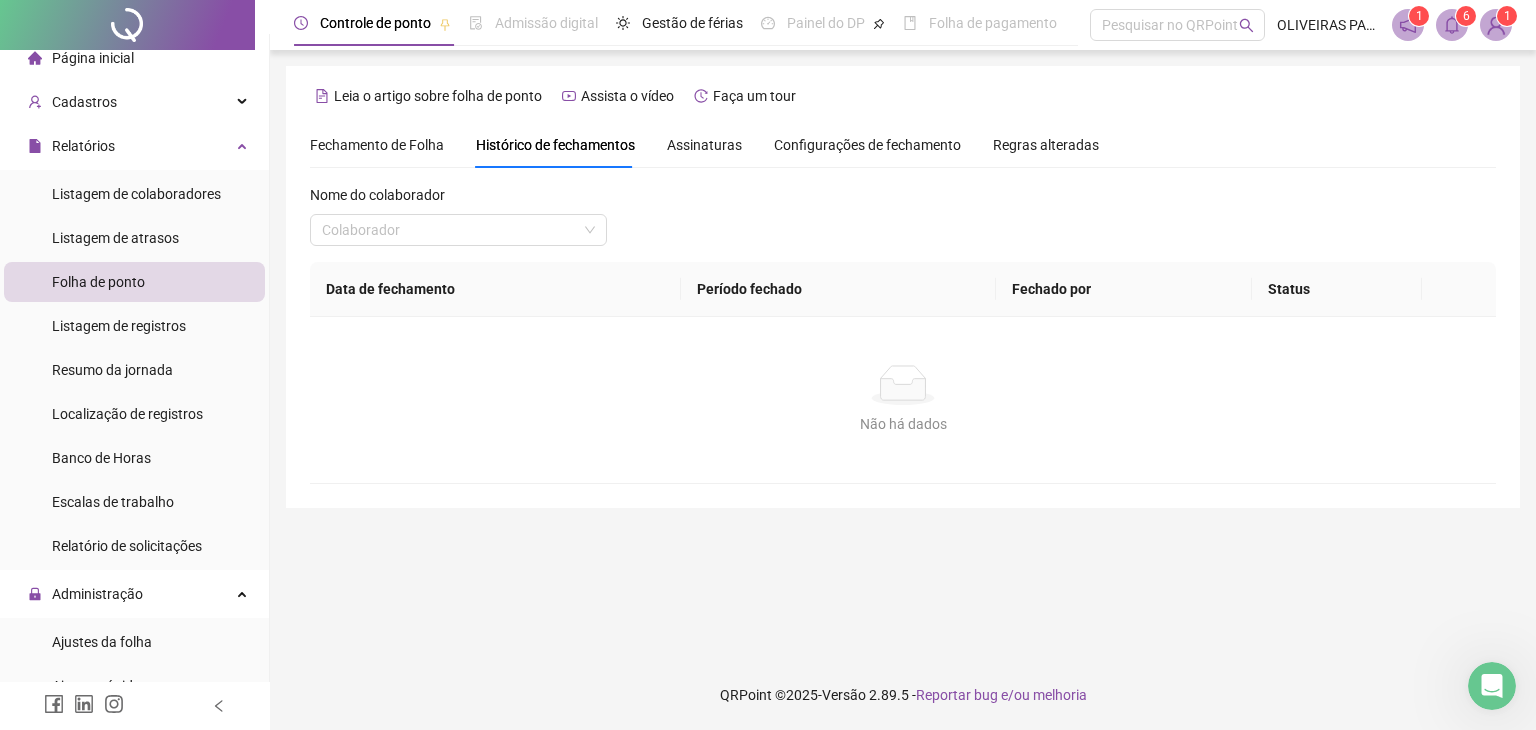 click on "Fechamento de Folha" at bounding box center [377, 145] 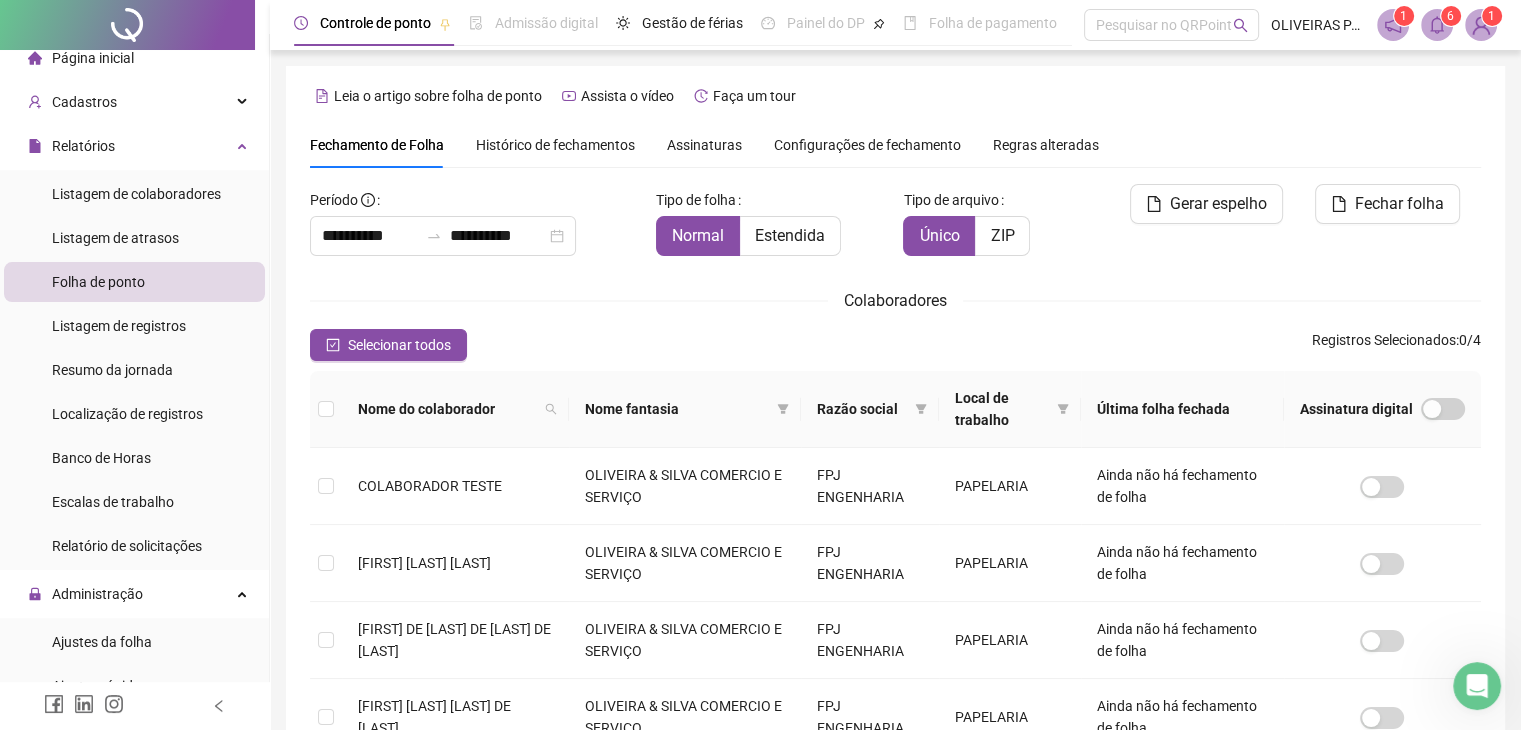 scroll, scrollTop: 44, scrollLeft: 0, axis: vertical 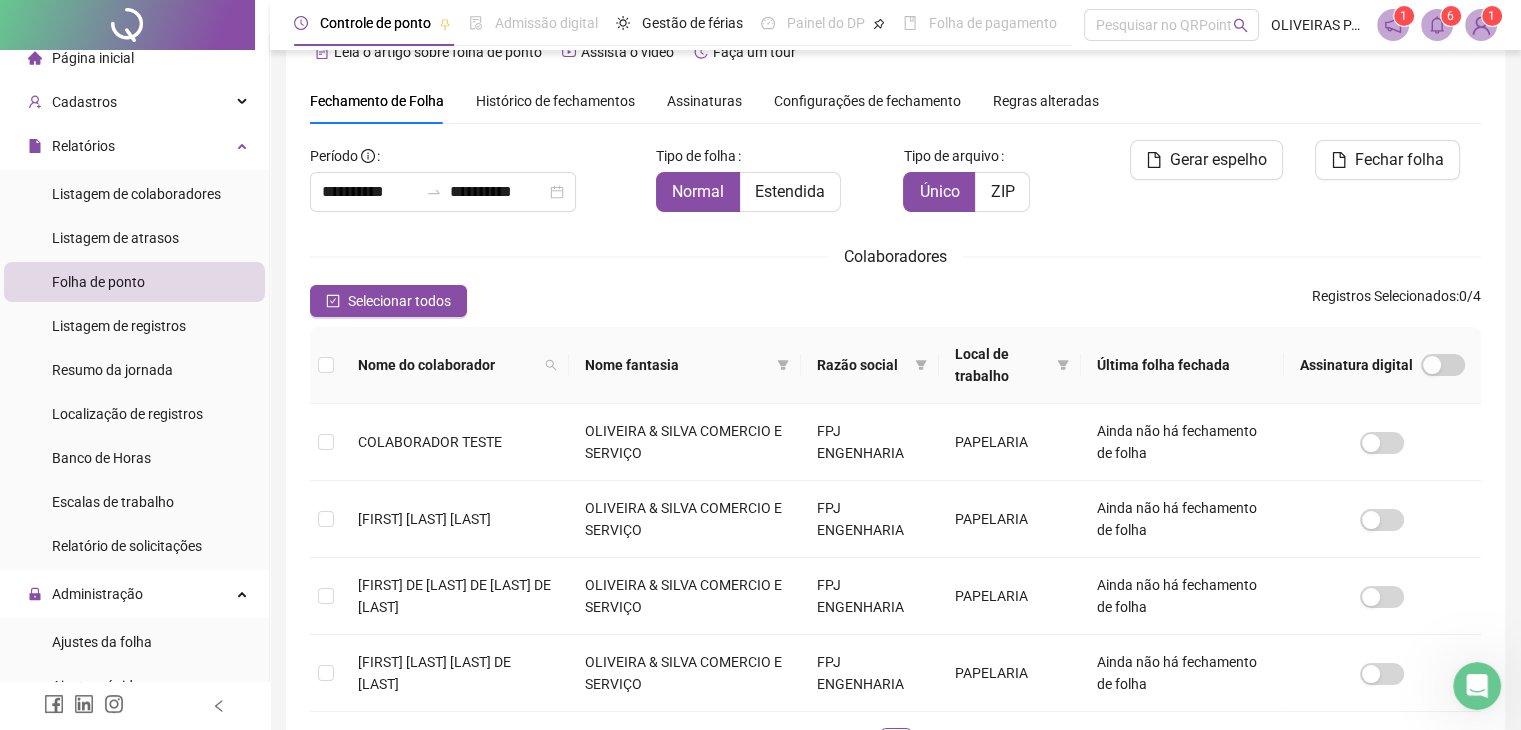 click on "1" at bounding box center (1404, 16) 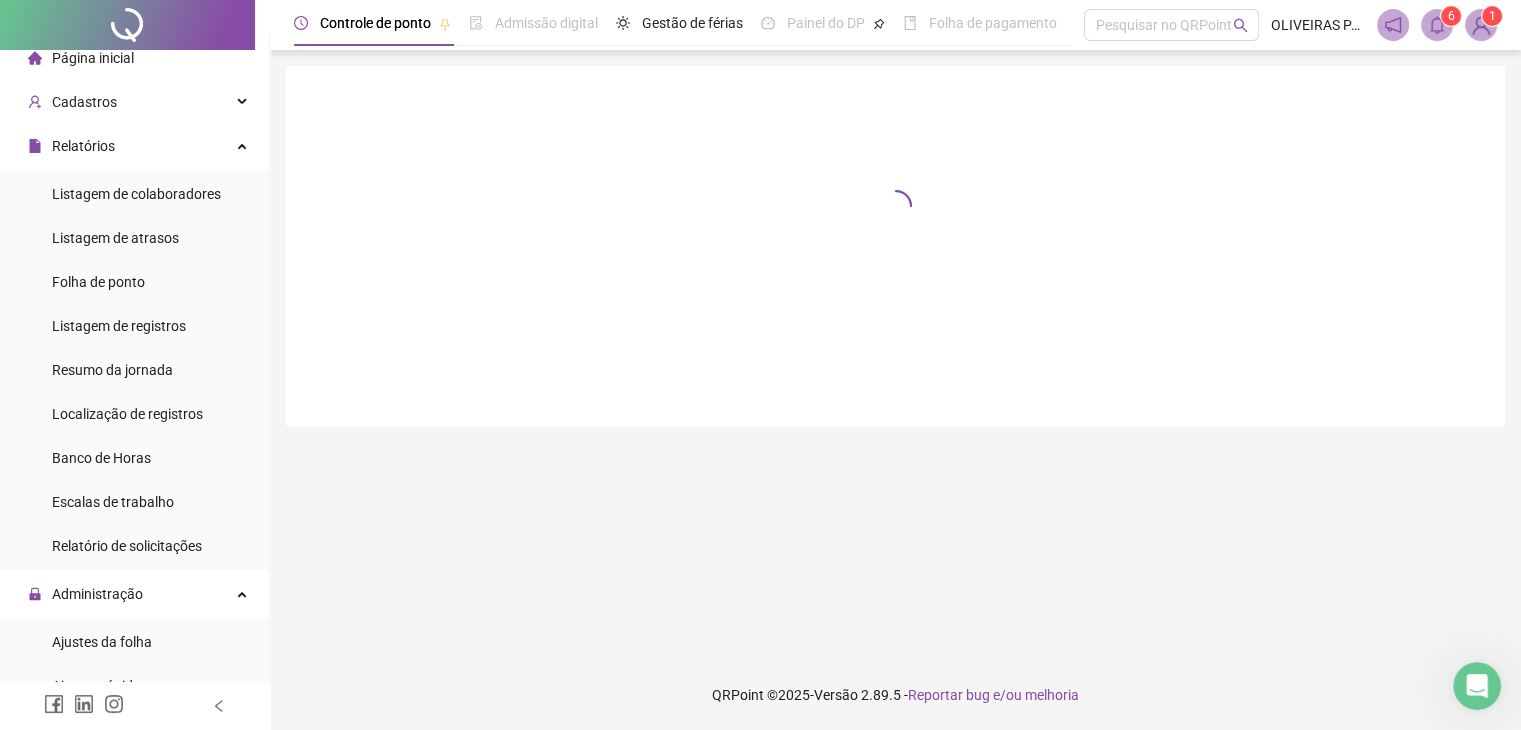 scroll, scrollTop: 0, scrollLeft: 0, axis: both 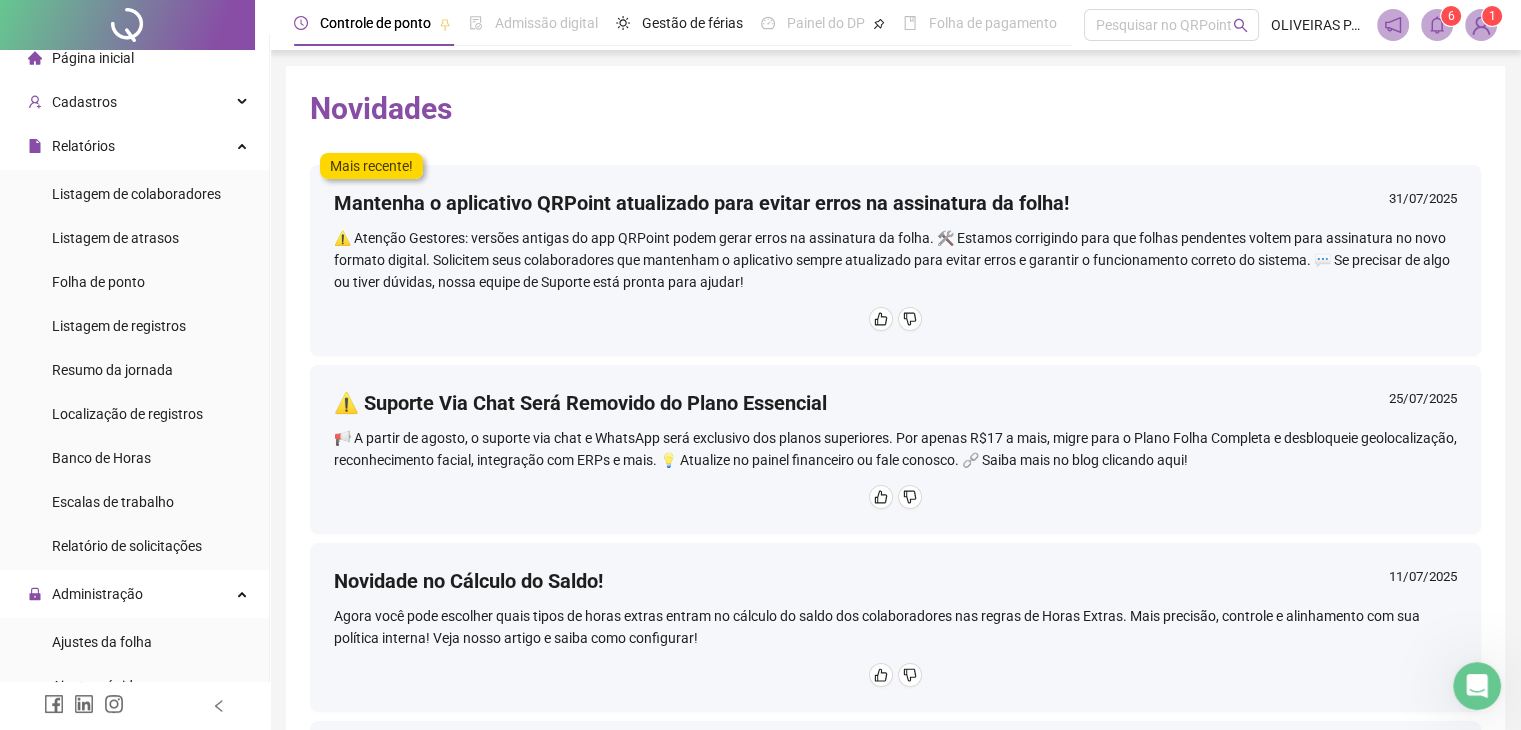 click at bounding box center [1481, 25] 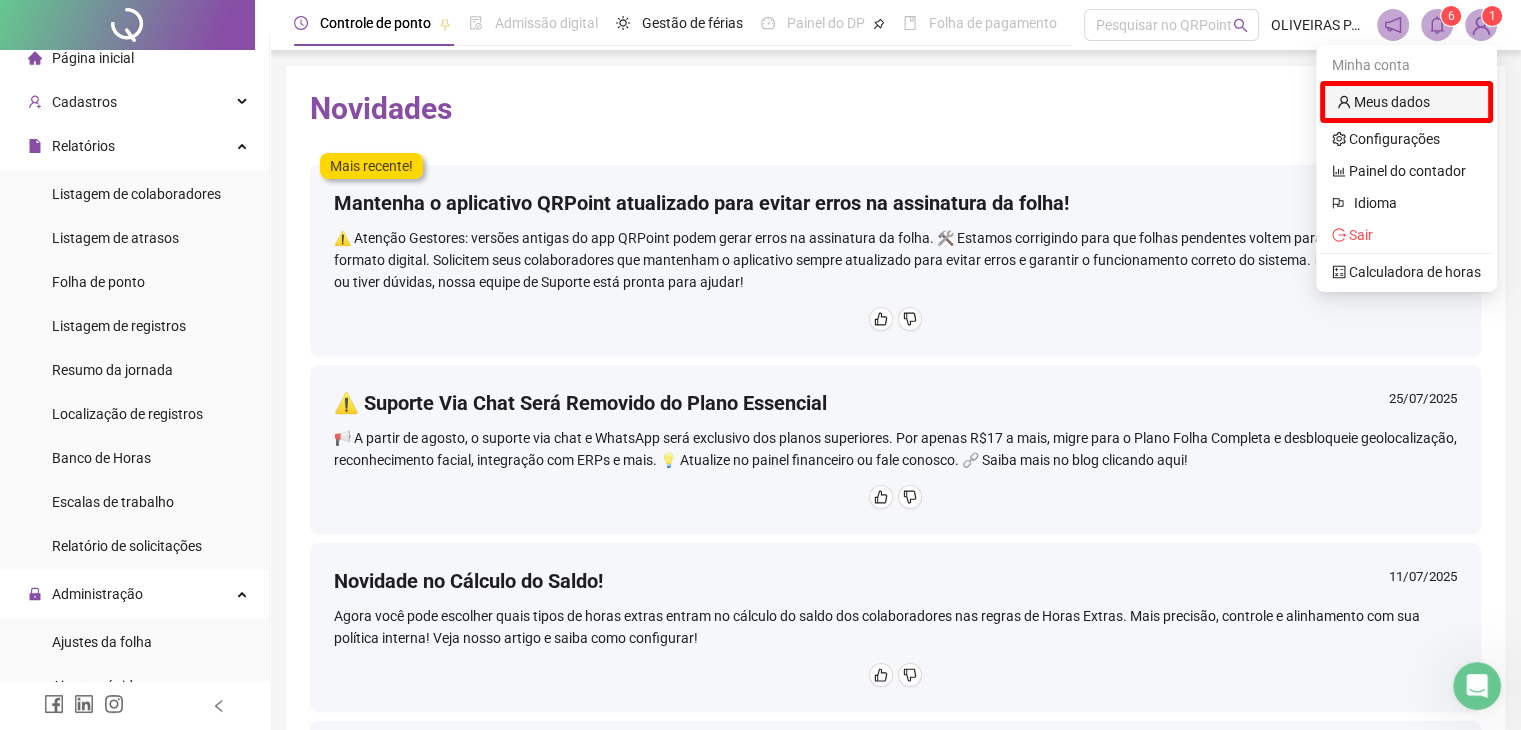click on "Meus dados" at bounding box center (1383, 102) 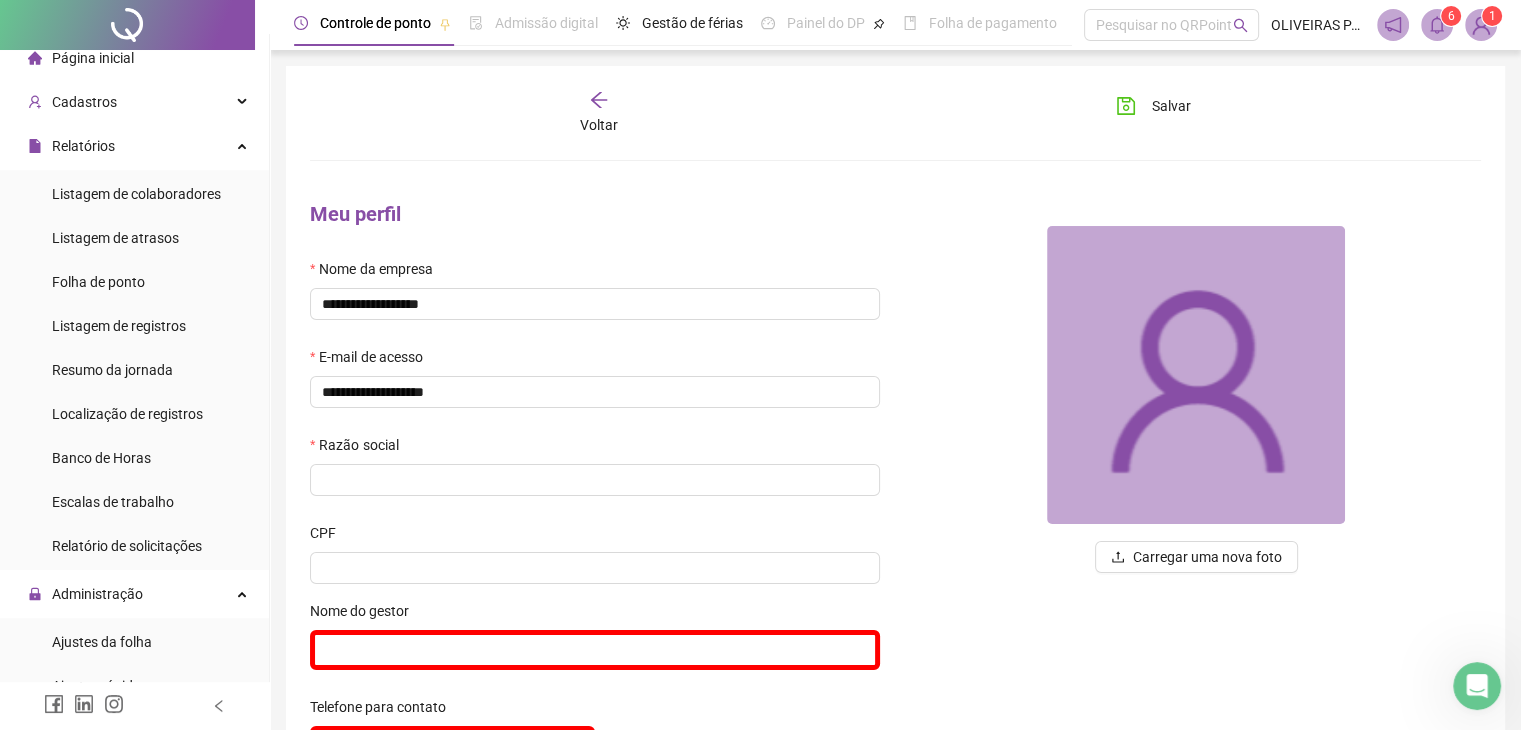 type on "*********" 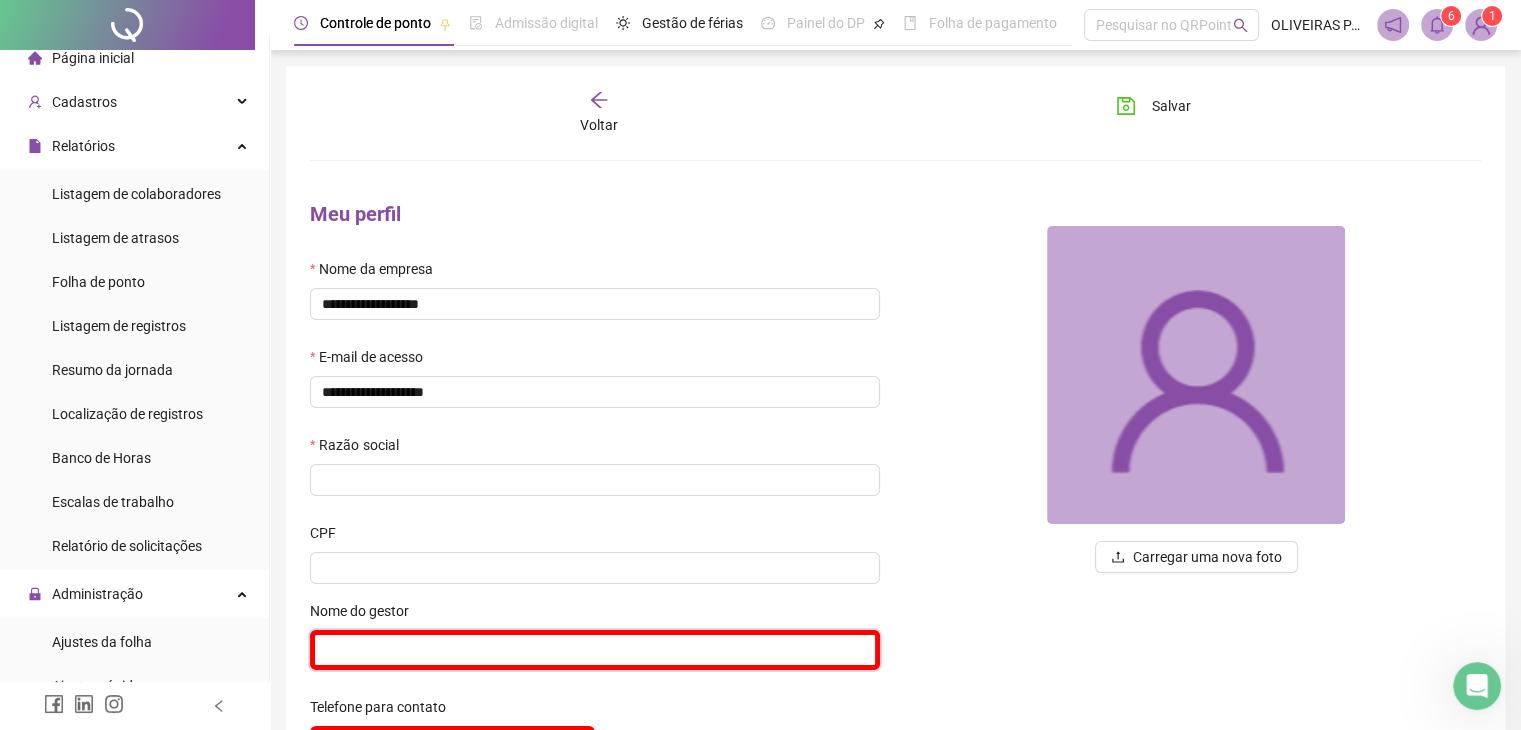 click at bounding box center (595, 650) 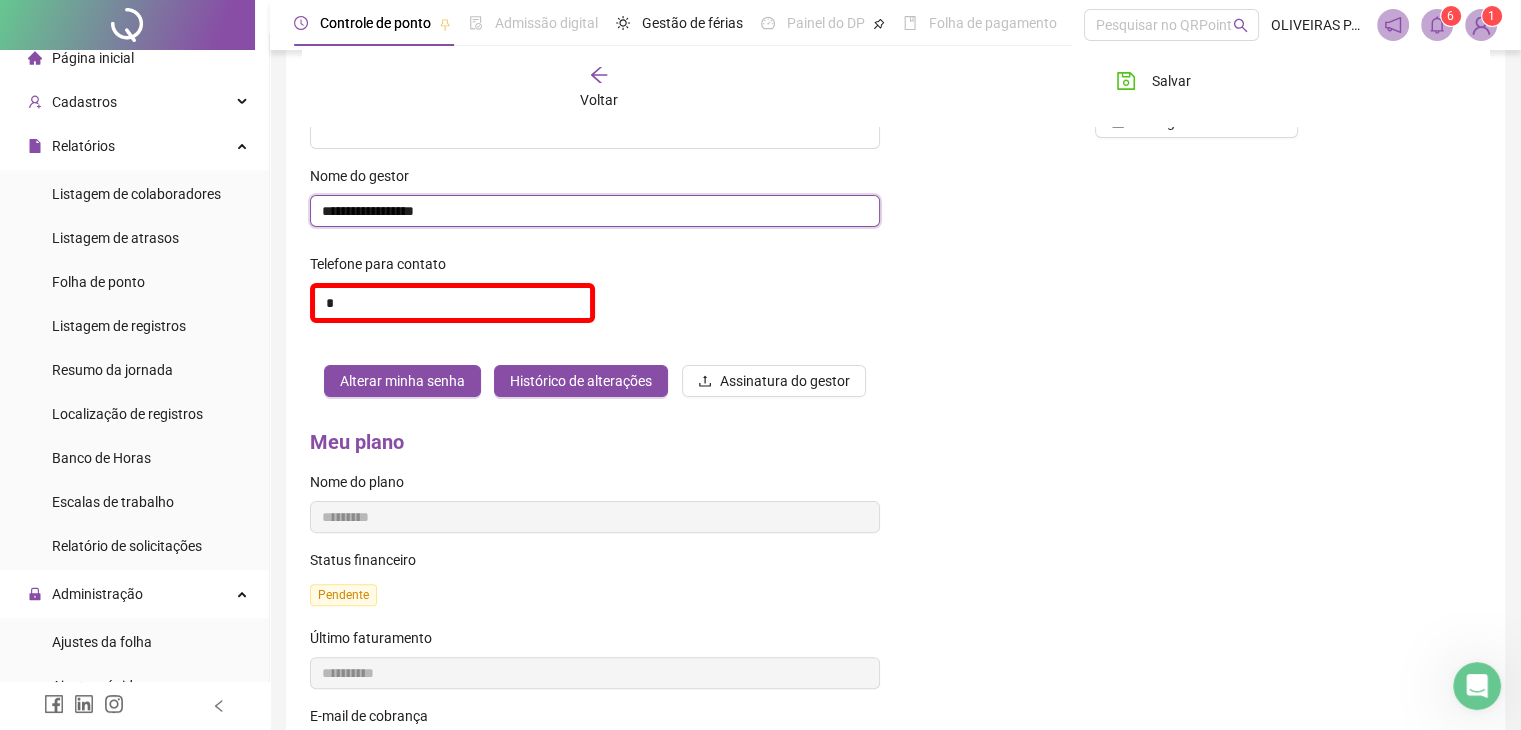 scroll, scrollTop: 442, scrollLeft: 0, axis: vertical 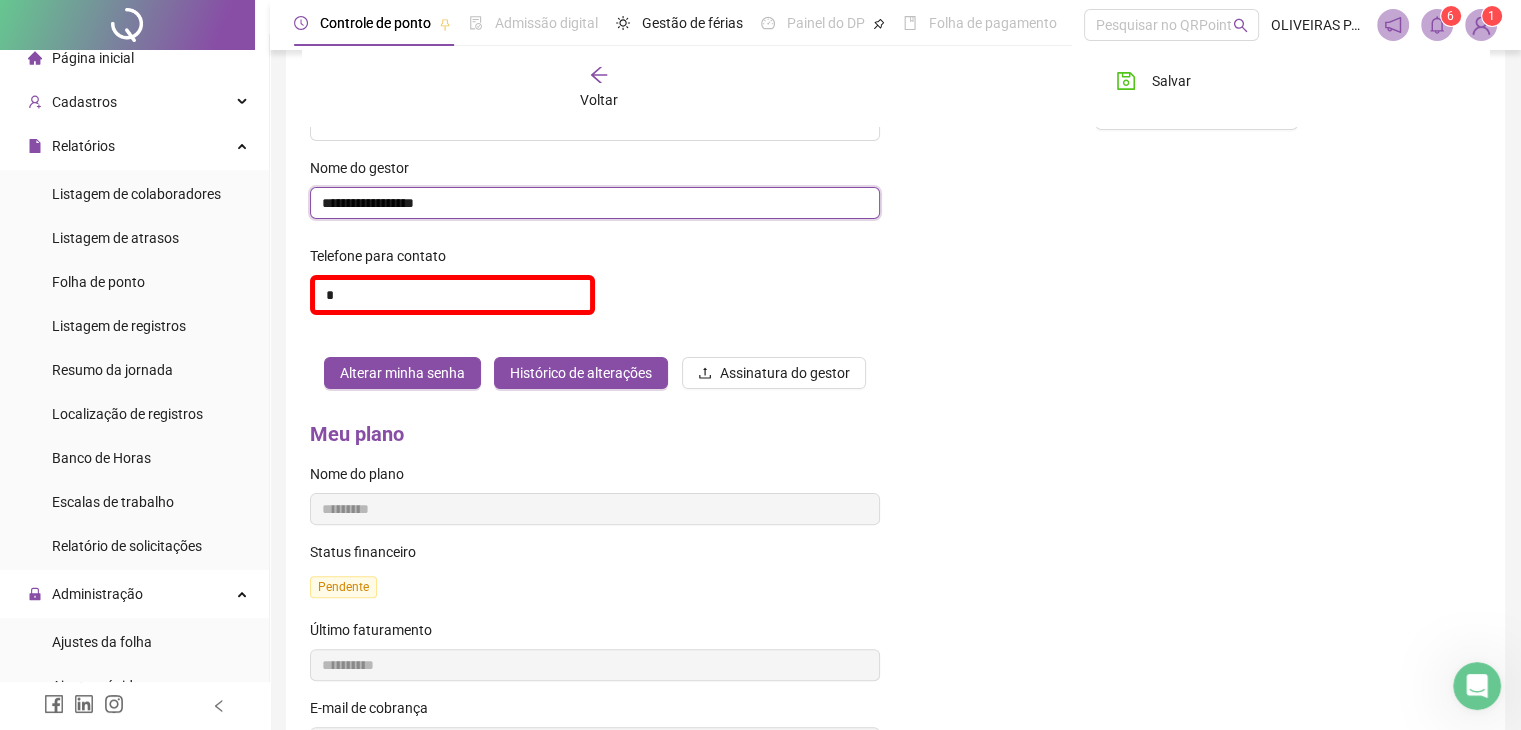 type on "**********" 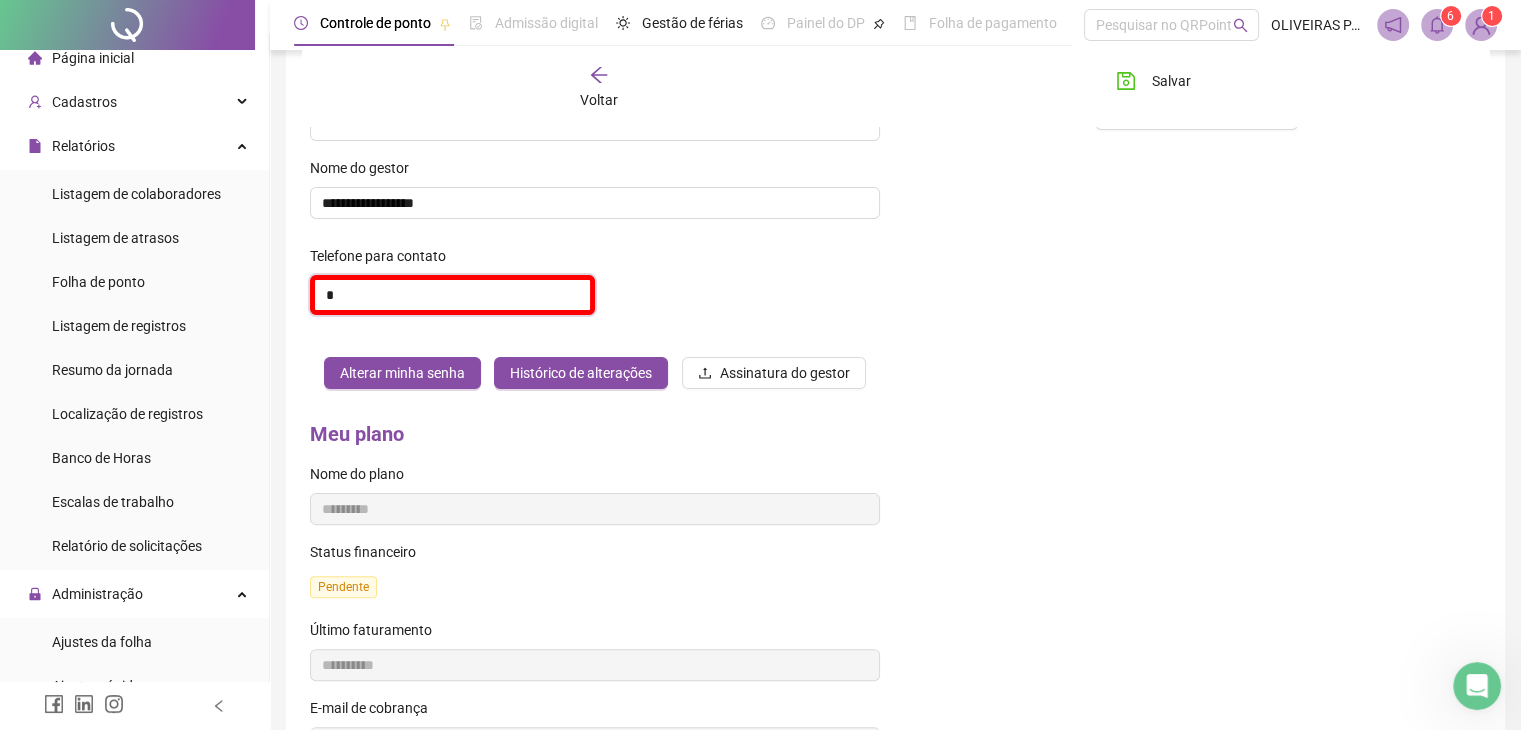 click on "*" at bounding box center (452, 295) 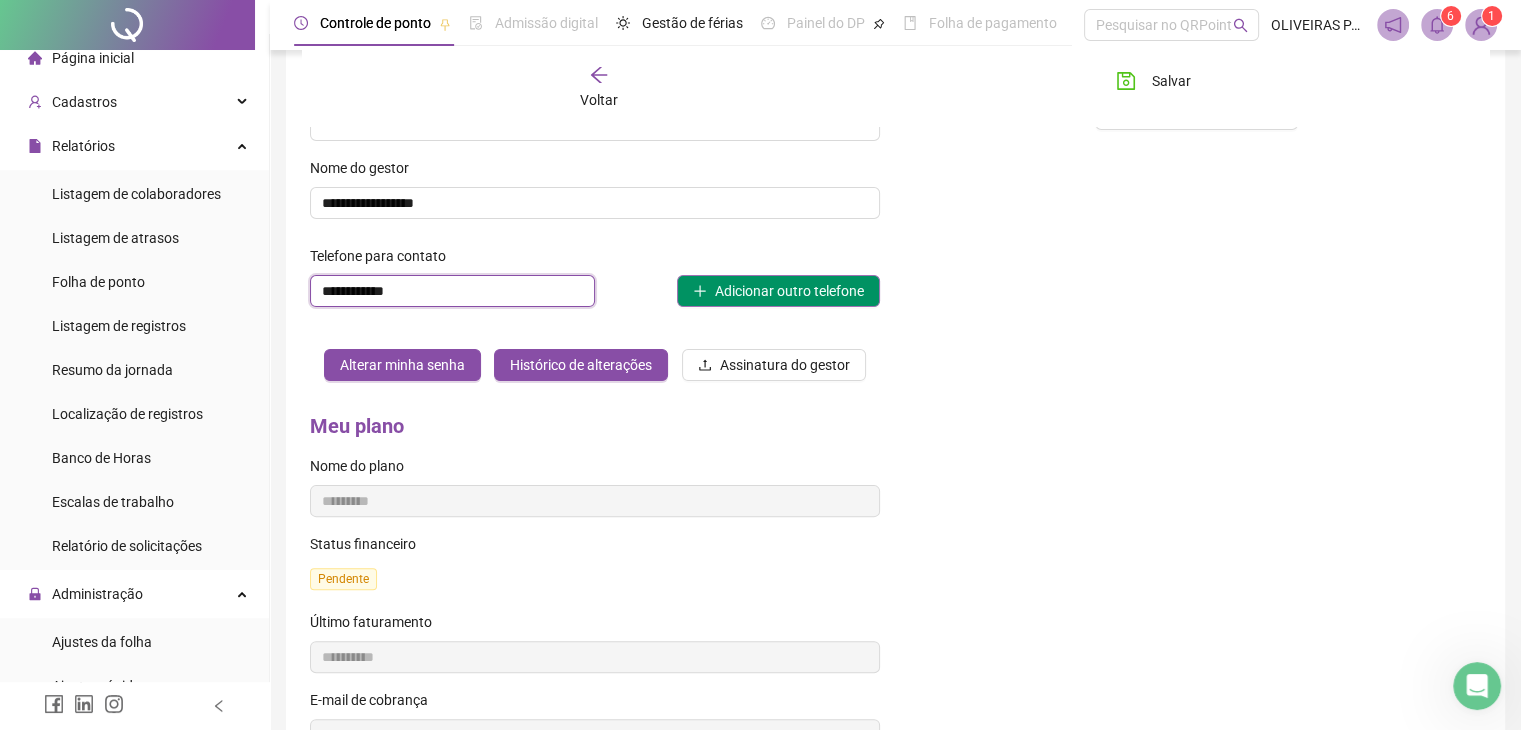type on "**********" 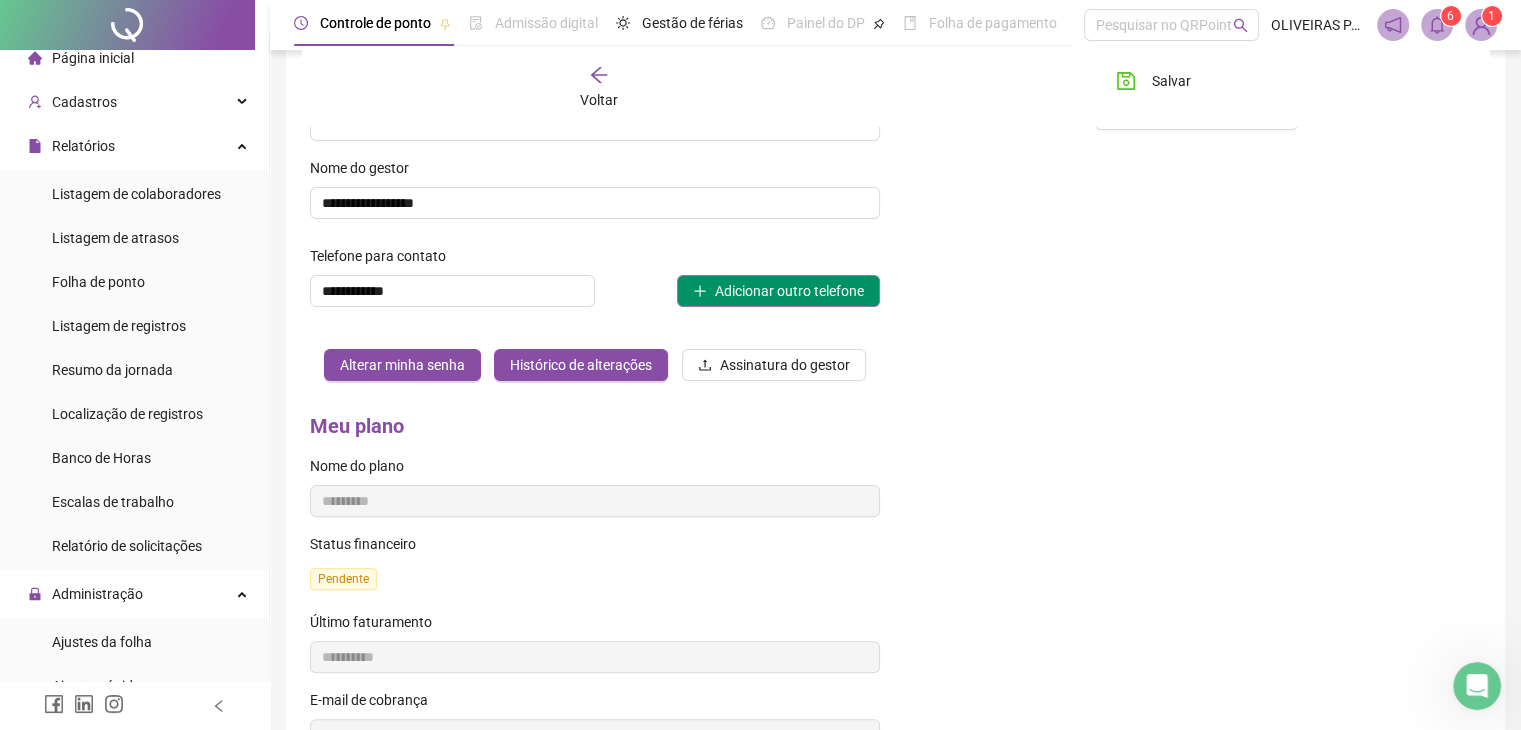click on "Adicionar outro telefone" at bounding box center [789, 291] 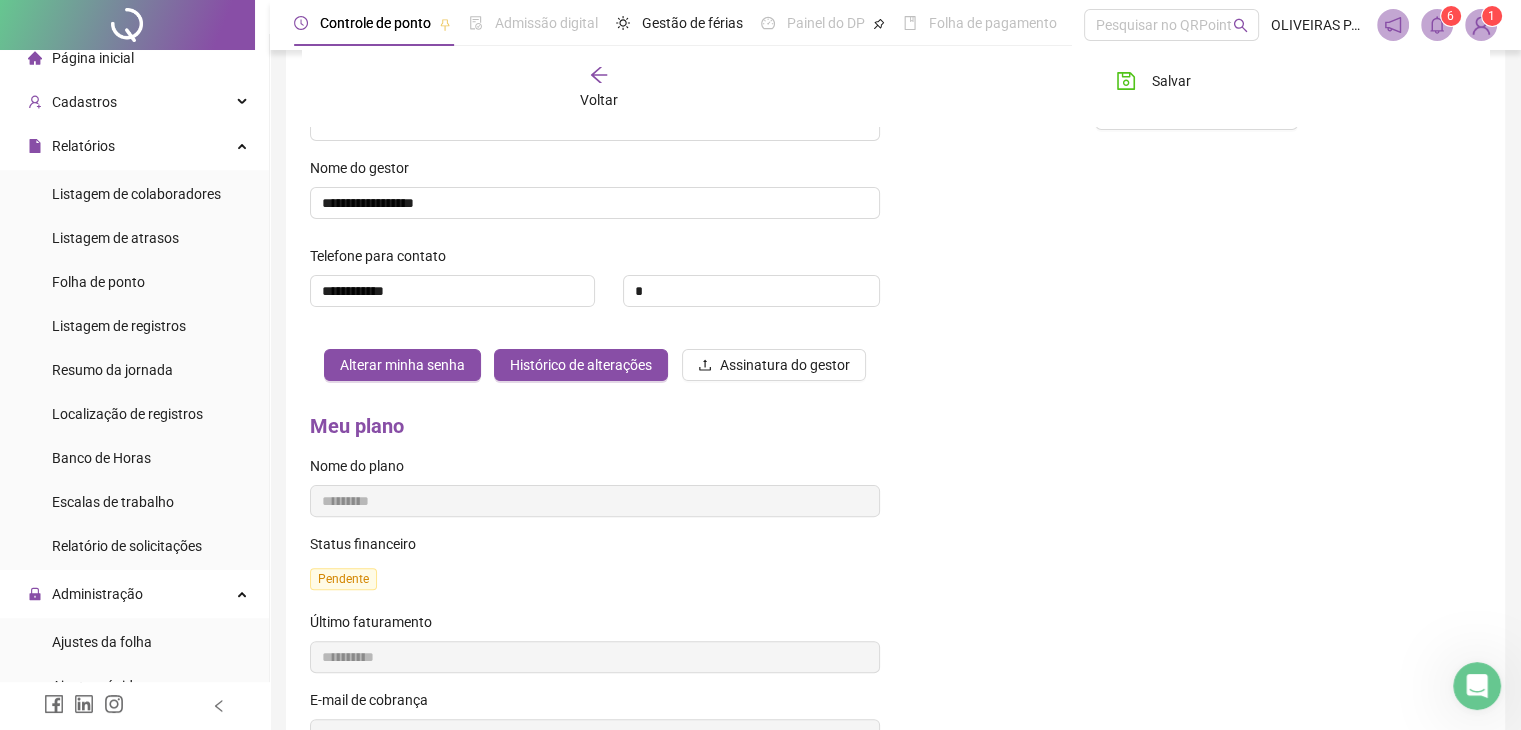 scroll, scrollTop: 631, scrollLeft: 0, axis: vertical 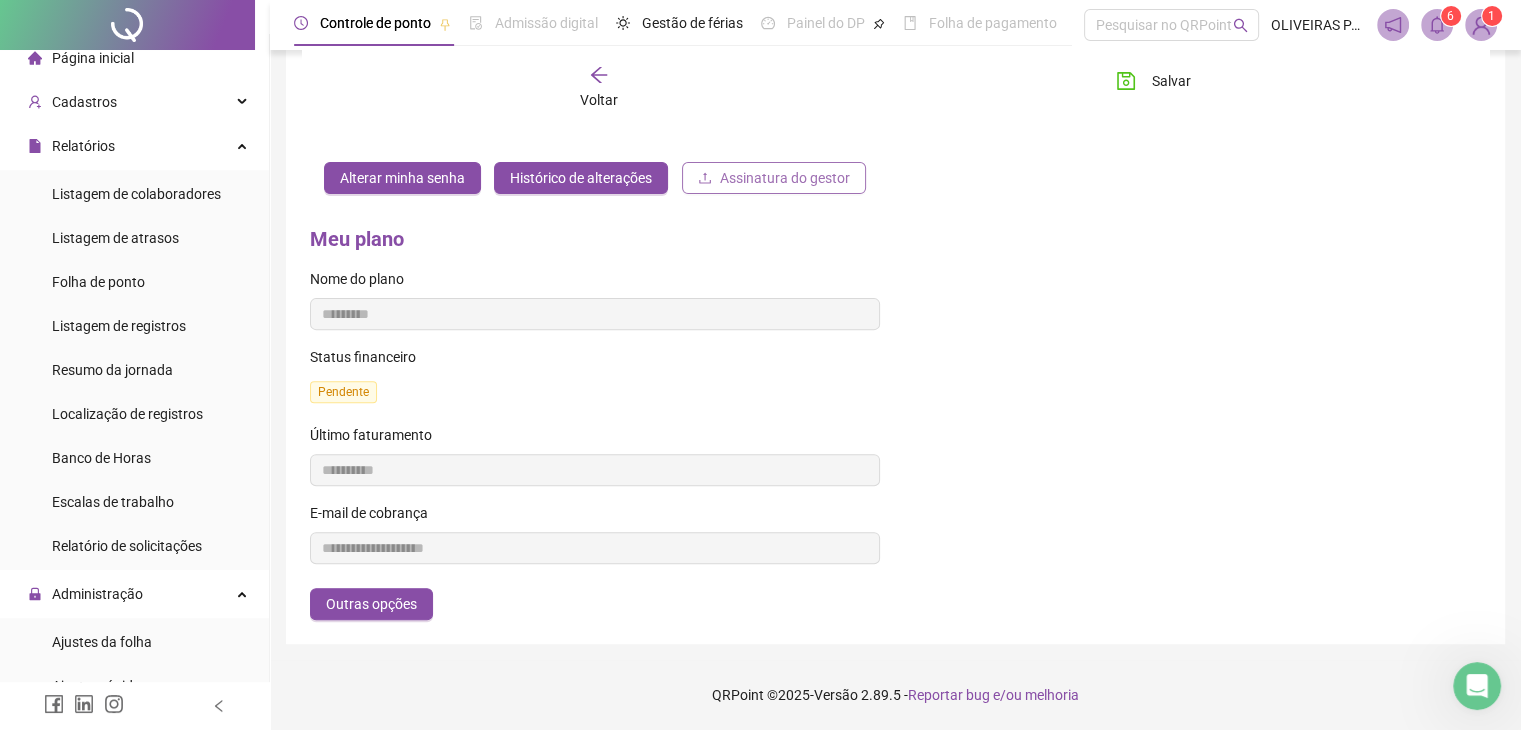 click on "Assinatura do gestor" at bounding box center [785, 178] 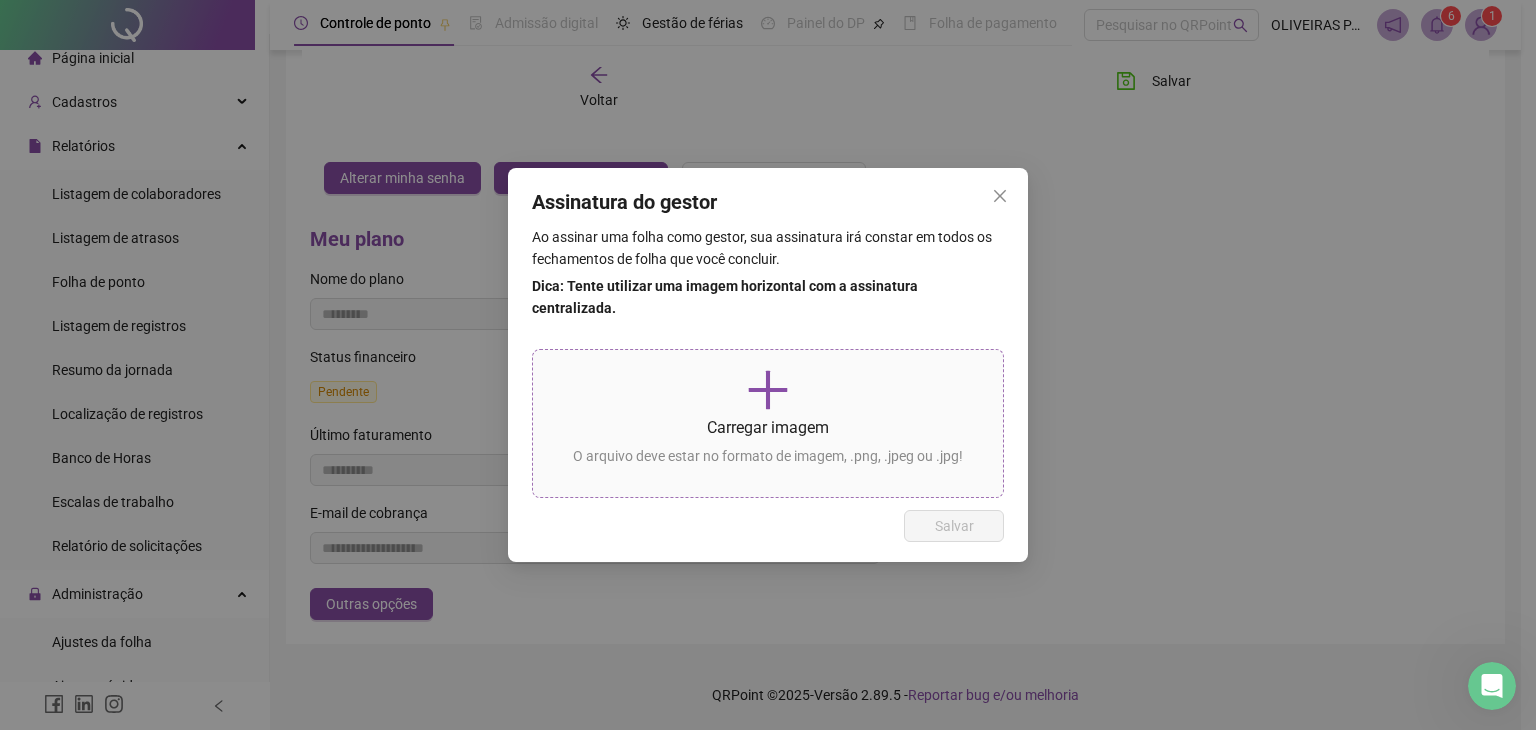 click 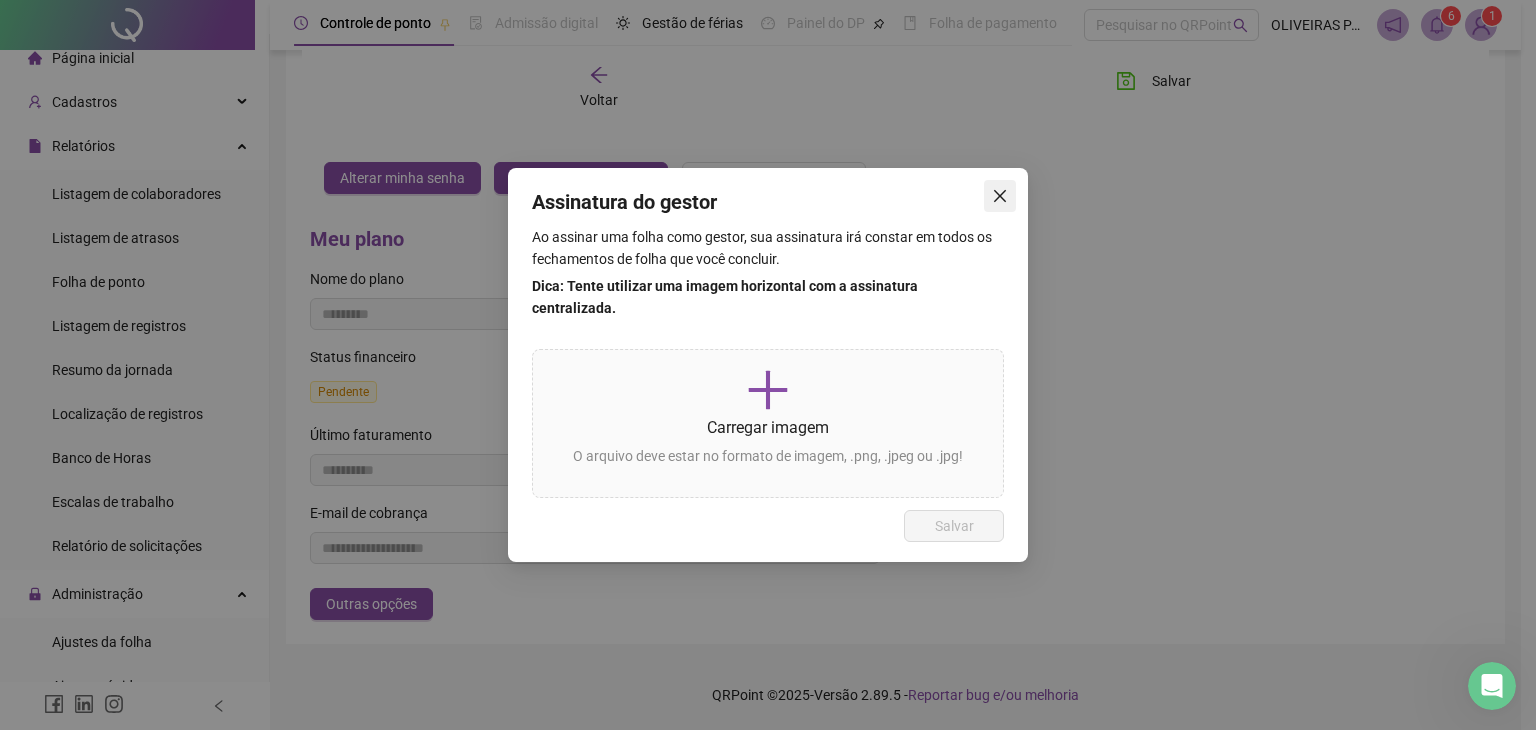 click 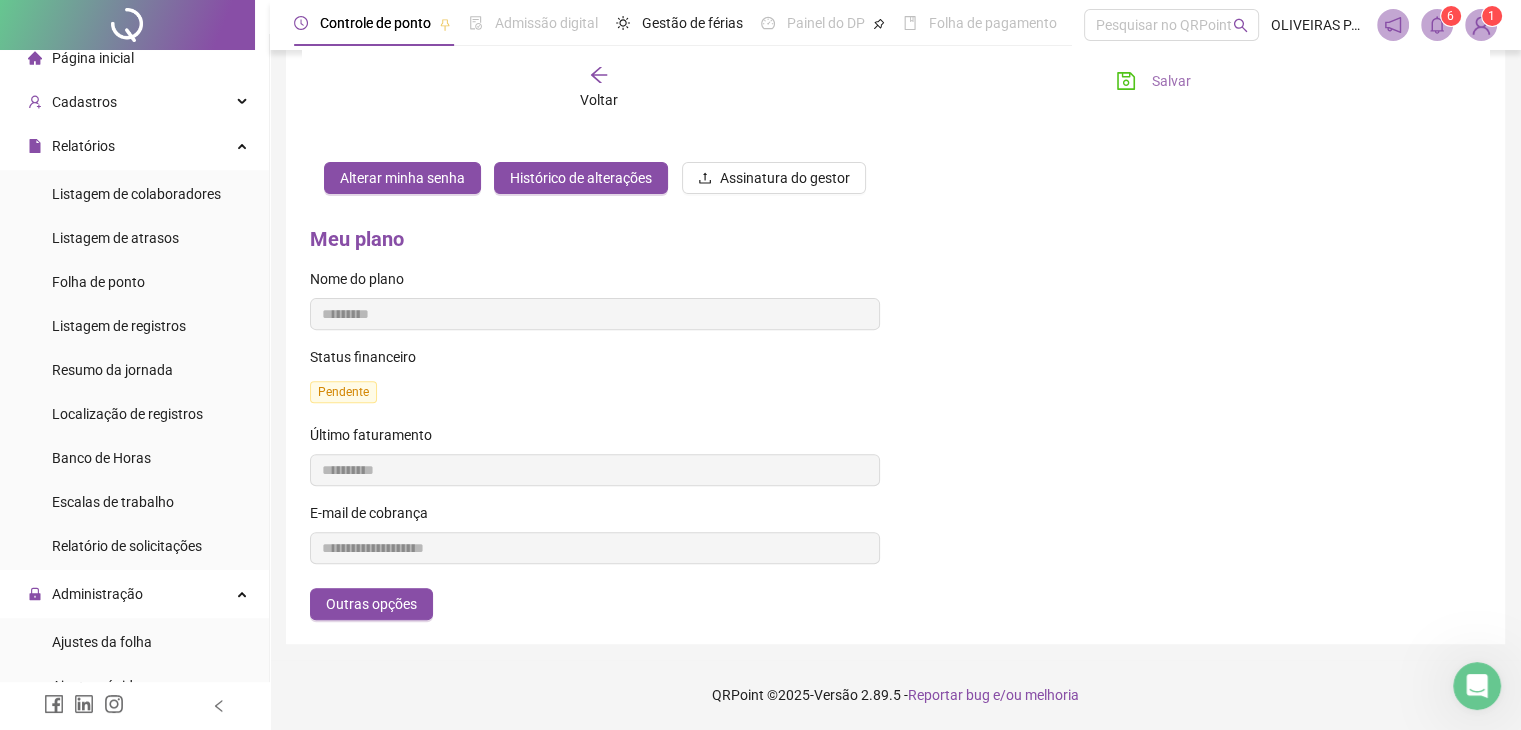 click on "Salvar" at bounding box center [1171, 81] 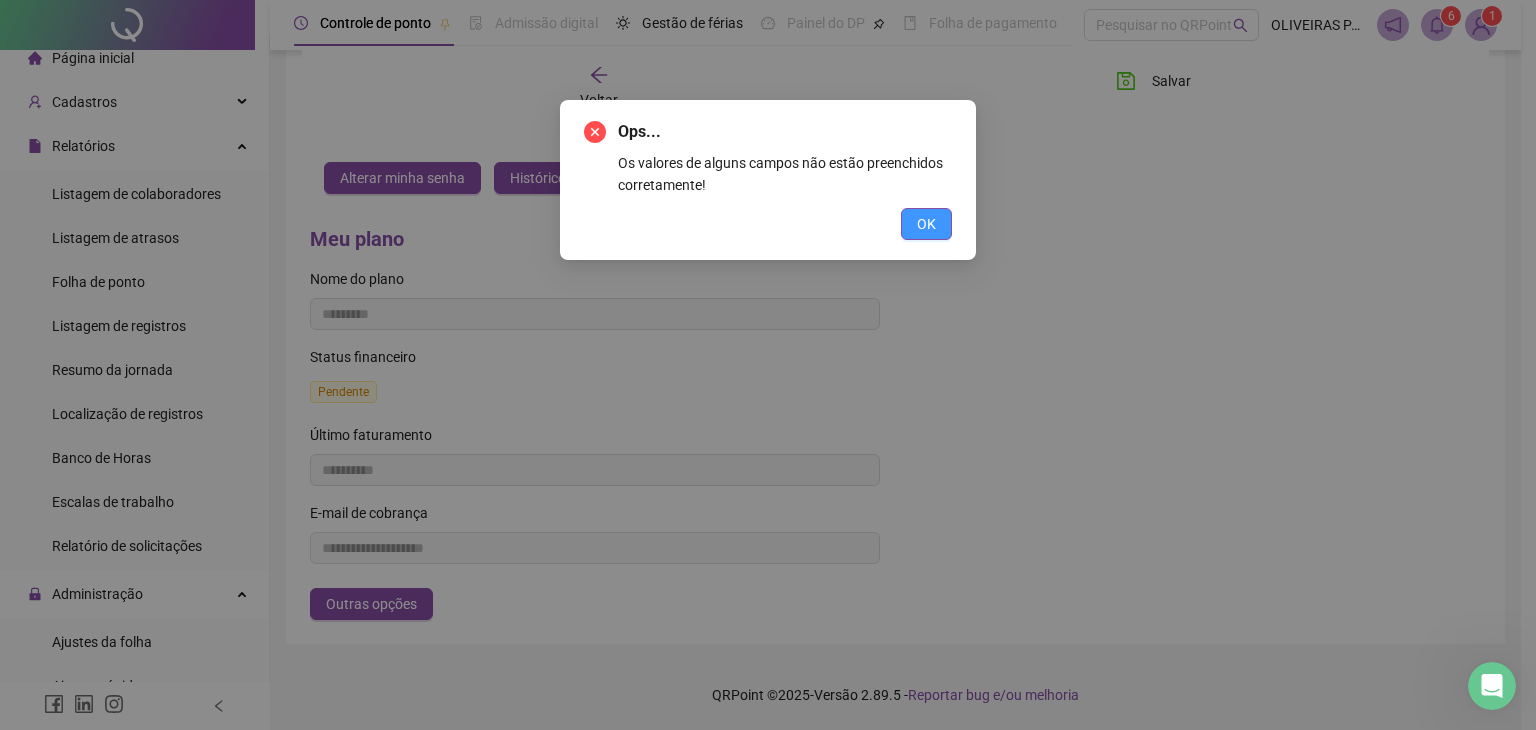 click on "OK" at bounding box center (926, 224) 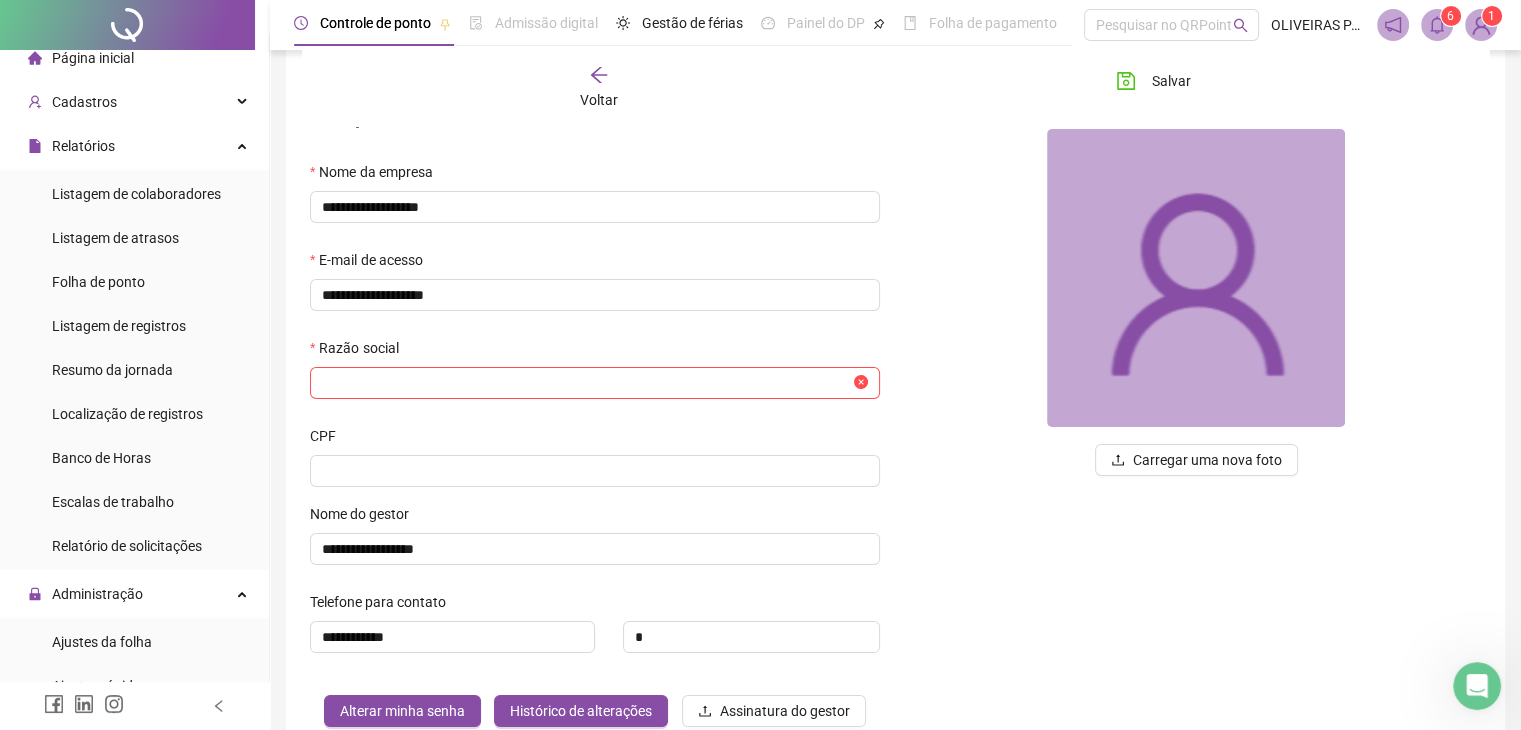 scroll, scrollTop: 76, scrollLeft: 0, axis: vertical 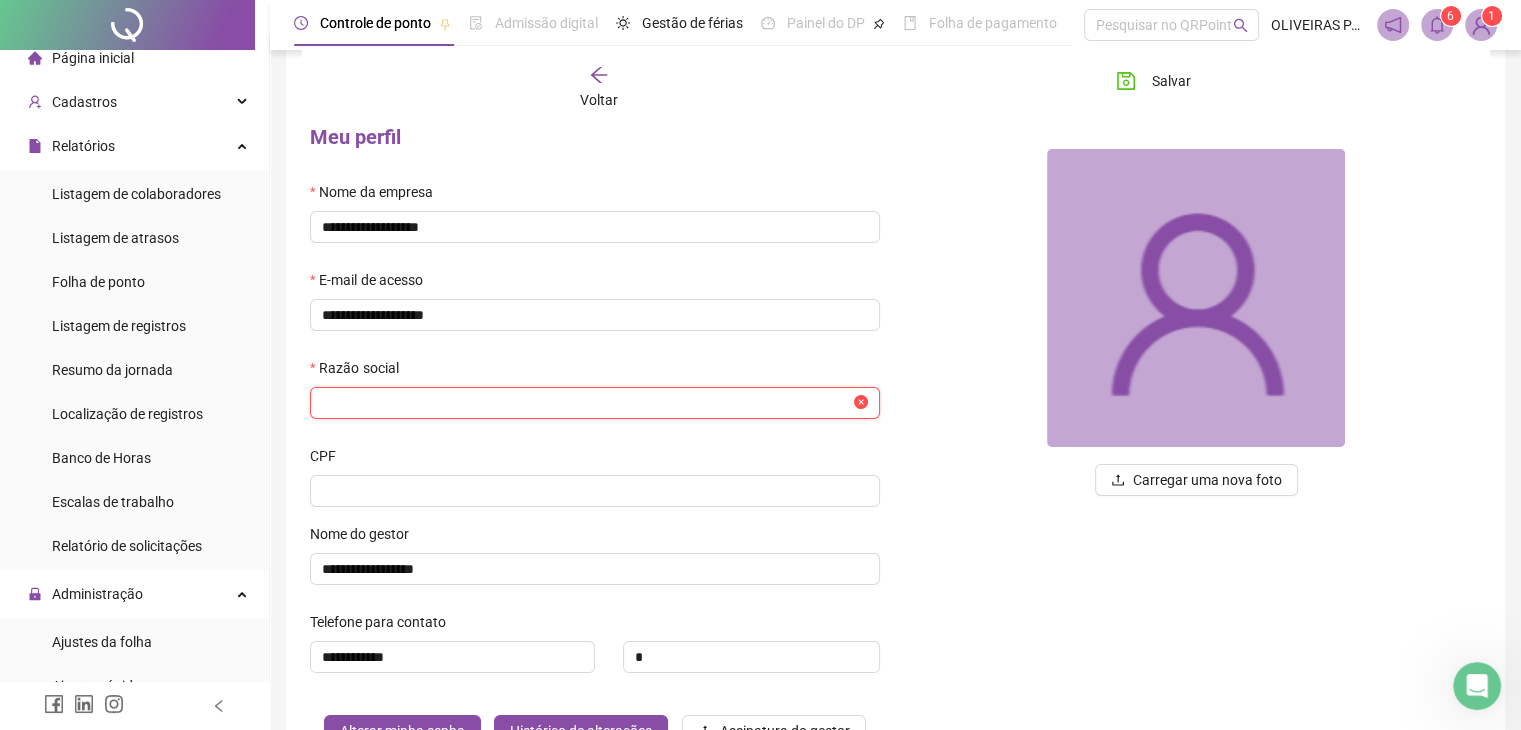 click at bounding box center (586, 403) 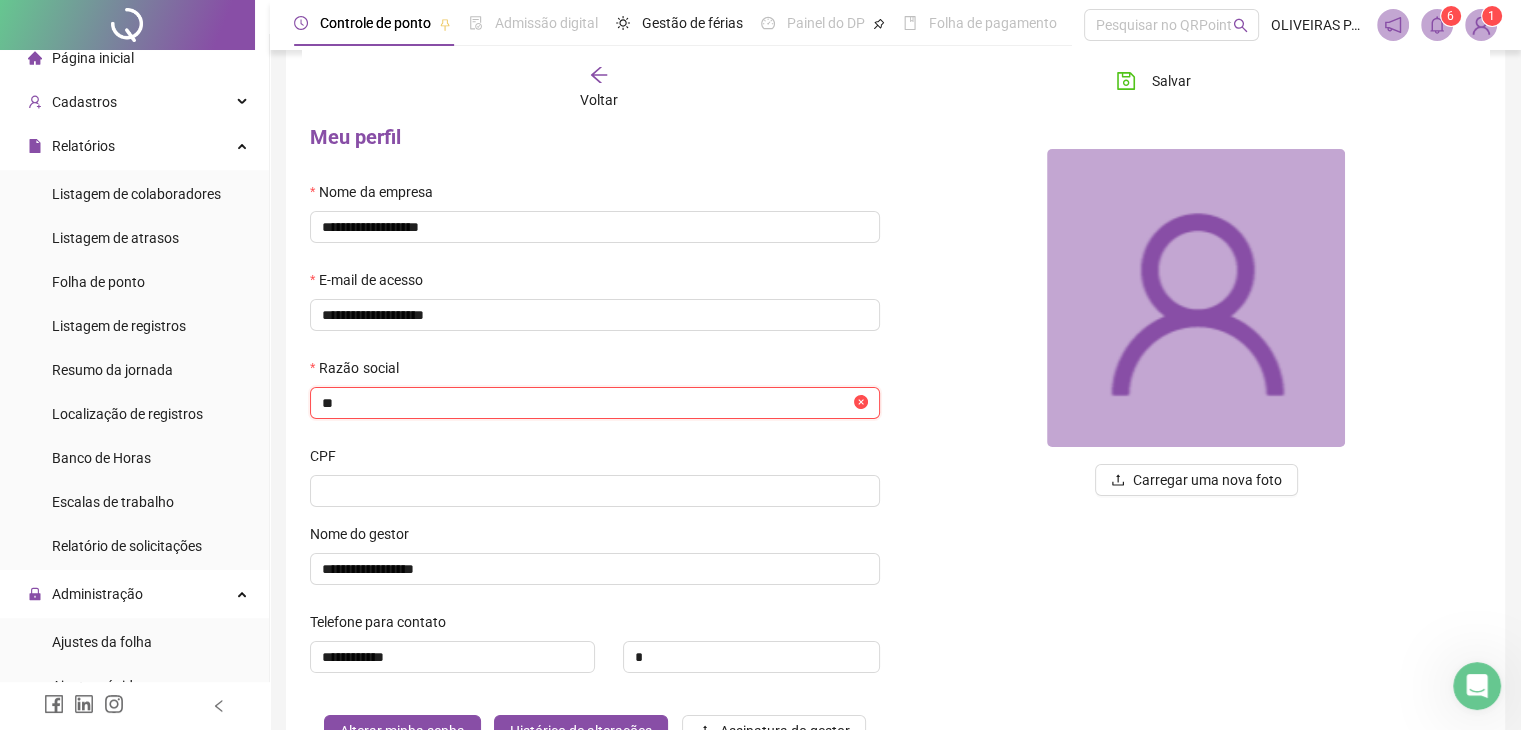 type on "*" 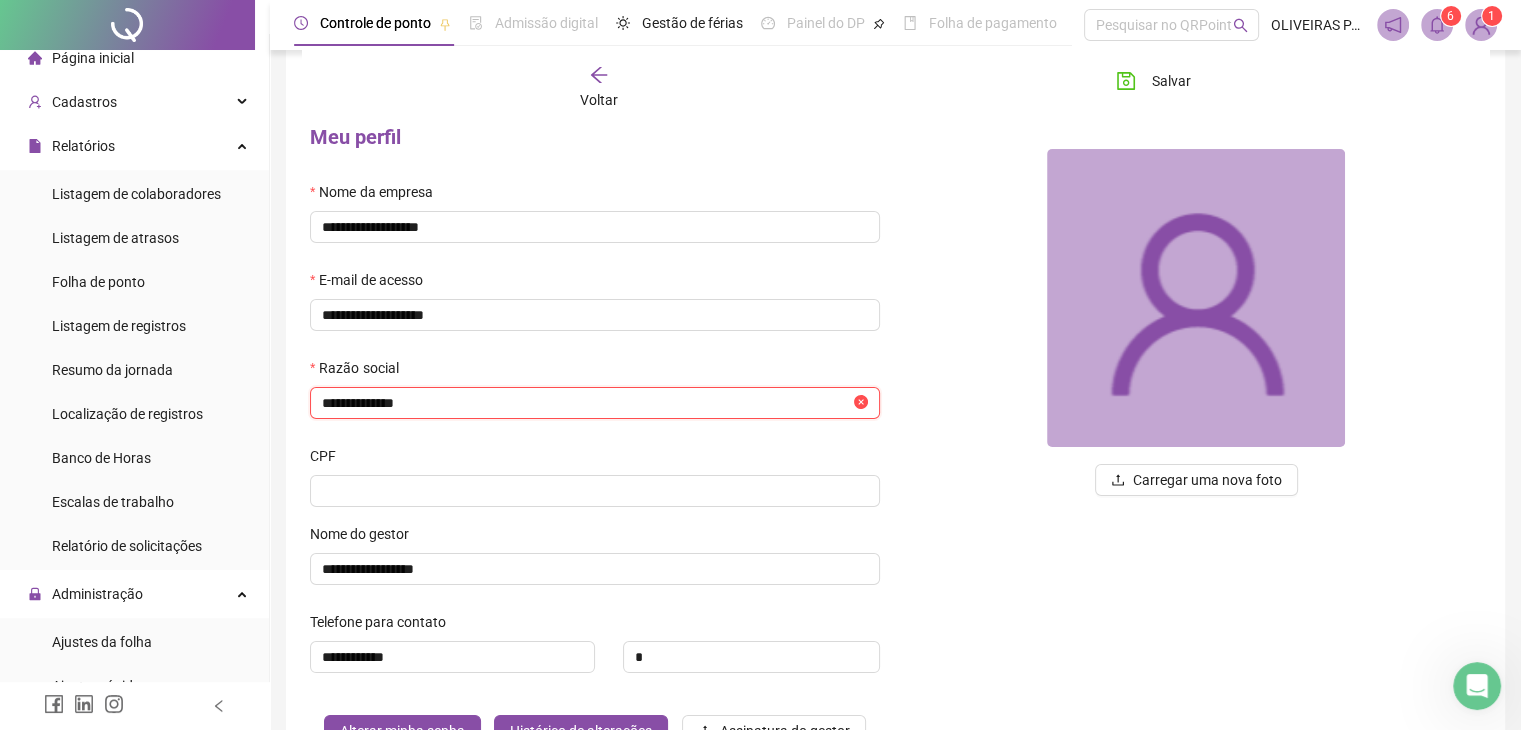 type on "**********" 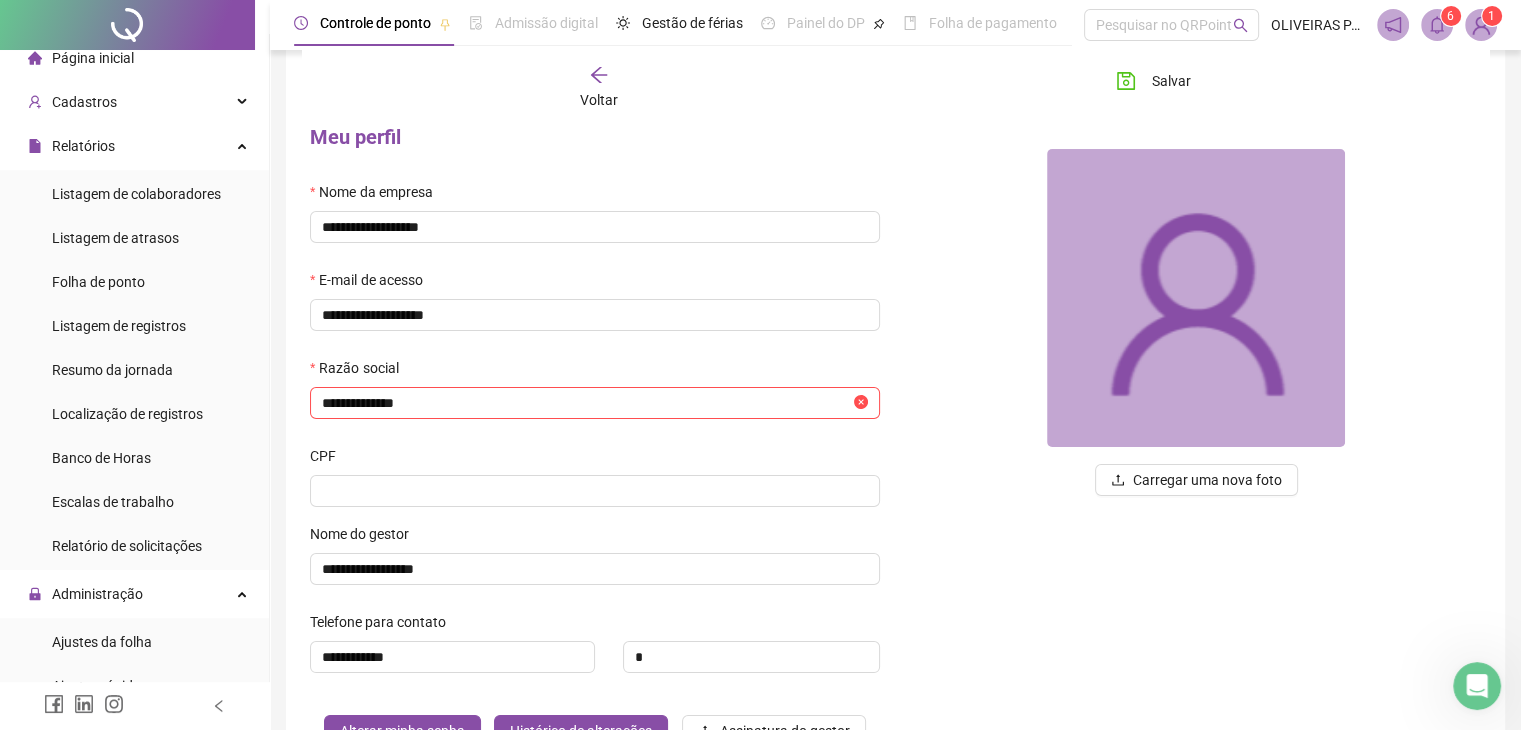 click at bounding box center (595, 491) 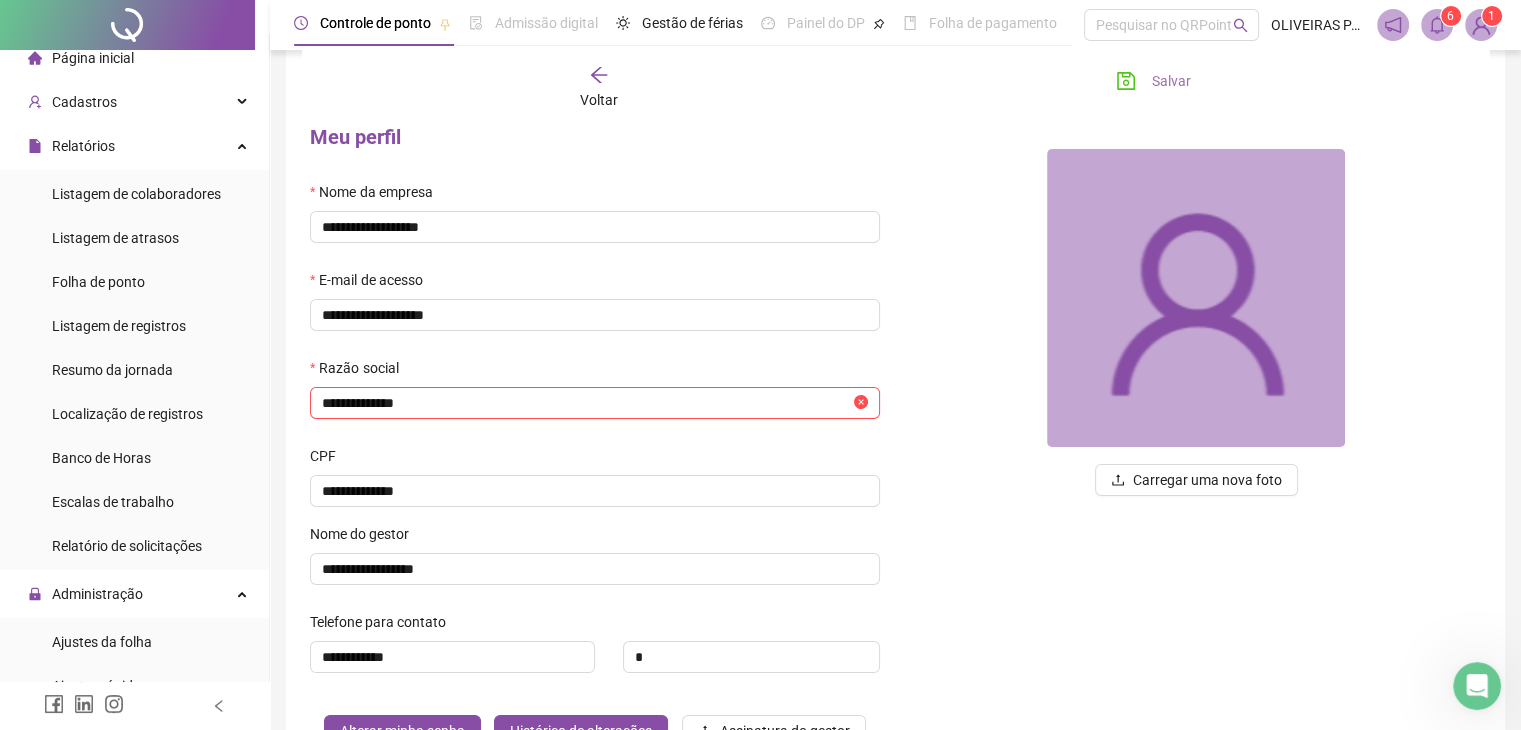 type on "**********" 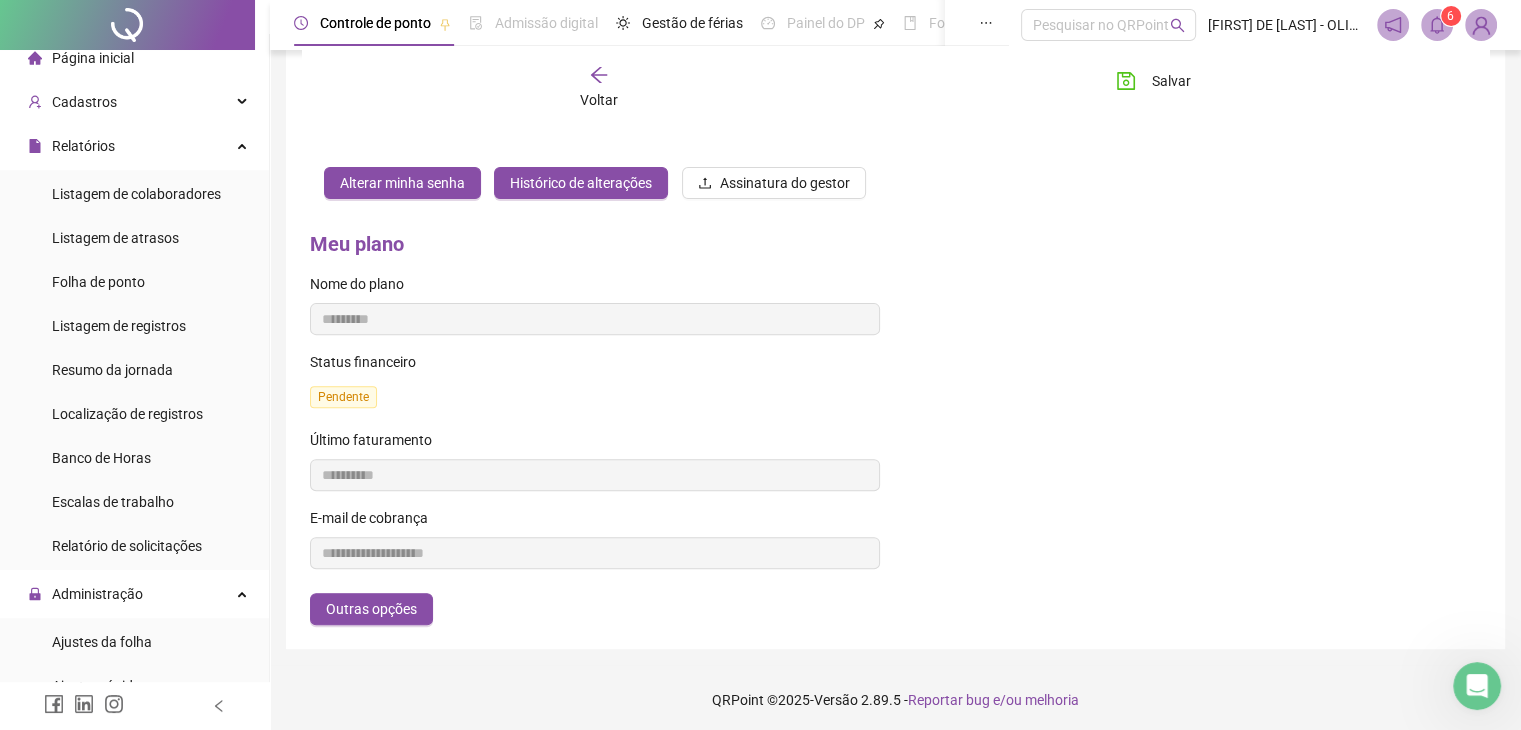 scroll, scrollTop: 631, scrollLeft: 0, axis: vertical 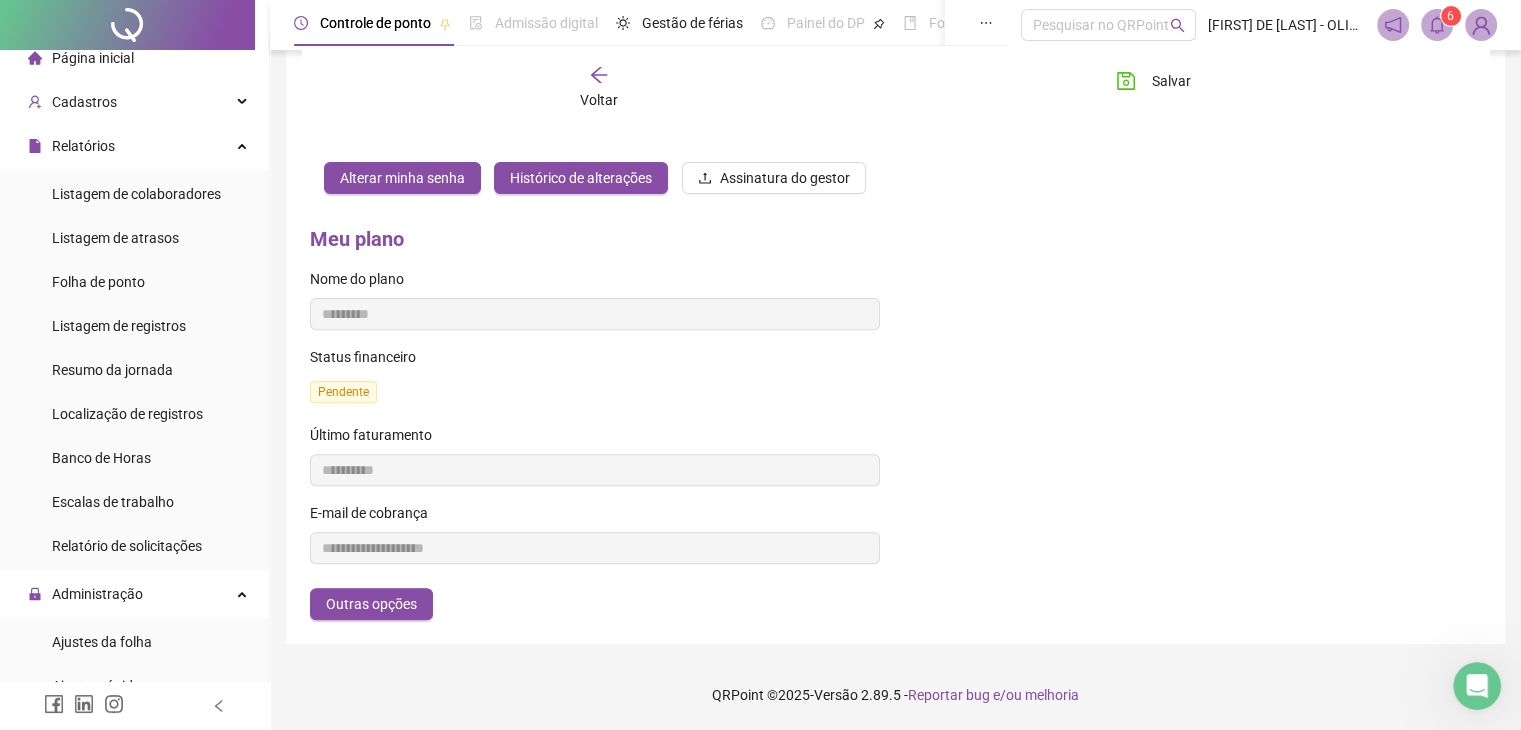 click on "Pendente" at bounding box center (343, 392) 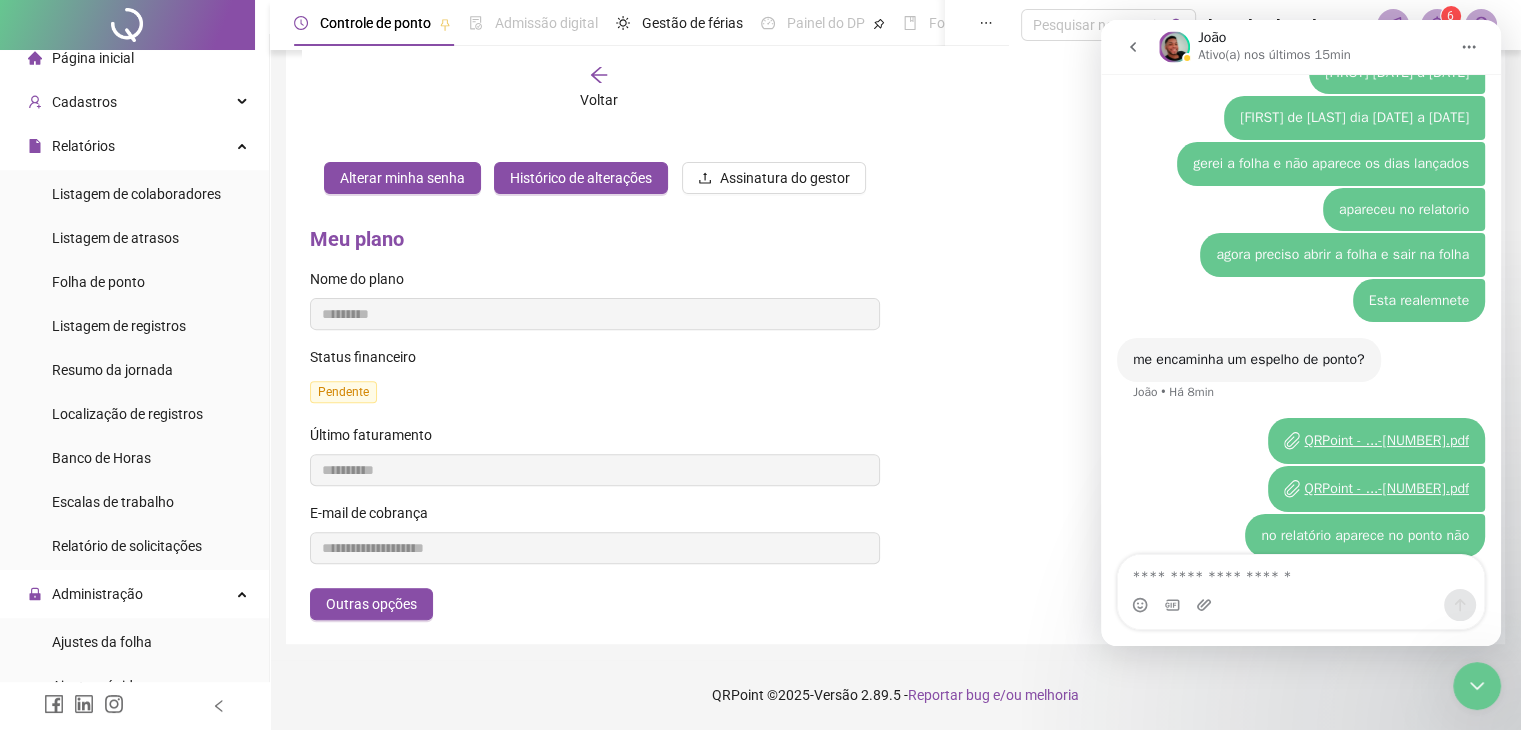 scroll, scrollTop: 4357, scrollLeft: 0, axis: vertical 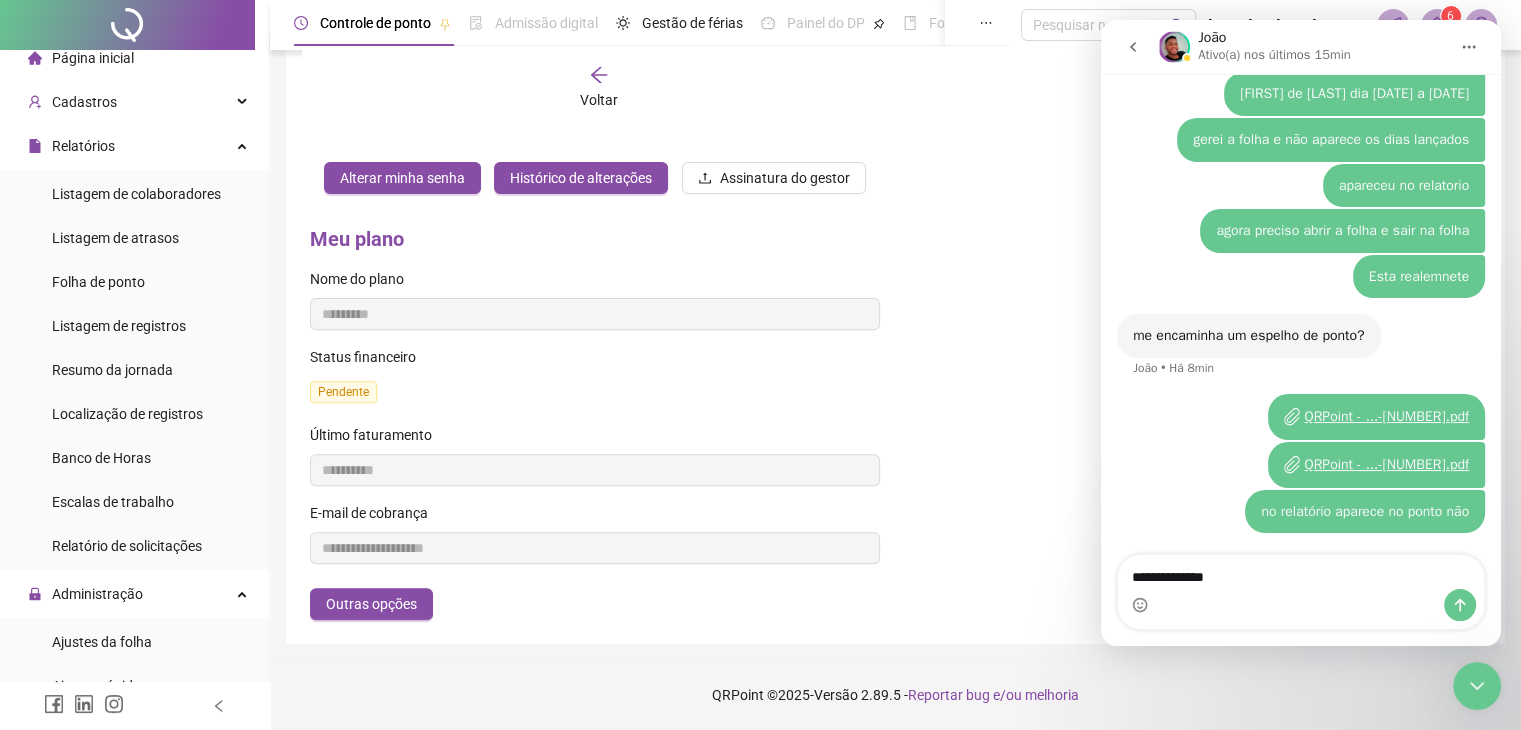 type on "**********" 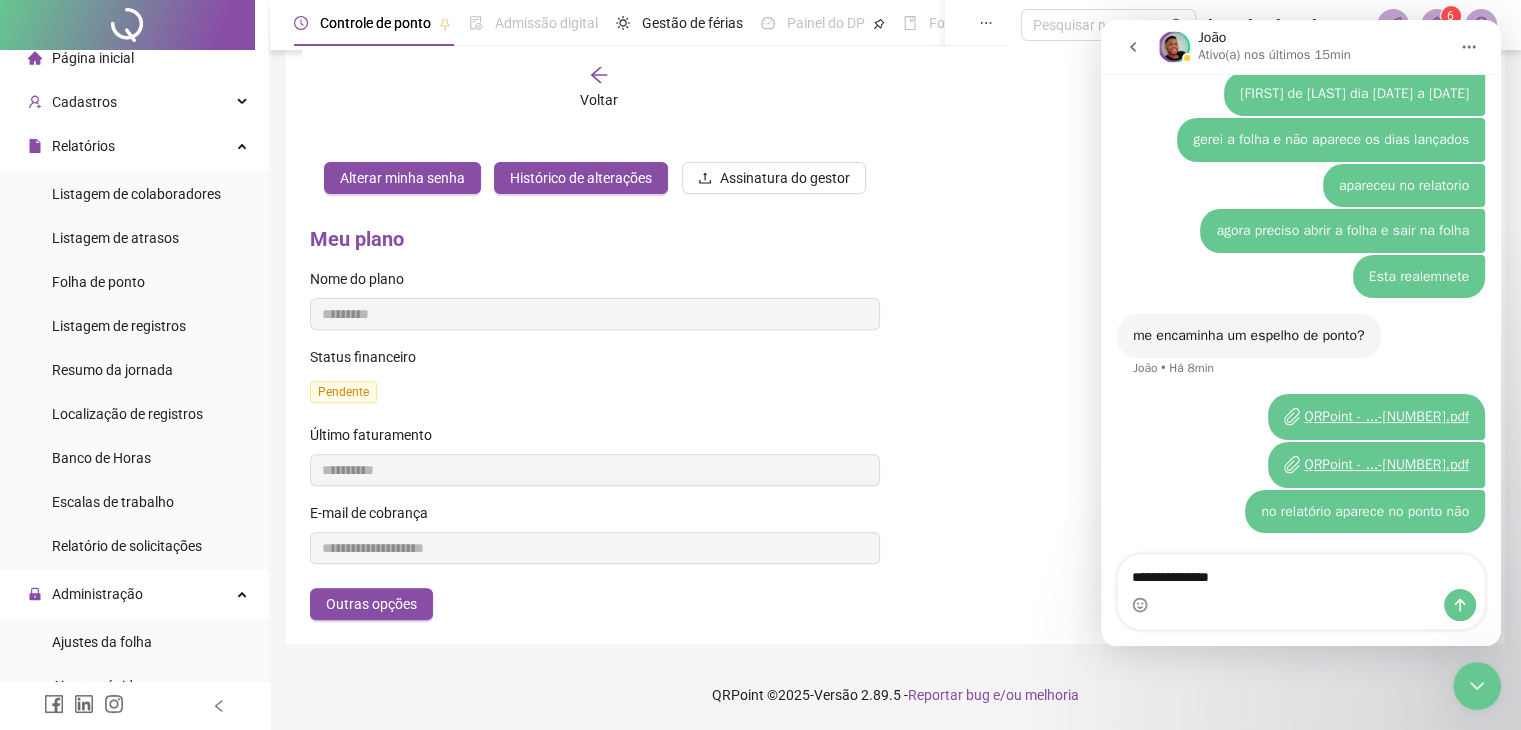 type 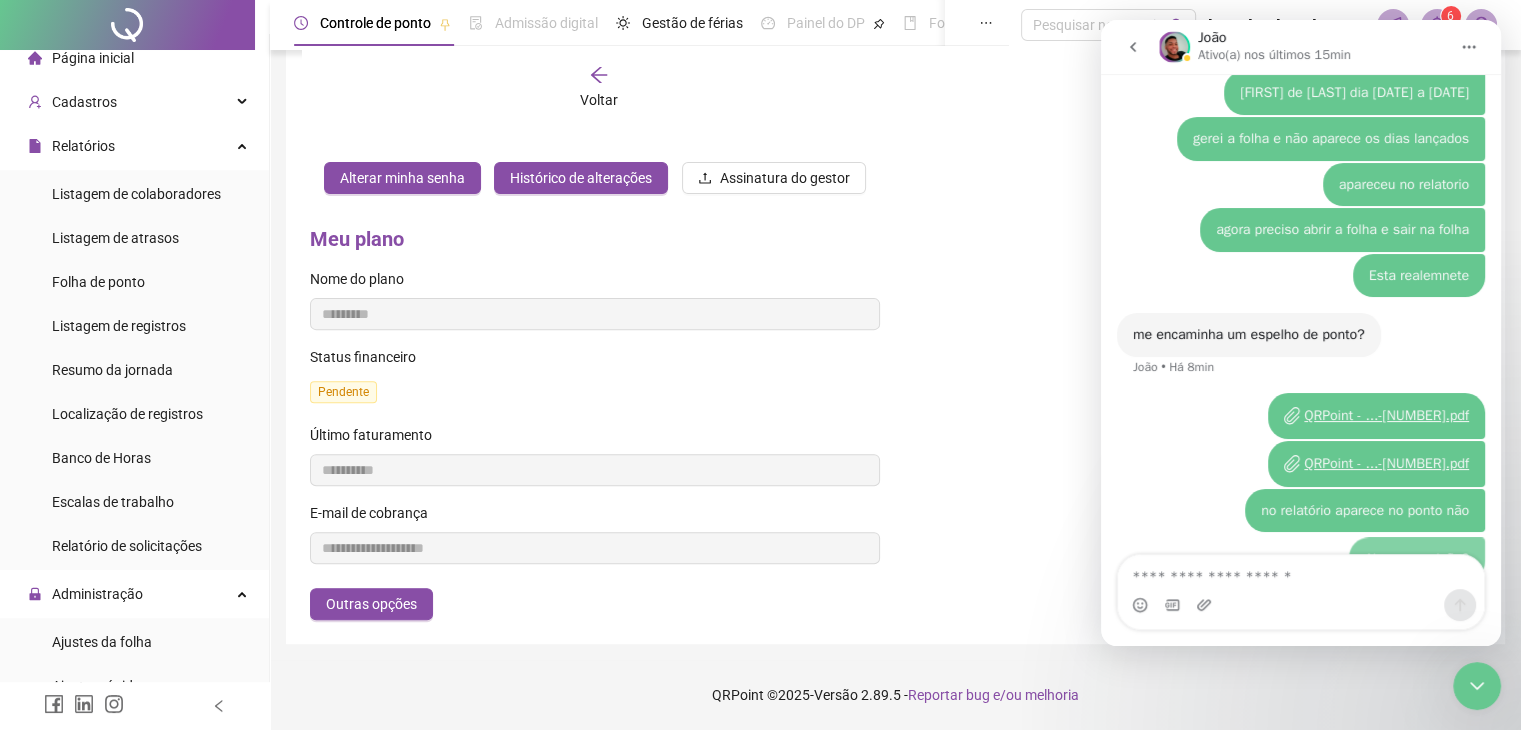 scroll, scrollTop: 4403, scrollLeft: 0, axis: vertical 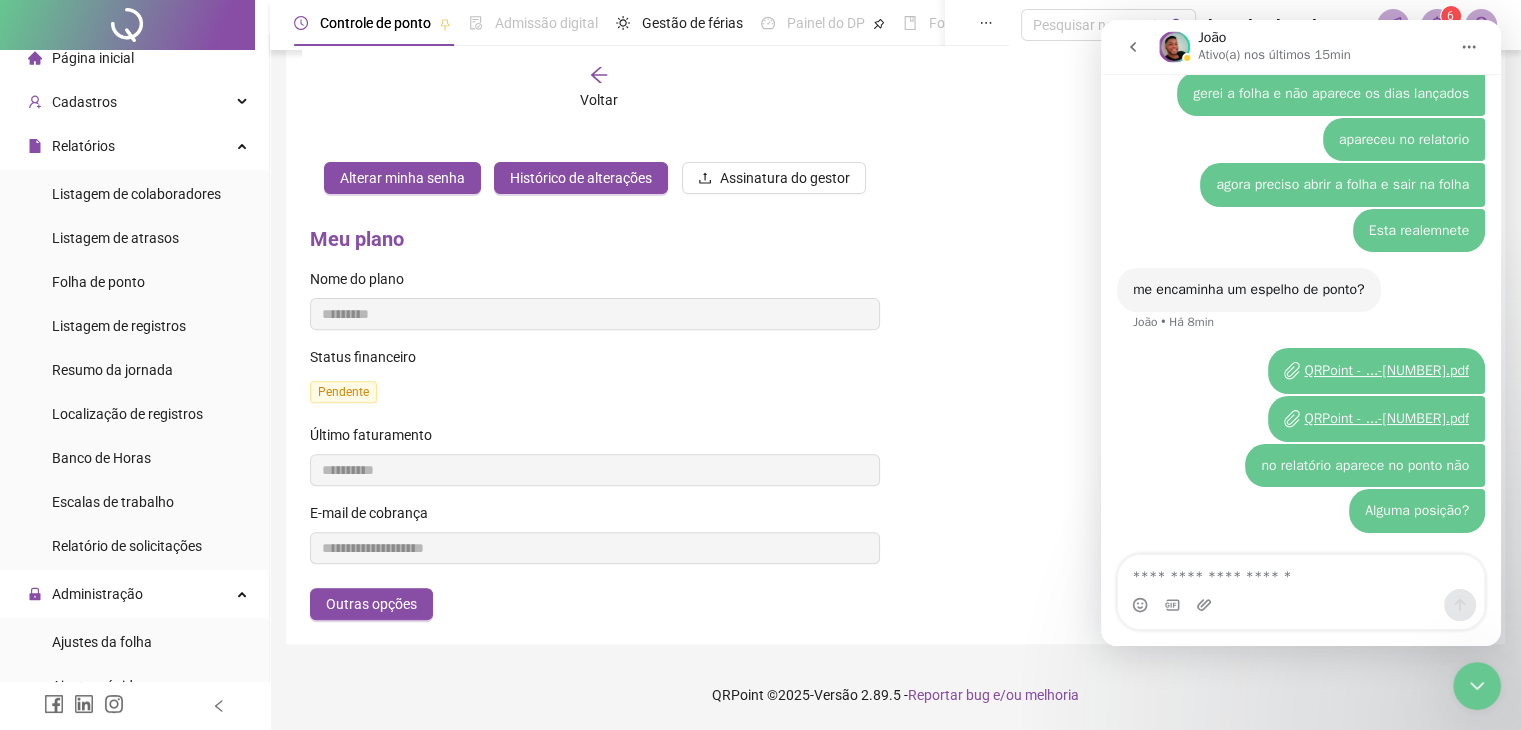 click at bounding box center [1477, 686] 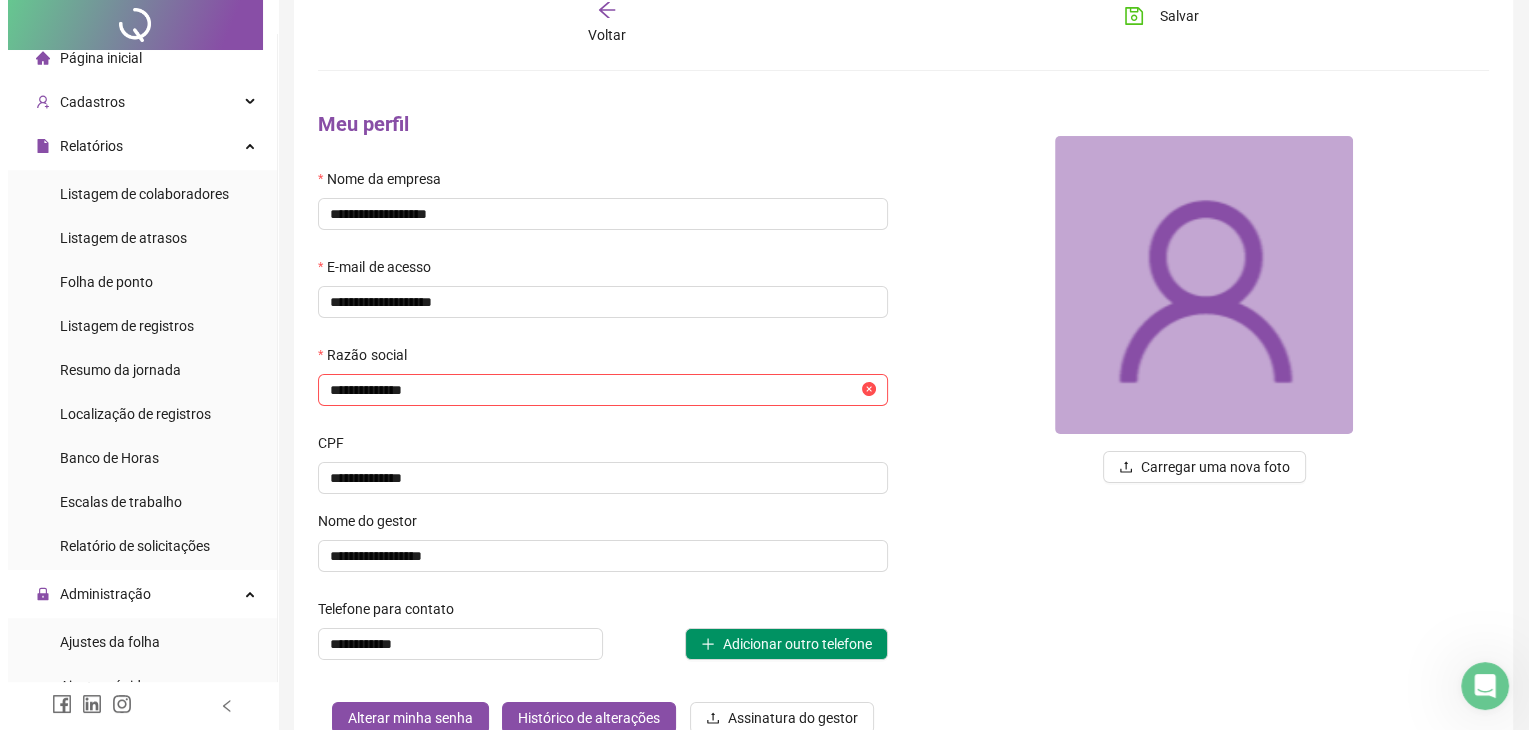 scroll, scrollTop: 0, scrollLeft: 0, axis: both 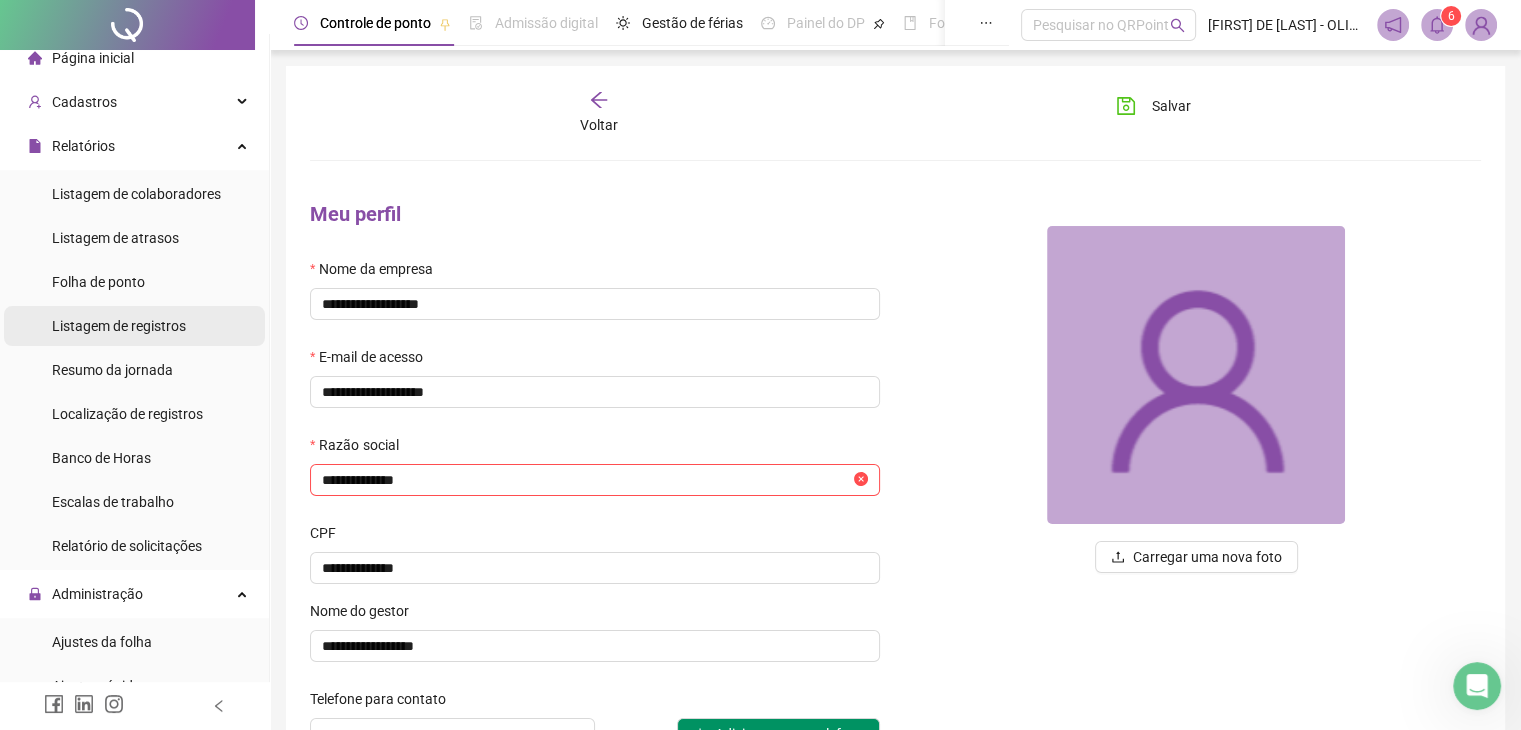 click on "Listagem de registros" at bounding box center [119, 326] 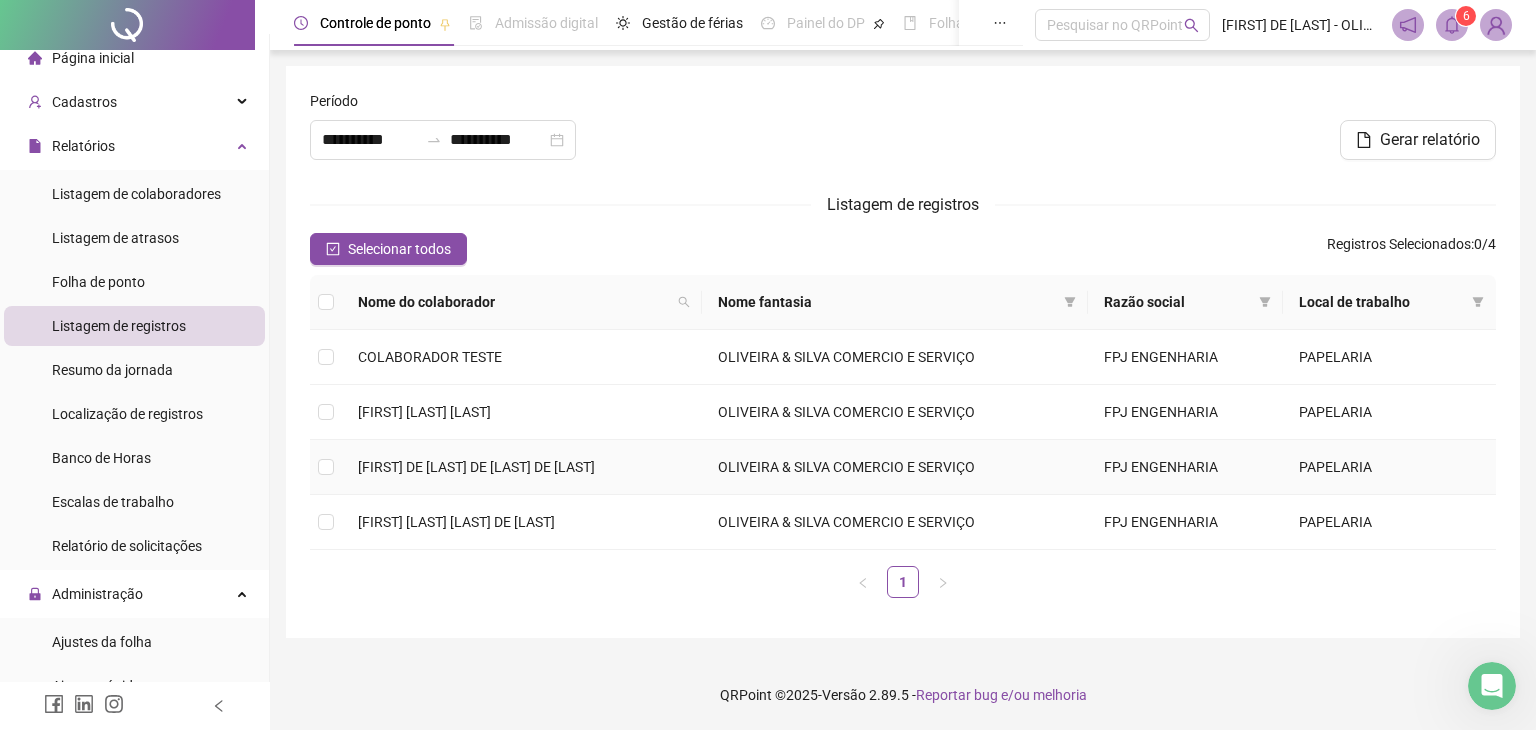 click on "[FIRST] DE [LAST] DE [LAST] DE [LAST]" at bounding box center (476, 467) 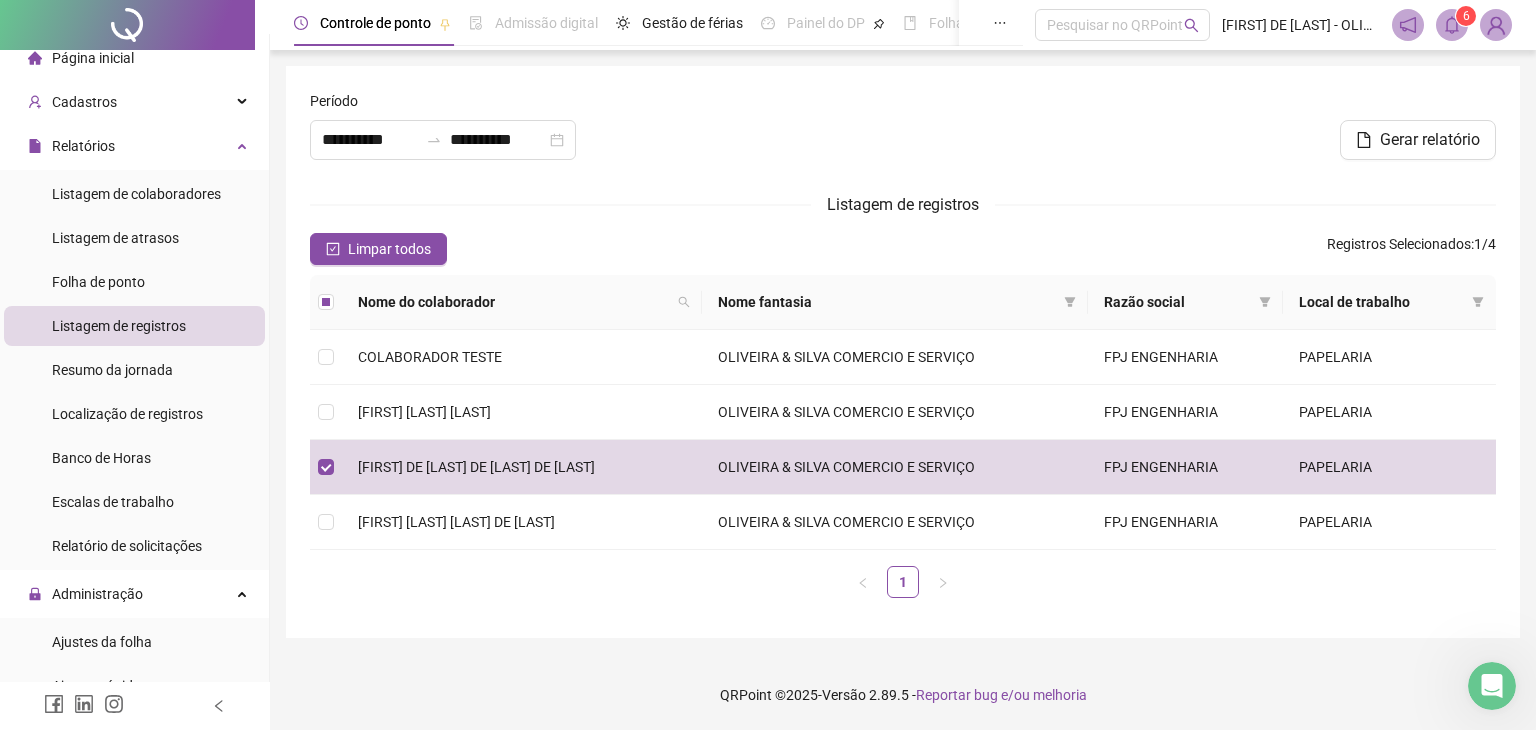 click 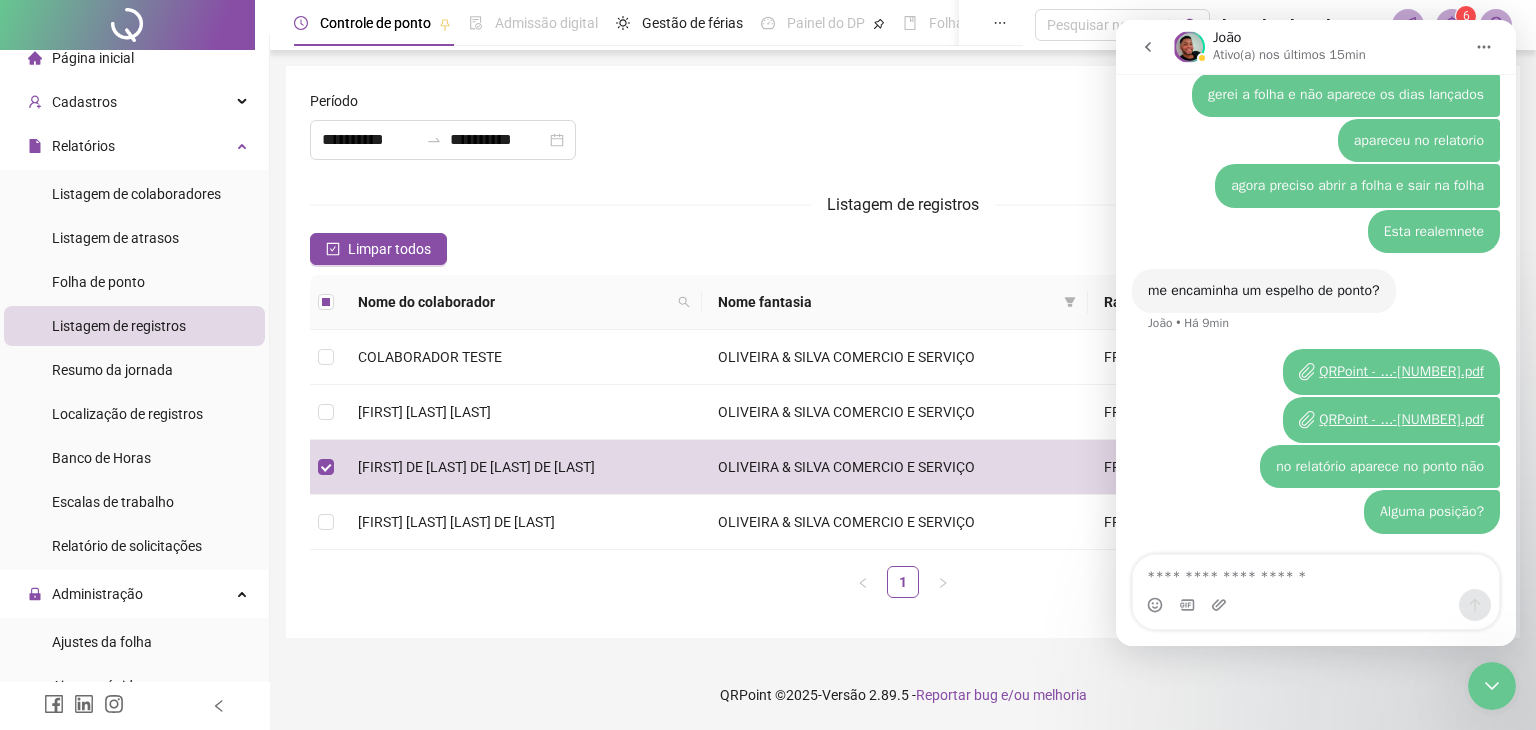 scroll, scrollTop: 4403, scrollLeft: 0, axis: vertical 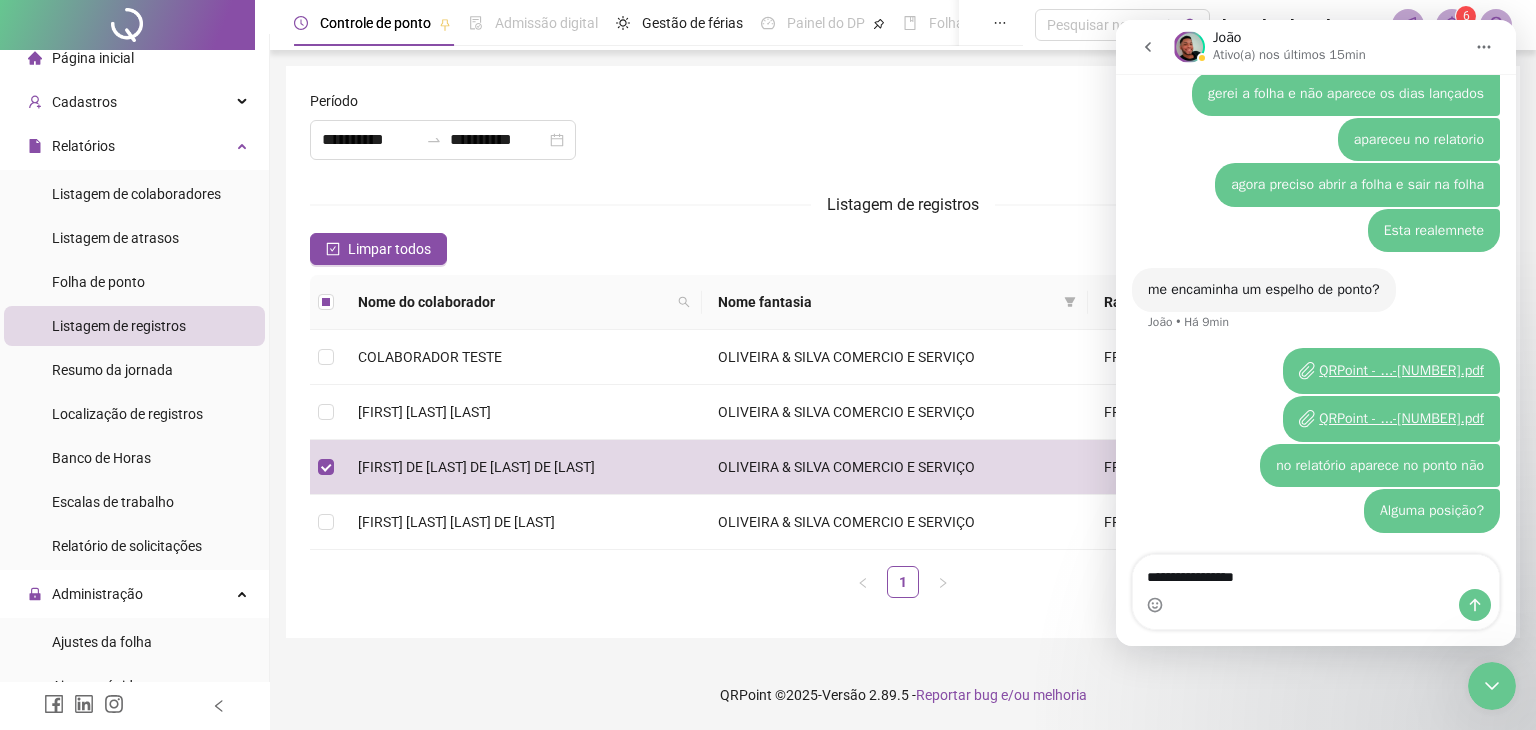 type on "**********" 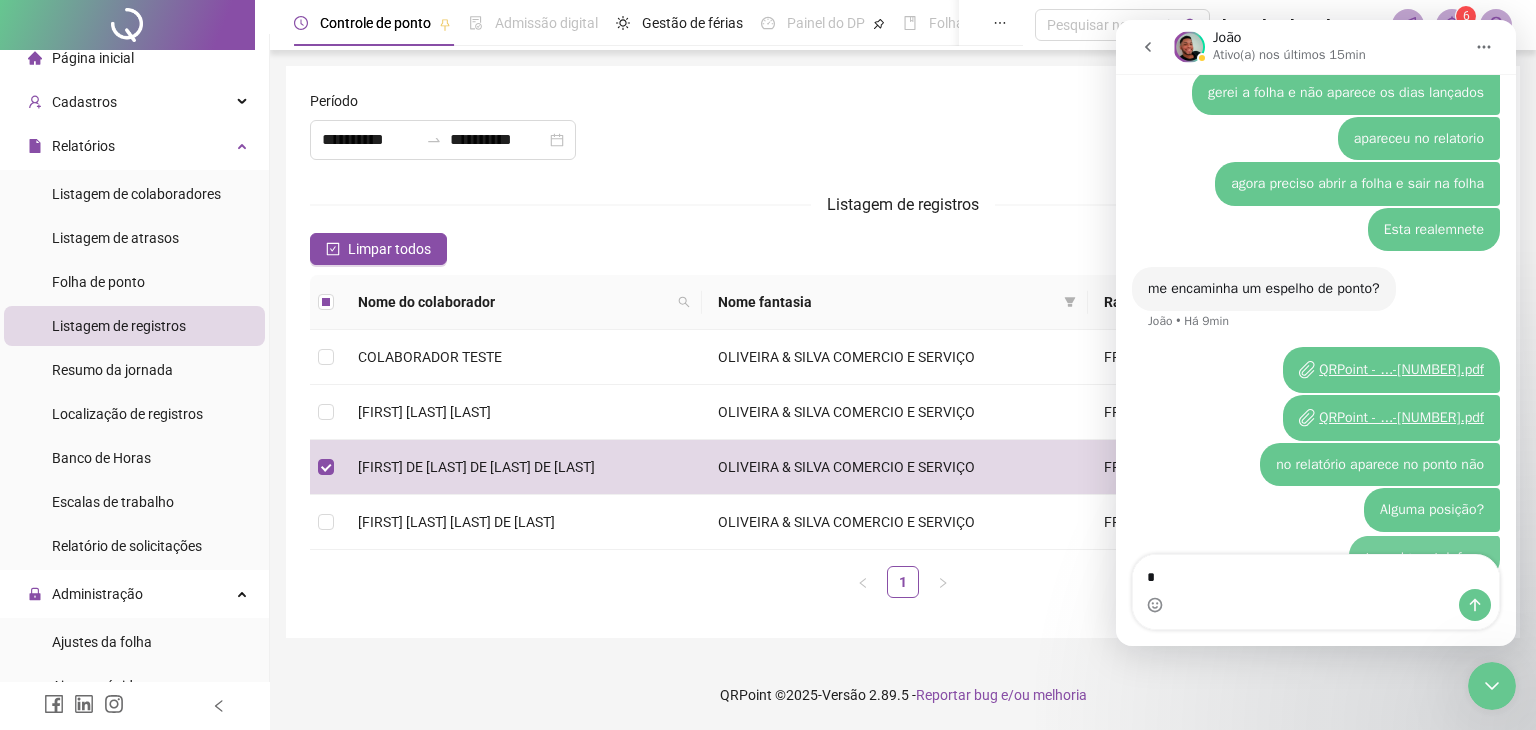 scroll, scrollTop: 4448, scrollLeft: 0, axis: vertical 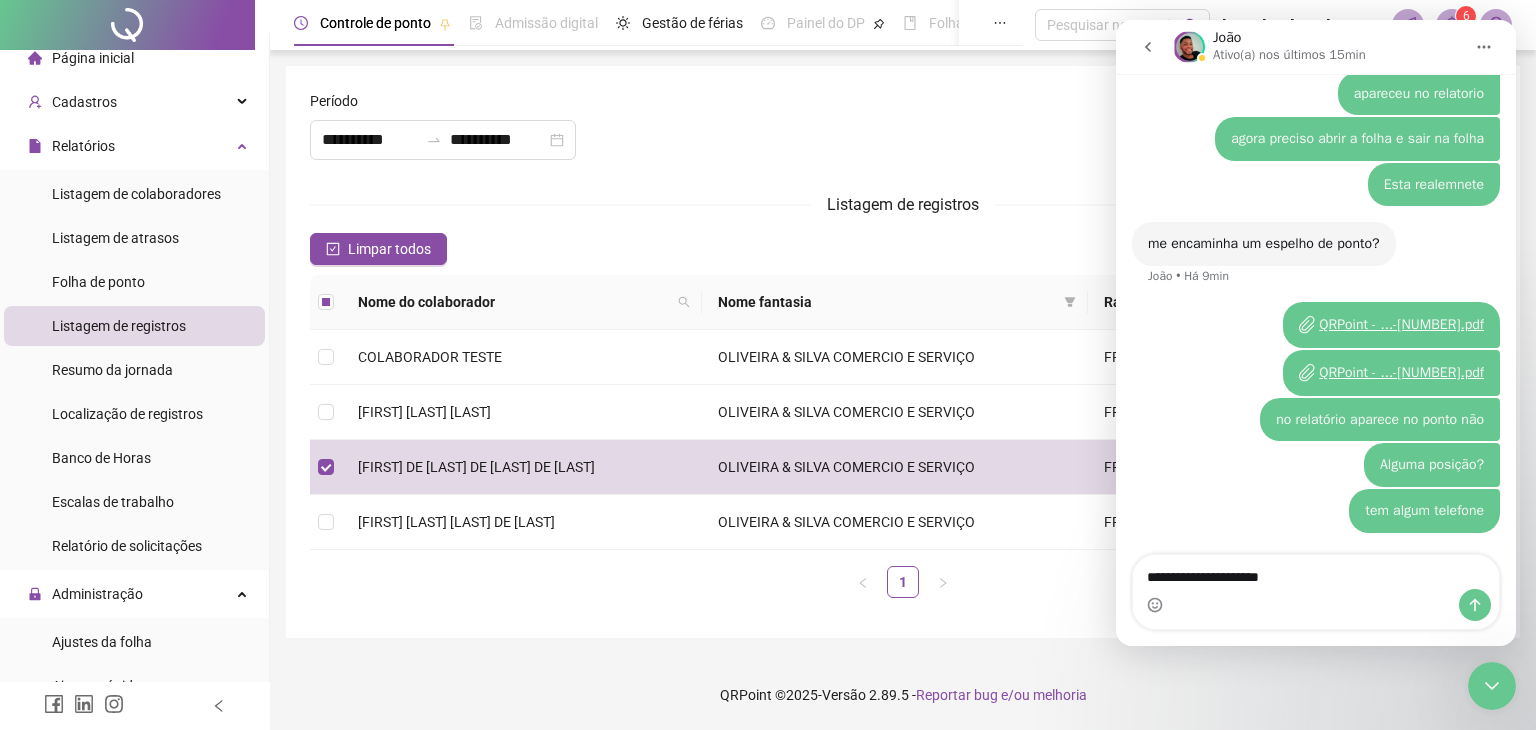 type on "**********" 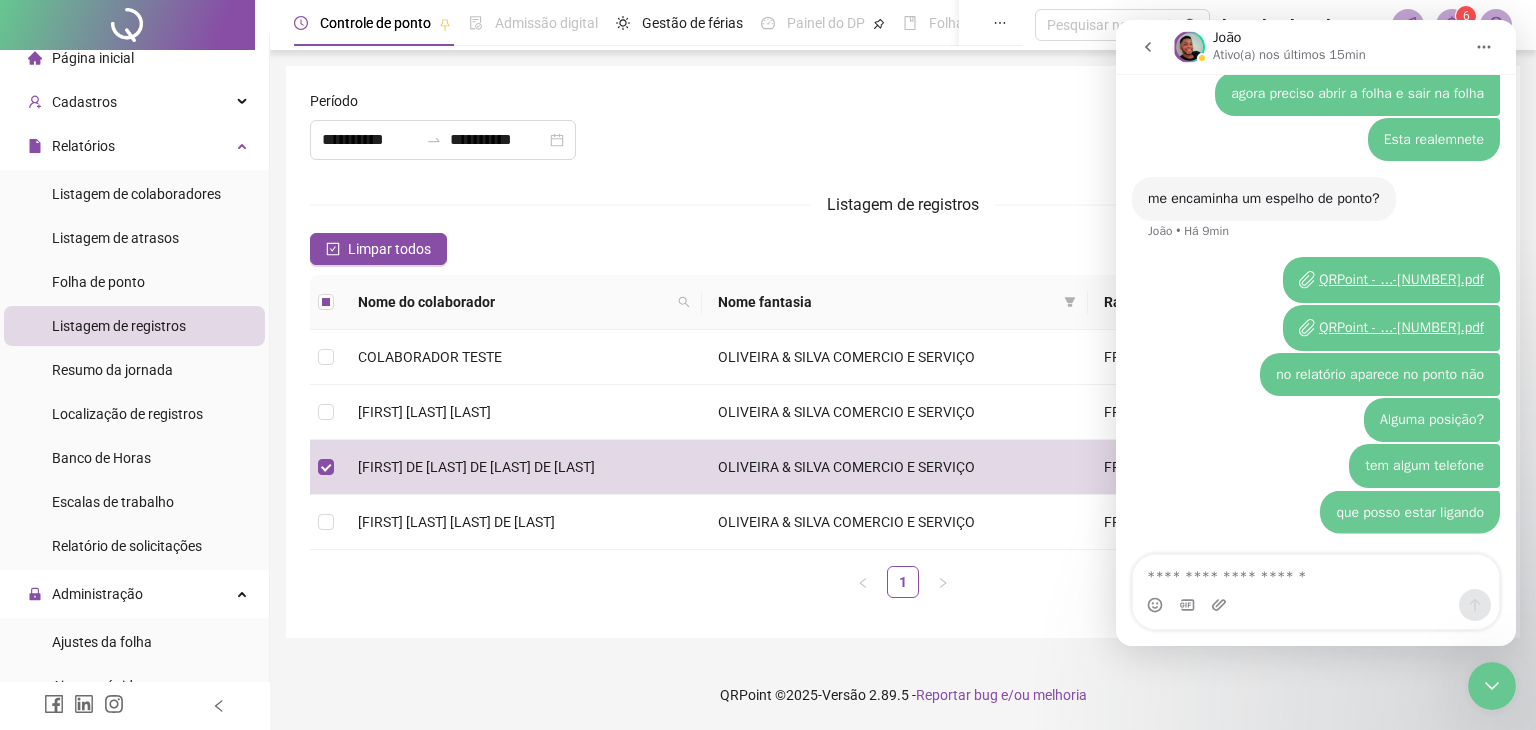scroll, scrollTop: 4494, scrollLeft: 0, axis: vertical 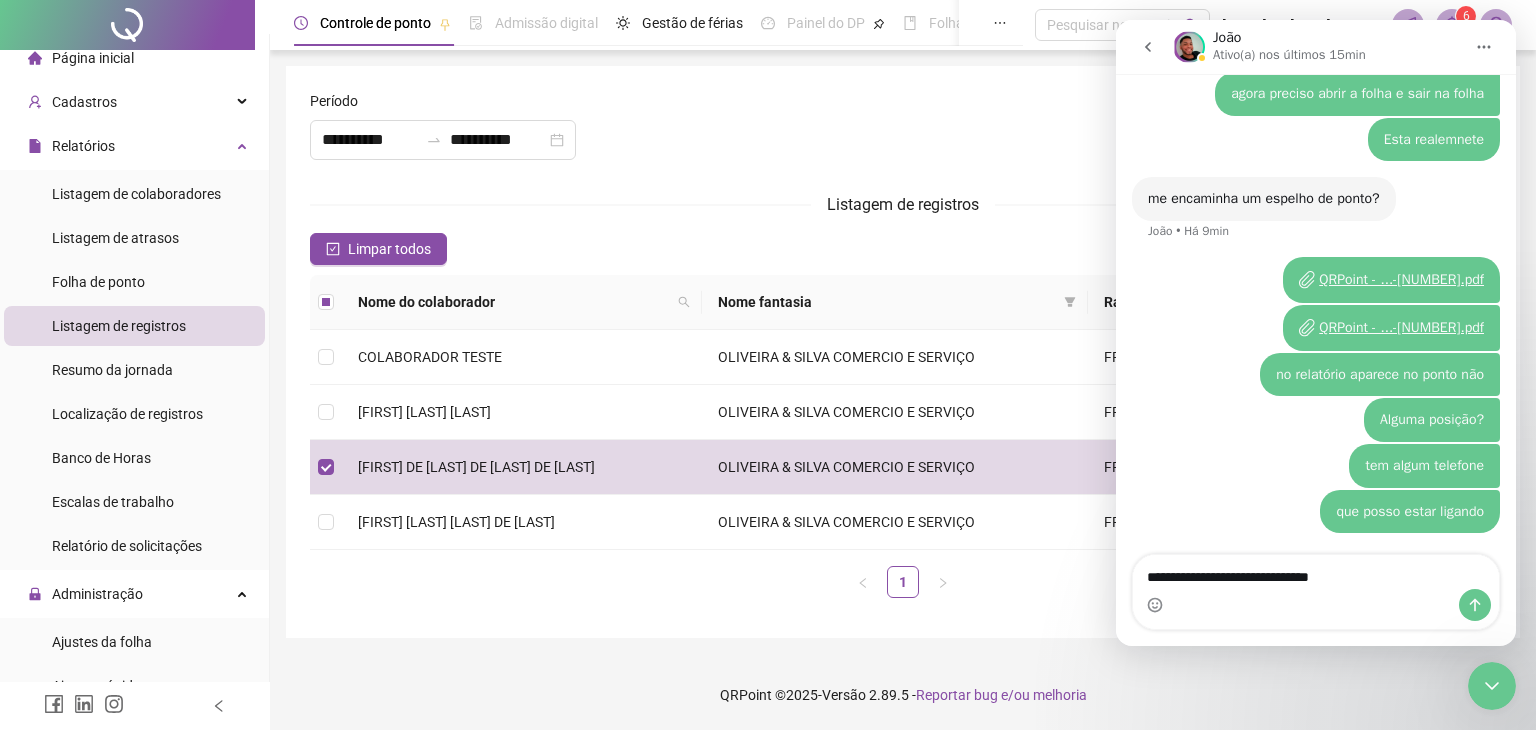 type on "**********" 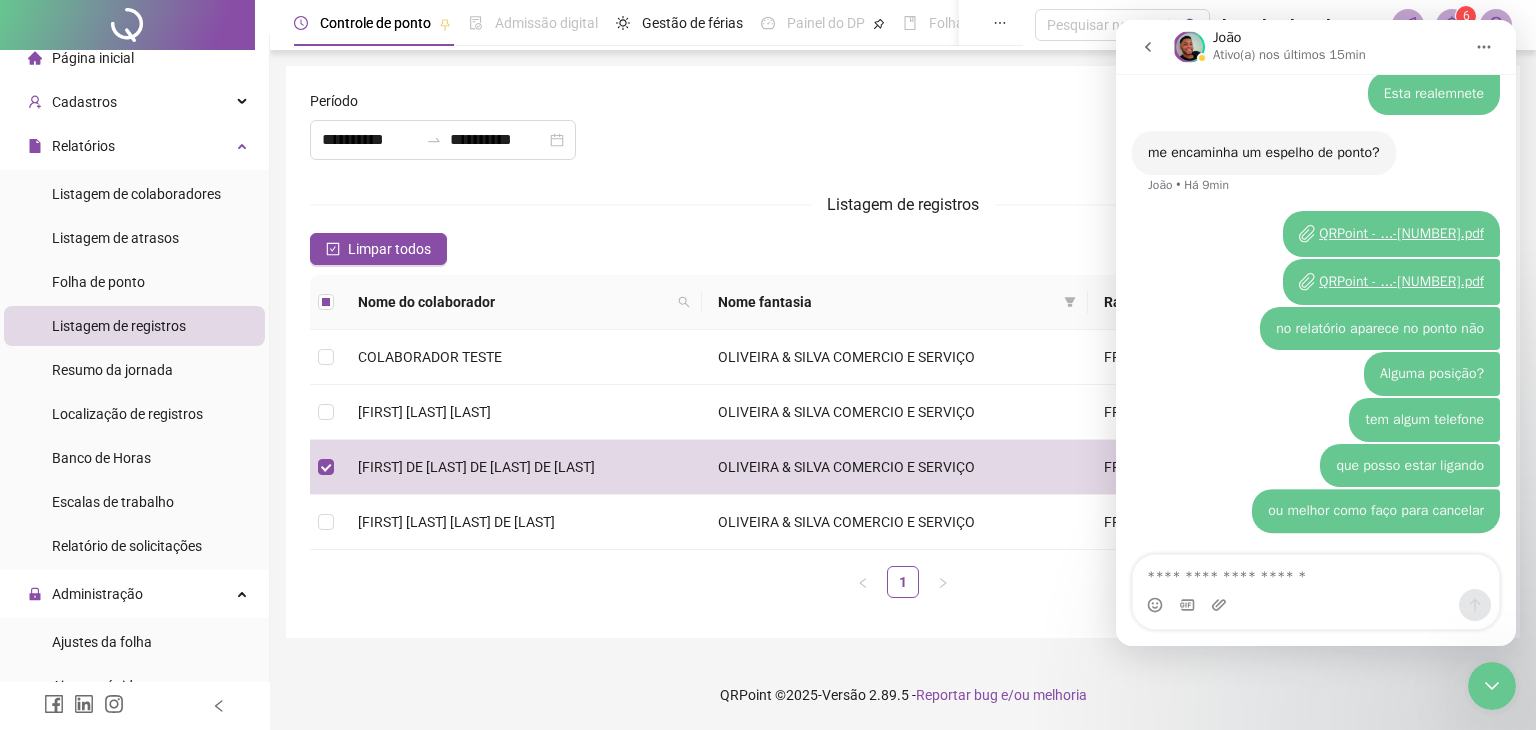 scroll, scrollTop: 4540, scrollLeft: 0, axis: vertical 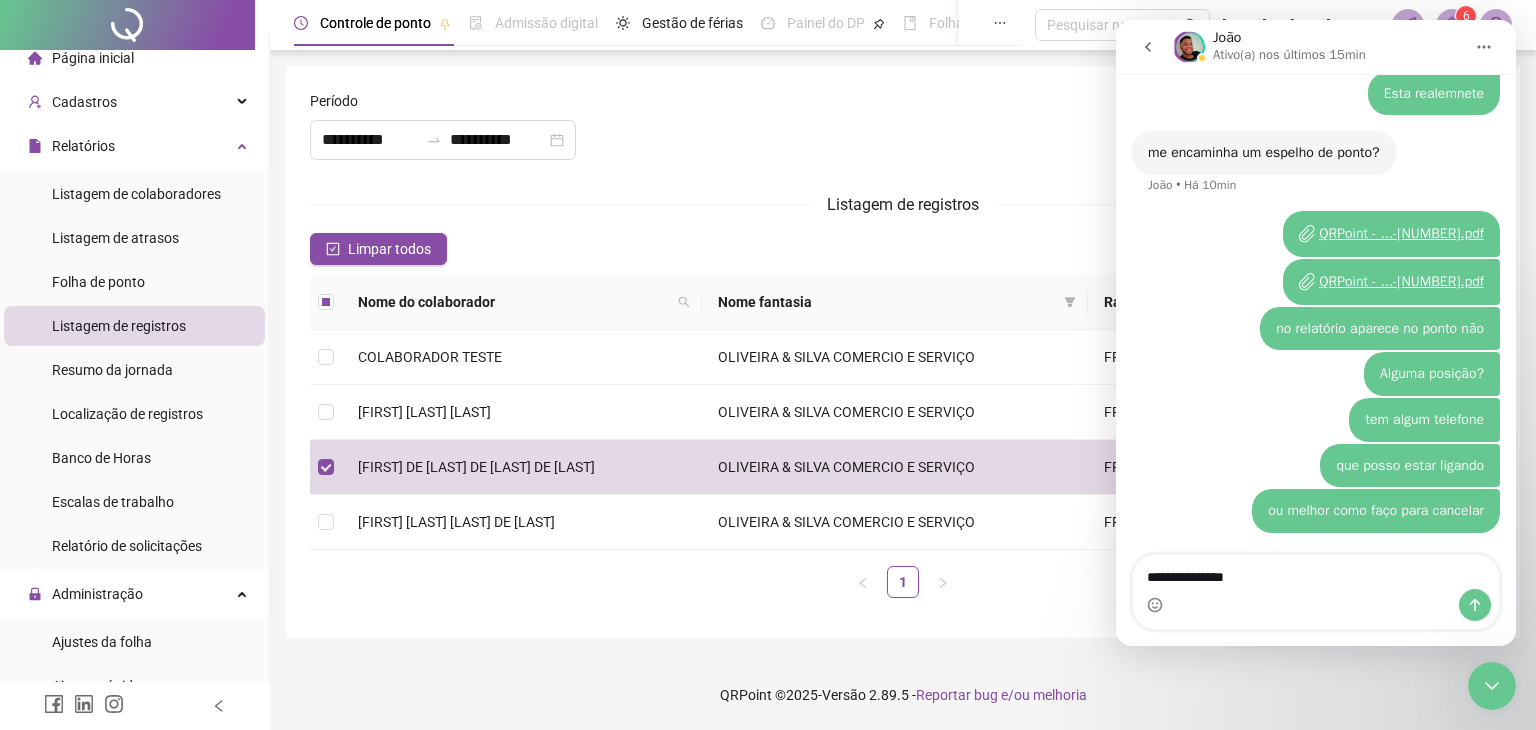 type on "**********" 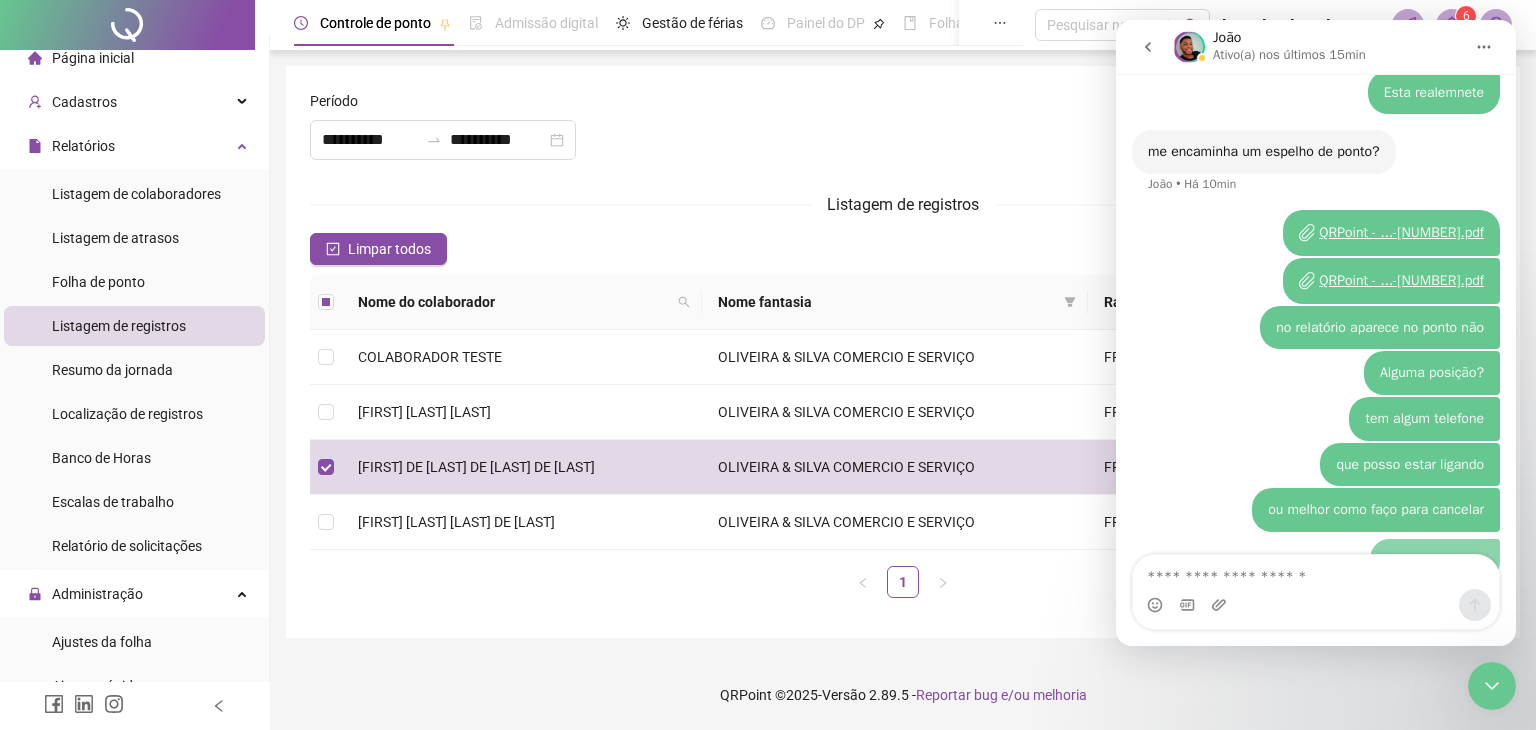 scroll, scrollTop: 4585, scrollLeft: 0, axis: vertical 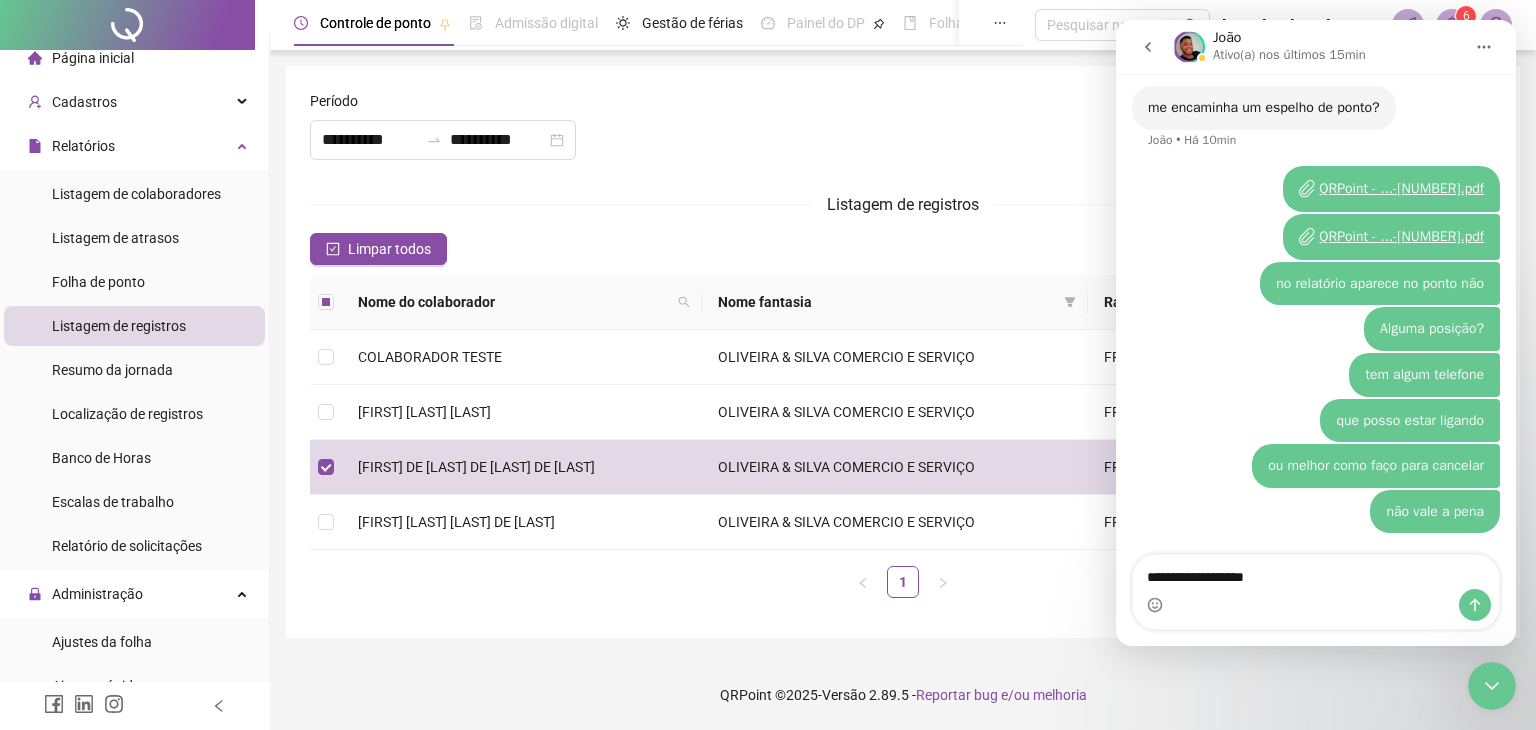 type on "**********" 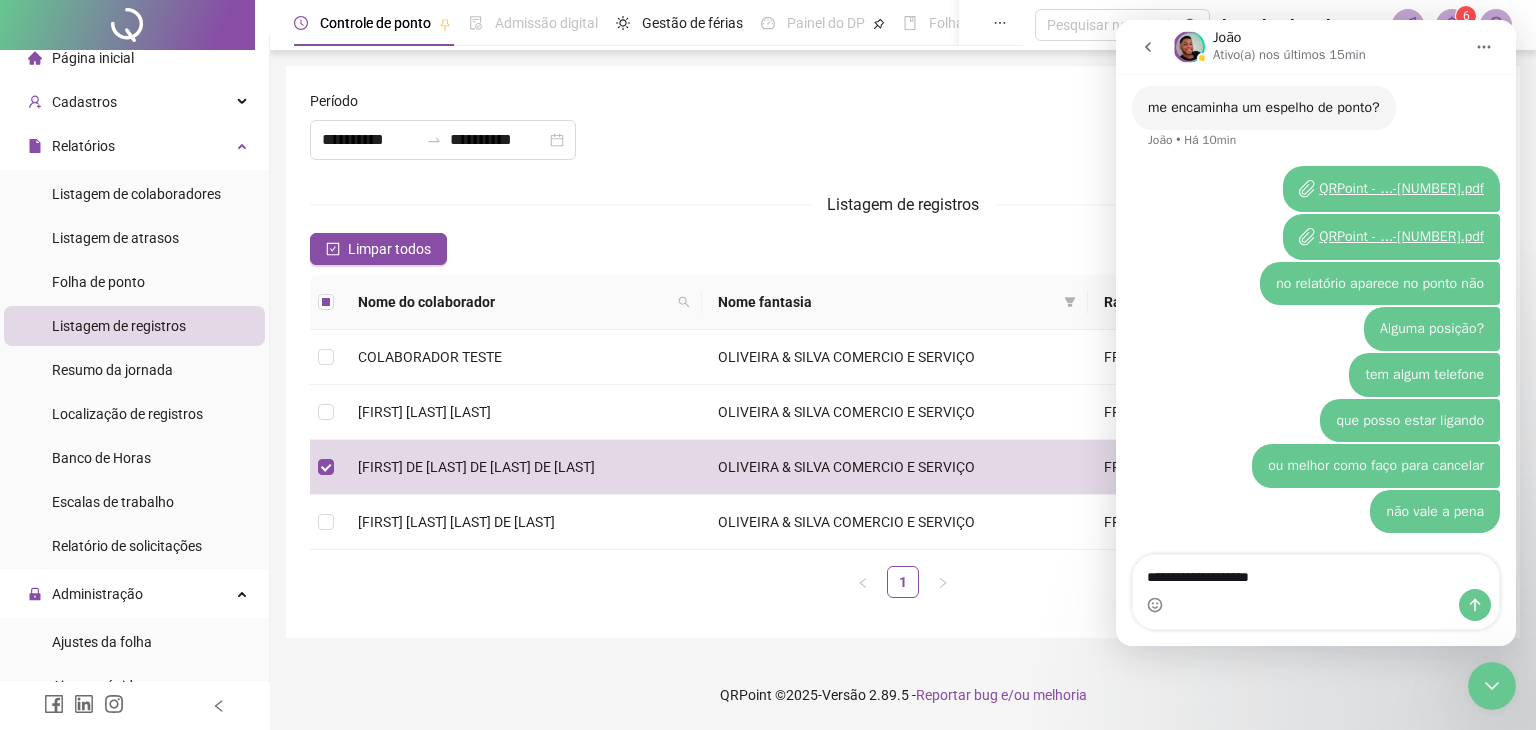 type 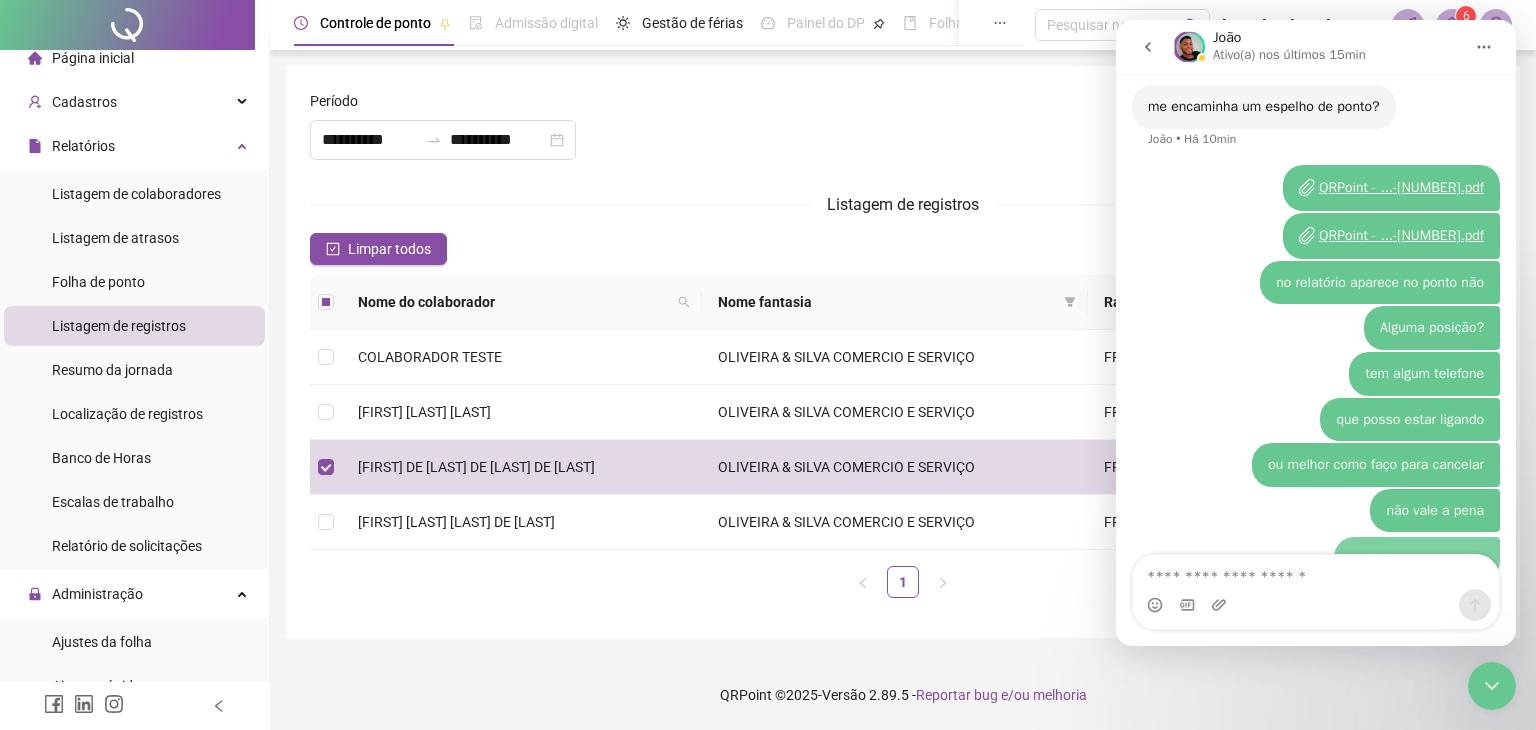 scroll, scrollTop: 4631, scrollLeft: 0, axis: vertical 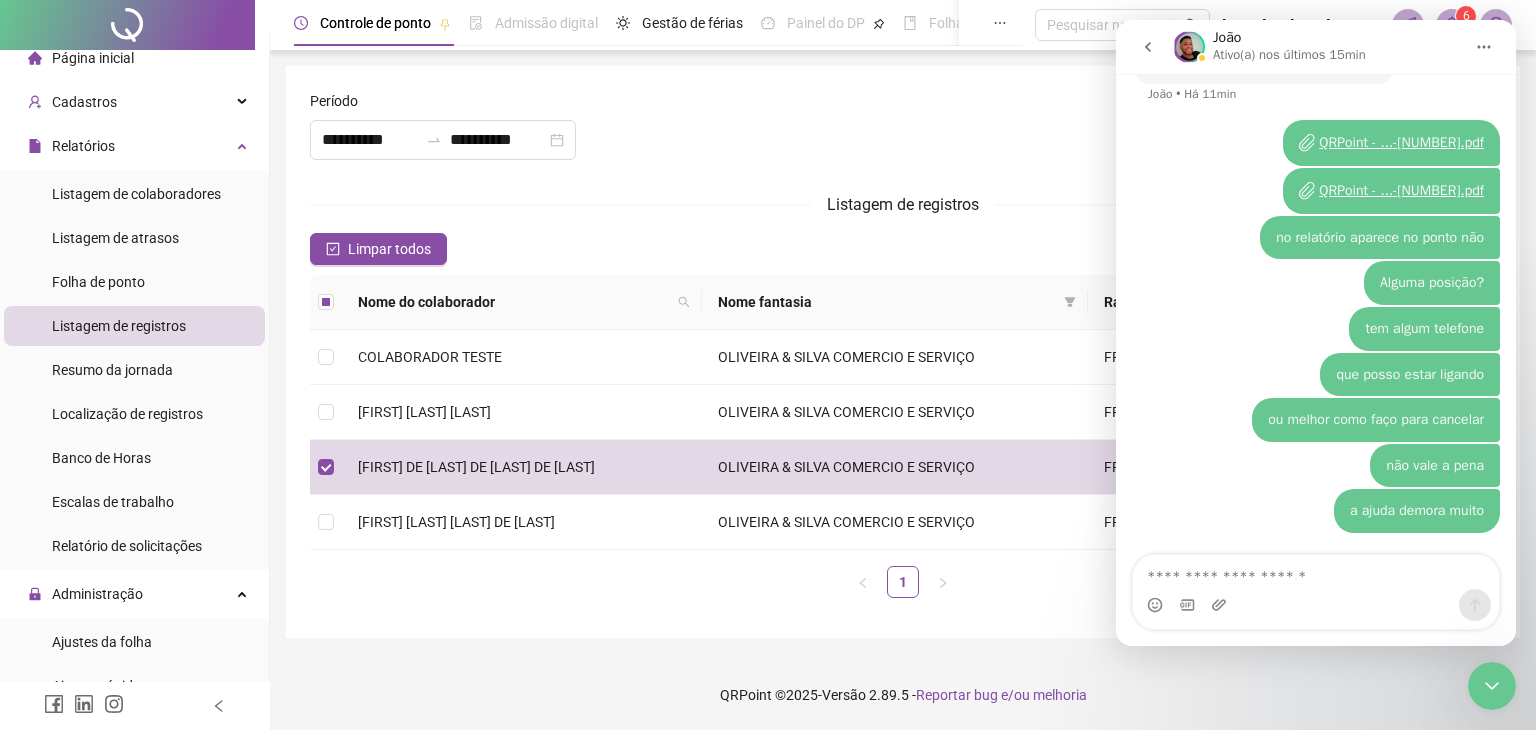 click 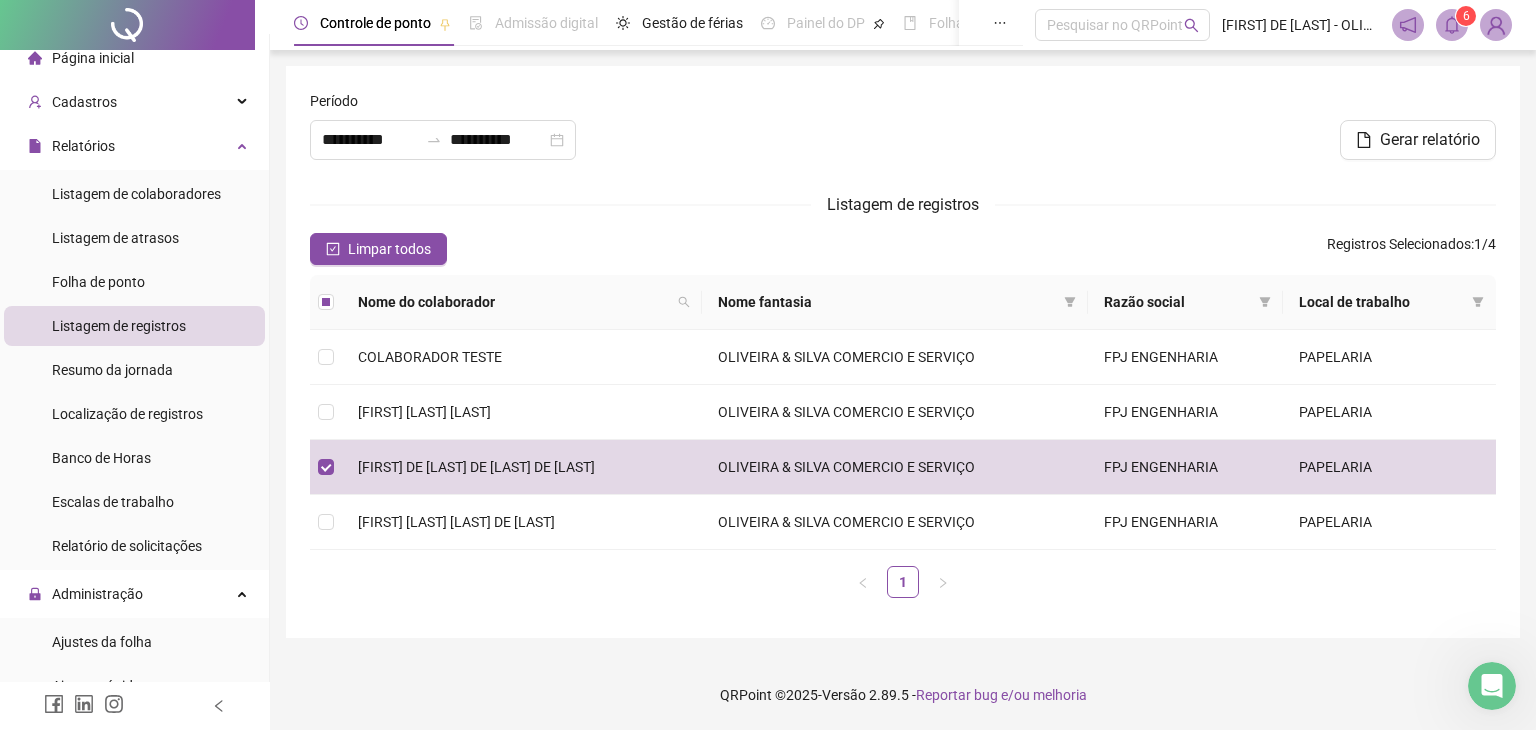 click at bounding box center [1496, 25] 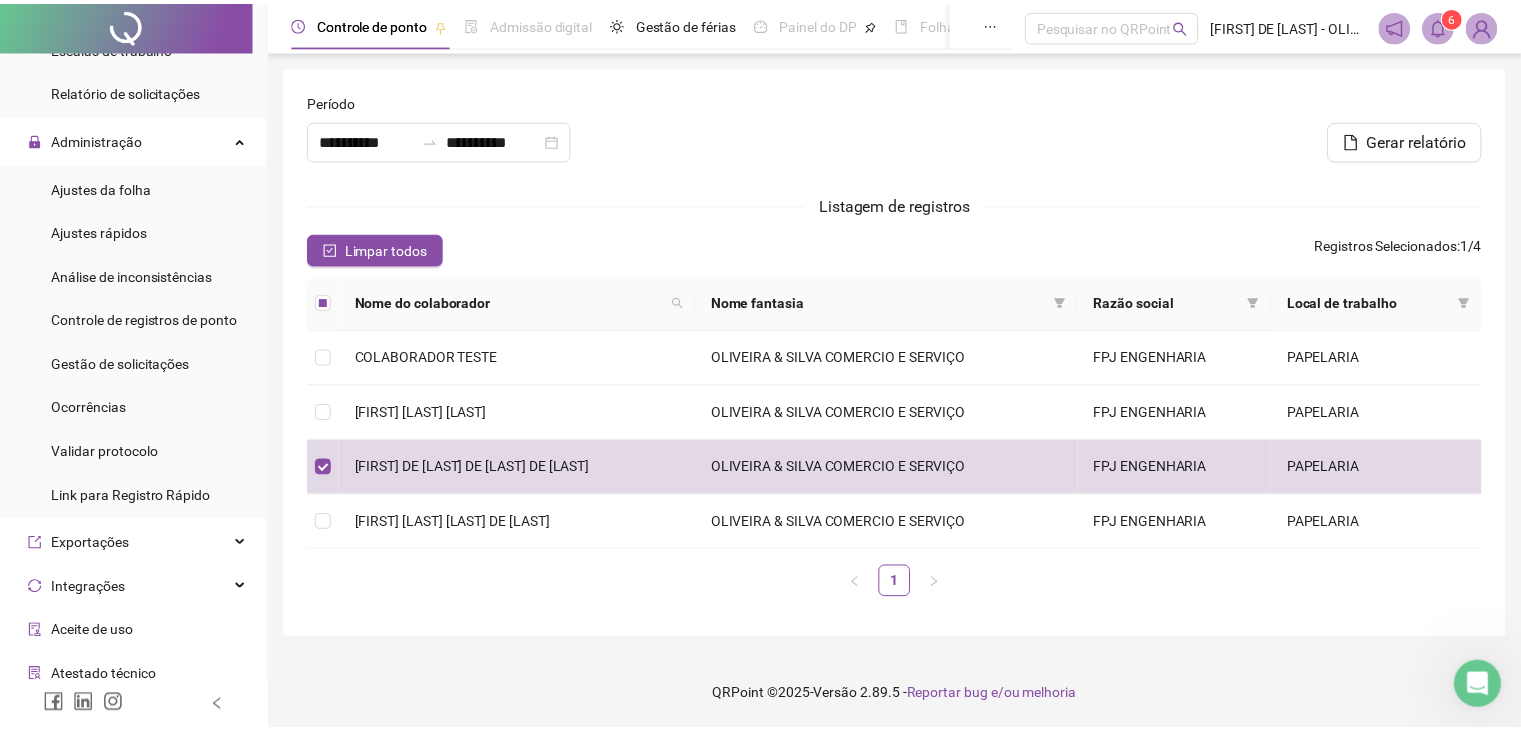scroll, scrollTop: 616, scrollLeft: 0, axis: vertical 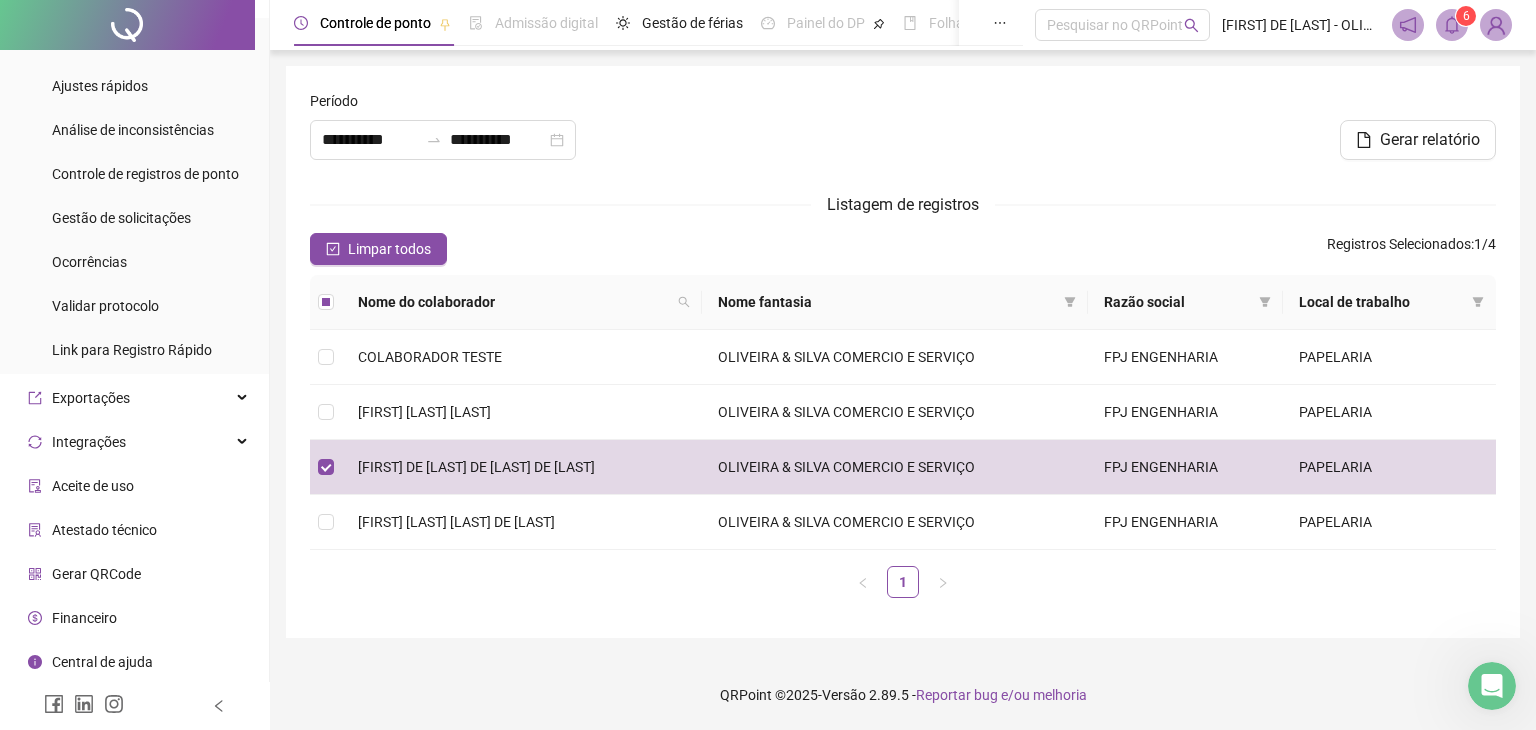 click on "Central de ajuda" at bounding box center (102, 662) 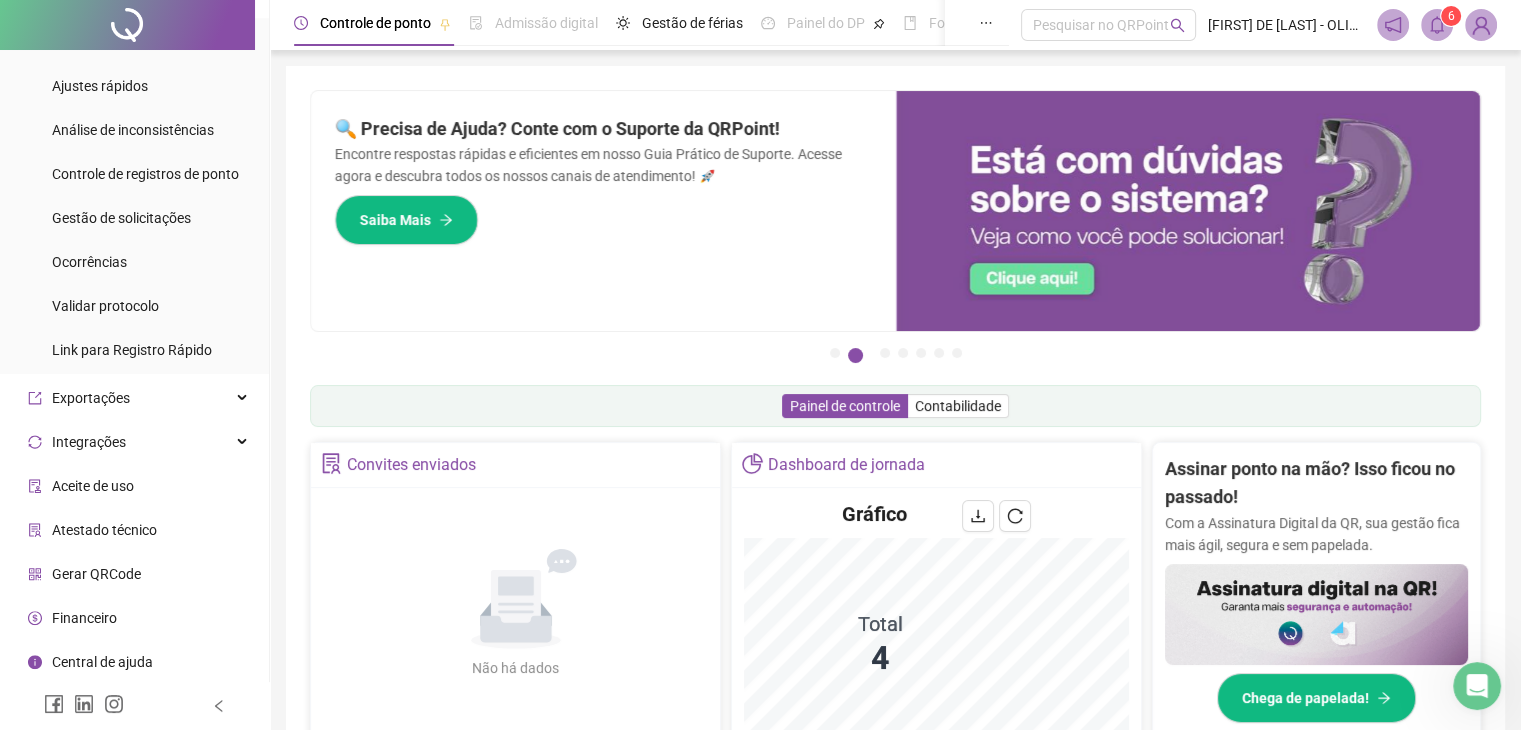 click 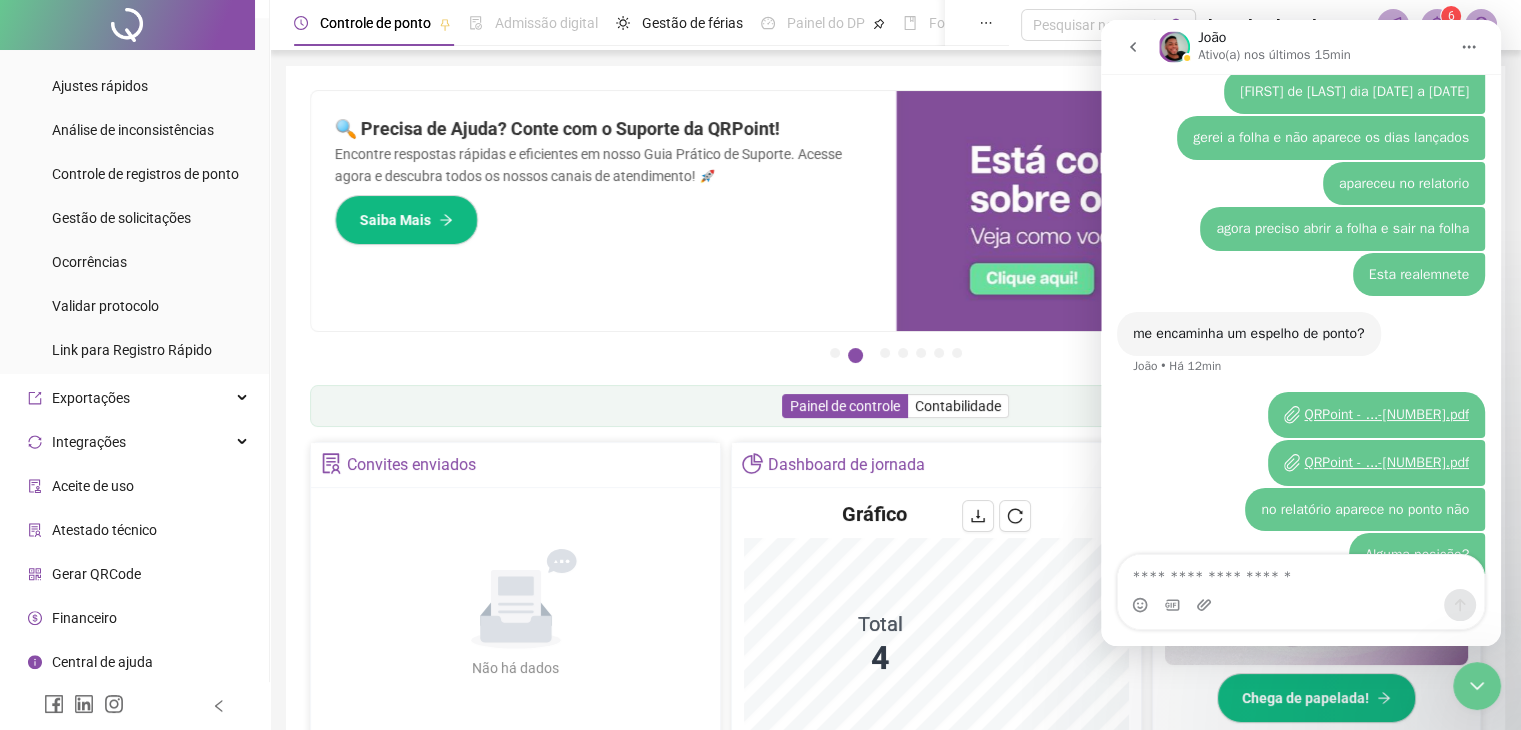 scroll, scrollTop: 4631, scrollLeft: 0, axis: vertical 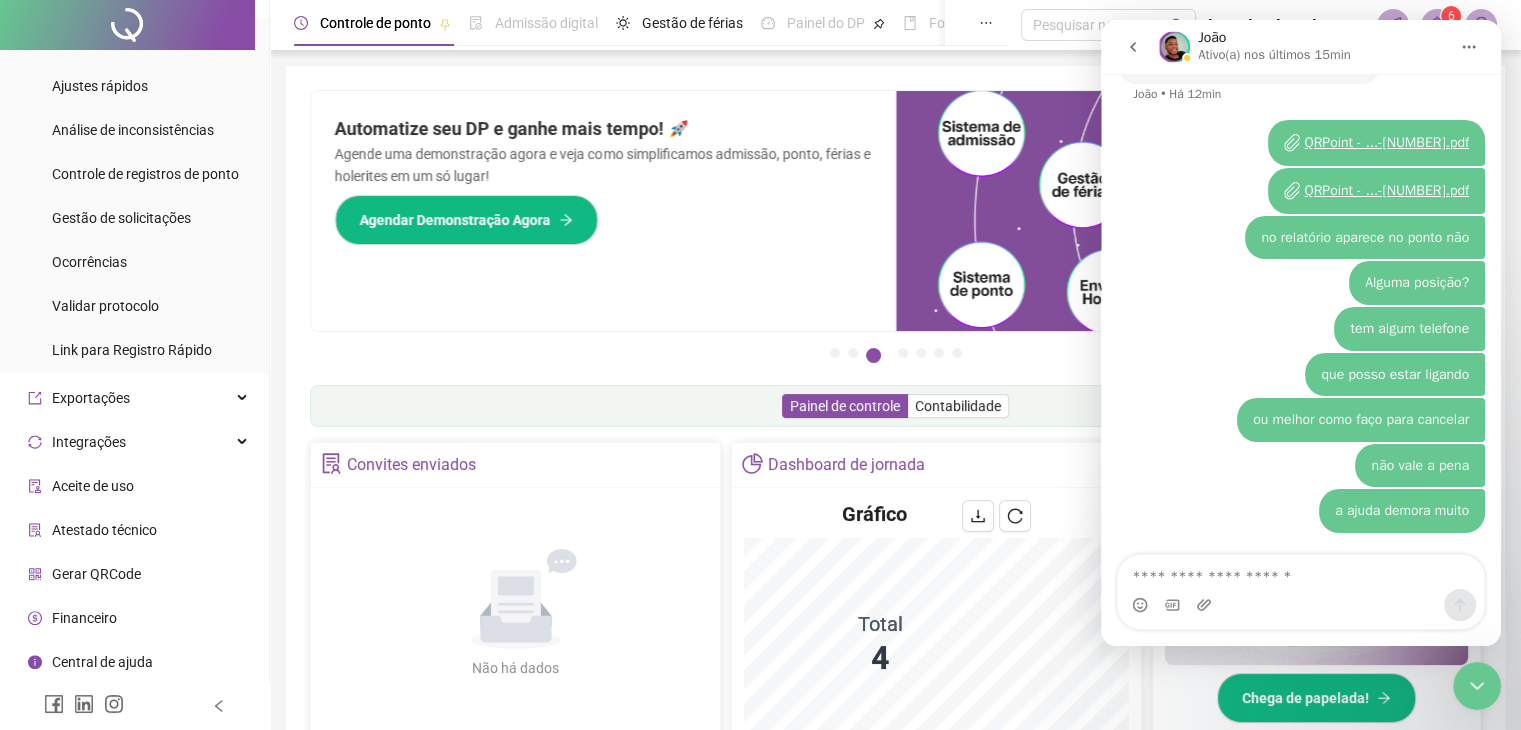 click 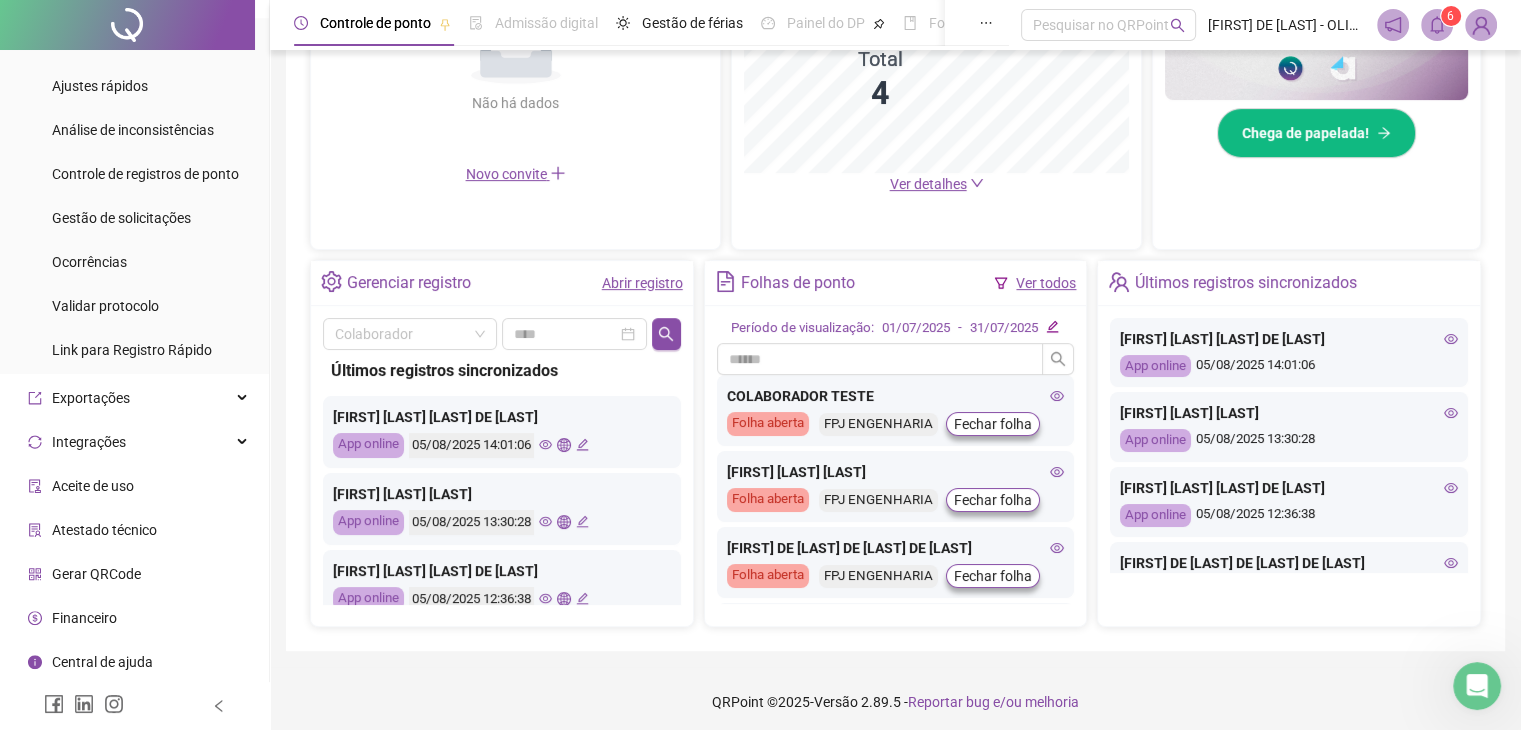 scroll, scrollTop: 570, scrollLeft: 0, axis: vertical 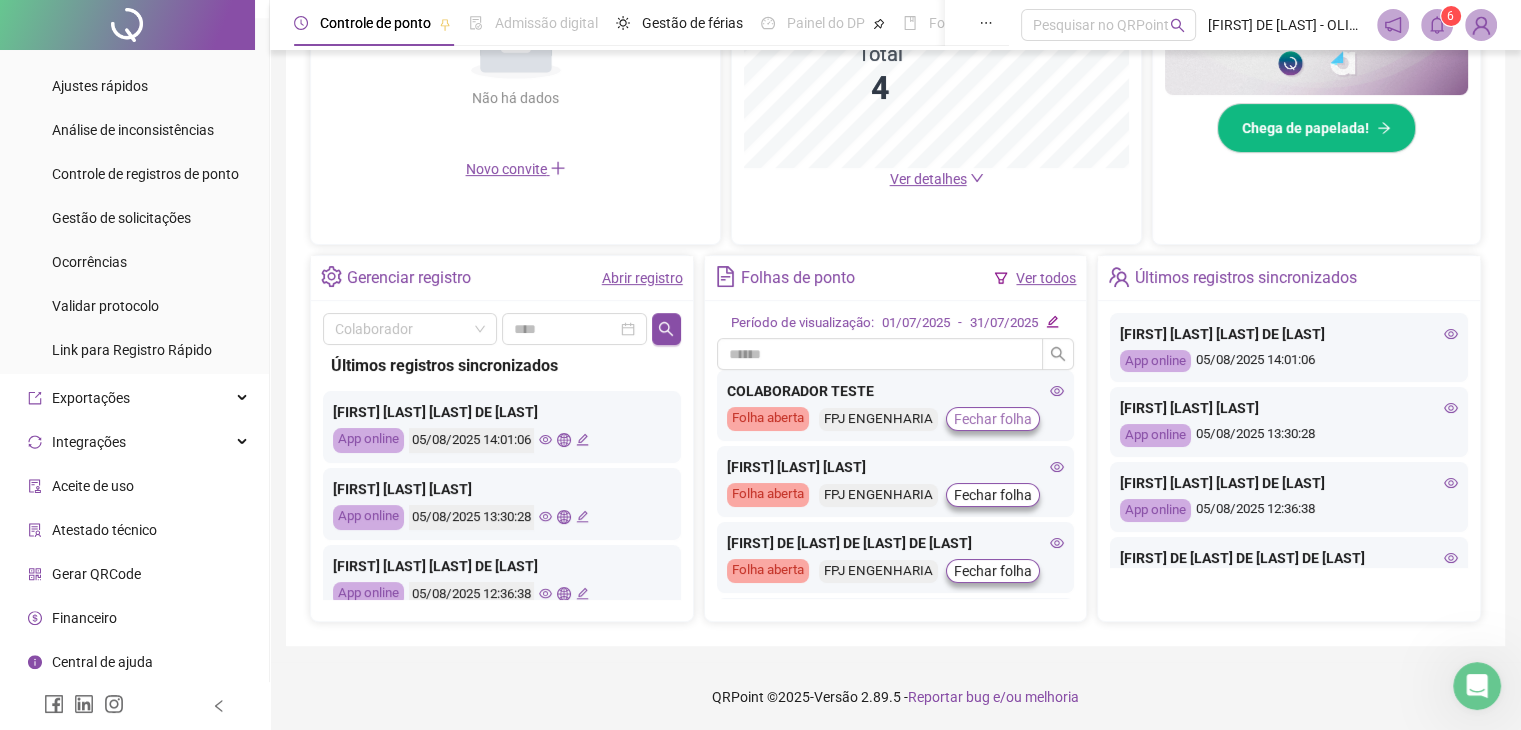 click on "Fechar folha" at bounding box center [993, 419] 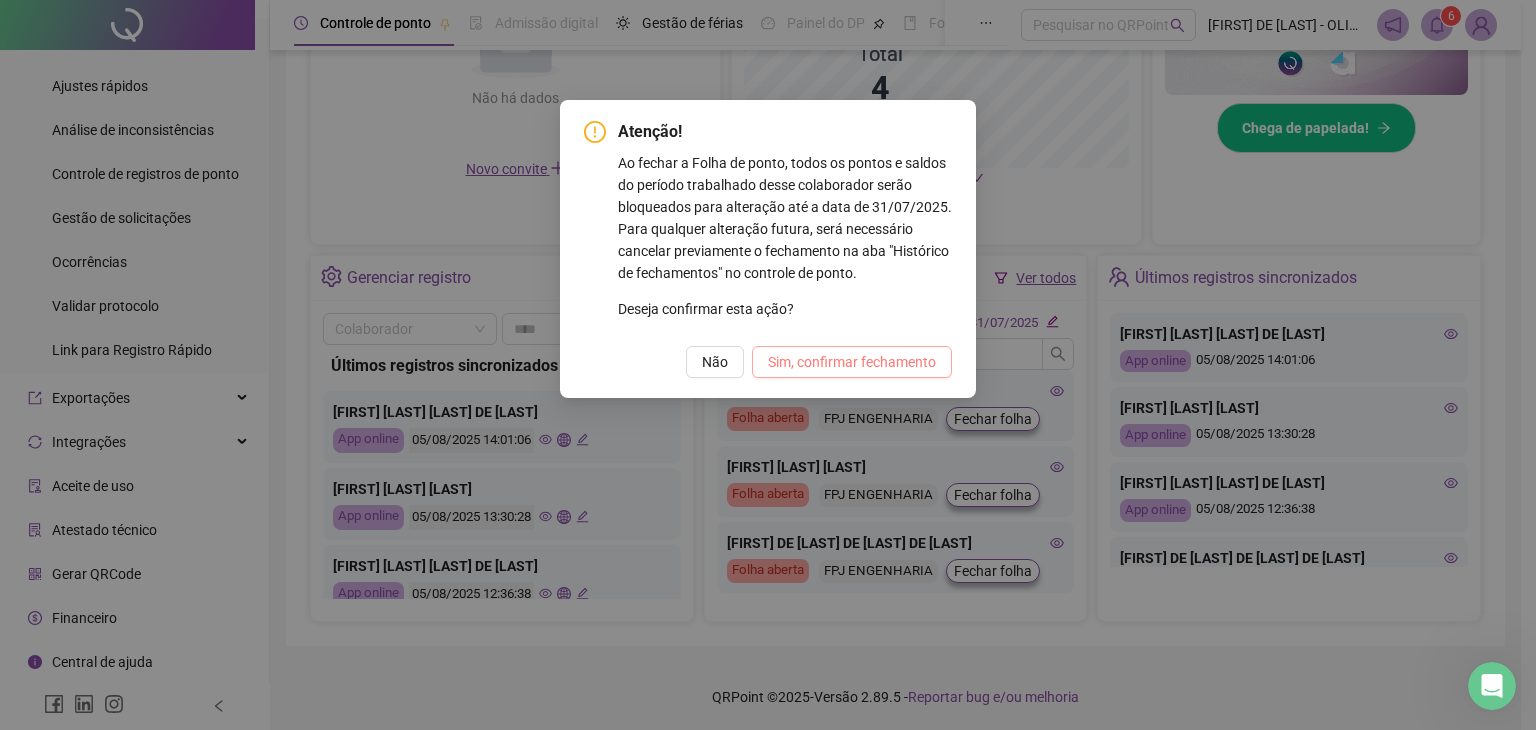 click on "Sim, confirmar fechamento" at bounding box center (852, 362) 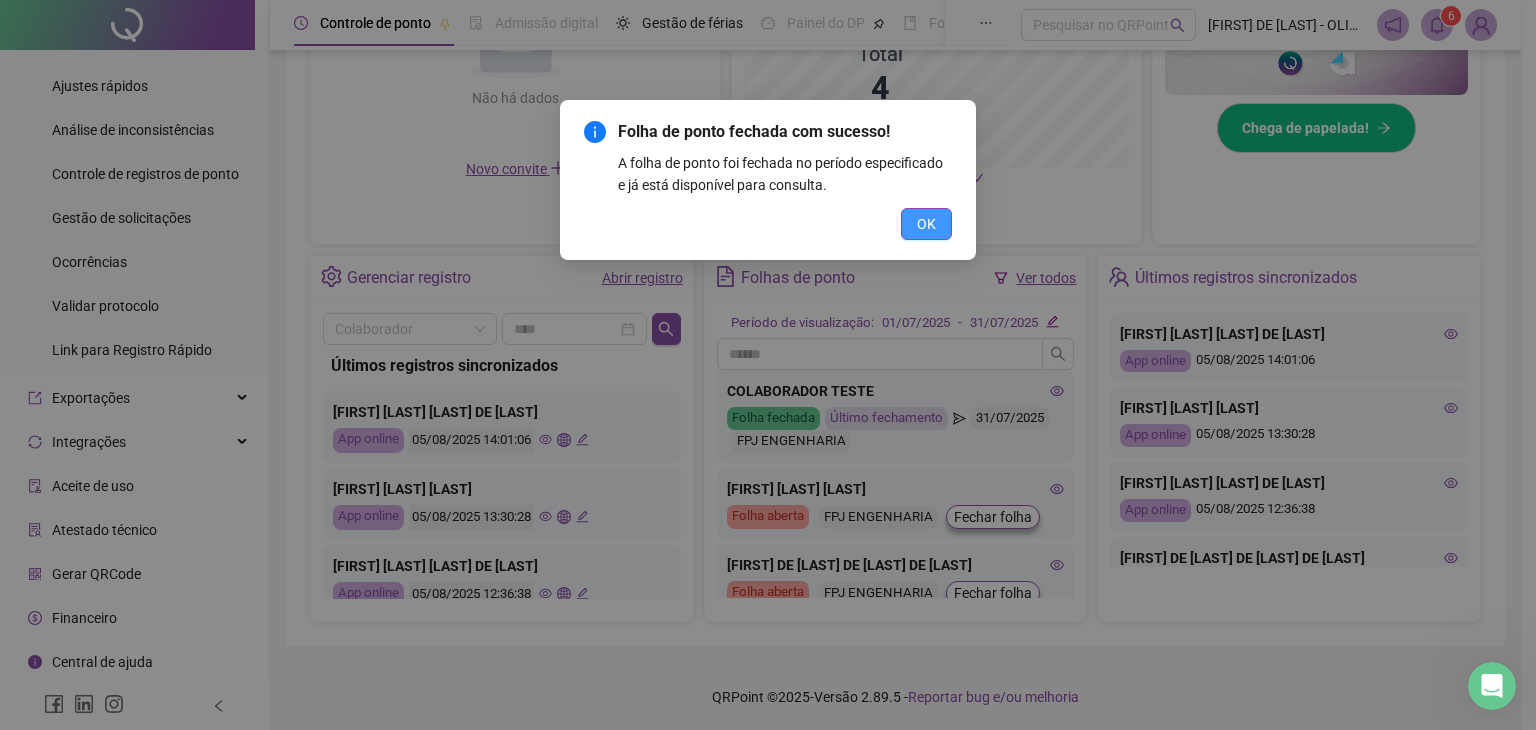 click on "OK" at bounding box center (926, 224) 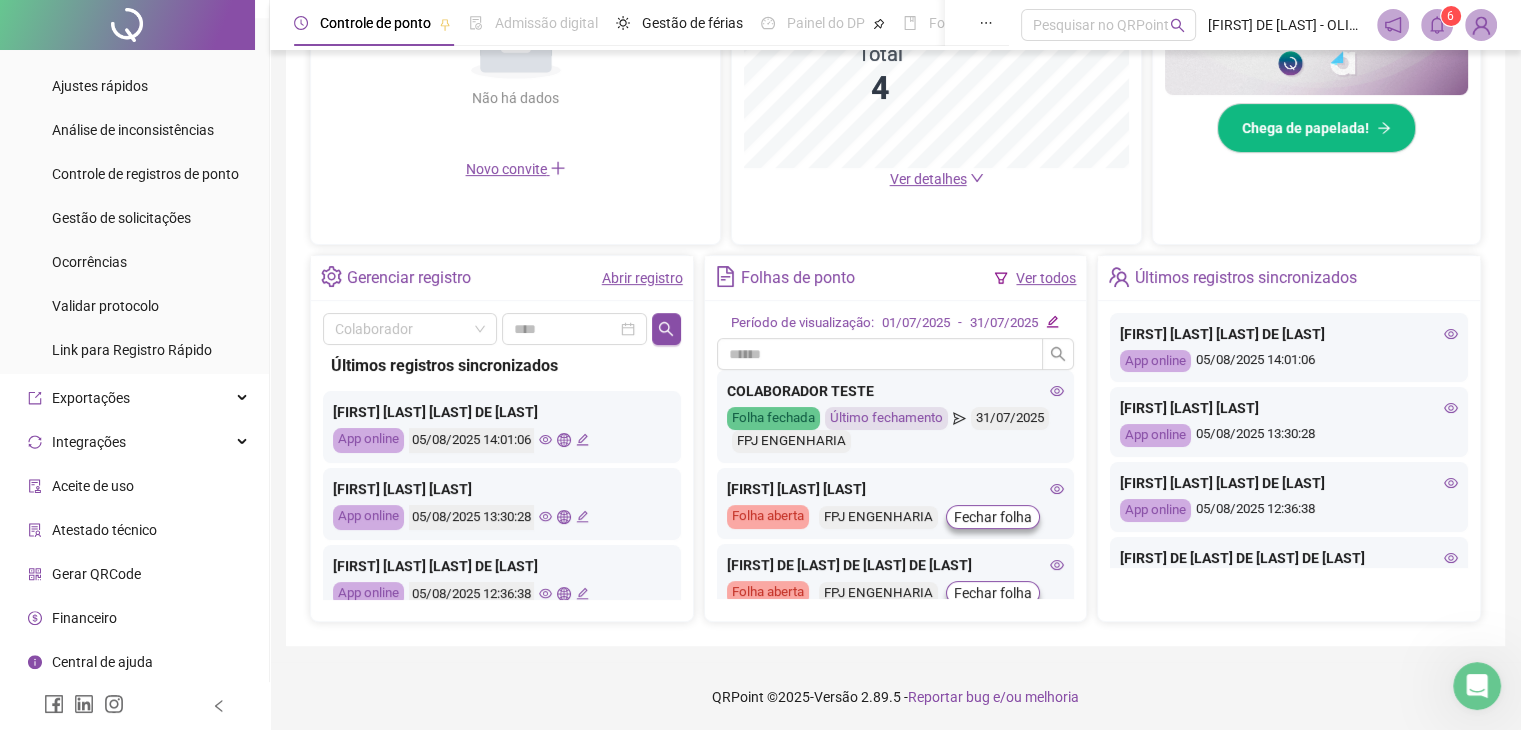 click 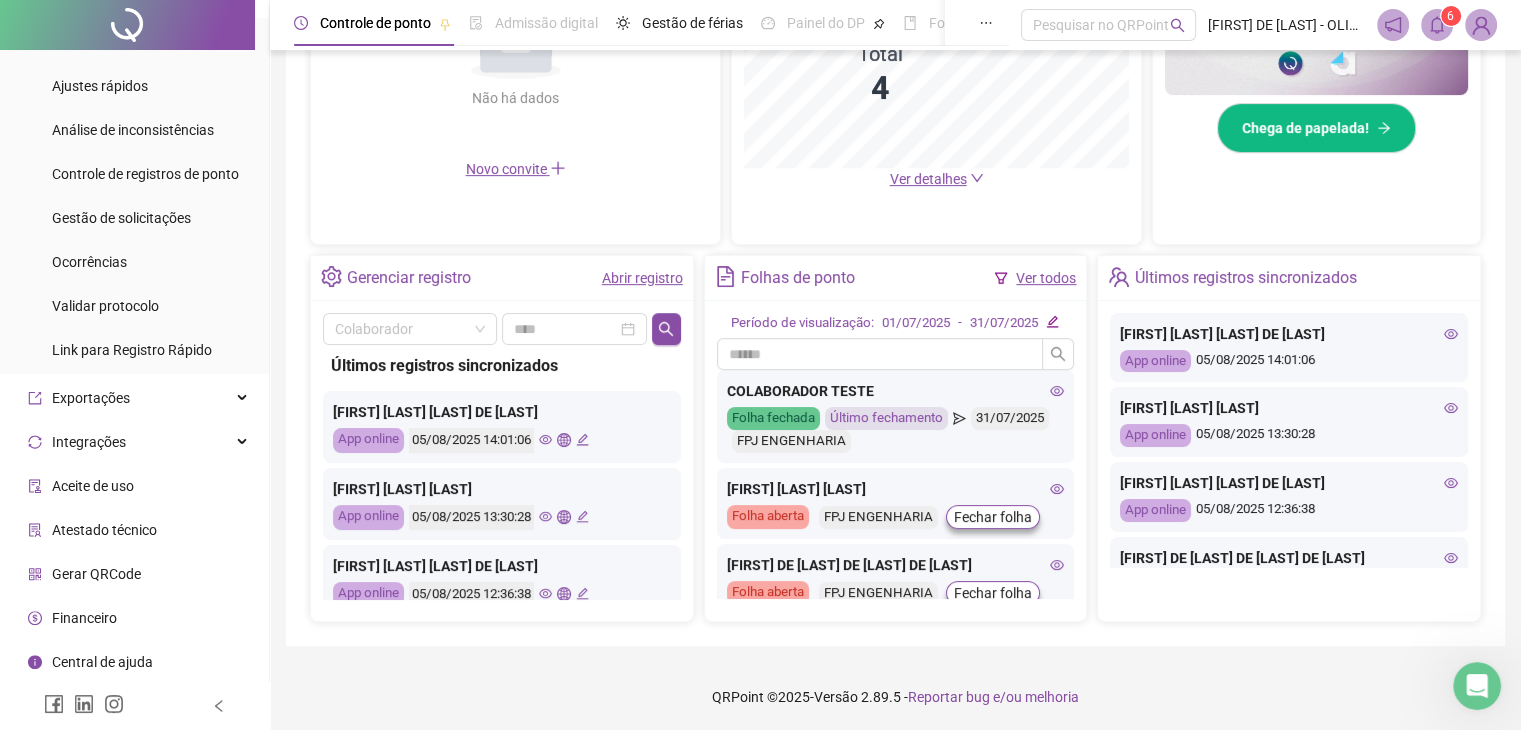 click 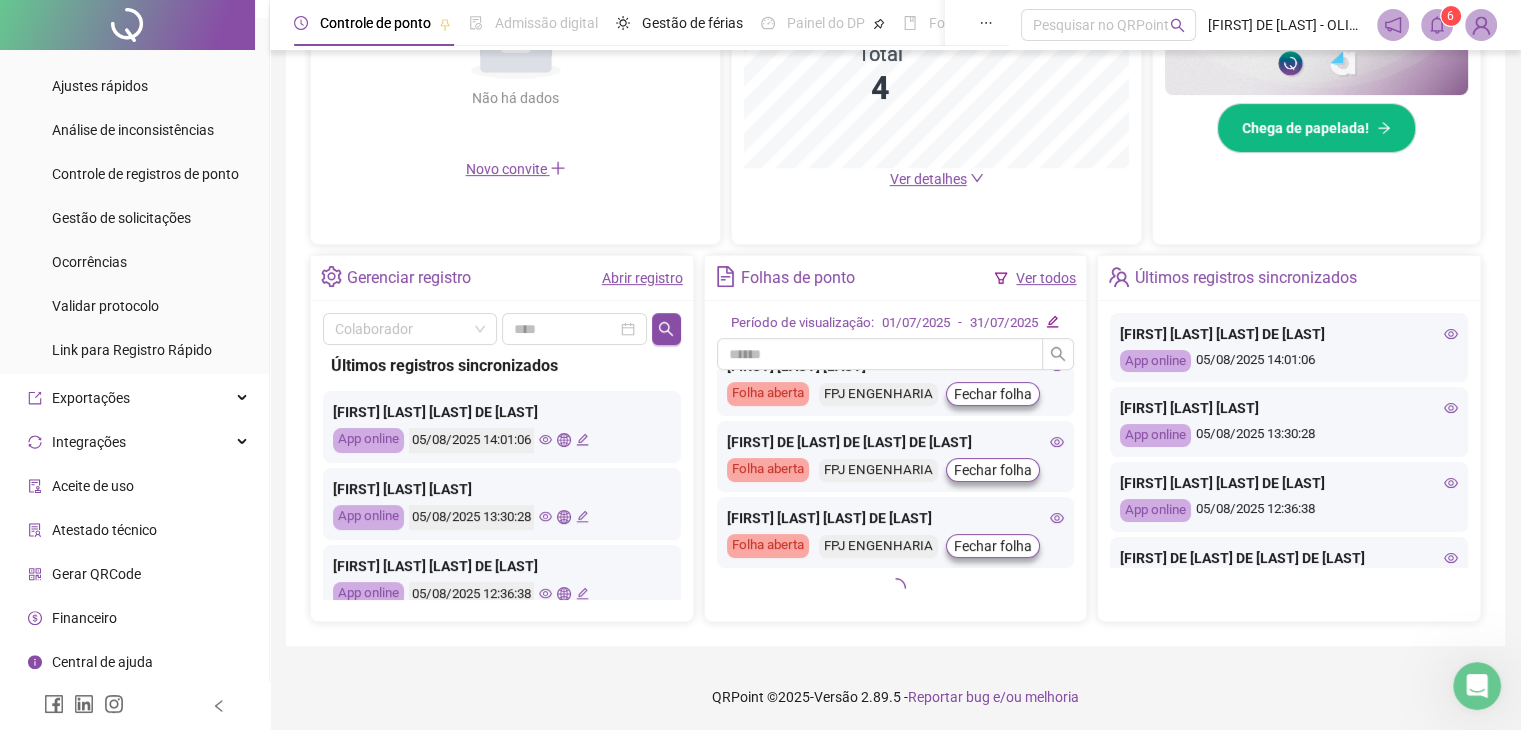 scroll, scrollTop: 171, scrollLeft: 0, axis: vertical 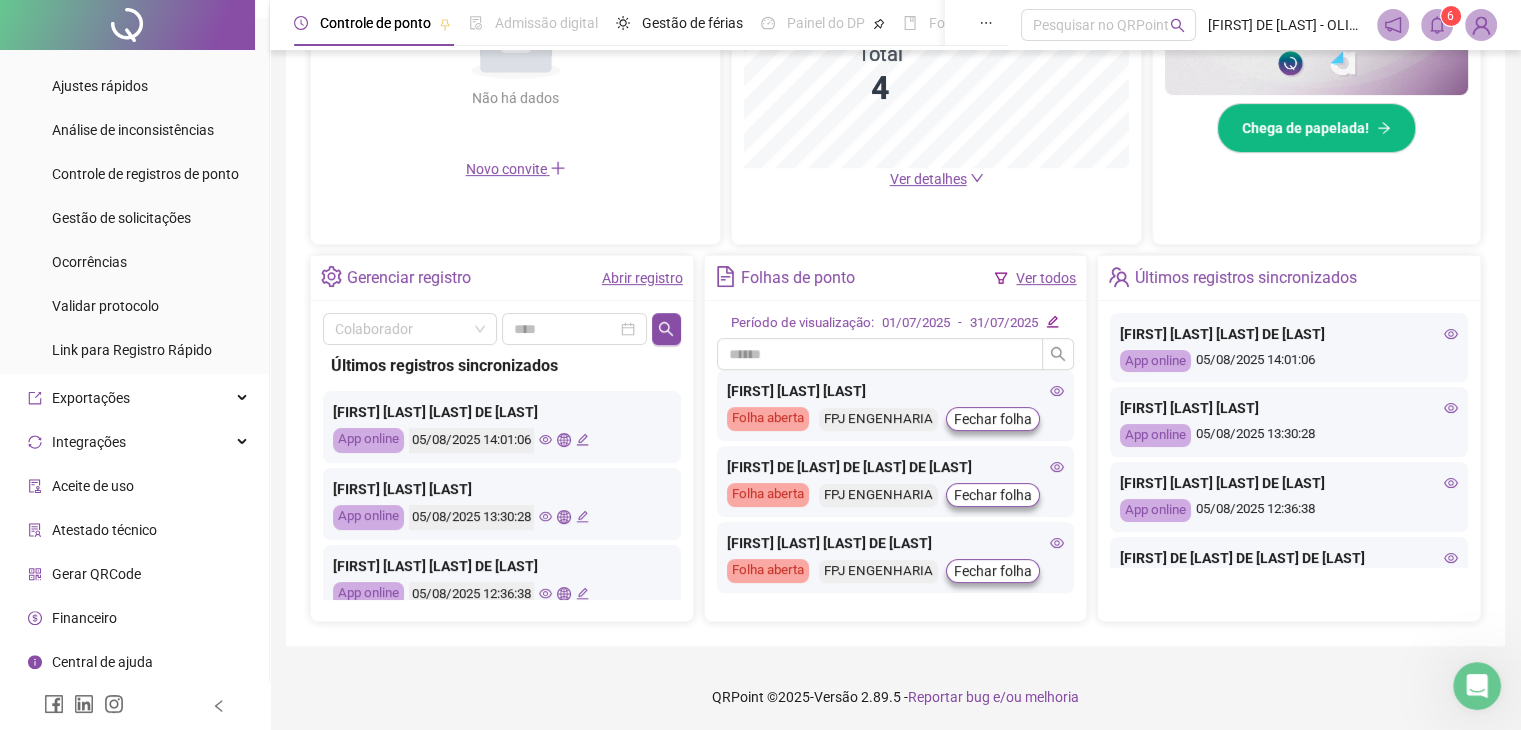 click 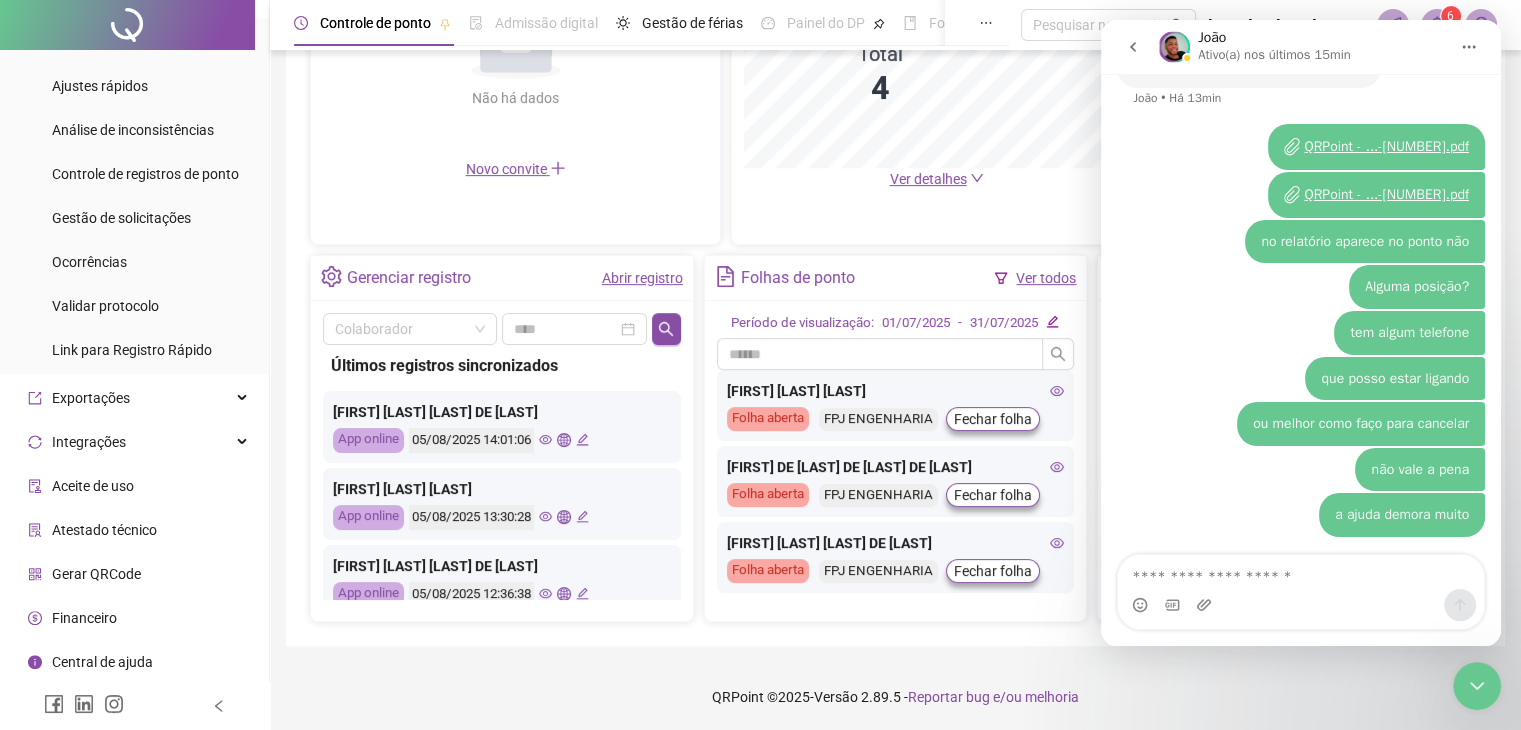 scroll, scrollTop: 4631, scrollLeft: 0, axis: vertical 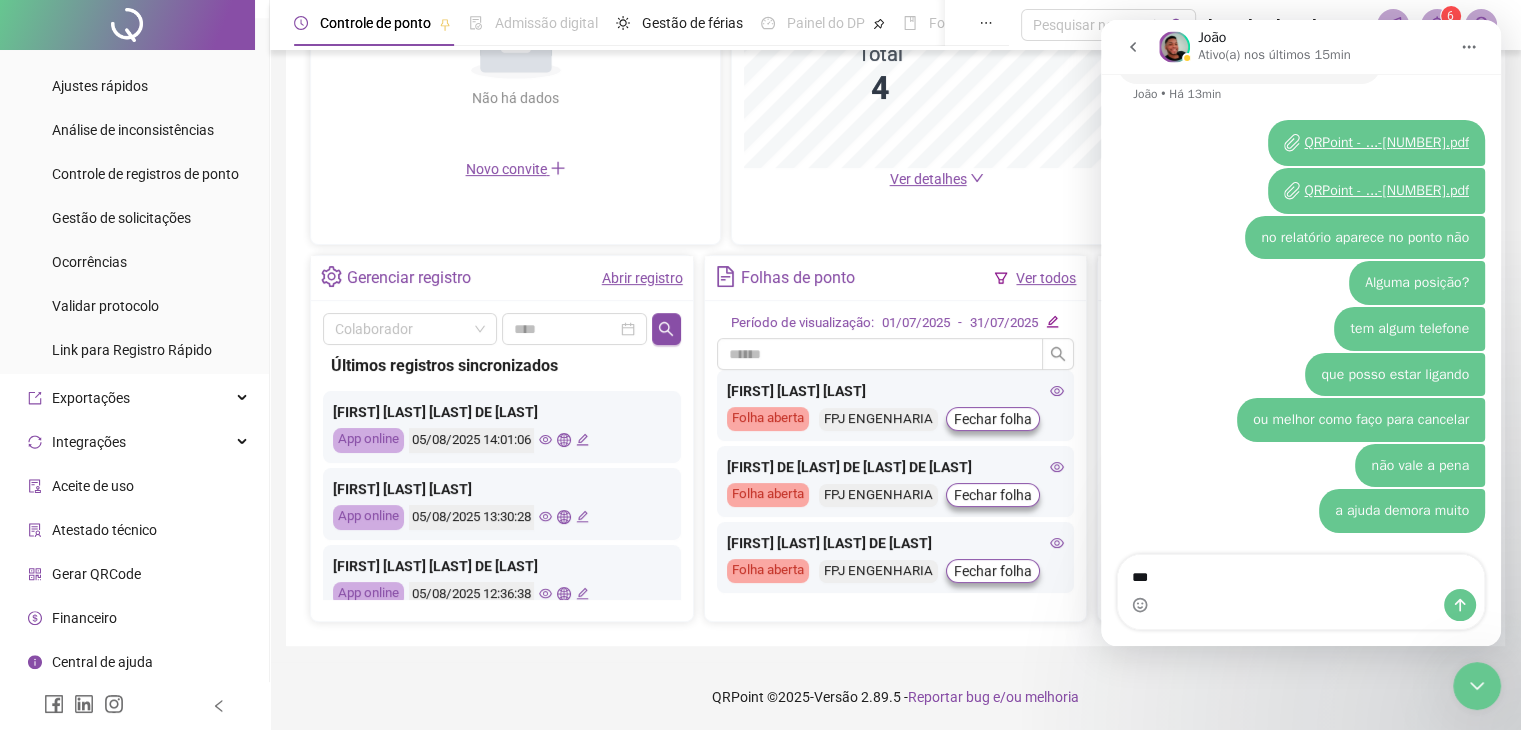 type on "****" 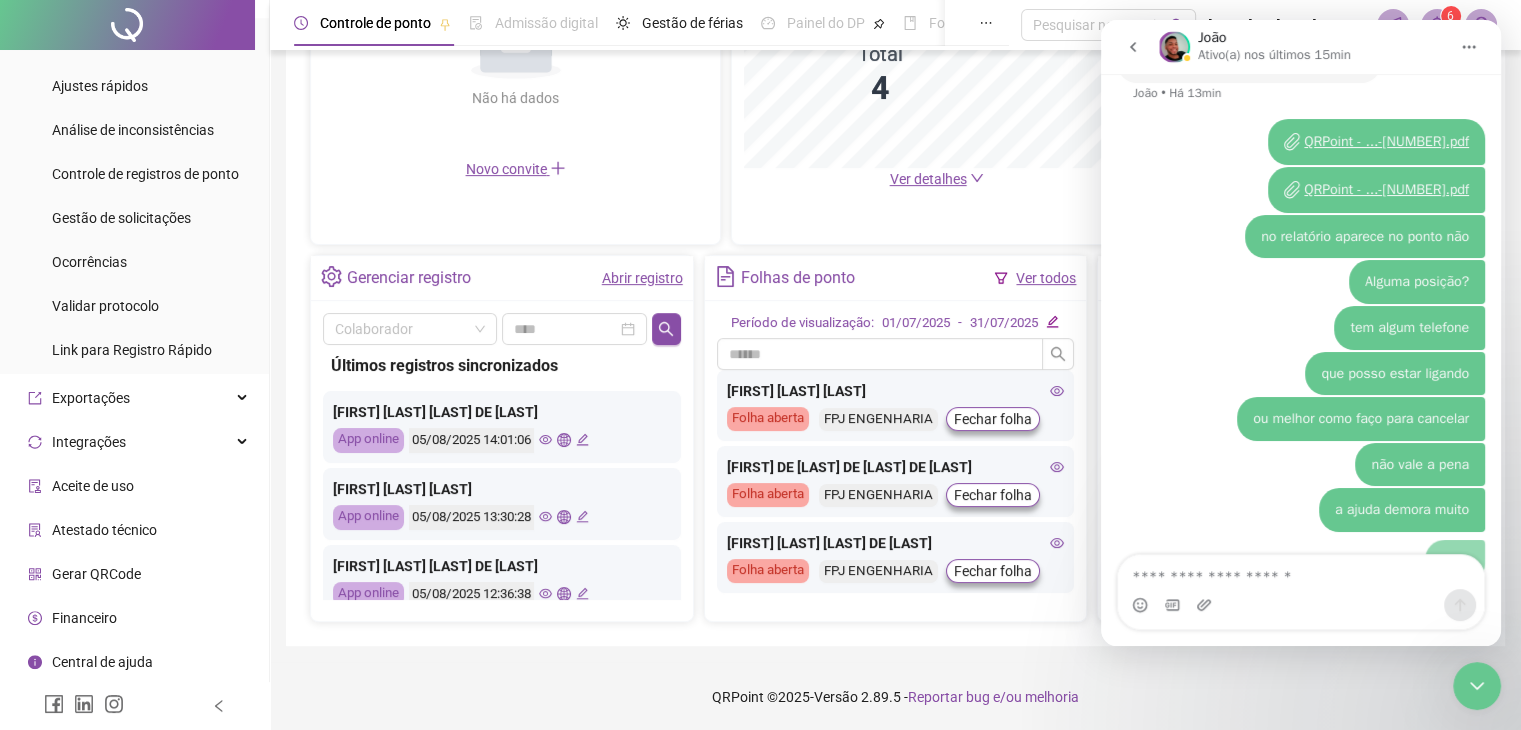 scroll, scrollTop: 4676, scrollLeft: 0, axis: vertical 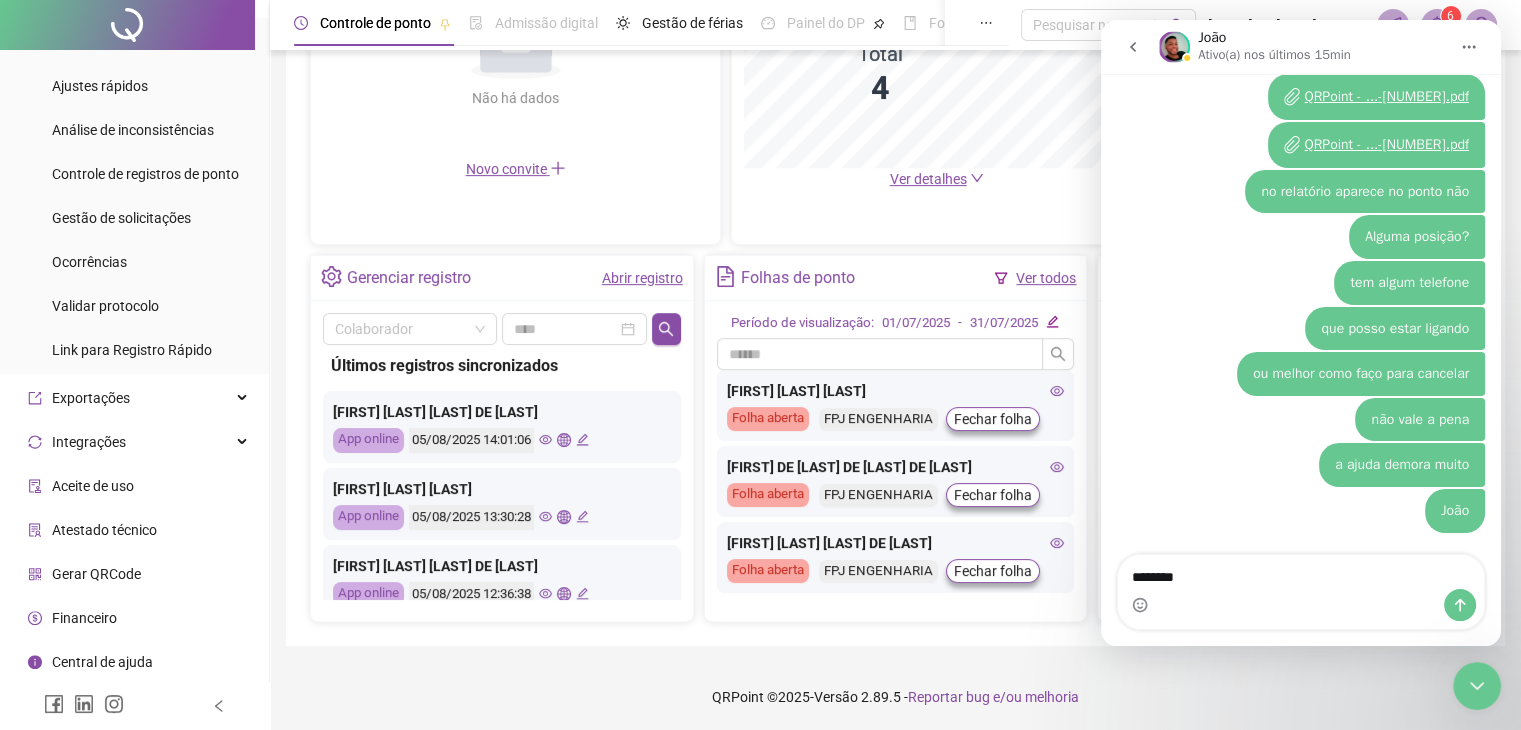 type on "*********" 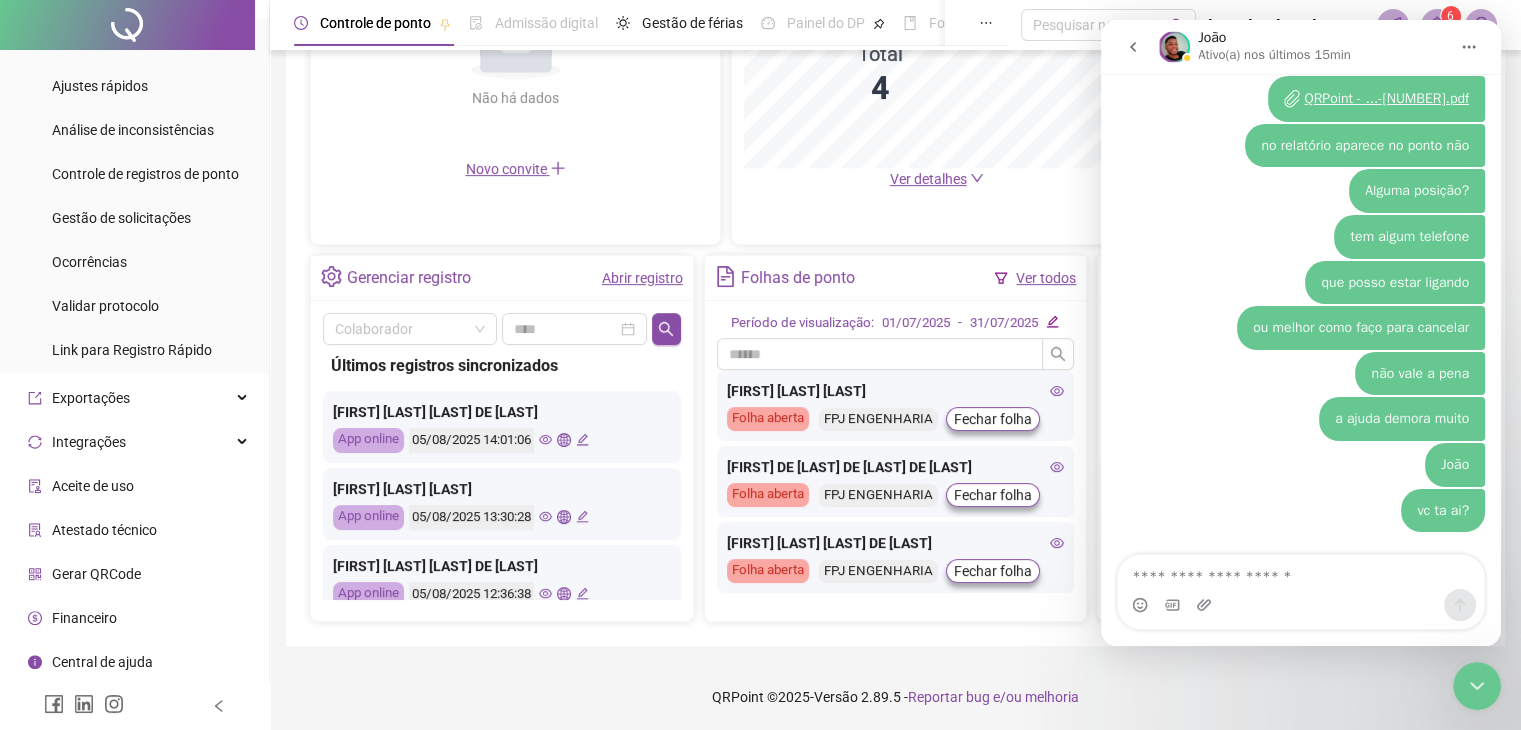 scroll, scrollTop: 4799, scrollLeft: 0, axis: vertical 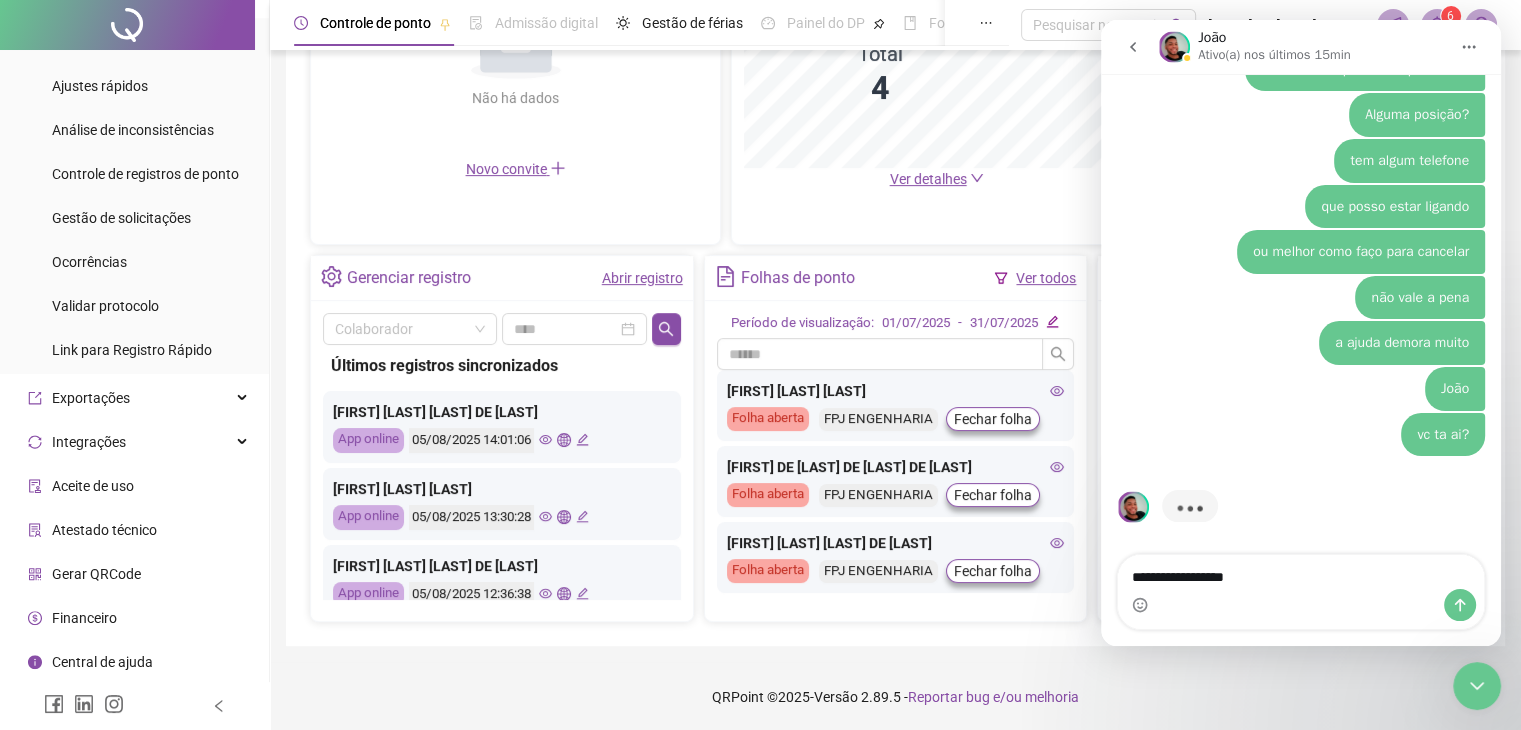 type on "**********" 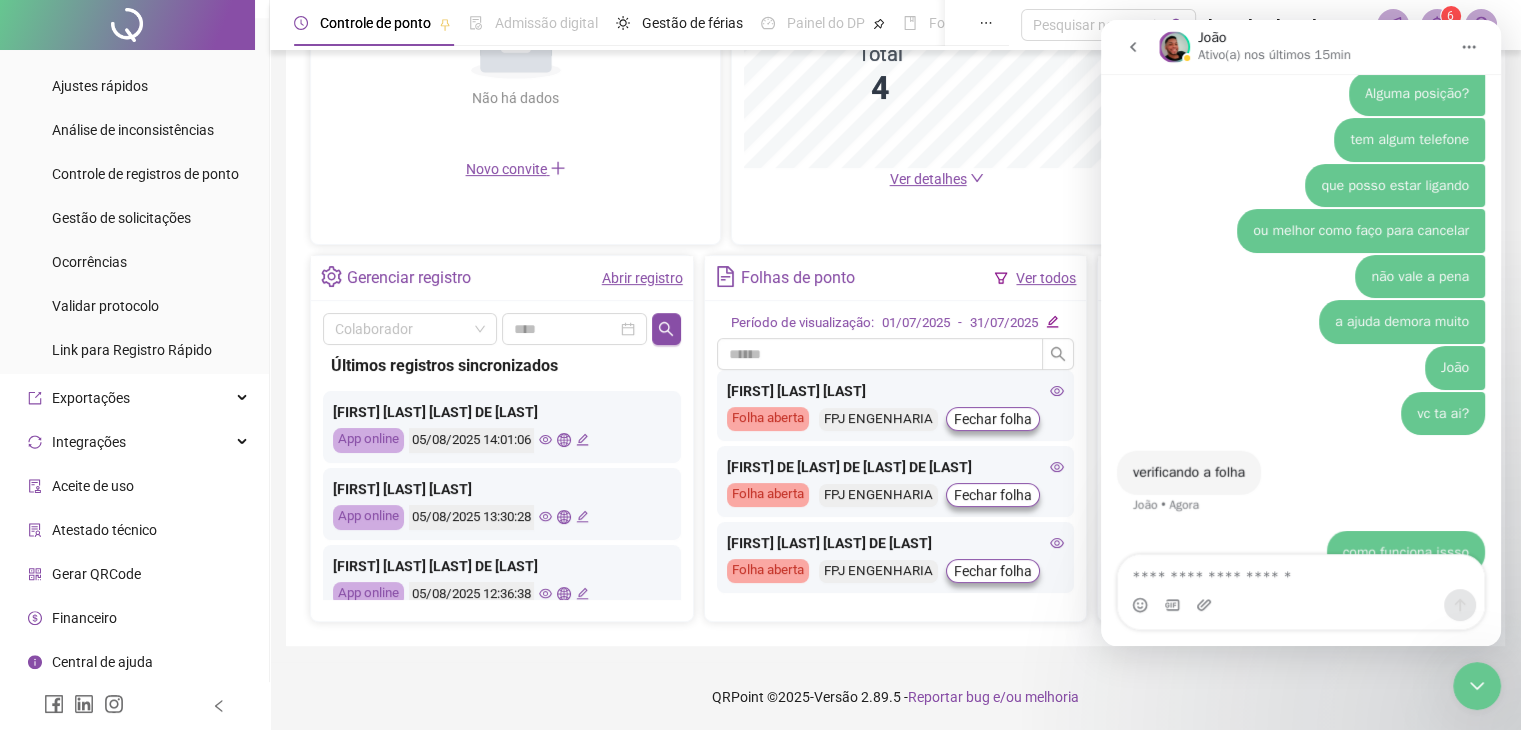 scroll, scrollTop: 4841, scrollLeft: 0, axis: vertical 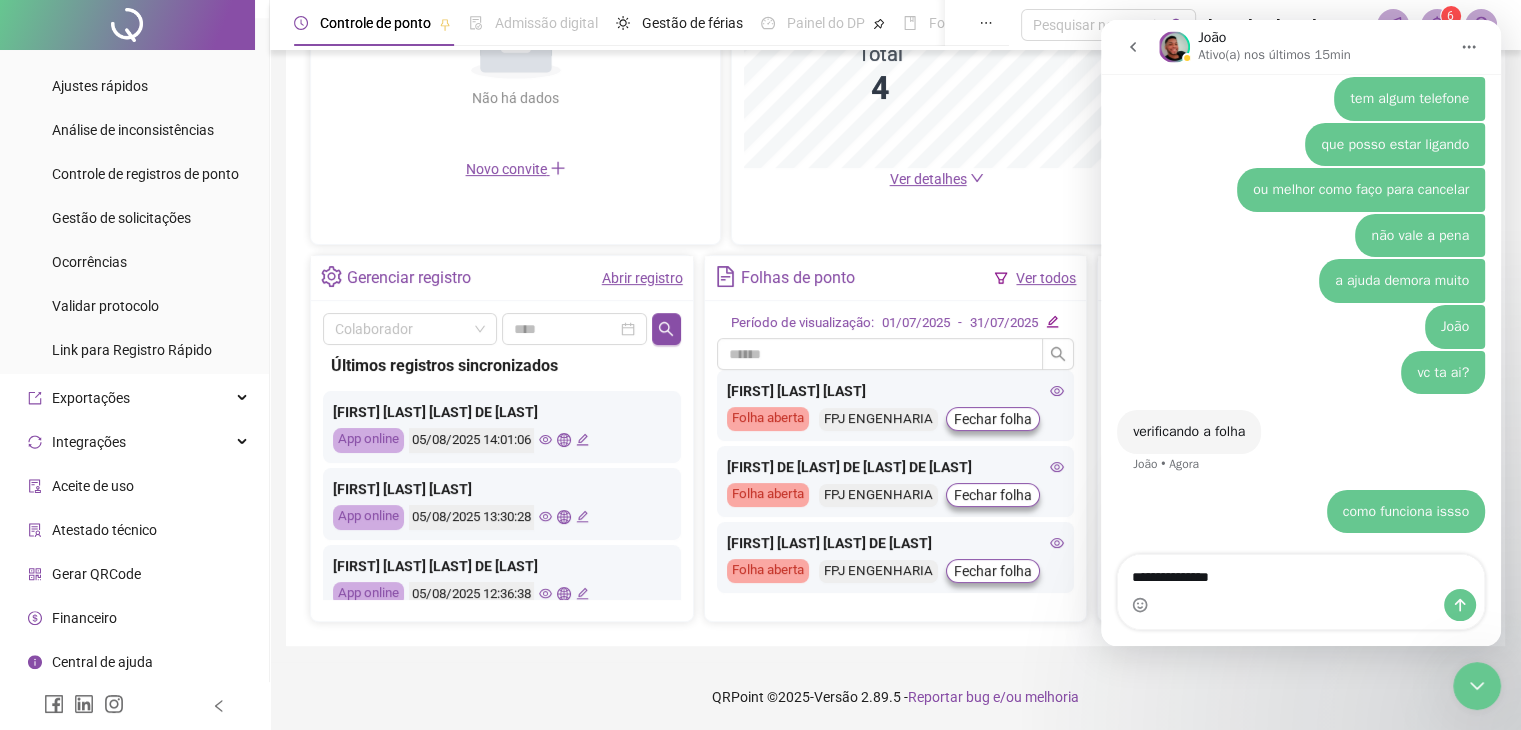 type on "**********" 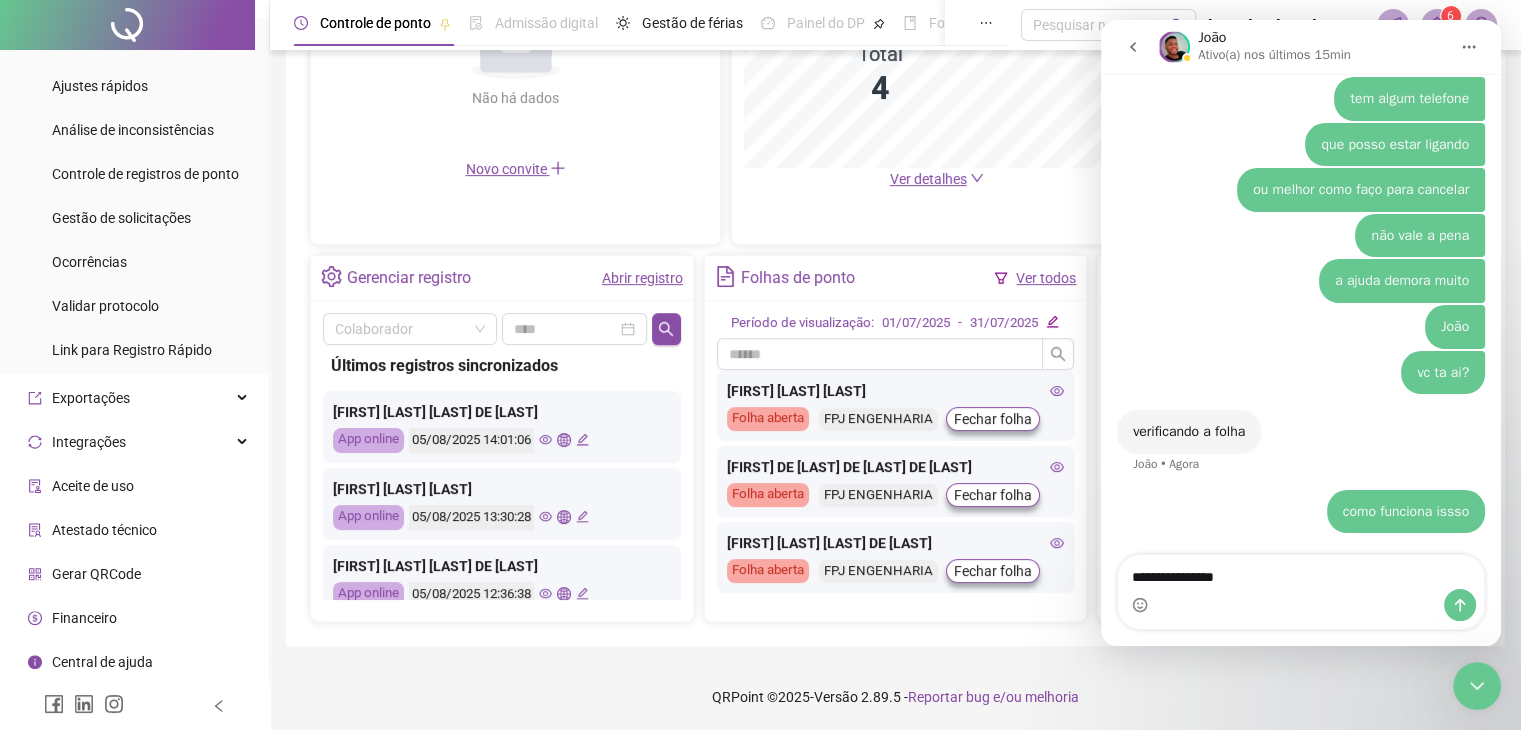 type 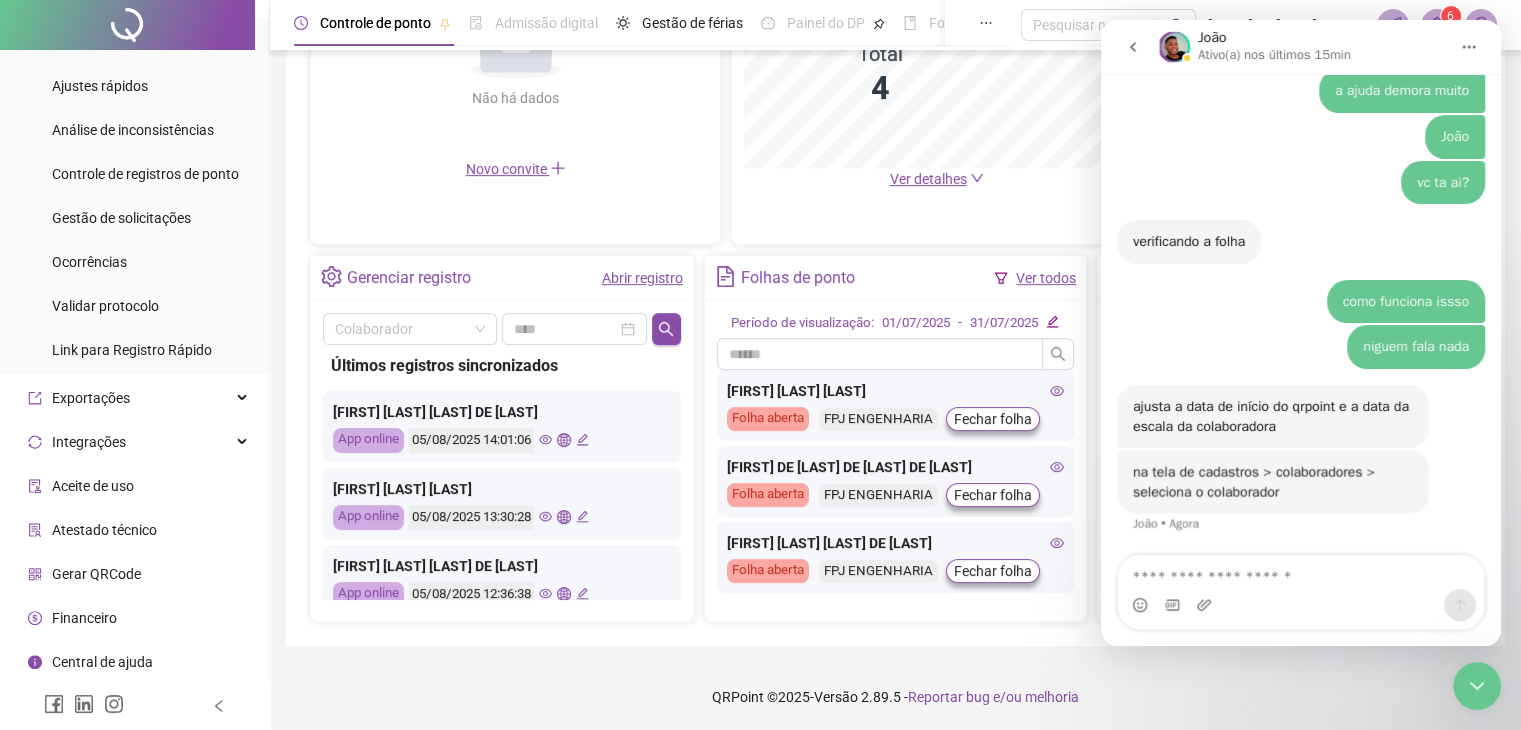 scroll, scrollTop: 5031, scrollLeft: 0, axis: vertical 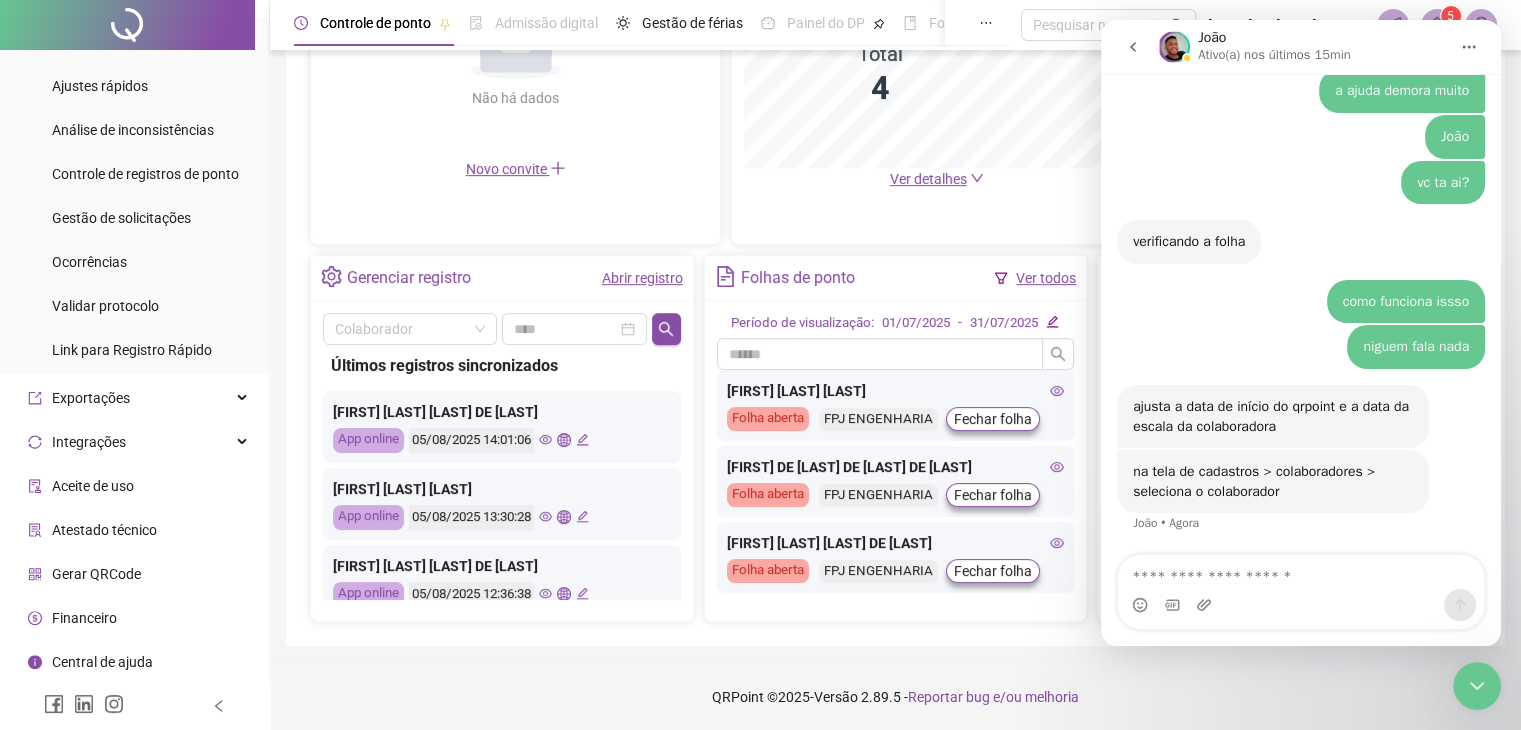 click on "[FIRST] [LAST] [LAST] Folha aberta FPJ ENGENHARIA Fechar folha" at bounding box center [896, 405] 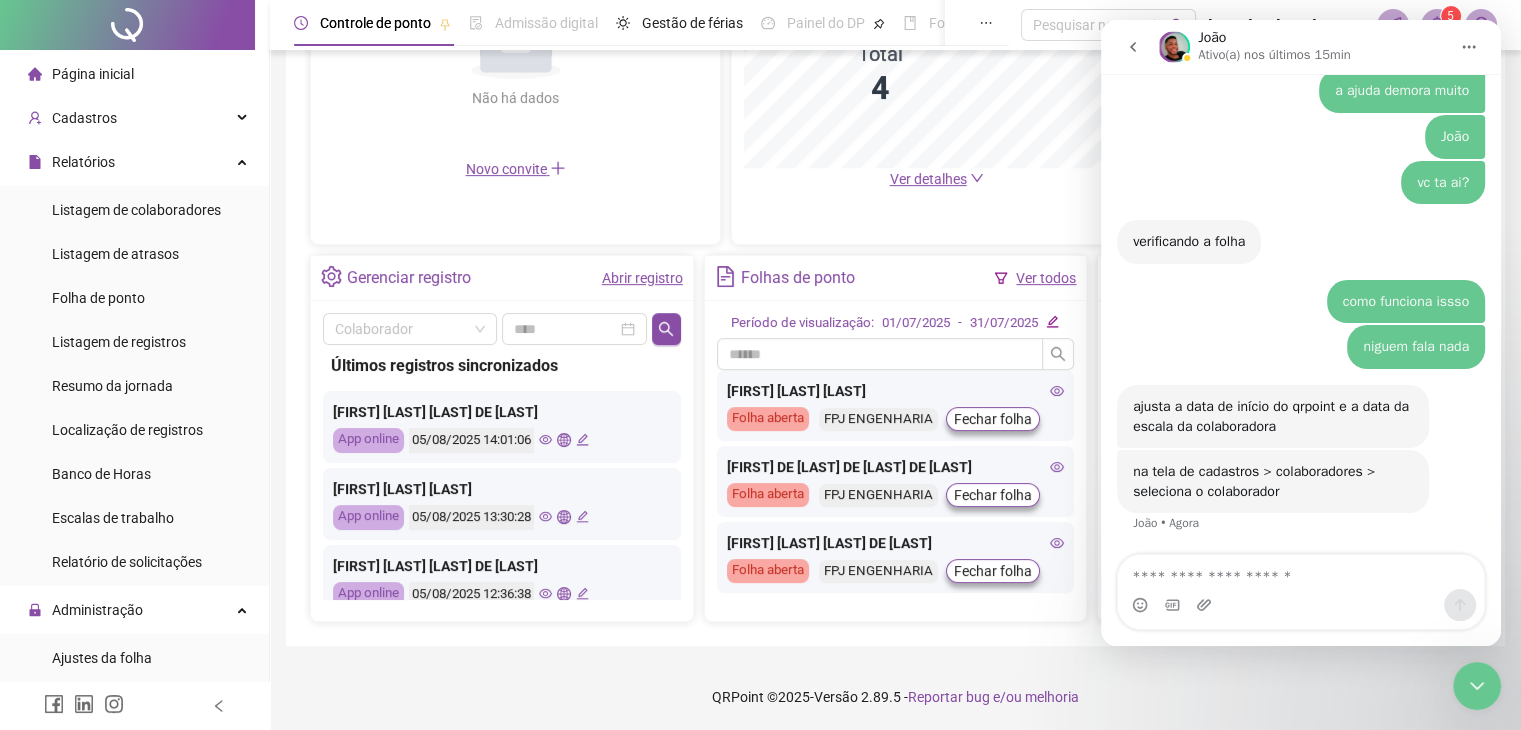scroll, scrollTop: 0, scrollLeft: 0, axis: both 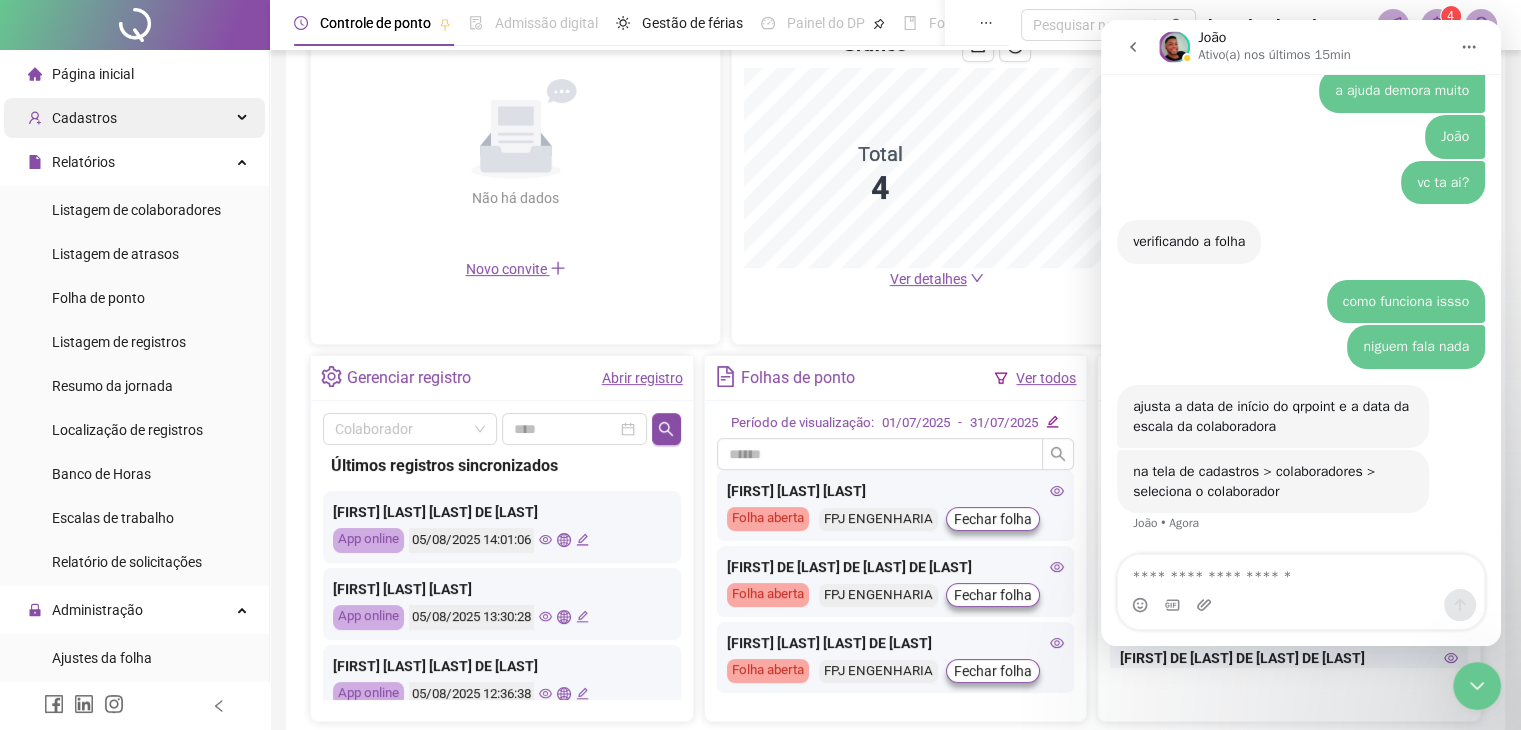 click on "Cadastros" at bounding box center (134, 118) 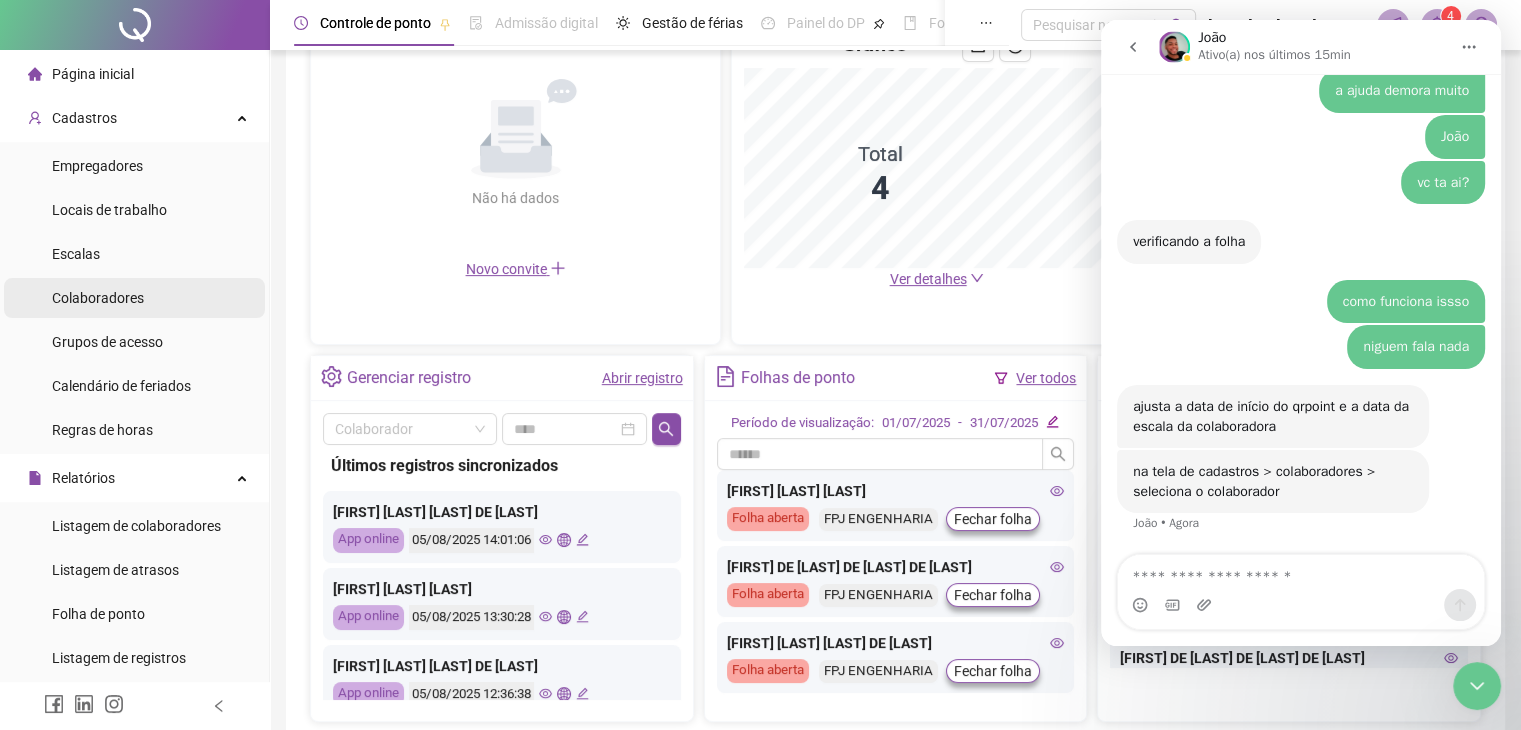 click on "Colaboradores" at bounding box center (98, 298) 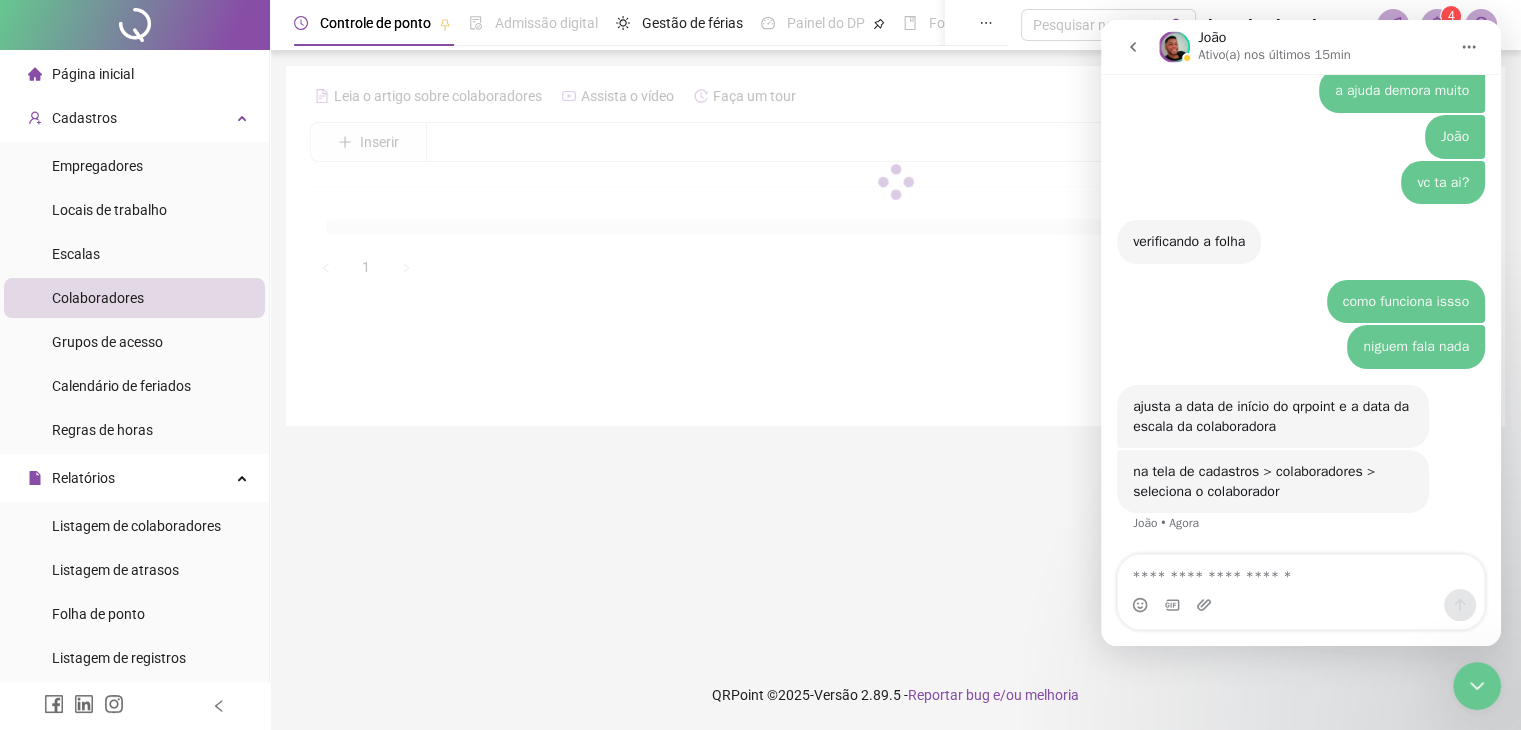 scroll, scrollTop: 0, scrollLeft: 0, axis: both 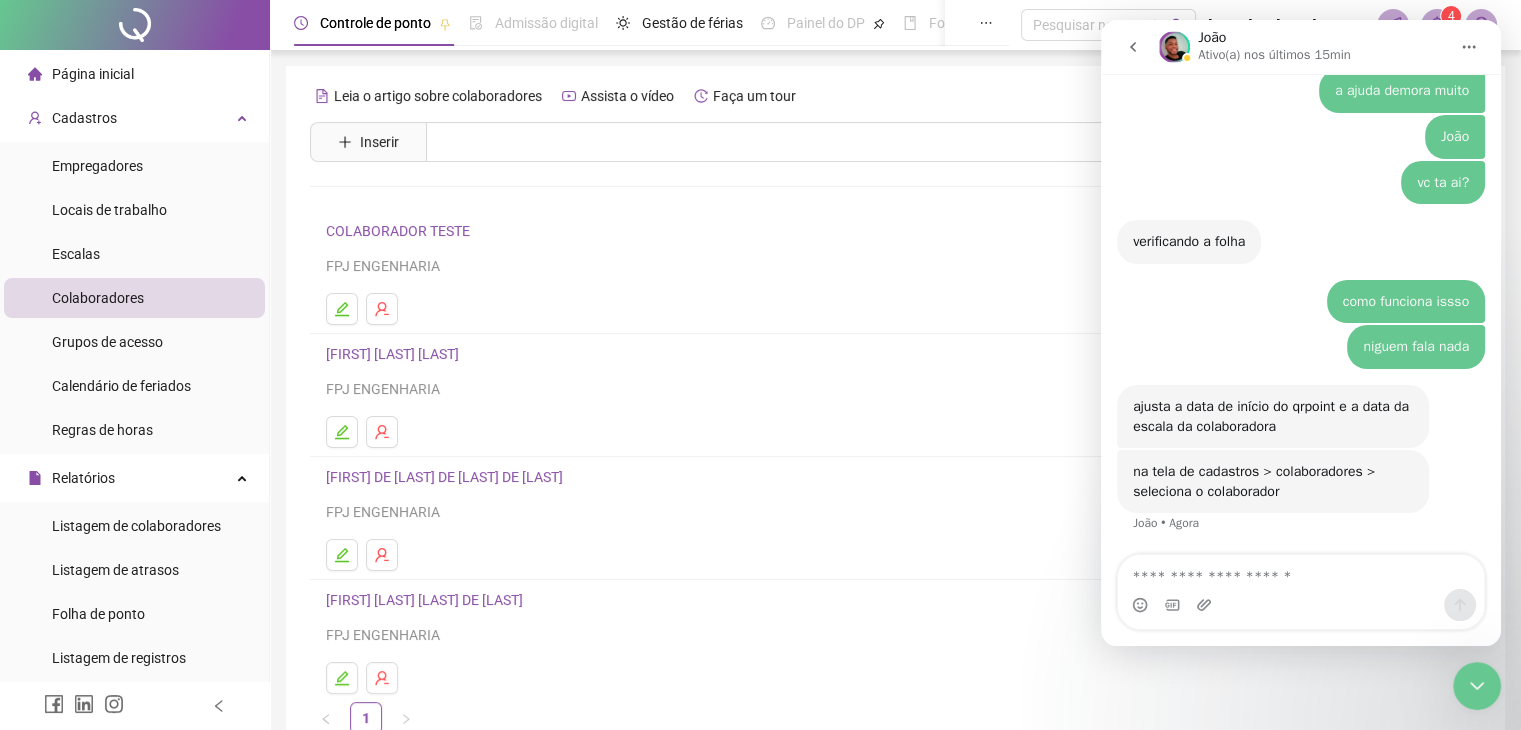 click on "[FIRST] [LAST] [LAST]" at bounding box center [395, 354] 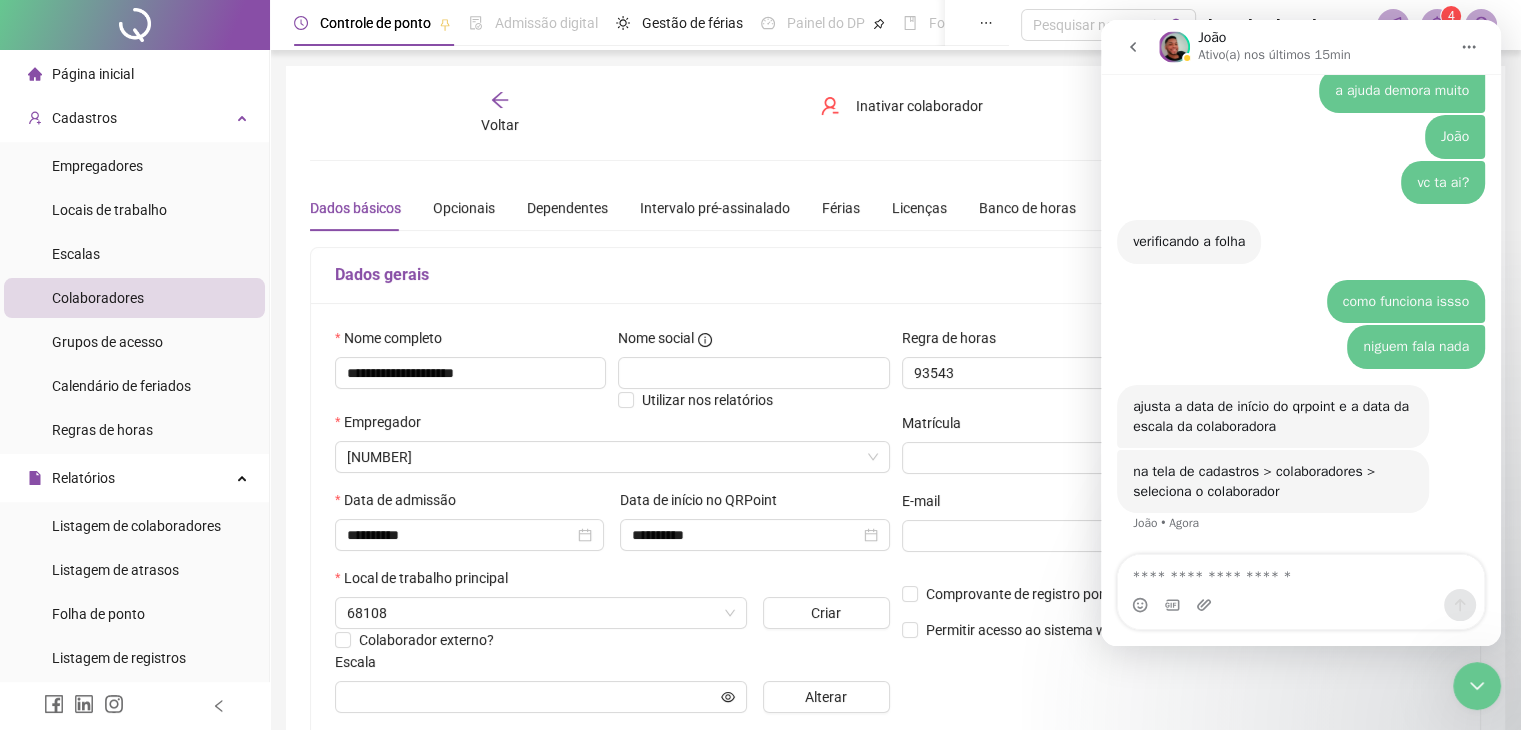 type on "********" 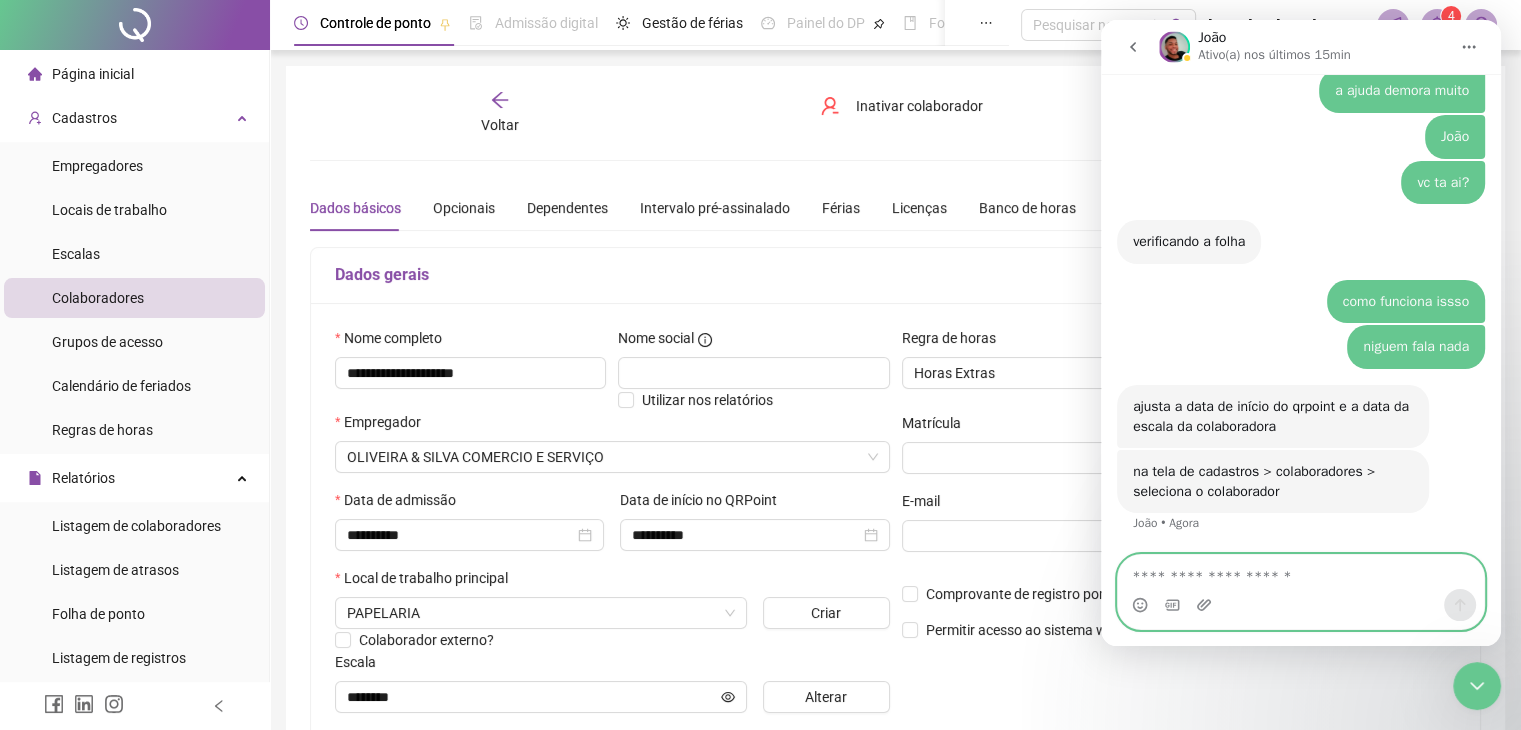 click at bounding box center (1301, 572) 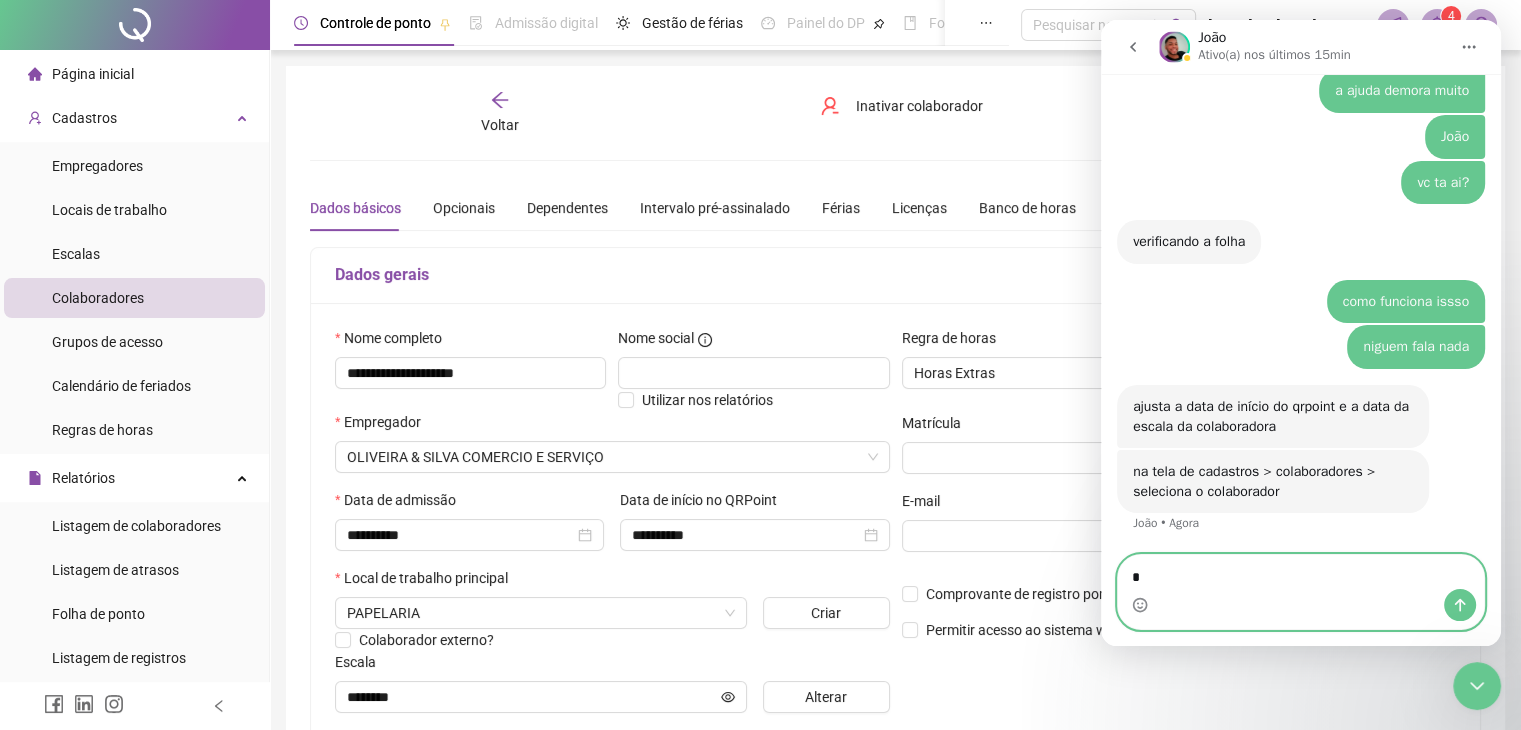 type on "**" 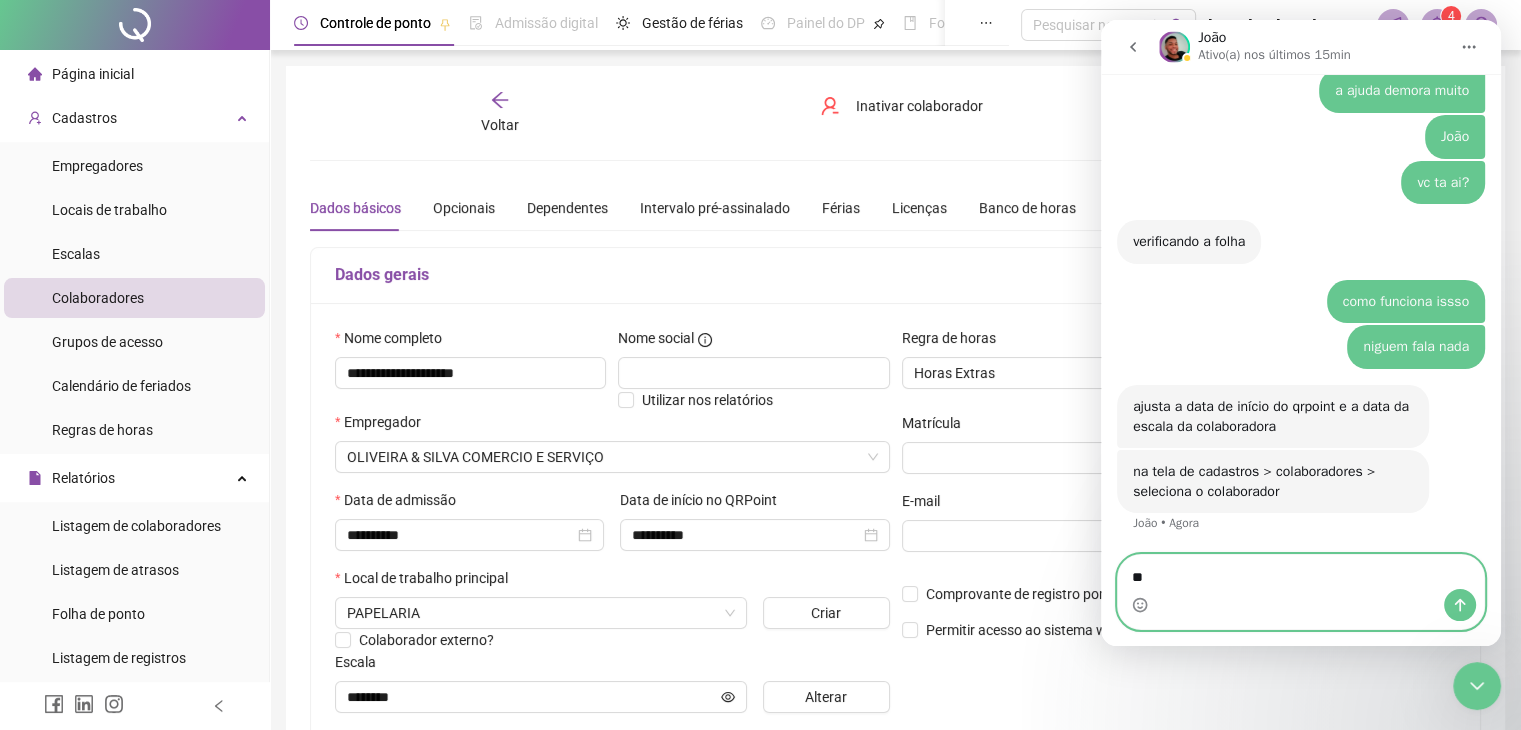type 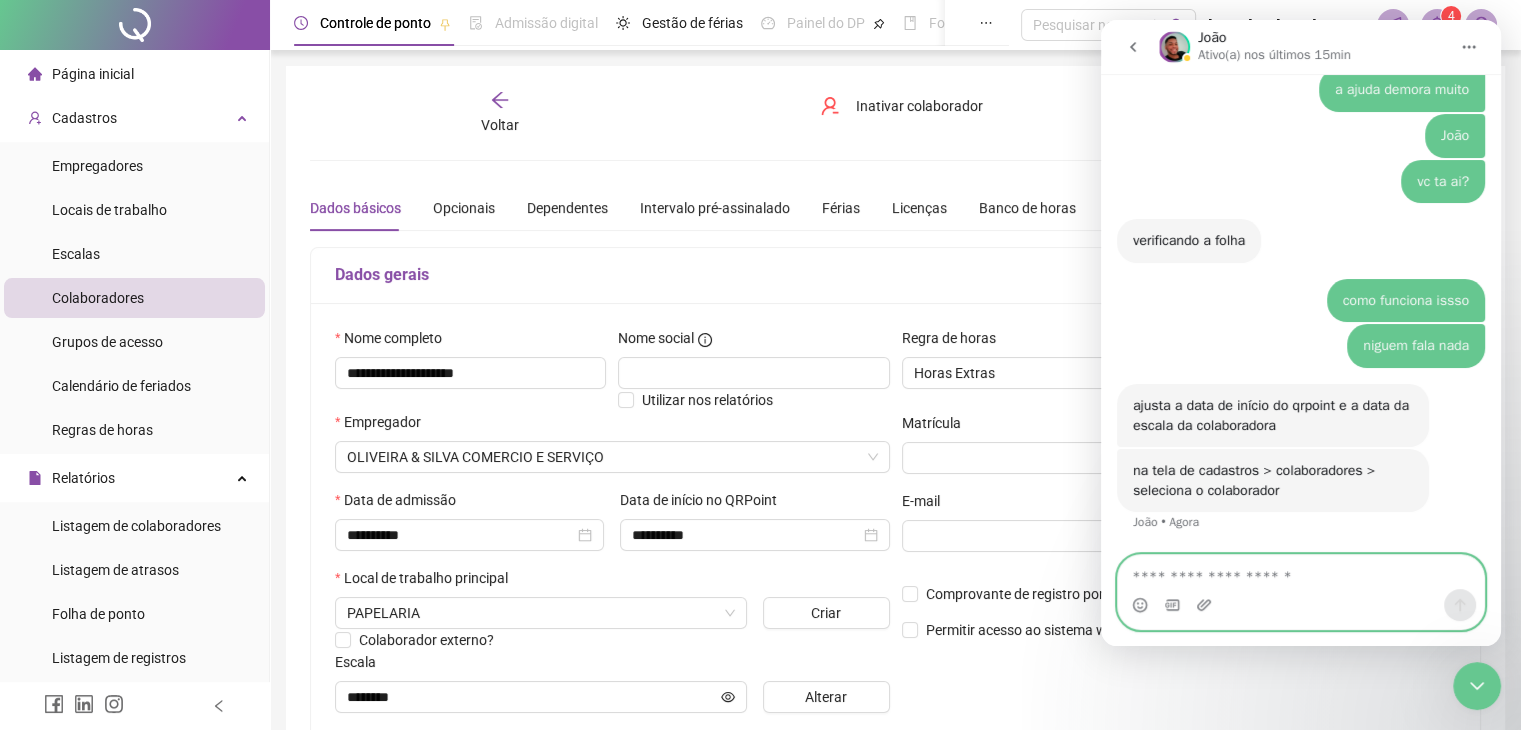 scroll, scrollTop: 5091, scrollLeft: 0, axis: vertical 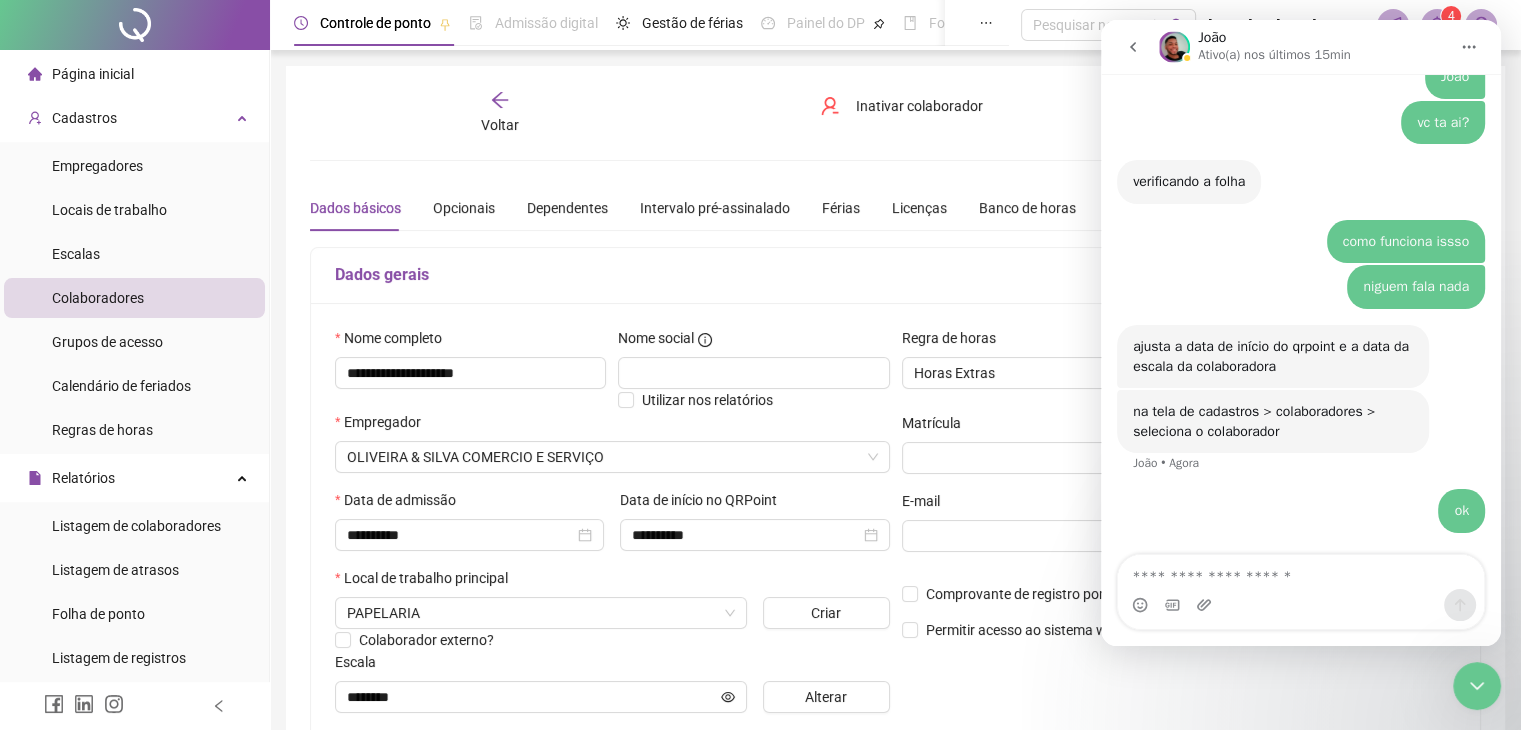 click on "Dados gerais" at bounding box center [895, 275] 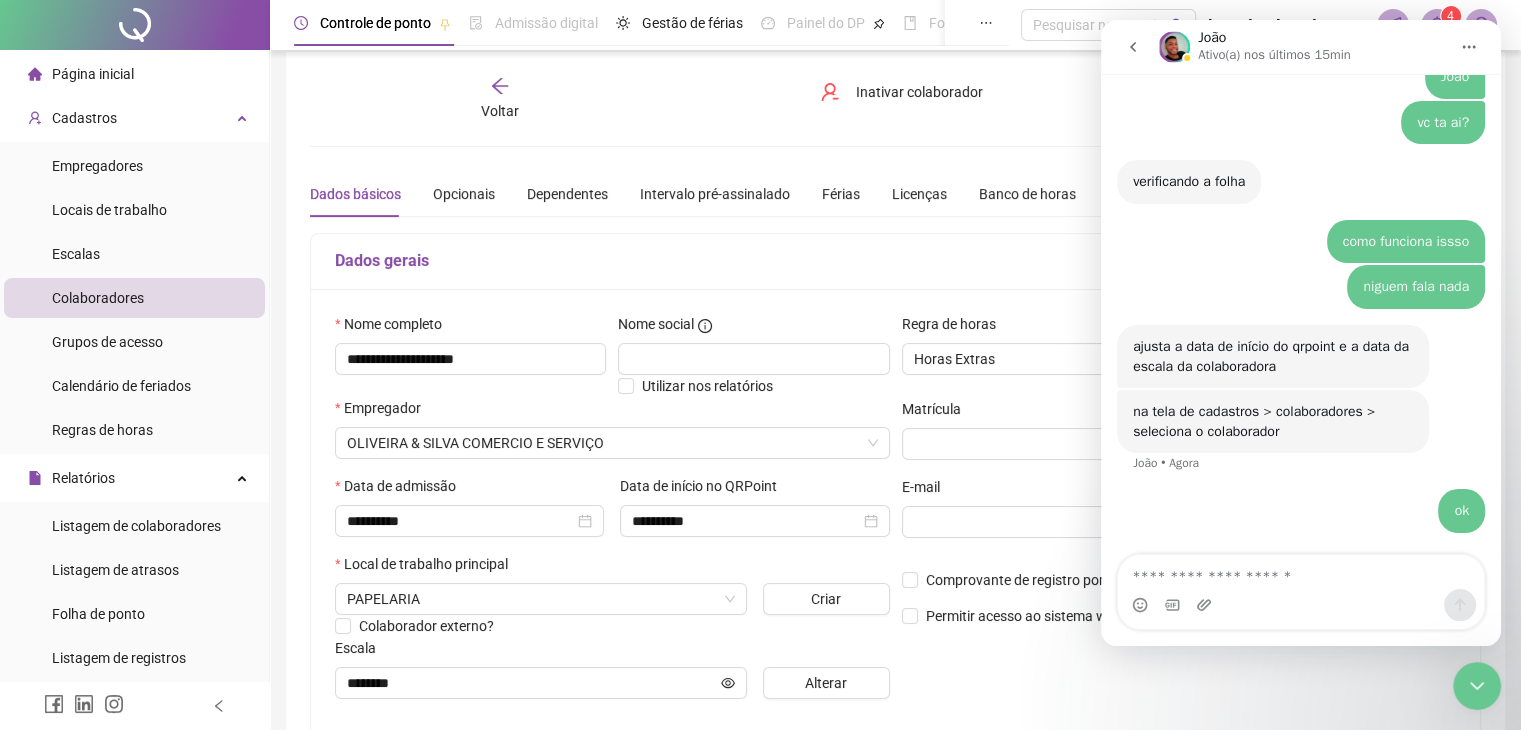 scroll, scrollTop: 11, scrollLeft: 0, axis: vertical 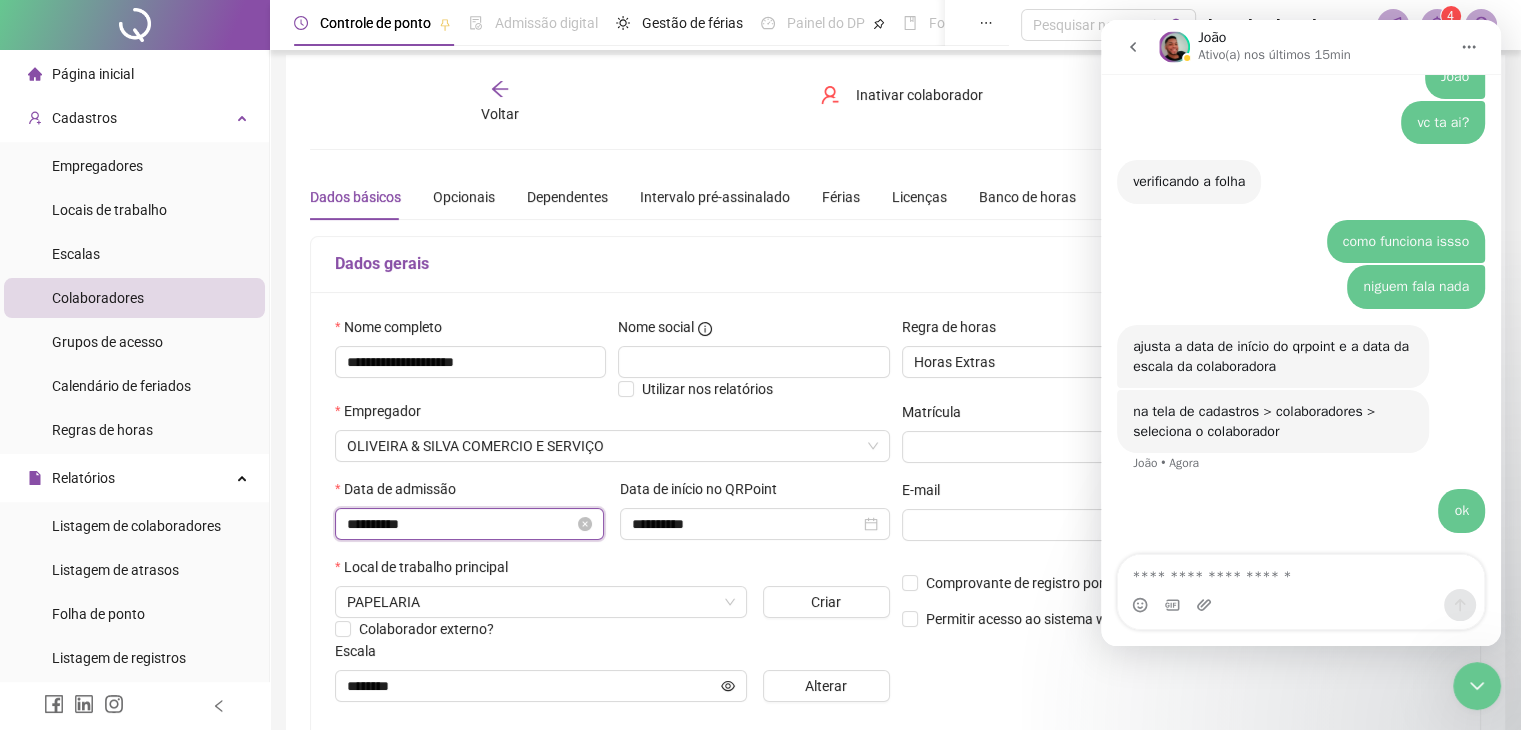 click on "**********" at bounding box center (460, 524) 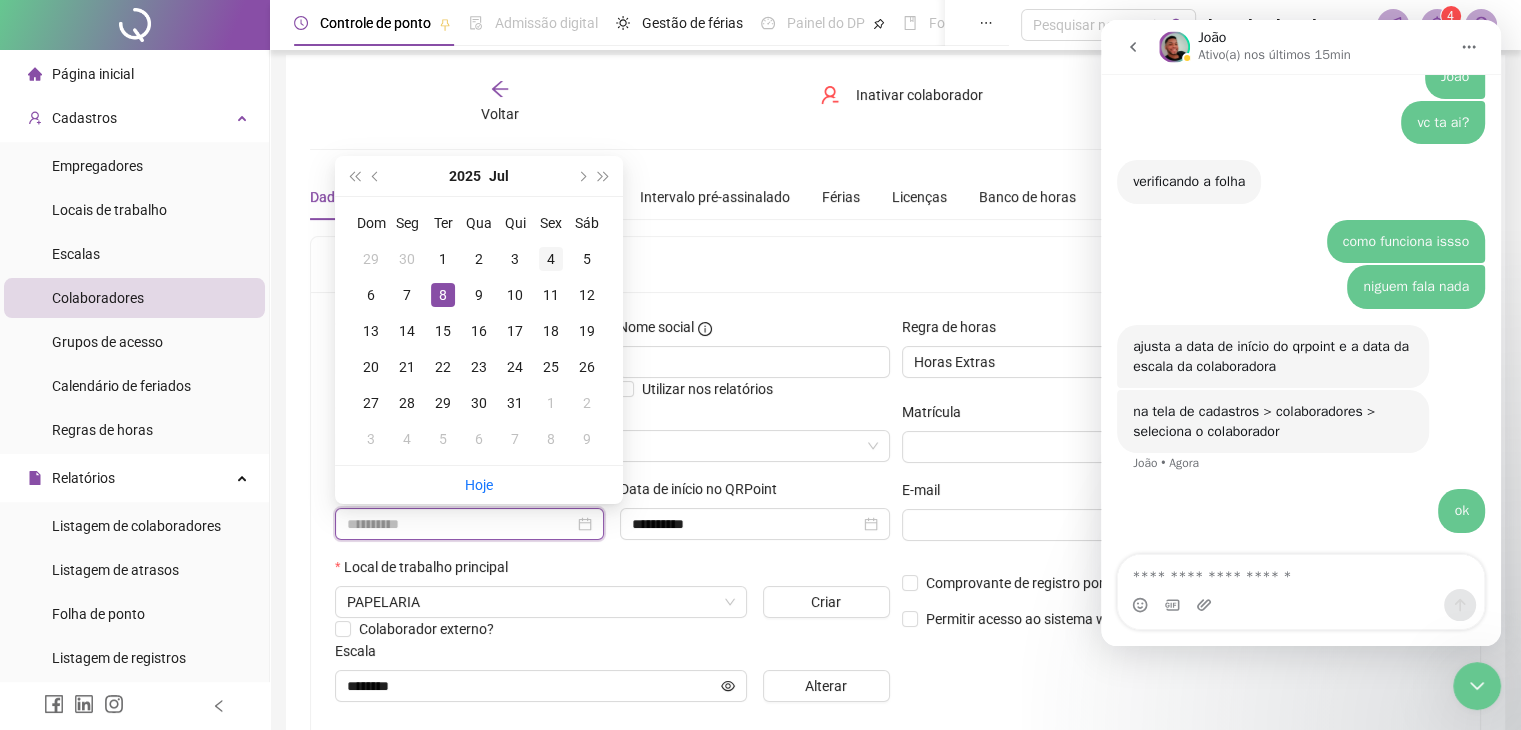 type on "**********" 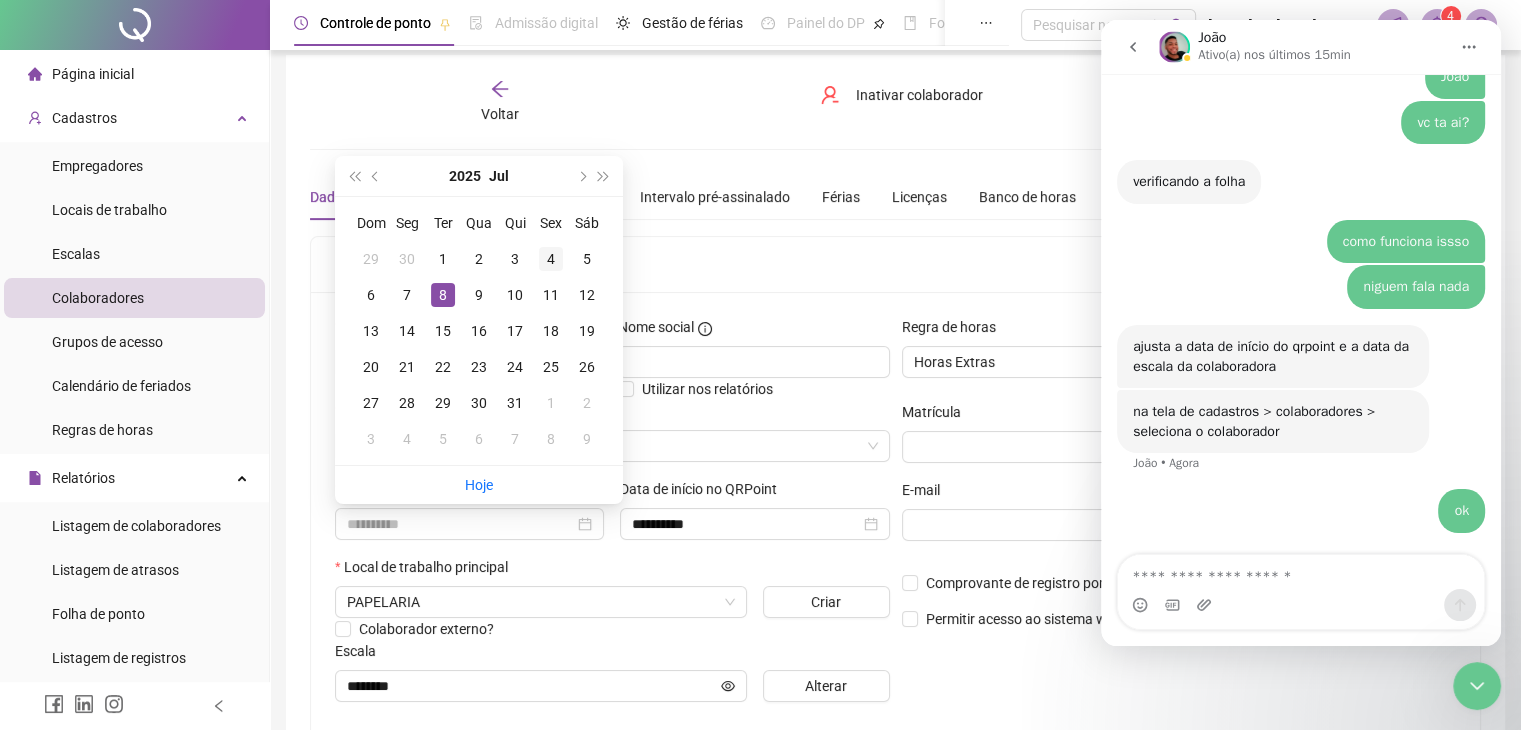 click on "4" at bounding box center (551, 259) 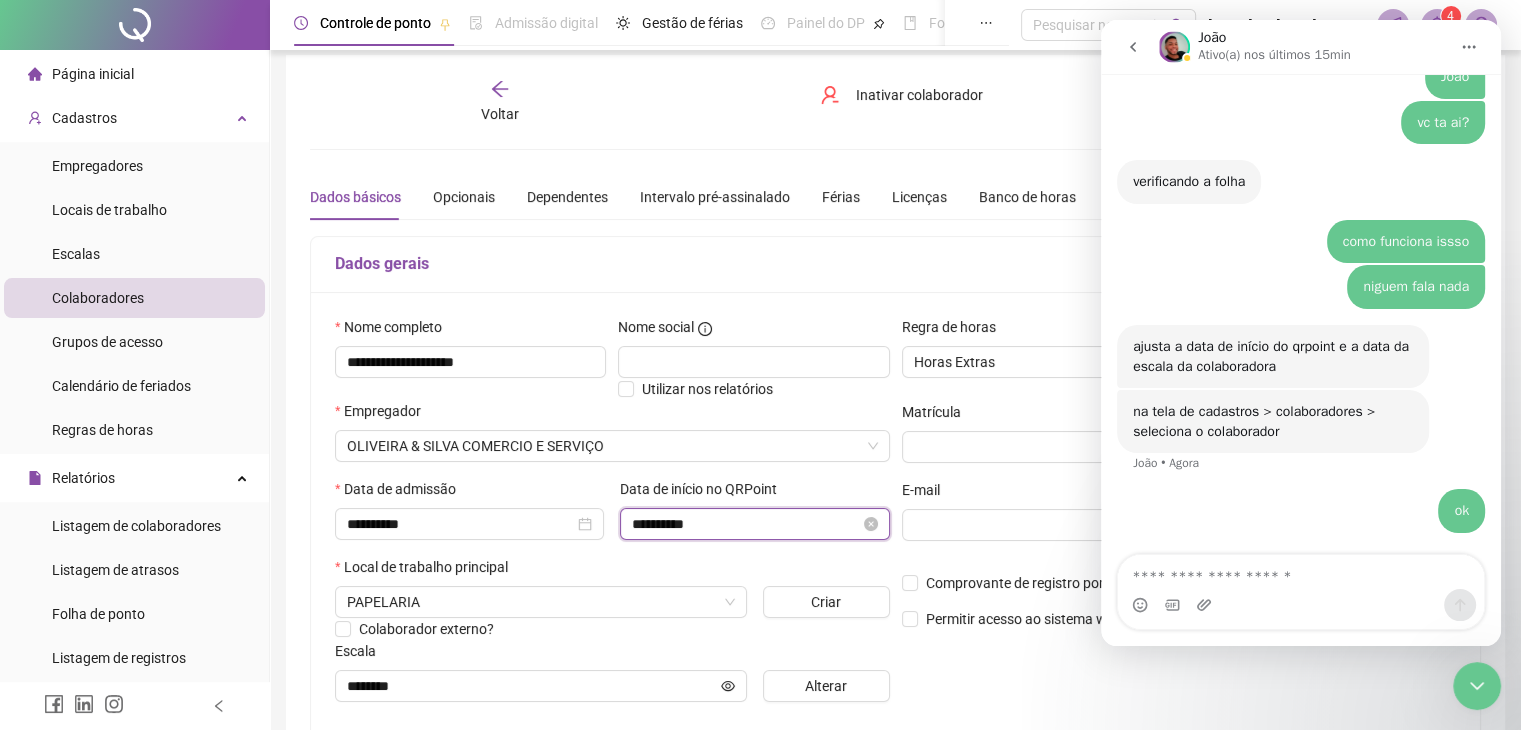 click on "**********" at bounding box center [745, 524] 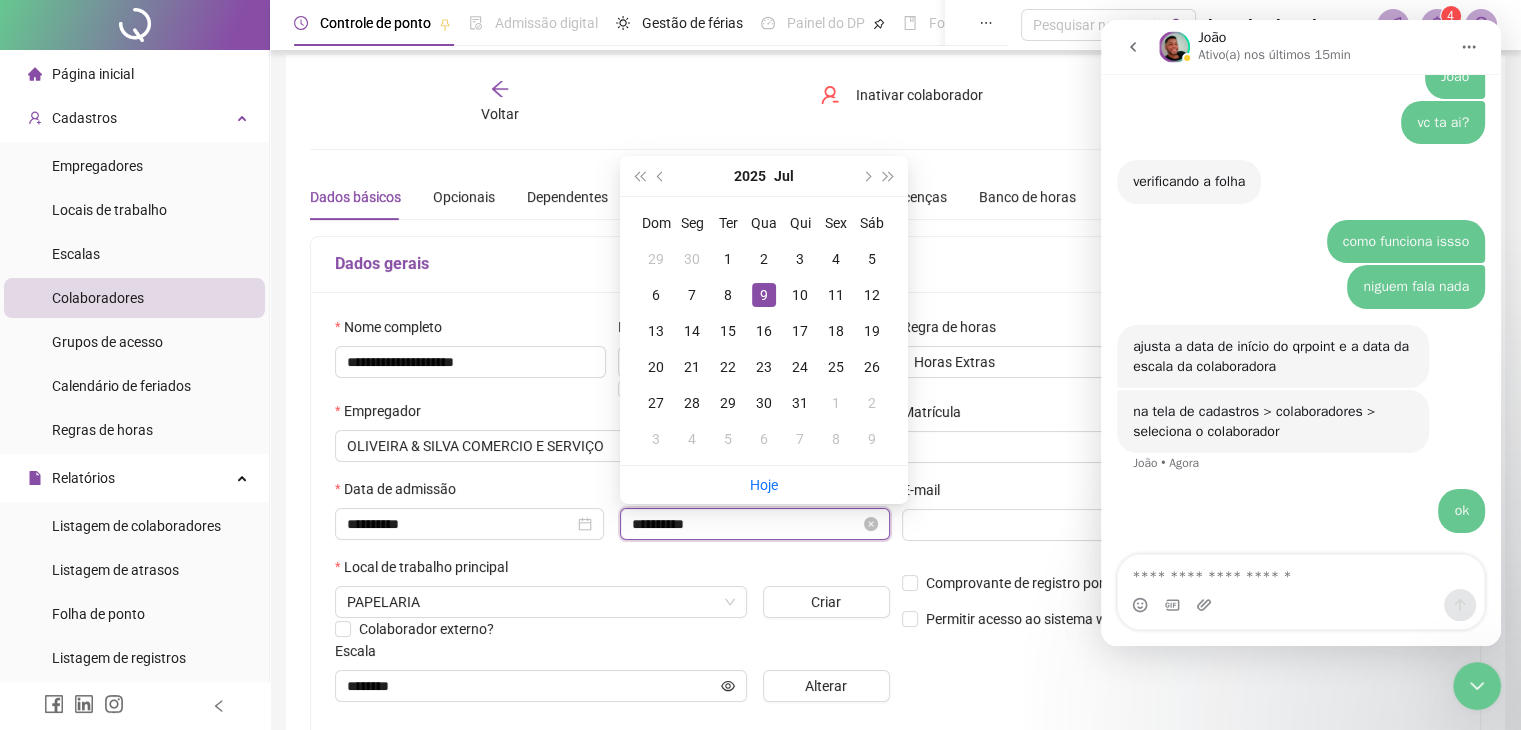 drag, startPoint x: 648, startPoint y: 525, endPoint x: 628, endPoint y: 525, distance: 20 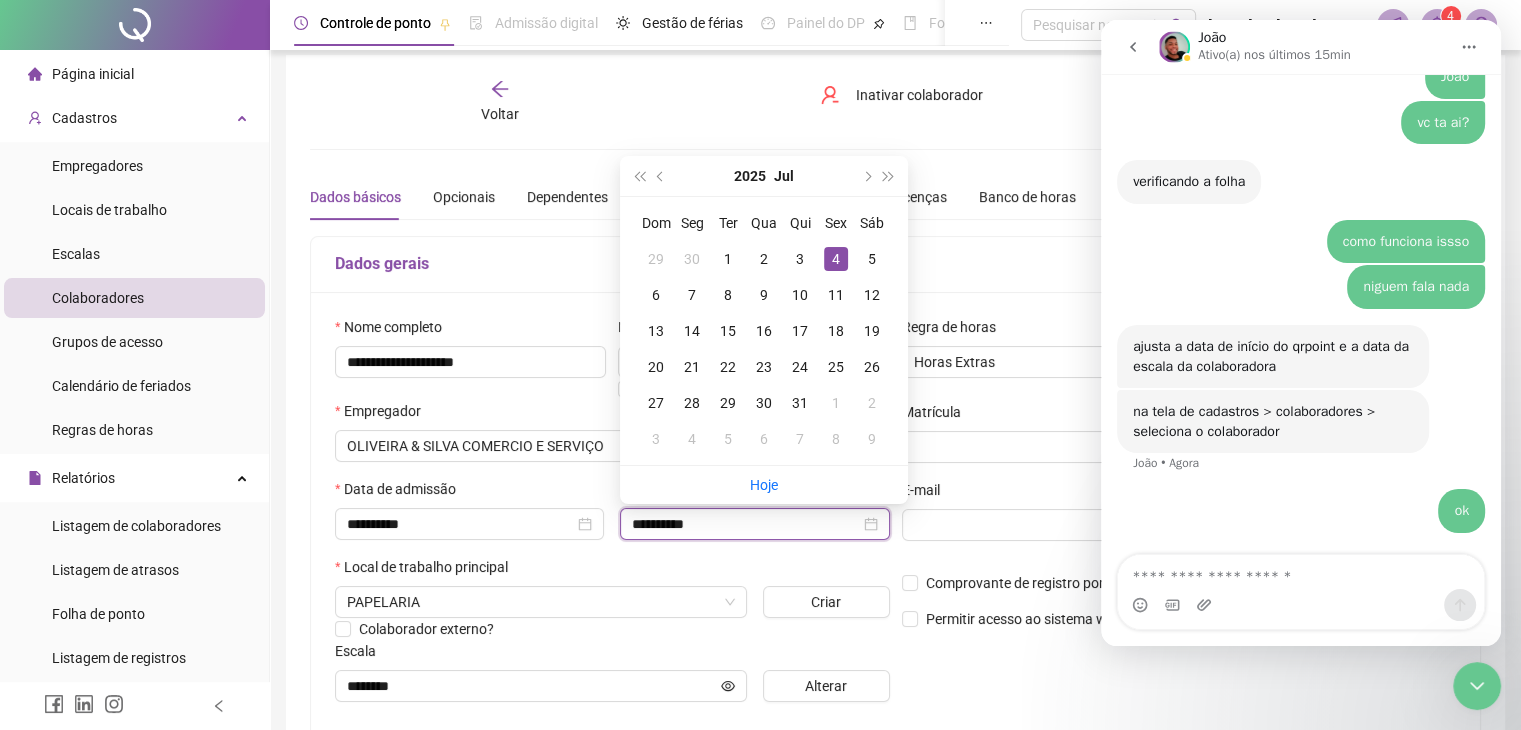 type on "**********" 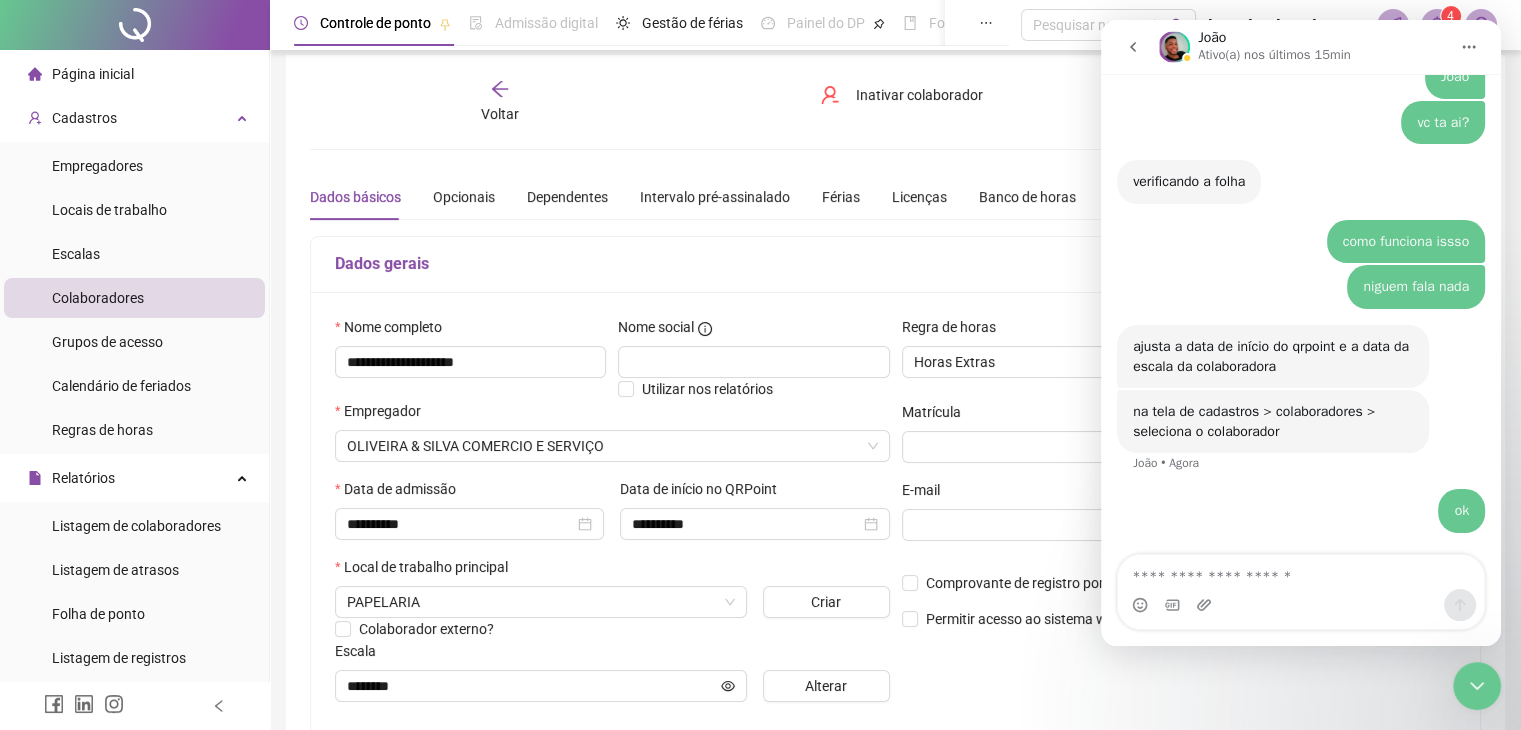 click on "Local de trabalho principal" at bounding box center (612, 571) 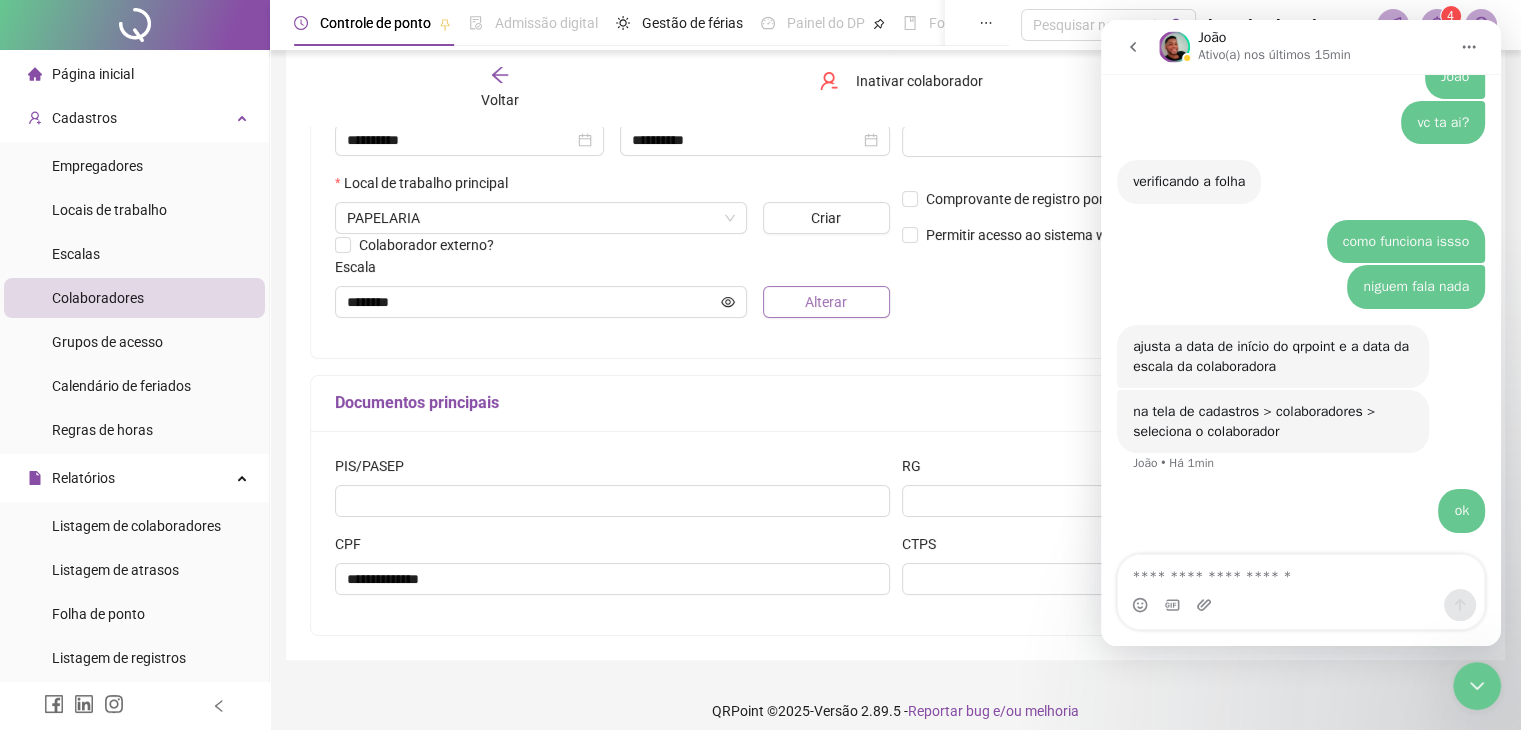 scroll, scrollTop: 411, scrollLeft: 0, axis: vertical 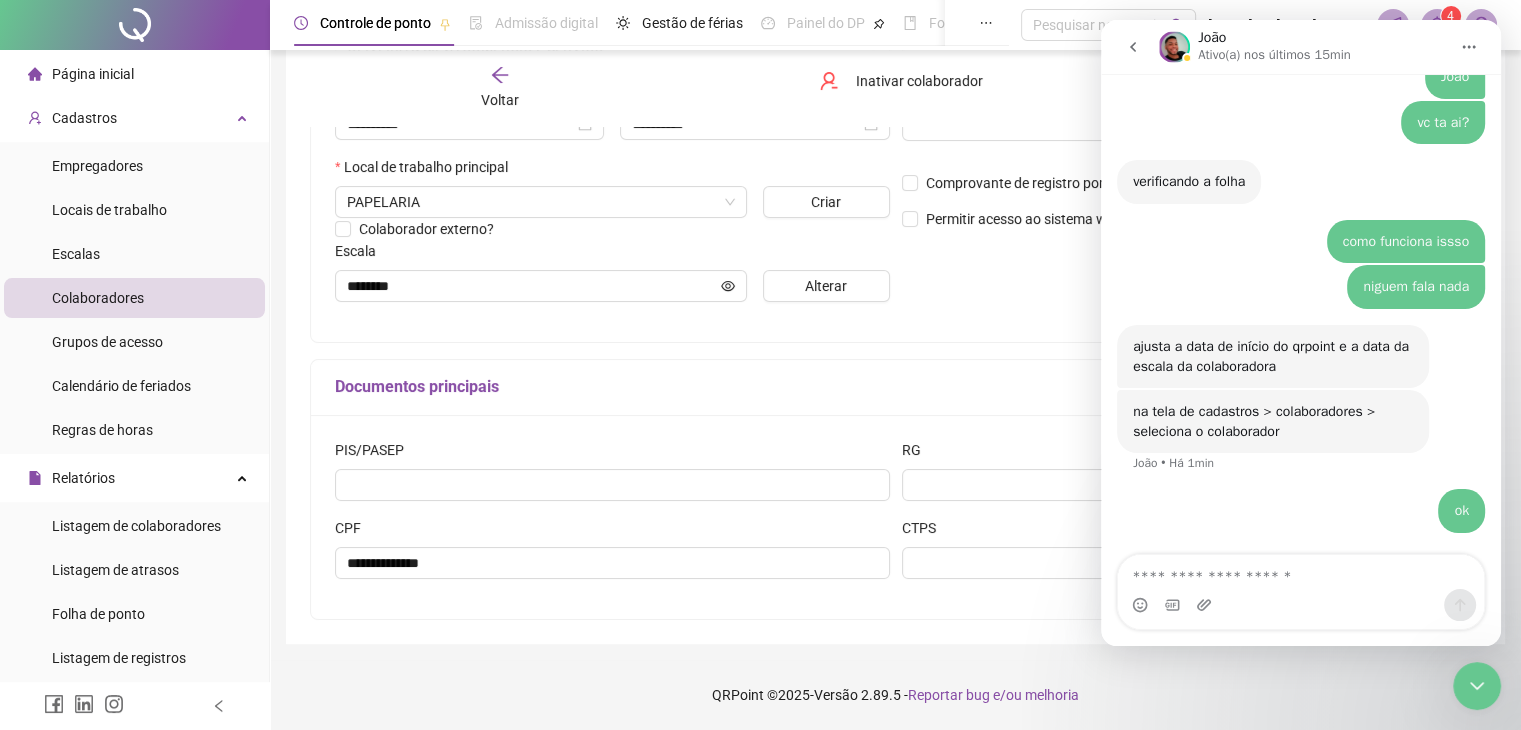 click 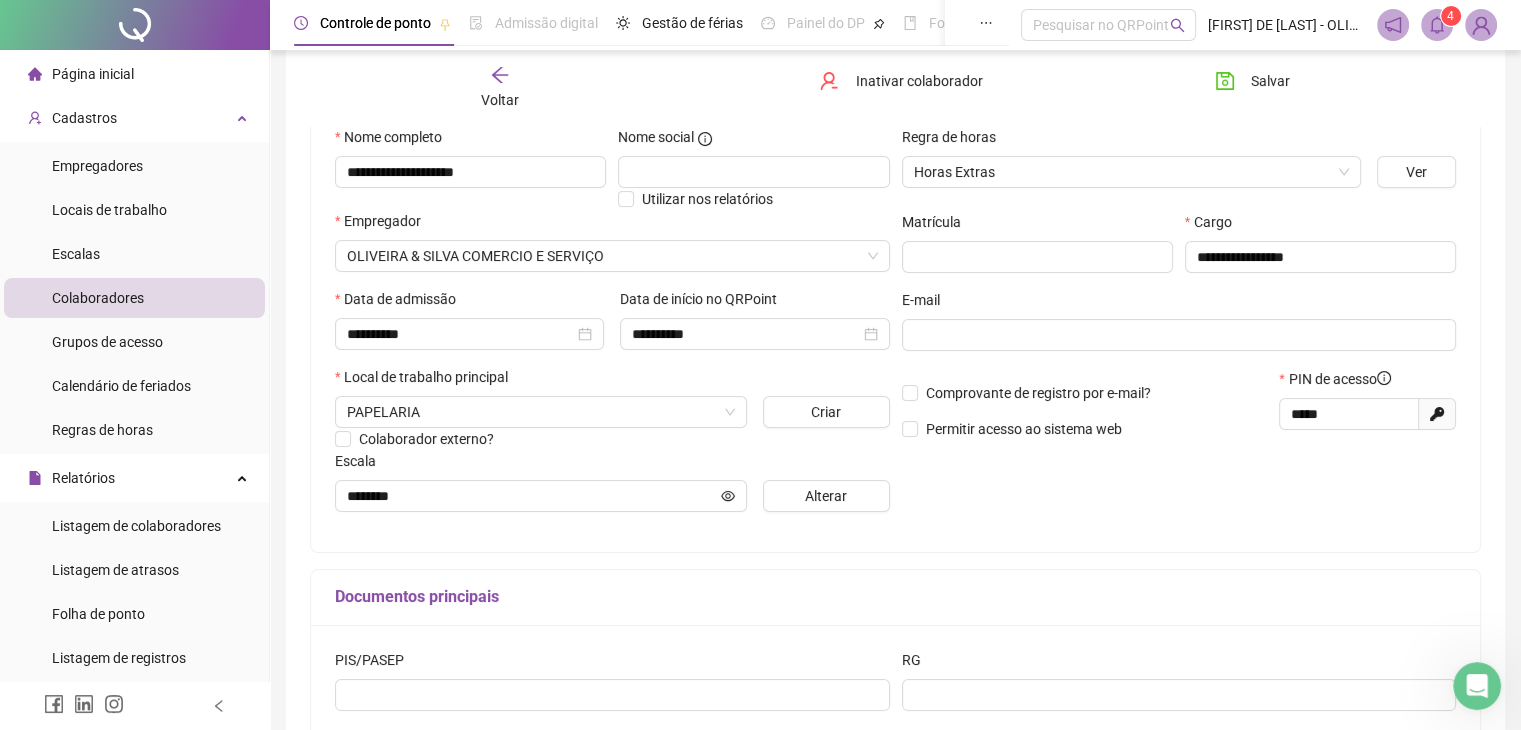scroll, scrollTop: 0, scrollLeft: 0, axis: both 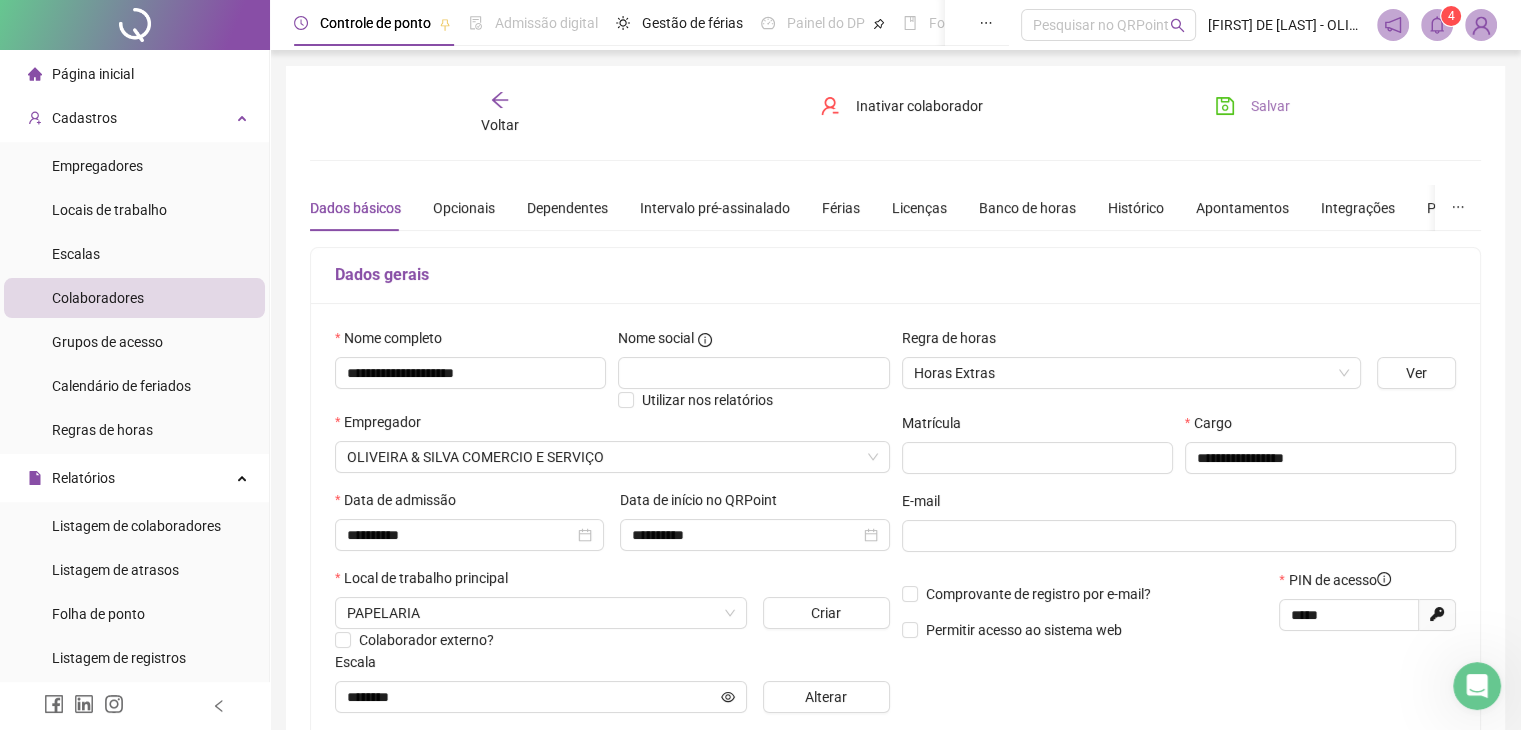 click on "Salvar" at bounding box center (1252, 106) 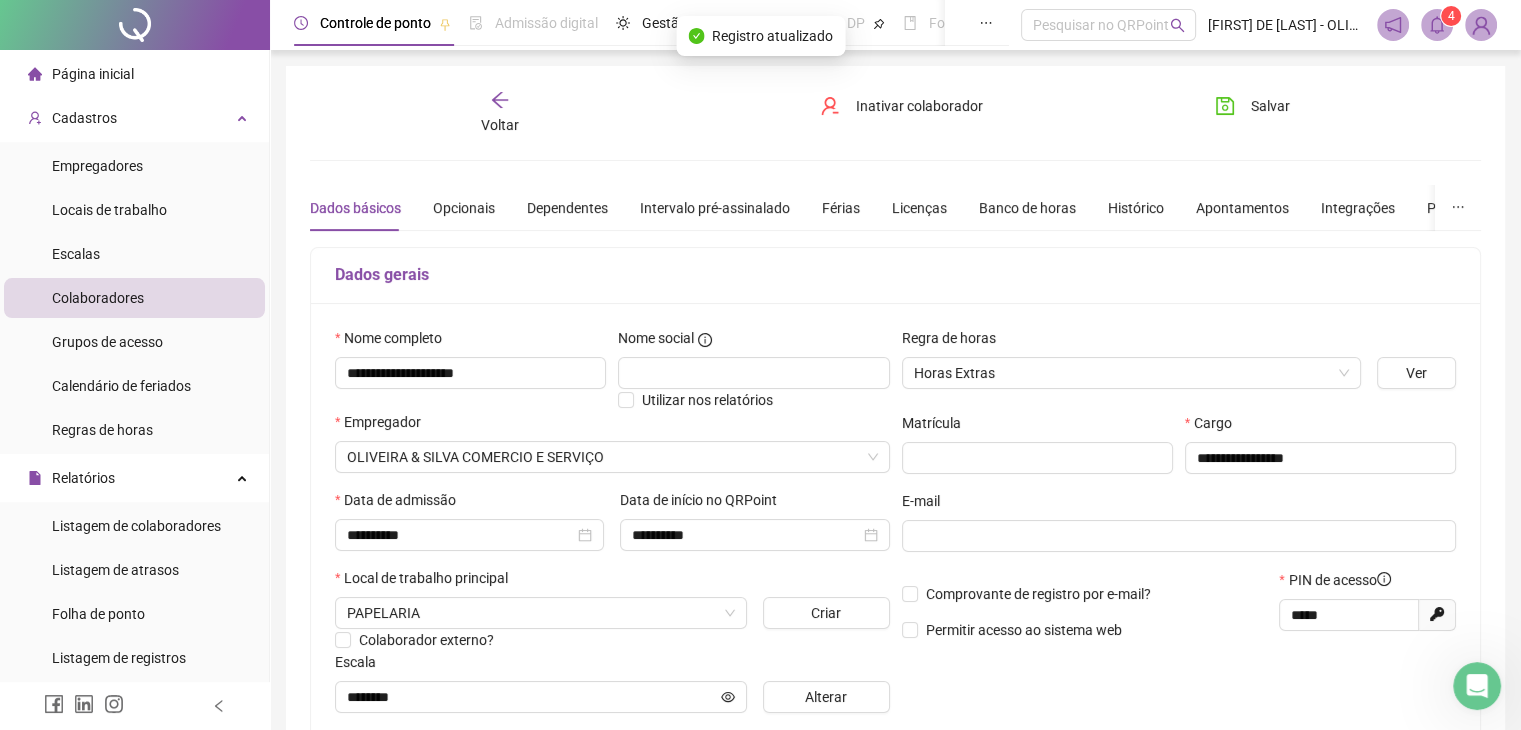 click on "Colaboradores" at bounding box center (98, 298) 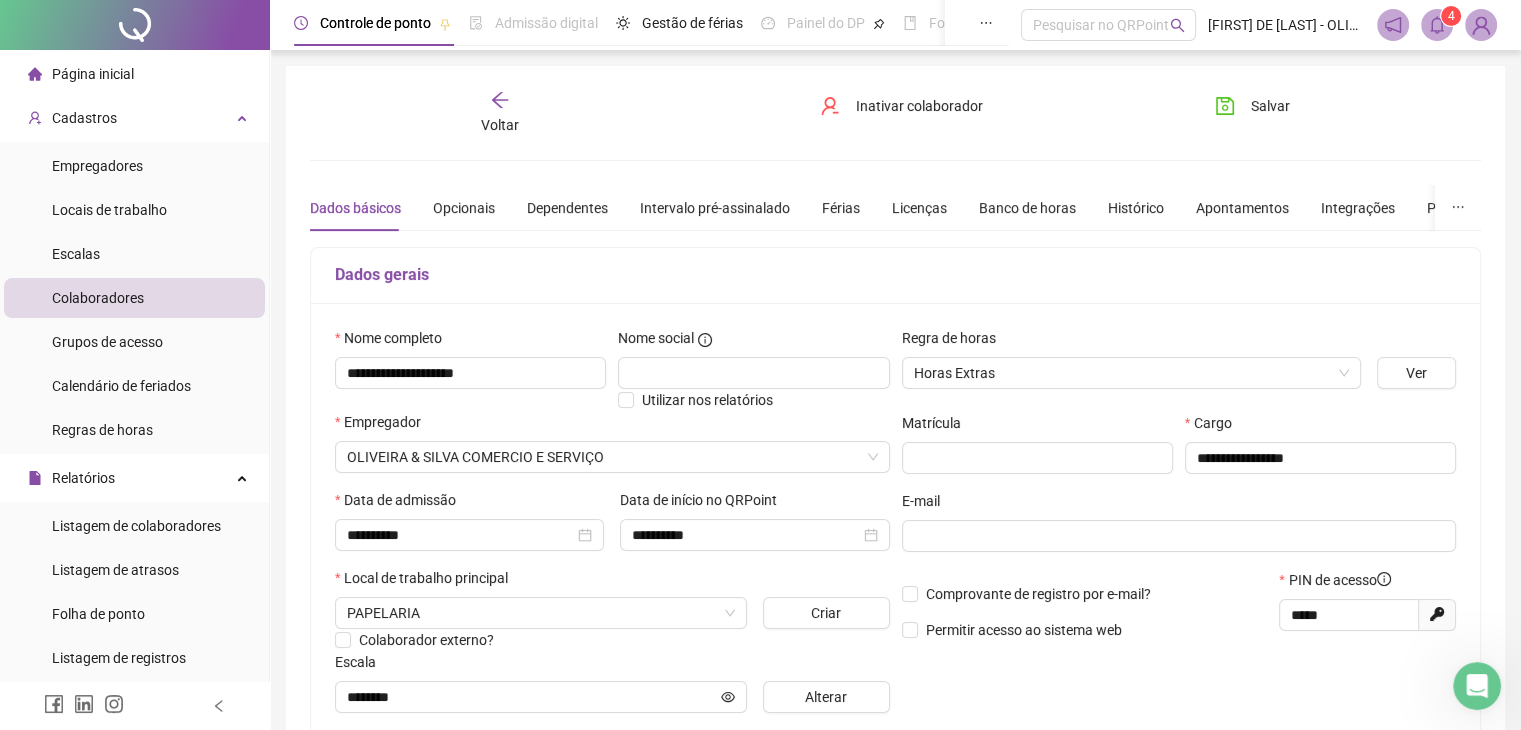 click on "Colaboradores" at bounding box center (98, 298) 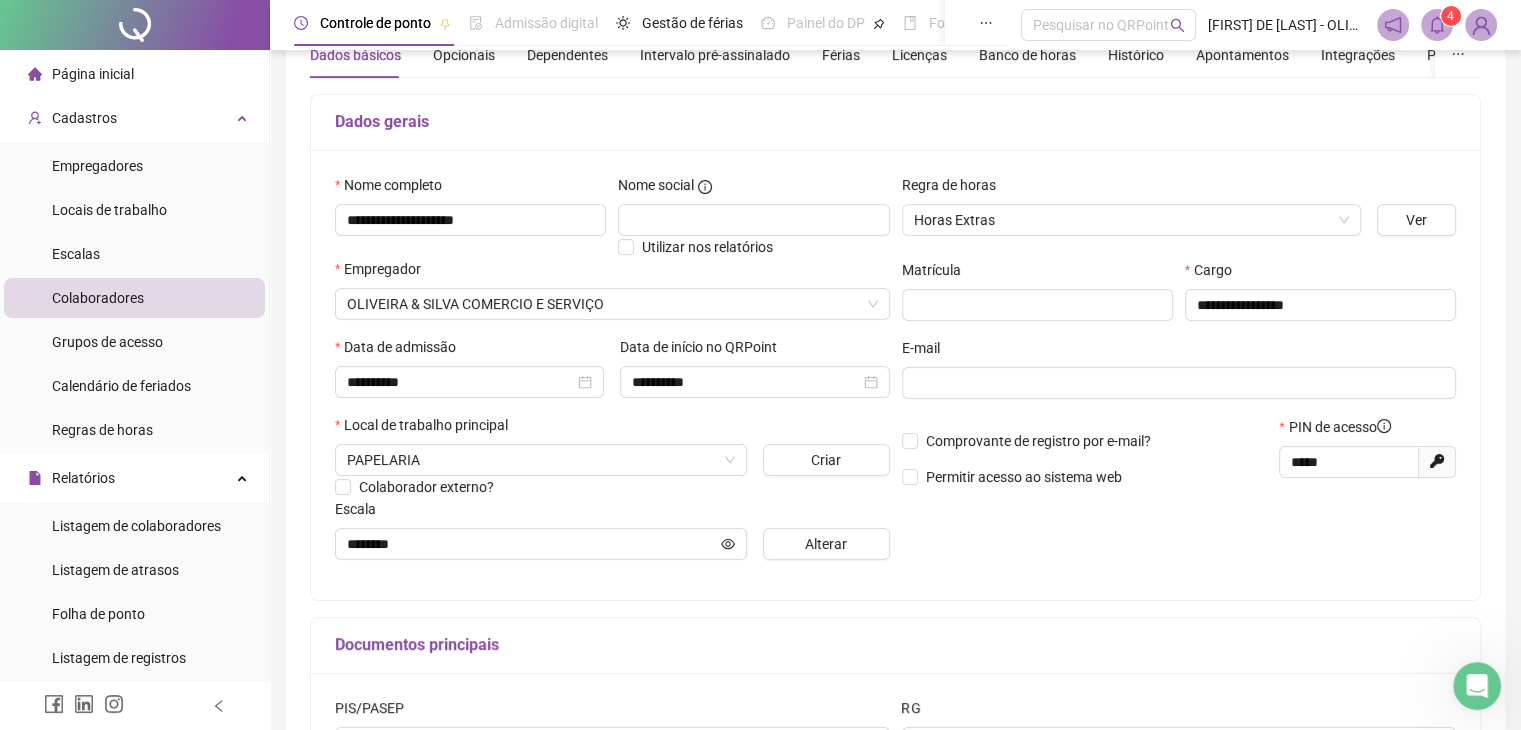 scroll, scrollTop: 0, scrollLeft: 0, axis: both 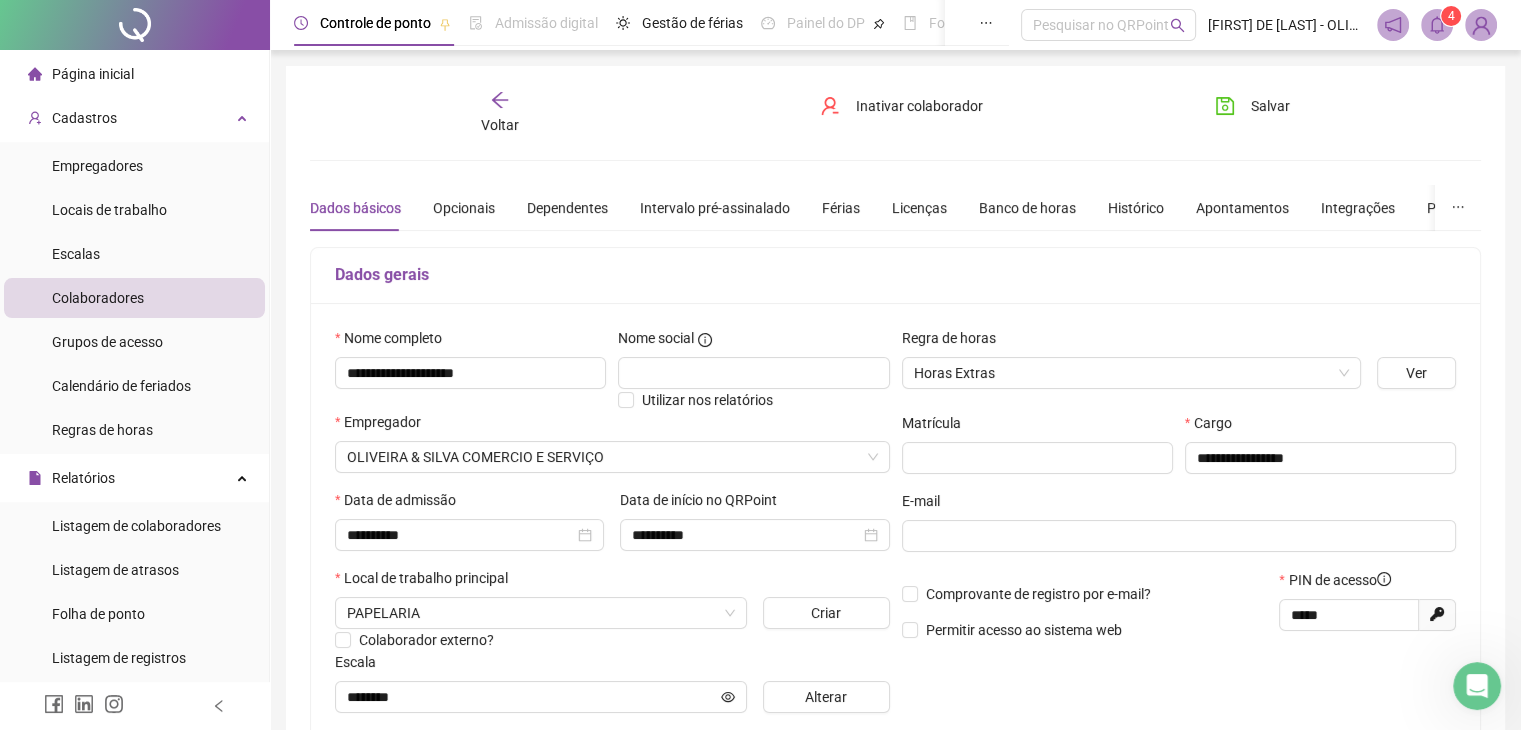 click on "Voltar" at bounding box center (500, 113) 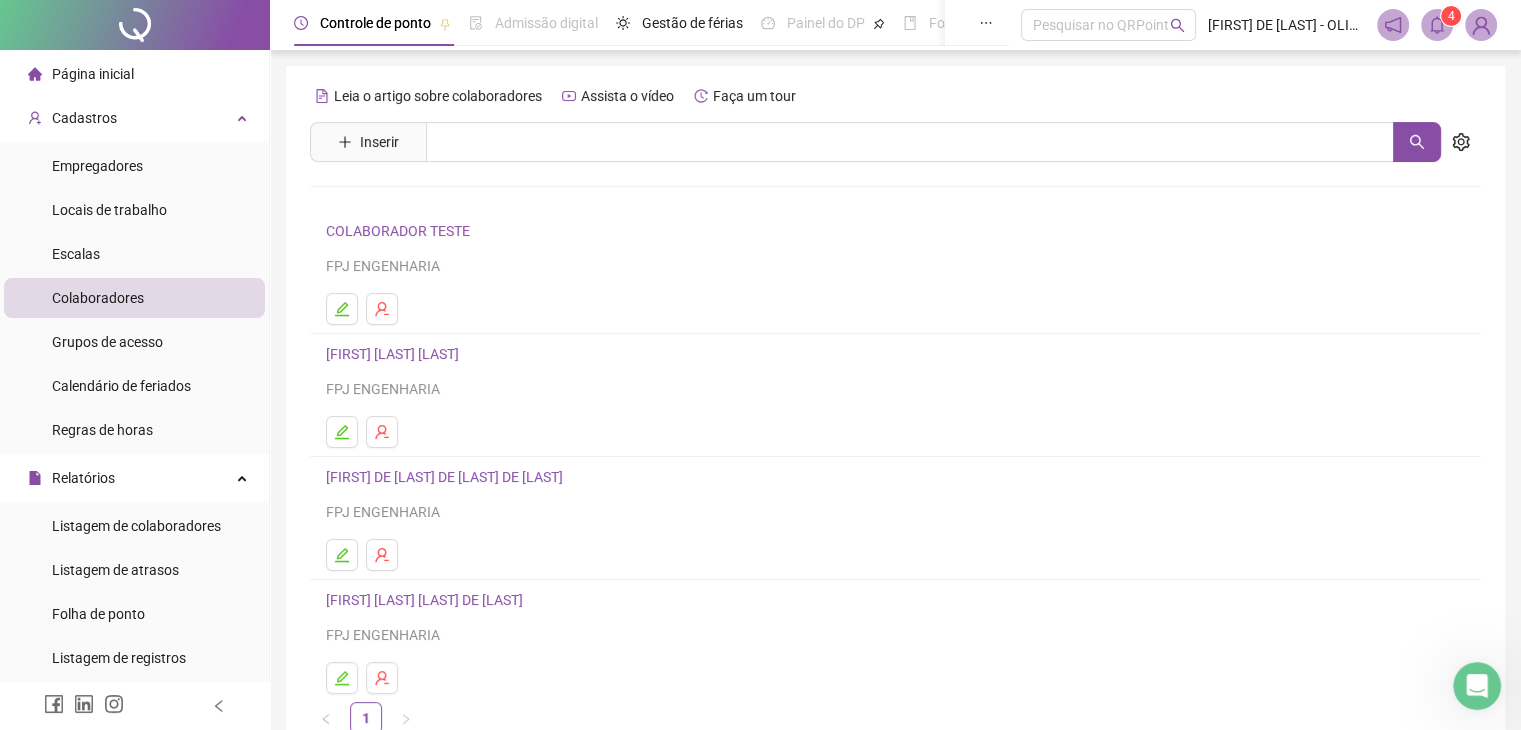 click on "[FIRST] DE [LAST] DE [LAST] DE [LAST]" at bounding box center [447, 477] 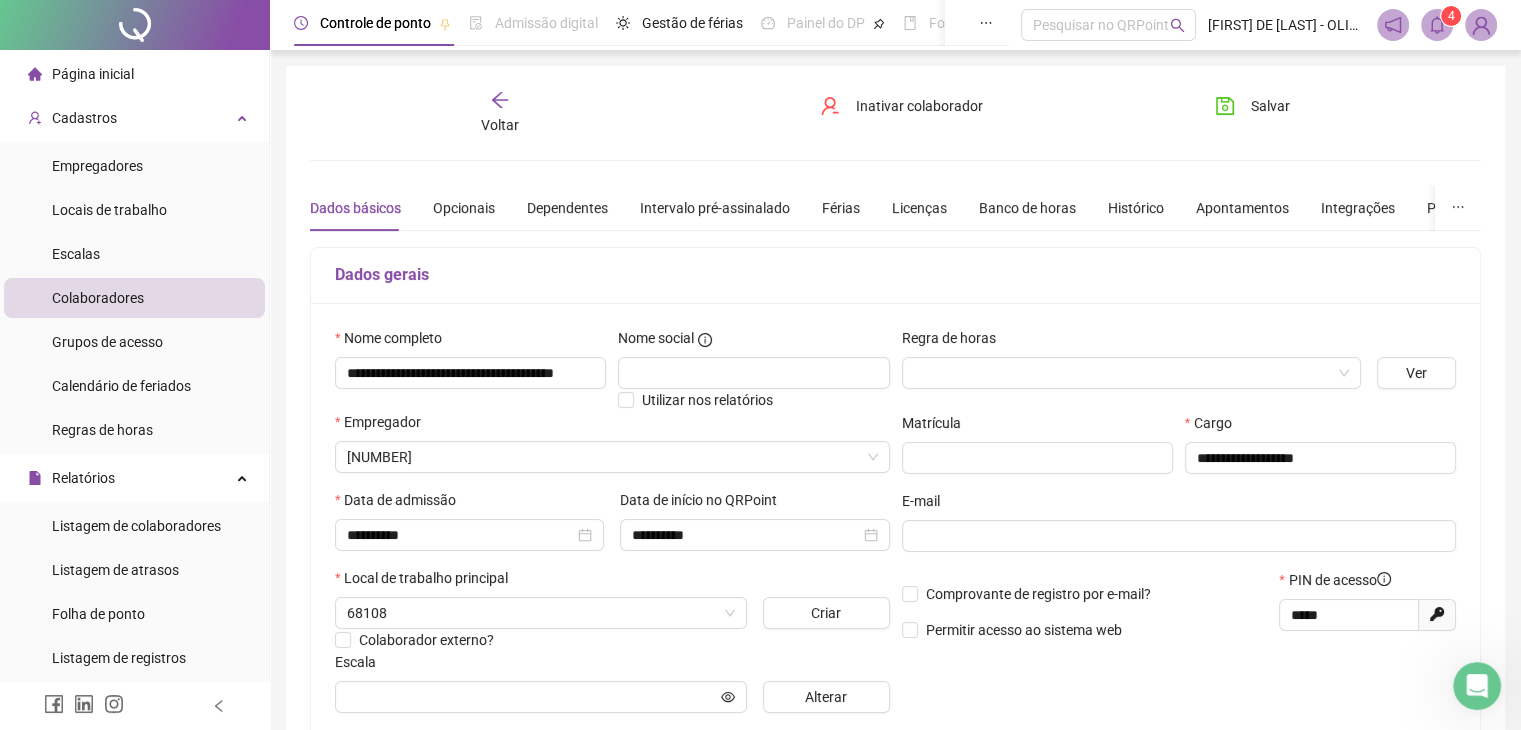 type on "*****" 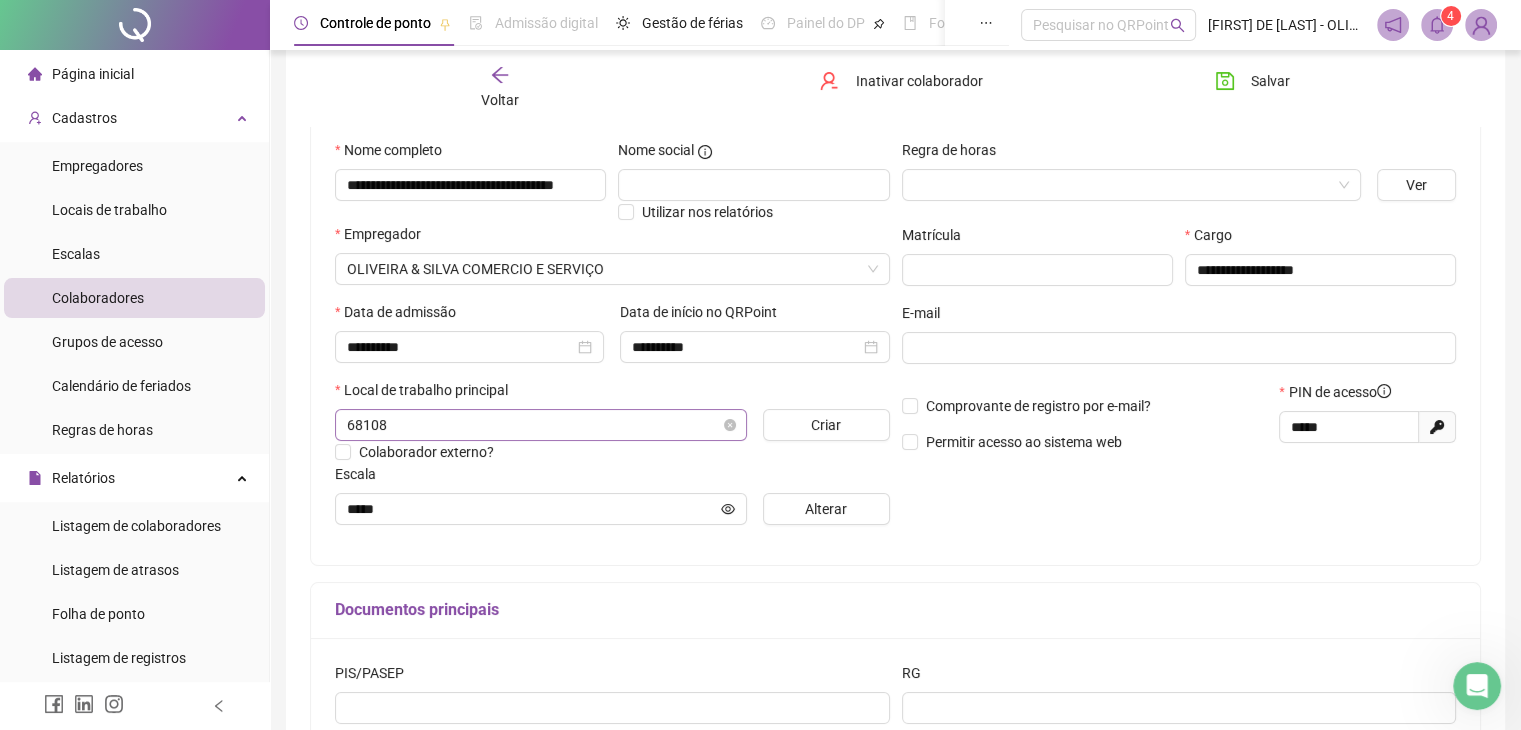 scroll, scrollTop: 200, scrollLeft: 0, axis: vertical 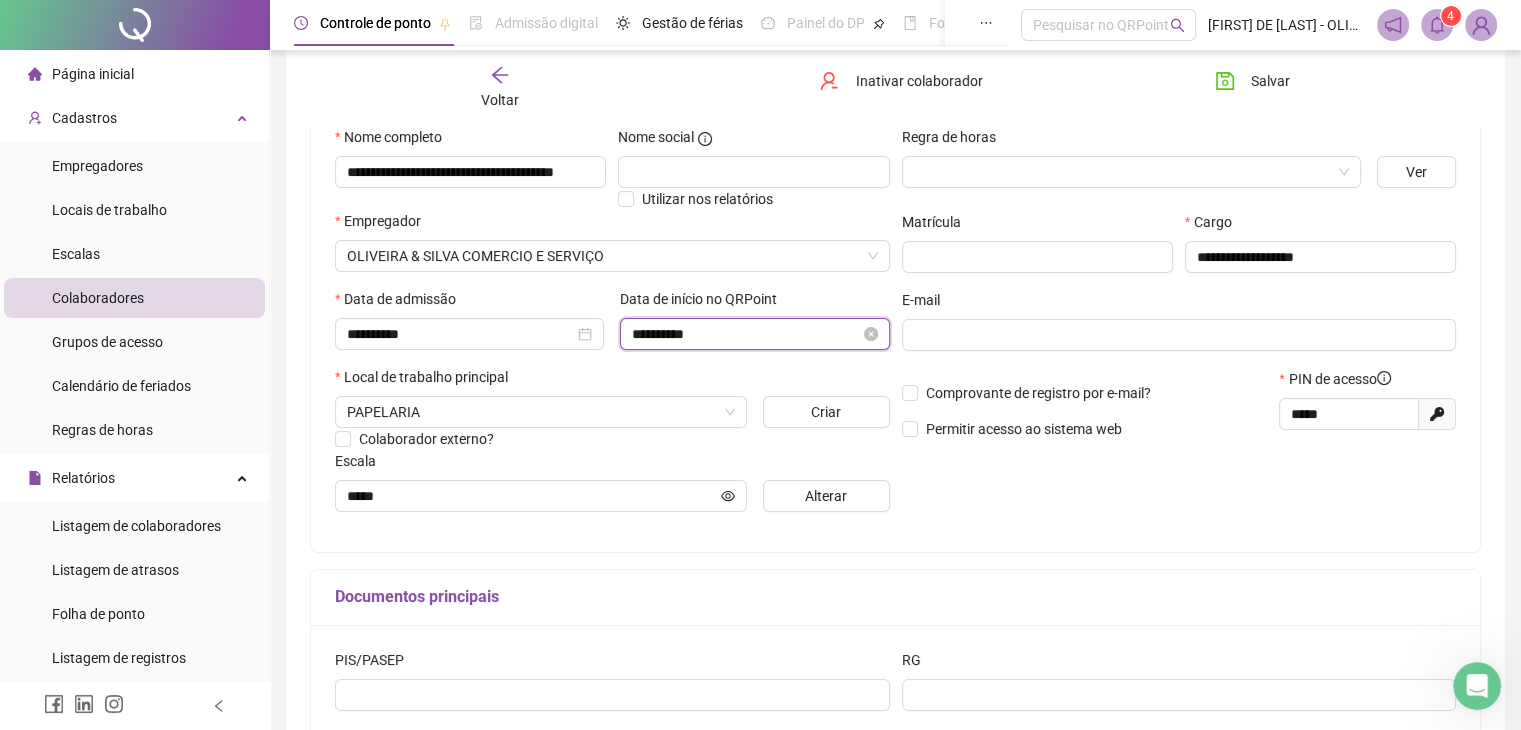 click on "**********" at bounding box center (745, 334) 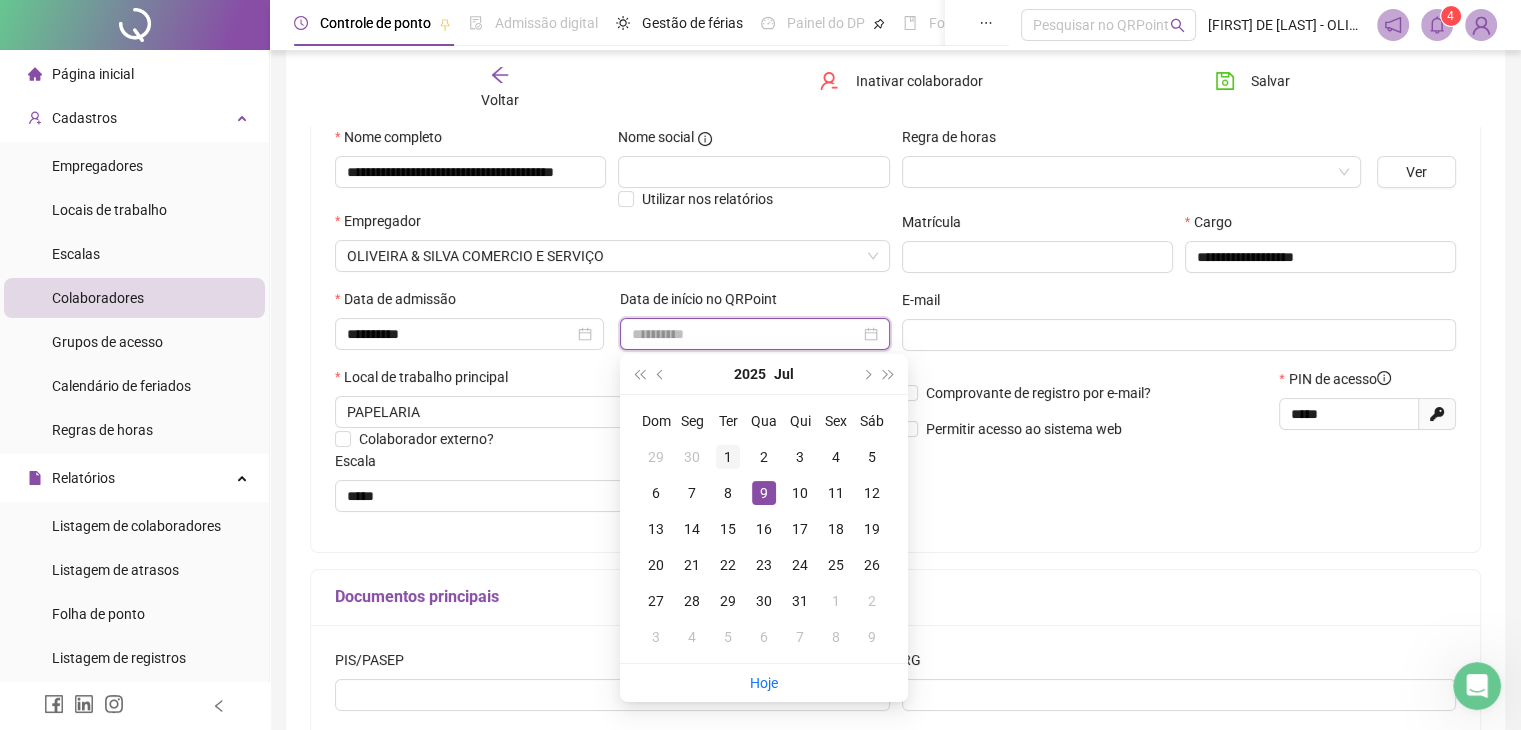 type on "**********" 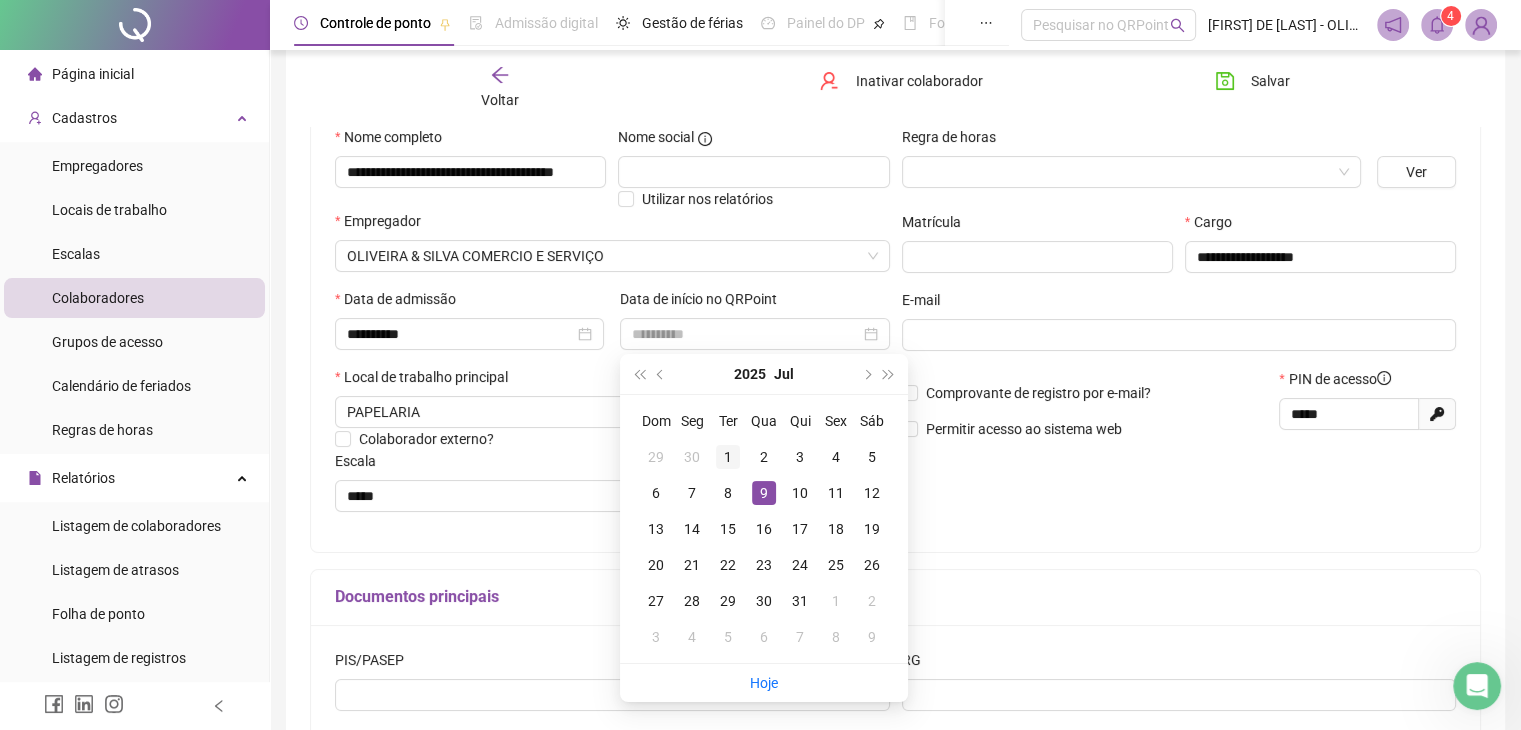 click on "1" at bounding box center [728, 457] 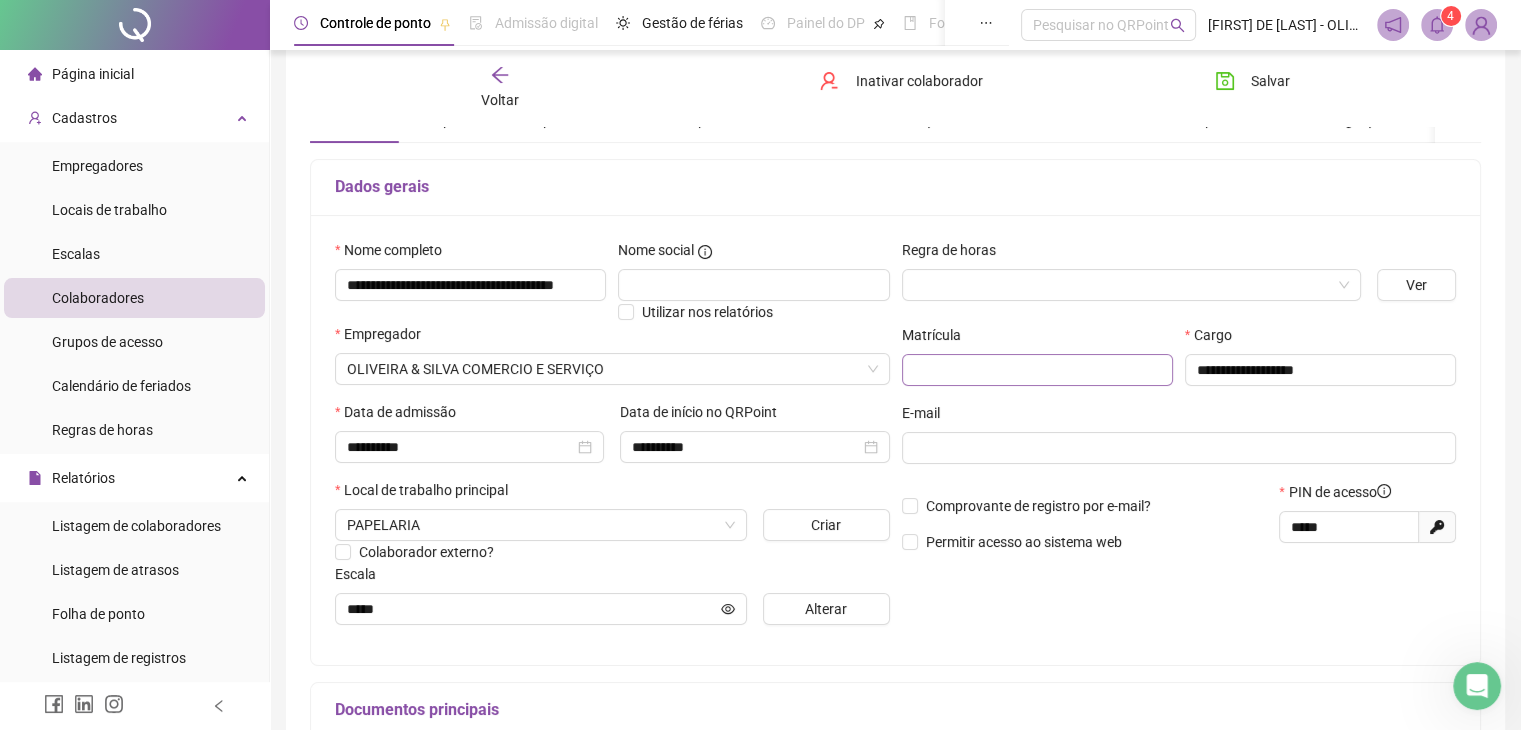 scroll, scrollTop: 0, scrollLeft: 0, axis: both 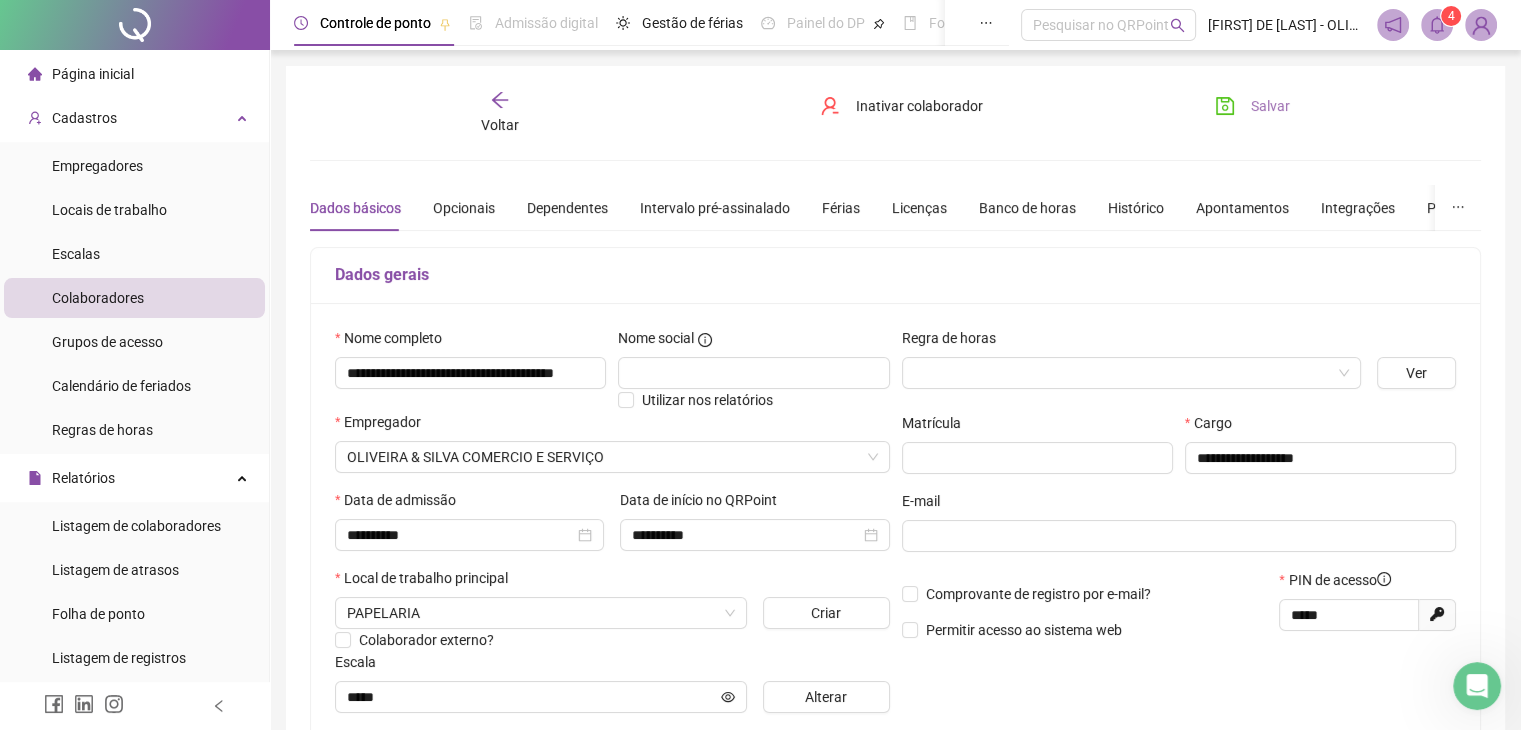 click on "Salvar" at bounding box center (1270, 106) 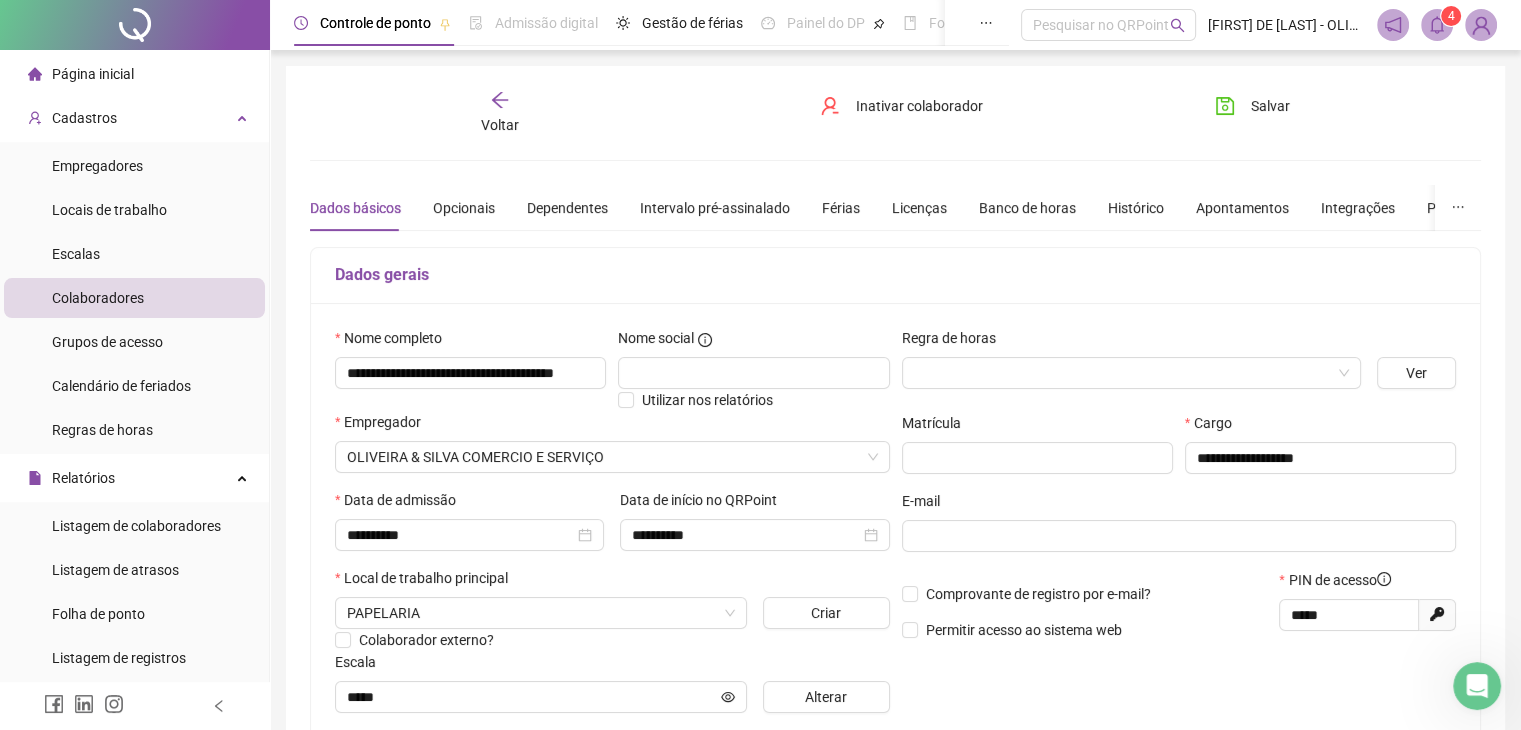 click on "Voltar" at bounding box center [500, 125] 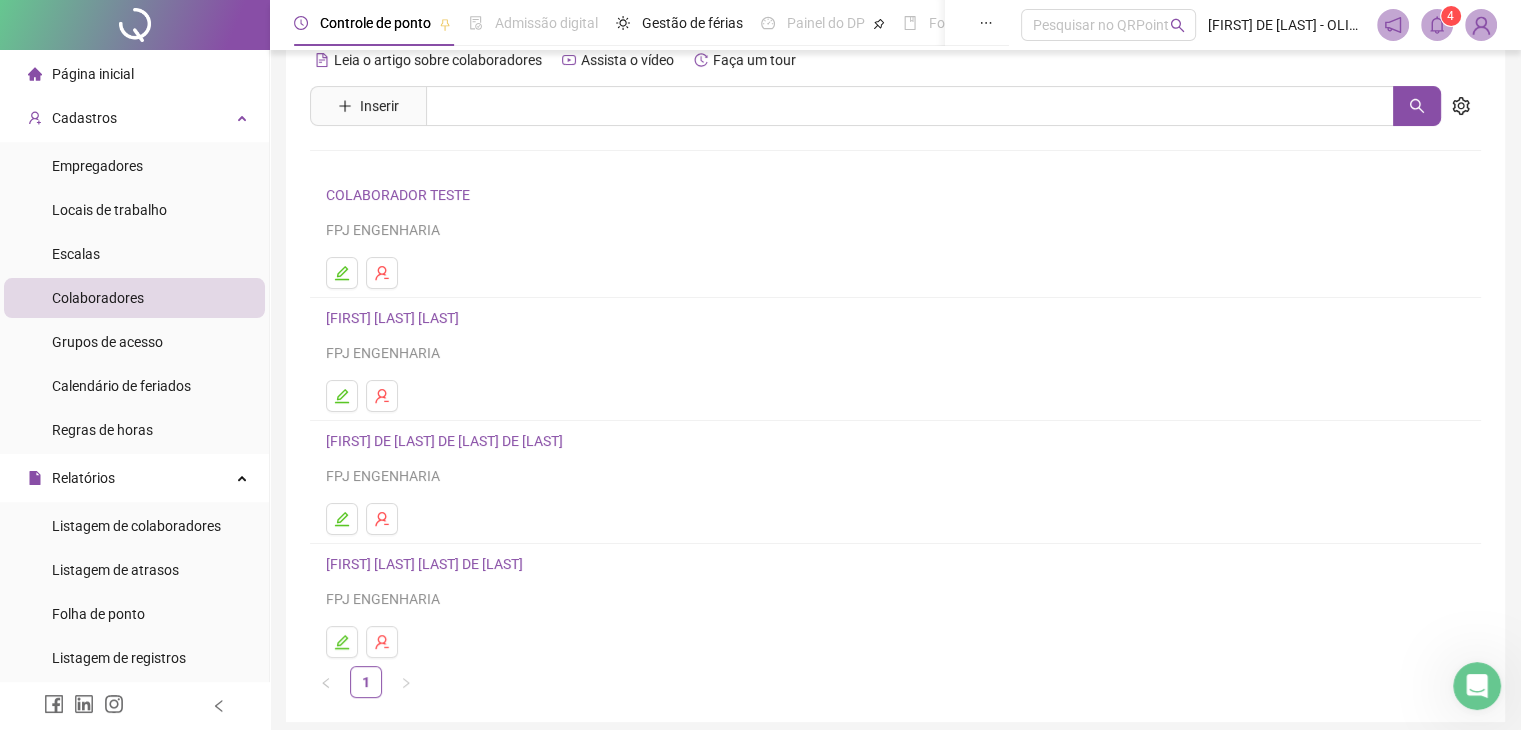 scroll, scrollTop: 100, scrollLeft: 0, axis: vertical 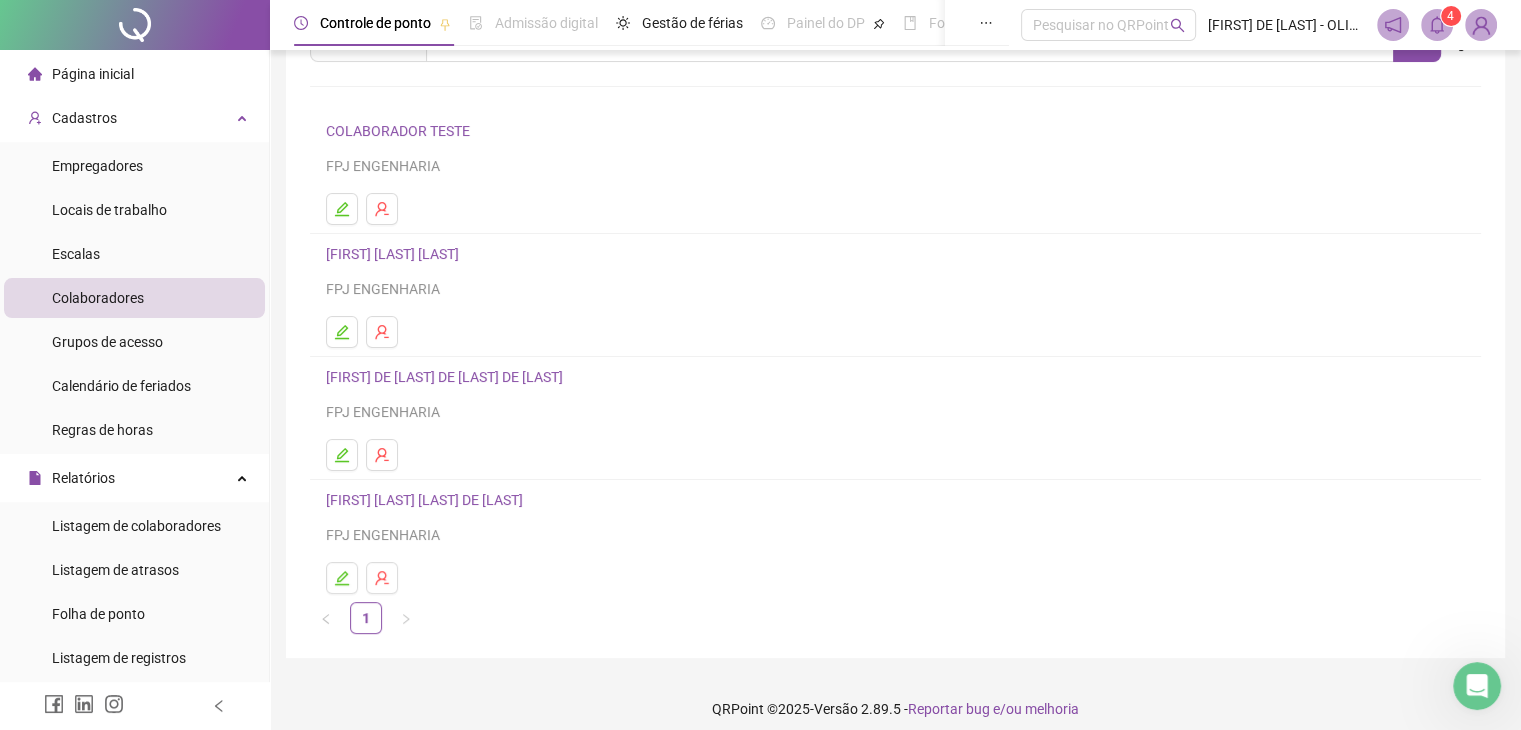 click on "[FIRST] [LAST] [LAST] DE [LAST]" at bounding box center [427, 500] 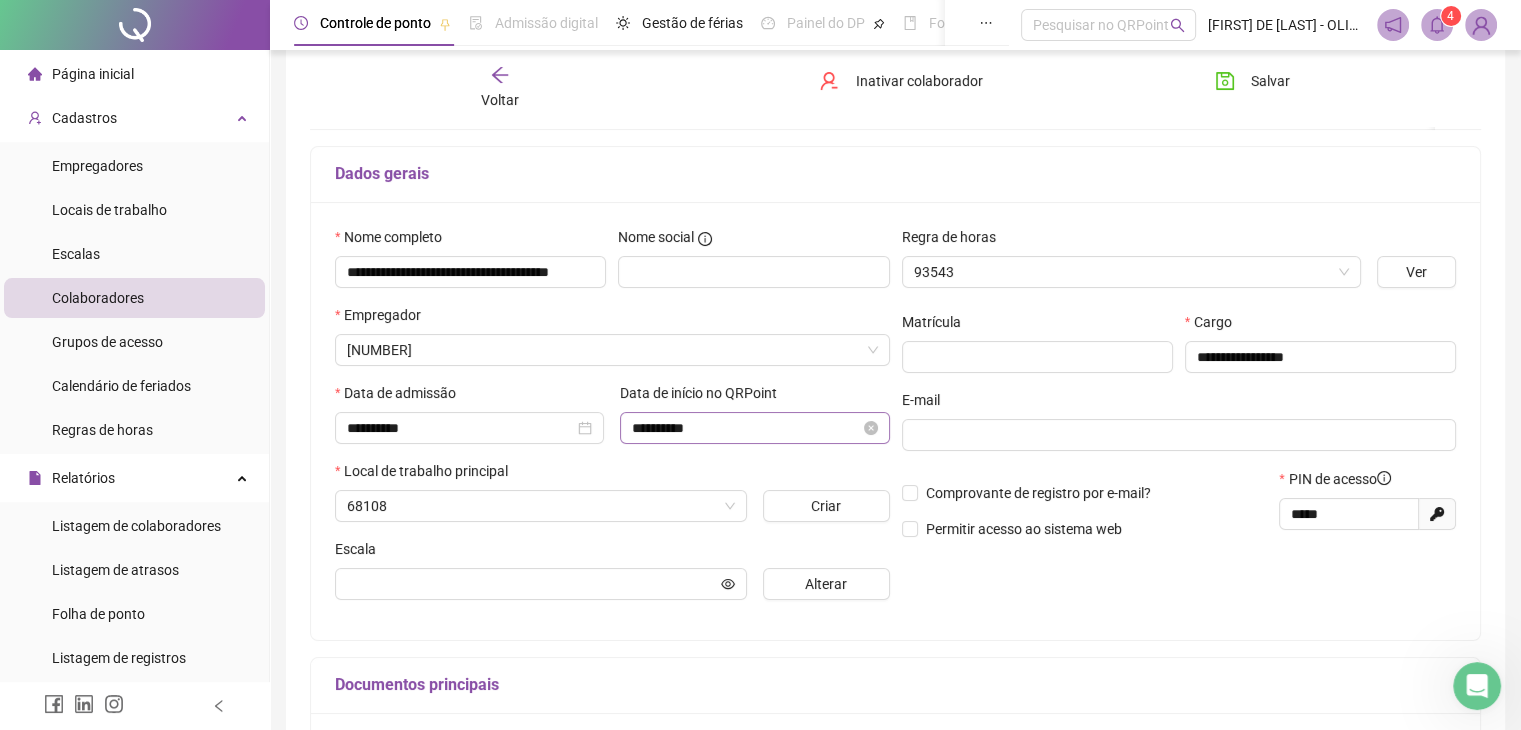 scroll, scrollTop: 110, scrollLeft: 0, axis: vertical 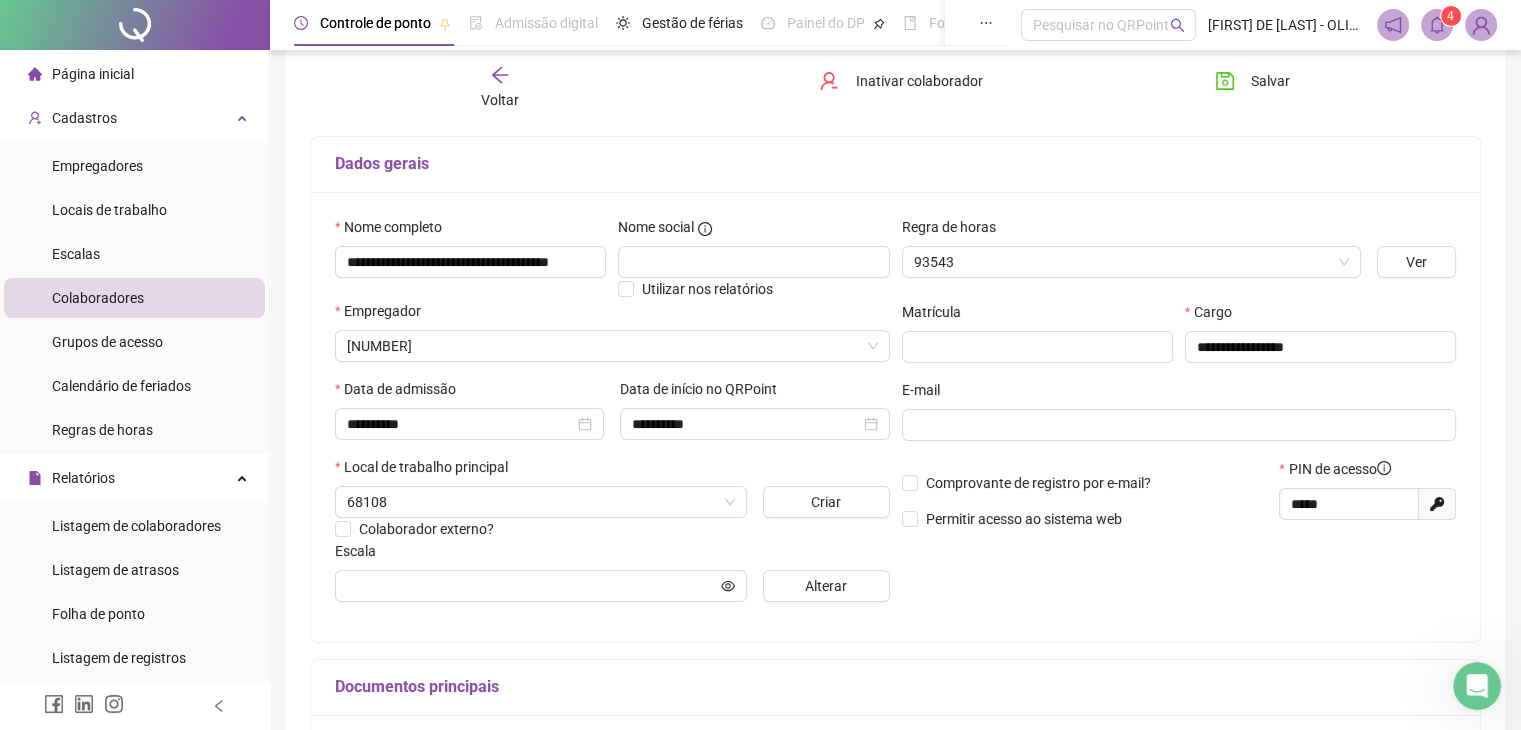 type on "********" 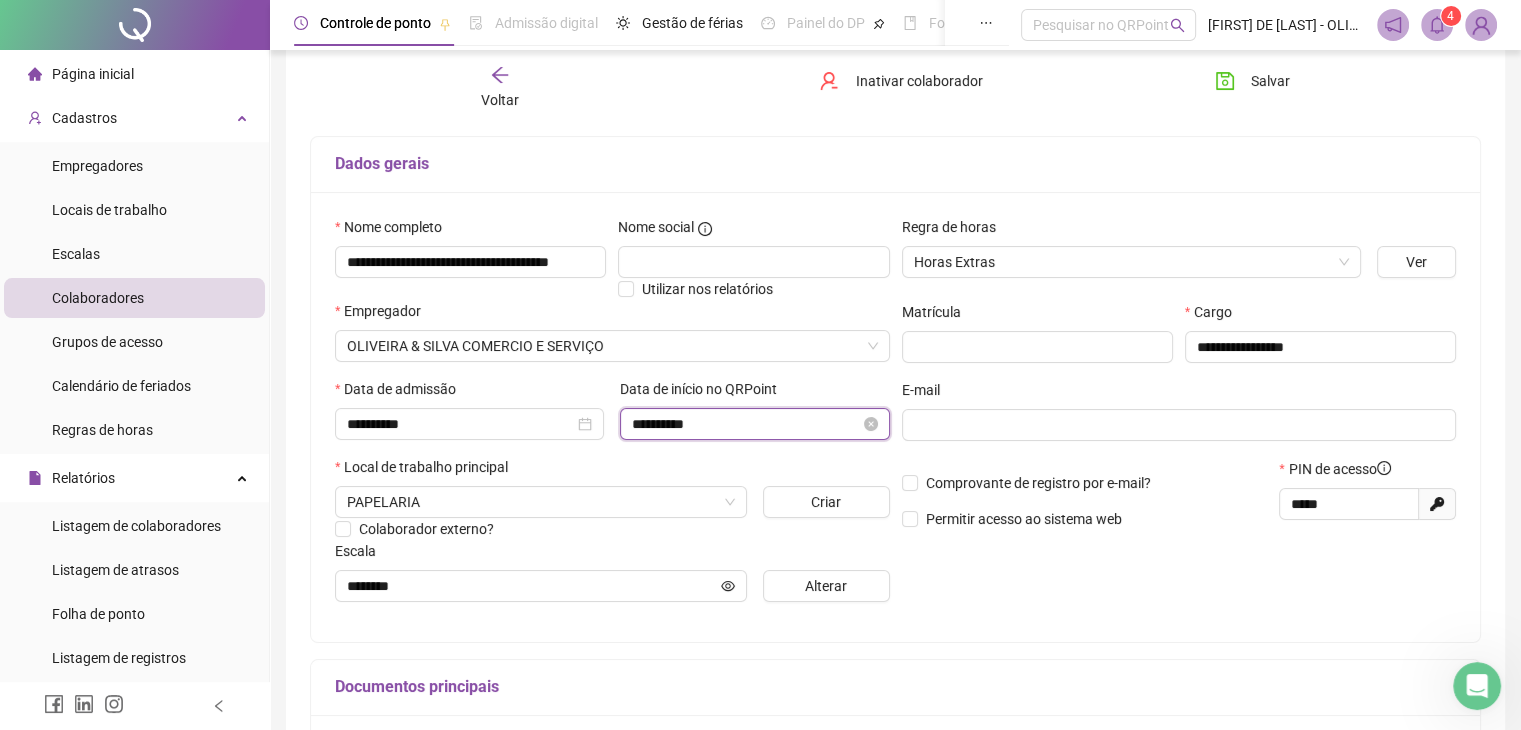click on "**********" at bounding box center [745, 424] 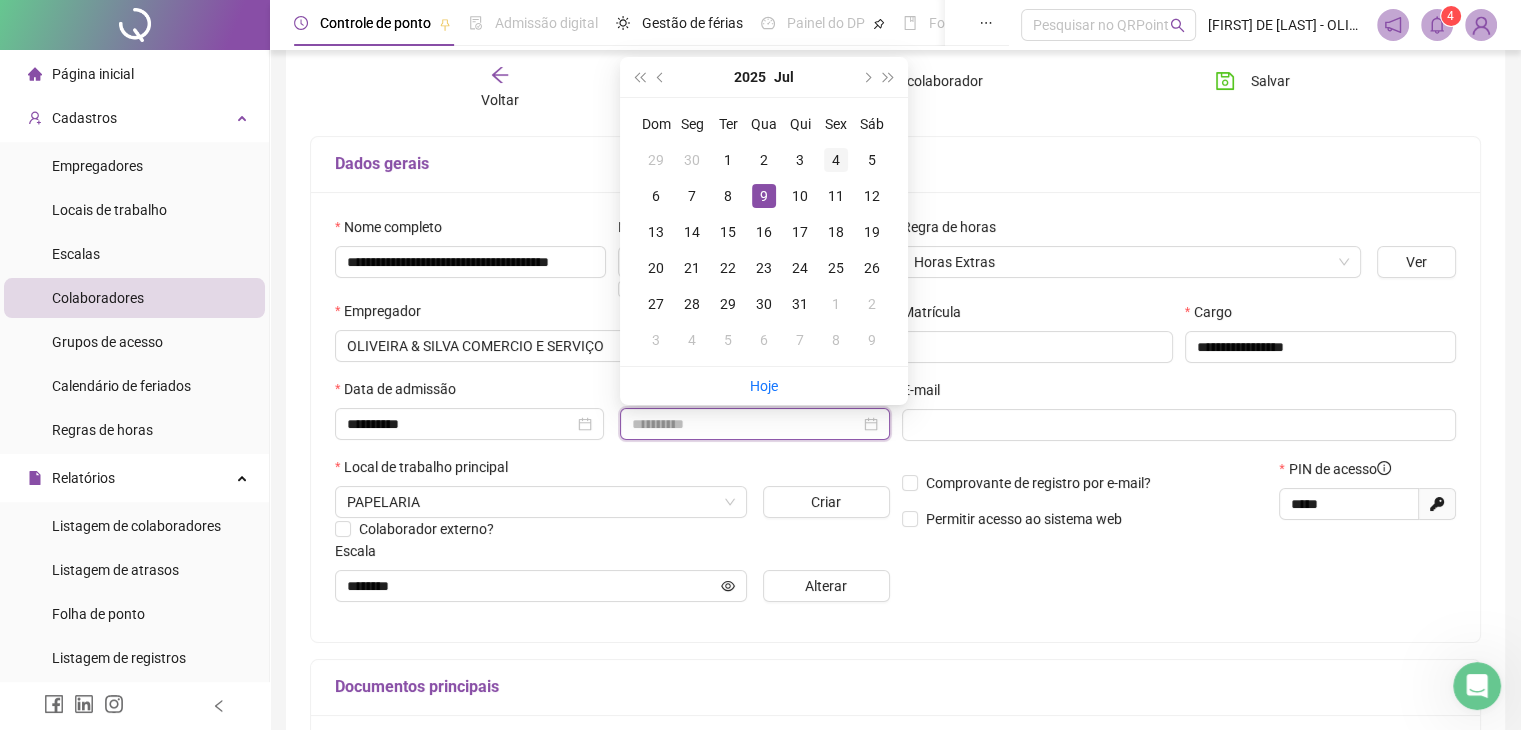 type on "**********" 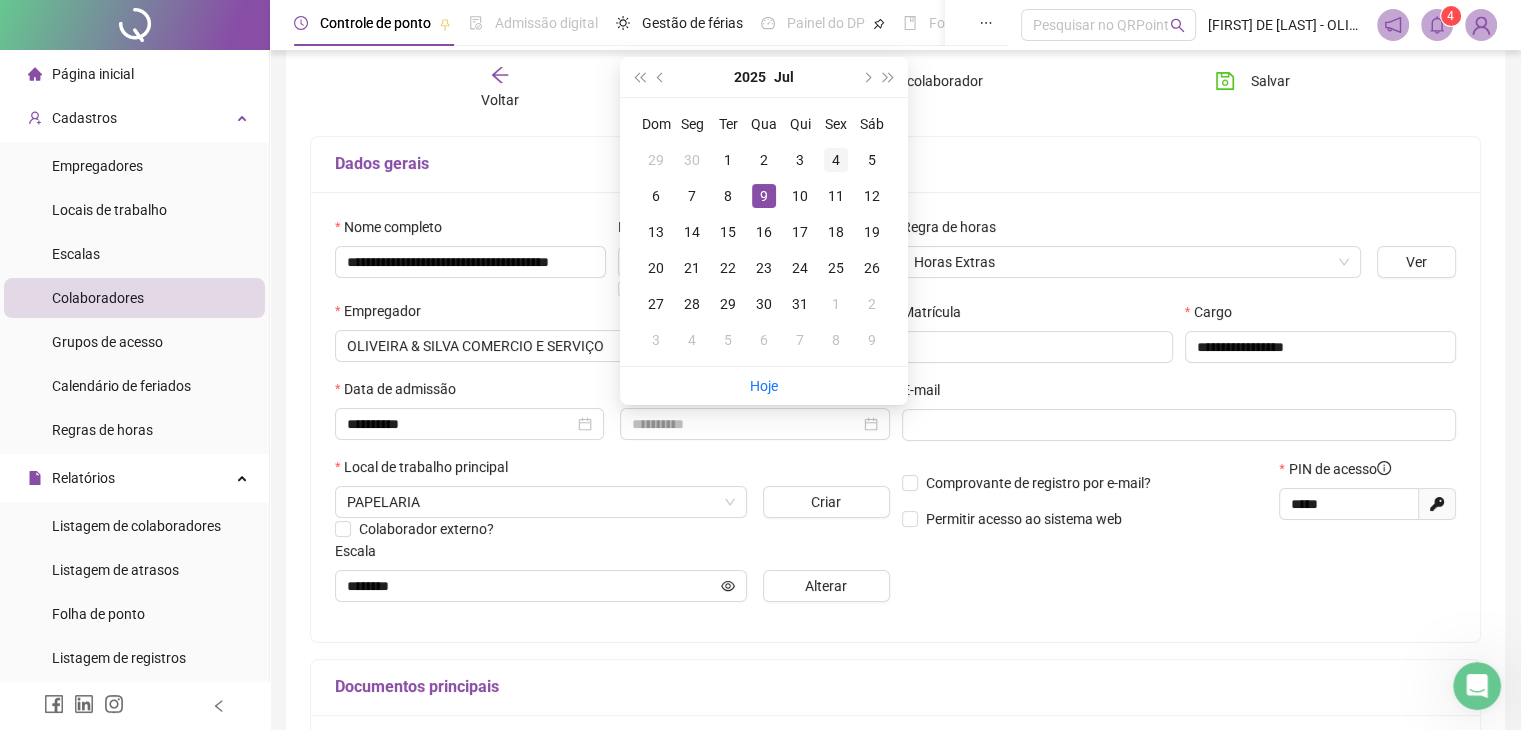 click on "4" at bounding box center [836, 160] 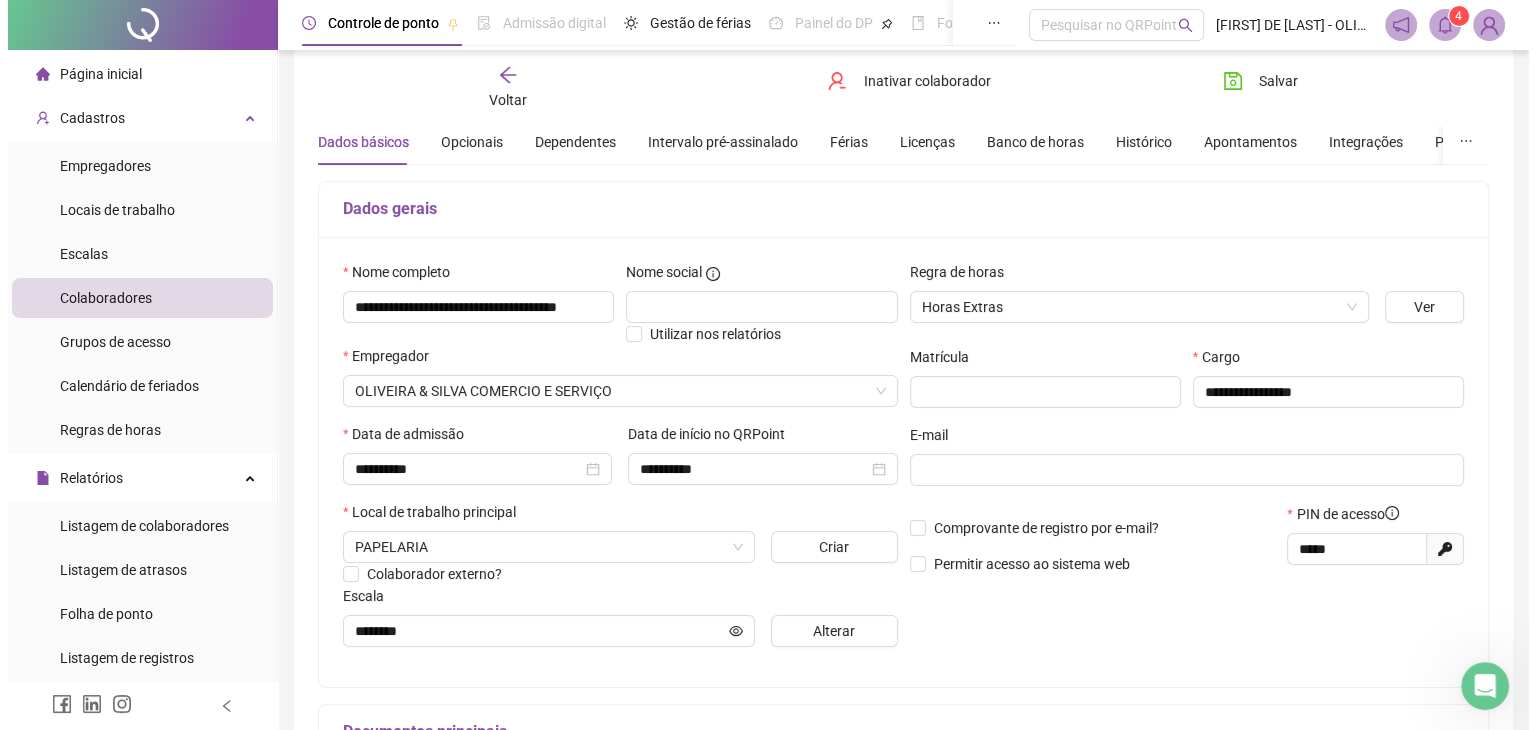 scroll, scrollTop: 0, scrollLeft: 0, axis: both 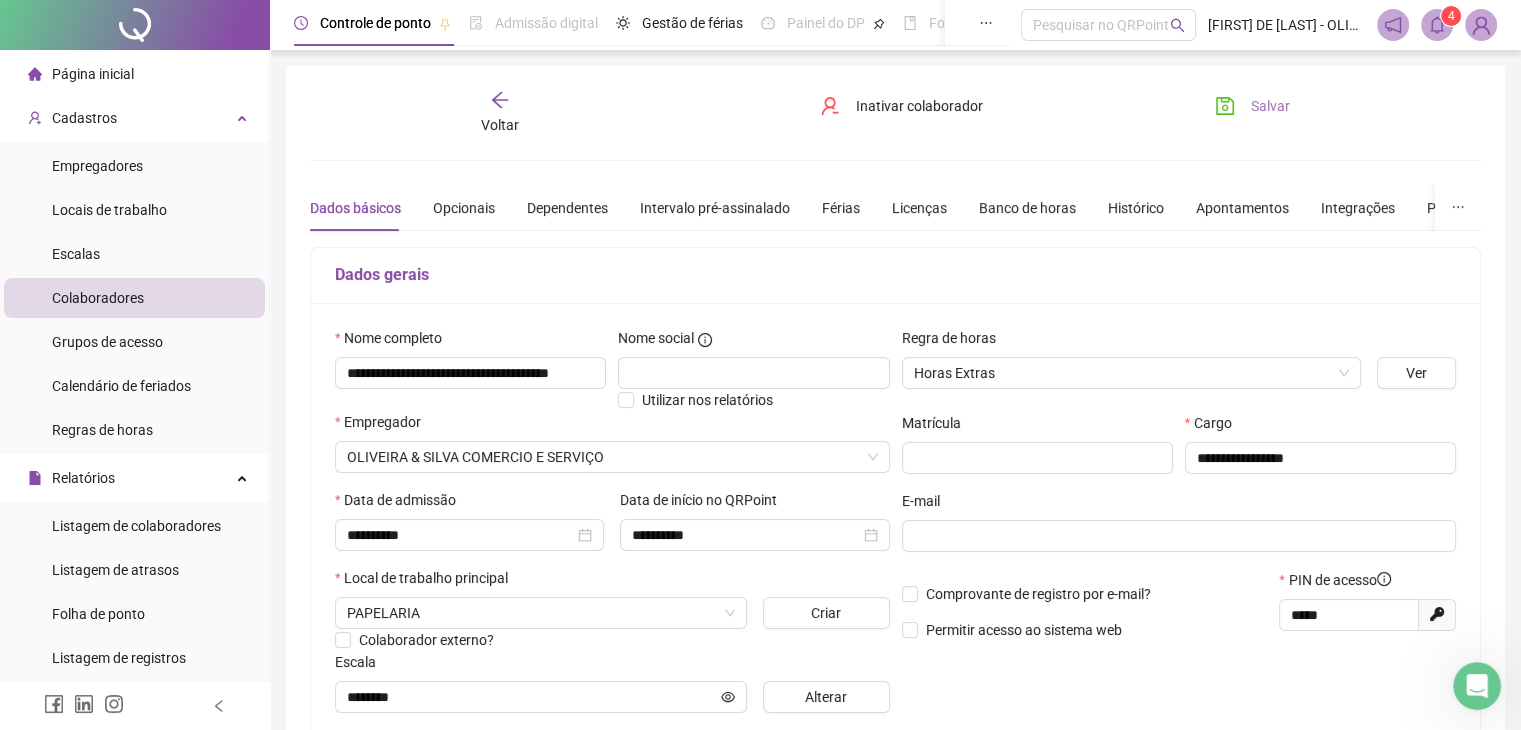 click on "Salvar" at bounding box center [1270, 106] 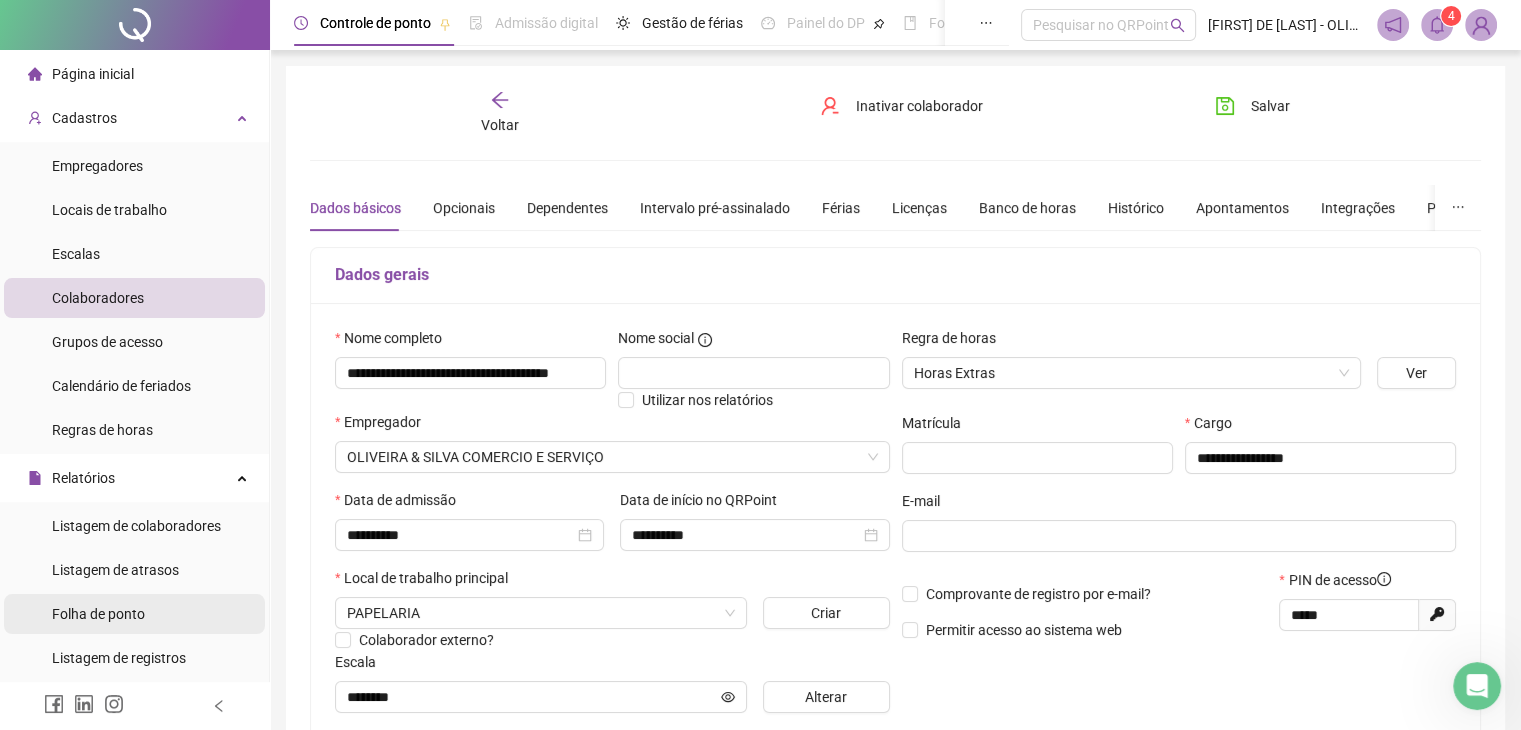 click on "Folha de ponto" at bounding box center [134, 614] 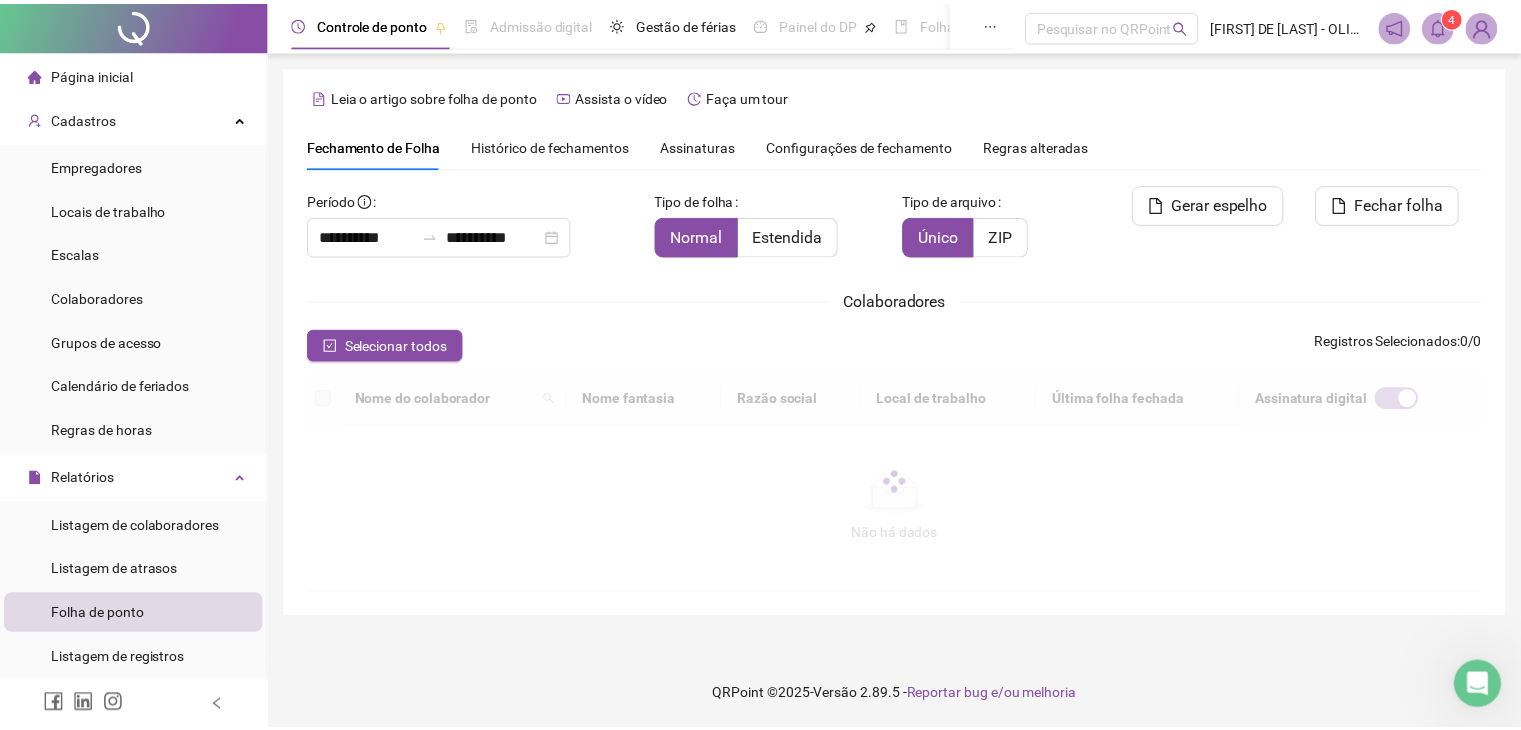 scroll, scrollTop: 44, scrollLeft: 0, axis: vertical 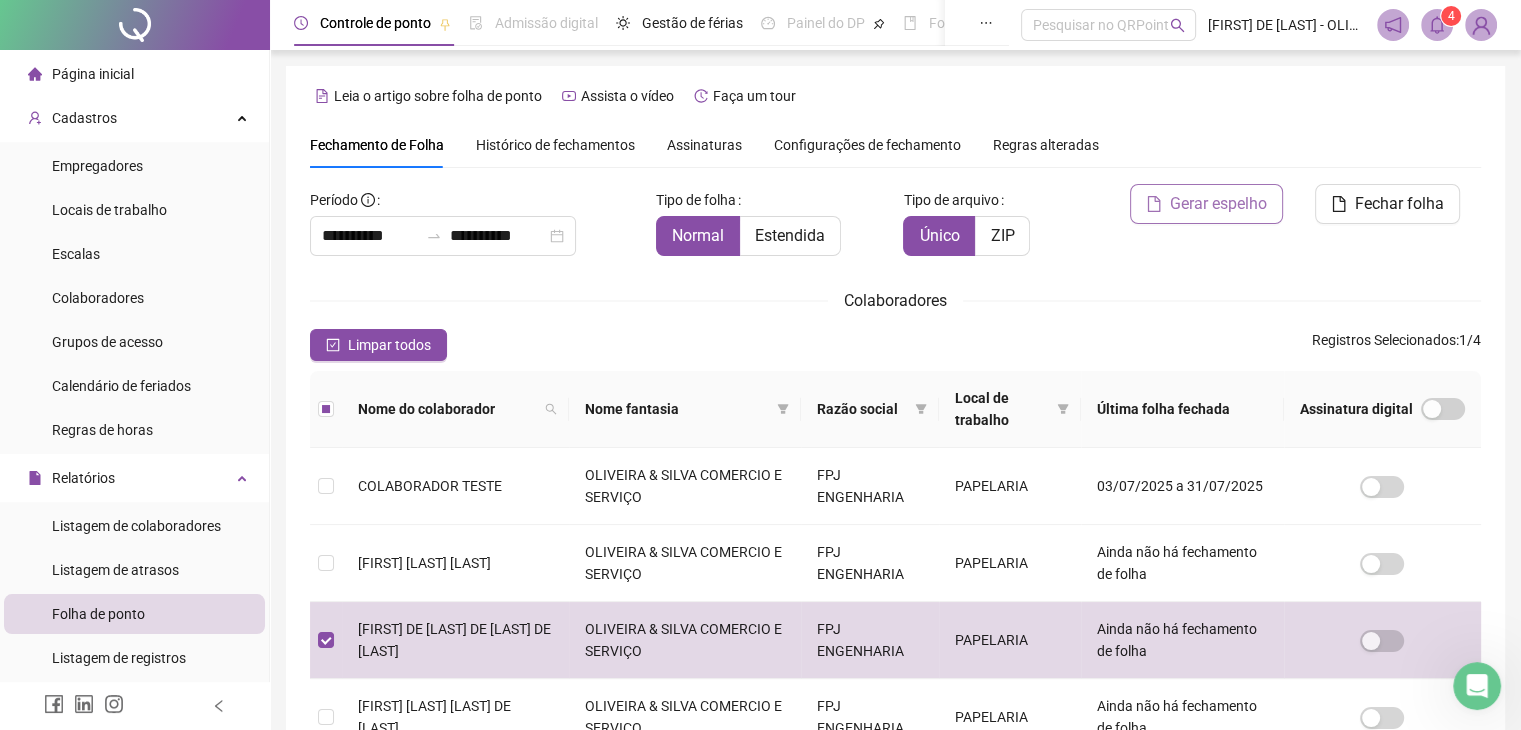 click on "Gerar espelho" at bounding box center [1218, 204] 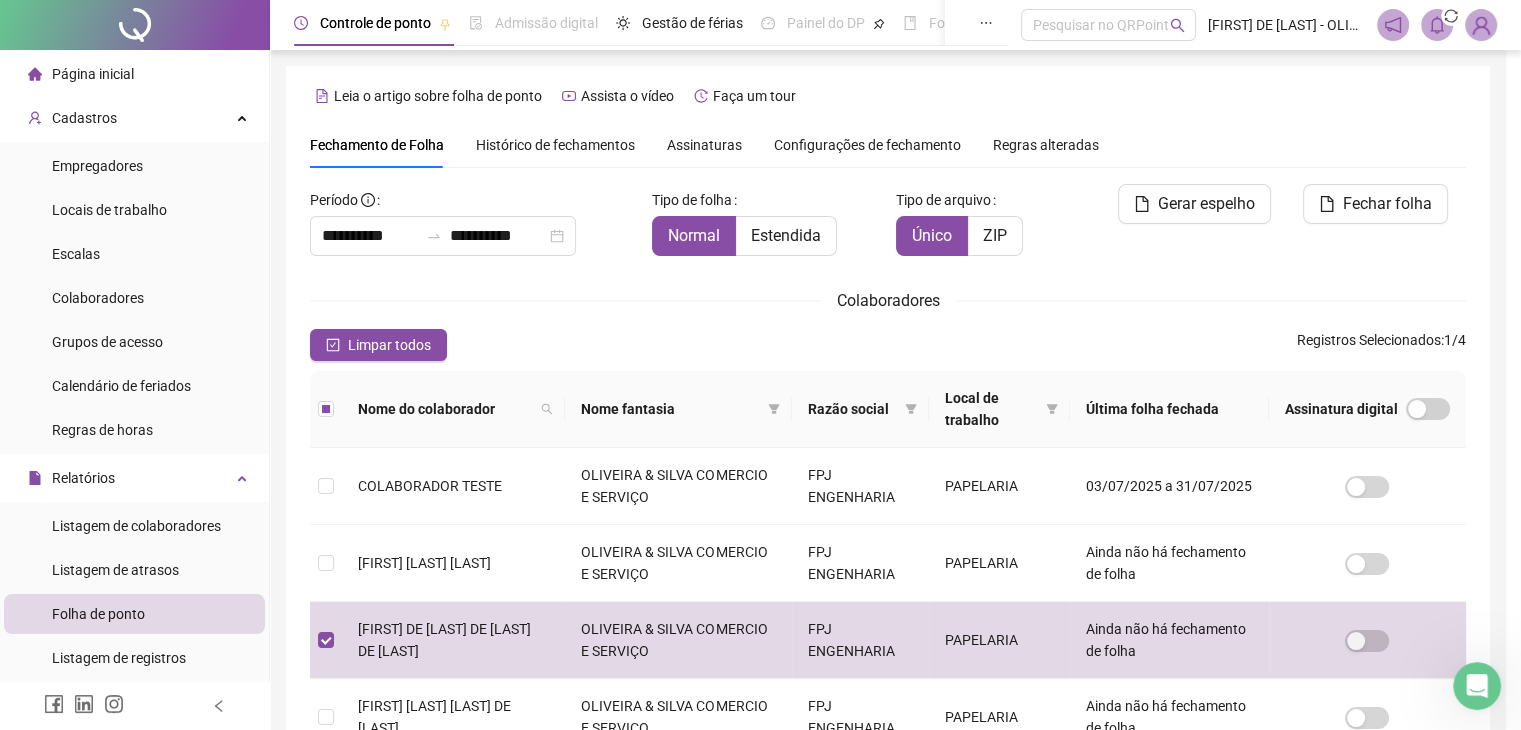 scroll, scrollTop: 44, scrollLeft: 0, axis: vertical 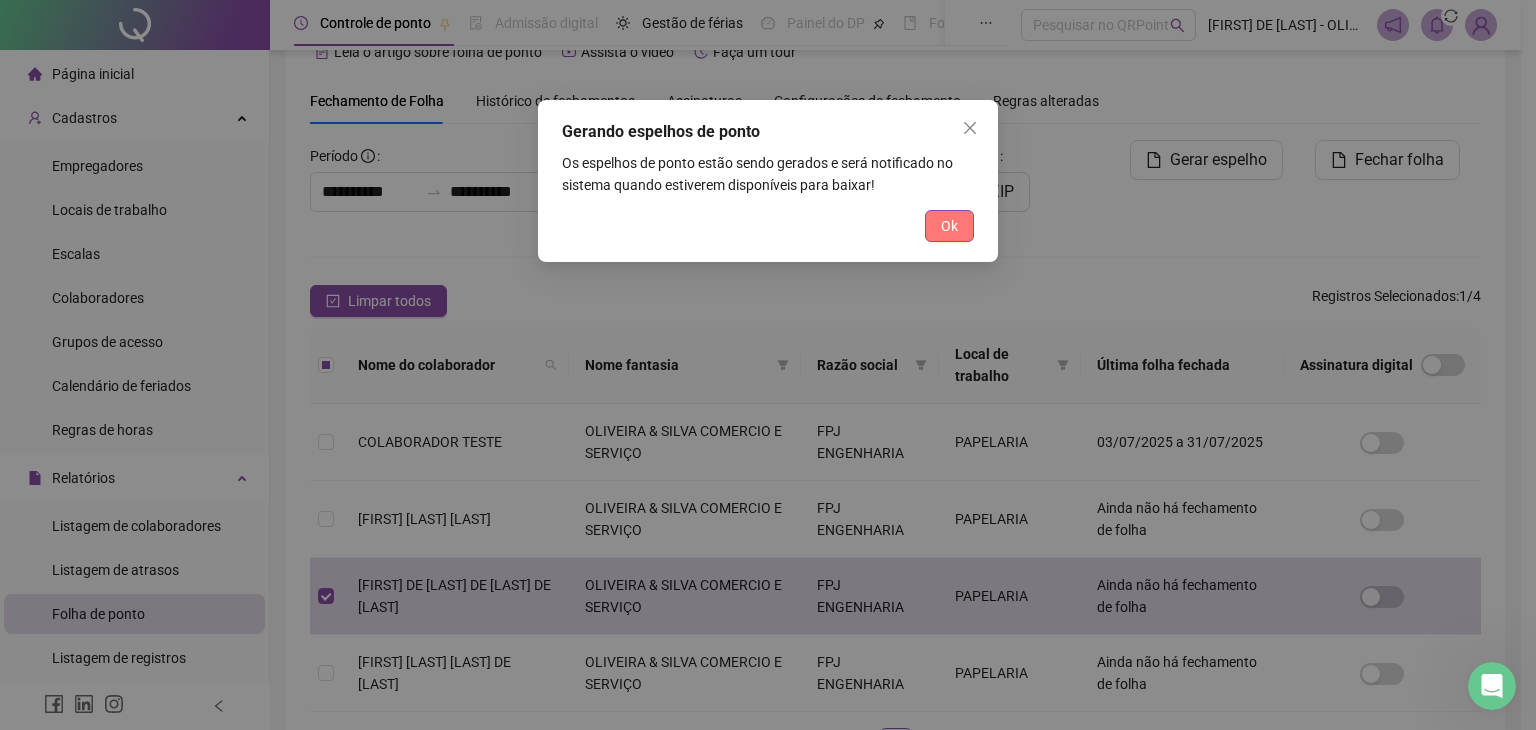 click on "Ok" at bounding box center (949, 226) 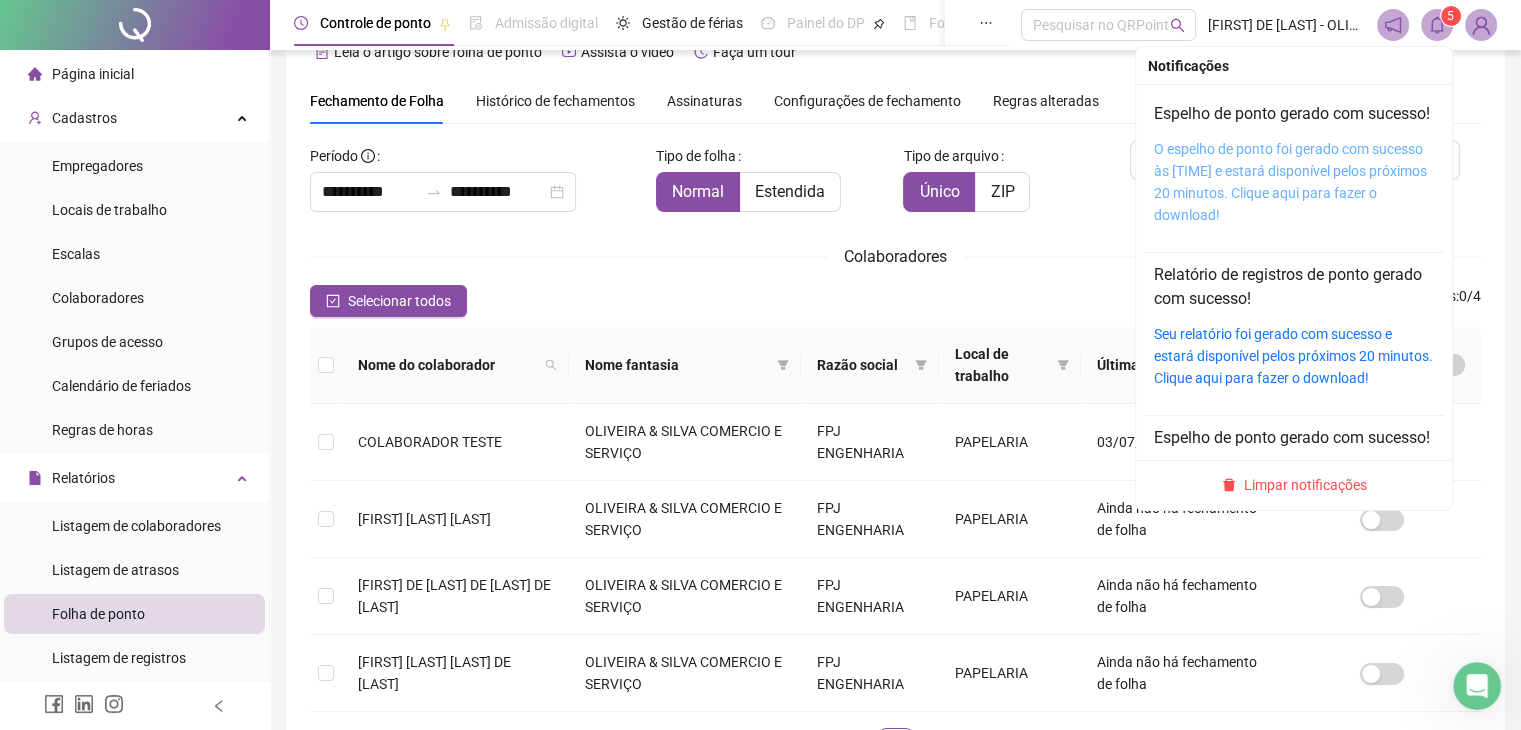 click on "O espelho de ponto foi gerado com sucesso às [TIME] e estará disponível pelos próximos 20 minutos.
Clique aqui para fazer o download!" at bounding box center [1290, 182] 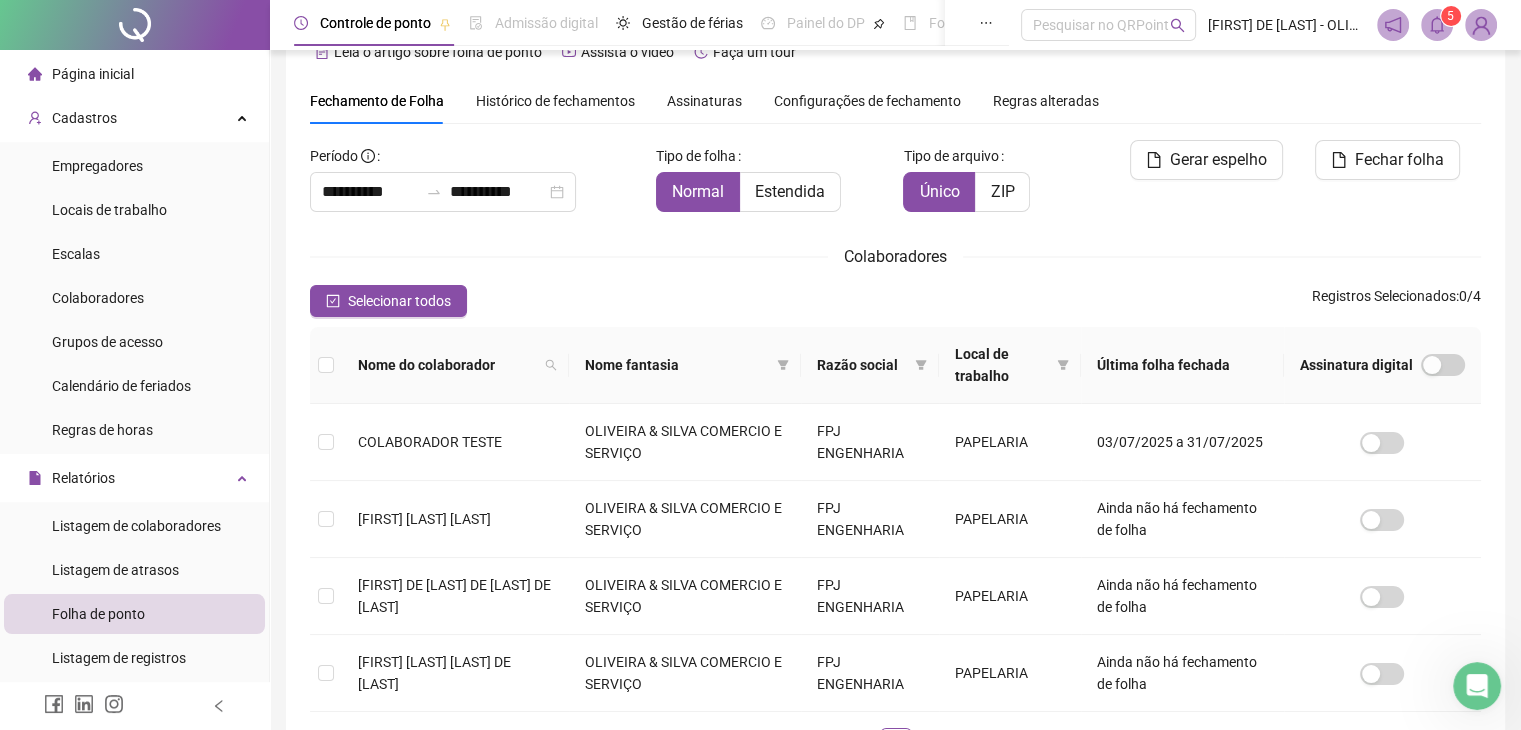 click 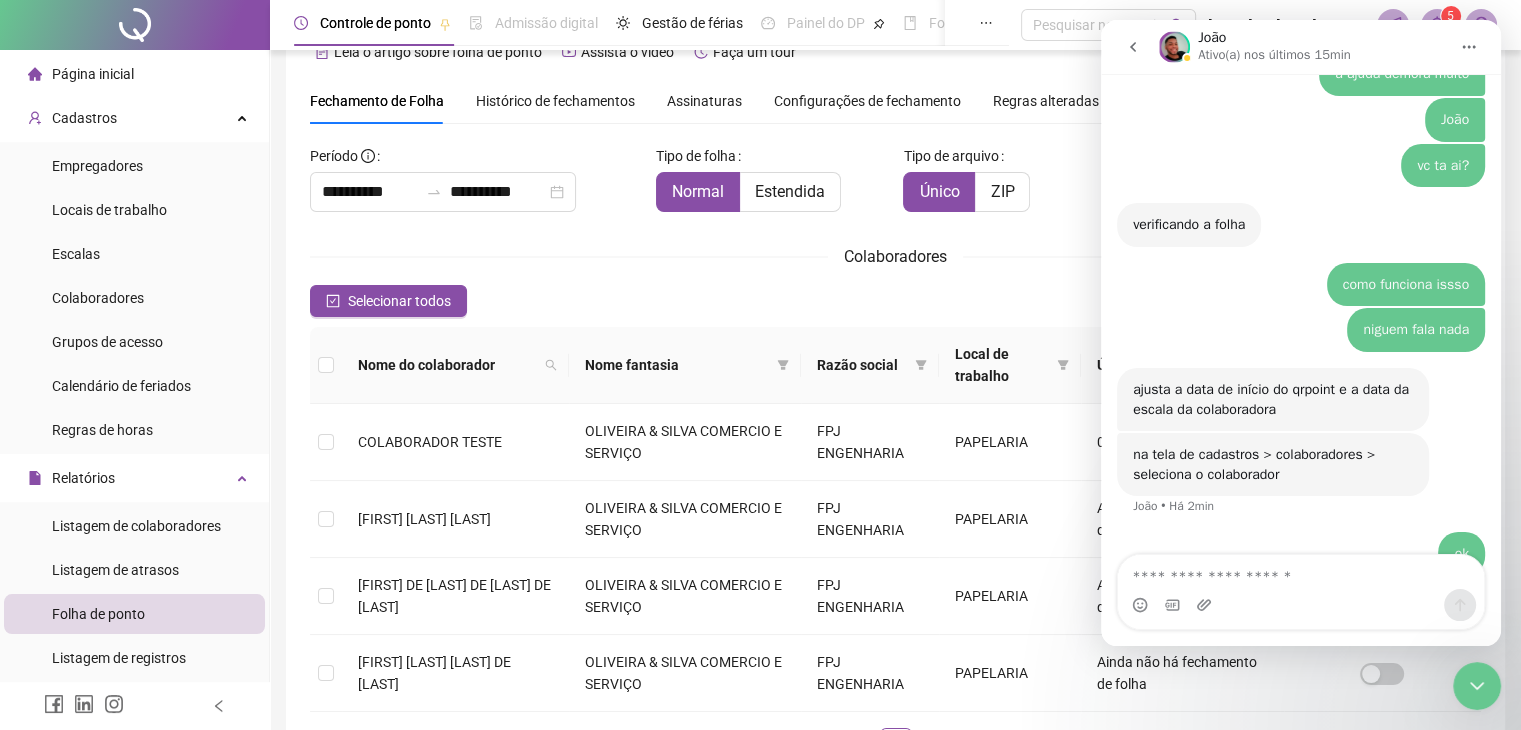 scroll, scrollTop: 5091, scrollLeft: 0, axis: vertical 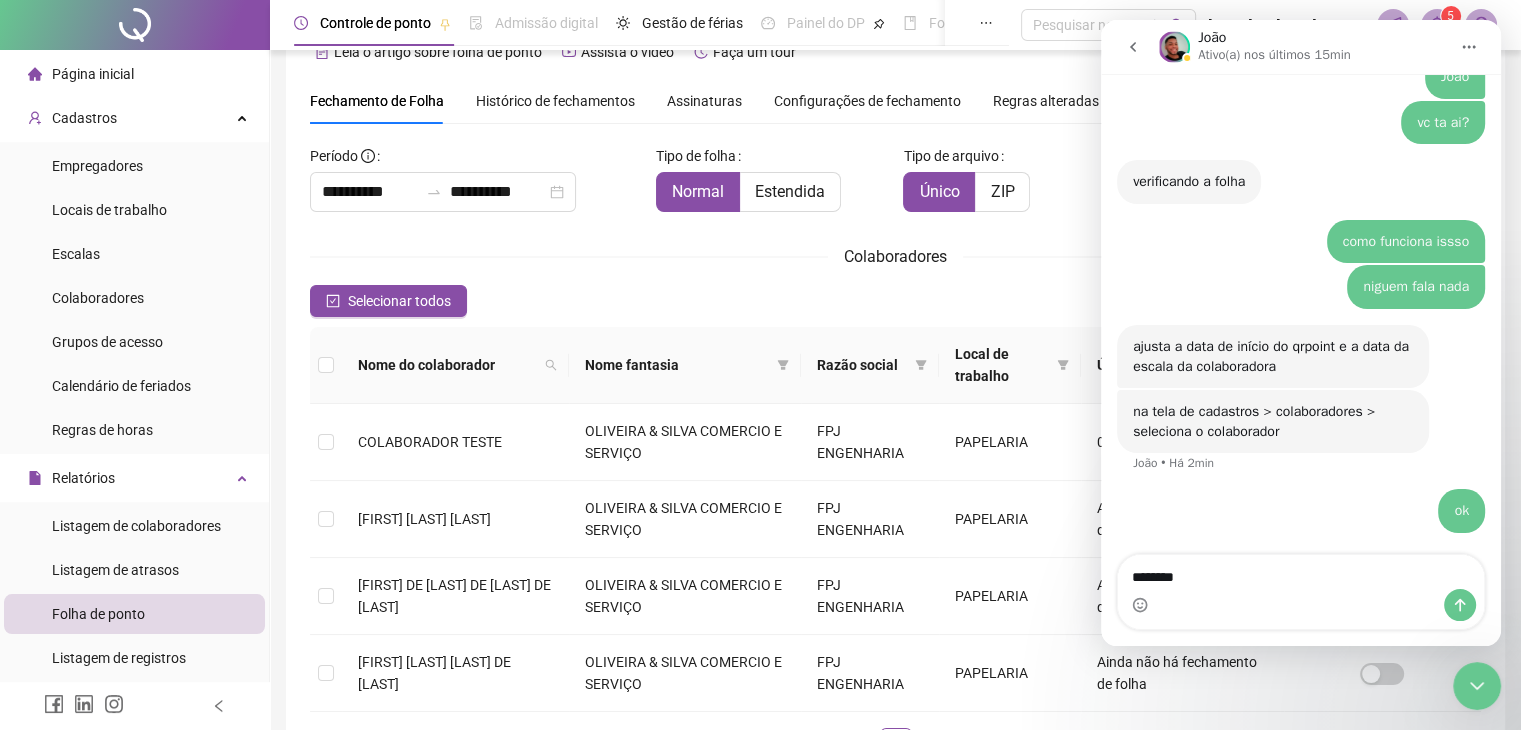 type on "*********" 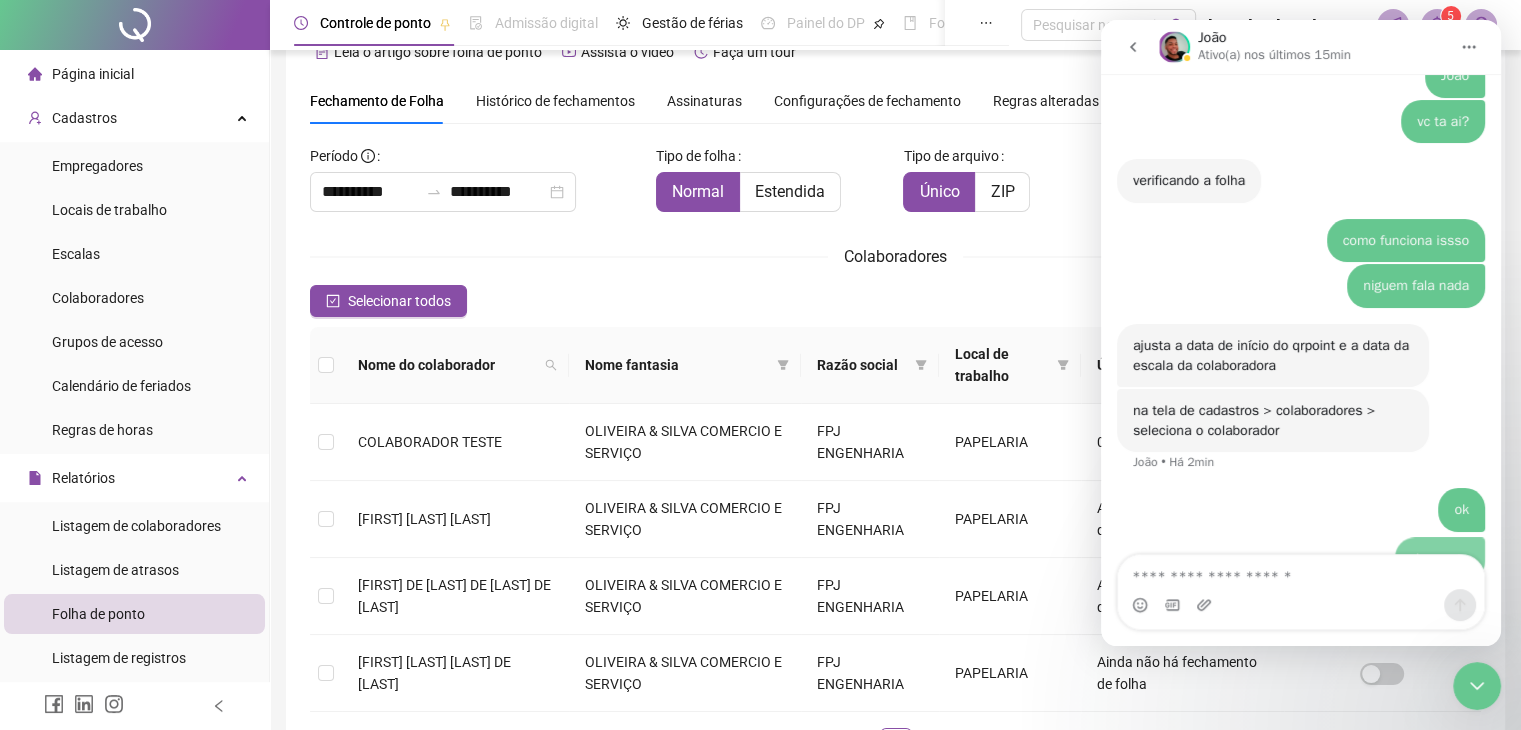 scroll, scrollTop: 5136, scrollLeft: 0, axis: vertical 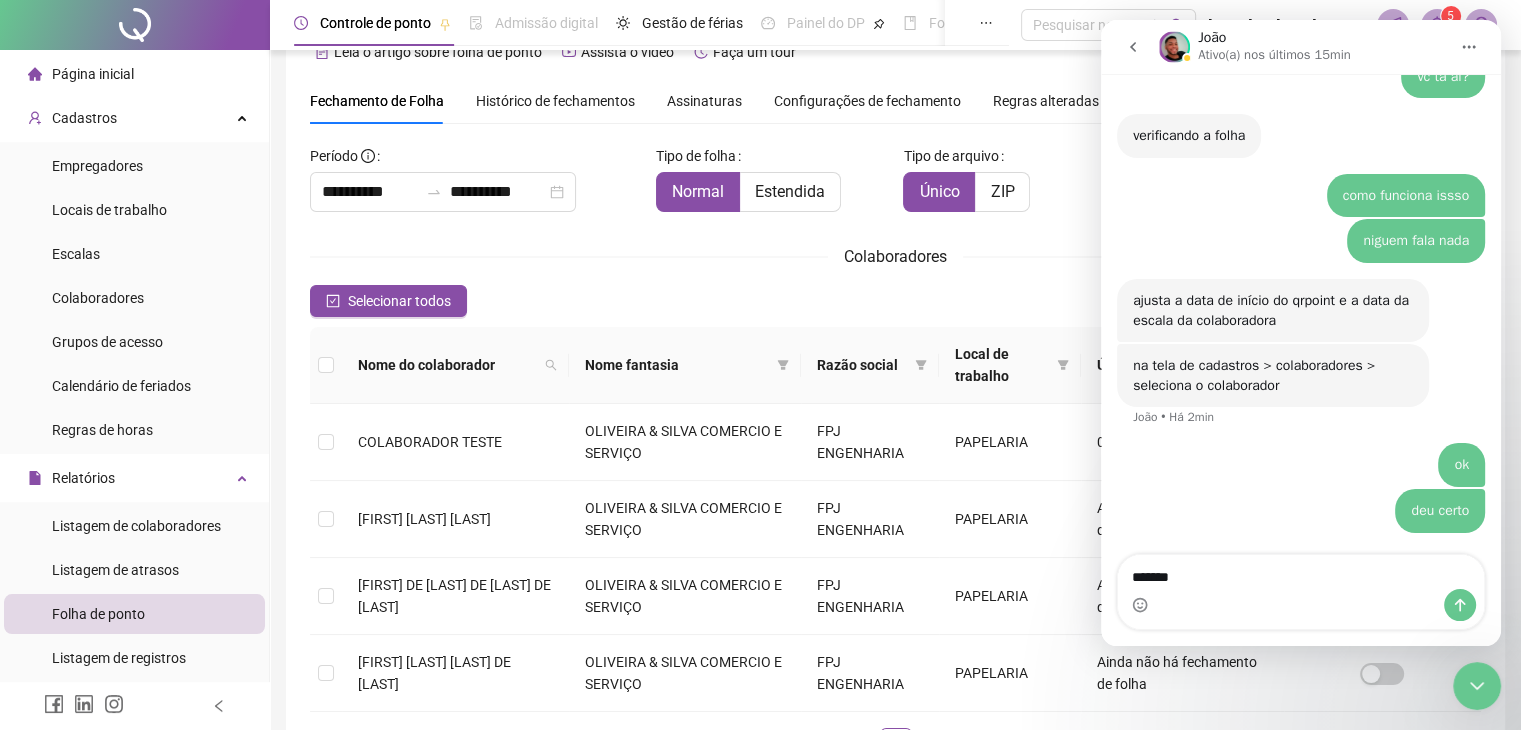 type on "********" 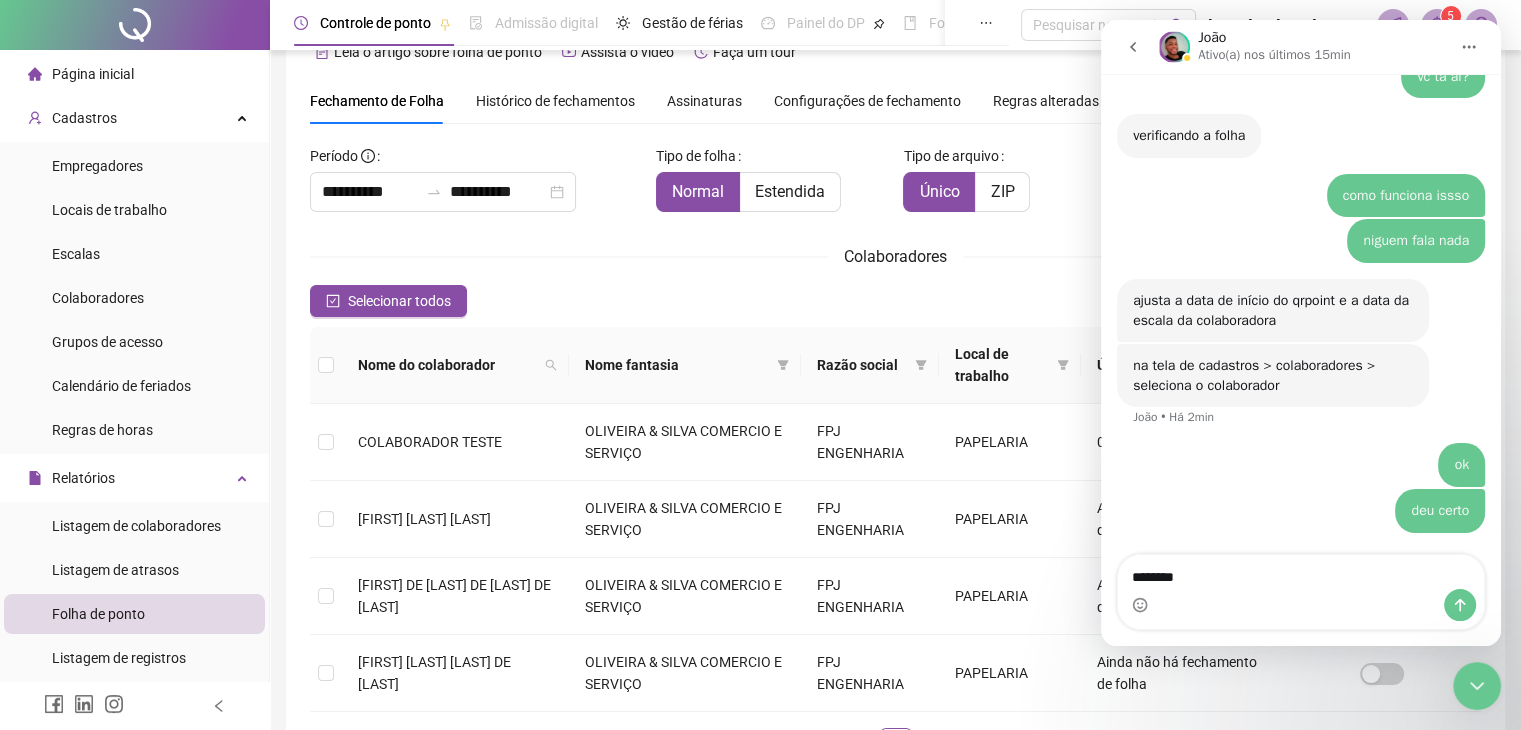 type 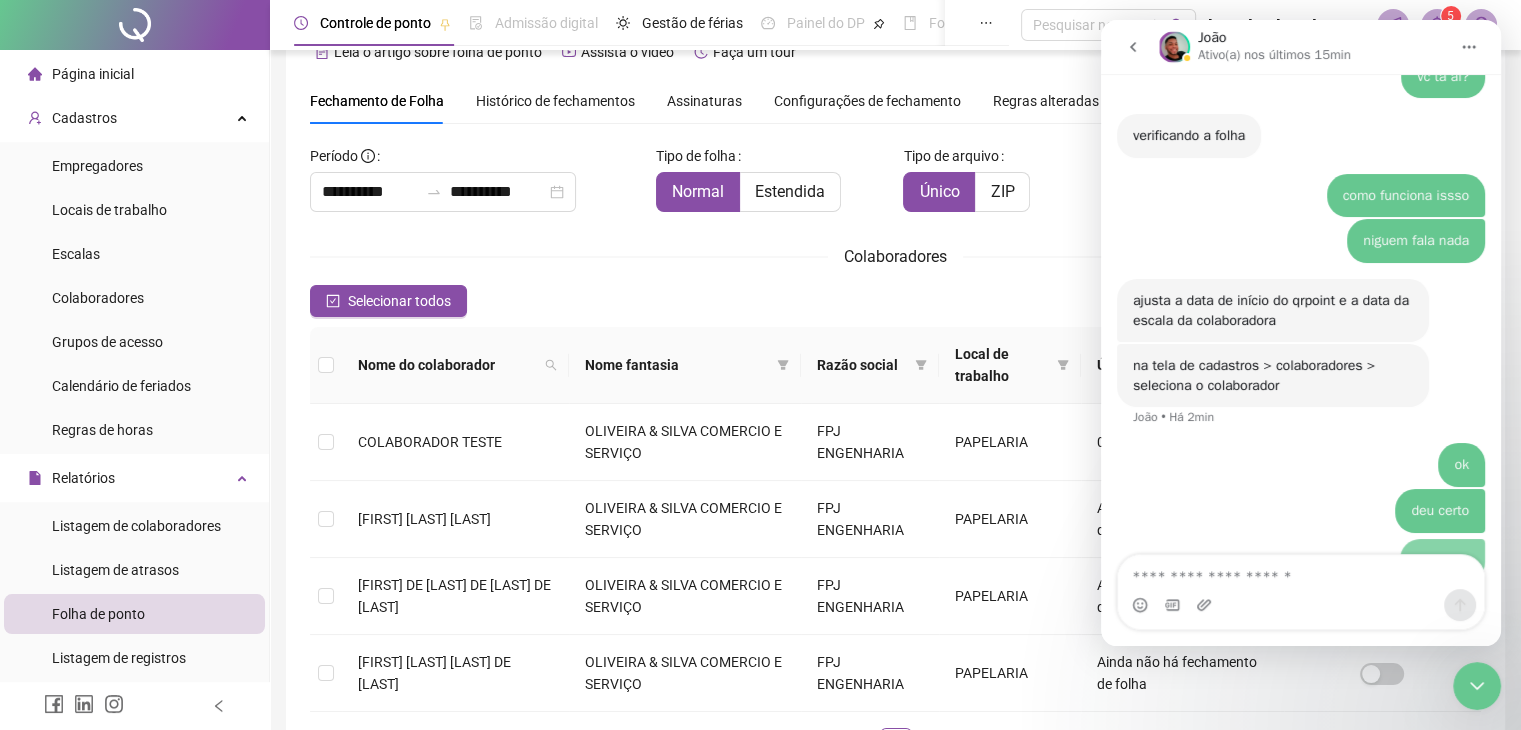 scroll, scrollTop: 5182, scrollLeft: 0, axis: vertical 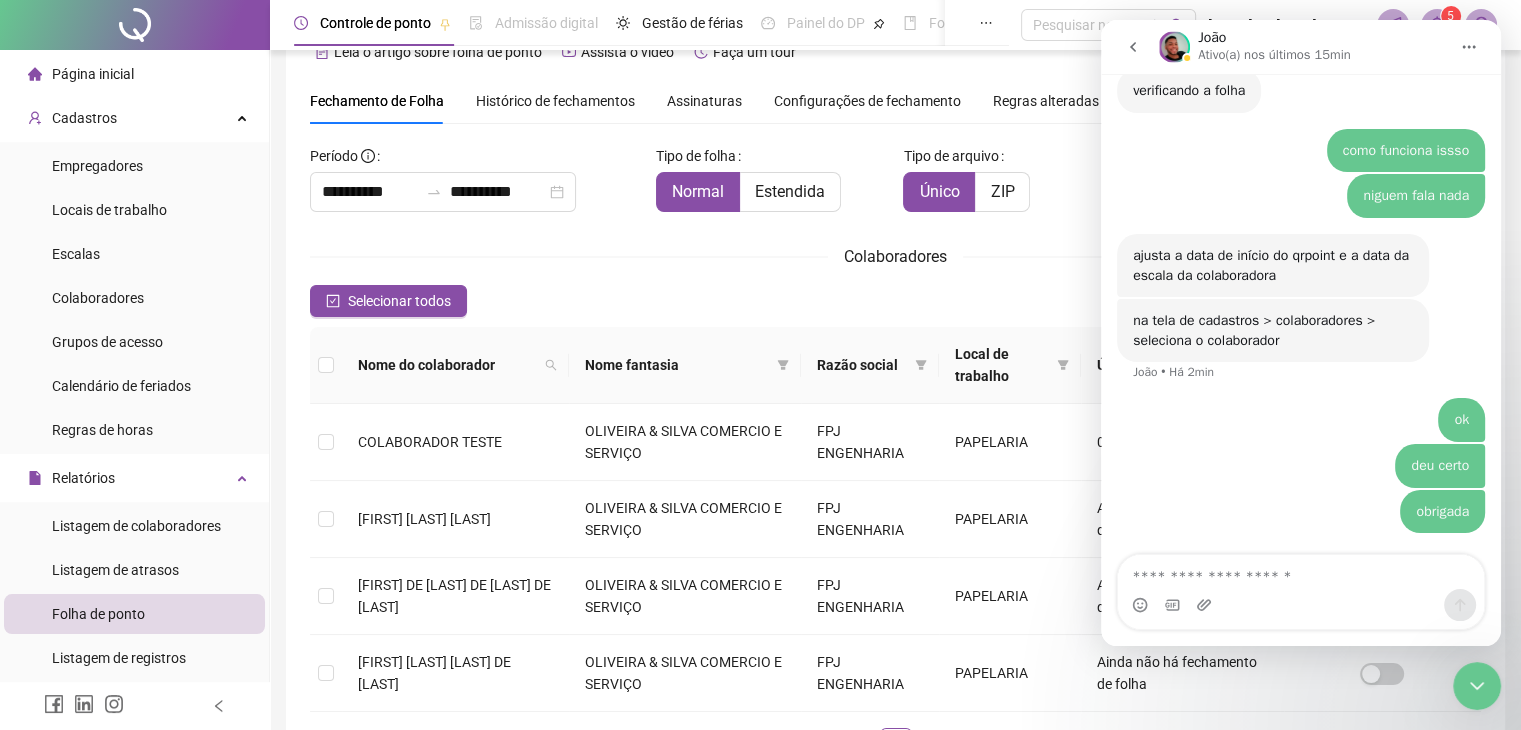 click 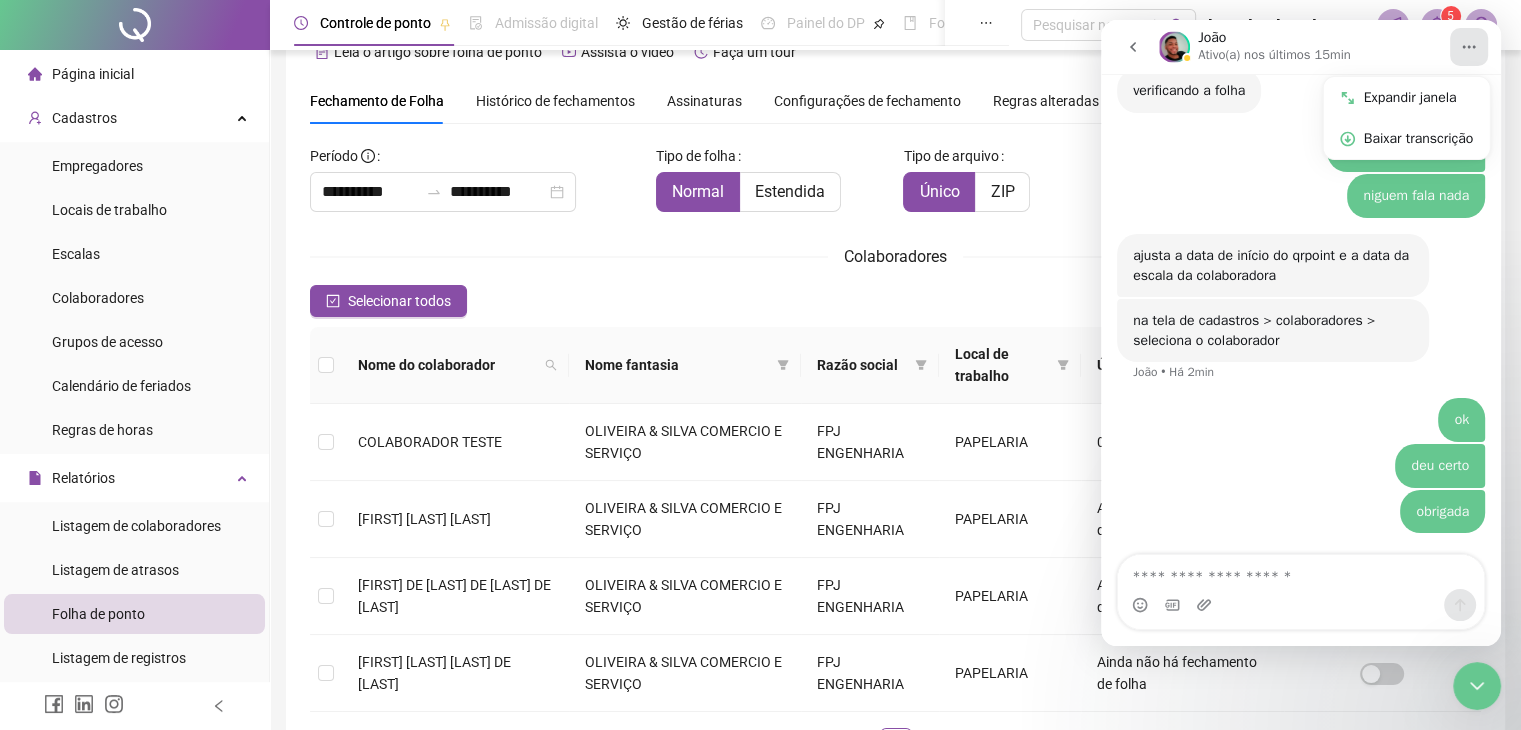 click 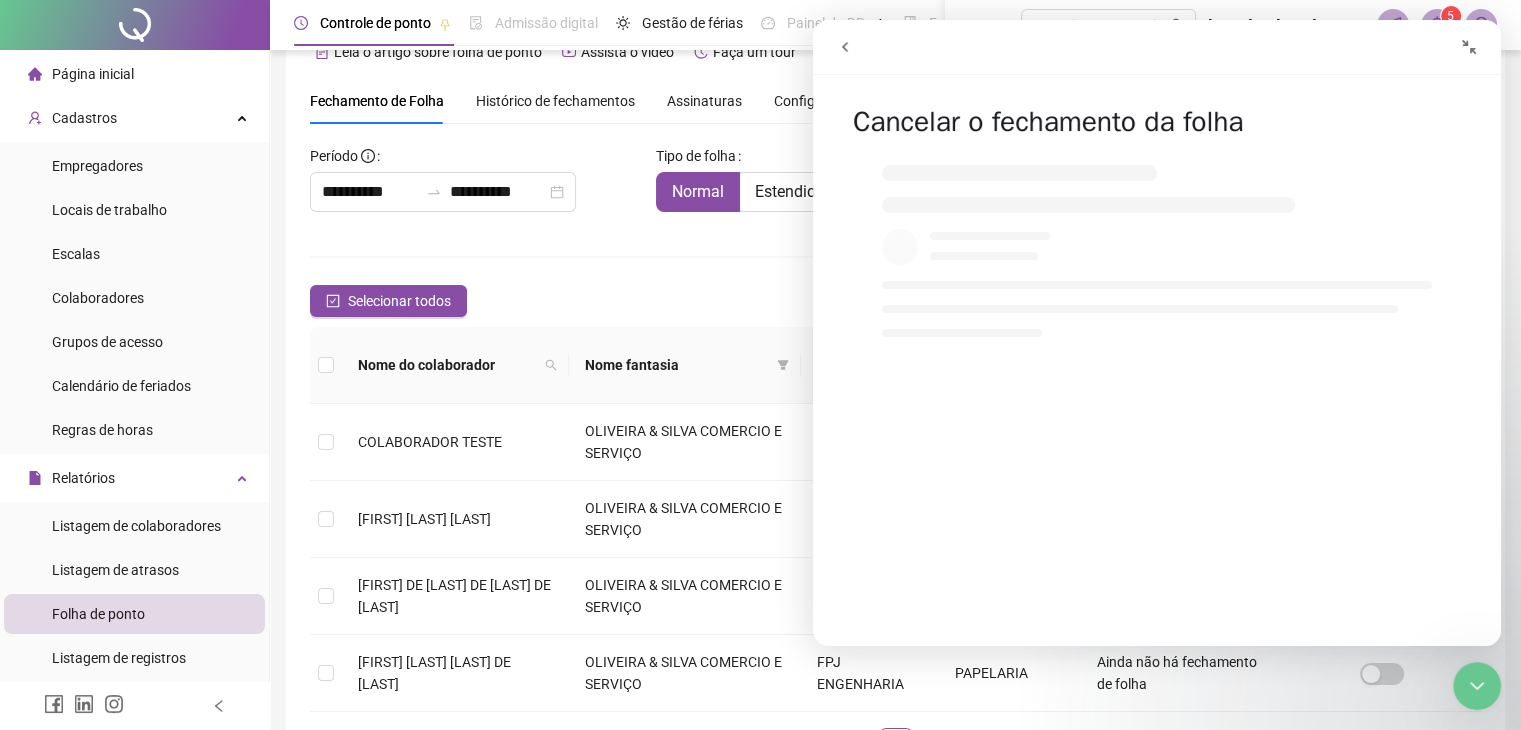 scroll, scrollTop: 0, scrollLeft: 0, axis: both 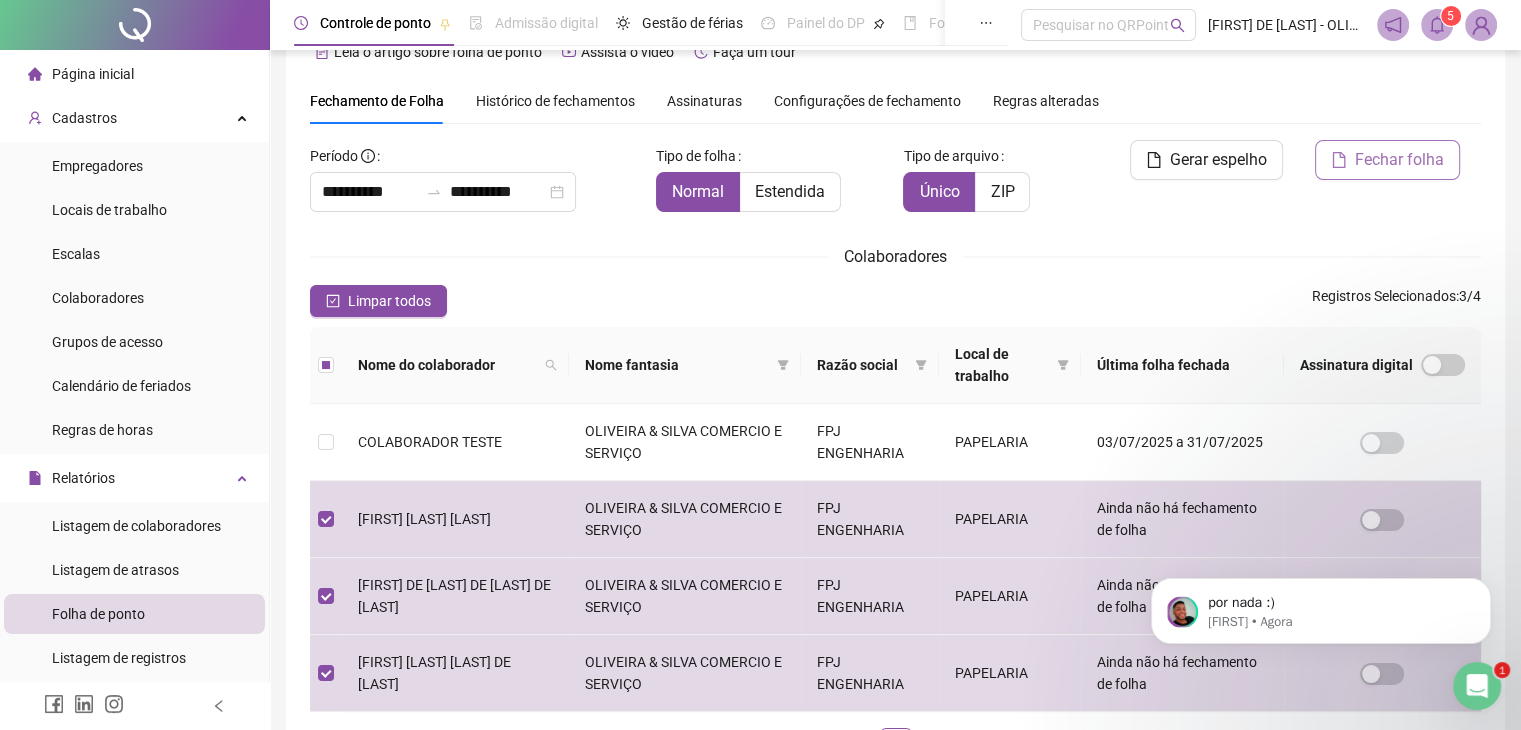 click on "Fechar folha" at bounding box center [1399, 160] 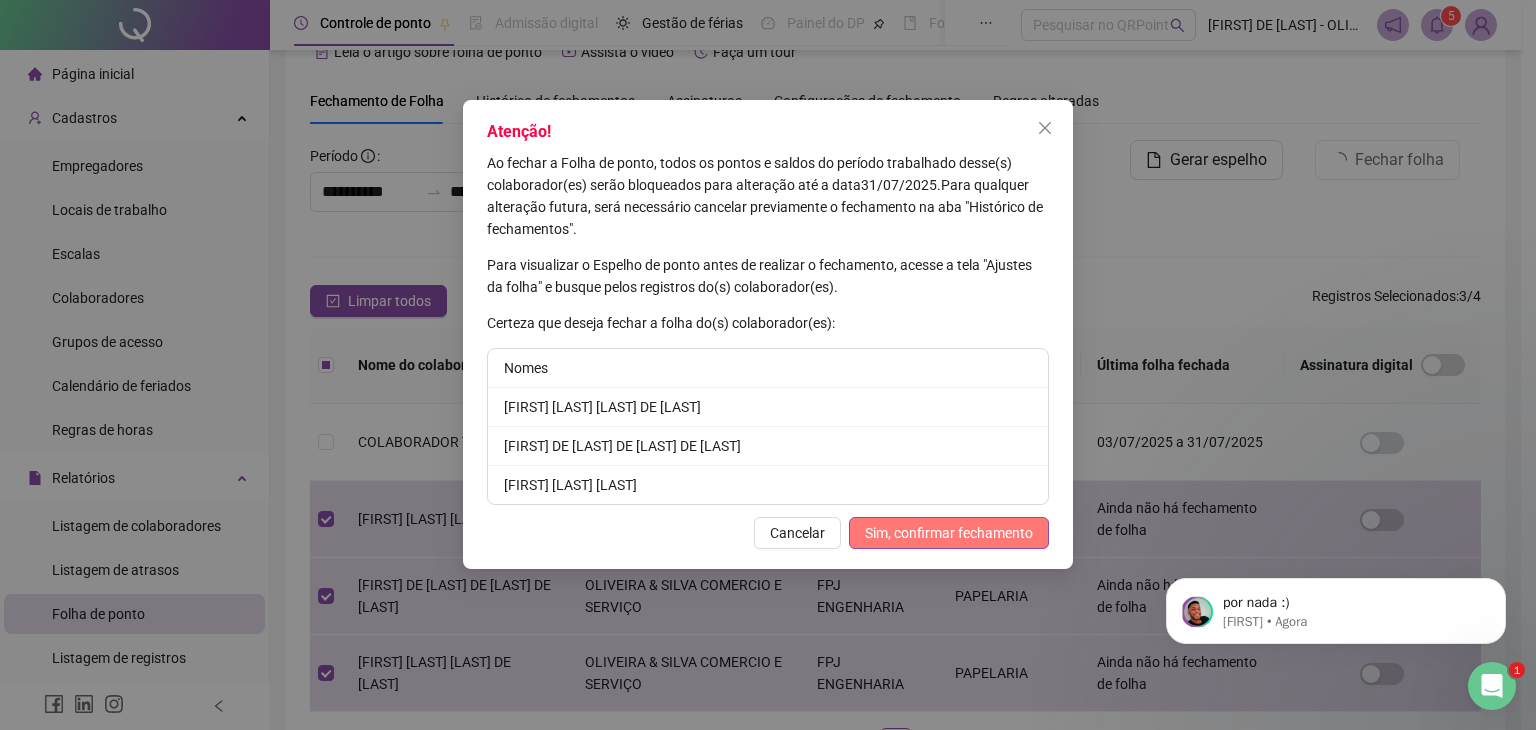 click on "Sim, confirmar fechamento" at bounding box center [949, 533] 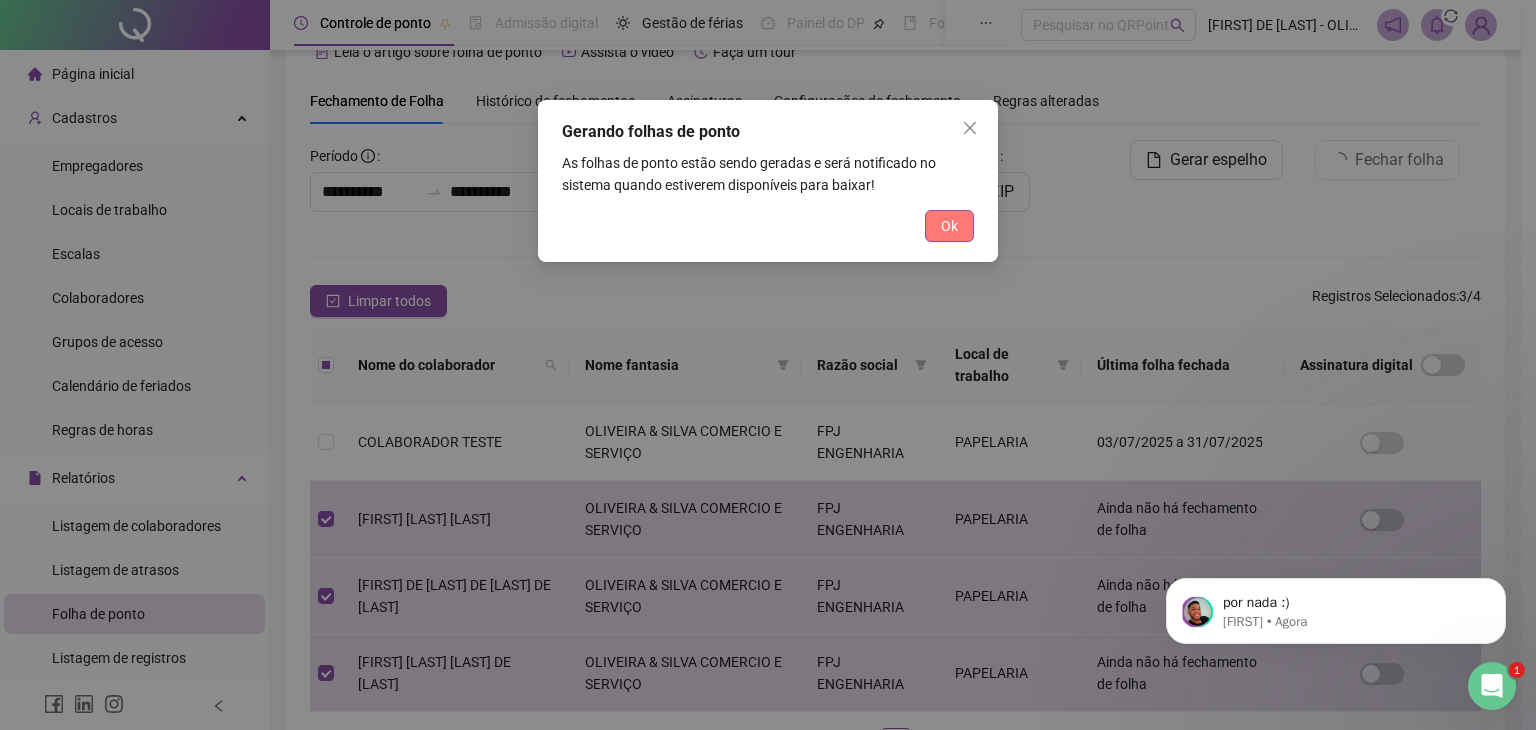 click on "Ok" at bounding box center (949, 226) 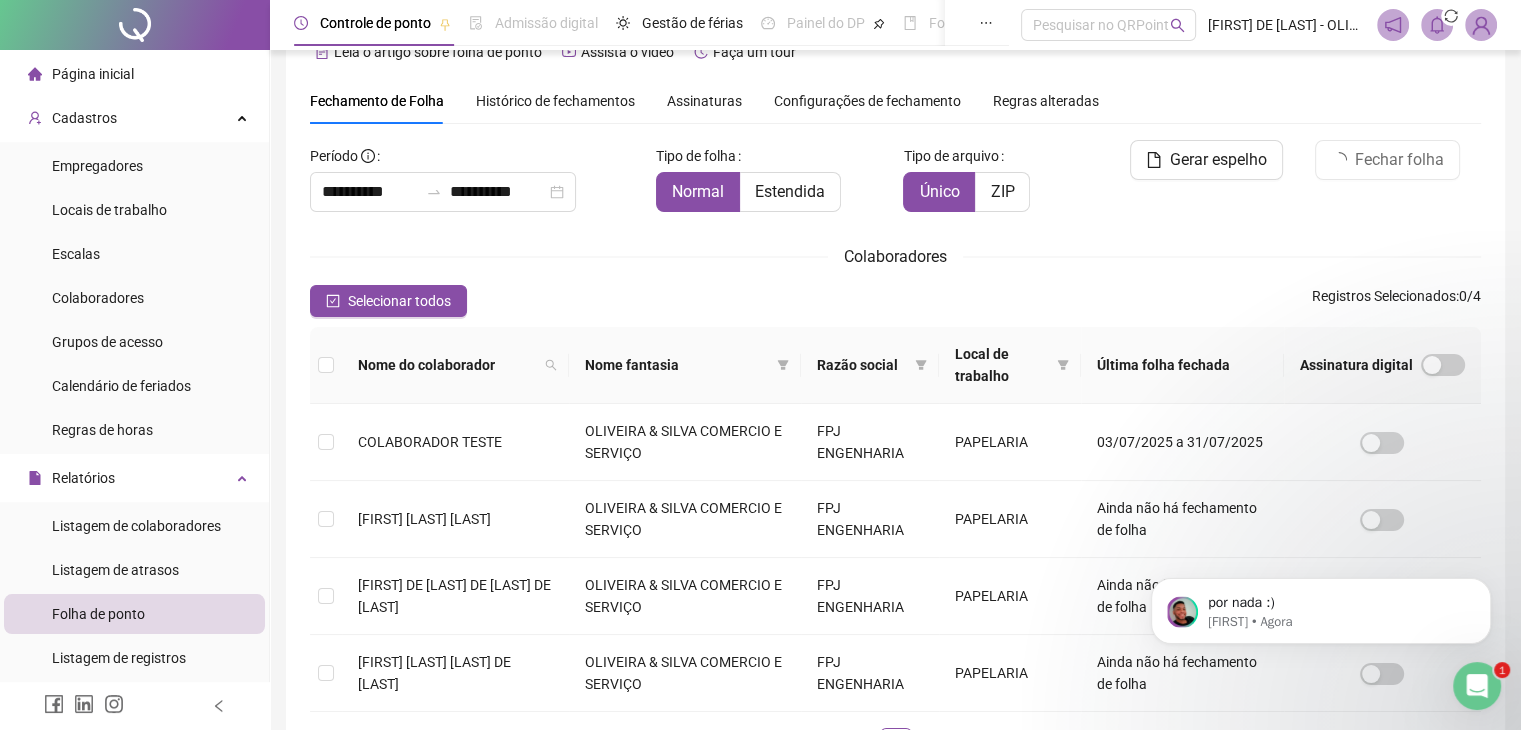 click at bounding box center (1477, 686) 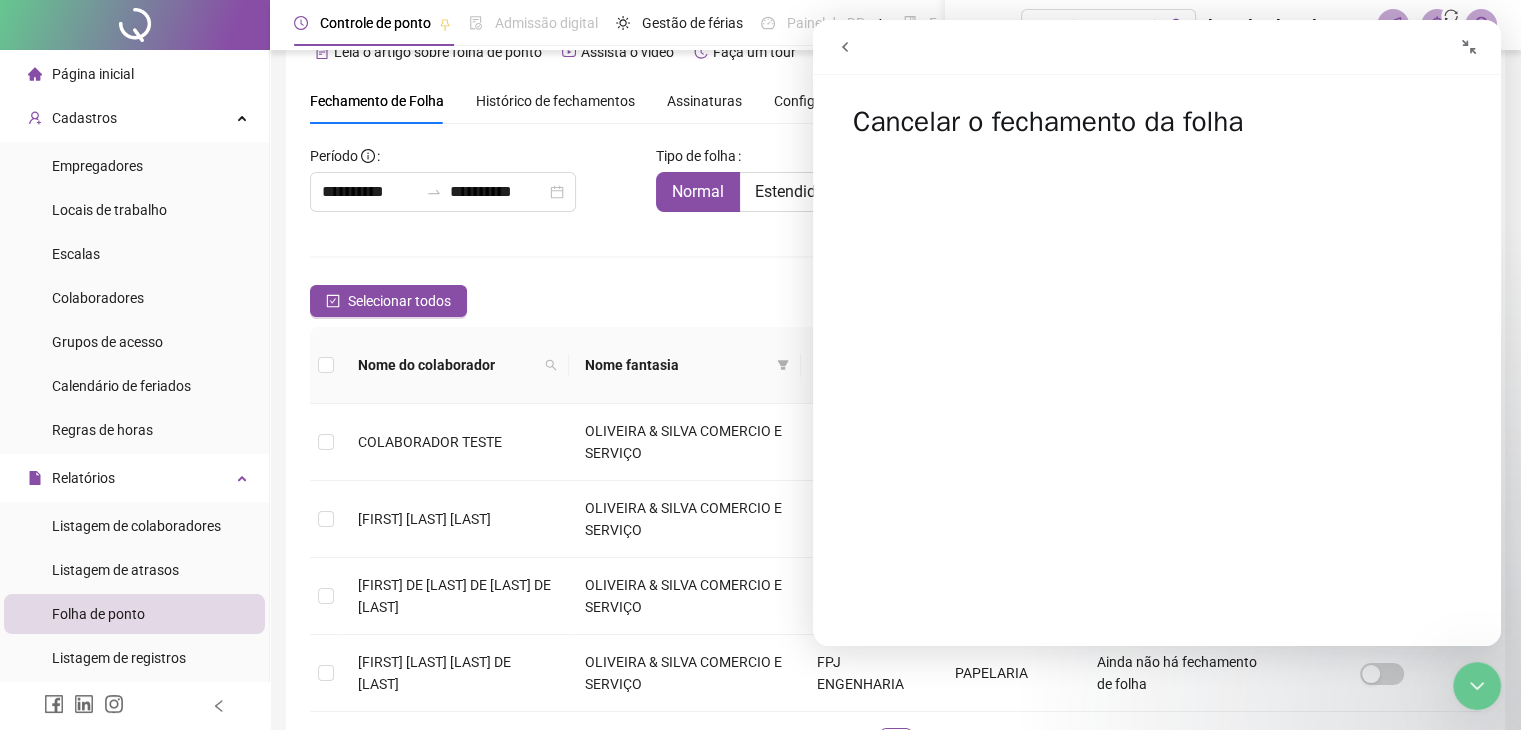 click 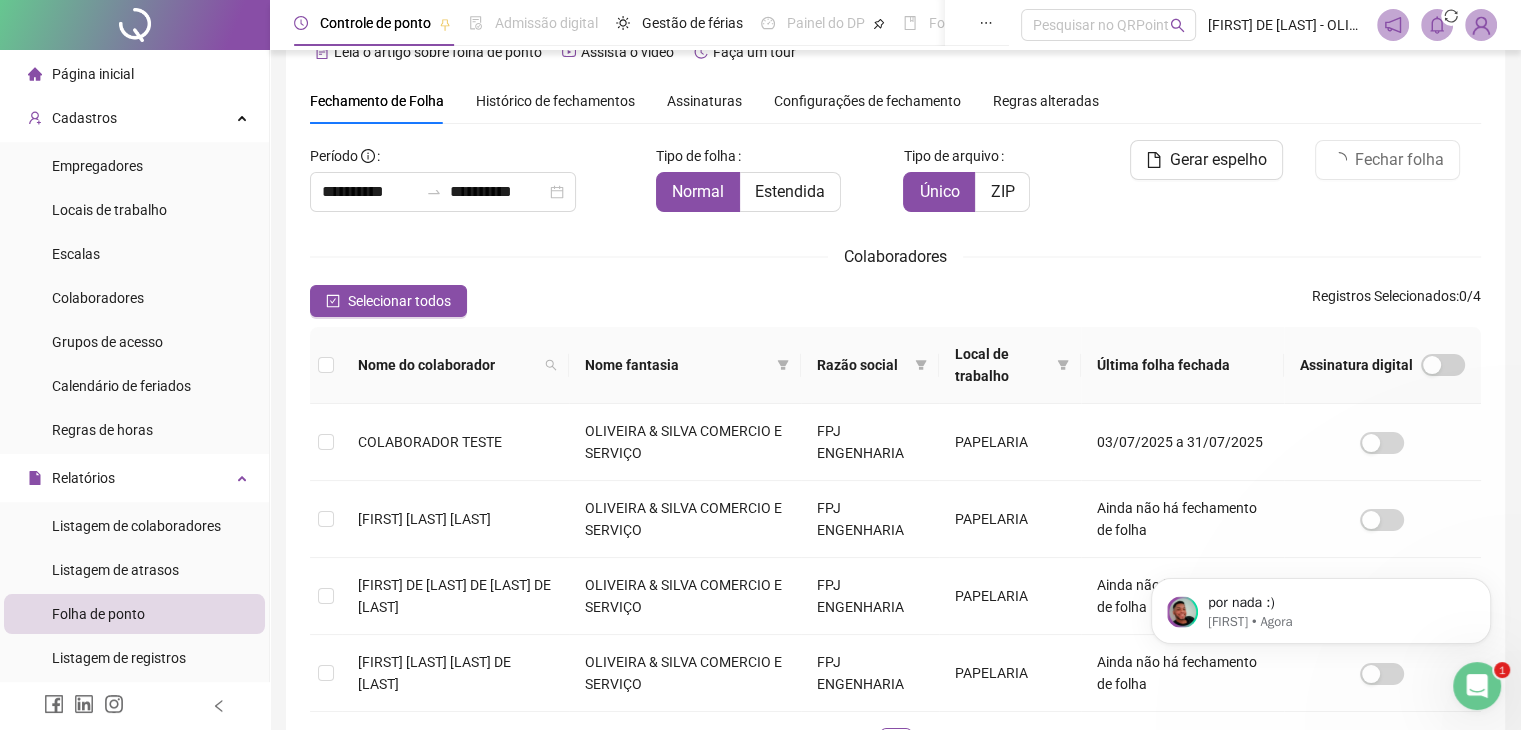 scroll, scrollTop: 0, scrollLeft: 0, axis: both 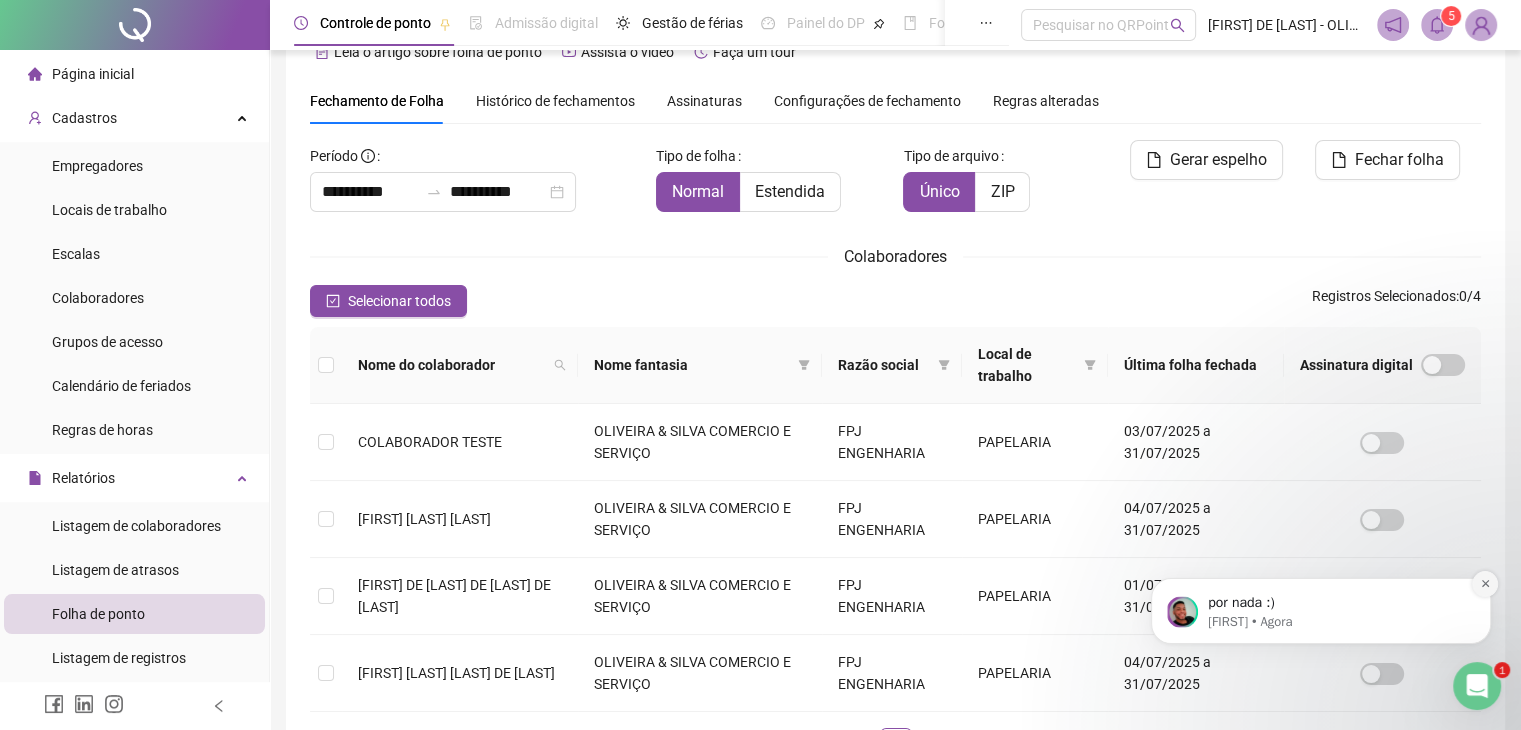 click 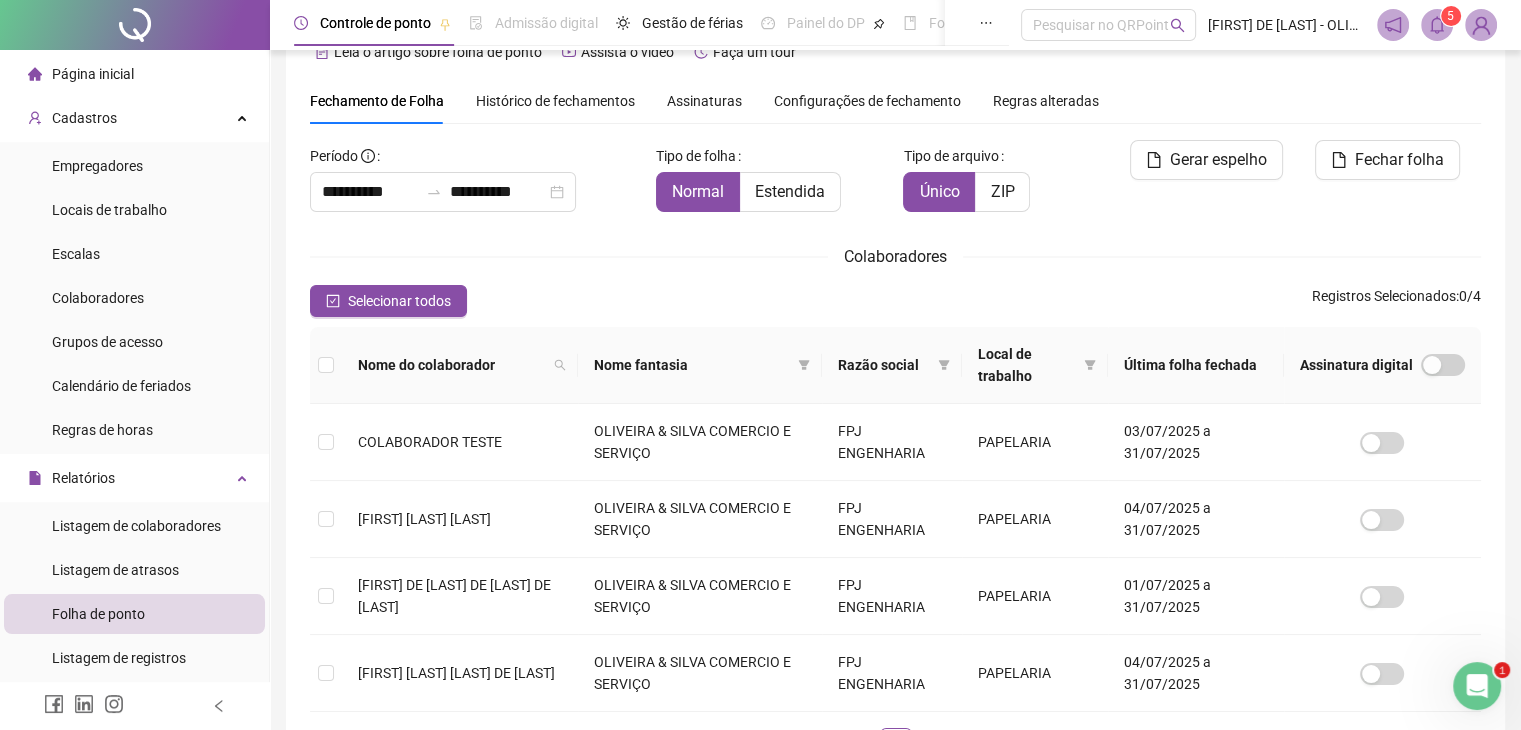 click on "5" at bounding box center (1451, 16) 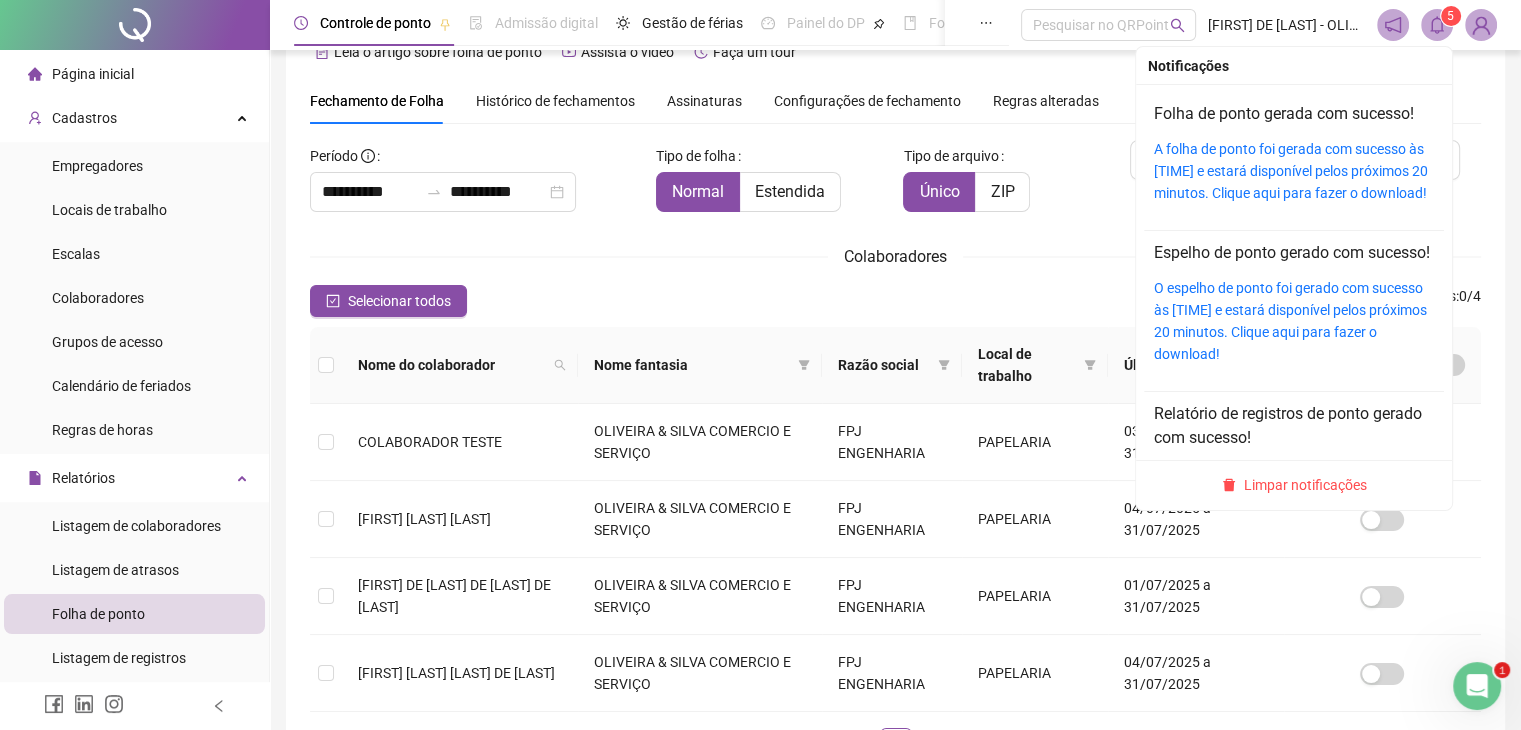 click on "A folha de ponto foi gerada com sucesso às [TIME] e estará disponível pelos próximos 20 minutos.
Clique aqui para fazer o download!" at bounding box center [1294, 171] 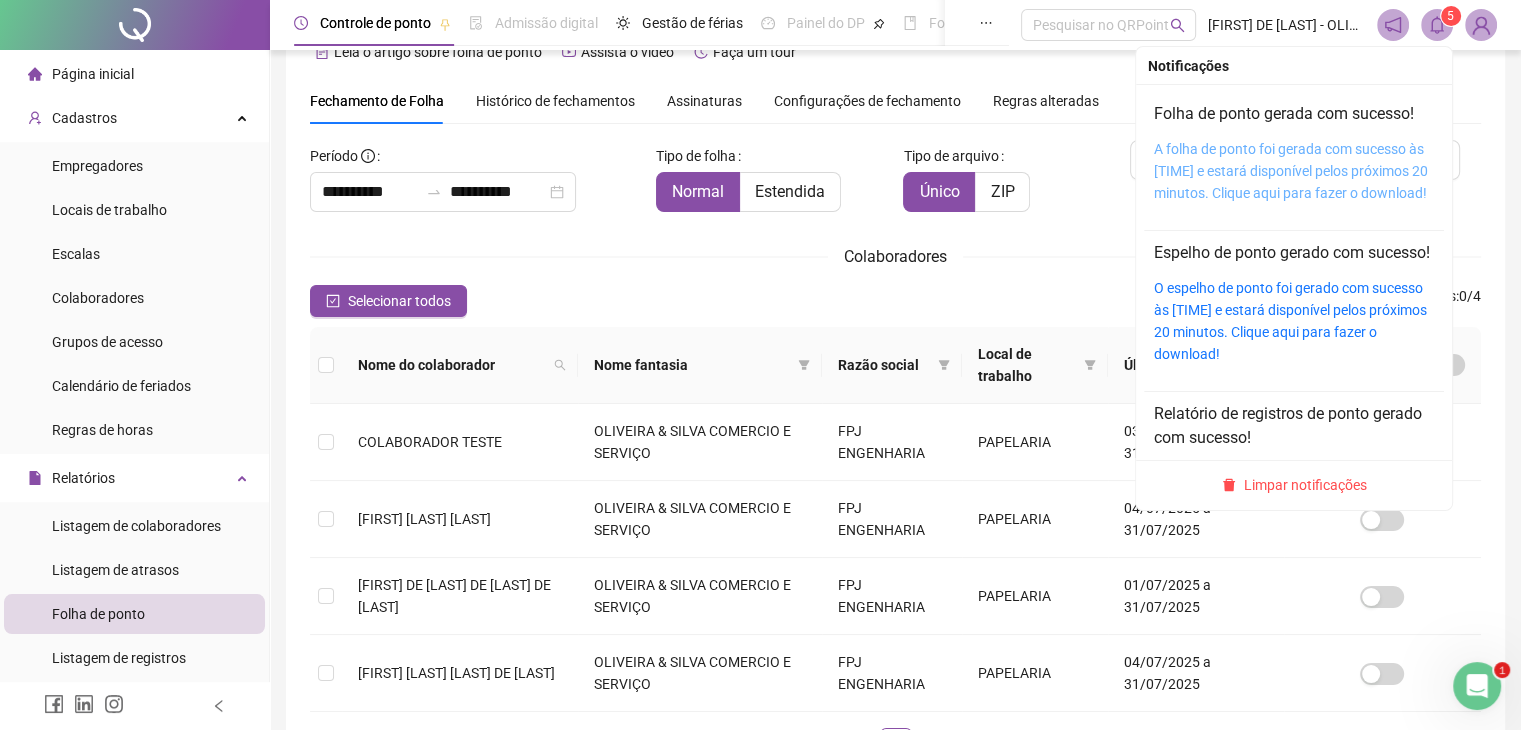 click on "A folha de ponto foi gerada com sucesso às [TIME] e estará disponível pelos próximos 20 minutos.
Clique aqui para fazer o download!" at bounding box center [1291, 171] 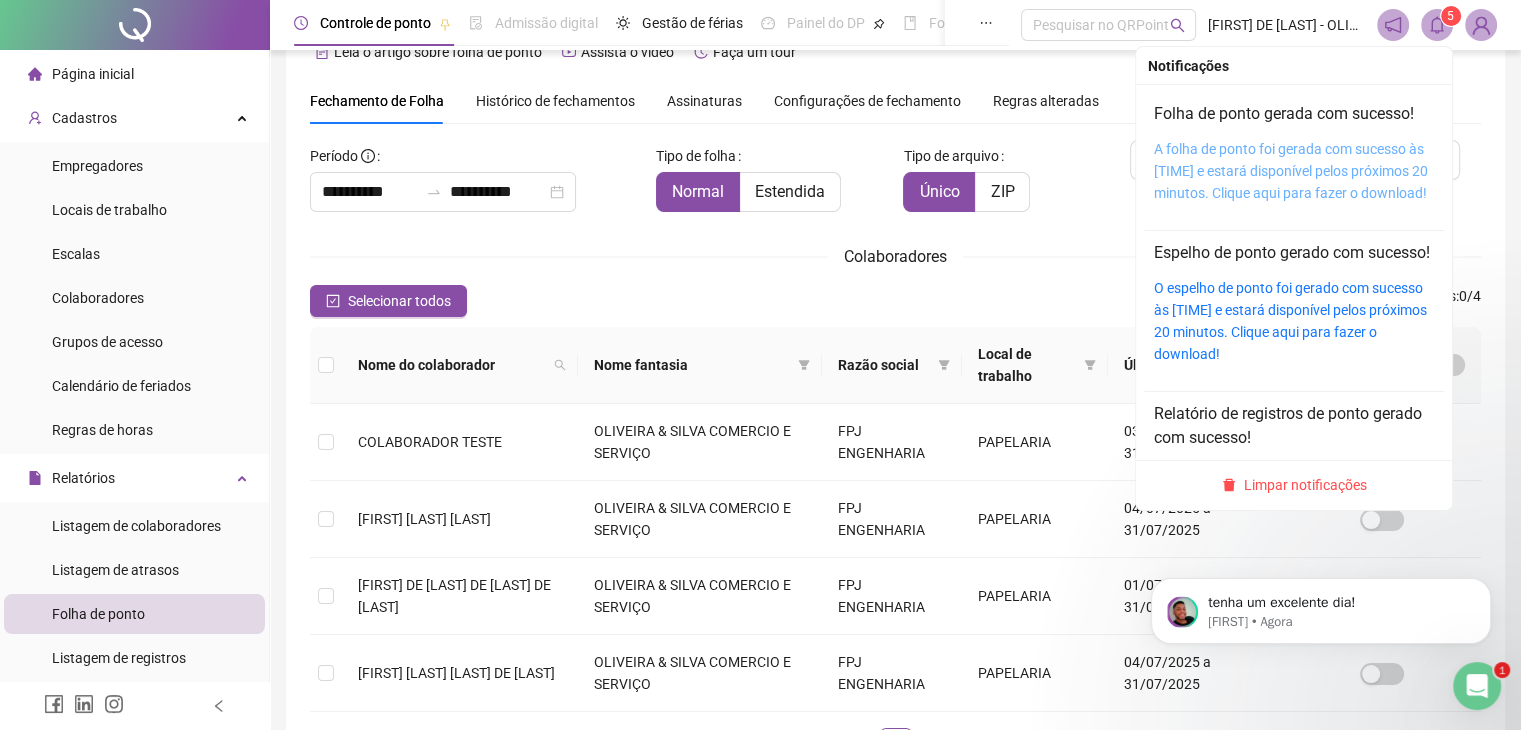 scroll, scrollTop: 0, scrollLeft: 0, axis: both 